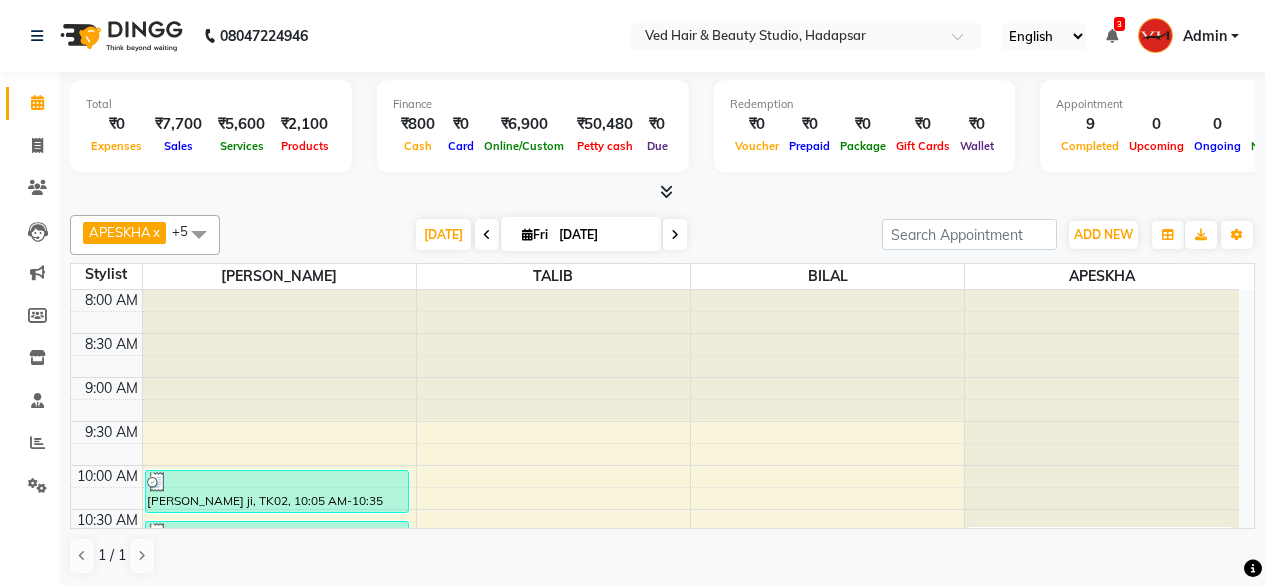 scroll, scrollTop: 0, scrollLeft: 0, axis: both 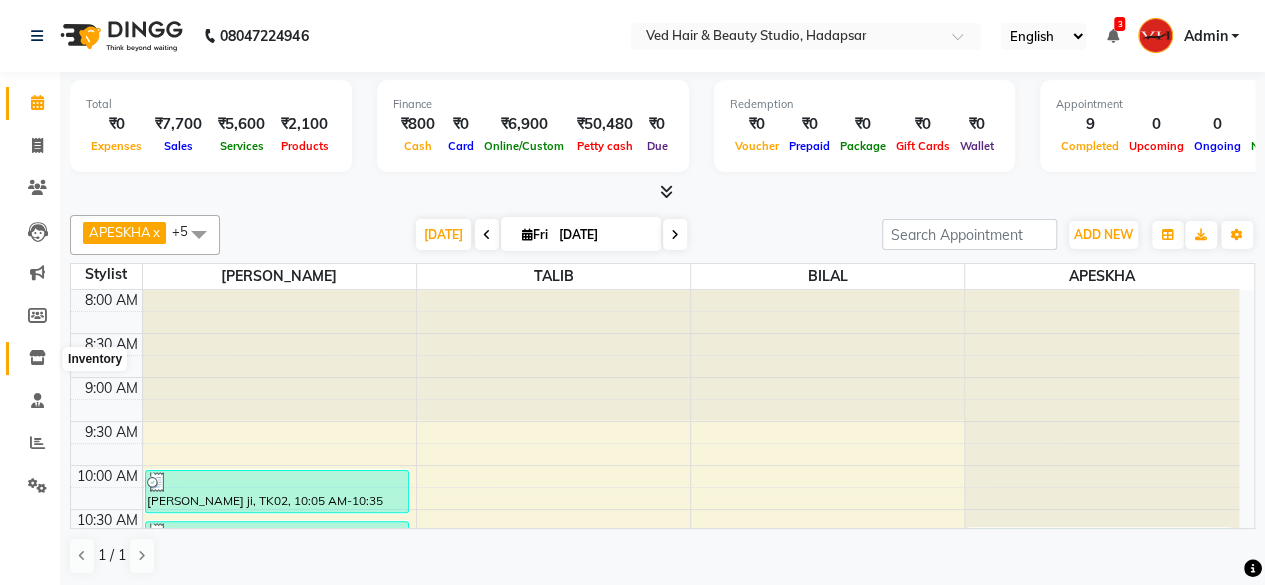 click 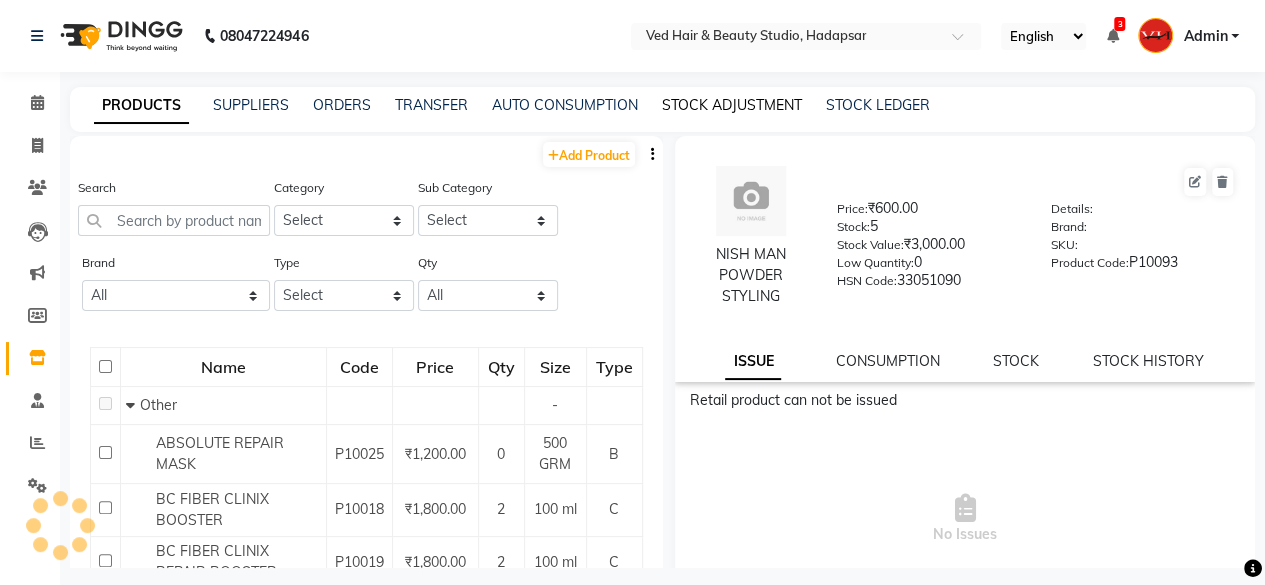 click on "STOCK ADJUSTMENT" 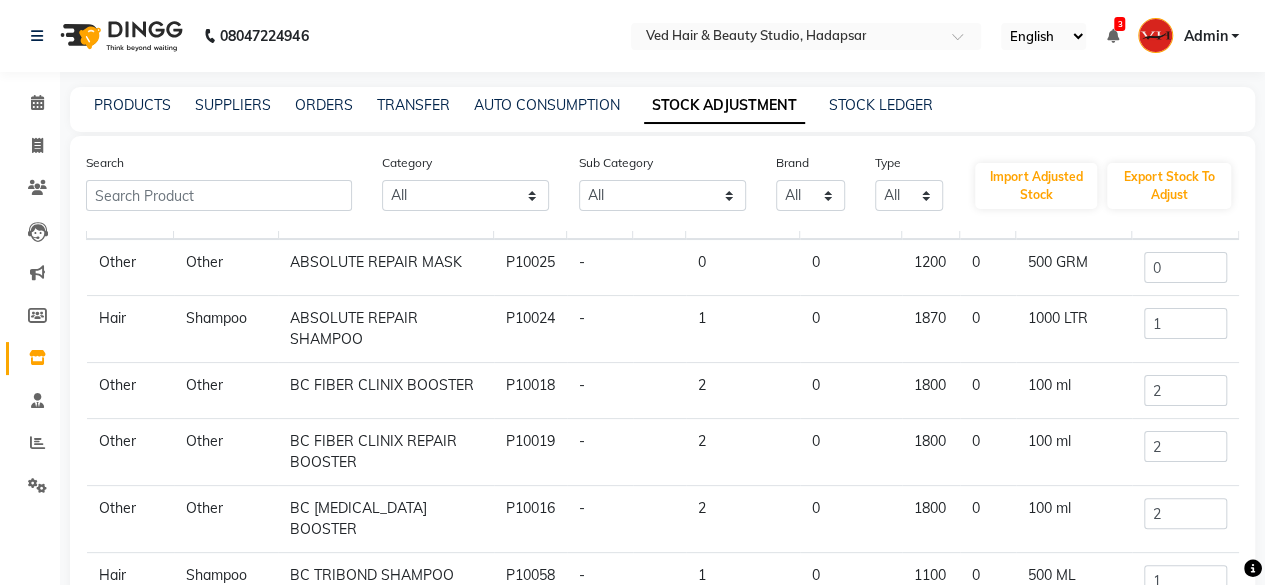 scroll, scrollTop: 0, scrollLeft: 0, axis: both 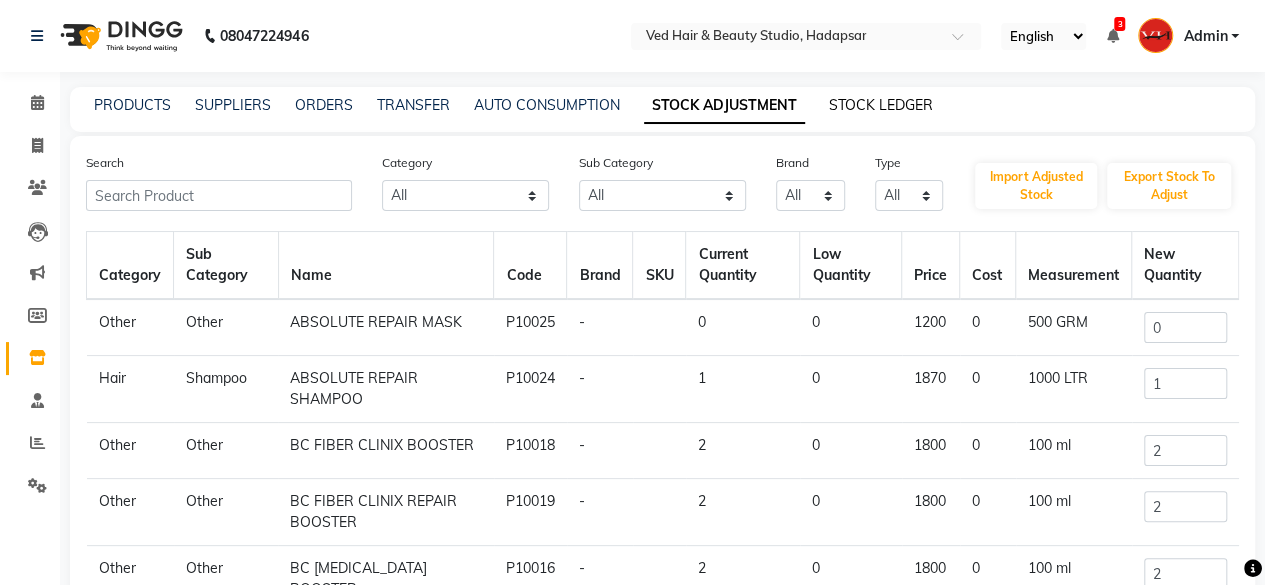 click on "STOCK LEDGER" 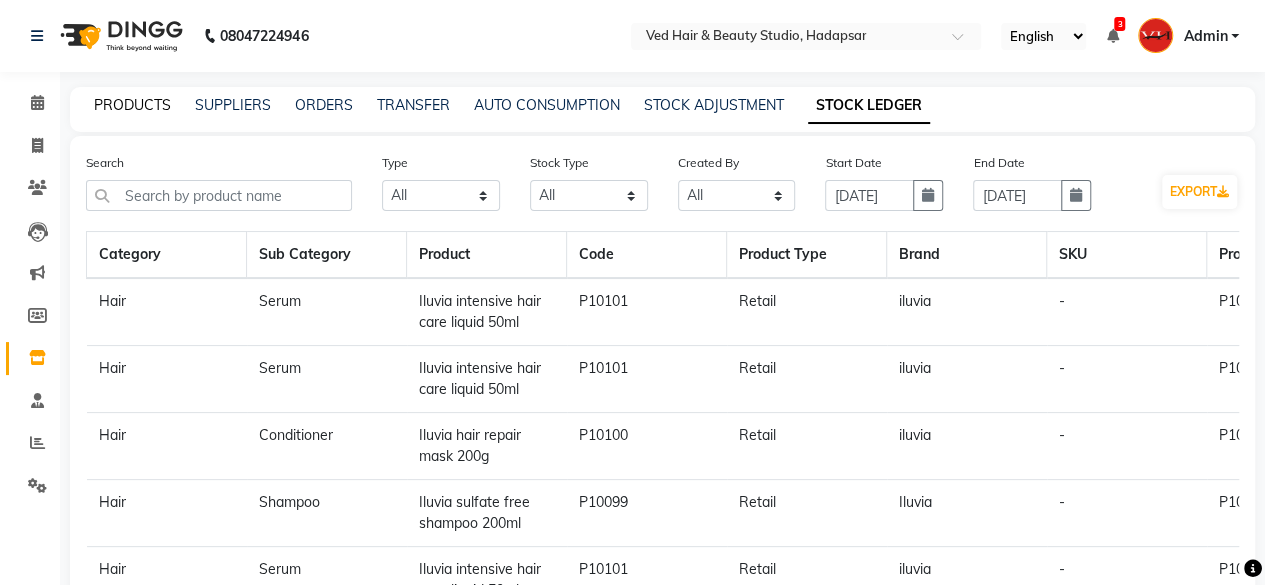 click on "PRODUCTS" 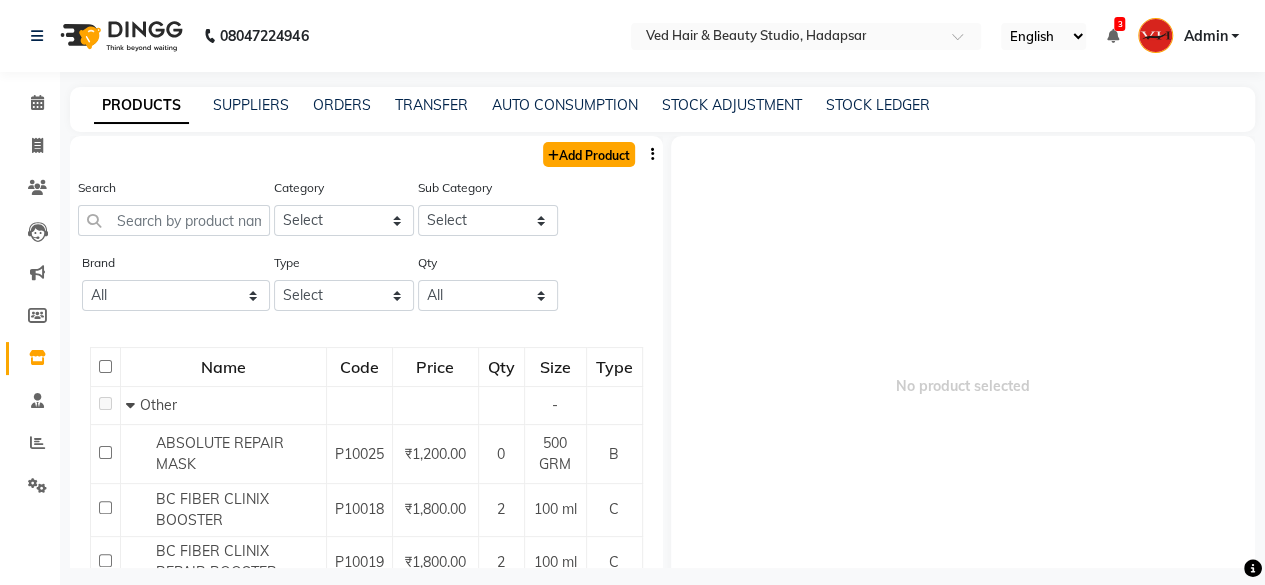 click on "Add Product" 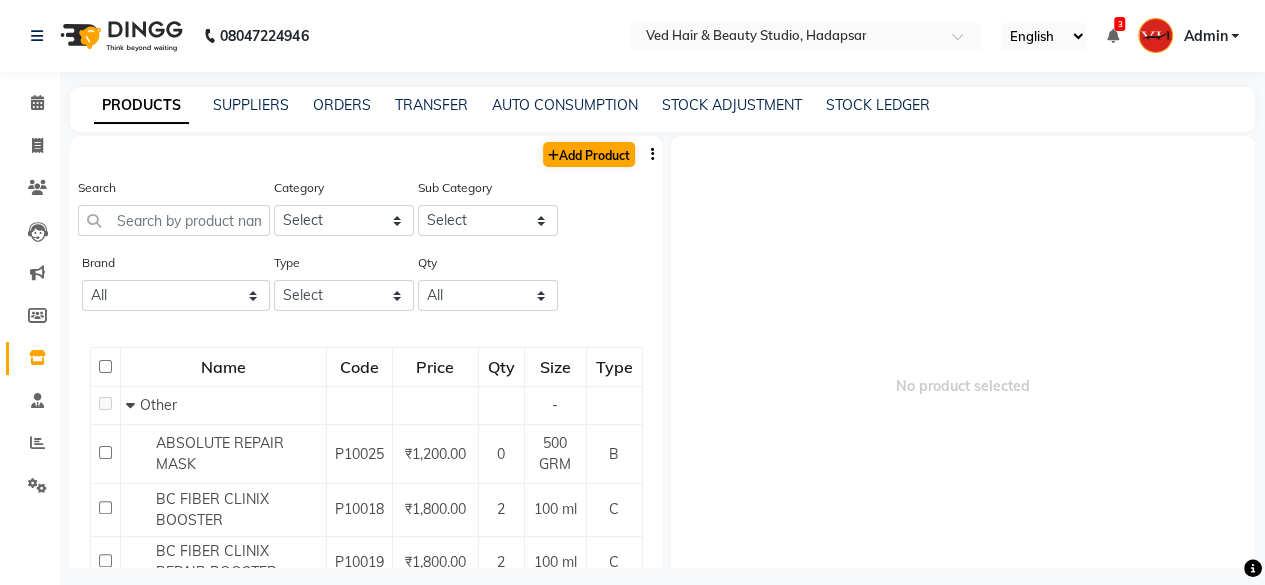 select on "true" 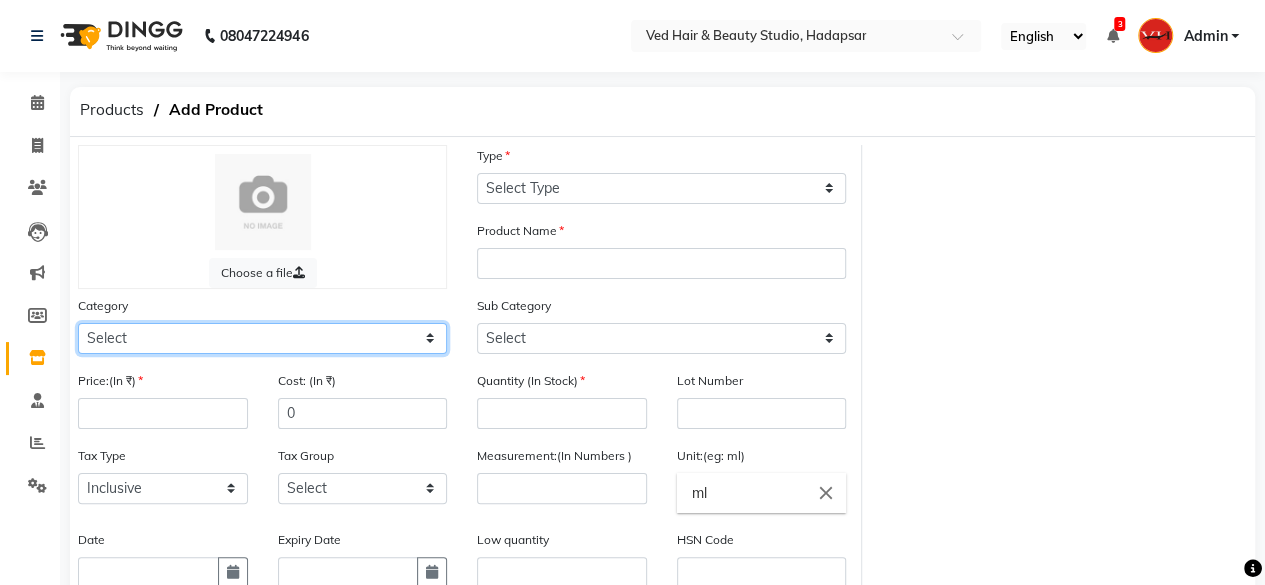 click on "Select Hair Skin Makeup Personal Care Appliances [PERSON_NAME] Waxing Disposable Threading Hands and Feet Beauty Planet [MEDICAL_DATA] Cadiveu Casmara Cheryls Loreal Olaplex Other" 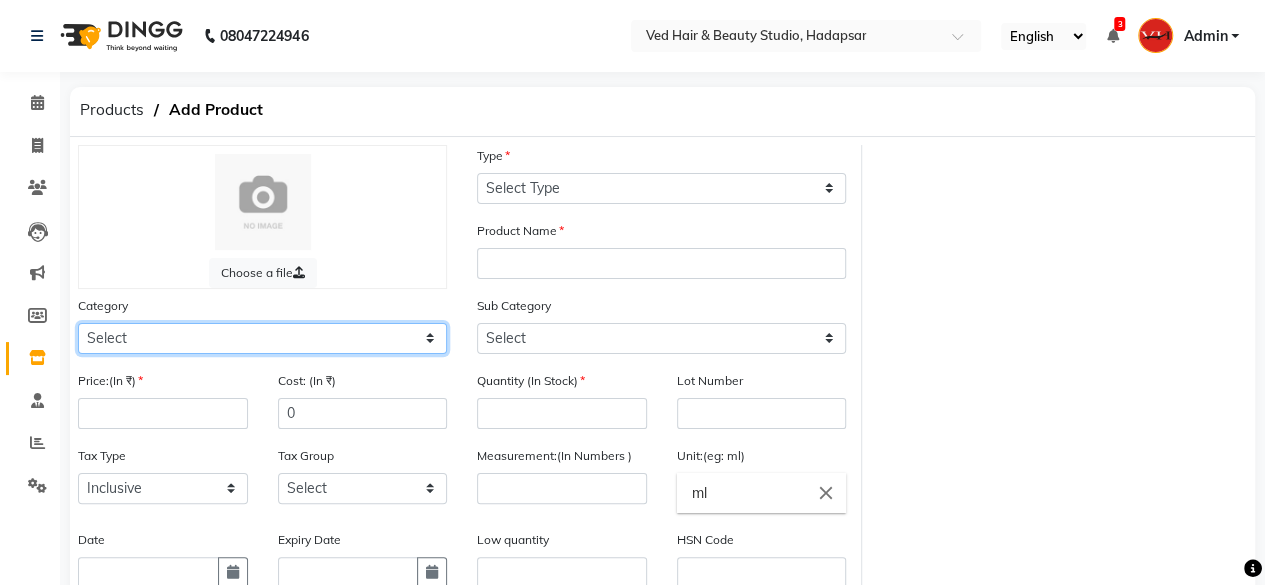 select on "1150" 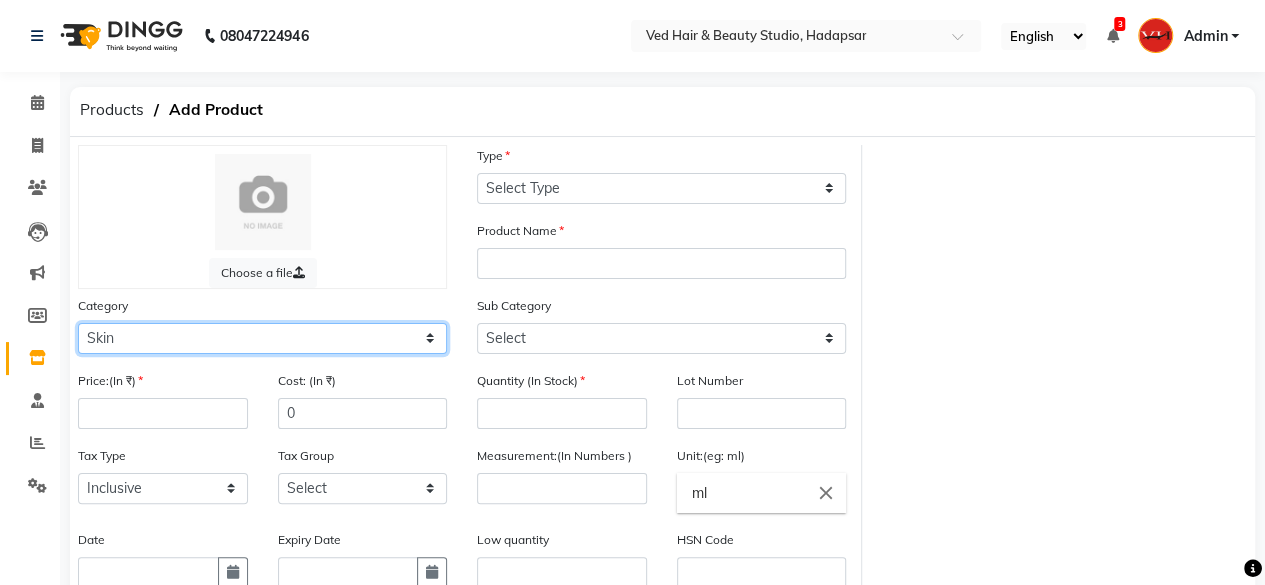 click on "Select Hair Skin Makeup Personal Care Appliances [PERSON_NAME] Waxing Disposable Threading Hands and Feet Beauty Planet [MEDICAL_DATA] Cadiveu Casmara Cheryls Loreal Olaplex Other" 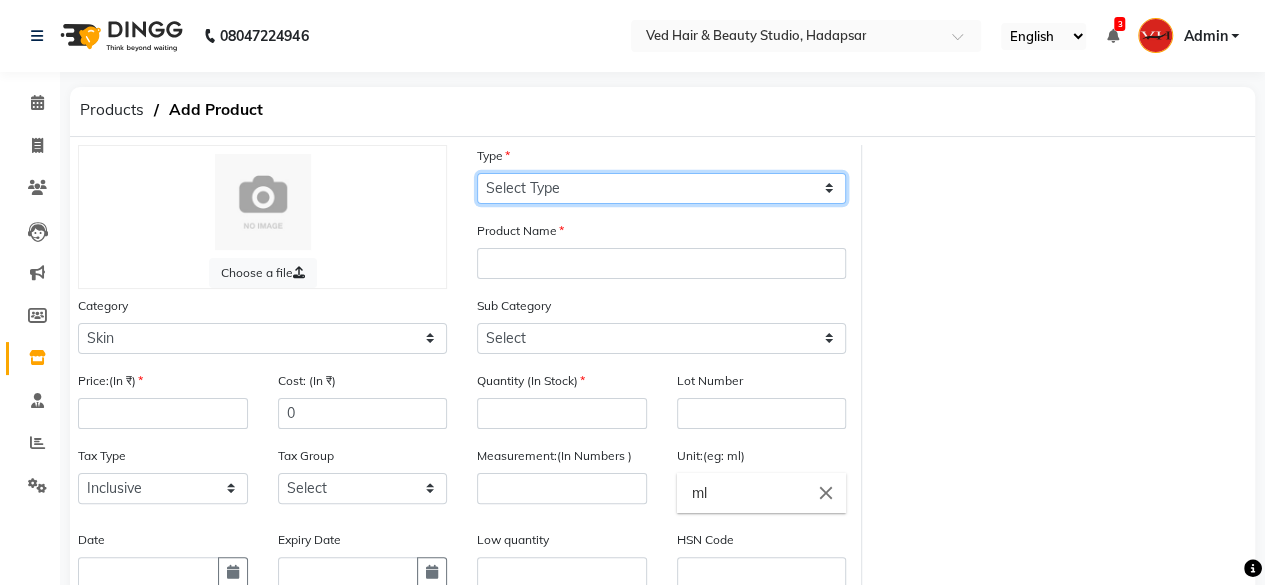 click on "Select Type Both Retail Consumable" 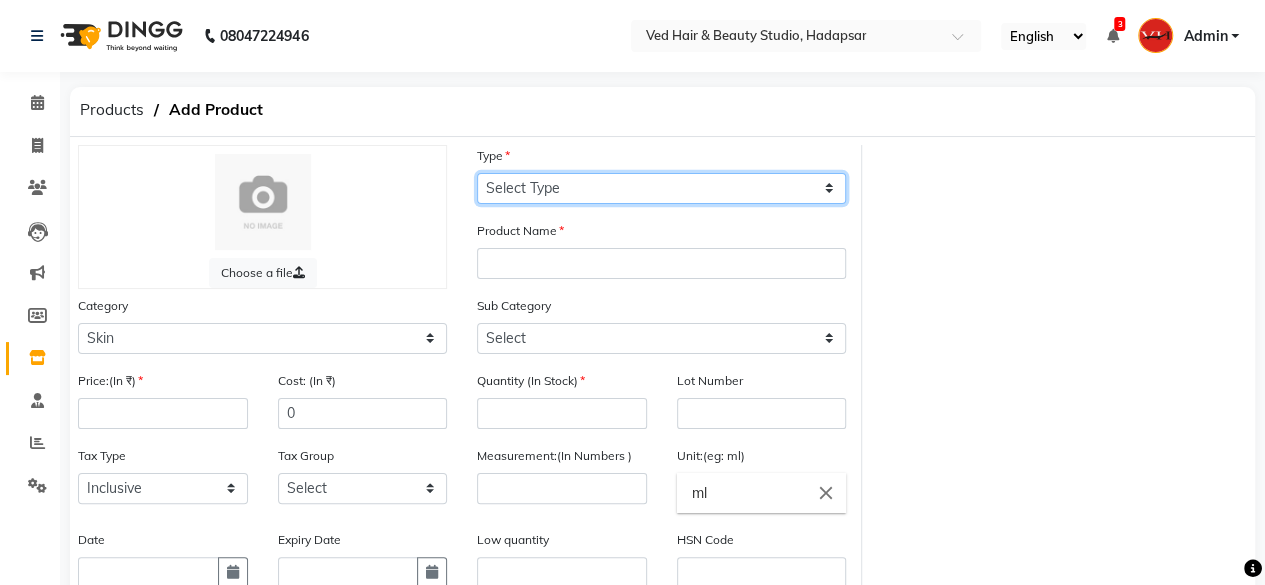 select on "C" 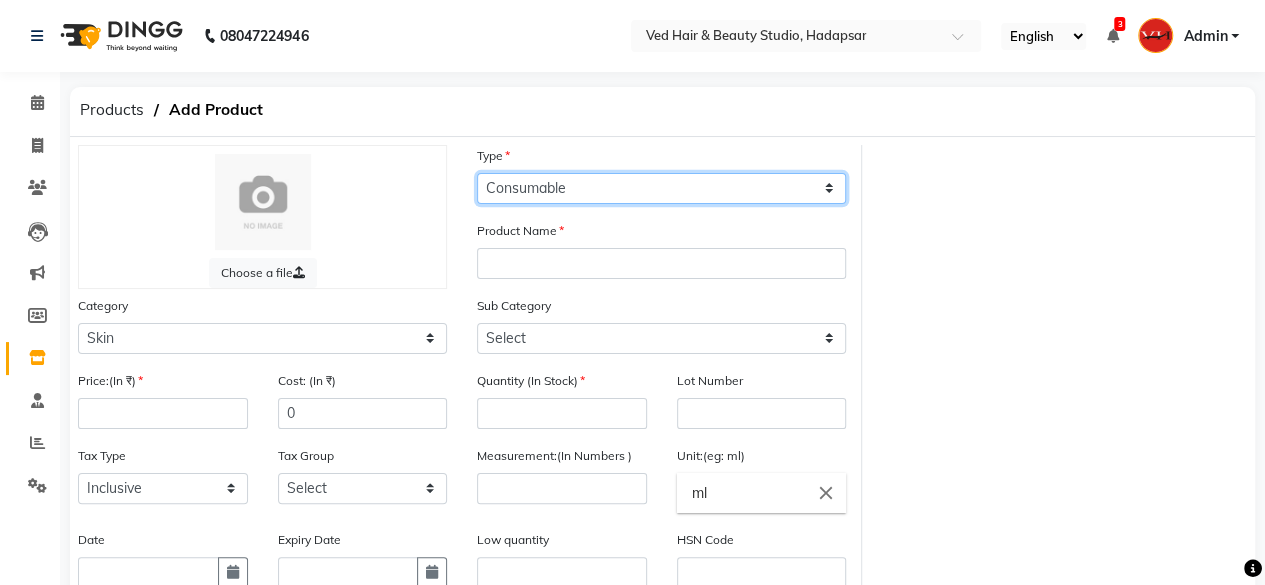 click on "Select Type Both Retail Consumable" 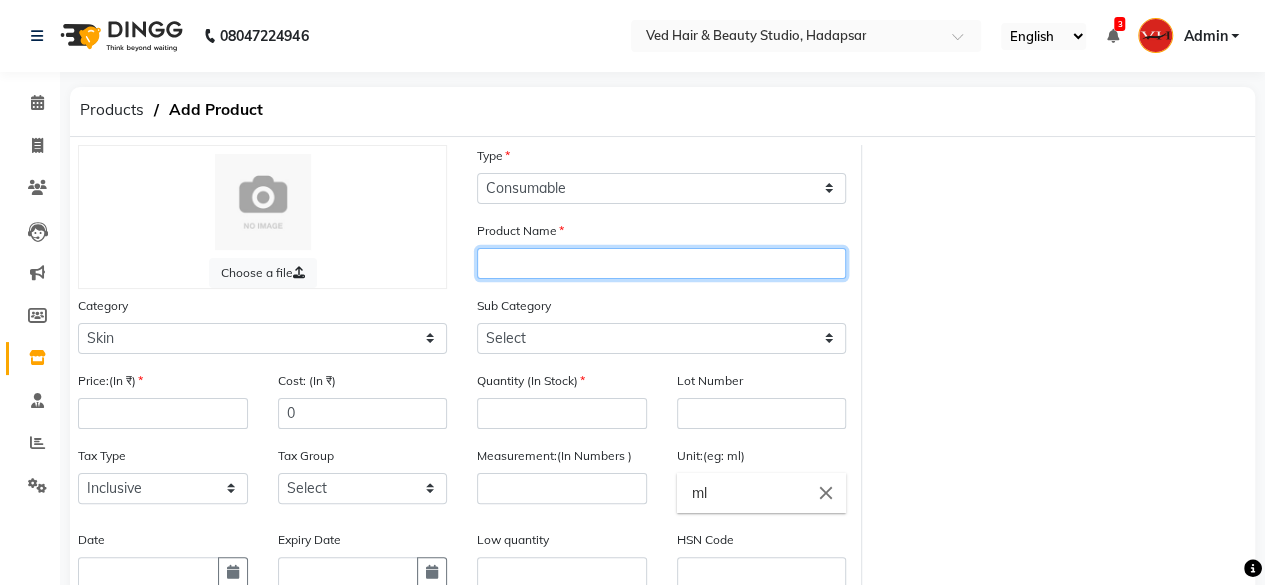 click 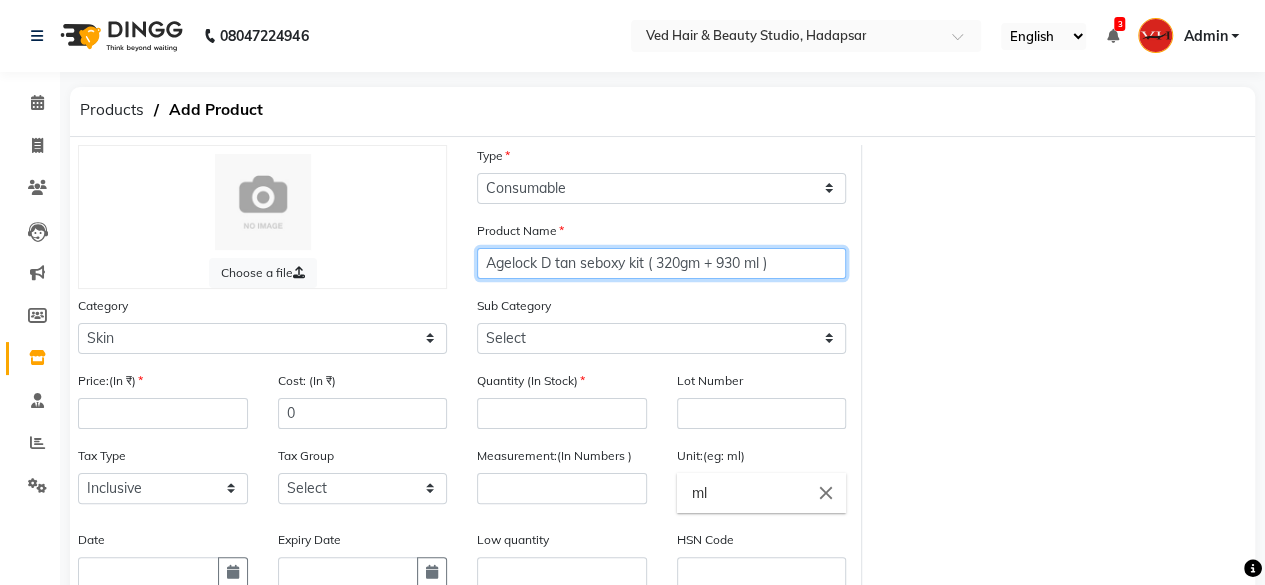 type on "Agelock D tan seboxy kit ( 320gm + 930 ml )" 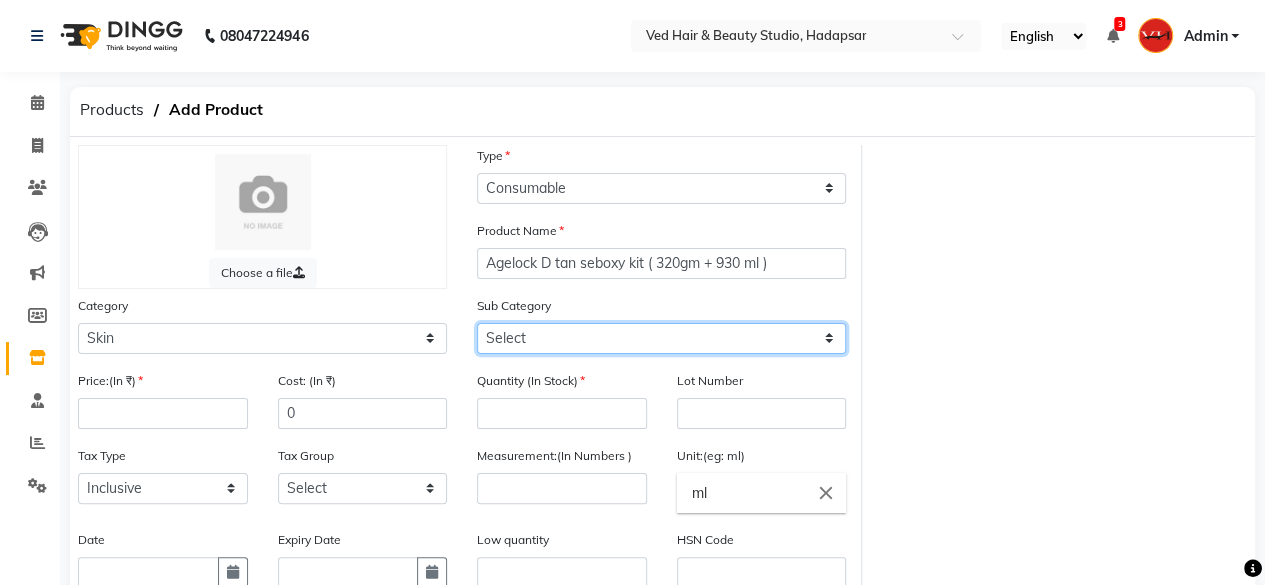 click on "Select Cleanser Facial Moisturiser Serum Toner Sun Care Masks Lip Care Eye Care Body Care Hand & Feet Kit & Combo Treatment Appliances Other Skin" 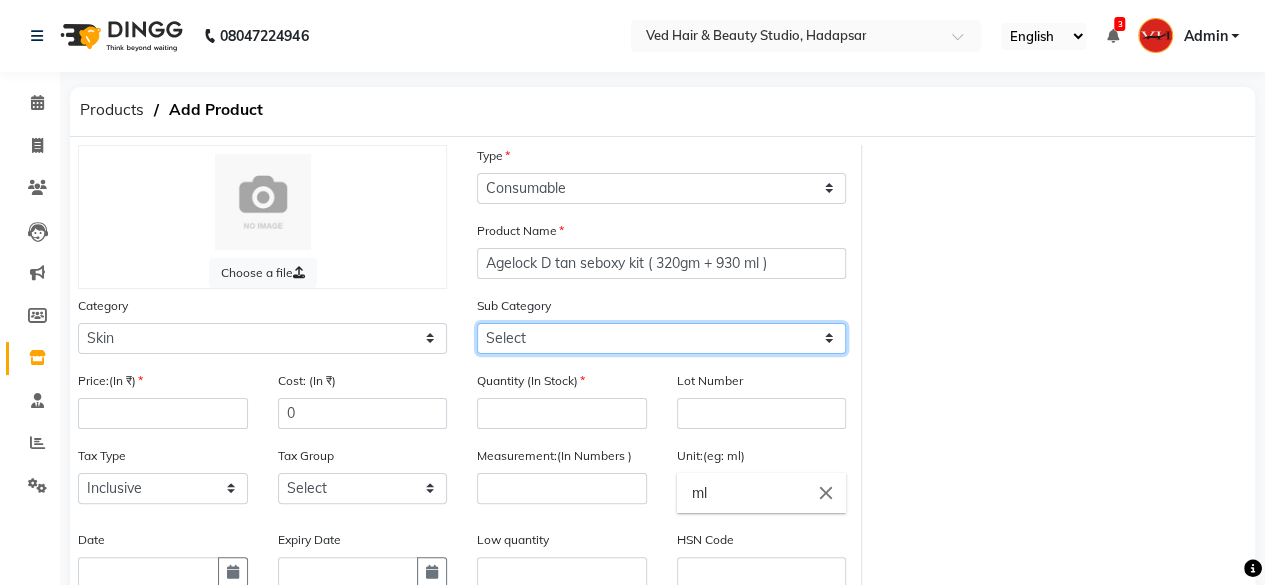 select on "1152" 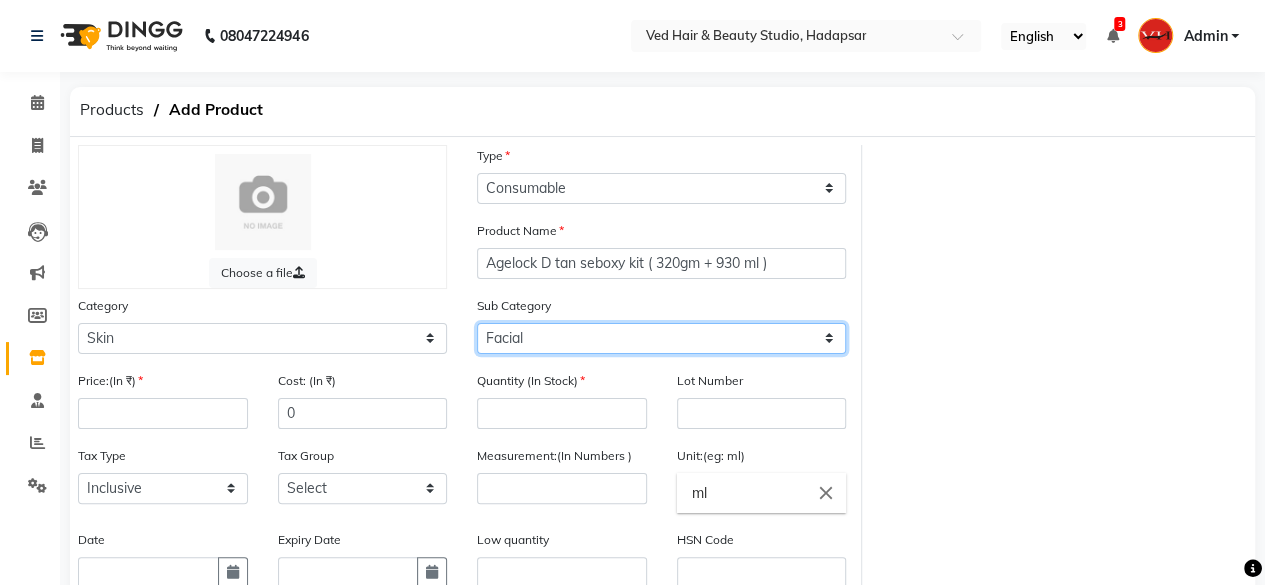 click on "Select Cleanser Facial Moisturiser Serum Toner Sun Care Masks Lip Care Eye Care Body Care Hand & Feet Kit & Combo Treatment Appliances Other Skin" 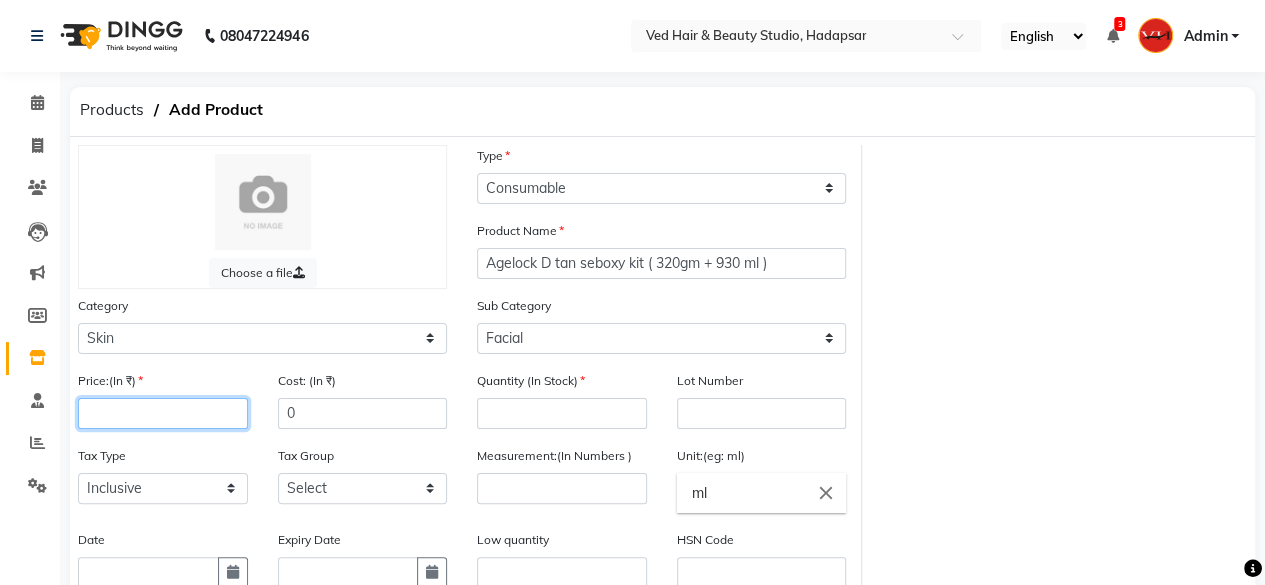 click 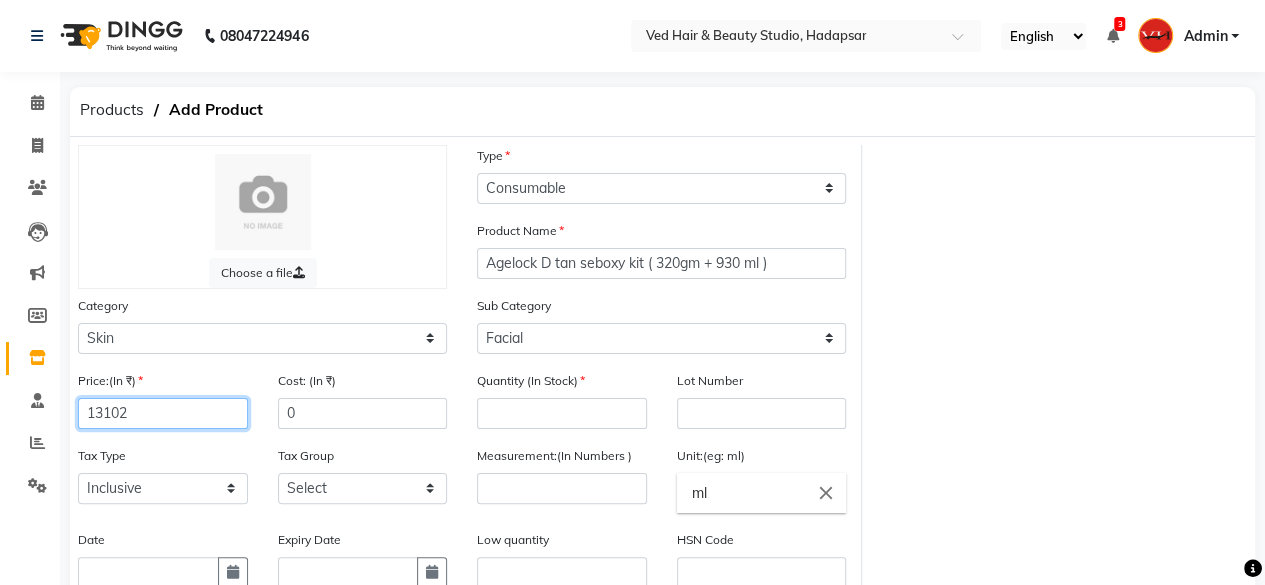type on "13102" 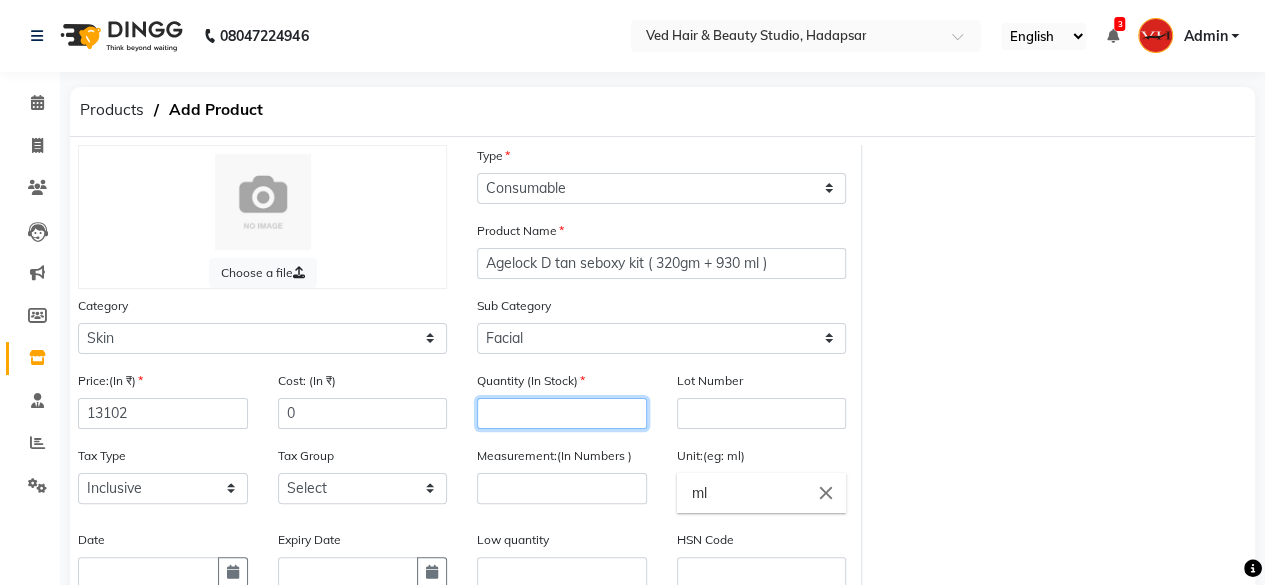 click 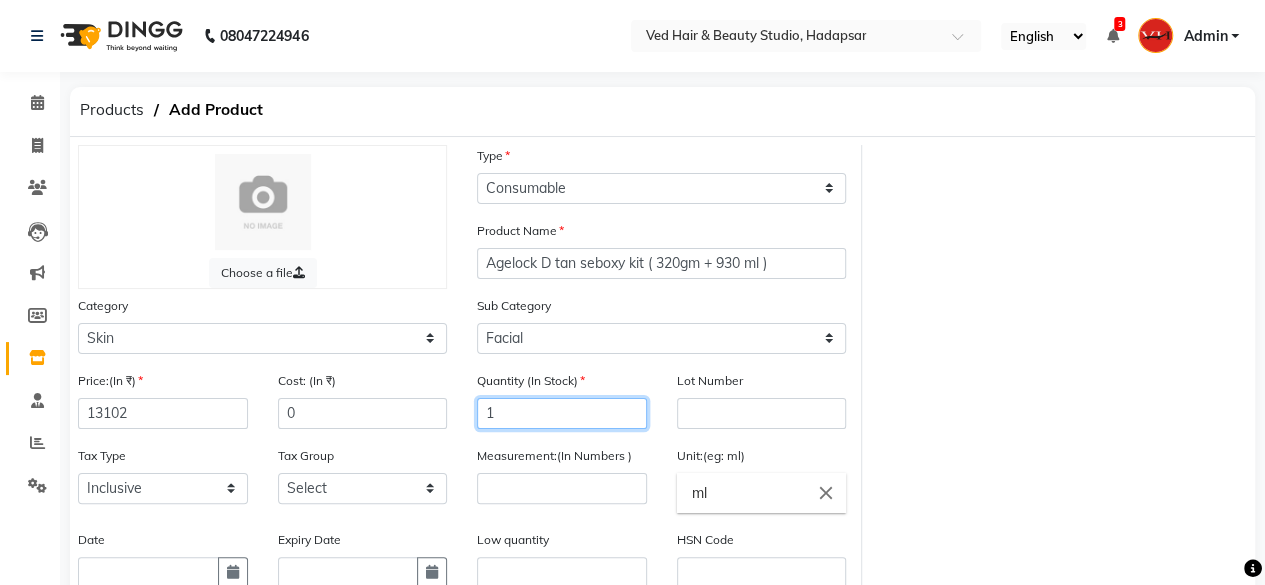 type on "1" 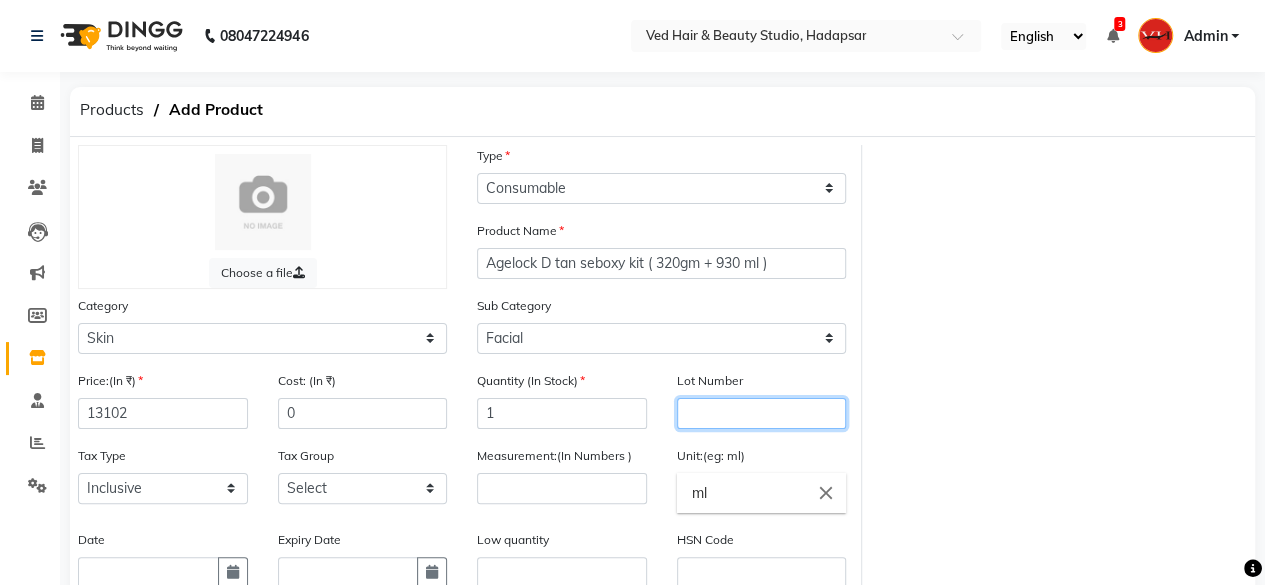 click 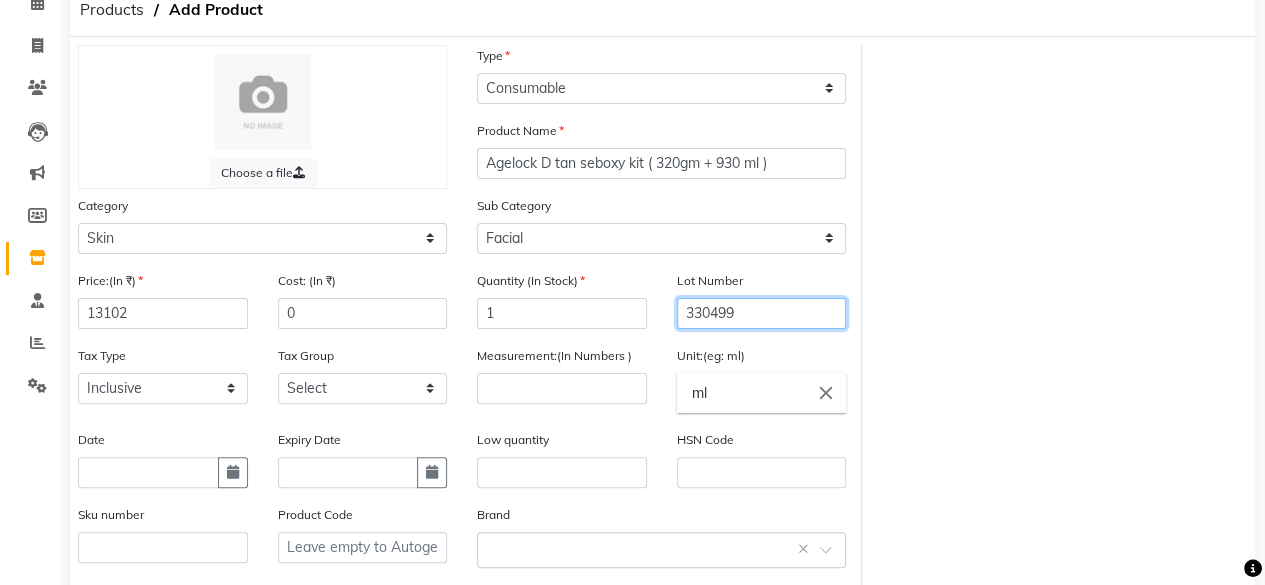 scroll, scrollTop: 200, scrollLeft: 0, axis: vertical 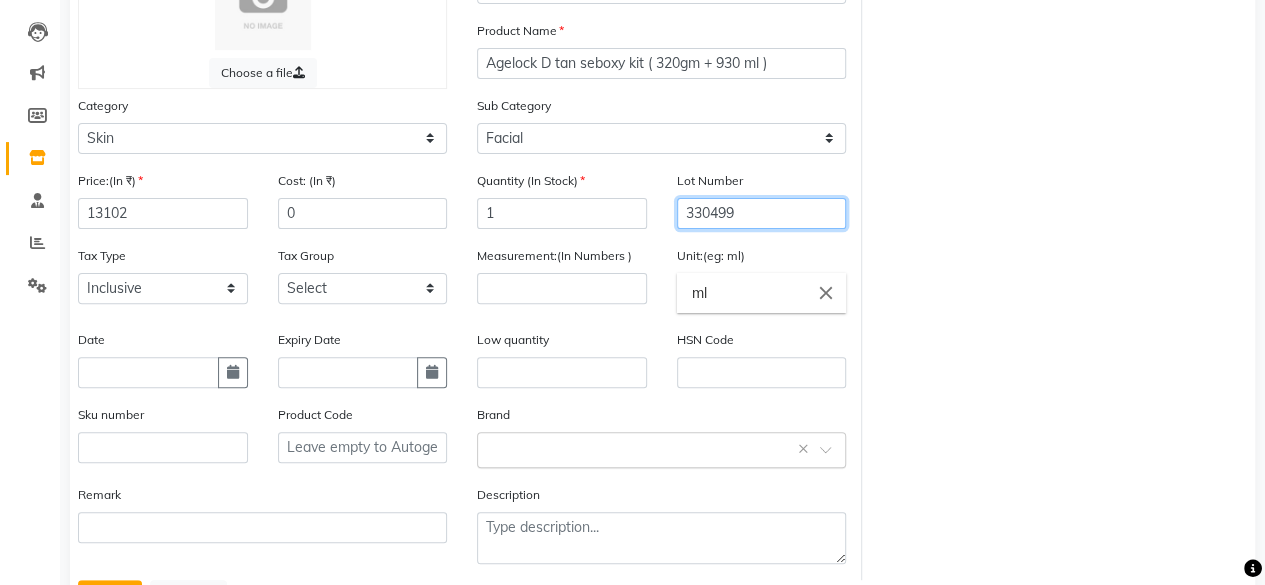 type on "330499" 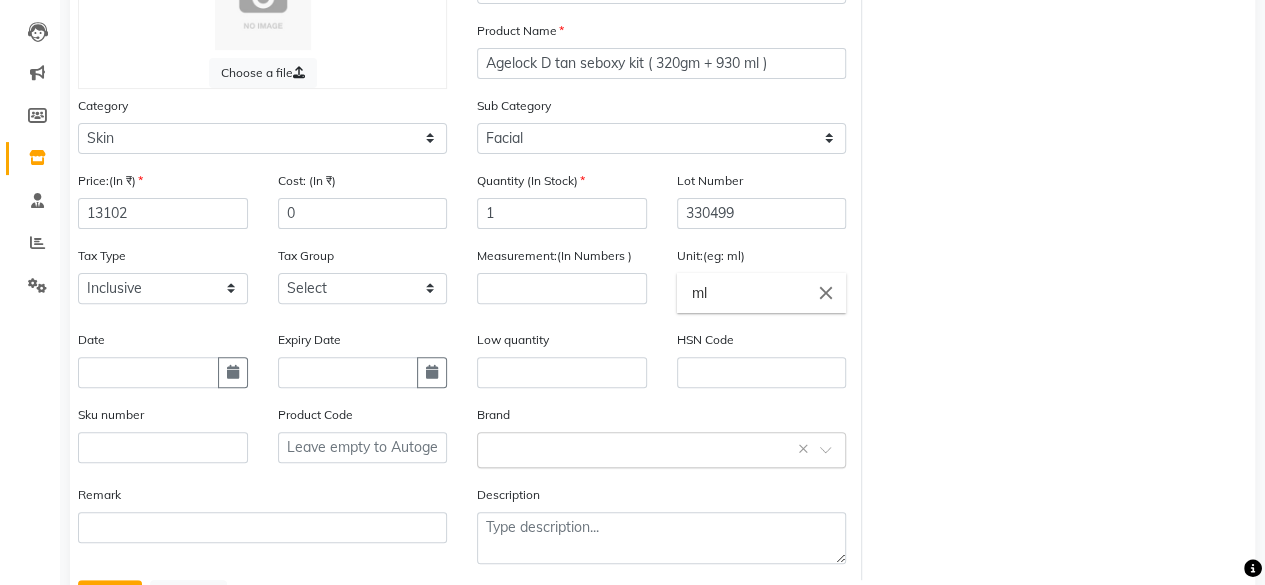 click on "Select brand or add custom brand    ×" 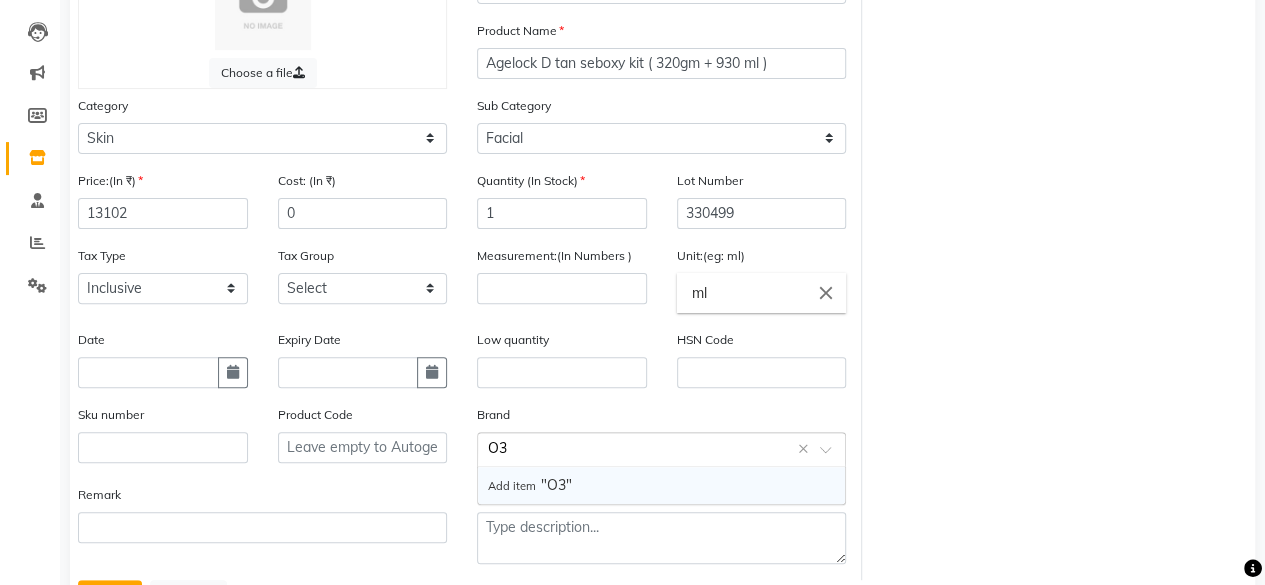 type on "O3+" 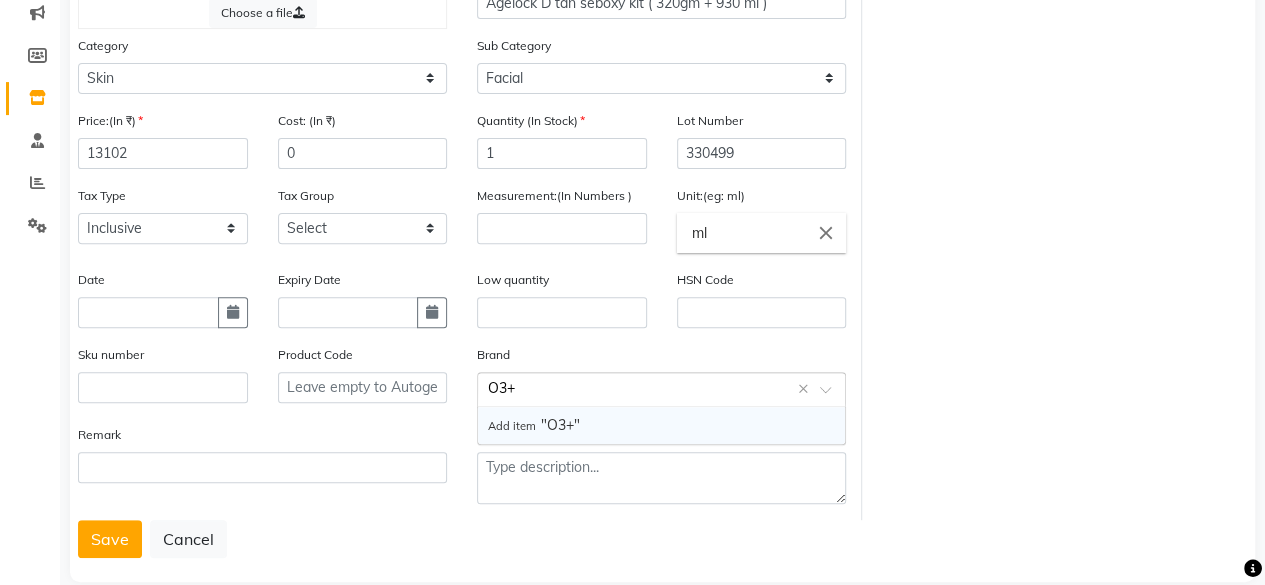 scroll, scrollTop: 288, scrollLeft: 0, axis: vertical 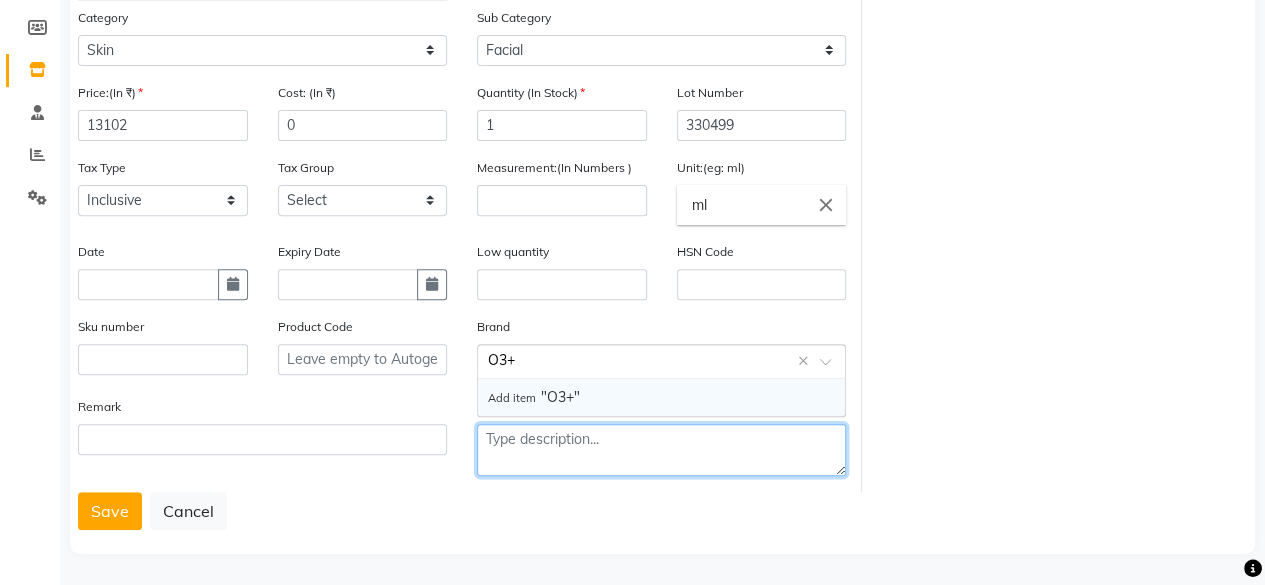 type 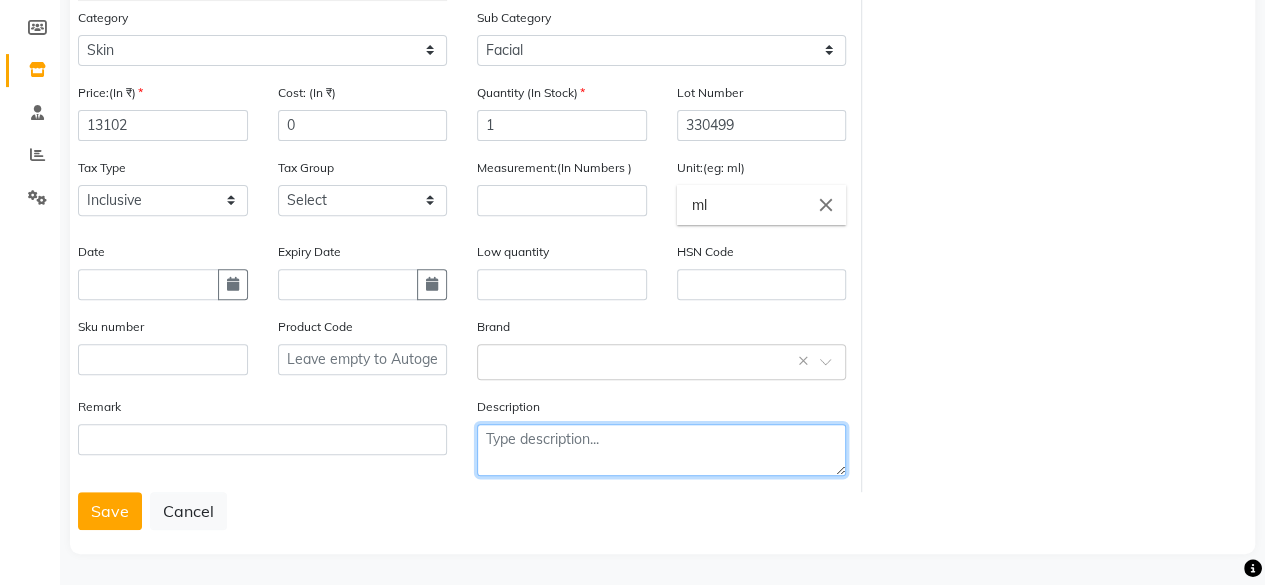click 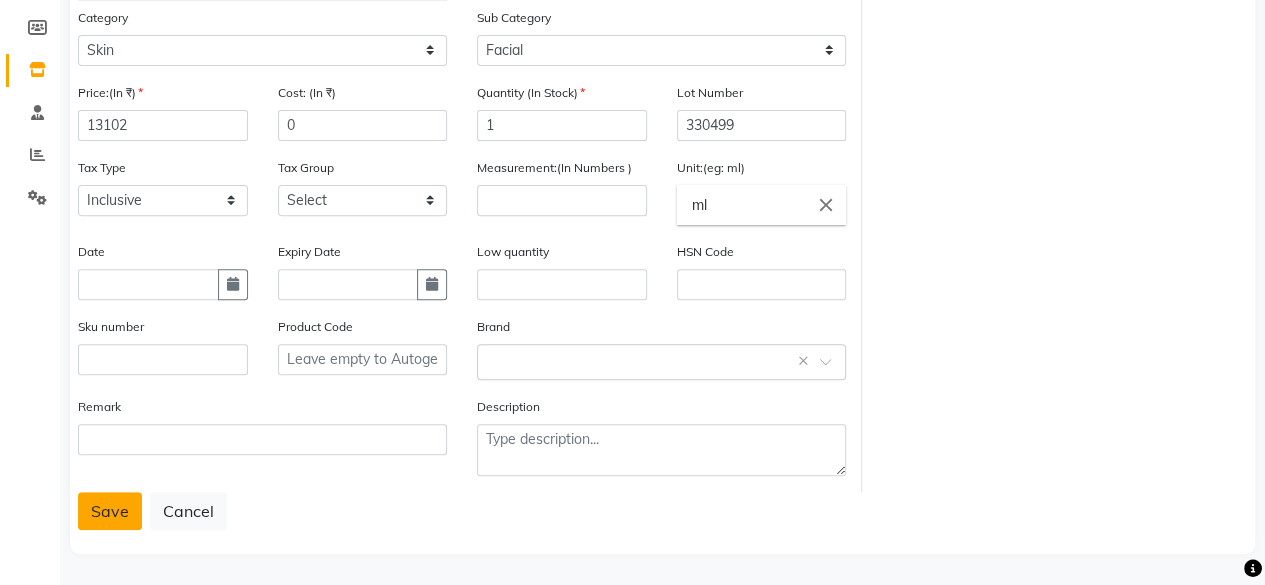 click on "Save" 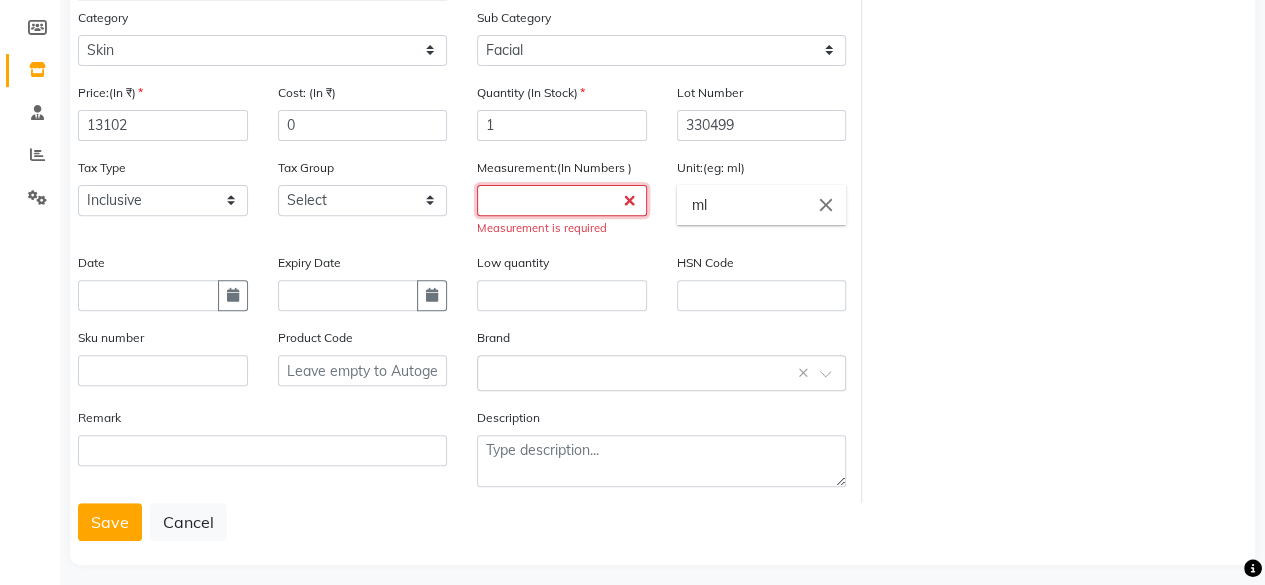 click 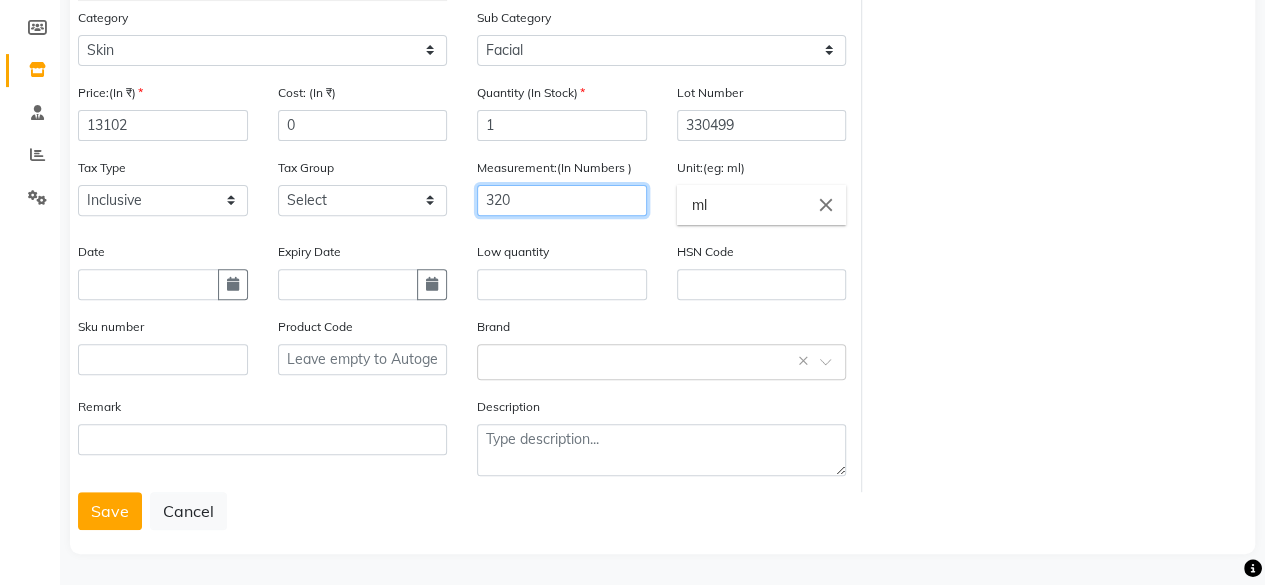 type on "320" 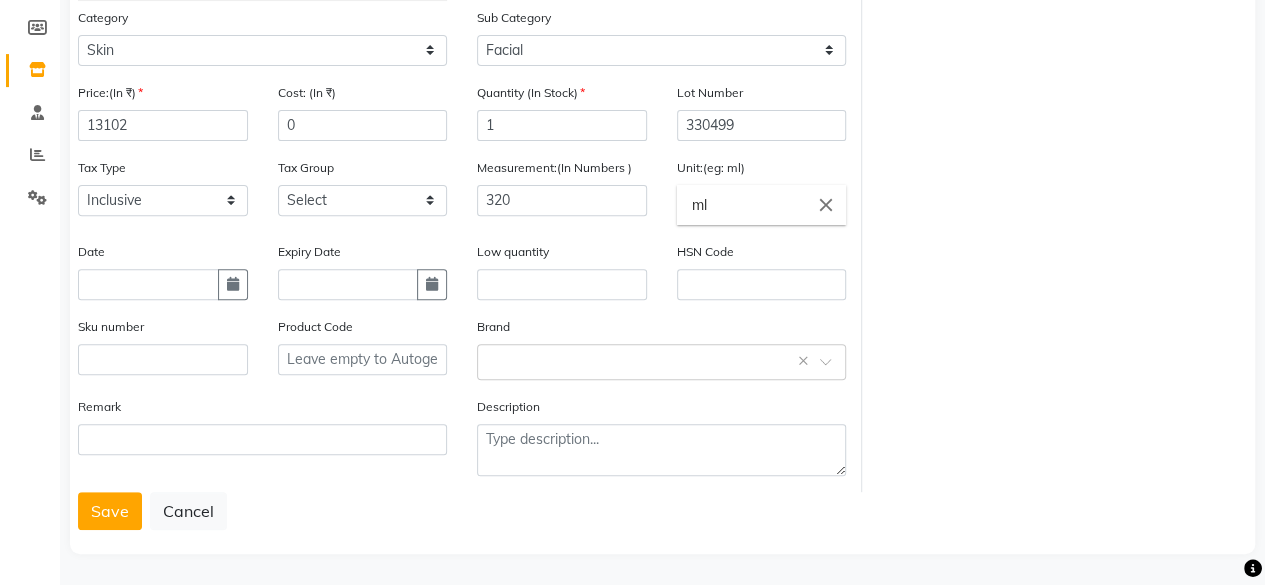click on "ml" 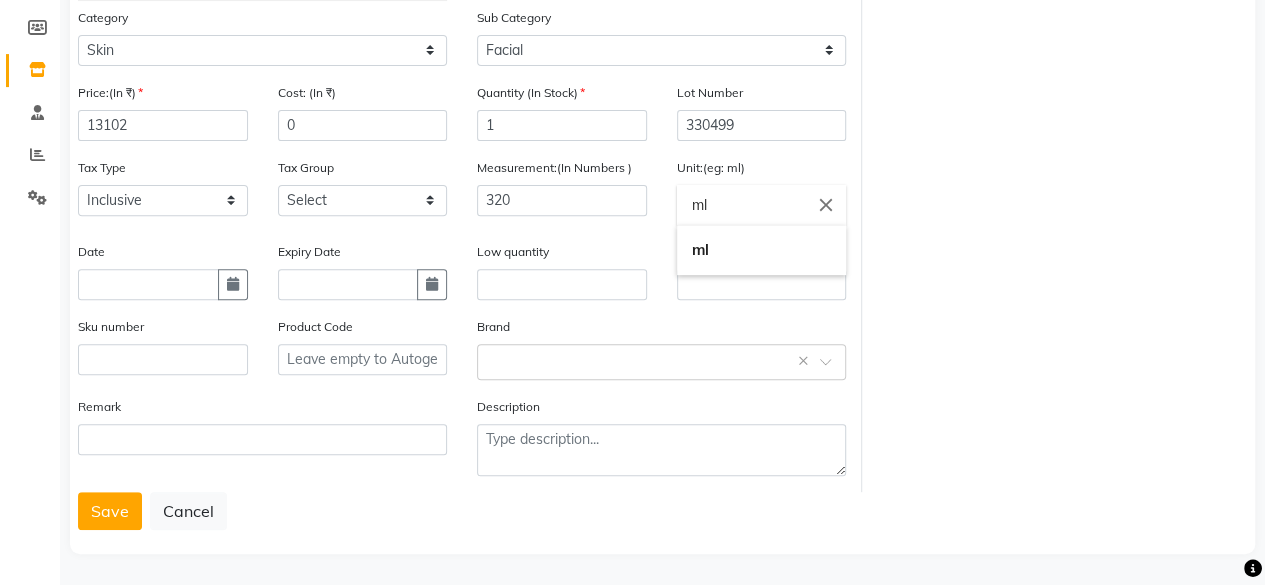 click on "ml" 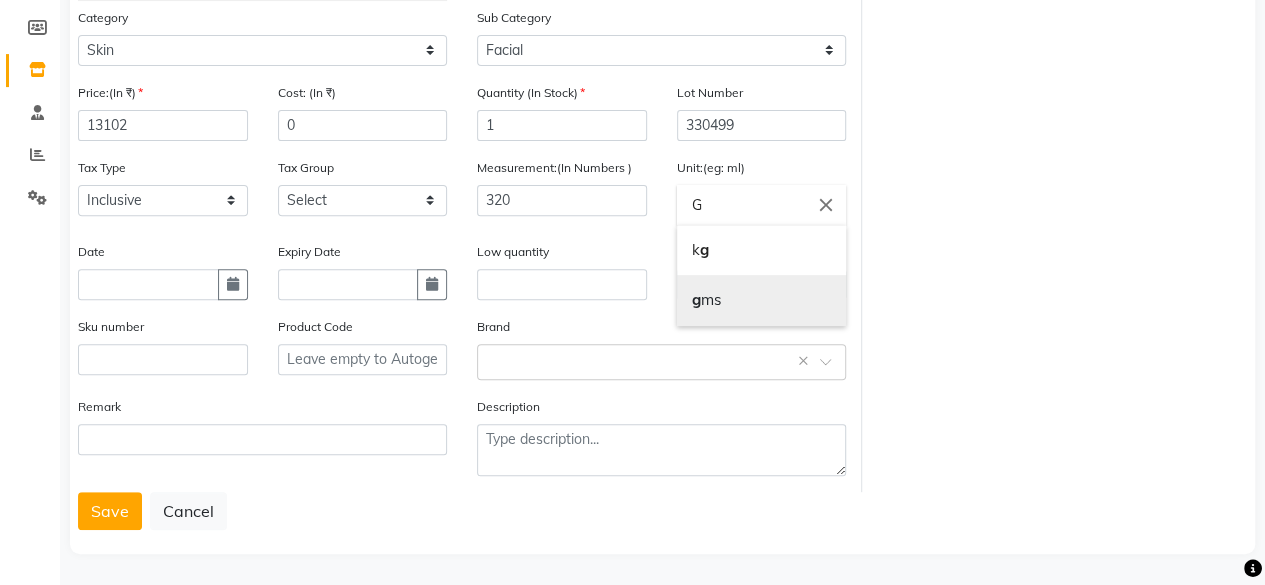 click on "g ms" at bounding box center (762, 300) 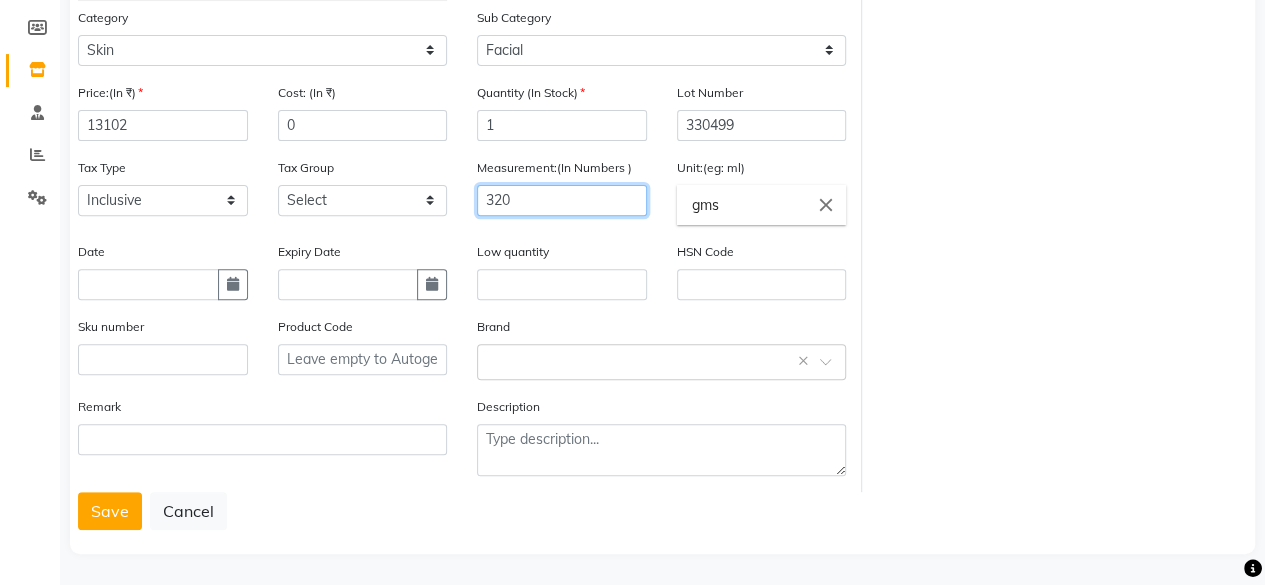 click on "320" 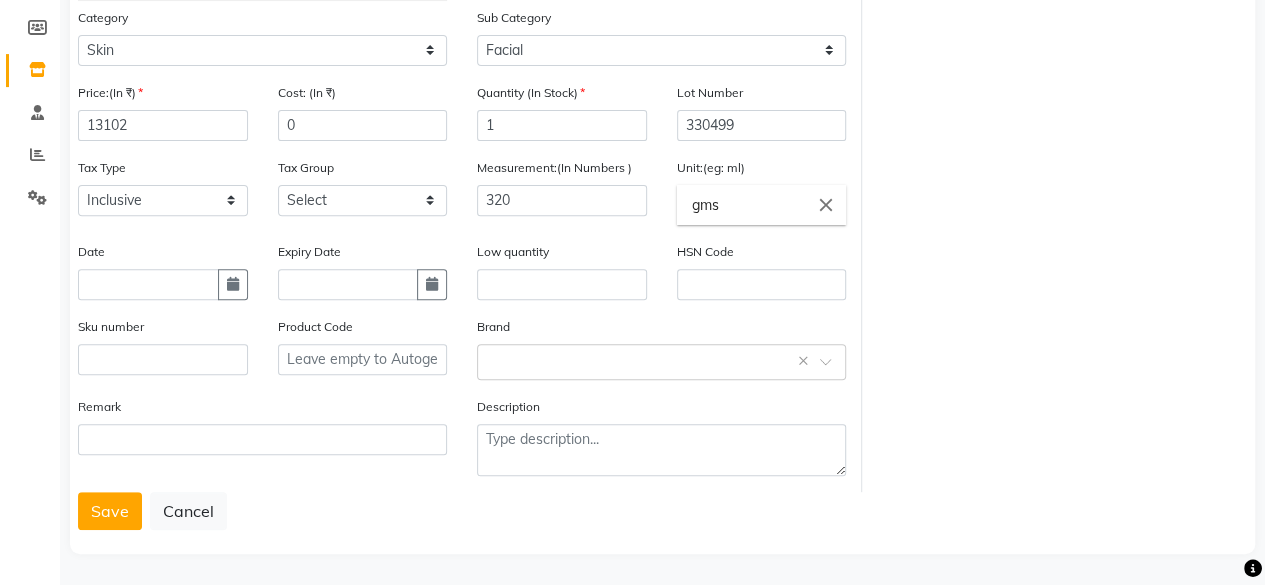 click on "Choose a file Type Select Type Both Retail Consumable Product Name Agelock D tan seboxy kit ( 320gm + 930 ml ) Category Select Hair Skin Makeup Personal Care Appliances [PERSON_NAME] Waxing Disposable Threading Hands and Feet Beauty Planet [MEDICAL_DATA] Cadiveu Casmara Cheryls Loreal Olaplex Other Sub Category Select Cleanser Facial Moisturiser Serum Toner Sun Care Masks Lip Care Eye Care Body Care Hand & Feet Kit & Combo Treatment Appliances Other Skin Price:(In ₹) 13102 Cost: (In ₹) 0 Quantity (In Stock) 1 Lot Number 330499 Tax Type Select Inclusive Exclusive Tax Group Select Measurement:(In Numbers ) 320 Unit:(eg: ml) gms close Date Expiry Date Low quantity HSN Code Sku number Product Code Brand Select brand or add custom brand    × Remark Description" 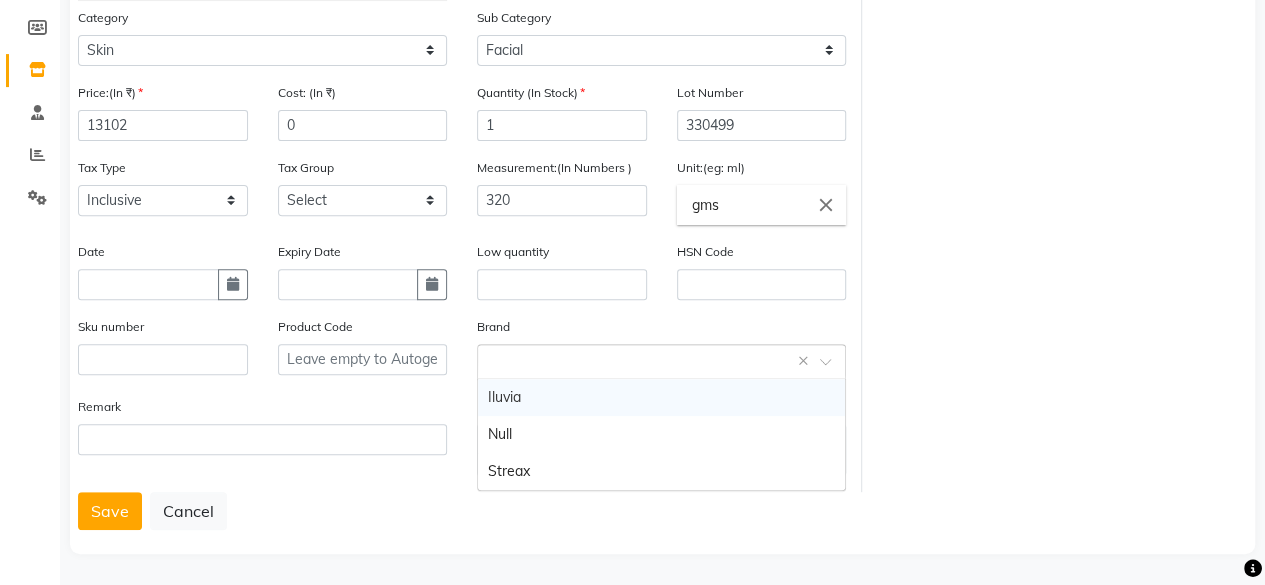 click 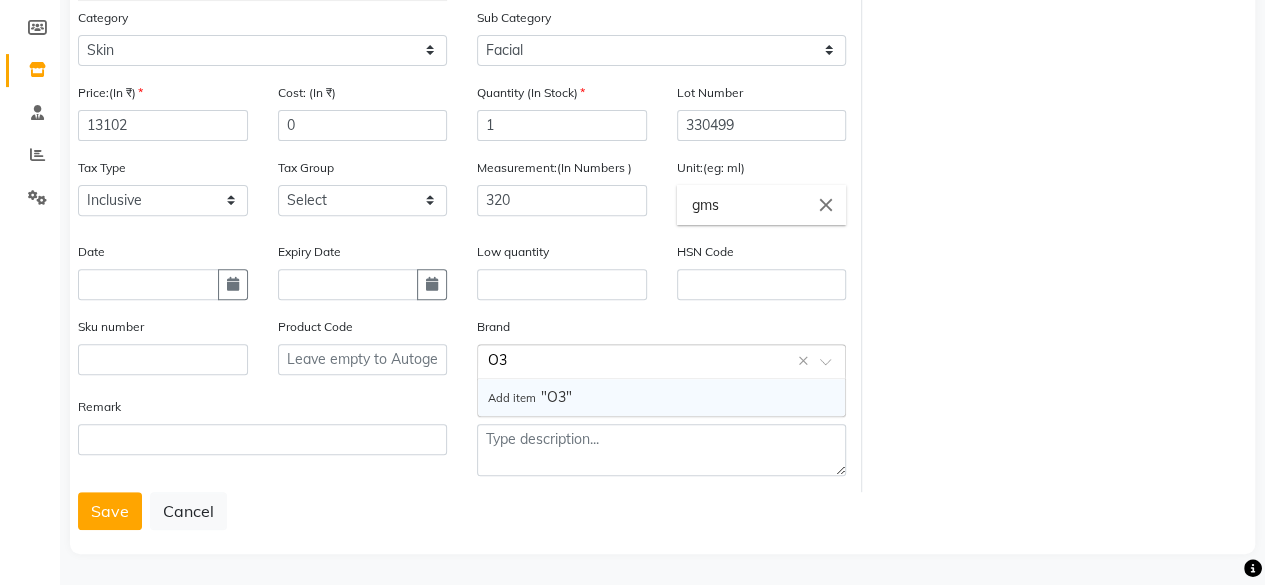 type on "O3+" 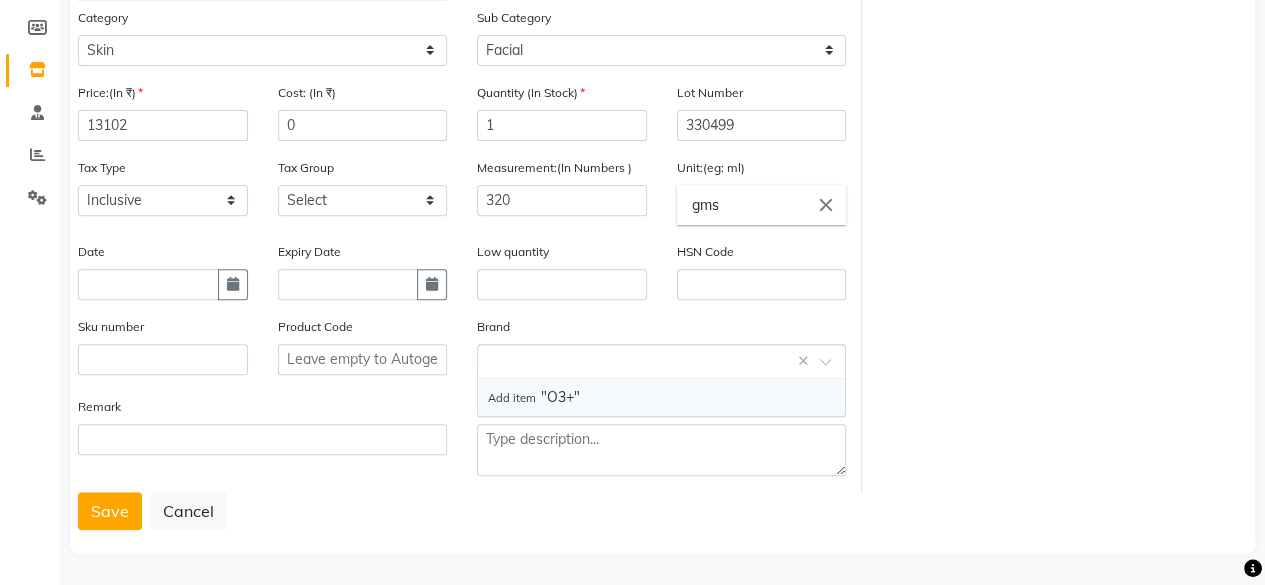 click on "Choose a file Type Select Type Both Retail Consumable Product Name Agelock D tan seboxy kit ( 320gm + 930 ml ) Category Select Hair Skin Makeup Personal Care Appliances [PERSON_NAME] Waxing Disposable Threading Hands and Feet Beauty Planet [MEDICAL_DATA] Cadiveu Casmara Cheryls Loreal Olaplex Other Sub Category Select Cleanser Facial Moisturiser Serum Toner Sun Care Masks Lip Care Eye Care Body Care Hand & Feet Kit & Combo Treatment Appliances Other Skin Price:(In ₹) 13102 Cost: (In ₹) 0 Quantity (In Stock) 1 Lot Number 330499 Tax Type Select Inclusive Exclusive Tax Group Select Measurement:(In Numbers ) 320 Unit:(eg: ml) gms close Date Expiry Date Low quantity HSN Code Sku number Product Code Brand Select brand or add custom brand    × Remark Description" 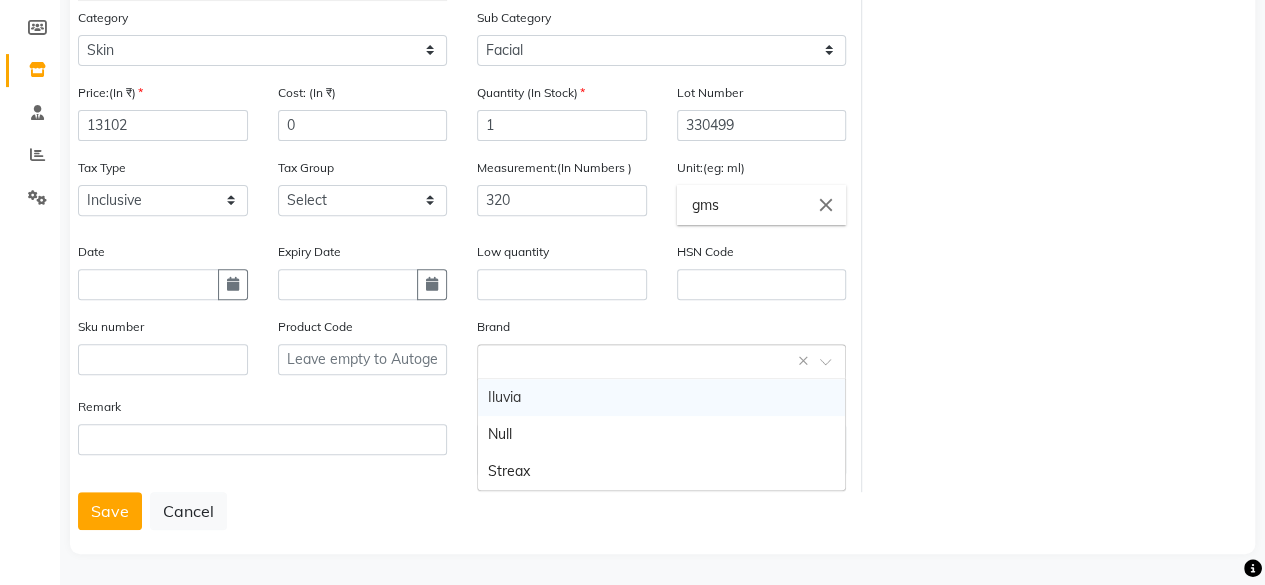 click 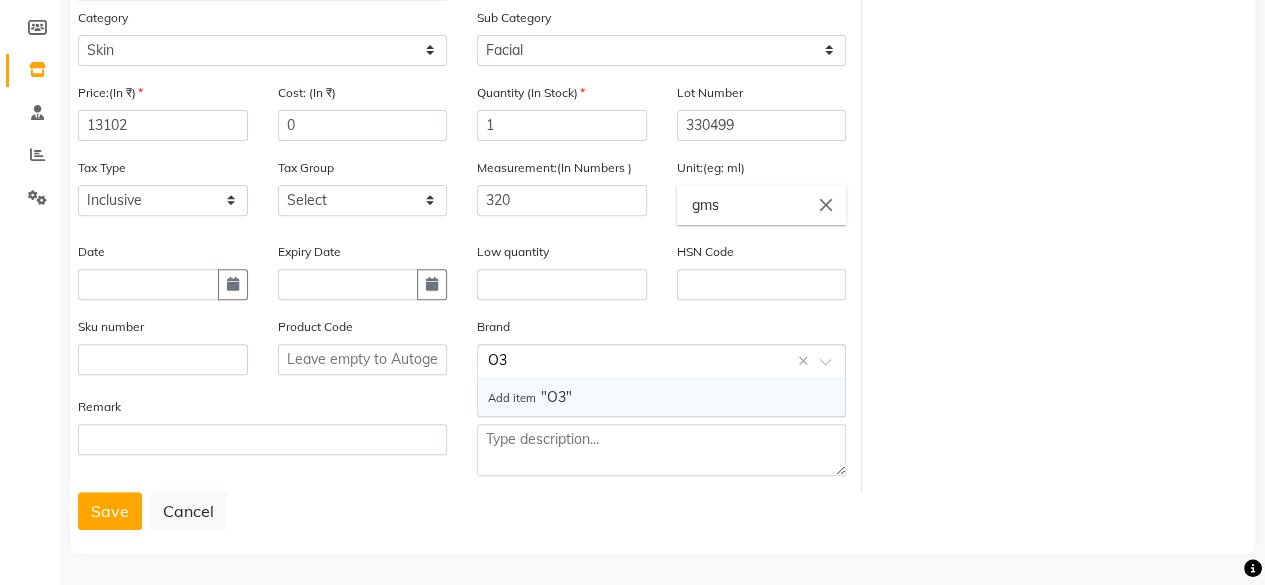type on "O3+" 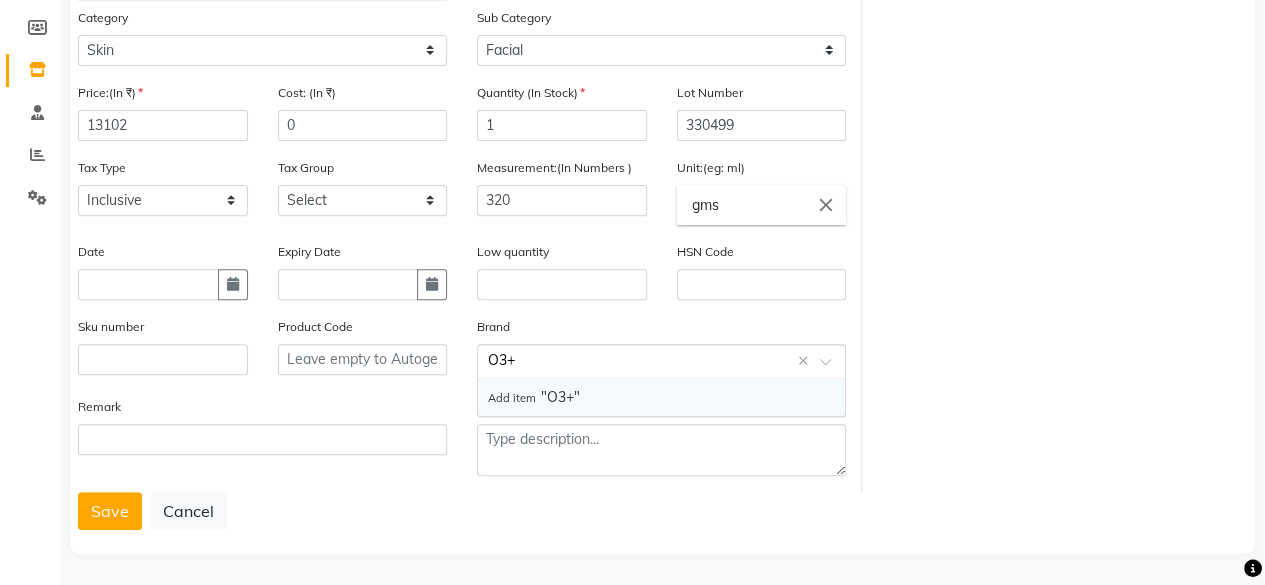 click on "Add item "O3+"" at bounding box center (534, 397) 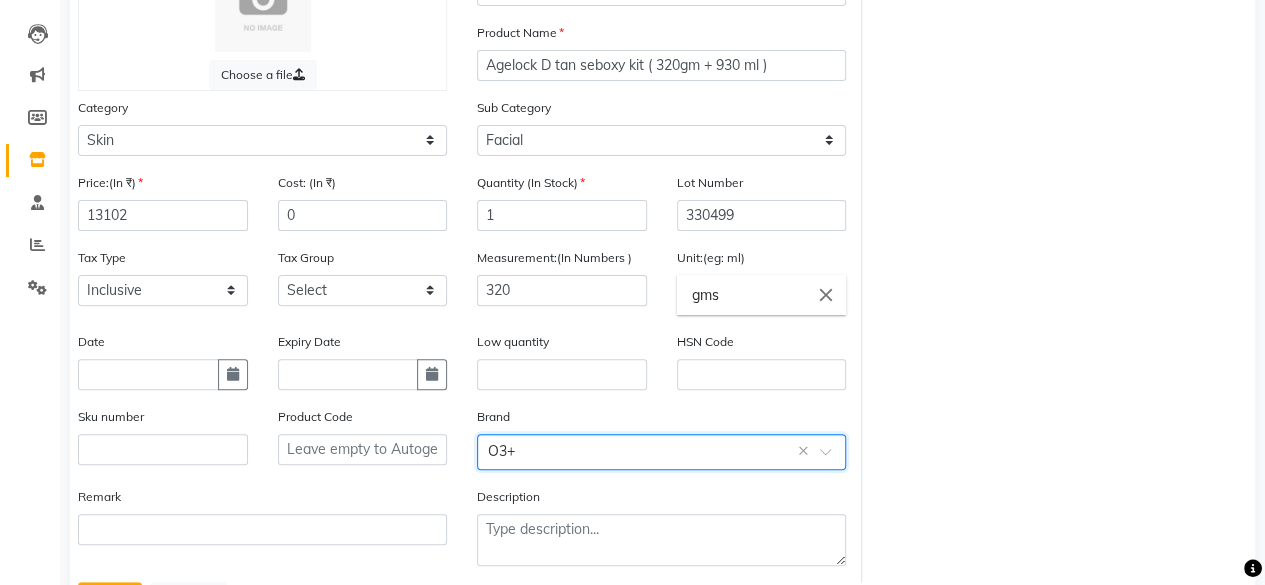 scroll, scrollTop: 288, scrollLeft: 0, axis: vertical 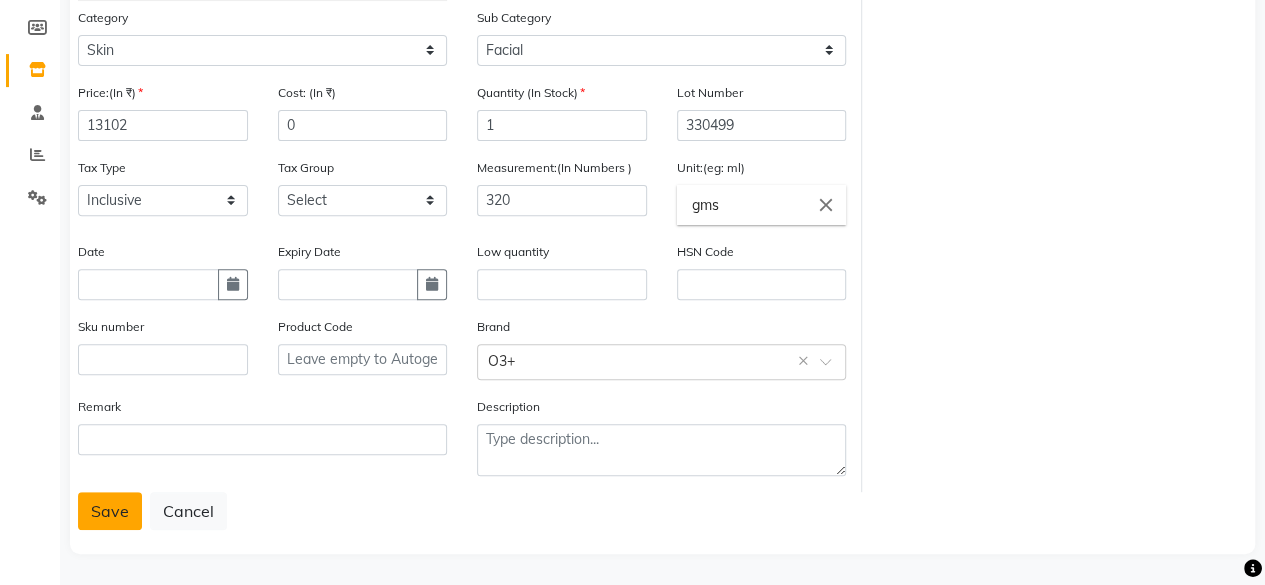 click on "Save" 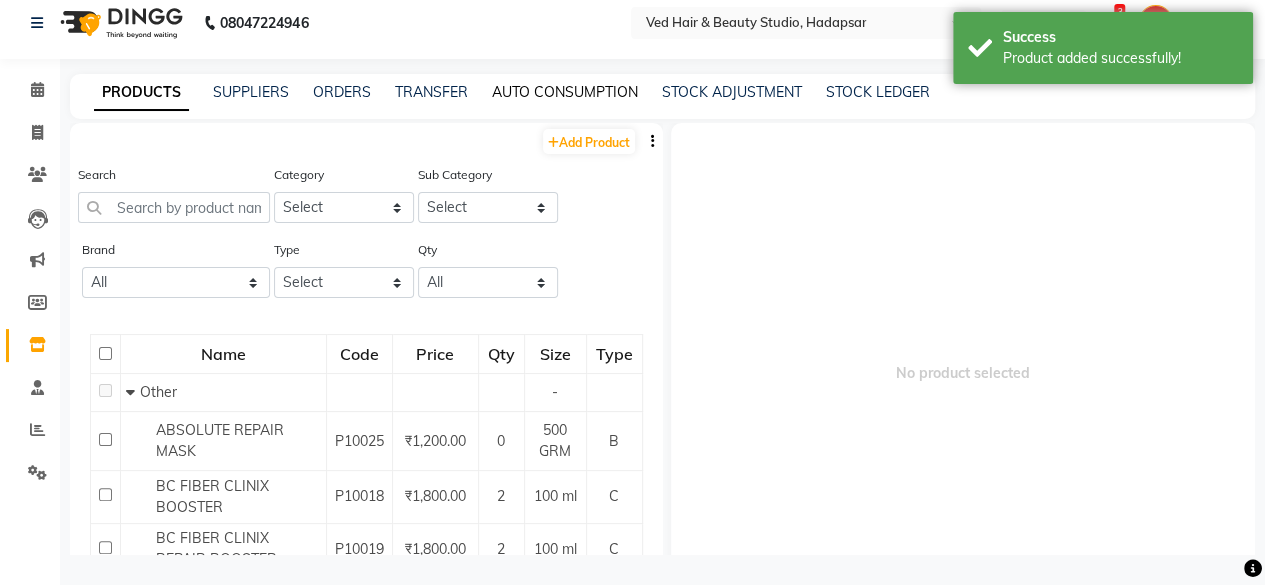 scroll, scrollTop: 12, scrollLeft: 0, axis: vertical 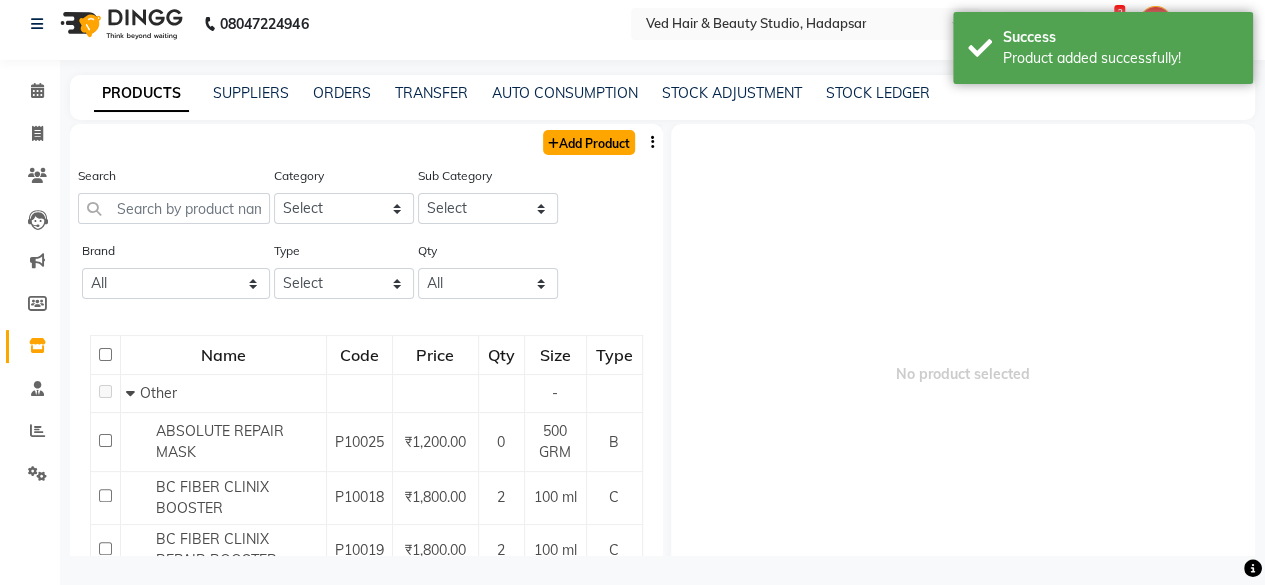 click on "Add Product" 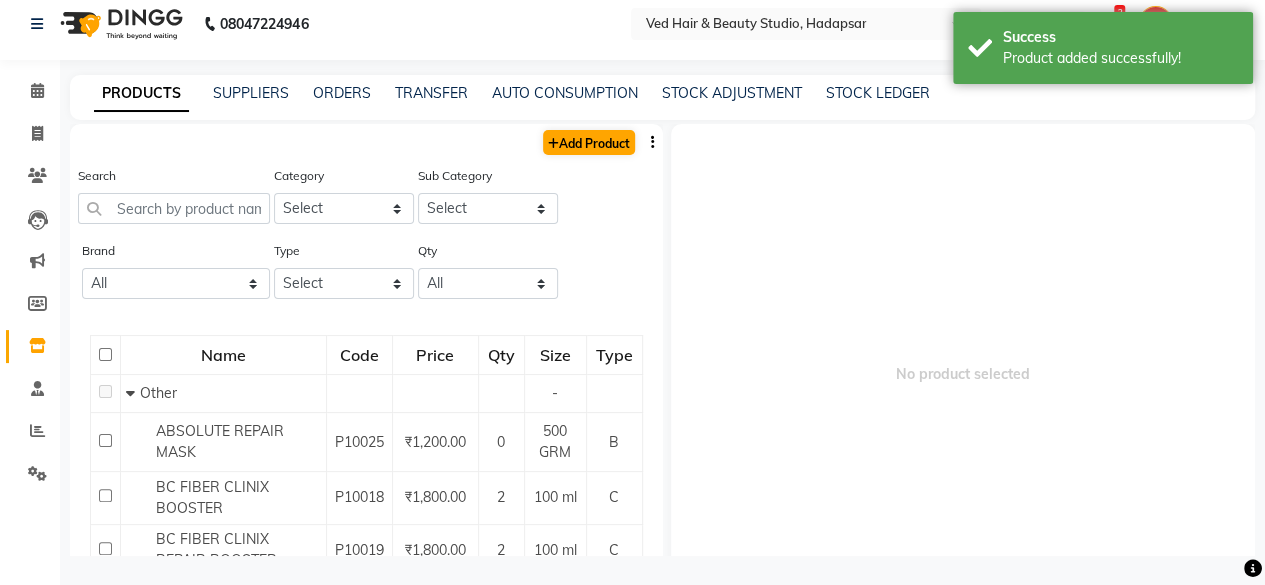 select on "true" 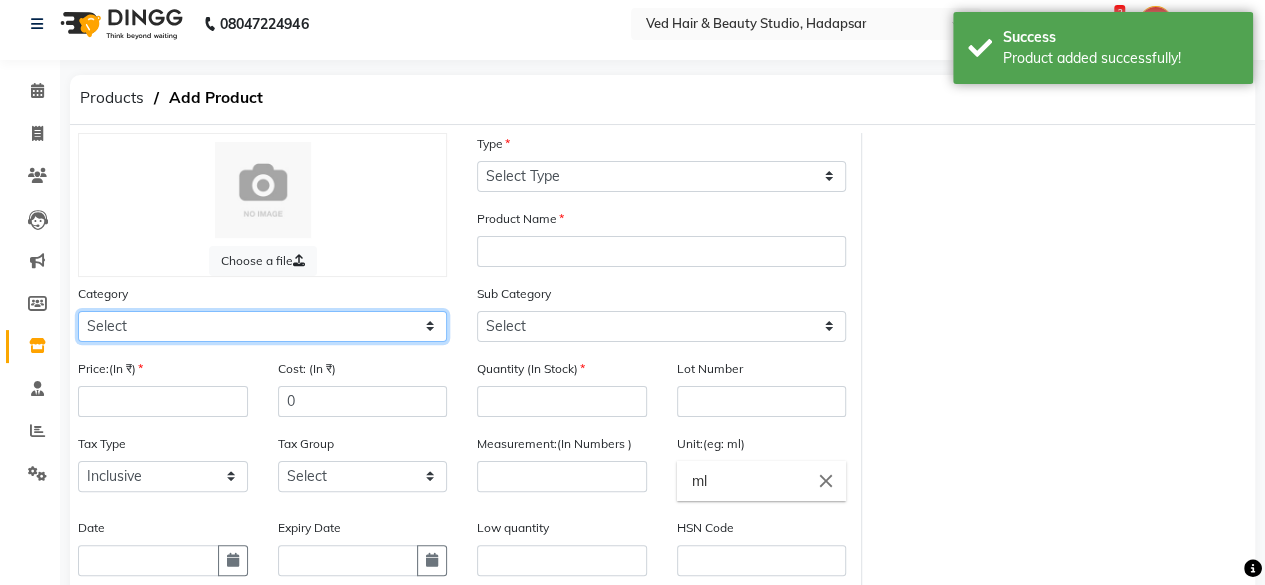 click on "Select Hair Skin Makeup Personal Care Appliances [PERSON_NAME] Waxing Disposable Threading Hands and Feet Beauty Planet [MEDICAL_DATA] Cadiveu Casmara Cheryls Loreal Olaplex Other" 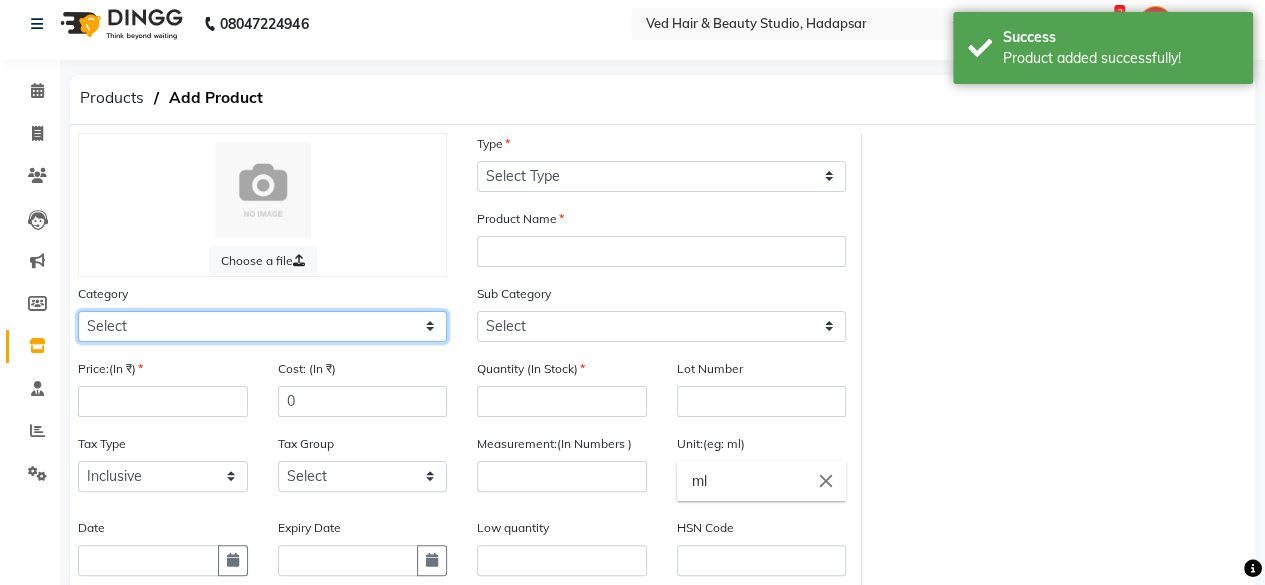 select on "1150" 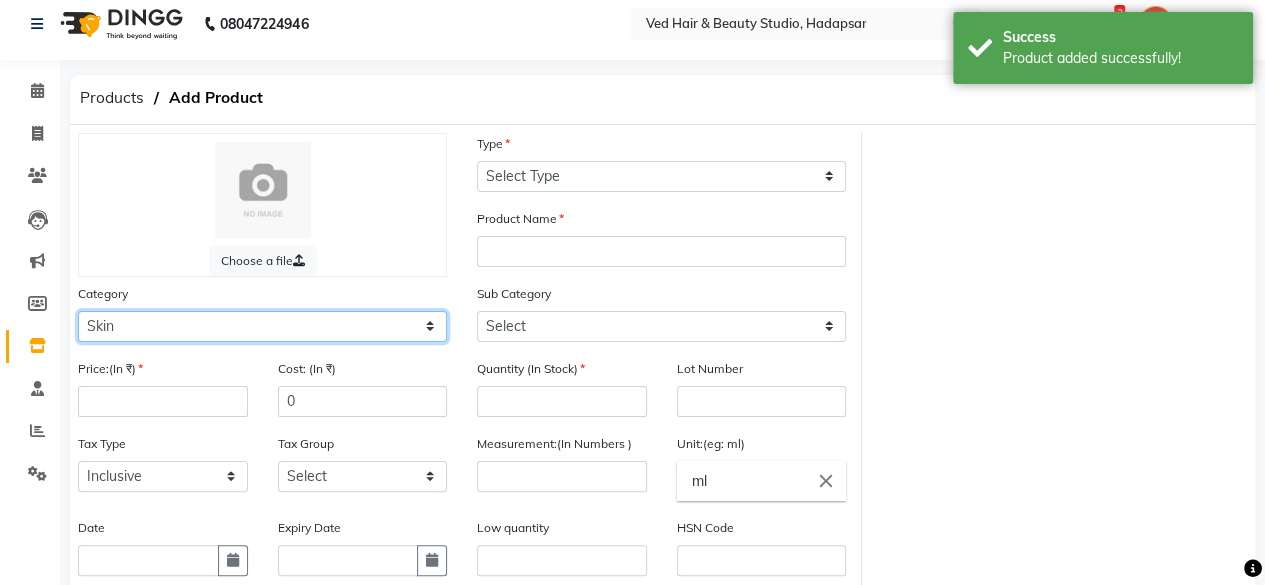 click on "Select Hair Skin Makeup Personal Care Appliances [PERSON_NAME] Waxing Disposable Threading Hands and Feet Beauty Planet [MEDICAL_DATA] Cadiveu Casmara Cheryls Loreal Olaplex Other" 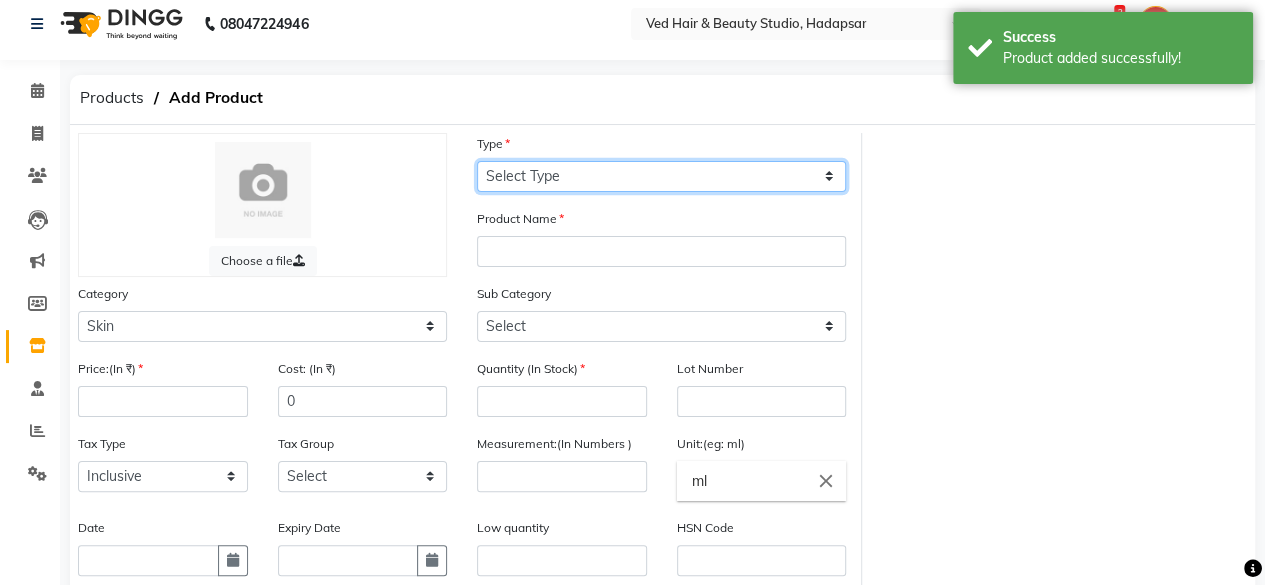click on "Select Type Both Retail Consumable" 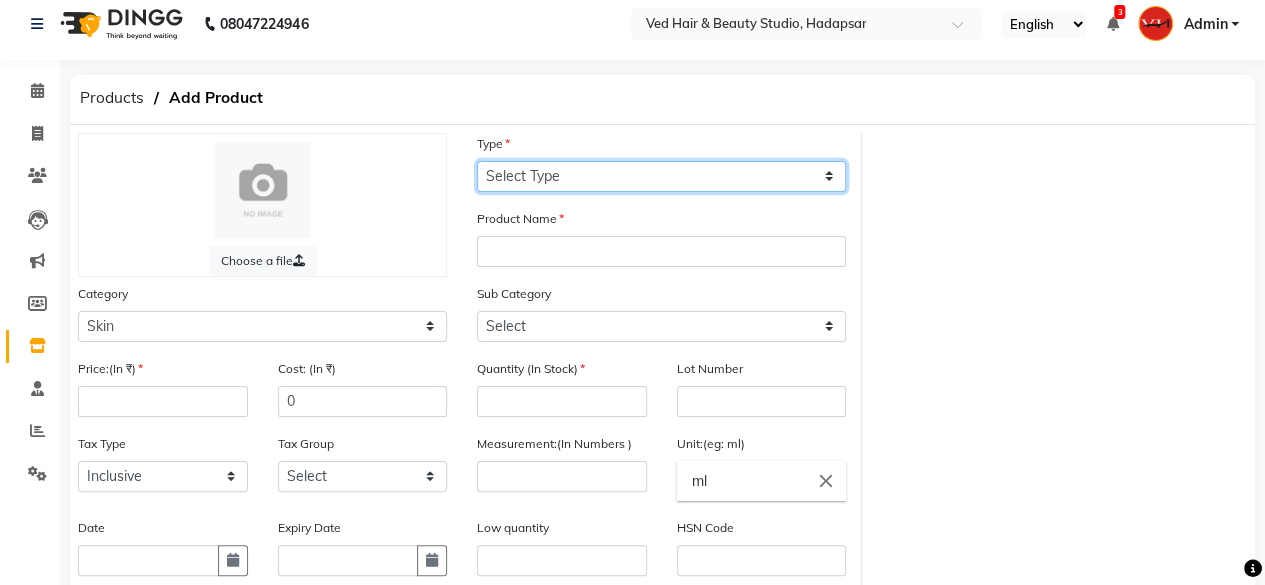 select on "C" 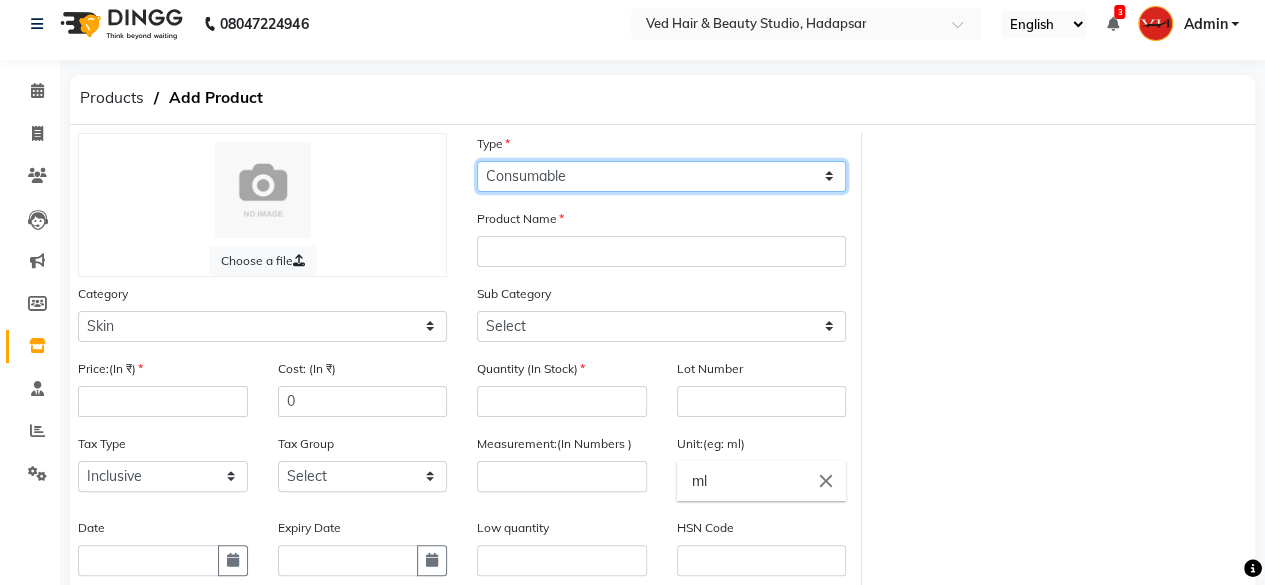 click on "Select Type Both Retail Consumable" 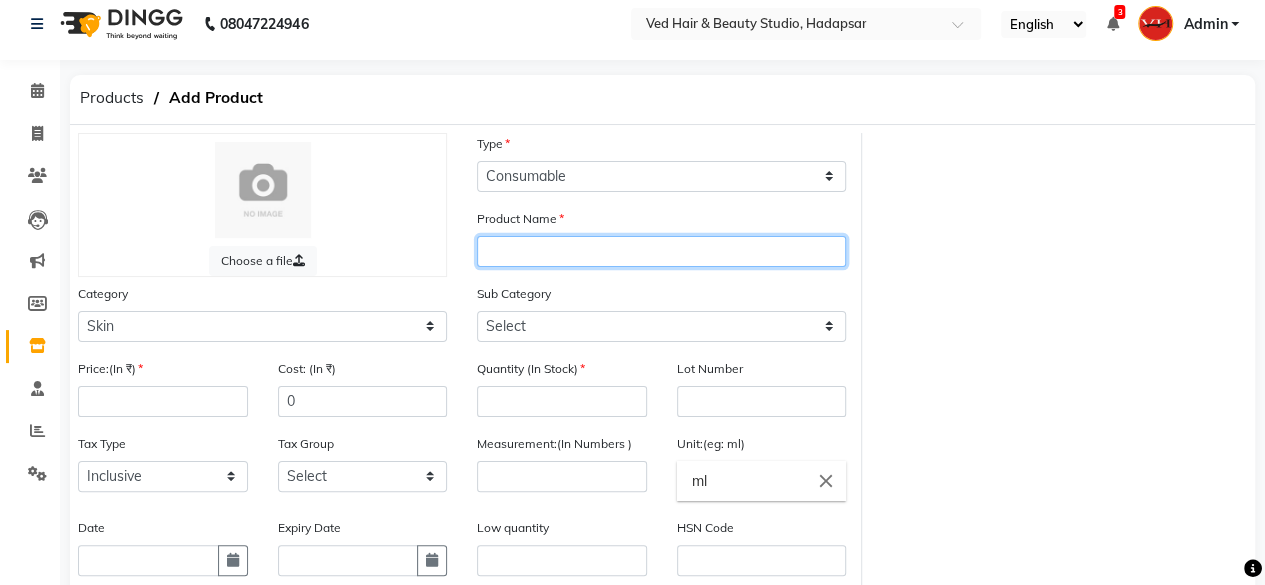 click 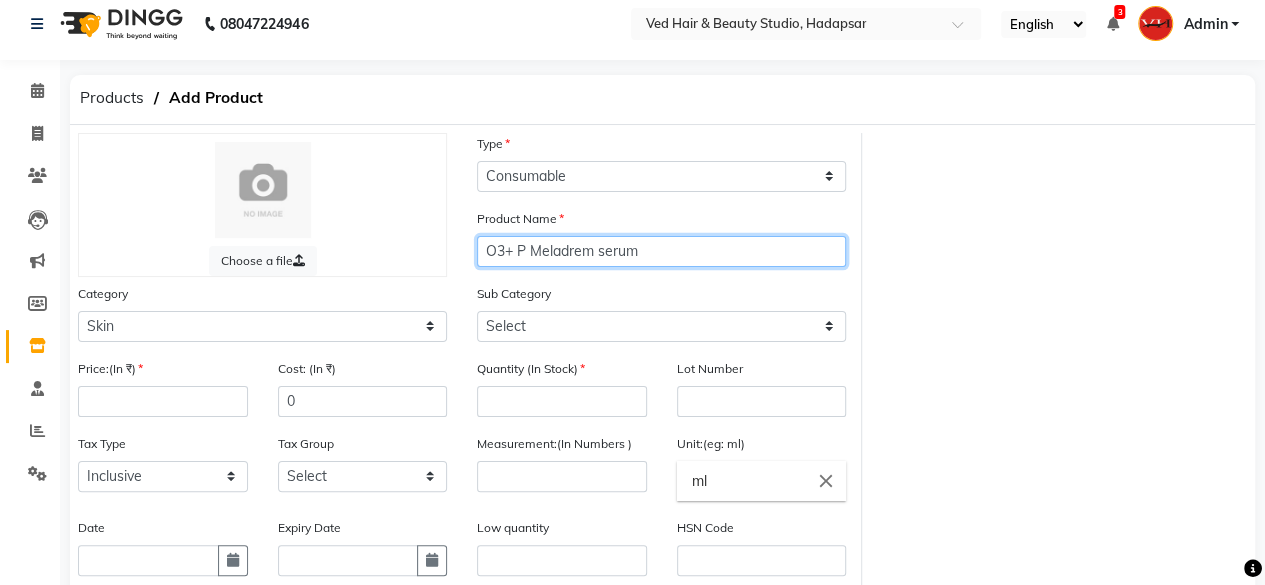 type on "O3+ P Meladrem serum" 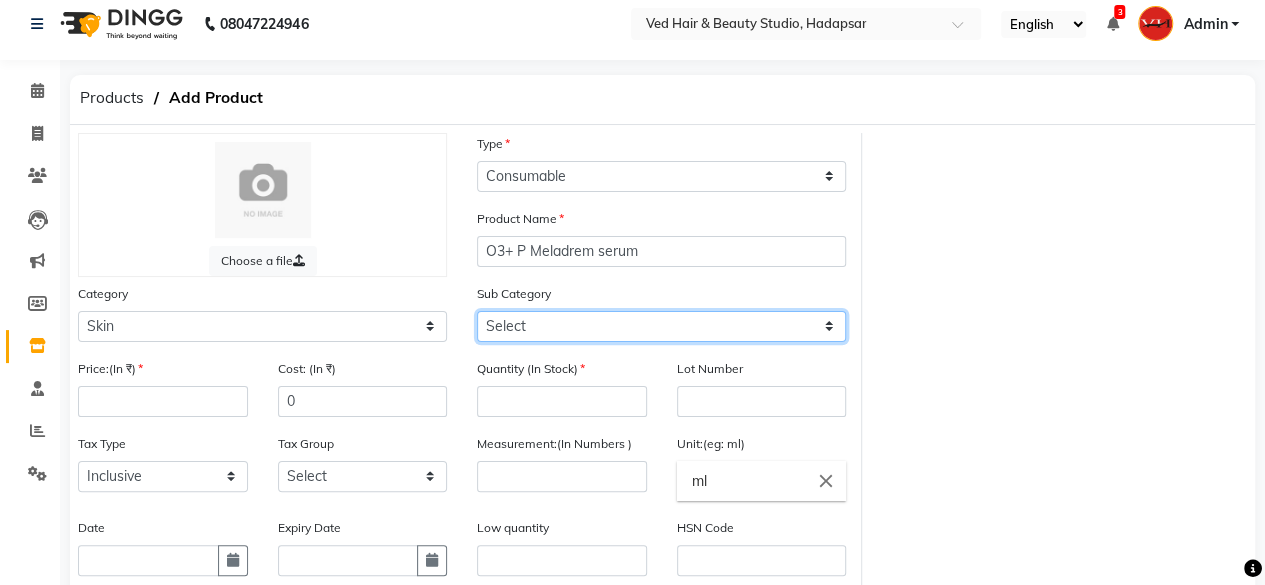 click on "Select Cleanser Facial Moisturiser Serum Toner Sun Care Masks Lip Care Eye Care Body Care Hand & Feet Kit & Combo Treatment Appliances Other Skin" 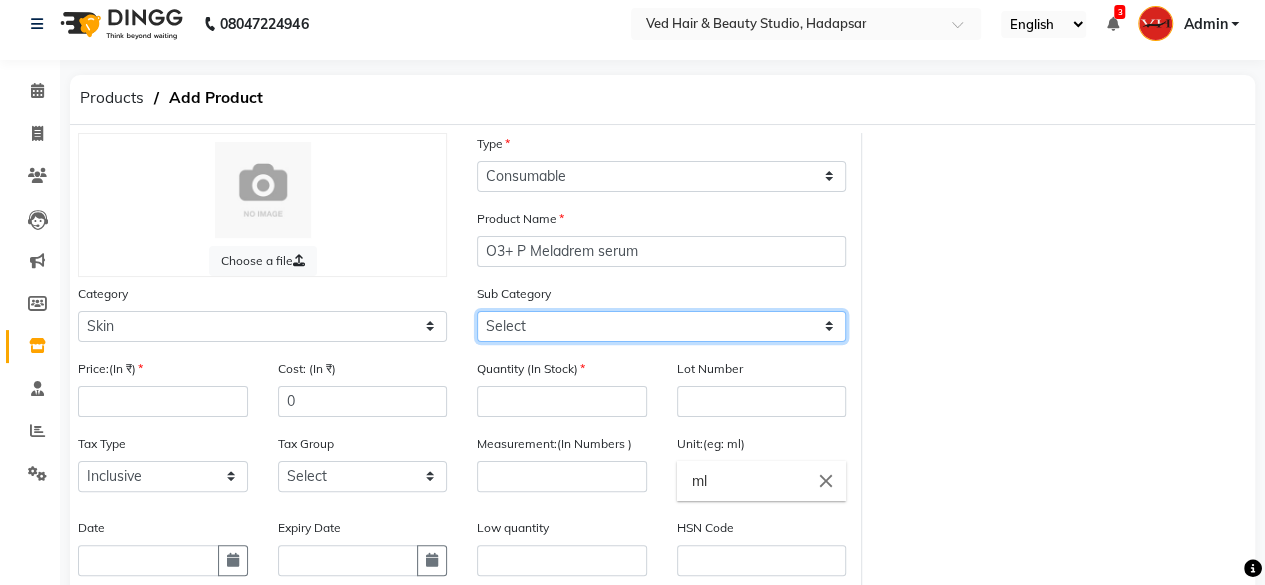 select on "1154" 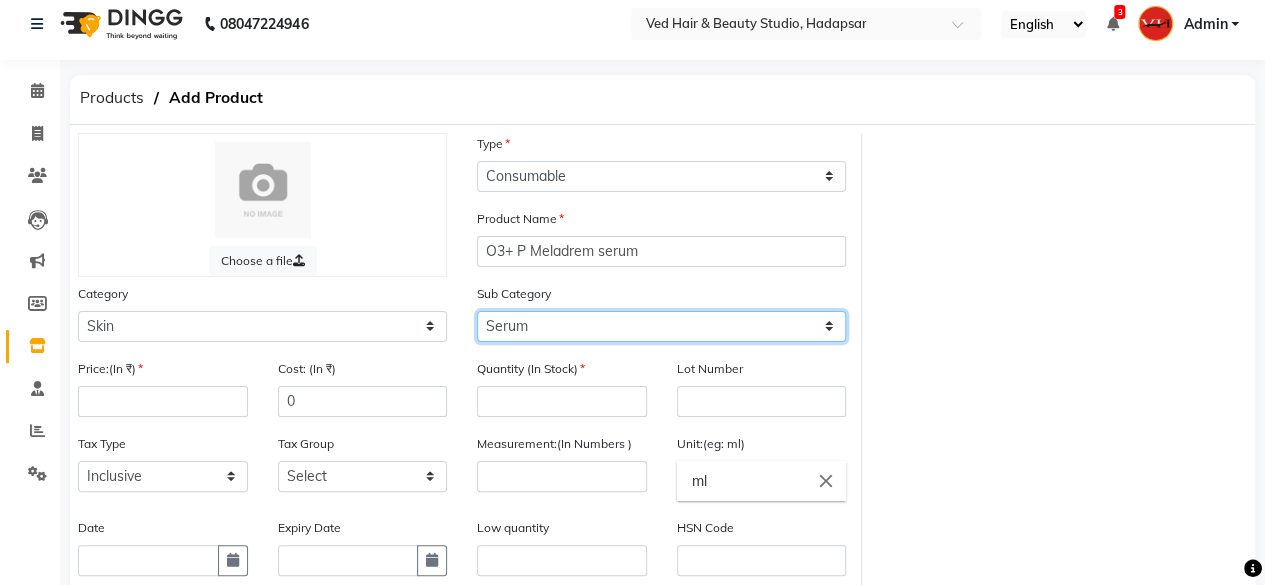click on "Select Cleanser Facial Moisturiser Serum Toner Sun Care Masks Lip Care Eye Care Body Care Hand & Feet Kit & Combo Treatment Appliances Other Skin" 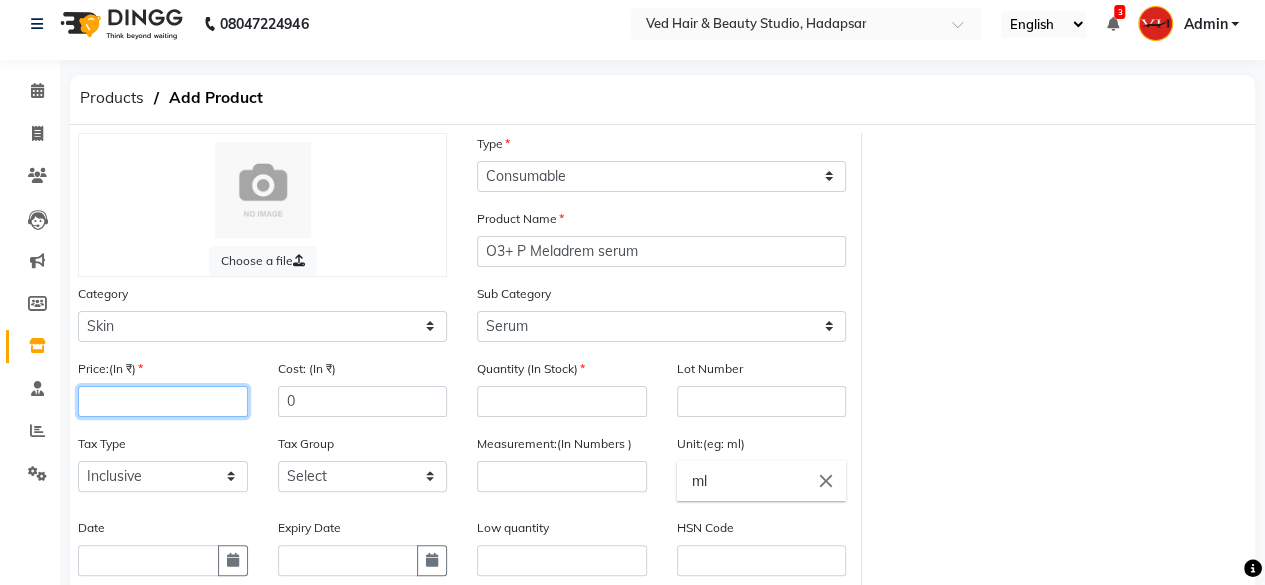 click 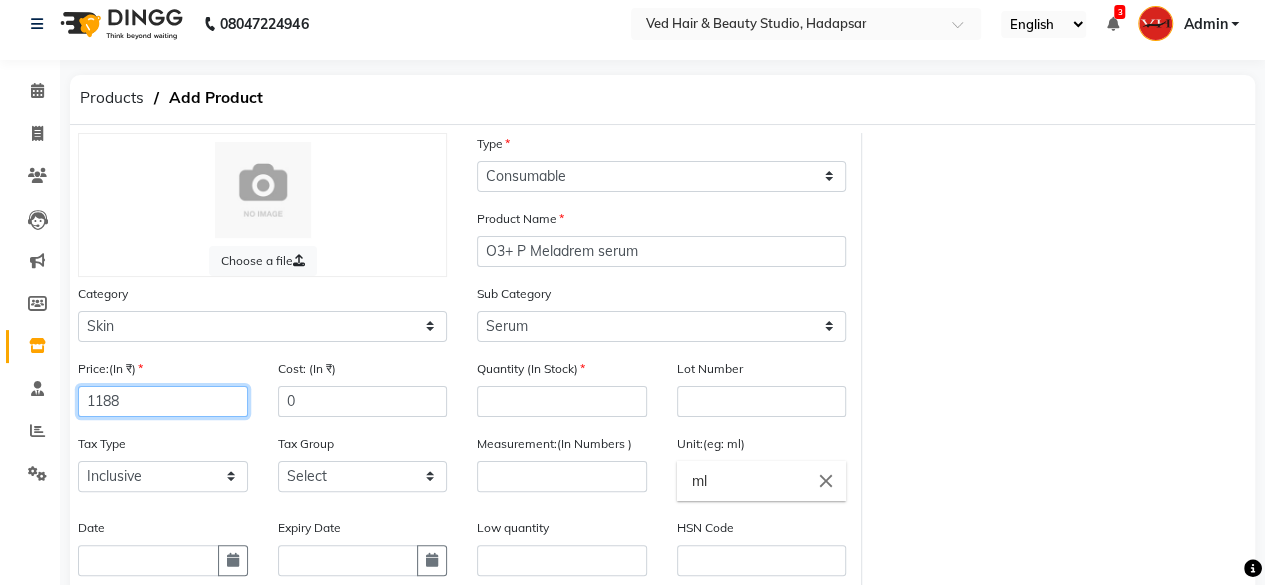 type on "1188" 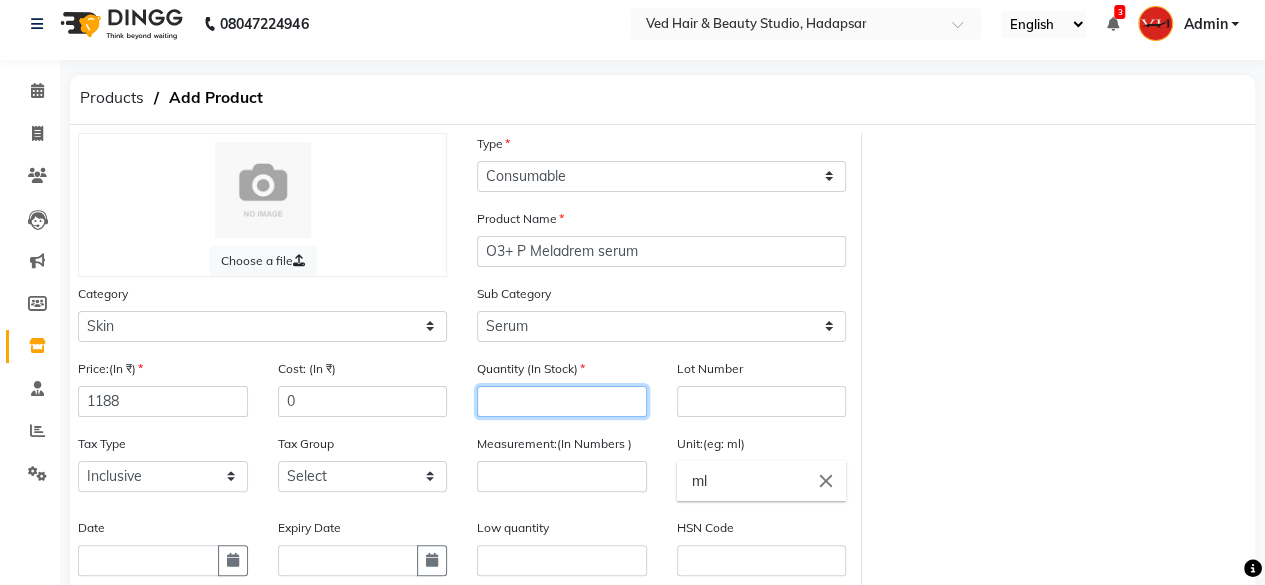 click 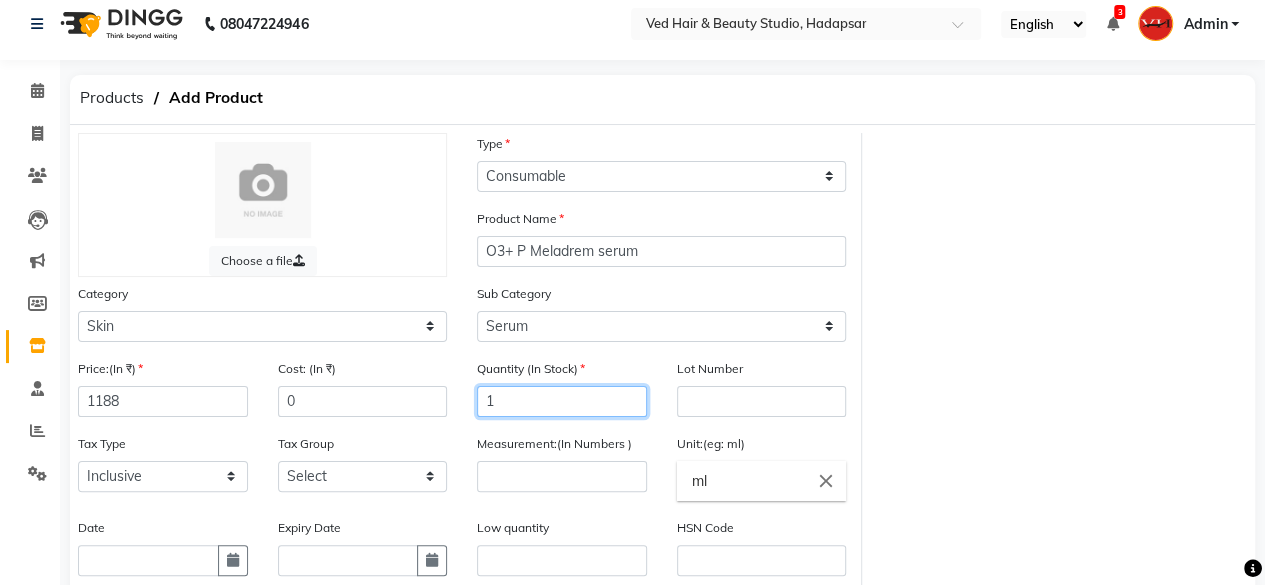 type on "1" 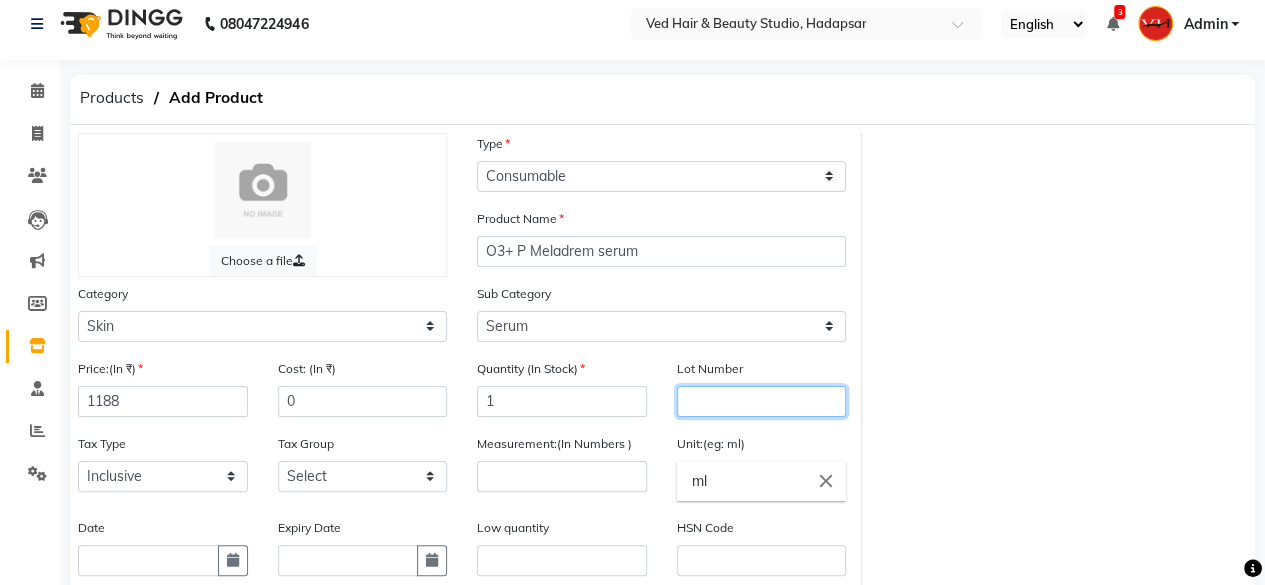 click 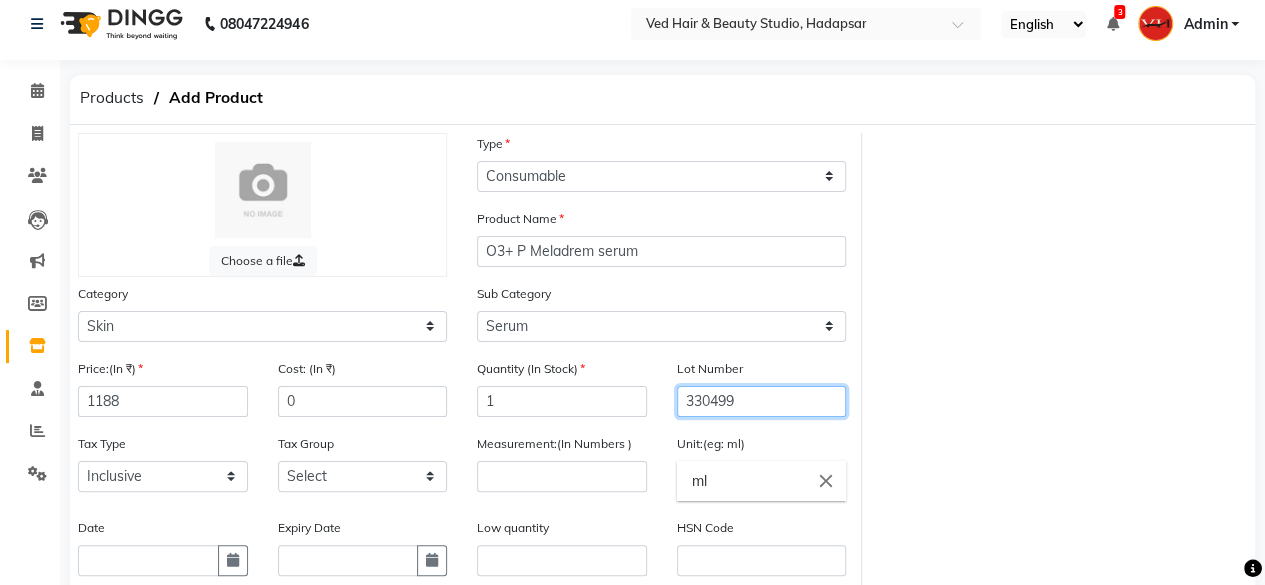 type on "330499" 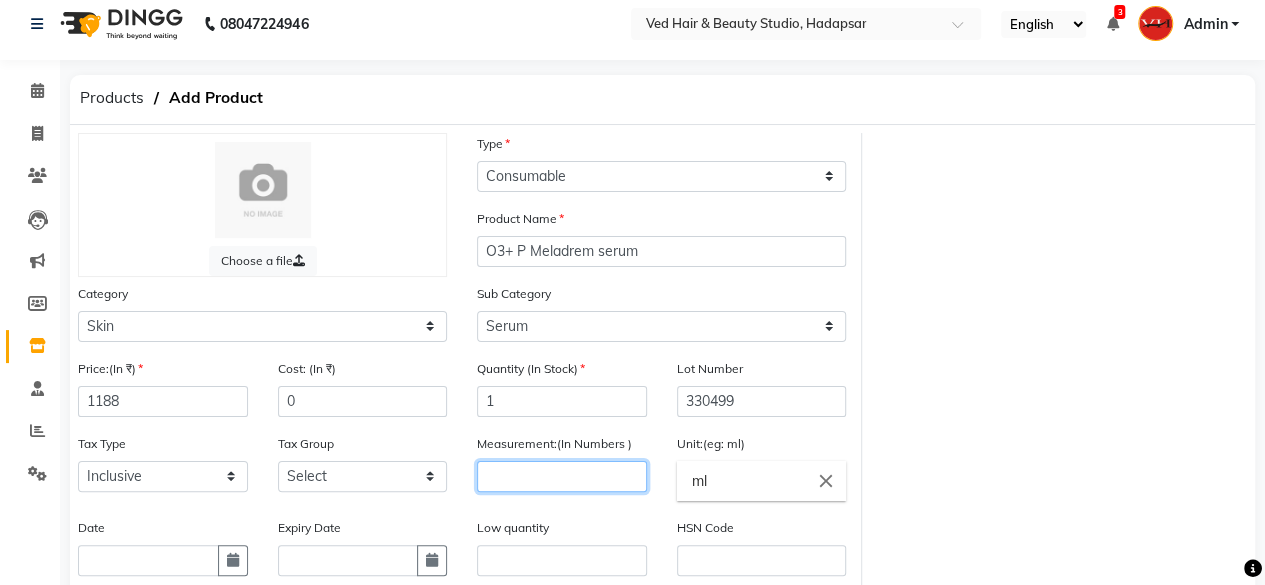 click 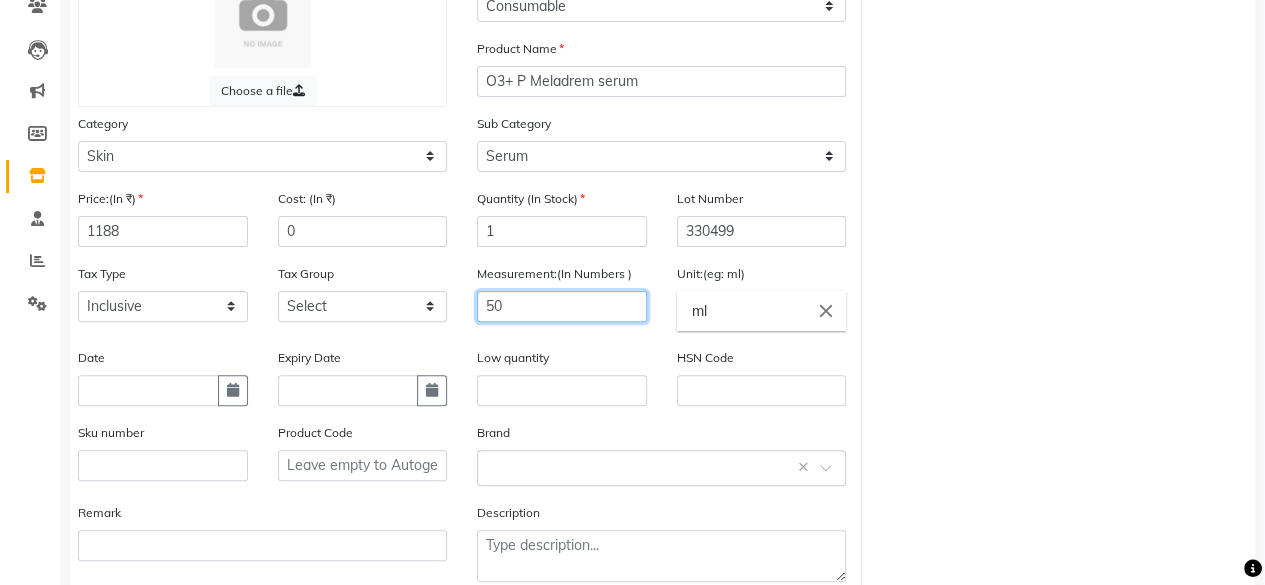 scroll, scrollTop: 212, scrollLeft: 0, axis: vertical 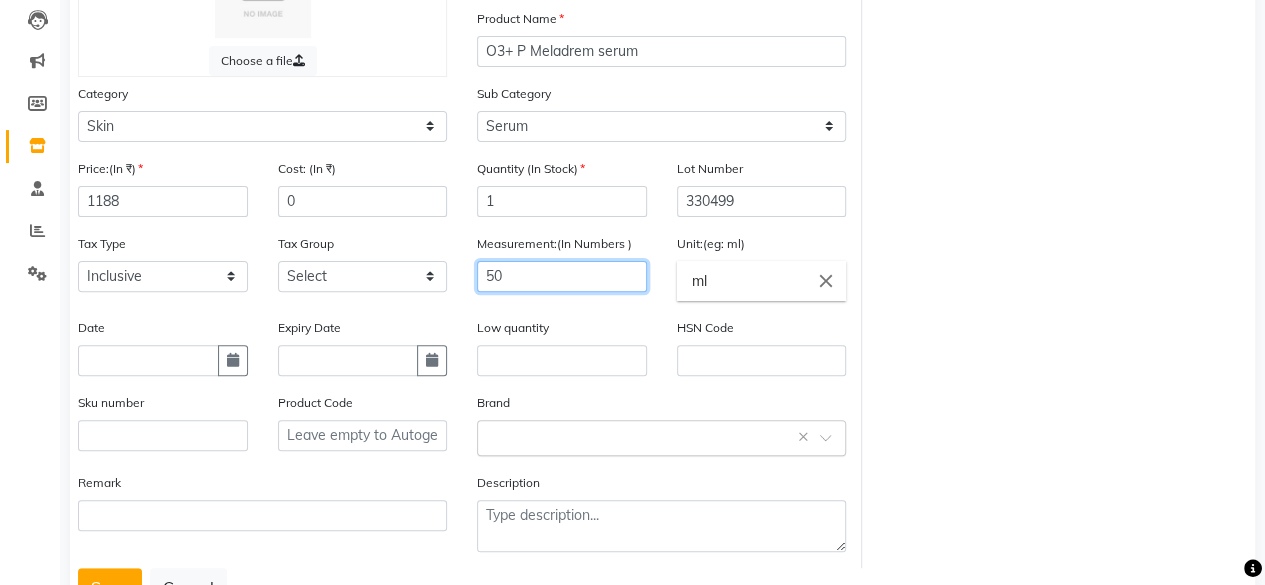 type on "50" 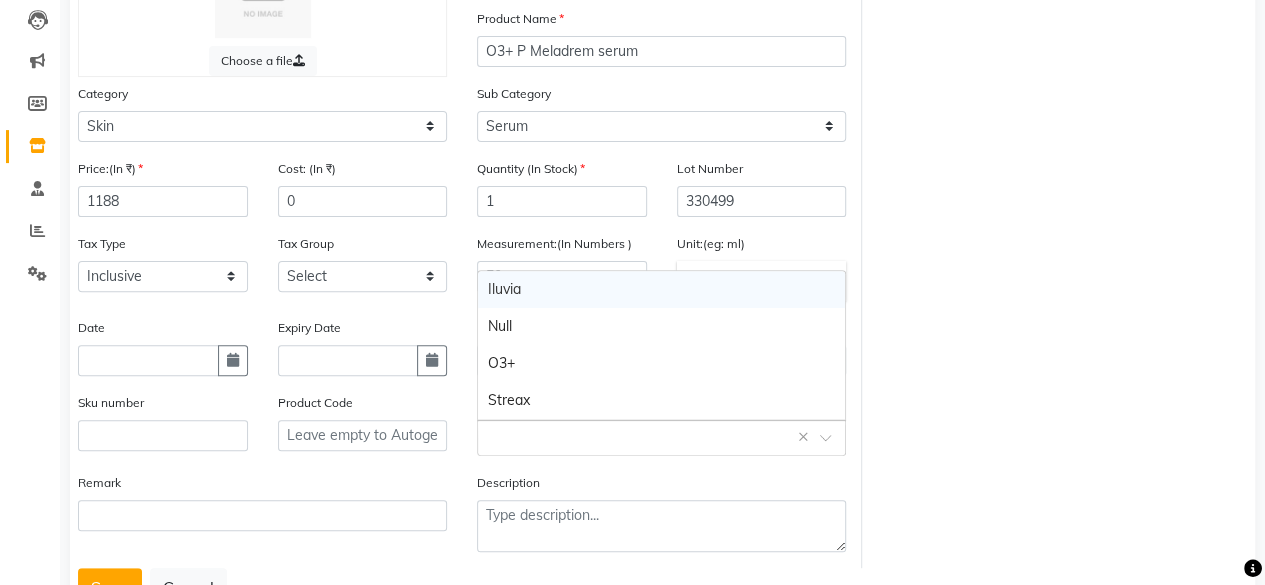 click 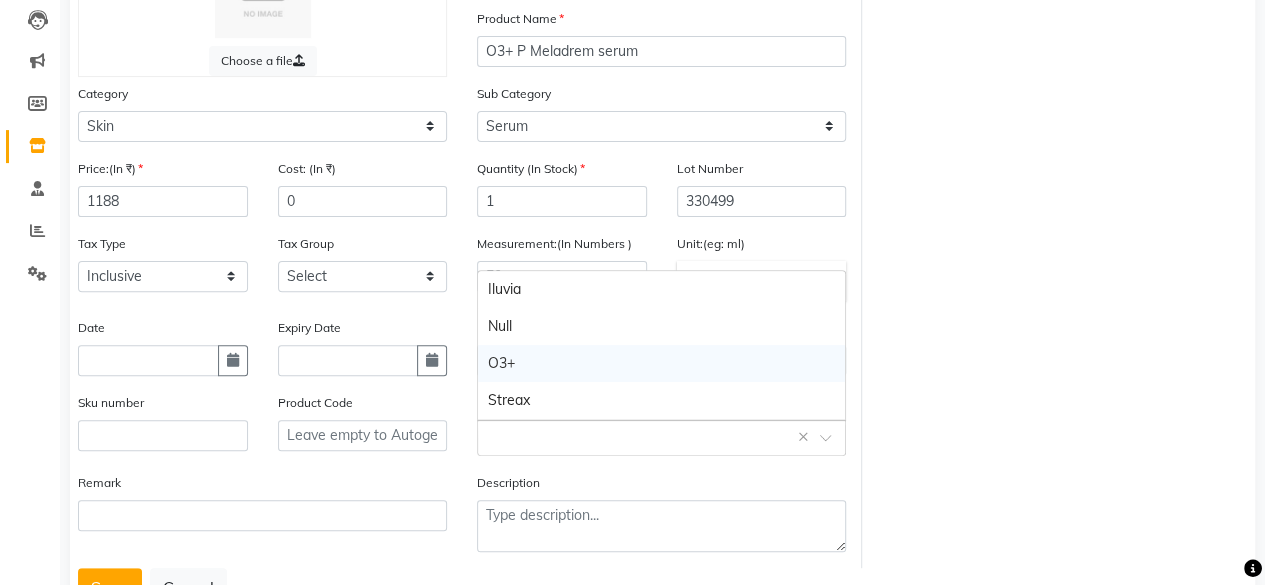 click on "O3+" at bounding box center [661, 363] 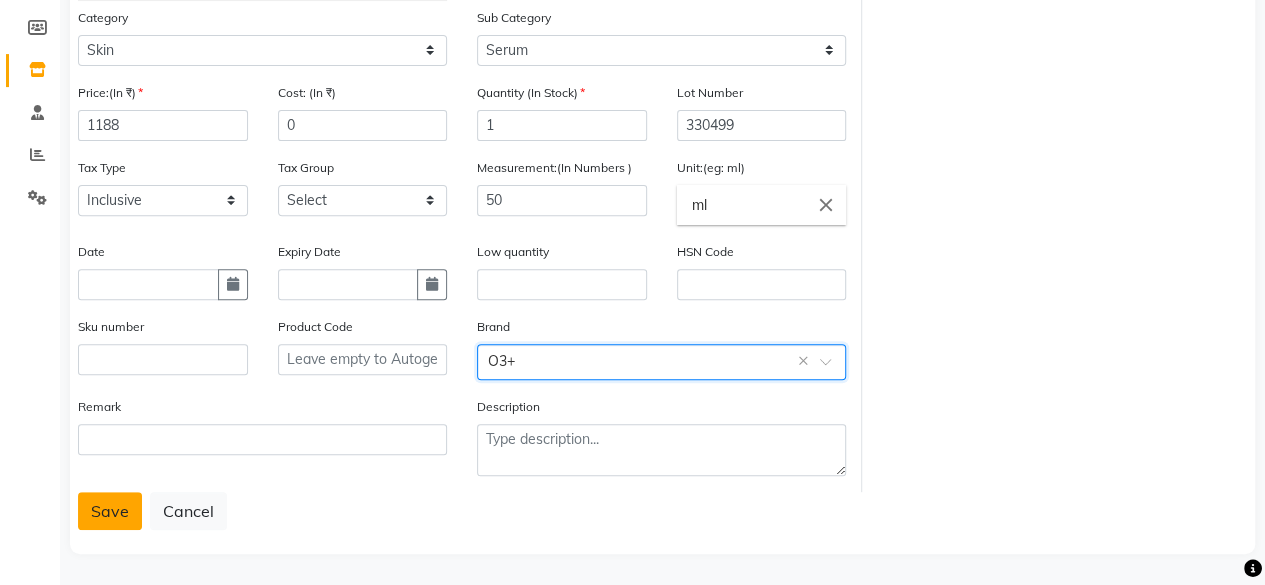 click on "Save" 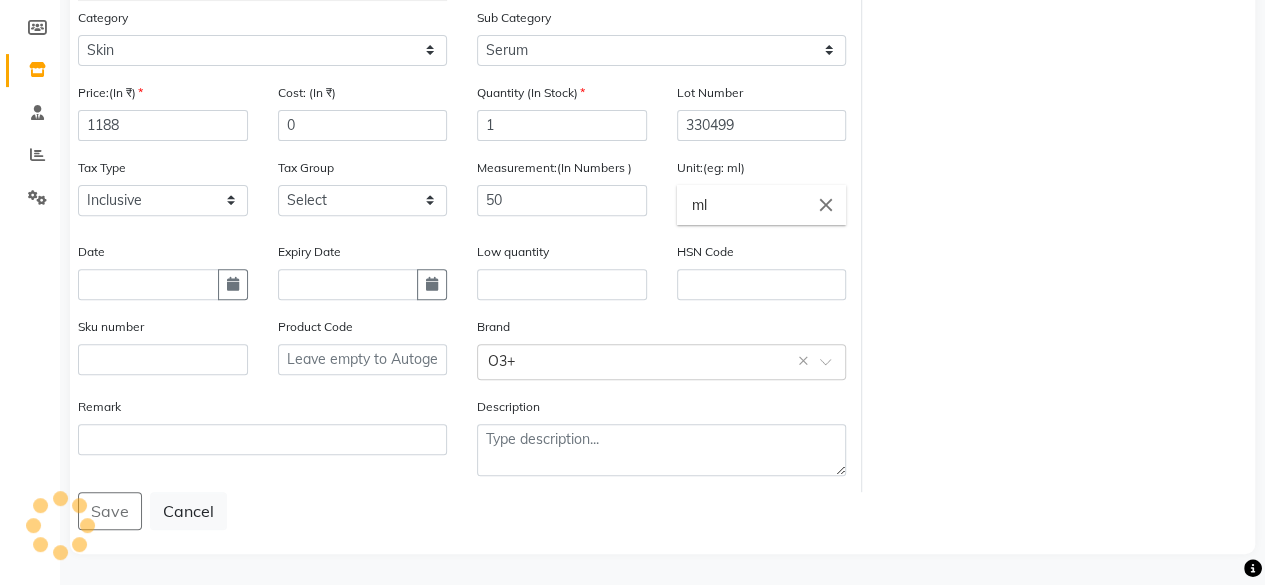scroll, scrollTop: 80, scrollLeft: 0, axis: vertical 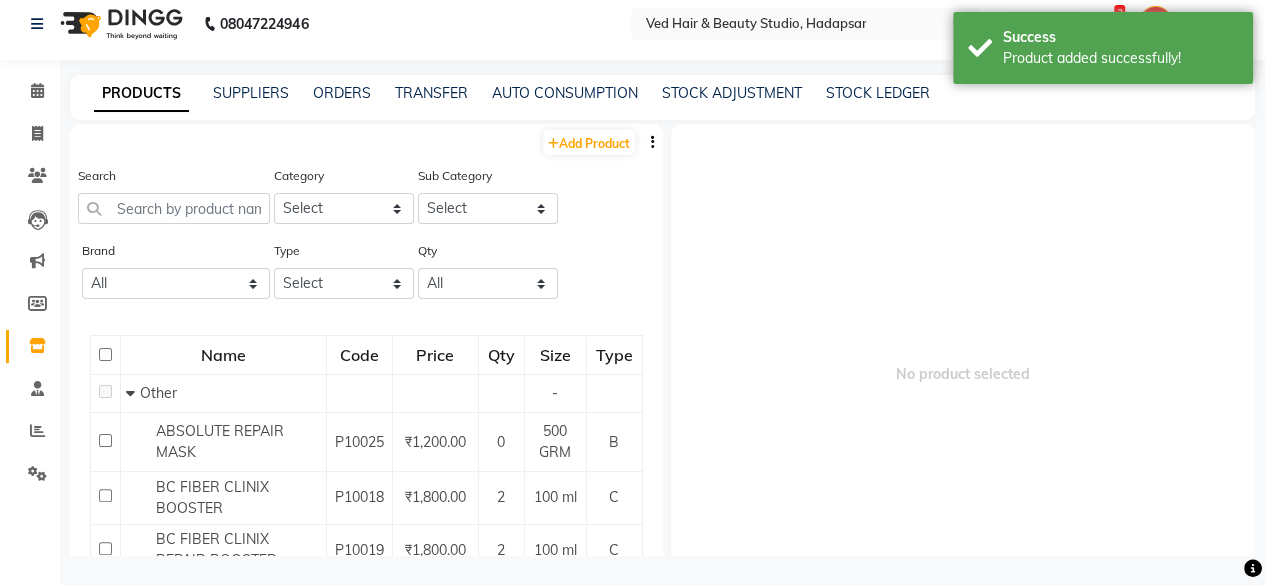 drag, startPoint x: 544, startPoint y: 115, endPoint x: 596, endPoint y: 67, distance: 70.76723 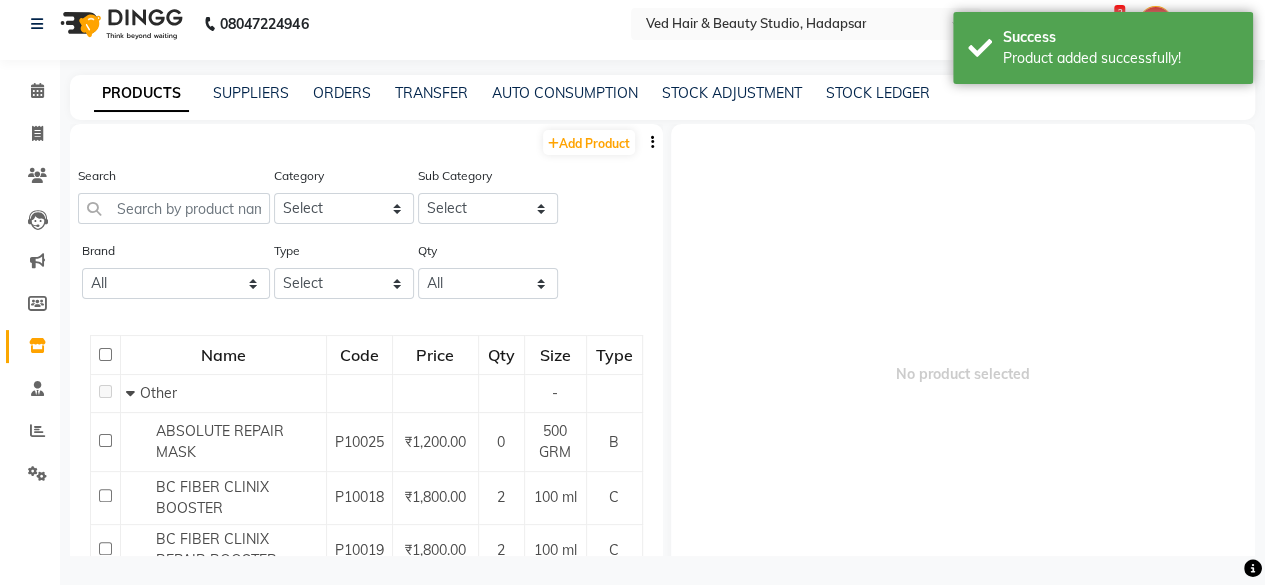 click on "08047224946 Select Location × Ved Hair & Beauty Studio, Hadapsar English ENGLISH Español العربية मराठी हिंदी ગુજરાતી தமிழ் 中文 3 Notifications nothing to show Admin Manage Profile Change Password Sign out  Version:3.15.4  ☀ Ved Hair & Beauty Studio, Hadapsar  Calendar  Invoice  Clients  Leads   Marketing  Members  Inventory  Staff  Reports  Settings Completed InProgress Upcoming Dropped Tentative Check-In Confirm Bookings Generate Report Segments Page Builder PRODUCTS SUPPLIERS ORDERS TRANSFER AUTO CONSUMPTION STOCK ADJUSTMENT STOCK LEDGER  Add Product  Search Category Select Hair Skin Makeup Personal Care Appliances [PERSON_NAME] Waxing Disposable Threading Hands and Feet Beauty Planet [MEDICAL_DATA] Cadiveu Casmara Cheryls Loreal Olaplex Other Sub Category Select Brand All Iluvia Null O3+ Streax Type Select Both Retail Consumable Qty All Low Out Of Stock Name Code Price Qty Size Type   Other - ABSOLUTE REPAIR MASK P10025 ₹1,200.00 0 500 GRM B P10018 2 100 ml" at bounding box center [632, 287] 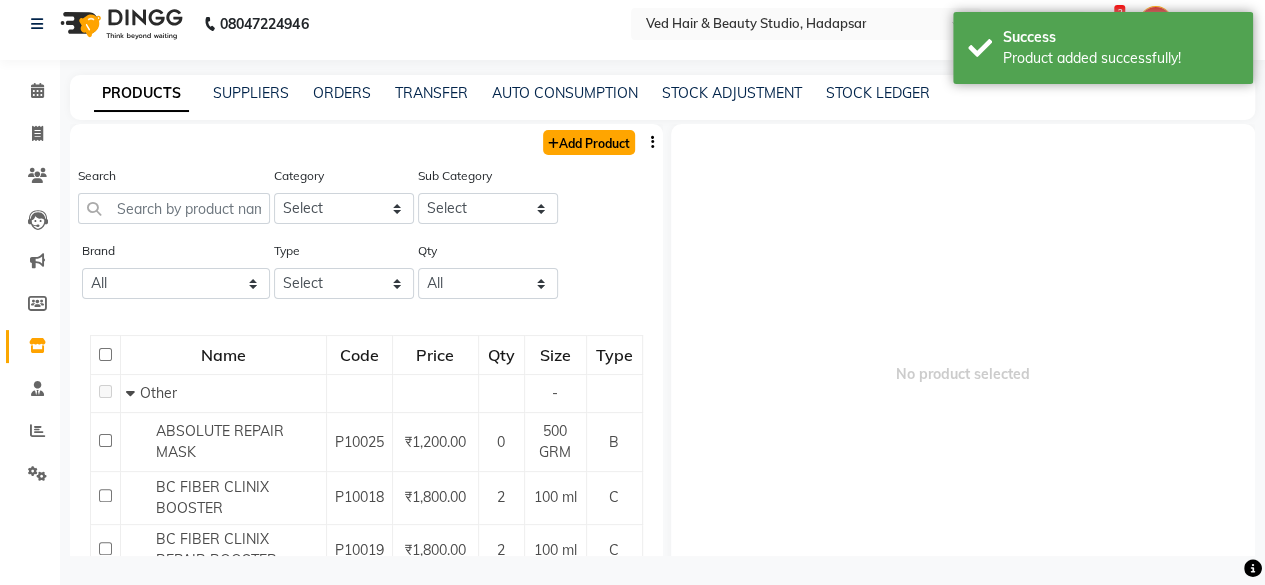 click on "Add Product" 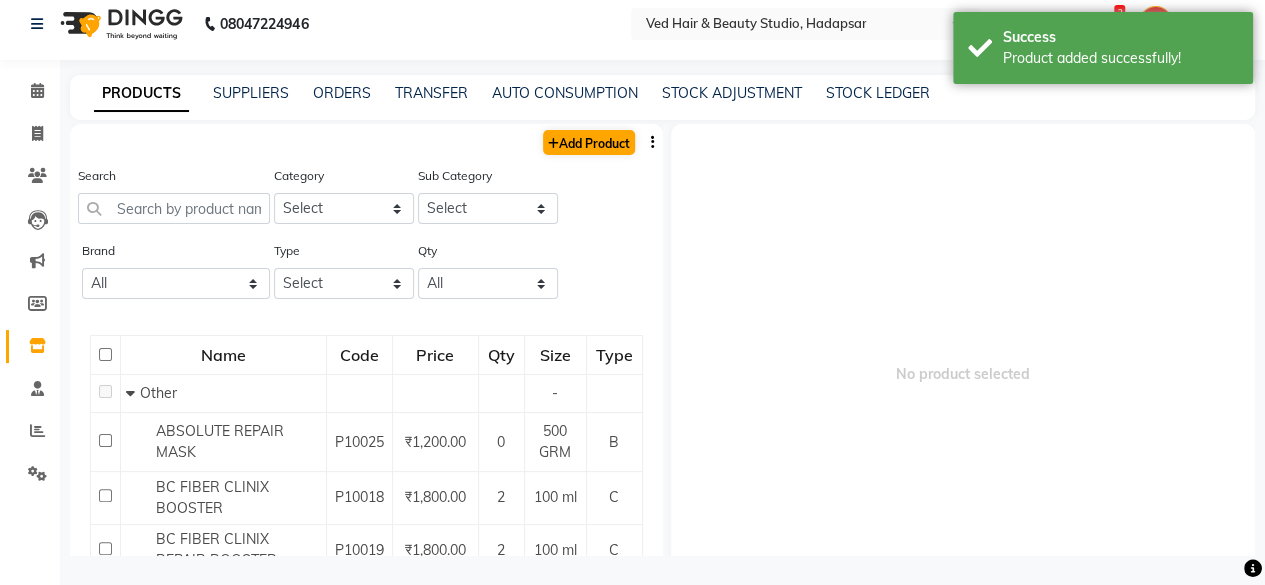 select on "true" 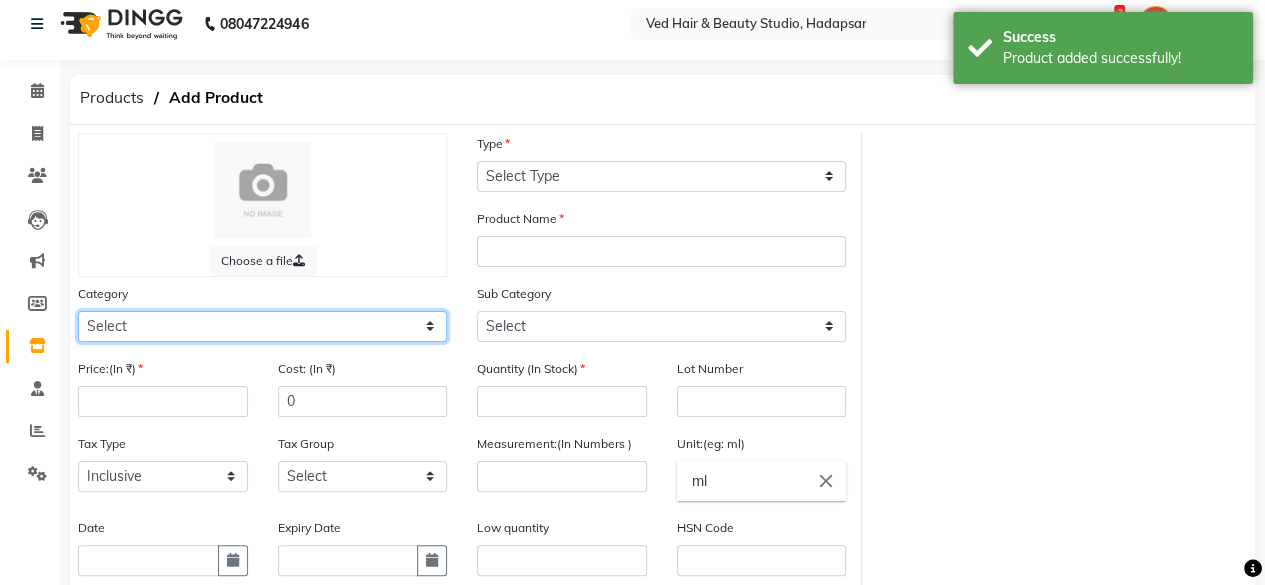 click on "Select Hair Skin Makeup Personal Care Appliances [PERSON_NAME] Waxing Disposable Threading Hands and Feet Beauty Planet [MEDICAL_DATA] Cadiveu Casmara Cheryls Loreal Olaplex Other" 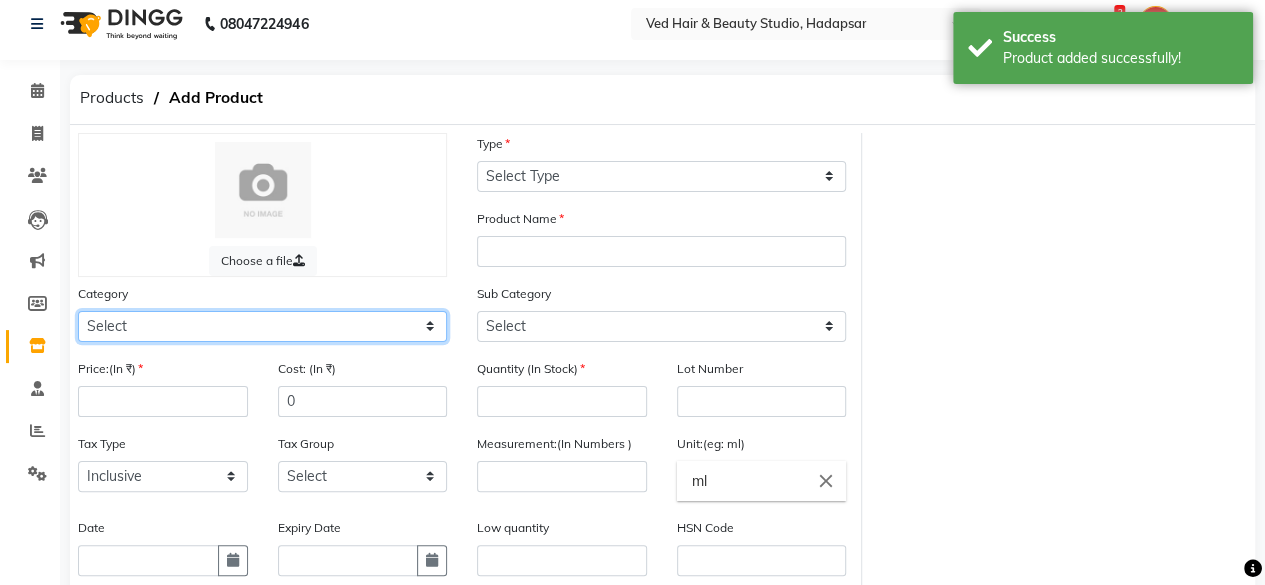 select on "1150" 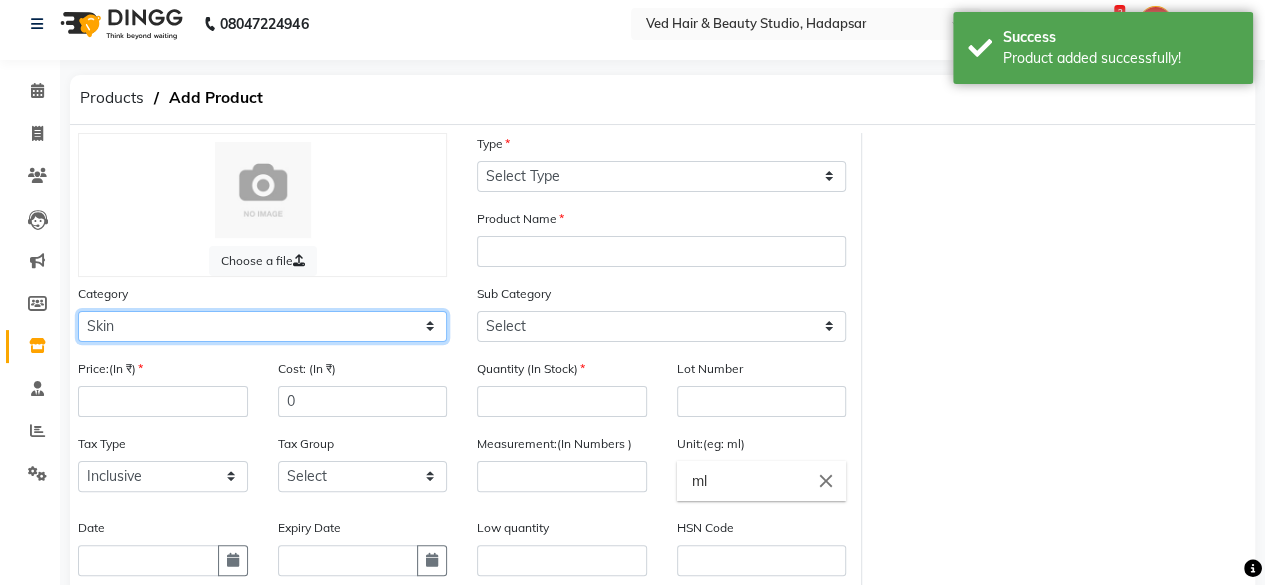 click on "Select Hair Skin Makeup Personal Care Appliances [PERSON_NAME] Waxing Disposable Threading Hands and Feet Beauty Planet [MEDICAL_DATA] Cadiveu Casmara Cheryls Loreal Olaplex Other" 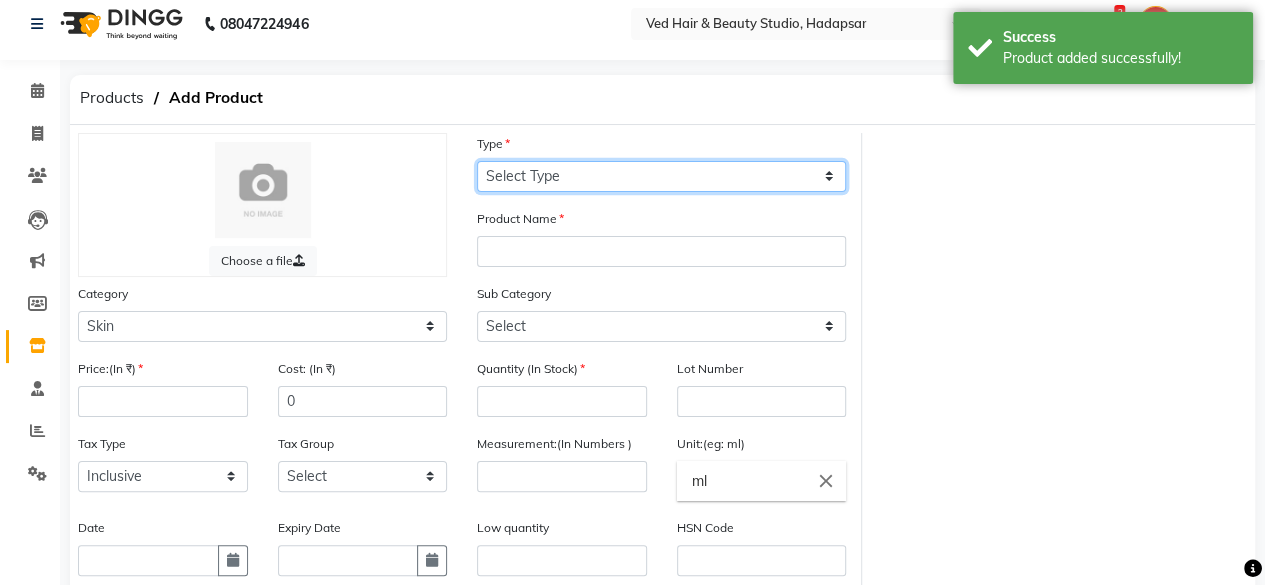 click on "Select Type Both Retail Consumable" 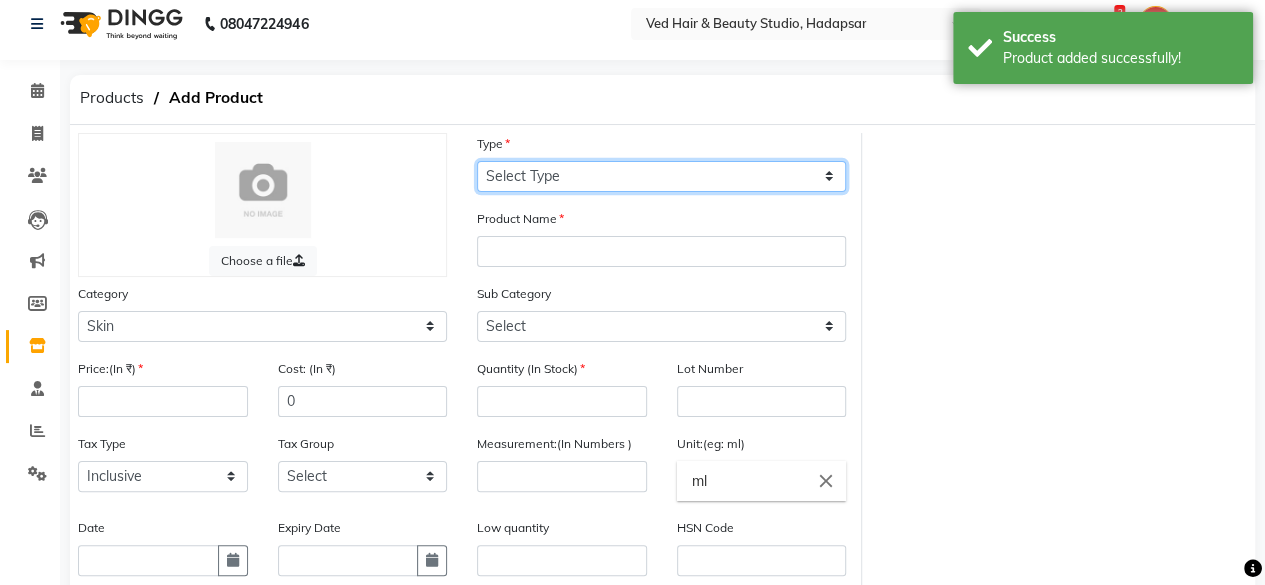 select on "C" 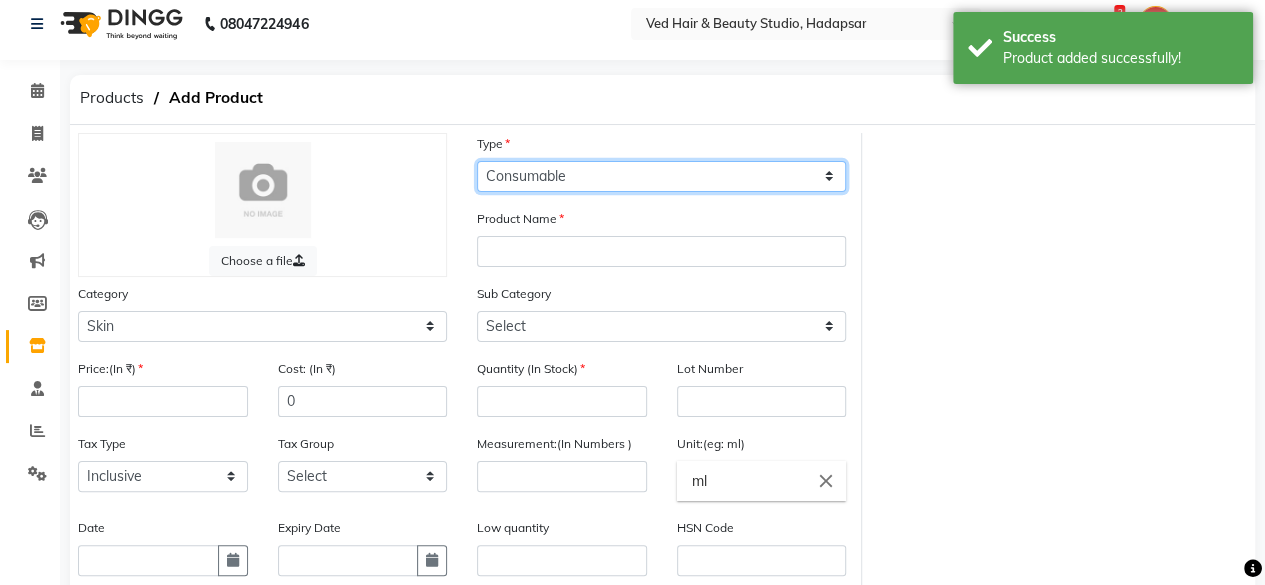 click on "Select Type Both Retail Consumable" 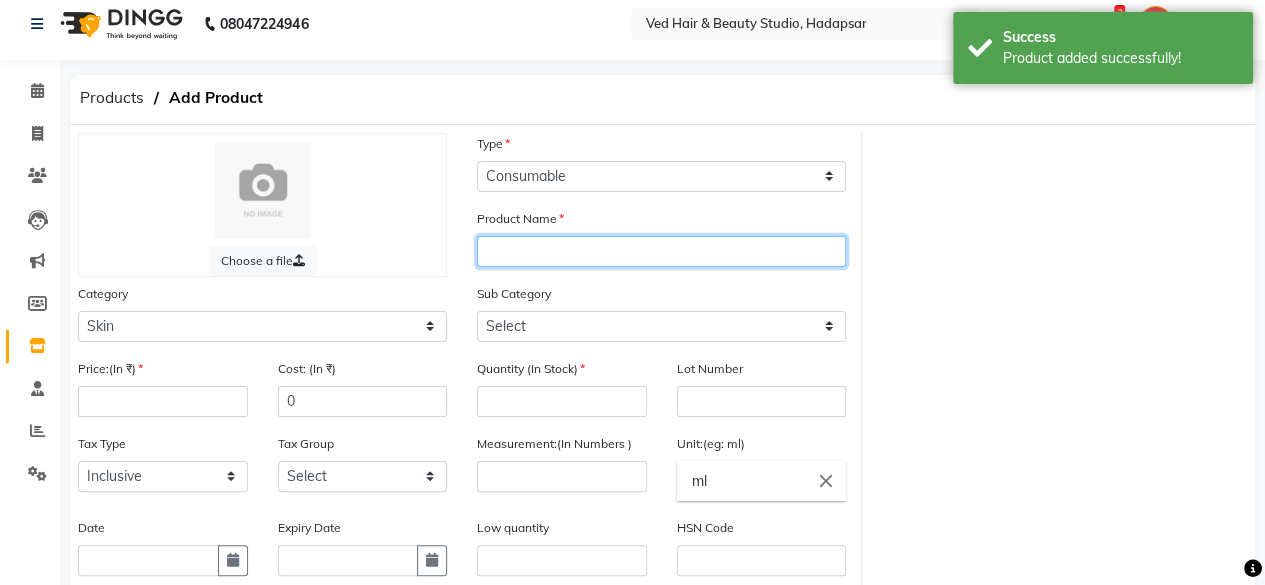 click 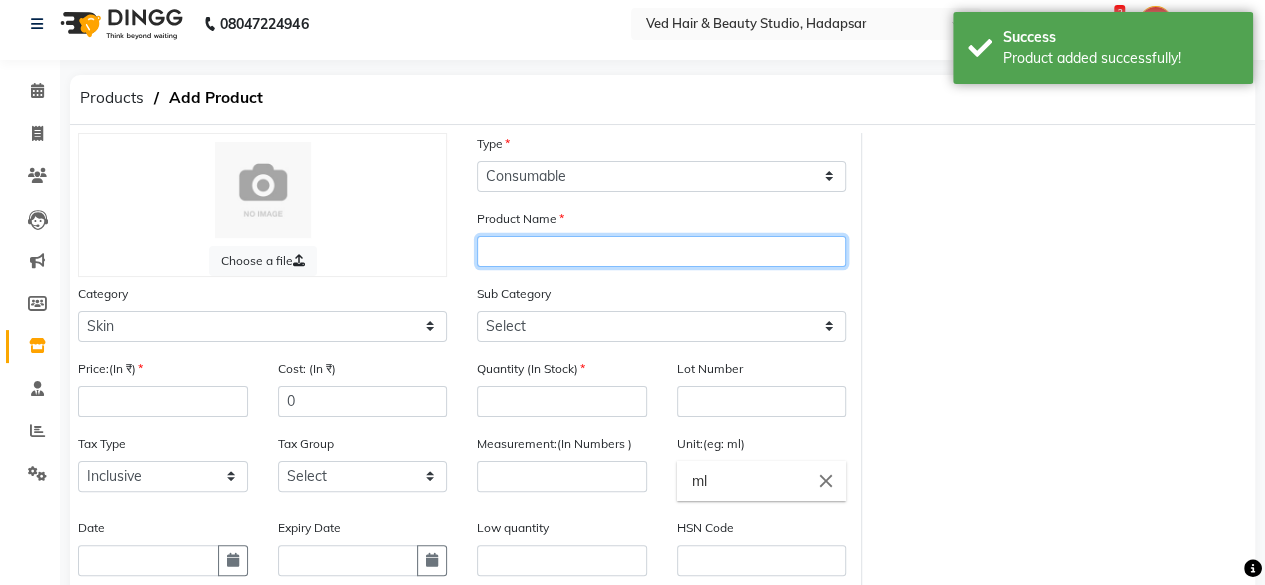 type on "o" 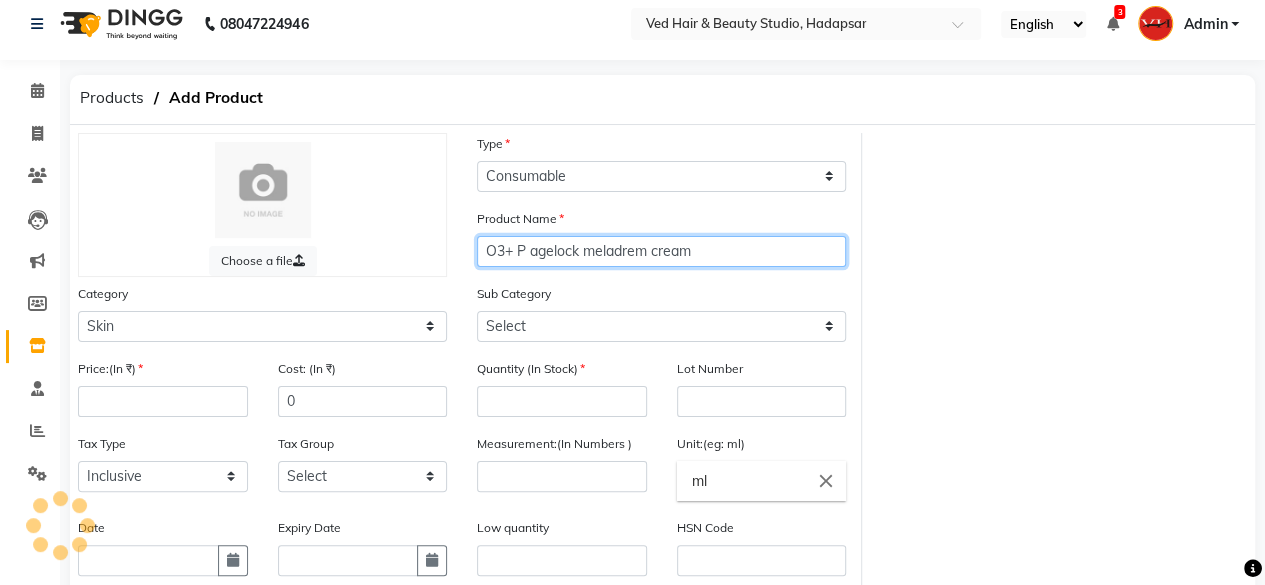 type on "O3+ P agelock meladrem cream" 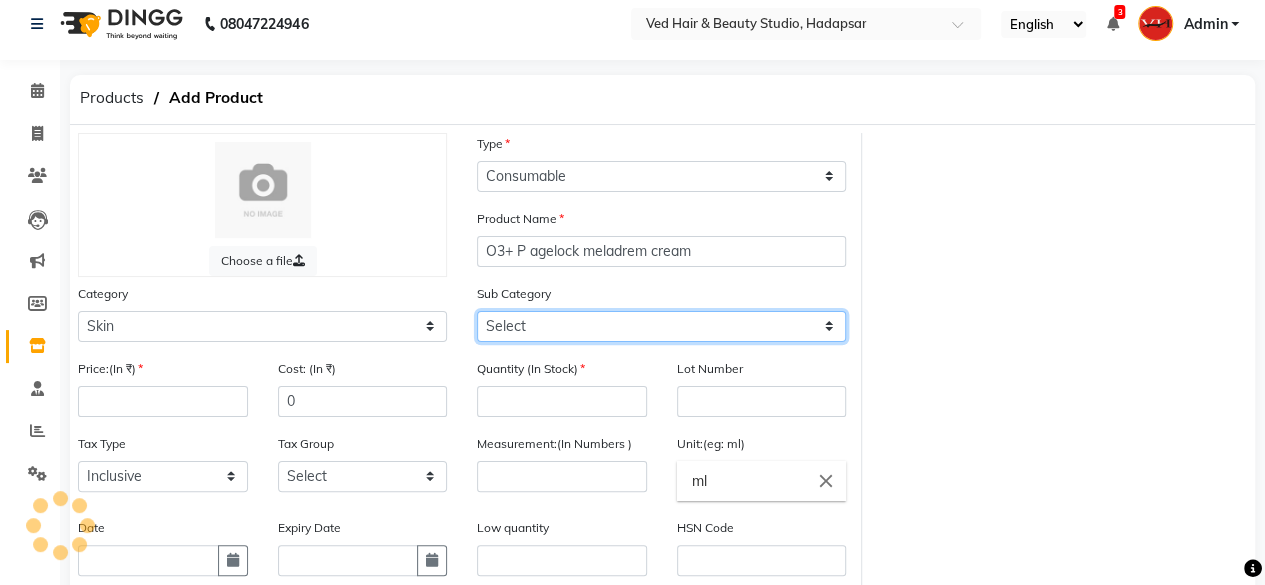 click on "Select Cleanser Facial Moisturiser Serum Toner Sun Care Masks Lip Care Eye Care Body Care Hand & Feet Kit & Combo Treatment Appliances Other Skin" 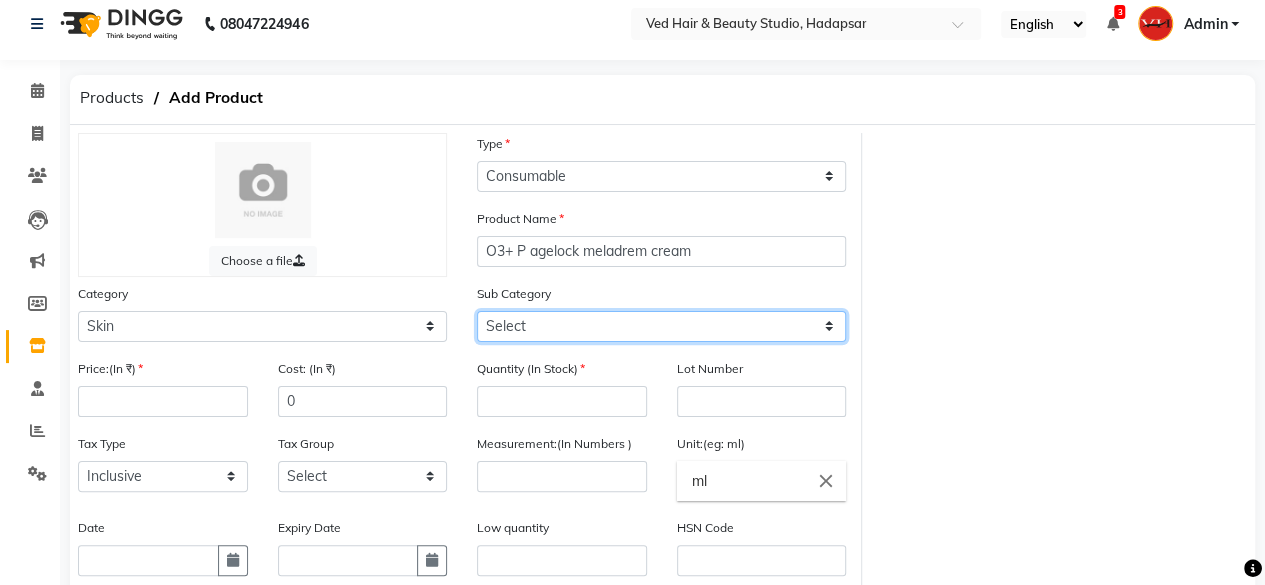 select on "1152" 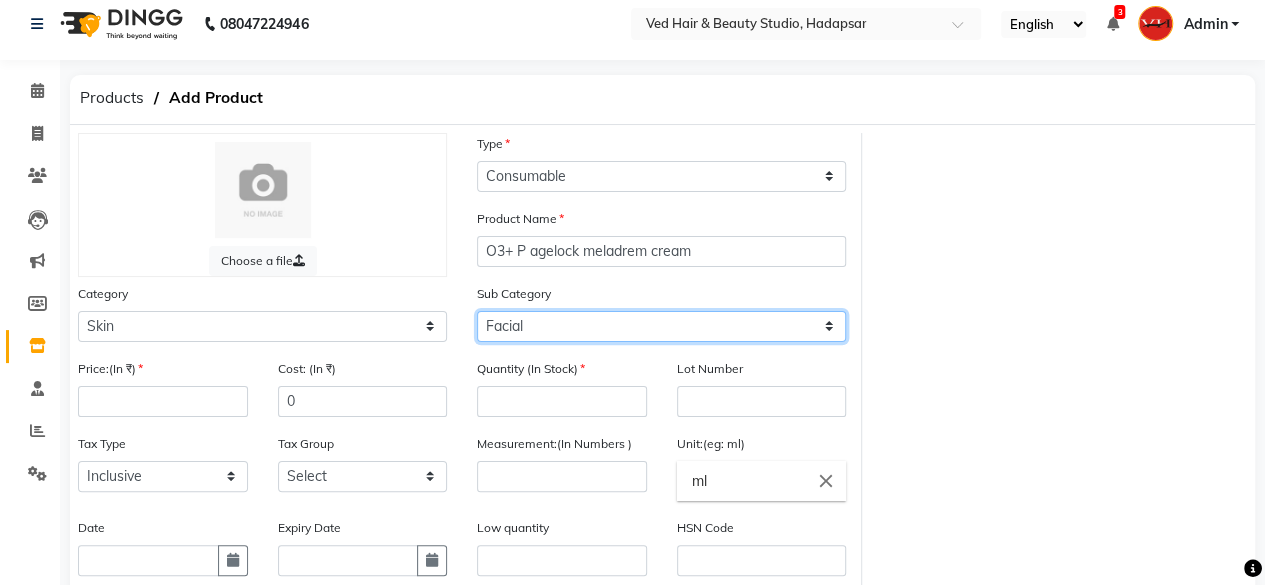 click on "Select Cleanser Facial Moisturiser Serum Toner Sun Care Masks Lip Care Eye Care Body Care Hand & Feet Kit & Combo Treatment Appliances Other Skin" 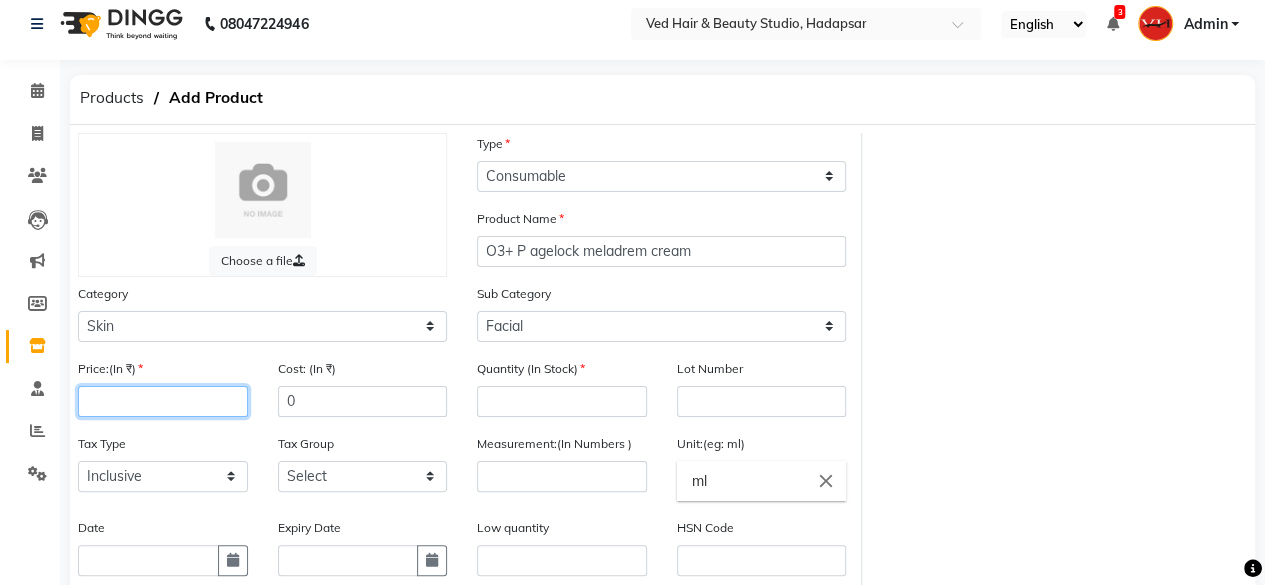 click 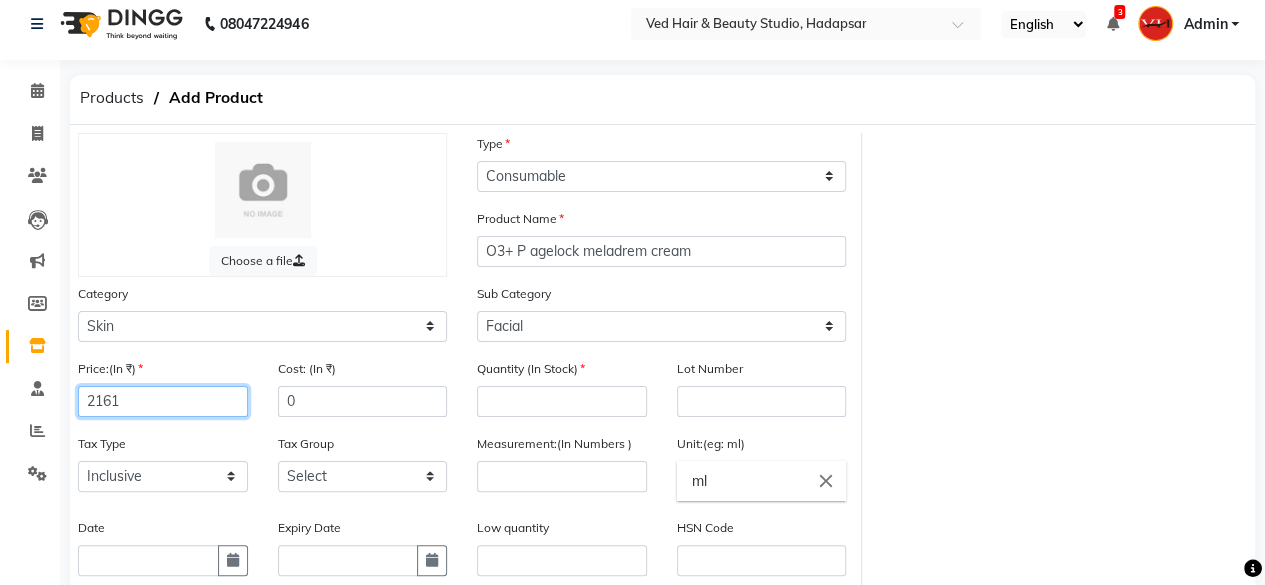 type on "2161" 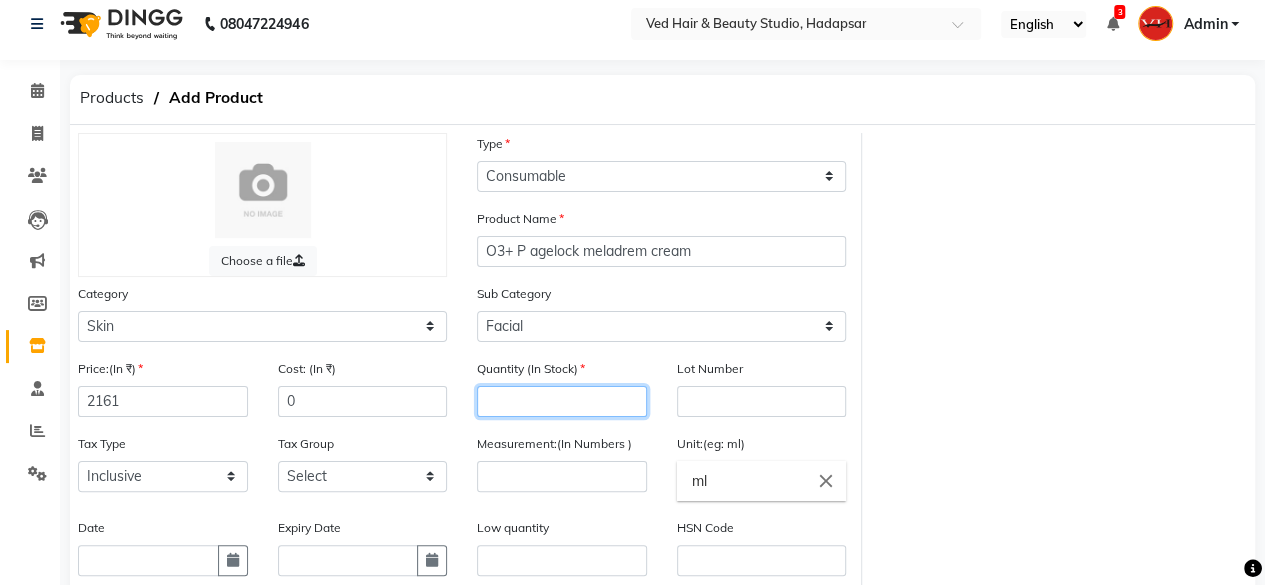 click 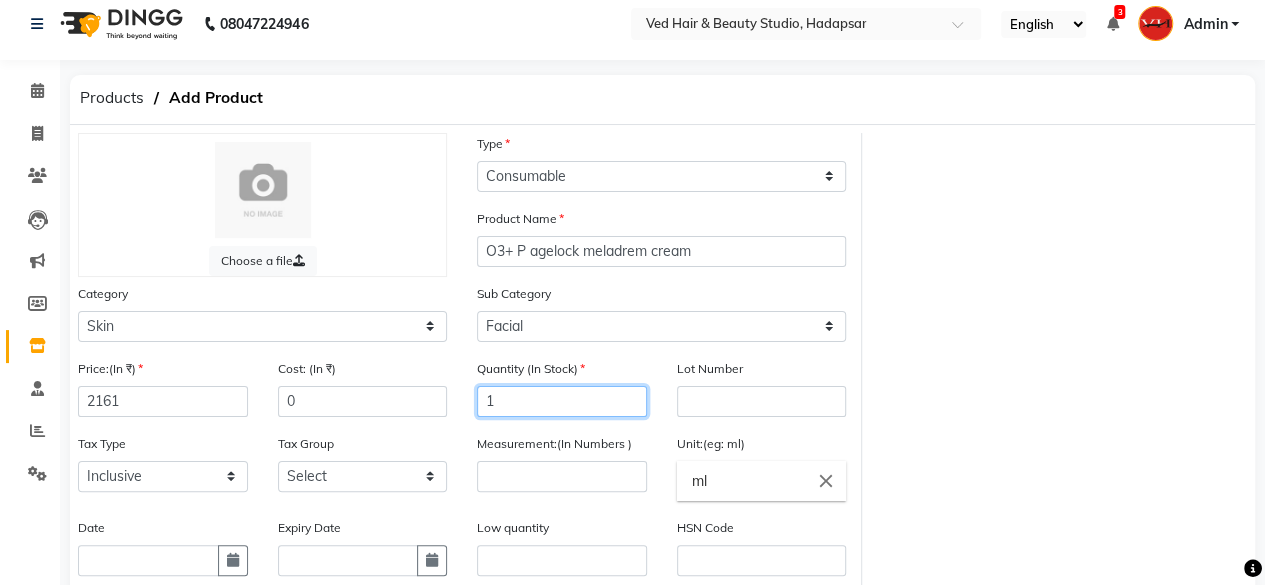 type on "1" 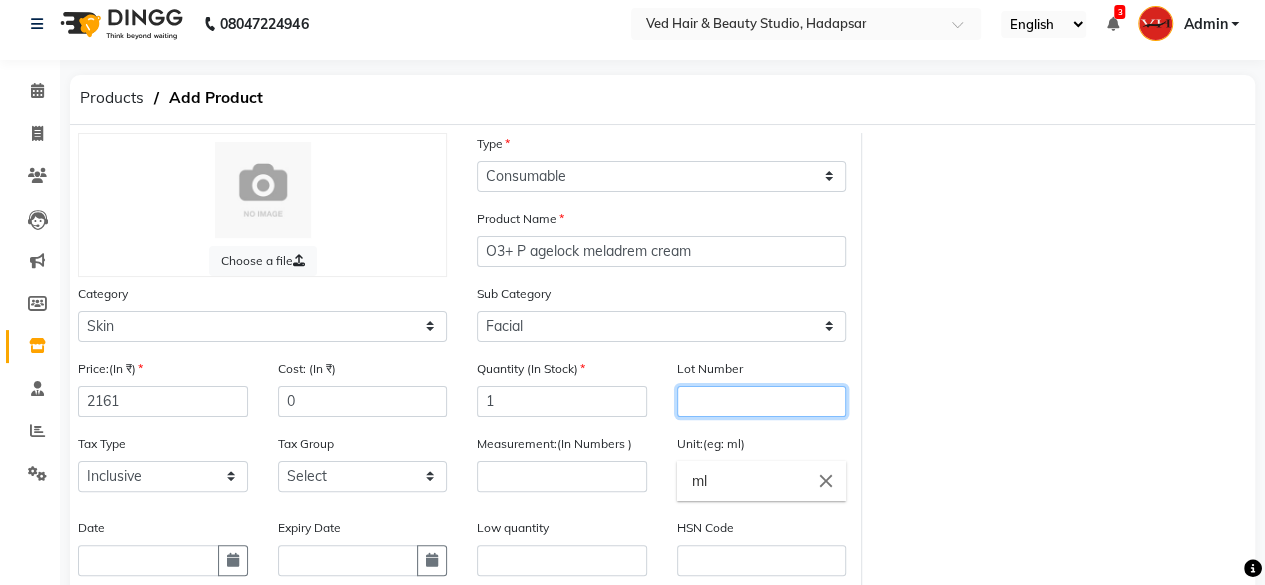 click 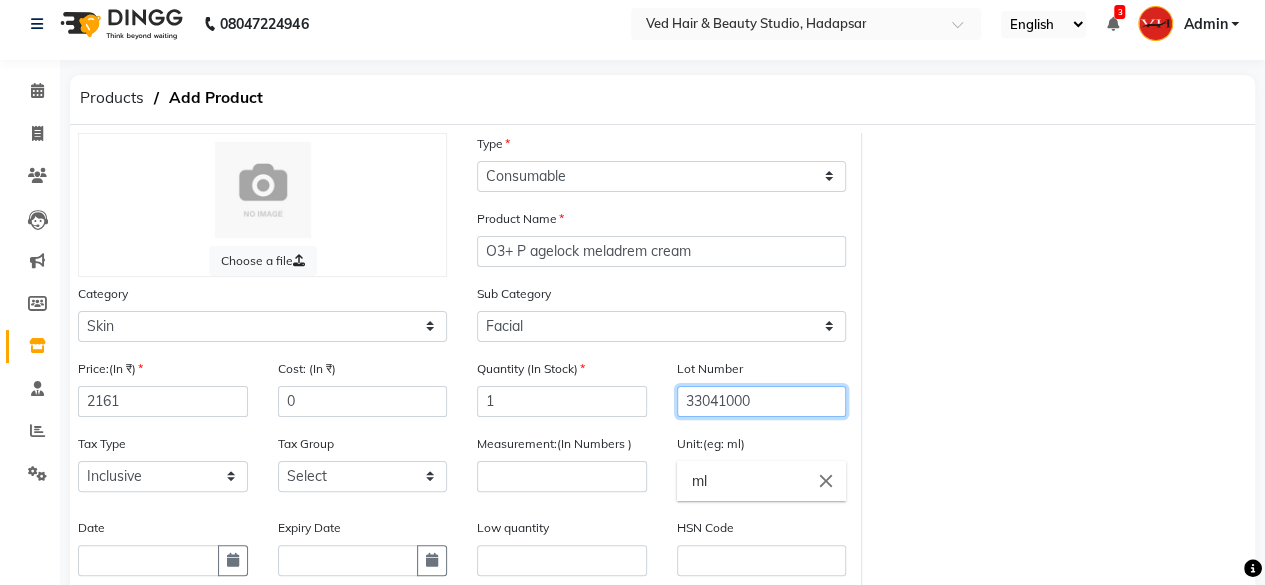 type on "33041000" 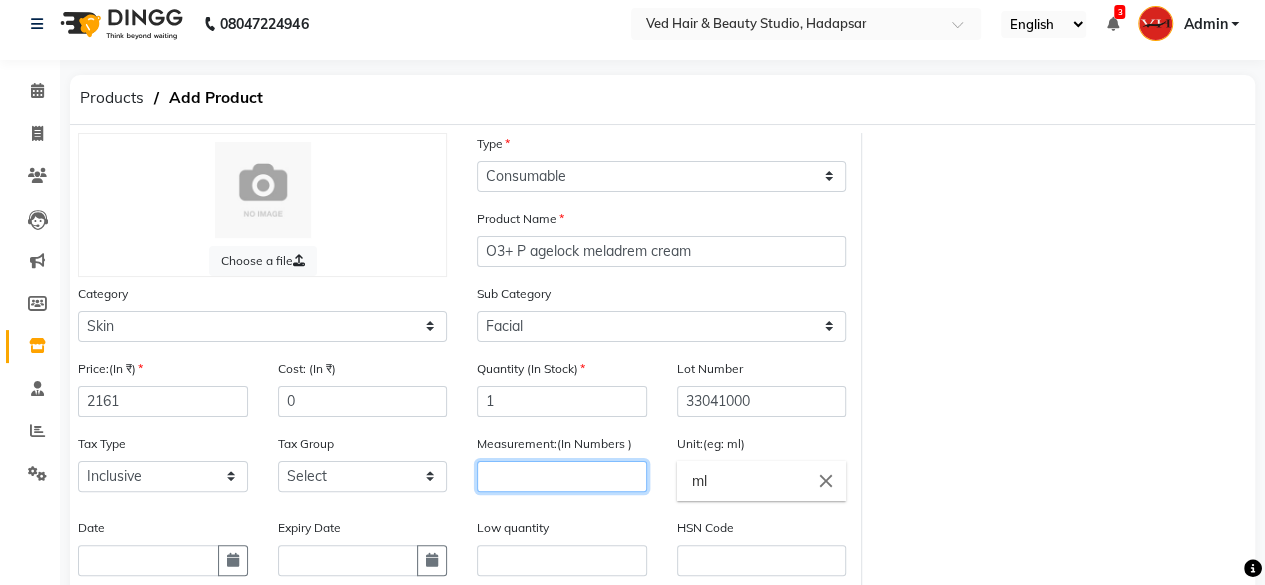 click 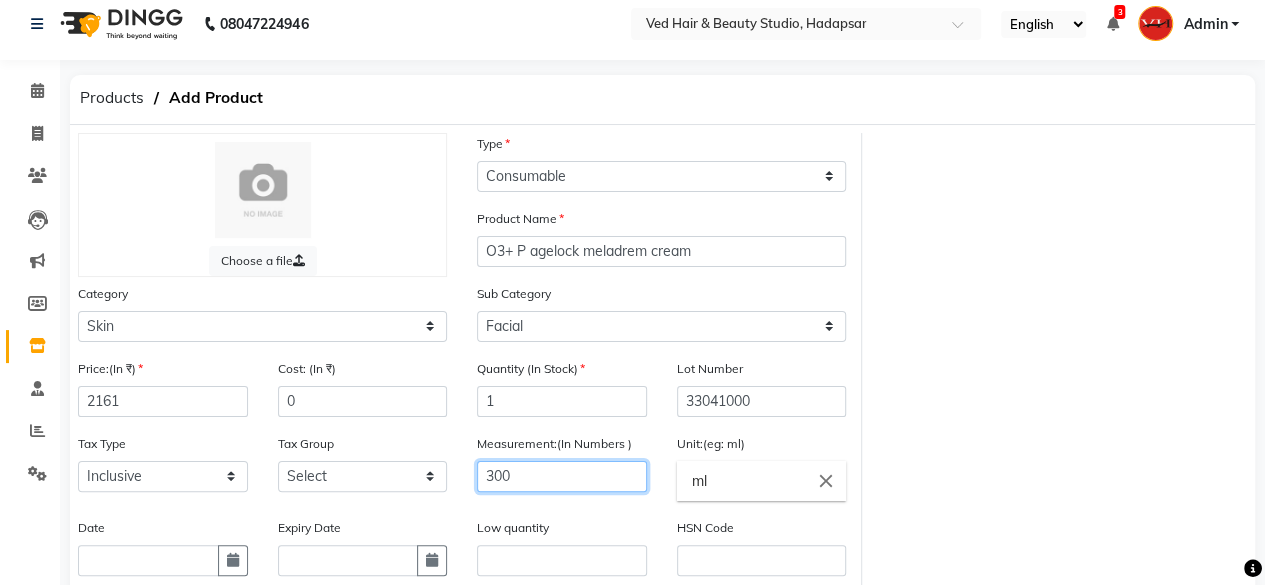 type on "300" 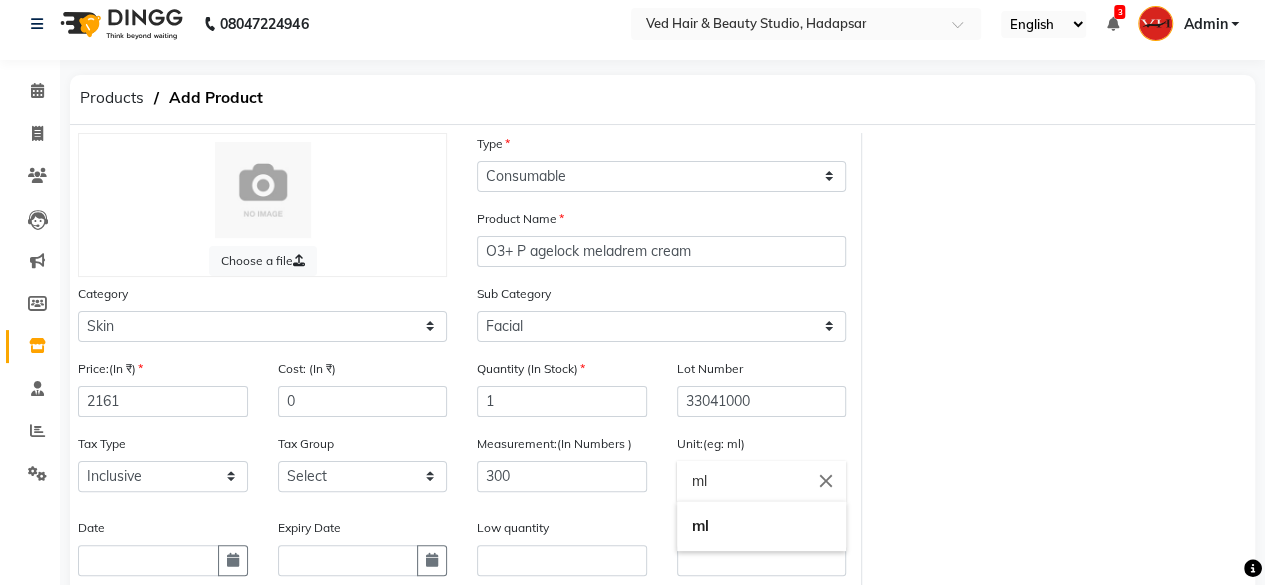 click on "ml" 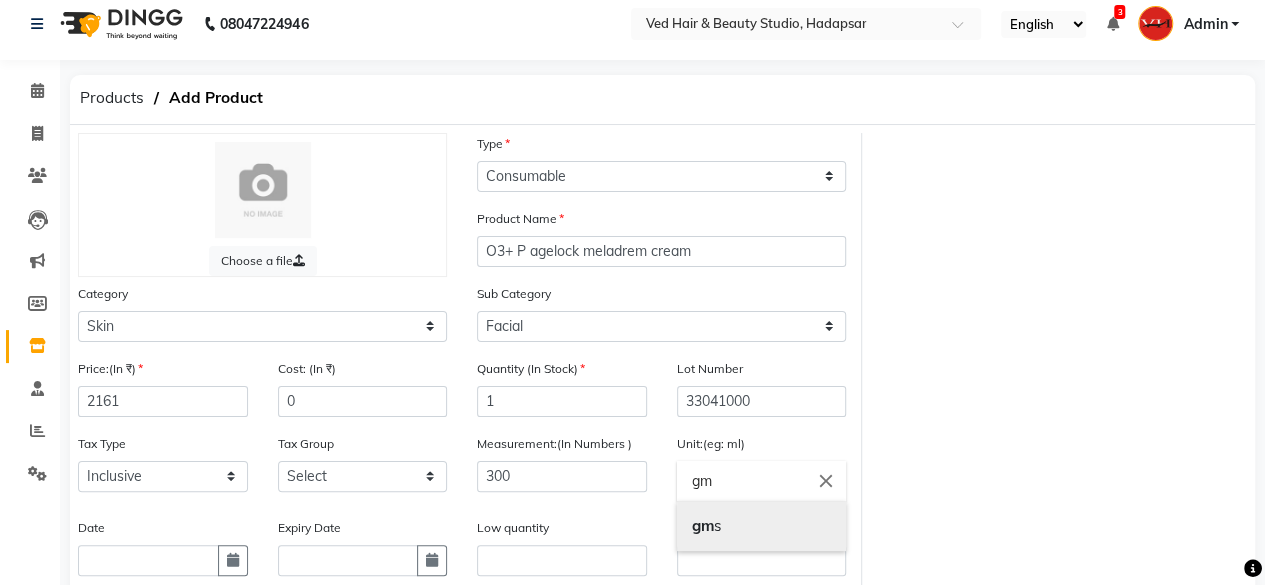 click on "gm" at bounding box center (703, 525) 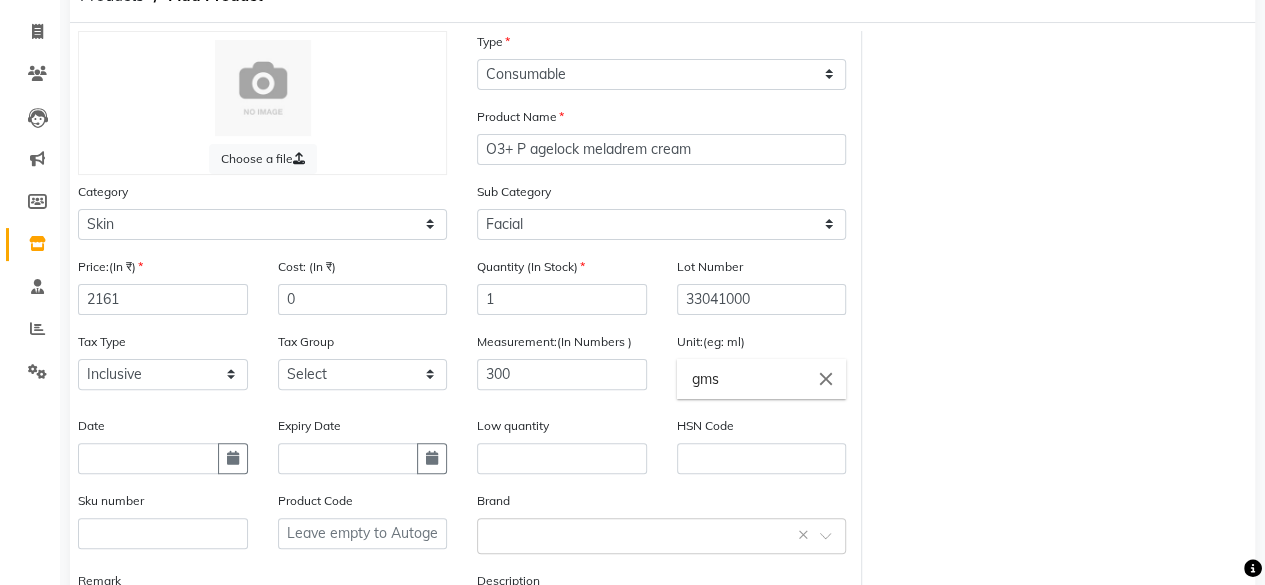 scroll, scrollTop: 212, scrollLeft: 0, axis: vertical 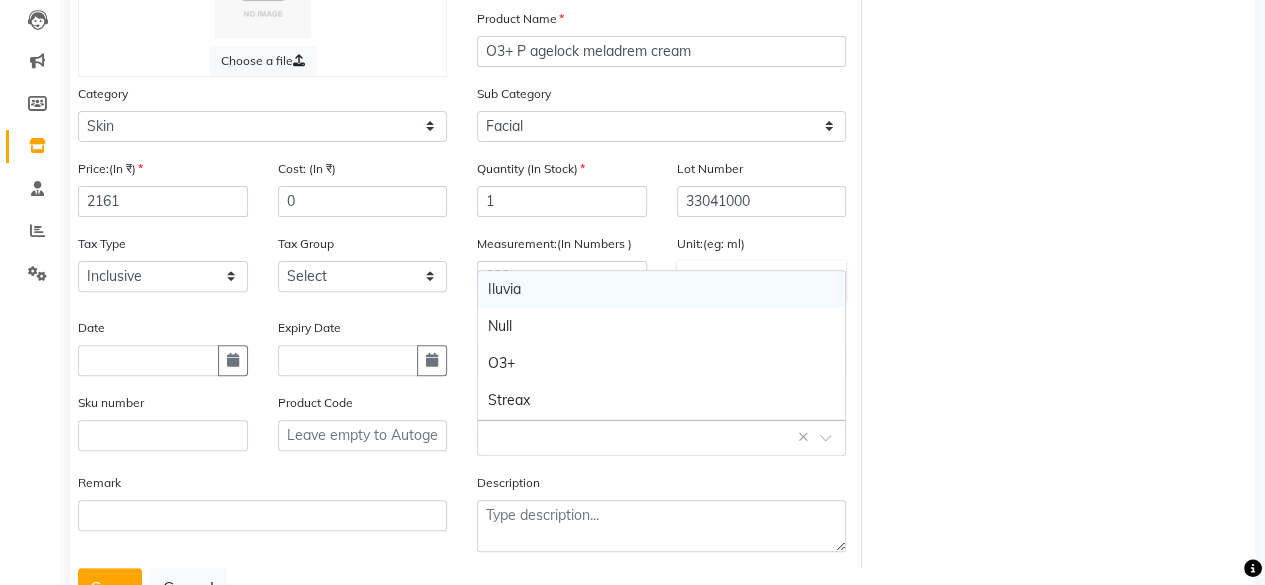 click 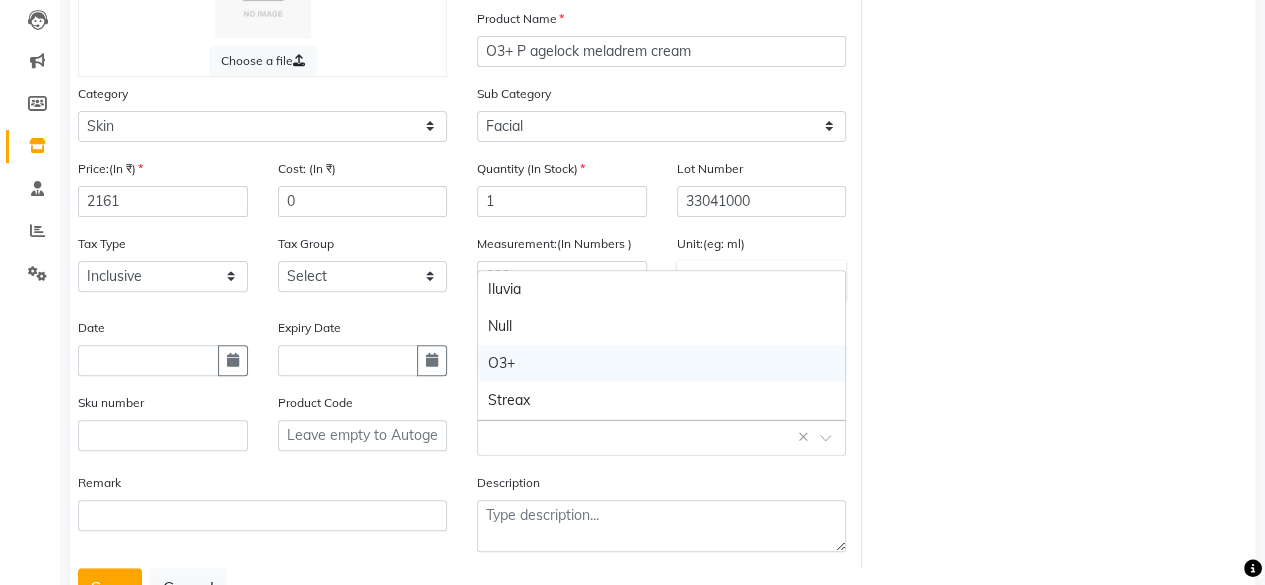 click on "O3+" at bounding box center (661, 363) 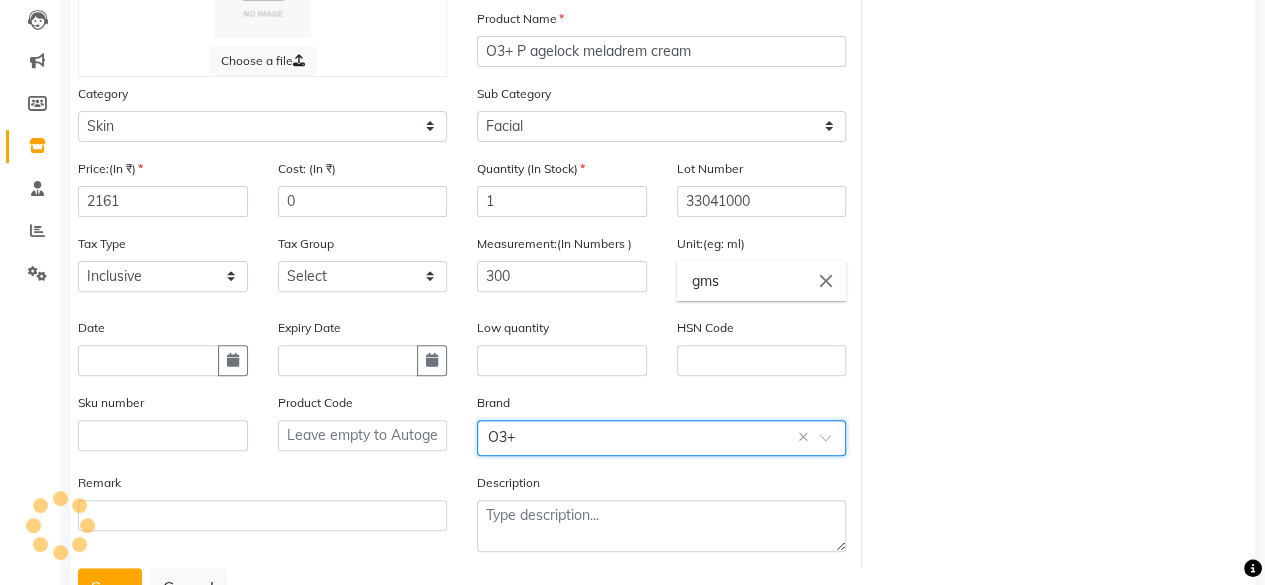 scroll, scrollTop: 288, scrollLeft: 0, axis: vertical 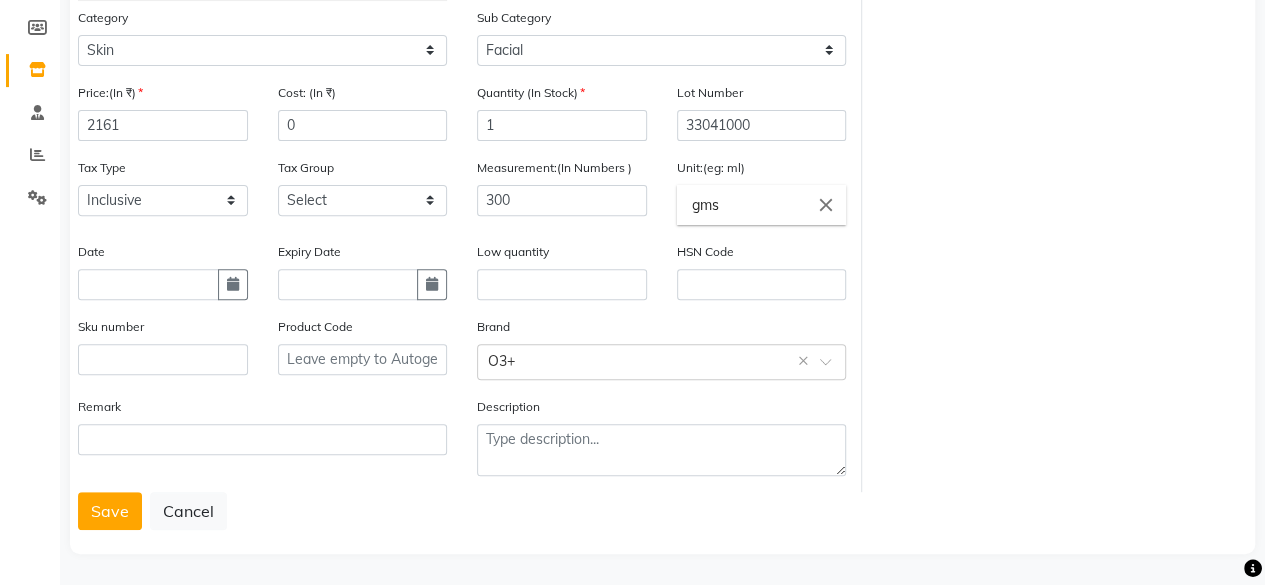 click on "Save" 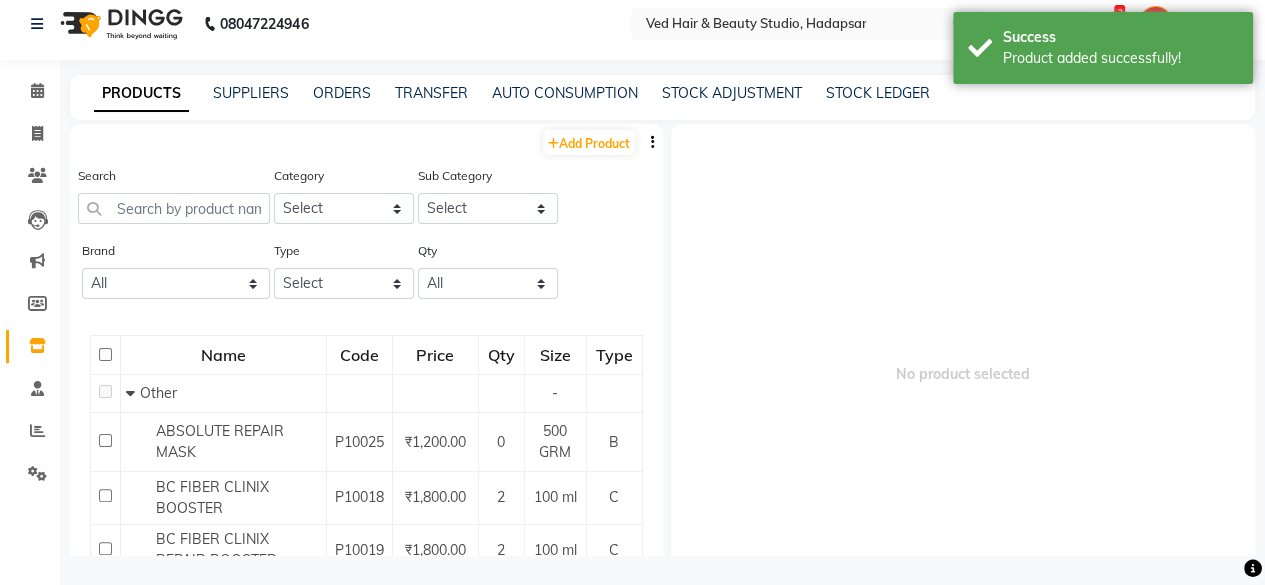 scroll, scrollTop: 0, scrollLeft: 0, axis: both 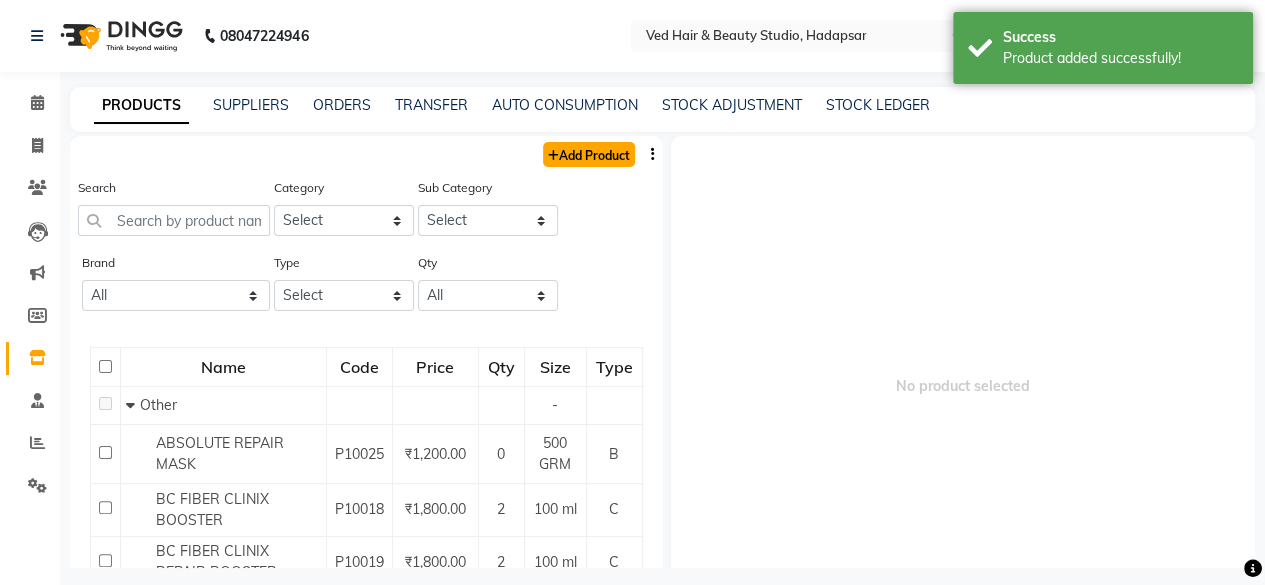 click on "Add Product" 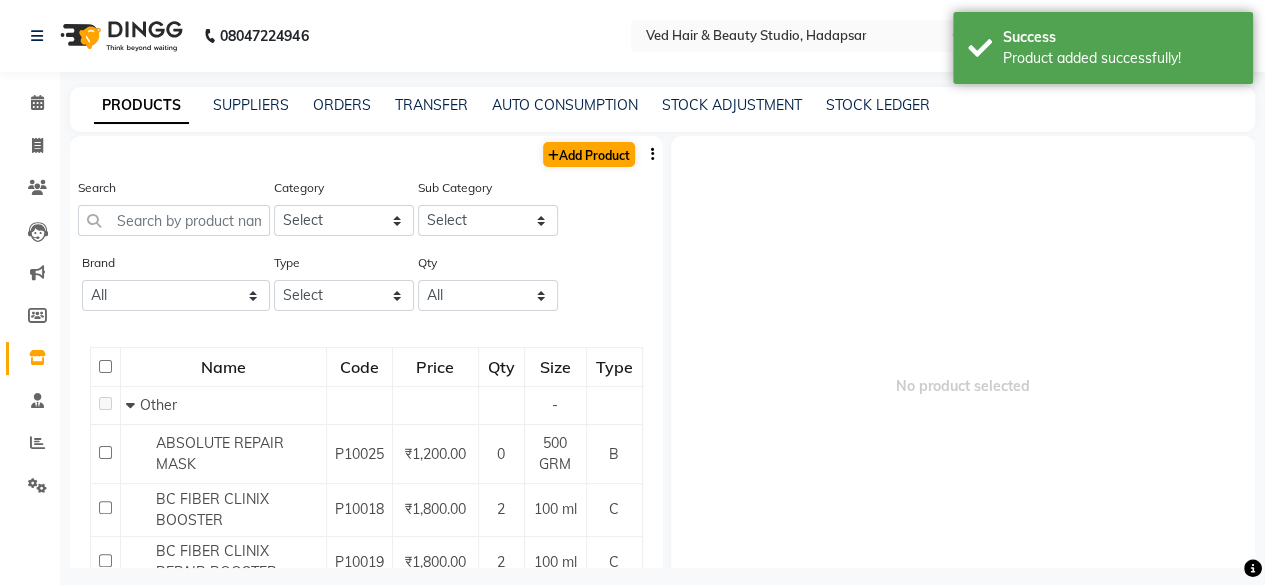 select on "true" 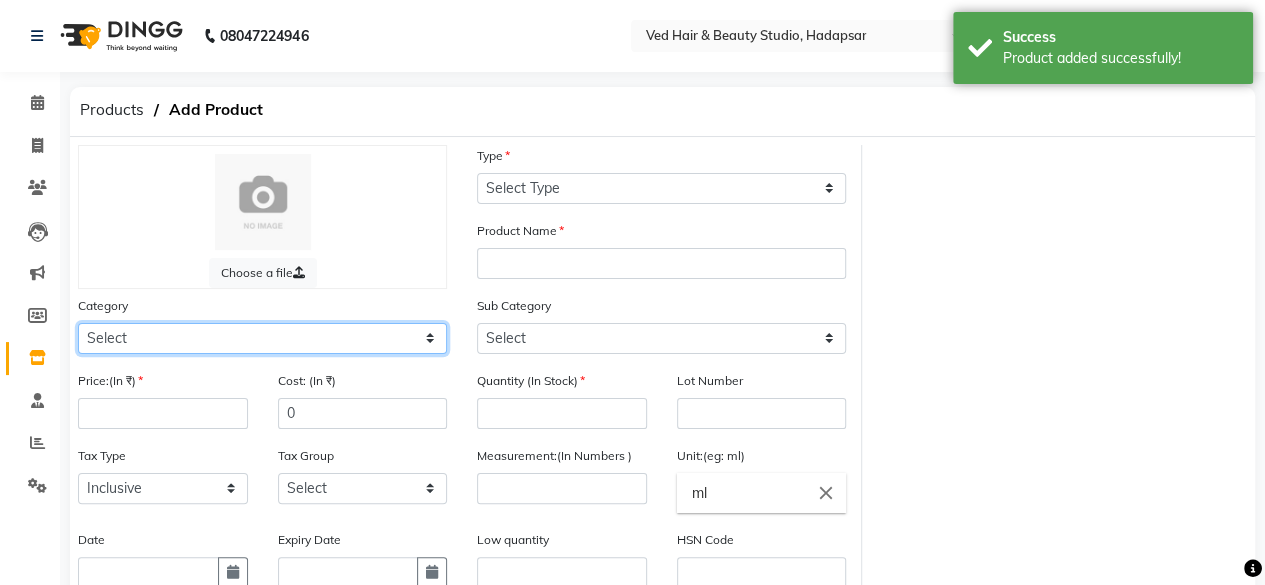 click on "Select Hair Skin Makeup Personal Care Appliances [PERSON_NAME] Waxing Disposable Threading Hands and Feet Beauty Planet [MEDICAL_DATA] Cadiveu Casmara Cheryls Loreal Olaplex Other" 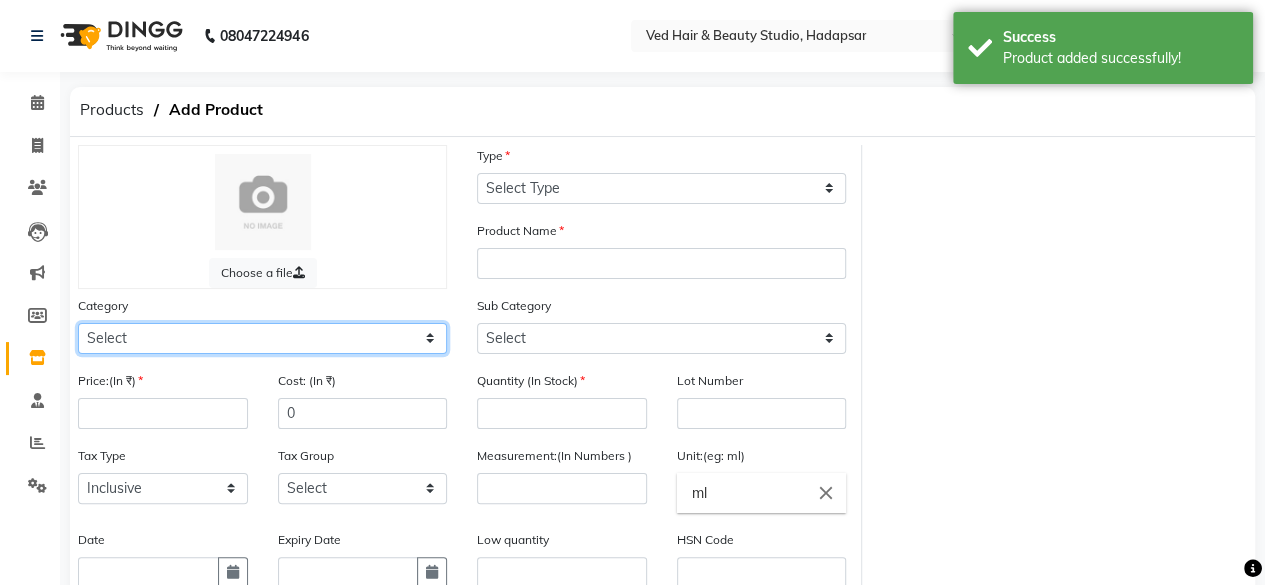 select on "1150" 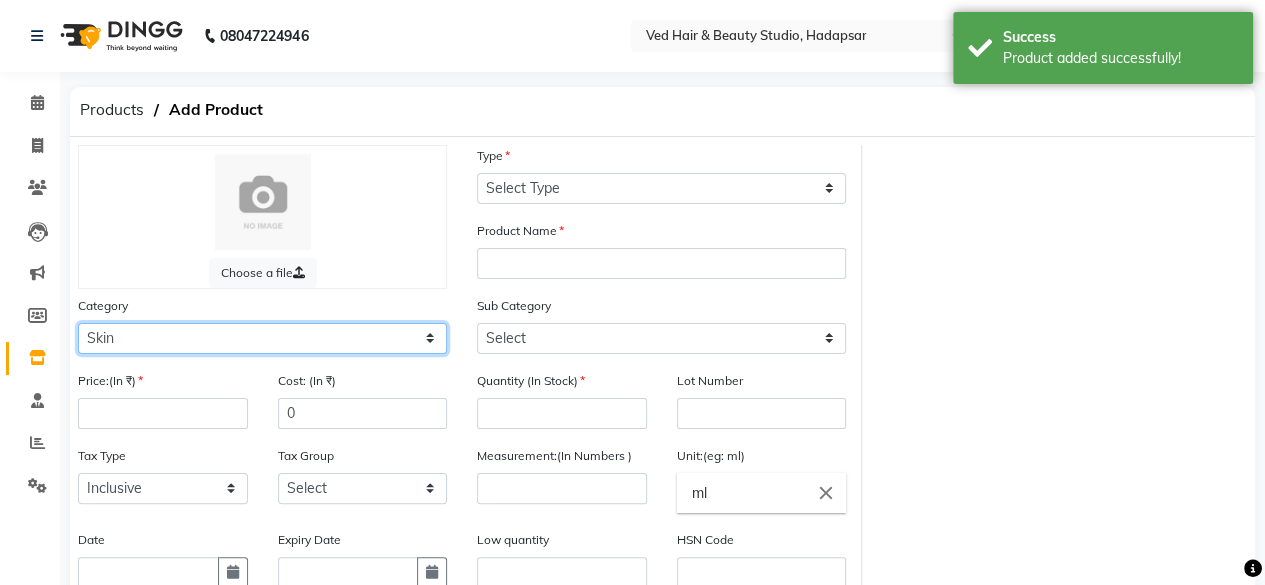 click on "Select Hair Skin Makeup Personal Care Appliances [PERSON_NAME] Waxing Disposable Threading Hands and Feet Beauty Planet [MEDICAL_DATA] Cadiveu Casmara Cheryls Loreal Olaplex Other" 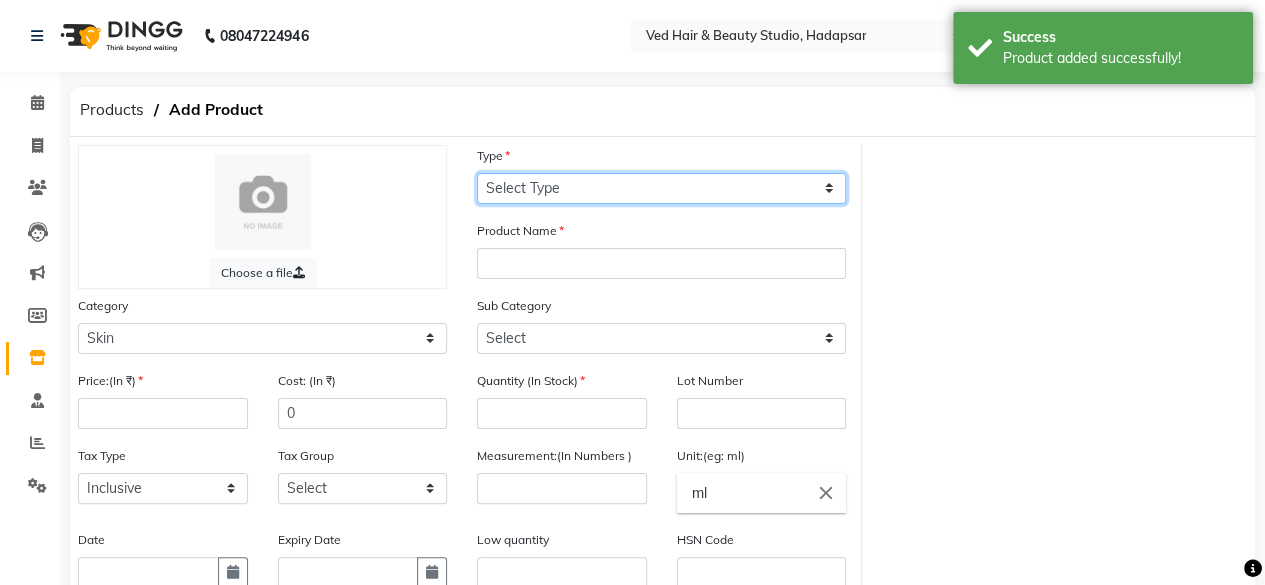 click on "Select Type Both Retail Consumable" 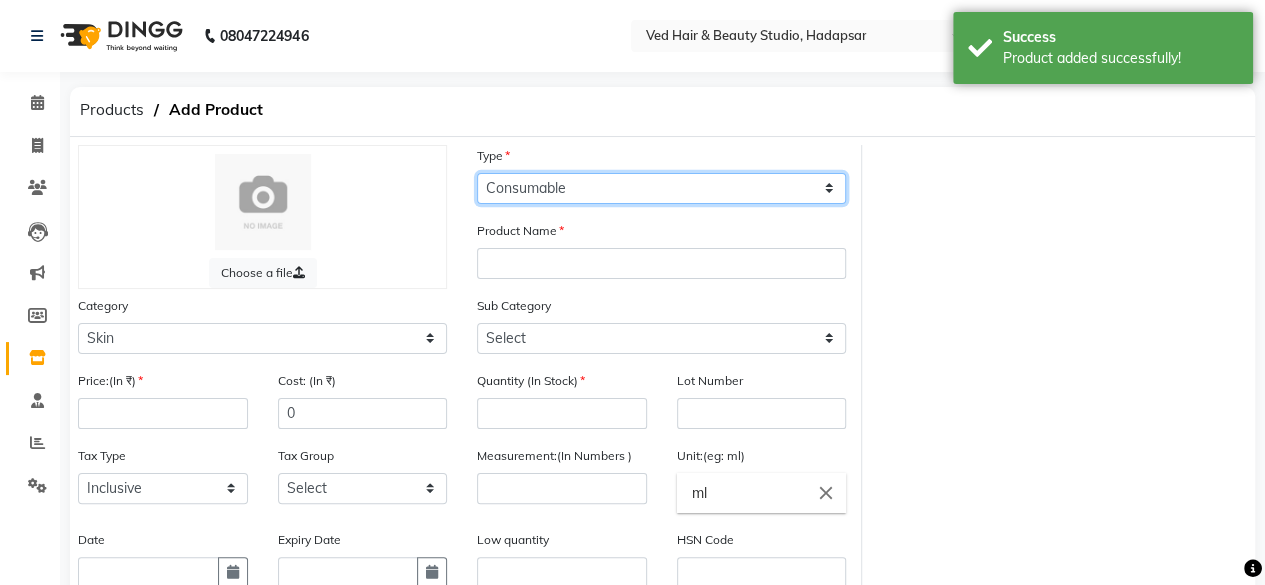 click on "Select Type Both Retail Consumable" 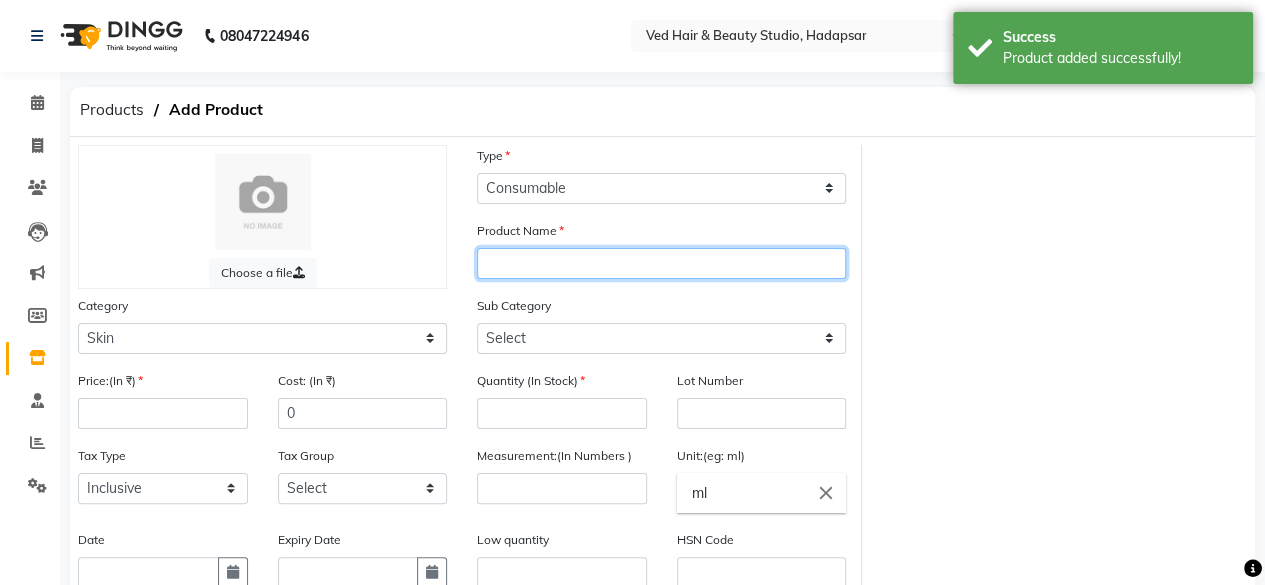 click 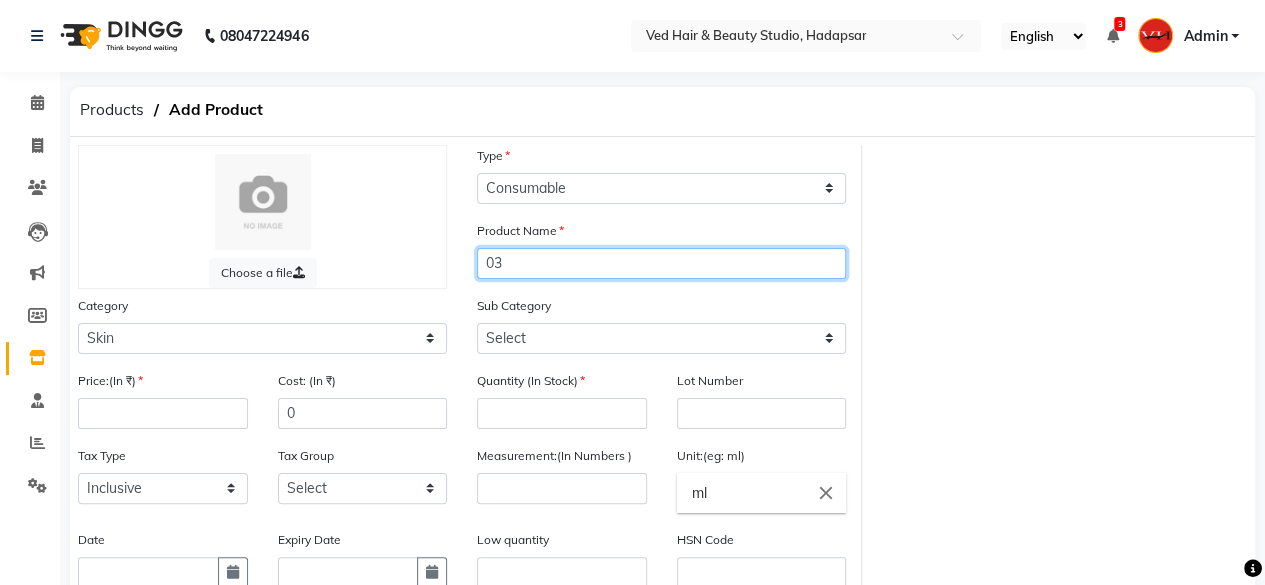 type on "0" 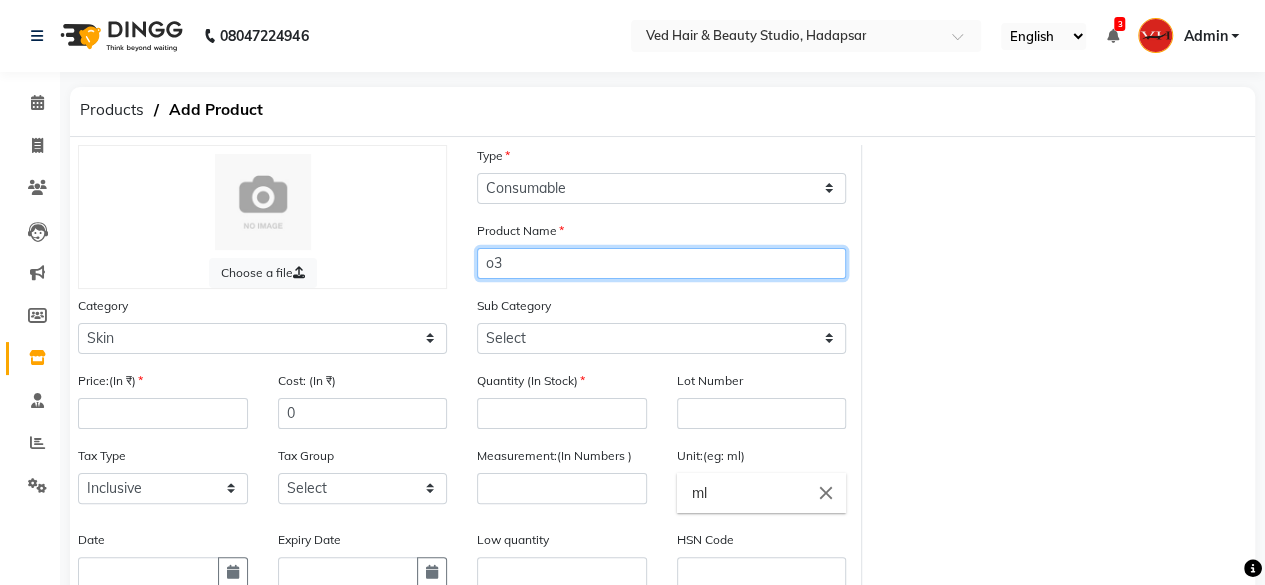 type on "o" 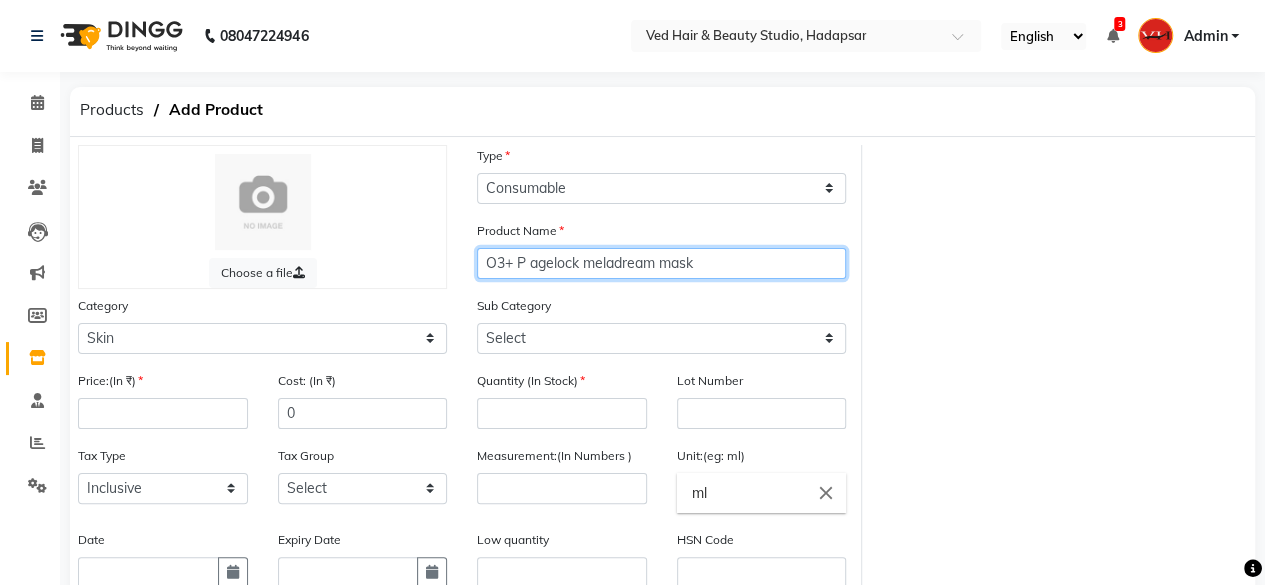 type on "O3+ P agelock meladream mask" 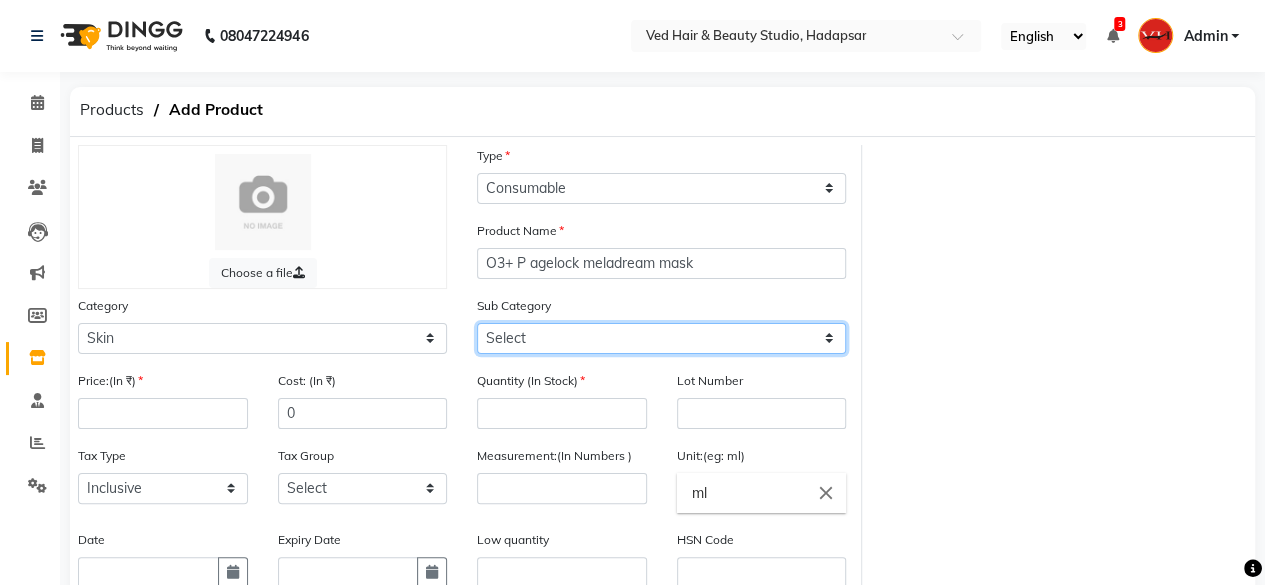 click on "Select Cleanser Facial Moisturiser Serum Toner Sun Care Masks Lip Care Eye Care Body Care Hand & Feet Kit & Combo Treatment Appliances Other Skin" 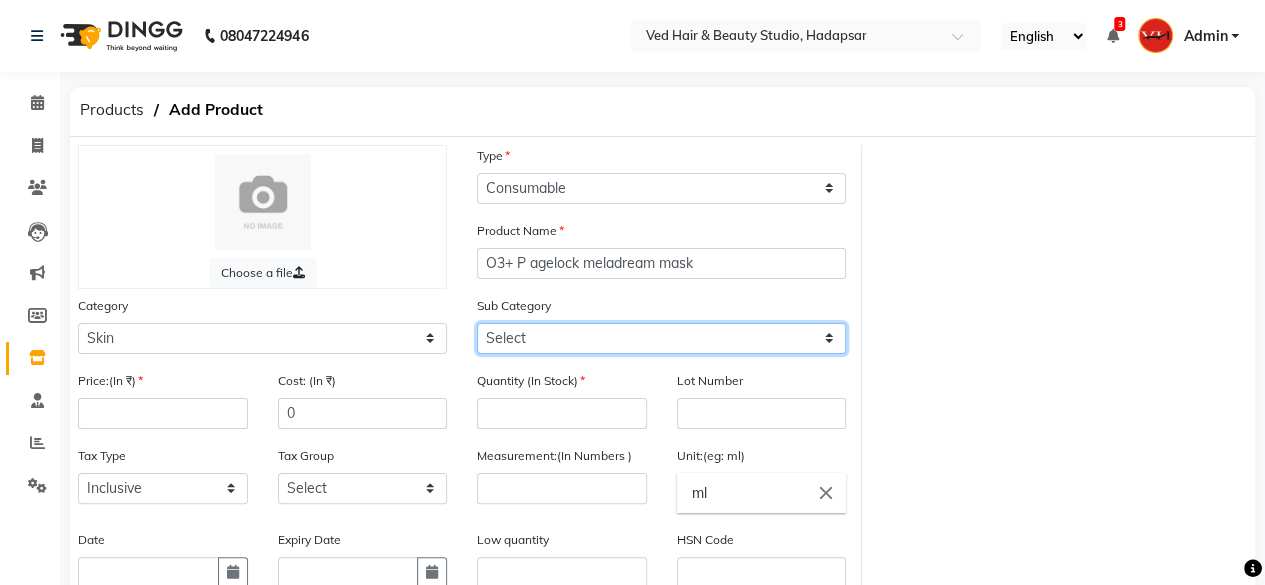 select on "1152" 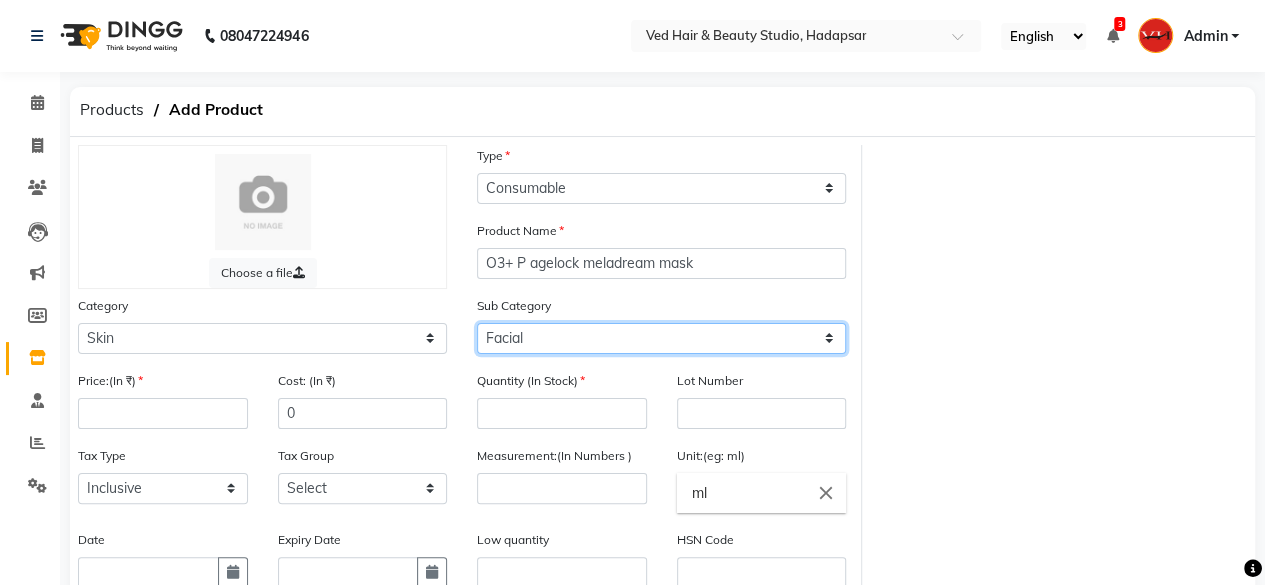 click on "Select Cleanser Facial Moisturiser Serum Toner Sun Care Masks Lip Care Eye Care Body Care Hand & Feet Kit & Combo Treatment Appliances Other Skin" 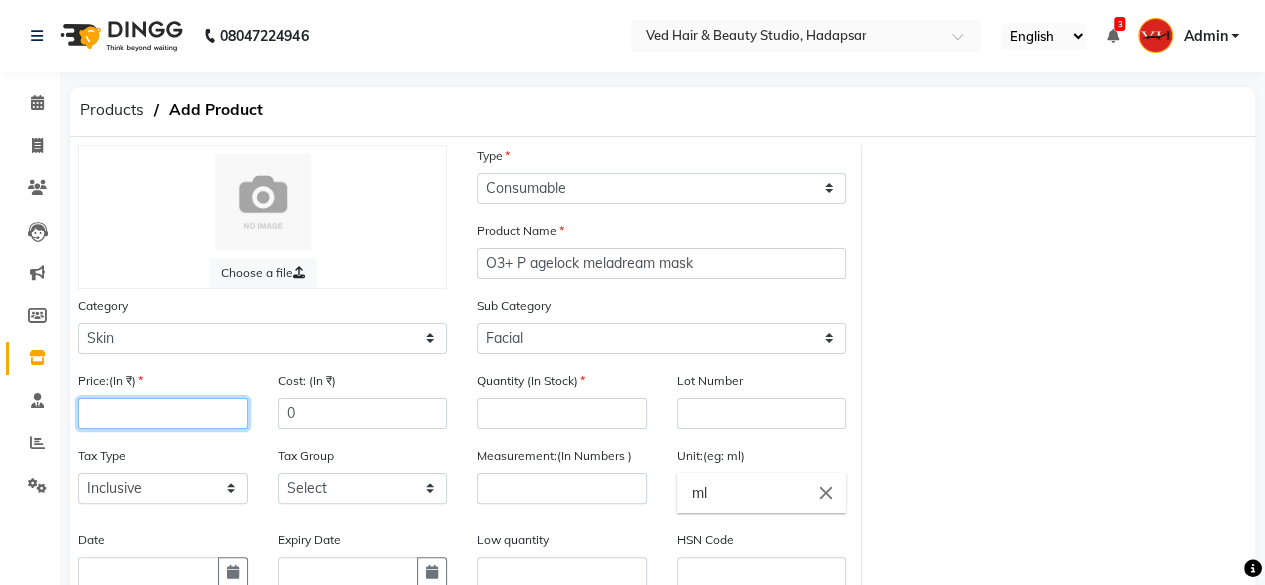 drag, startPoint x: 181, startPoint y: 412, endPoint x: 184, endPoint y: 396, distance: 16.27882 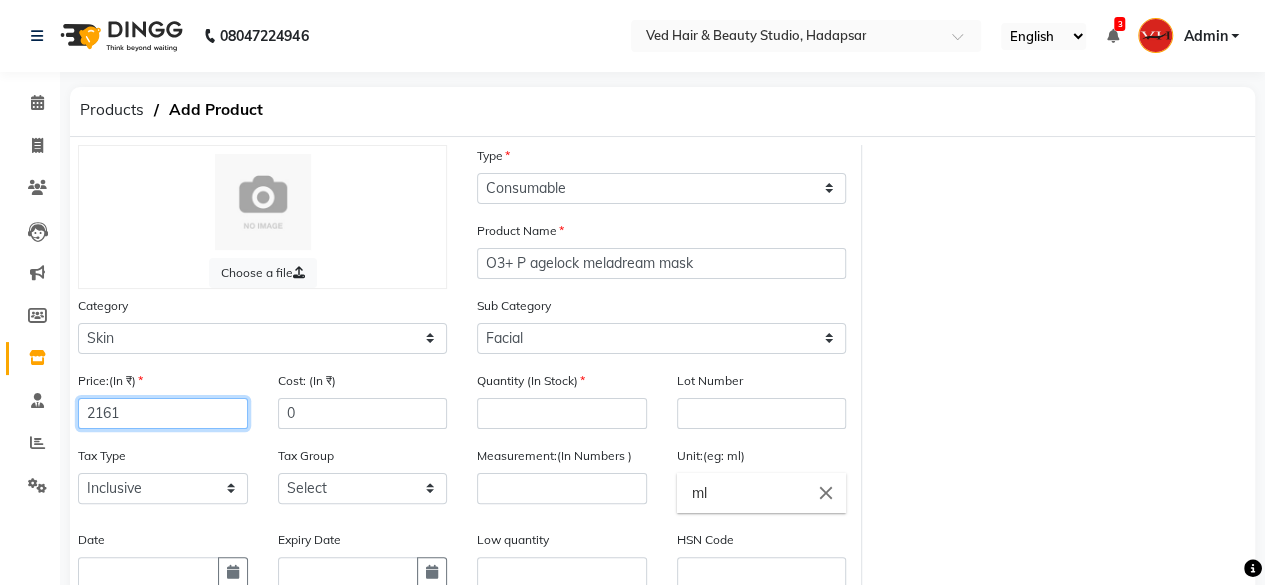 type on "2161" 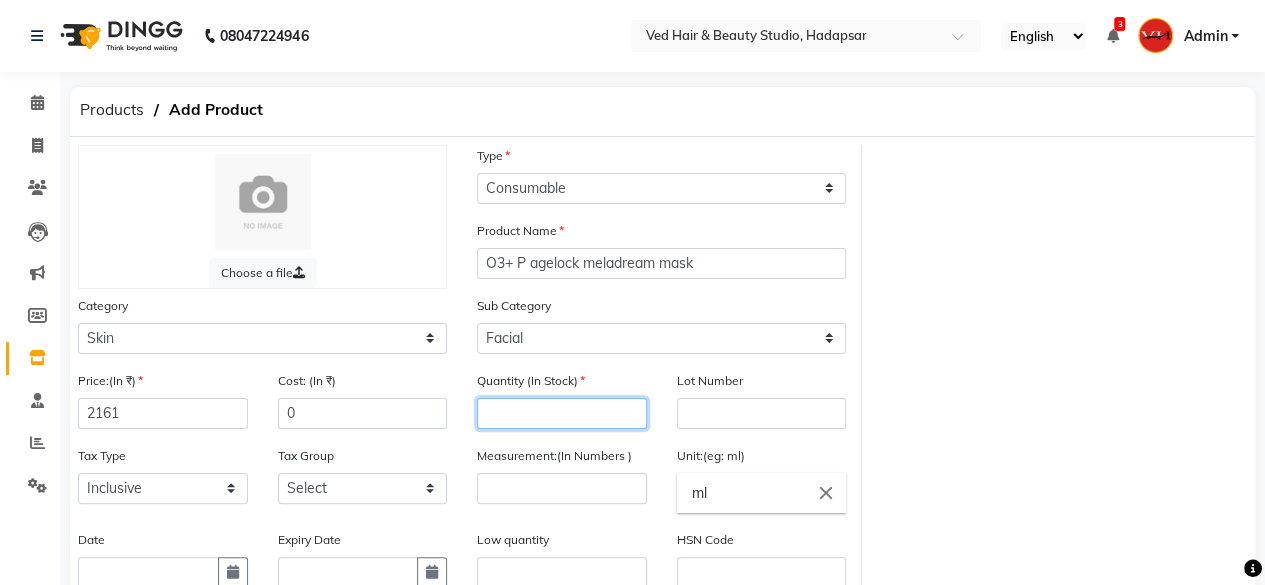 drag, startPoint x: 493, startPoint y: 419, endPoint x: 432, endPoint y: 385, distance: 69.83552 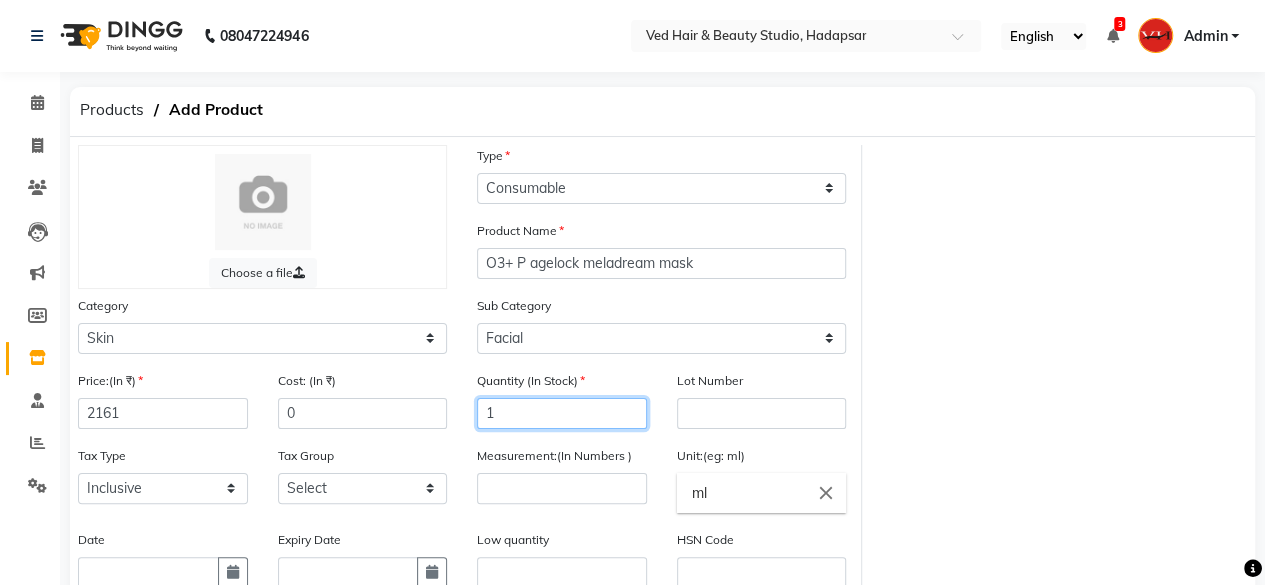 type on "1" 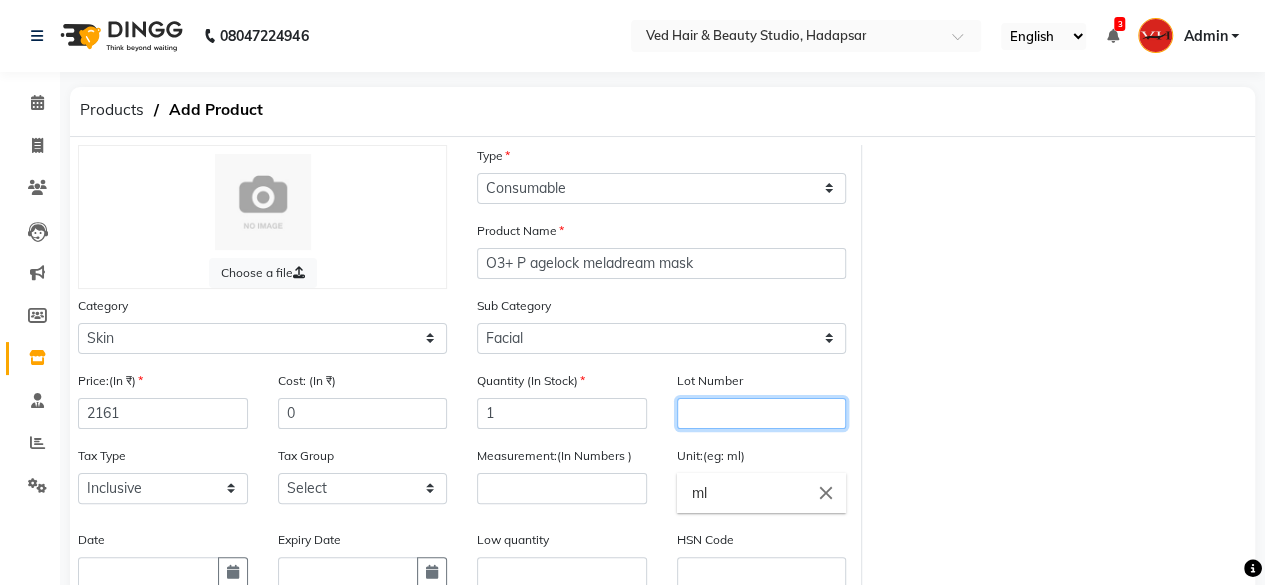 click 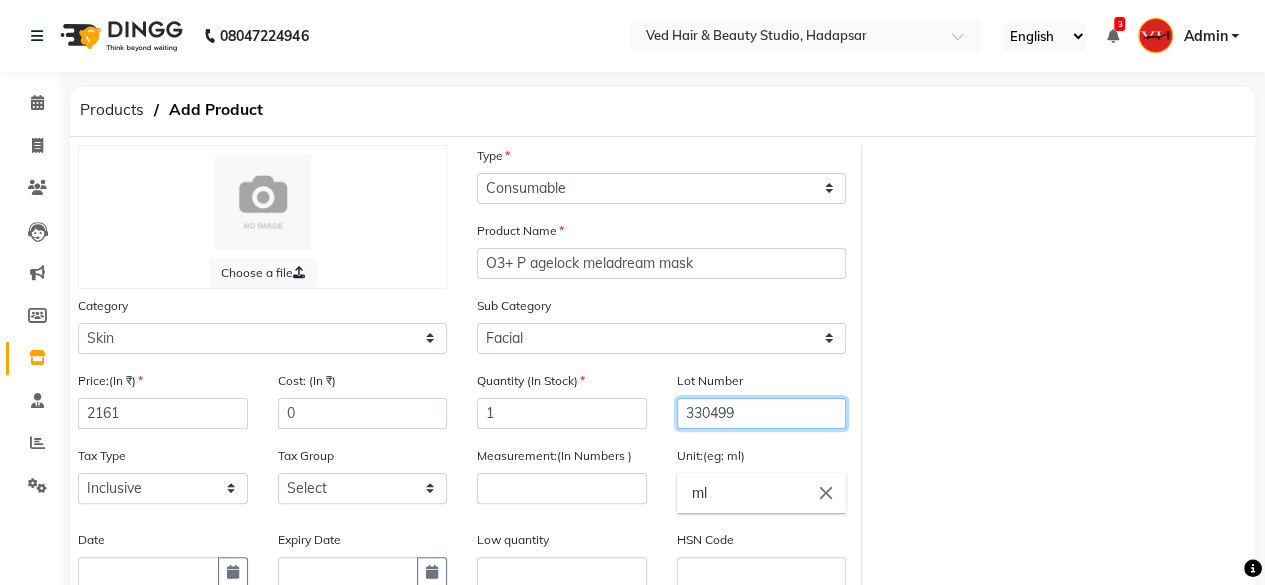 type on "330499" 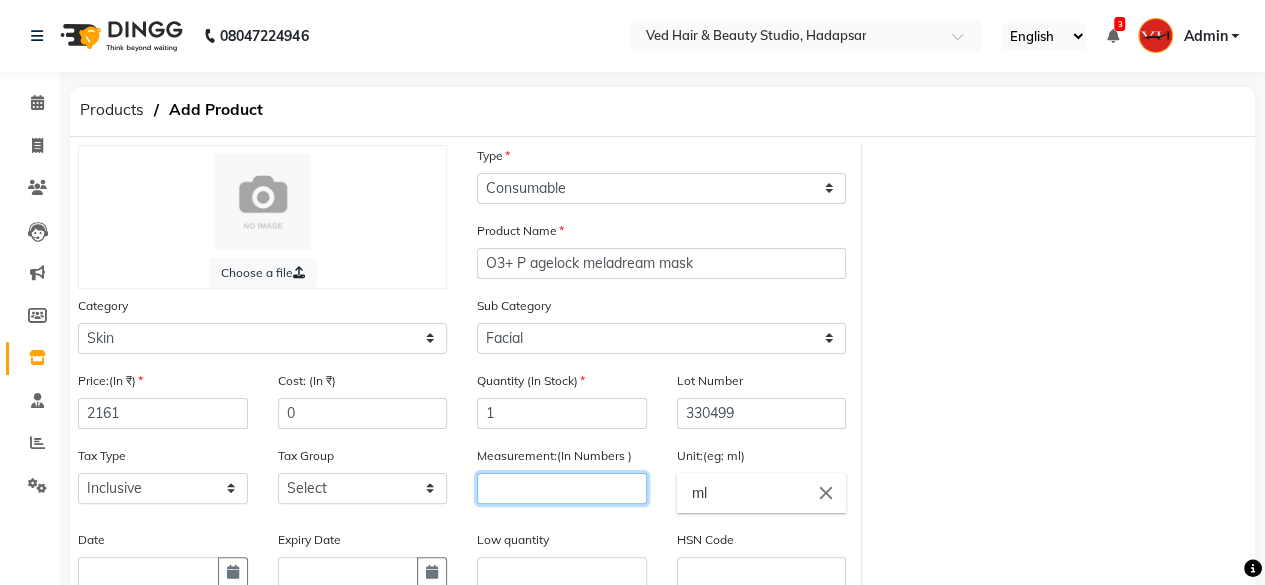 click 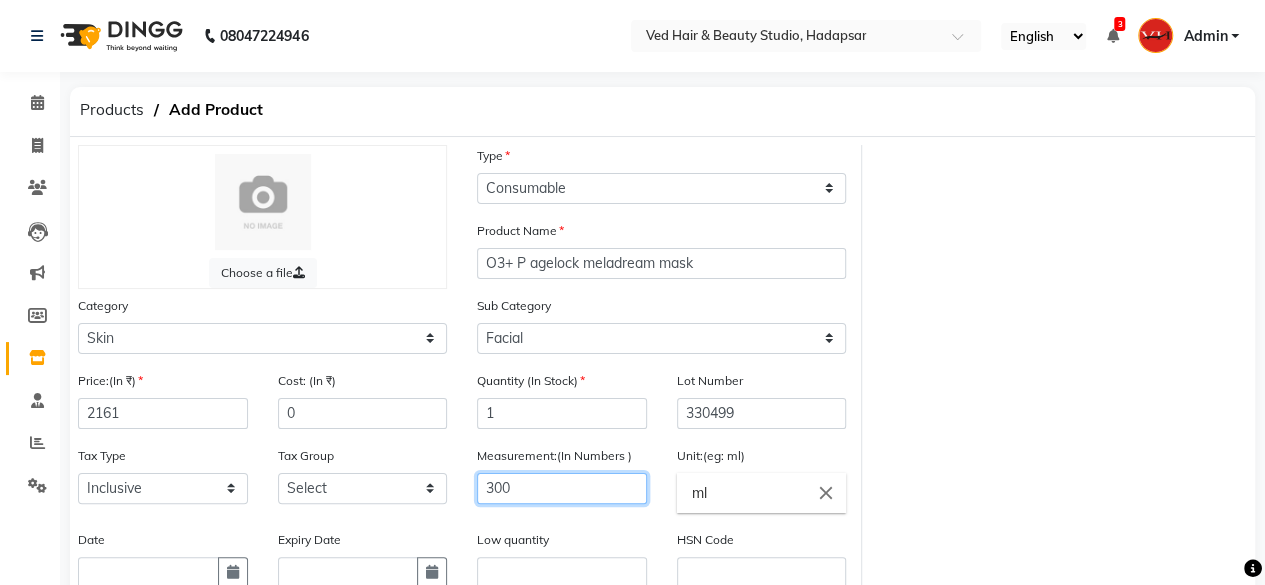 type on "300" 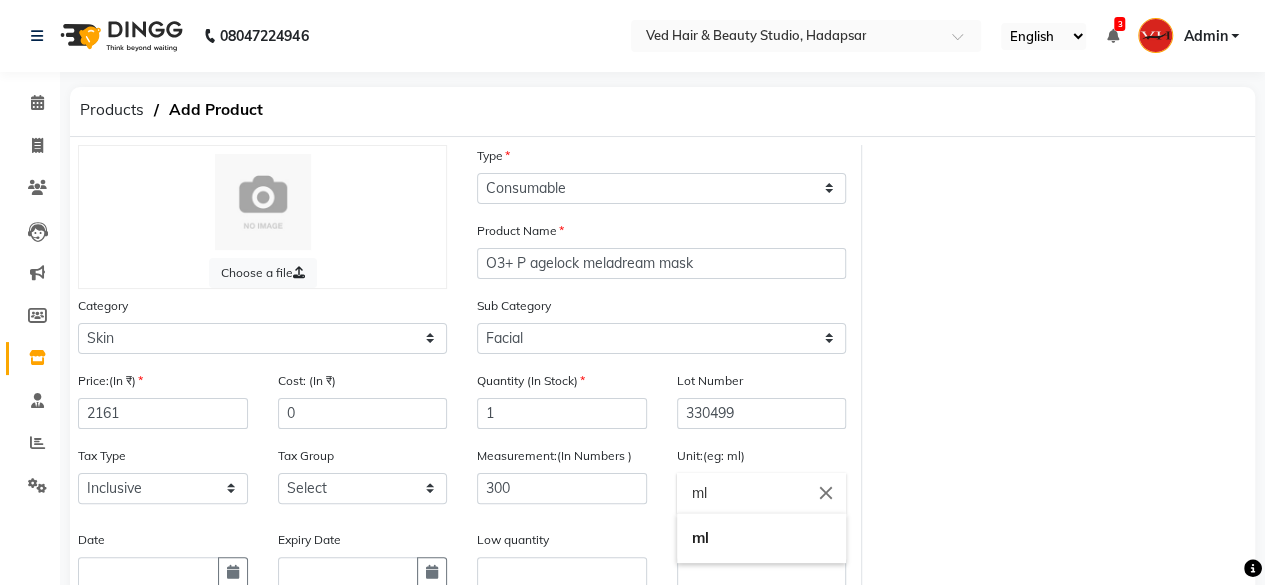click on "ml" 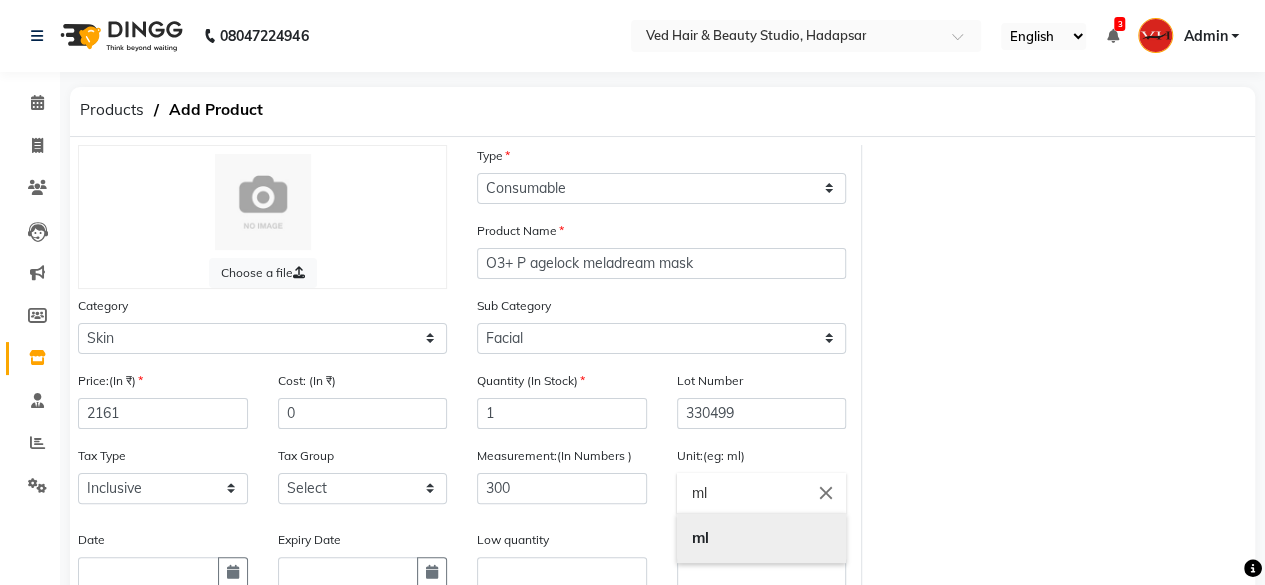 type on "m" 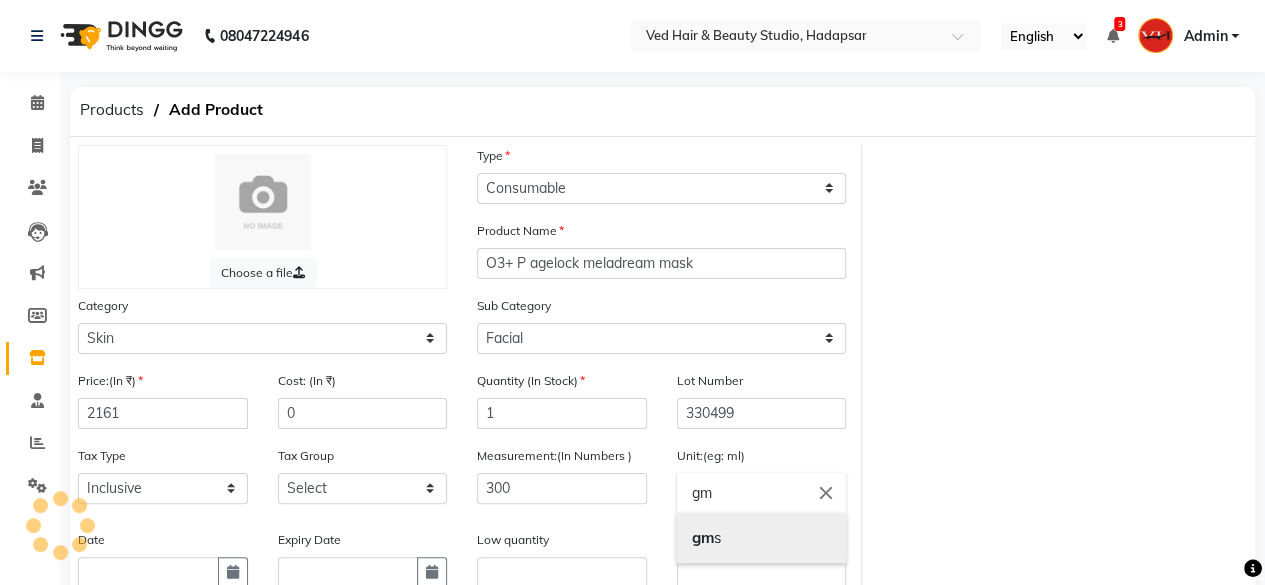 click on "gm" at bounding box center [703, 537] 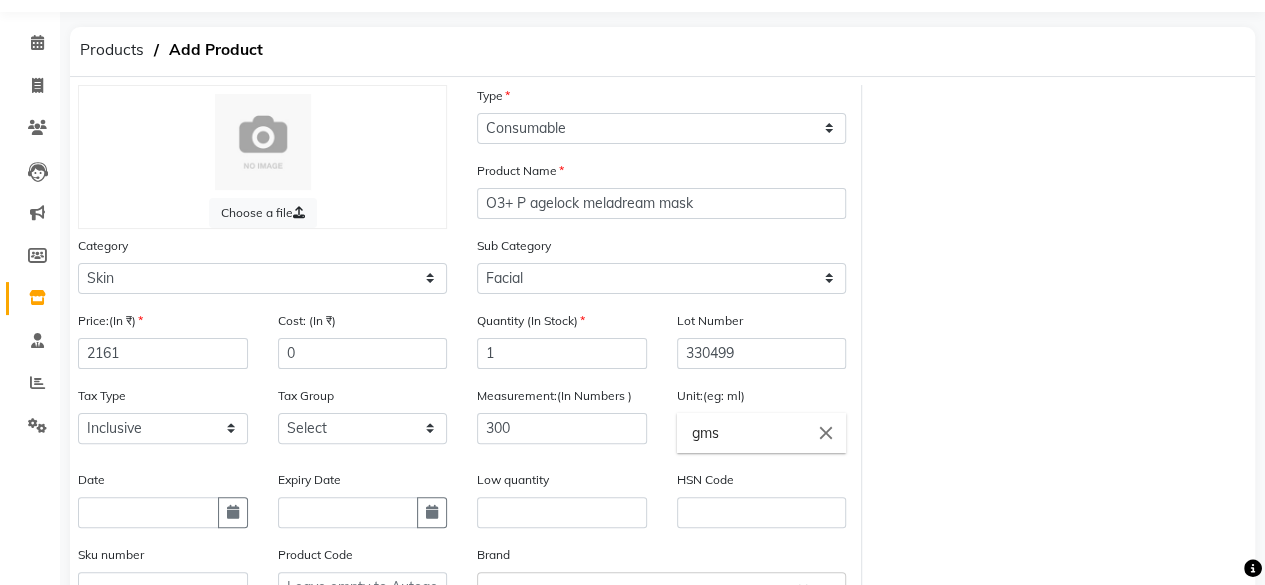 scroll, scrollTop: 100, scrollLeft: 0, axis: vertical 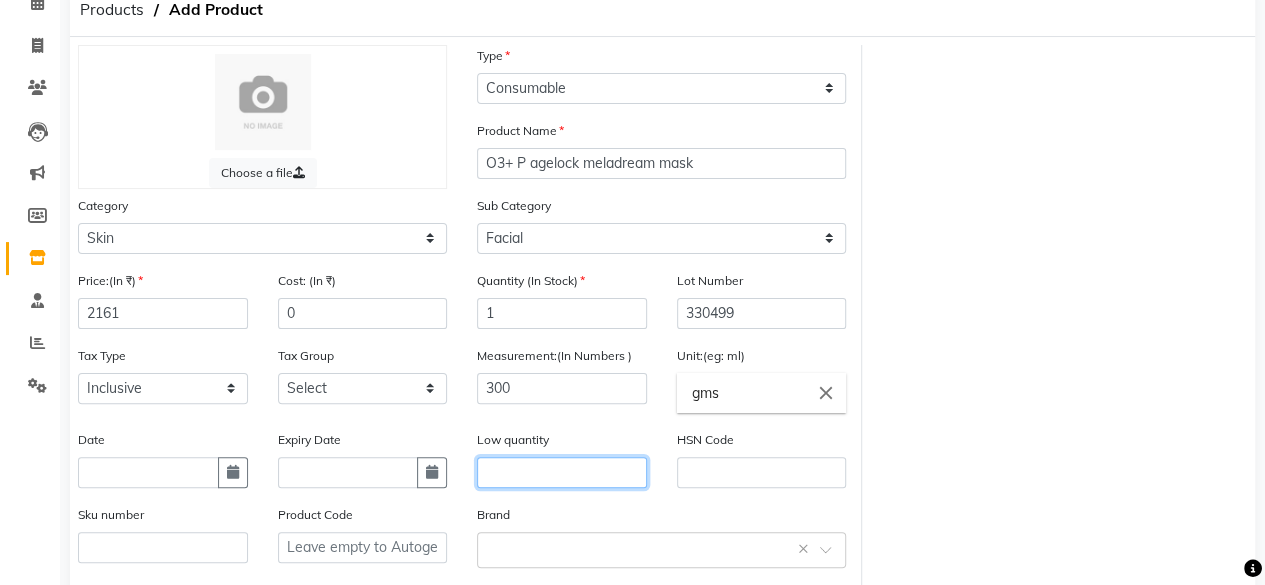 click 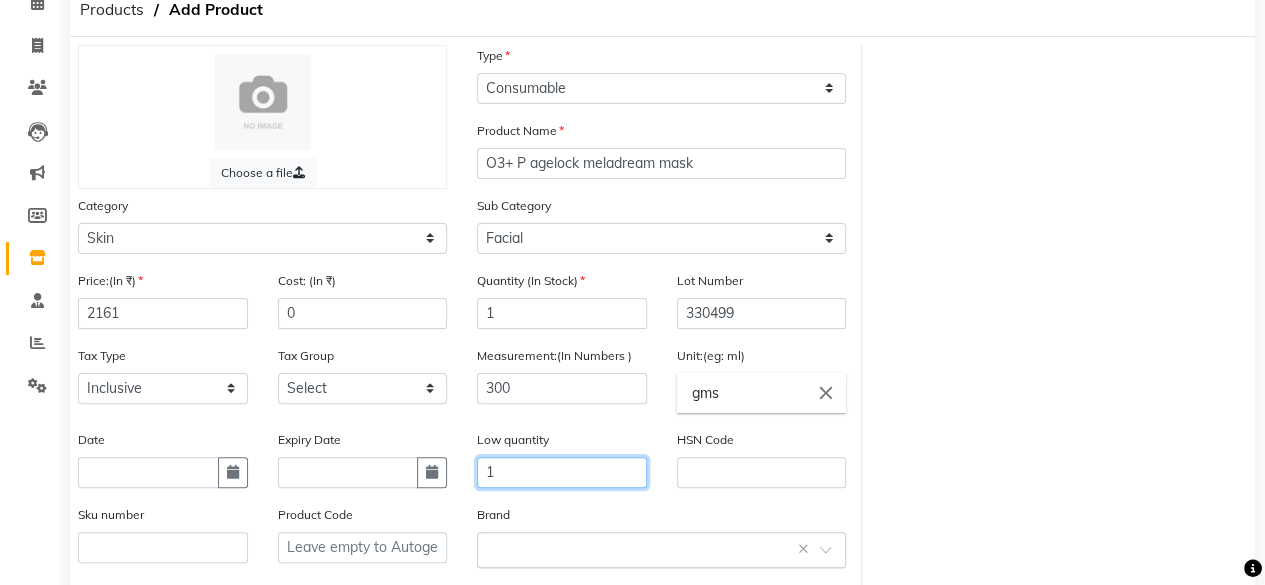type on "1" 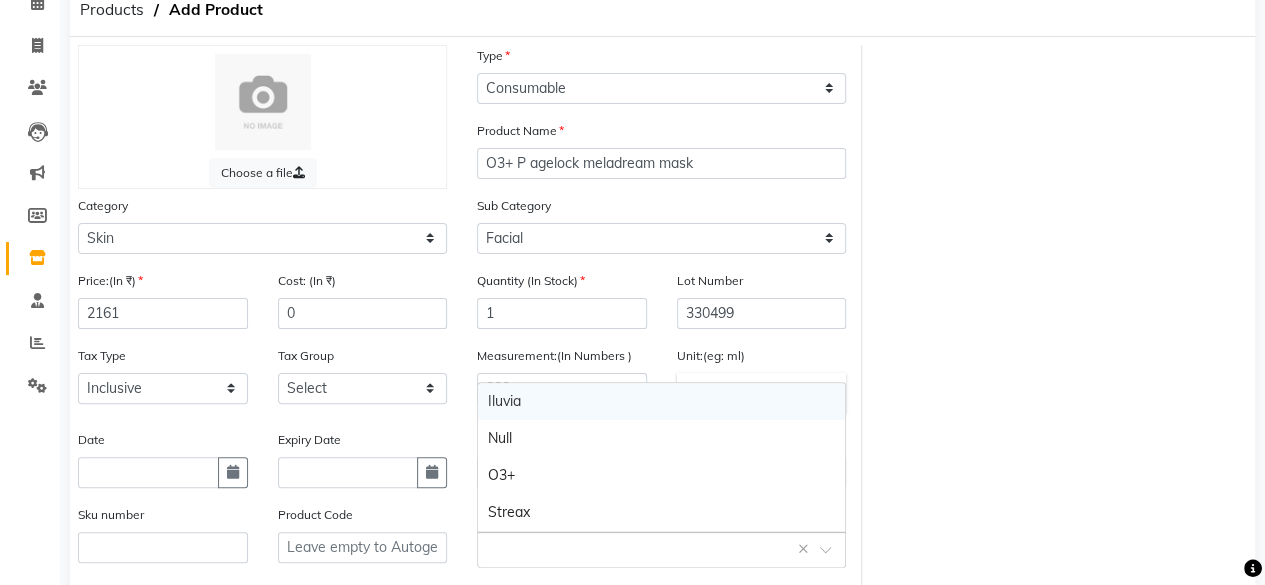 click 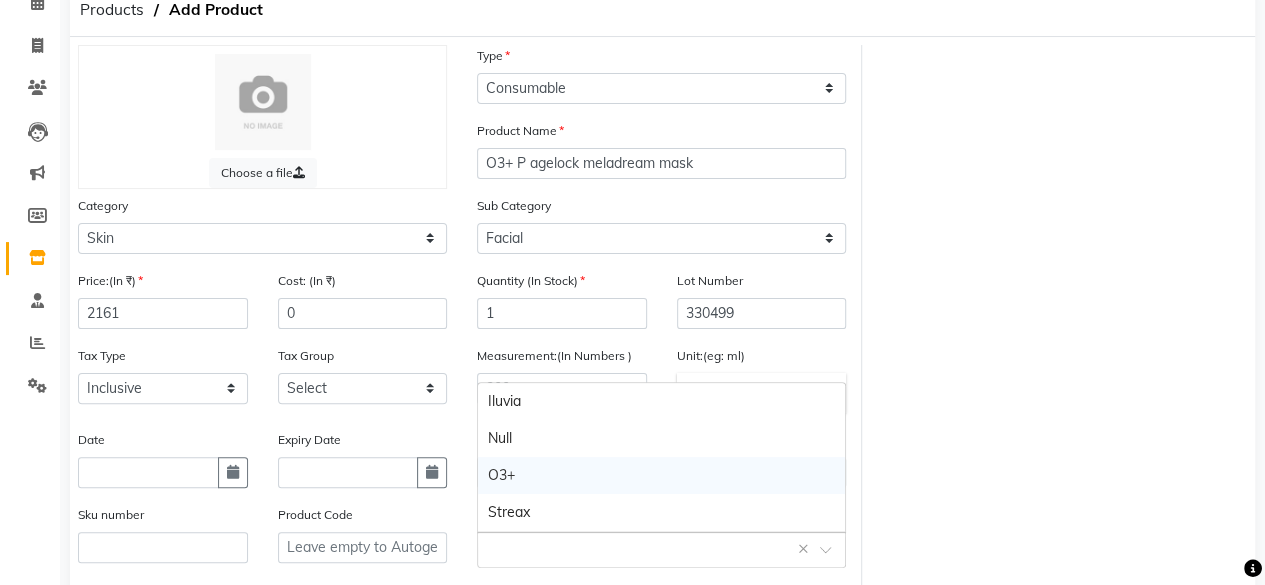 click on "O3+" at bounding box center [661, 475] 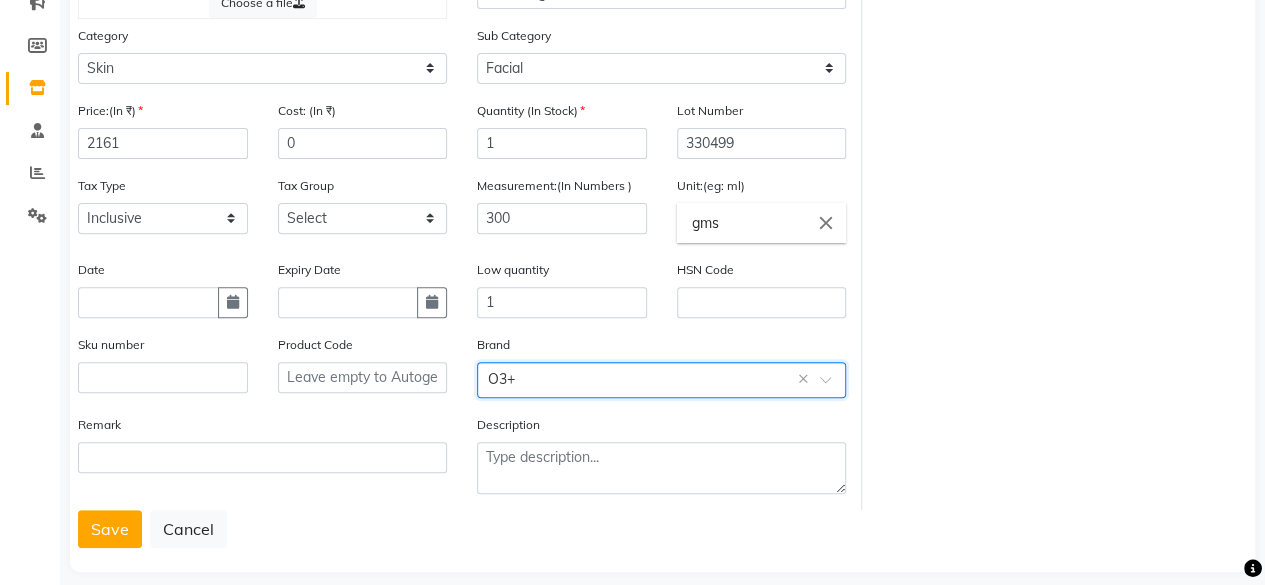 scroll, scrollTop: 288, scrollLeft: 0, axis: vertical 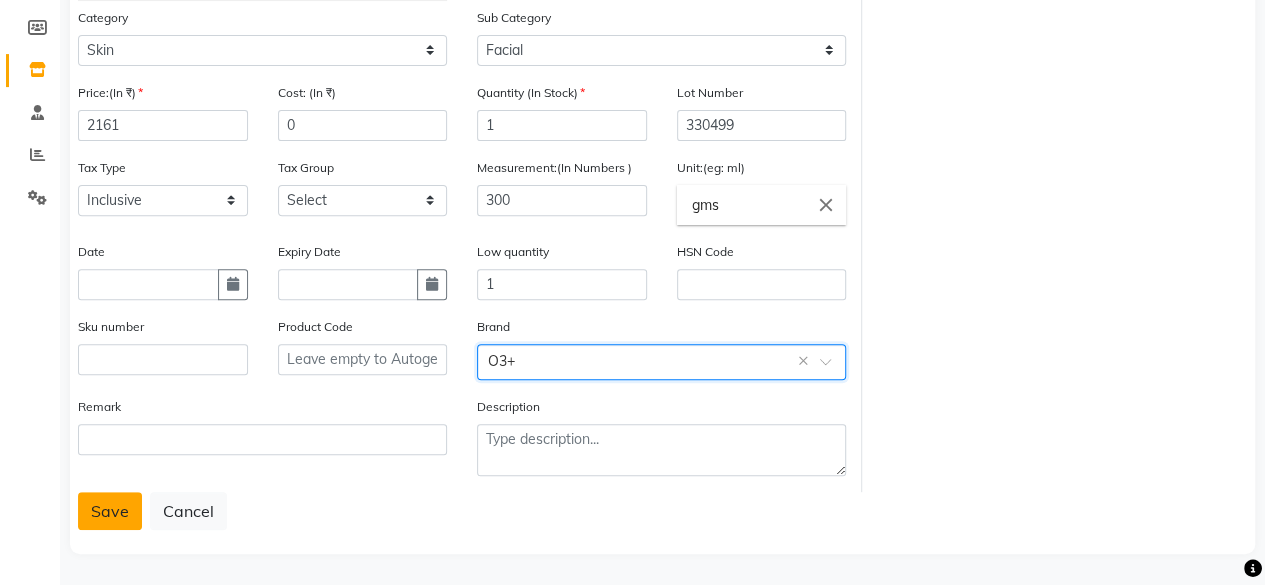 click on "Save" 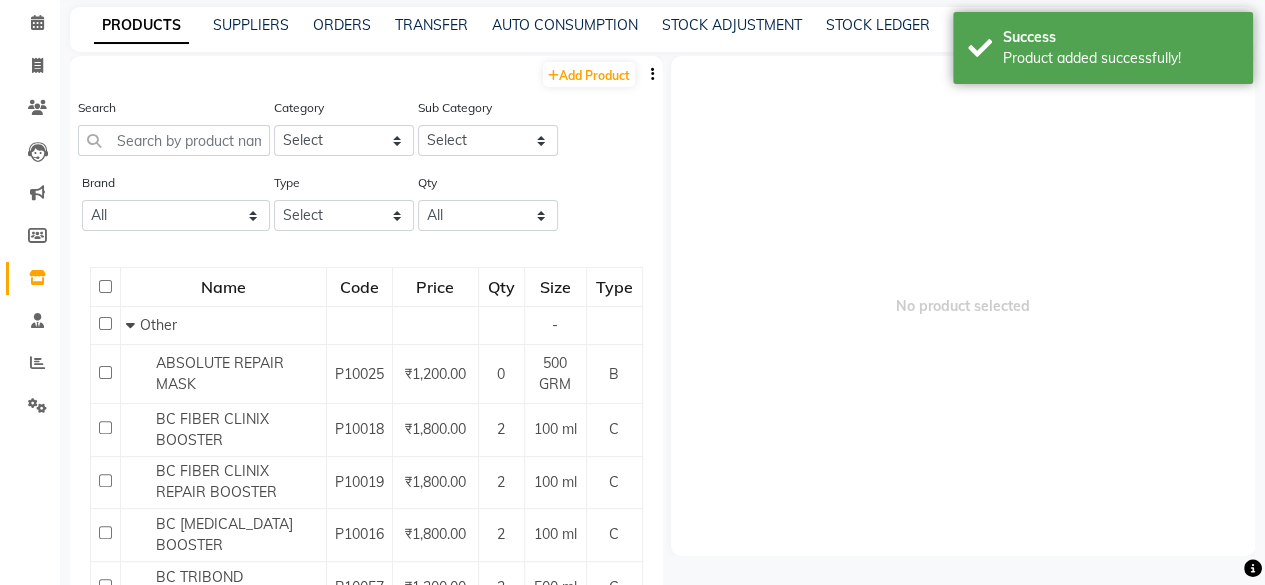 scroll, scrollTop: 12, scrollLeft: 0, axis: vertical 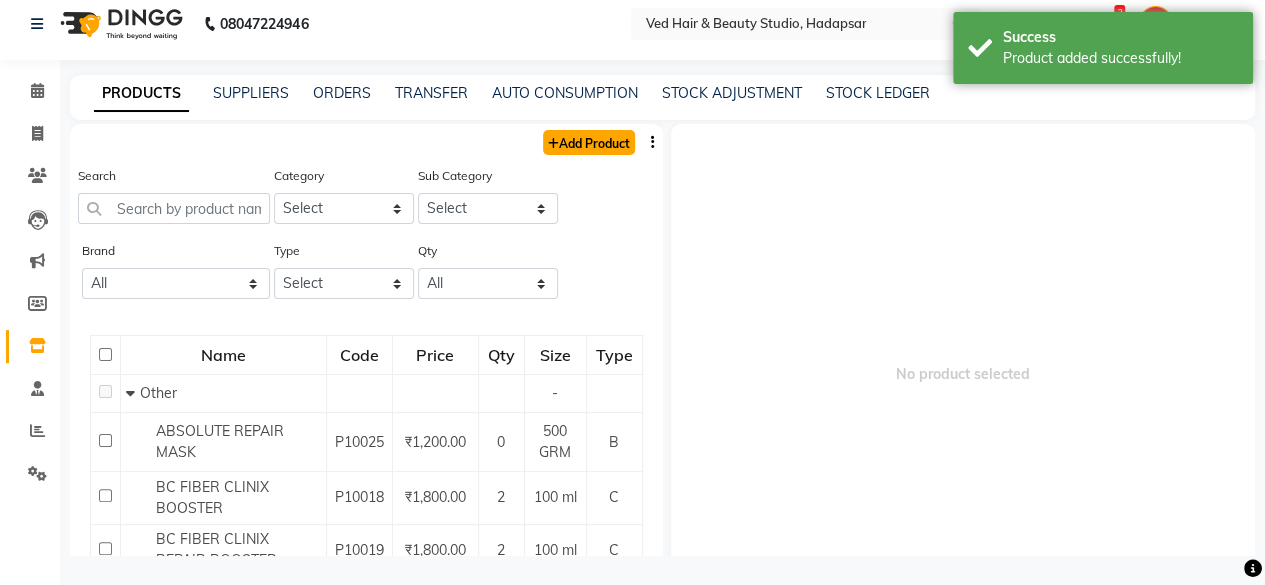 click on "Add Product" 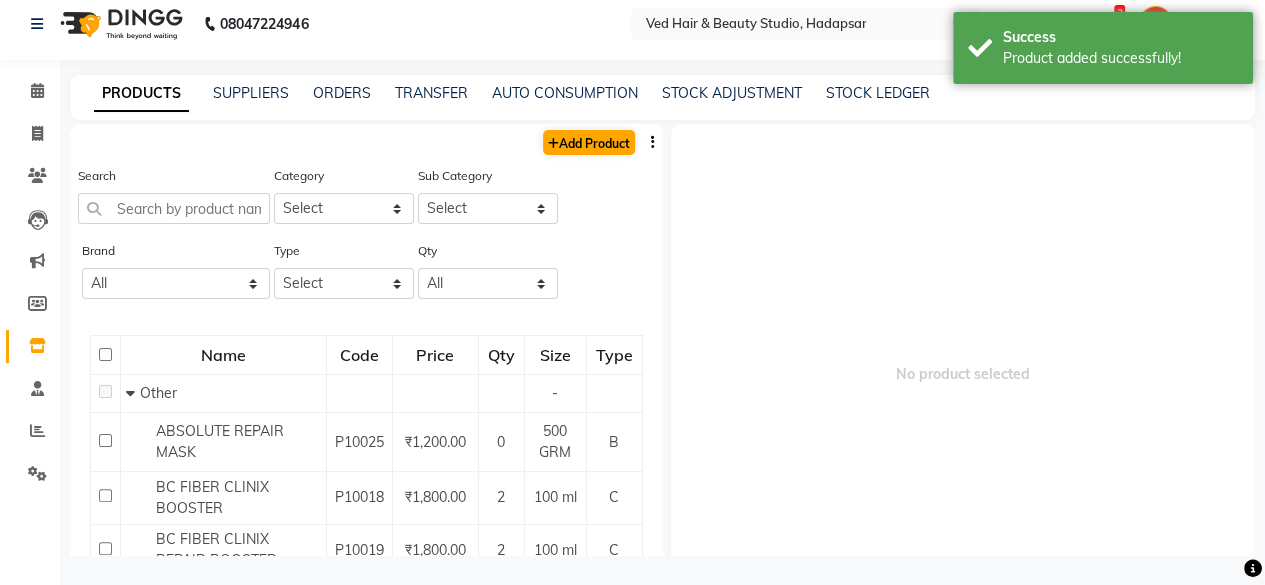 select on "true" 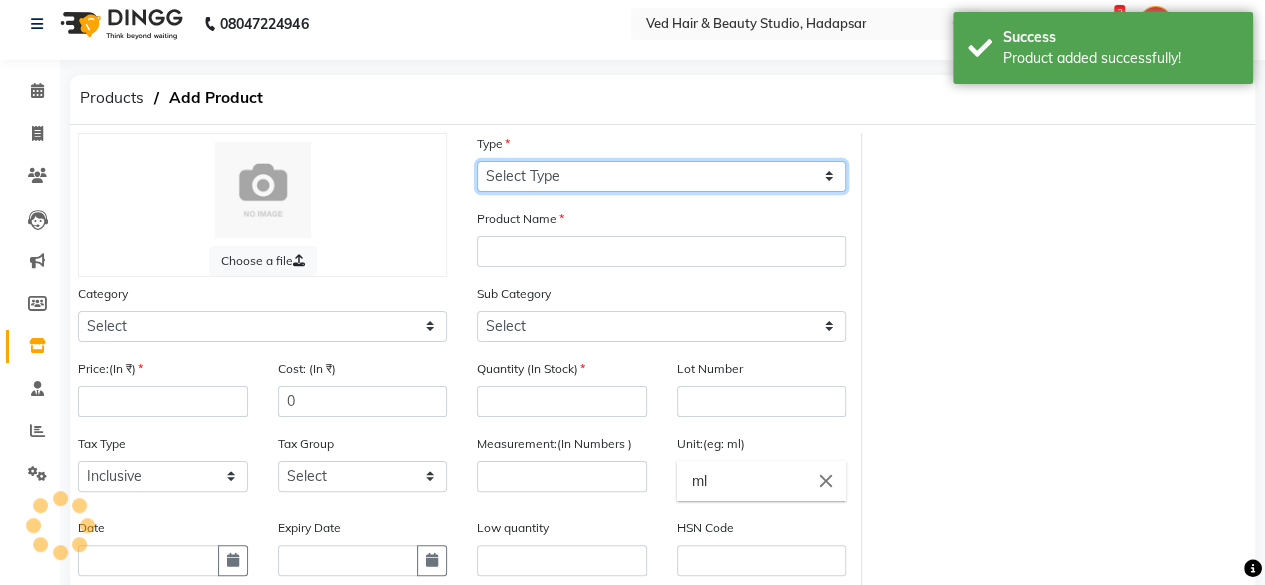 click on "Select Type Both Retail Consumable" 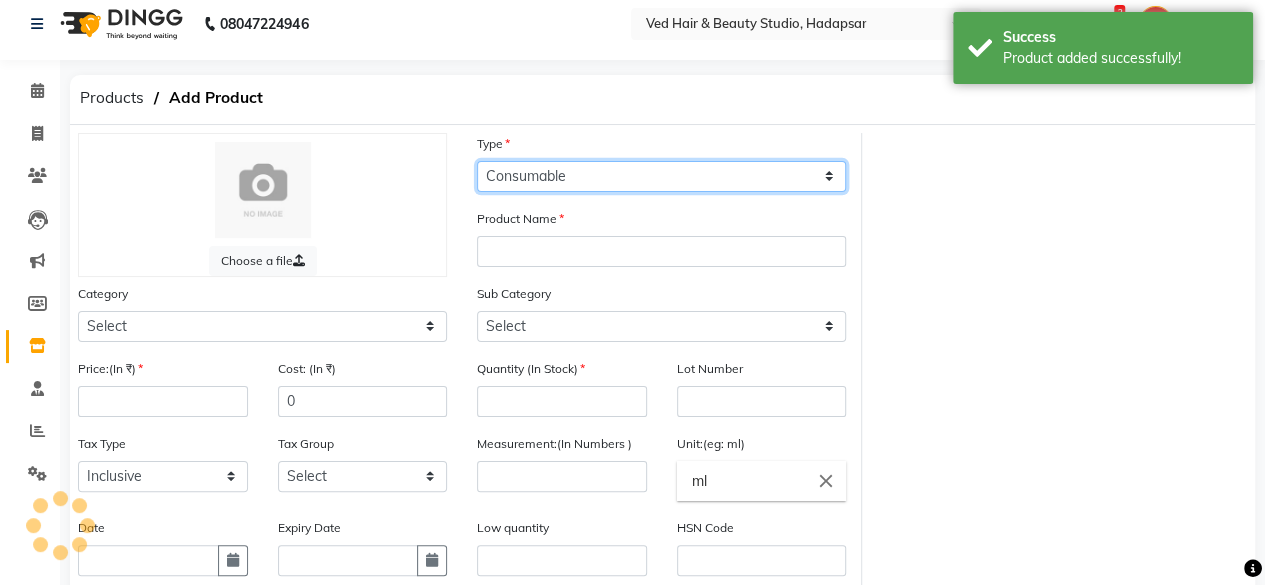 click on "Select Type Both Retail Consumable" 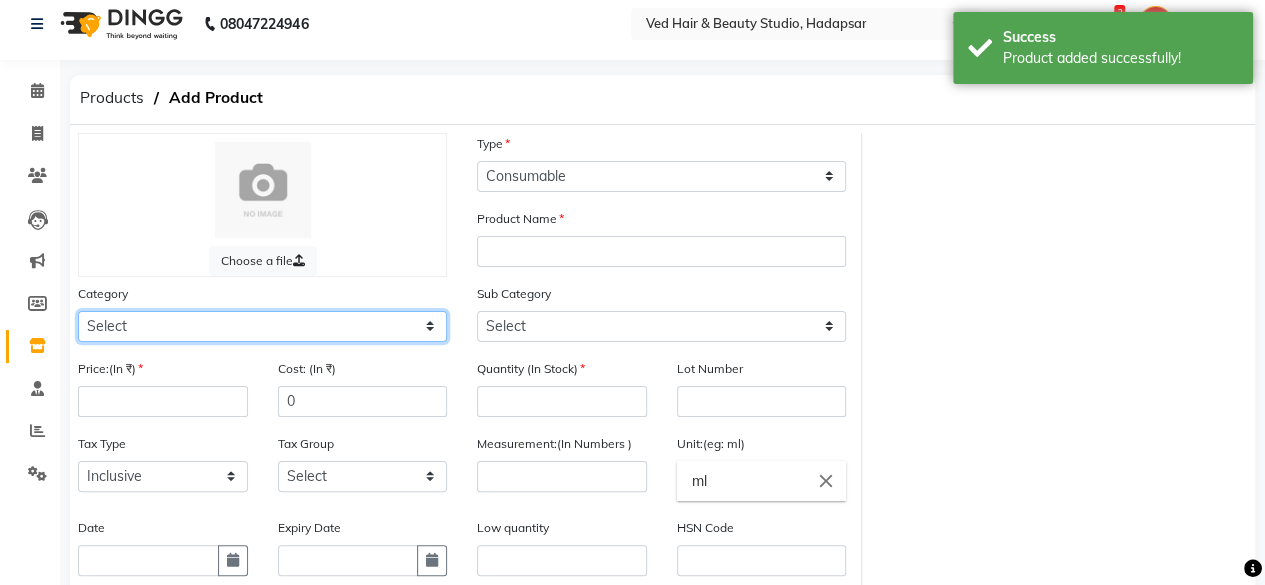 drag, startPoint x: 326, startPoint y: 323, endPoint x: 337, endPoint y: 316, distance: 13.038404 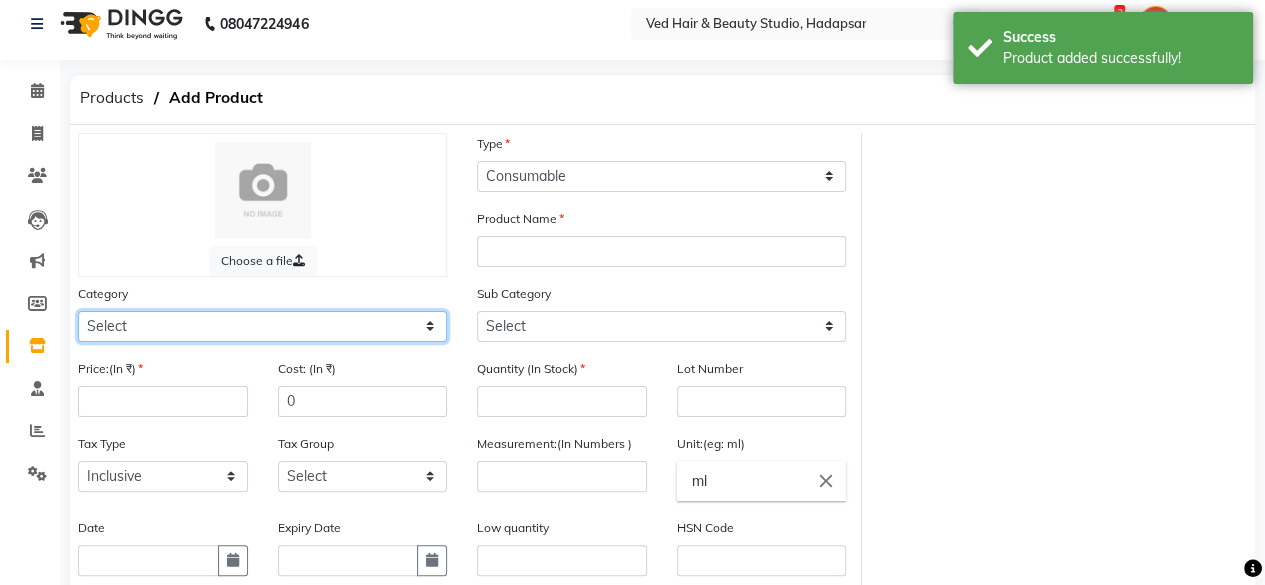 select on "1150" 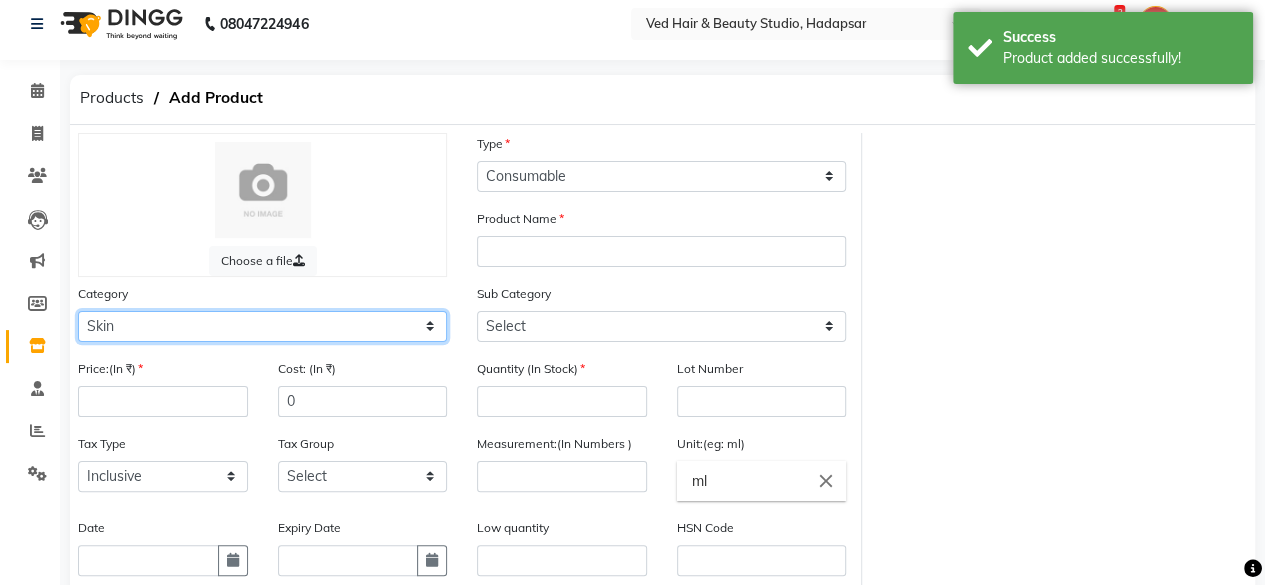 click on "Select Hair Skin Makeup Personal Care Appliances [PERSON_NAME] Waxing Disposable Threading Hands and Feet Beauty Planet [MEDICAL_DATA] Cadiveu Casmara Cheryls Loreal Olaplex Other" 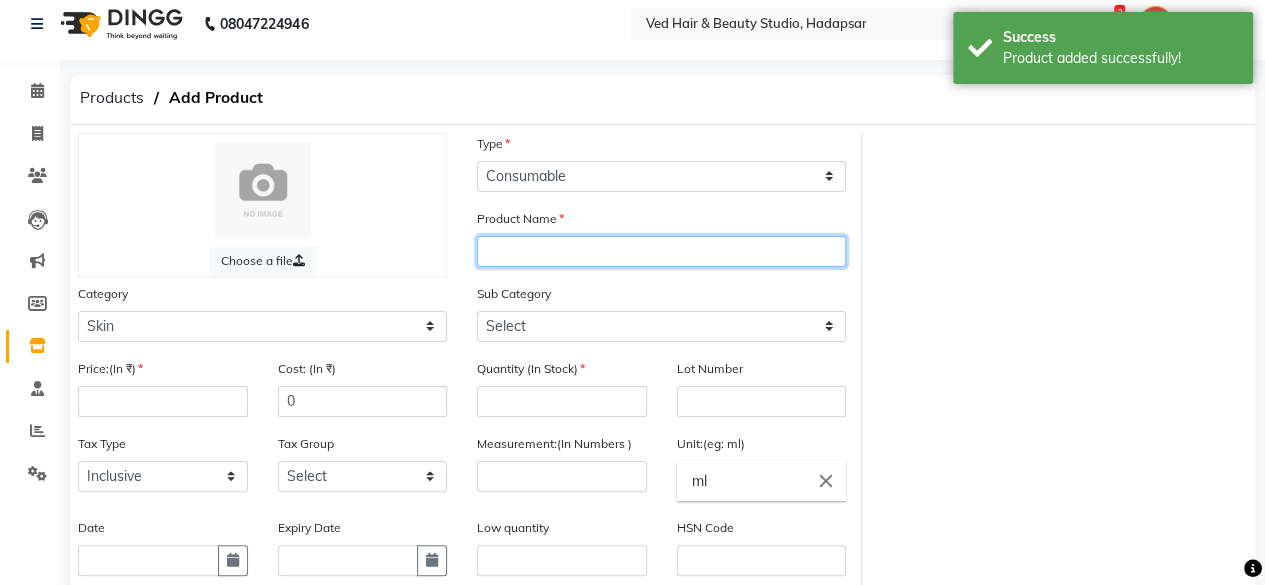 click 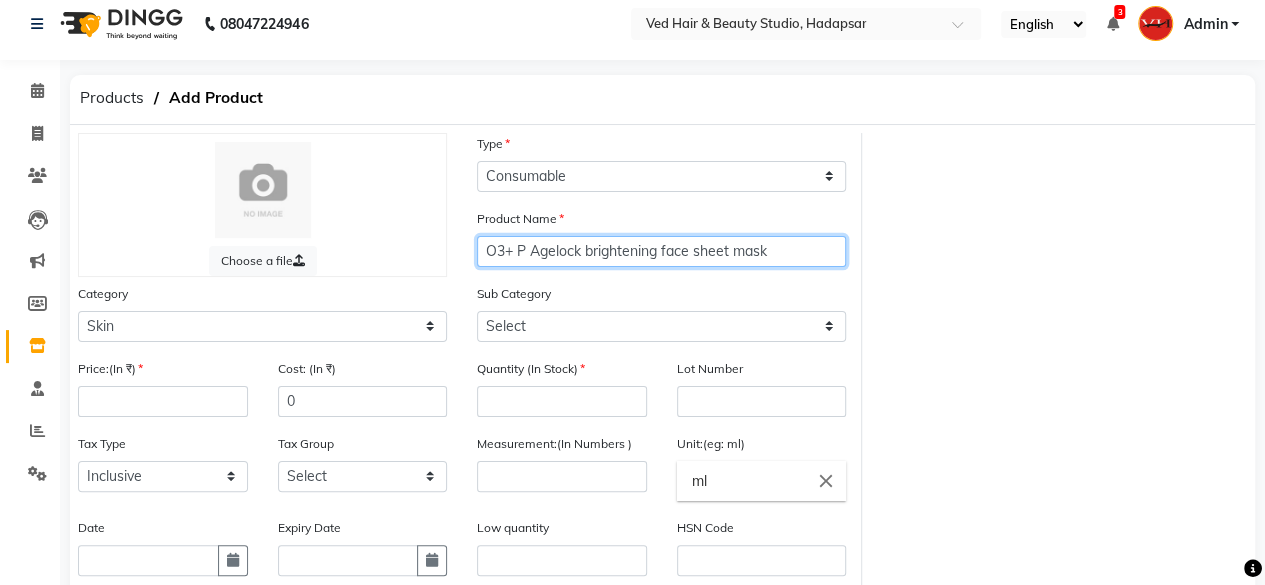 type on "O3+ P Agelock brightening face sheet mask" 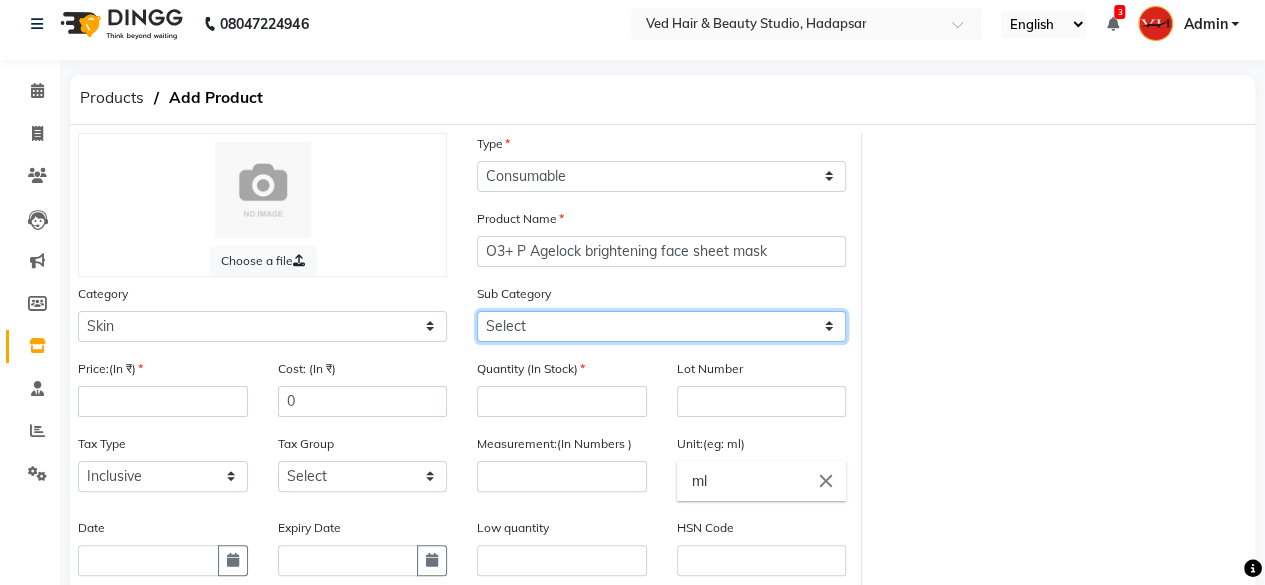 click on "Select Cleanser Facial Moisturiser Serum Toner Sun Care Masks Lip Care Eye Care Body Care Hand & Feet Kit & Combo Treatment Appliances Other Skin" 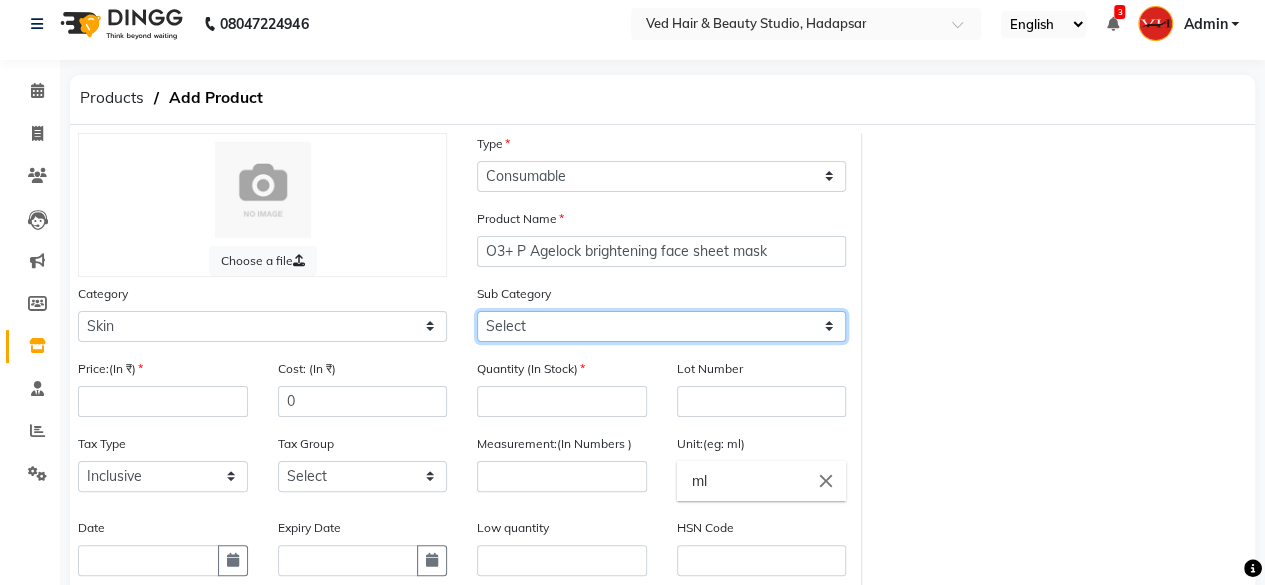 select on "1152" 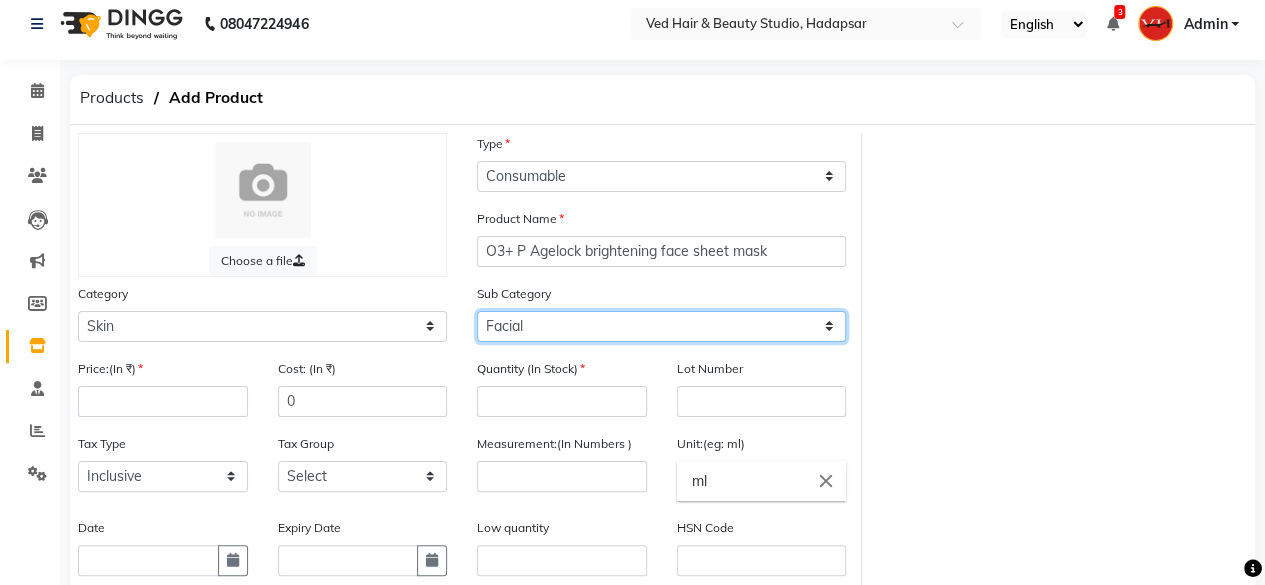 click on "Select Cleanser Facial Moisturiser Serum Toner Sun Care Masks Lip Care Eye Care Body Care Hand & Feet Kit & Combo Treatment Appliances Other Skin" 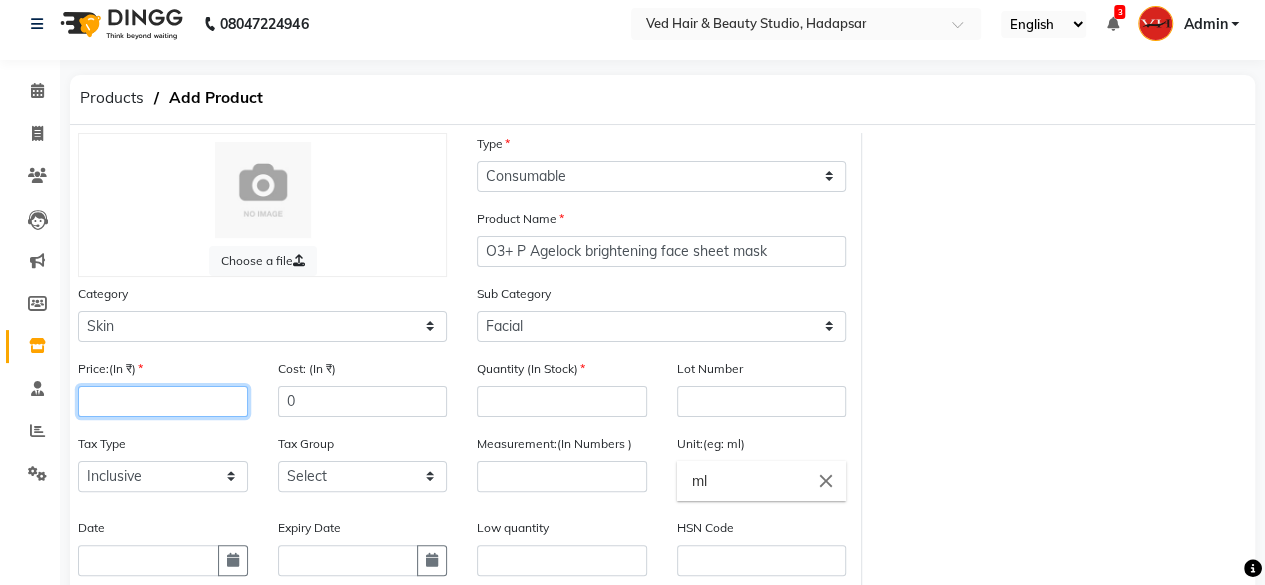 click 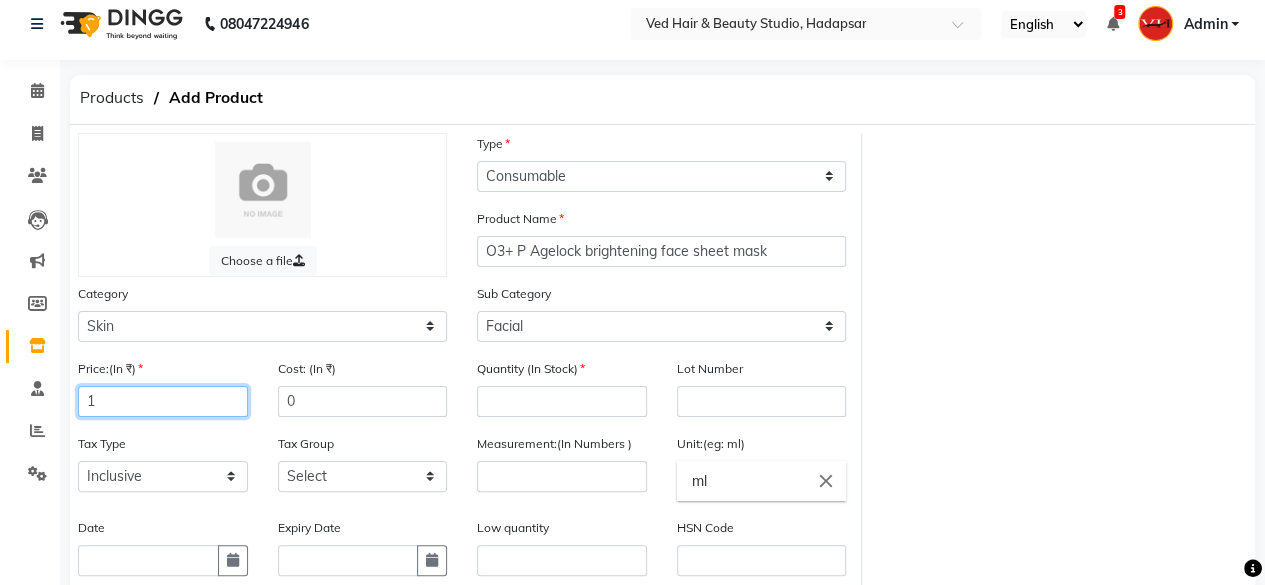 type on "1" 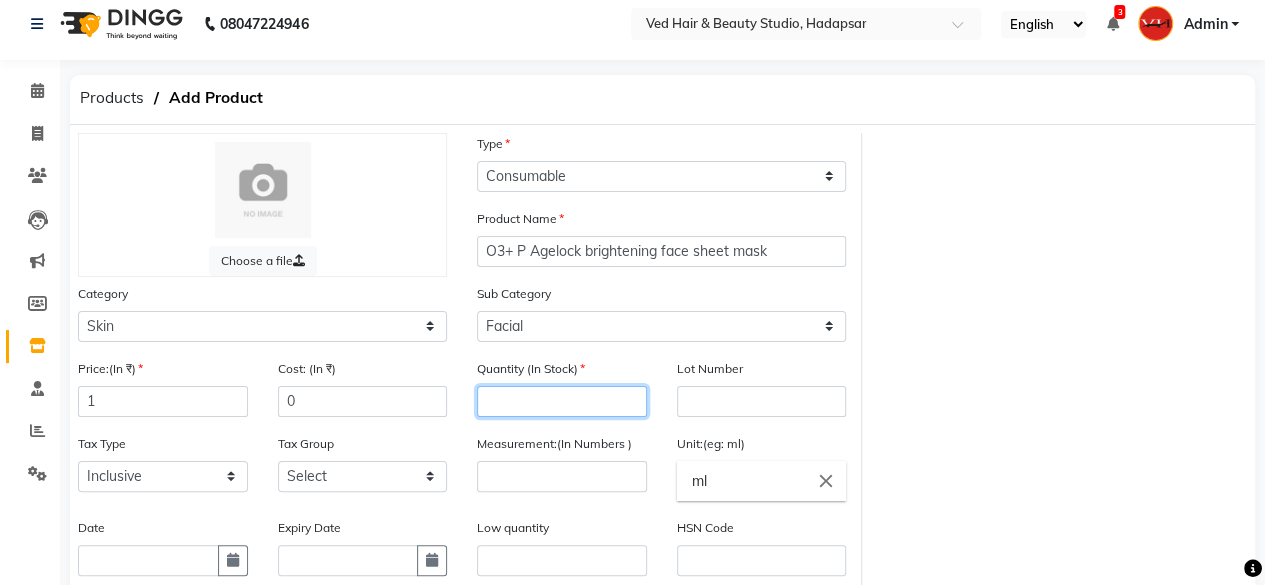 click 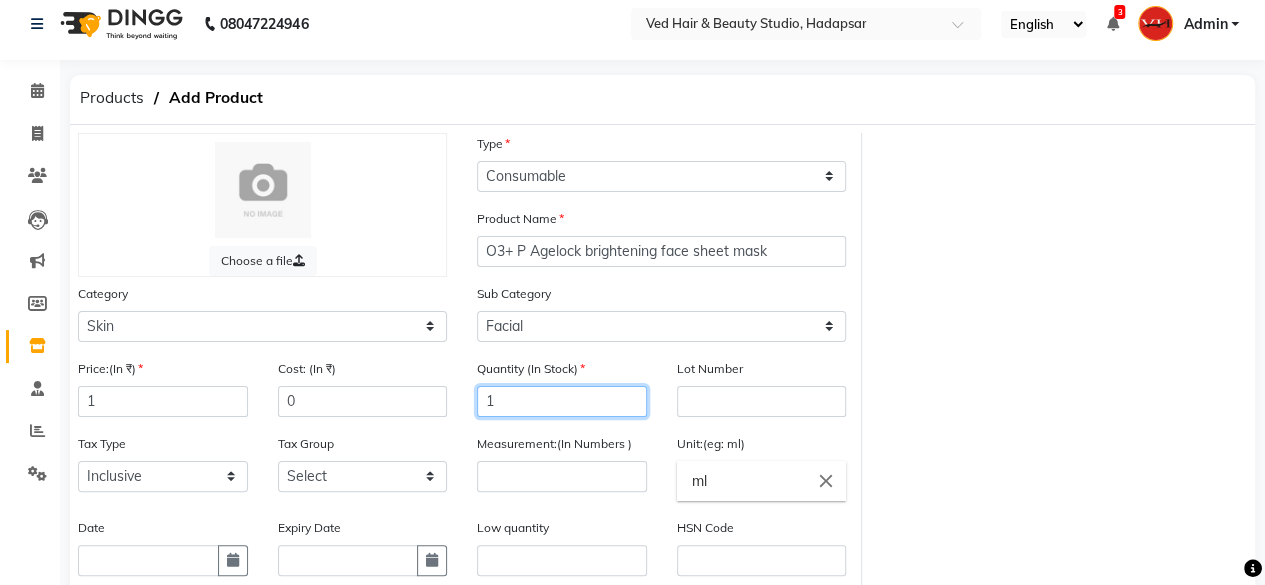 type on "1" 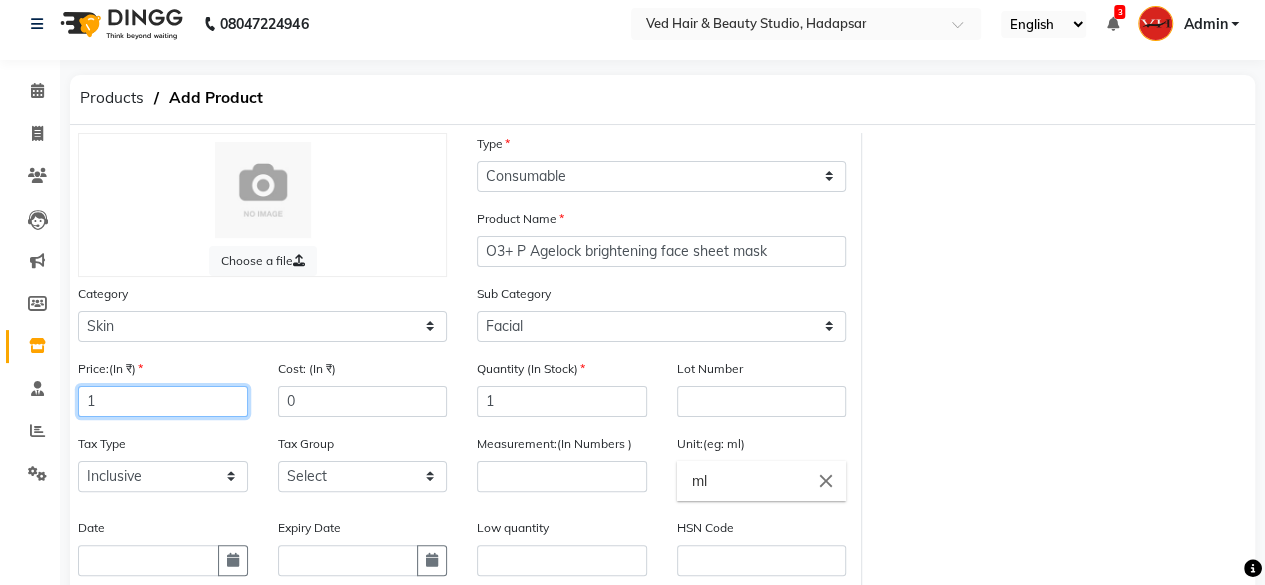 click on "1" 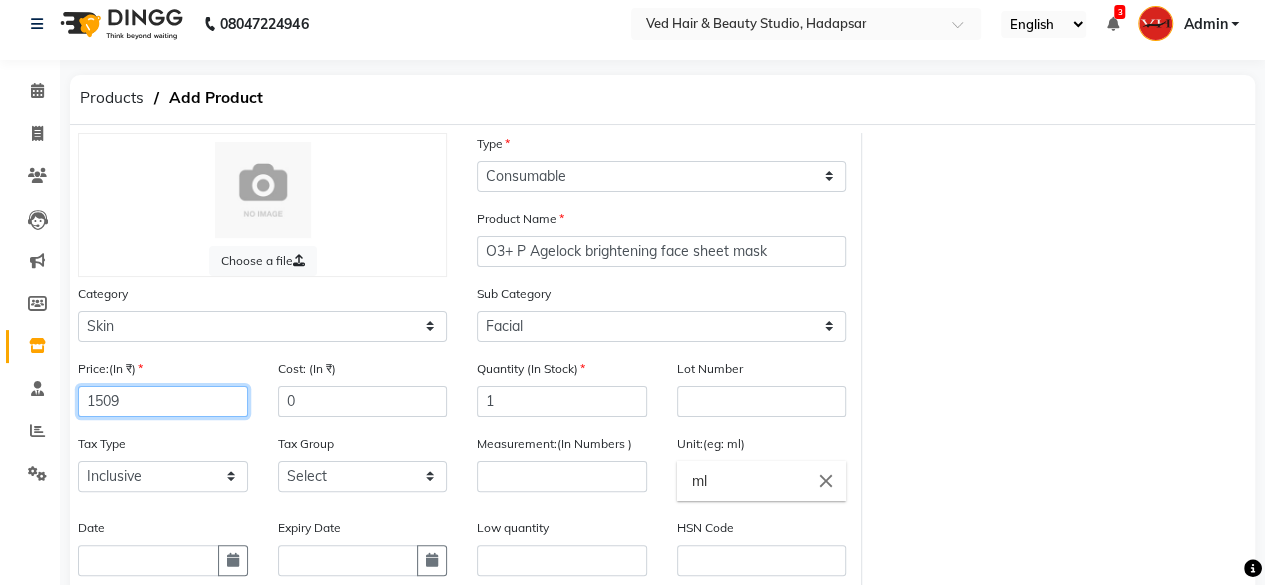 scroll, scrollTop: 112, scrollLeft: 0, axis: vertical 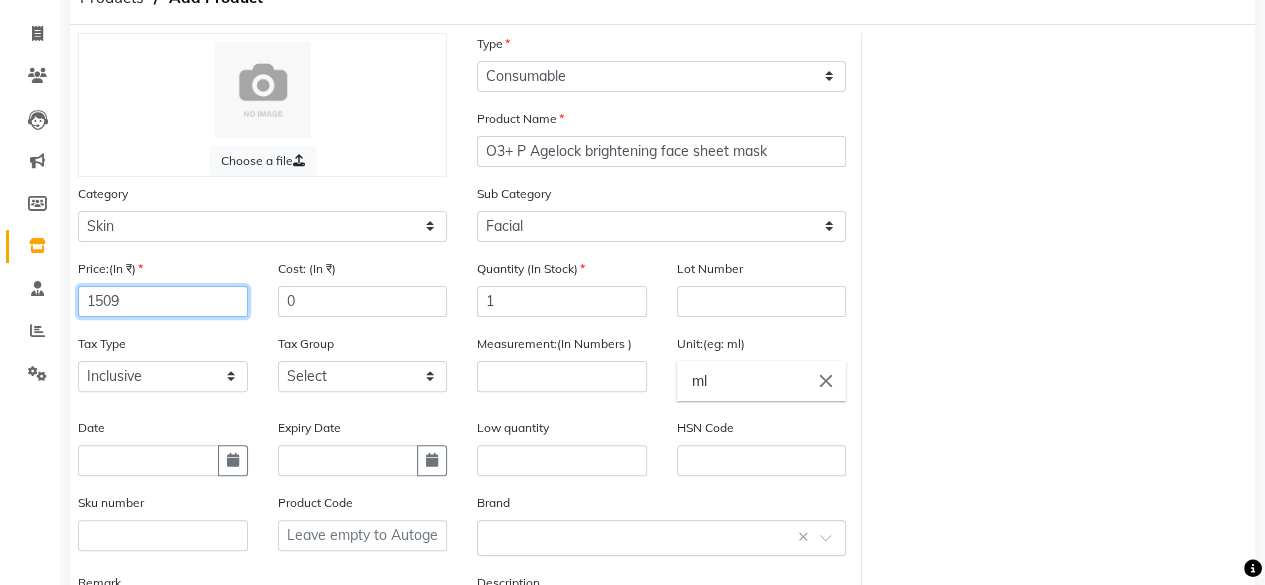 type on "1509" 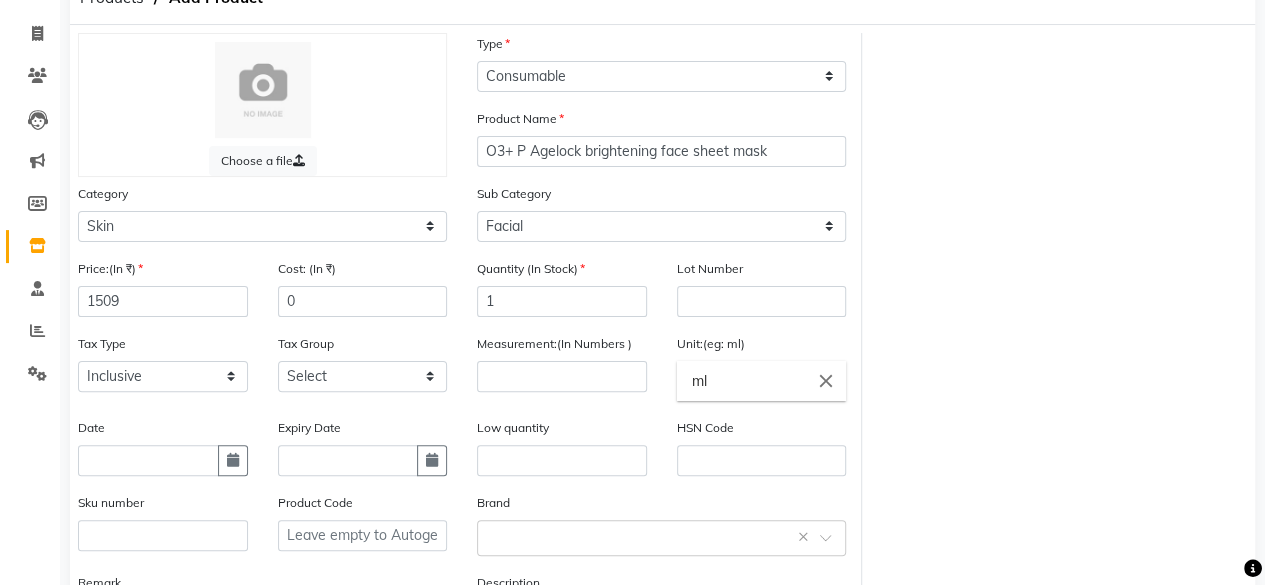 click on "Measurement:(In Numbers )" 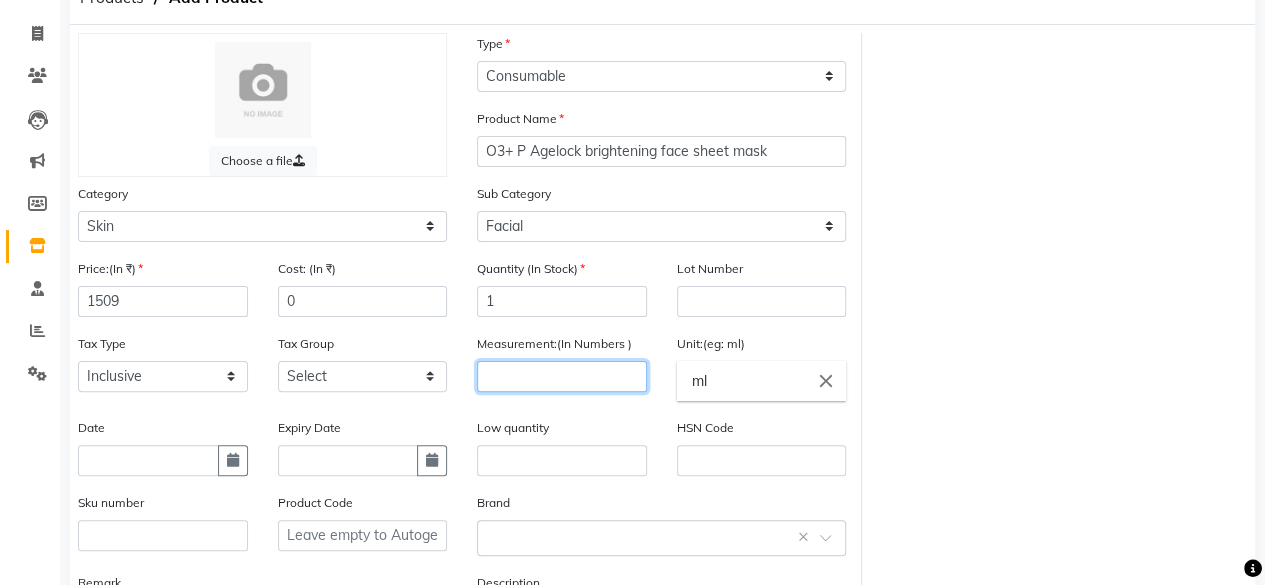click 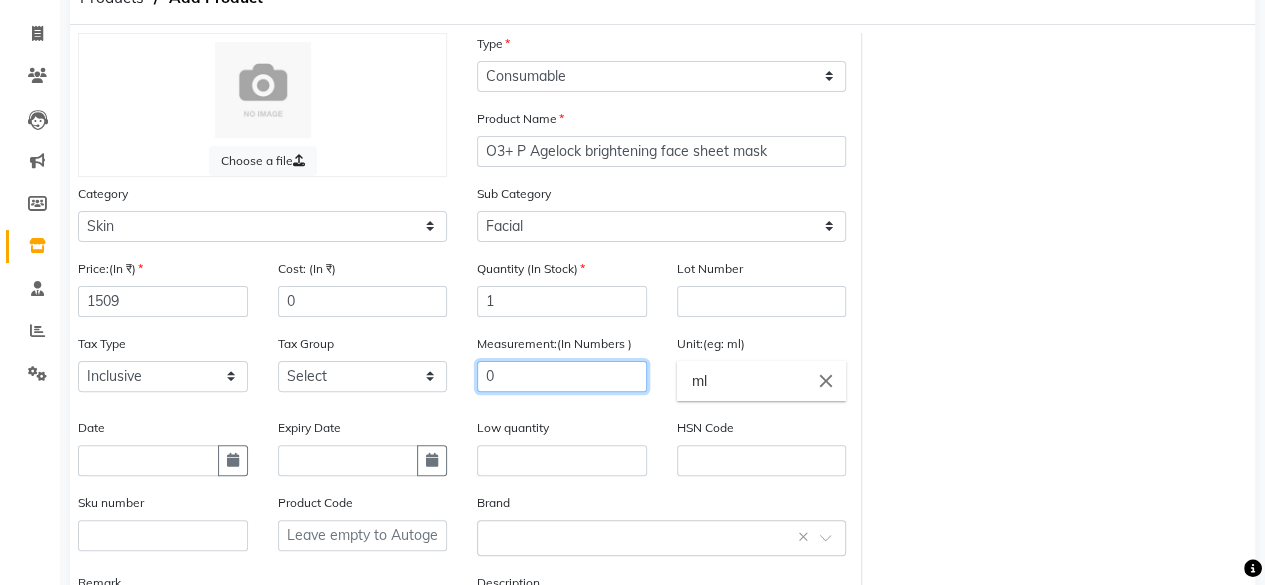 type on "0" 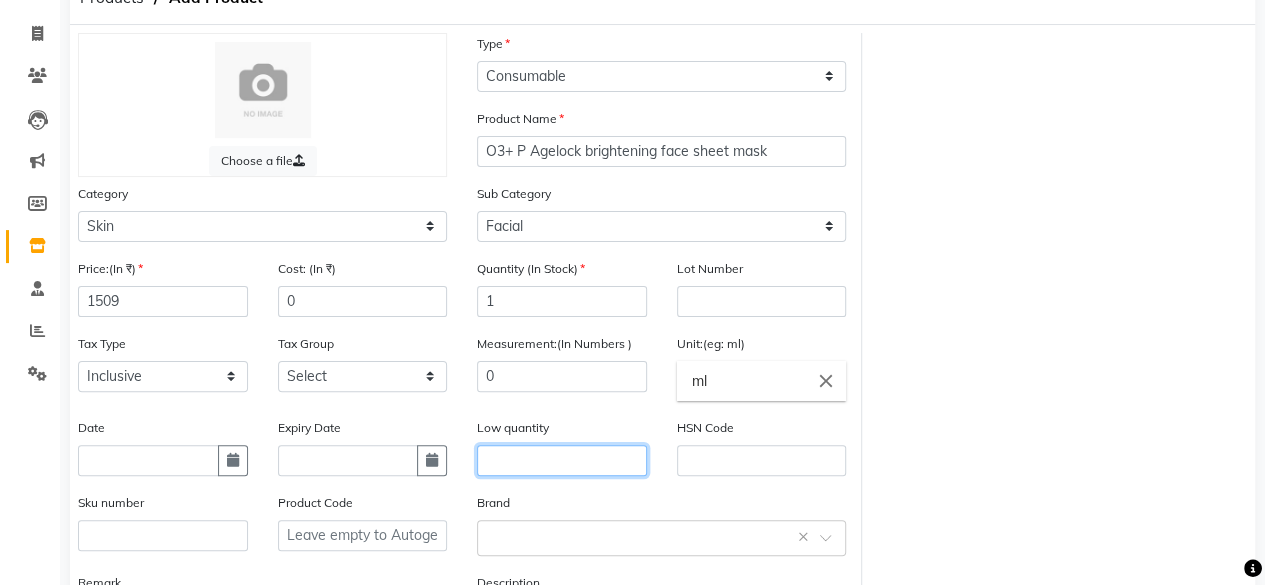 click 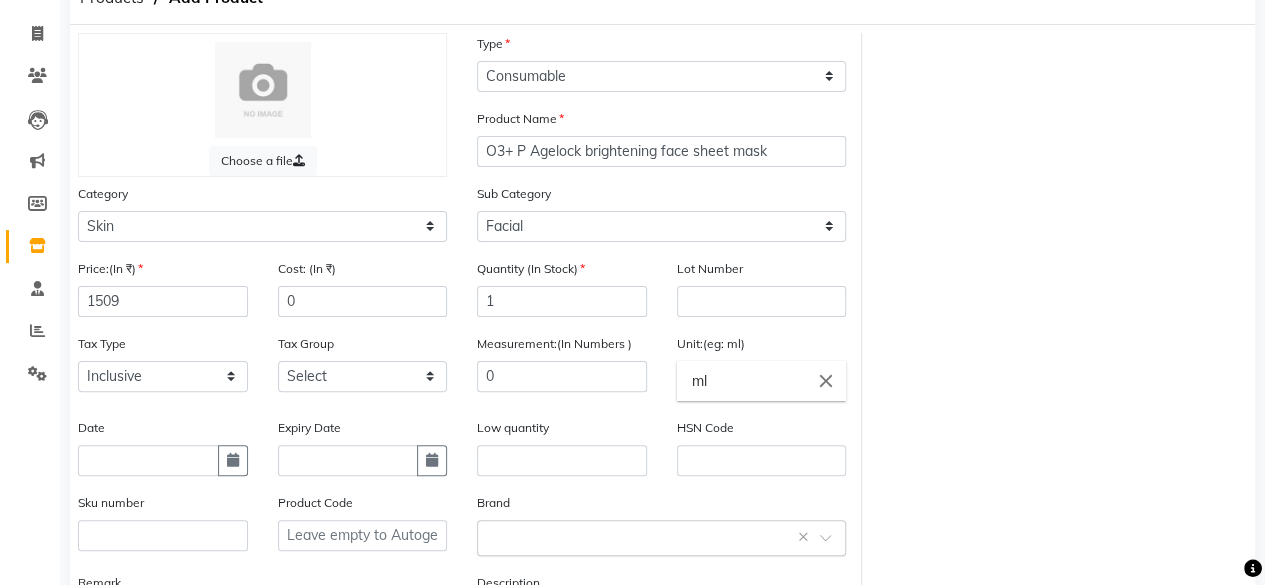 drag, startPoint x: 498, startPoint y: 530, endPoint x: 507, endPoint y: 522, distance: 12.0415945 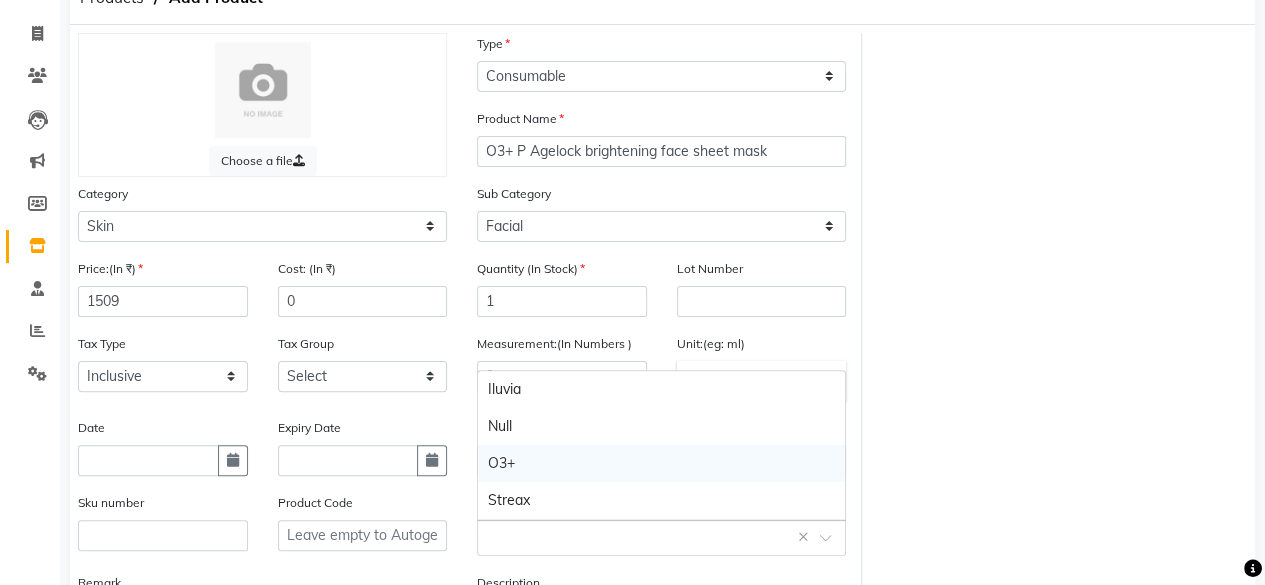 click on "O3+" at bounding box center (661, 463) 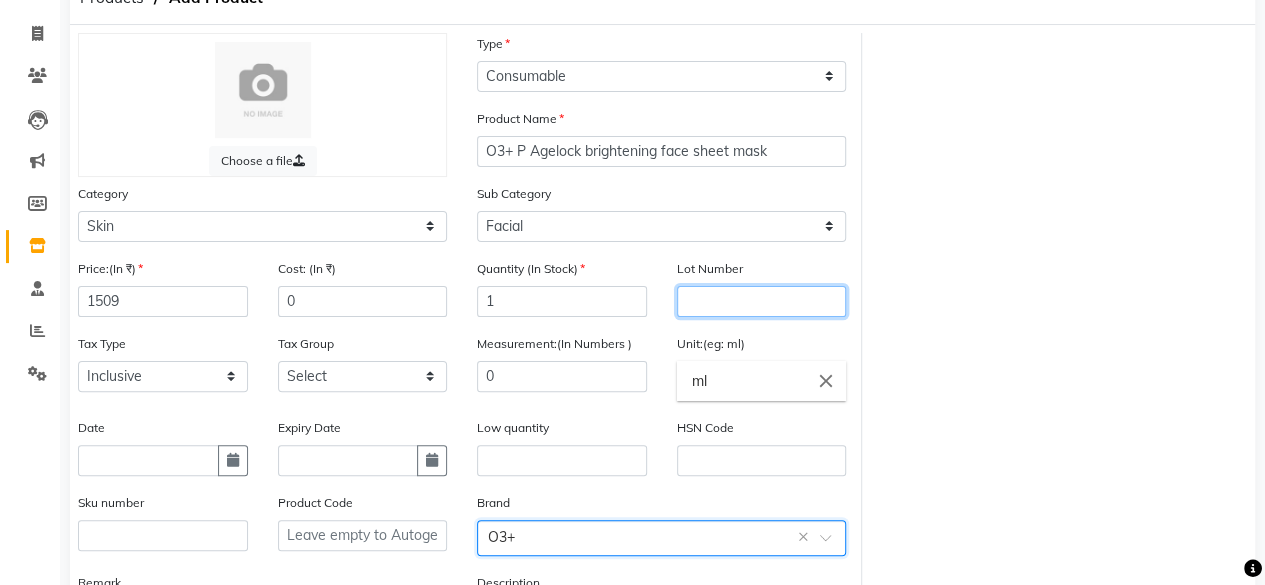 click 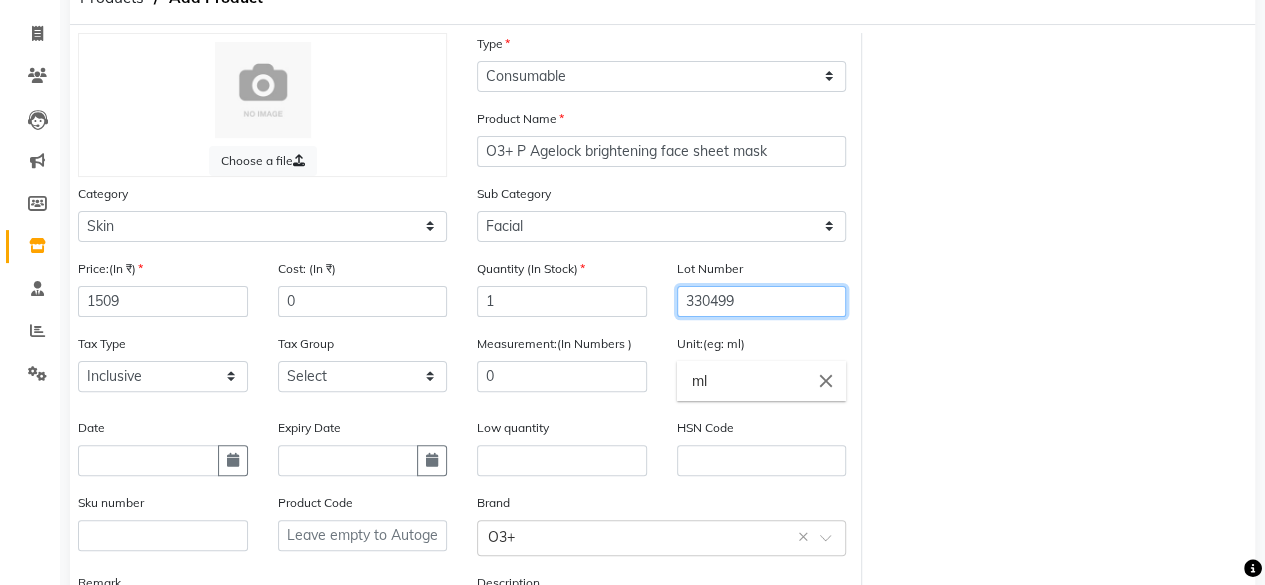 scroll, scrollTop: 288, scrollLeft: 0, axis: vertical 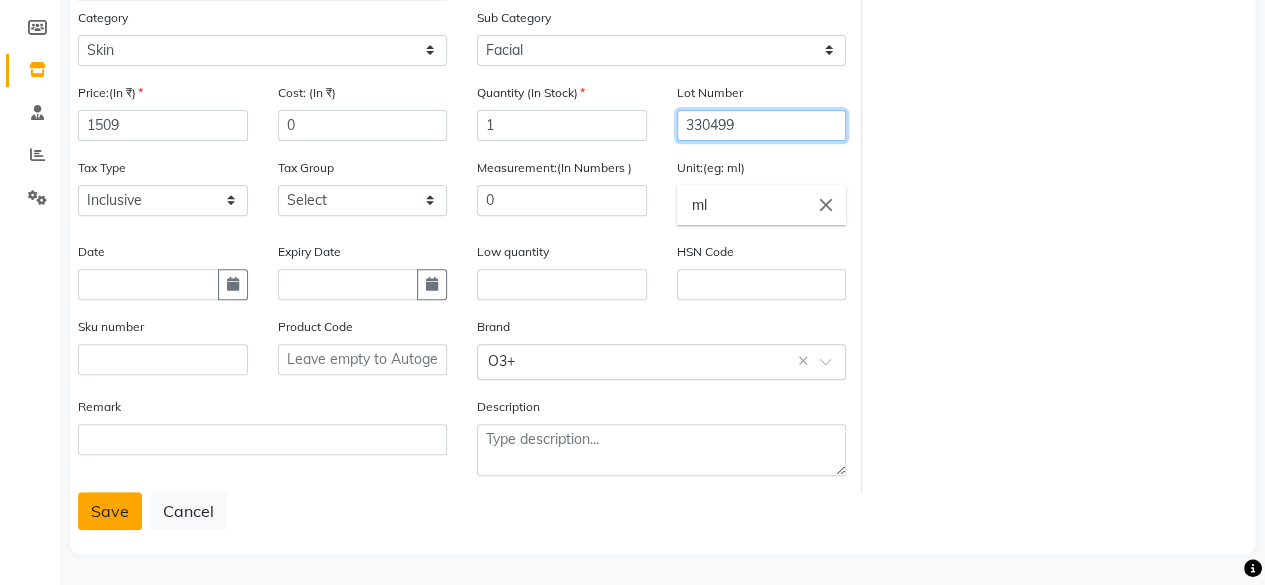 type on "330499" 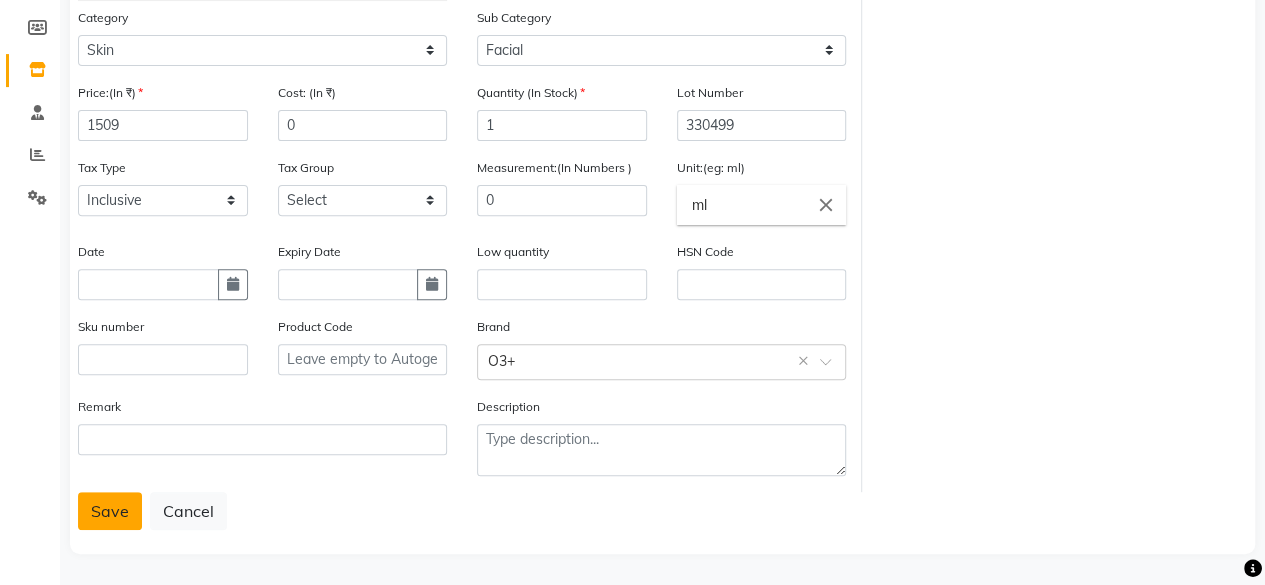 click on "Save" 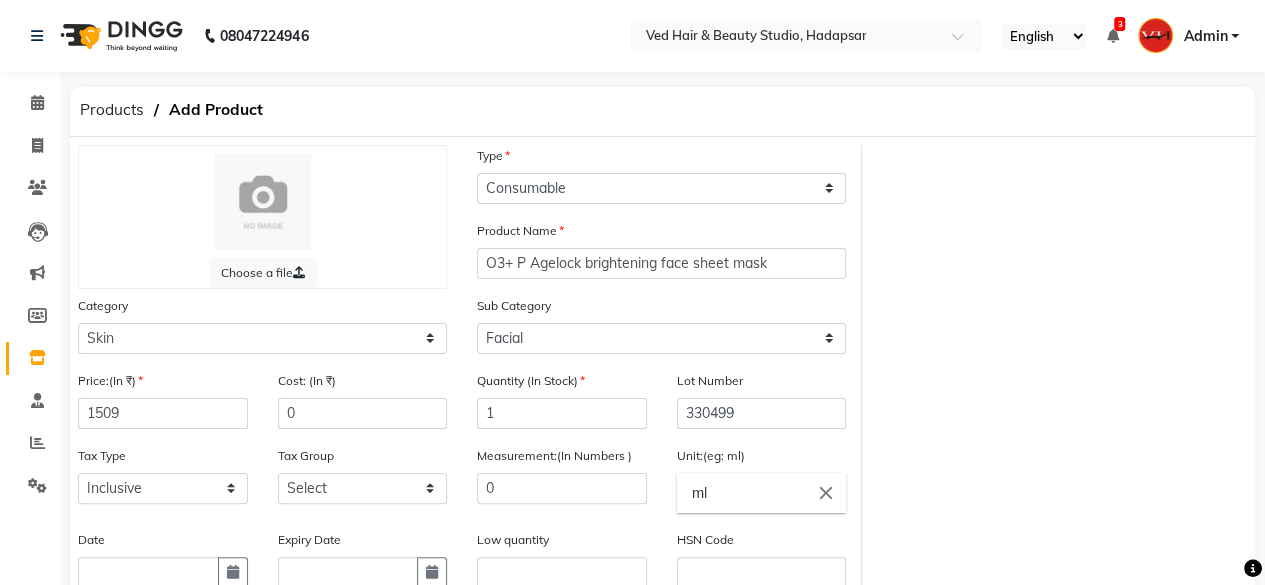 scroll, scrollTop: 288, scrollLeft: 0, axis: vertical 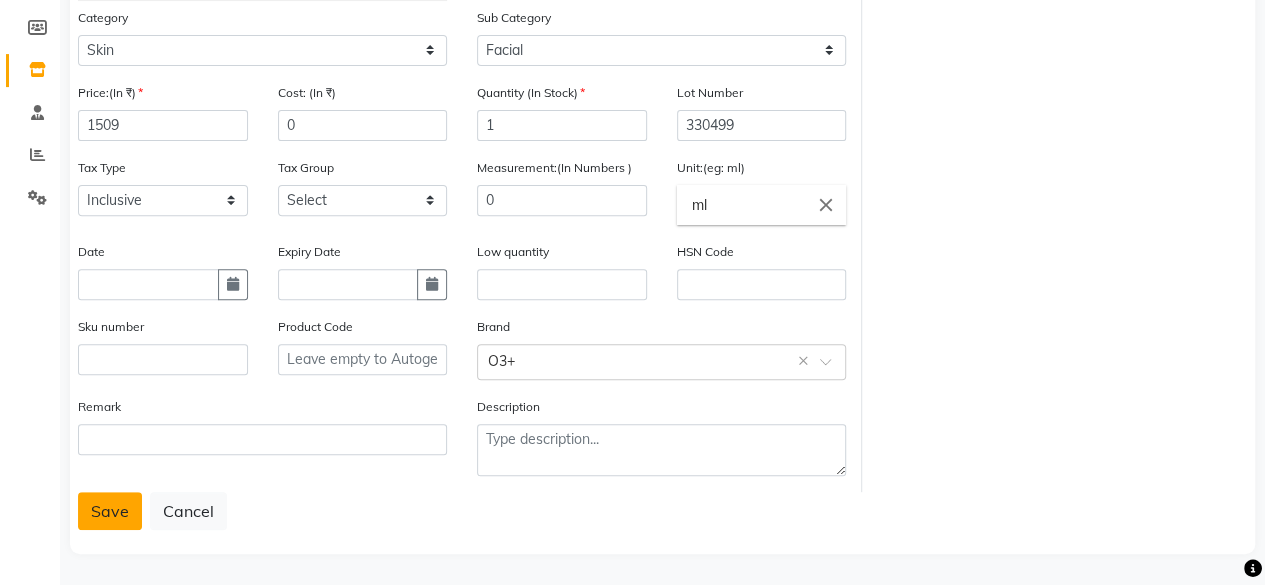click on "Save" 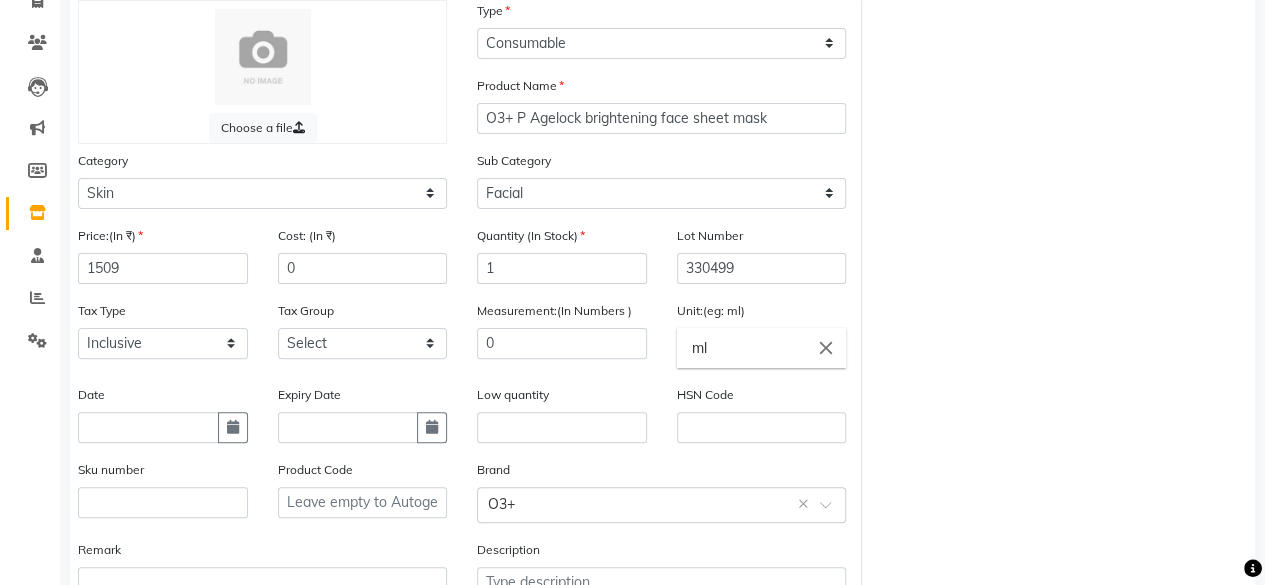 scroll, scrollTop: 288, scrollLeft: 0, axis: vertical 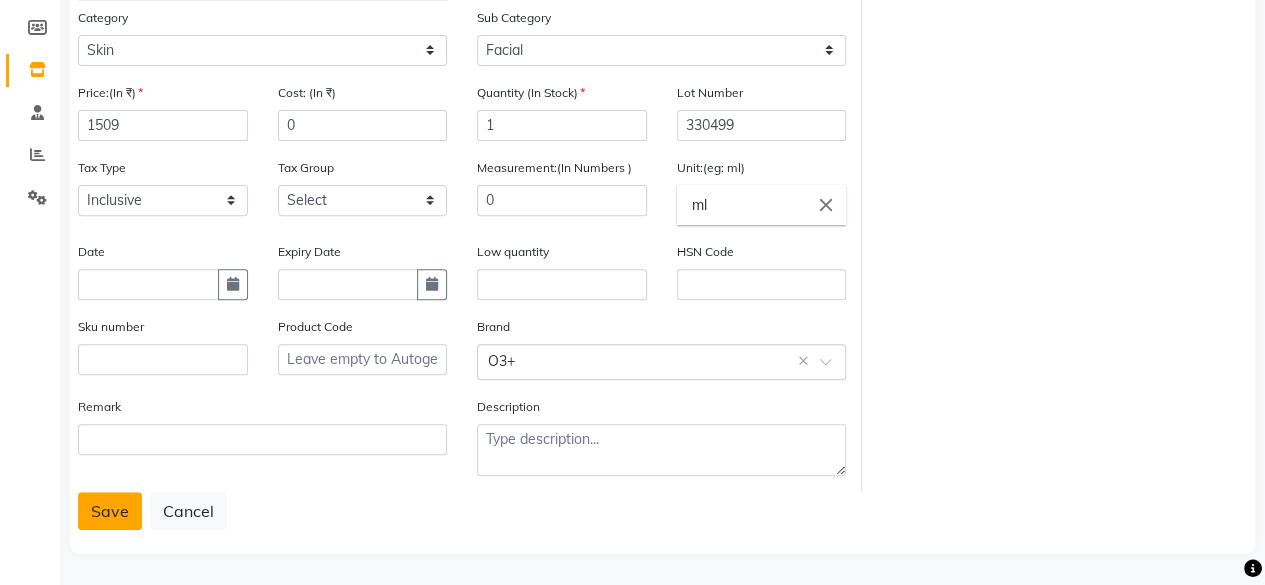 click on "Save" 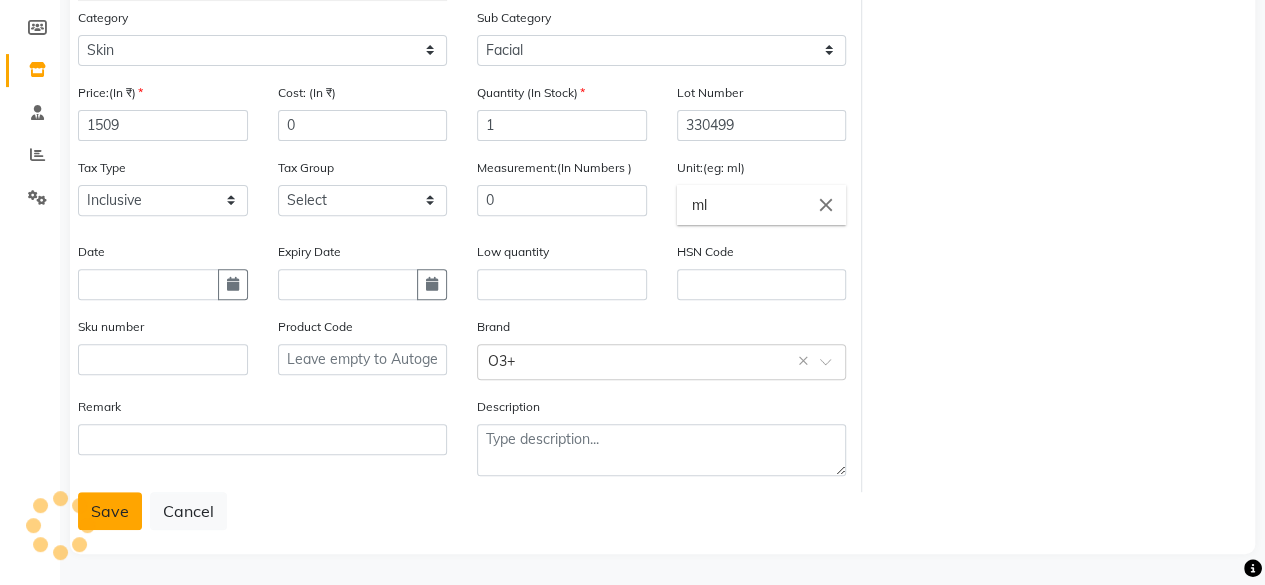 click on "Save" 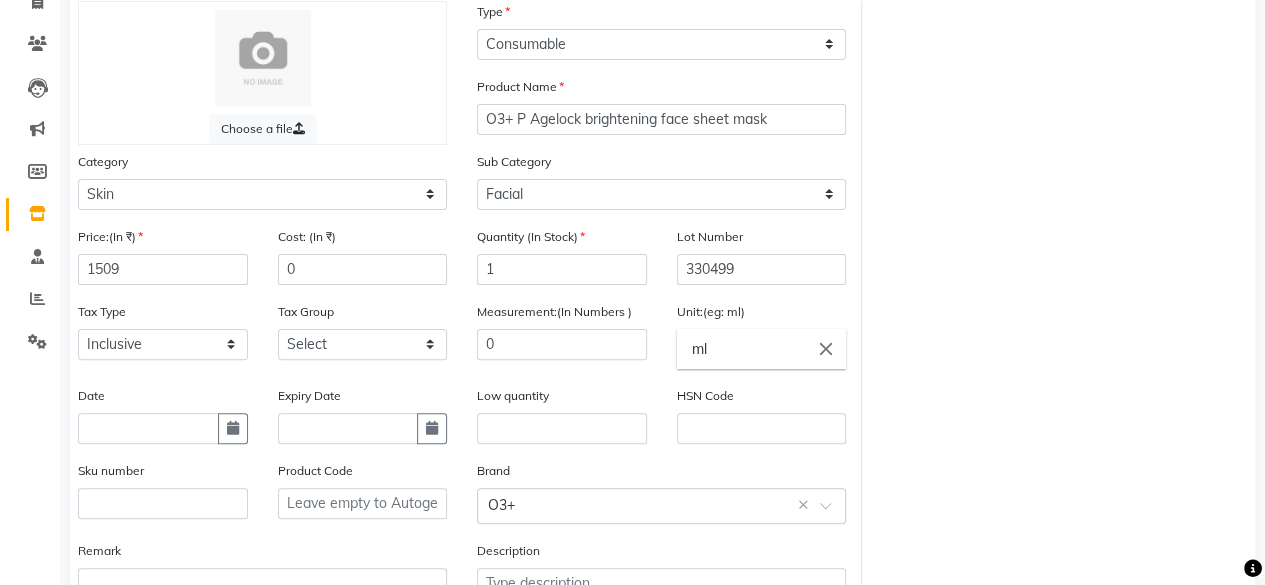 scroll, scrollTop: 0, scrollLeft: 0, axis: both 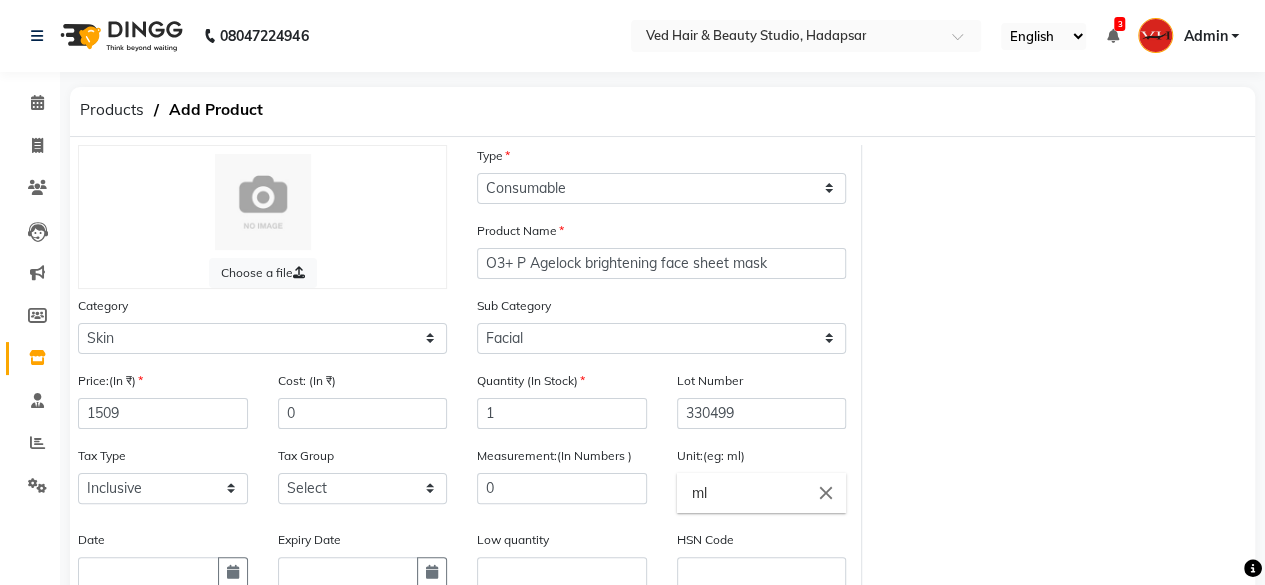 click on "English ENGLISH Español العربية मराठी हिंदी ગુજરાતી தமிழ் 中文 3 Notifications nothing to show Admin Manage Profile Change Password Sign out  Version:3.15.4" at bounding box center [806, 36] 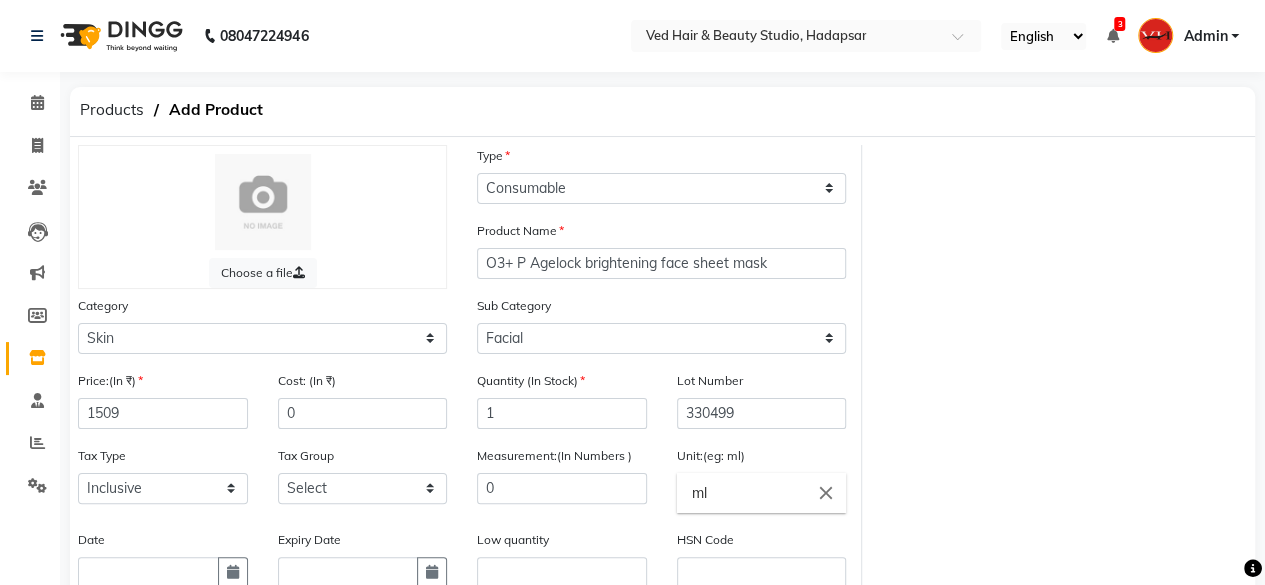 click on "English ENGLISH Español العربية मराठी हिंदी ગુજરાતી தமிழ் 中文 3 Notifications nothing to show Admin Manage Profile Change Password Sign out  Version:3.15.4" at bounding box center (806, 36) 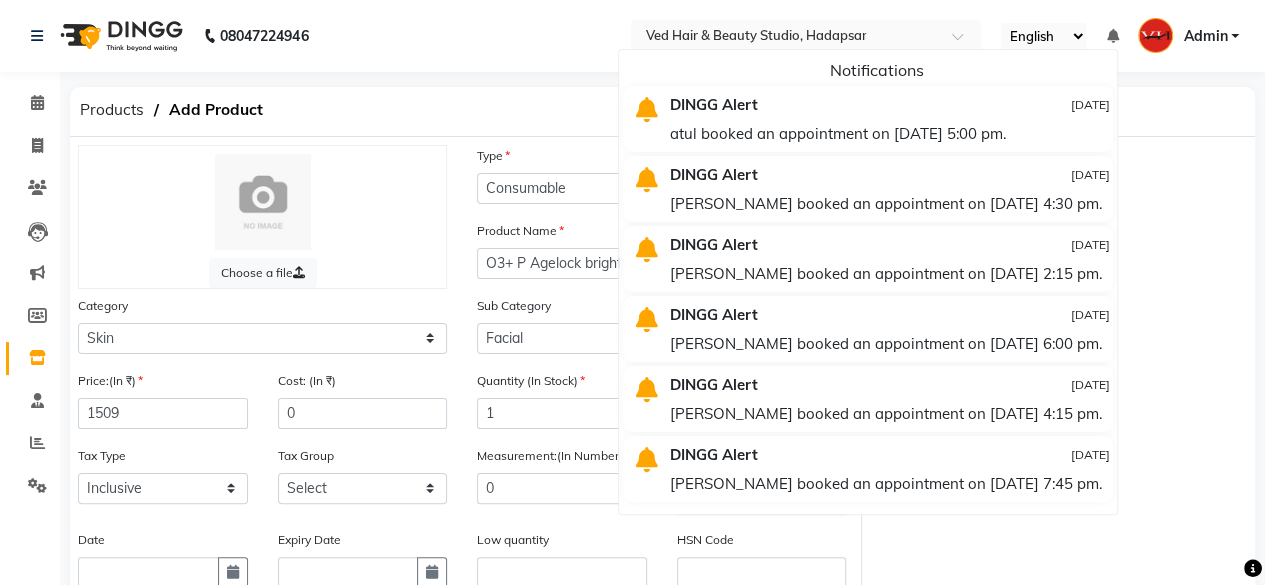 click on "Choose a file Type Select Type Both Retail Consumable Product Name O3+ P Agelock brightening face sheet mask Category Select Hair Skin Makeup Personal Care Appliances [PERSON_NAME] Waxing Disposable Threading Hands and Feet Beauty Planet [MEDICAL_DATA] Cadiveu Casmara Cheryls Loreal Olaplex Other Sub Category Select Cleanser Facial Moisturiser Serum Toner Sun Care Masks Lip Care Eye Care Body Care Hand & Feet Kit & Combo Treatment Appliances Other Skin Price:(In ₹) 1509 Cost: (In ₹) 0 Quantity (In Stock) 1 Lot Number 330499 Tax Type Select Inclusive Exclusive Tax Group Select Measurement:(In Numbers ) 0 Unit:(eg: ml) ml close Date Expiry Date Low quantity HSN Code Sku number Product Code Brand Select brand or add custom brand  O3+  × Remark Description" 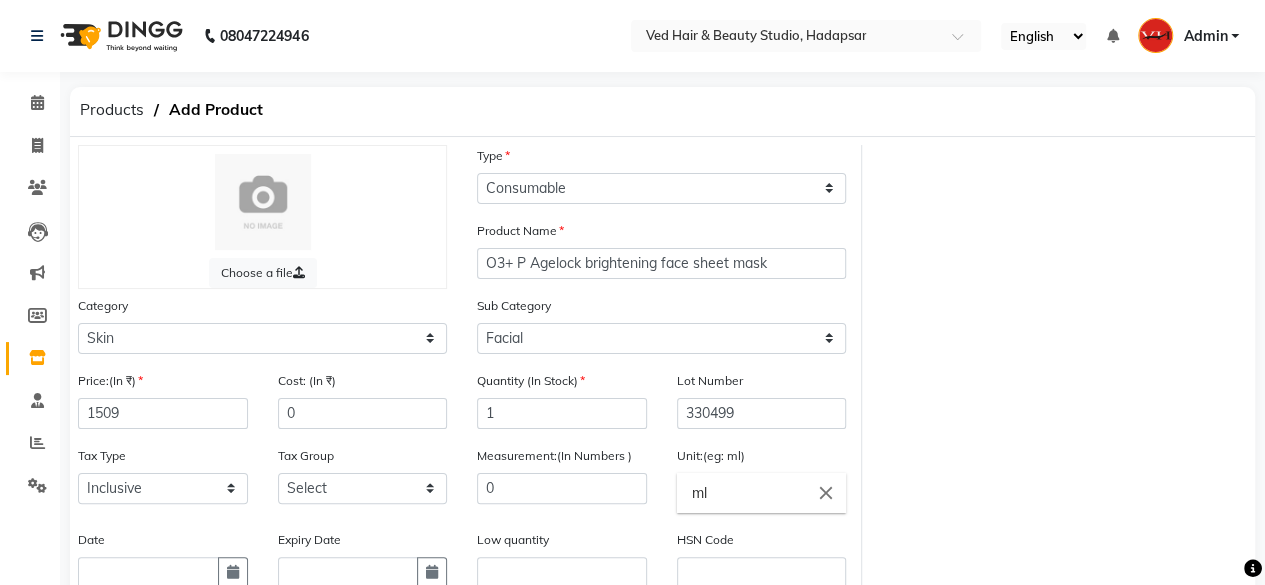 scroll, scrollTop: 288, scrollLeft: 0, axis: vertical 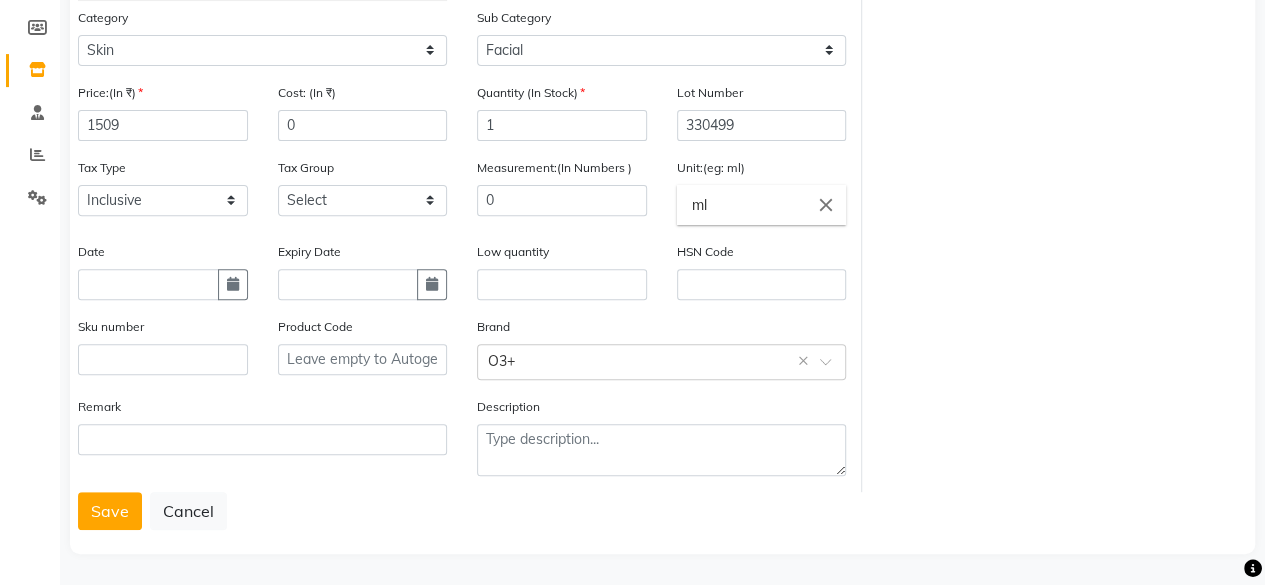 drag, startPoint x: 116, startPoint y: 506, endPoint x: 130, endPoint y: 480, distance: 29.529646 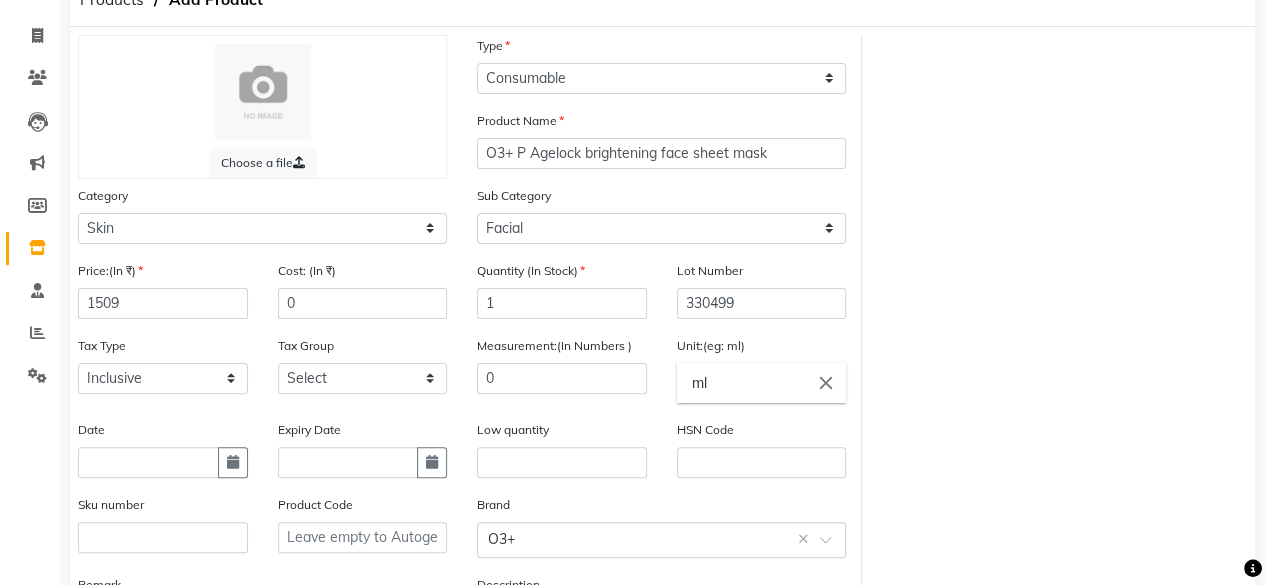 scroll, scrollTop: 0, scrollLeft: 0, axis: both 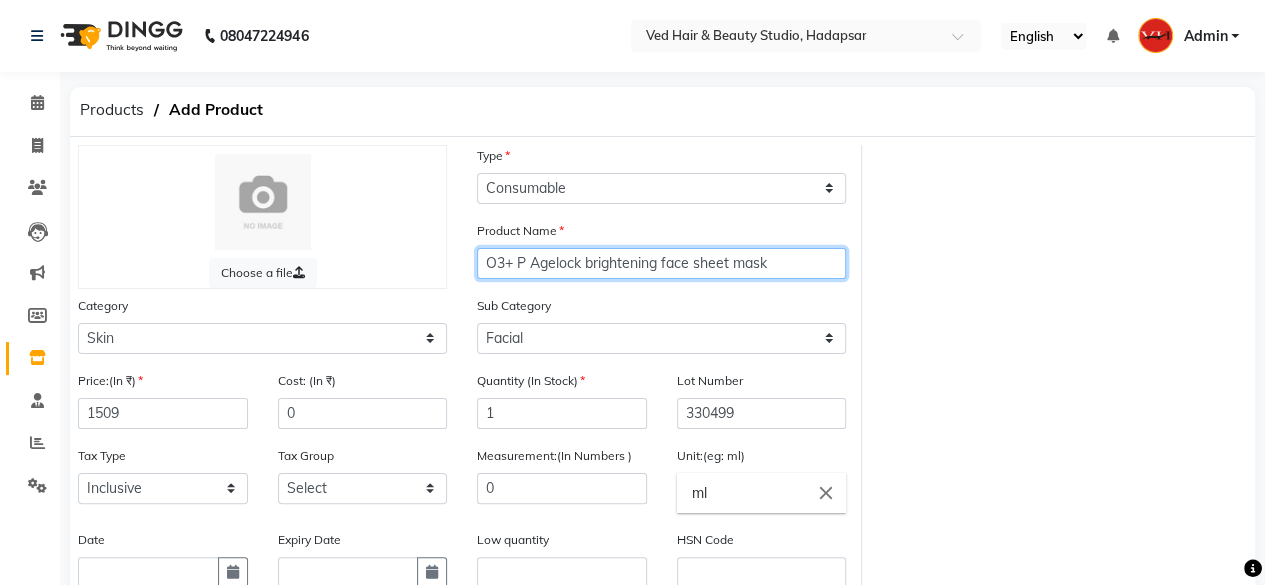 click on "O3+ P Agelock brightening face sheet mask" 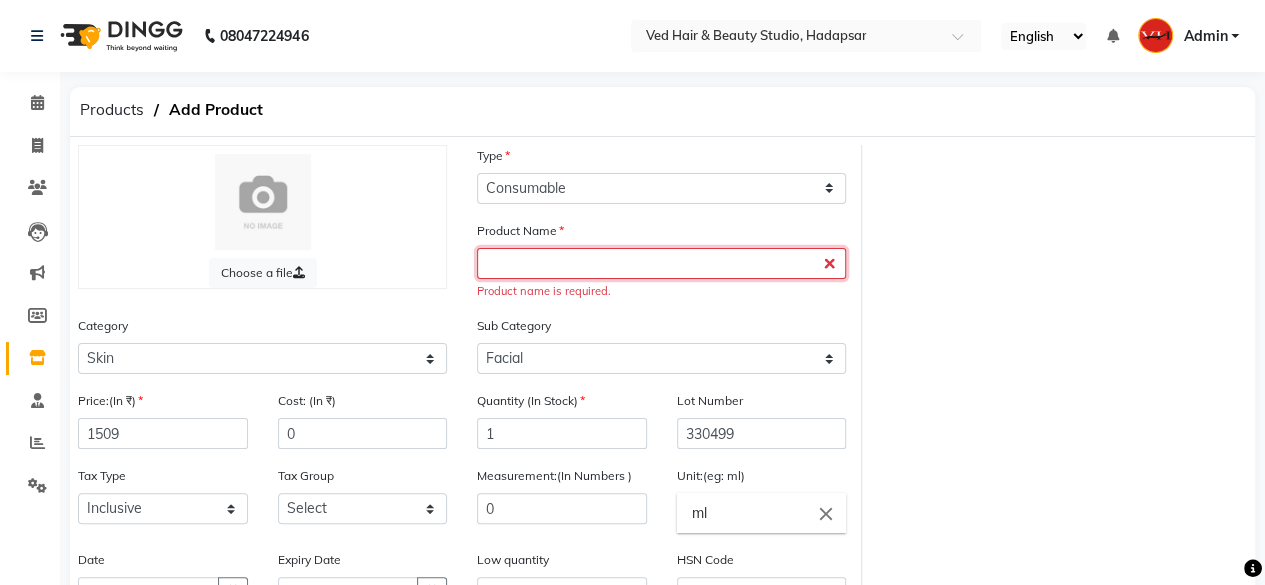 paste on "O3+ P Agelock brightening face sheet mask" 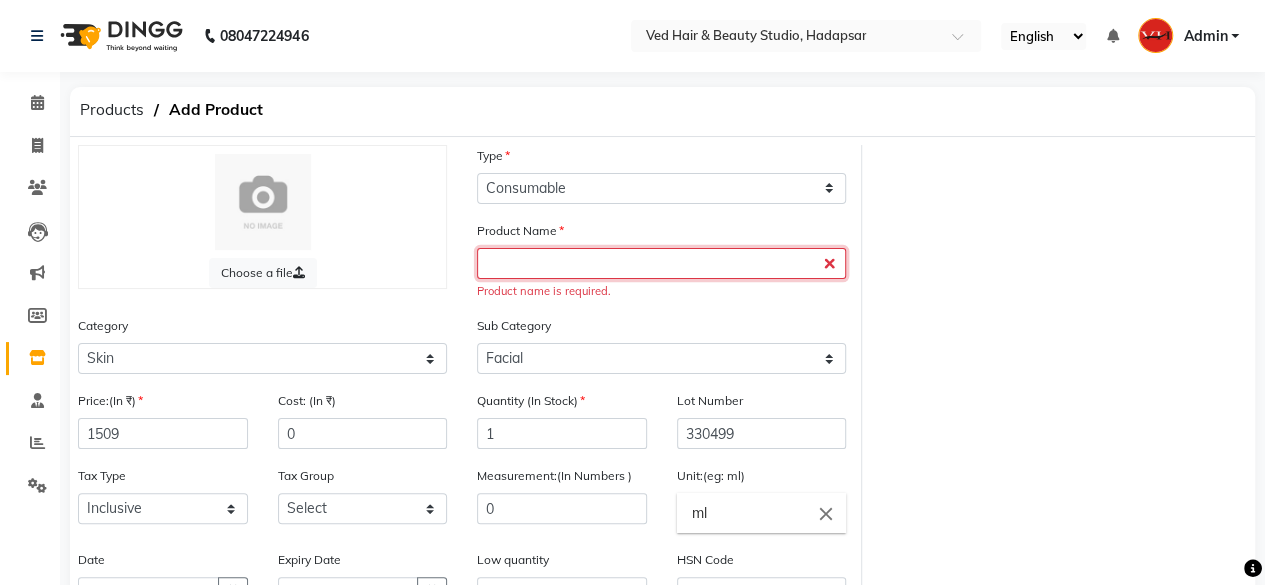 type on "O3+ P Agelock brightening face sheet mask" 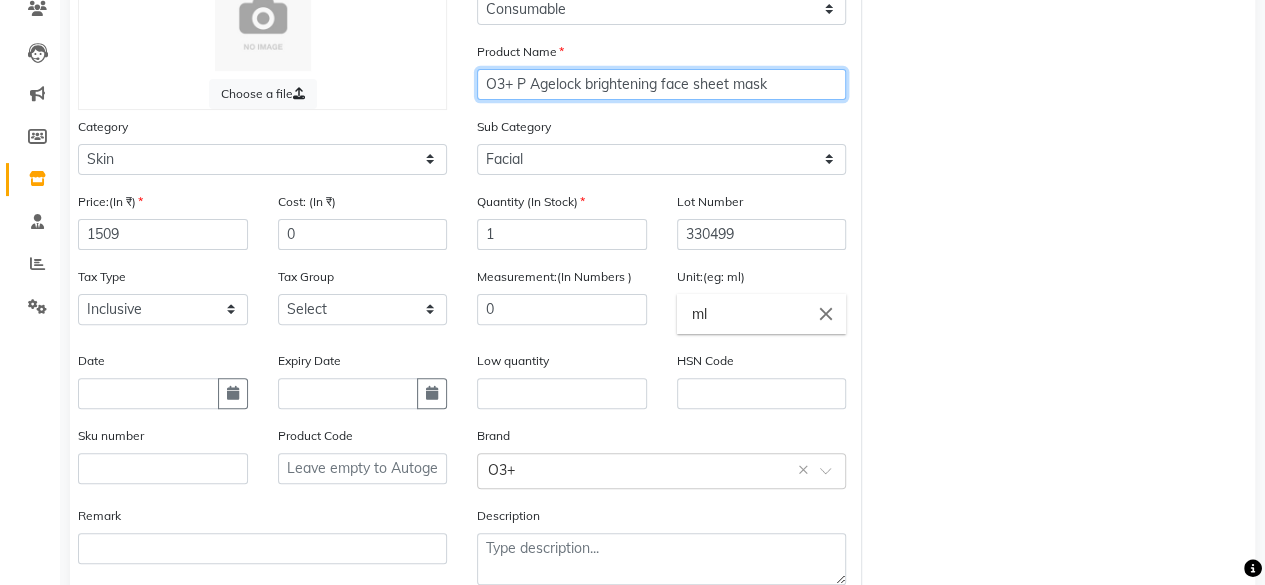 scroll, scrollTop: 288, scrollLeft: 0, axis: vertical 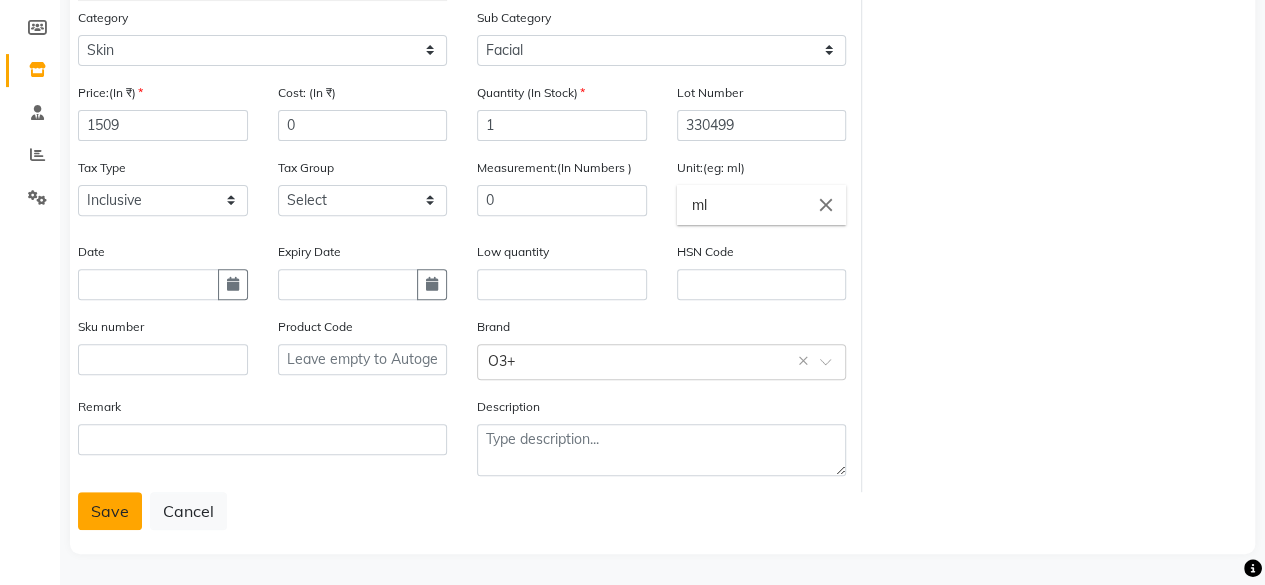 click on "Save" 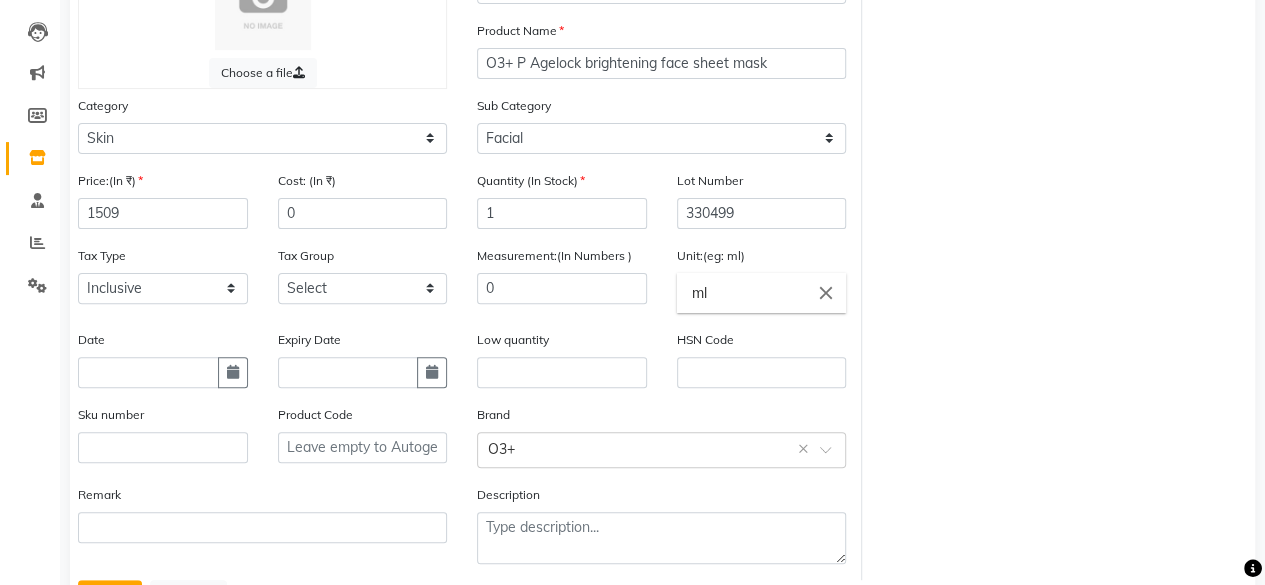 scroll, scrollTop: 0, scrollLeft: 0, axis: both 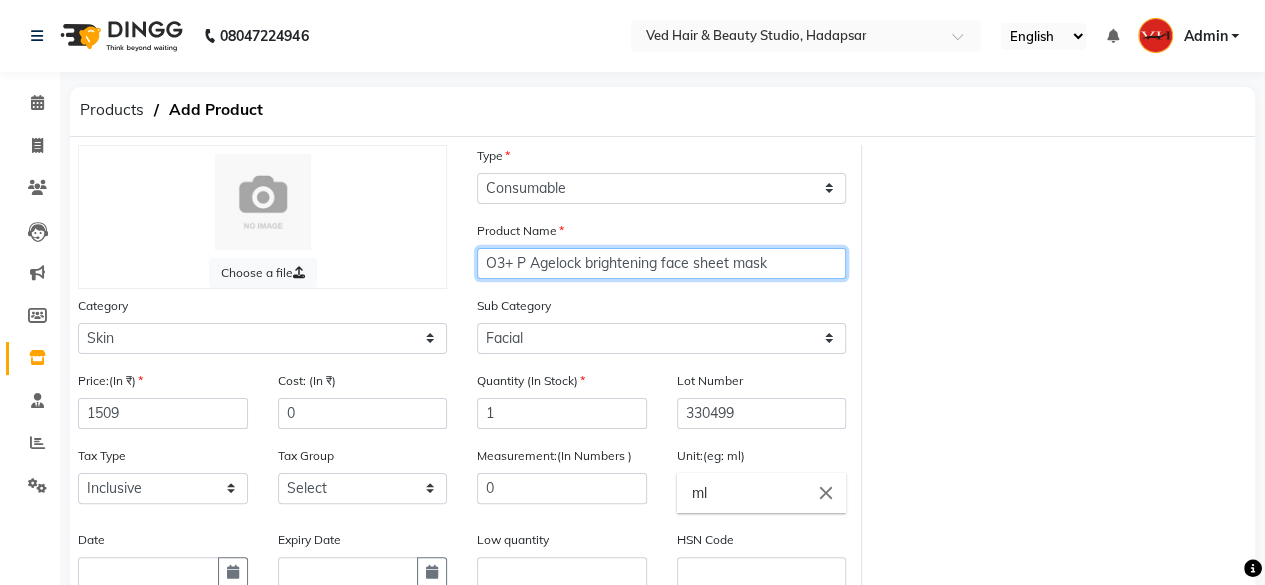 click on "O3+ P Agelock brightening face sheet mask" 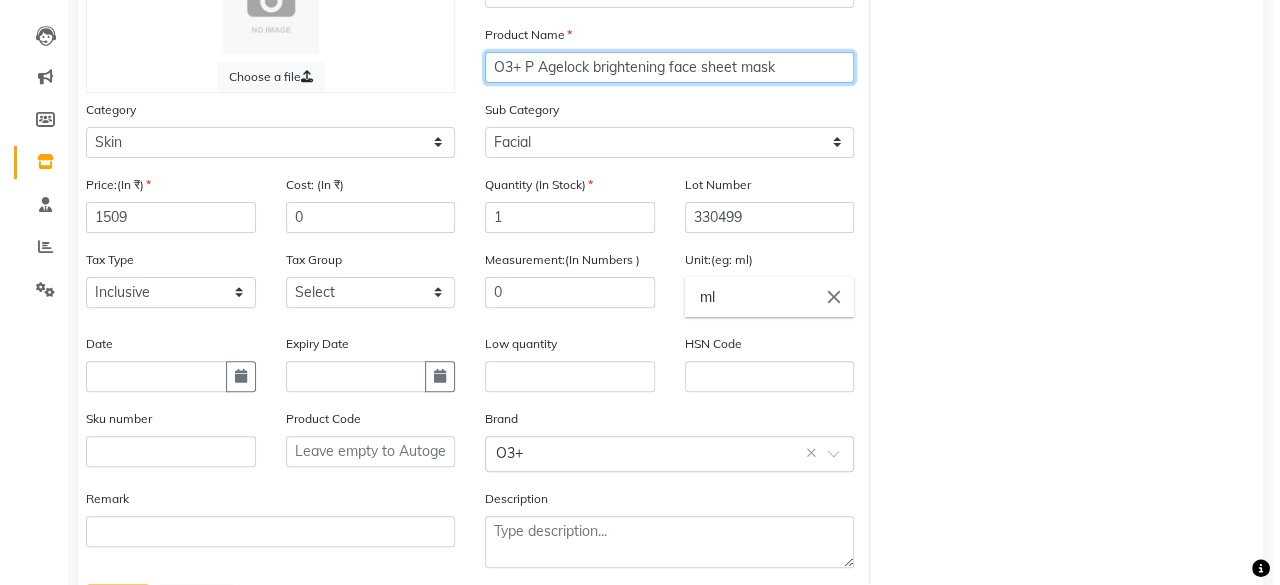 scroll, scrollTop: 288, scrollLeft: 0, axis: vertical 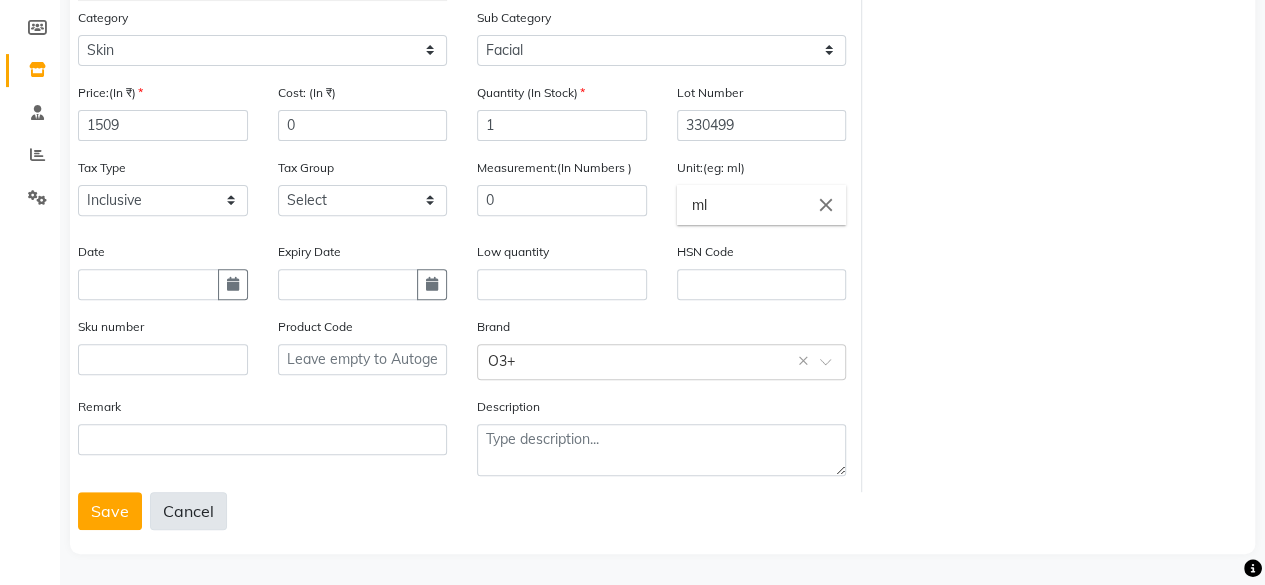click on "Cancel" 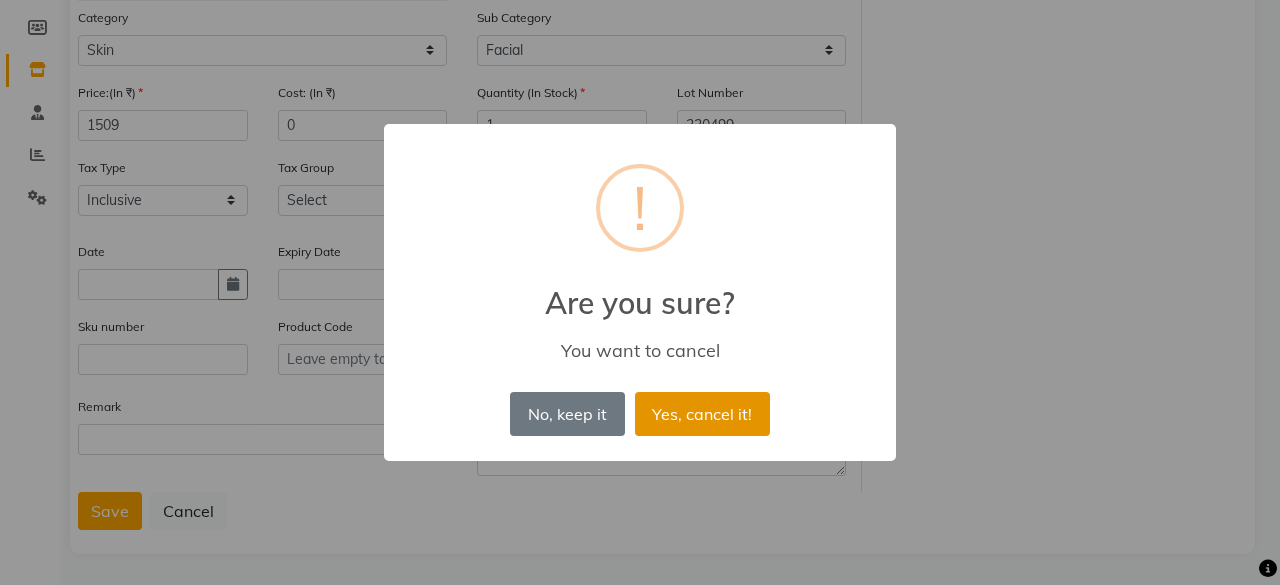click on "Yes, cancel it!" at bounding box center (702, 414) 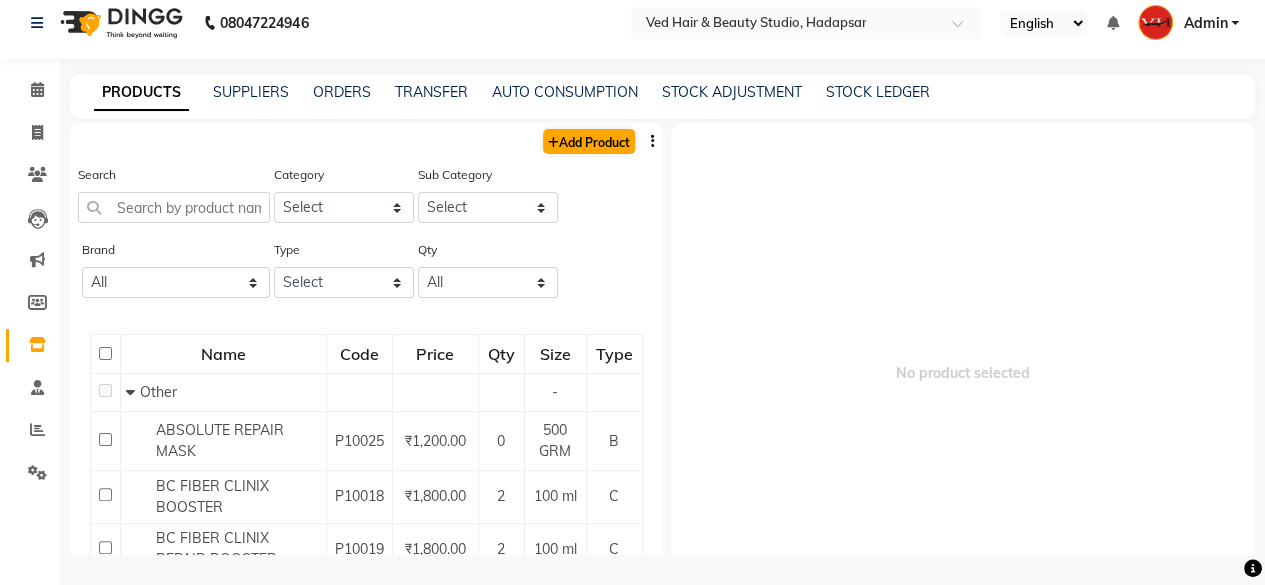scroll, scrollTop: 12, scrollLeft: 0, axis: vertical 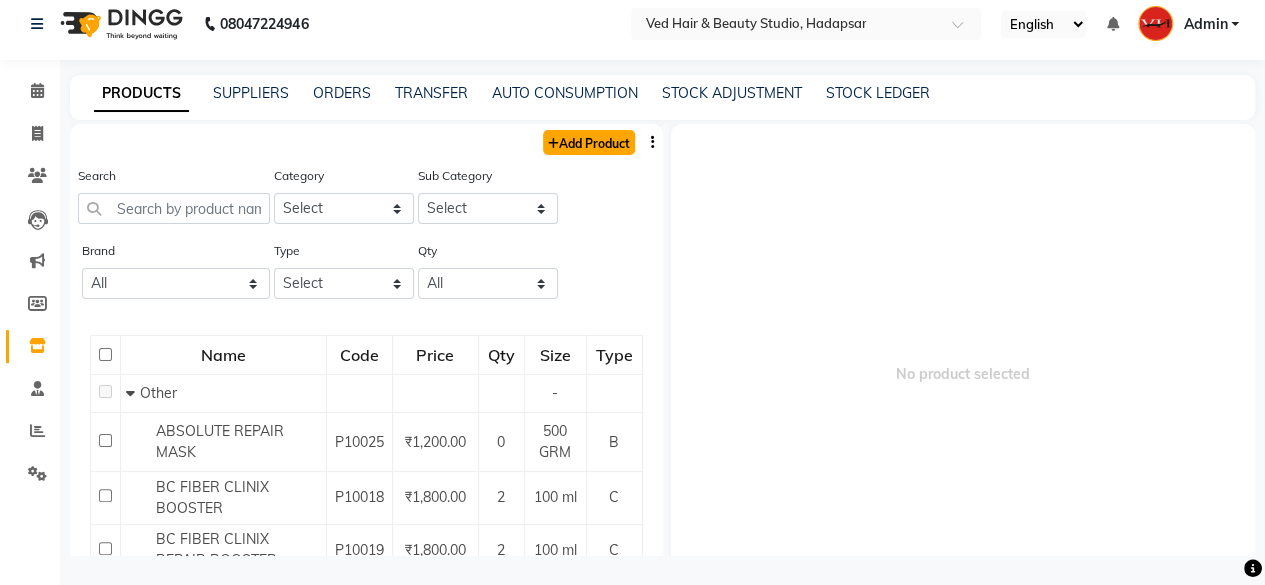 click on "Add Product" 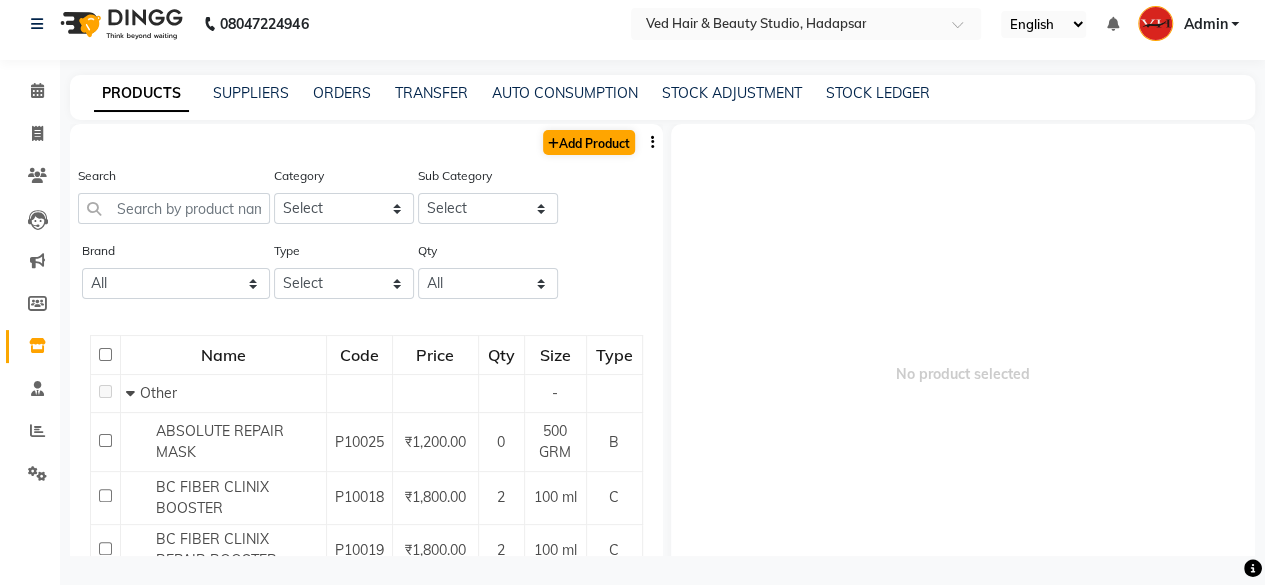 select on "true" 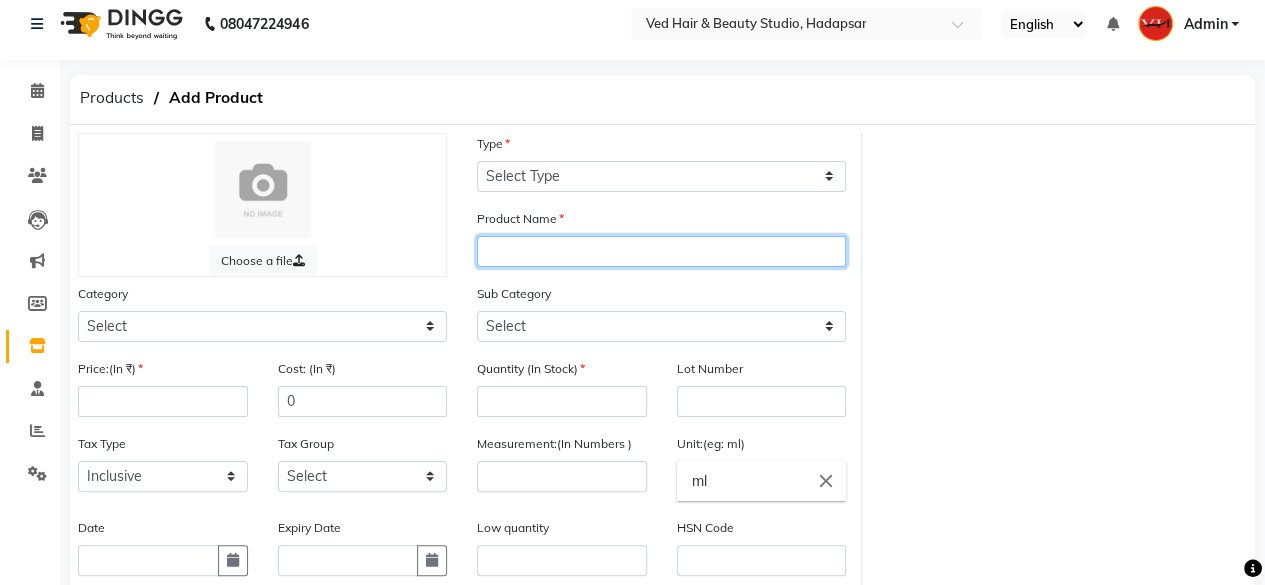 click 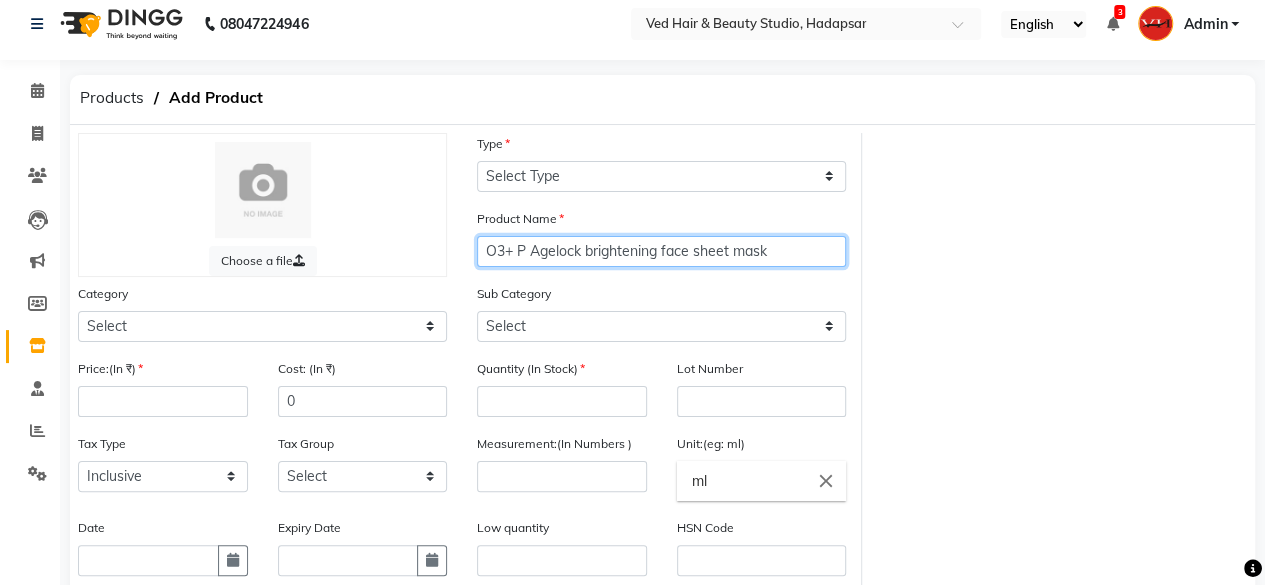 type on "O3+ P Agelock brightening face sheet mask" 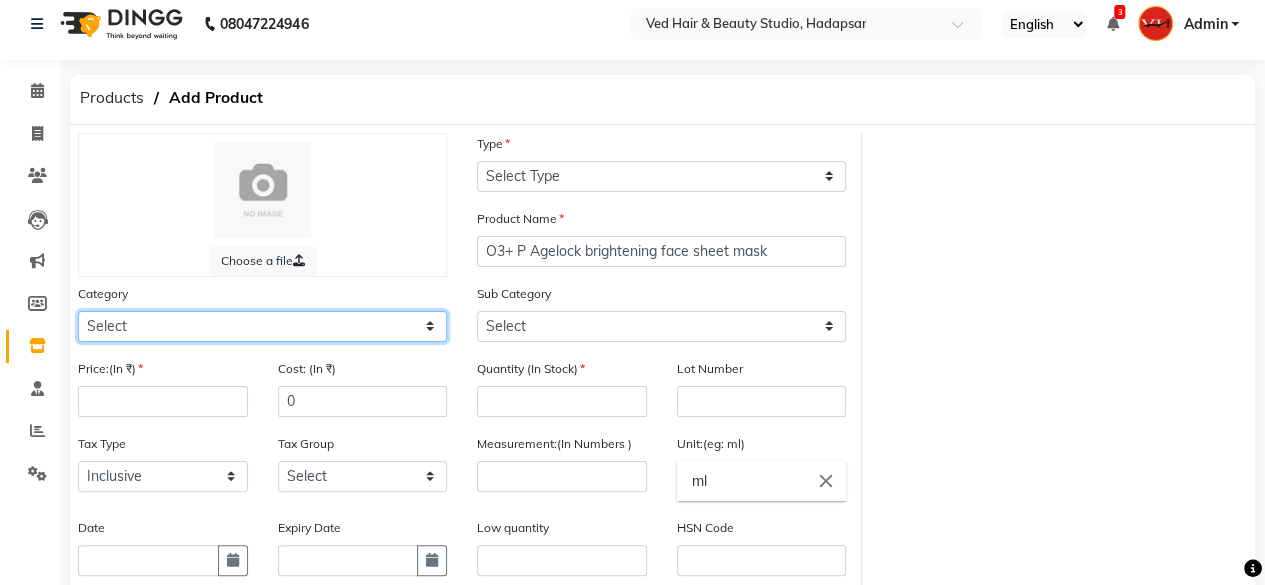 click on "Select Hair Skin Makeup Personal Care Appliances [PERSON_NAME] Waxing Disposable Threading Hands and Feet Beauty Planet [MEDICAL_DATA] Cadiveu Casmara Cheryls Loreal Olaplex Other" 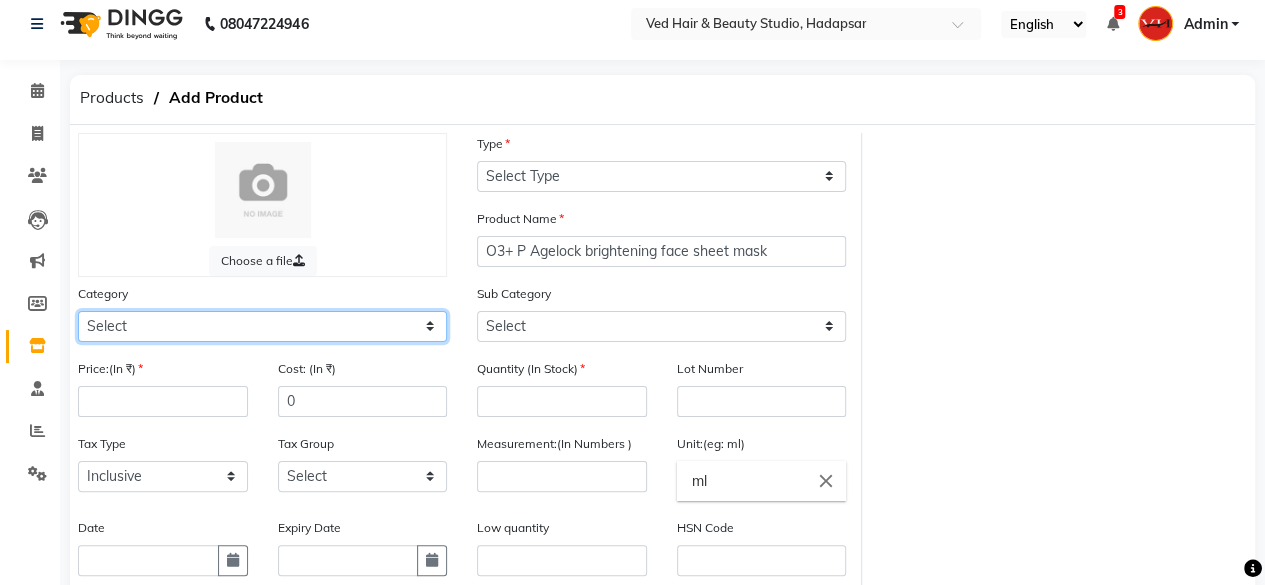 select on "1150" 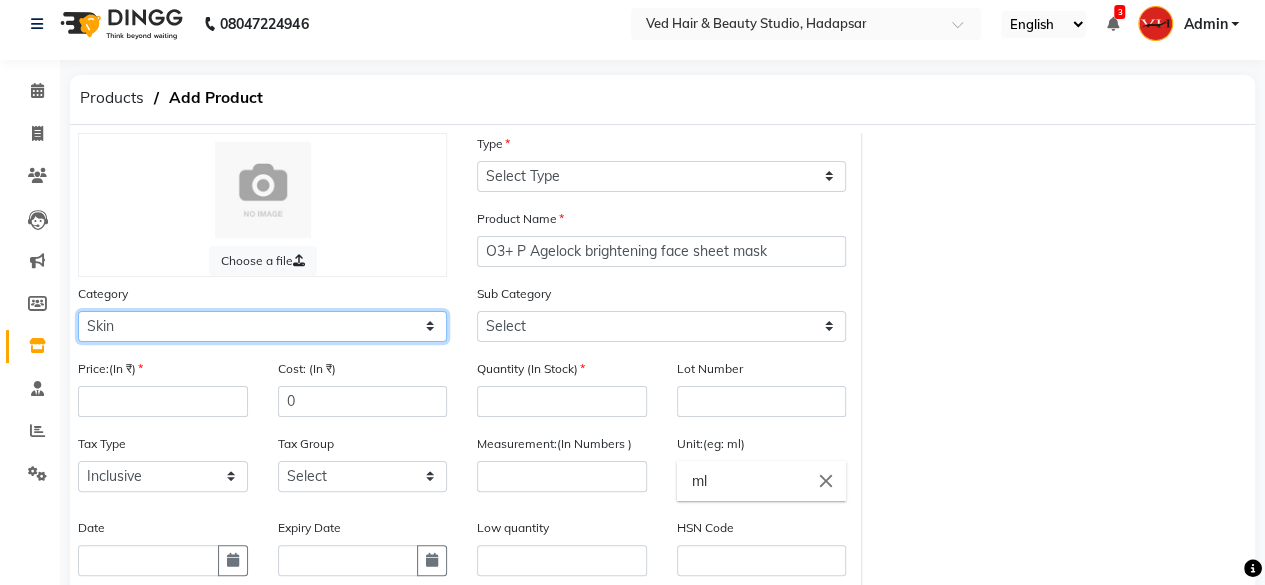 click on "Select Hair Skin Makeup Personal Care Appliances [PERSON_NAME] Waxing Disposable Threading Hands and Feet Beauty Planet [MEDICAL_DATA] Cadiveu Casmara Cheryls Loreal Olaplex Other" 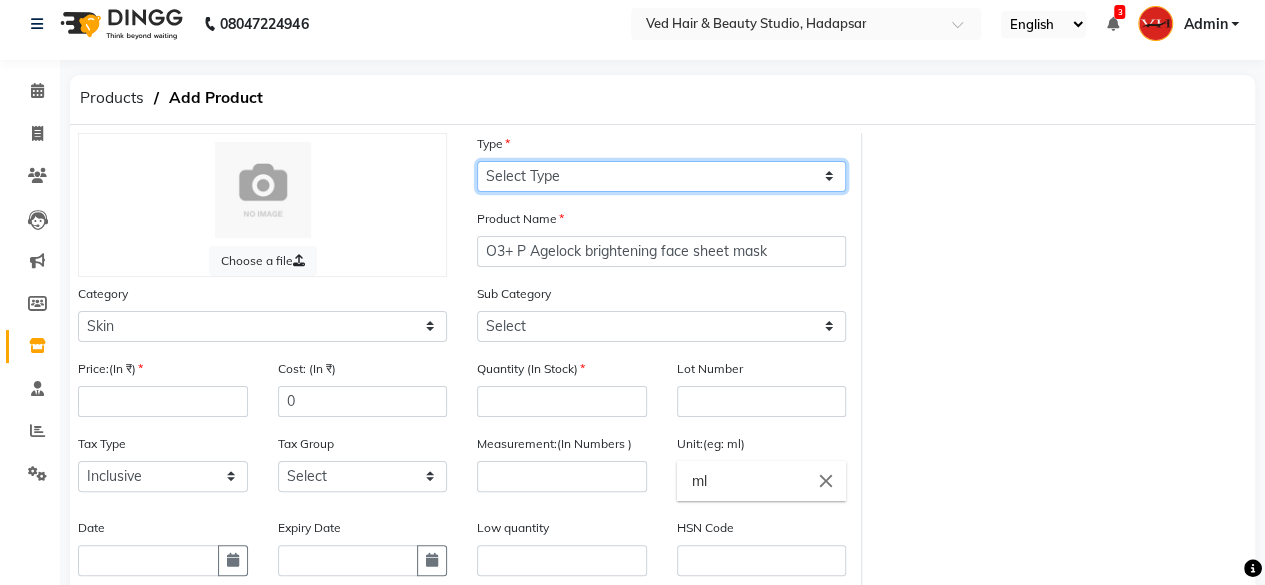 click on "Select Type Both Retail Consumable" 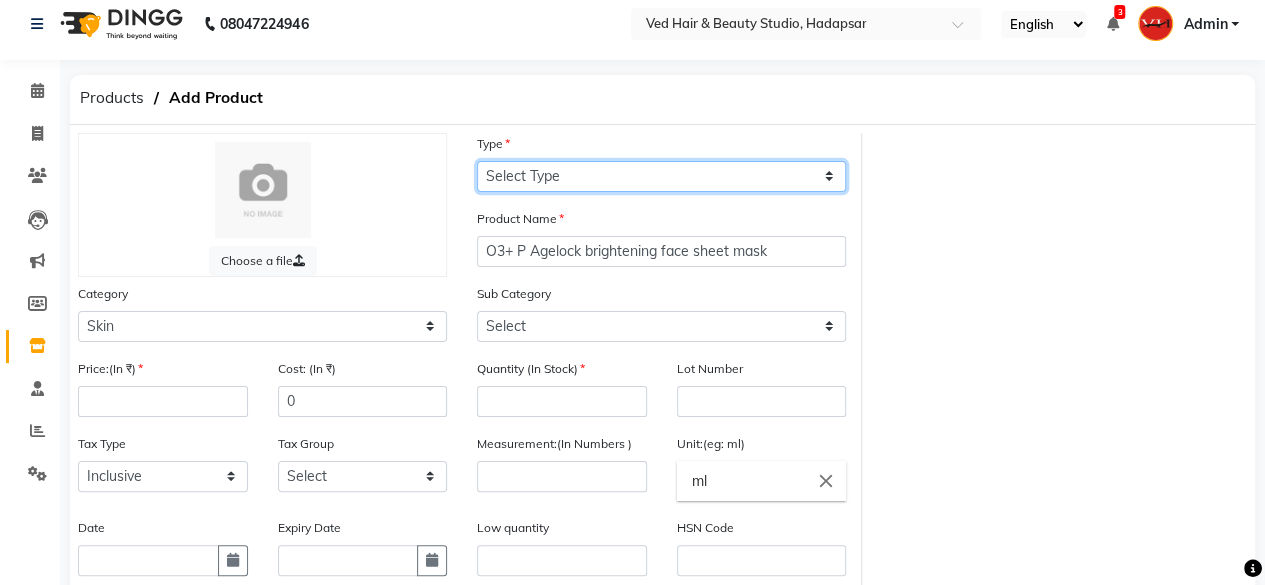 select on "C" 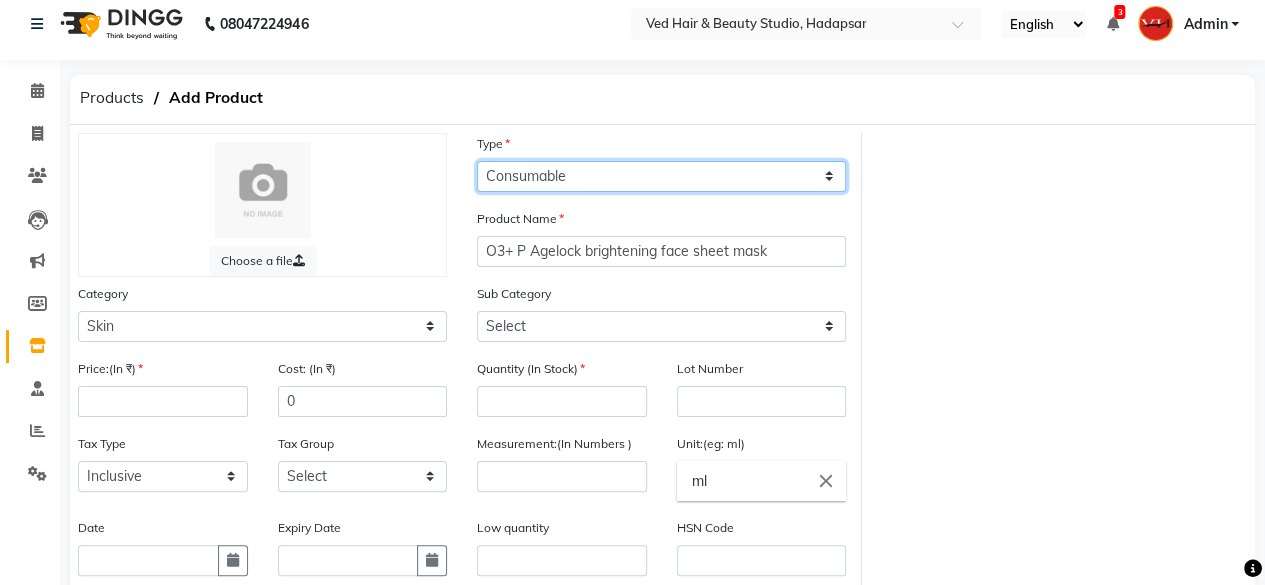 click on "Select Type Both Retail Consumable" 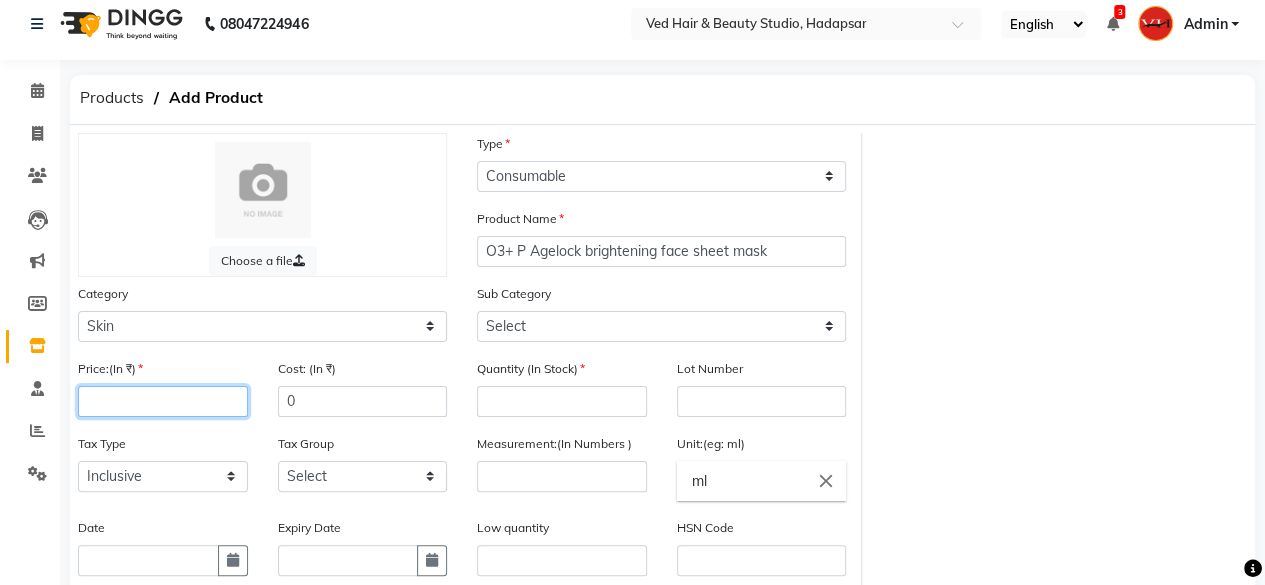 click 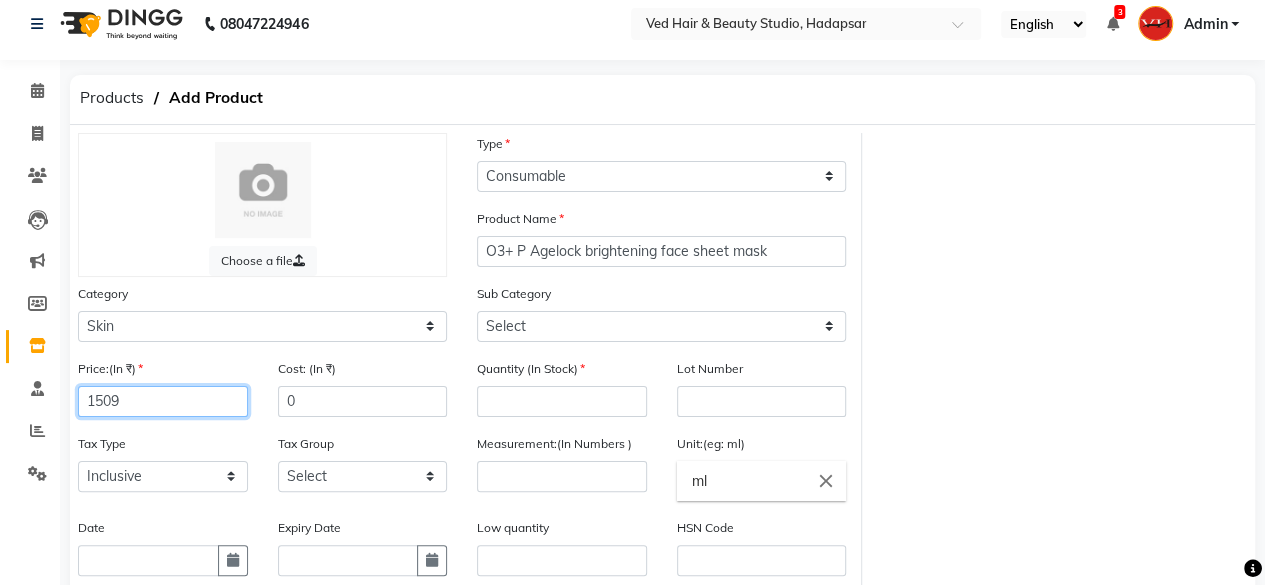type on "1509" 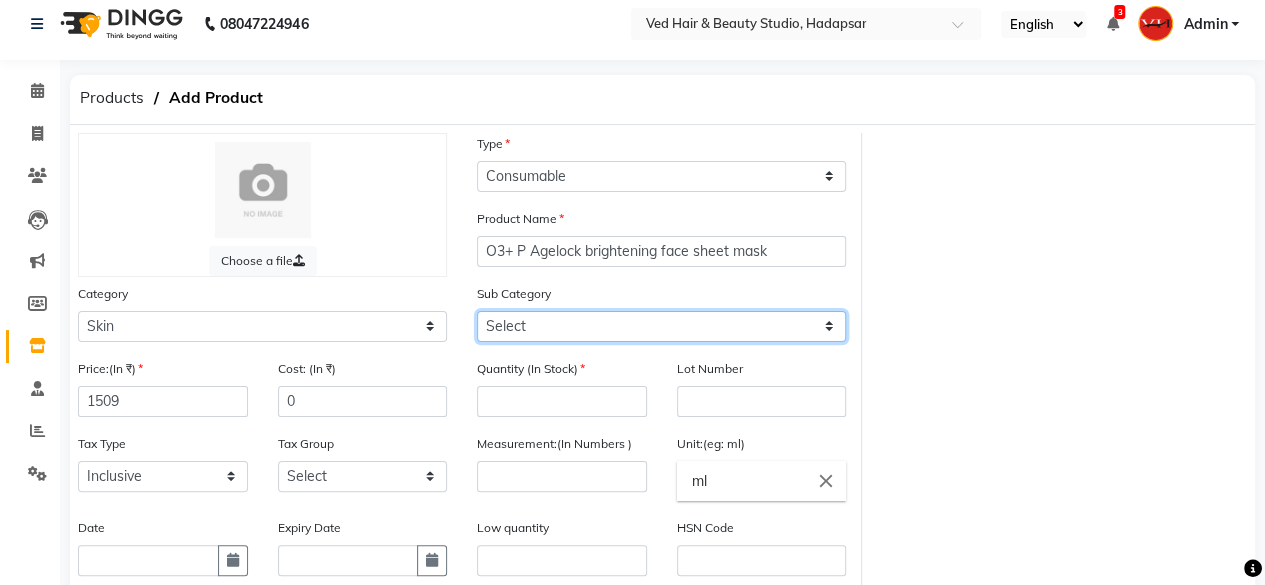 click on "Select Cleanser Facial Moisturiser Serum Toner Sun Care Masks Lip Care Eye Care Body Care Hand & Feet Kit & Combo Treatment Appliances Other Skin" 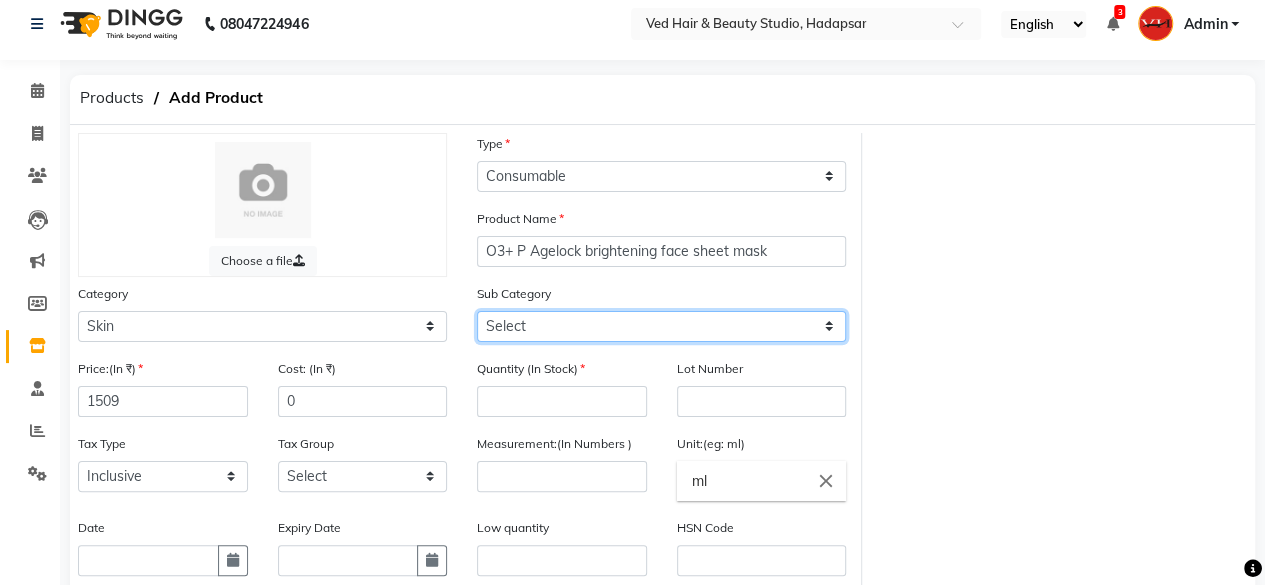 select on "1152" 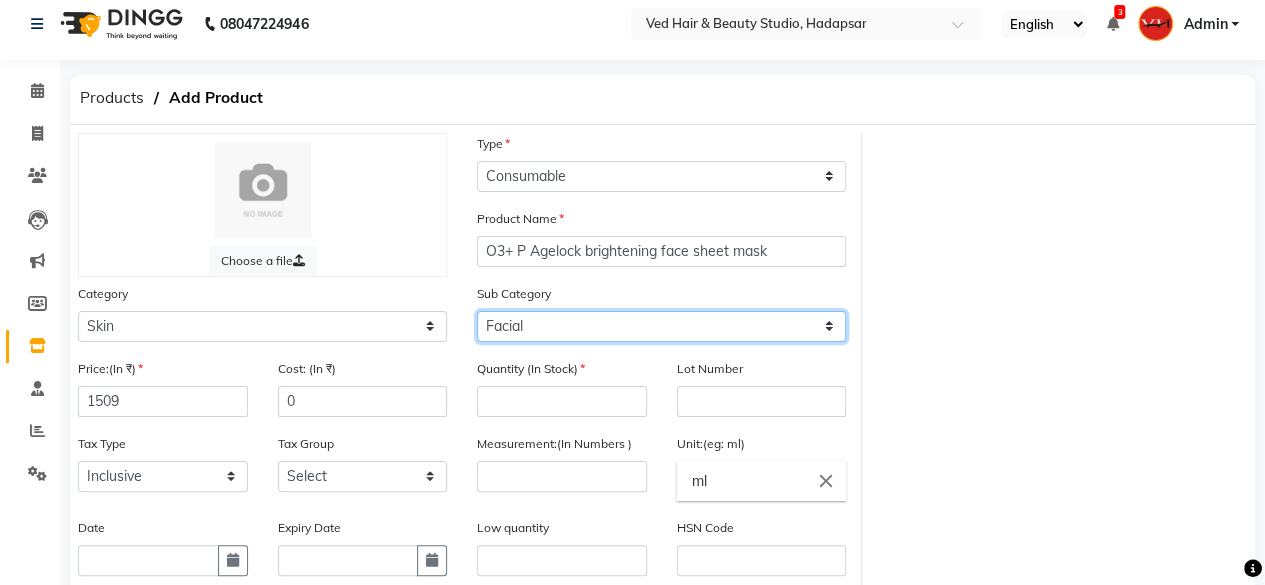 click on "Select Cleanser Facial Moisturiser Serum Toner Sun Care Masks Lip Care Eye Care Body Care Hand & Feet Kit & Combo Treatment Appliances Other Skin" 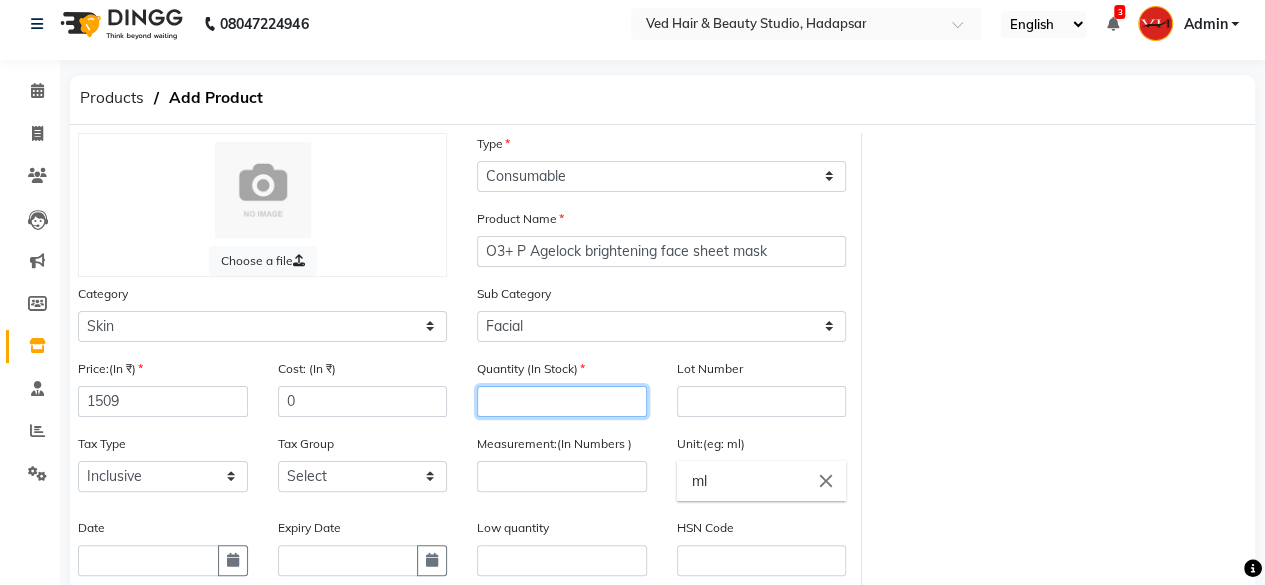 click 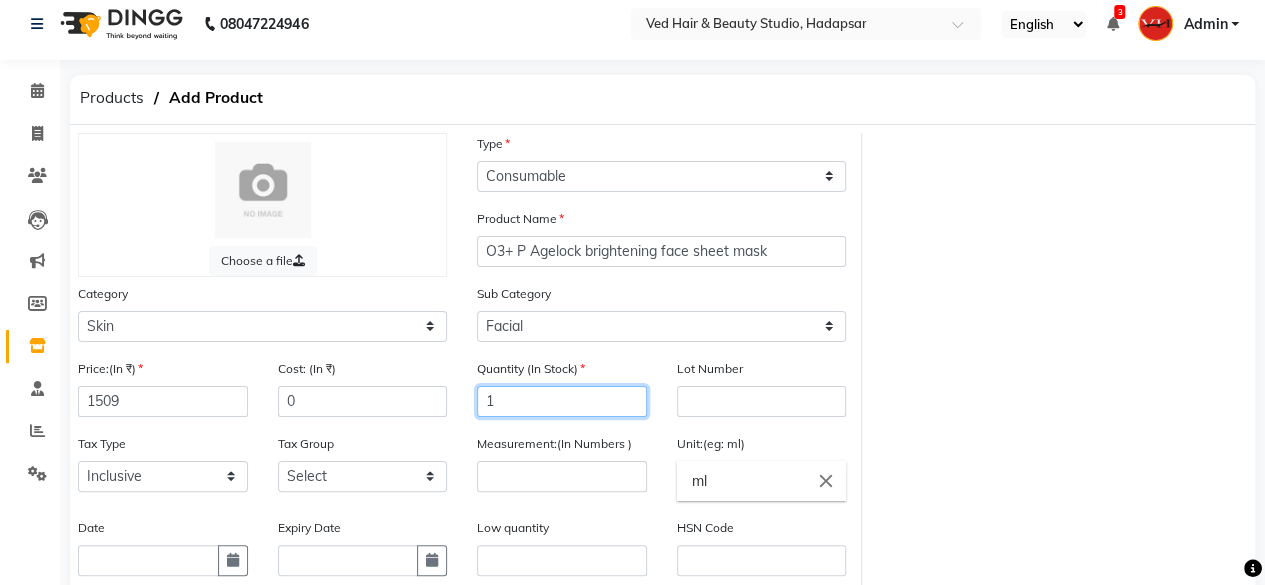 type on "1" 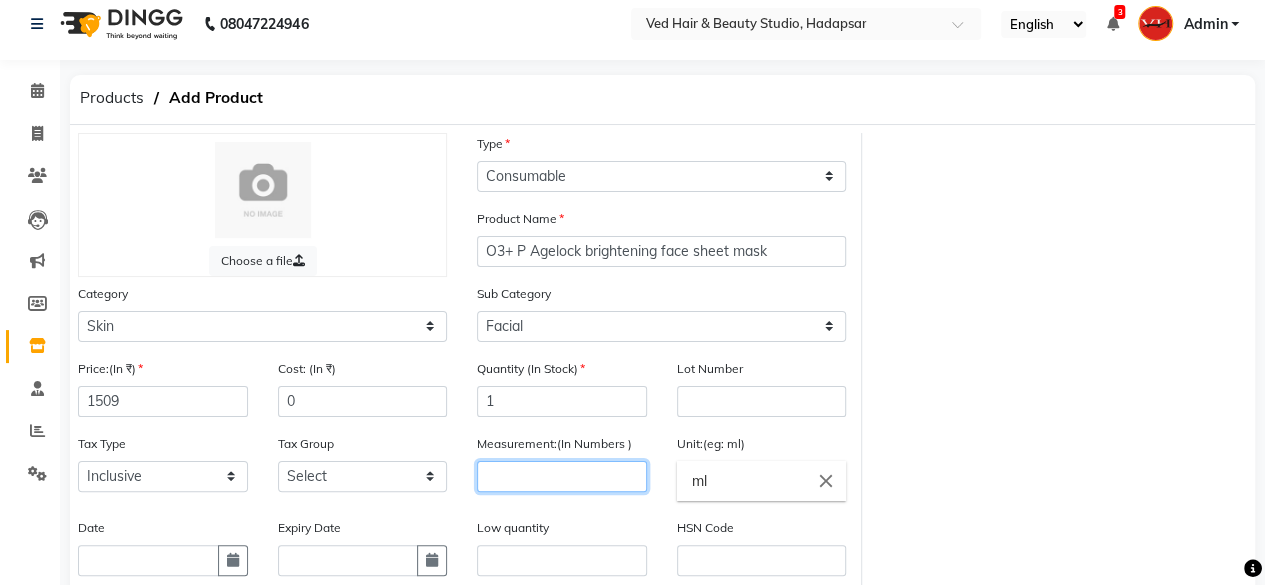 click 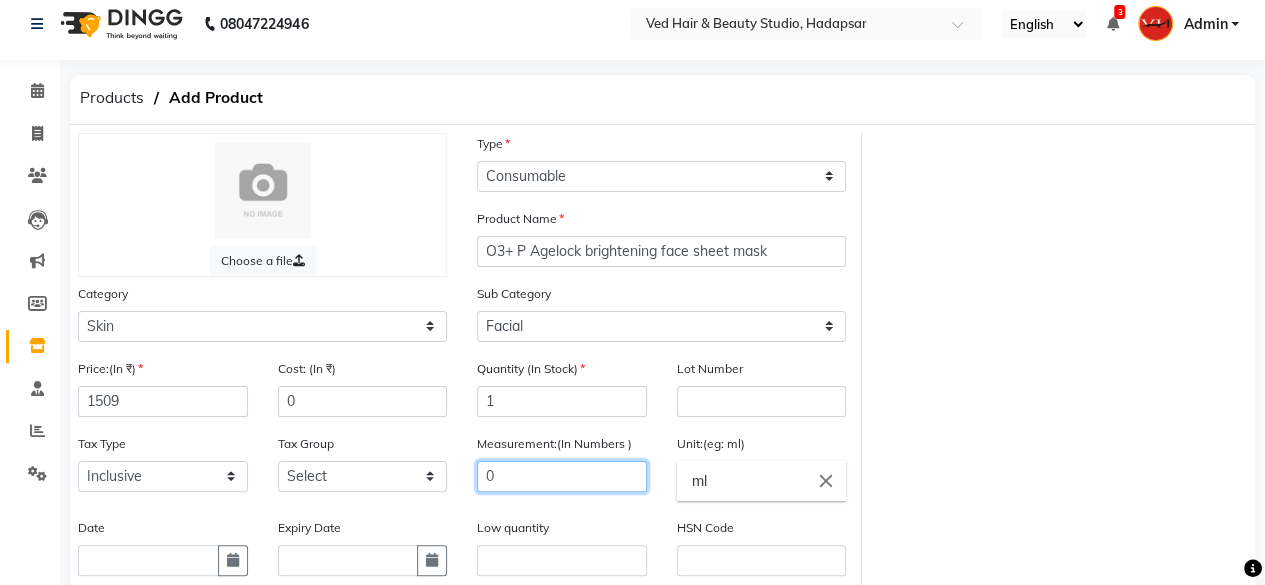 type on "0" 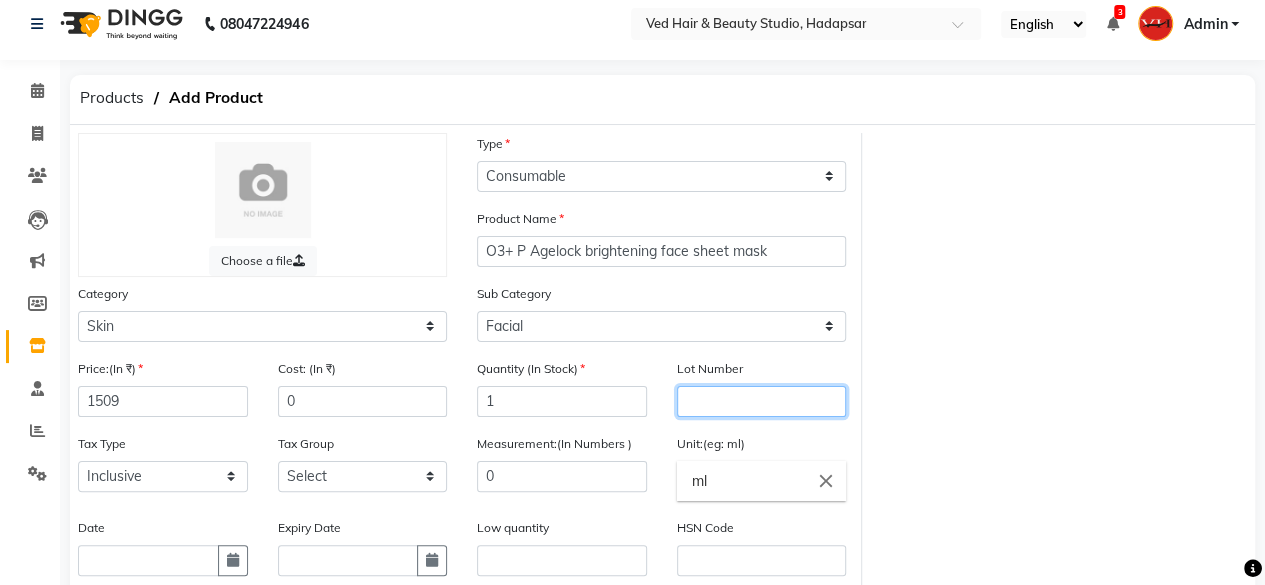 click 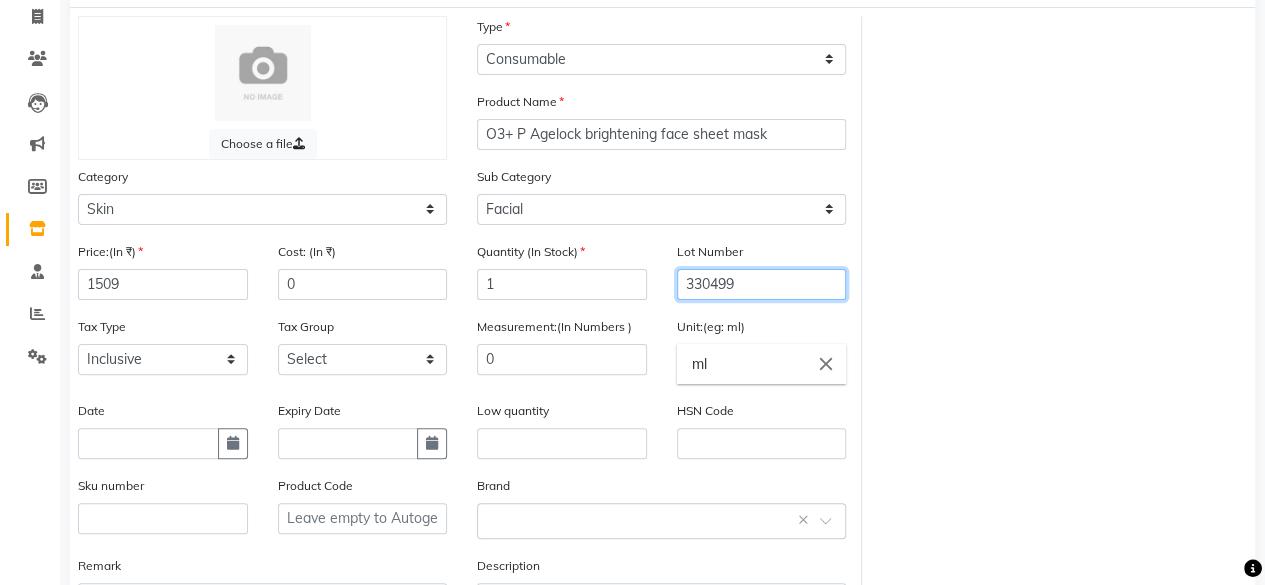 scroll, scrollTop: 212, scrollLeft: 0, axis: vertical 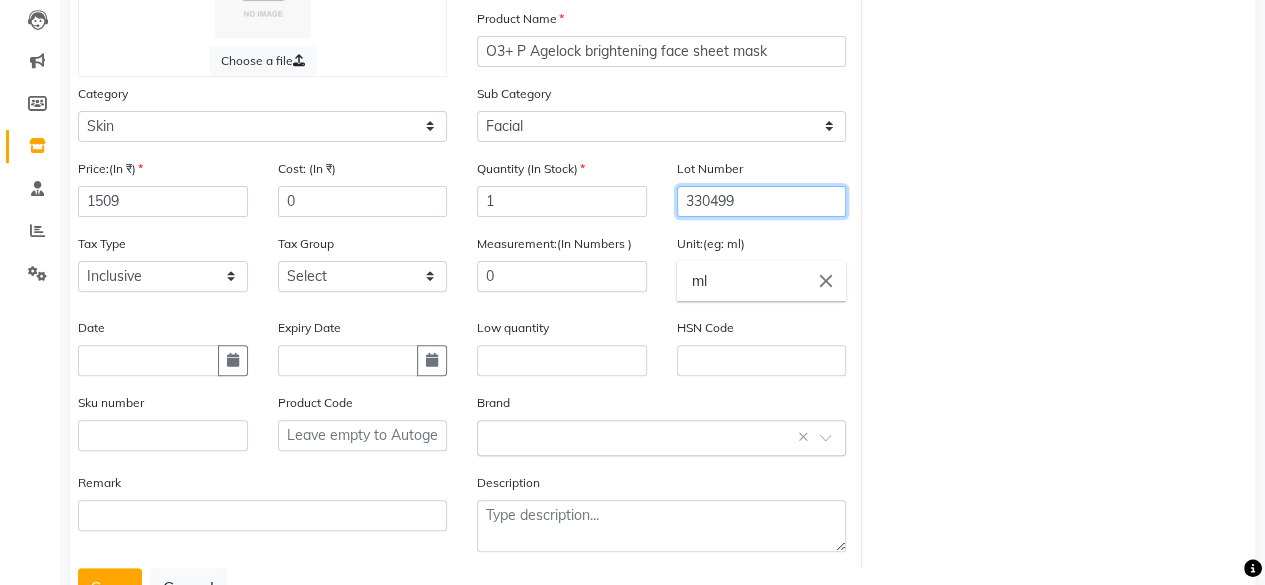 type on "330499" 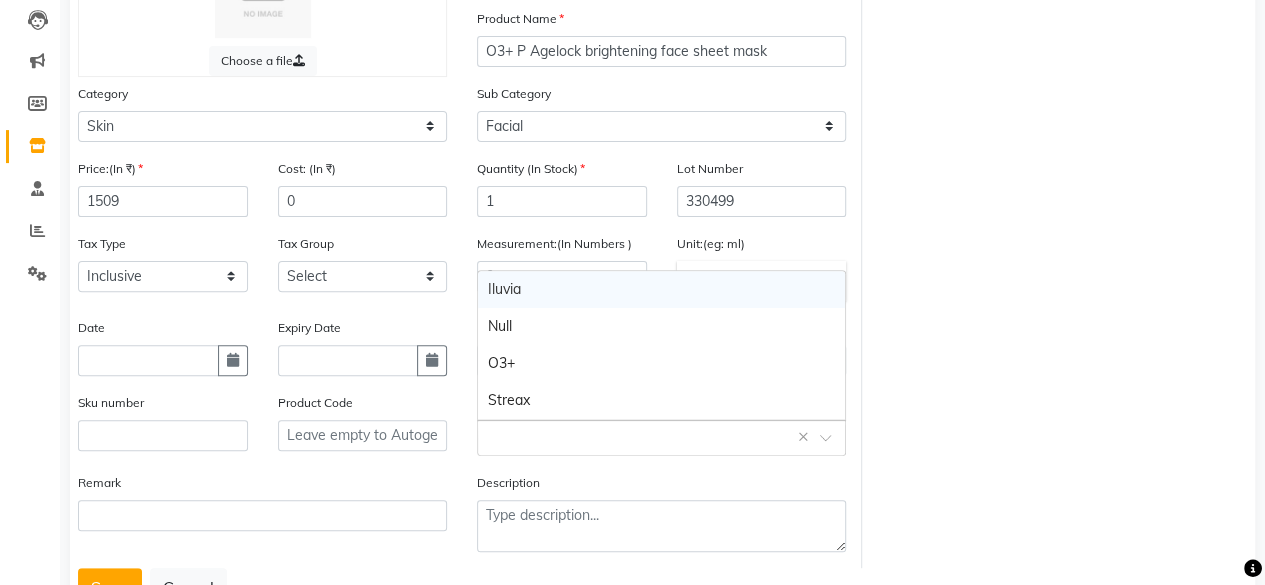 click on "08047224946 Select Location × Ved Hair & Beauty Studio, Hadapsar English ENGLISH Español العربية मराठी हिंदी ગુજરાતી தமிழ் 中文 3 Notifications  DINGG Alert   [DATE]   atul booked an appointment on [DATE] 5:00 pm.   DINGG Alert   [DATE]   [PERSON_NAME] booked an appointment on [DATE] 4:30 pm.   DINGG Alert   [DATE]   [PERSON_NAME] booked an appointment on [DATE] 2:15 pm.   DINGG Alert   [DATE]   [PERSON_NAME] booked an appointment on [DATE] 6:00 pm.   DINGG Alert   [DATE]   [PERSON_NAME] booked an appointment on [DATE] 4:15 pm.   DINGG Alert   [DATE]   [PERSON_NAME] booked an appointment on [DATE] 7:45 pm.  Admin Manage Profile Change Password Sign out  Version:3.15.4  ☀ Ved Hair & Beauty Studio, Hadapsar  Calendar  Invoice  Clients  Leads   Marketing  Members  Inventory  Staff  Reports  Settings Completed InProgress Upcoming Dropped Tentative Check-In Confirm Bookings Generate Report Segments  Products" at bounding box center (632, 80) 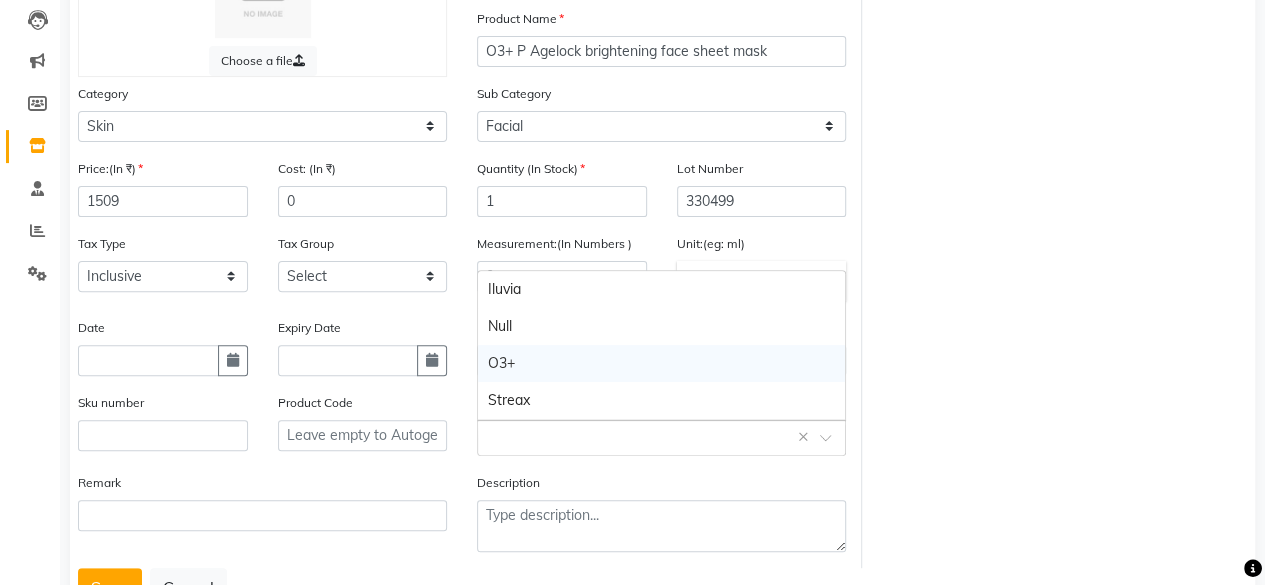 click on "O3+" at bounding box center (661, 363) 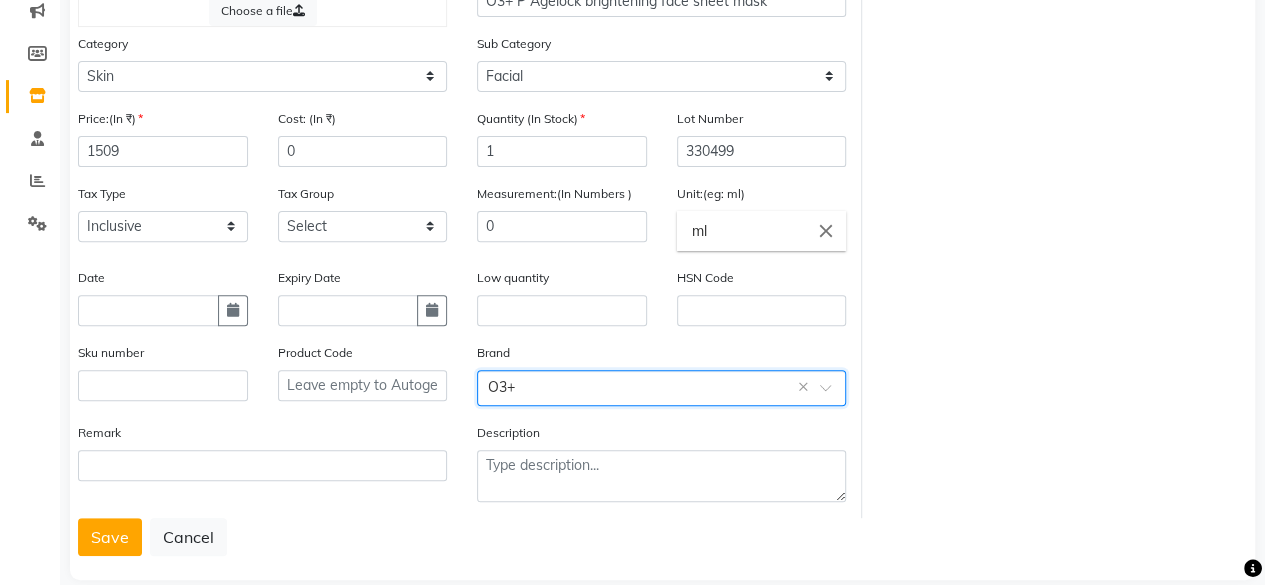 scroll, scrollTop: 288, scrollLeft: 0, axis: vertical 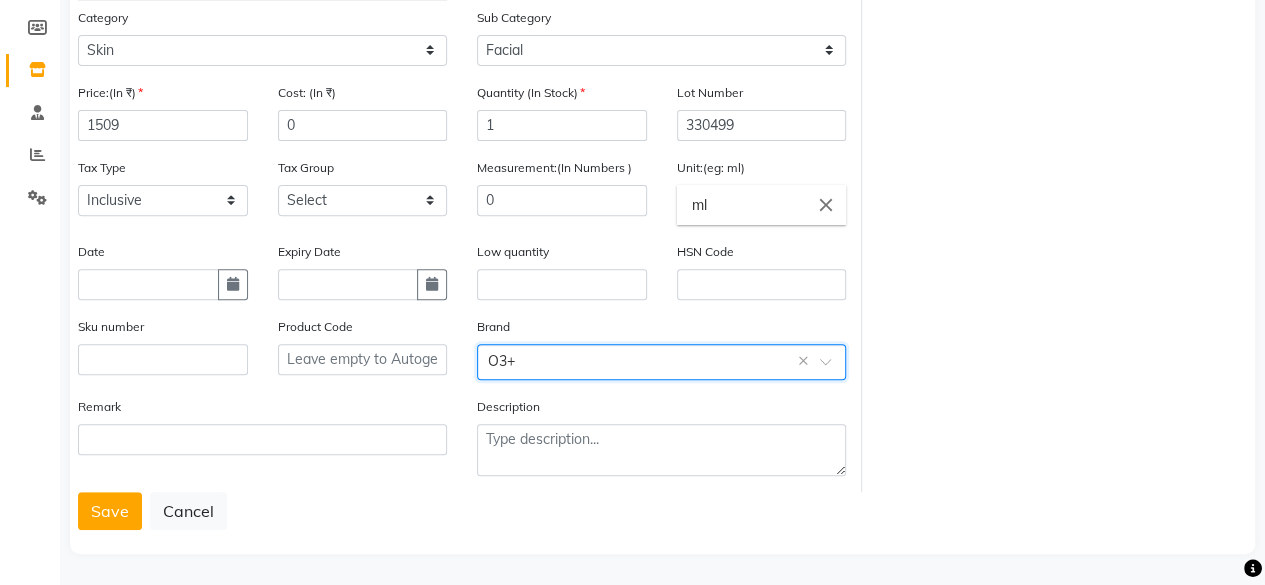 click on "Remark" 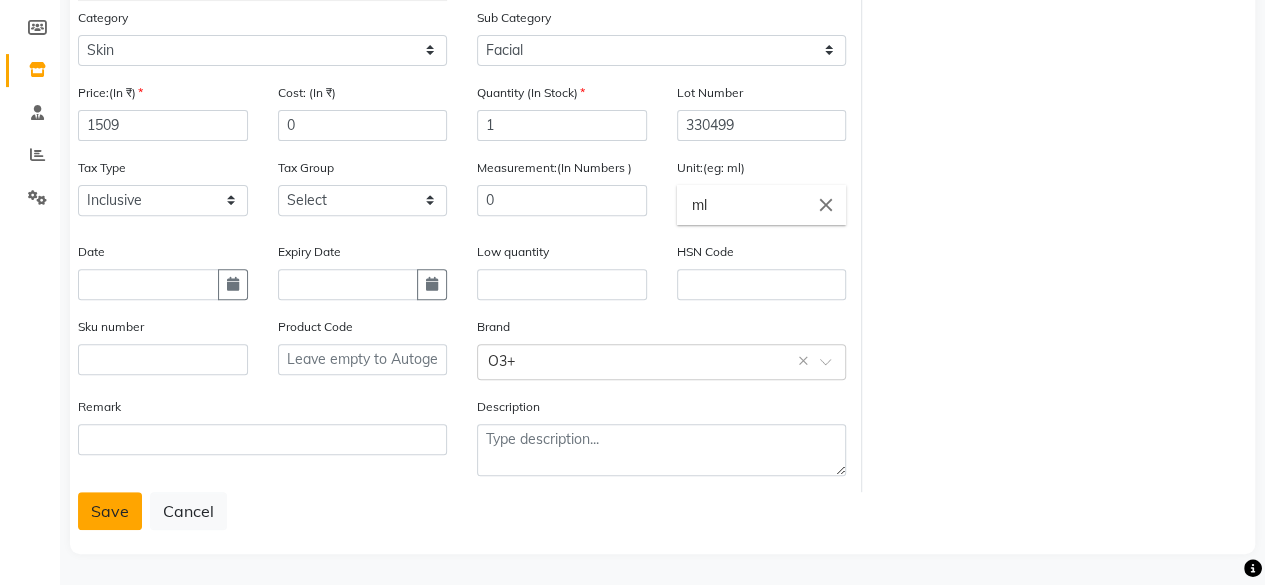 click on "Save" 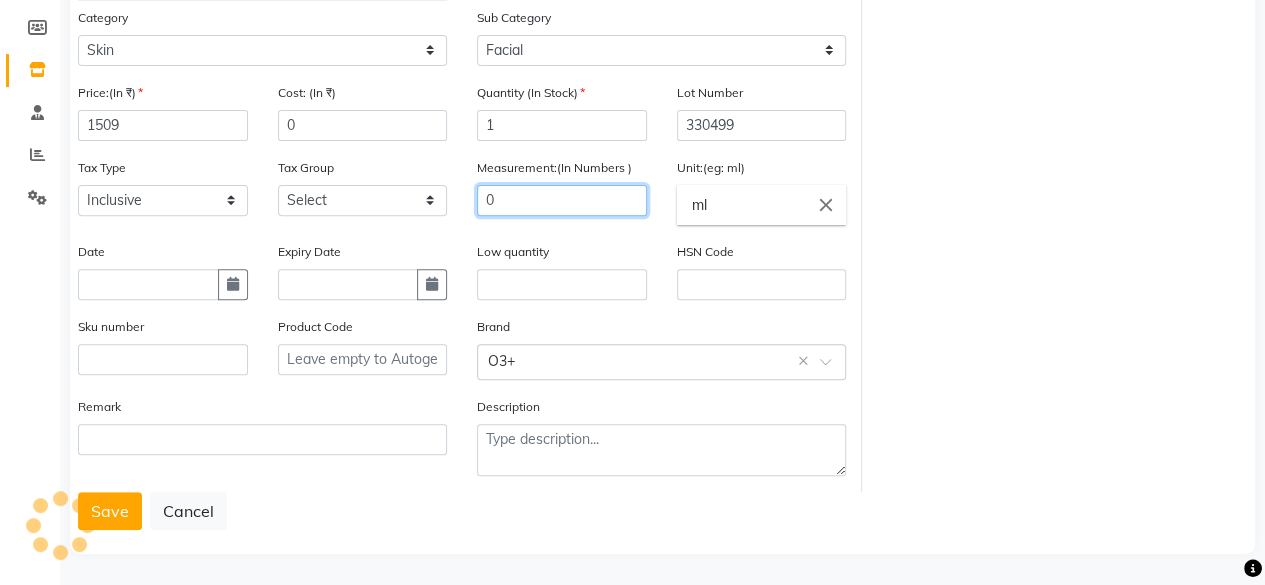 click on "0" 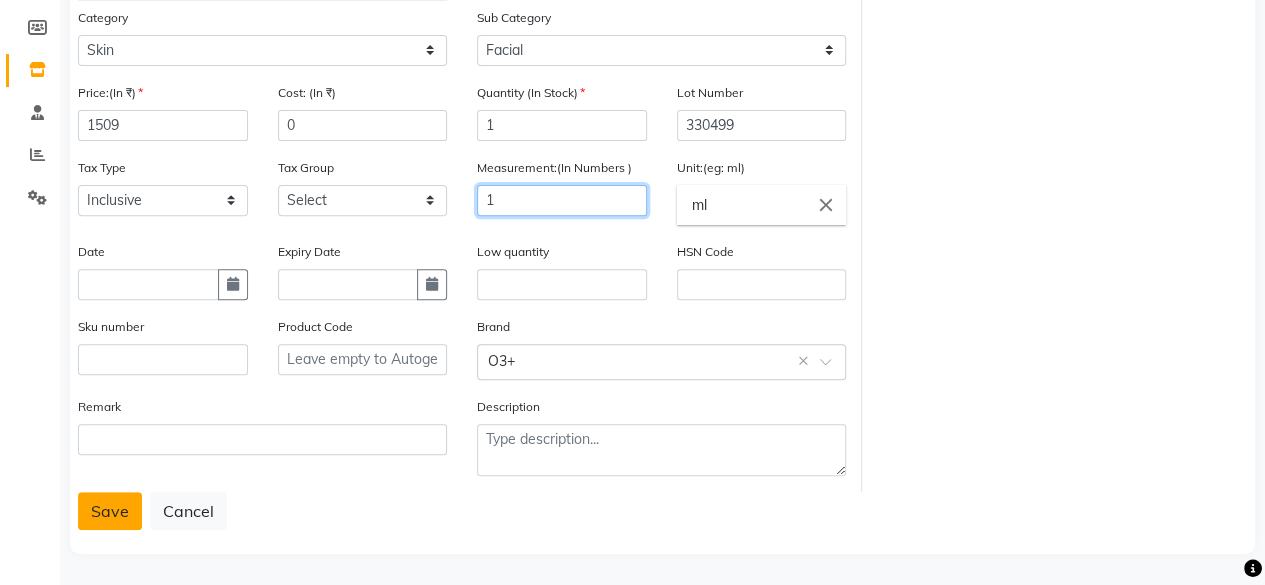 type on "1" 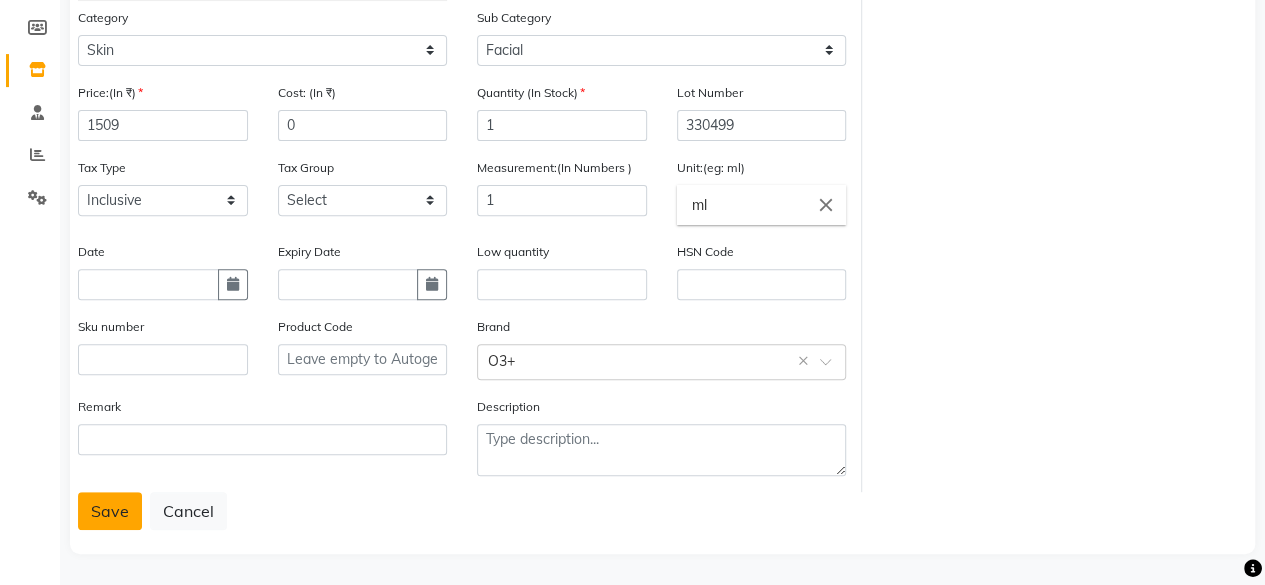 click on "Save" 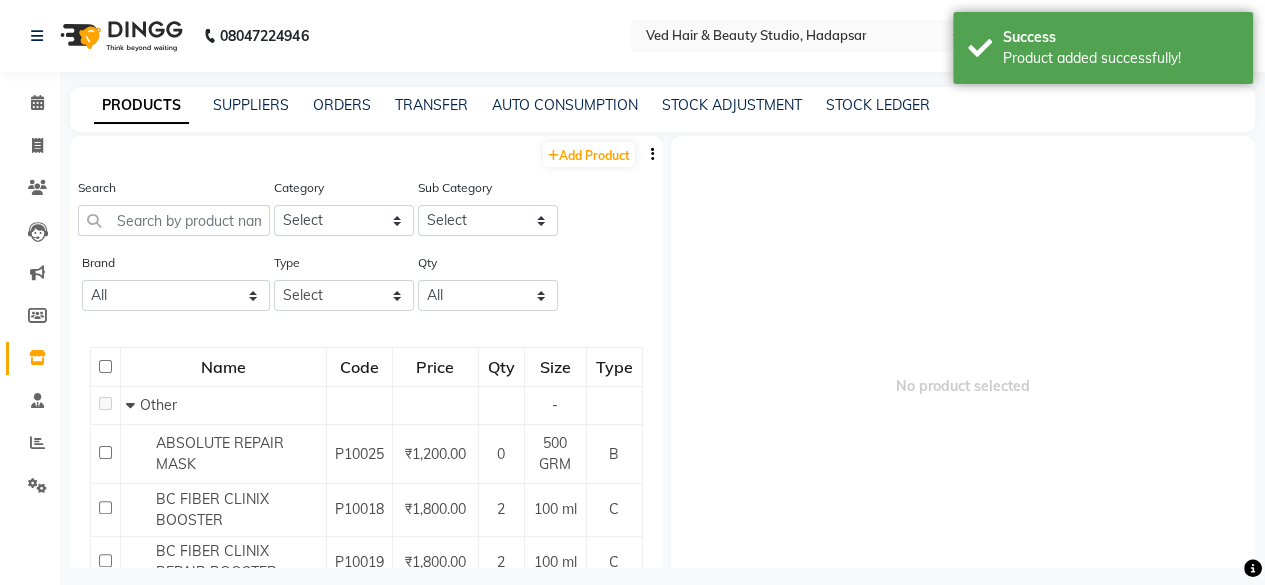 scroll, scrollTop: 0, scrollLeft: 0, axis: both 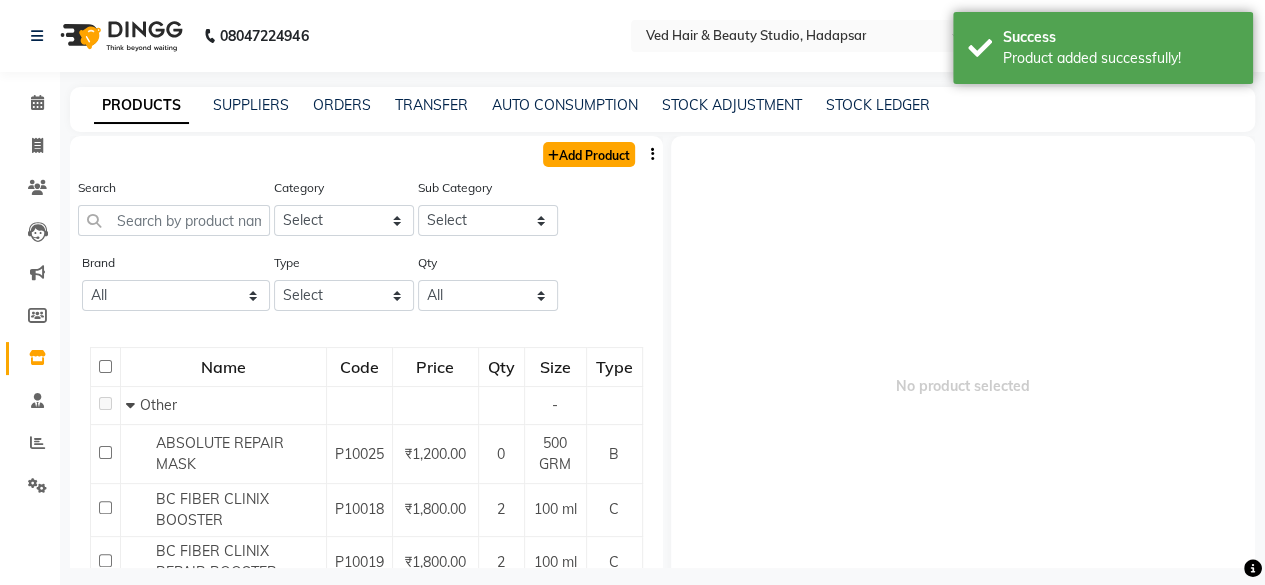 click on "Add Product" 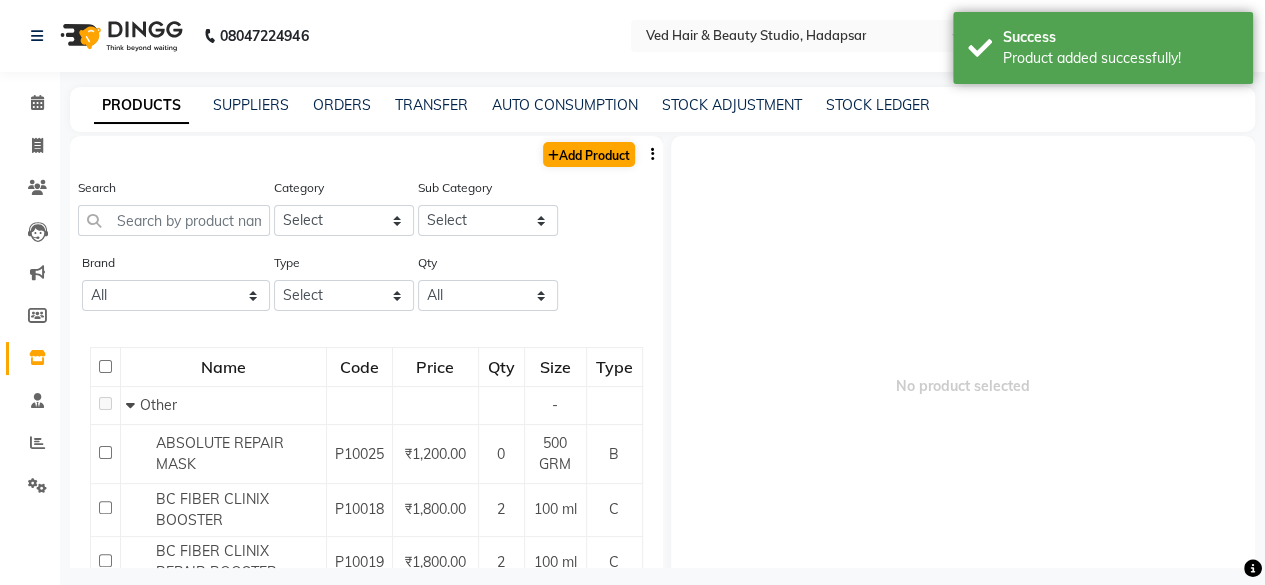 select on "true" 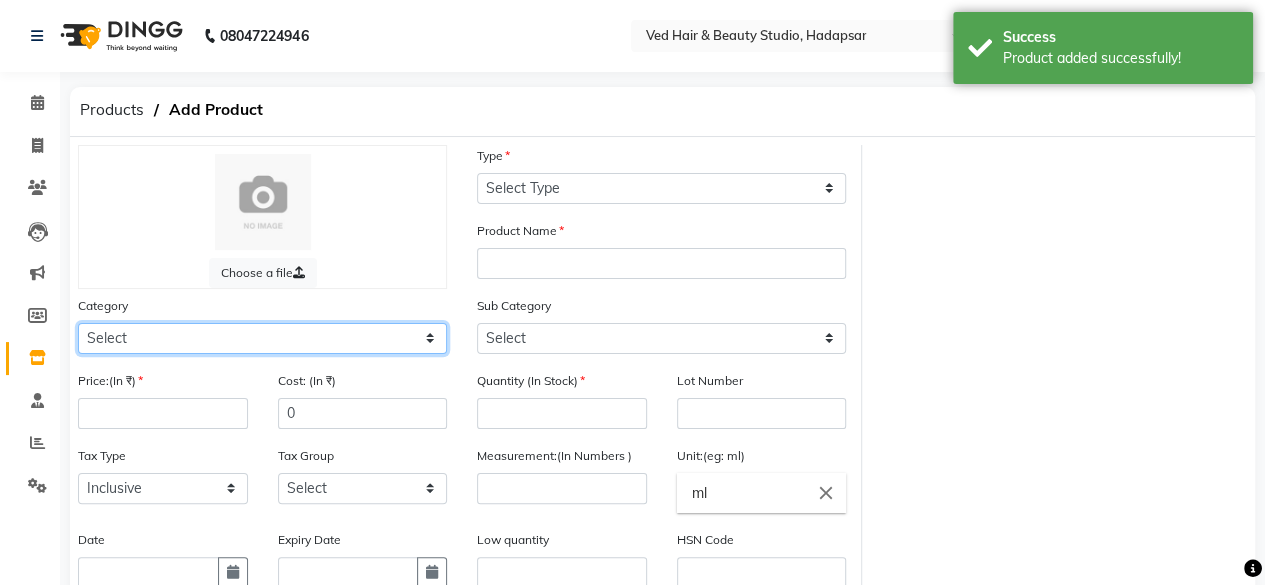 click on "Select Hair Skin Makeup Personal Care Appliances [PERSON_NAME] Waxing Disposable Threading Hands and Feet Beauty Planet [MEDICAL_DATA] Cadiveu Casmara Cheryls Loreal Olaplex Other" 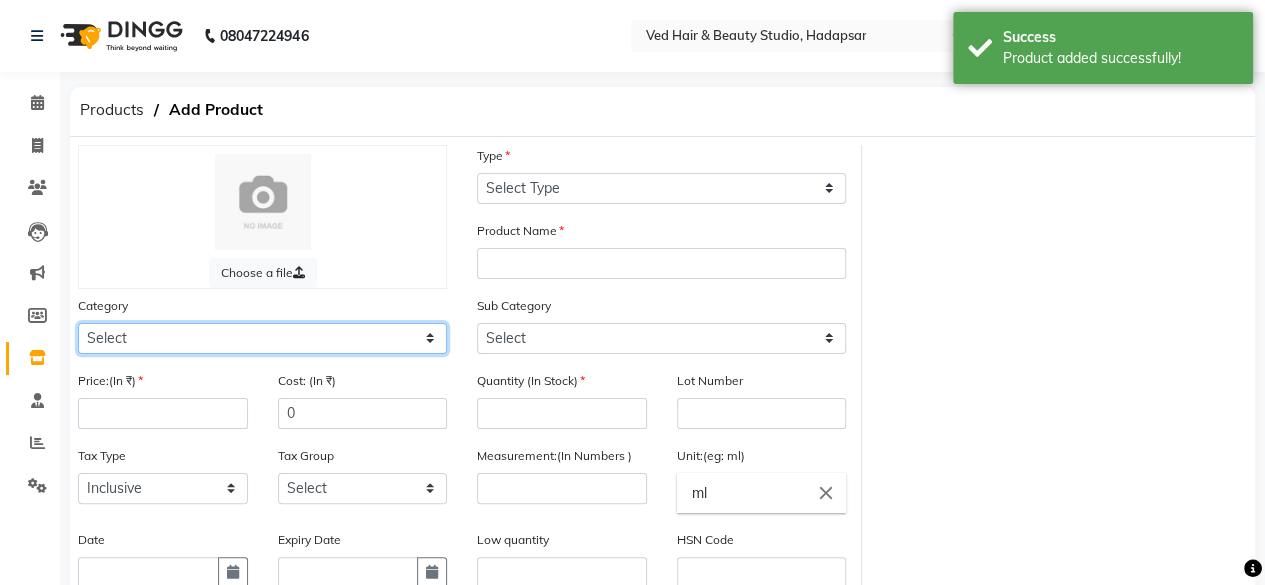 select on "1150" 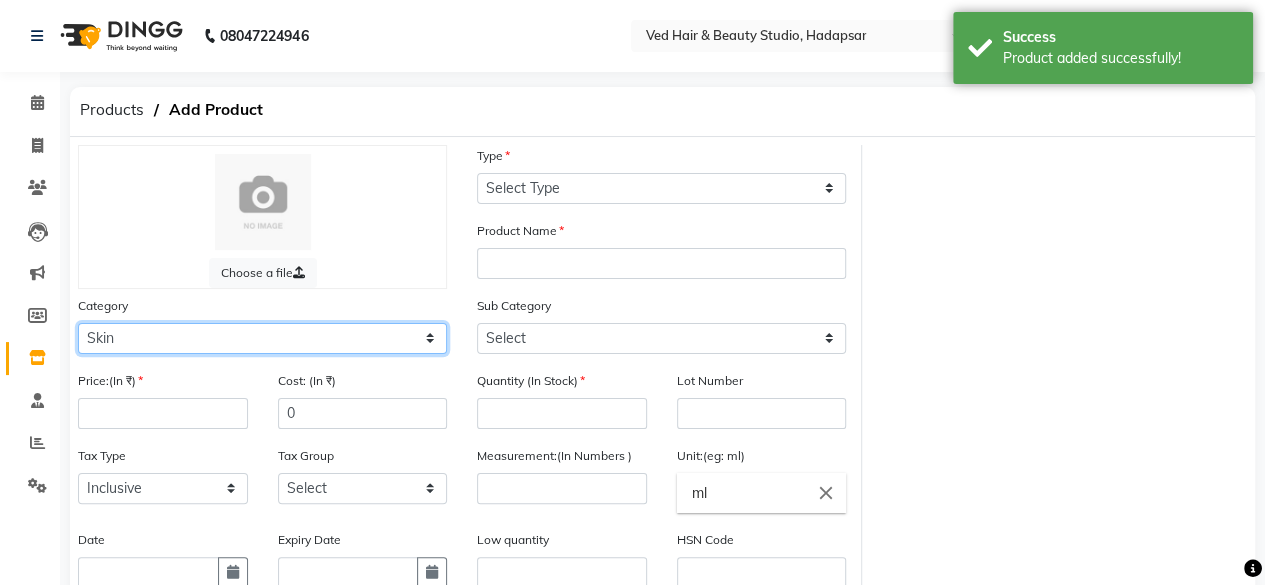 click on "Select Hair Skin Makeup Personal Care Appliances [PERSON_NAME] Waxing Disposable Threading Hands and Feet Beauty Planet [MEDICAL_DATA] Cadiveu Casmara Cheryls Loreal Olaplex Other" 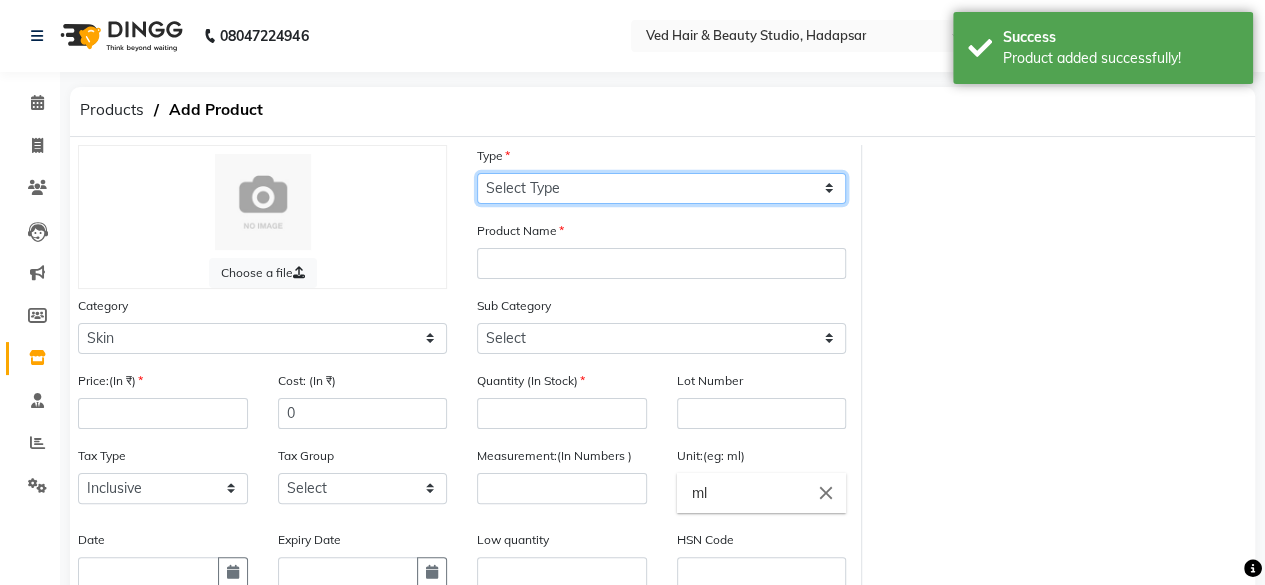 click on "Select Type Both Retail Consumable" 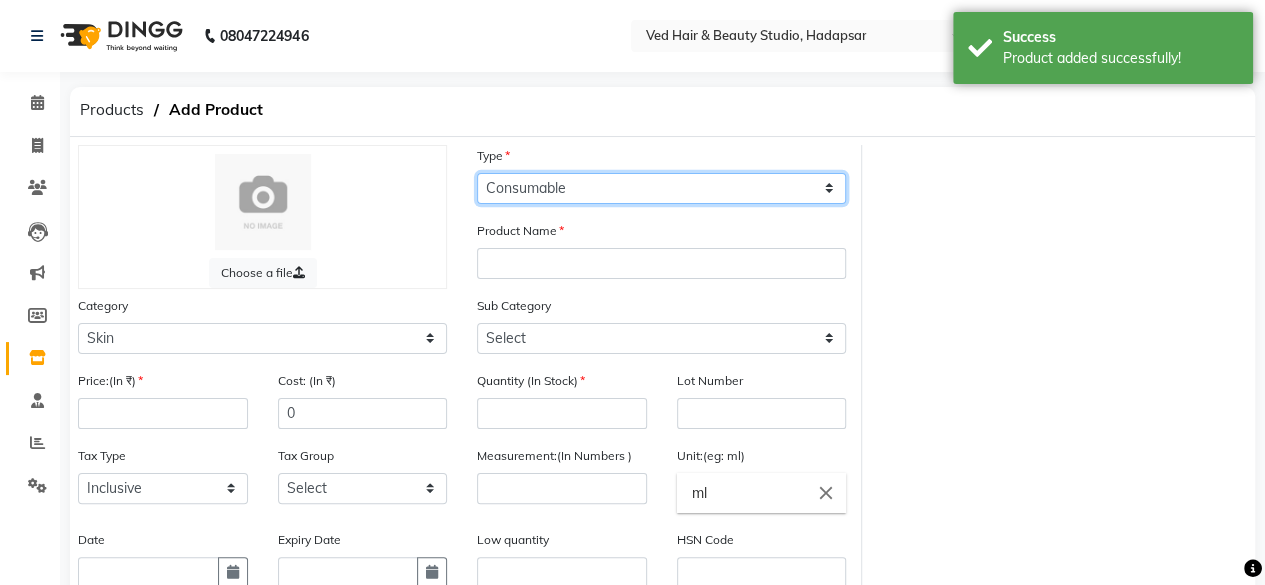 click on "Select Type Both Retail Consumable" 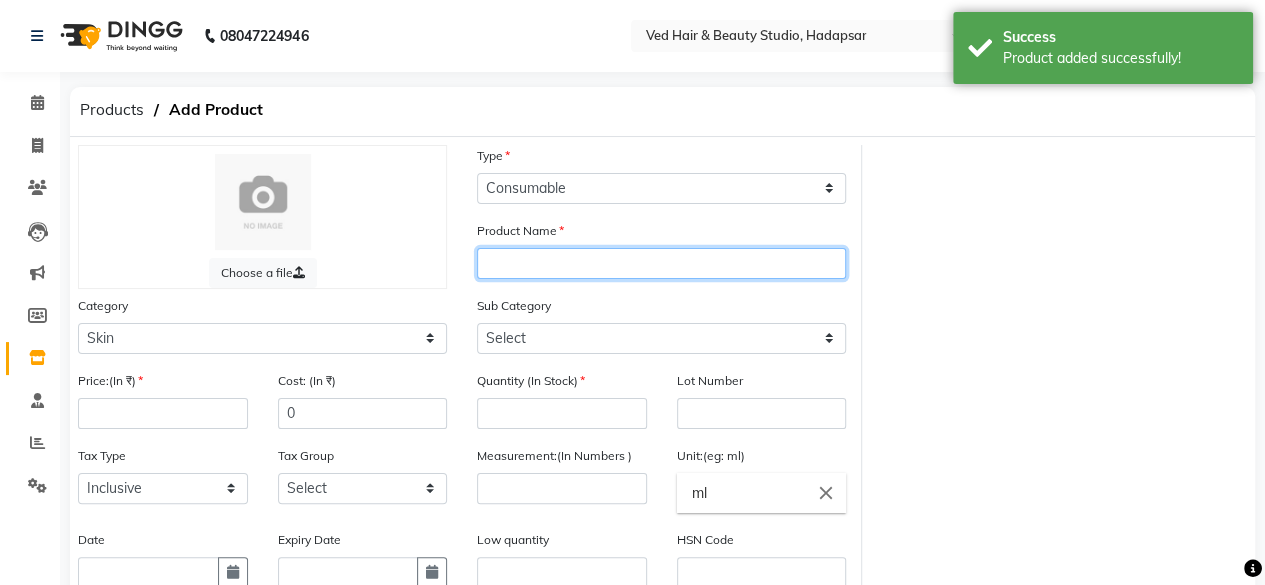click 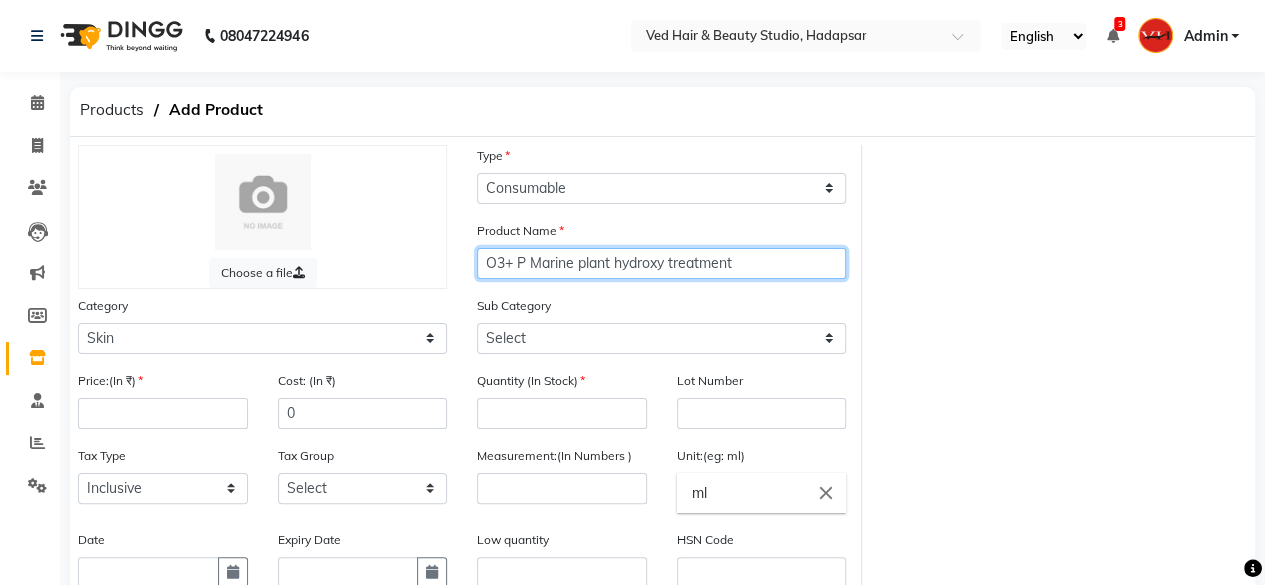 type on "O3+ P Marine plant hydroxy treatment" 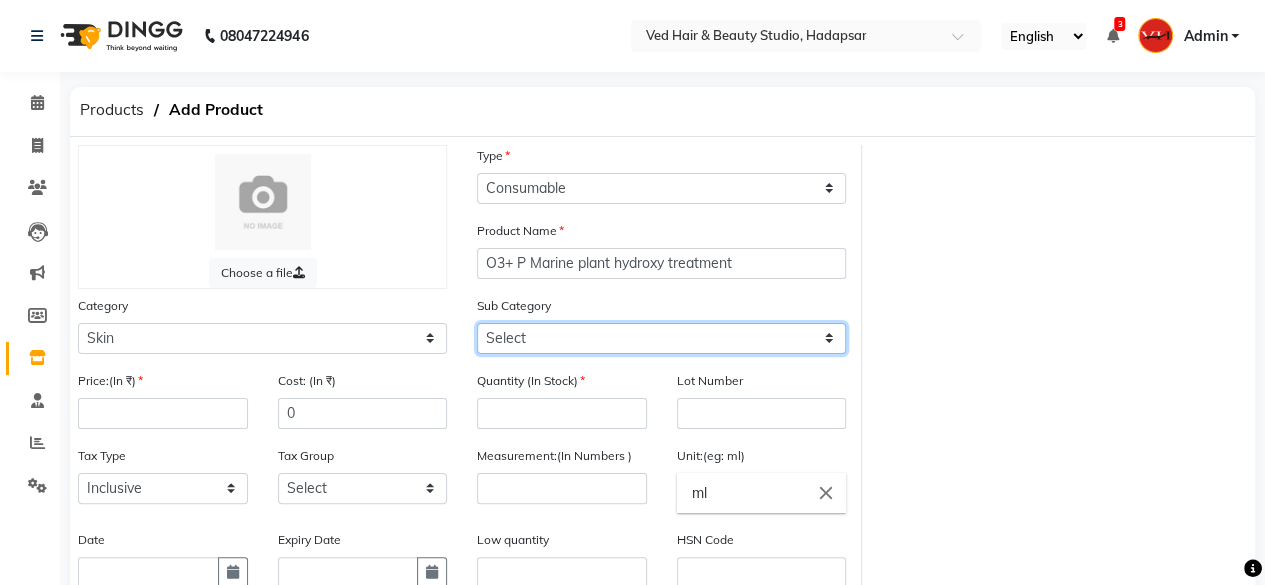 click on "Select Cleanser Facial Moisturiser Serum Toner Sun Care Masks Lip Care Eye Care Body Care Hand & Feet Kit & Combo Treatment Appliances Other Skin" 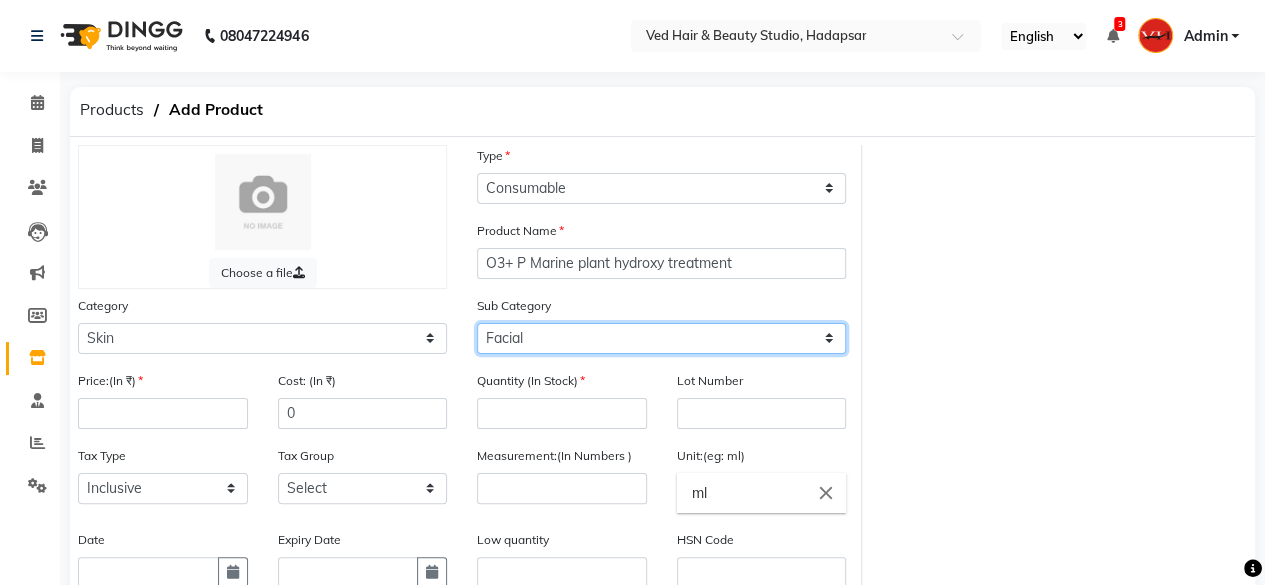 click on "Select Cleanser Facial Moisturiser Serum Toner Sun Care Masks Lip Care Eye Care Body Care Hand & Feet Kit & Combo Treatment Appliances Other Skin" 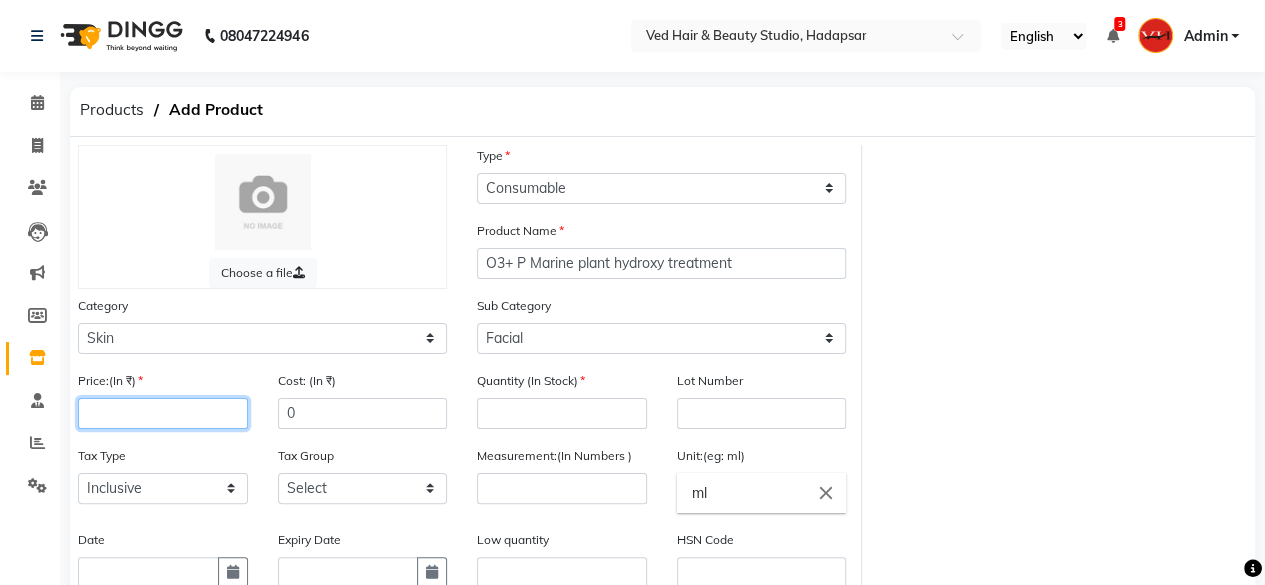 click 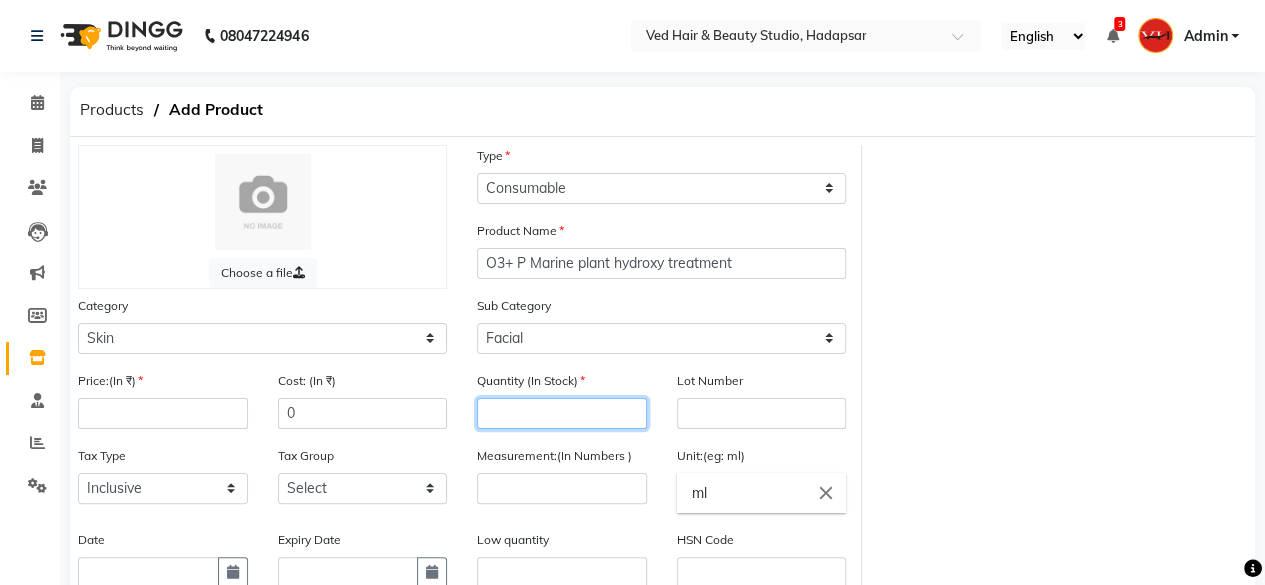click 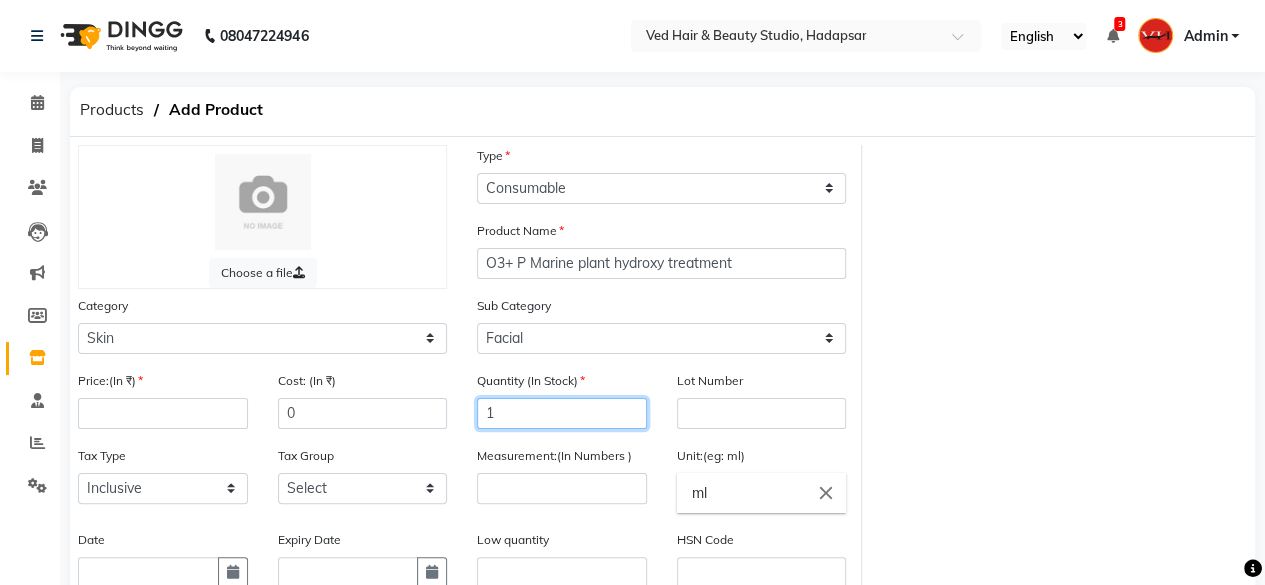 type on "1" 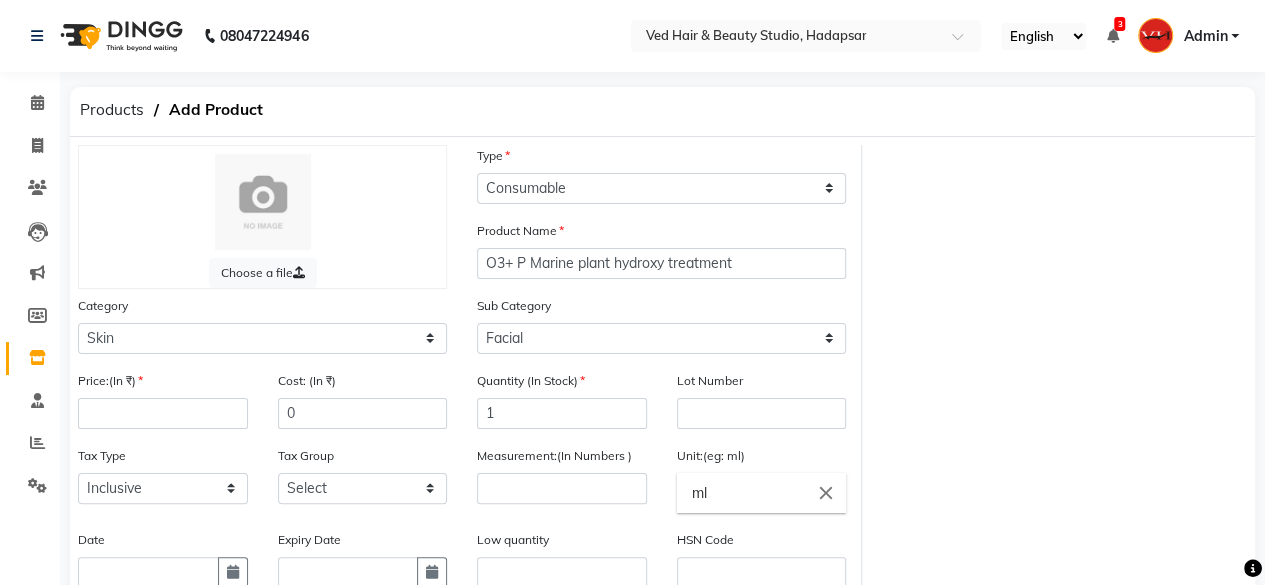 click on "Price:(In ₹)" 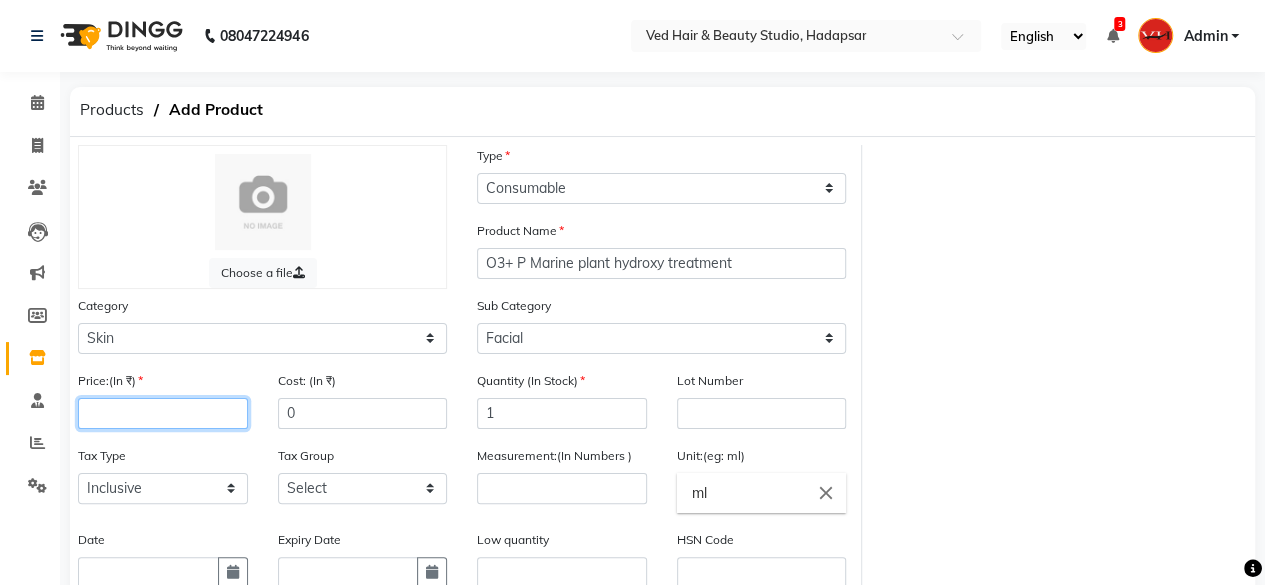 click 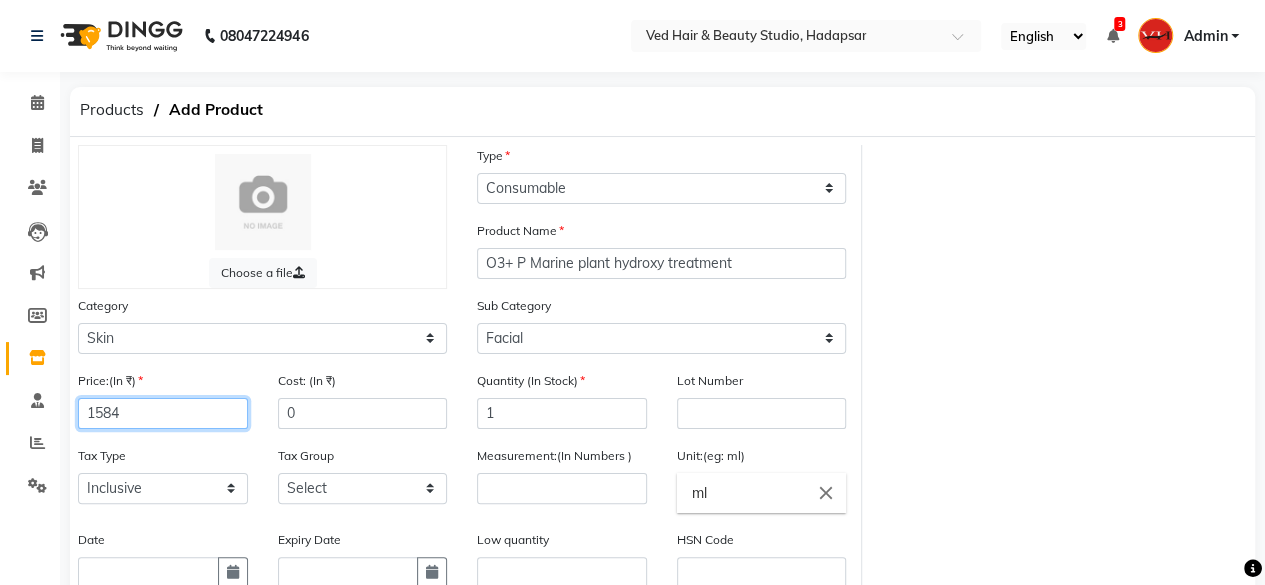 type on "1584" 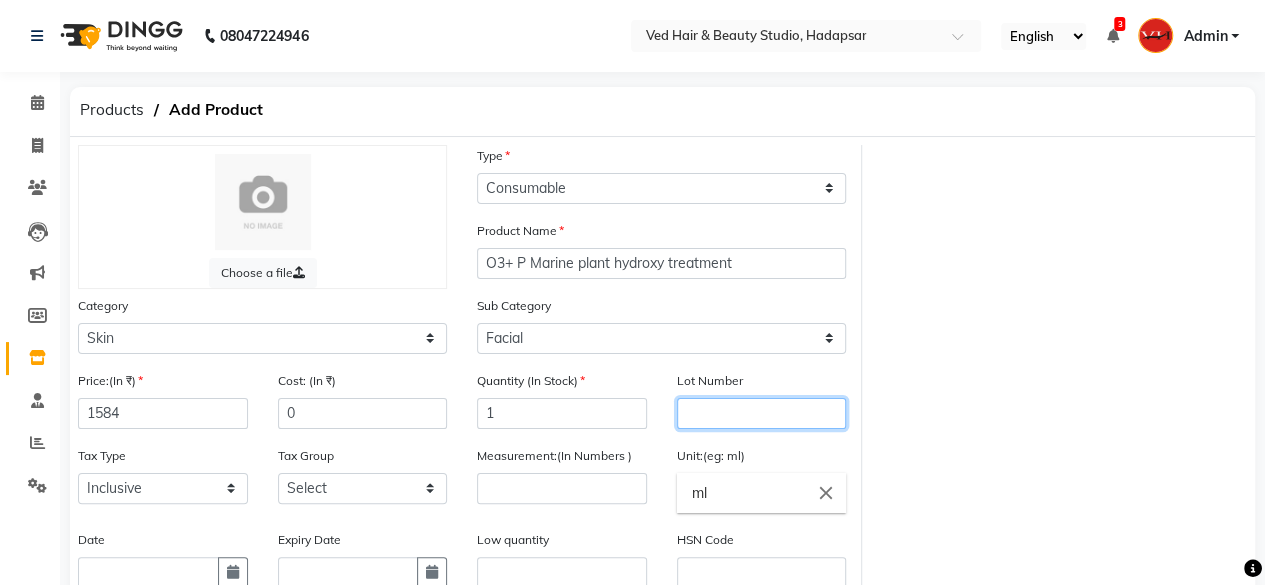 click 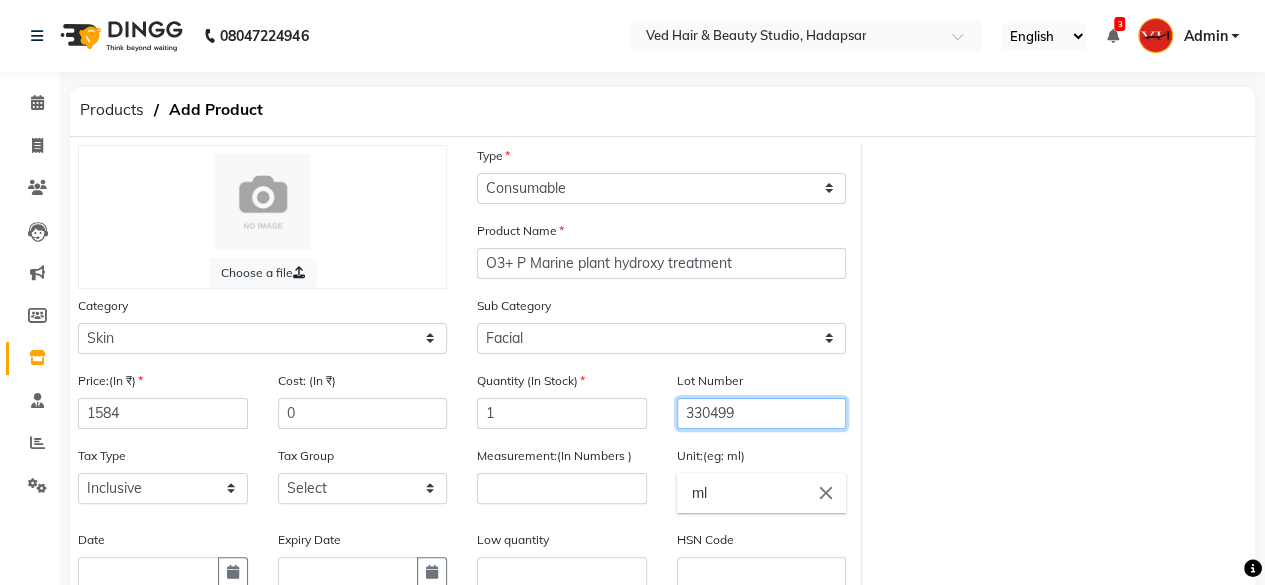 type on "330499" 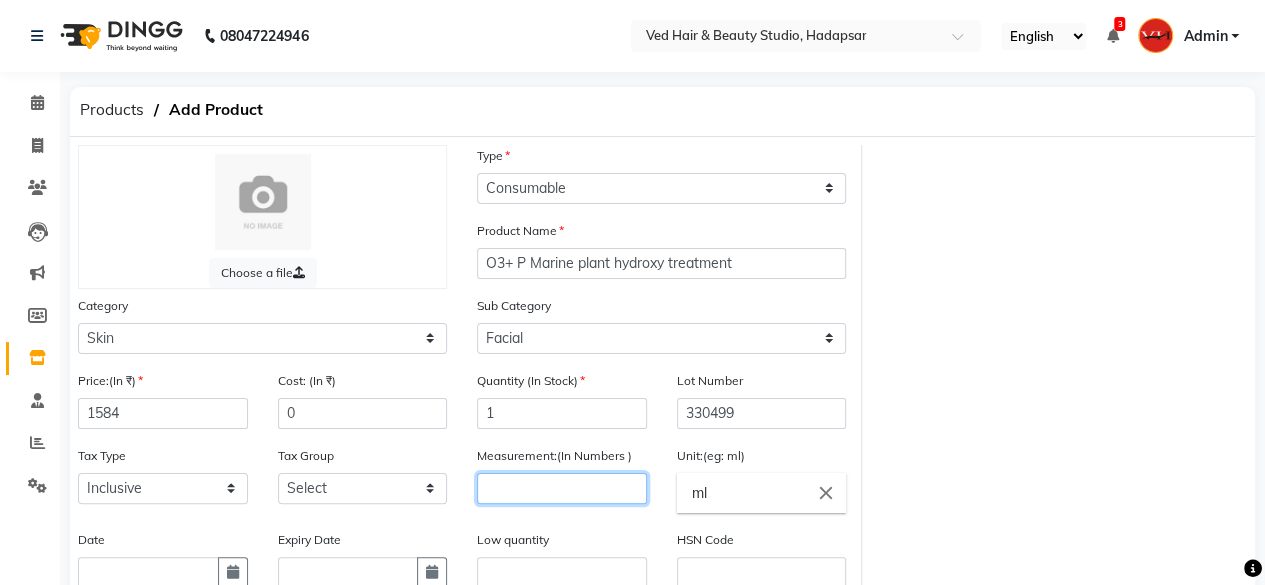 click 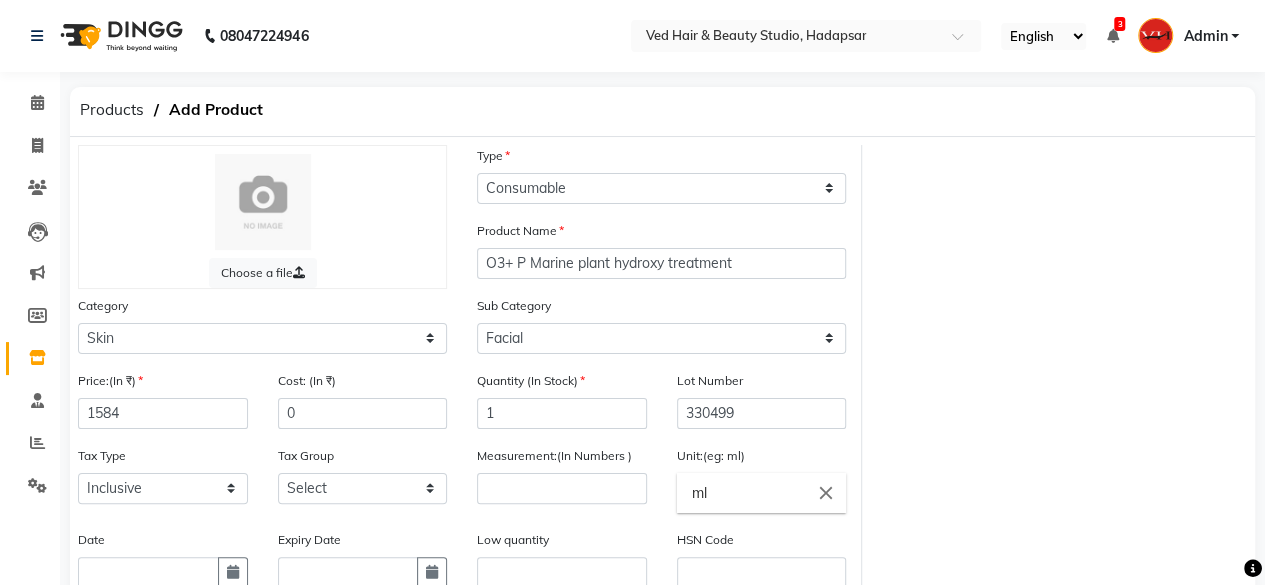 click on "close" 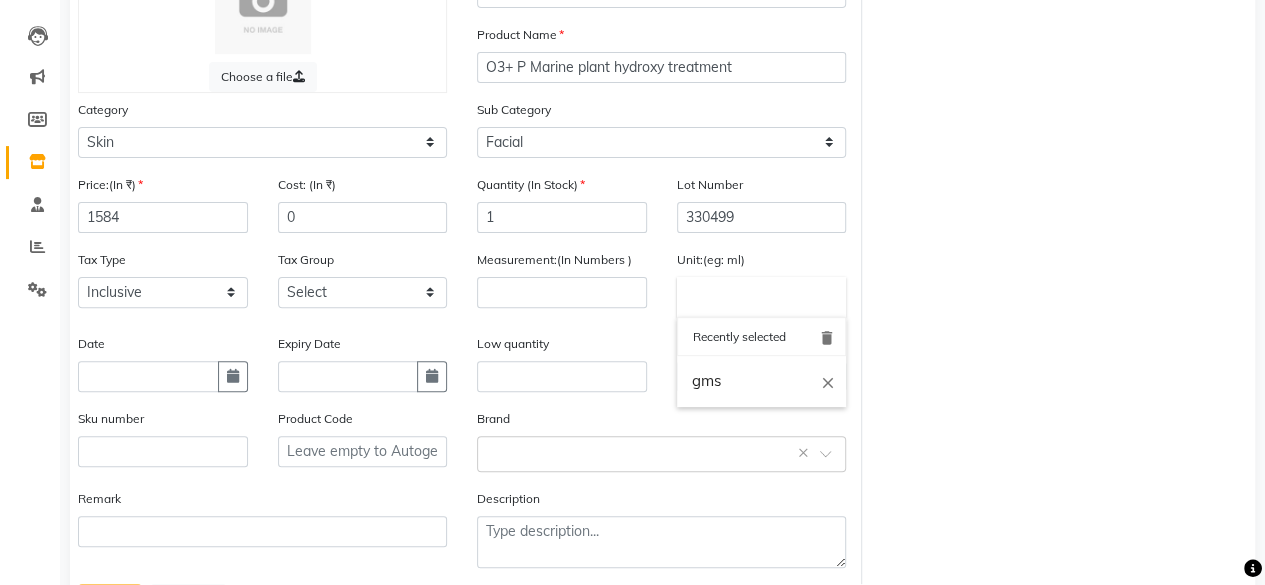 scroll, scrollTop: 288, scrollLeft: 0, axis: vertical 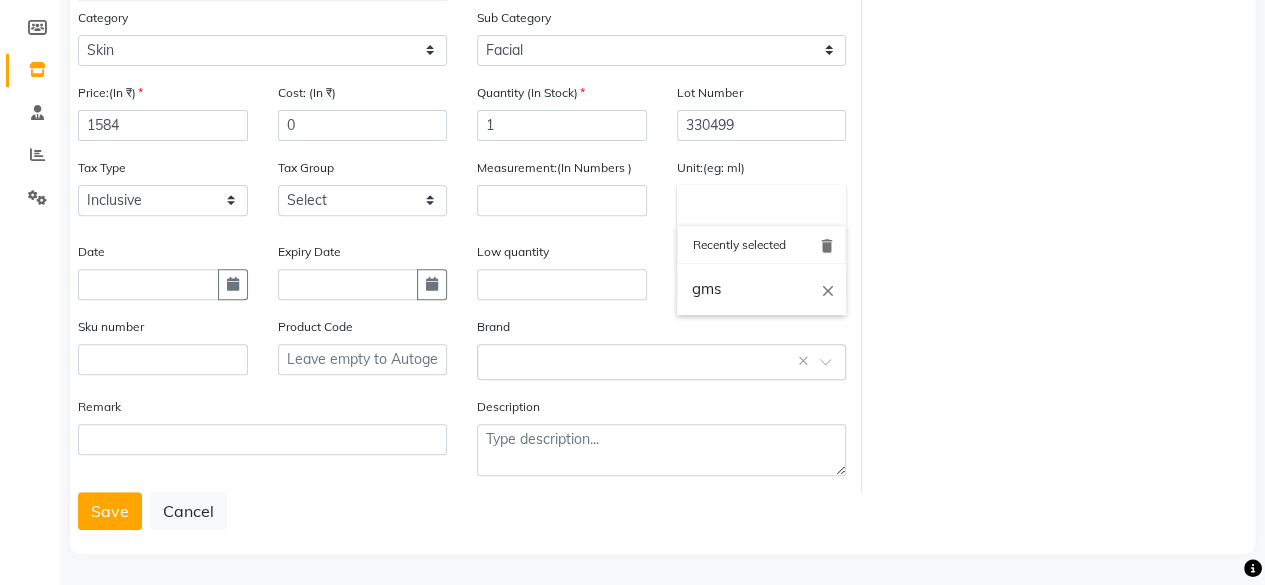 click 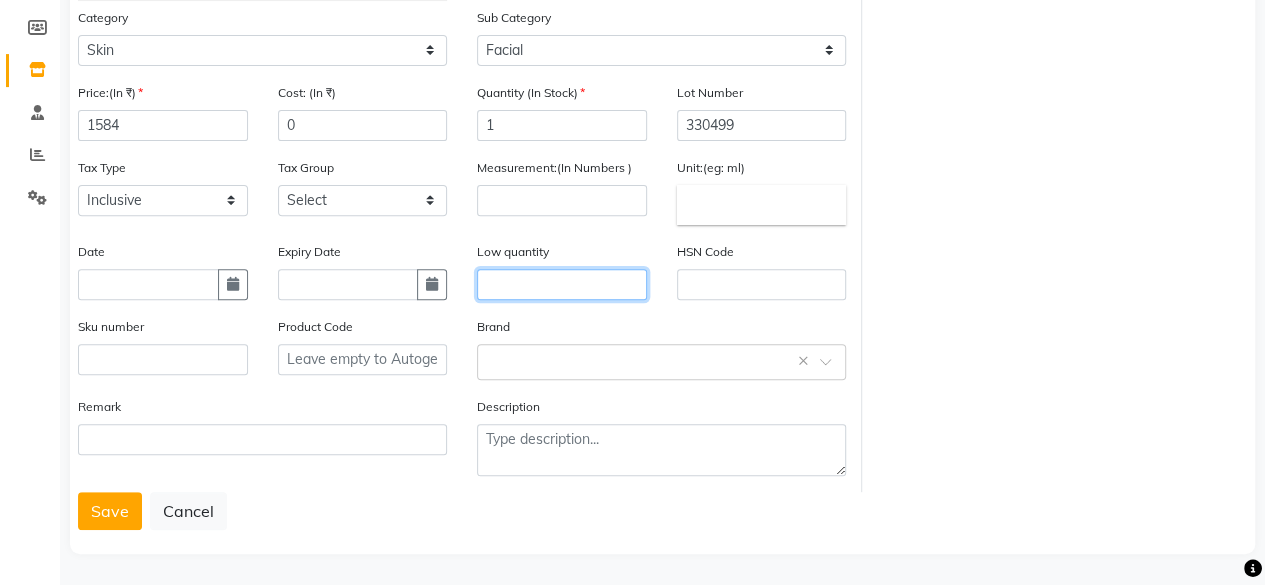 click 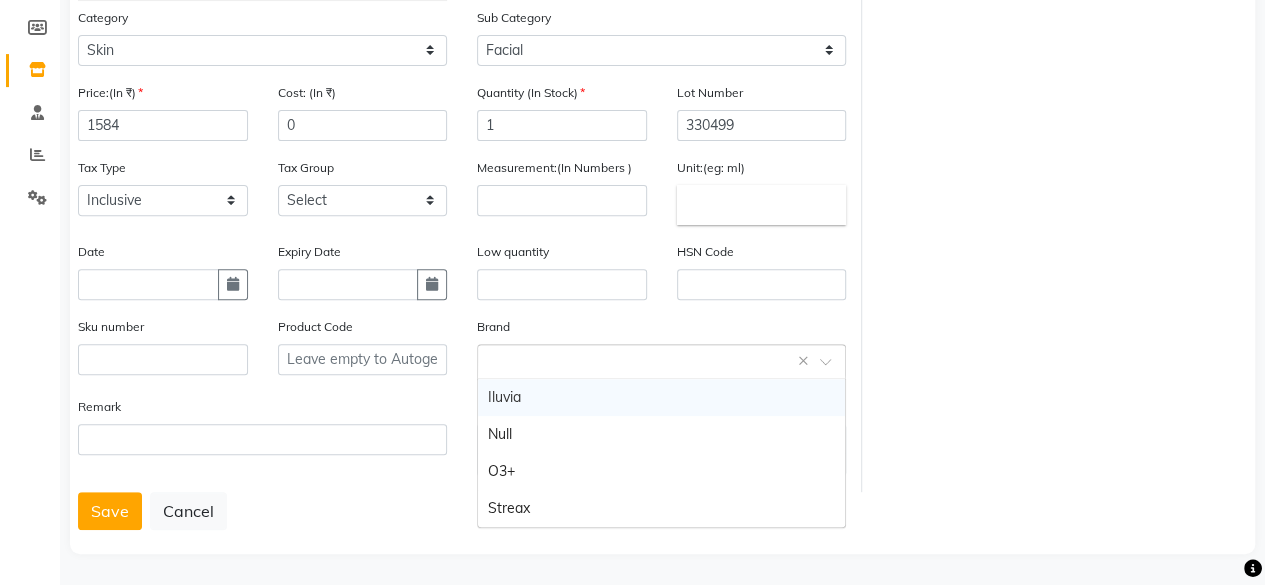 click 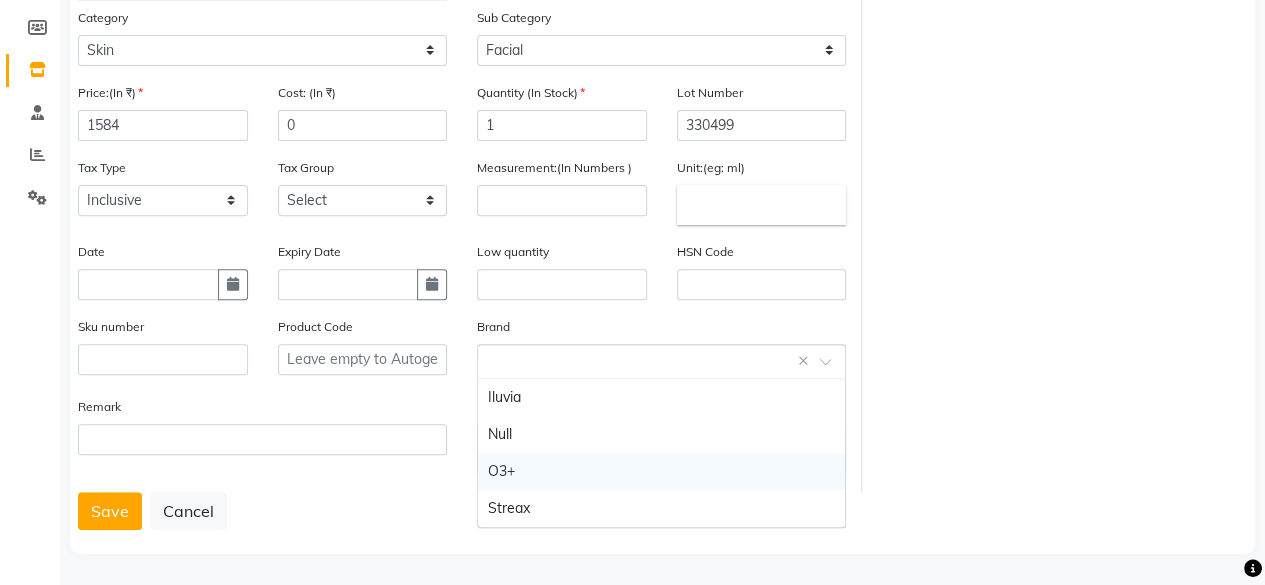 click on "O3+" at bounding box center (661, 471) 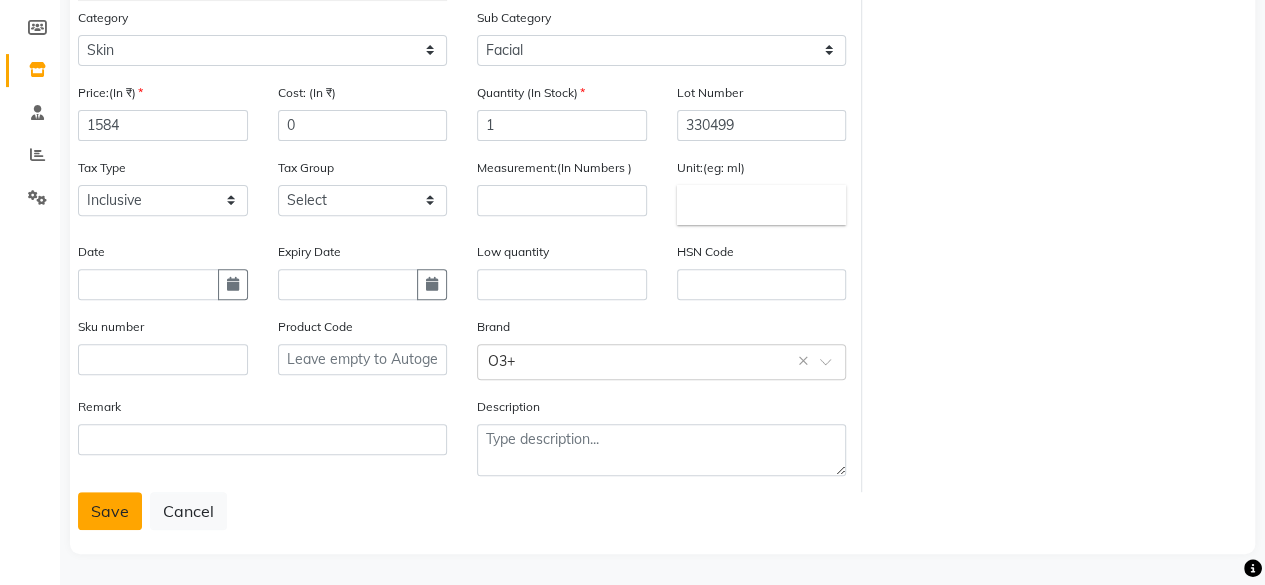 click on "Save" 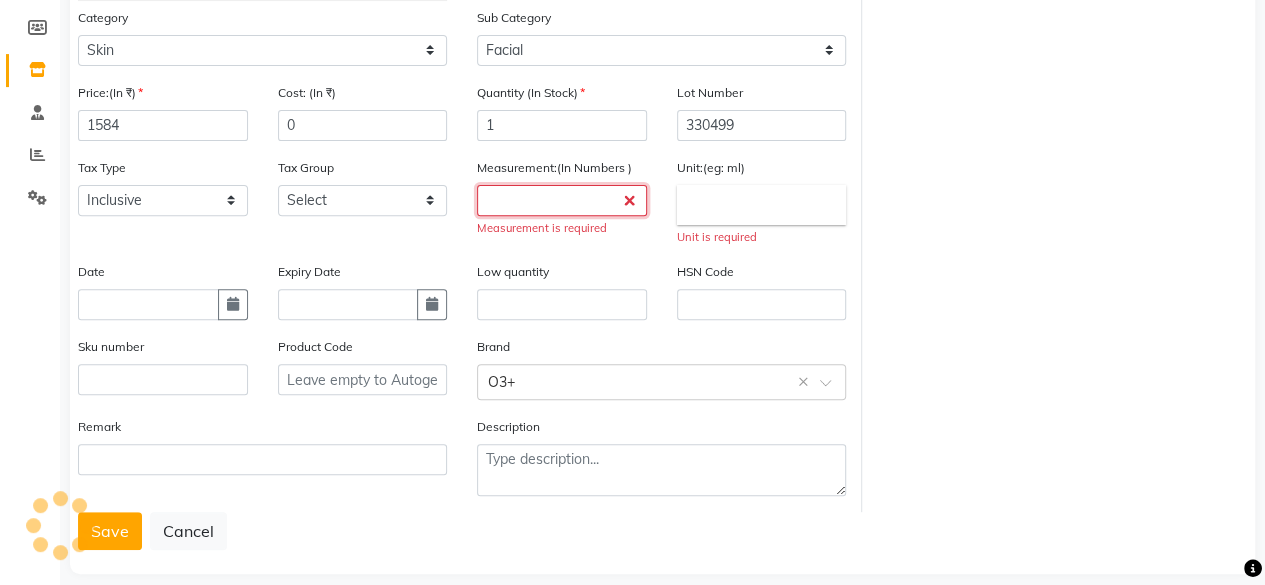 click 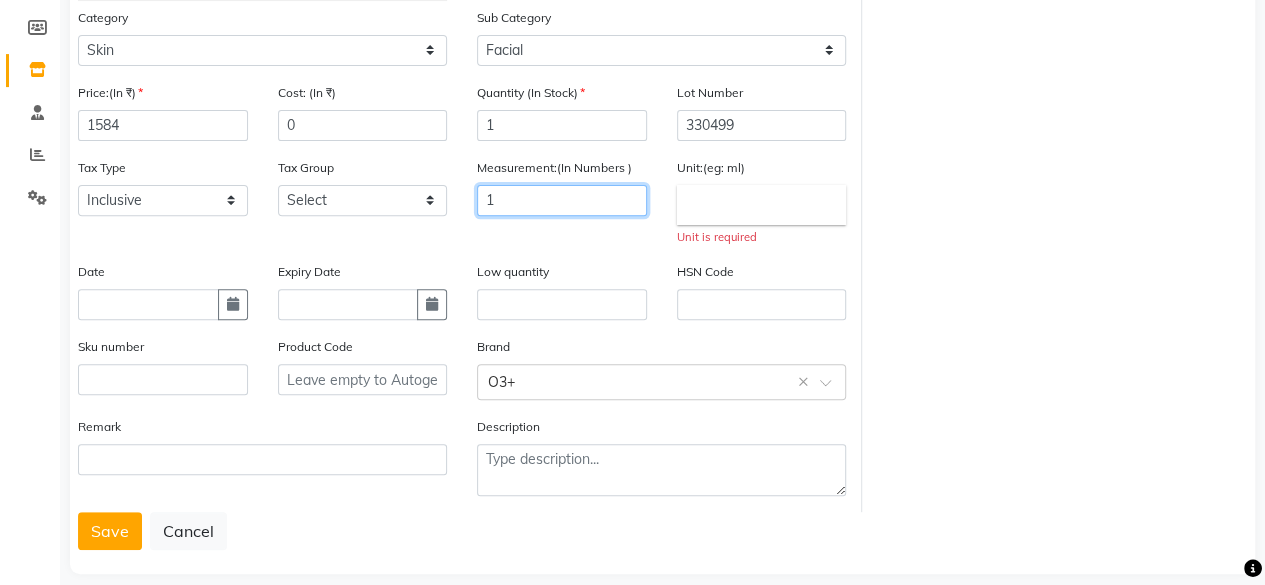 type on "1" 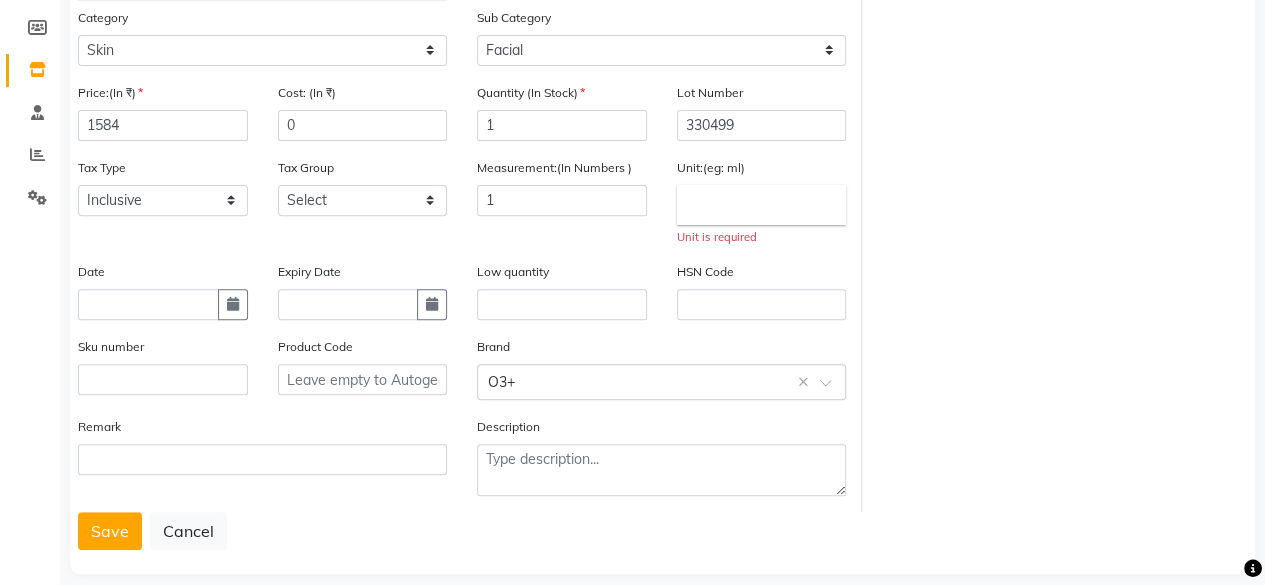 drag, startPoint x: 877, startPoint y: 184, endPoint x: 808, endPoint y: 195, distance: 69.87131 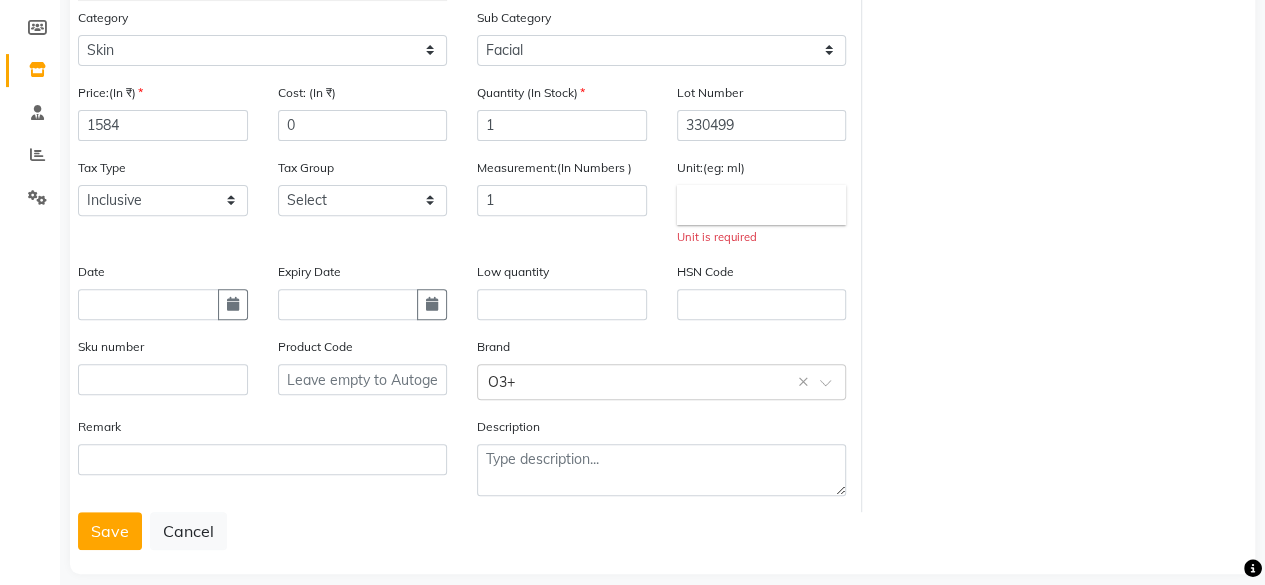click on "Choose a file Type Select Type Both Retail Consumable Product Name O3+ P Marine plant hydroxy treatment Category Select Hair Skin Makeup Personal Care Appliances [PERSON_NAME] Waxing Disposable Threading Hands and Feet Beauty Planet [MEDICAL_DATA] Cadiveu Casmara Cheryls Loreal Olaplex Other Sub Category Select Cleanser Facial Moisturiser Serum Toner Sun Care Masks Lip Care Eye Care Body Care Hand & Feet Kit & Combo Treatment Appliances Other Skin Price:(In ₹) 1584 Cost: (In ₹) 0 Quantity (In Stock) 1 Lot Number 330499 Tax Type Select Inclusive Exclusive Tax Group Select Measurement:(In Numbers ) 1 Unit:(eg: ml) Recently selected delete gms close Unit is required Date Expiry Date Low quantity HSN Code Sku number Product Code Brand Select brand or add custom brand  O3+  × Remark Description" 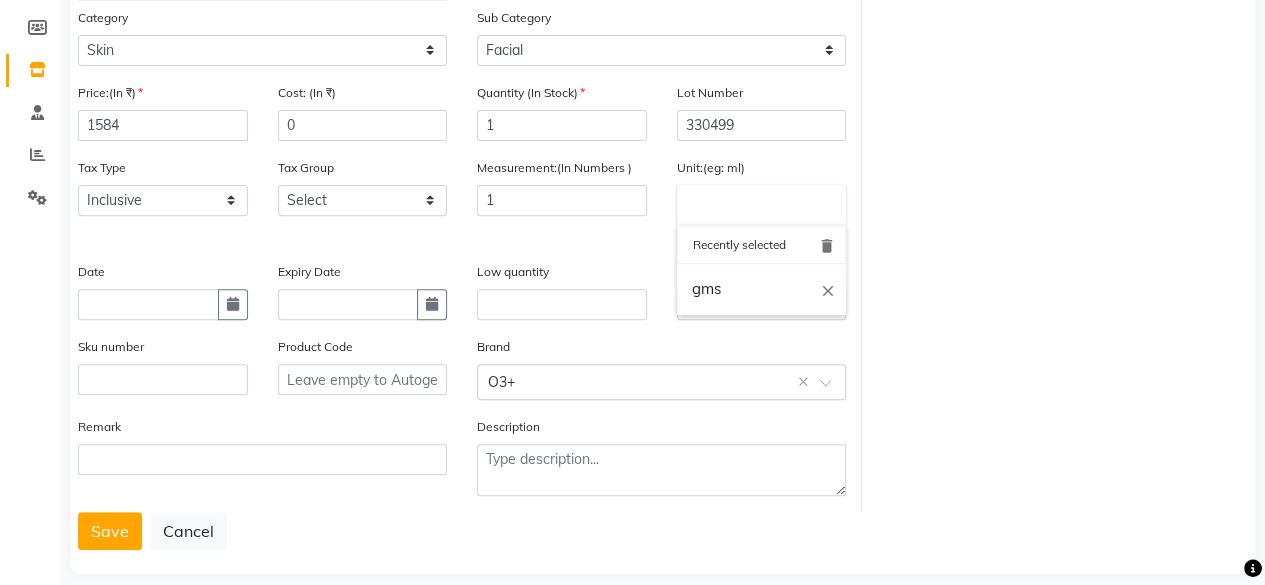 click 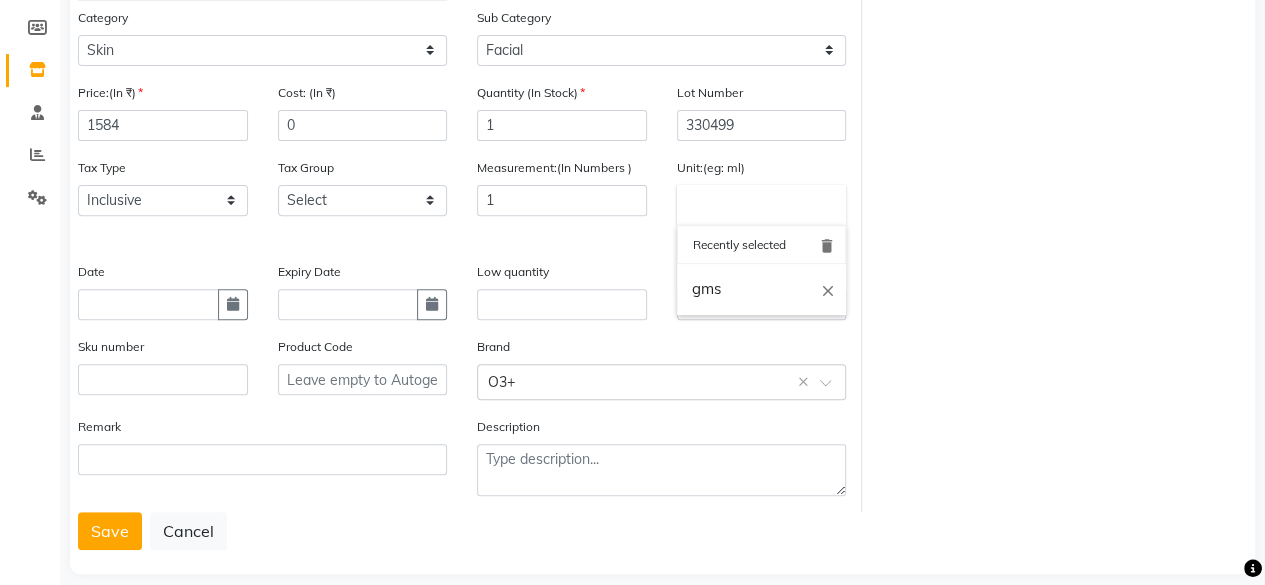 type on "n" 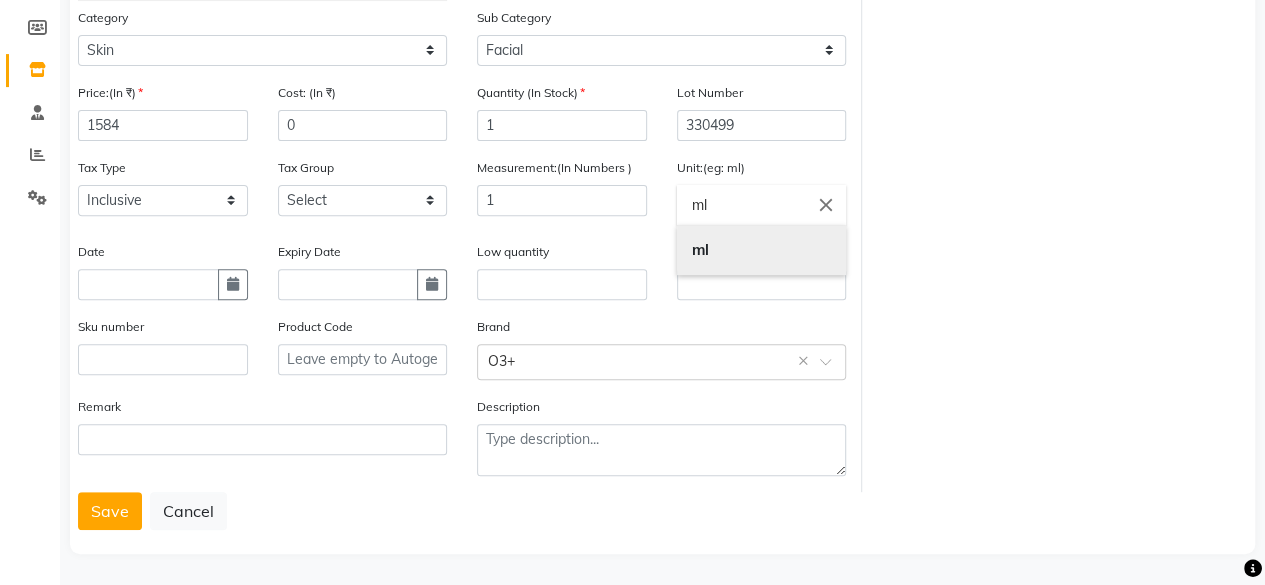 type on "ml" 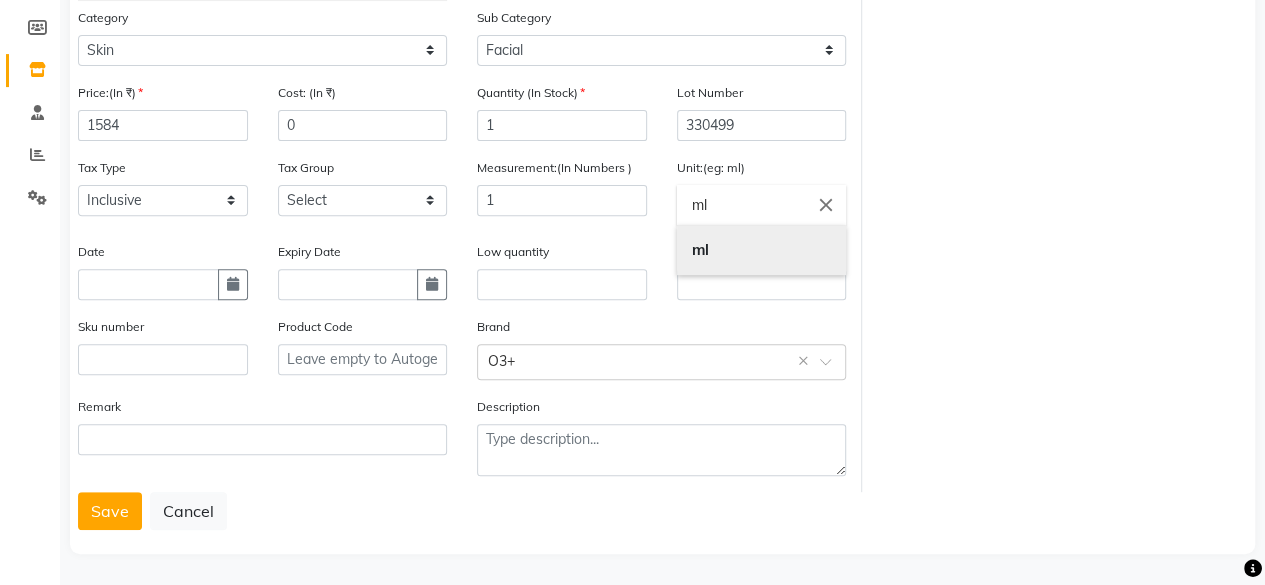 click on "ml" at bounding box center [762, 250] 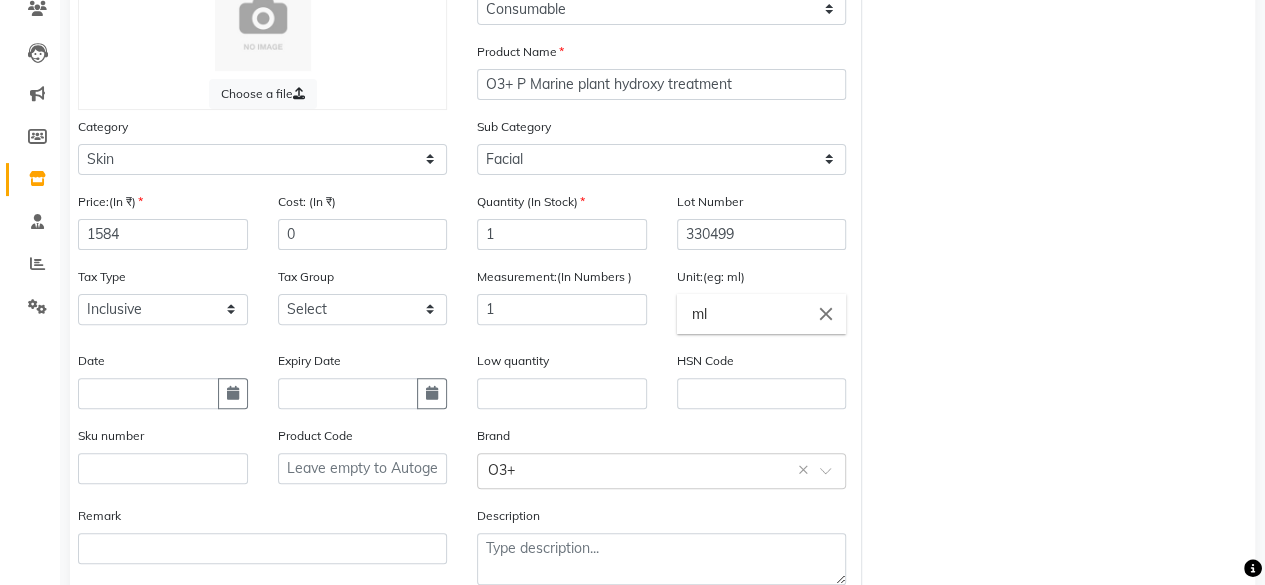 scroll, scrollTop: 288, scrollLeft: 0, axis: vertical 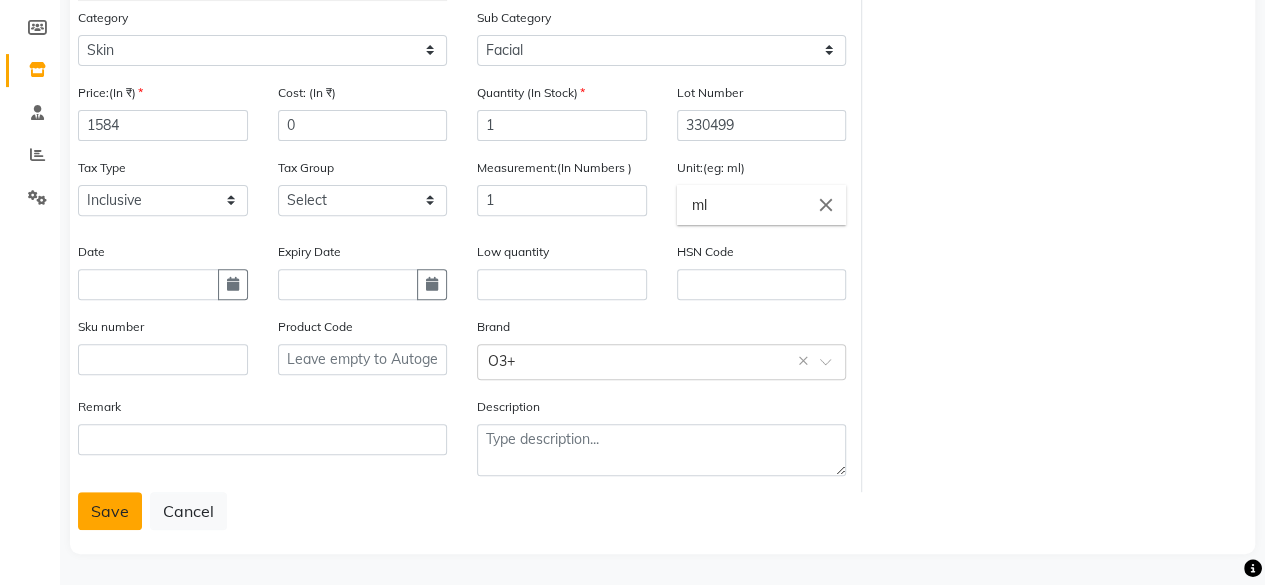 click on "Save" 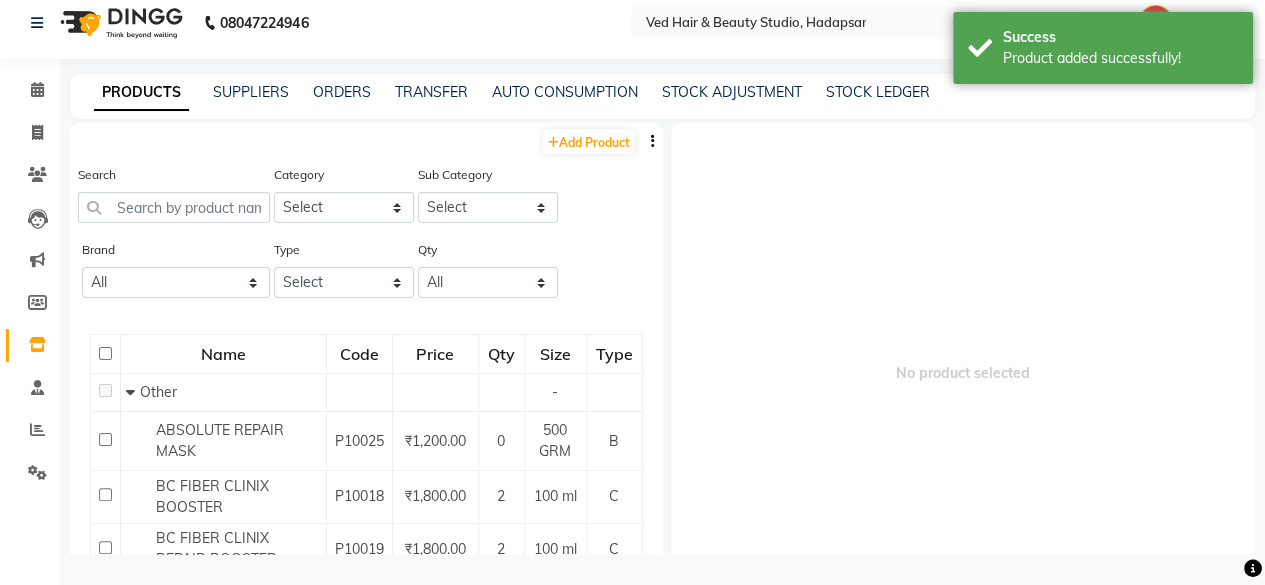 scroll, scrollTop: 12, scrollLeft: 0, axis: vertical 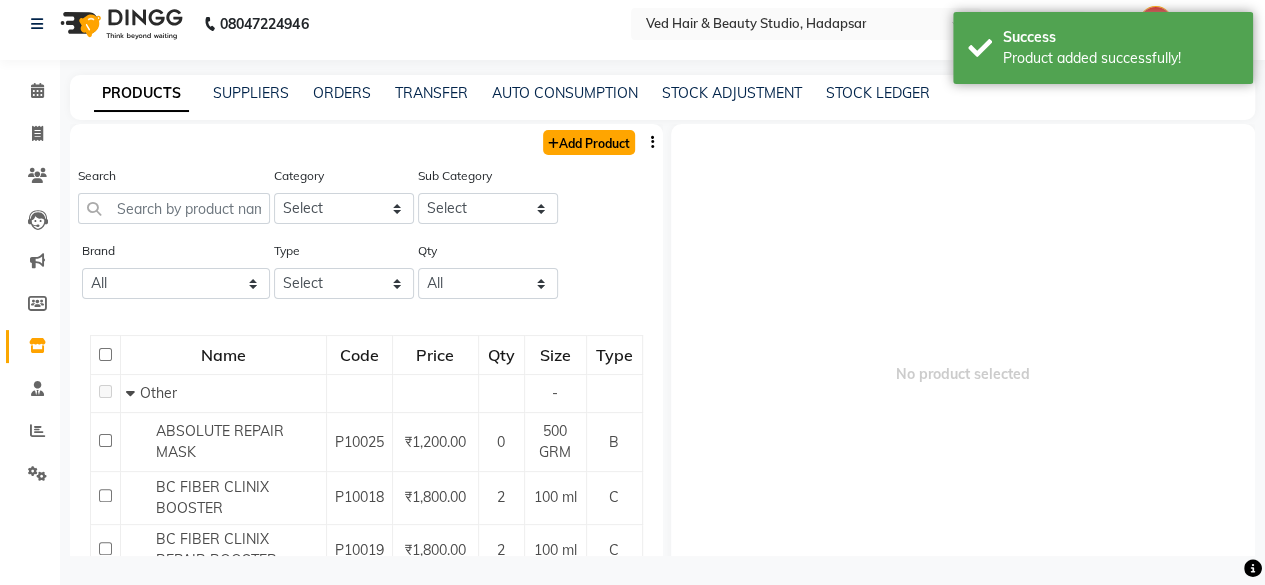 click on "Add Product" 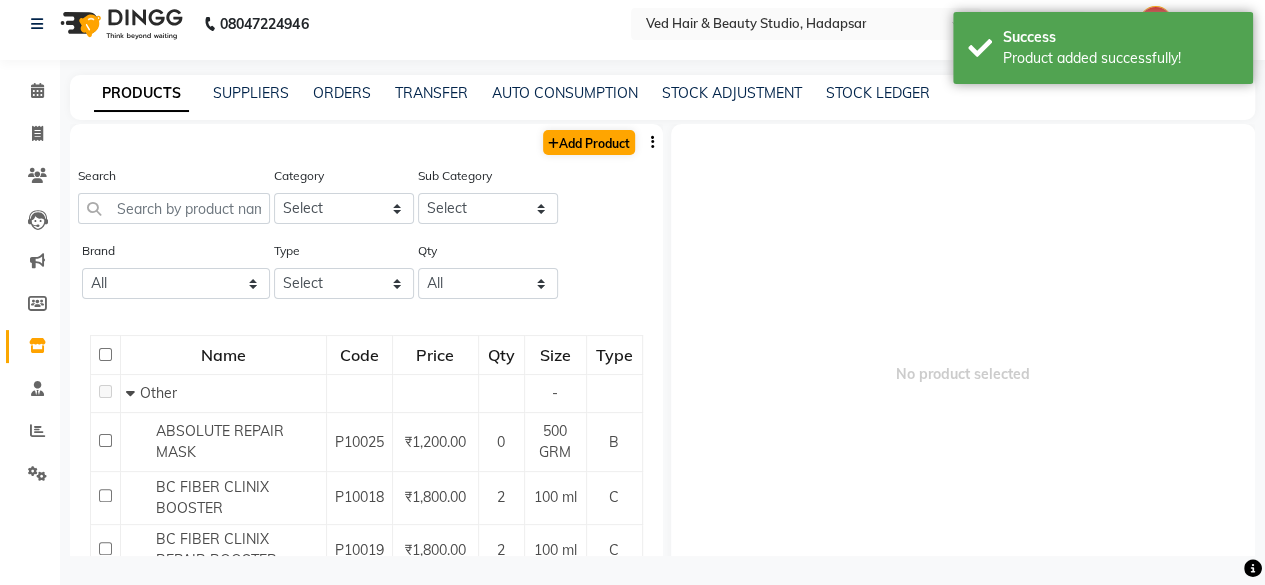 select on "true" 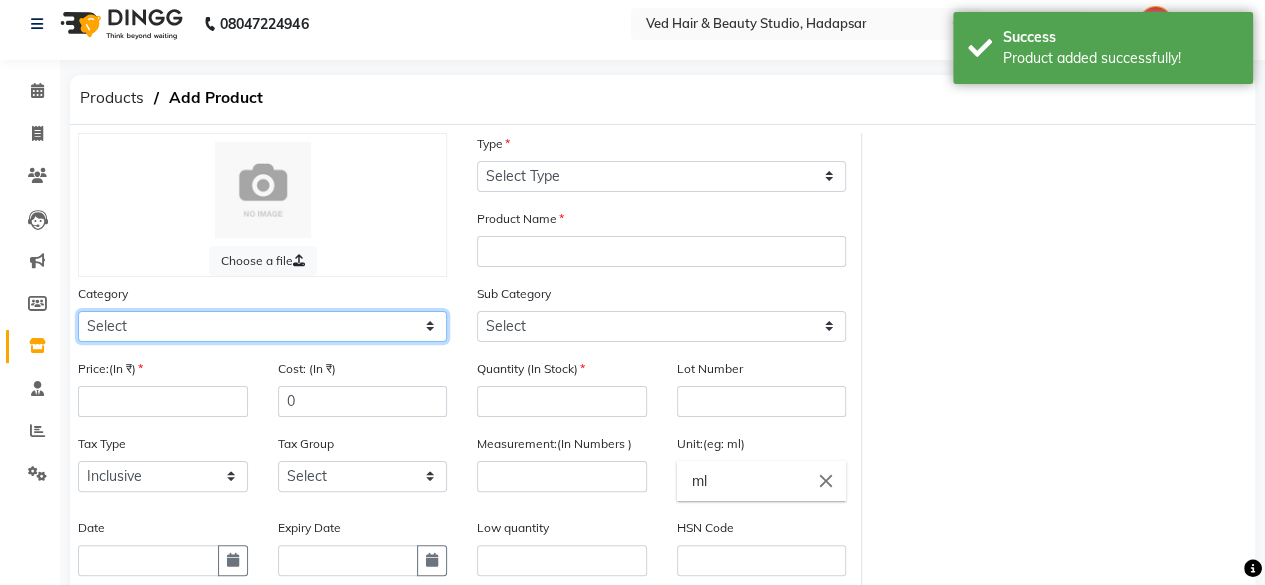 click on "Select Hair Skin Makeup Personal Care Appliances [PERSON_NAME] Waxing Disposable Threading Hands and Feet Beauty Planet [MEDICAL_DATA] Cadiveu Casmara Cheryls Loreal Olaplex Other" 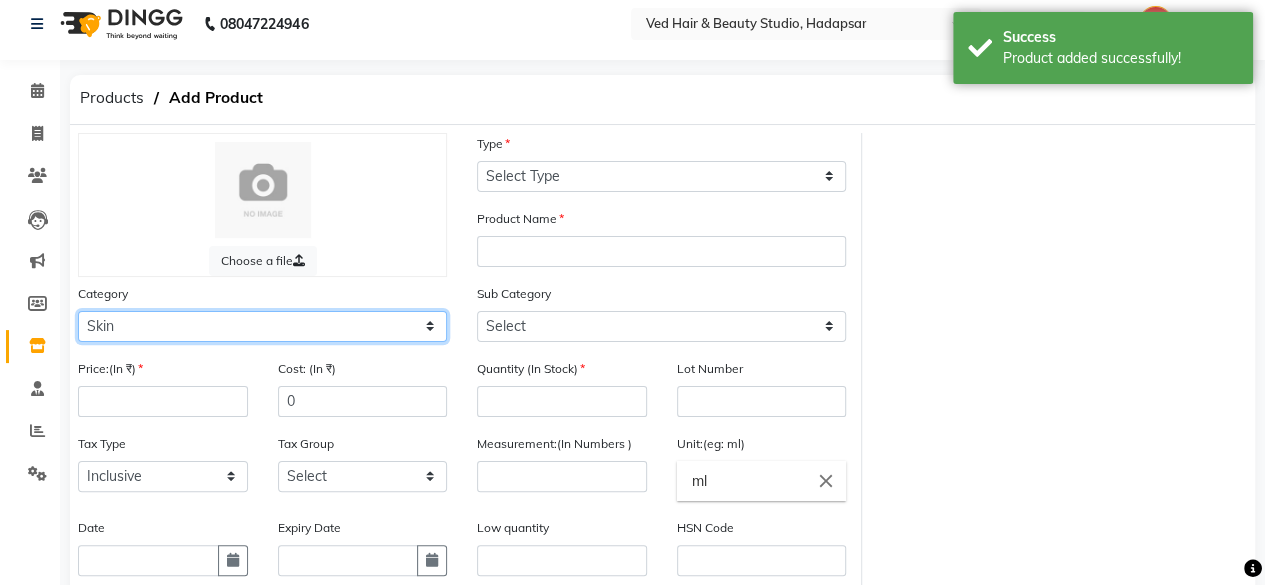 click on "Select Hair Skin Makeup Personal Care Appliances [PERSON_NAME] Waxing Disposable Threading Hands and Feet Beauty Planet [MEDICAL_DATA] Cadiveu Casmara Cheryls Loreal Olaplex Other" 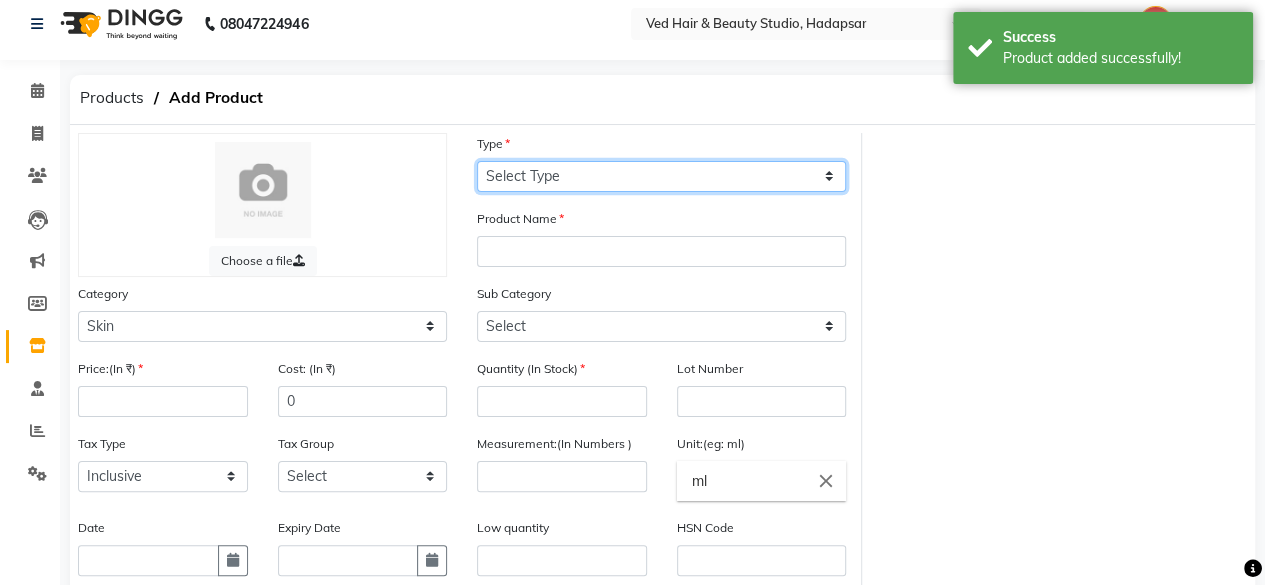 click on "Select Type Both Retail Consumable" 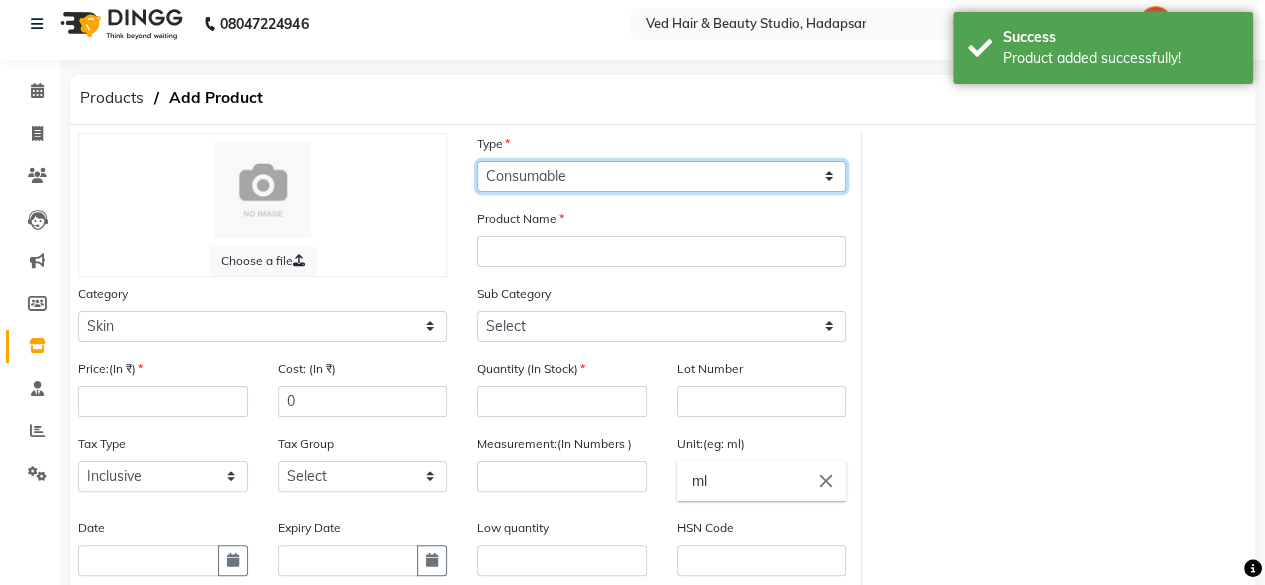 click on "Select Type Both Retail Consumable" 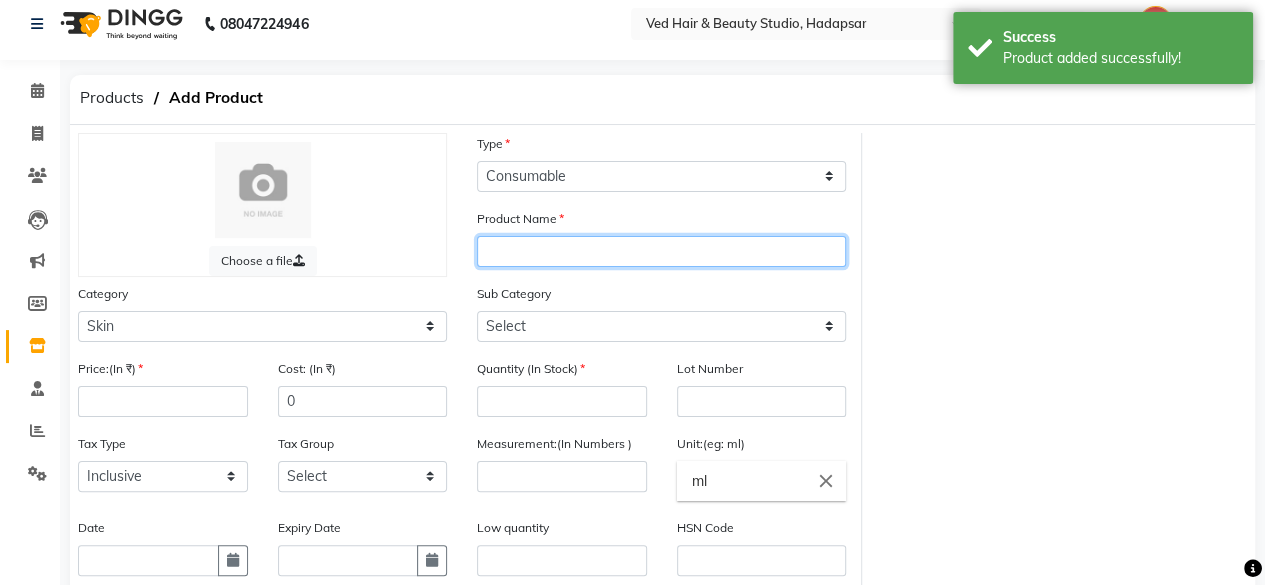 click 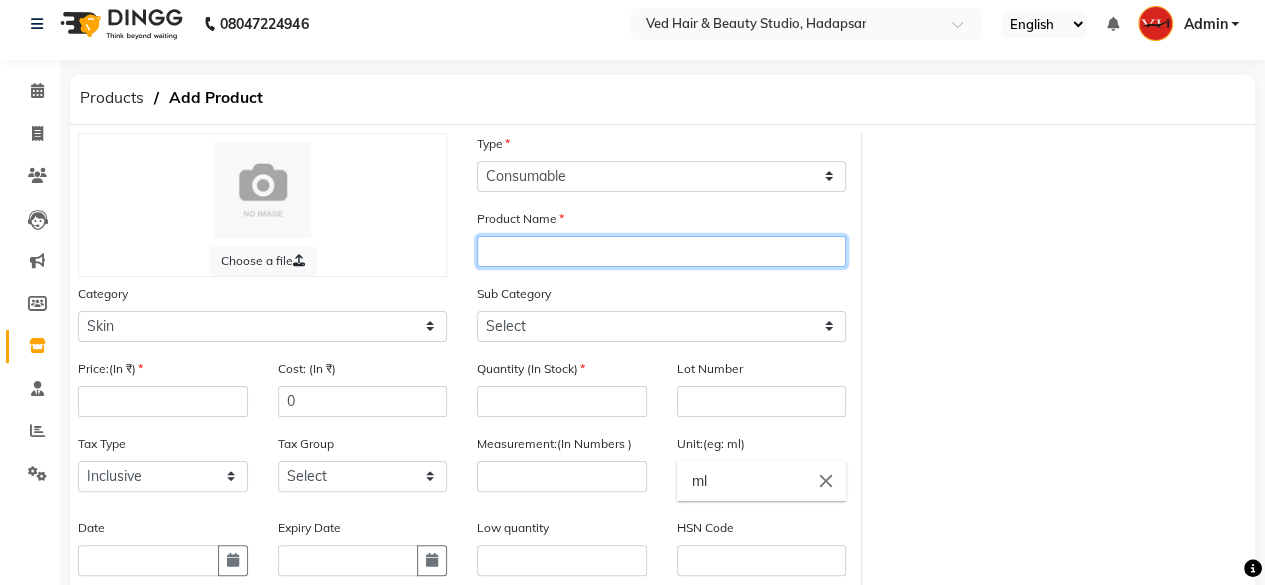 click 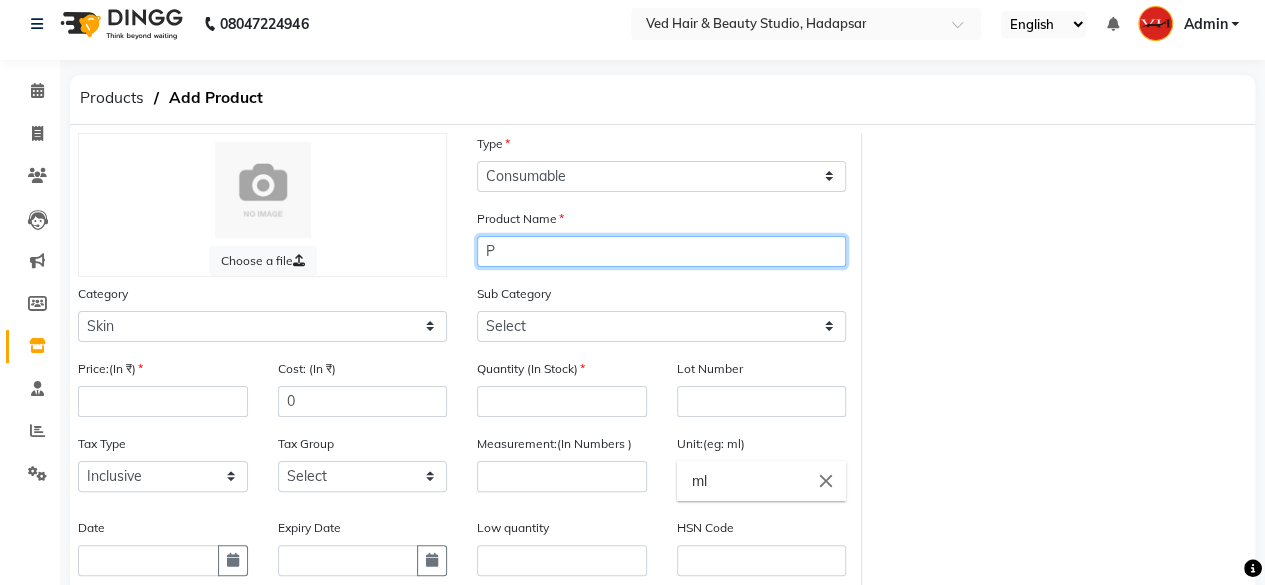 type on "P" 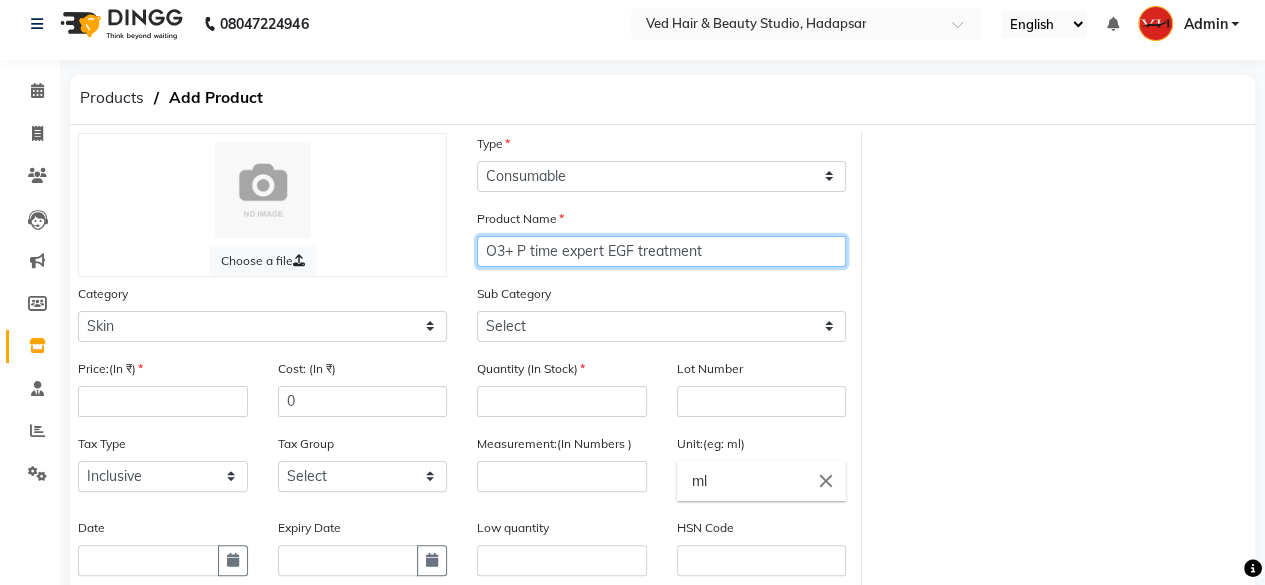 type on "O3+ P time expert EGF treatment" 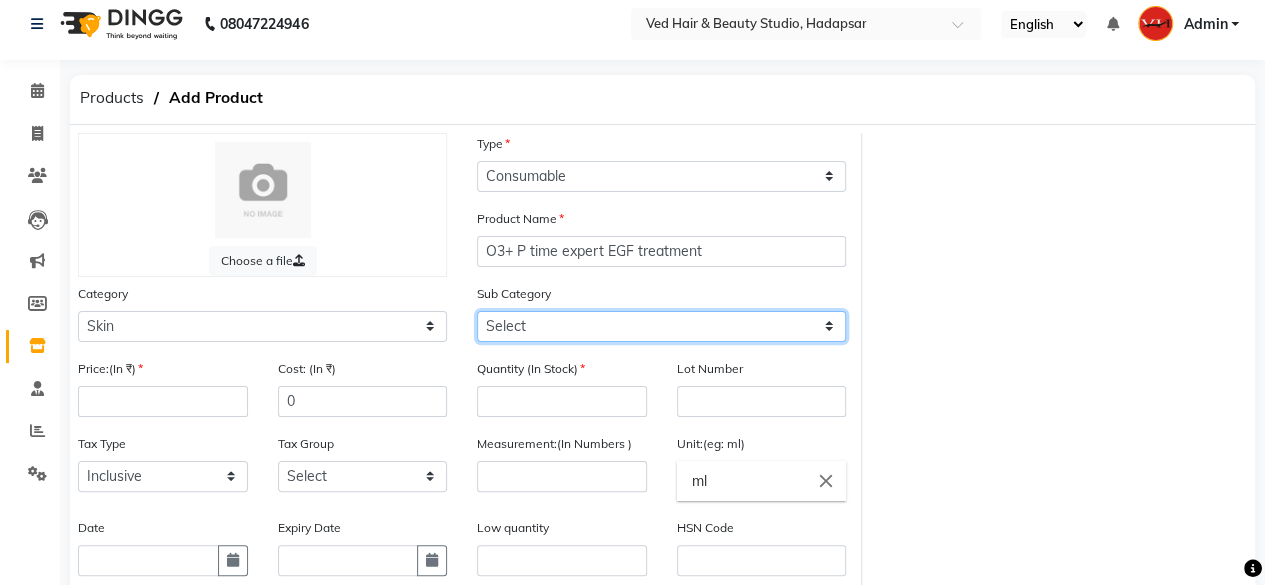 click on "Select Cleanser Facial Moisturiser Serum Toner Sun Care Masks Lip Care Eye Care Body Care Hand & Feet Kit & Combo Treatment Appliances Other Skin" 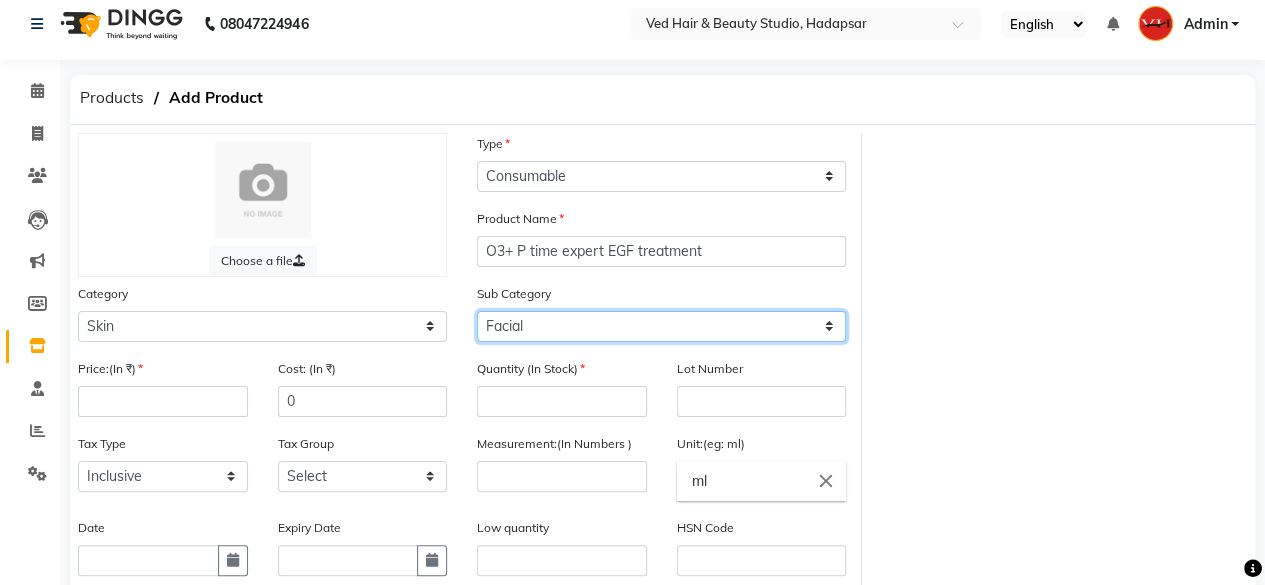 click on "Select Cleanser Facial Moisturiser Serum Toner Sun Care Masks Lip Care Eye Care Body Care Hand & Feet Kit & Combo Treatment Appliances Other Skin" 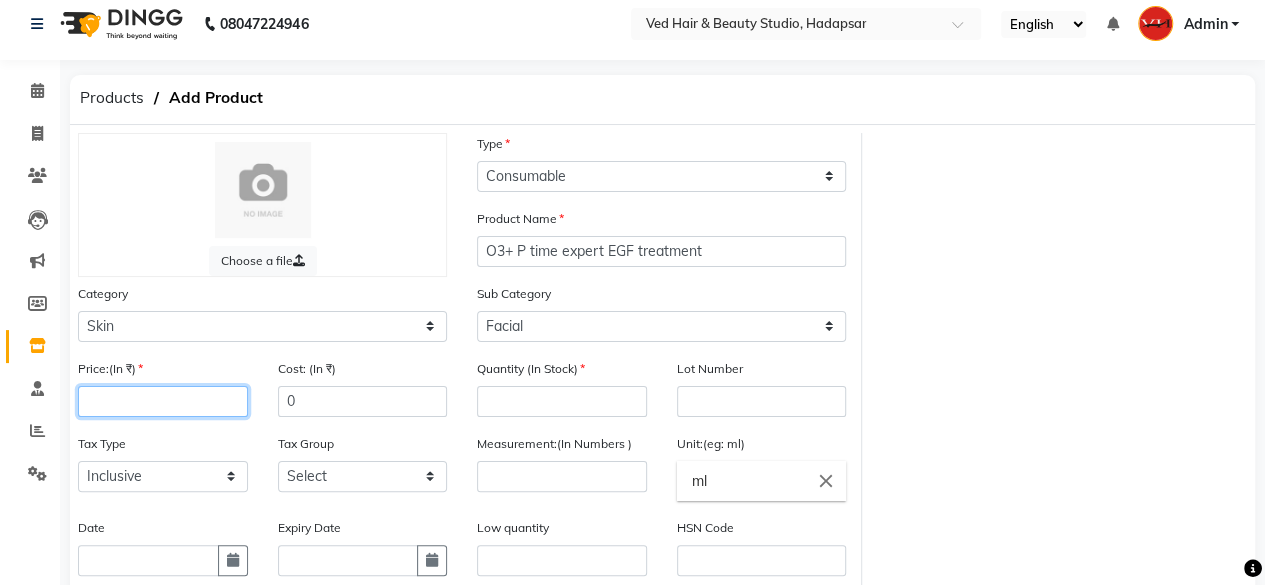 click 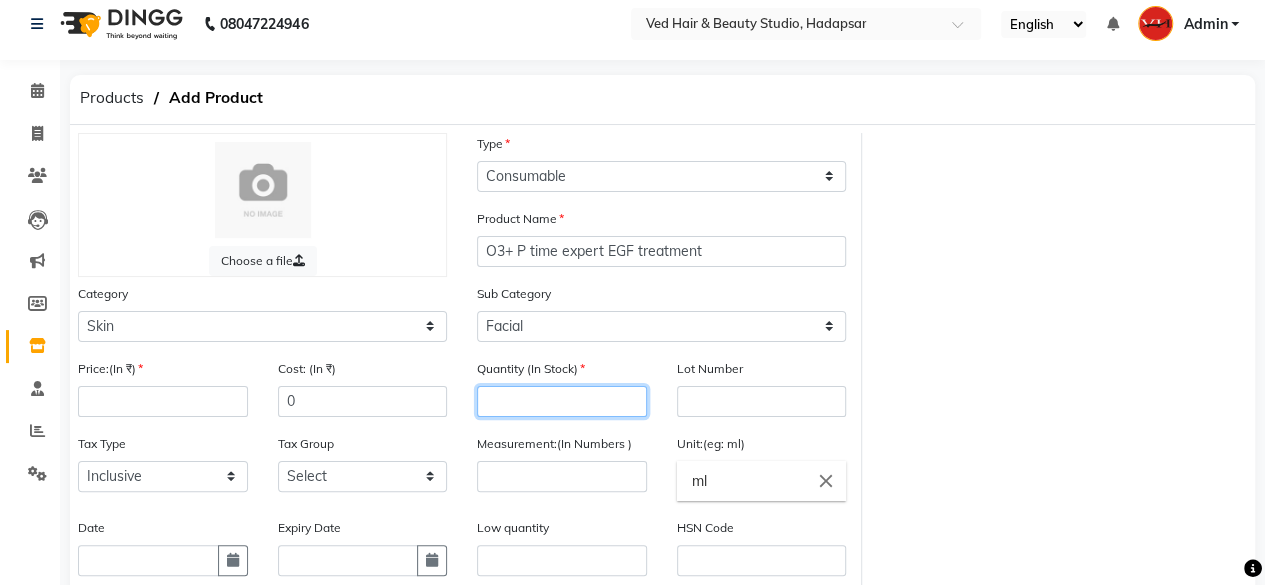 click 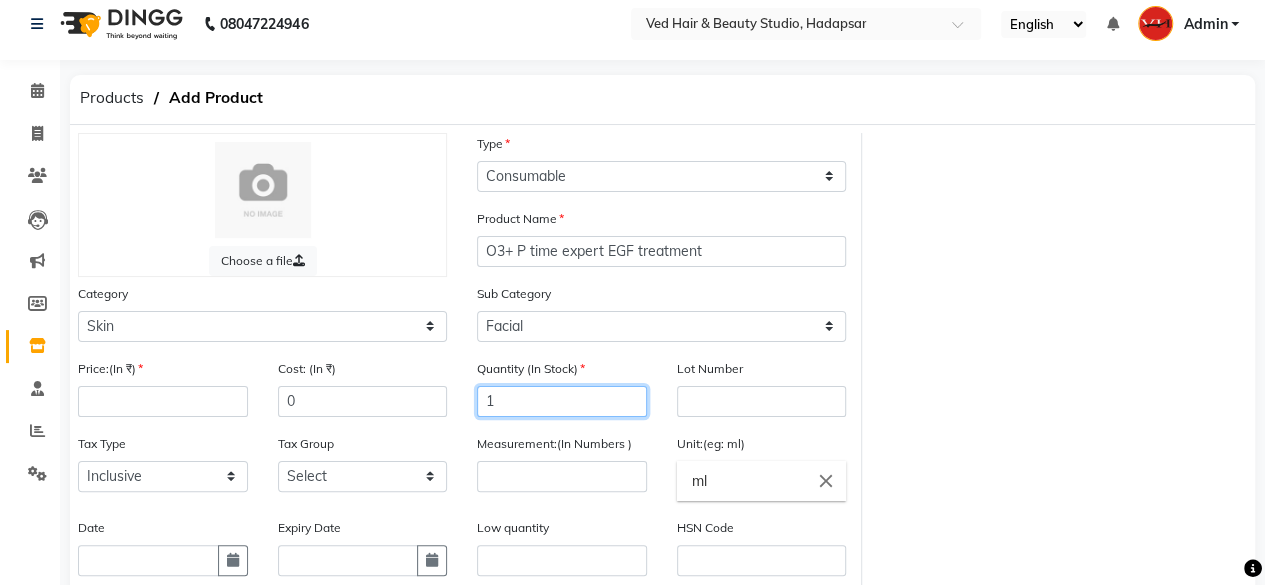 type on "1" 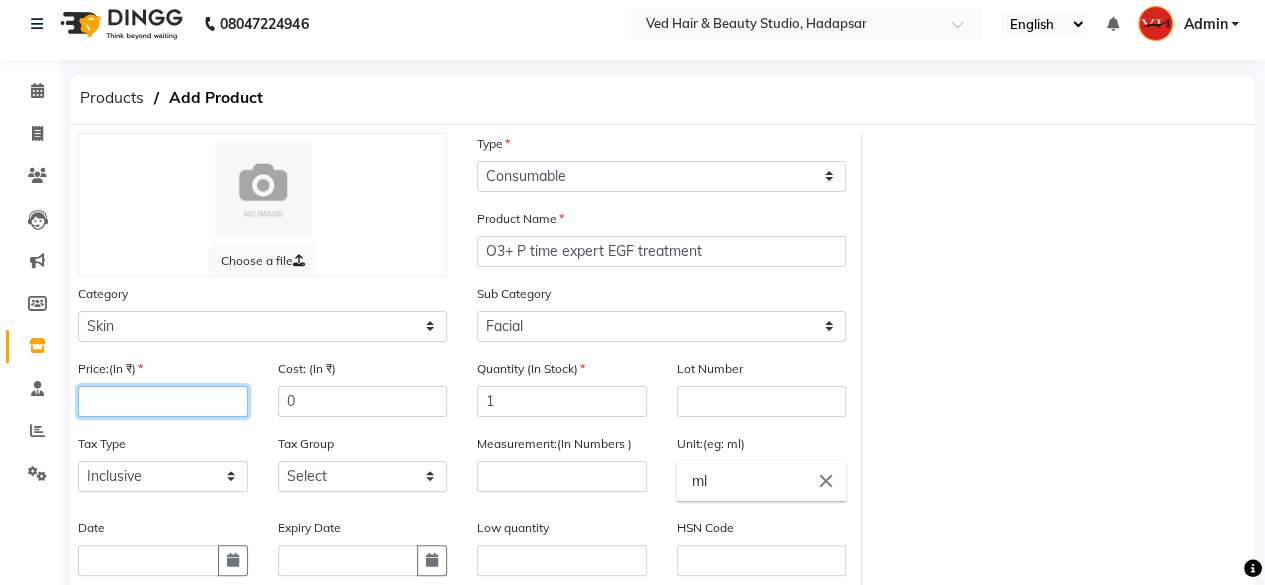 click 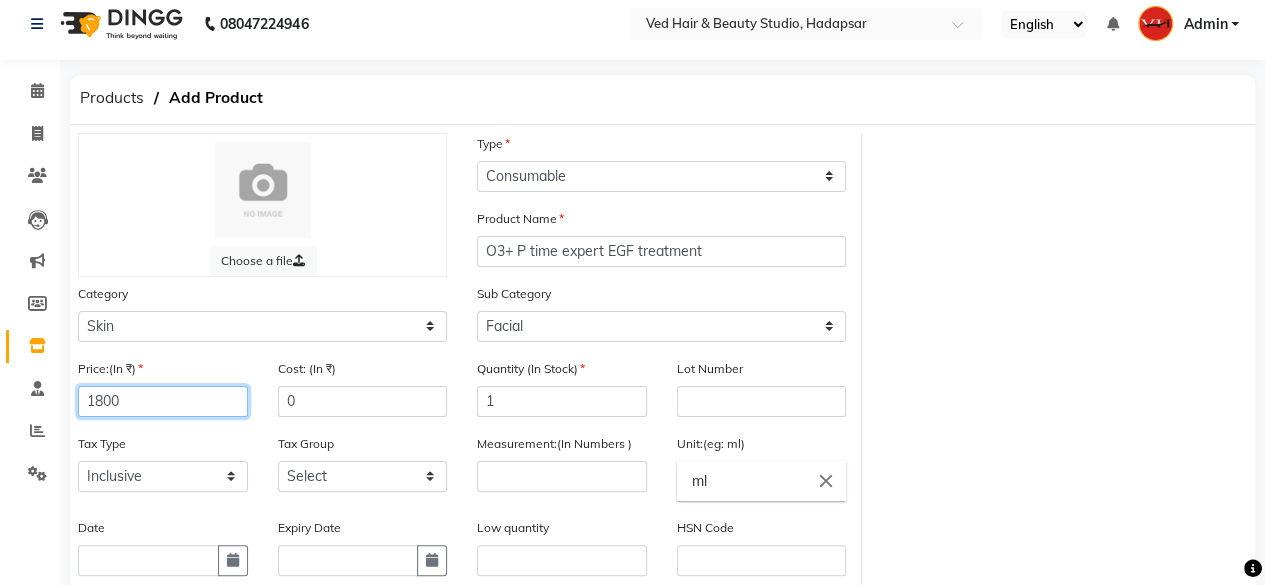 type on "1800" 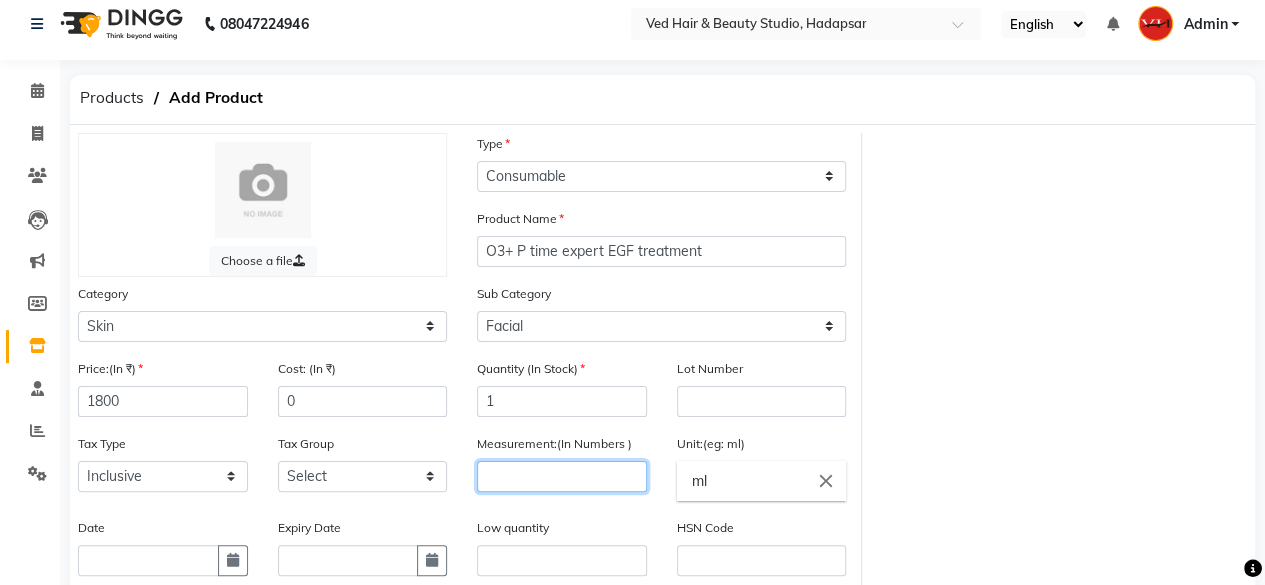 drag, startPoint x: 508, startPoint y: 497, endPoint x: 512, endPoint y: 487, distance: 10.770329 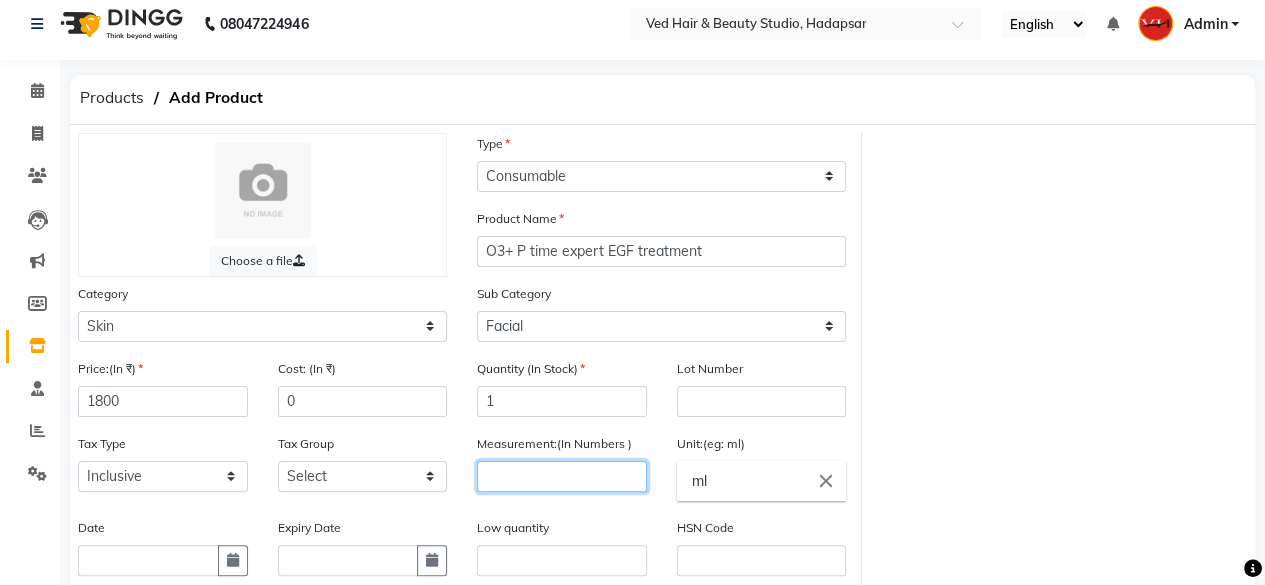 click on "Measurement:(In Numbers )" 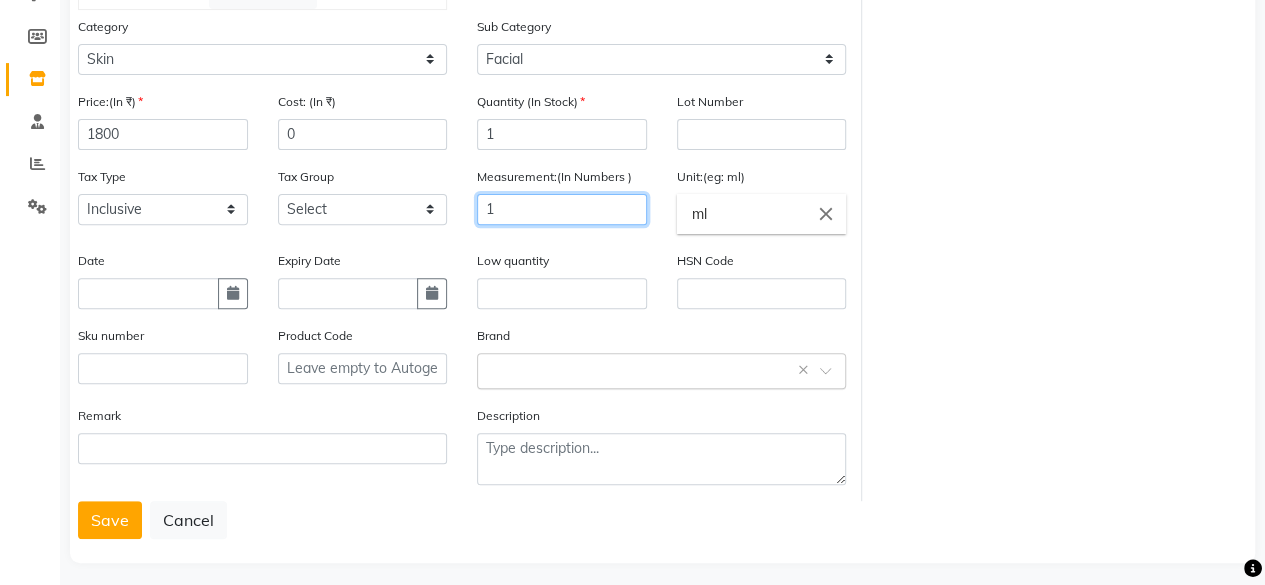scroll, scrollTop: 288, scrollLeft: 0, axis: vertical 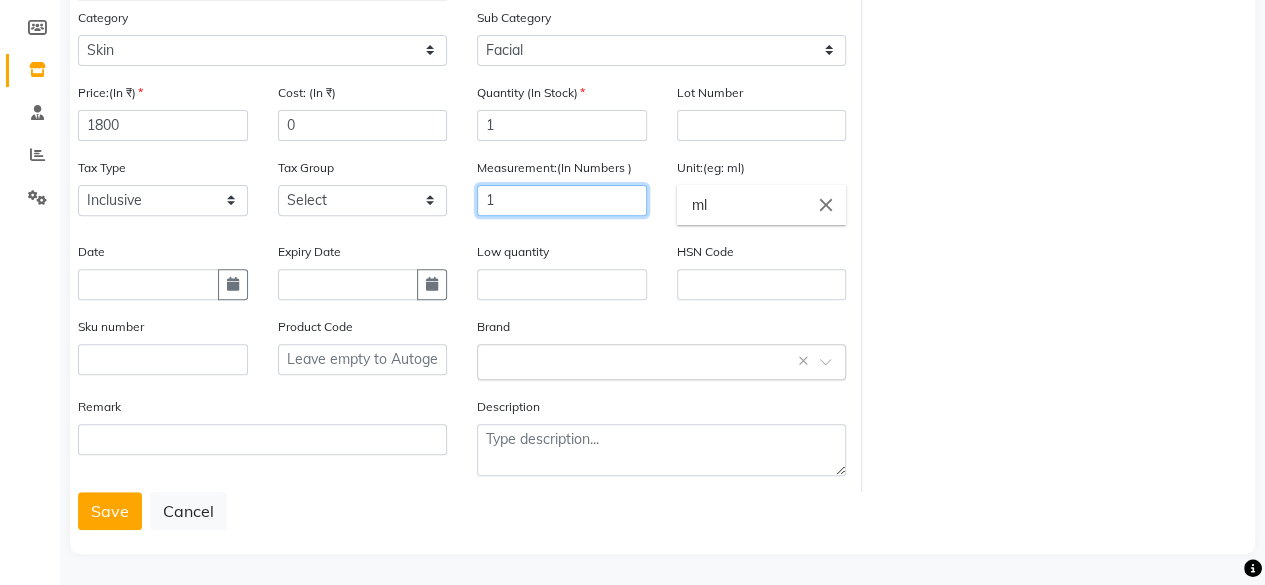 type on "1" 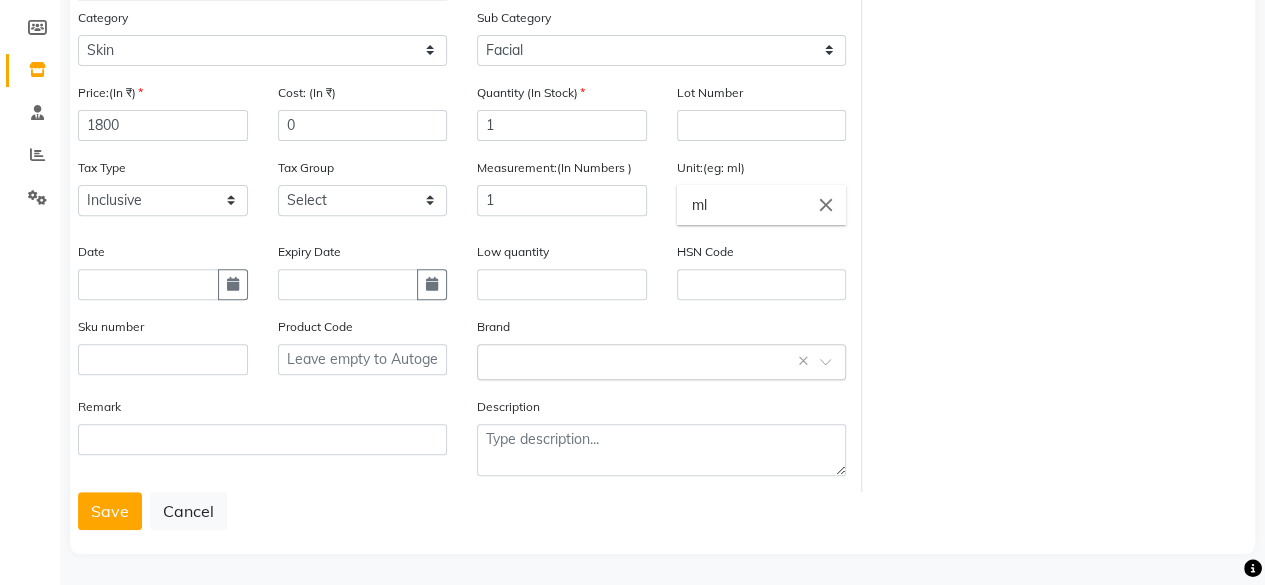 click 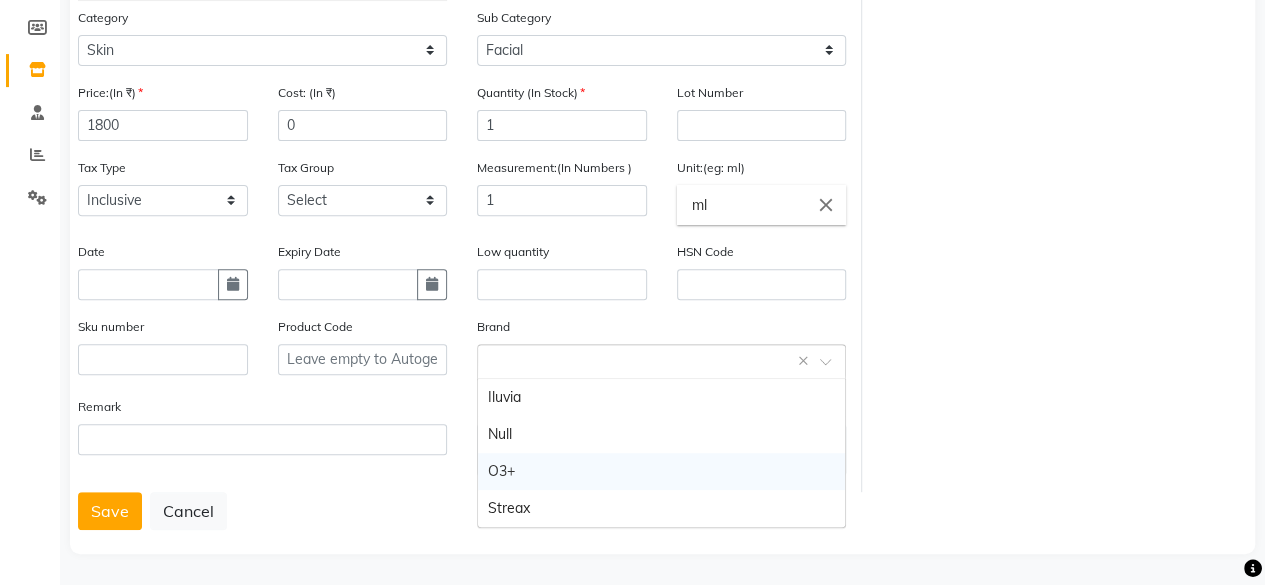 click on "O3+" at bounding box center (661, 471) 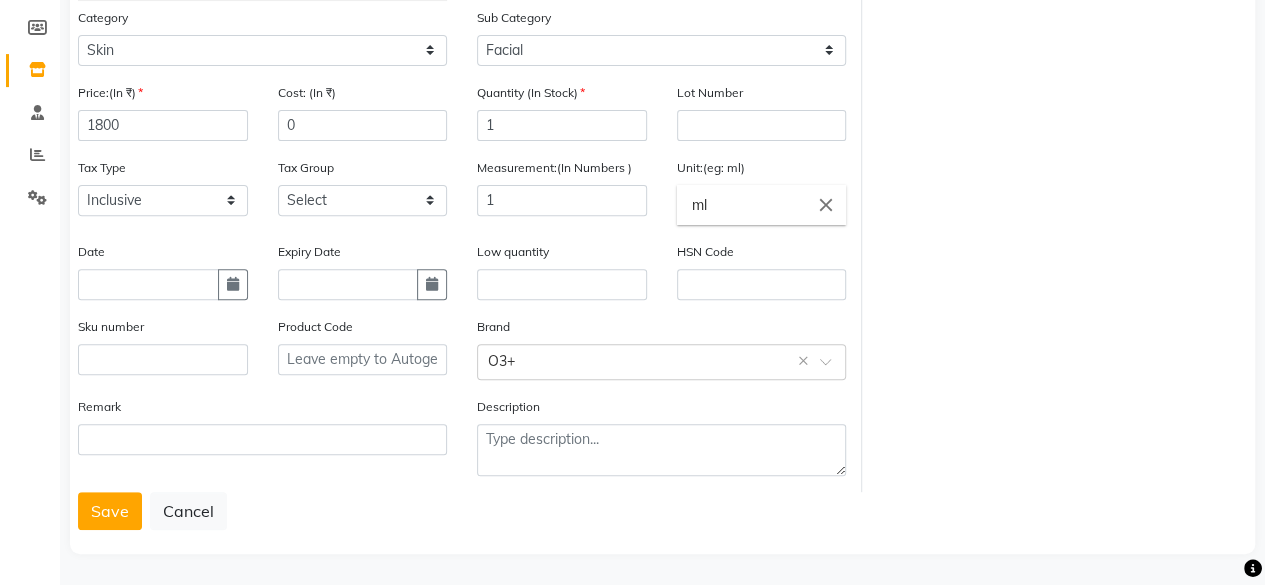 drag, startPoint x: 140, startPoint y: 482, endPoint x: 130, endPoint y: 488, distance: 11.661903 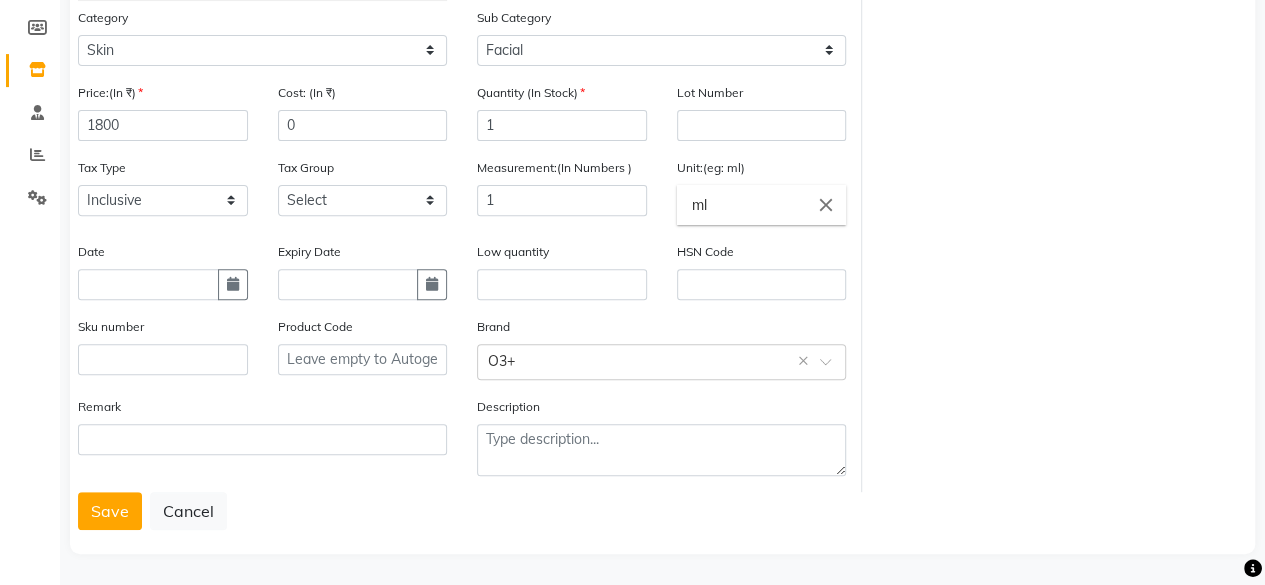 click on "Remark" 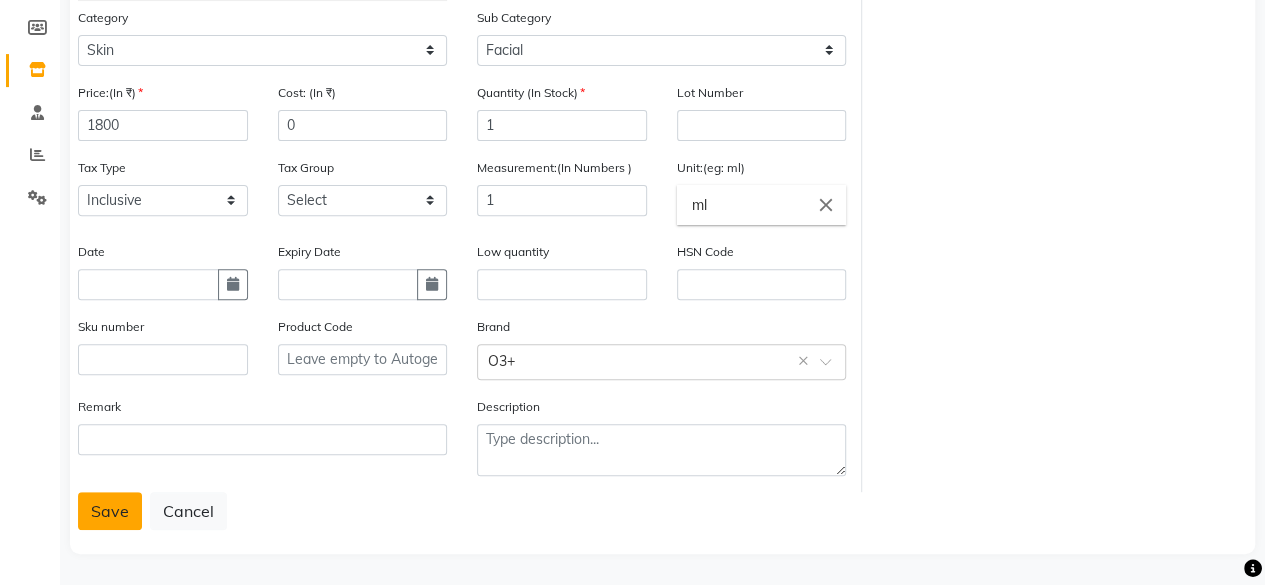 click on "Save" 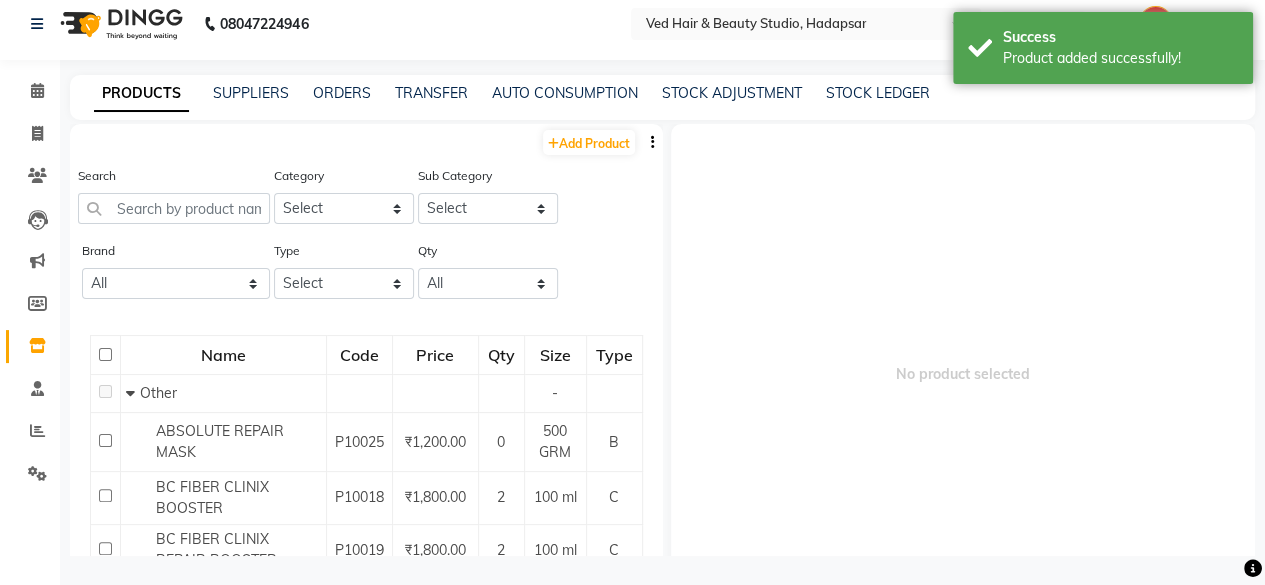 scroll, scrollTop: 0, scrollLeft: 0, axis: both 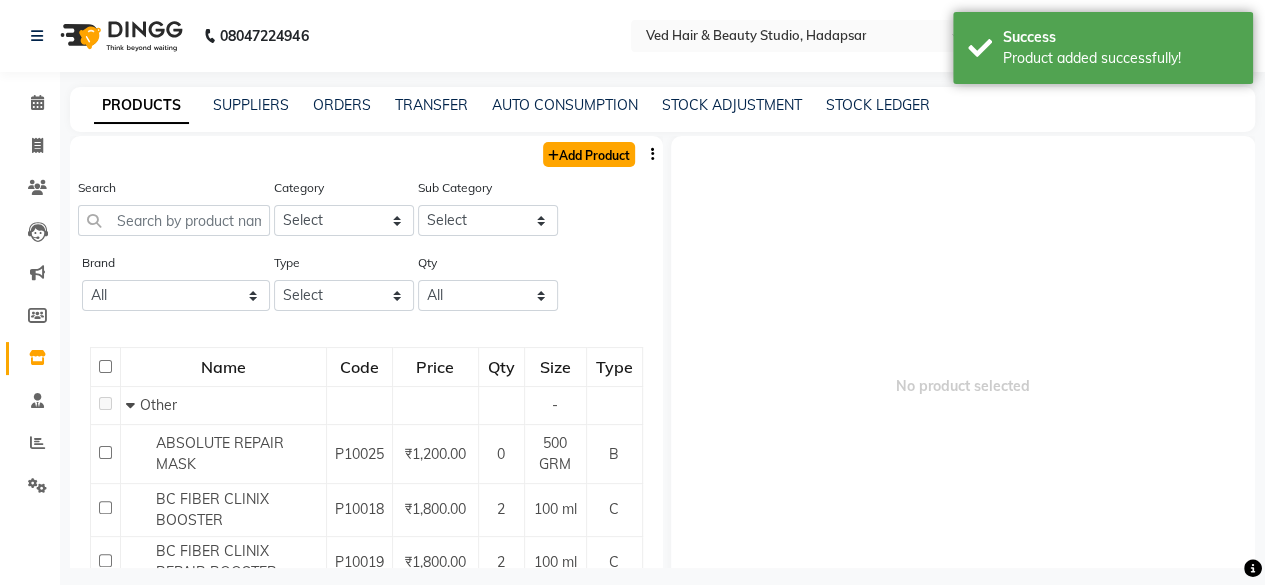 click on "Add Product" 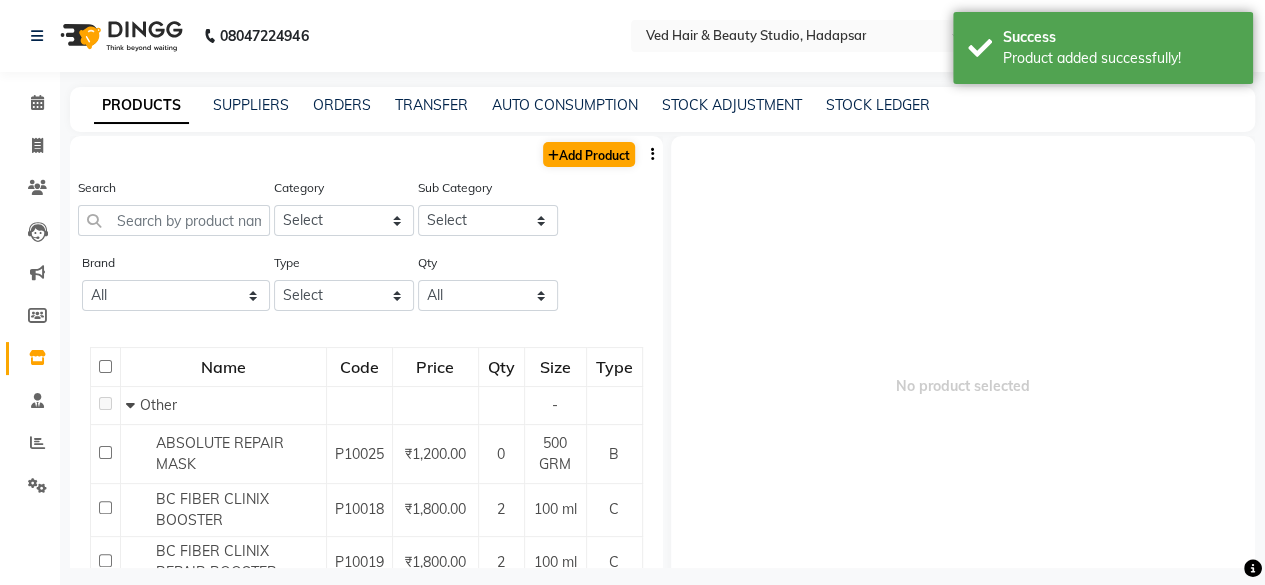 select on "true" 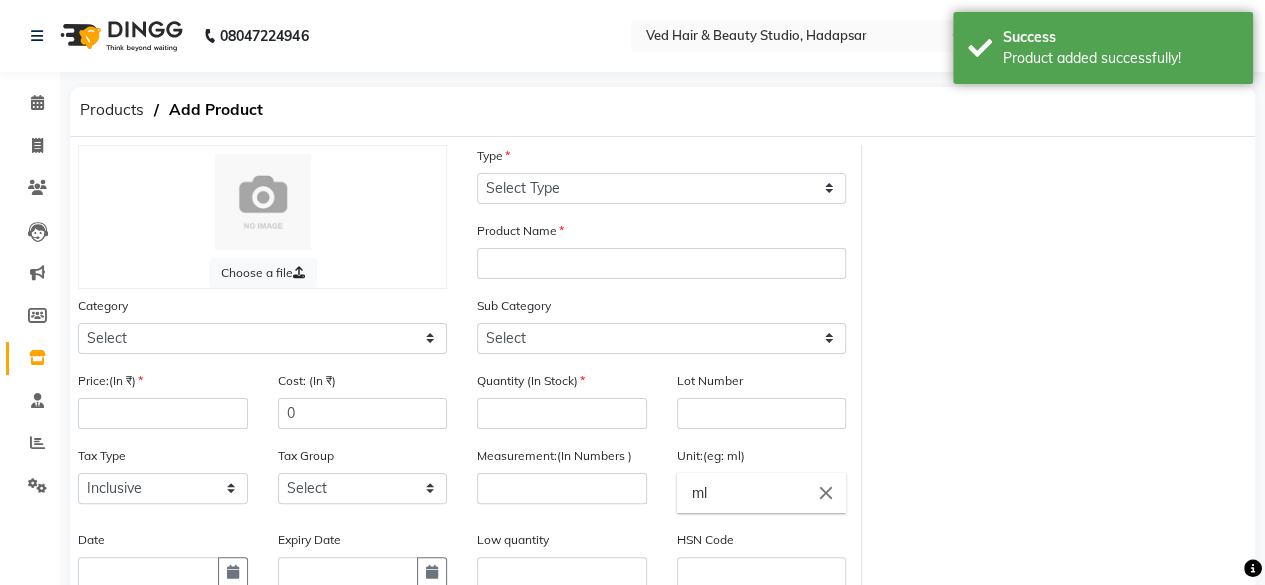 drag, startPoint x: 526, startPoint y: 163, endPoint x: 516, endPoint y: 177, distance: 17.20465 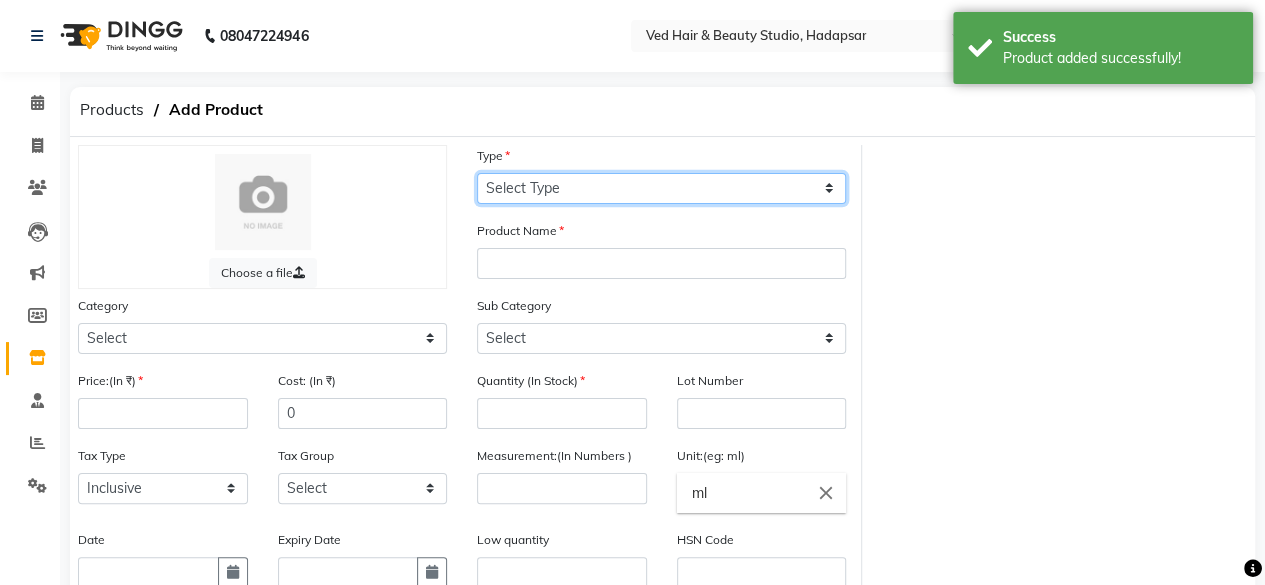 click on "Select Type Both Retail Consumable" 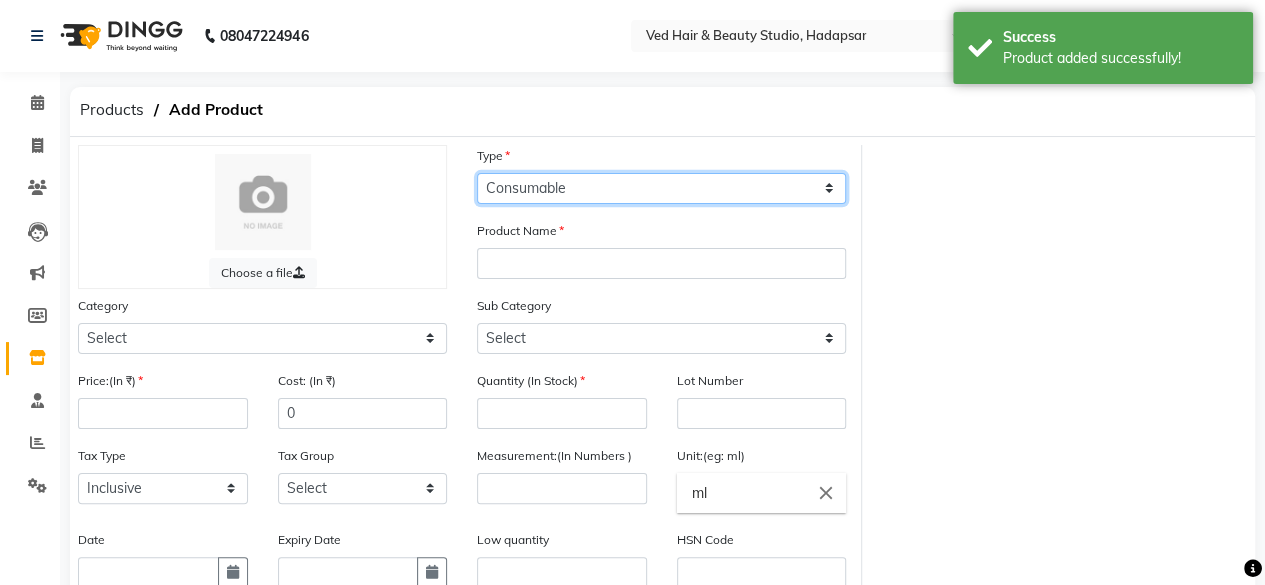 click on "Select Type Both Retail Consumable" 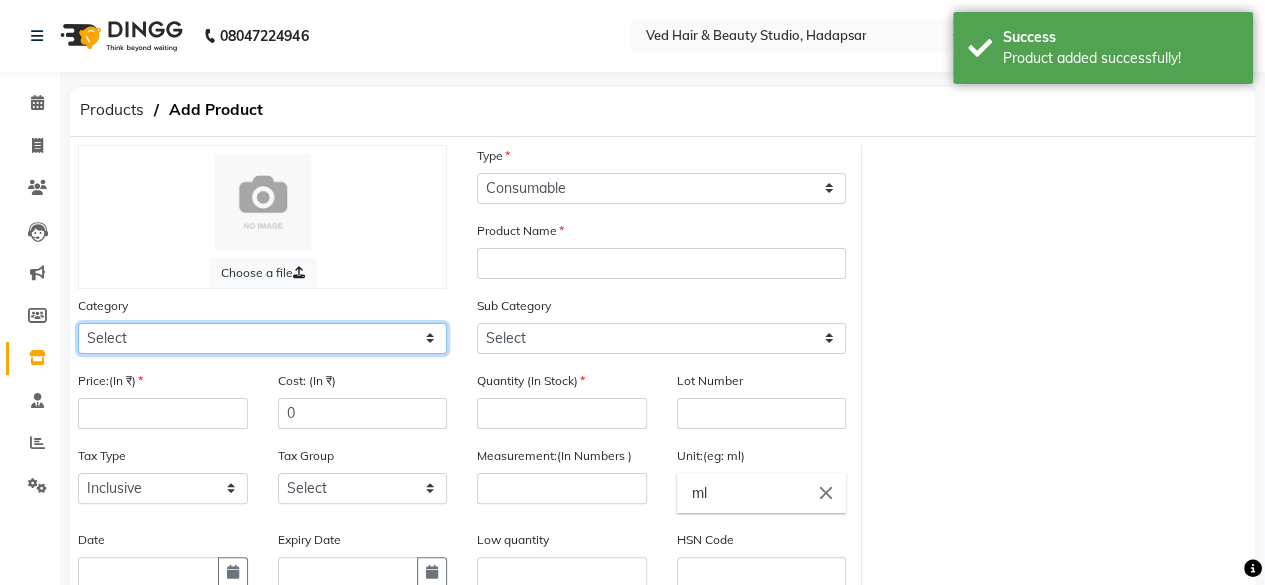 drag, startPoint x: 217, startPoint y: 337, endPoint x: 225, endPoint y: 322, distance: 17 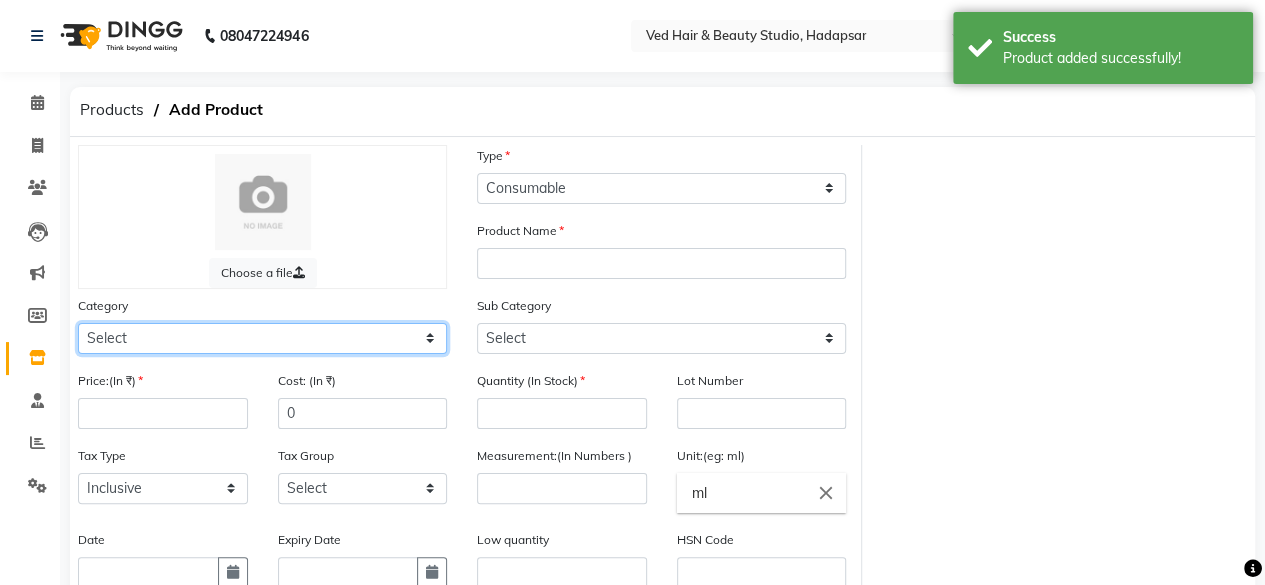 select on "1150" 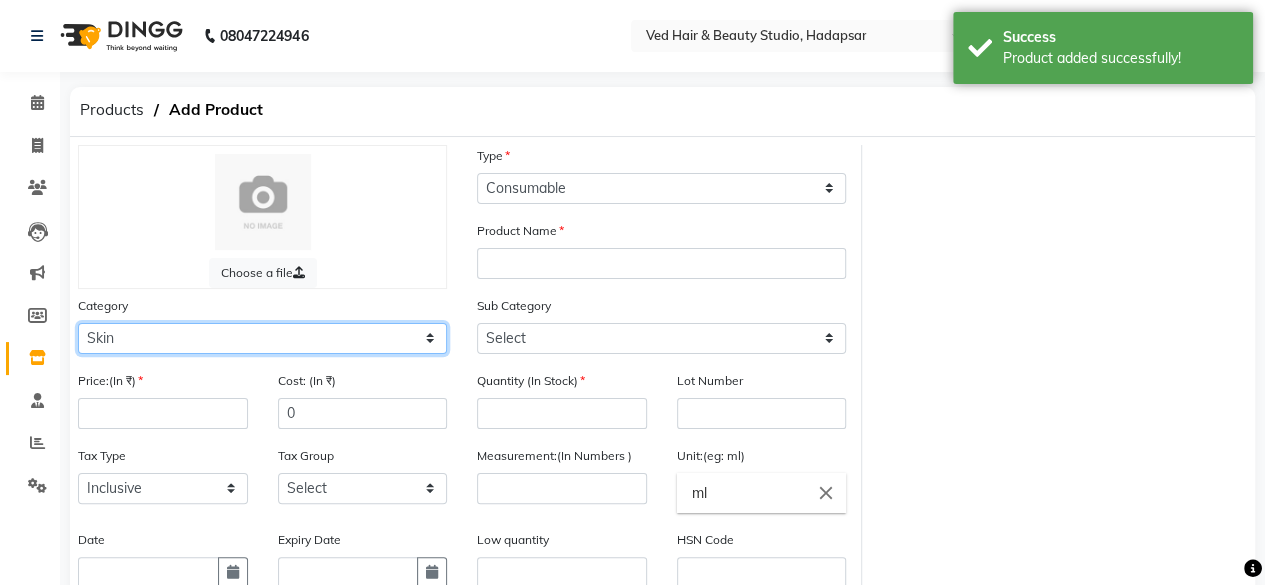 click on "Select Hair Skin Makeup Personal Care Appliances [PERSON_NAME] Waxing Disposable Threading Hands and Feet Beauty Planet [MEDICAL_DATA] Cadiveu Casmara Cheryls Loreal Olaplex Other" 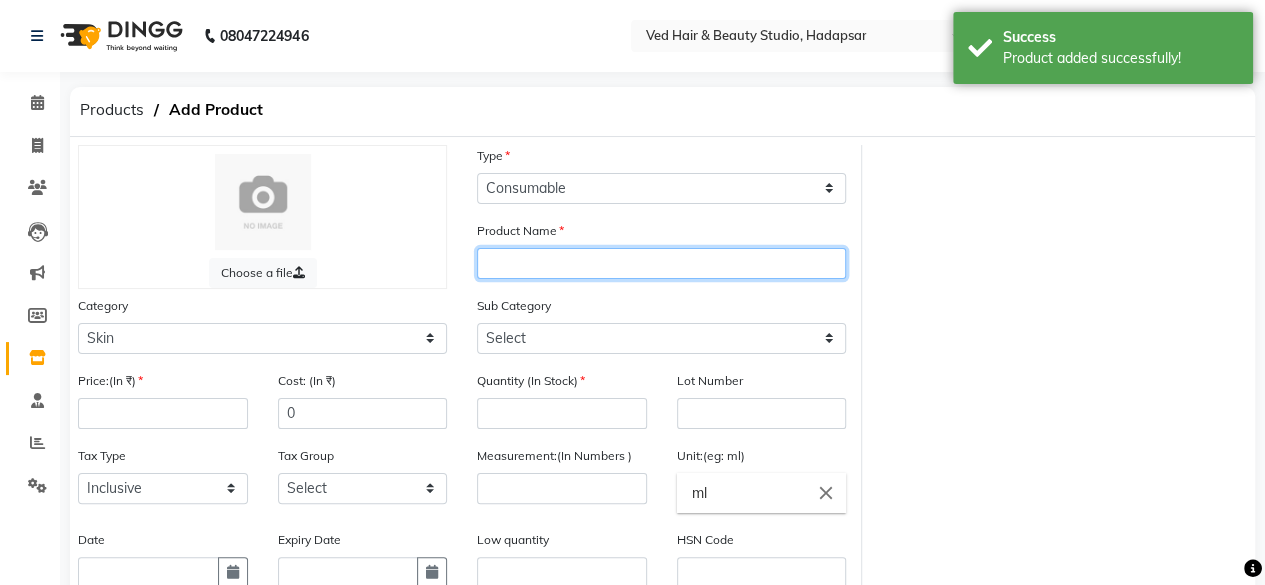 click 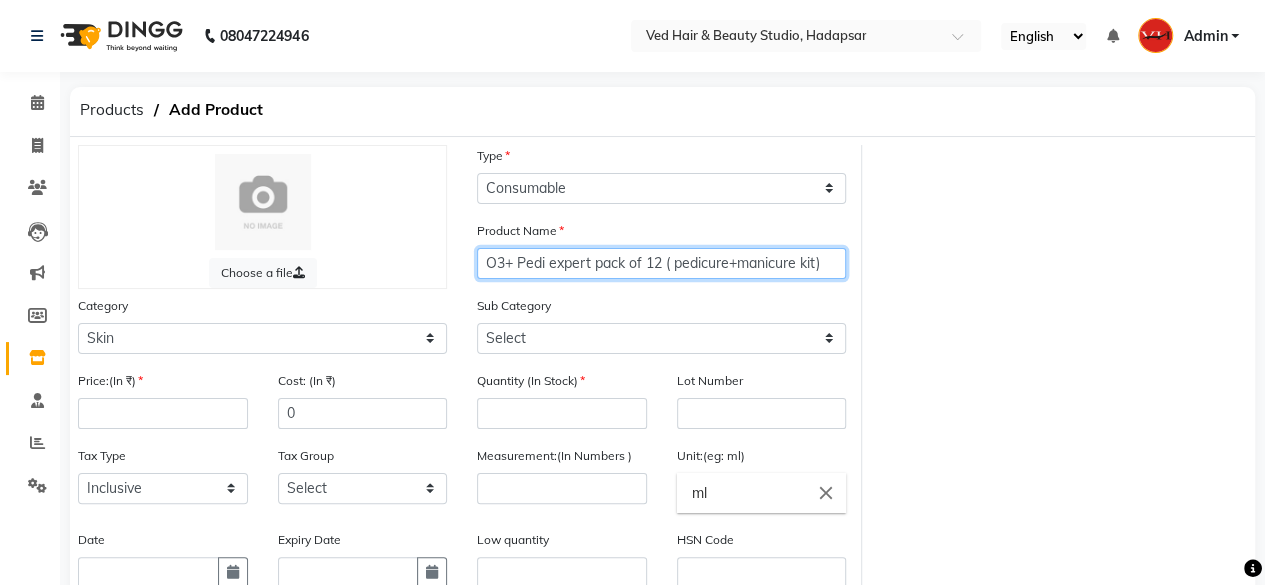 type on "O3+ Pedi expert pack of 12 ( pedicure+manicure kit)" 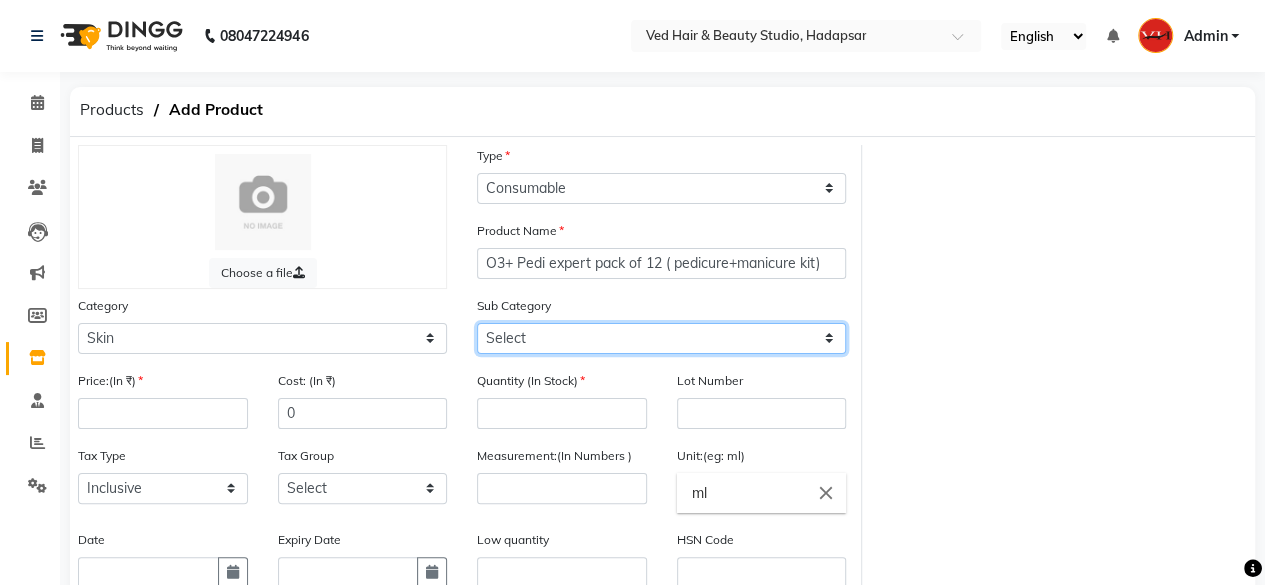 click on "Select Cleanser Facial Moisturiser Serum Toner Sun Care Masks Lip Care Eye Care Body Care Hand & Feet Kit & Combo Treatment Appliances Other Skin" 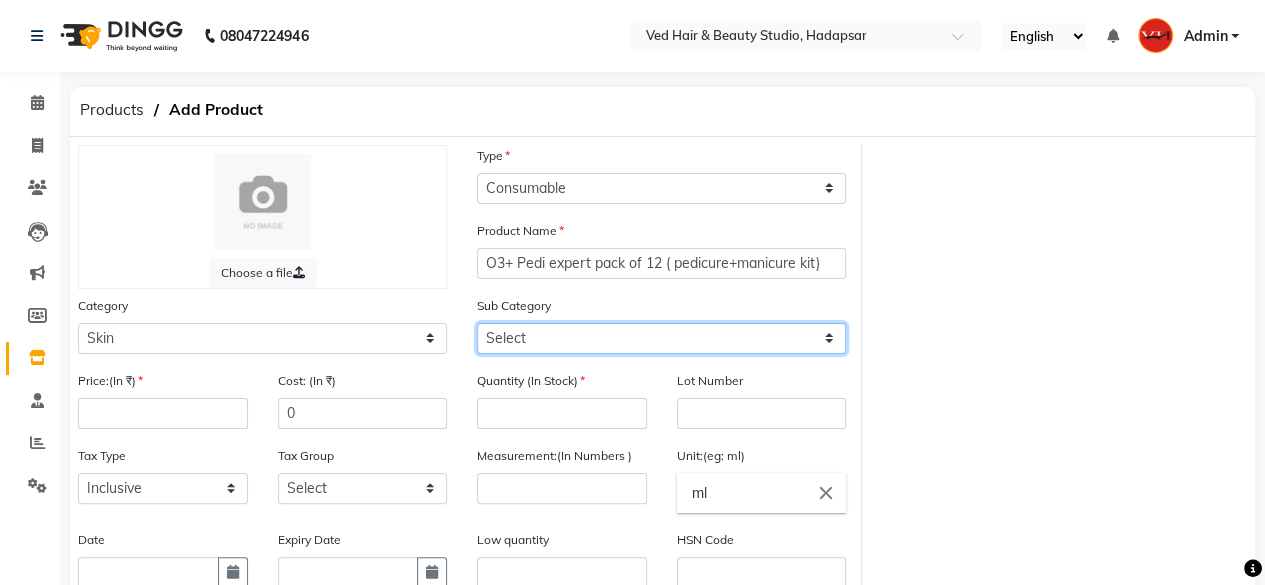 select on "1161" 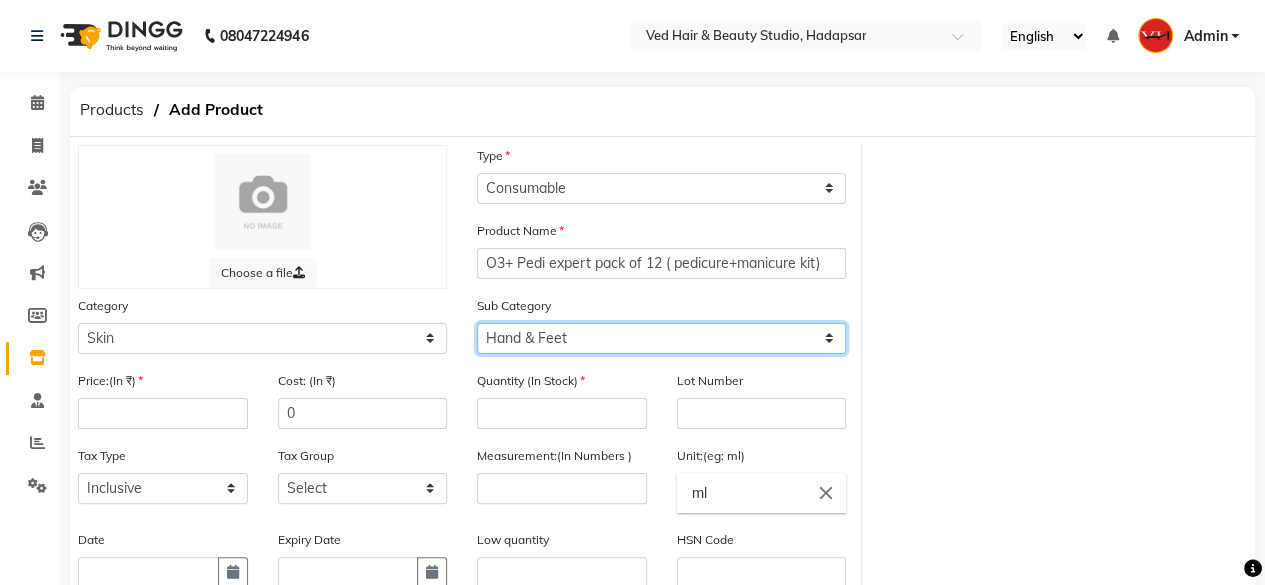 click on "Select Cleanser Facial Moisturiser Serum Toner Sun Care Masks Lip Care Eye Care Body Care Hand & Feet Kit & Combo Treatment Appliances Other Skin" 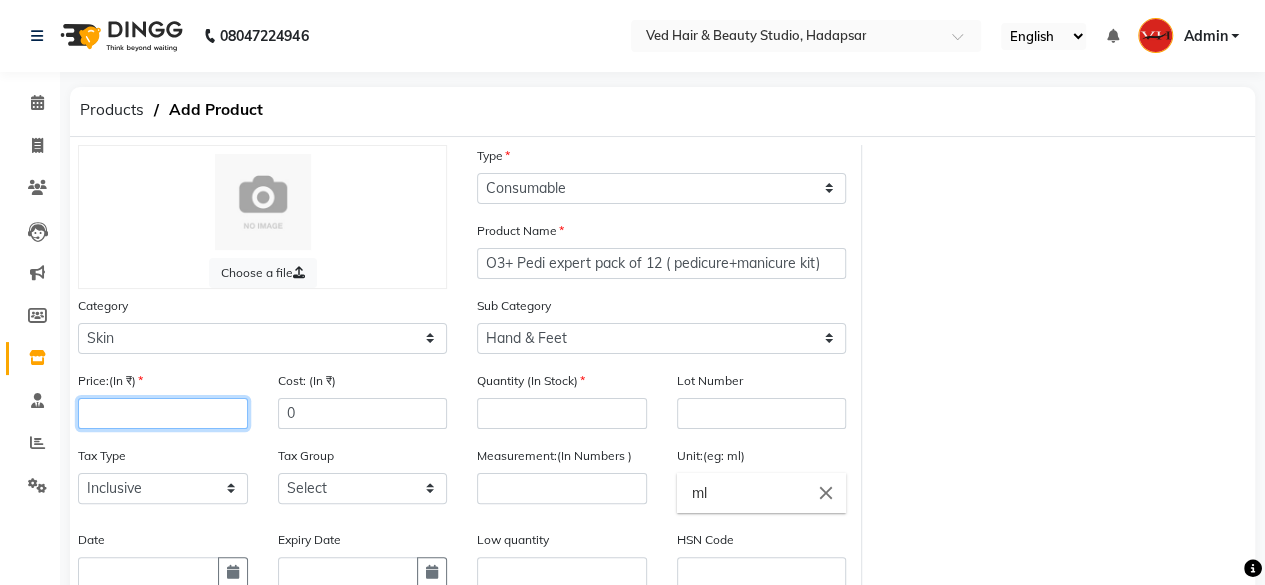 drag, startPoint x: 122, startPoint y: 409, endPoint x: 131, endPoint y: 387, distance: 23.769728 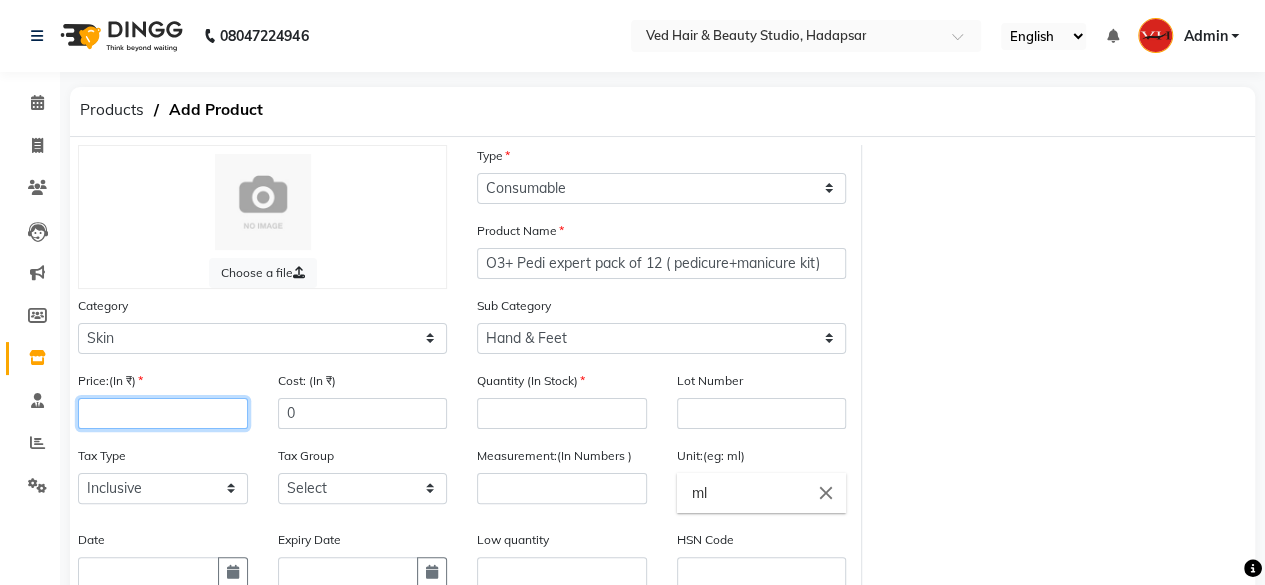 type on "2" 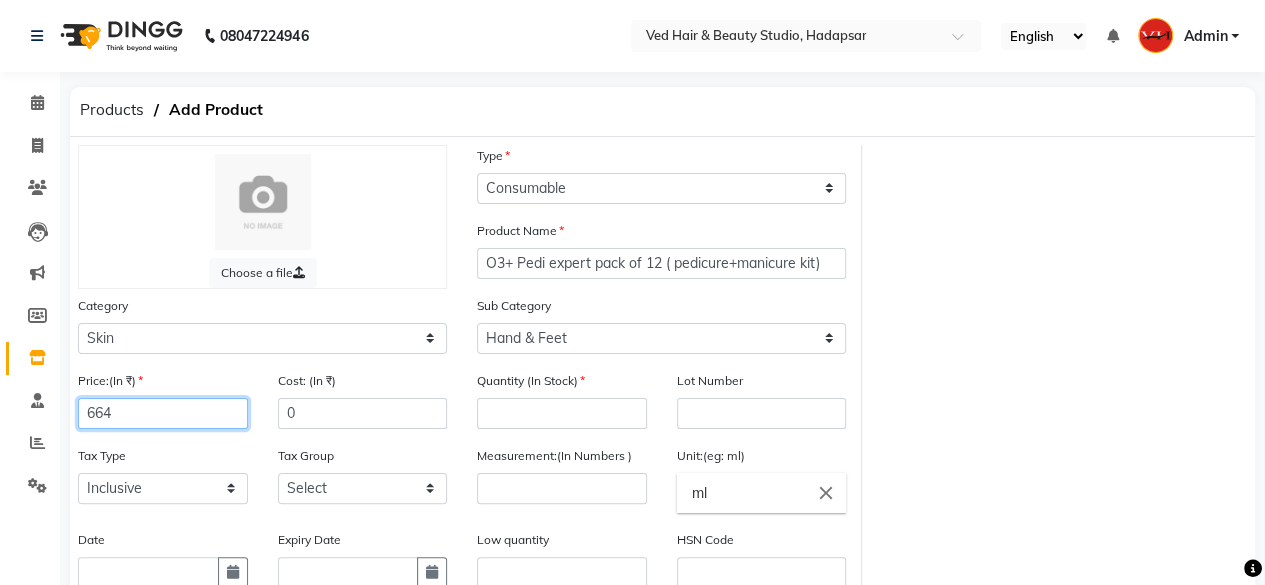 type on "664" 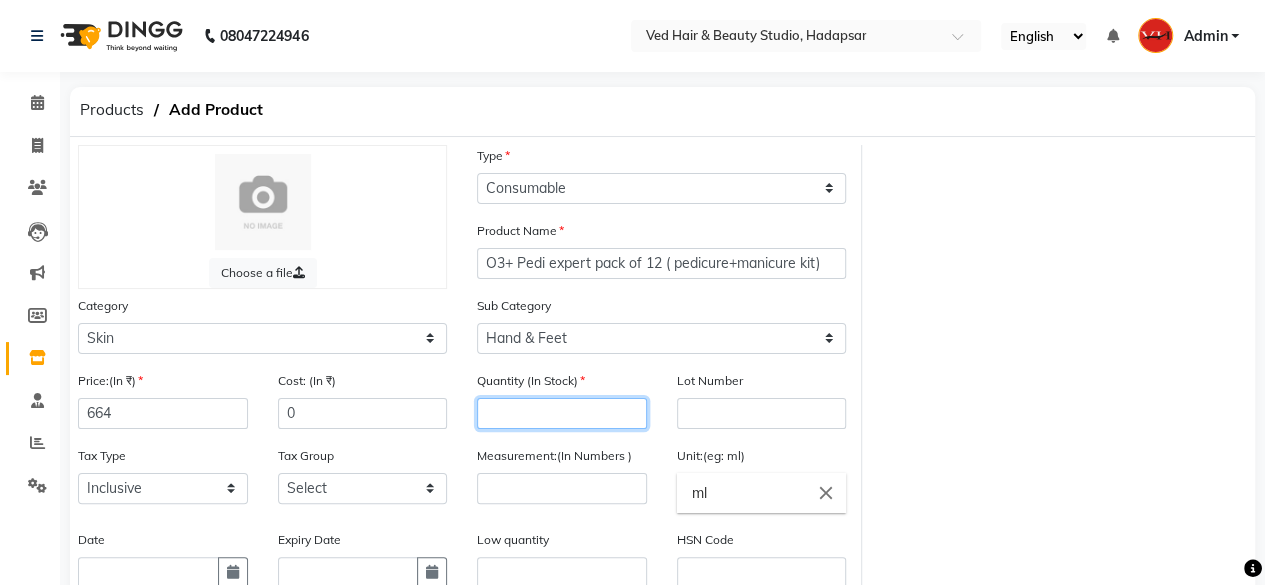 click 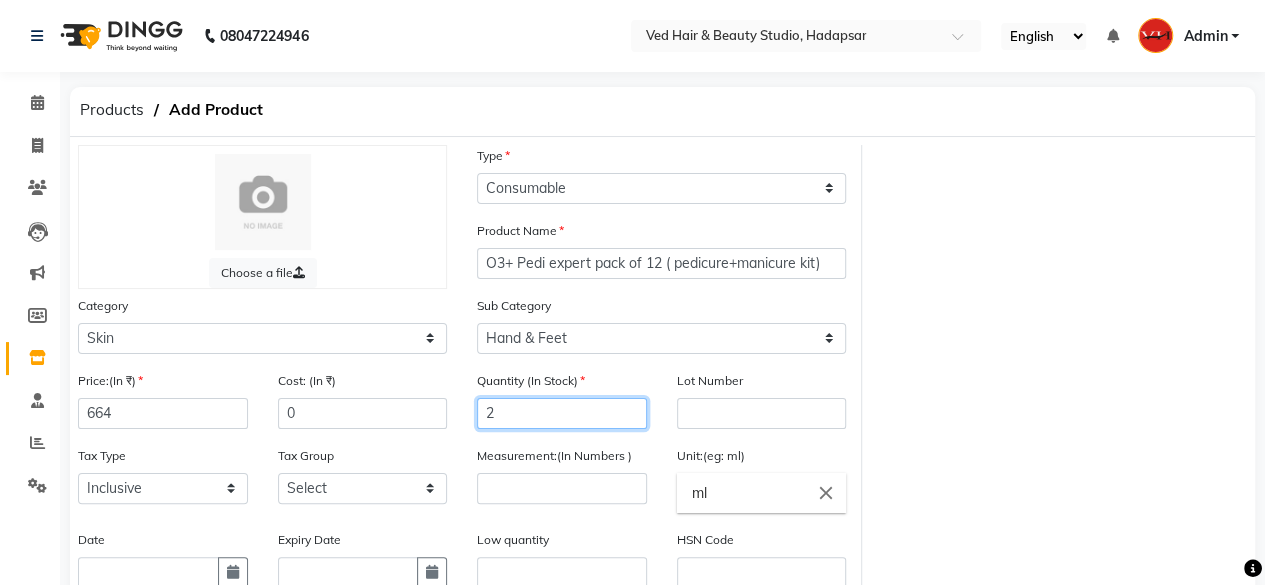 type on "2" 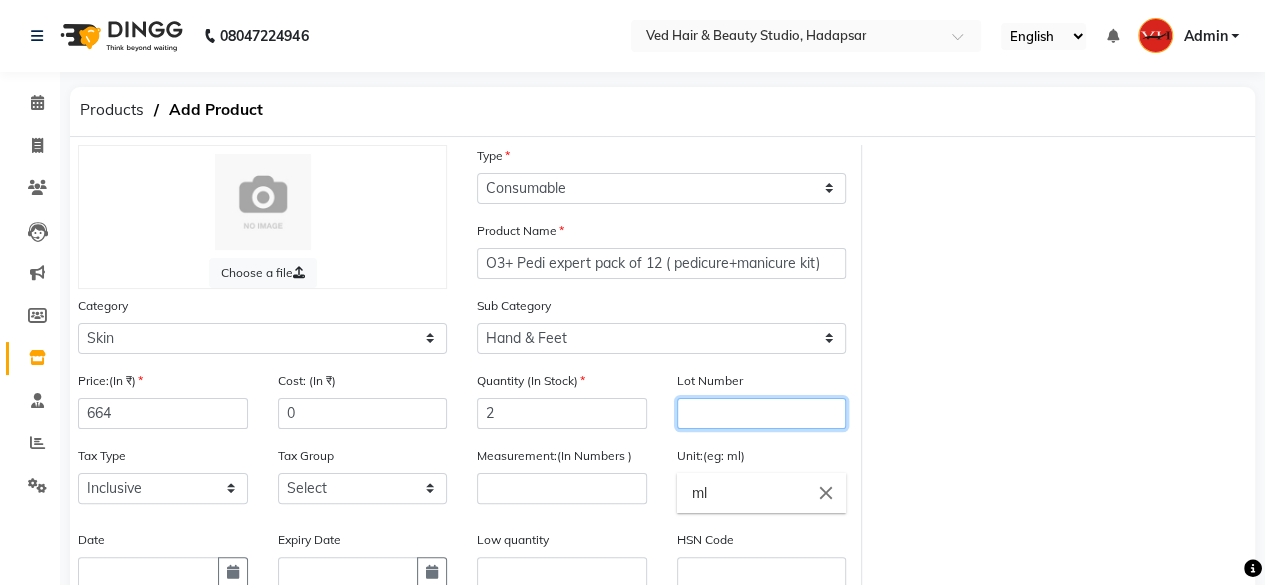 click 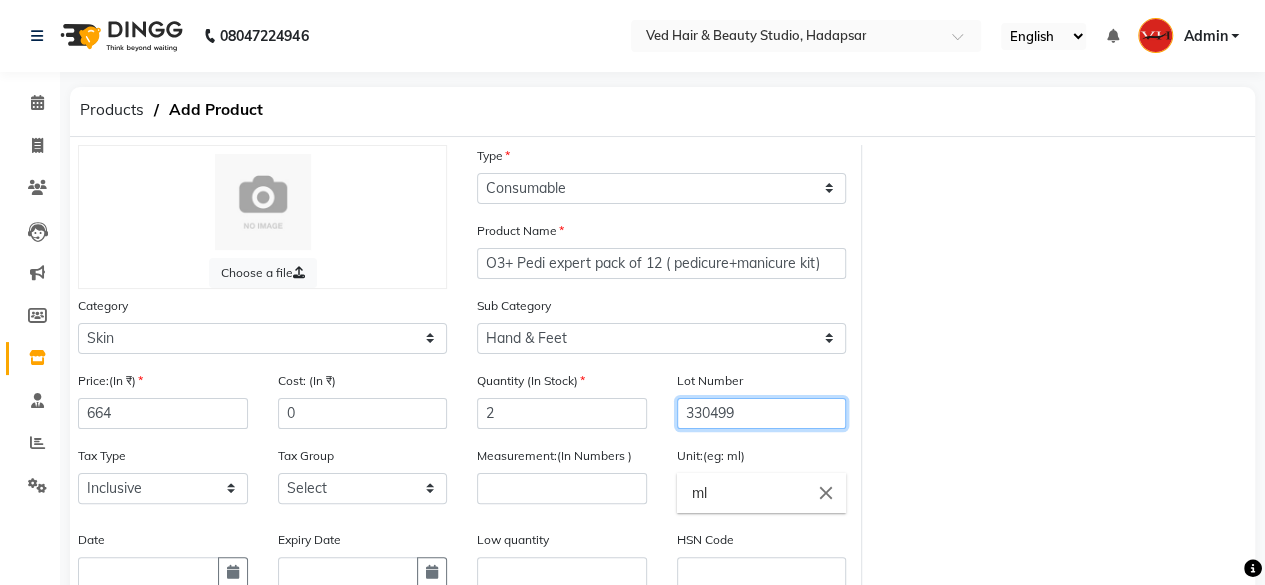 type on "330499" 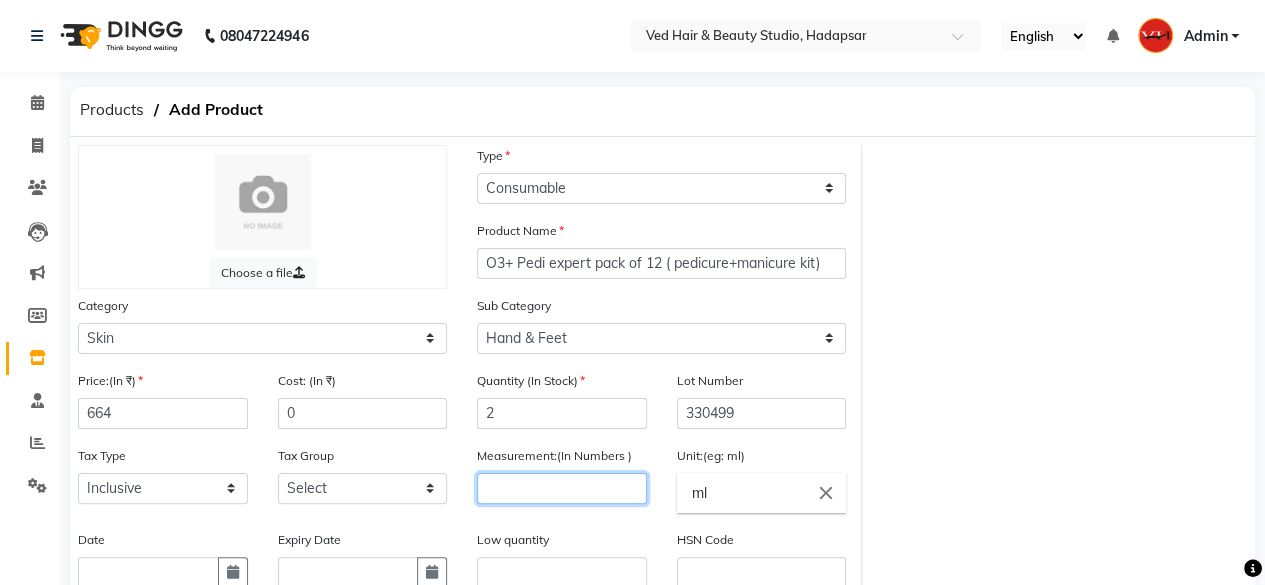 click 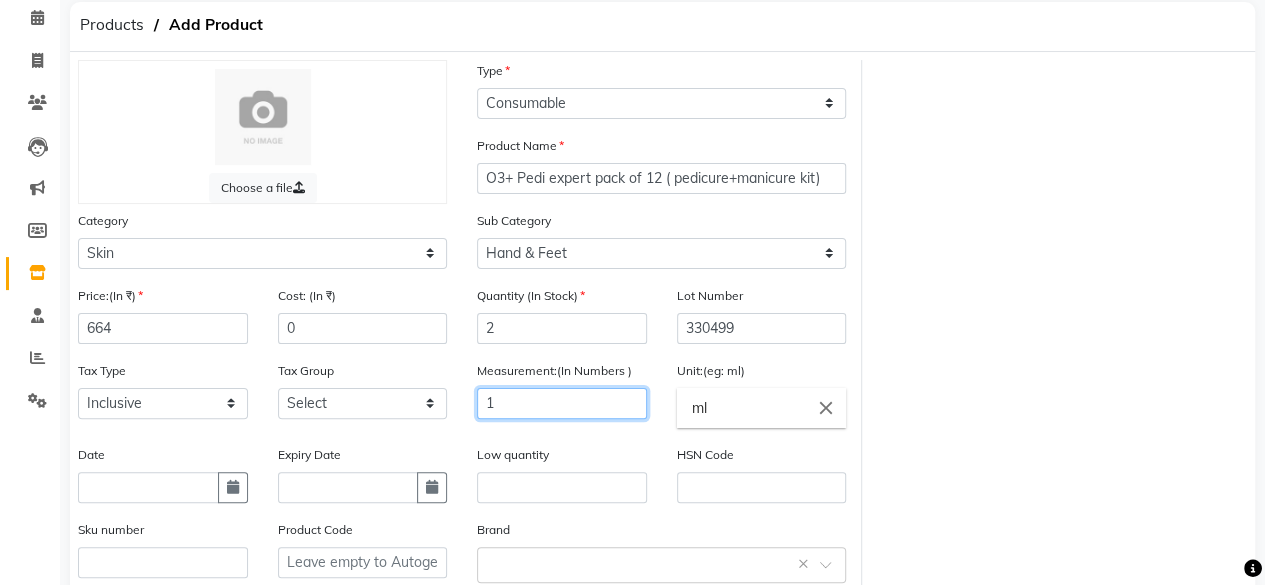 scroll, scrollTop: 288, scrollLeft: 0, axis: vertical 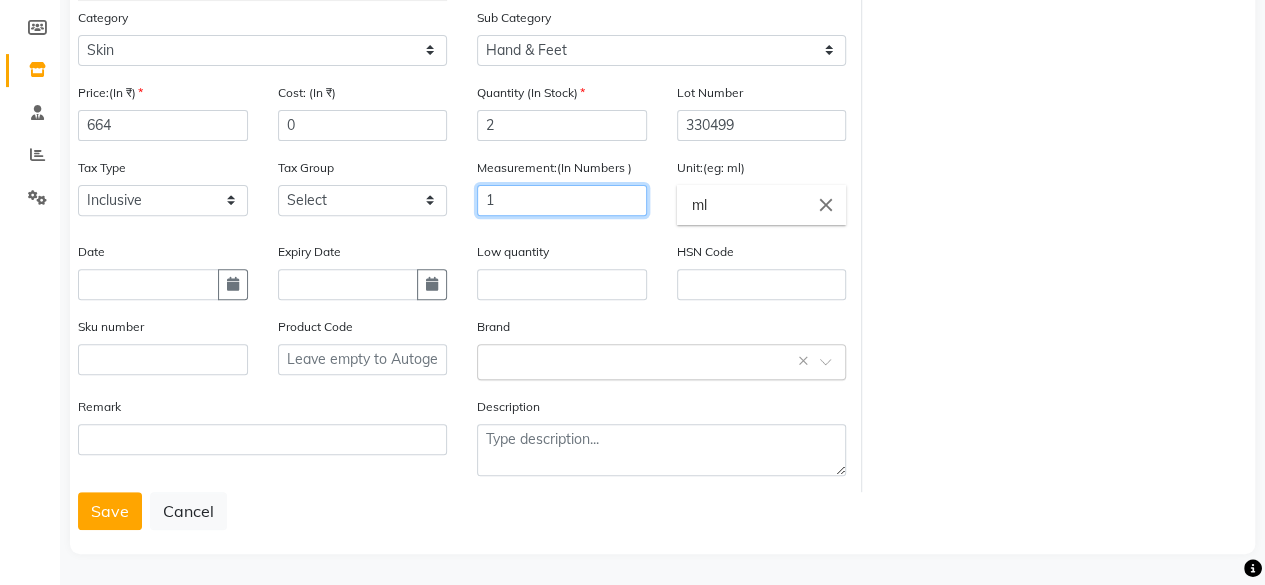 type on "1" 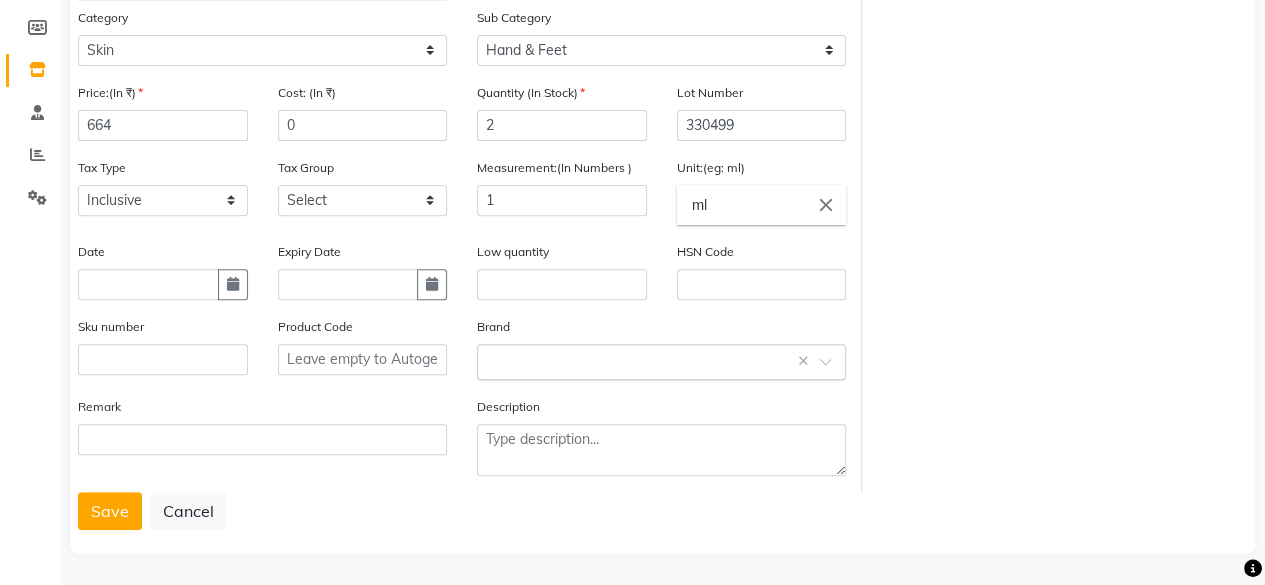 click on "Select brand or add custom brand    ×" 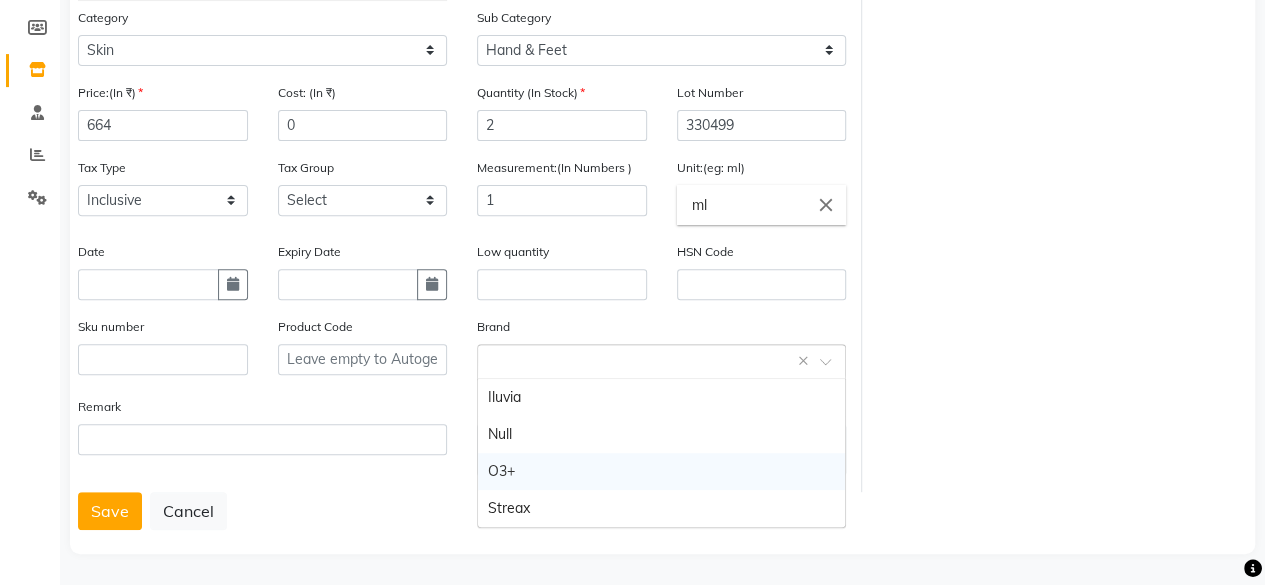 click on "O3+" at bounding box center [661, 471] 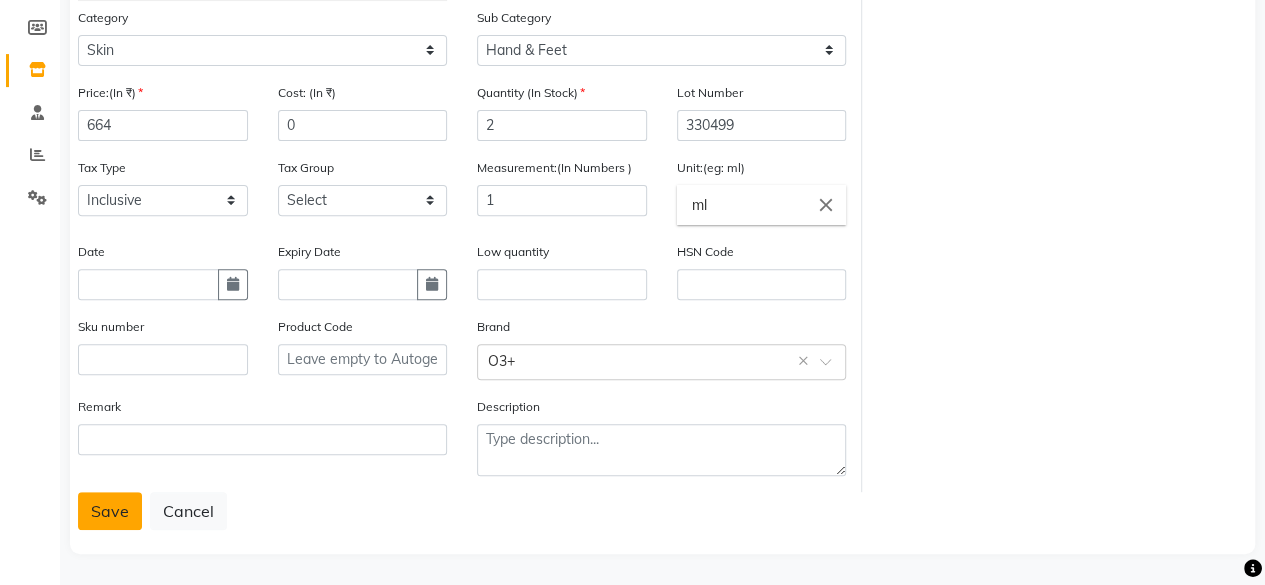 click on "Save" 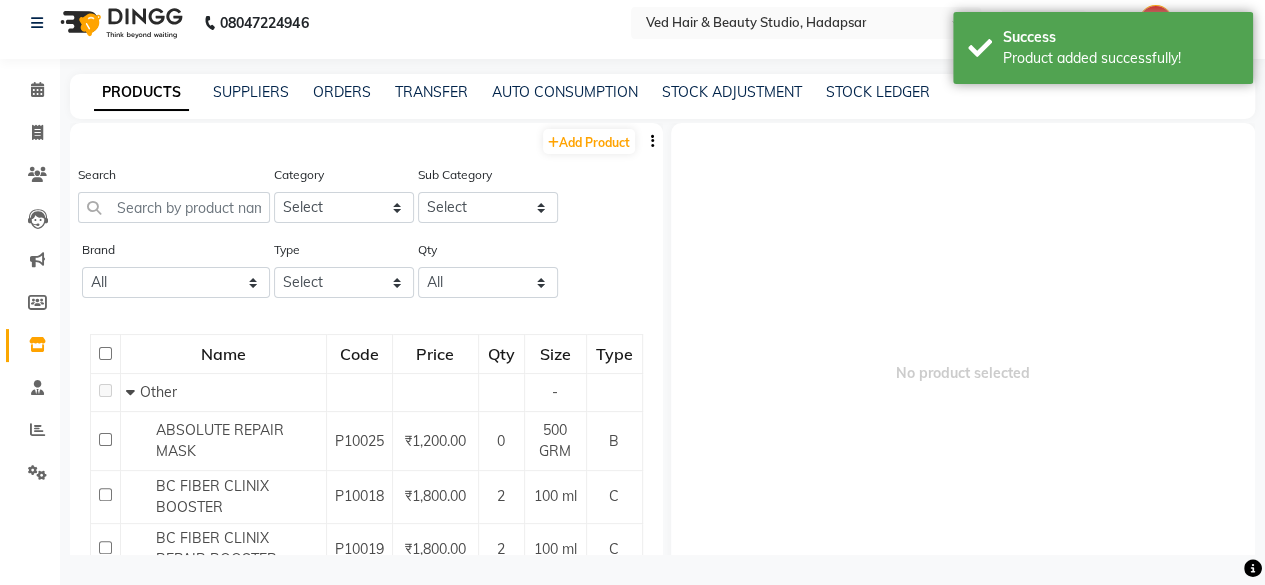scroll, scrollTop: 12, scrollLeft: 0, axis: vertical 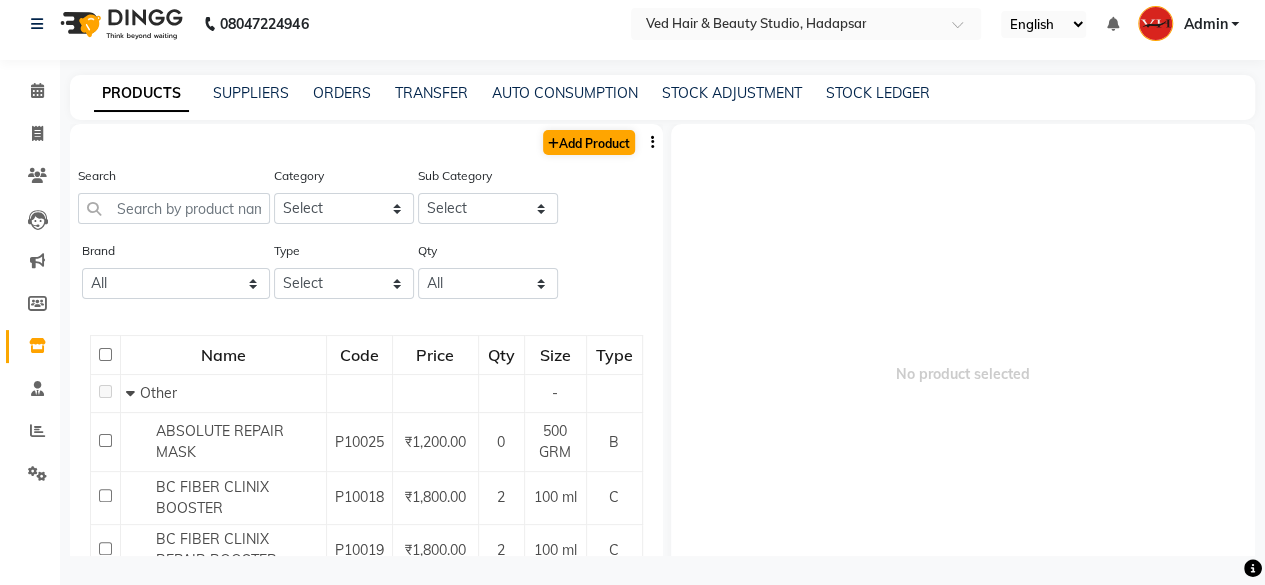 drag, startPoint x: 566, startPoint y: 119, endPoint x: 562, endPoint y: 143, distance: 24.33105 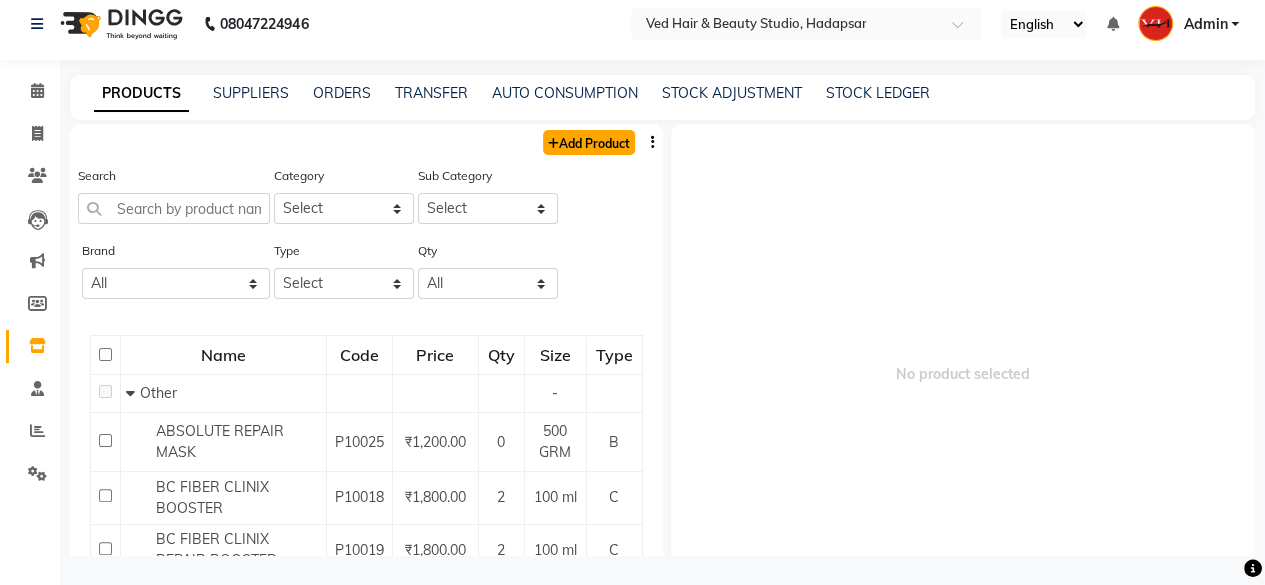 click on "Add Product" 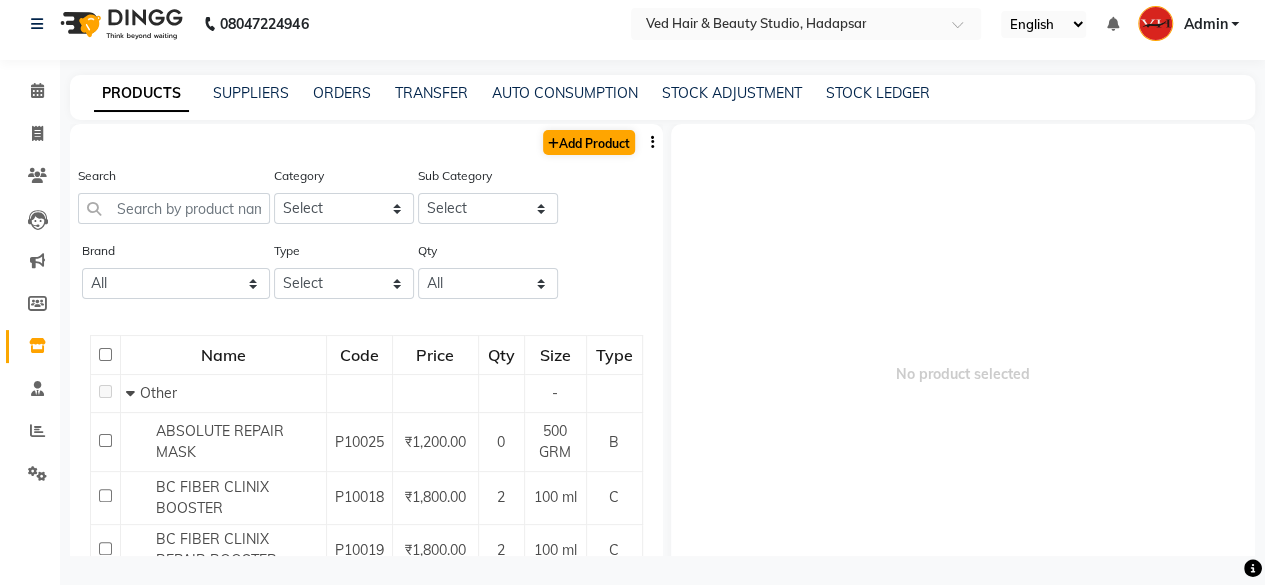 select on "true" 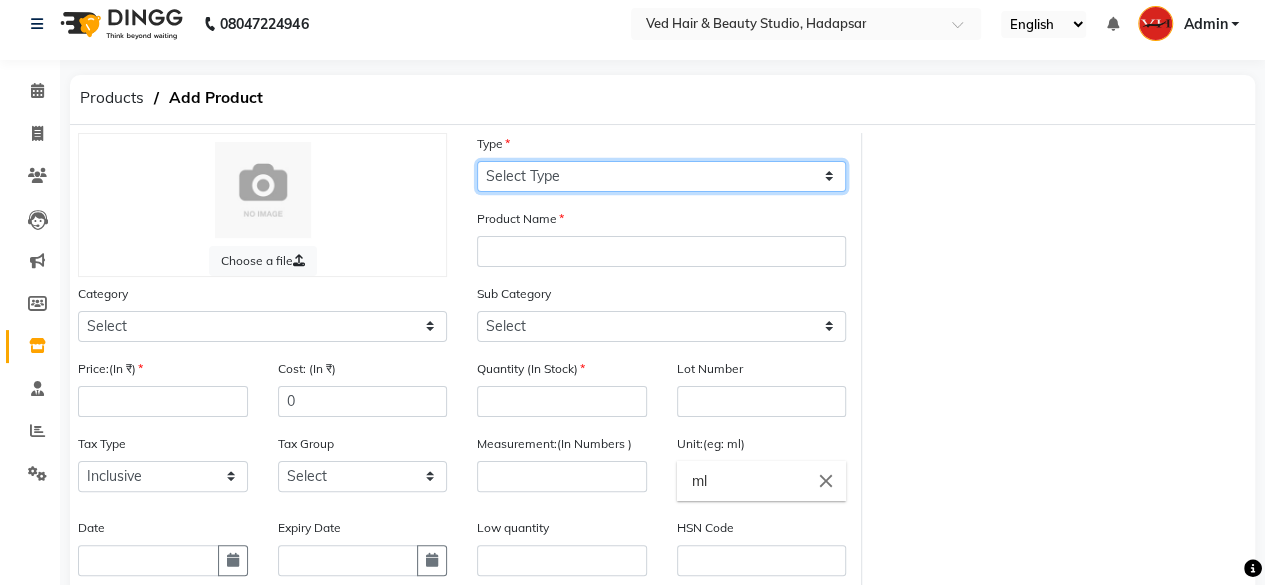 click on "Select Type Both Retail Consumable" 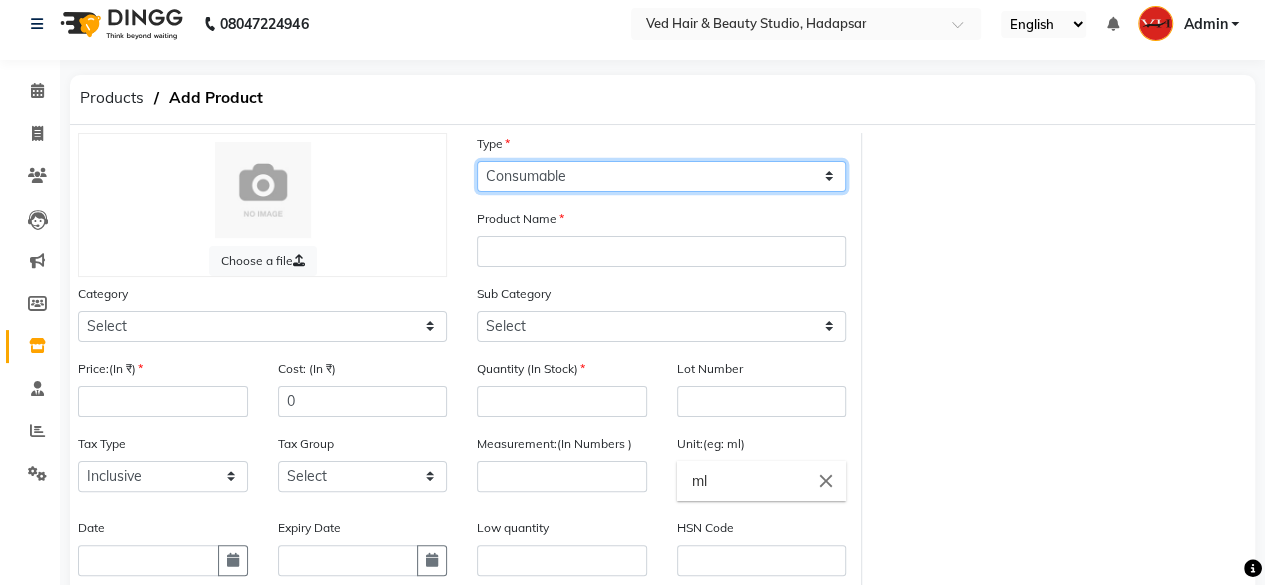 click on "Select Type Both Retail Consumable" 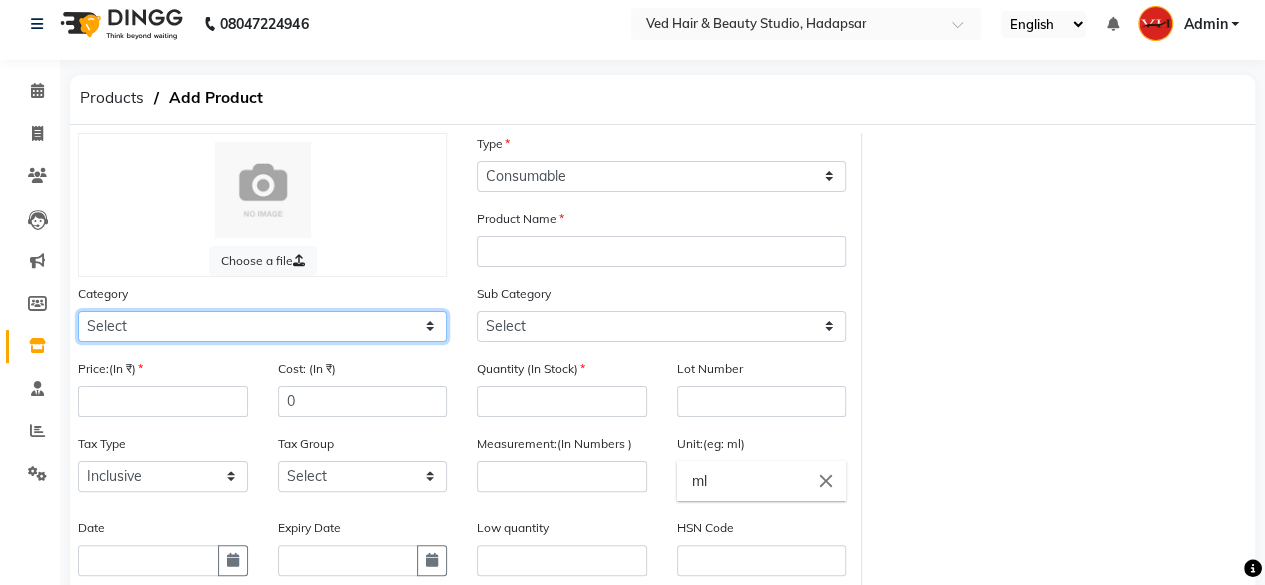 click on "Select Hair Skin Makeup Personal Care Appliances [PERSON_NAME] Waxing Disposable Threading Hands and Feet Beauty Planet [MEDICAL_DATA] Cadiveu Casmara Cheryls Loreal Olaplex Other" 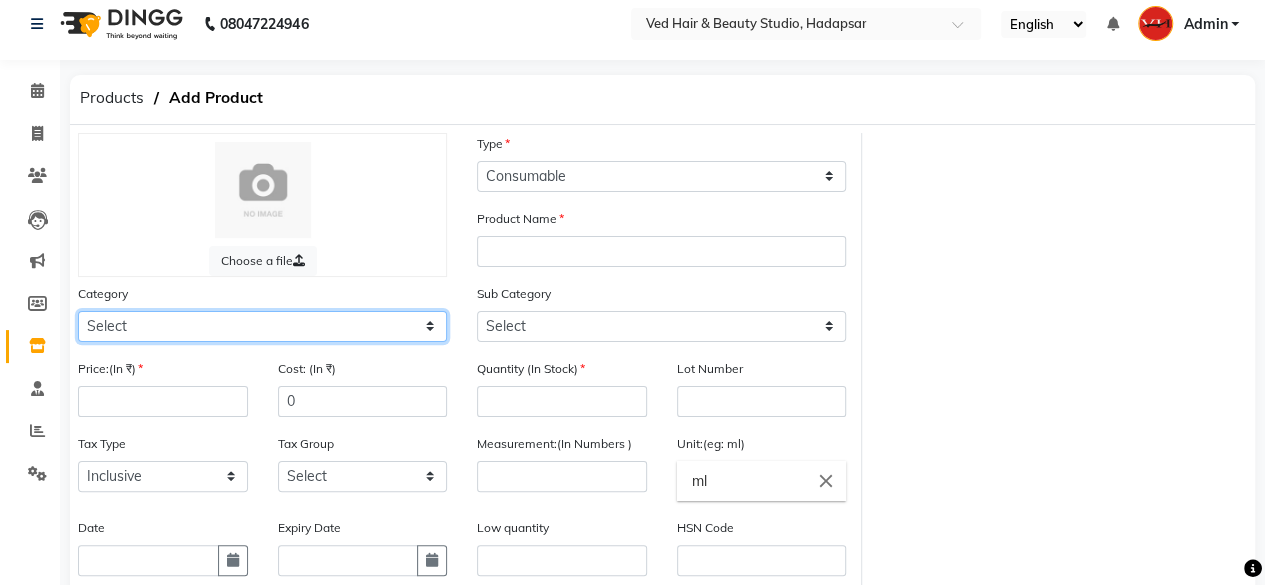 select on "1150" 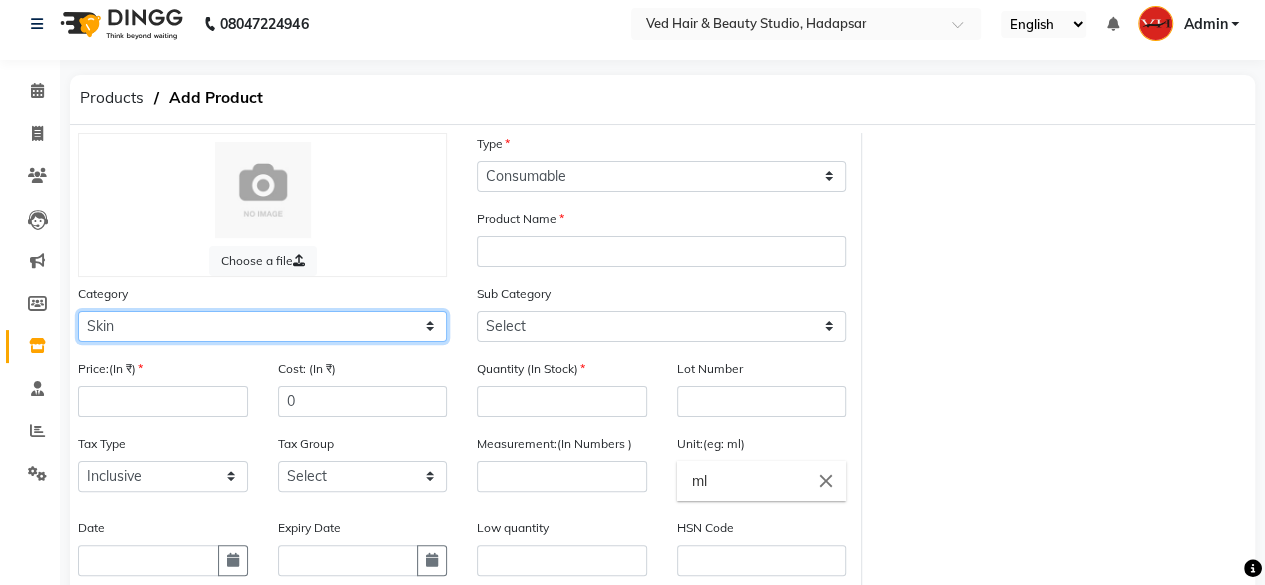 click on "Select Hair Skin Makeup Personal Care Appliances [PERSON_NAME] Waxing Disposable Threading Hands and Feet Beauty Planet [MEDICAL_DATA] Cadiveu Casmara Cheryls Loreal Olaplex Other" 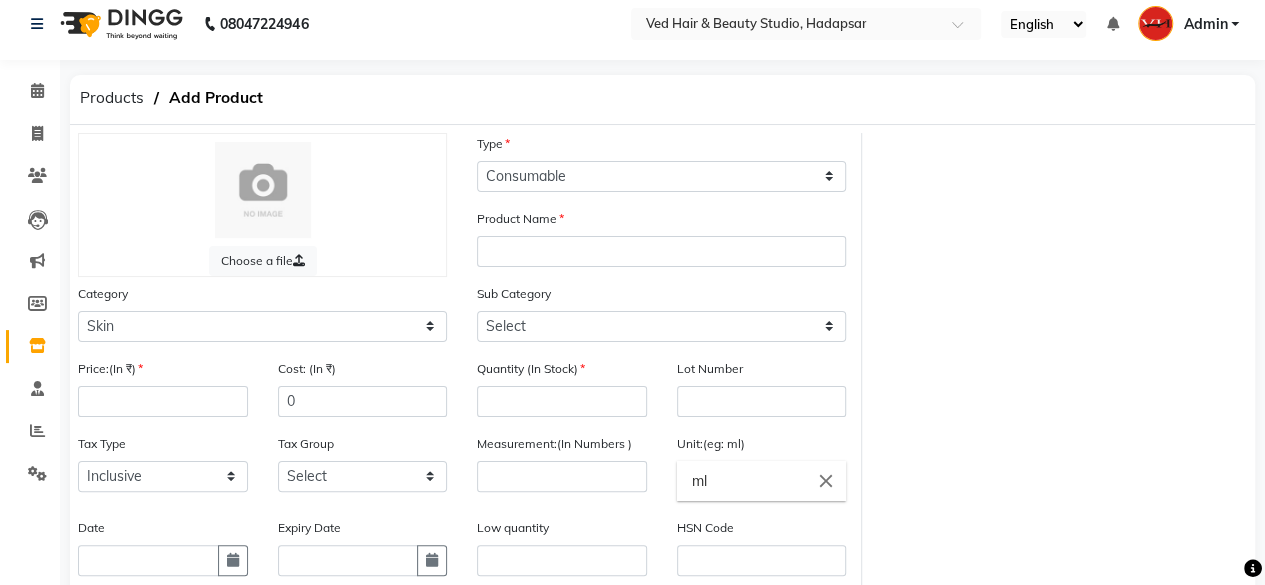 drag, startPoint x: 578, startPoint y: 271, endPoint x: 572, endPoint y: 249, distance: 22.803509 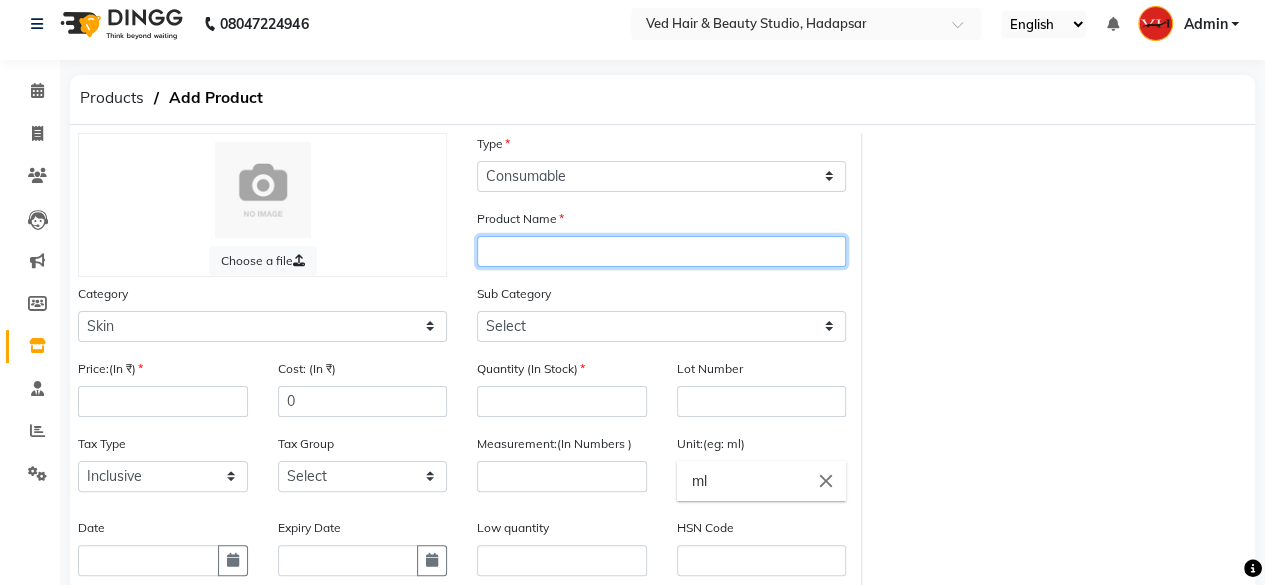 click 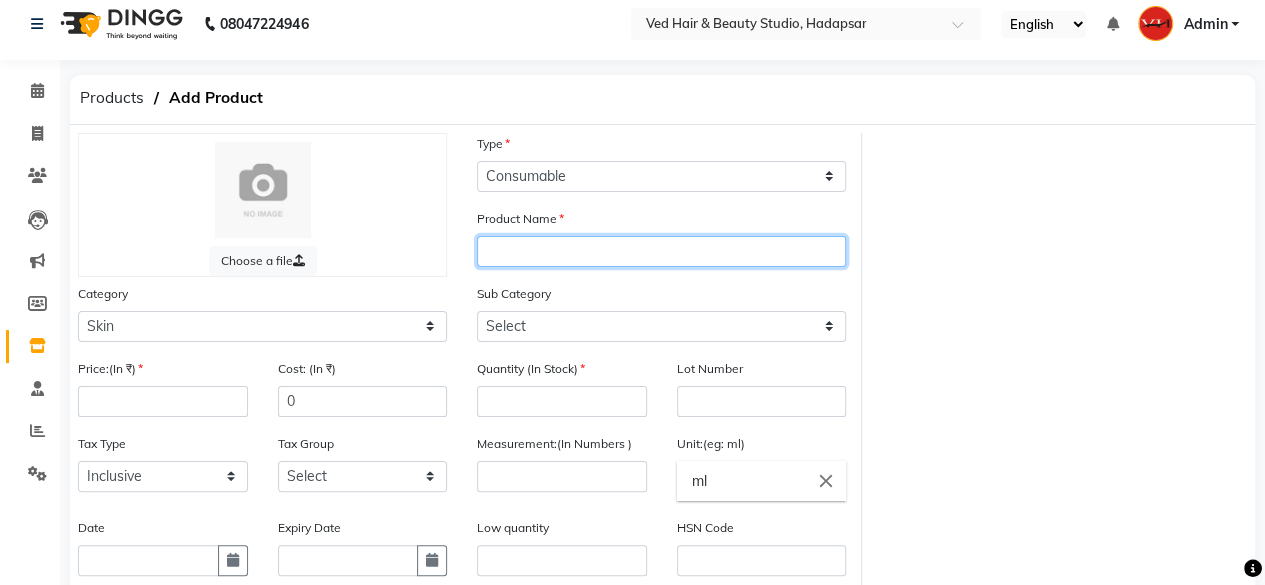 type on "o" 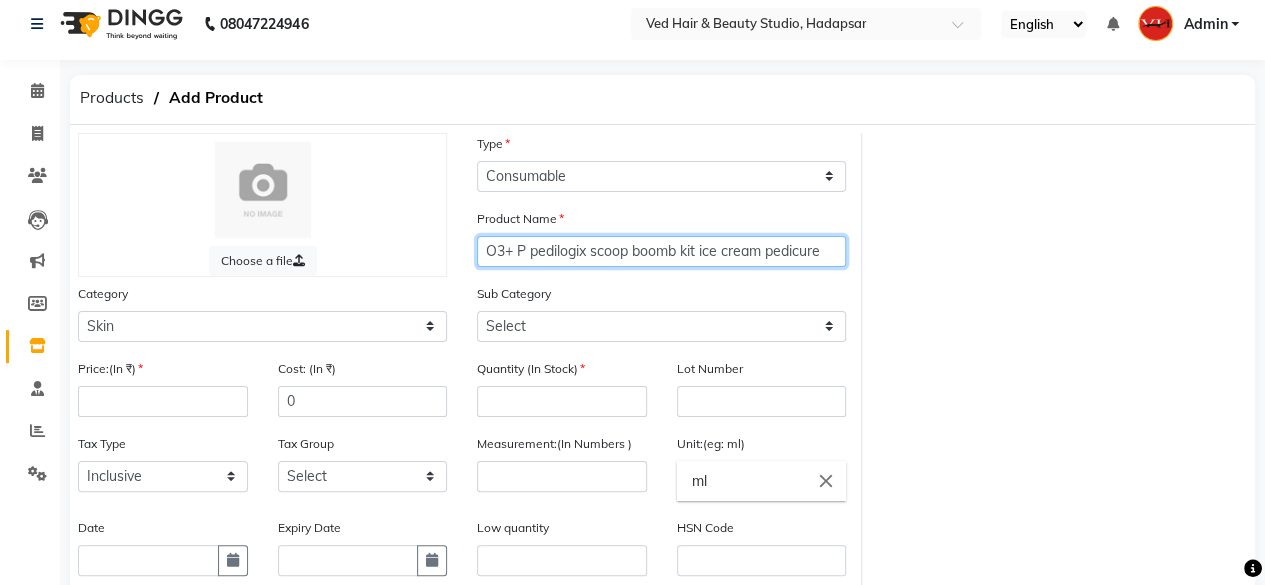 type on "O3+ P pedilogix scoop boomb kit ice cream pedicure" 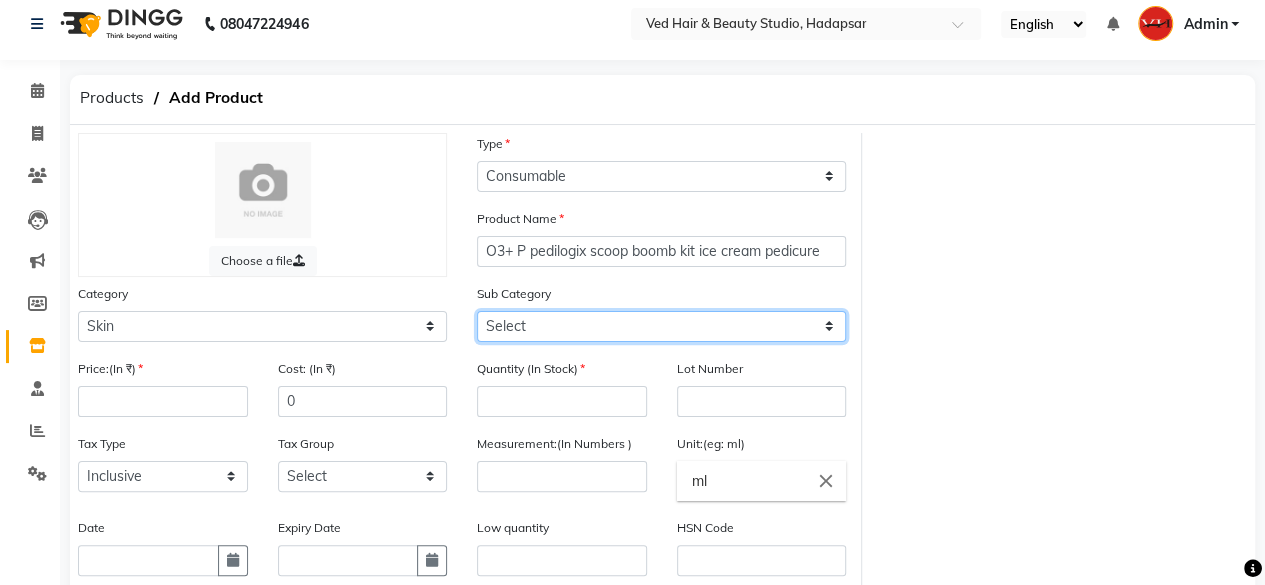 click on "Select Cleanser Facial Moisturiser Serum Toner Sun Care Masks Lip Care Eye Care Body Care Hand & Feet Kit & Combo Treatment Appliances Other Skin" 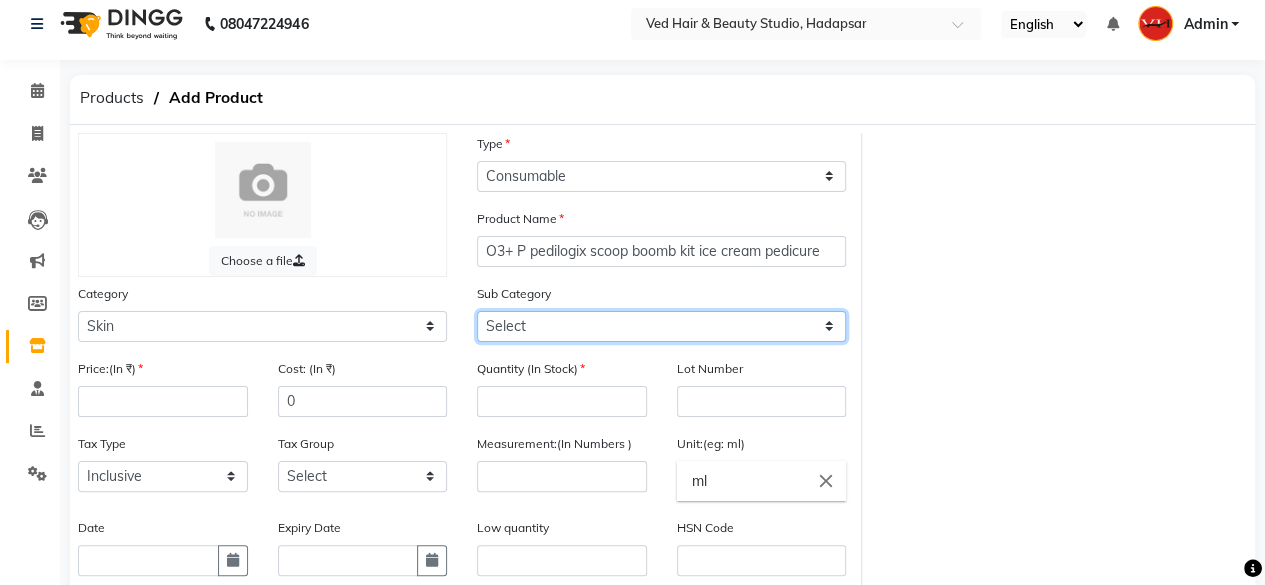 select on "1161" 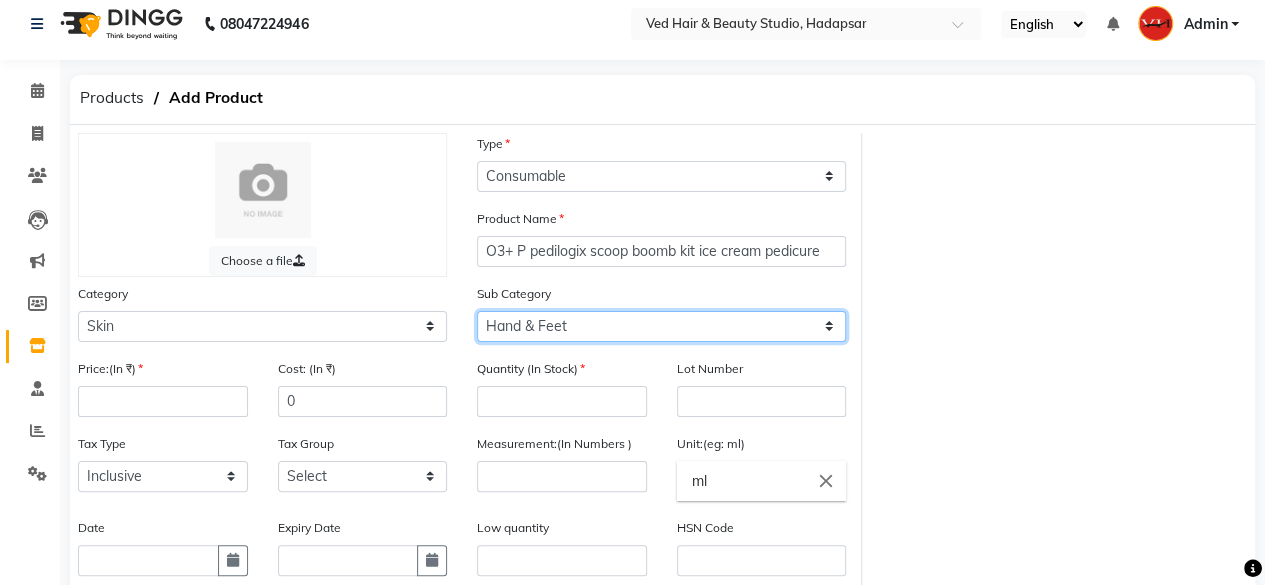 click on "Select Cleanser Facial Moisturiser Serum Toner Sun Care Masks Lip Care Eye Care Body Care Hand & Feet Kit & Combo Treatment Appliances Other Skin" 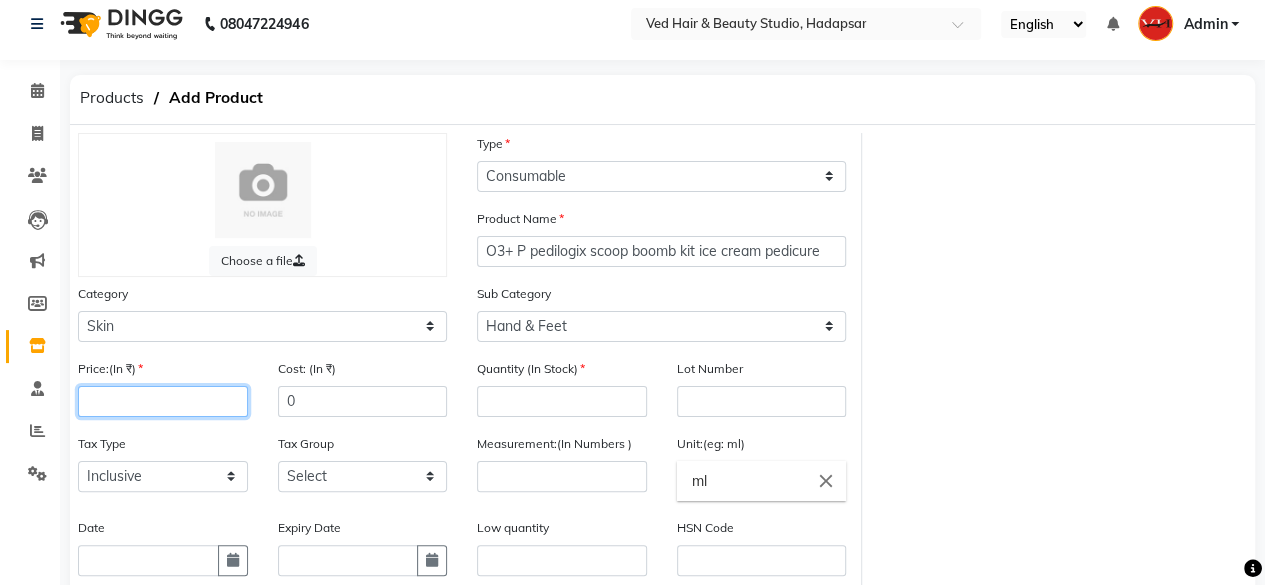 click 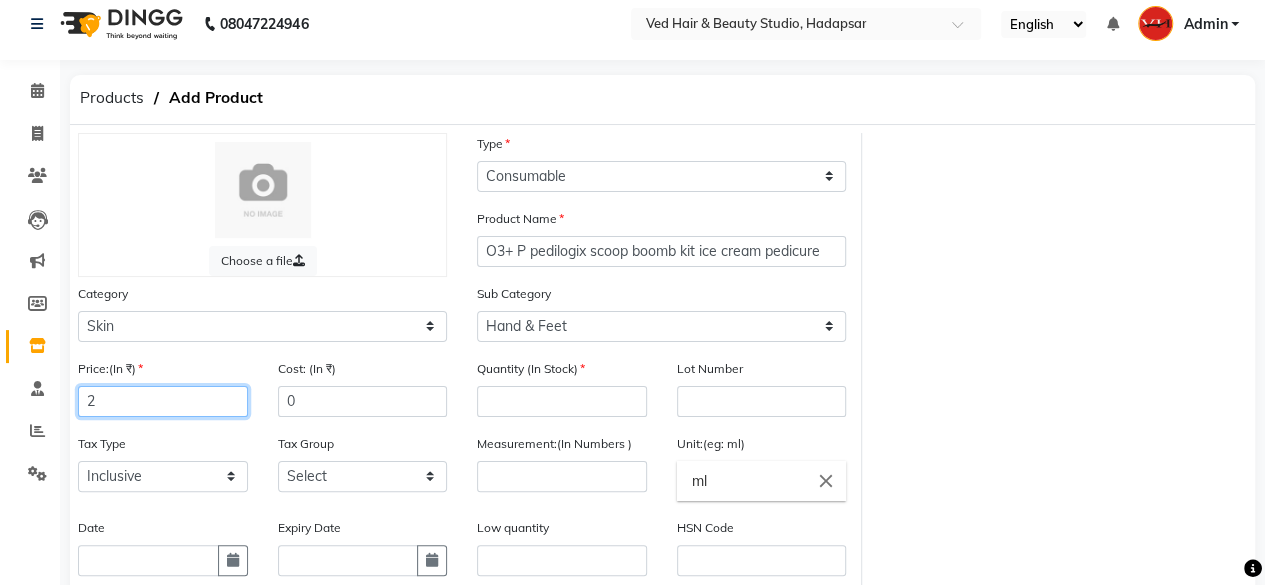 type on "2" 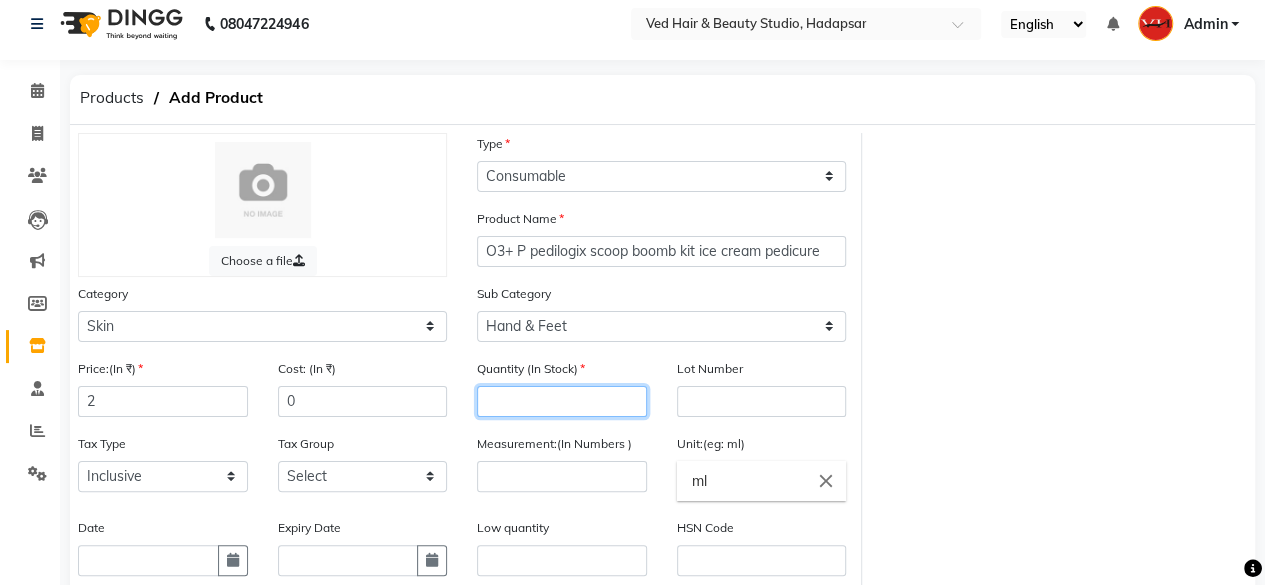 click 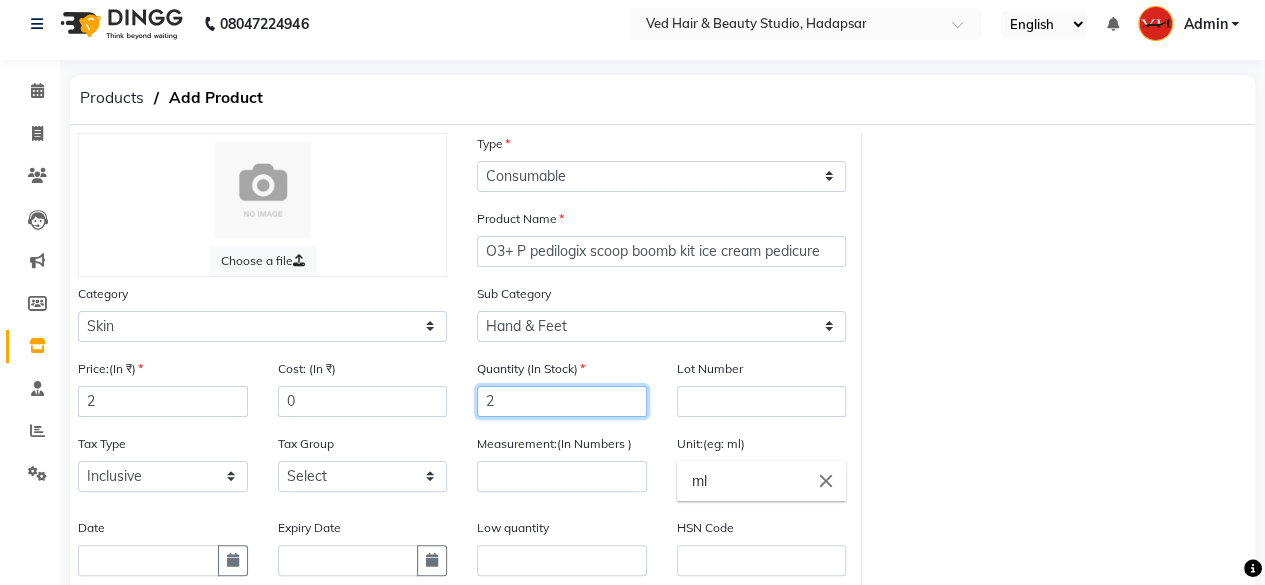 type on "2" 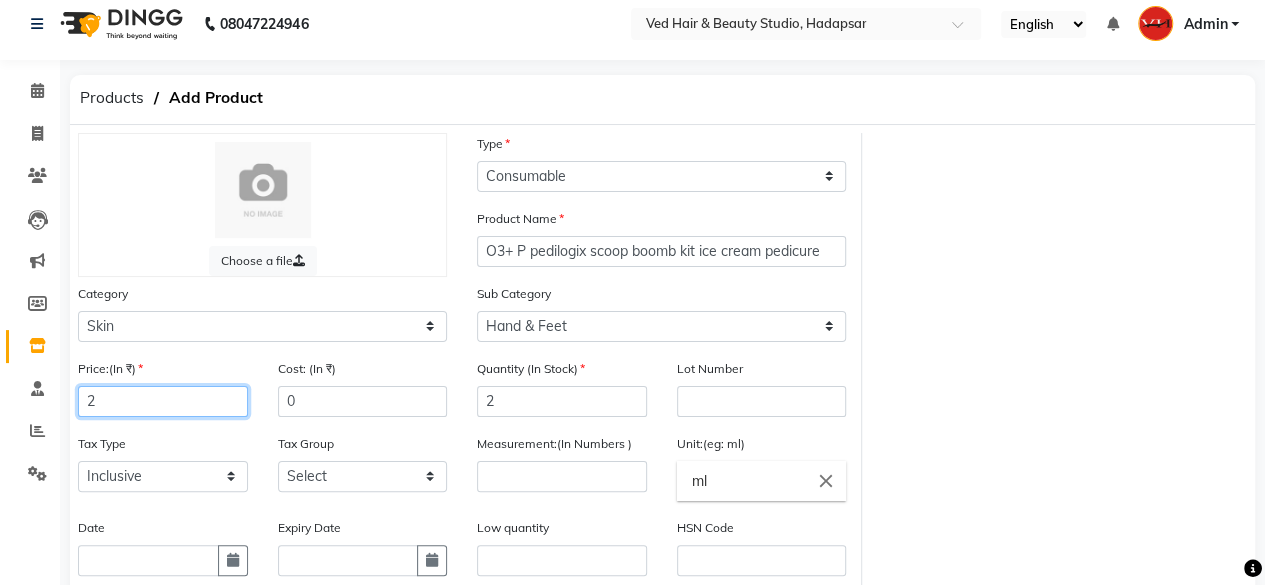 click on "2" 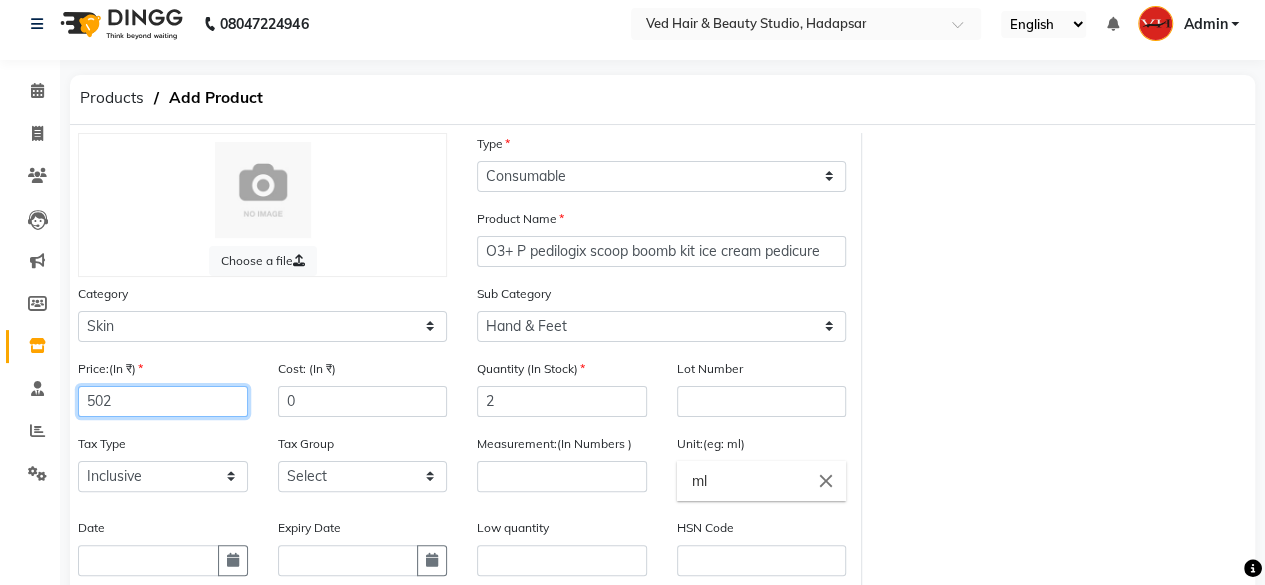 type on "502" 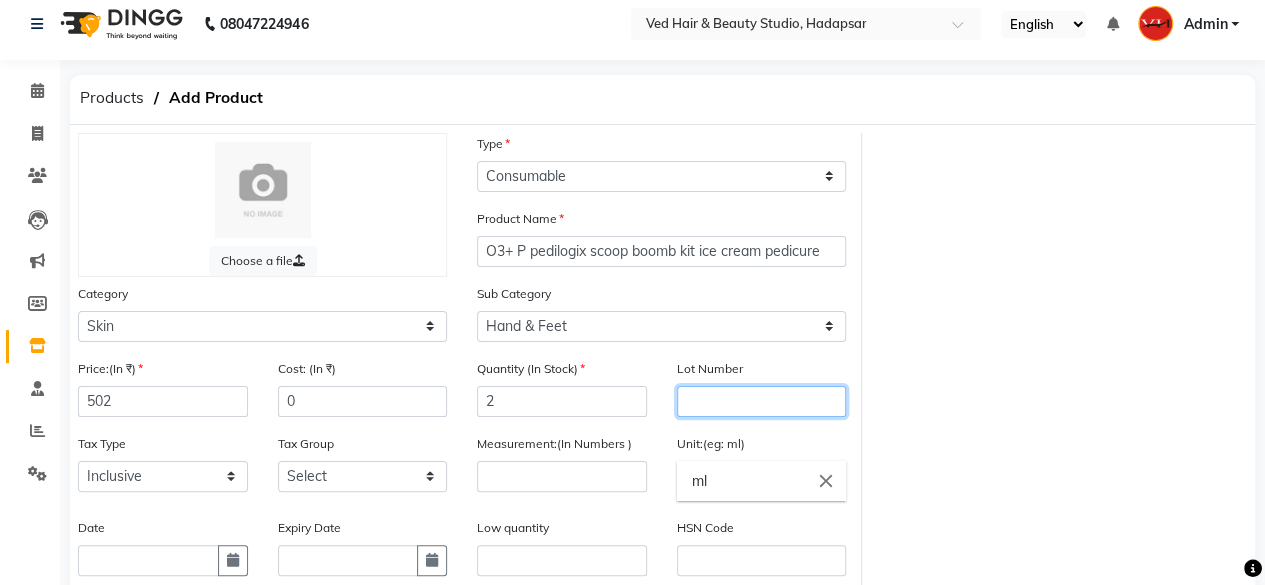 click 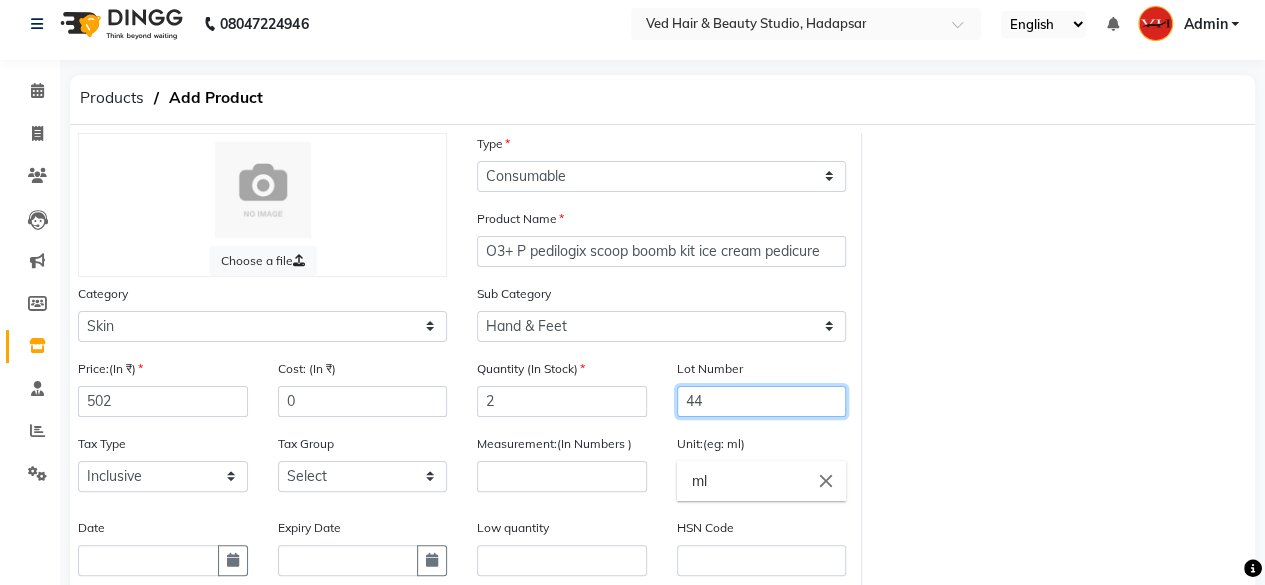type on "4" 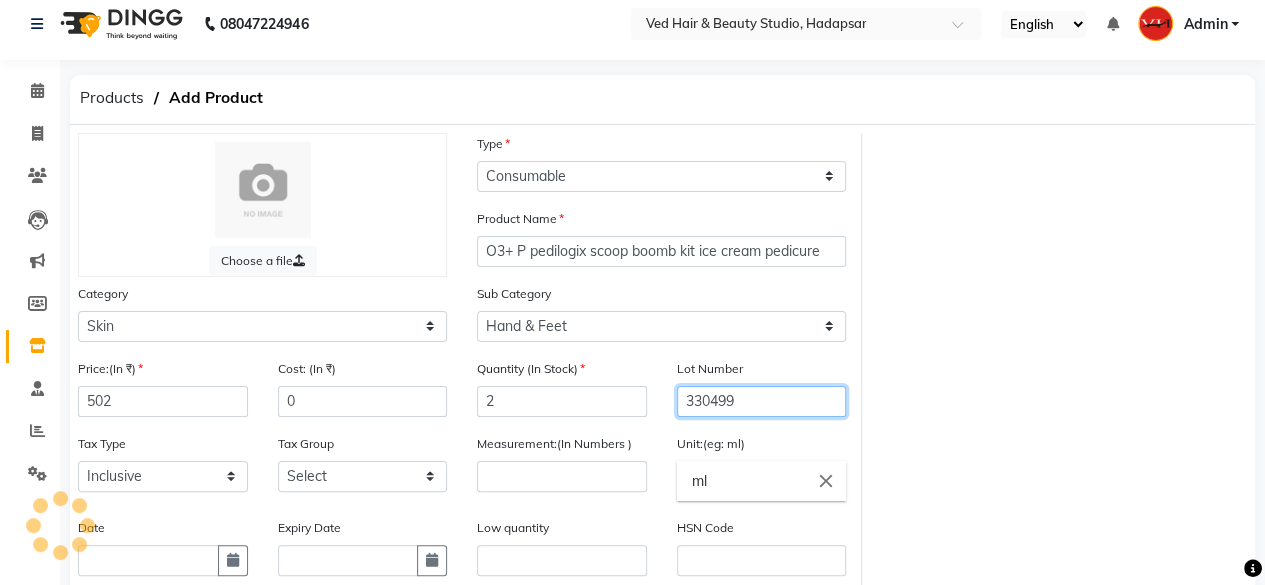 type on "330499" 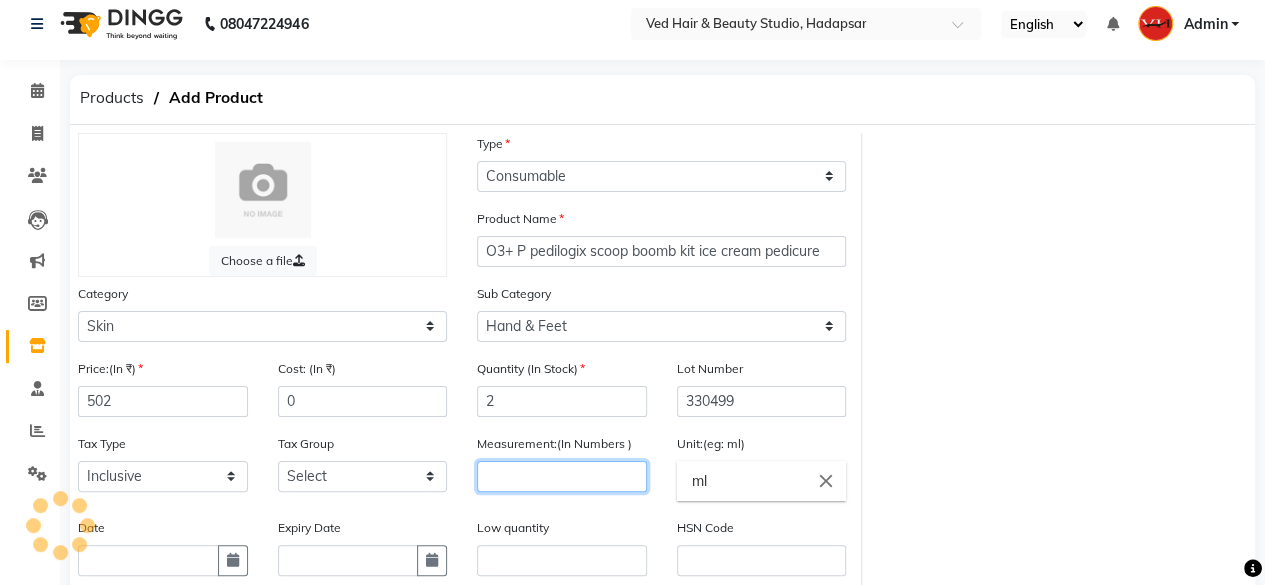 click 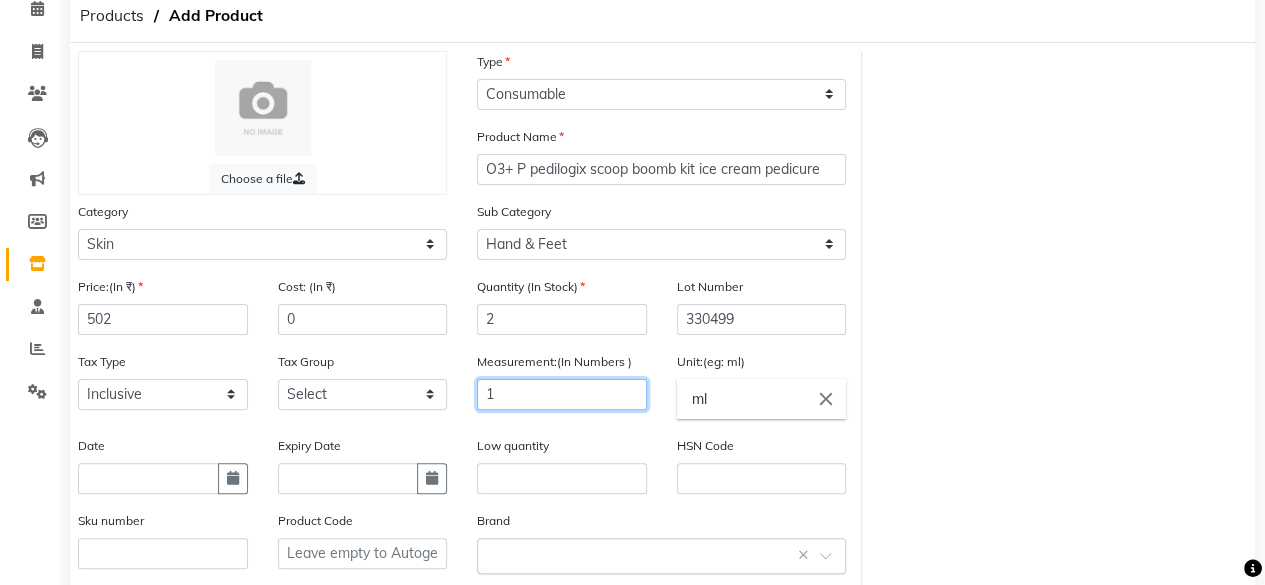 scroll, scrollTop: 212, scrollLeft: 0, axis: vertical 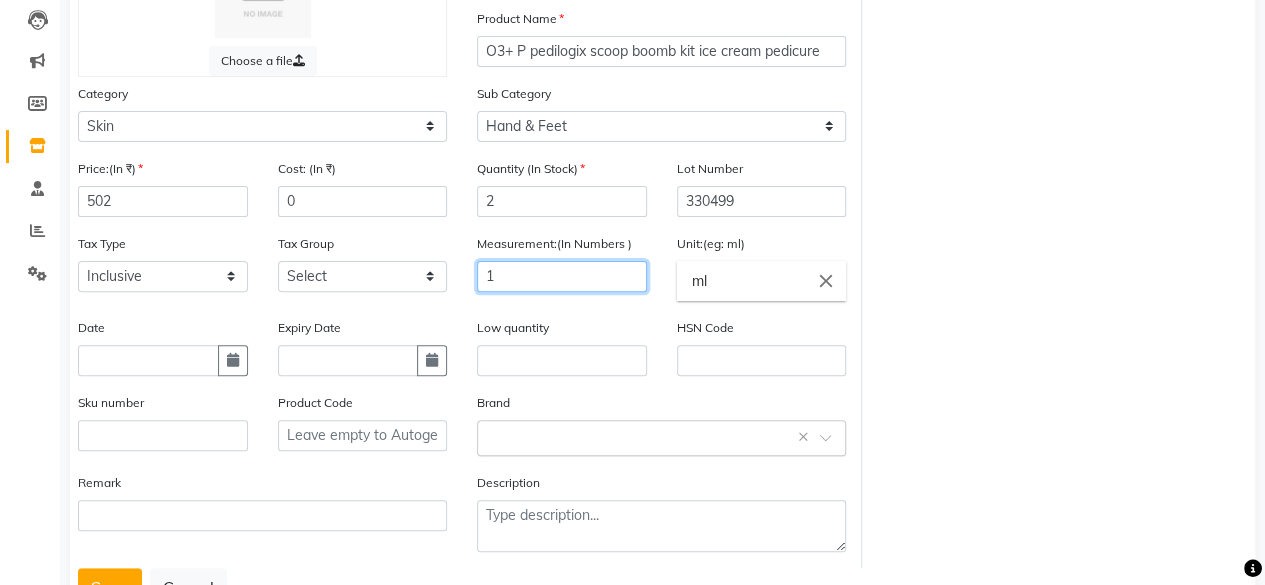 type on "1" 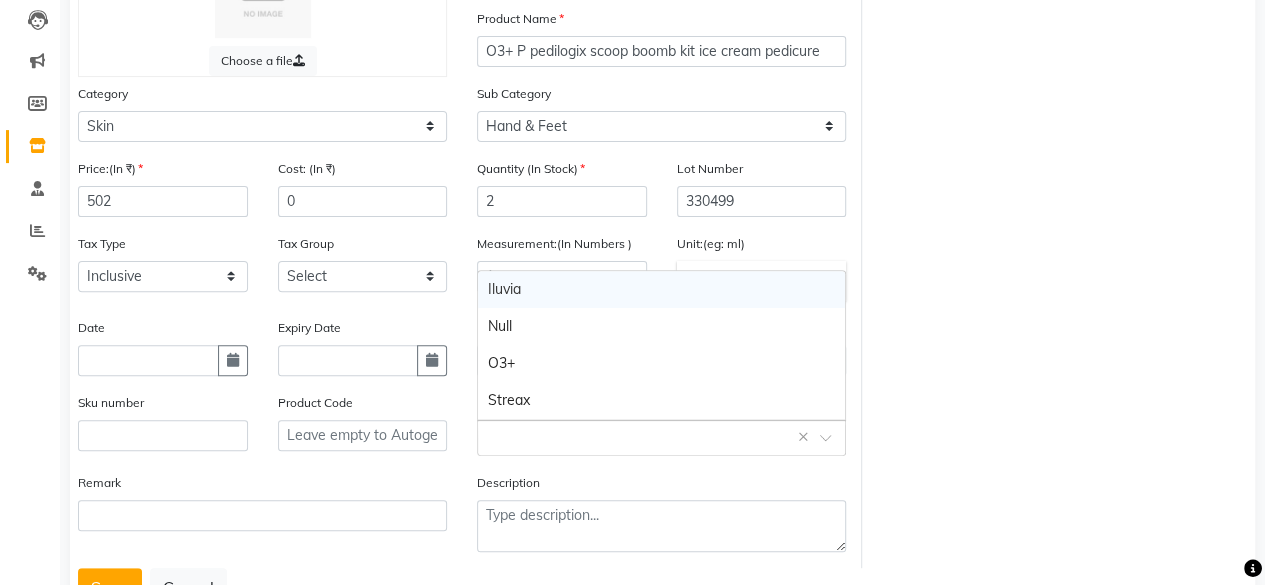 click 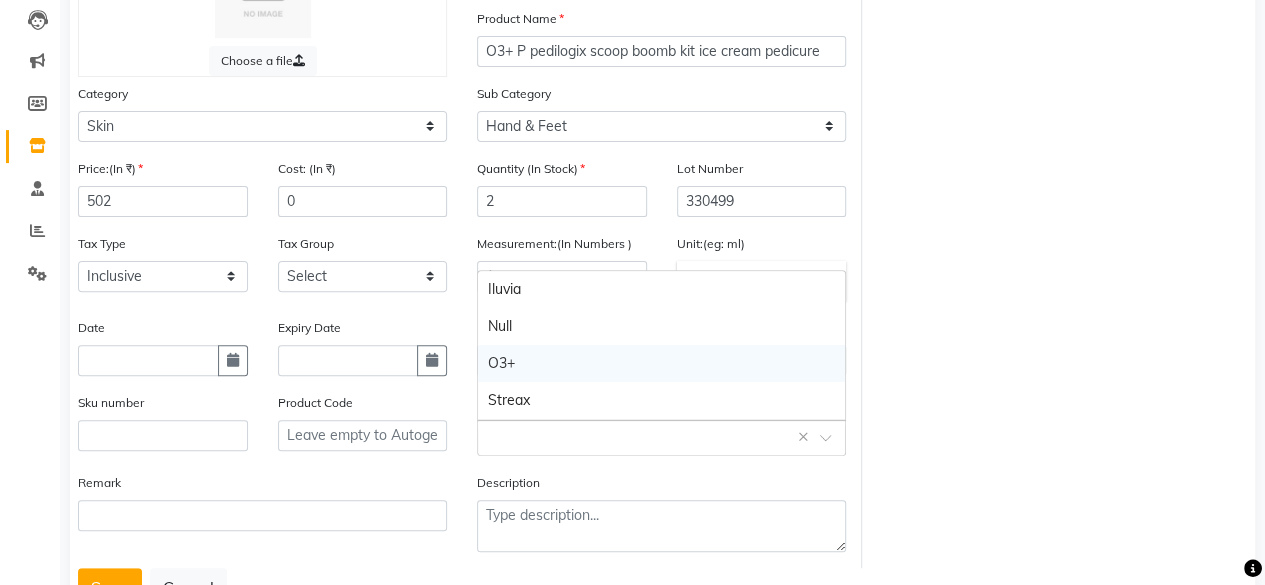 click on "O3+" at bounding box center (661, 363) 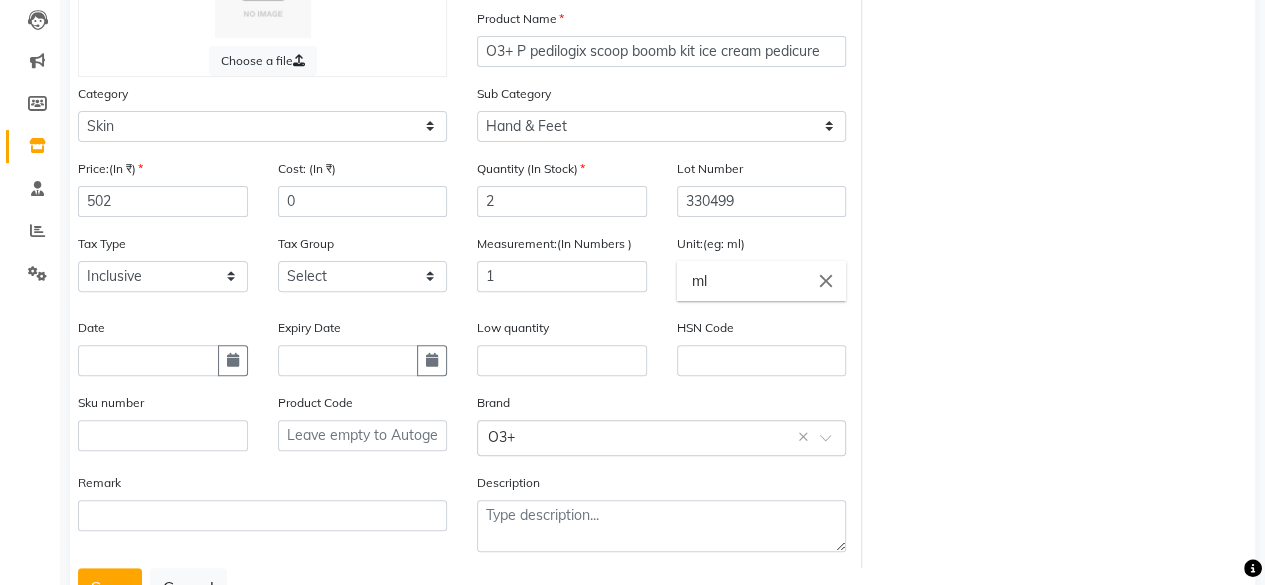 click on "Remark" 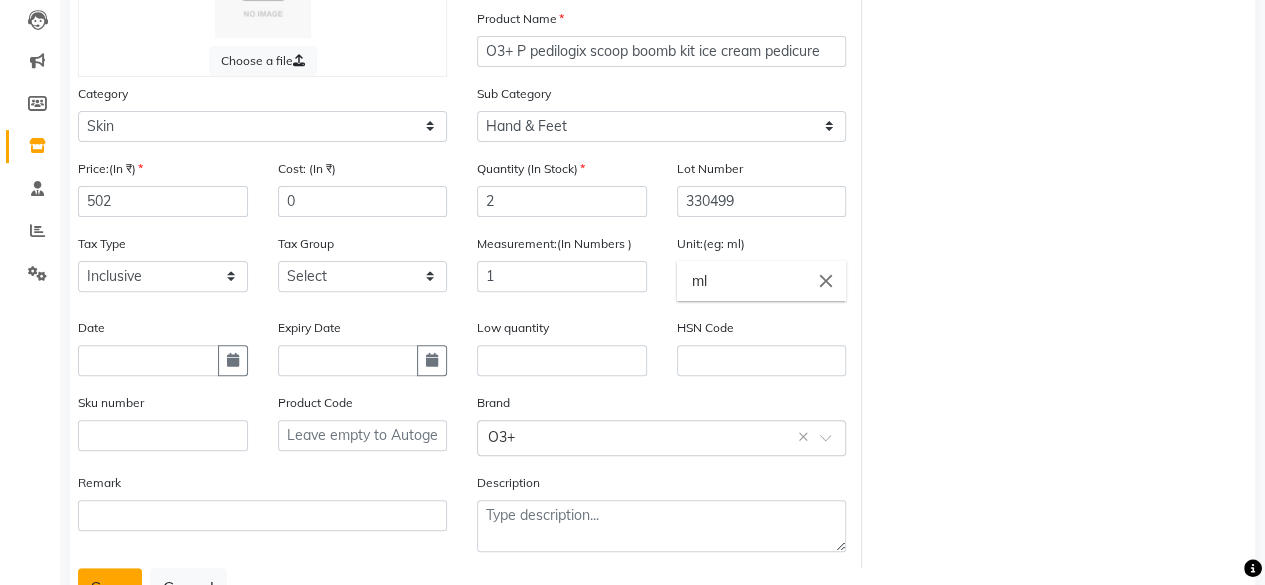 click on "Save" 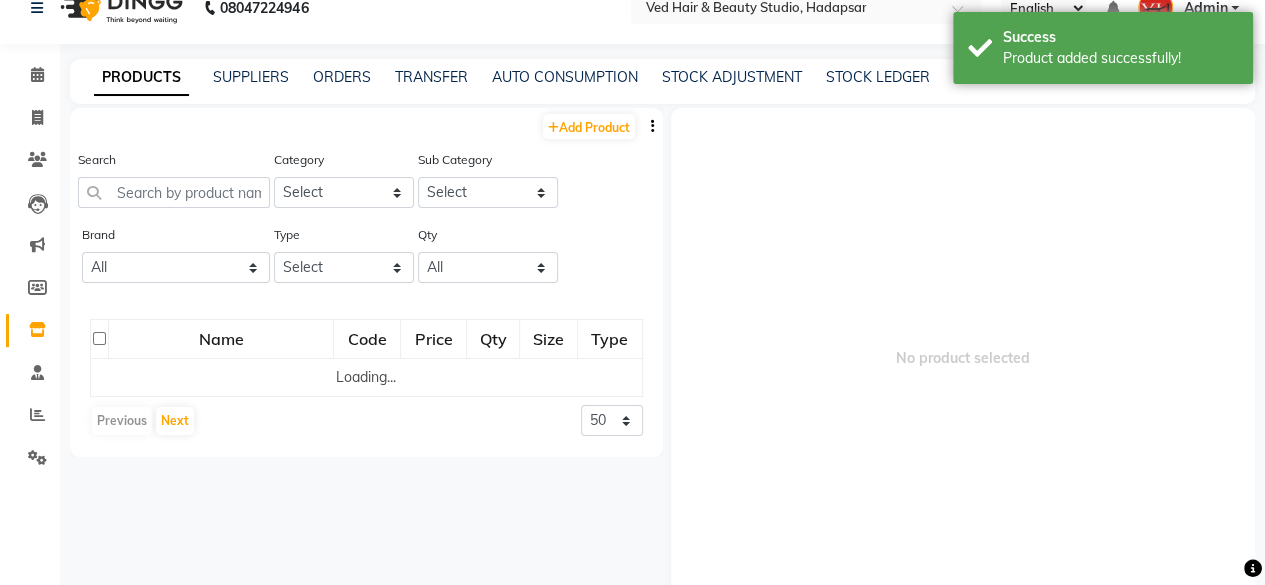 scroll, scrollTop: 0, scrollLeft: 0, axis: both 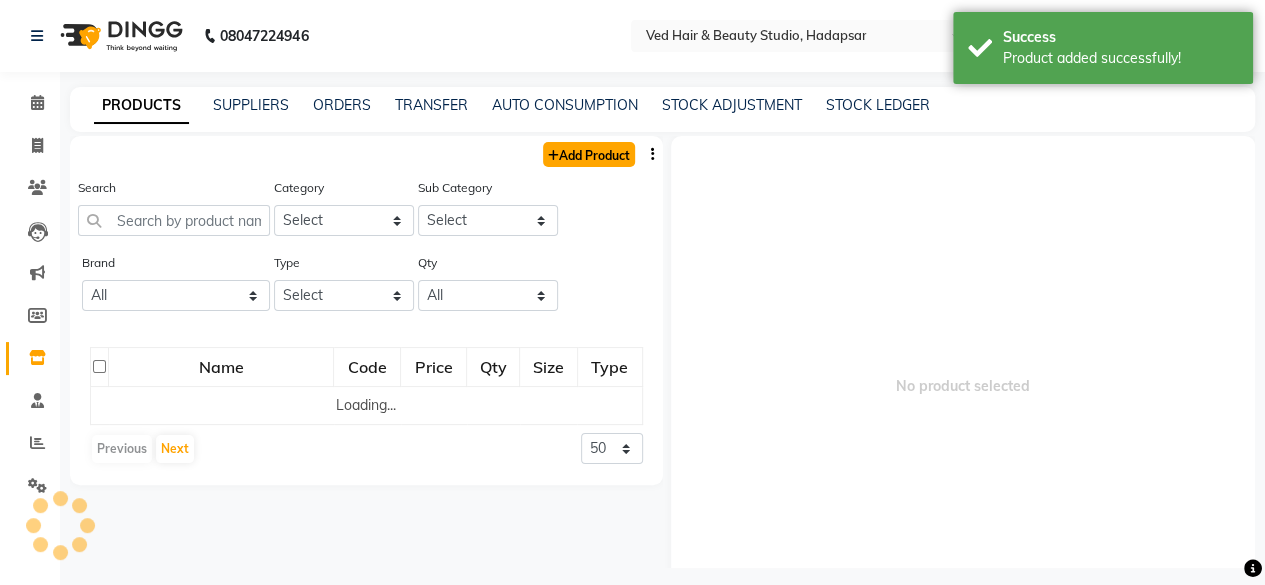 click on "Add Product" 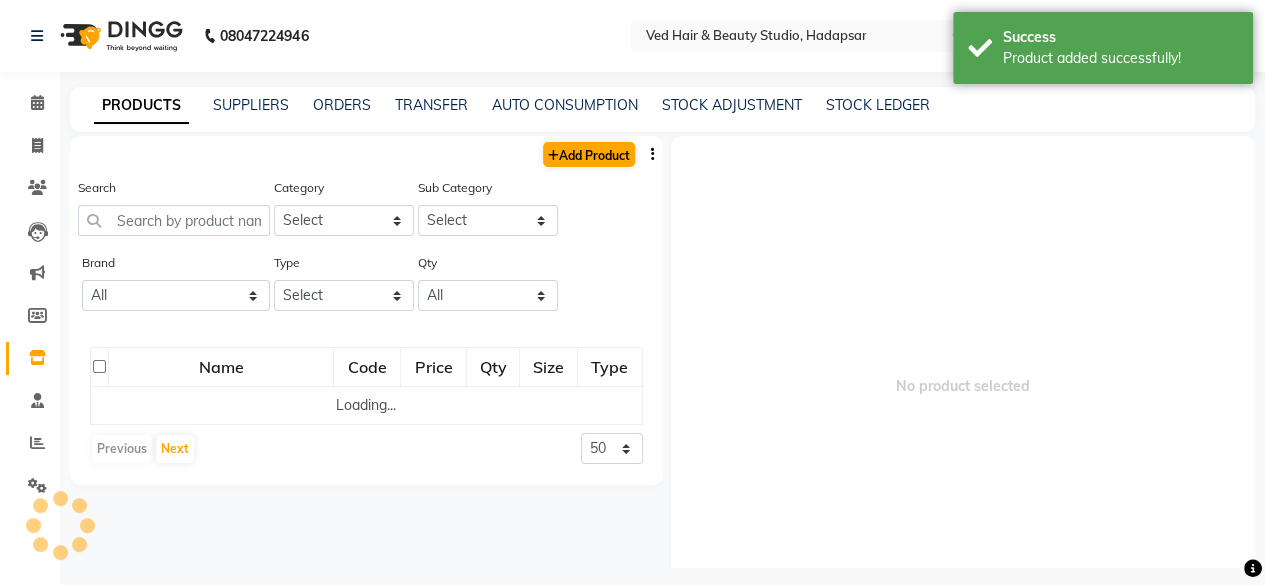 select on "true" 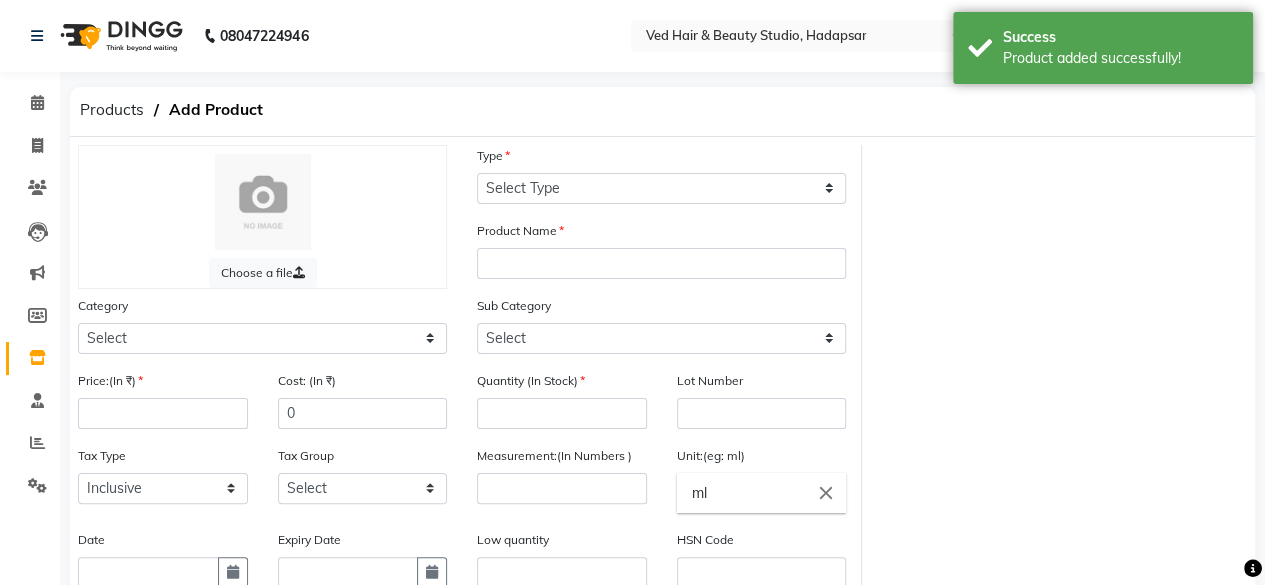 click on "Category Select Hair Skin Makeup Personal Care Appliances [PERSON_NAME] Waxing Disposable Threading Hands and Feet Beauty Planet [MEDICAL_DATA] Cadiveu Casmara Cheryls Loreal Olaplex Other" 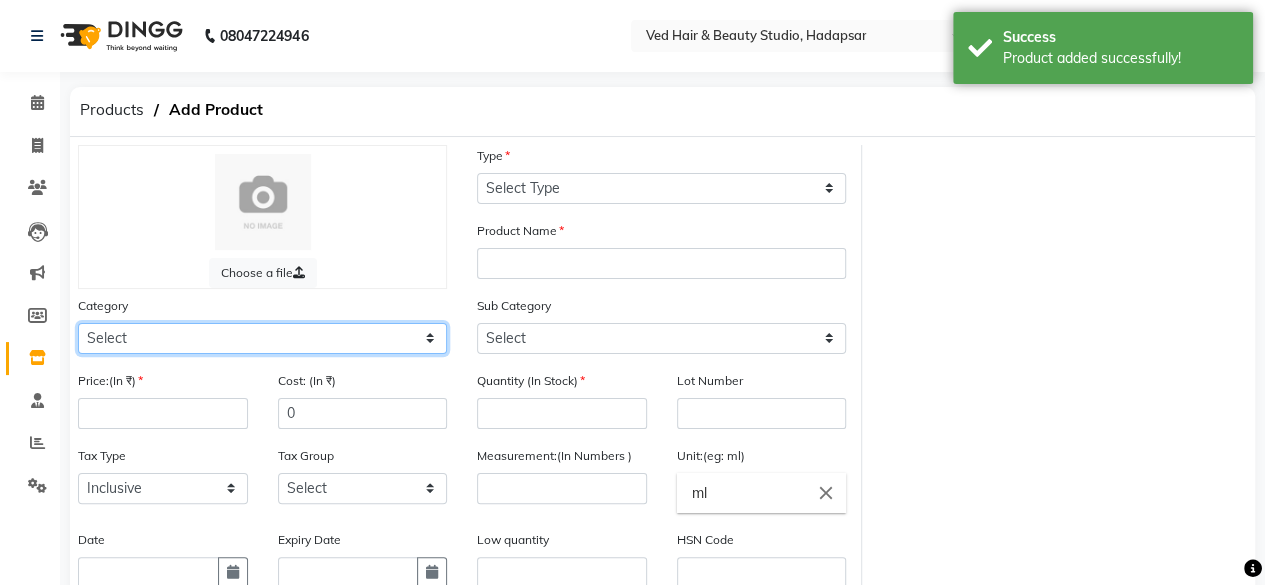 drag, startPoint x: 194, startPoint y: 338, endPoint x: 200, endPoint y: 324, distance: 15.231546 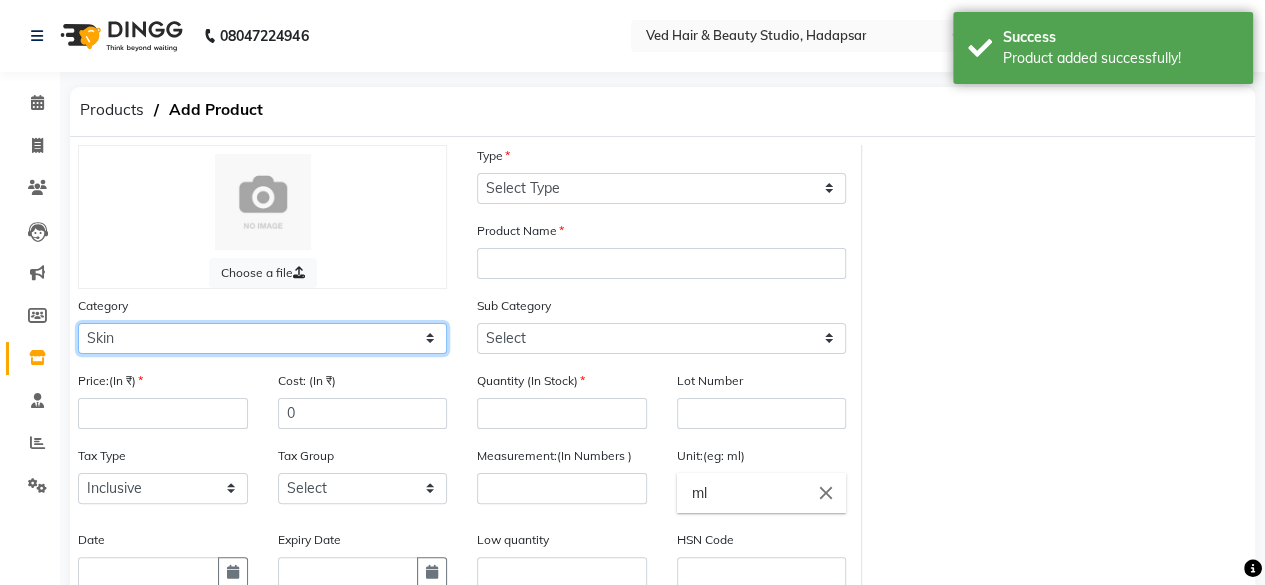 click on "Select Hair Skin Makeup Personal Care Appliances [PERSON_NAME] Waxing Disposable Threading Hands and Feet Beauty Planet [MEDICAL_DATA] Cadiveu Casmara Cheryls Loreal Olaplex Other" 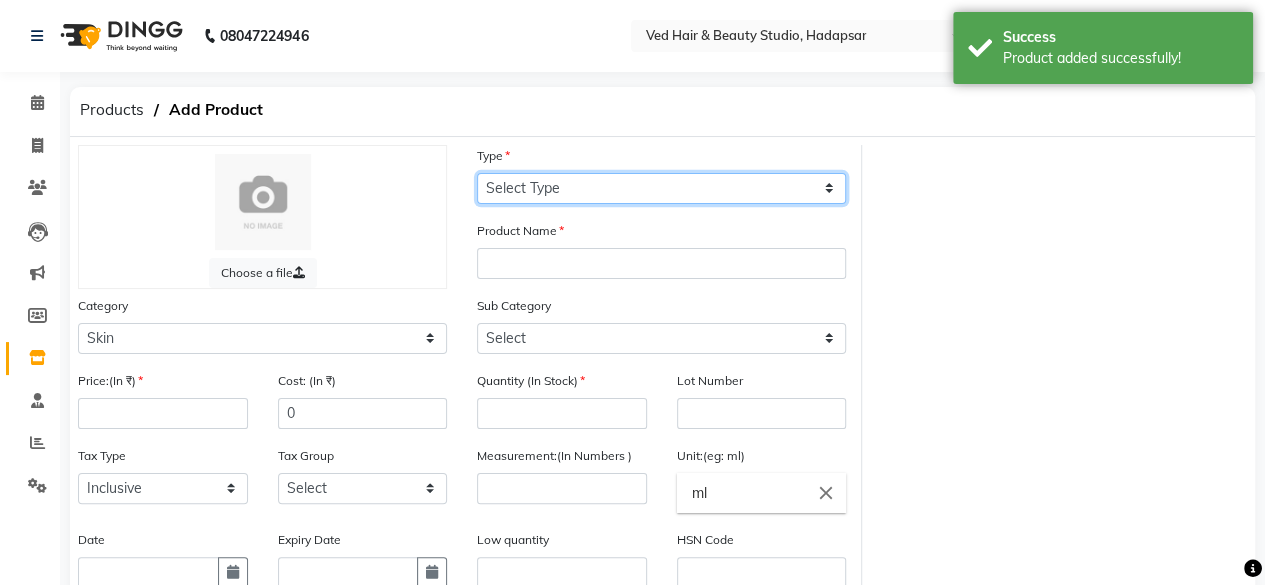 click on "Select Type Both Retail Consumable" 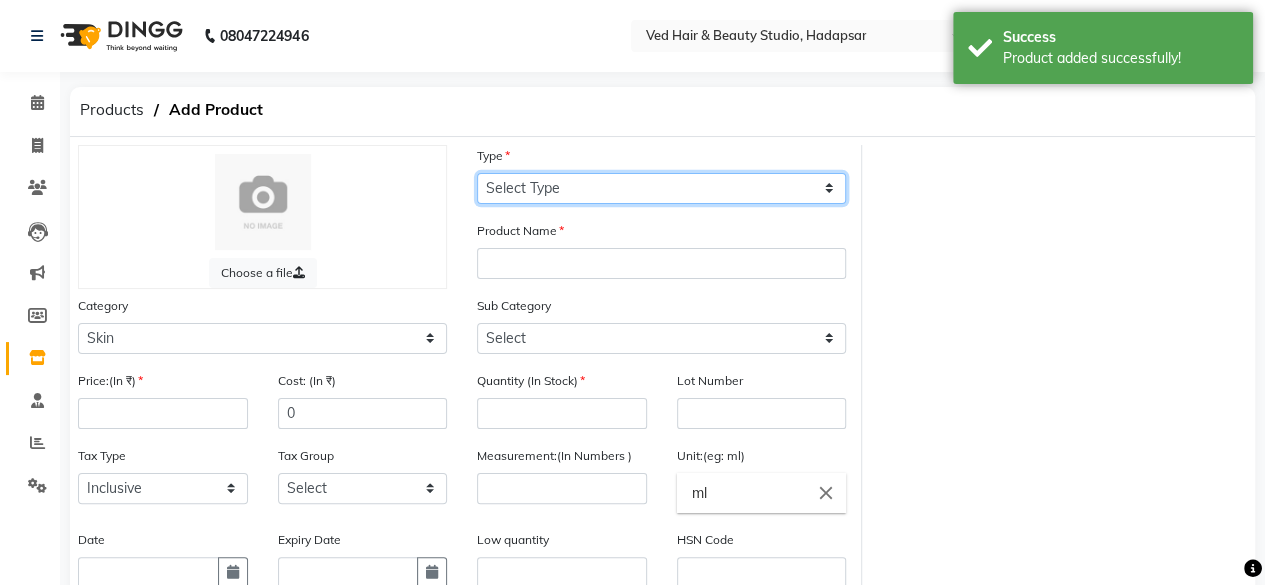 select on "C" 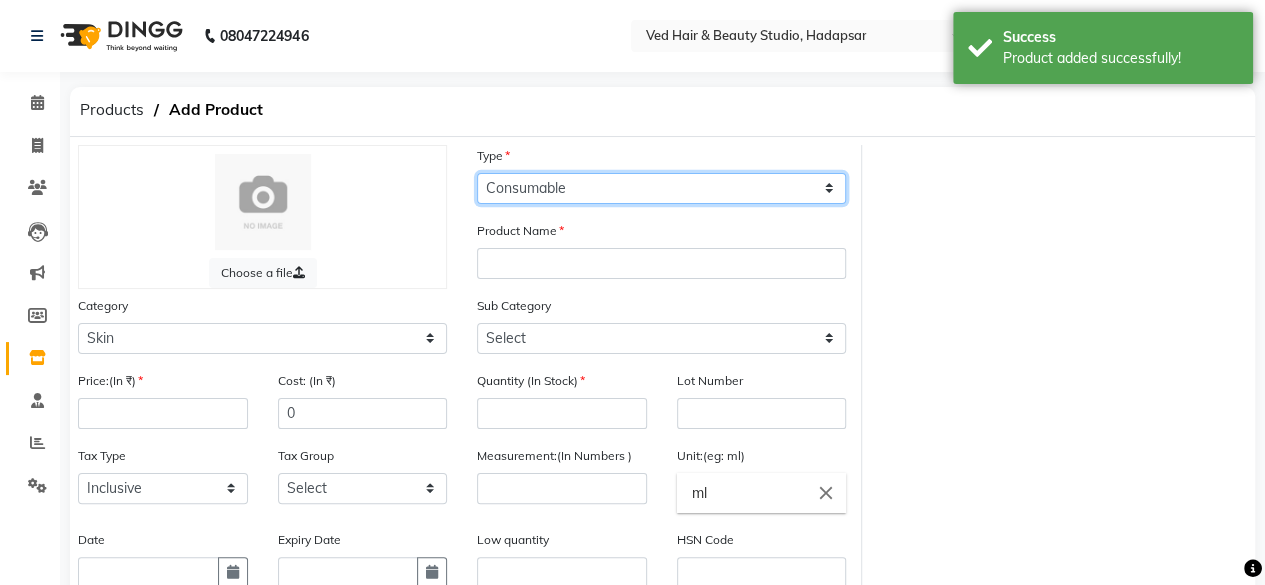 click on "Select Type Both Retail Consumable" 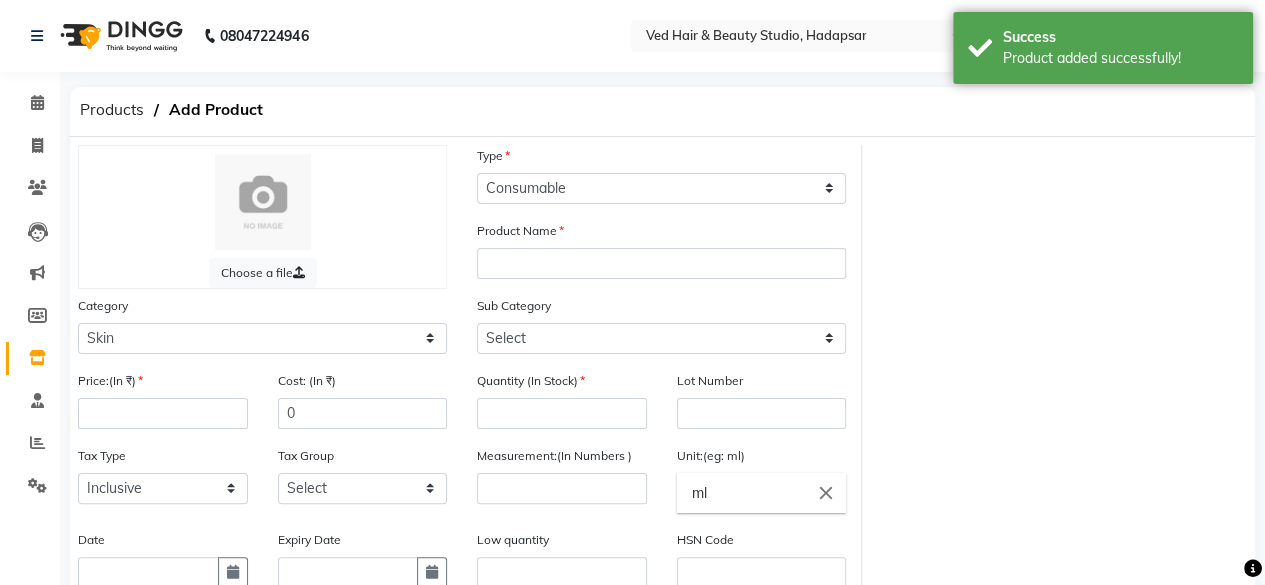 click on "Product Name" 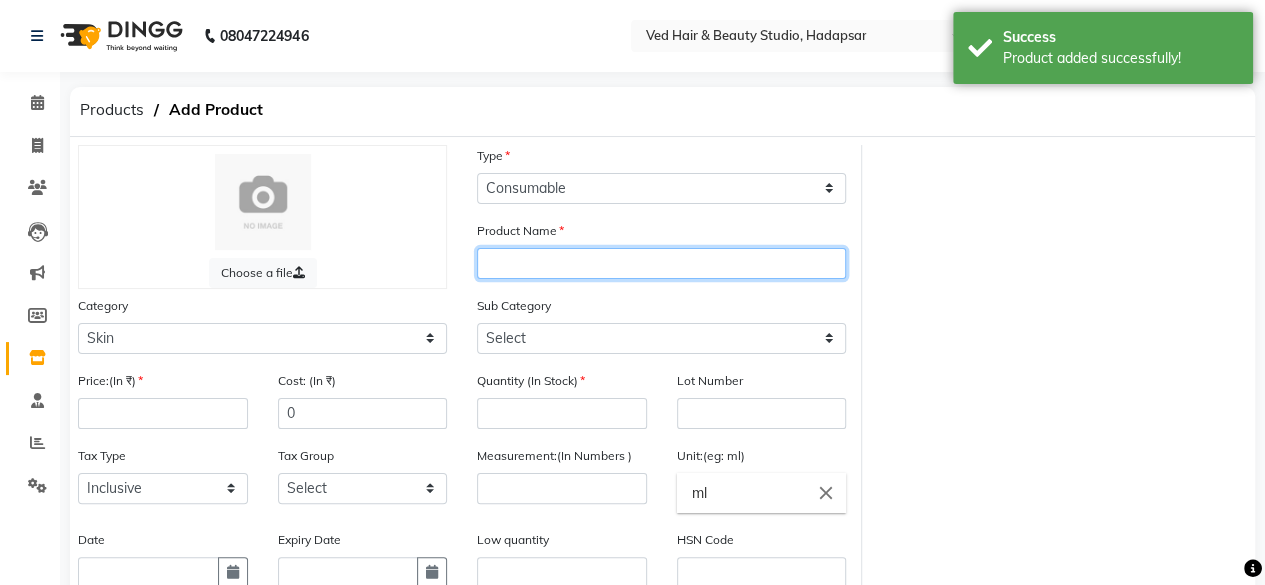 click 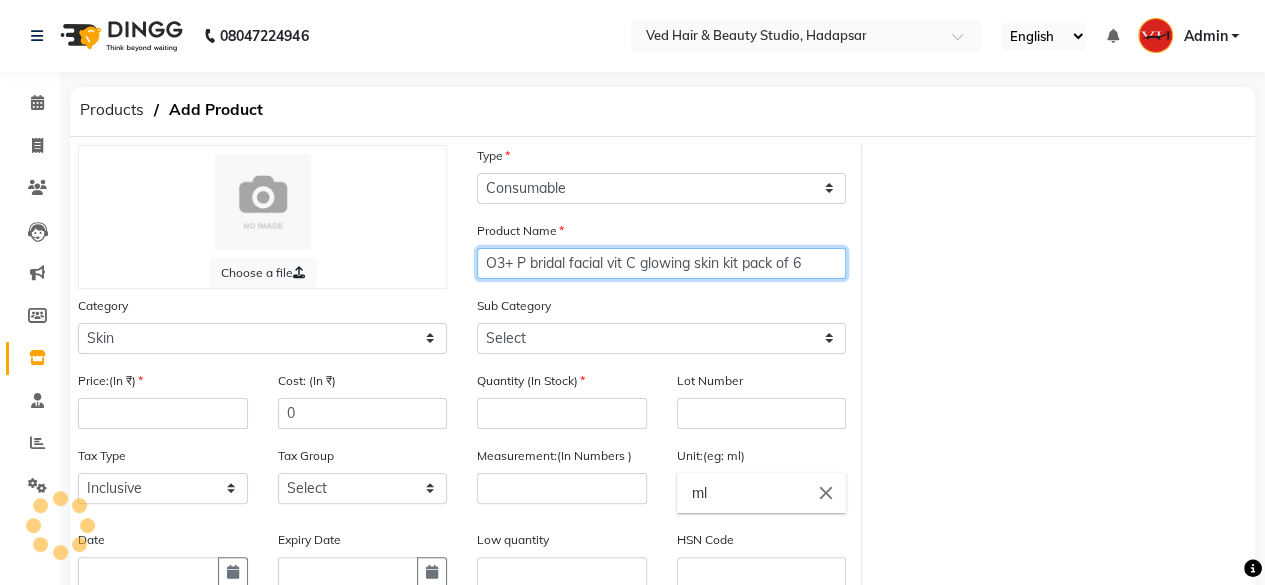type on "O3+ P bridal facial vit C glowing skin kit pack of 6" 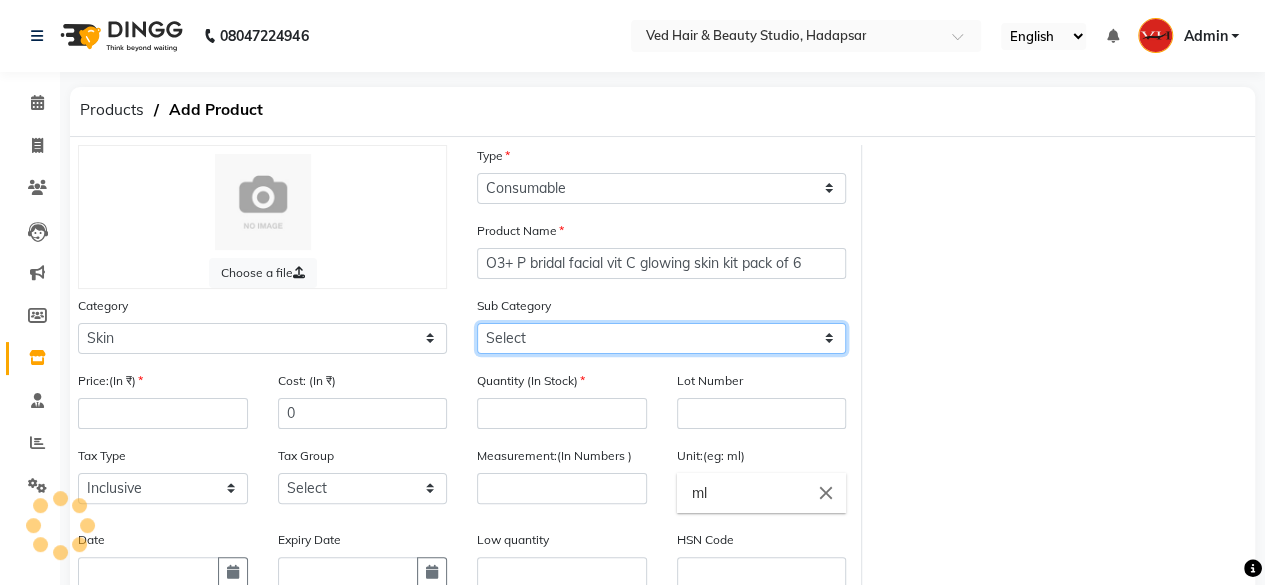 click on "Select Cleanser Facial Moisturiser Serum Toner Sun Care Masks Lip Care Eye Care Body Care Hand & Feet Kit & Combo Treatment Appliances Other Skin" 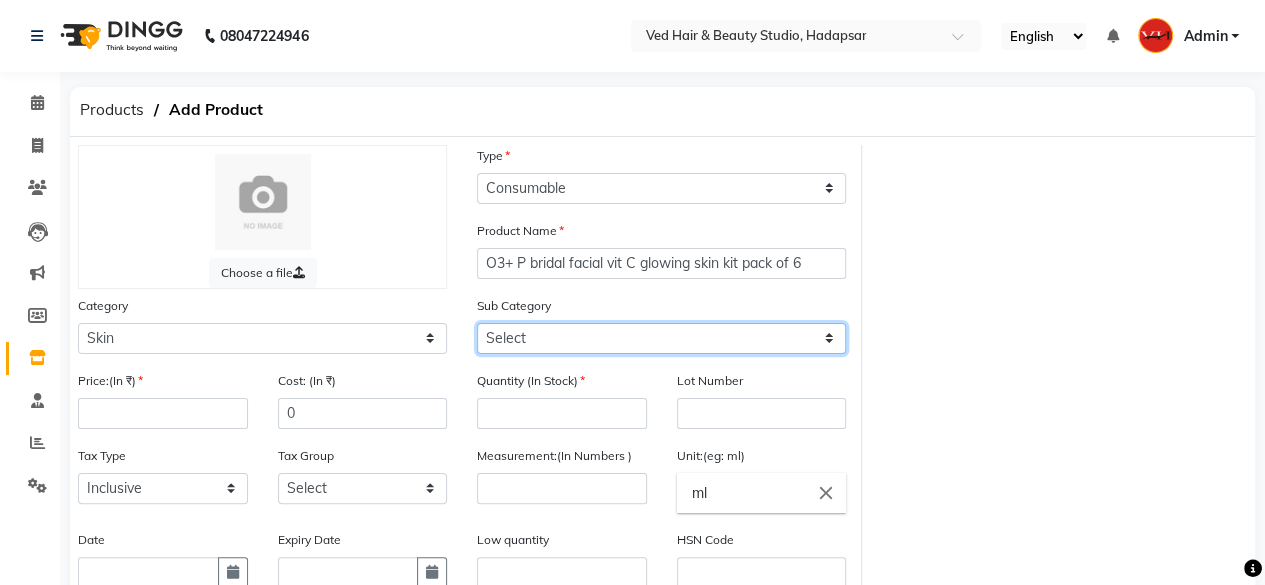 select on "1152" 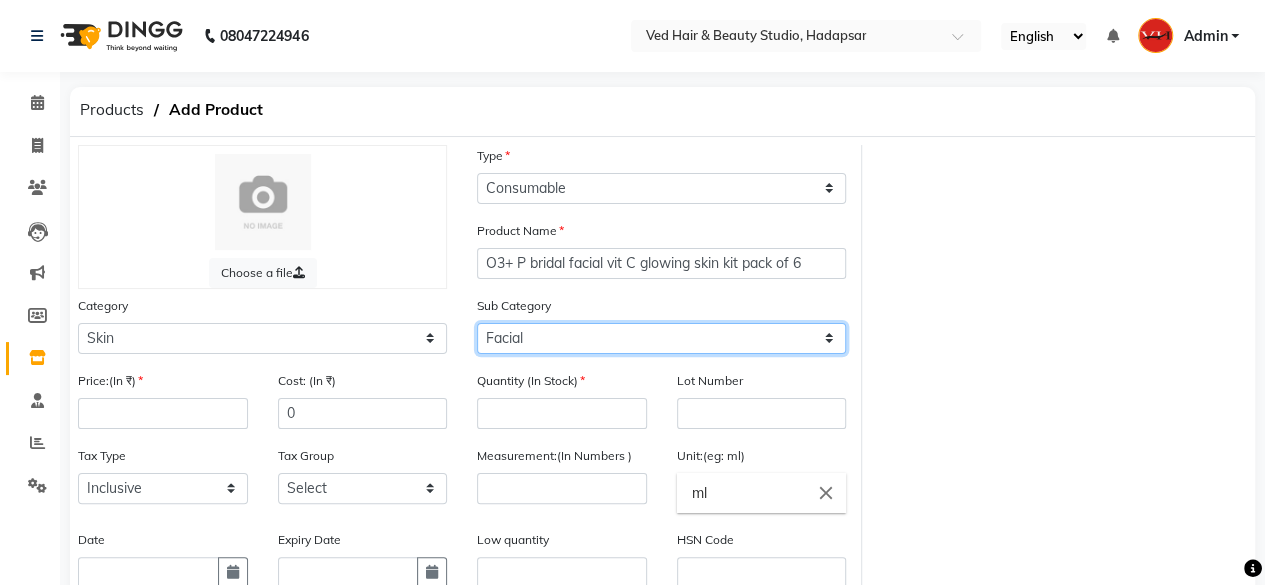 click on "Select Cleanser Facial Moisturiser Serum Toner Sun Care Masks Lip Care Eye Care Body Care Hand & Feet Kit & Combo Treatment Appliances Other Skin" 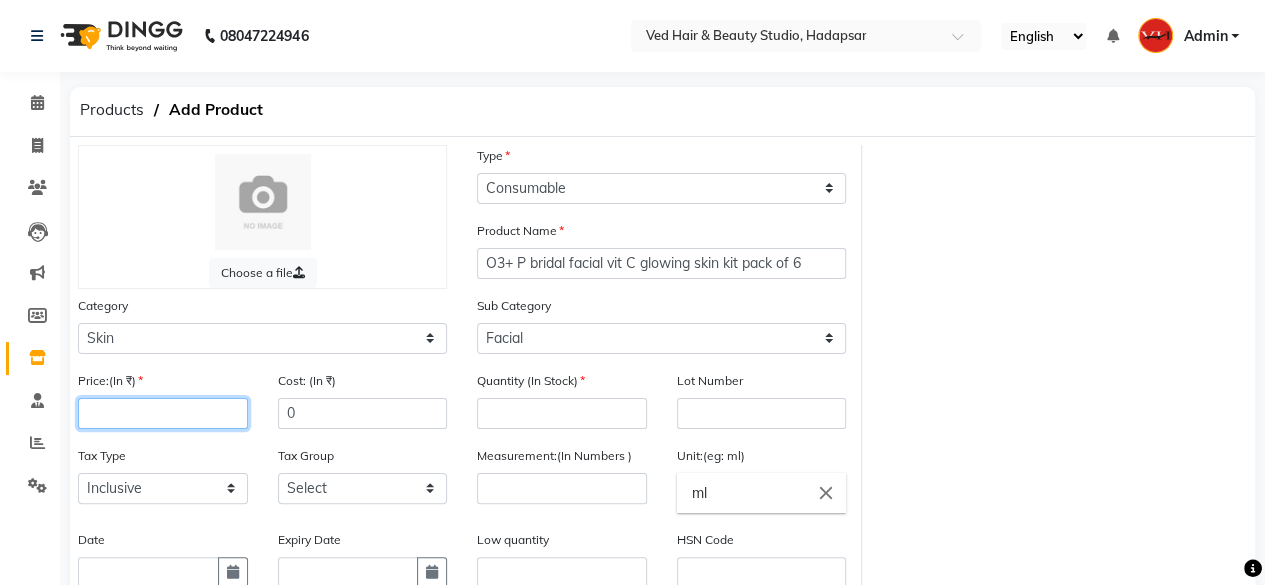 click 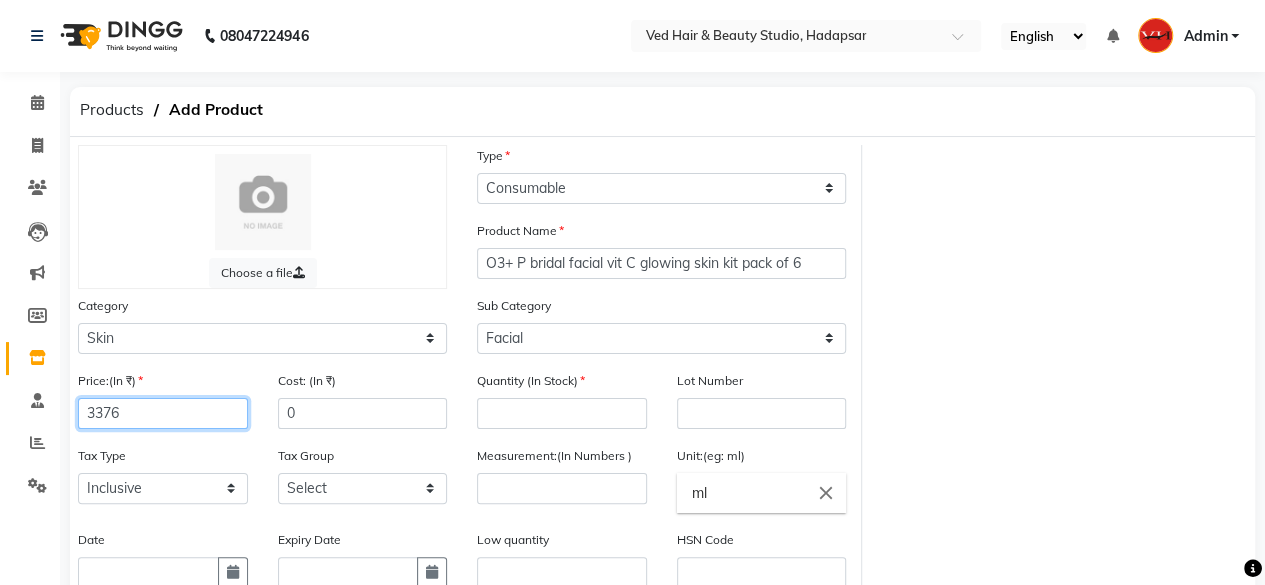 type on "3376" 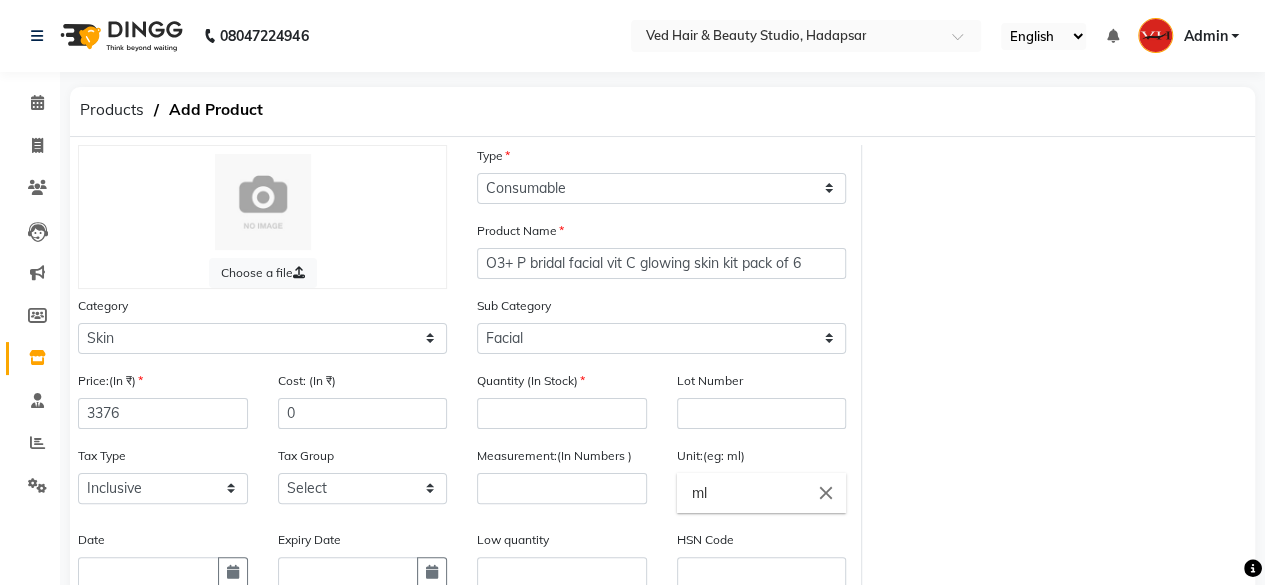 click on "Quantity (In Stock)" 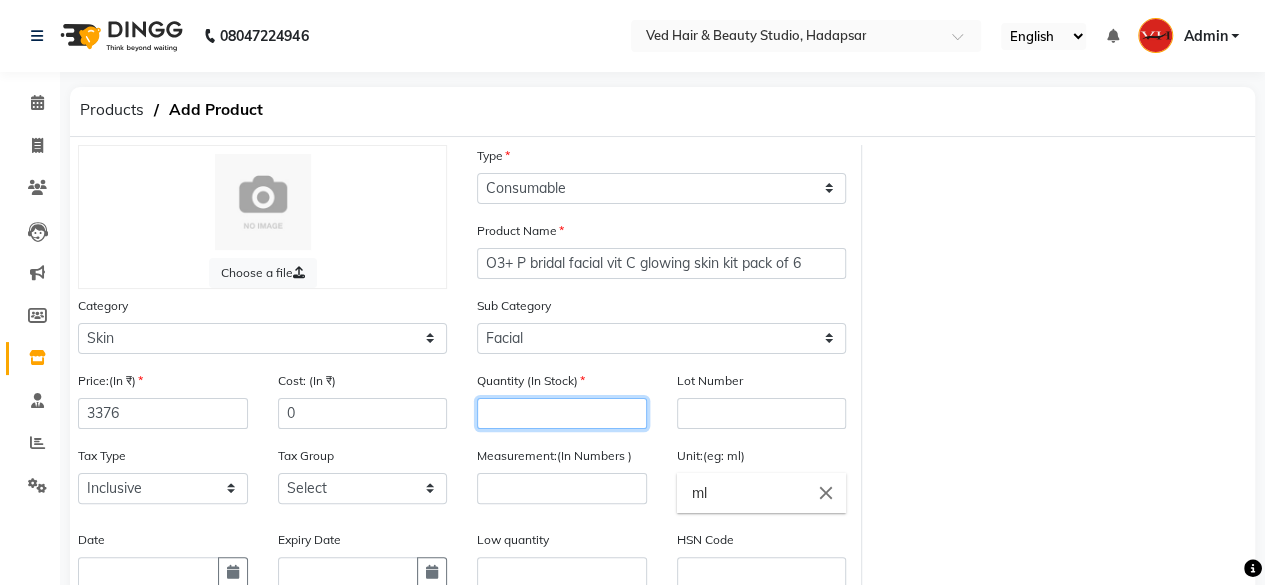 click 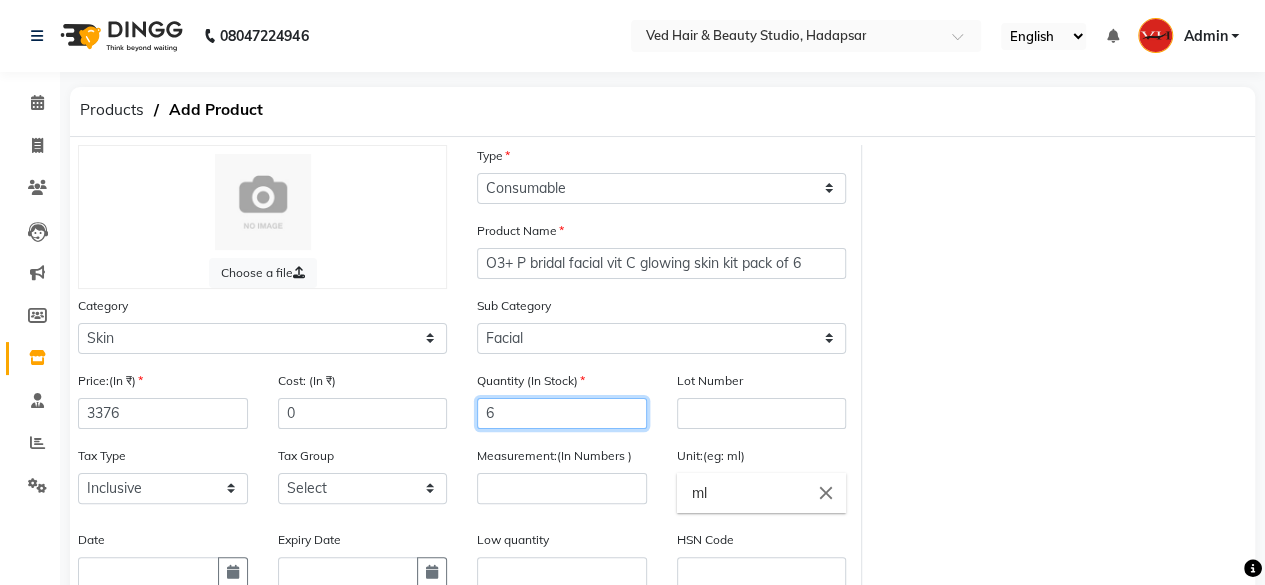type on "6" 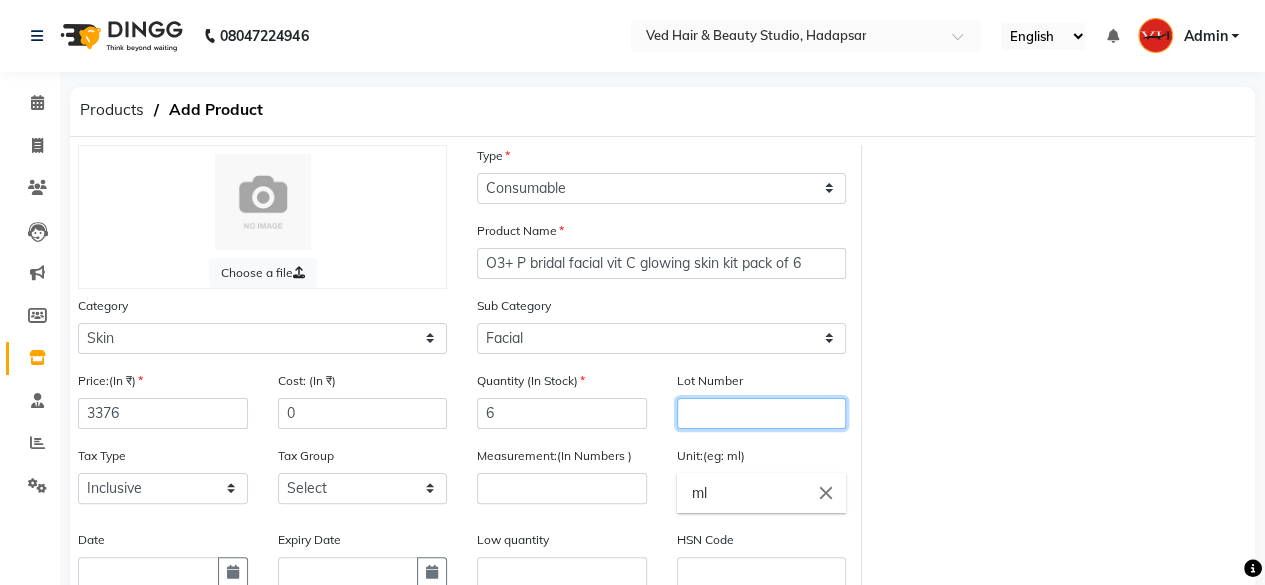 click 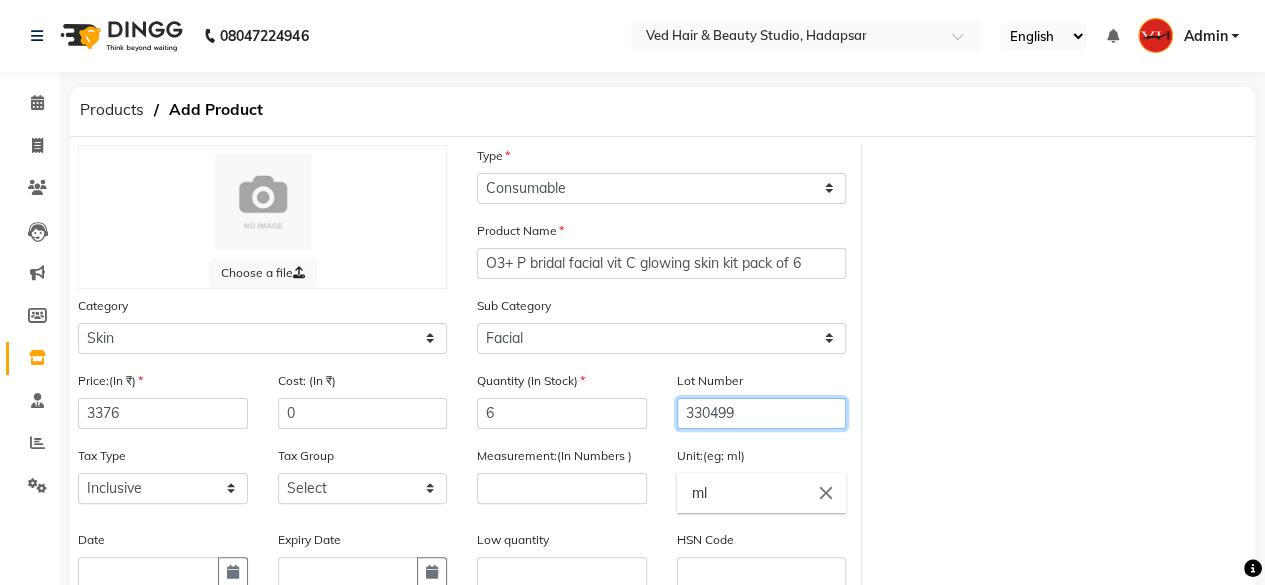 type on "330499" 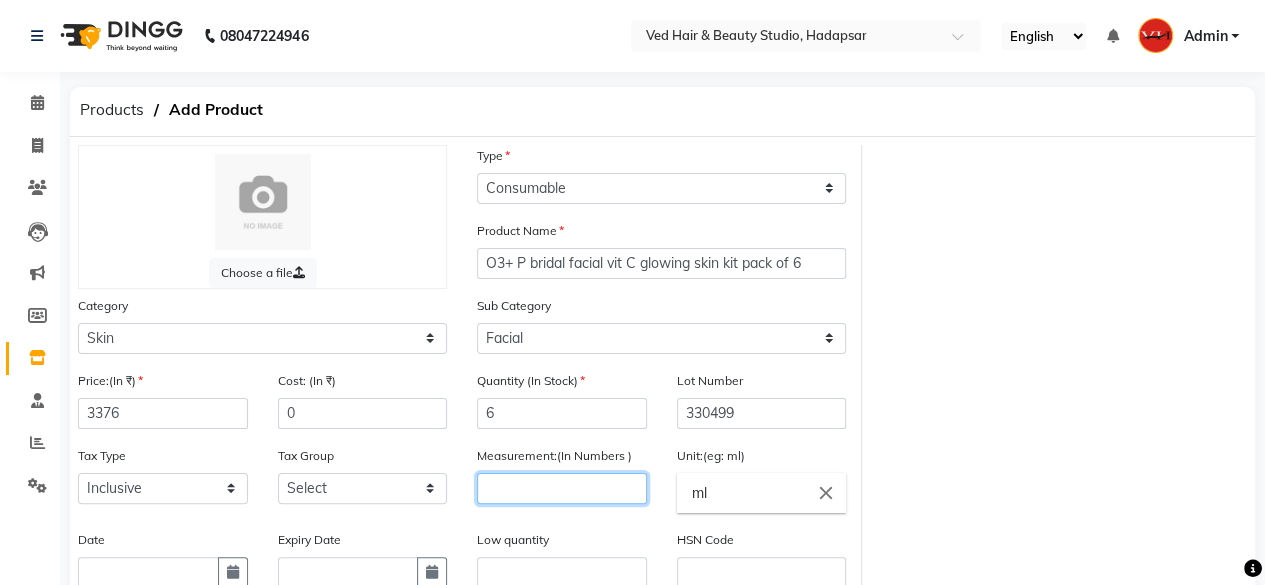 click 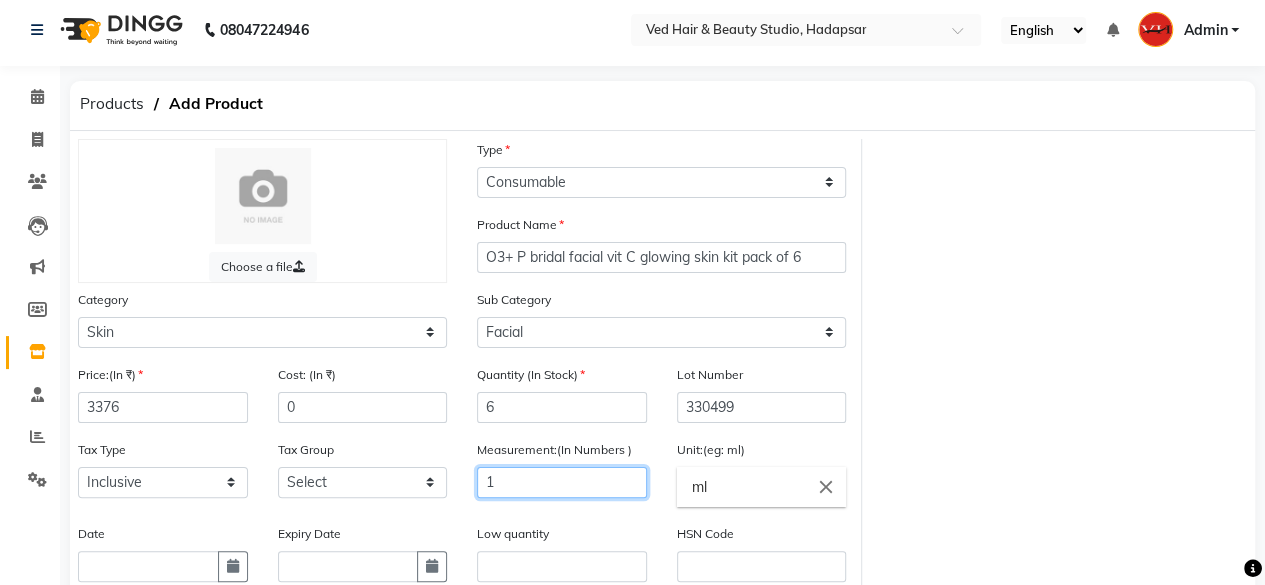 scroll, scrollTop: 288, scrollLeft: 0, axis: vertical 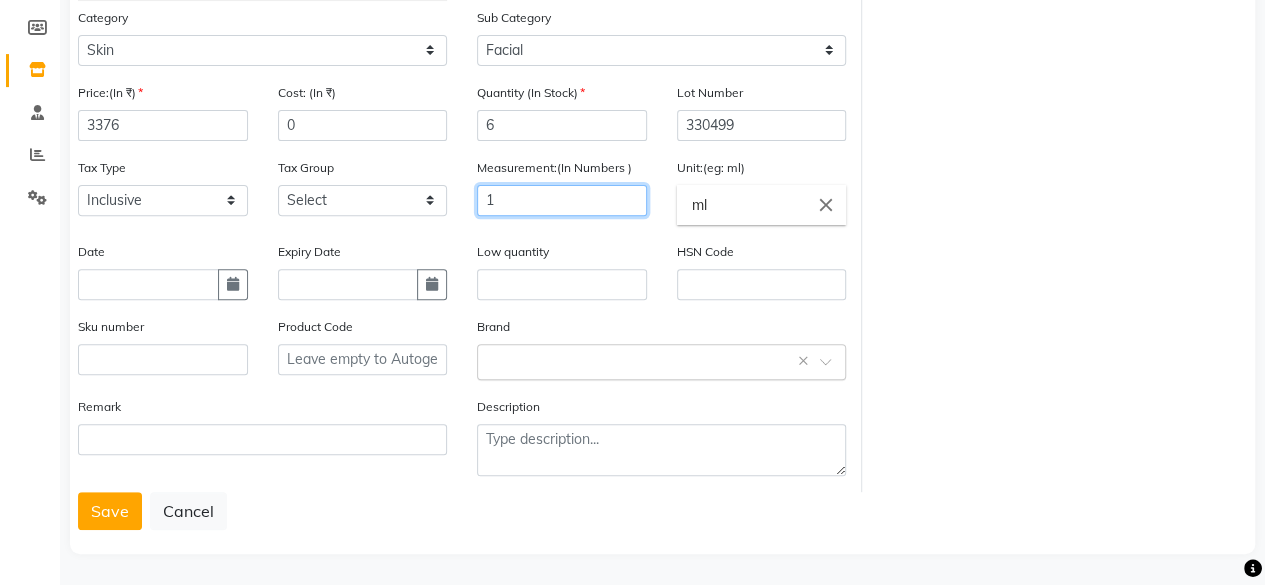 type on "1" 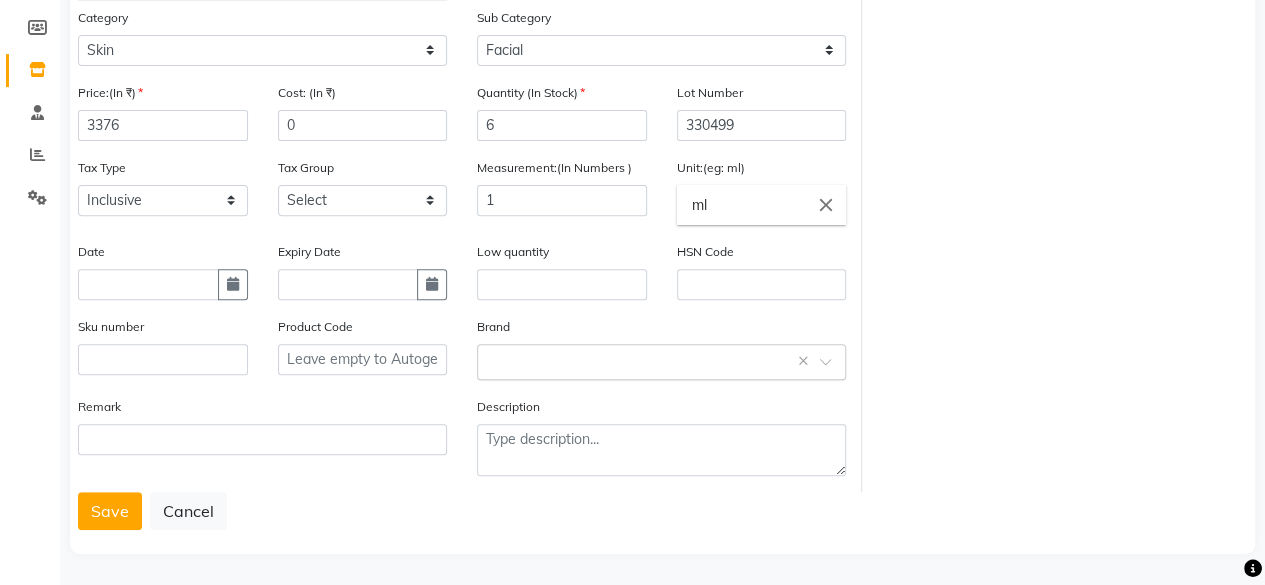 click 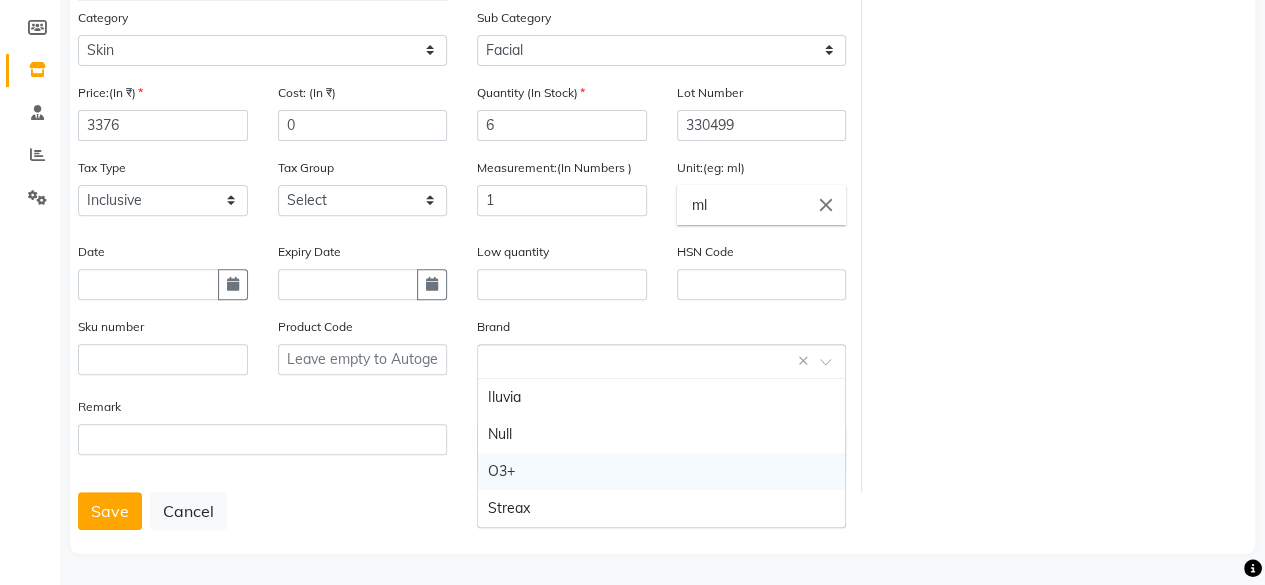 click on "O3+" at bounding box center (661, 471) 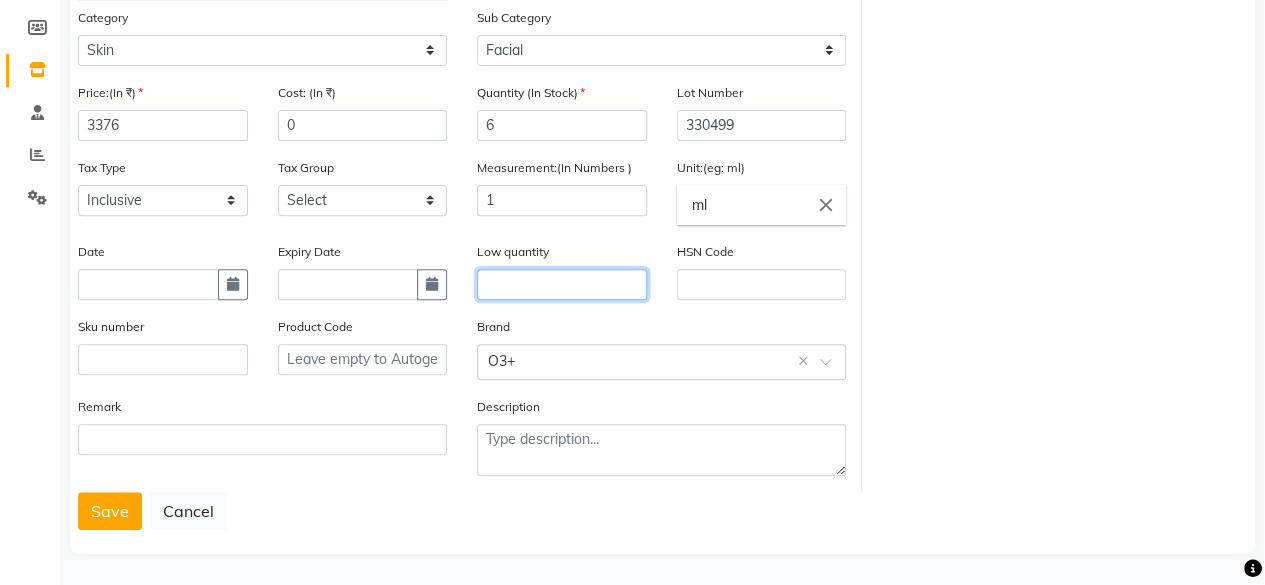 click 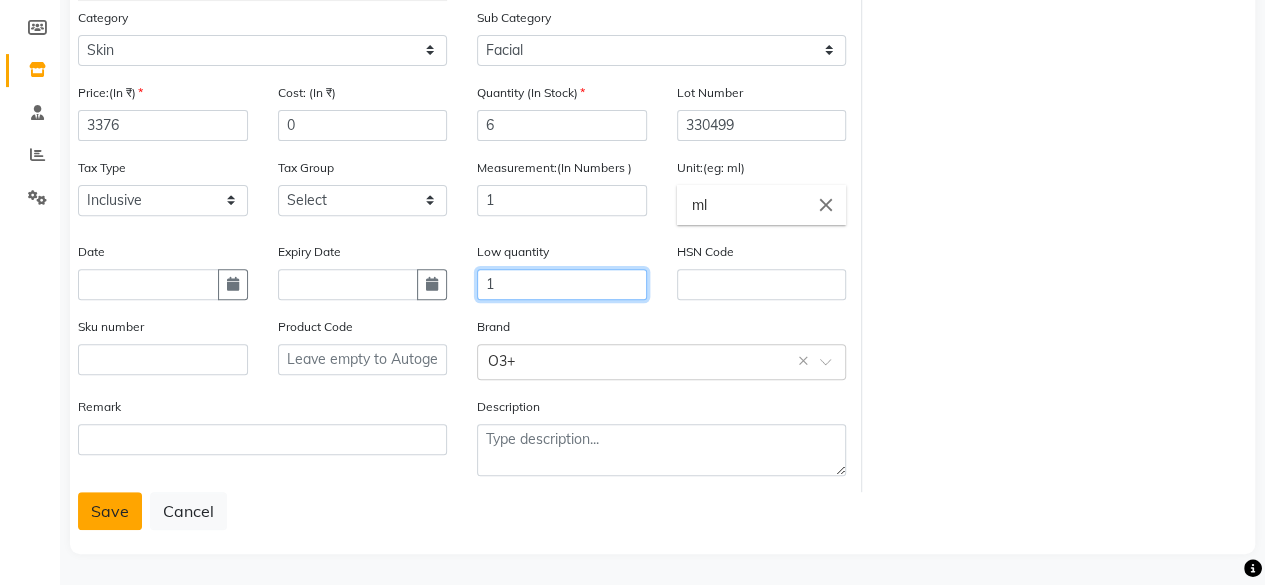 type on "1" 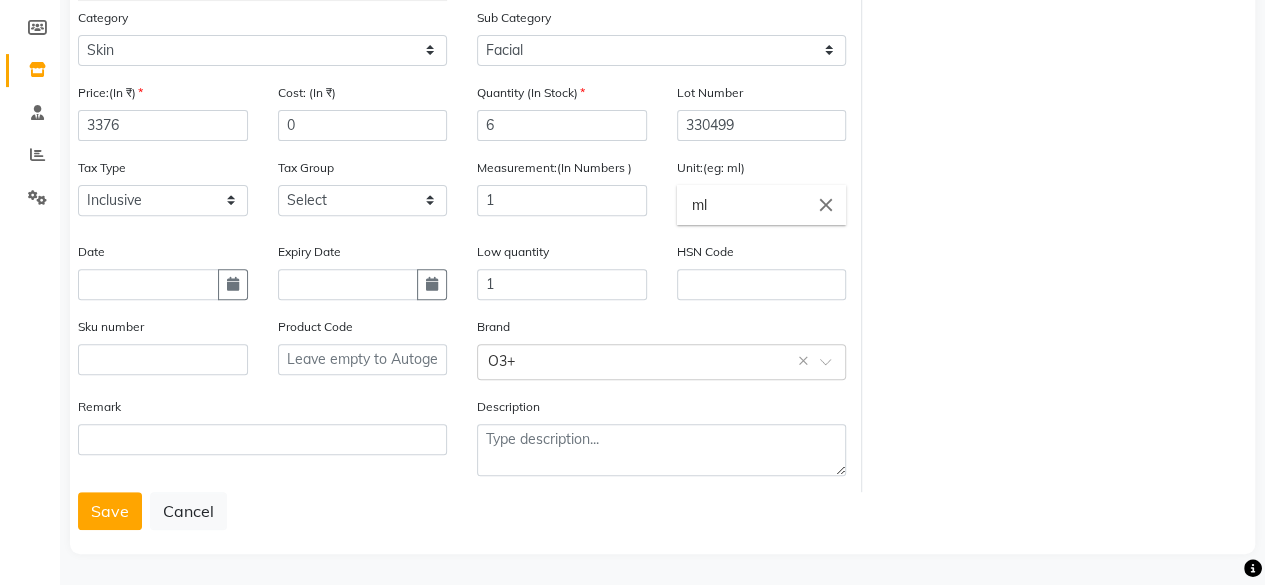 drag, startPoint x: 118, startPoint y: 508, endPoint x: 124, endPoint y: 495, distance: 14.3178215 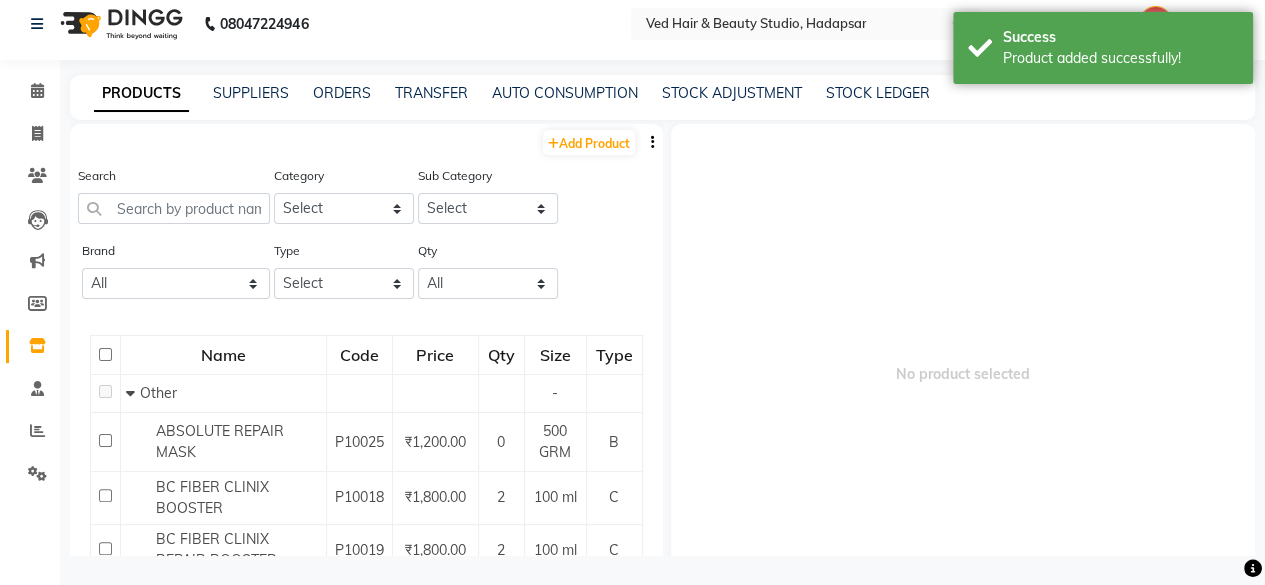 scroll, scrollTop: 0, scrollLeft: 0, axis: both 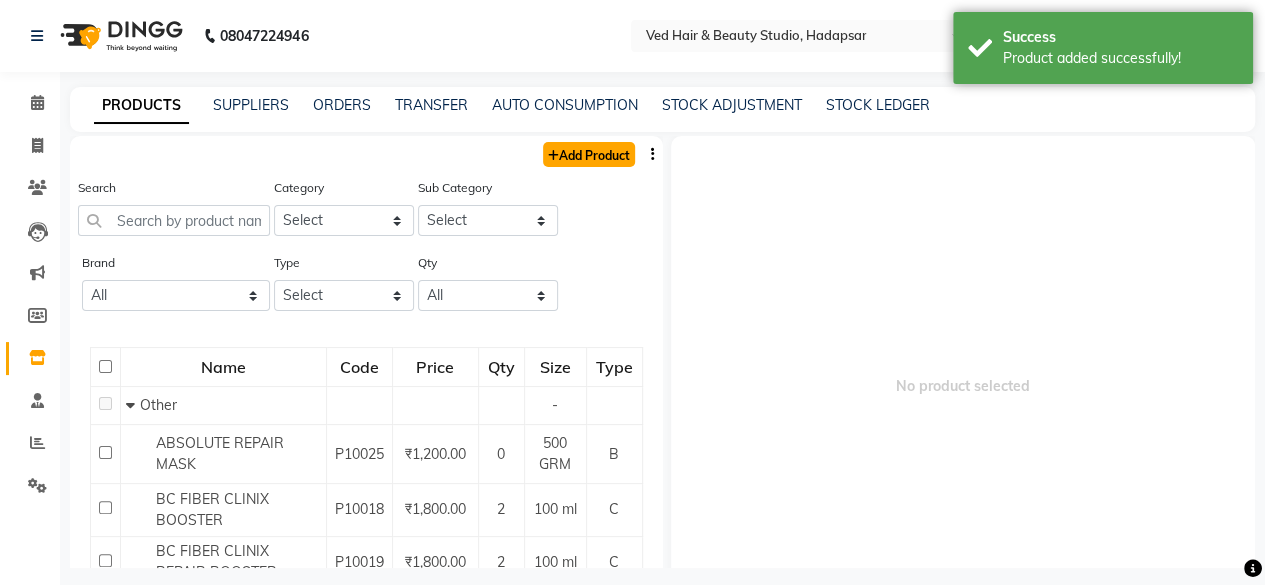 click on "Add Product" 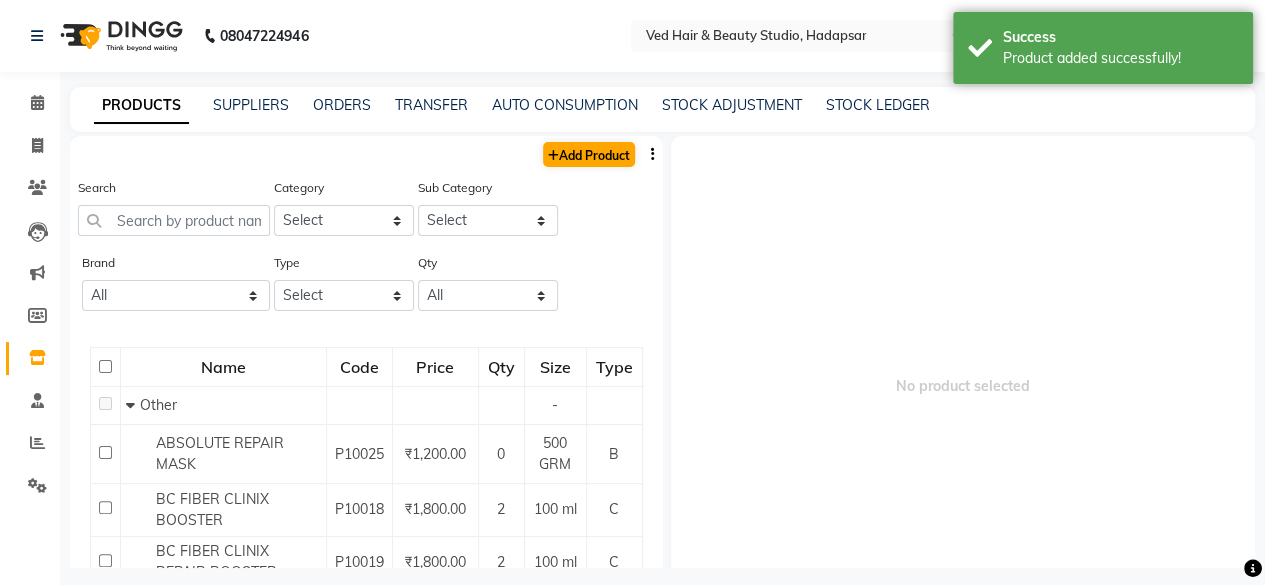 select on "true" 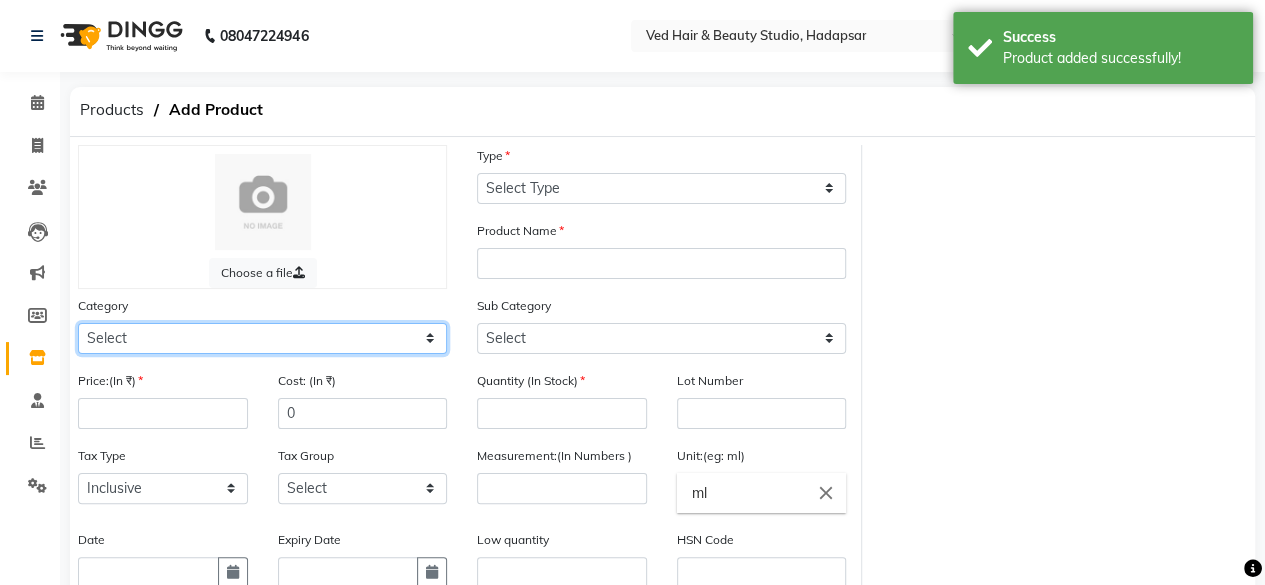 click on "Select Hair Skin Makeup Personal Care Appliances [PERSON_NAME] Waxing Disposable Threading Hands and Feet Beauty Planet [MEDICAL_DATA] Cadiveu Casmara Cheryls Loreal Olaplex Other" 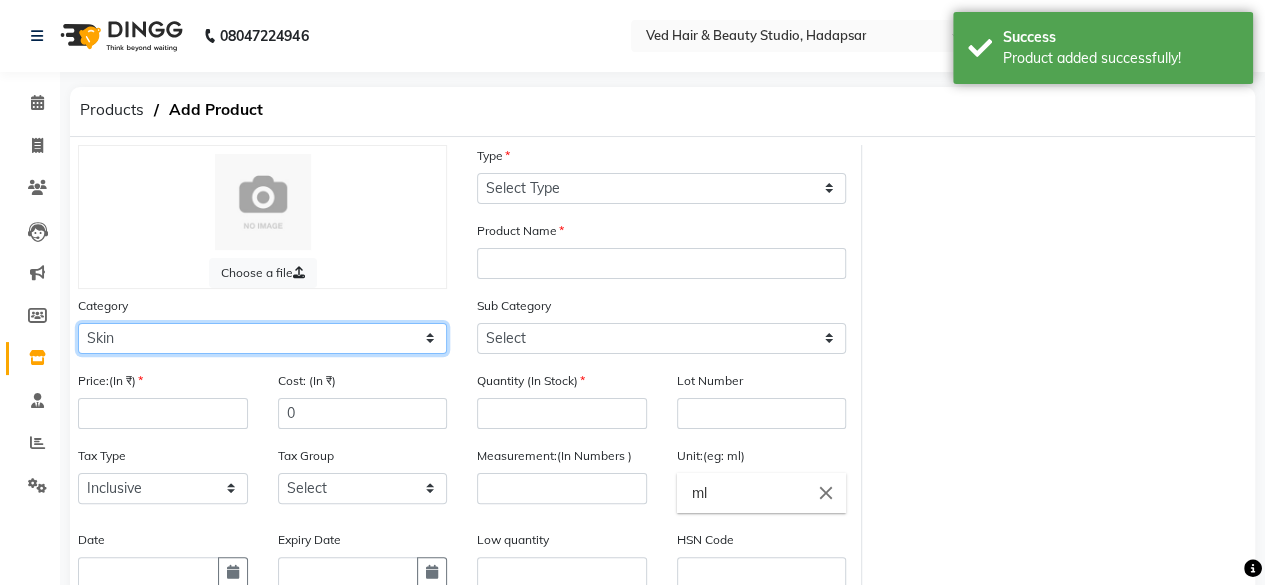 click on "Select Hair Skin Makeup Personal Care Appliances [PERSON_NAME] Waxing Disposable Threading Hands and Feet Beauty Planet [MEDICAL_DATA] Cadiveu Casmara Cheryls Loreal Olaplex Other" 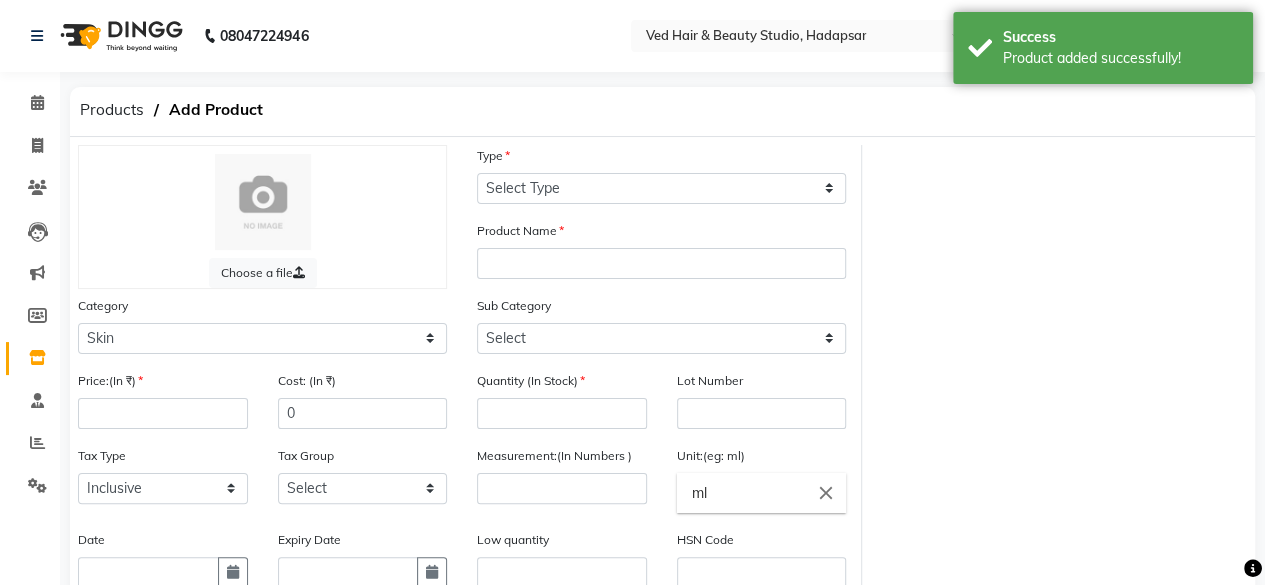 click on "Type Select Type Both Retail Consumable" 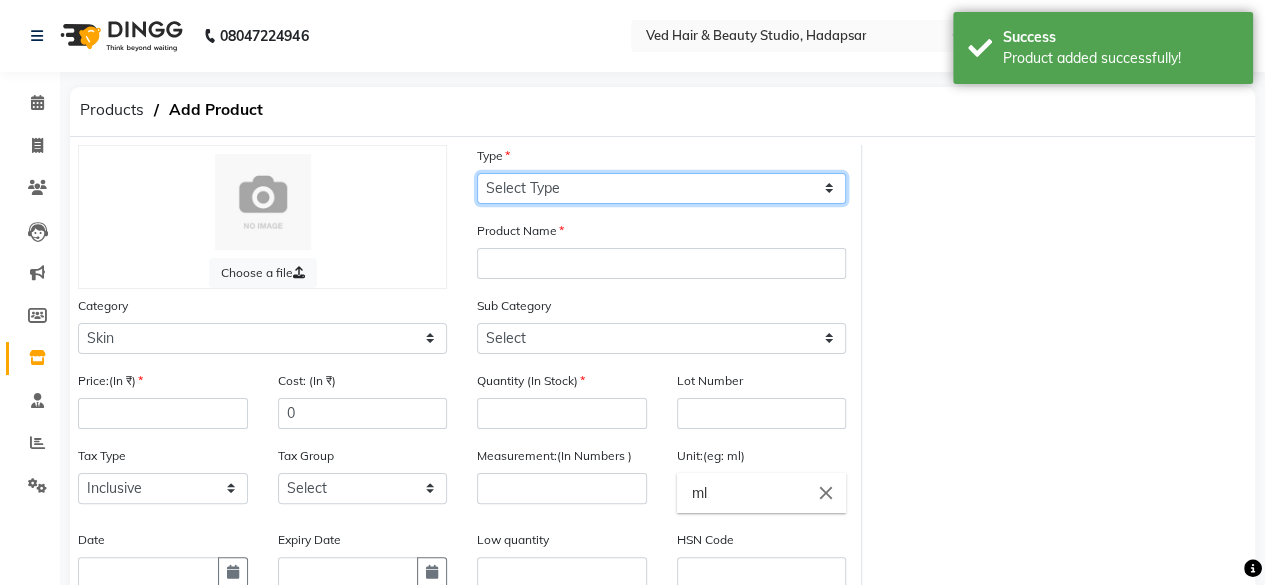 click on "Select Type Both Retail Consumable" 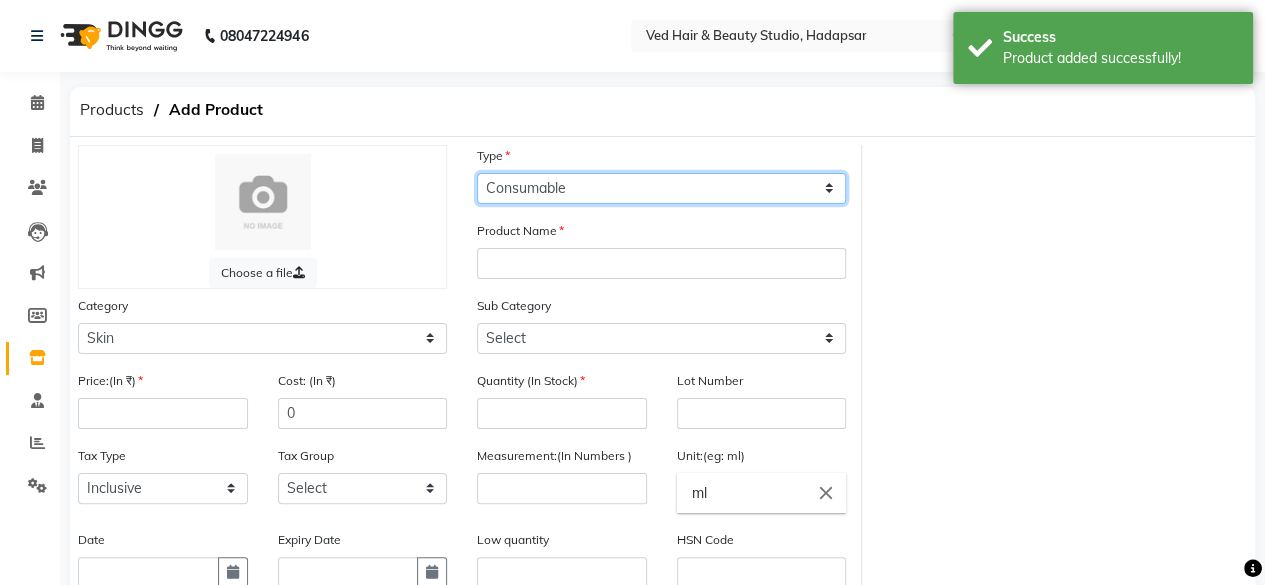 click on "Select Type Both Retail Consumable" 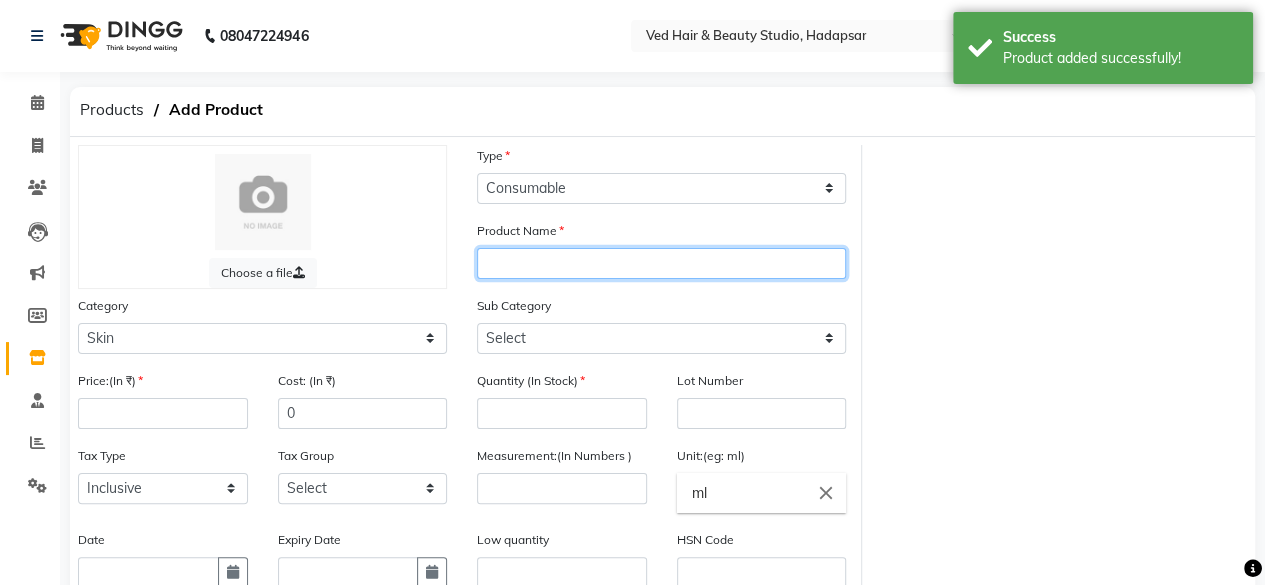 click 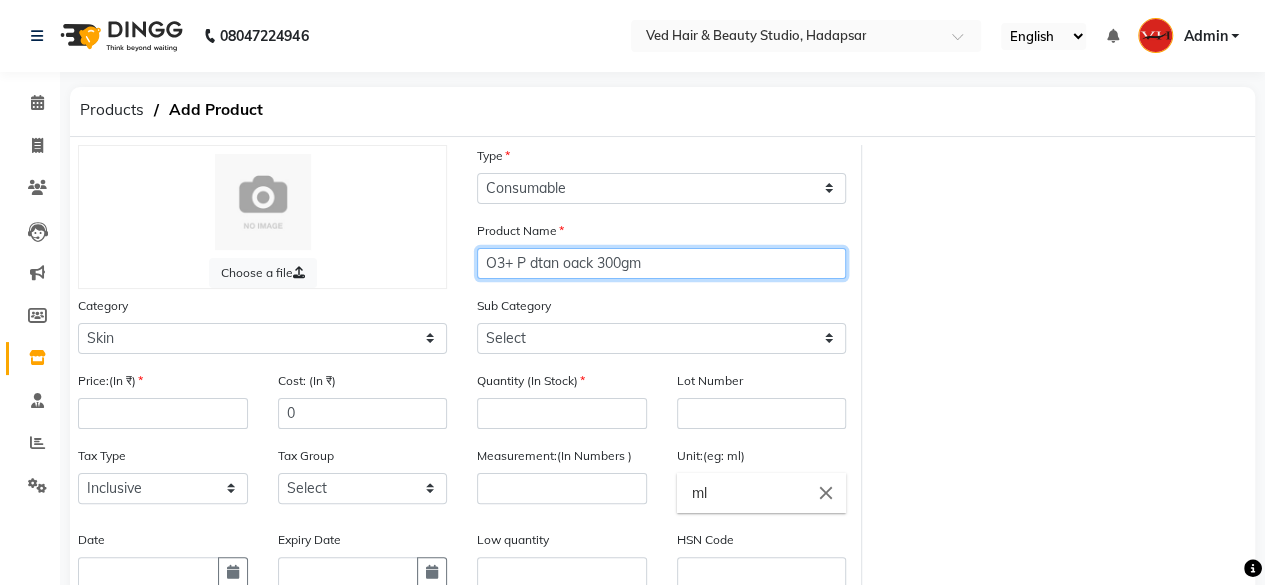 type on "O3+ P dtan oack 300gm" 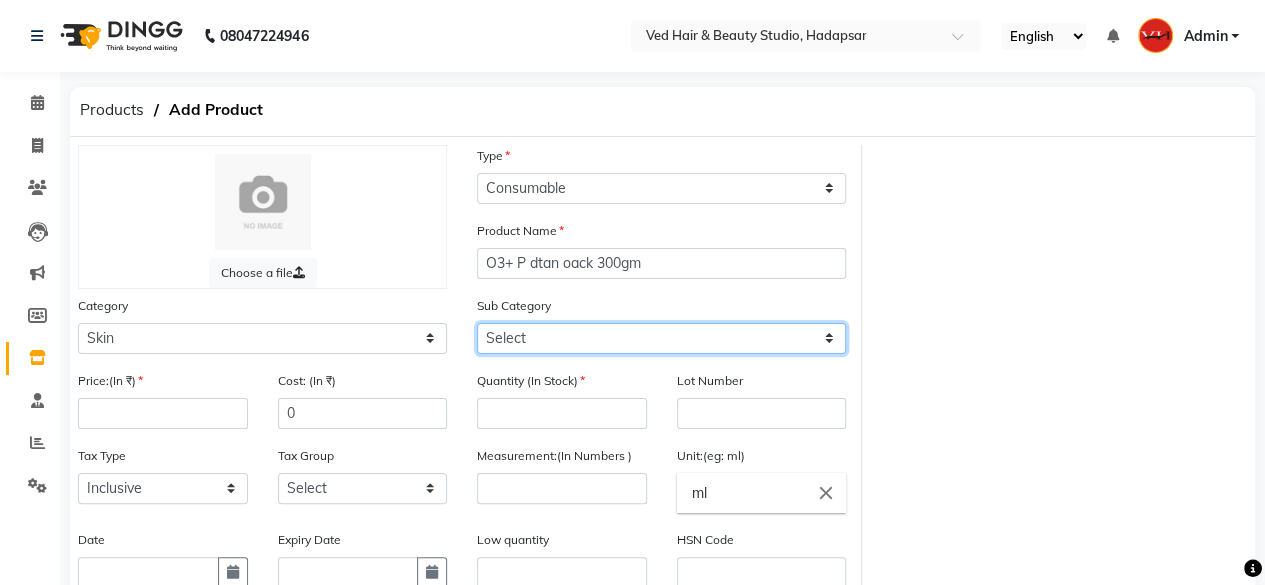 click on "Select Cleanser Facial Moisturiser Serum Toner Sun Care Masks Lip Care Eye Care Body Care Hand & Feet Kit & Combo Treatment Appliances Other Skin" 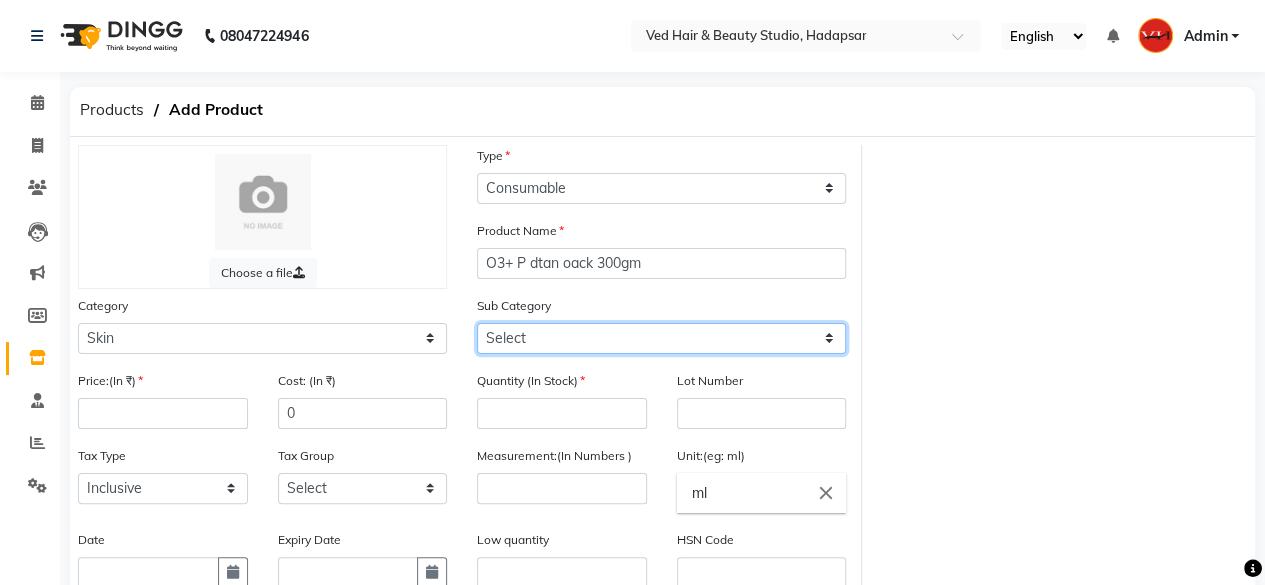 select on "1152" 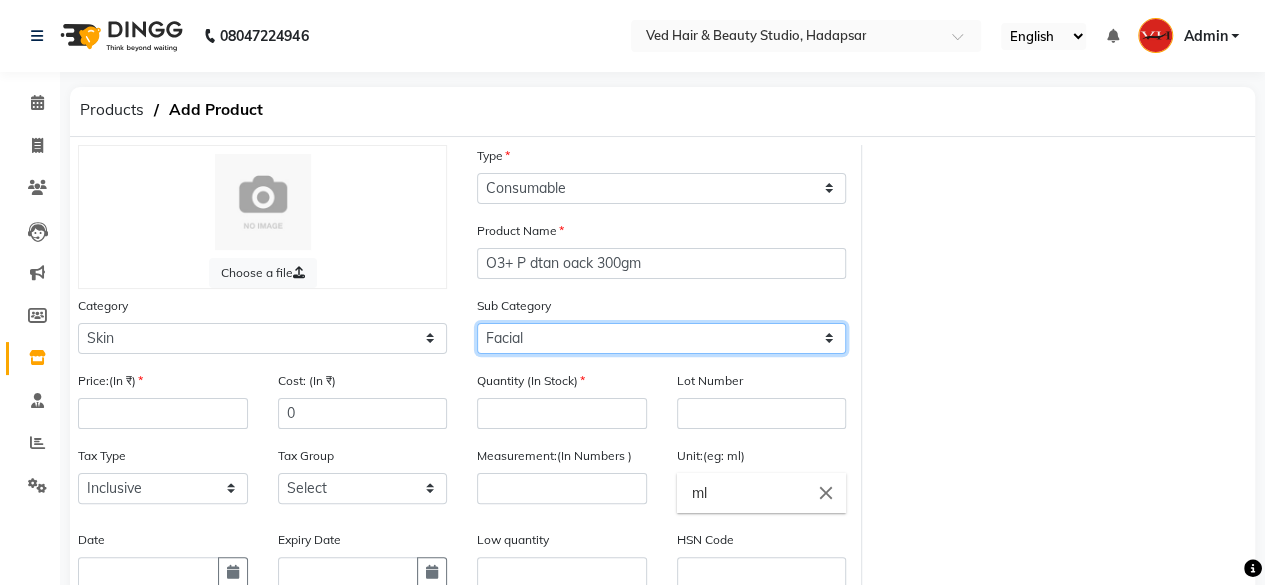 click on "Select Cleanser Facial Moisturiser Serum Toner Sun Care Masks Lip Care Eye Care Body Care Hand & Feet Kit & Combo Treatment Appliances Other Skin" 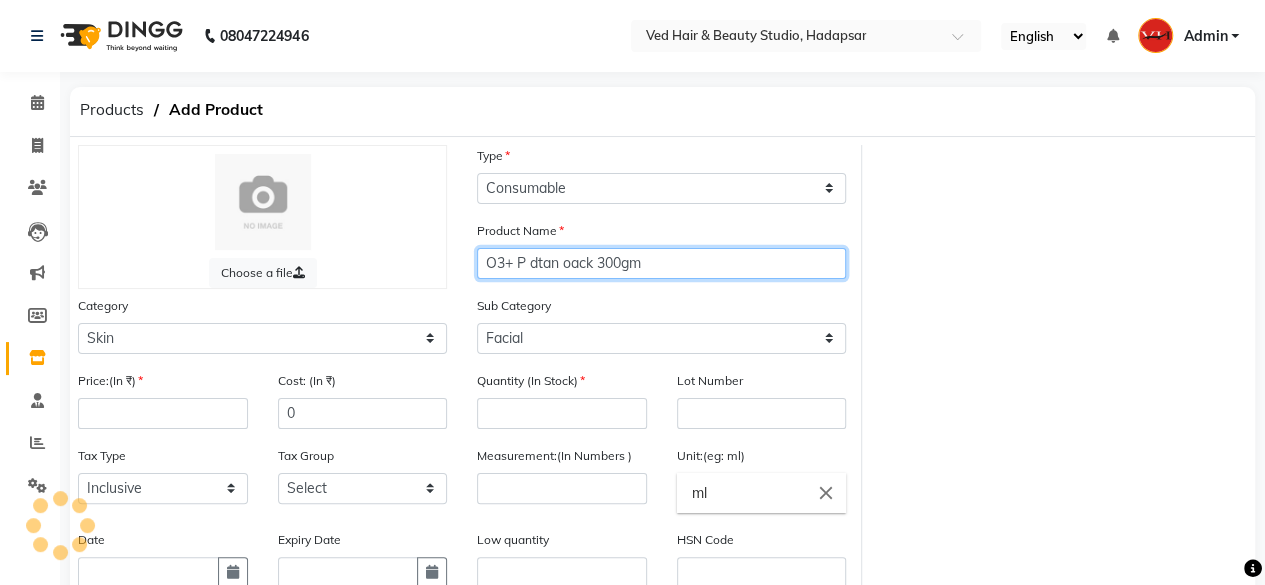 click on "O3+ P dtan oack 300gm" 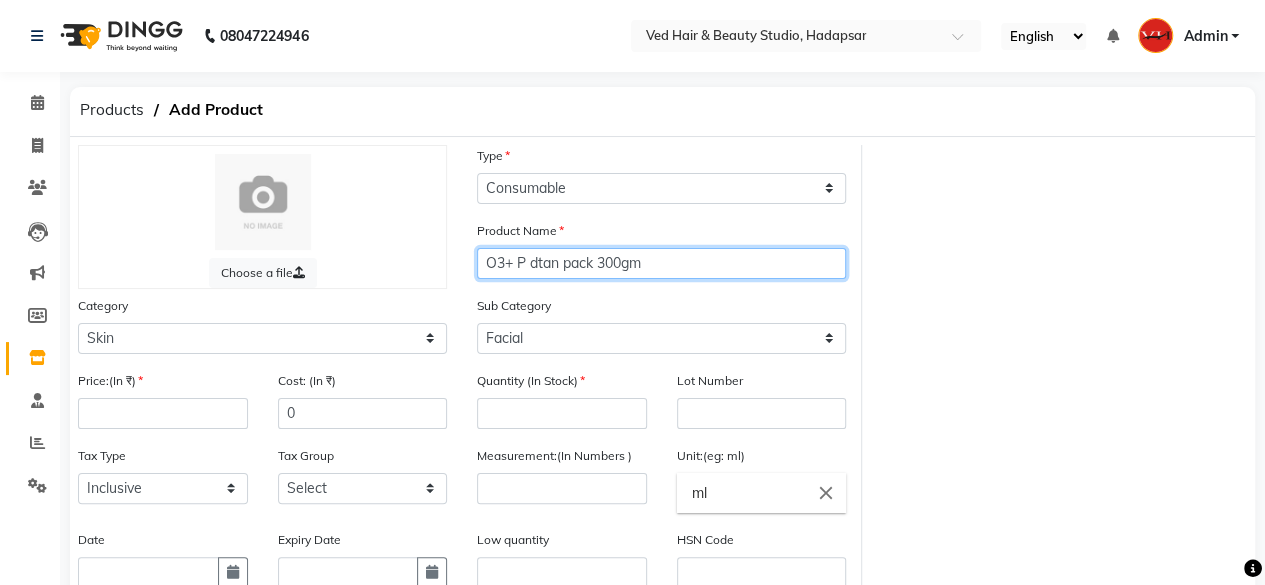 type on "O3+ P dtan pack 300gm" 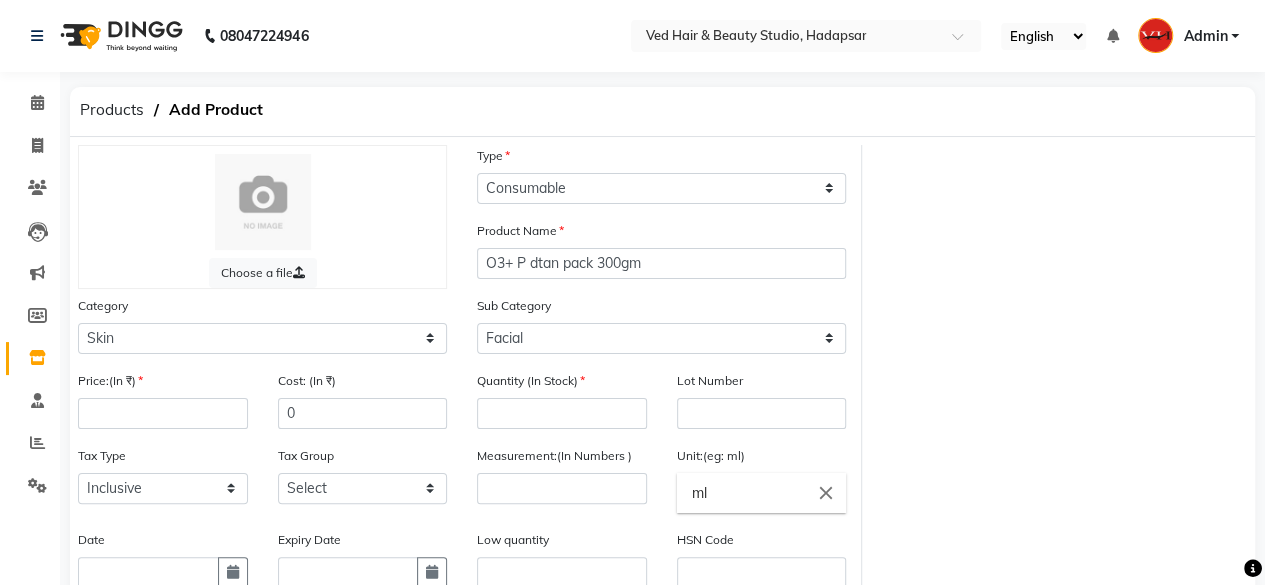 click on "Price:(In ₹)" 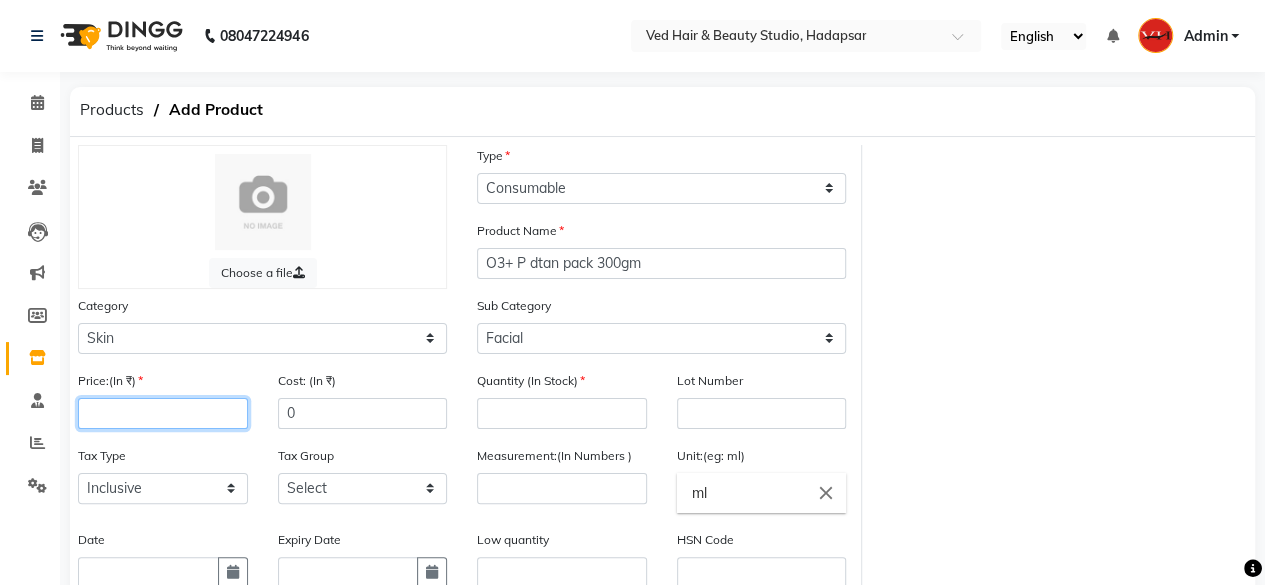 click 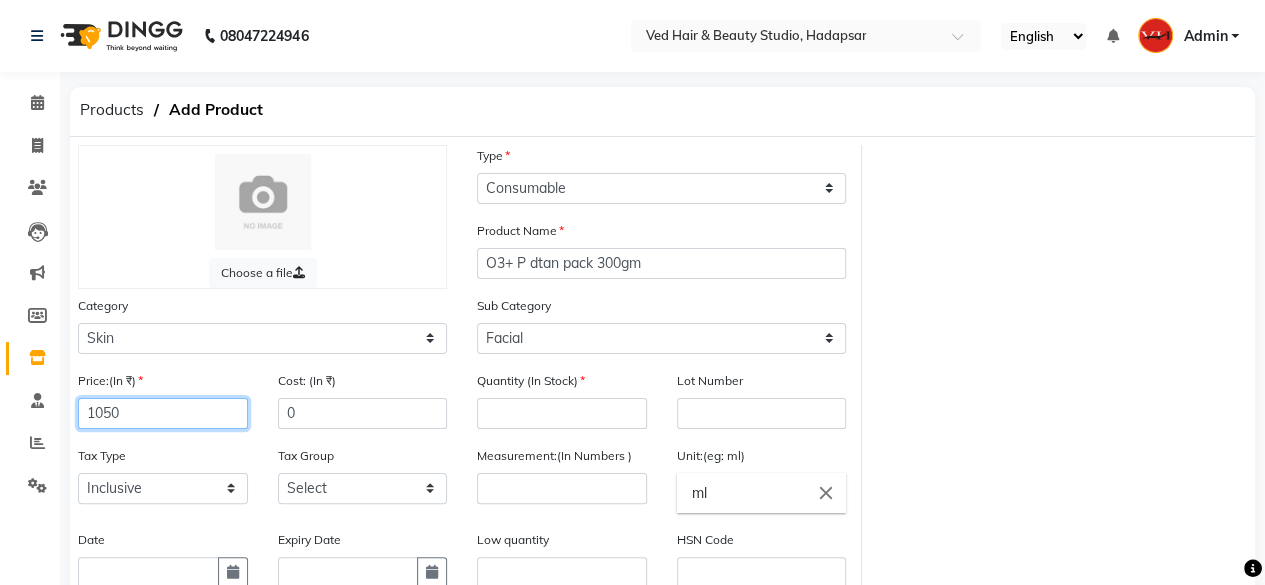 type on "1050" 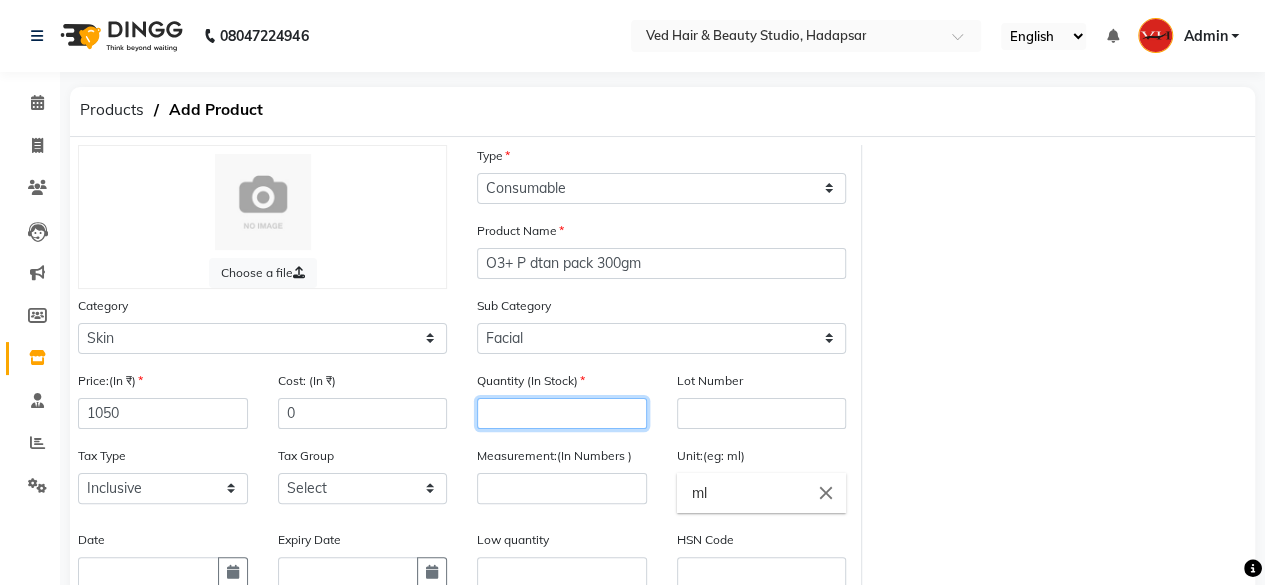 drag, startPoint x: 539, startPoint y: 404, endPoint x: 534, endPoint y: 387, distance: 17.720045 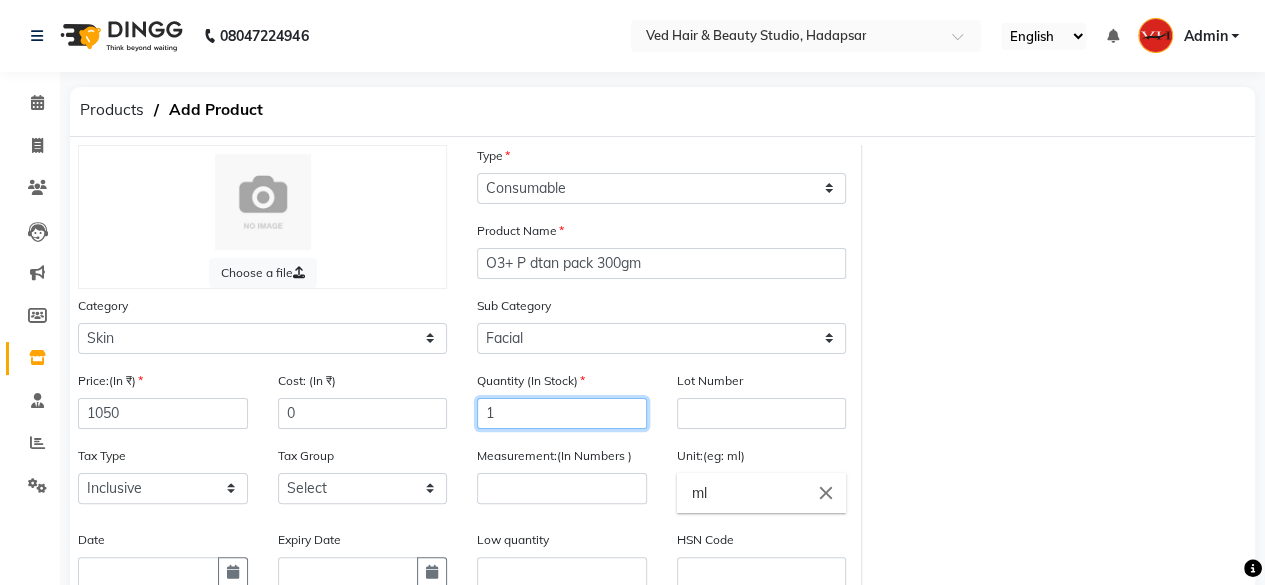 type on "1" 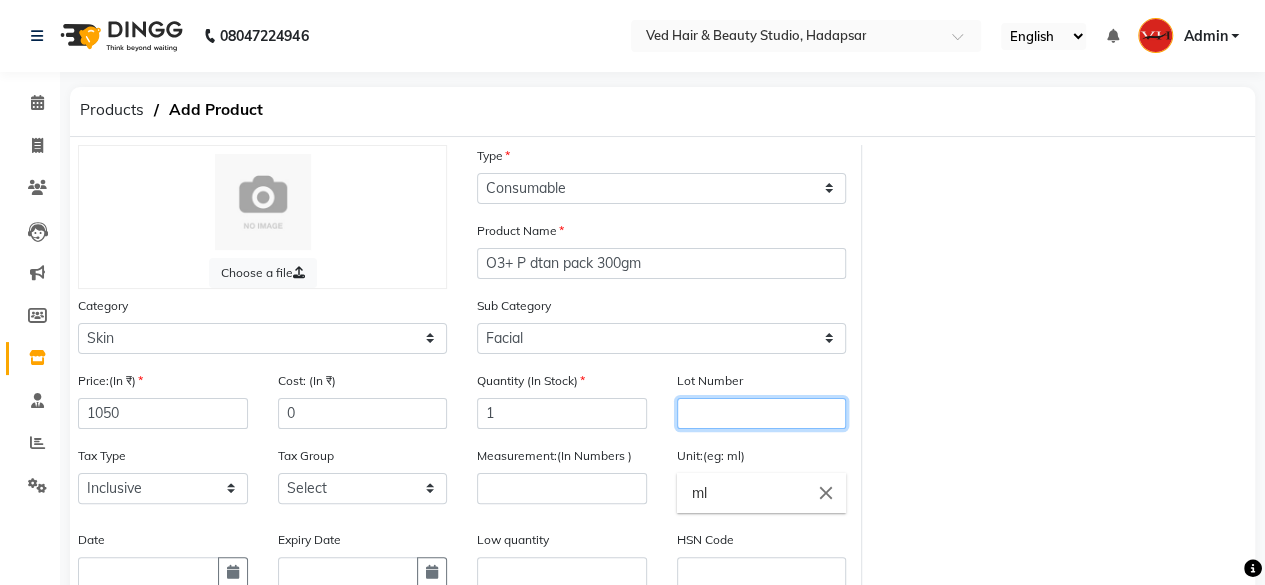 click 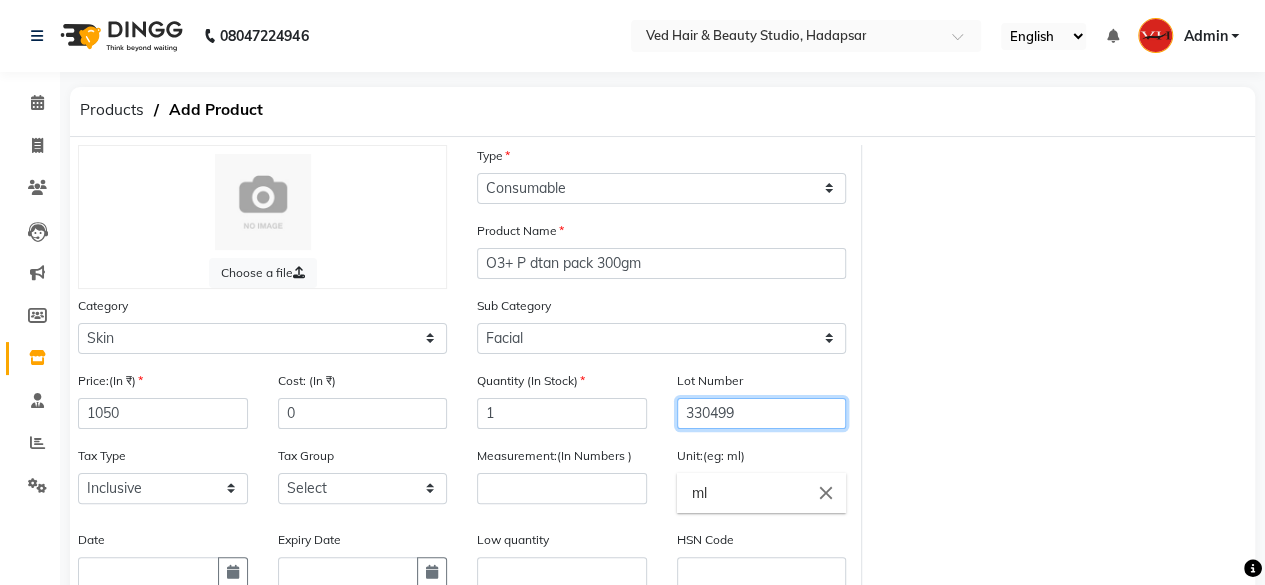 type on "330499" 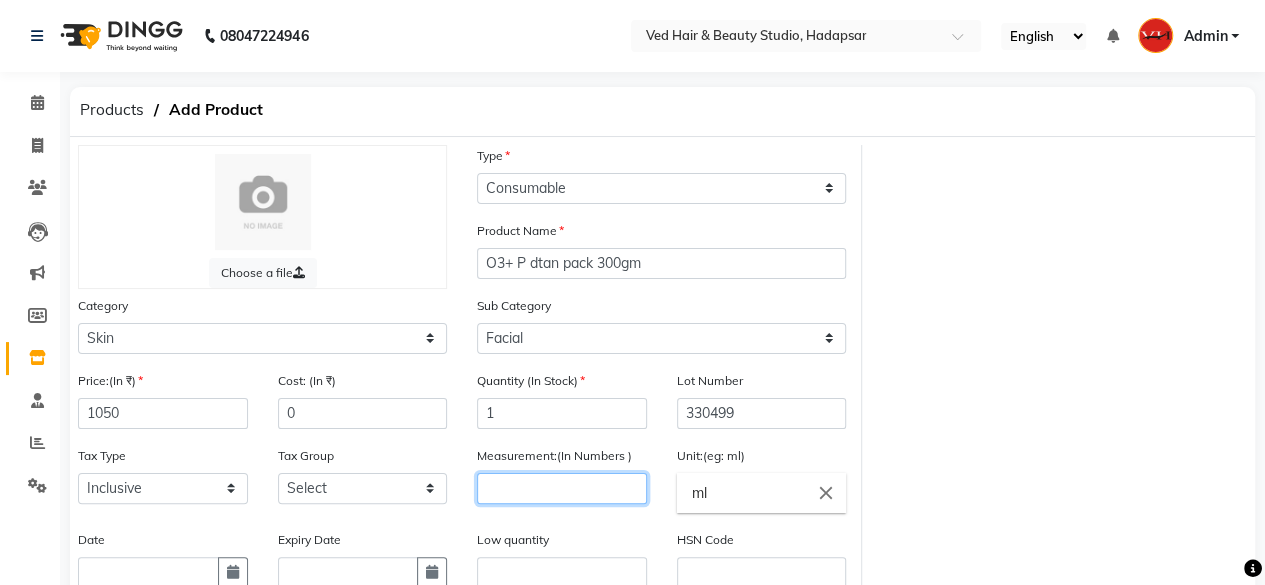 click 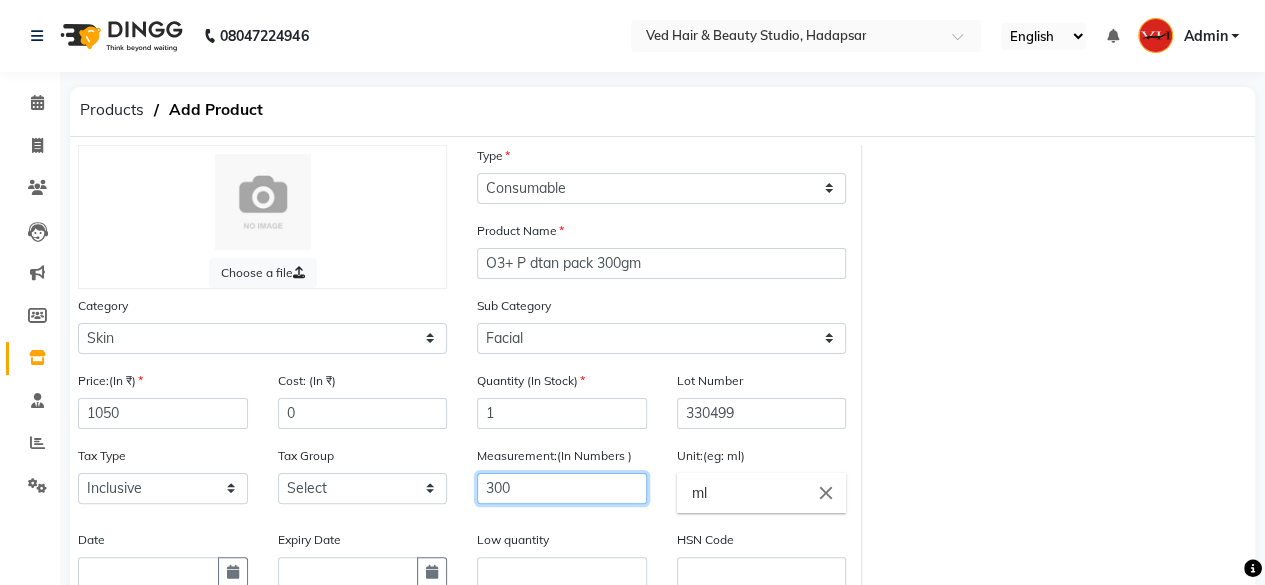 type on "300" 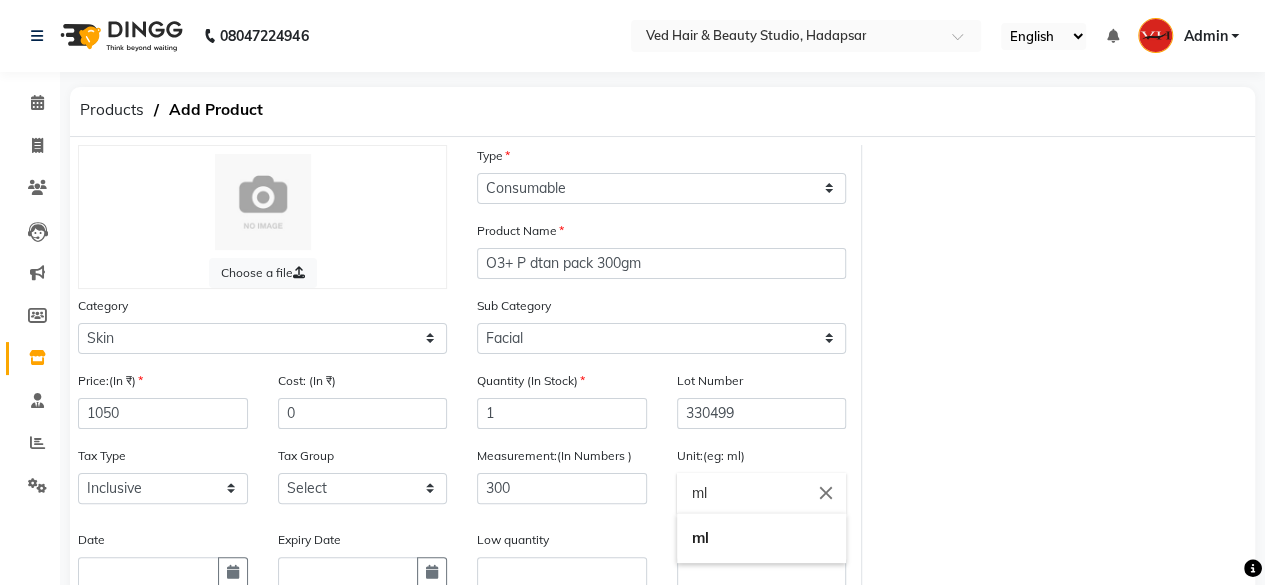 click on "ml" 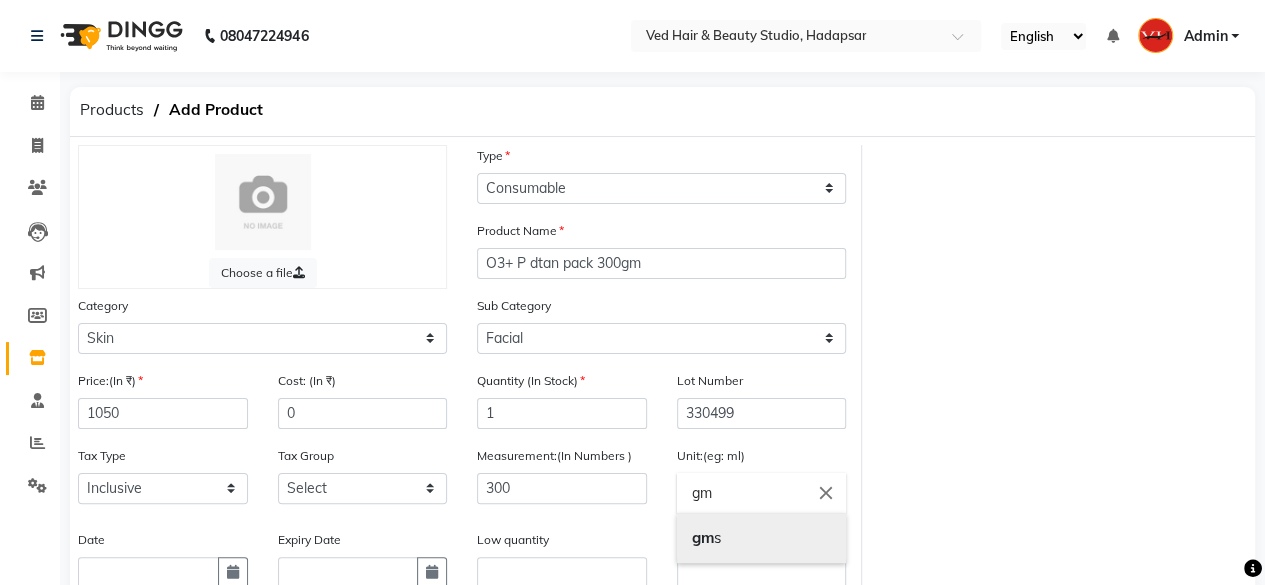 click on "gm s" at bounding box center (762, 538) 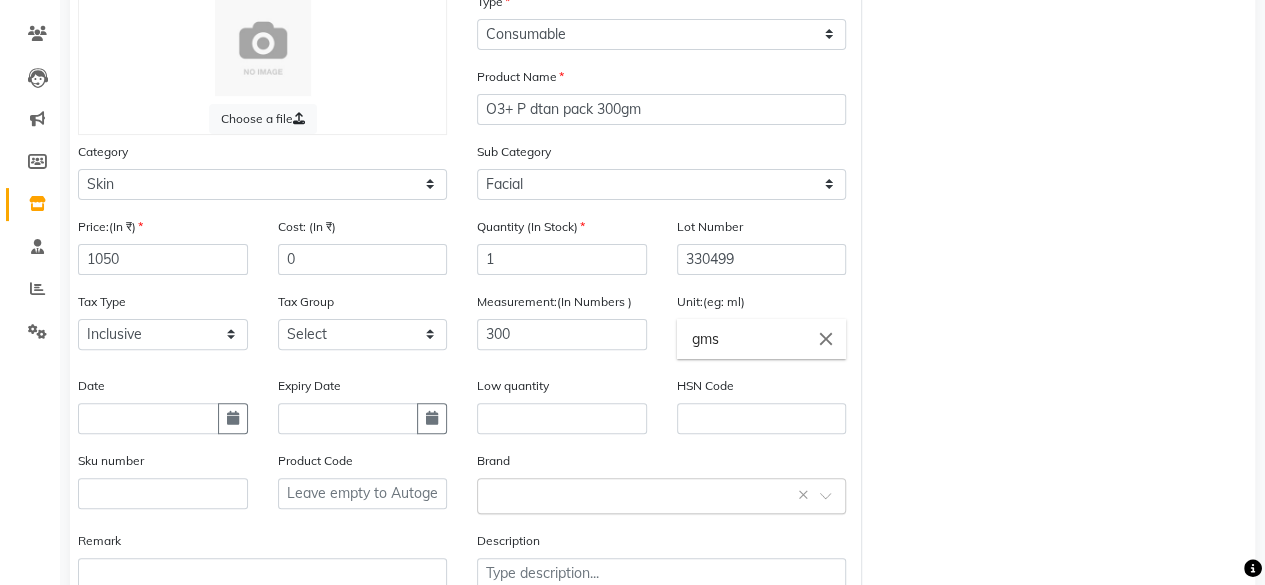 scroll, scrollTop: 200, scrollLeft: 0, axis: vertical 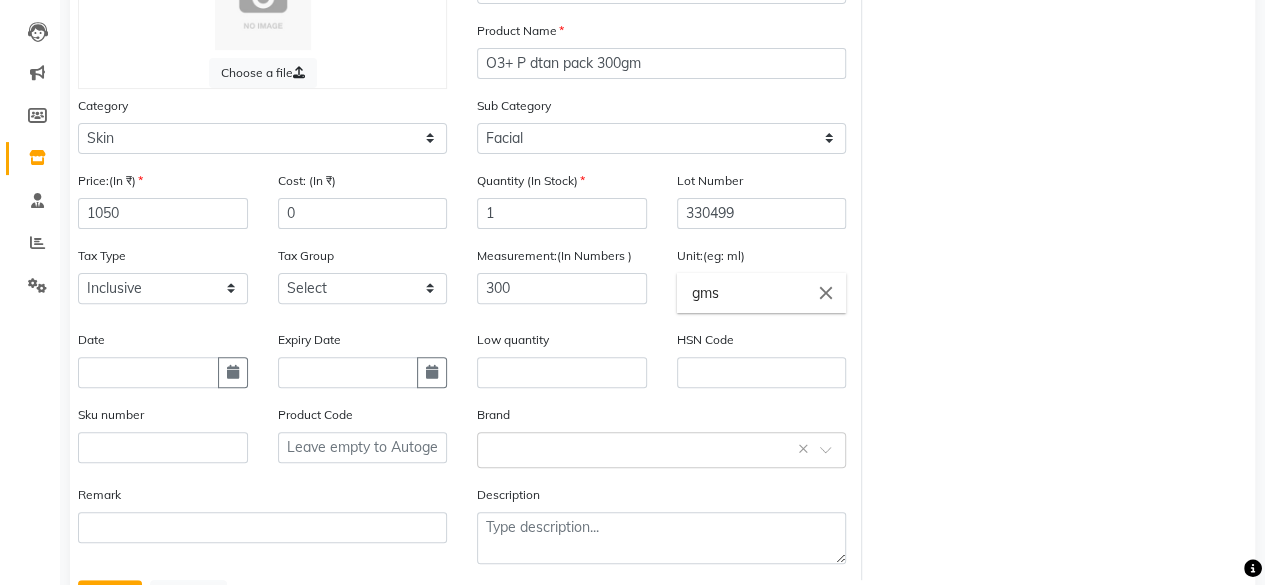 click on "Brand Select brand or add custom brand    ×" 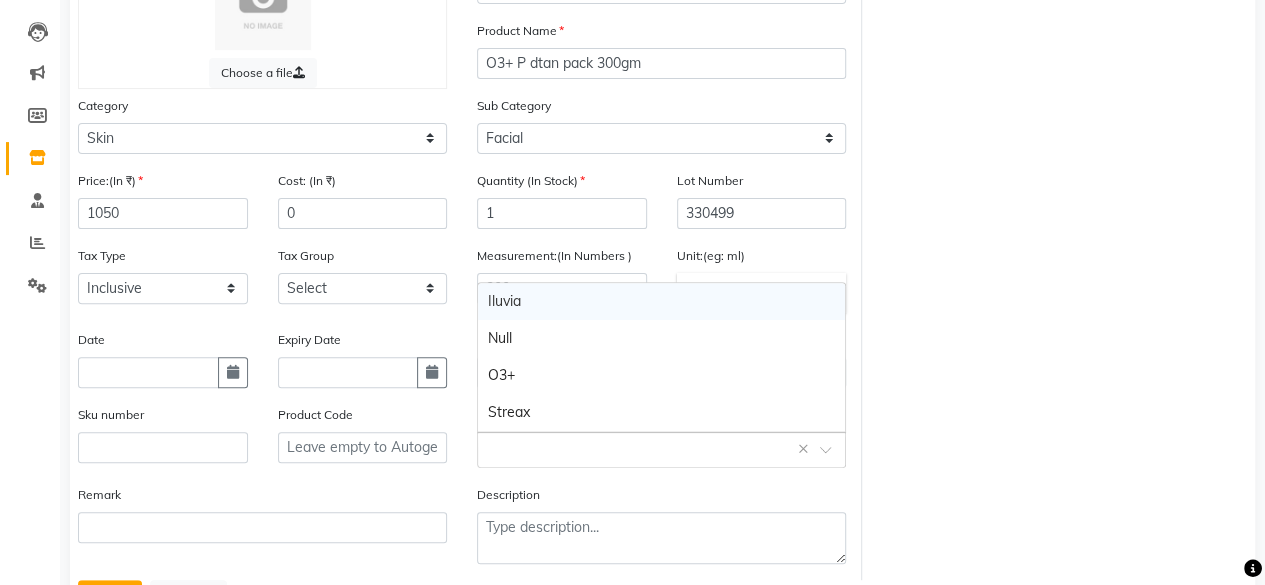 click 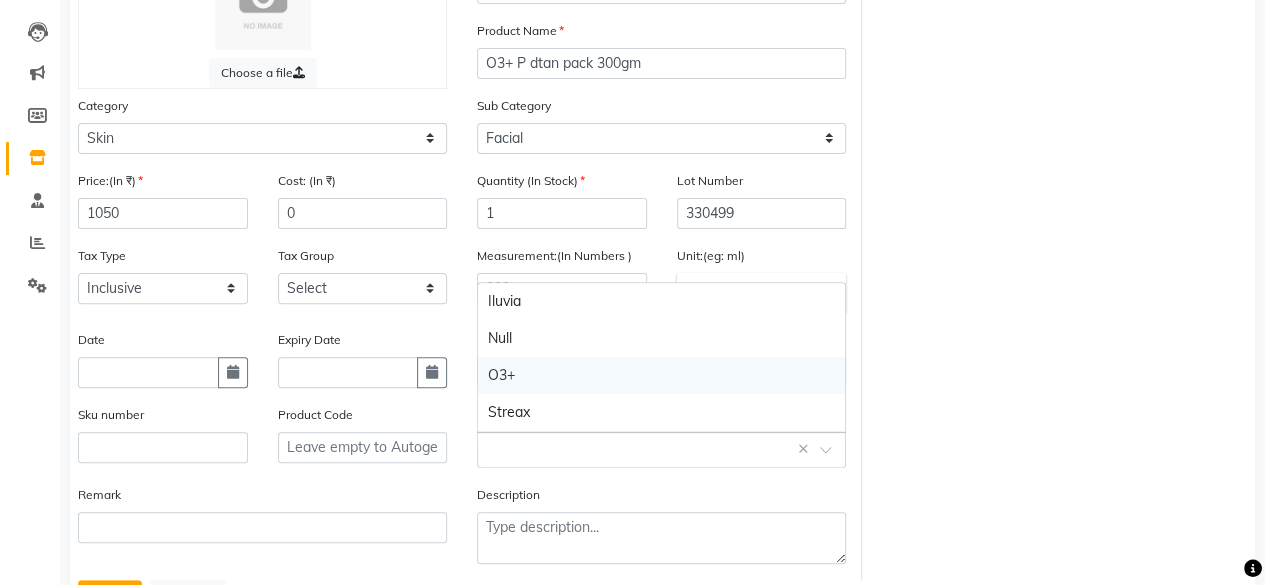 click on "O3+" at bounding box center (661, 375) 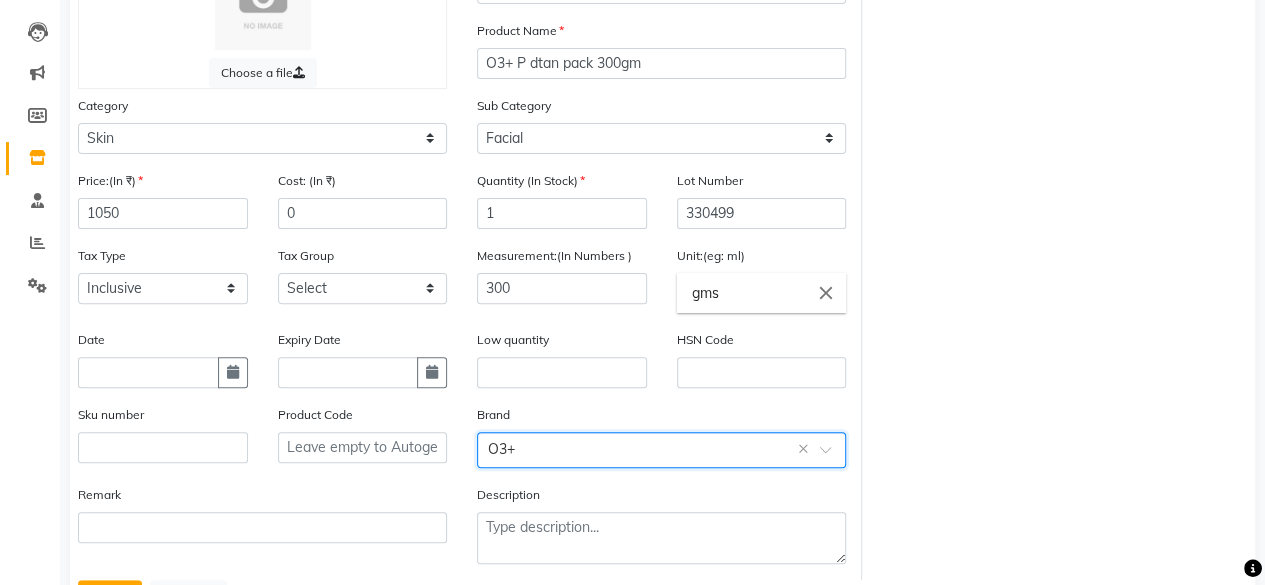 scroll, scrollTop: 288, scrollLeft: 0, axis: vertical 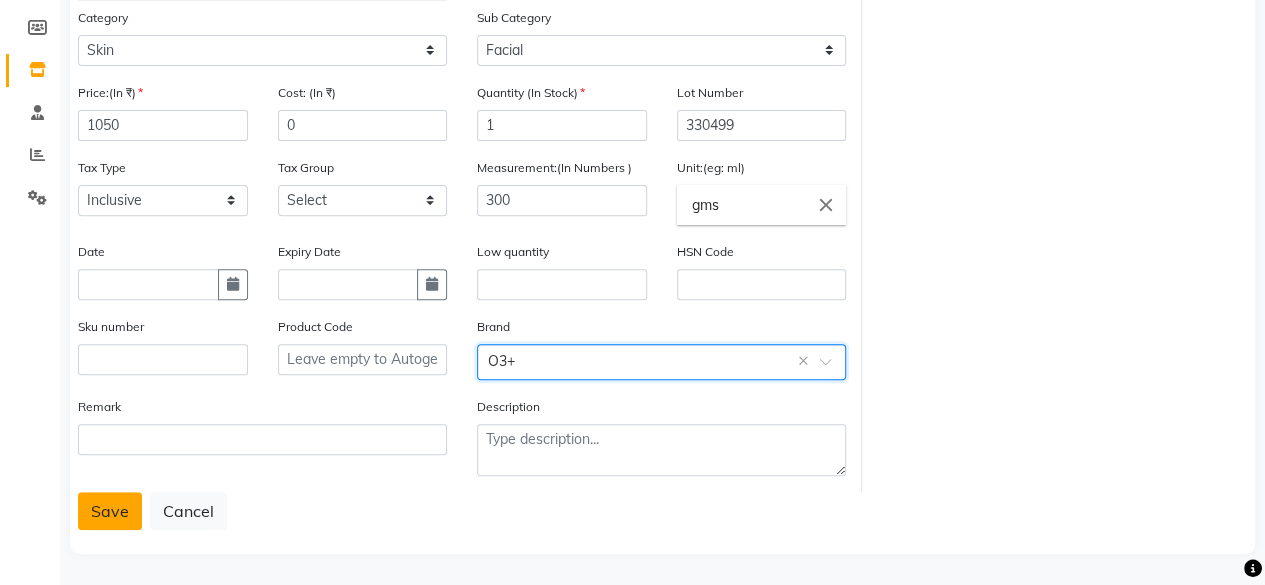 click on "Save" 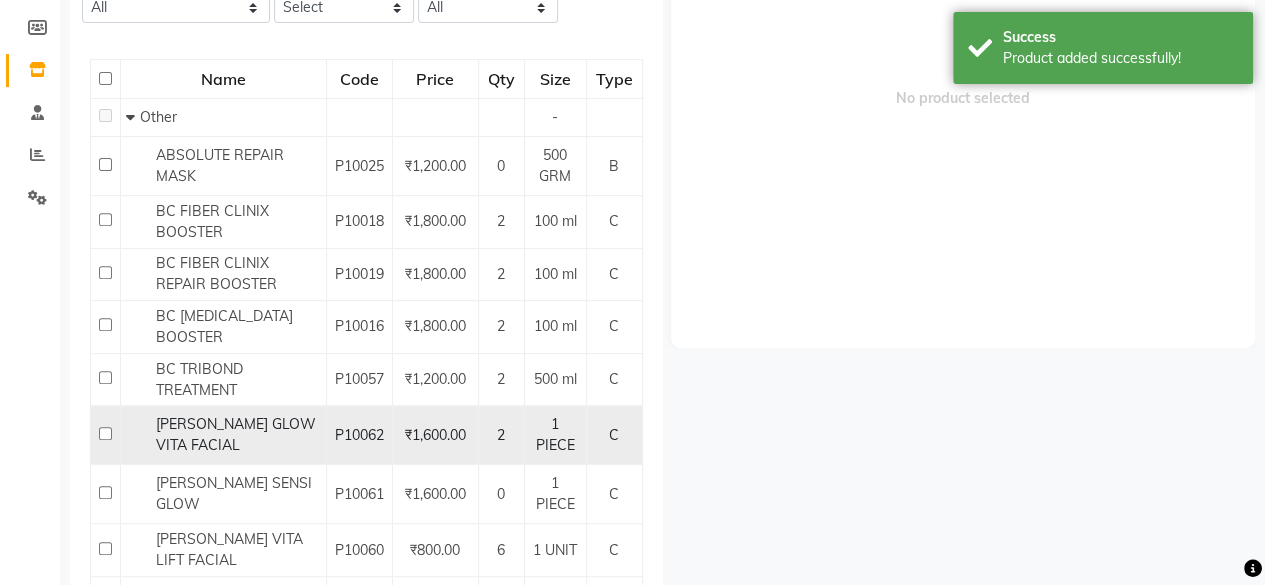 scroll, scrollTop: 12, scrollLeft: 0, axis: vertical 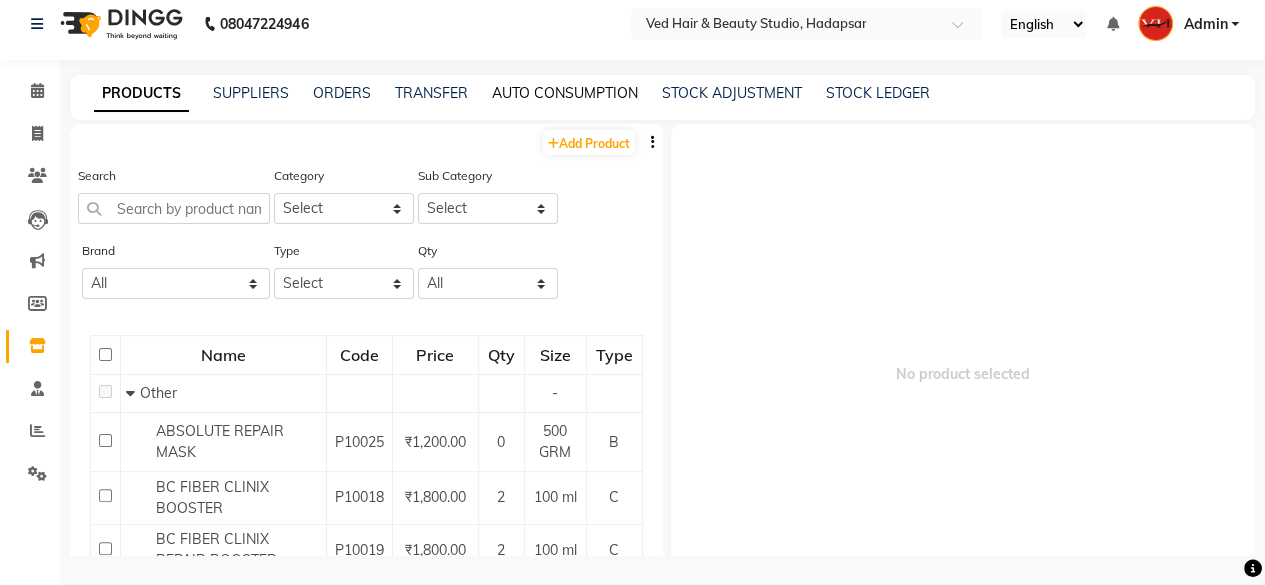 click on "AUTO CONSUMPTION" 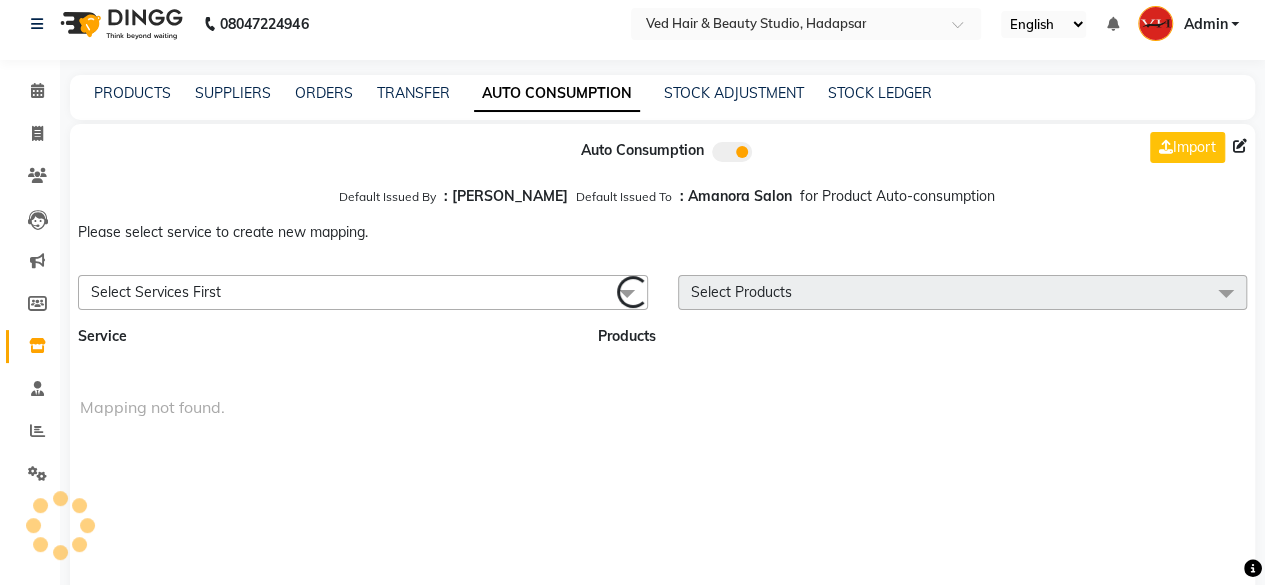 scroll, scrollTop: 0, scrollLeft: 0, axis: both 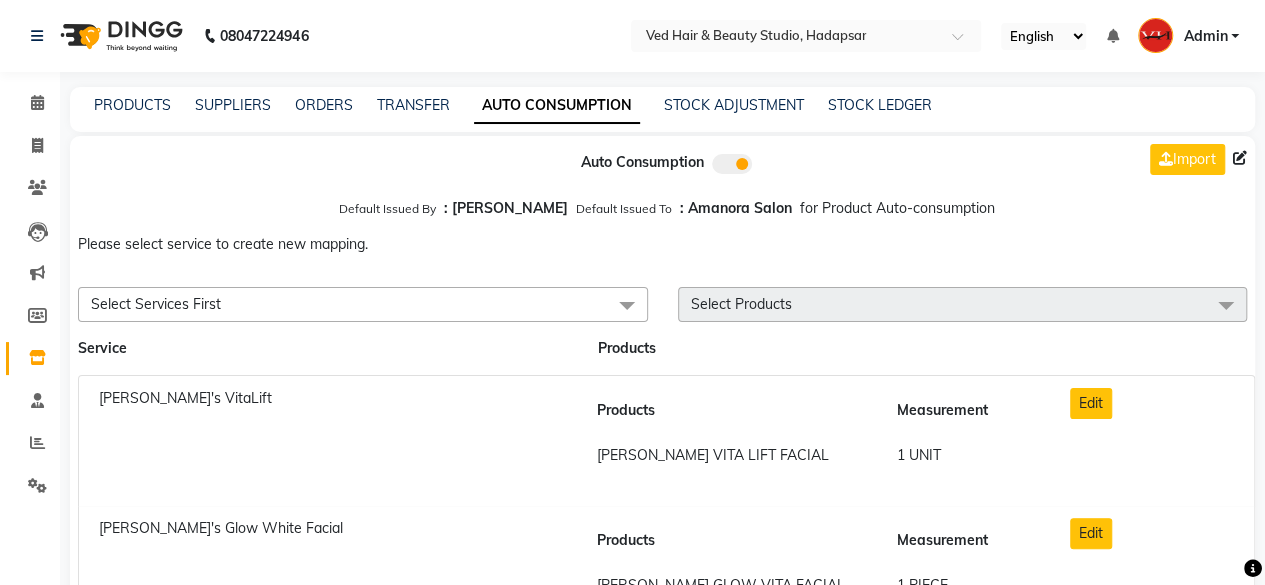 click on "Select Services First" at bounding box center [363, 304] 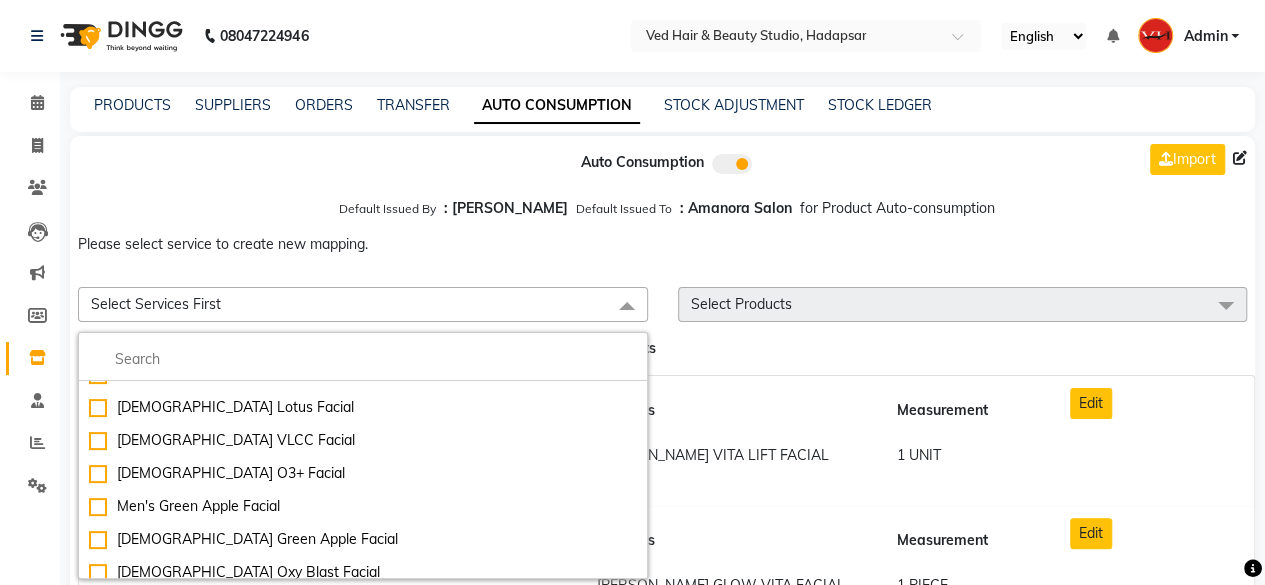 scroll, scrollTop: 2900, scrollLeft: 0, axis: vertical 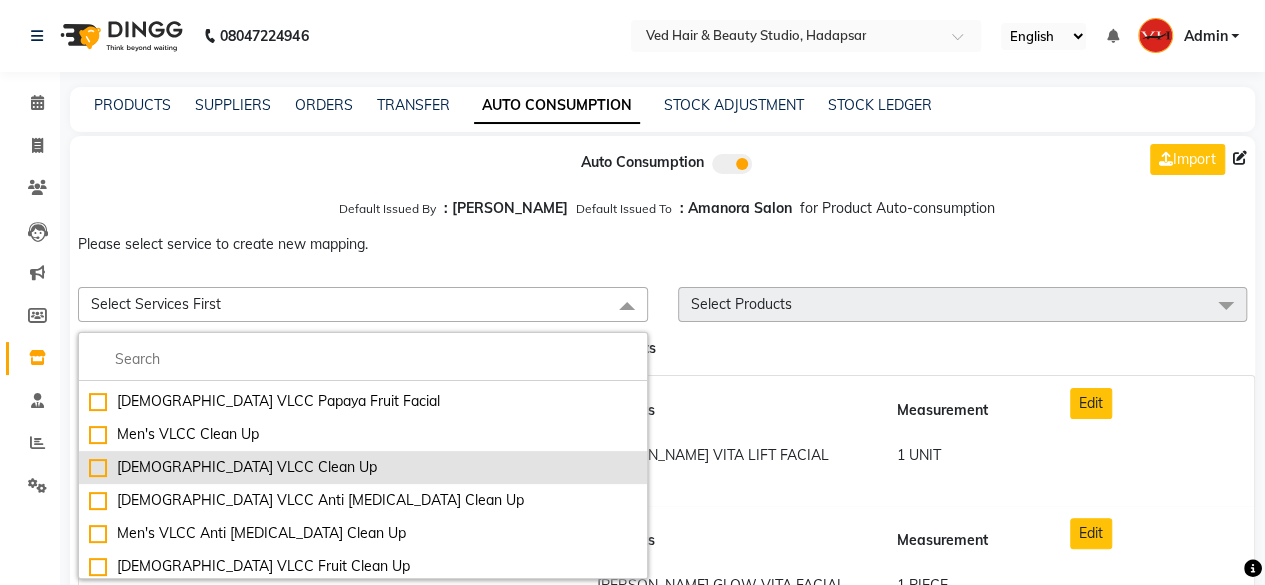 click on "[DEMOGRAPHIC_DATA]  VLCC Clean Up" at bounding box center [363, 467] 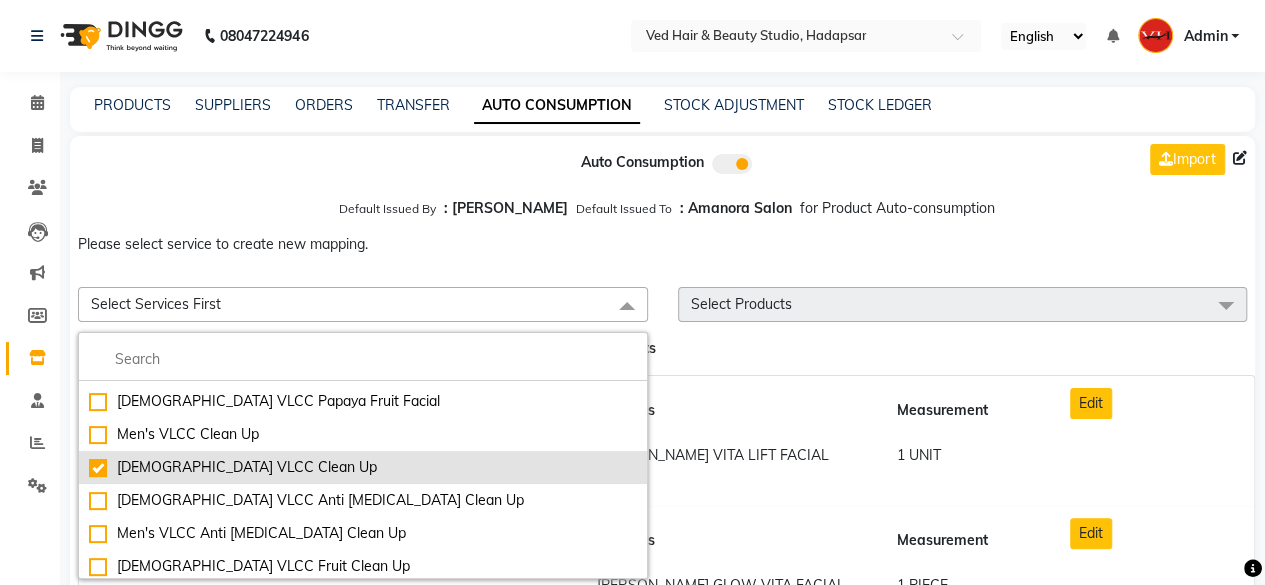 checkbox on "true" 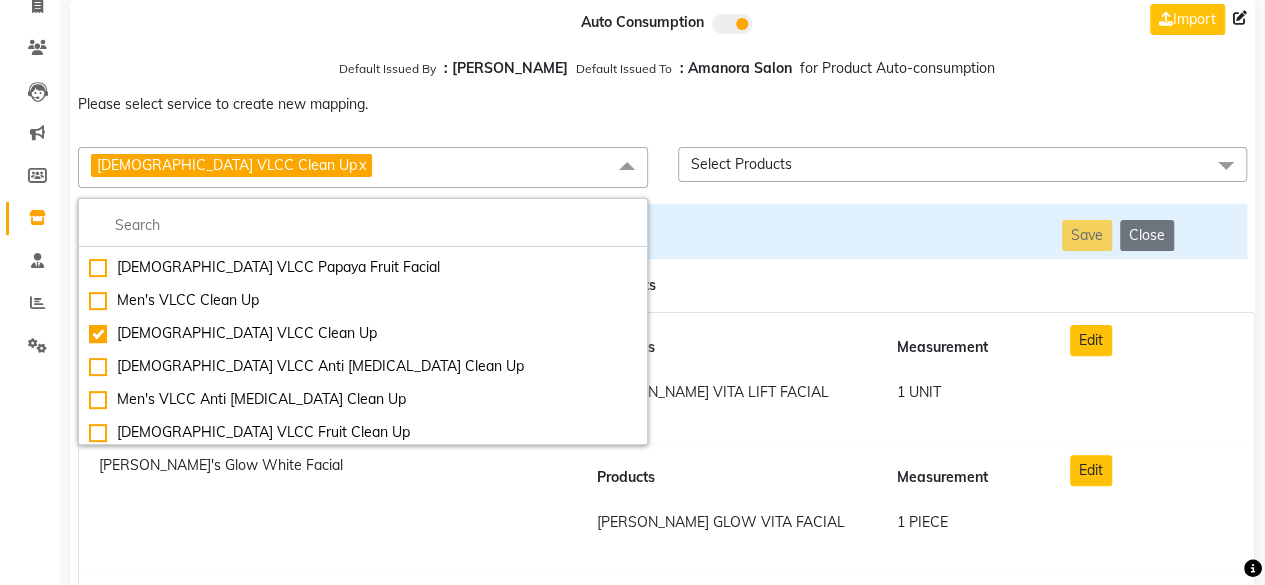 scroll, scrollTop: 300, scrollLeft: 0, axis: vertical 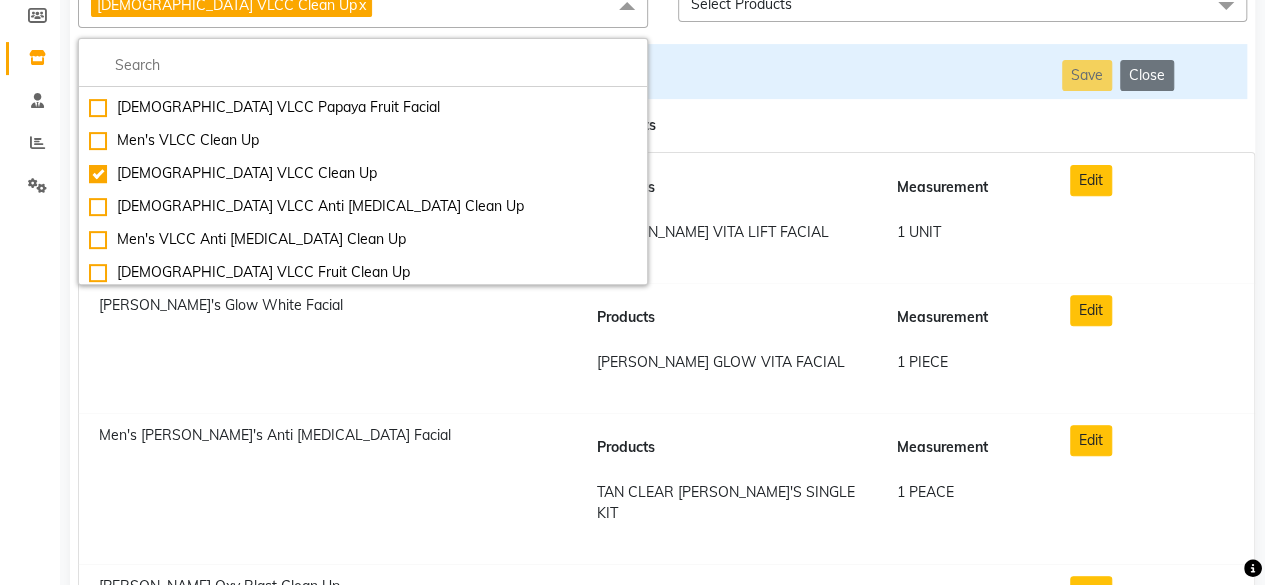 click on "Service Products" at bounding box center [662, 125] 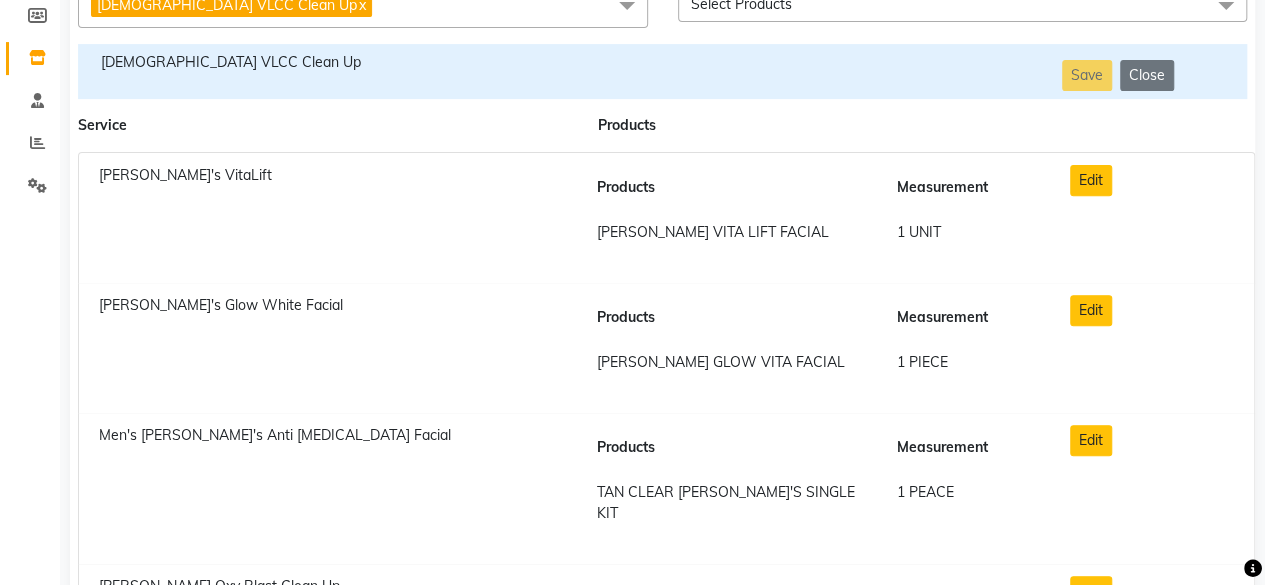scroll, scrollTop: 200, scrollLeft: 0, axis: vertical 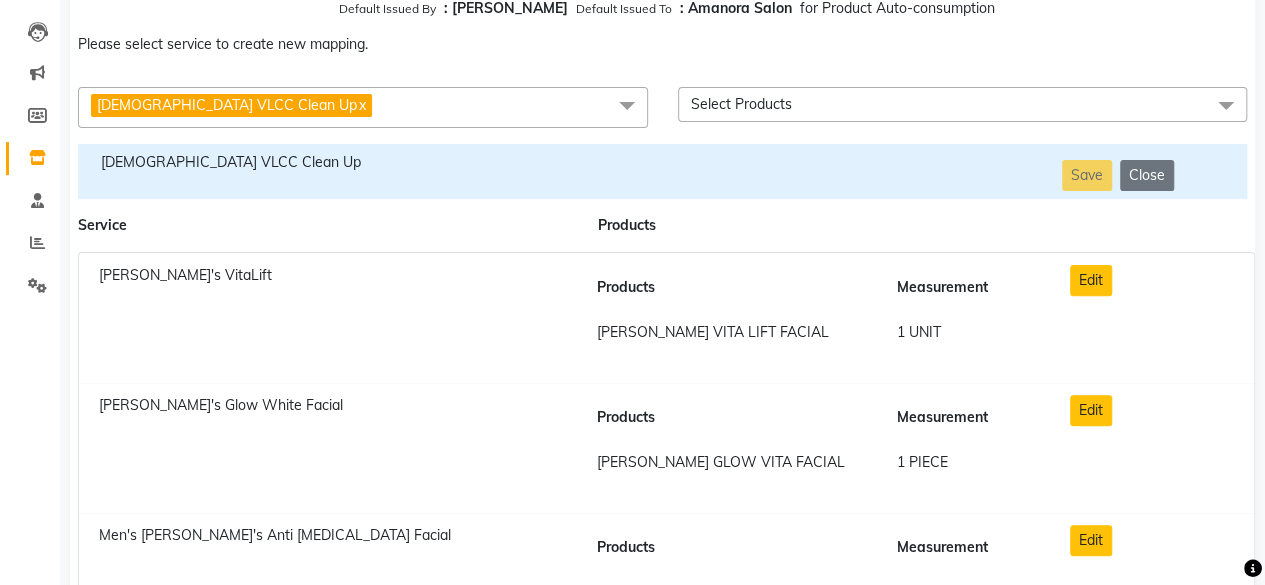 click on "Select Products" at bounding box center (741, 104) 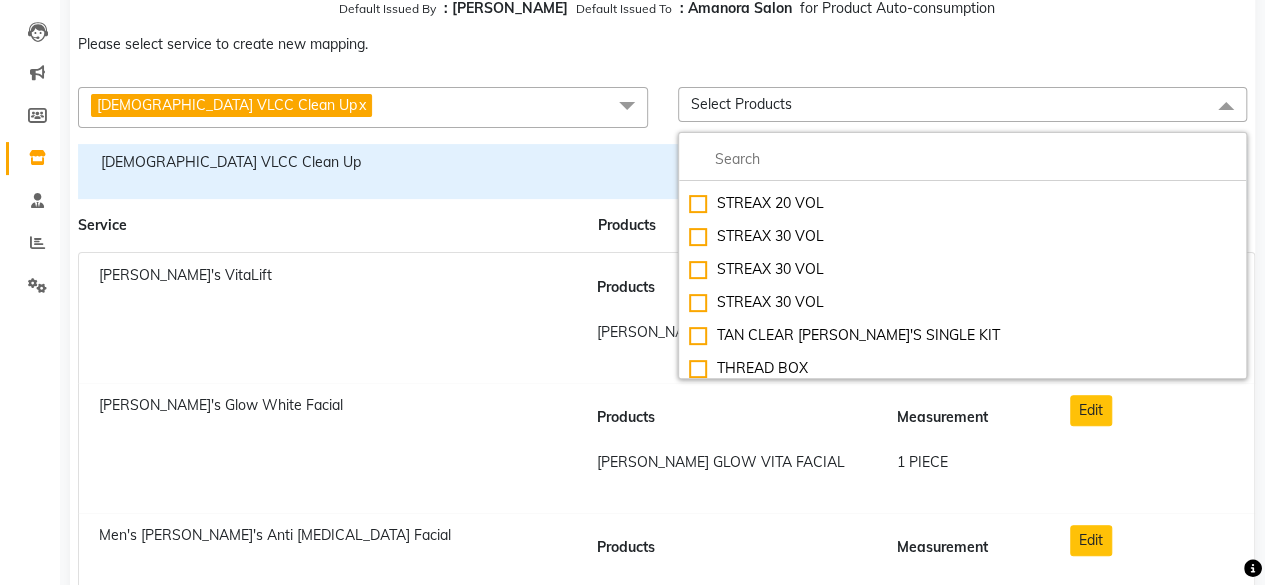 scroll, scrollTop: 2938, scrollLeft: 0, axis: vertical 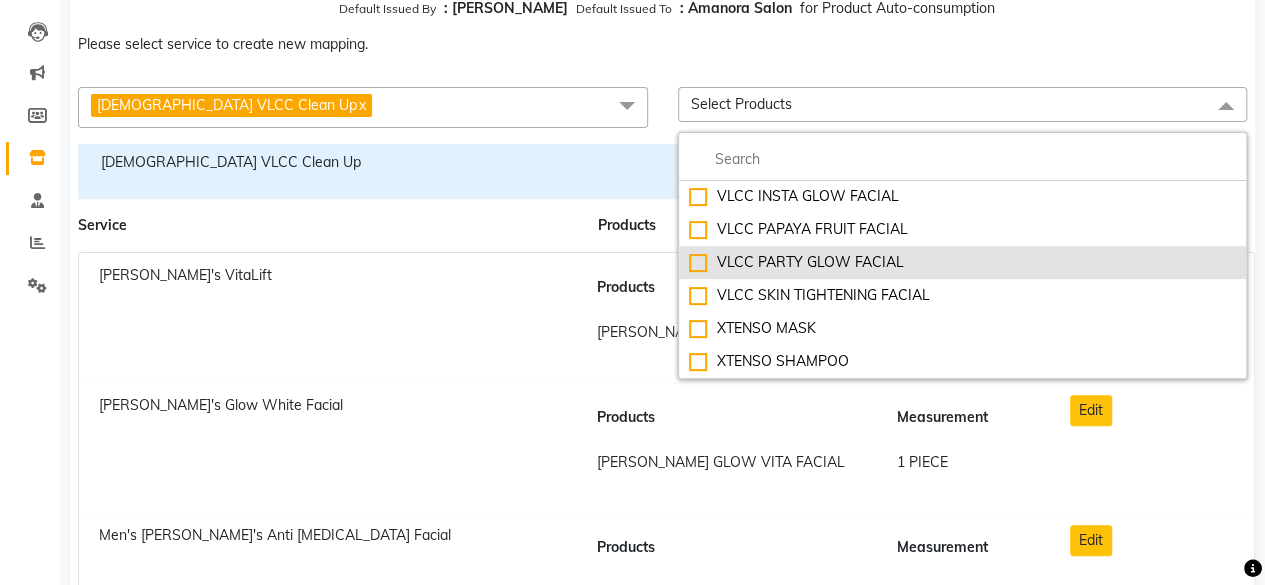 click on "VLCC PARTY GLOW FACIAL" at bounding box center (963, 262) 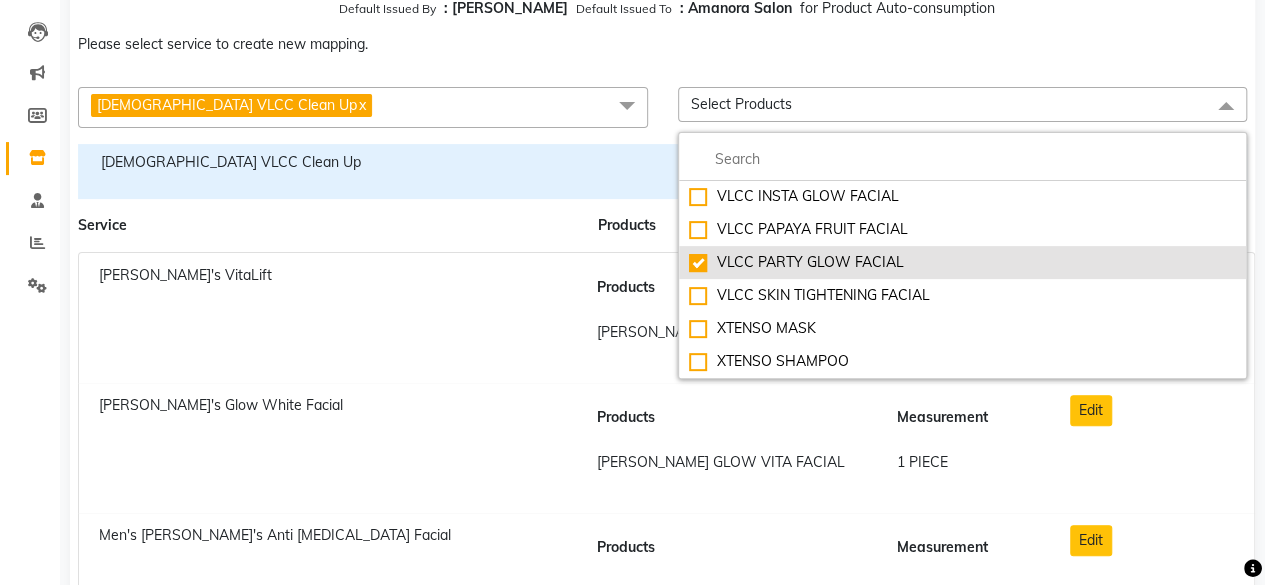 checkbox on "true" 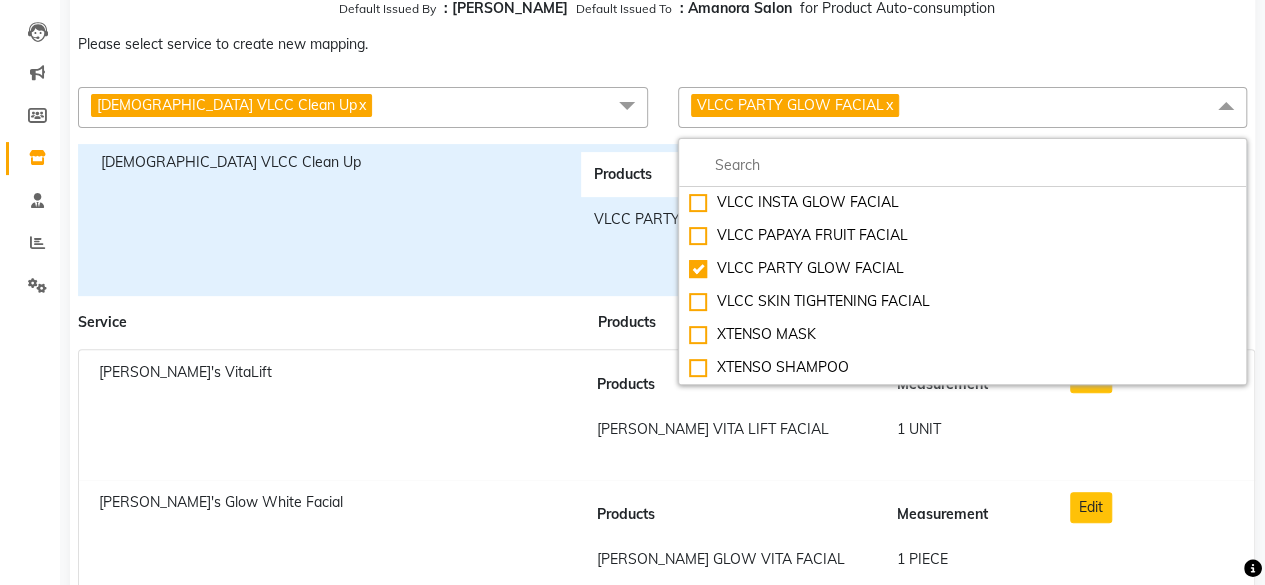 click on "[PERSON_NAME]'s VitaLift  Products Measurement  CHERYLS VITA LIFT FACIAL  1 UNIT  Edit" at bounding box center (666, 415) 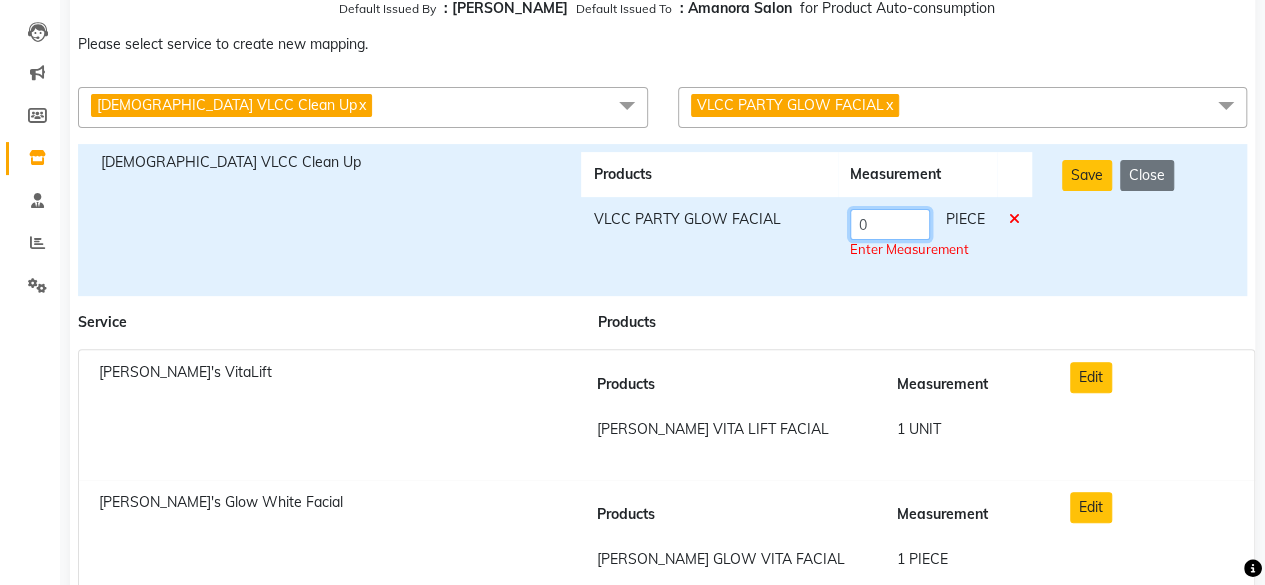 click on "0" at bounding box center [890, 224] 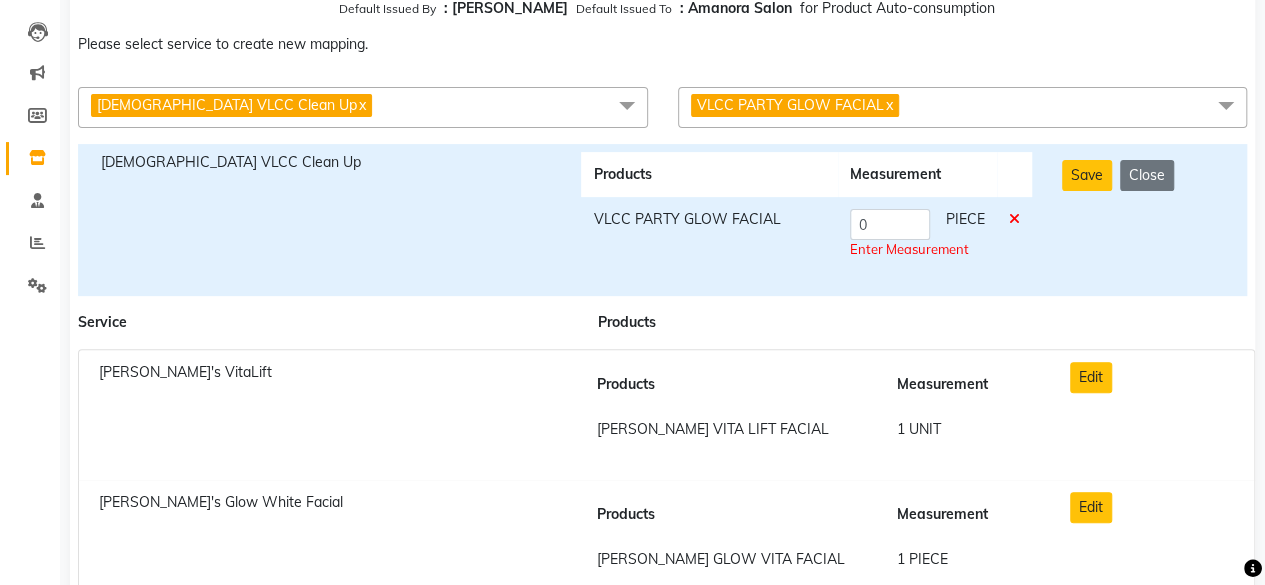 click at bounding box center [1014, 234] 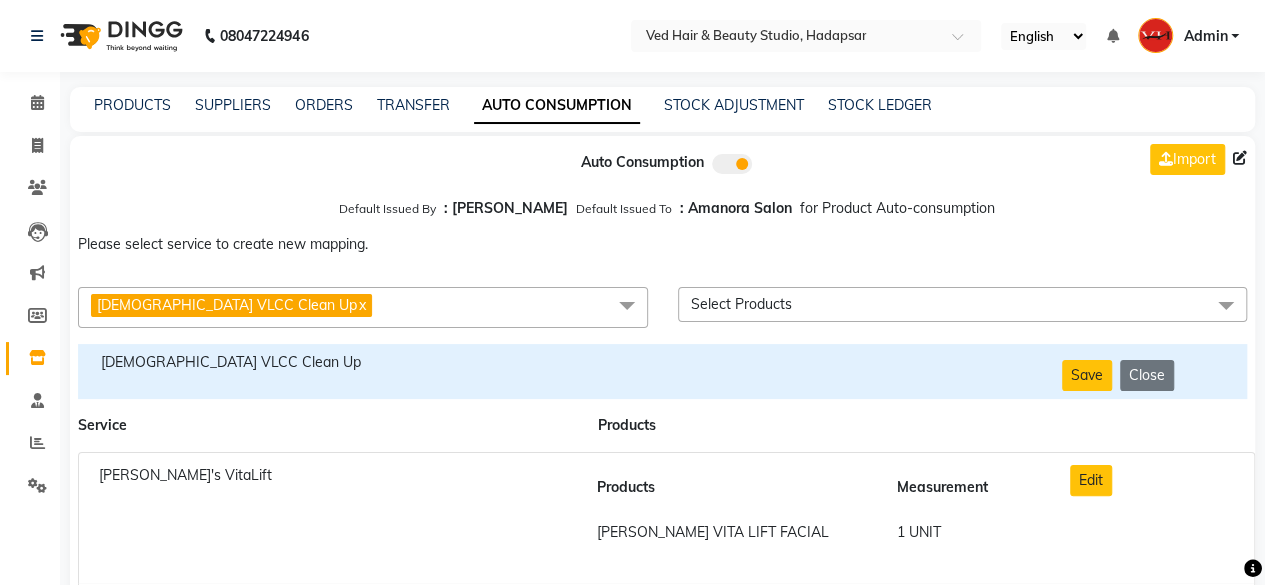scroll, scrollTop: 0, scrollLeft: 0, axis: both 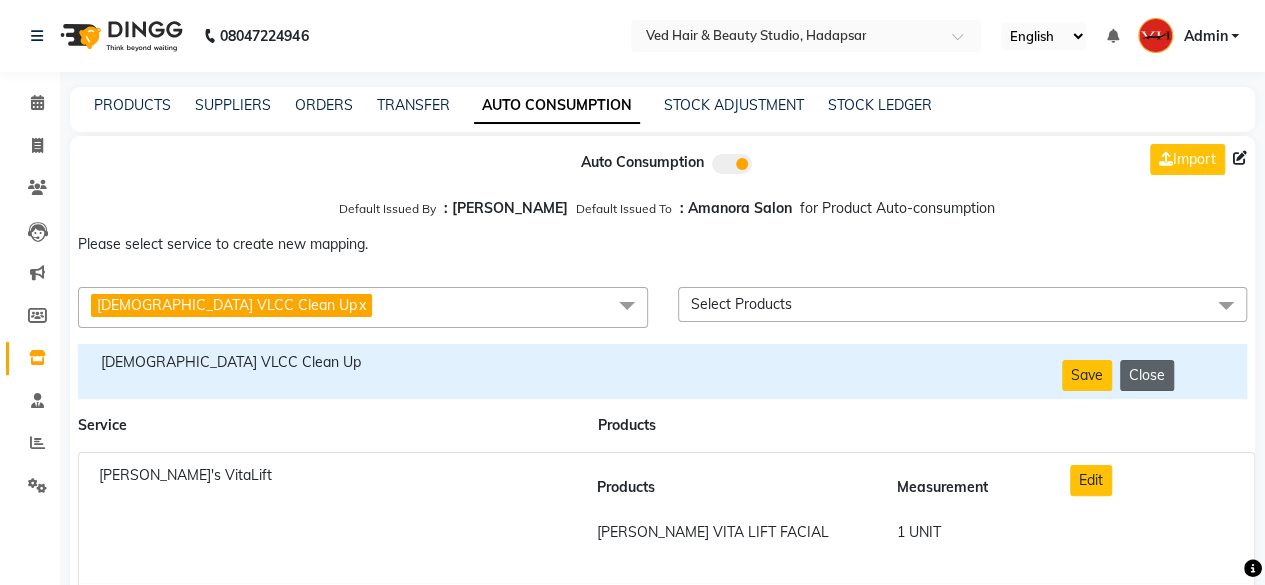 click on "Close" at bounding box center (1147, 375) 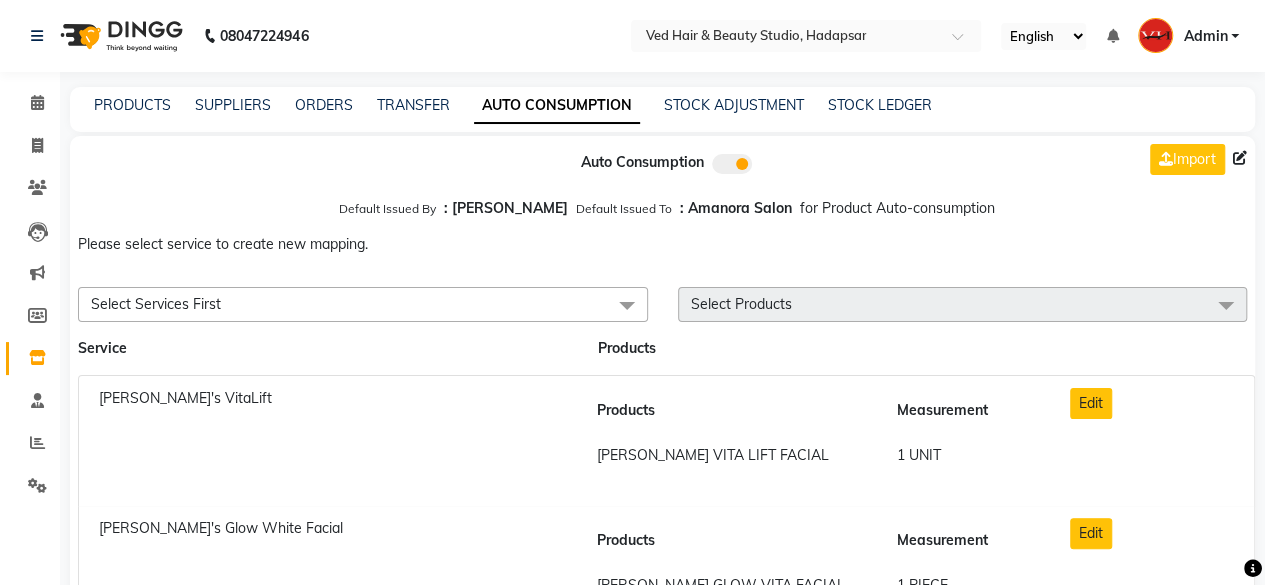 click on "PRODUCTS SUPPLIERS ORDERS TRANSFER AUTO CONSUMPTION STOCK ADJUSTMENT STOCK LEDGER" 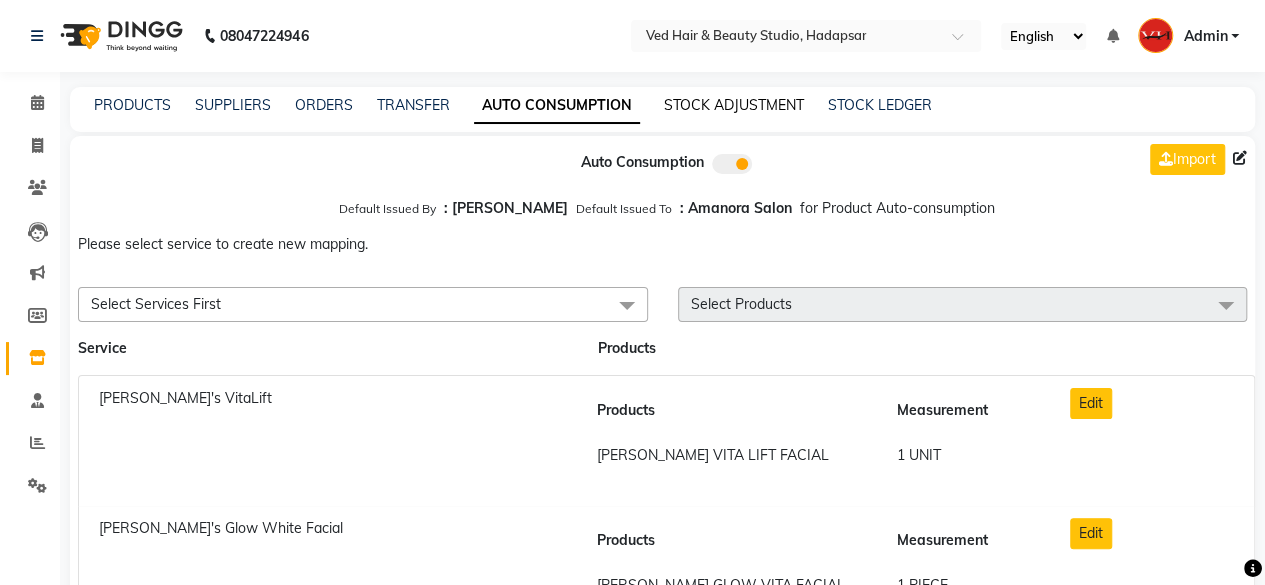 click on "STOCK ADJUSTMENT" 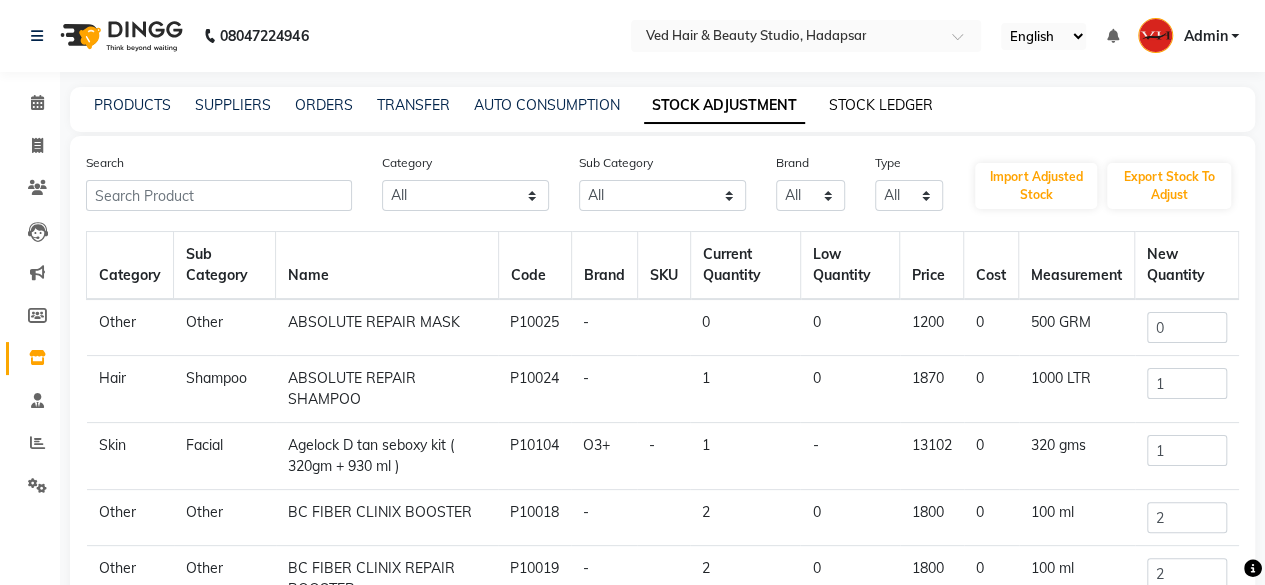 click on "STOCK LEDGER" 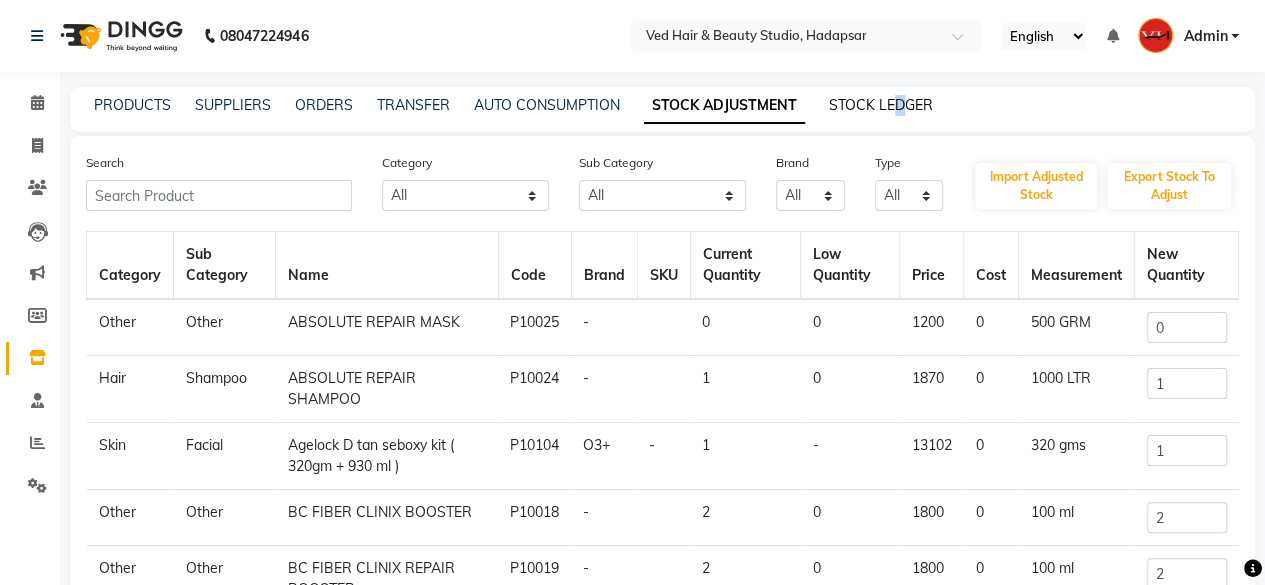 click on "STOCK LEDGER" 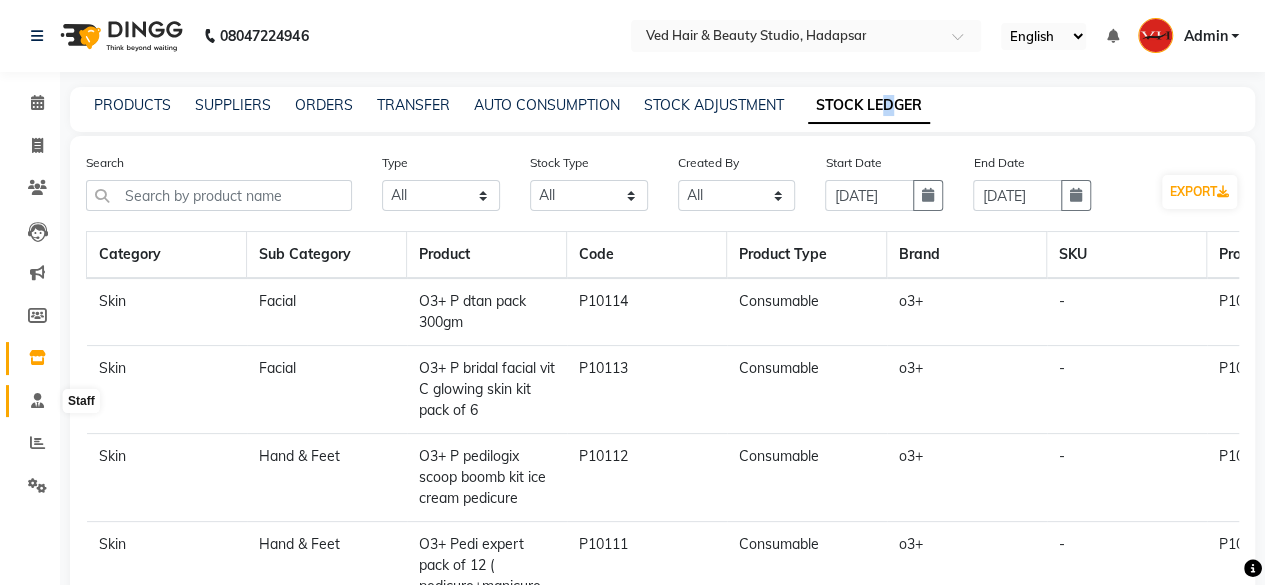 click 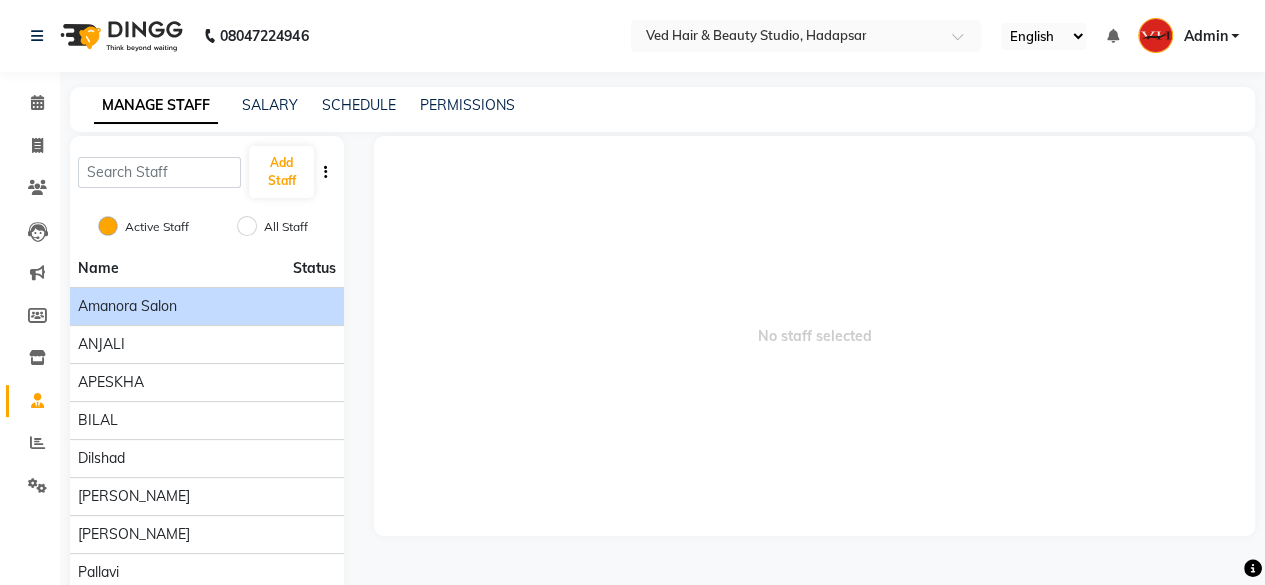 click on "Amanora Salon" 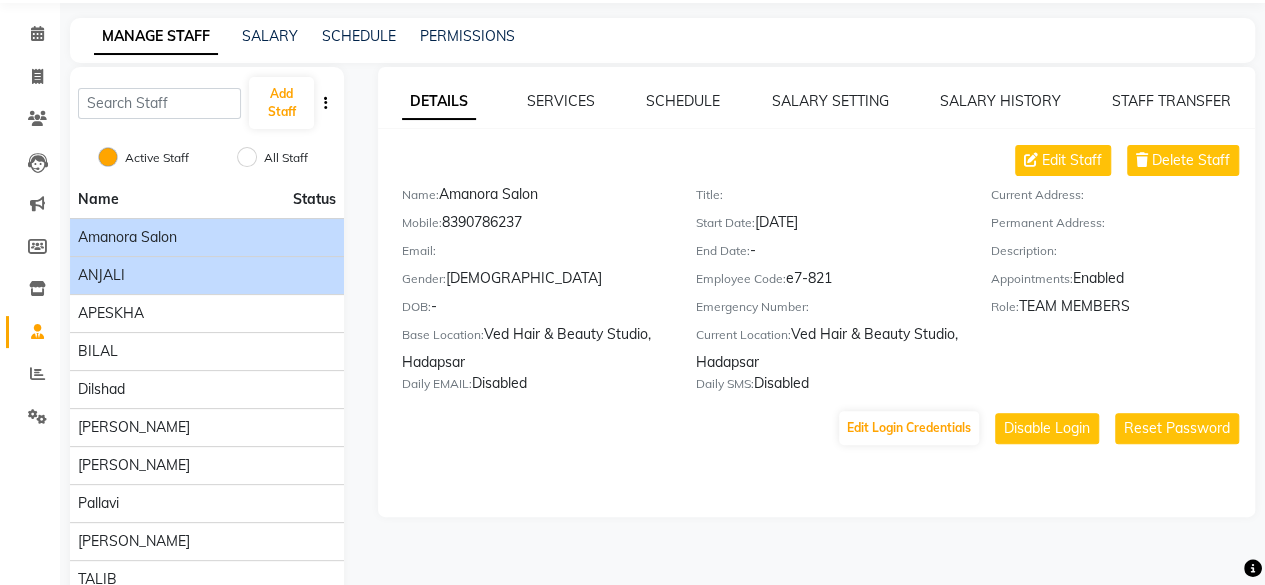 scroll, scrollTop: 100, scrollLeft: 0, axis: vertical 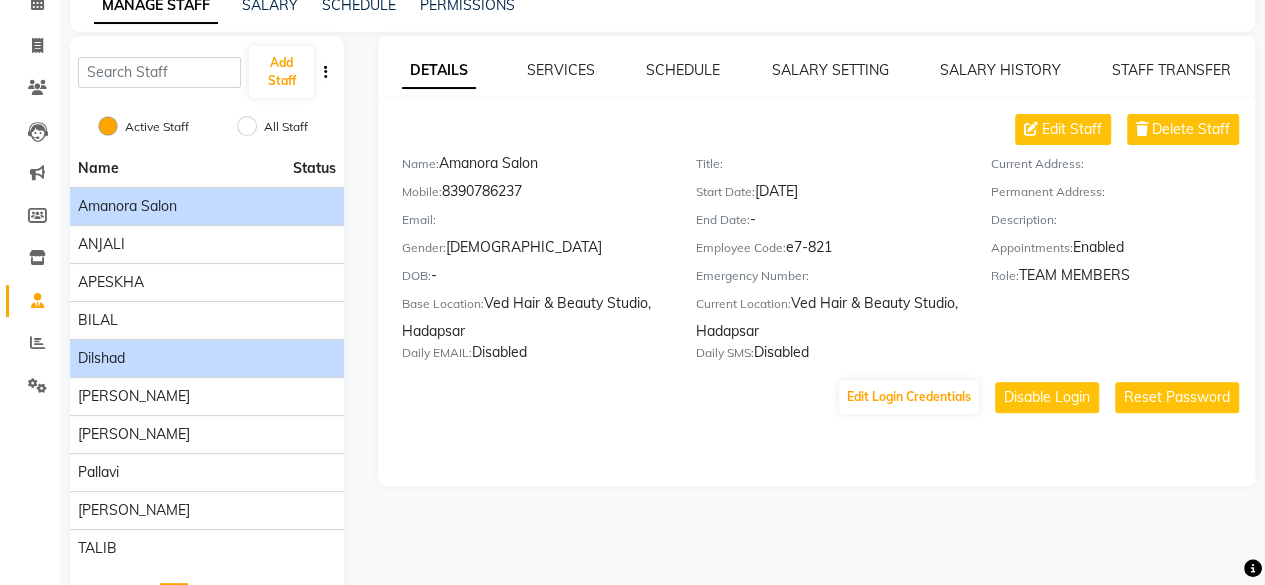 click on "Dilshad" 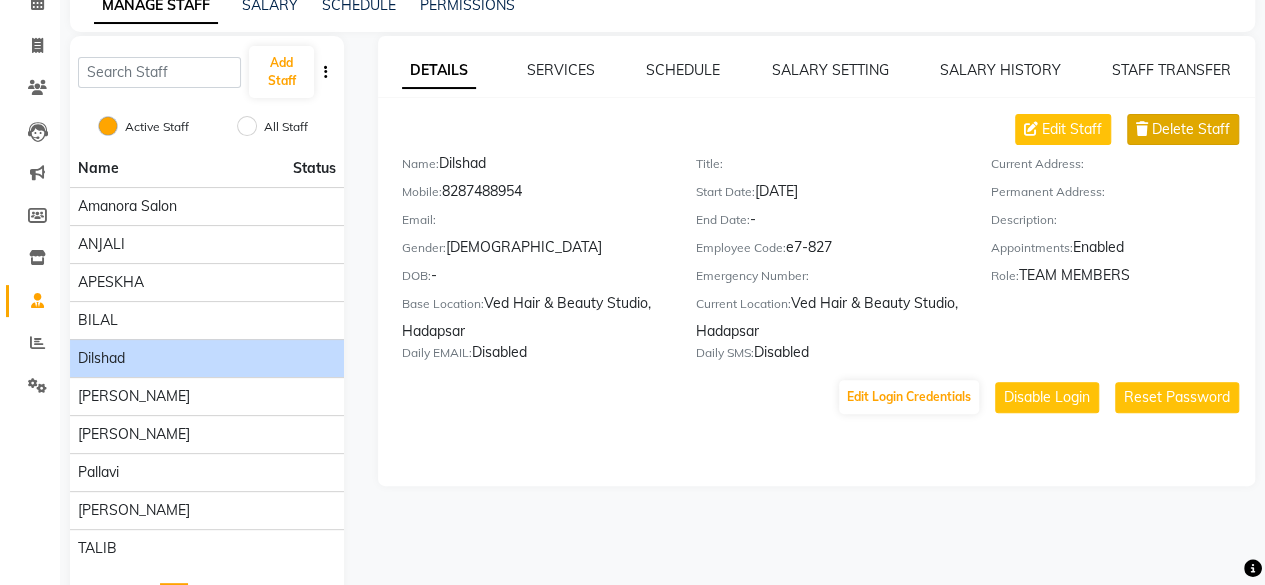 click 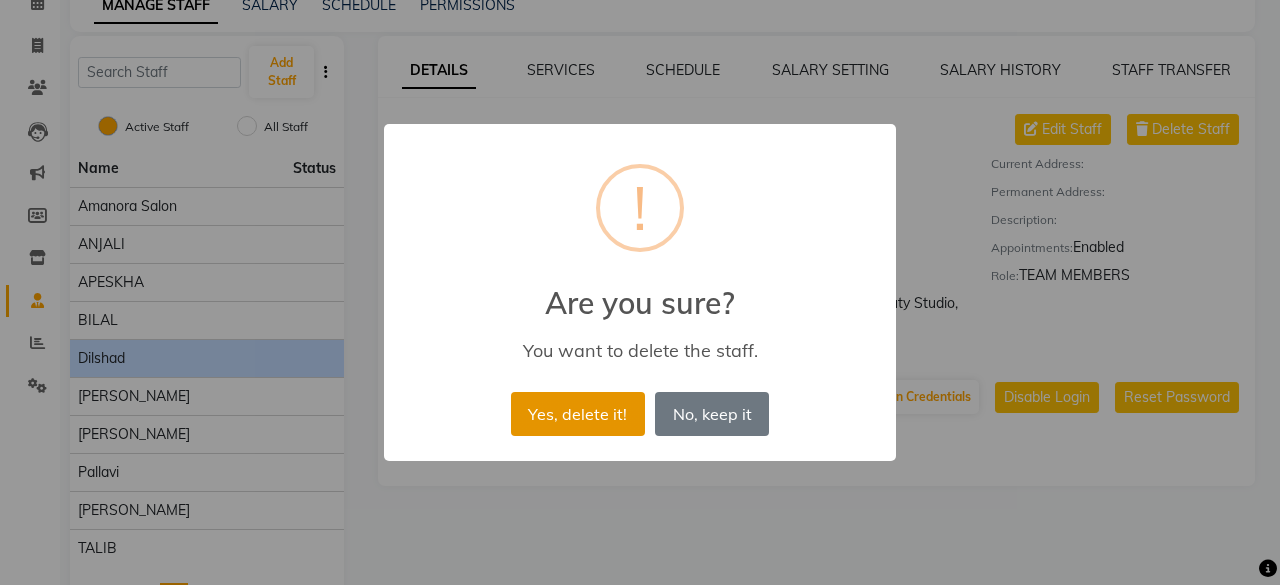 click on "Yes, delete it!" at bounding box center [578, 414] 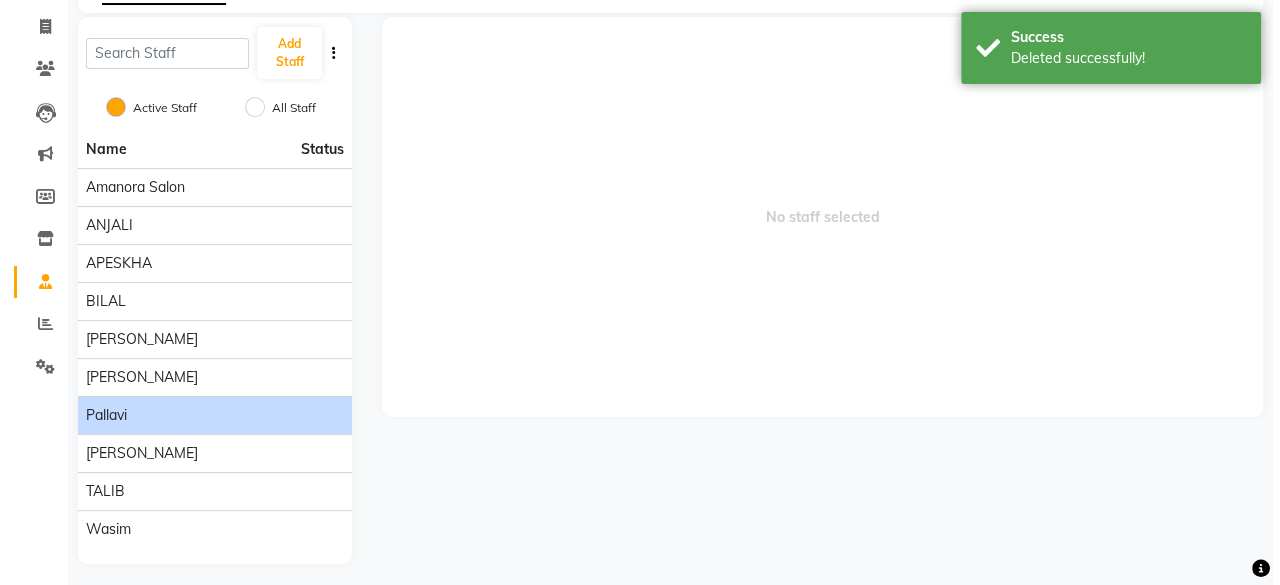 scroll, scrollTop: 124, scrollLeft: 0, axis: vertical 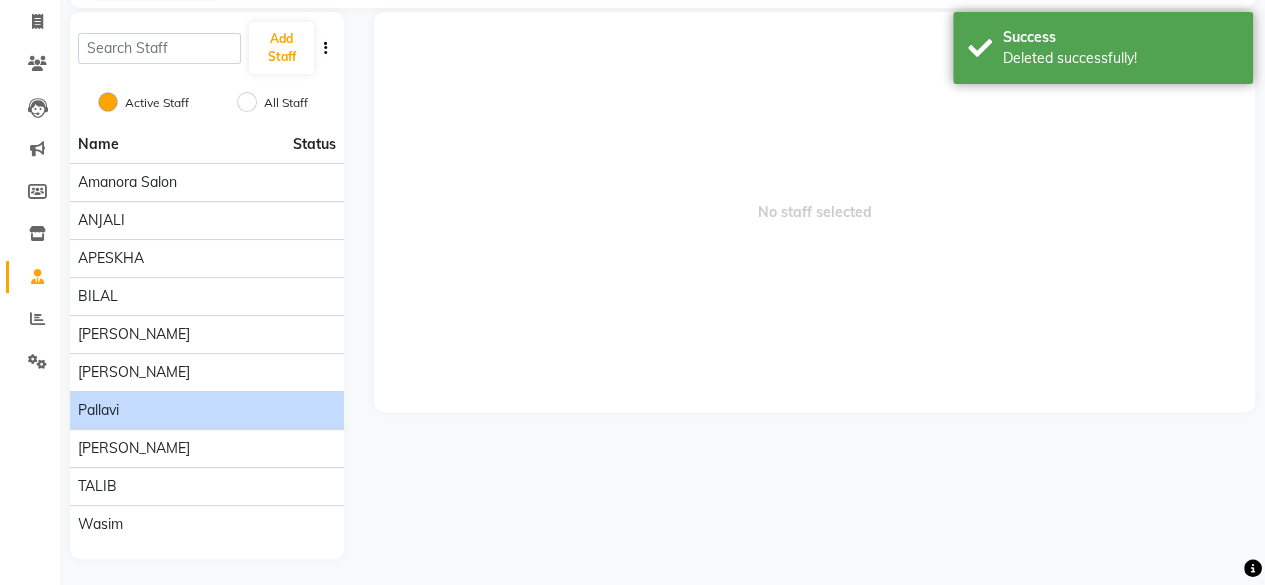 click on "Pallavi" 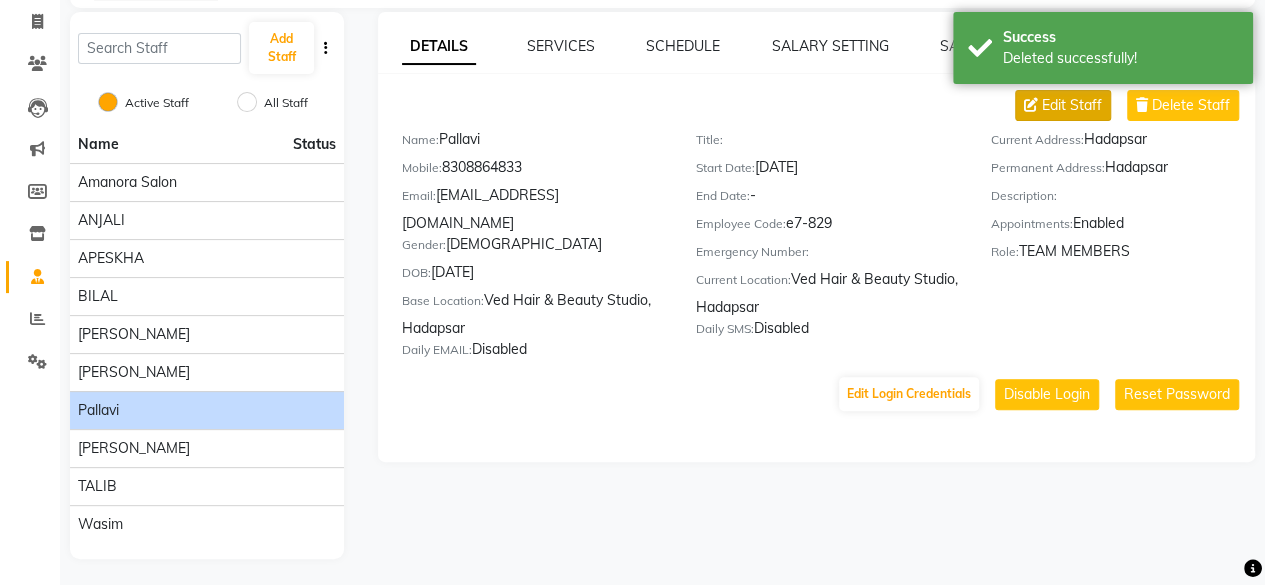 click on "Edit Staff" 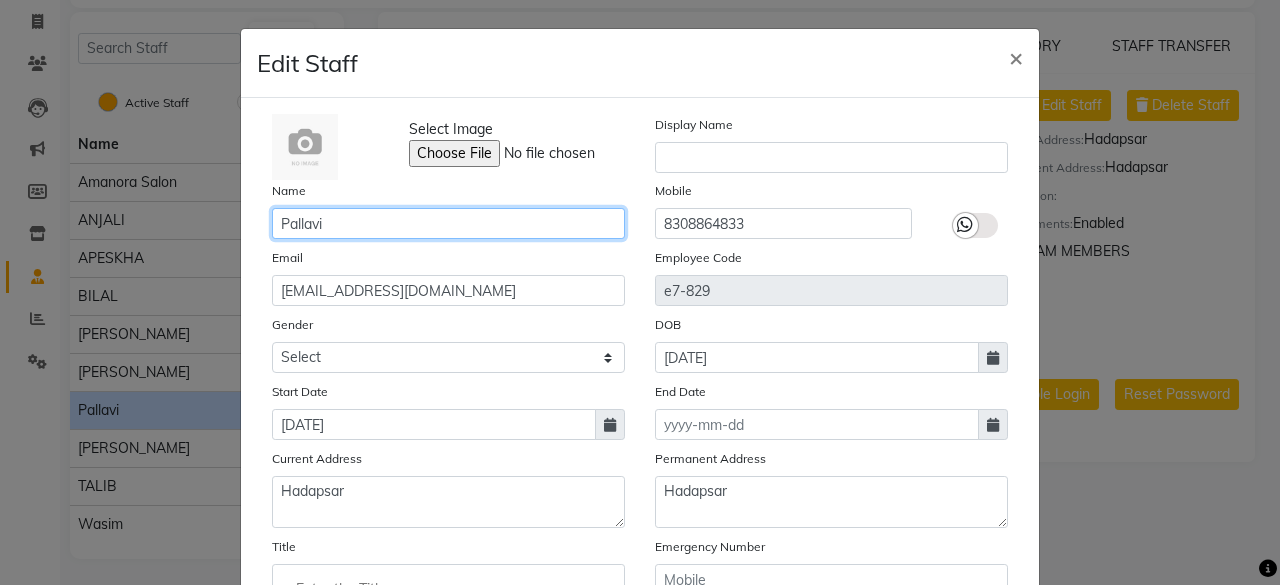 click on "Pallavi" 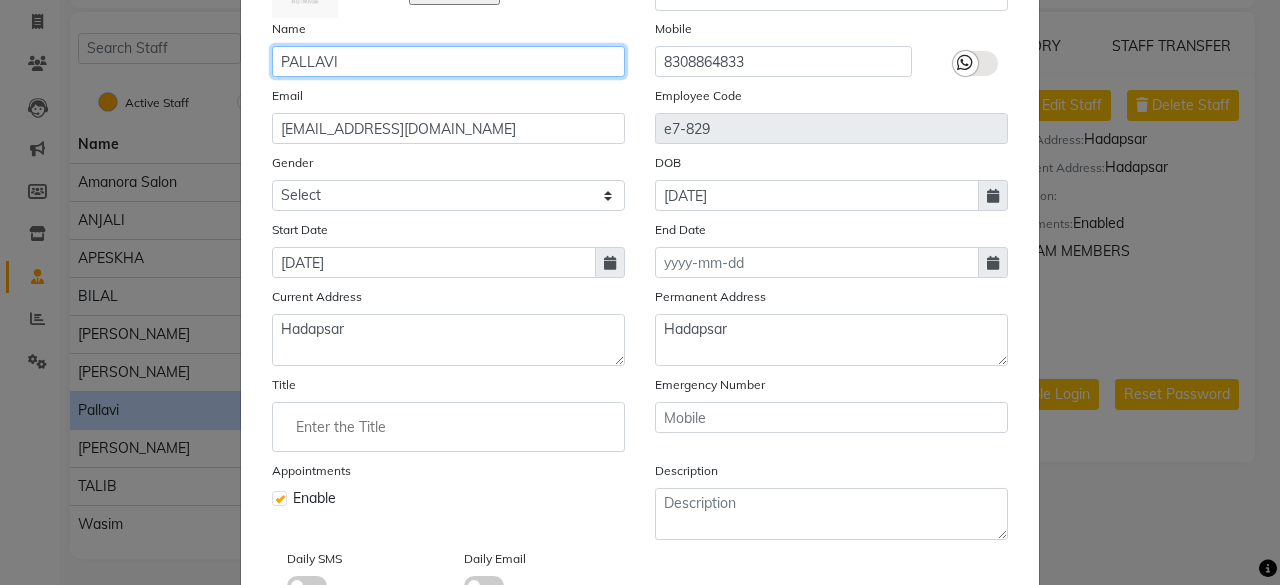 scroll, scrollTop: 292, scrollLeft: 0, axis: vertical 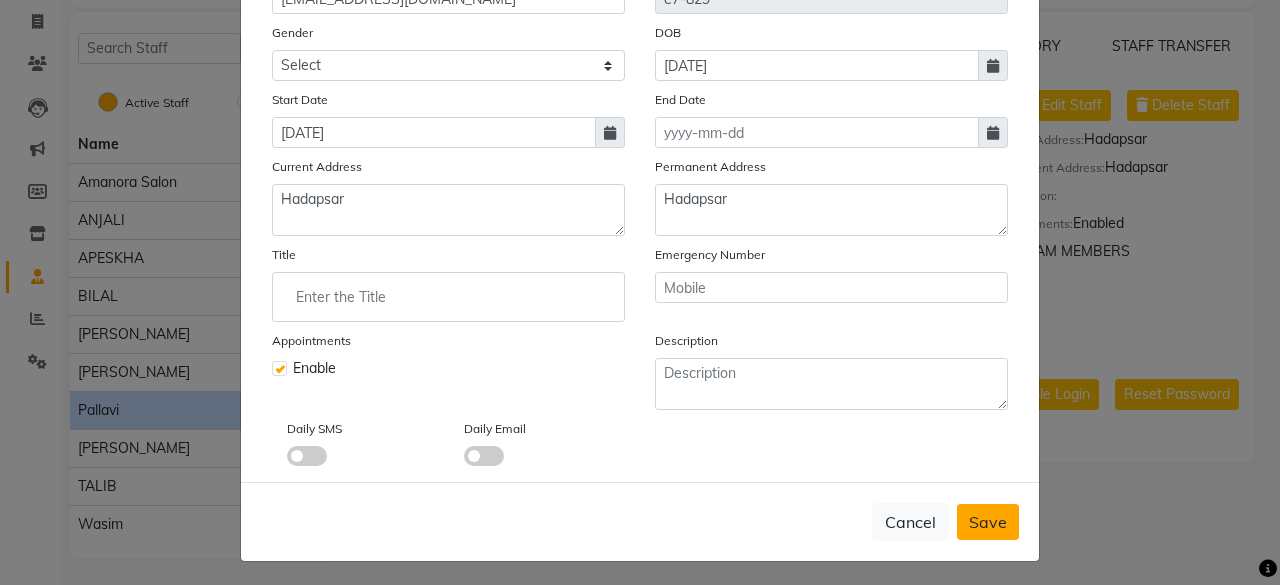 type on "PALLAVI" 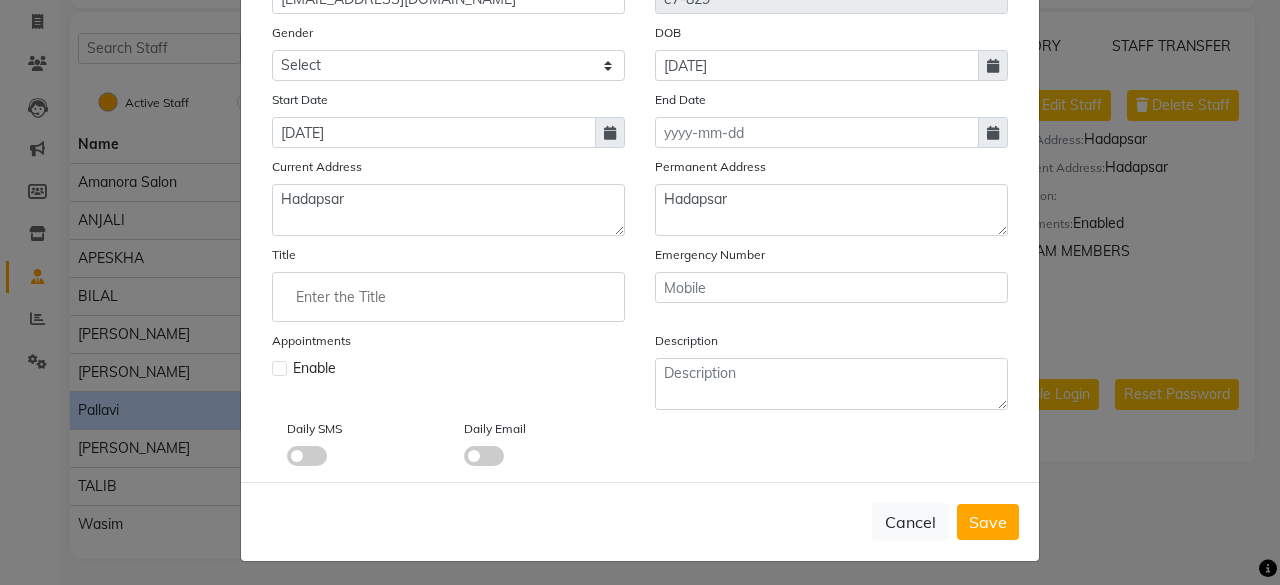 type 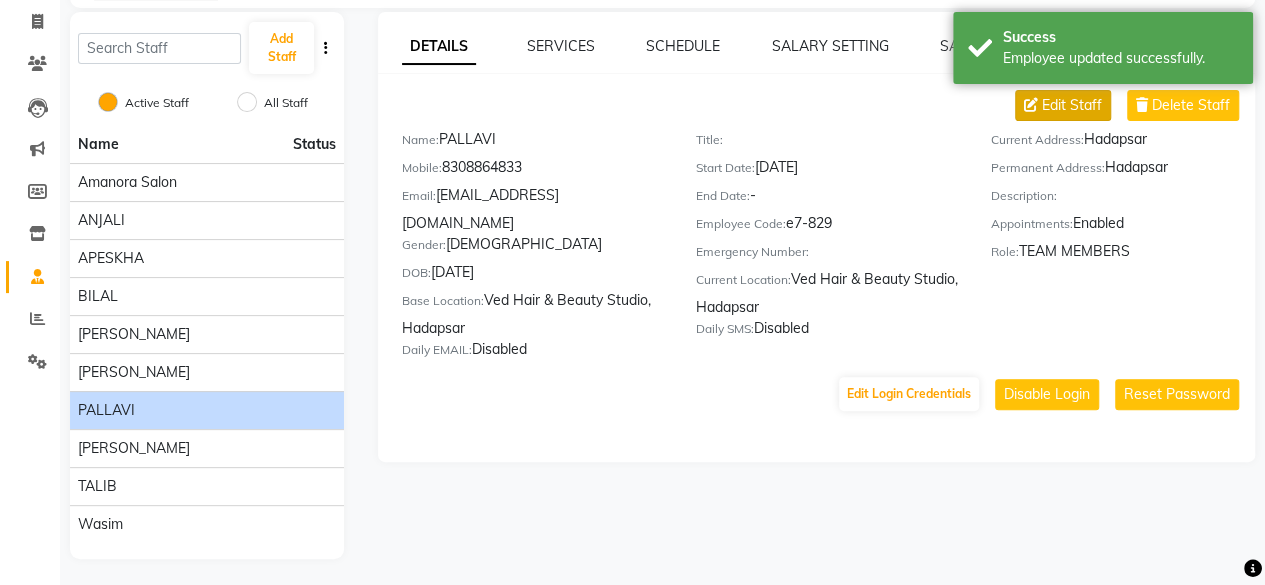 click on "Edit Staff" 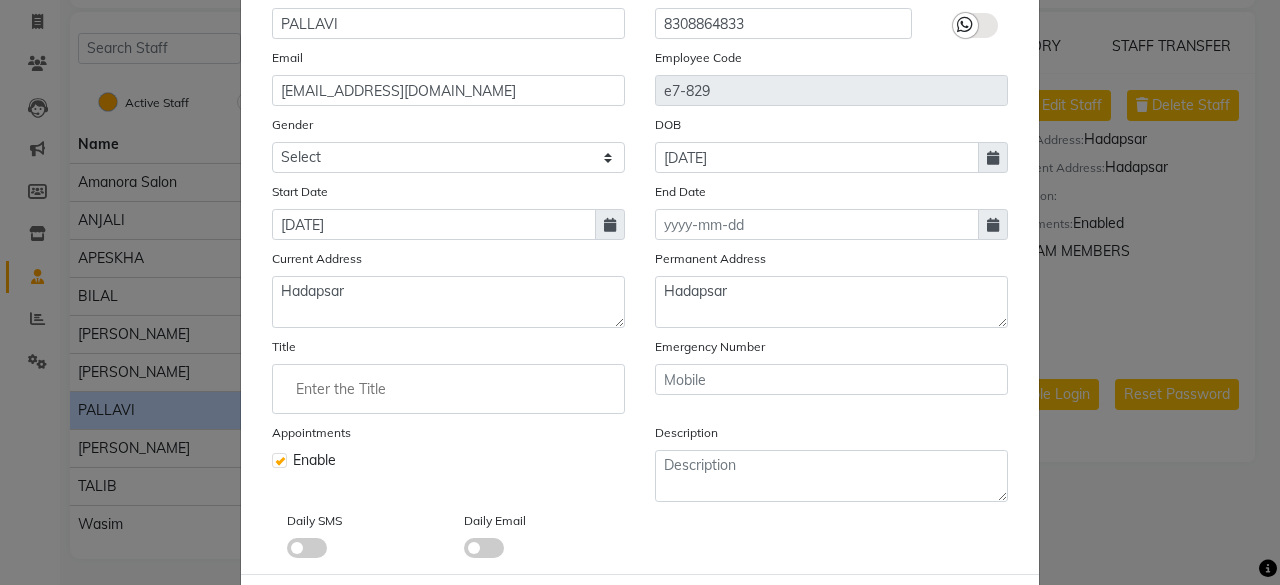 scroll, scrollTop: 292, scrollLeft: 0, axis: vertical 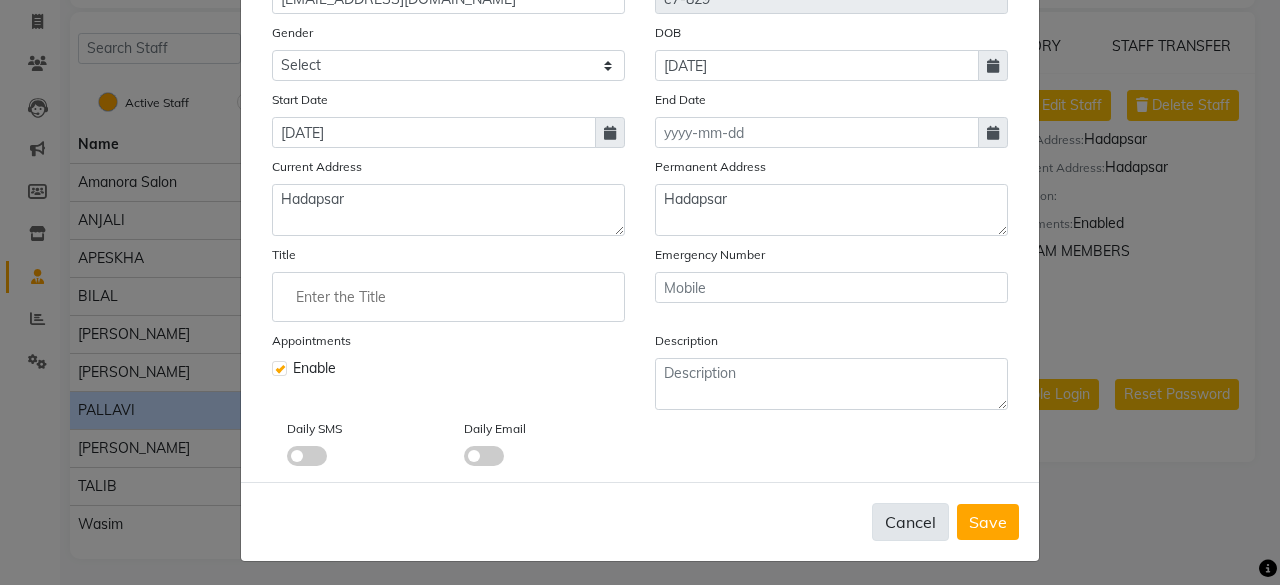 click on "Cancel" 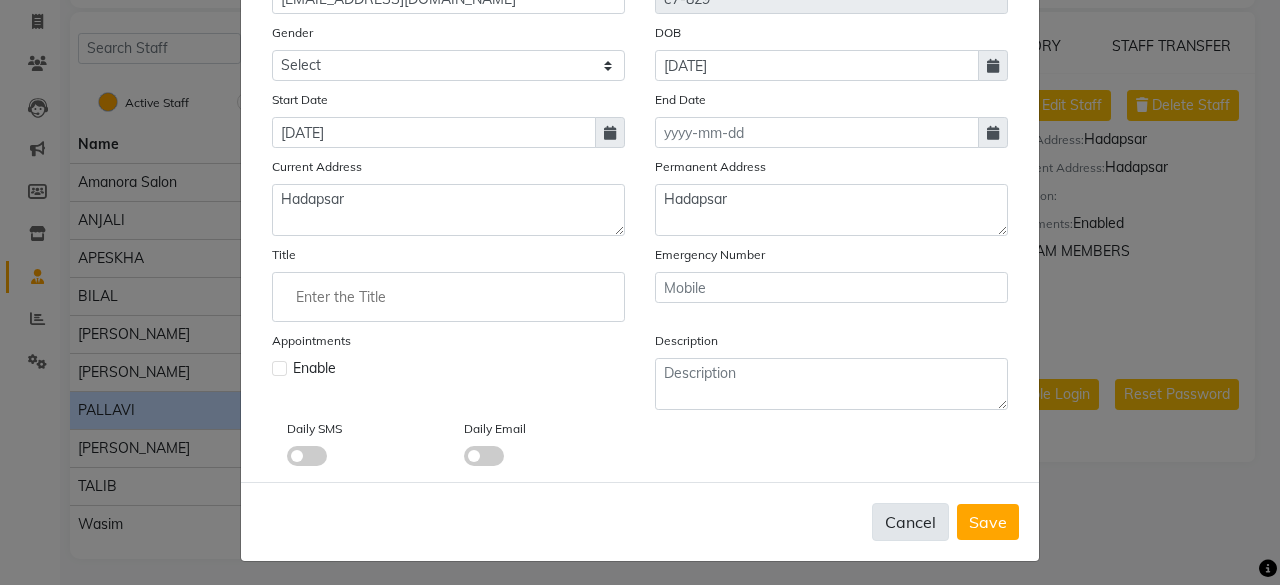 type 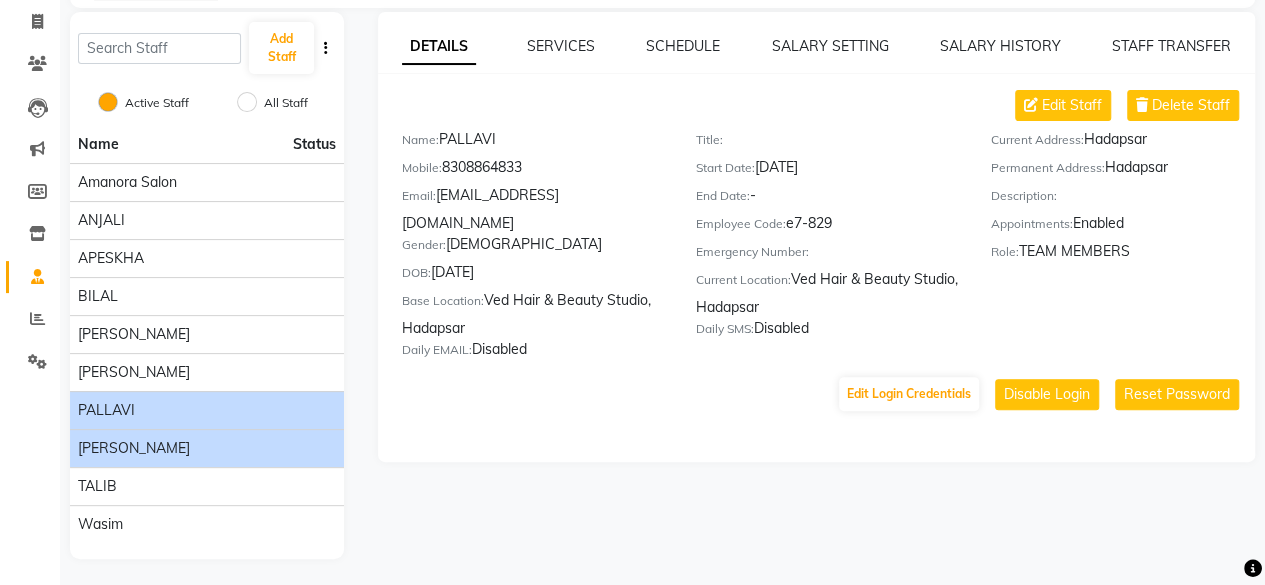click on "[PERSON_NAME]" 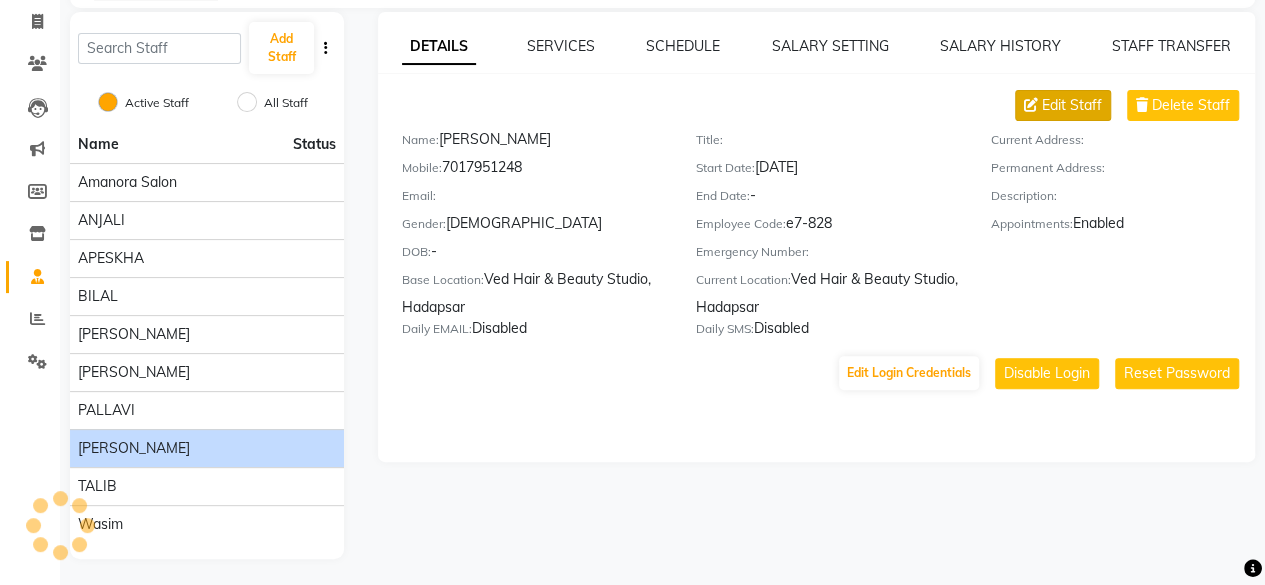 click on "Edit Staff" 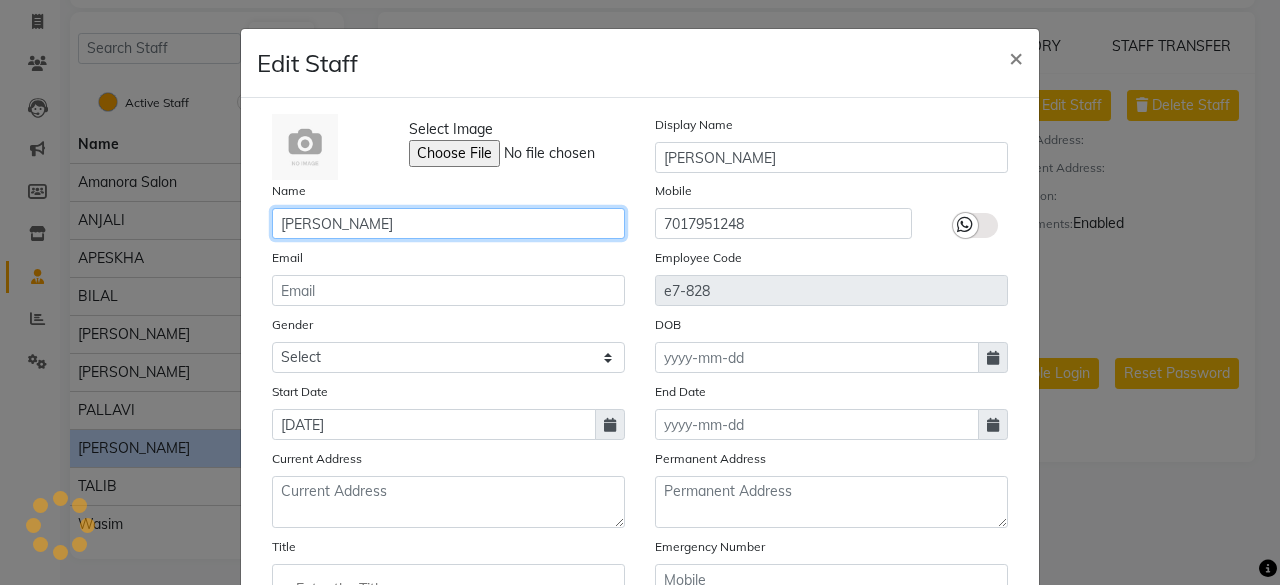 click on "[PERSON_NAME]" 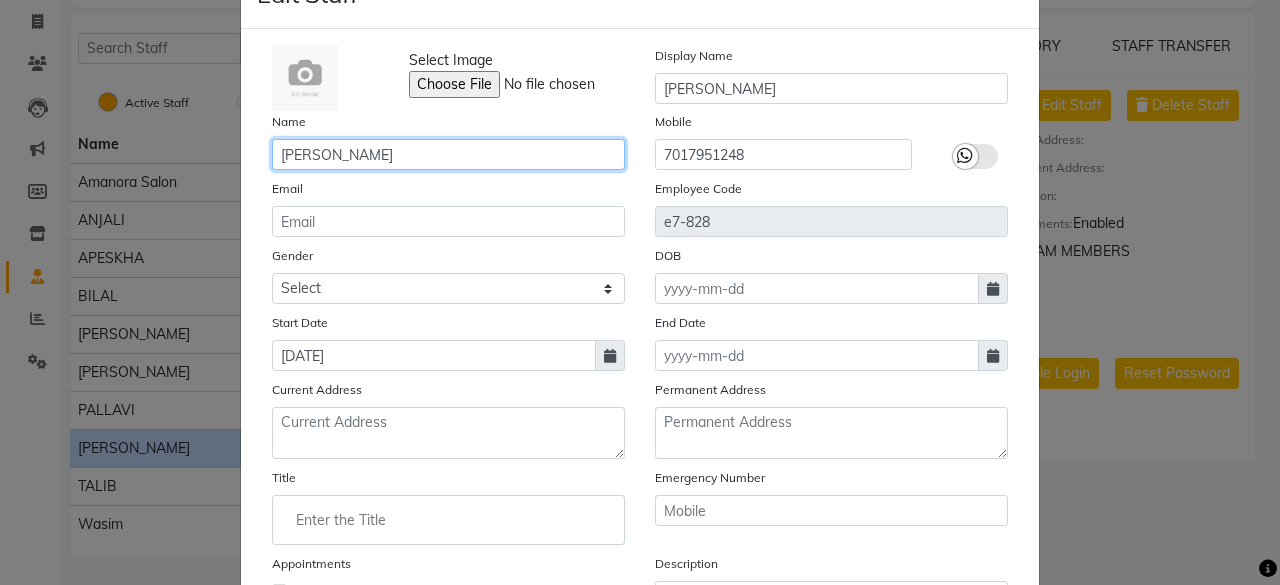 scroll, scrollTop: 100, scrollLeft: 0, axis: vertical 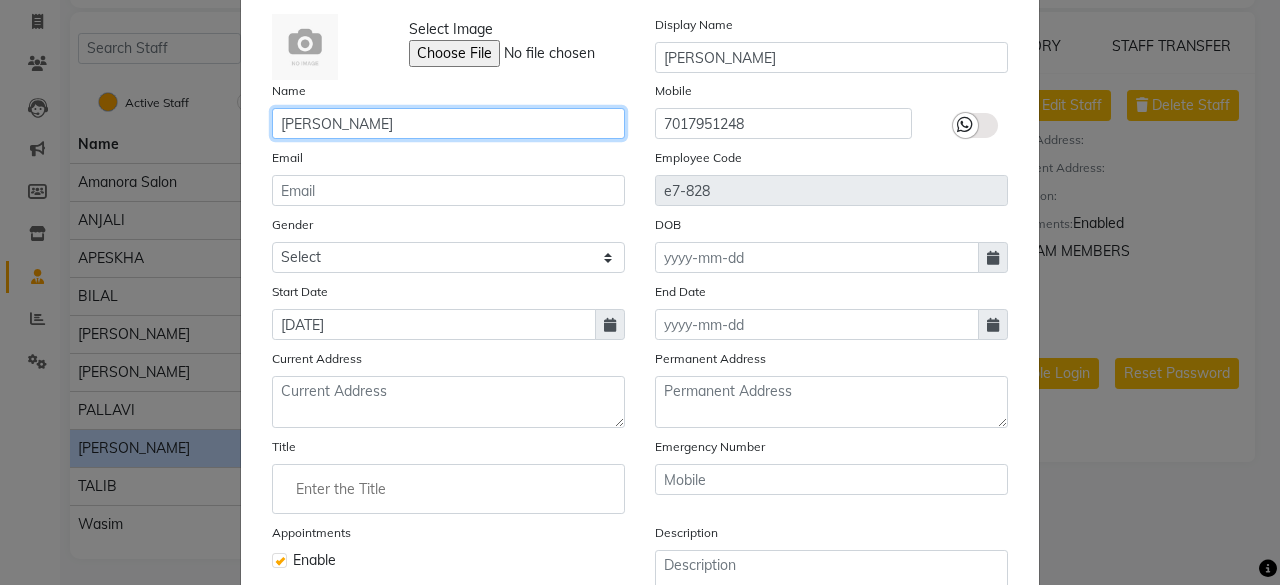 type on "[PERSON_NAME]" 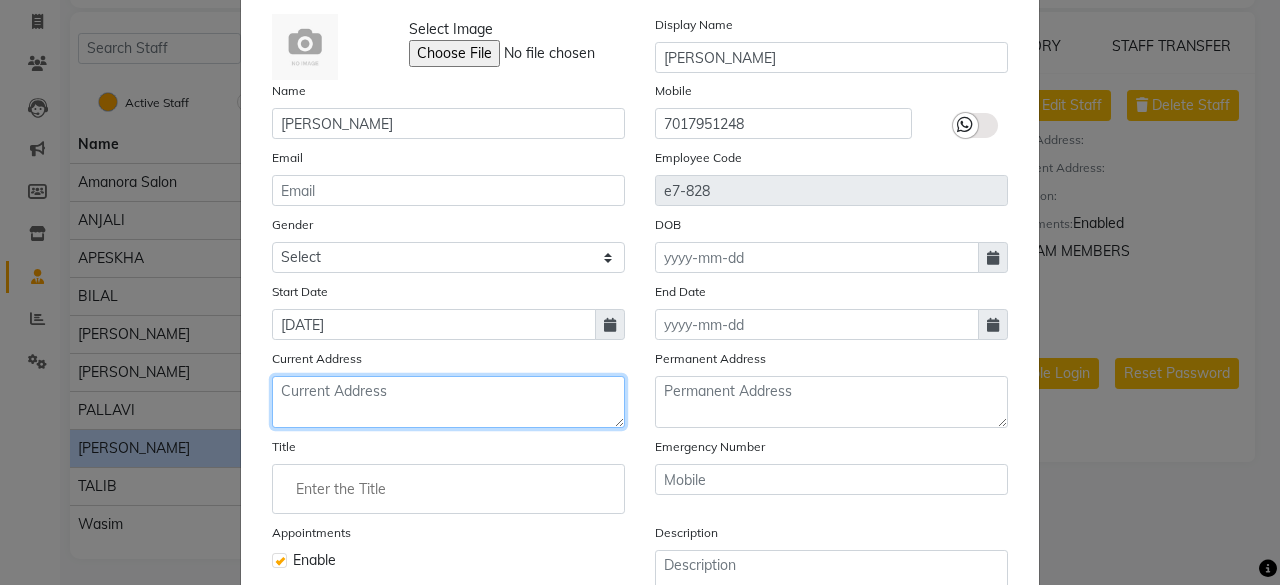 click 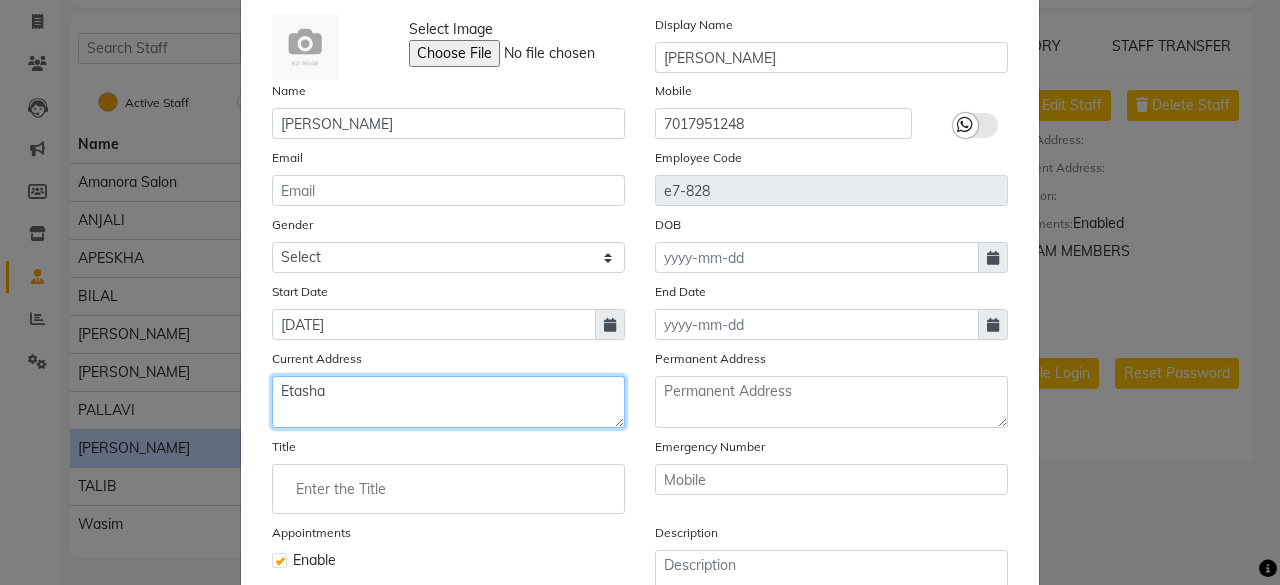 type on "Etasha" 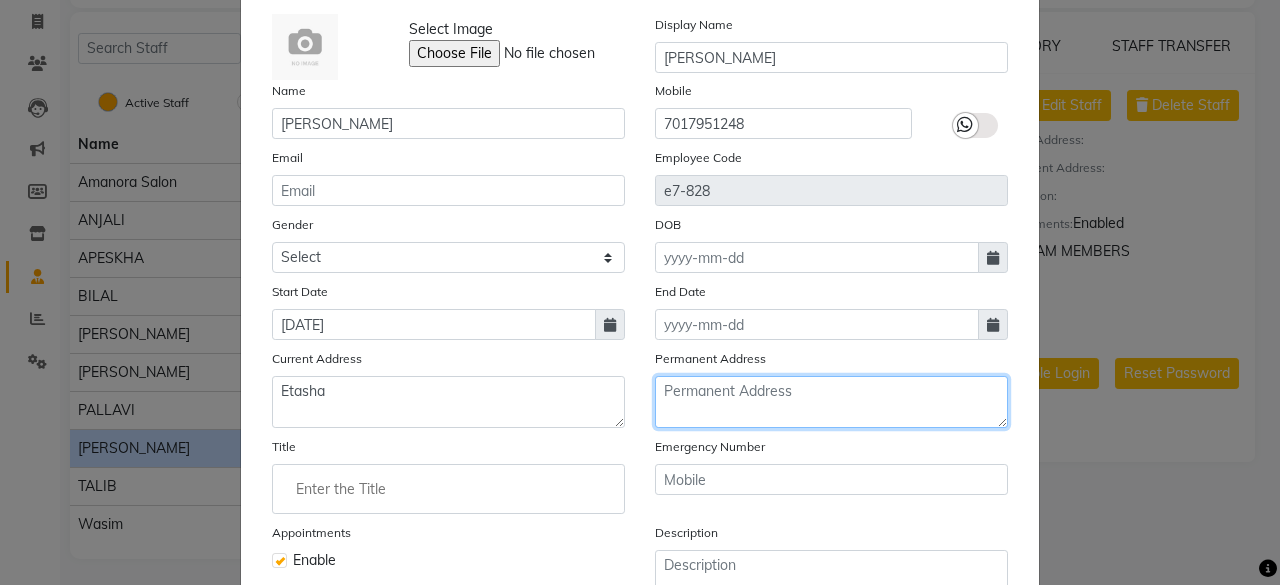 click 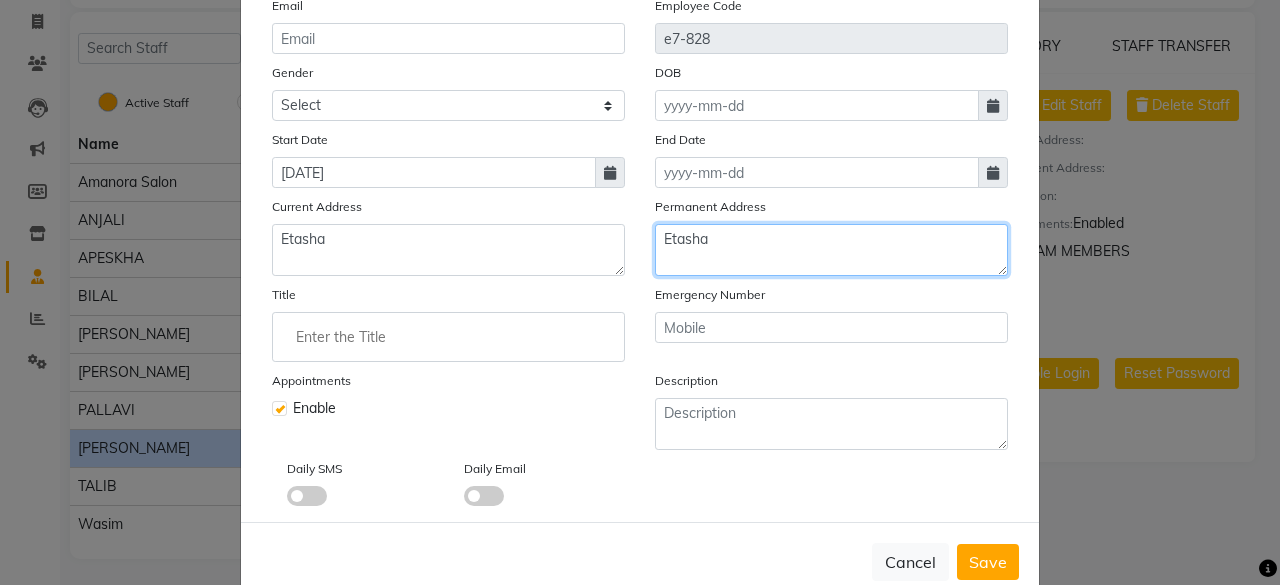 scroll, scrollTop: 292, scrollLeft: 0, axis: vertical 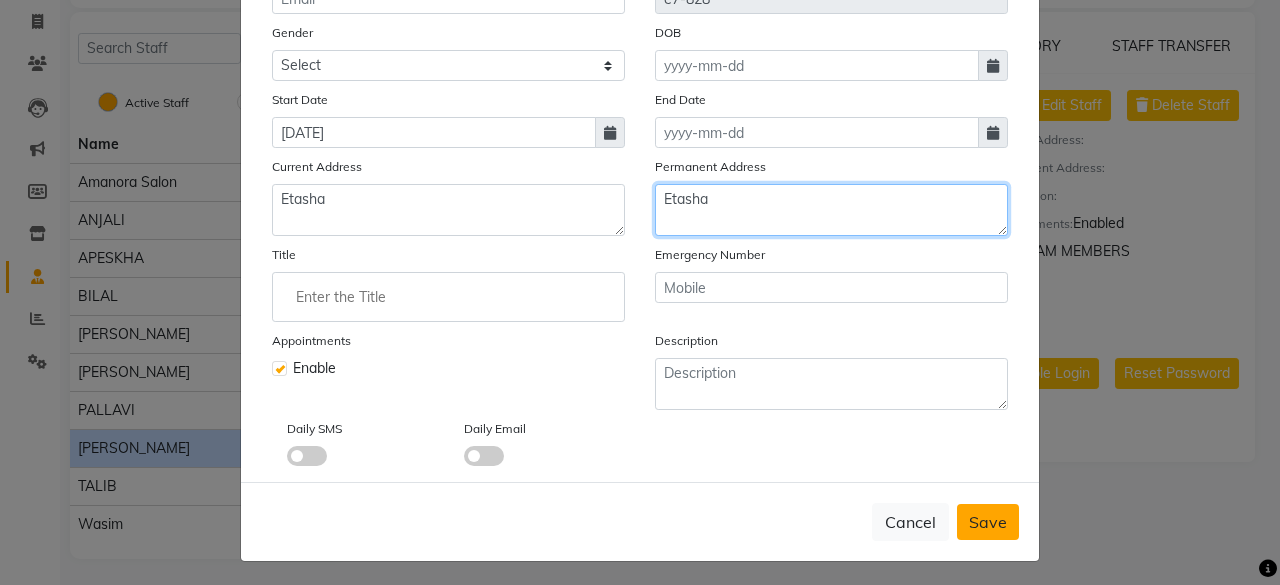 type on "Etasha" 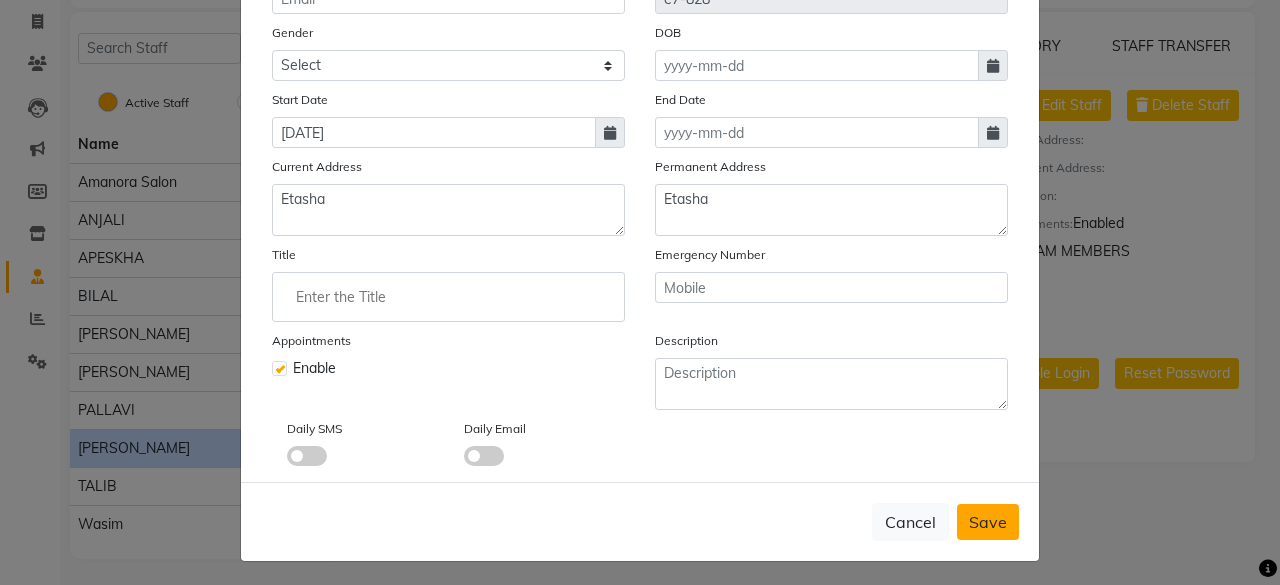 click on "Save" at bounding box center [988, 522] 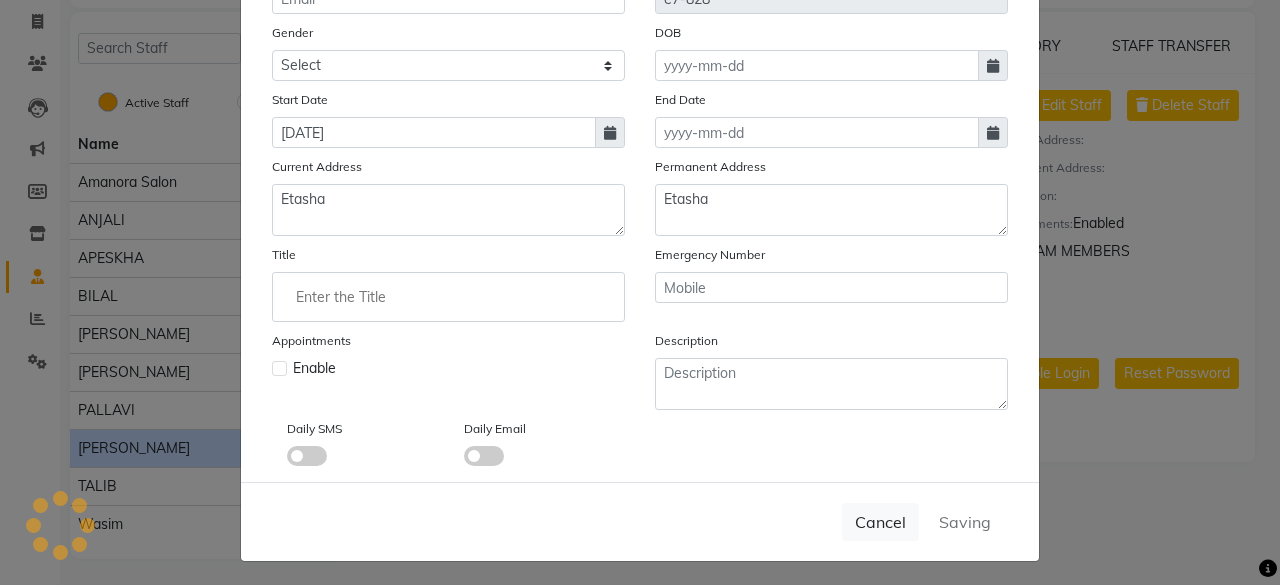 type 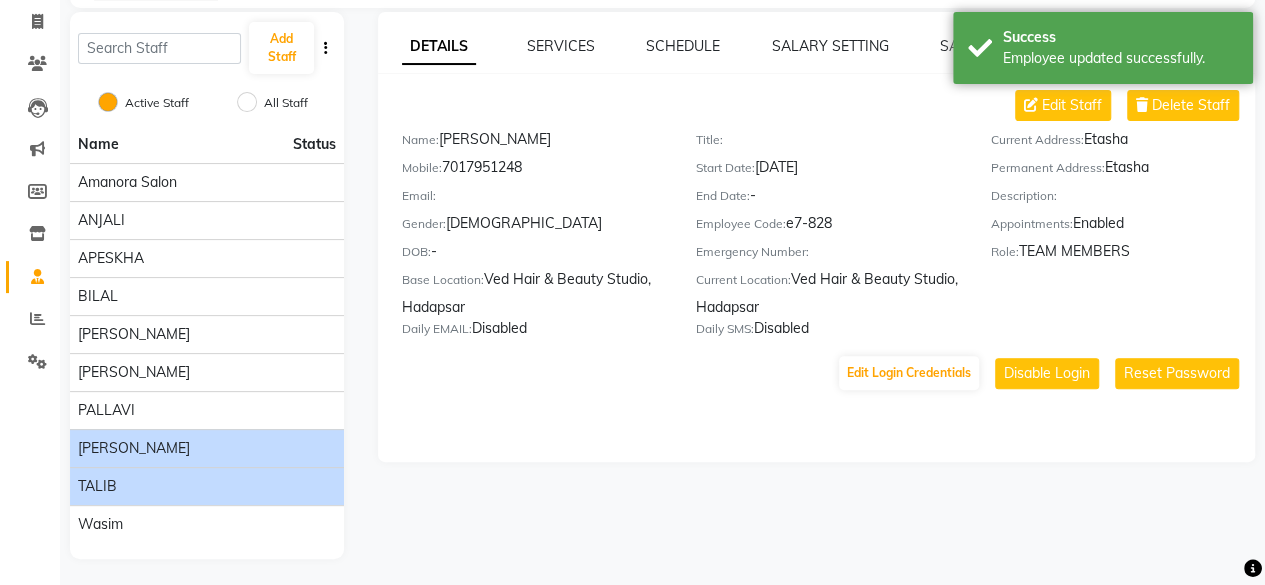 click on "TALIB" 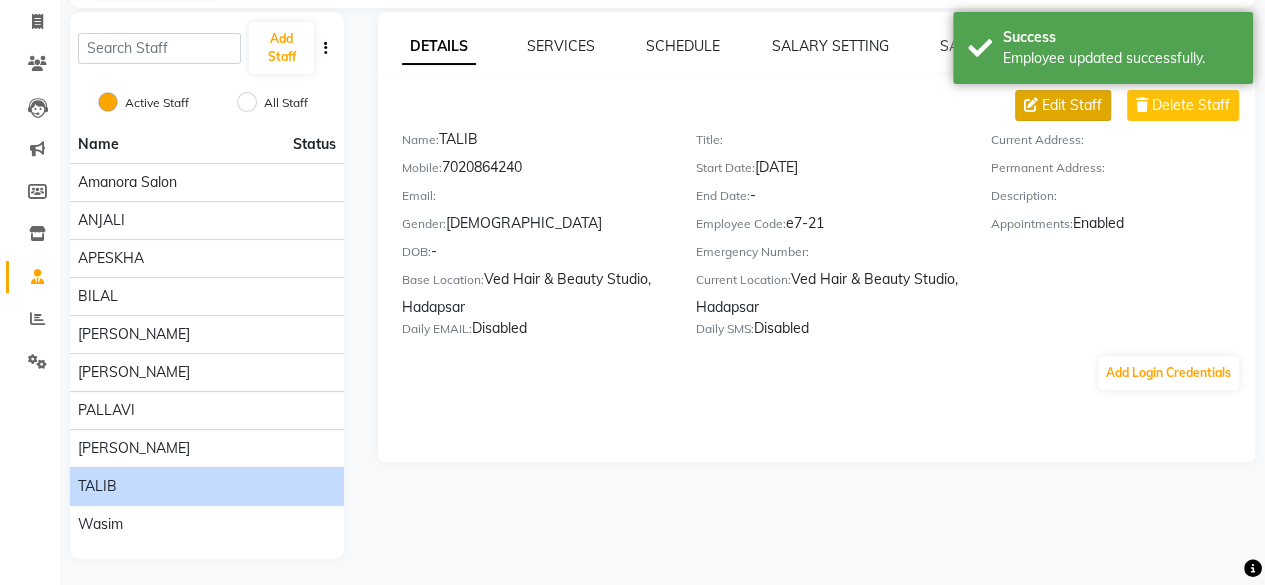 click on "Edit Staff" 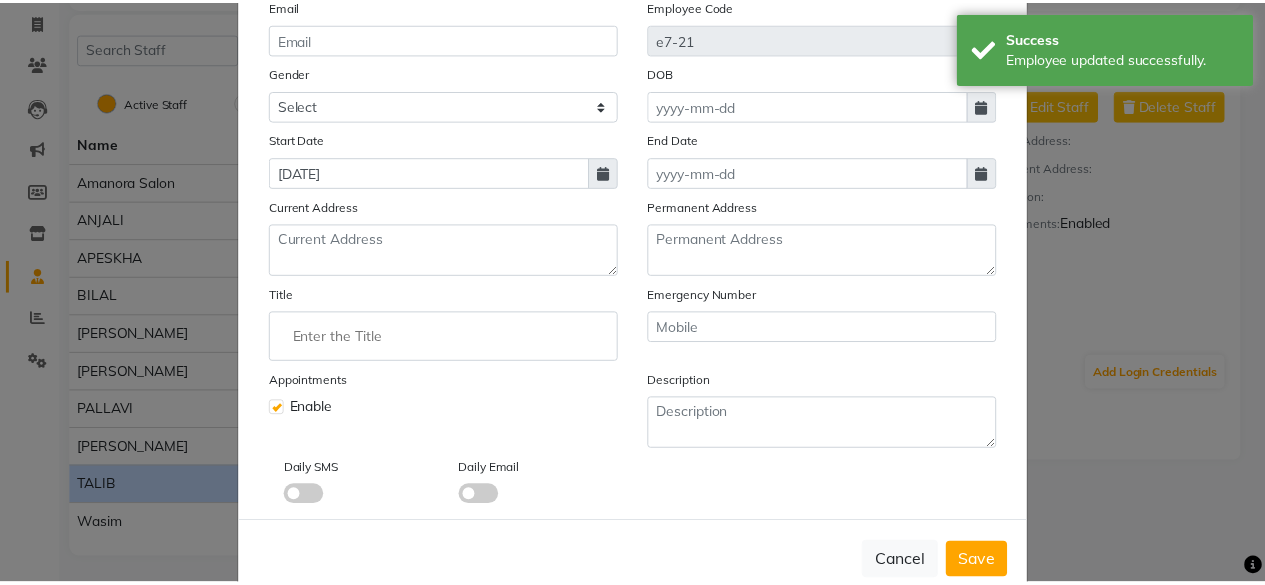 scroll, scrollTop: 292, scrollLeft: 0, axis: vertical 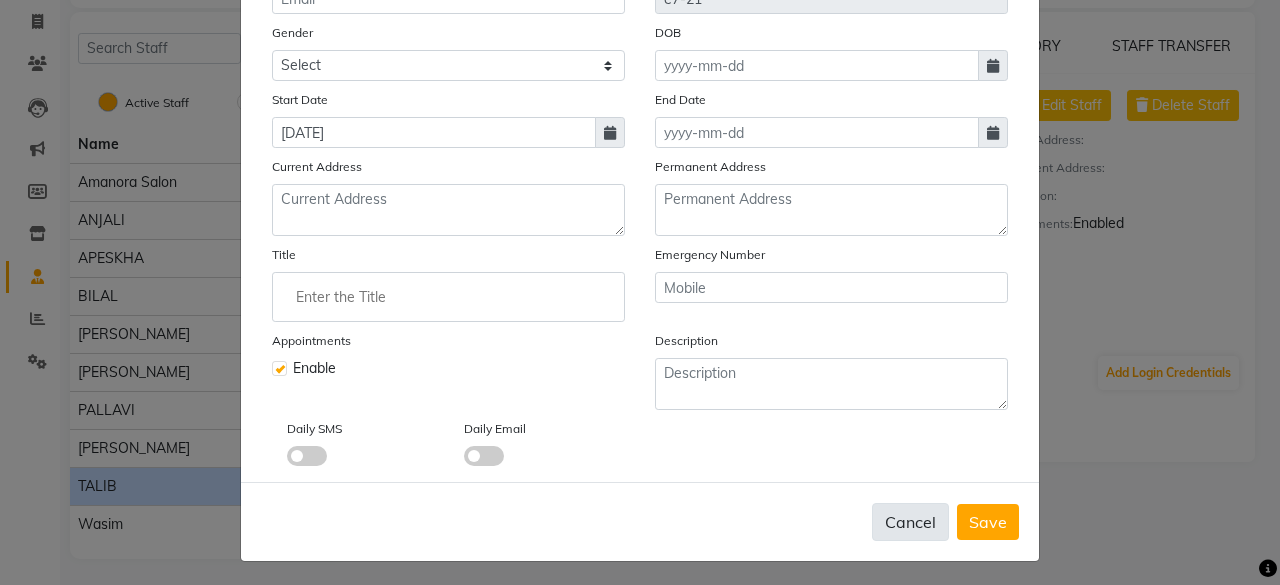 click on "Cancel" 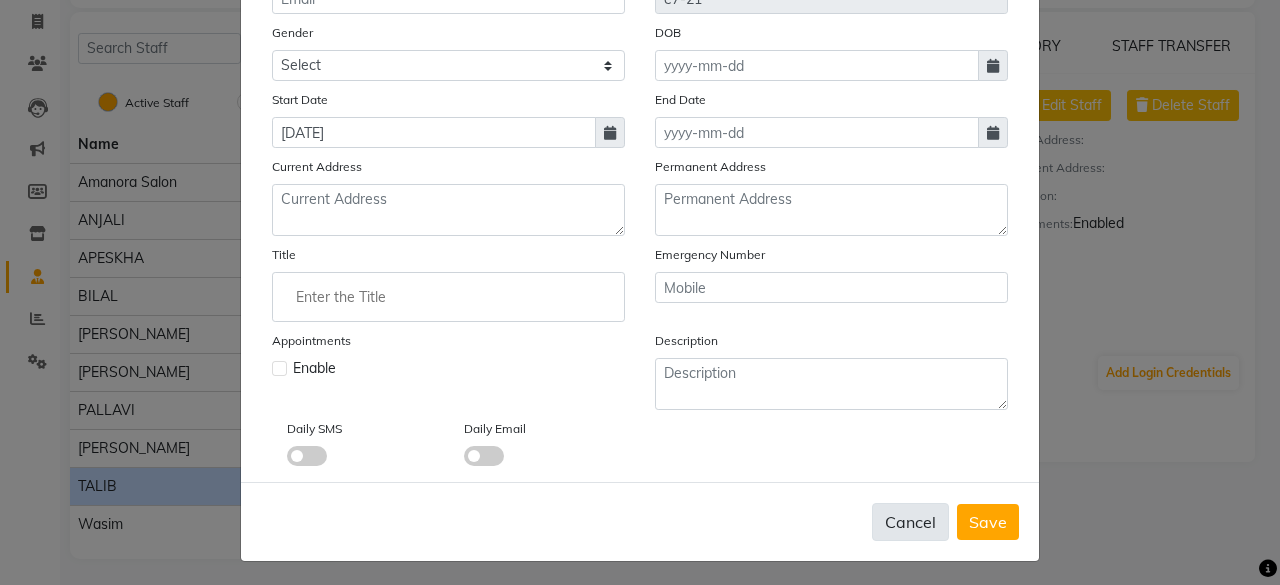 type 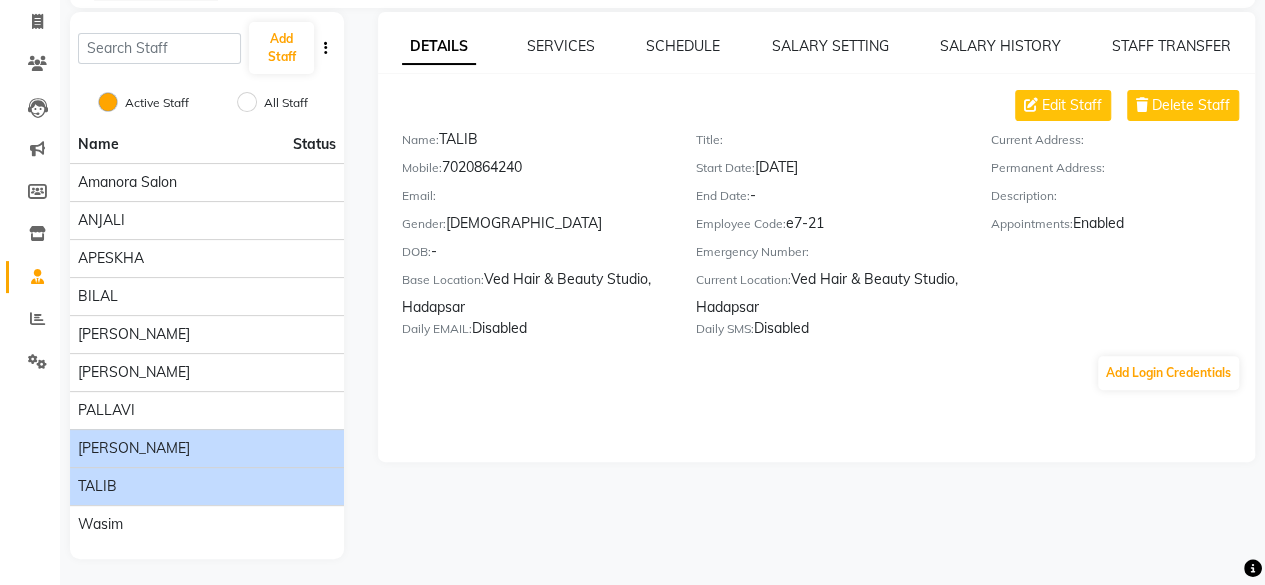click on "[PERSON_NAME]" 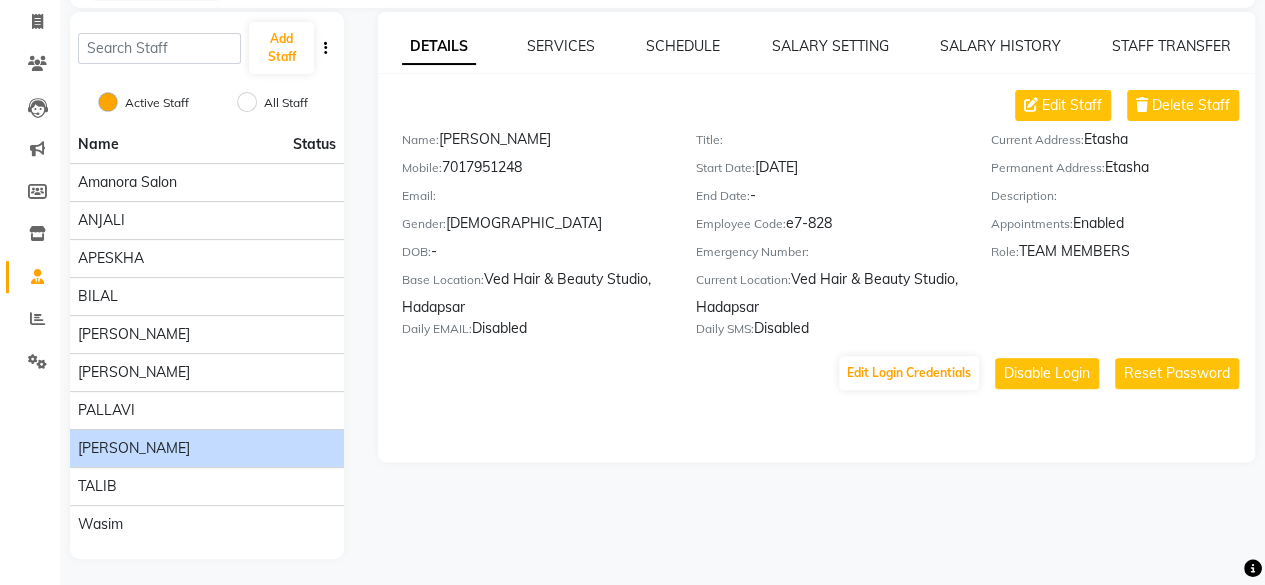 drag, startPoint x: 1088, startPoint y: 127, endPoint x: 1083, endPoint y: 118, distance: 10.29563 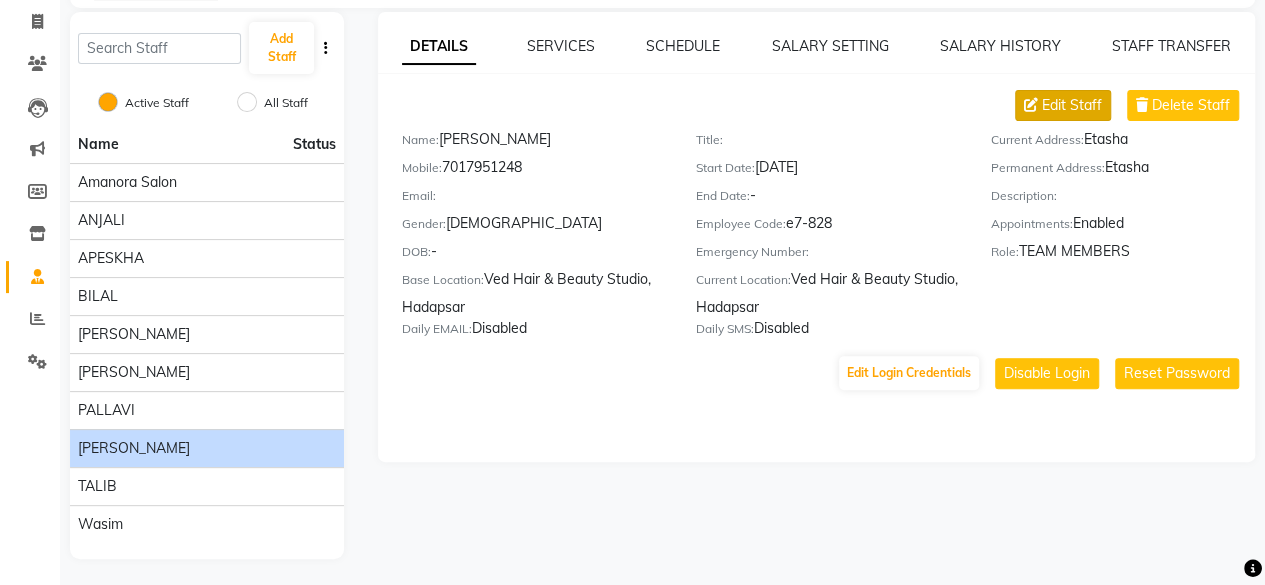 click on "Edit Staff Delete Staff Name:   [PERSON_NAME]  Mobile:   [PHONE_NUMBER]  Email:     Gender:   [DEMOGRAPHIC_DATA]  DOB:   -  Base Location:   Ved Hair & Beauty Studio, Hadapsar  Daily EMAIL:   Disabled  Title:     Start Date:   [DATE]  End Date:   -  Employee Code:   e7-828  Emergency Number:     Current Location:   Ved Hair & Beauty Studio, Hadapsar  Daily SMS:   Disabled  Current Address:   Etasha  Permanent Address:   Etasha  Description:     Appointments:   Enabled  Role:   TEAM MEMBERS" 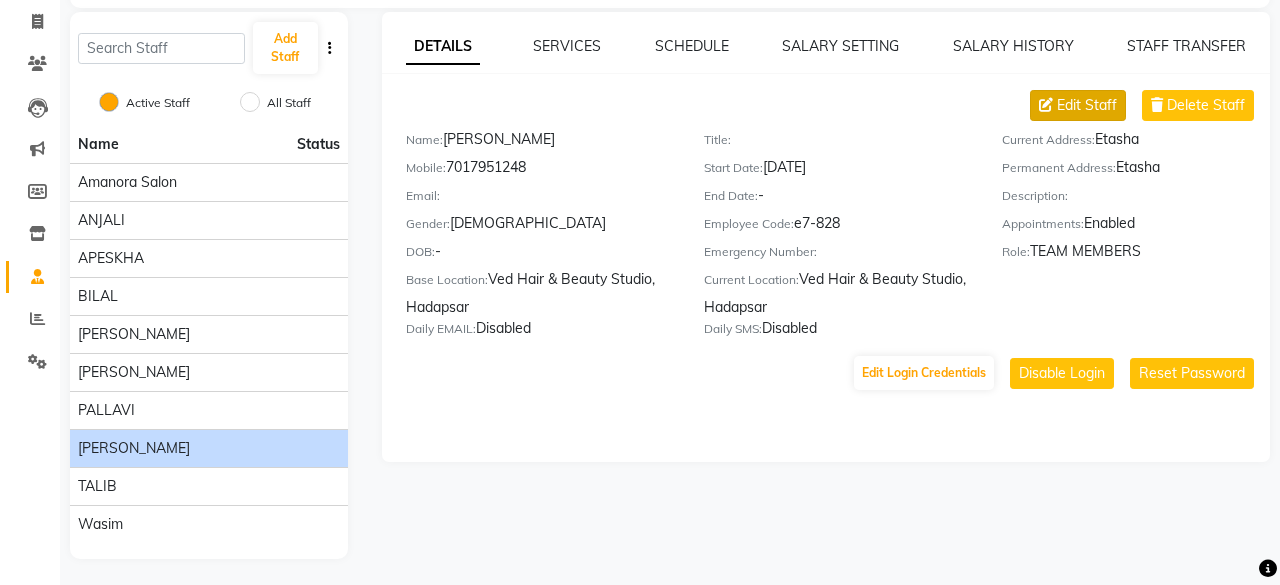 select on "[DEMOGRAPHIC_DATA]" 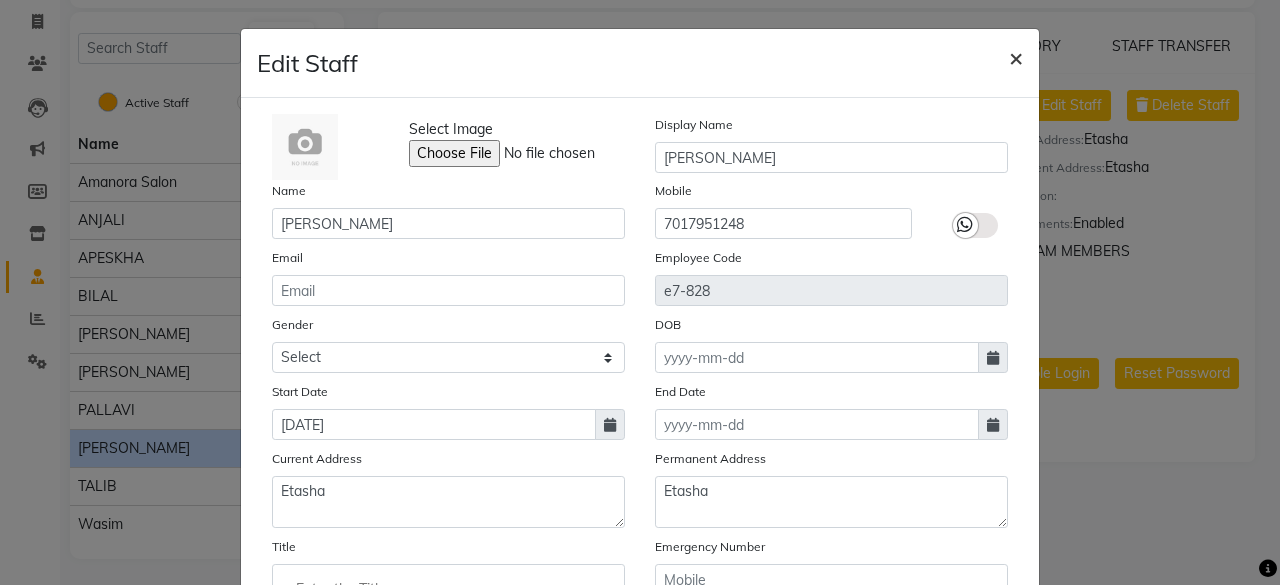 click on "×" 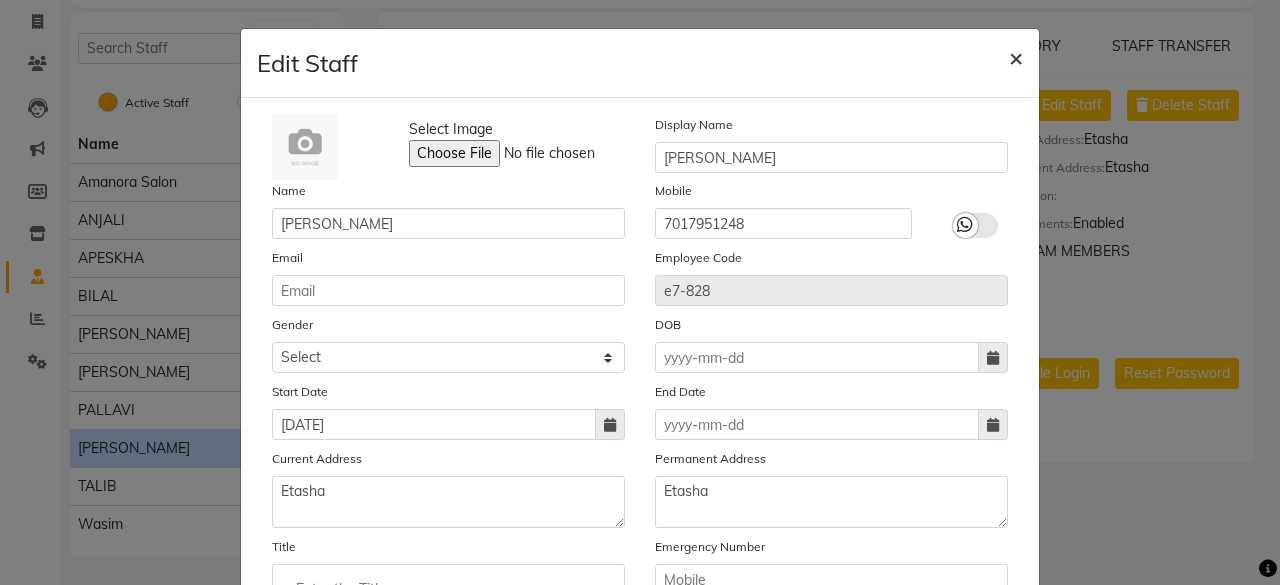 type 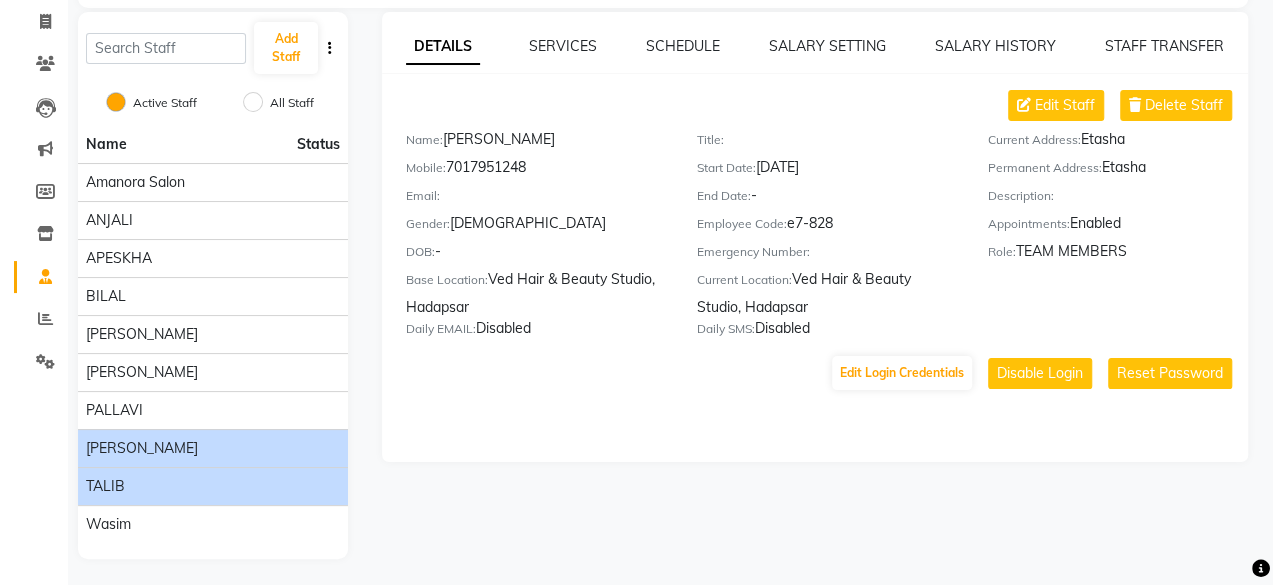 scroll, scrollTop: 0, scrollLeft: 0, axis: both 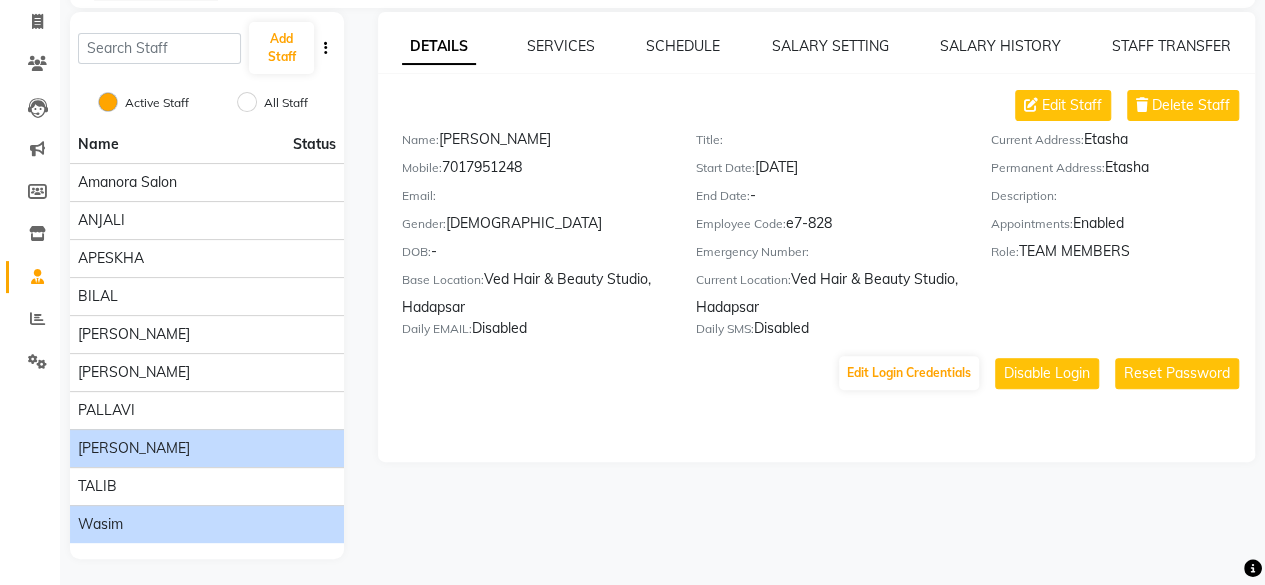click on "Wasim" 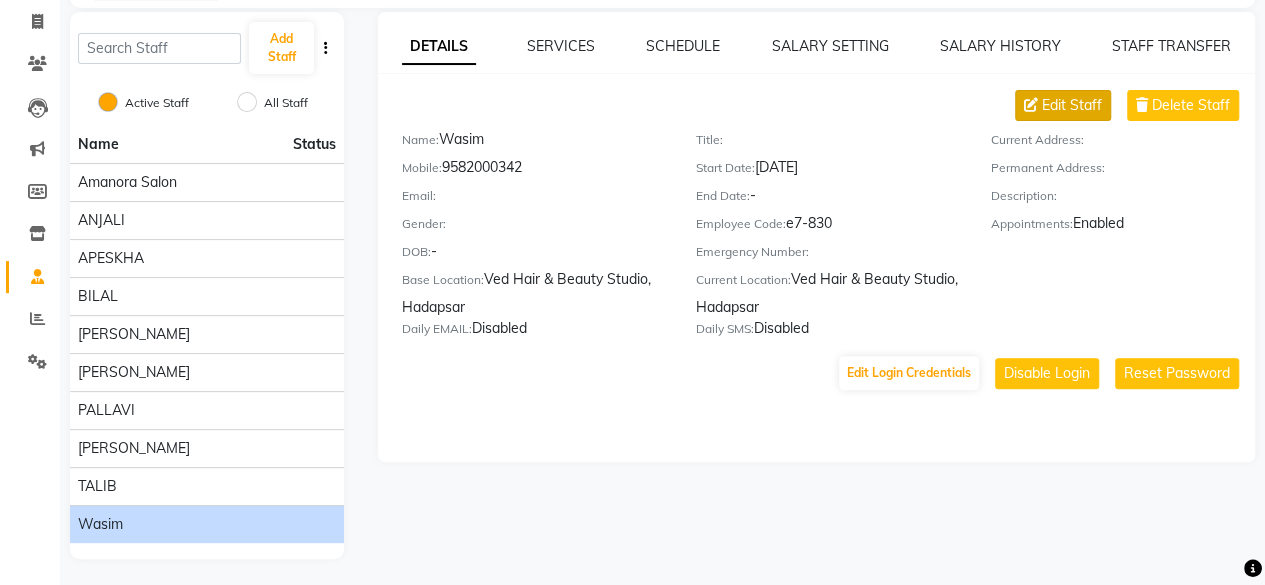 click 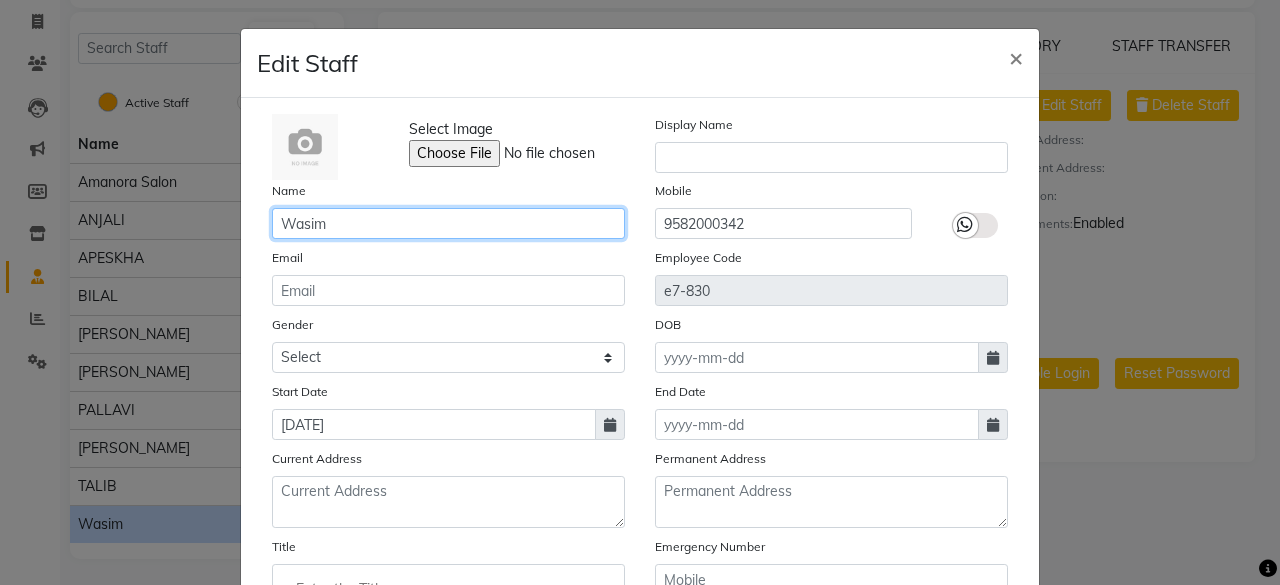 click on "Wasim" 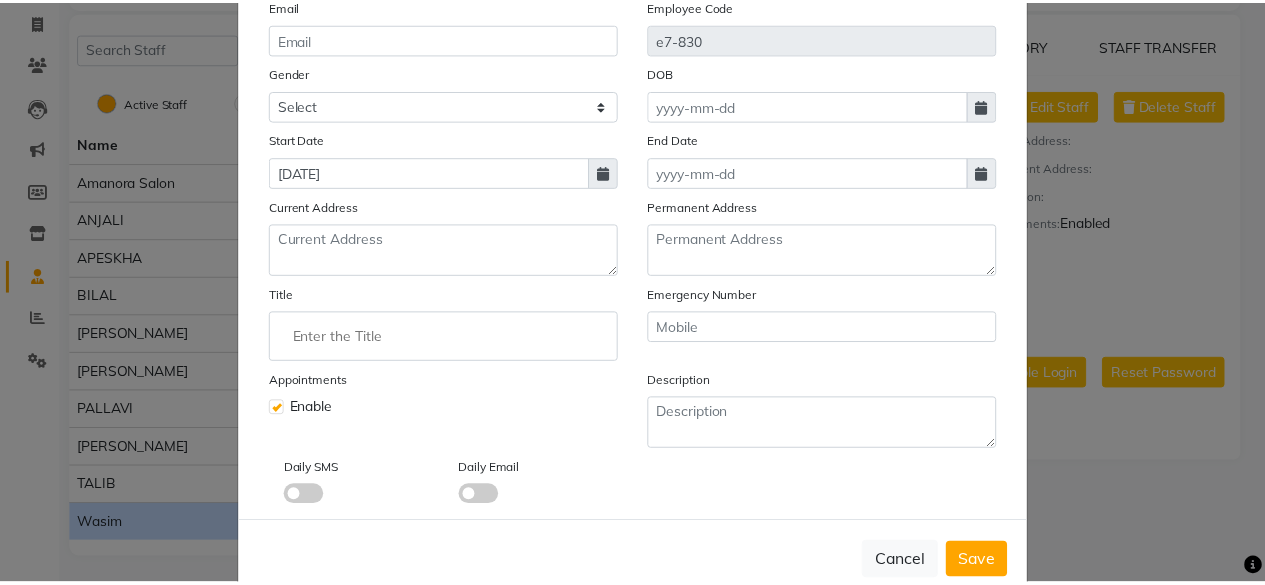 scroll, scrollTop: 292, scrollLeft: 0, axis: vertical 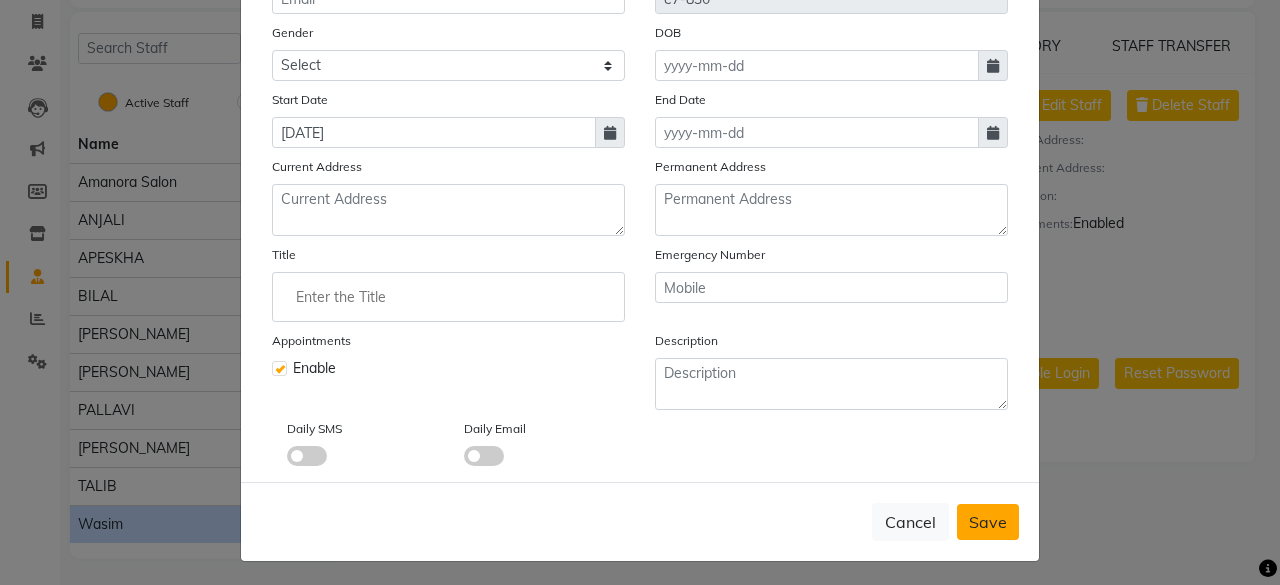 type on "WASIM" 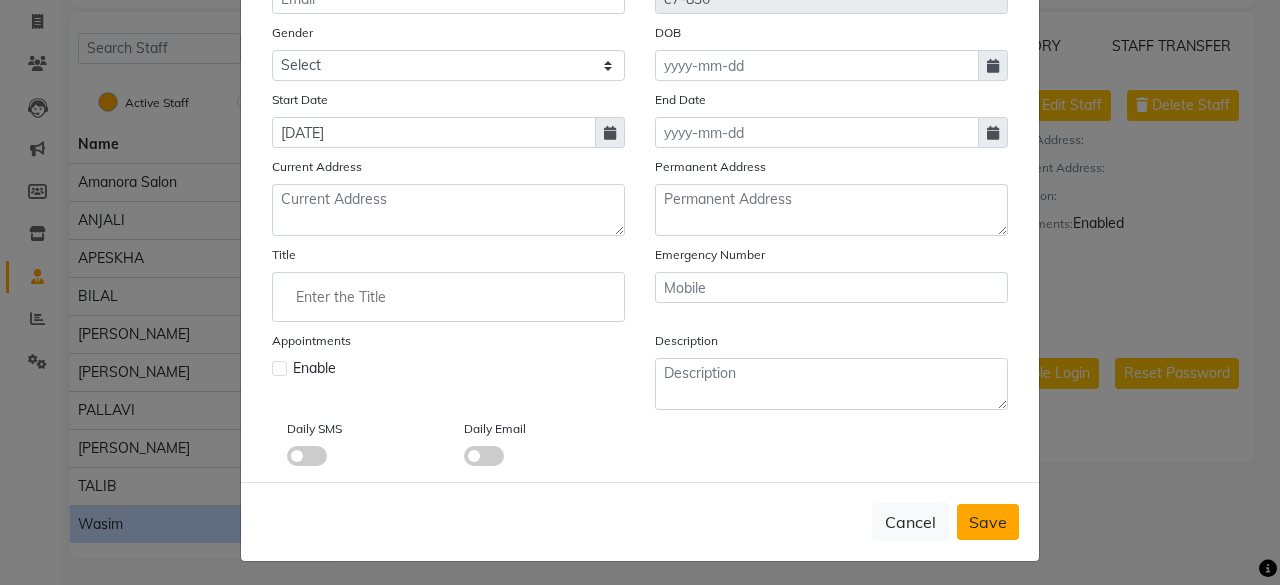 type 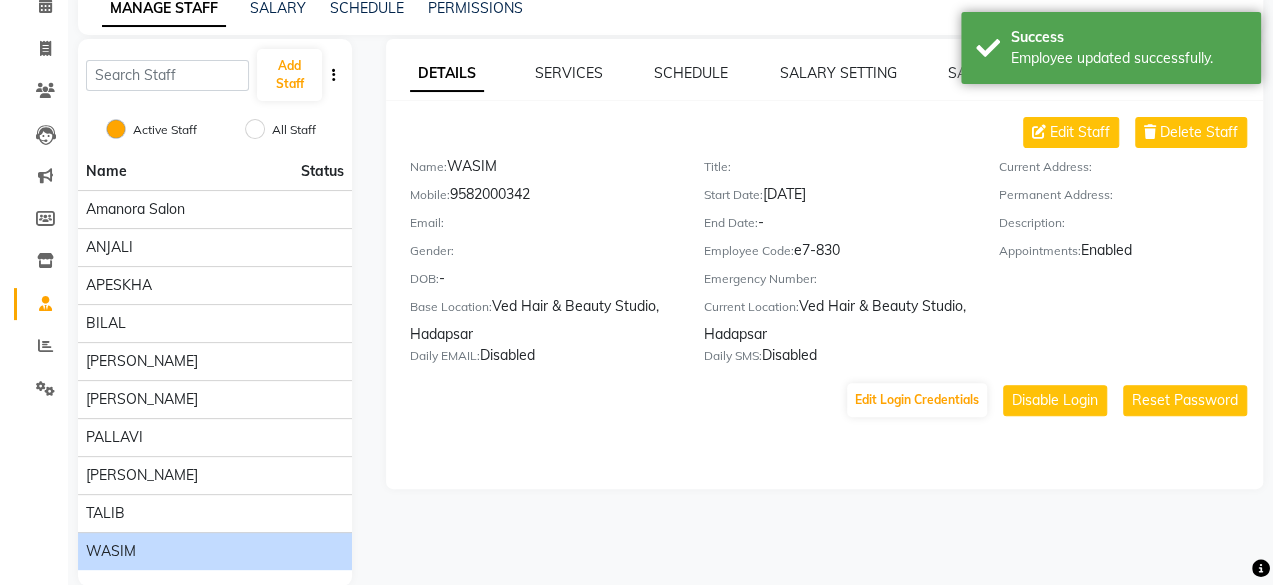 scroll, scrollTop: 24, scrollLeft: 0, axis: vertical 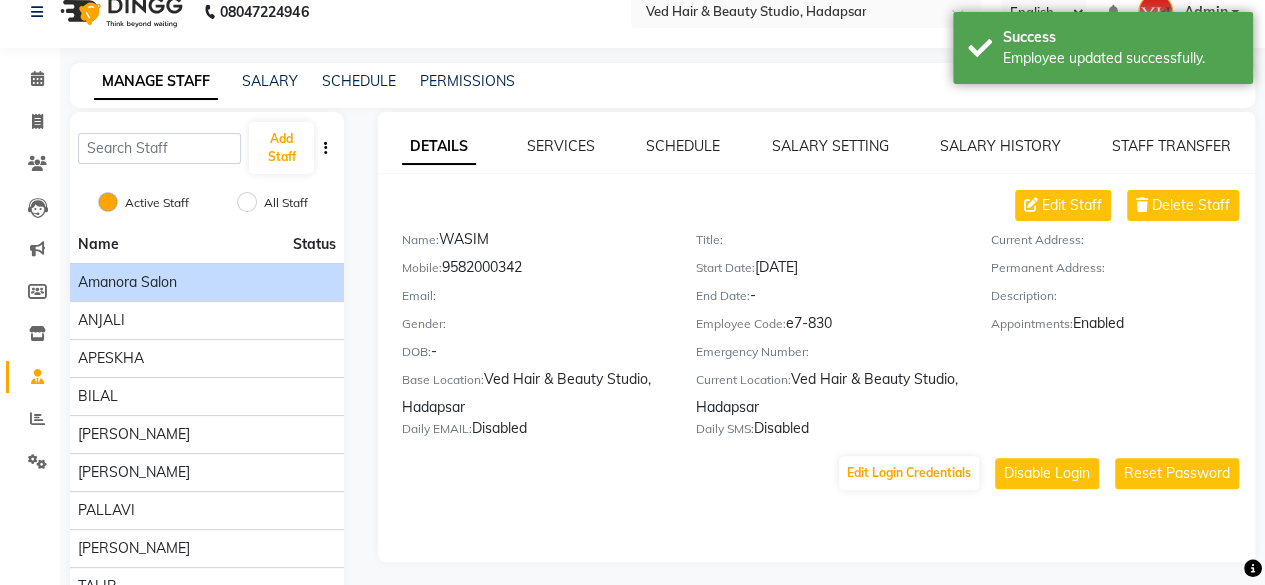 click on "Amanora Salon" 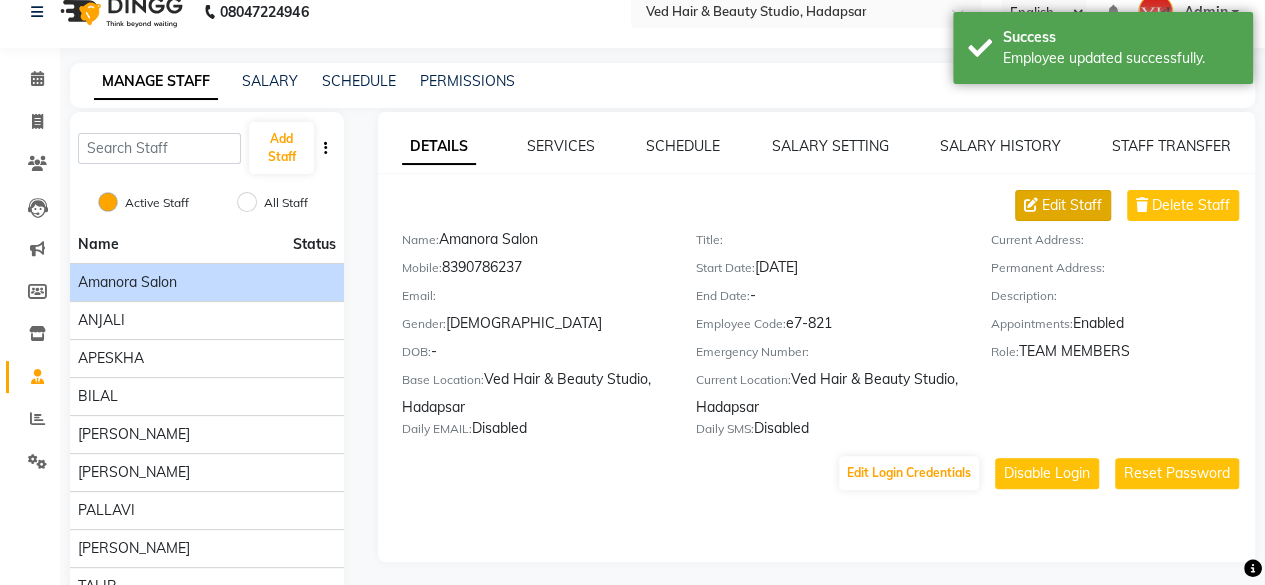 click on "Edit Staff" 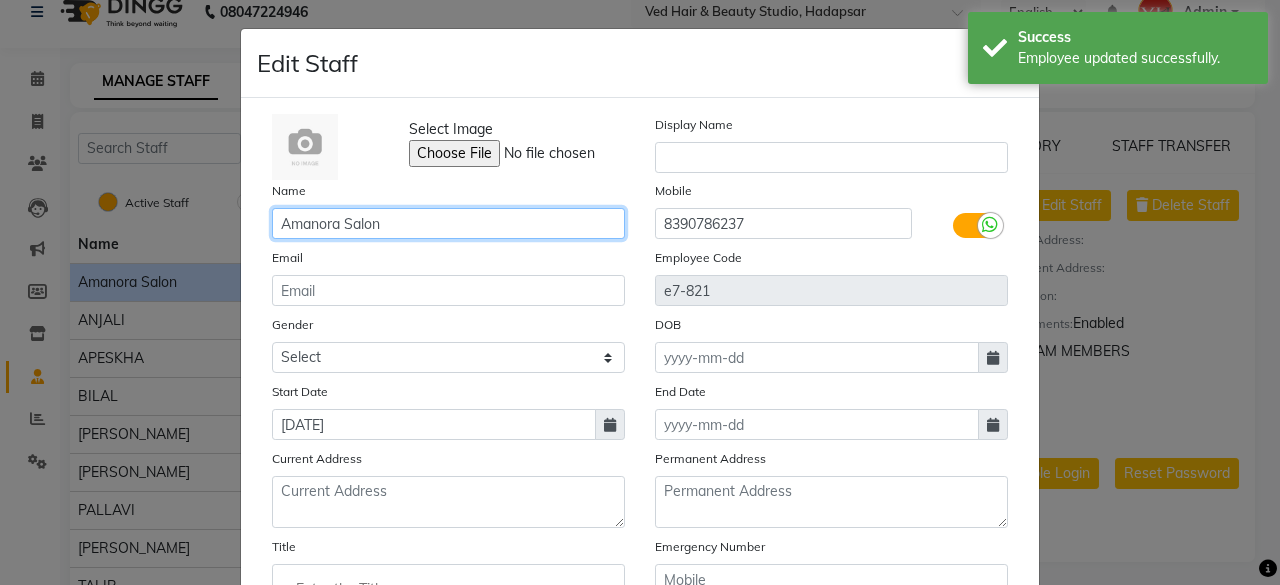 click on "Amanora Salon" 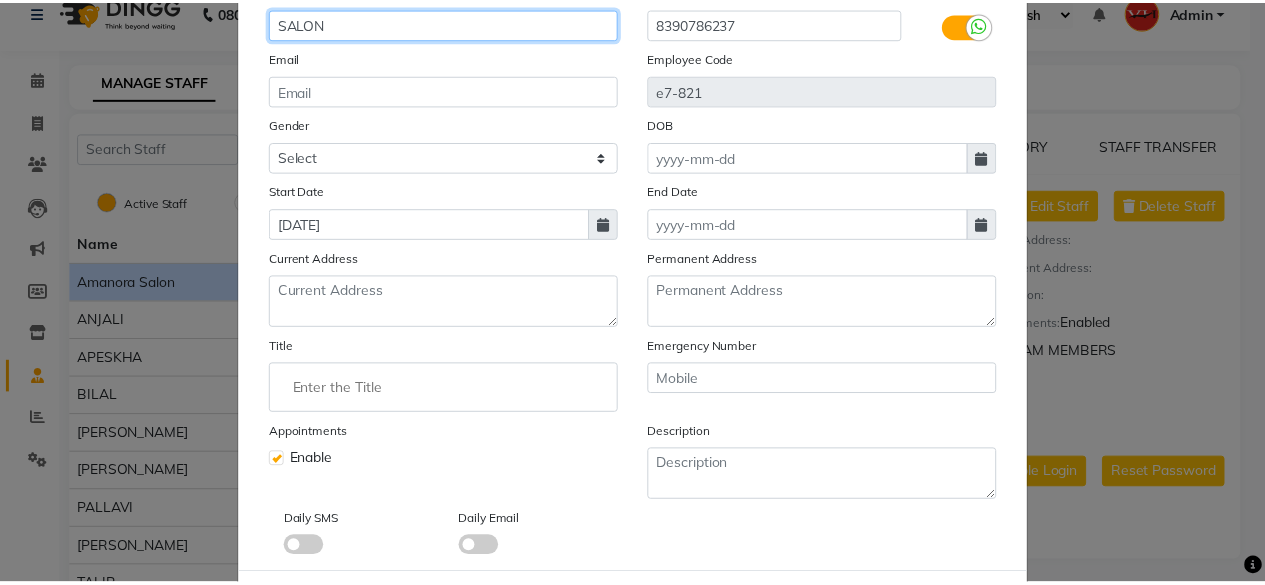 scroll, scrollTop: 292, scrollLeft: 0, axis: vertical 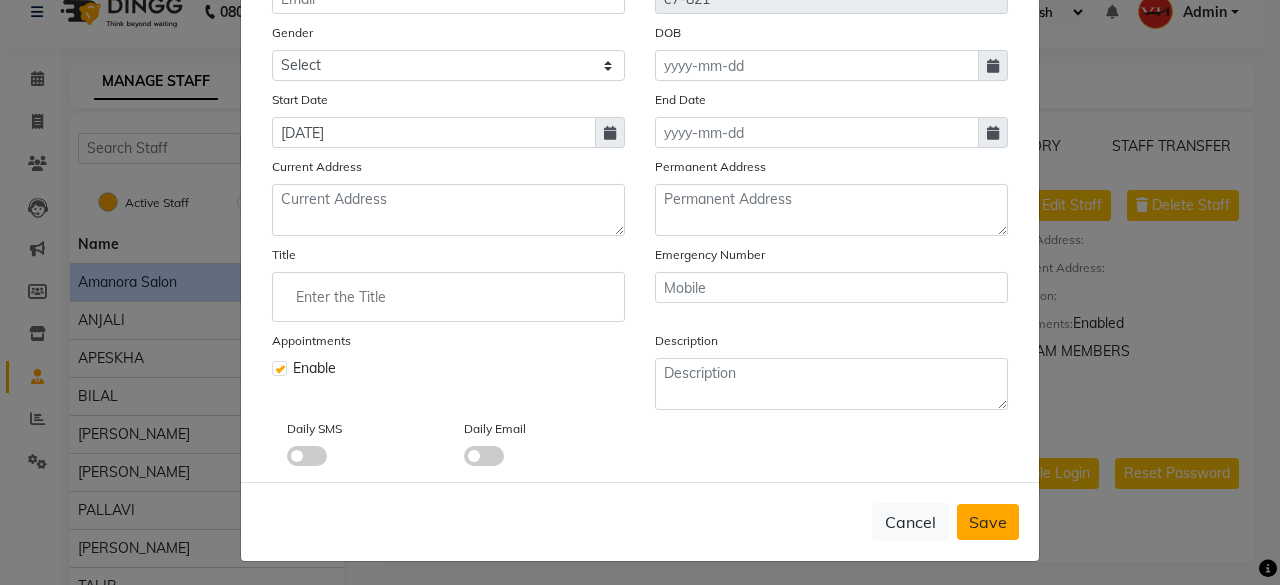 click on "Save" at bounding box center (988, 522) 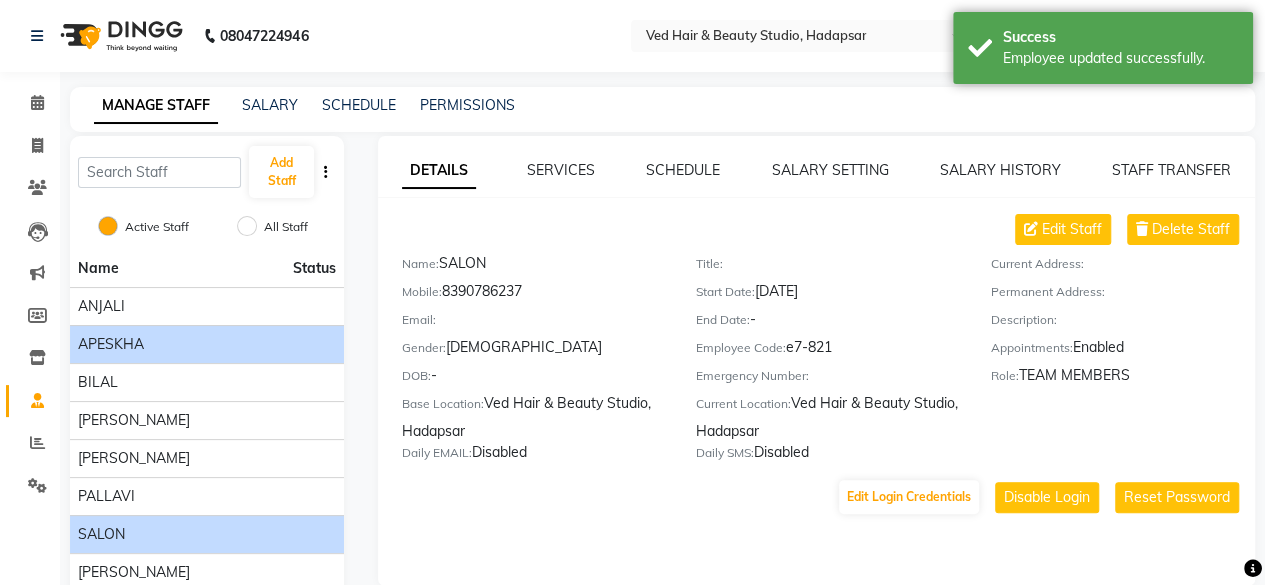 scroll, scrollTop: 0, scrollLeft: 0, axis: both 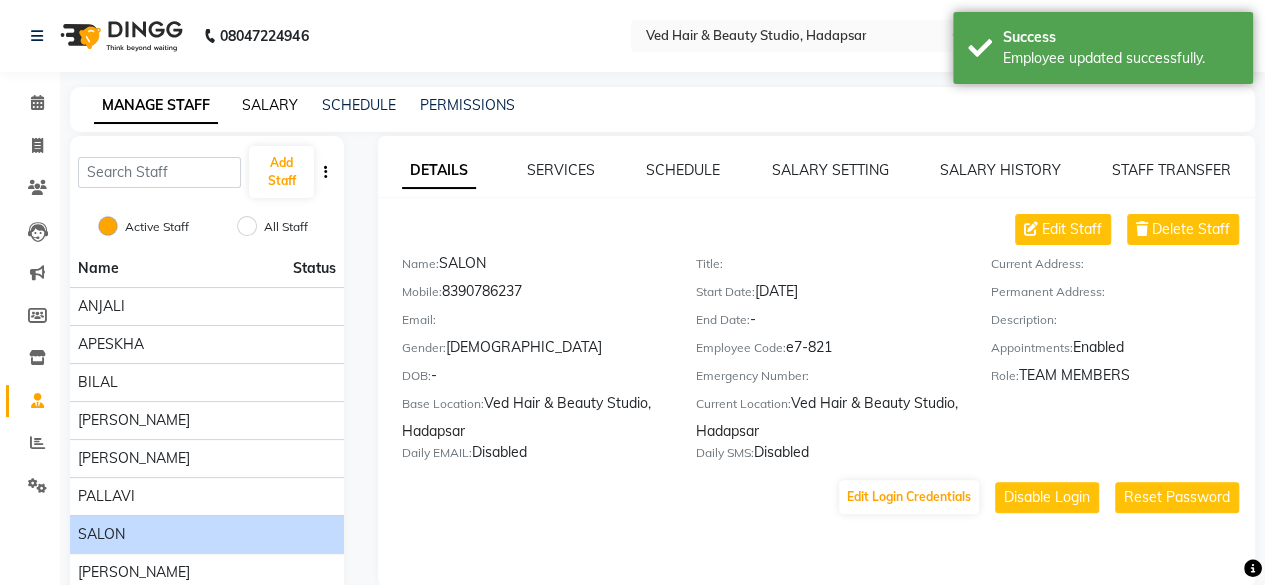 click on "SALARY" 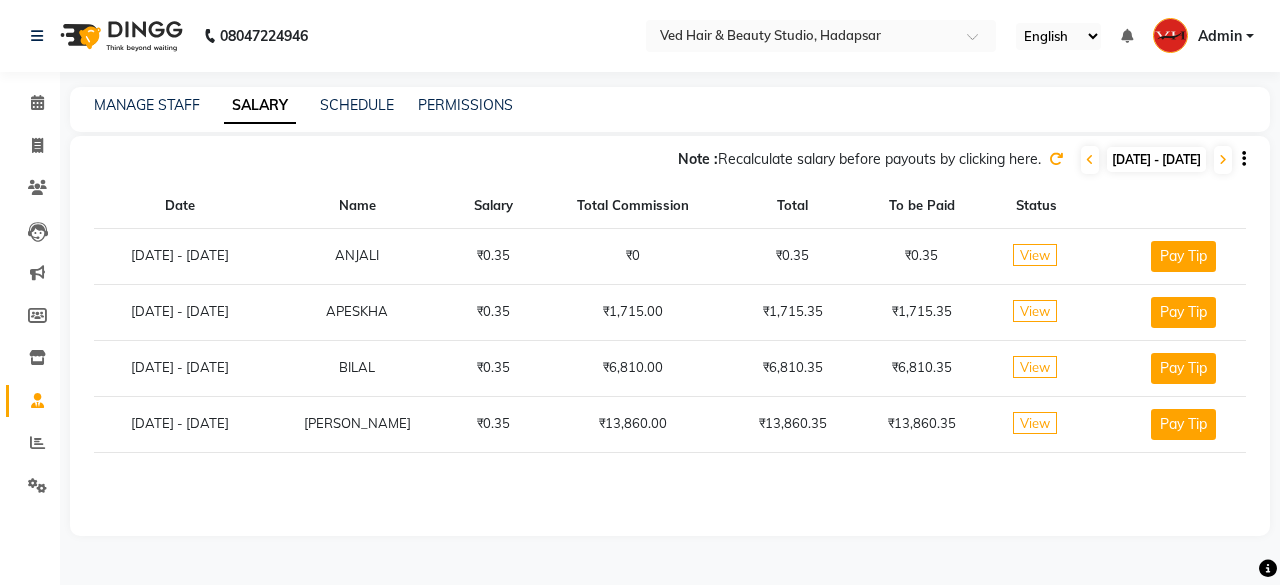 click on "Note :  Recalculate salary before payouts by clicking here.  [DATE] - [DATE]" 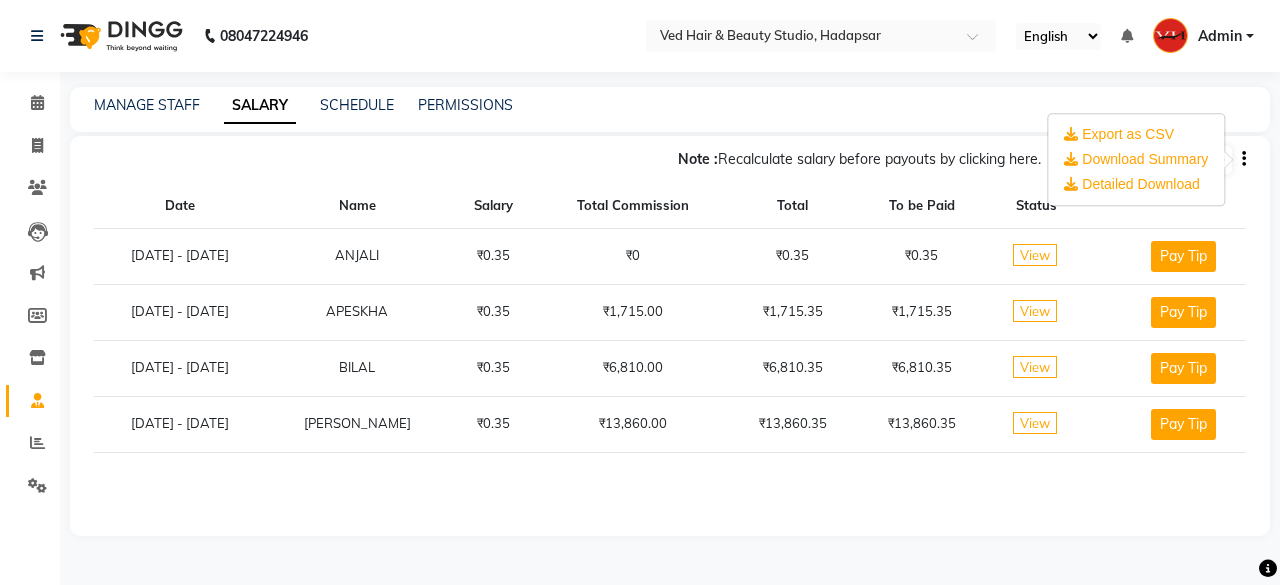 click on "ANJALI" 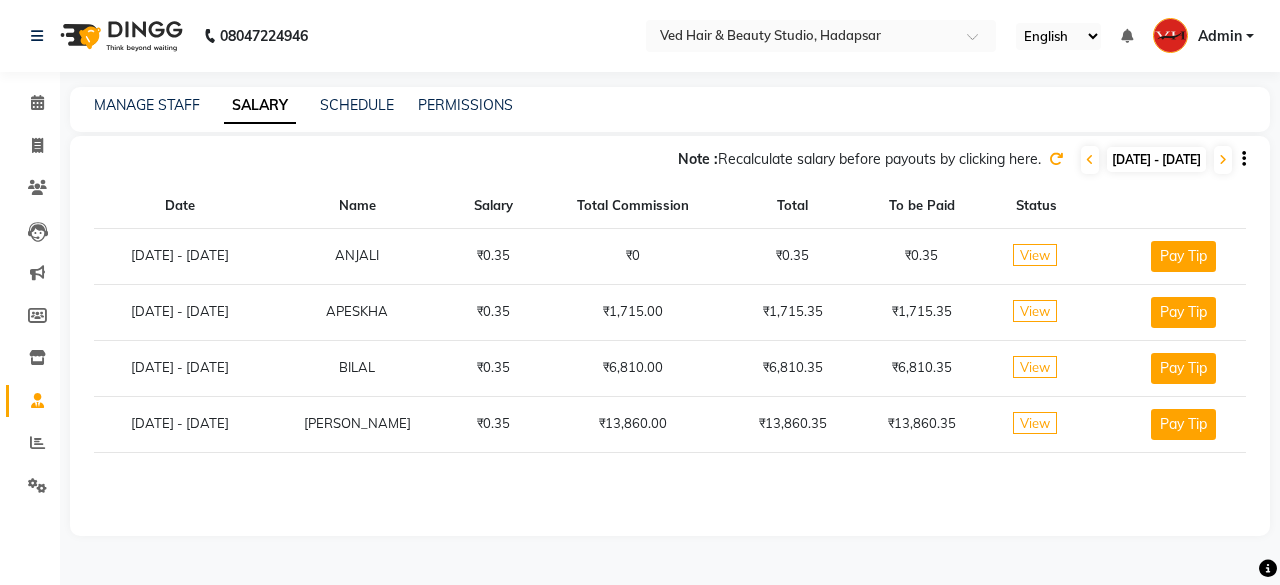 click on "View" 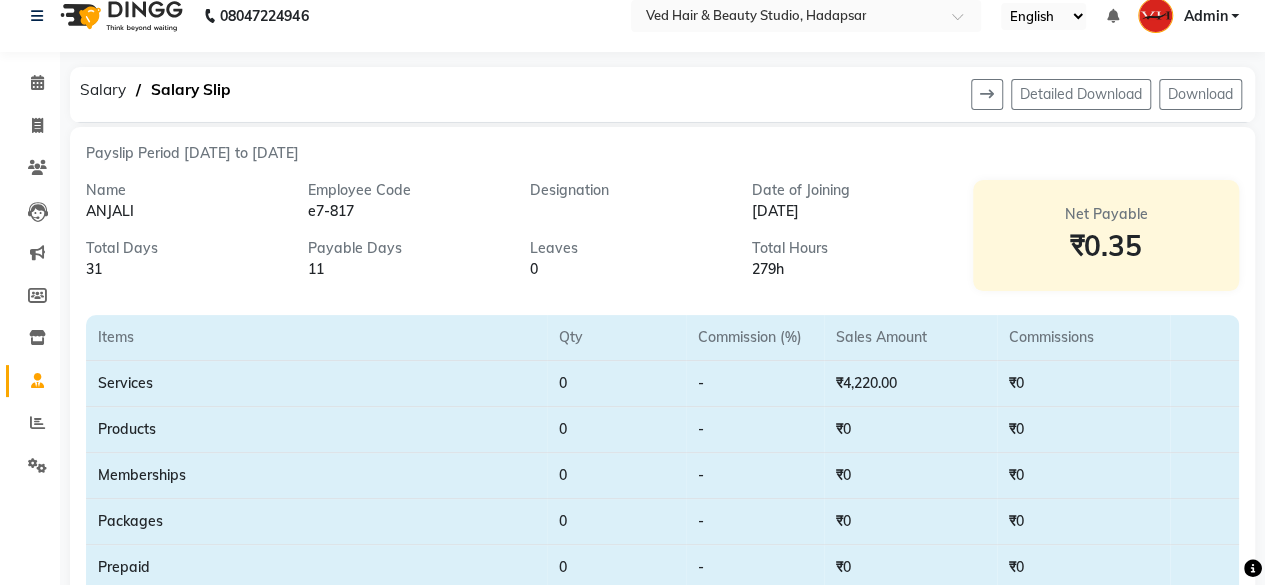 scroll, scrollTop: 0, scrollLeft: 0, axis: both 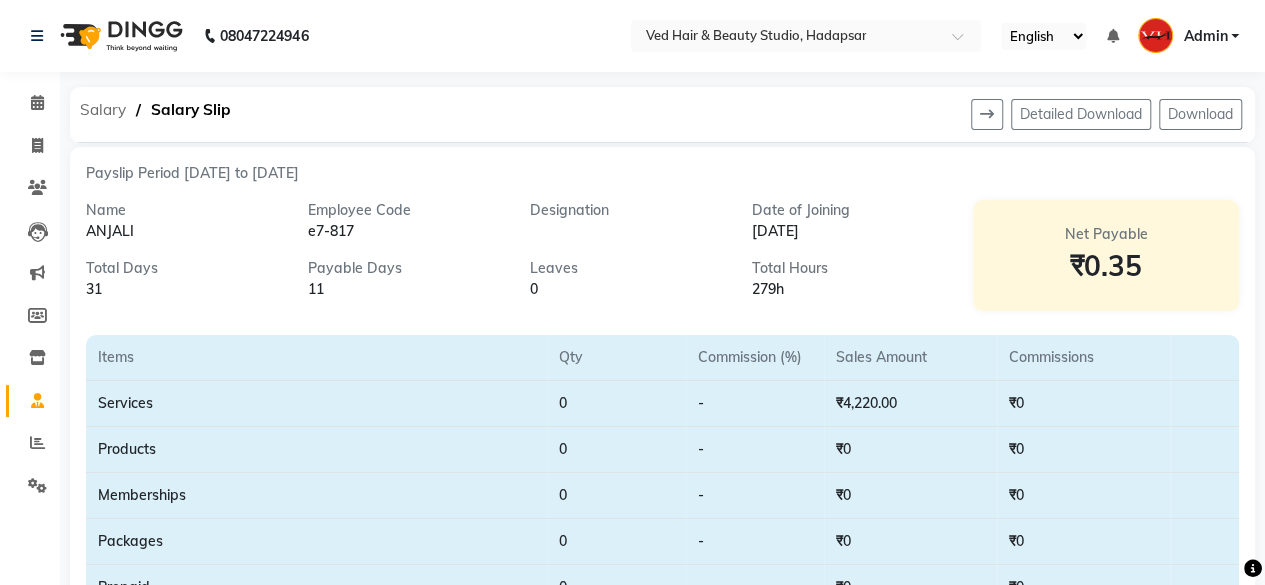 click on "Salary" 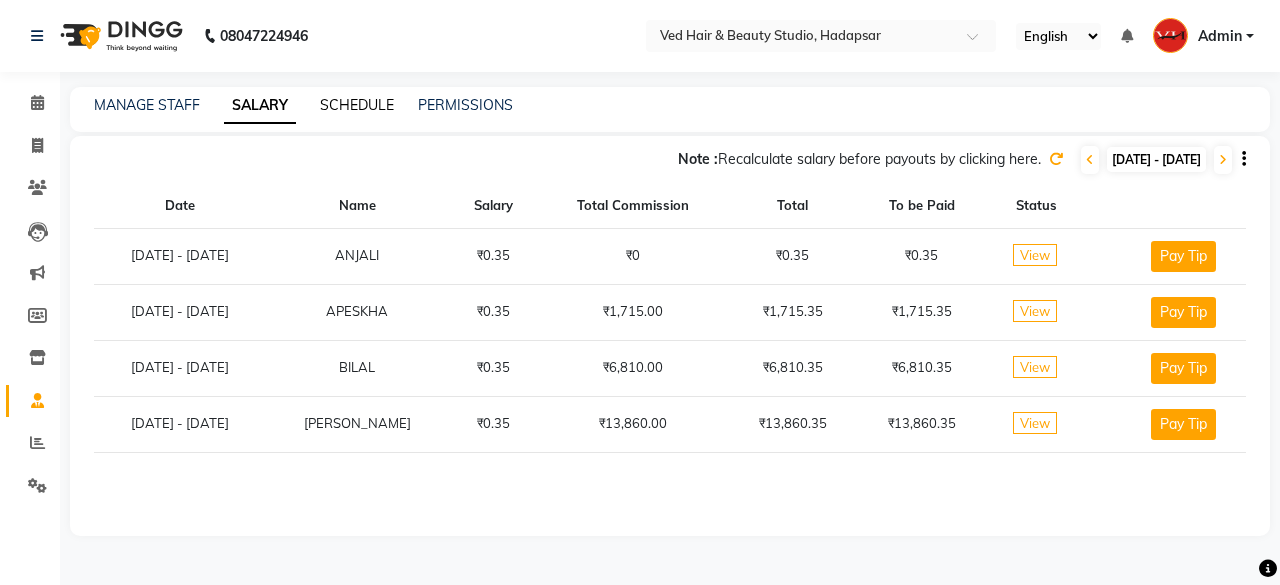 click on "SCHEDULE" 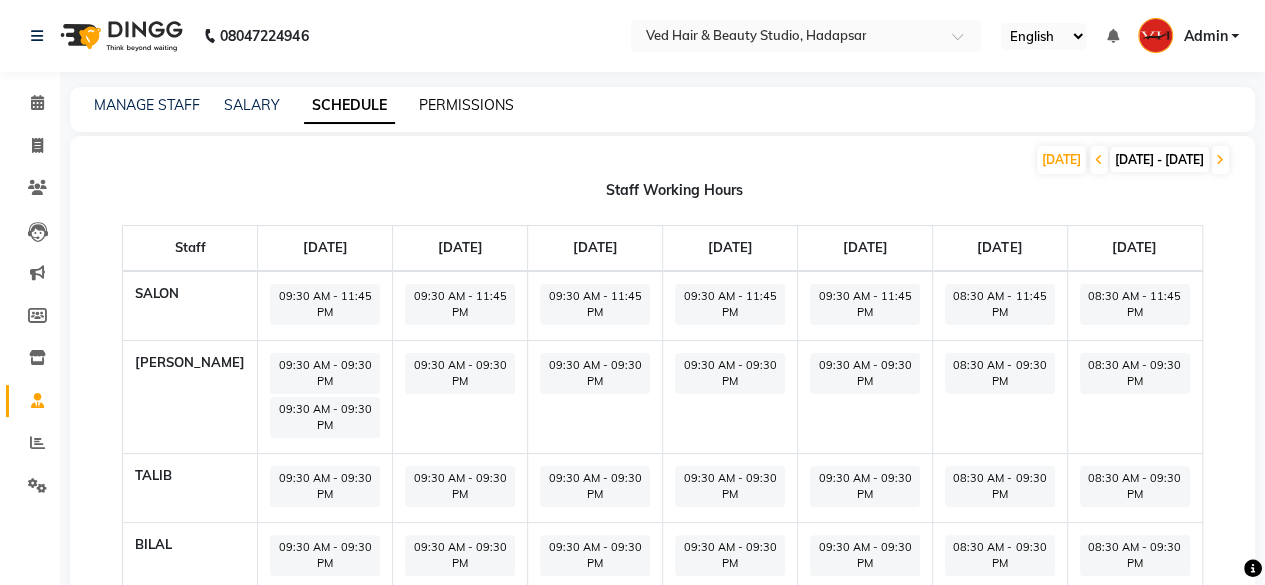 click on "PERMISSIONS" 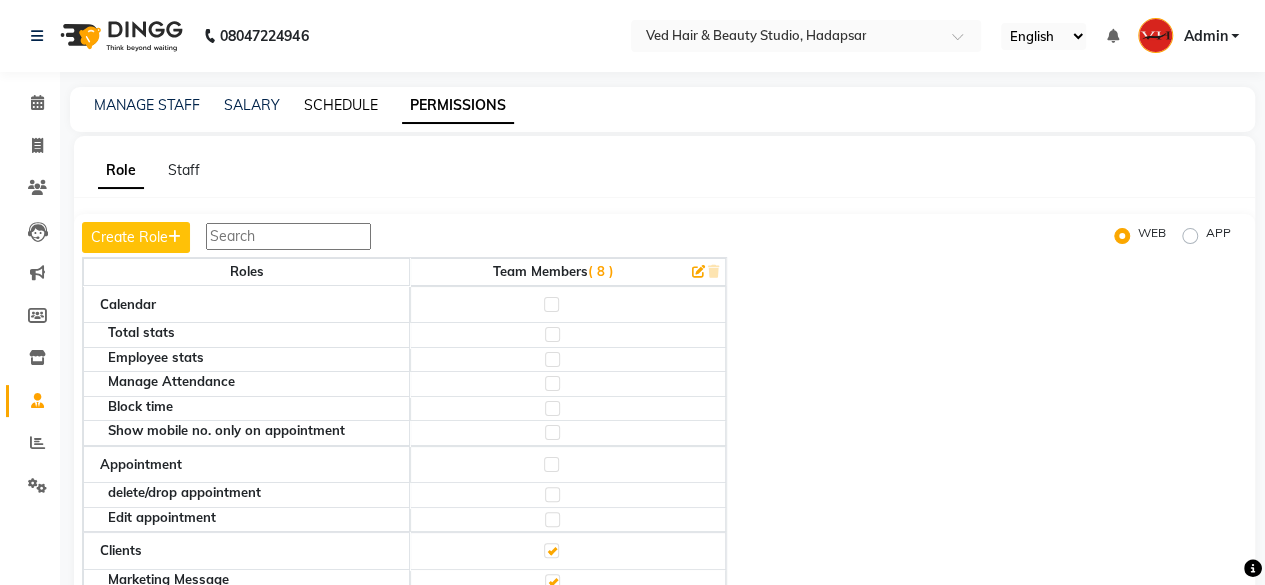 click on "SCHEDULE" 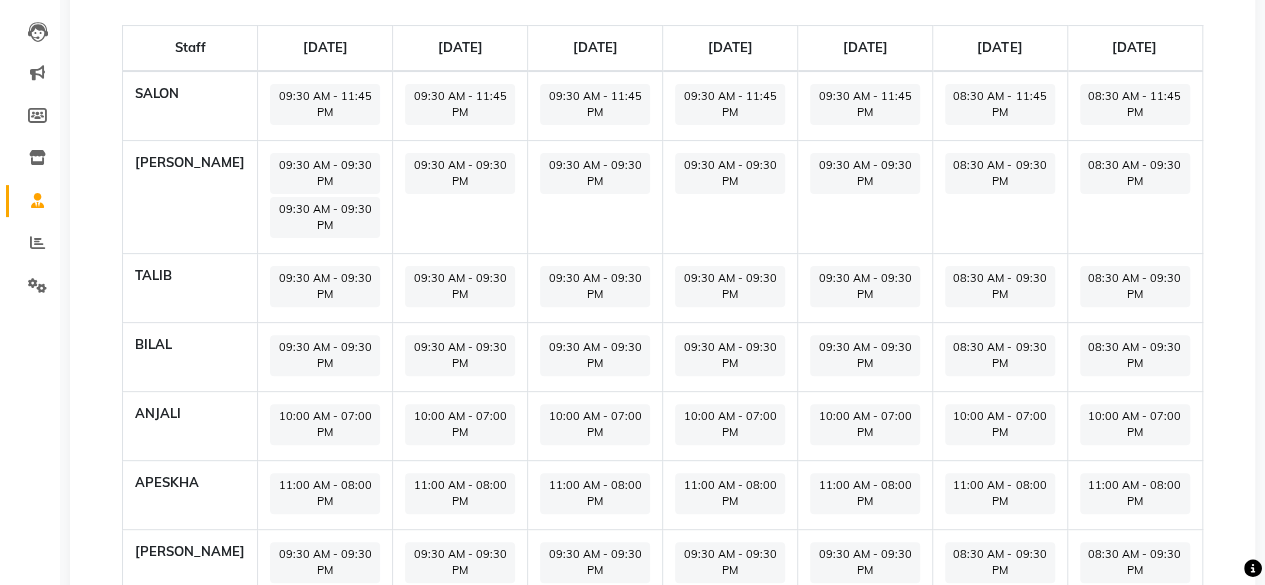 scroll, scrollTop: 300, scrollLeft: 0, axis: vertical 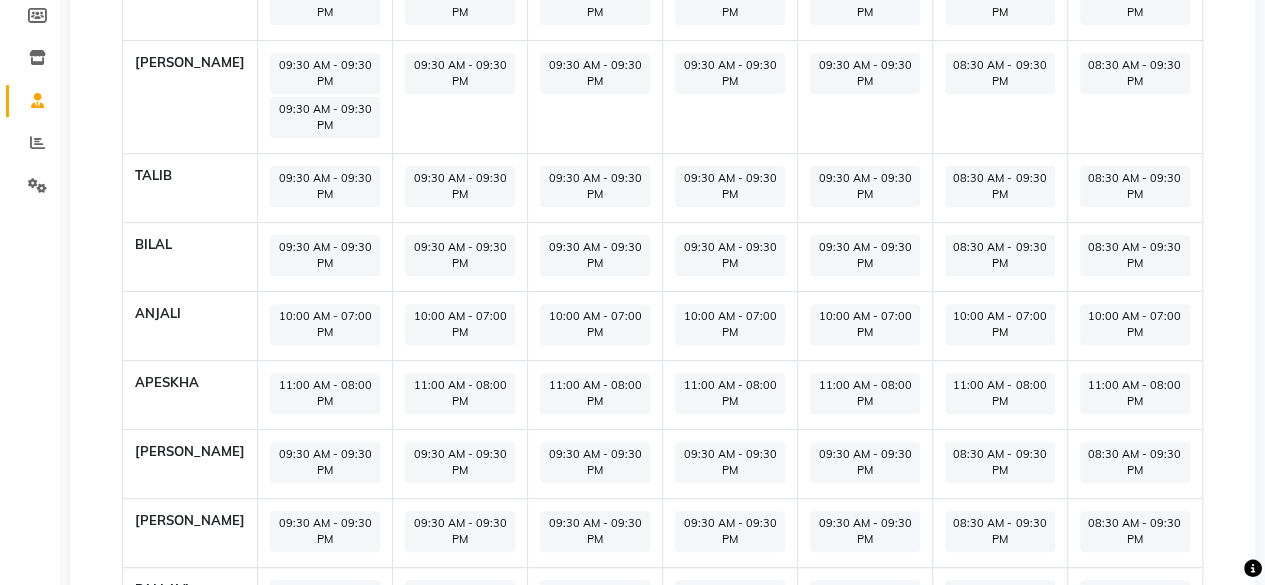 click on "09:30 AM - 09:30 PM" 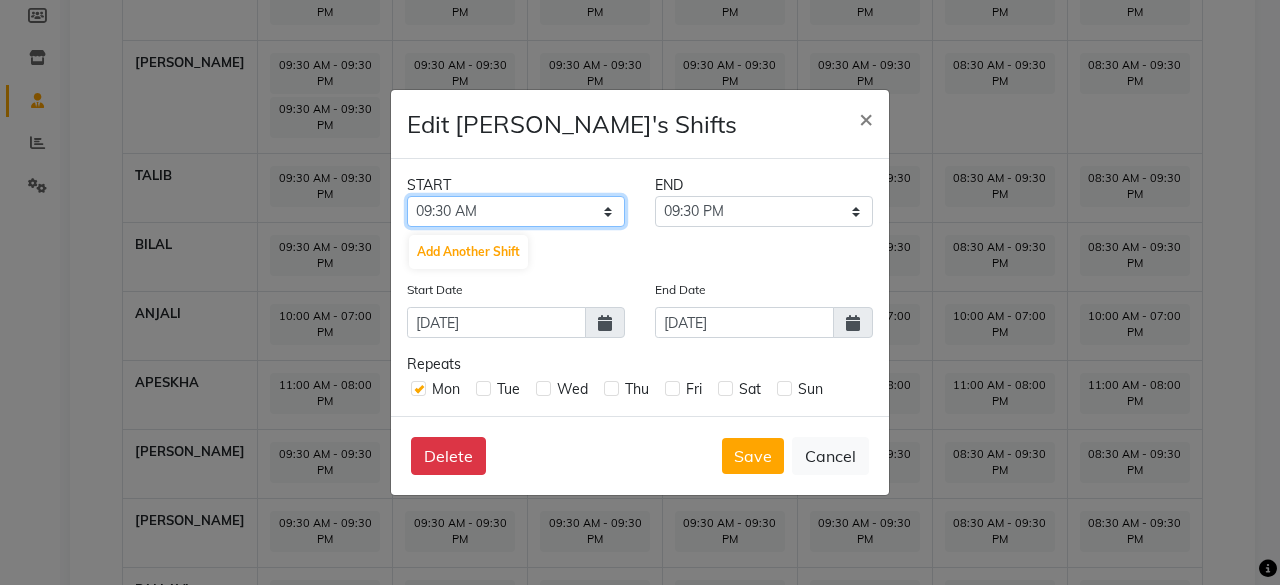 click on "12:00 AM 12:15 AM 12:30 AM 12:45 AM 01:00 AM 01:15 AM 01:30 AM 01:45 AM 02:00 AM 02:15 AM 02:30 AM 02:45 AM 03:00 AM 03:15 AM 03:30 AM 03:45 AM 04:00 AM 04:15 AM 04:30 AM 04:45 AM 05:00 AM 05:15 AM 05:30 AM 05:45 AM 06:00 AM 06:15 AM 06:30 AM 06:45 AM 07:00 AM 07:15 AM 07:30 AM 07:45 AM 08:00 AM 08:15 AM 08:30 AM 08:45 AM 09:00 AM 09:15 AM 09:30 AM 09:45 AM 10:00 AM 10:15 AM 10:30 AM 10:45 AM 11:00 AM 11:15 AM 11:30 AM 11:45 AM 12:00 PM 12:15 PM 12:30 PM 12:45 PM 01:00 PM 01:15 PM 01:30 PM 01:45 PM 02:00 PM 02:15 PM 02:30 PM 02:45 PM 03:00 PM 03:15 PM 03:30 PM 03:45 PM 04:00 PM 04:15 PM 04:30 PM 04:45 PM 05:00 PM 05:15 PM 05:30 PM 05:45 PM 06:00 PM 06:15 PM 06:30 PM 06:45 PM 07:00 PM 07:15 PM 07:30 PM 07:45 PM 08:00 PM 08:15 PM 08:30 PM 08:45 PM 09:00 PM 09:15 PM 09:30 PM 09:45 PM 10:00 PM 10:15 PM 10:30 PM 10:45 PM 11:00 PM 11:15 PM 11:30 PM 11:45 PM" 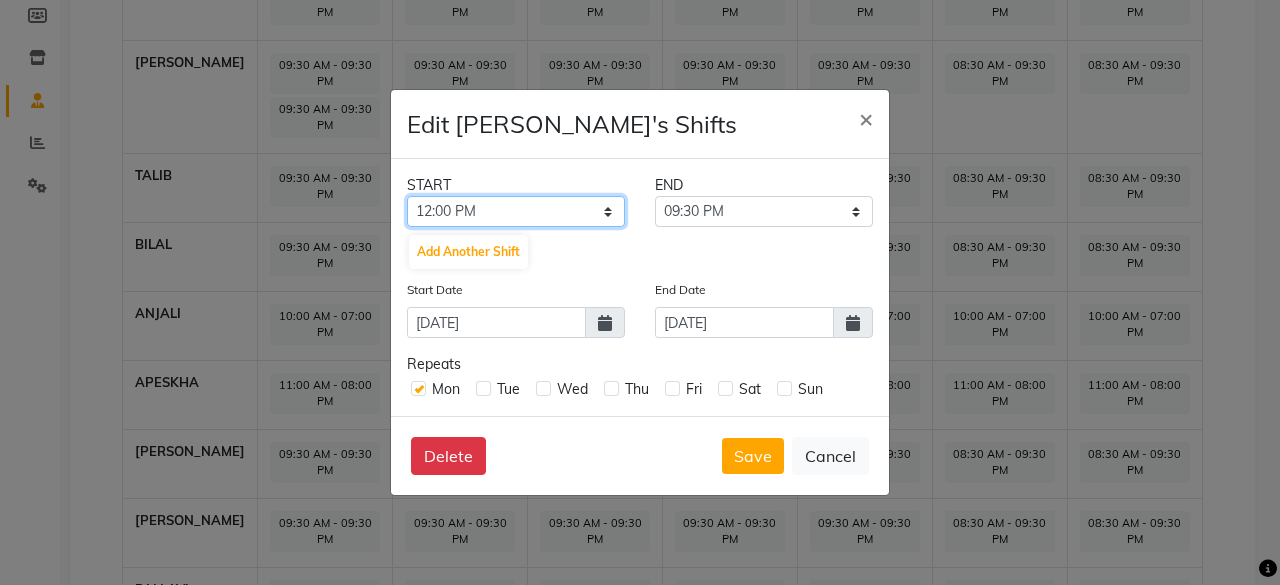 click on "12:00 AM 12:15 AM 12:30 AM 12:45 AM 01:00 AM 01:15 AM 01:30 AM 01:45 AM 02:00 AM 02:15 AM 02:30 AM 02:45 AM 03:00 AM 03:15 AM 03:30 AM 03:45 AM 04:00 AM 04:15 AM 04:30 AM 04:45 AM 05:00 AM 05:15 AM 05:30 AM 05:45 AM 06:00 AM 06:15 AM 06:30 AM 06:45 AM 07:00 AM 07:15 AM 07:30 AM 07:45 AM 08:00 AM 08:15 AM 08:30 AM 08:45 AM 09:00 AM 09:15 AM 09:30 AM 09:45 AM 10:00 AM 10:15 AM 10:30 AM 10:45 AM 11:00 AM 11:15 AM 11:30 AM 11:45 AM 12:00 PM 12:15 PM 12:30 PM 12:45 PM 01:00 PM 01:15 PM 01:30 PM 01:45 PM 02:00 PM 02:15 PM 02:30 PM 02:45 PM 03:00 PM 03:15 PM 03:30 PM 03:45 PM 04:00 PM 04:15 PM 04:30 PM 04:45 PM 05:00 PM 05:15 PM 05:30 PM 05:45 PM 06:00 PM 06:15 PM 06:30 PM 06:45 PM 07:00 PM 07:15 PM 07:30 PM 07:45 PM 08:00 PM 08:15 PM 08:30 PM 08:45 PM 09:00 PM 09:15 PM 09:30 PM 09:45 PM 10:00 PM 10:15 PM 10:30 PM 10:45 PM 11:00 PM 11:15 PM 11:30 PM 11:45 PM" 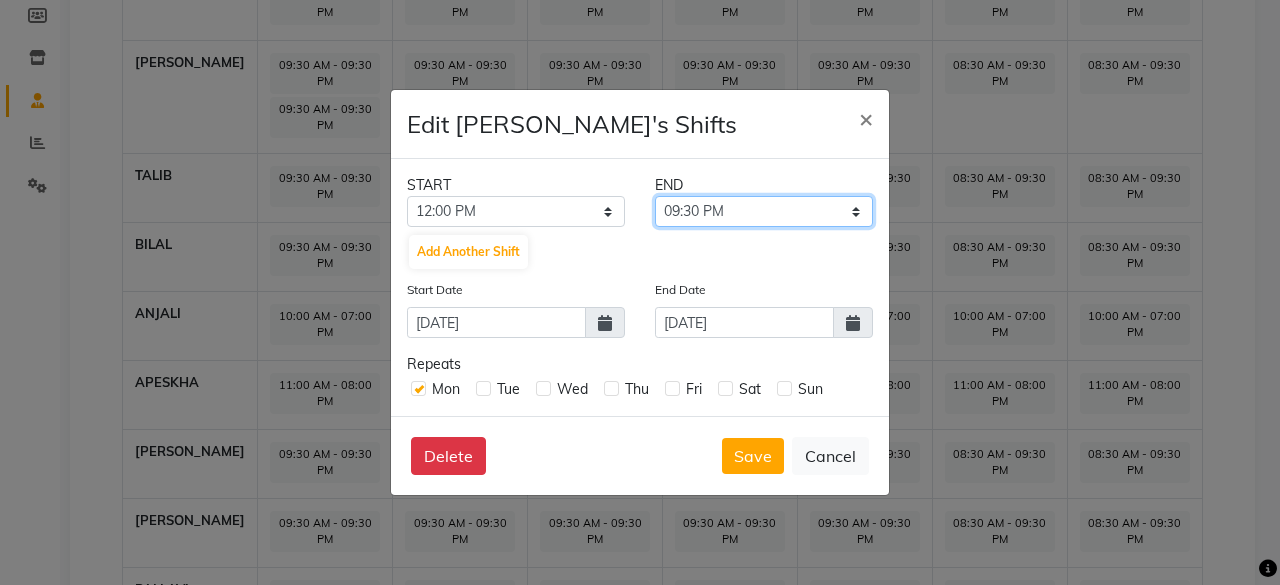 click on "12:15 PM 12:30 PM 12:45 PM 01:00 PM 01:15 PM 01:30 PM 01:45 PM 02:00 PM 02:15 PM 02:30 PM 02:45 PM 03:00 PM 03:15 PM 03:30 PM 03:45 PM 04:00 PM 04:15 PM 04:30 PM 04:45 PM 05:00 PM 05:15 PM 05:30 PM 05:45 PM 06:00 PM 06:15 PM 06:30 PM 06:45 PM 07:00 PM 07:15 PM 07:30 PM 07:45 PM 08:00 PM 08:15 PM 08:30 PM 08:45 PM 09:00 PM 09:15 PM 09:30 PM 09:45 PM 10:00 PM 10:15 PM 10:30 PM 10:45 PM 11:00 PM 11:15 PM 11:30 PM 11:45 PM" 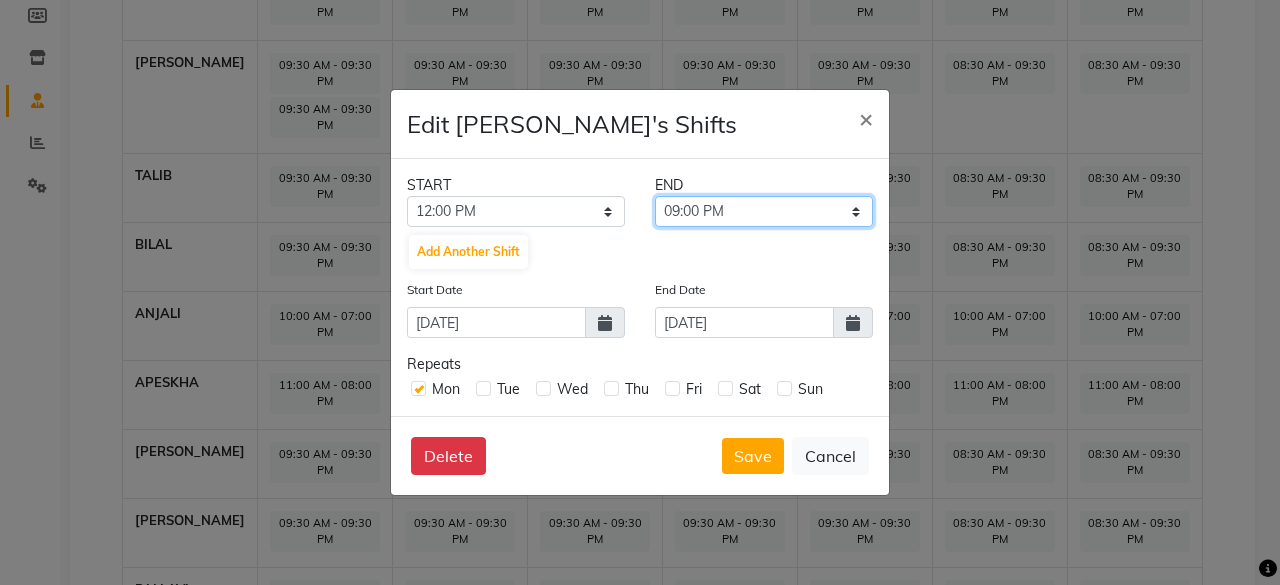 click on "12:15 PM 12:30 PM 12:45 PM 01:00 PM 01:15 PM 01:30 PM 01:45 PM 02:00 PM 02:15 PM 02:30 PM 02:45 PM 03:00 PM 03:15 PM 03:30 PM 03:45 PM 04:00 PM 04:15 PM 04:30 PM 04:45 PM 05:00 PM 05:15 PM 05:30 PM 05:45 PM 06:00 PM 06:15 PM 06:30 PM 06:45 PM 07:00 PM 07:15 PM 07:30 PM 07:45 PM 08:00 PM 08:15 PM 08:30 PM 08:45 PM 09:00 PM 09:15 PM 09:30 PM 09:45 PM 10:00 PM 10:15 PM 10:30 PM 10:45 PM 11:00 PM 11:15 PM 11:30 PM 11:45 PM" 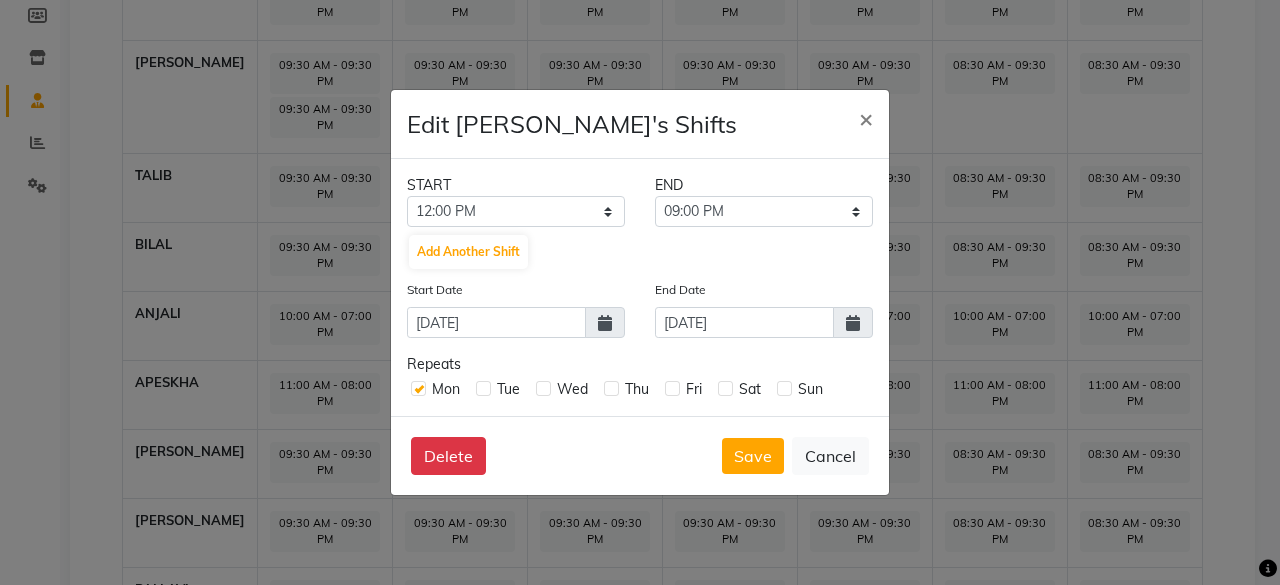 click 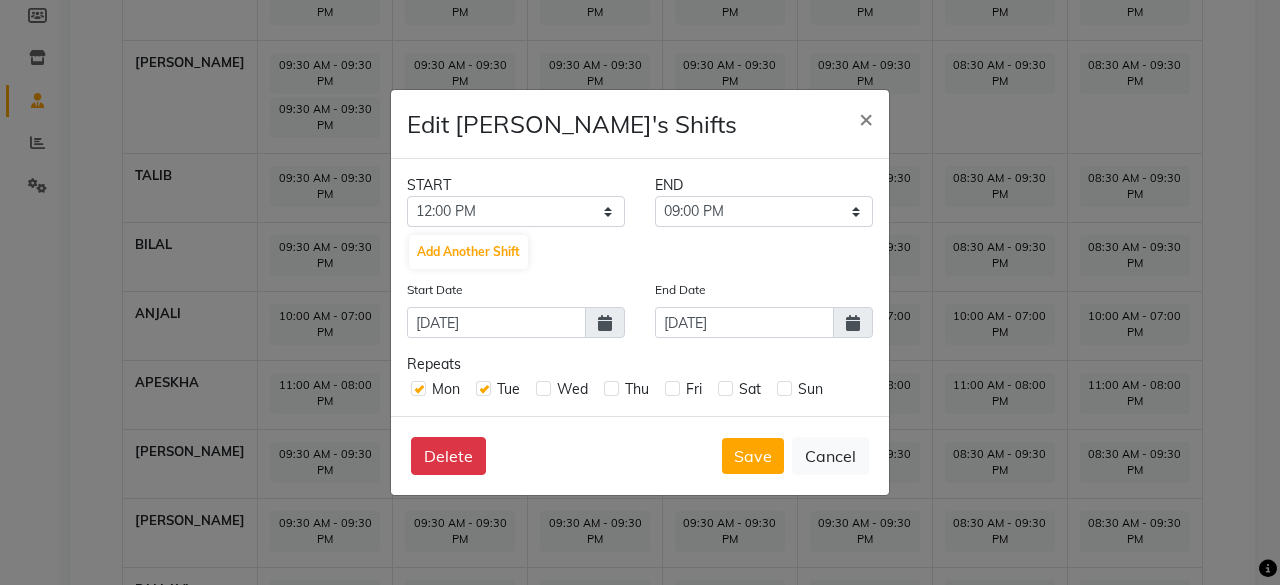 click 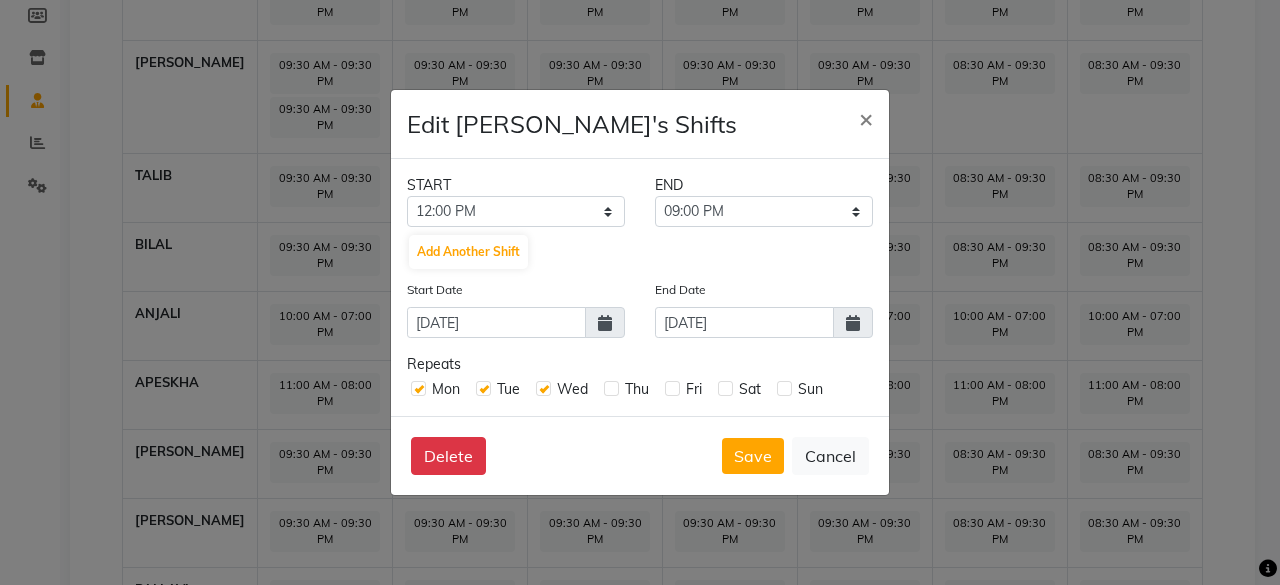 click 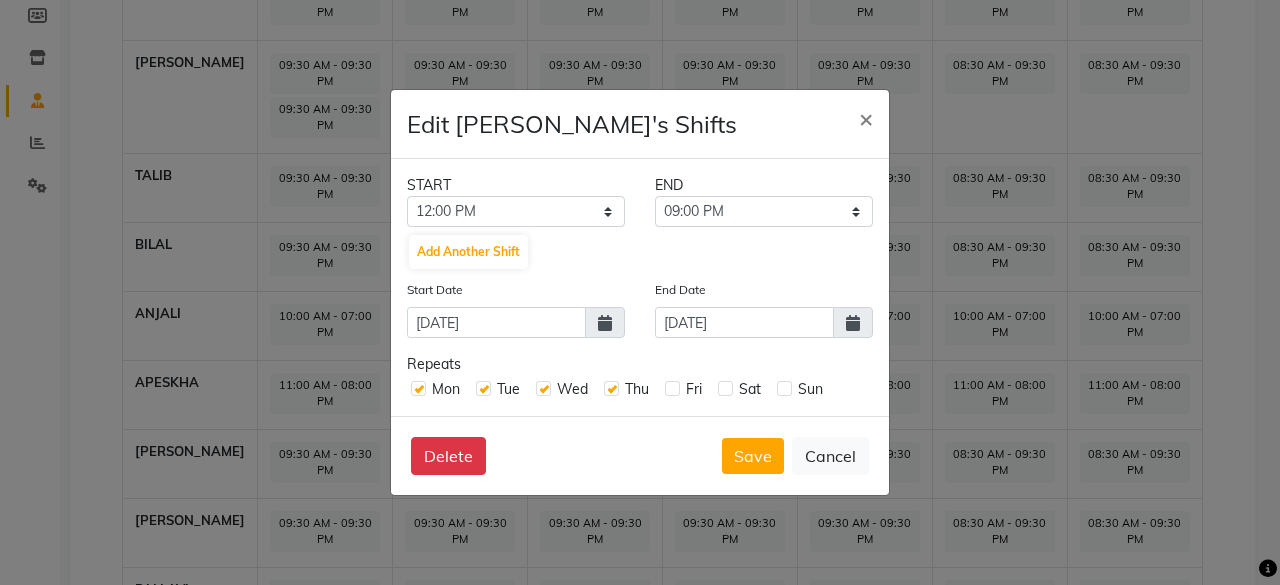 click 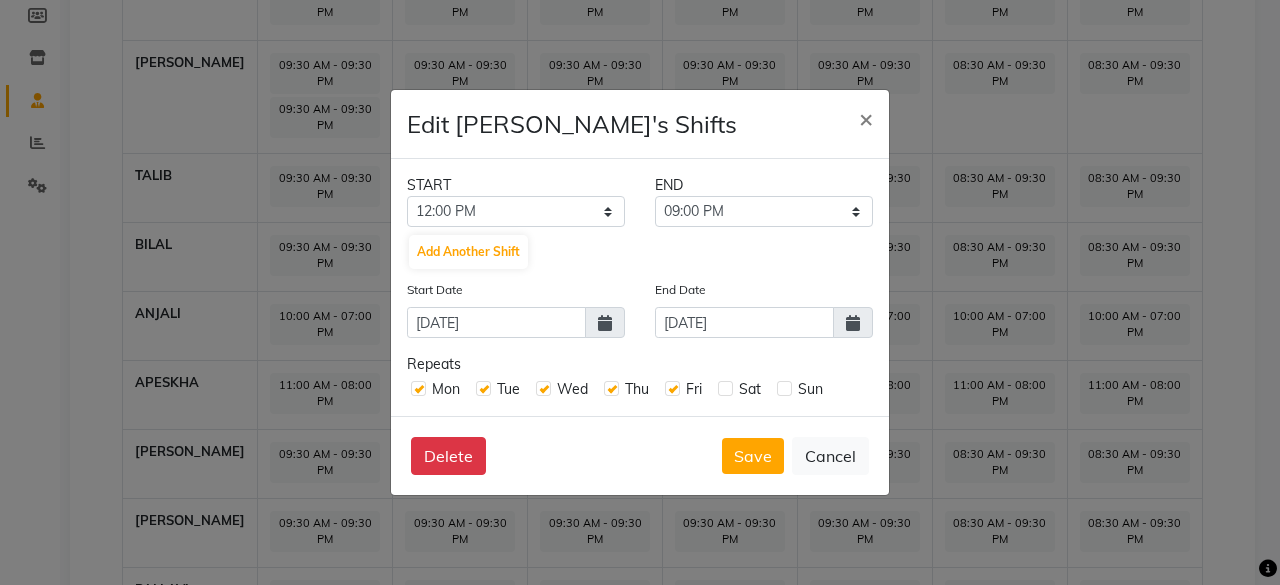 click 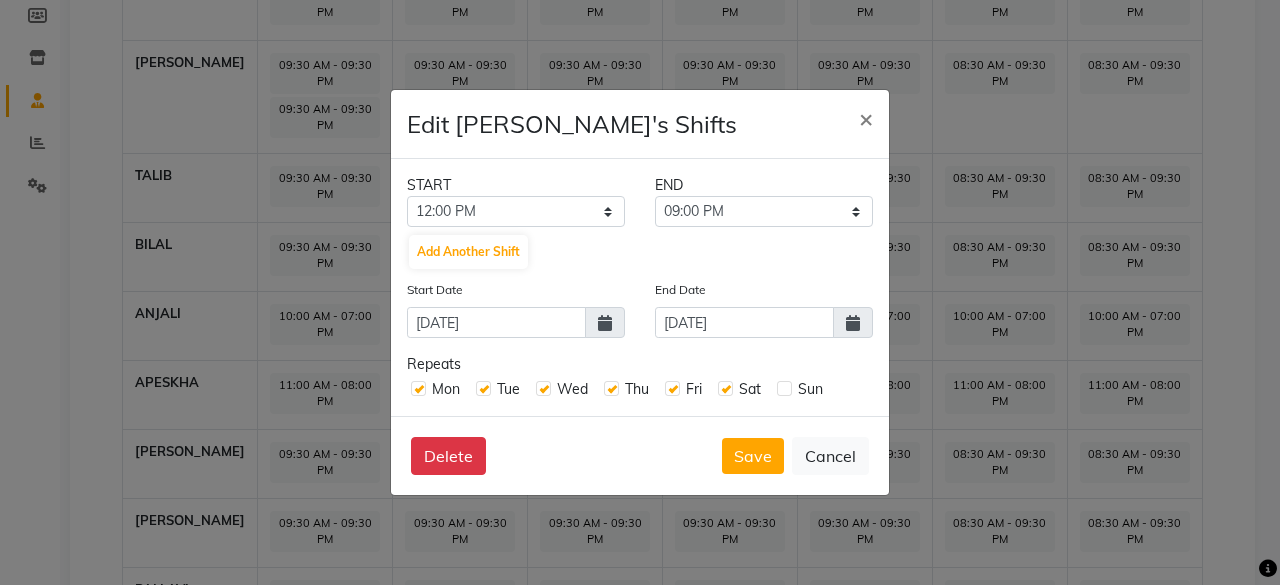click 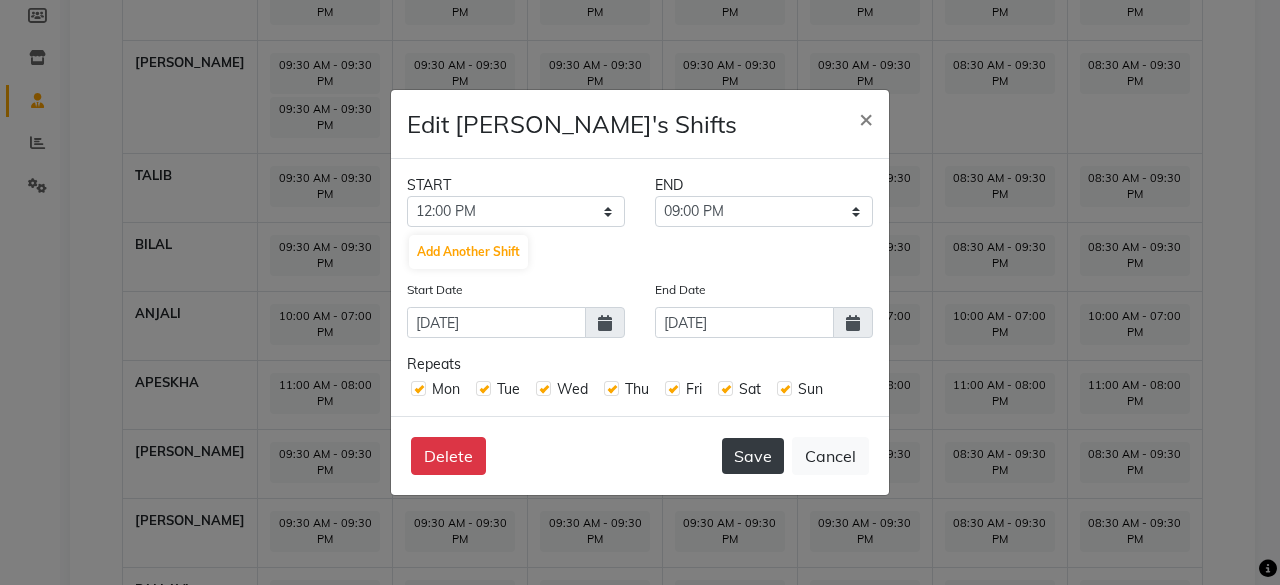 click on "Save" 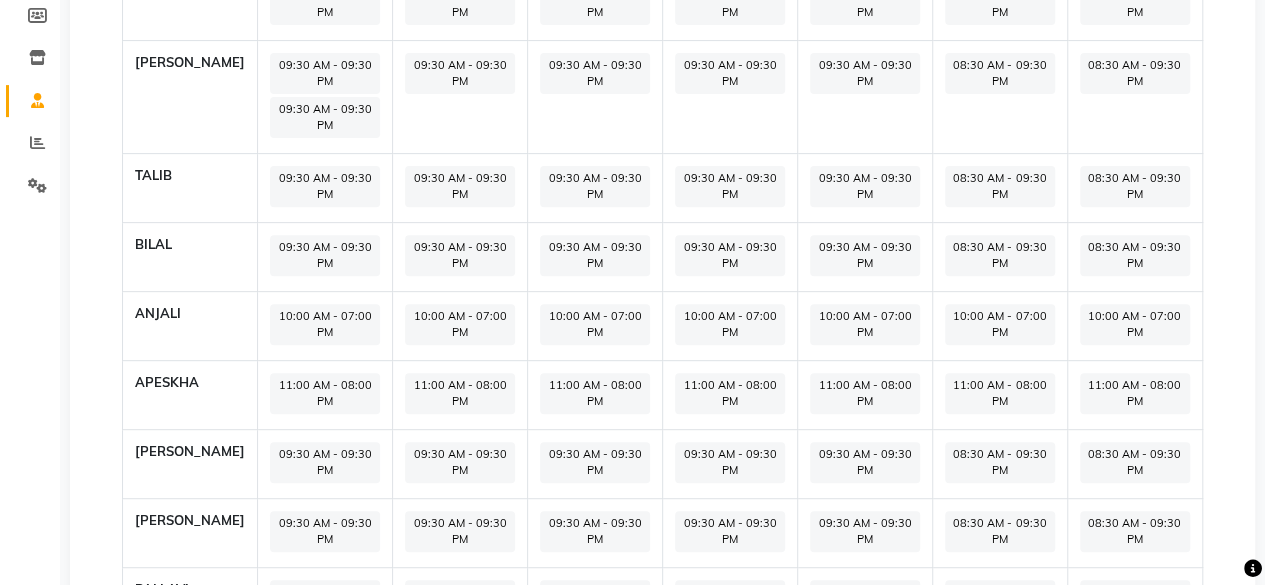 click on "10:00 AM - 07:00 PM" 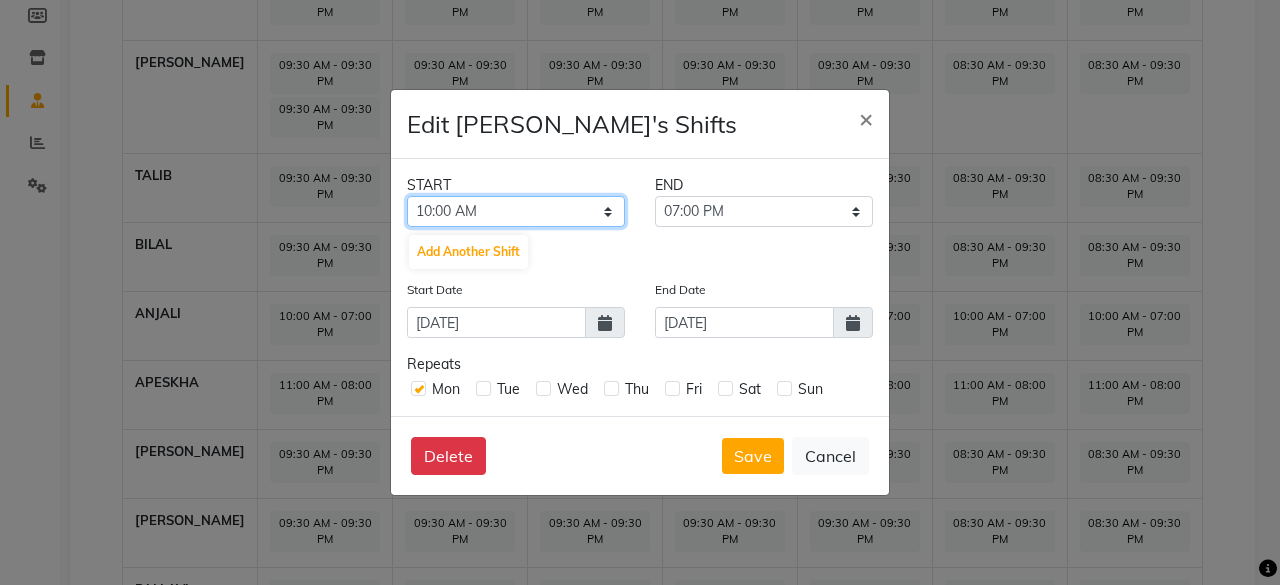click on "12:00 AM 12:15 AM 12:30 AM 12:45 AM 01:00 AM 01:15 AM 01:30 AM 01:45 AM 02:00 AM 02:15 AM 02:30 AM 02:45 AM 03:00 AM 03:15 AM 03:30 AM 03:45 AM 04:00 AM 04:15 AM 04:30 AM 04:45 AM 05:00 AM 05:15 AM 05:30 AM 05:45 AM 06:00 AM 06:15 AM 06:30 AM 06:45 AM 07:00 AM 07:15 AM 07:30 AM 07:45 AM 08:00 AM 08:15 AM 08:30 AM 08:45 AM 09:00 AM 09:15 AM 09:30 AM 09:45 AM 10:00 AM 10:15 AM 10:30 AM 10:45 AM 11:00 AM 11:15 AM 11:30 AM 11:45 AM 12:00 PM 12:15 PM 12:30 PM 12:45 PM 01:00 PM 01:15 PM 01:30 PM 01:45 PM 02:00 PM 02:15 PM 02:30 PM 02:45 PM 03:00 PM 03:15 PM 03:30 PM 03:45 PM 04:00 PM 04:15 PM 04:30 PM 04:45 PM 05:00 PM 05:15 PM 05:30 PM 05:45 PM 06:00 PM 06:15 PM 06:30 PM 06:45 PM 07:00 PM 07:15 PM 07:30 PM 07:45 PM 08:00 PM 08:15 PM 08:30 PM 08:45 PM 09:00 PM 09:15 PM 09:30 PM 09:45 PM 10:00 PM 10:15 PM 10:30 PM 10:45 PM 11:00 PM 11:15 PM 11:30 PM 11:45 PM" 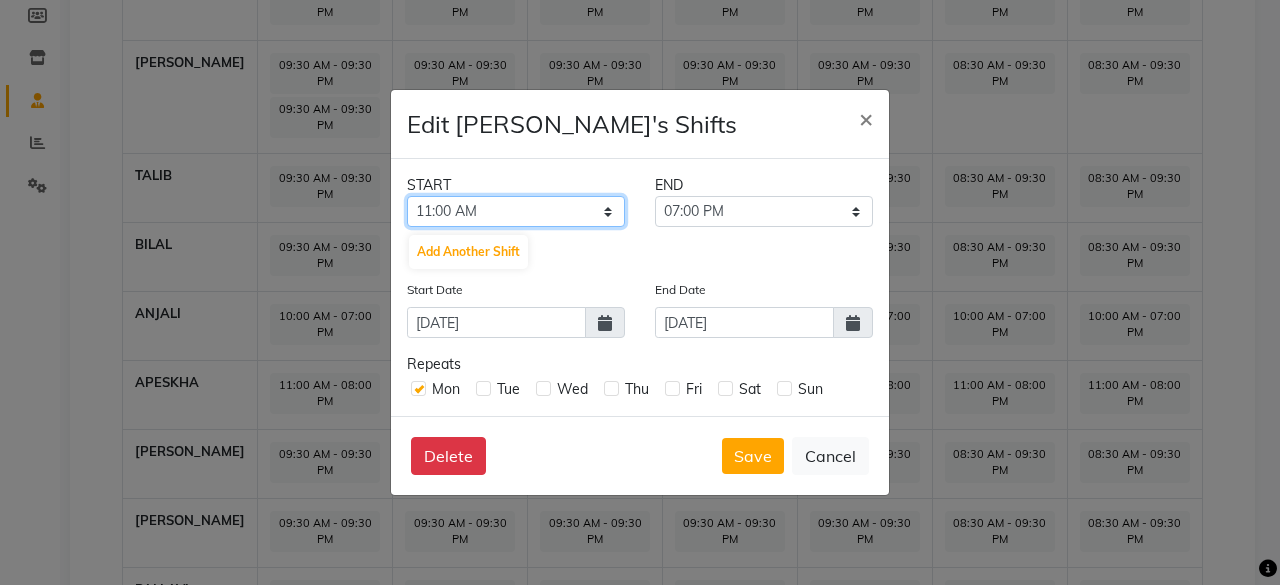 click on "12:00 AM 12:15 AM 12:30 AM 12:45 AM 01:00 AM 01:15 AM 01:30 AM 01:45 AM 02:00 AM 02:15 AM 02:30 AM 02:45 AM 03:00 AM 03:15 AM 03:30 AM 03:45 AM 04:00 AM 04:15 AM 04:30 AM 04:45 AM 05:00 AM 05:15 AM 05:30 AM 05:45 AM 06:00 AM 06:15 AM 06:30 AM 06:45 AM 07:00 AM 07:15 AM 07:30 AM 07:45 AM 08:00 AM 08:15 AM 08:30 AM 08:45 AM 09:00 AM 09:15 AM 09:30 AM 09:45 AM 10:00 AM 10:15 AM 10:30 AM 10:45 AM 11:00 AM 11:15 AM 11:30 AM 11:45 AM 12:00 PM 12:15 PM 12:30 PM 12:45 PM 01:00 PM 01:15 PM 01:30 PM 01:45 PM 02:00 PM 02:15 PM 02:30 PM 02:45 PM 03:00 PM 03:15 PM 03:30 PM 03:45 PM 04:00 PM 04:15 PM 04:30 PM 04:45 PM 05:00 PM 05:15 PM 05:30 PM 05:45 PM 06:00 PM 06:15 PM 06:30 PM 06:45 PM 07:00 PM 07:15 PM 07:30 PM 07:45 PM 08:00 PM 08:15 PM 08:30 PM 08:45 PM 09:00 PM 09:15 PM 09:30 PM 09:45 PM 10:00 PM 10:15 PM 10:30 PM 10:45 PM 11:00 PM 11:15 PM 11:30 PM 11:45 PM" 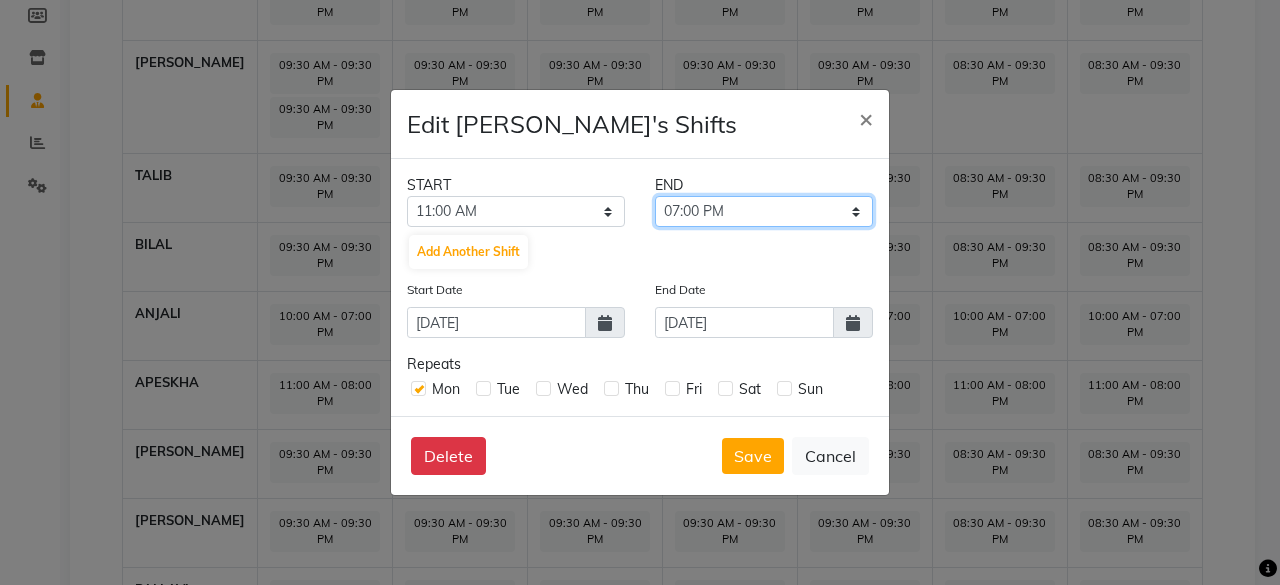 click on "11:15 AM 11:30 AM 11:45 AM 12:00 PM 12:15 PM 12:30 PM 12:45 PM 01:00 PM 01:15 PM 01:30 PM 01:45 PM 02:00 PM 02:15 PM 02:30 PM 02:45 PM 03:00 PM 03:15 PM 03:30 PM 03:45 PM 04:00 PM 04:15 PM 04:30 PM 04:45 PM 05:00 PM 05:15 PM 05:30 PM 05:45 PM 06:00 PM 06:15 PM 06:30 PM 06:45 PM 07:00 PM 07:15 PM 07:30 PM 07:45 PM 08:00 PM 08:15 PM 08:30 PM 08:45 PM 09:00 PM 09:15 PM 09:30 PM 09:45 PM 10:00 PM 10:15 PM 10:30 PM 10:45 PM 11:00 PM 11:15 PM 11:30 PM 11:45 PM" 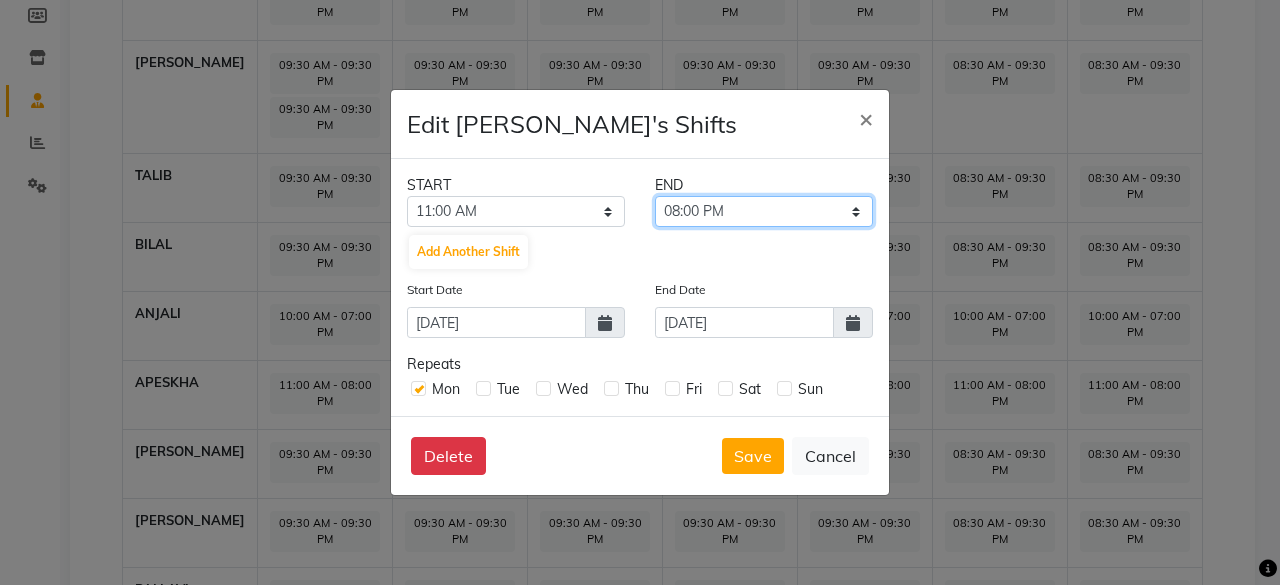 click on "11:15 AM 11:30 AM 11:45 AM 12:00 PM 12:15 PM 12:30 PM 12:45 PM 01:00 PM 01:15 PM 01:30 PM 01:45 PM 02:00 PM 02:15 PM 02:30 PM 02:45 PM 03:00 PM 03:15 PM 03:30 PM 03:45 PM 04:00 PM 04:15 PM 04:30 PM 04:45 PM 05:00 PM 05:15 PM 05:30 PM 05:45 PM 06:00 PM 06:15 PM 06:30 PM 06:45 PM 07:00 PM 07:15 PM 07:30 PM 07:45 PM 08:00 PM 08:15 PM 08:30 PM 08:45 PM 09:00 PM 09:15 PM 09:30 PM 09:45 PM 10:00 PM 10:15 PM 10:30 PM 10:45 PM 11:00 PM 11:15 PM 11:30 PM 11:45 PM" 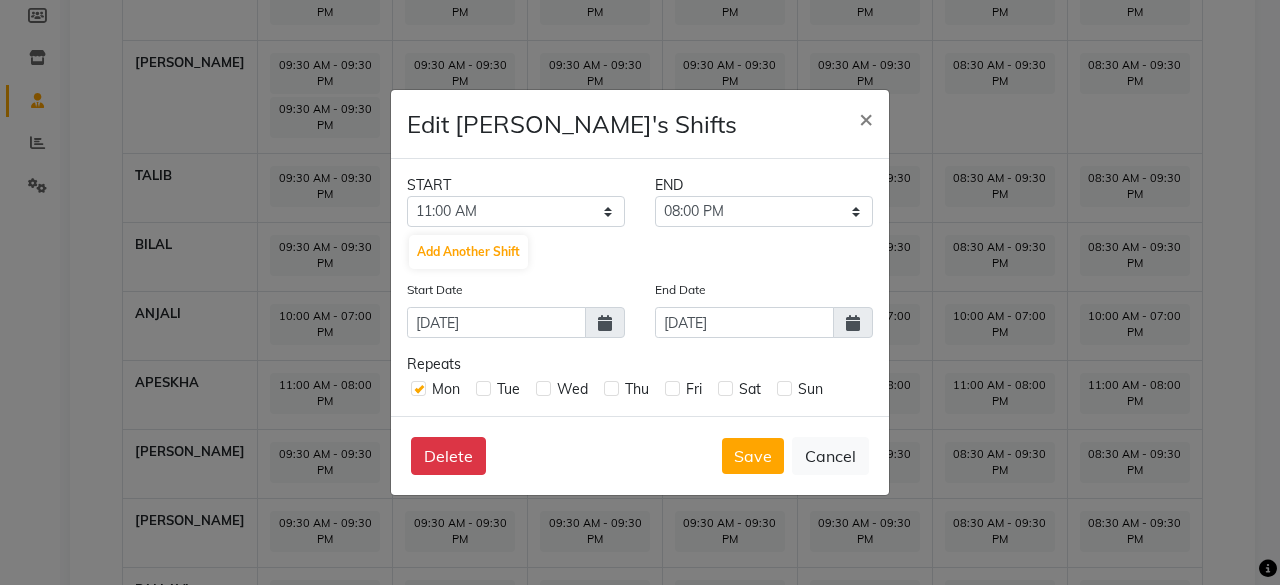 click 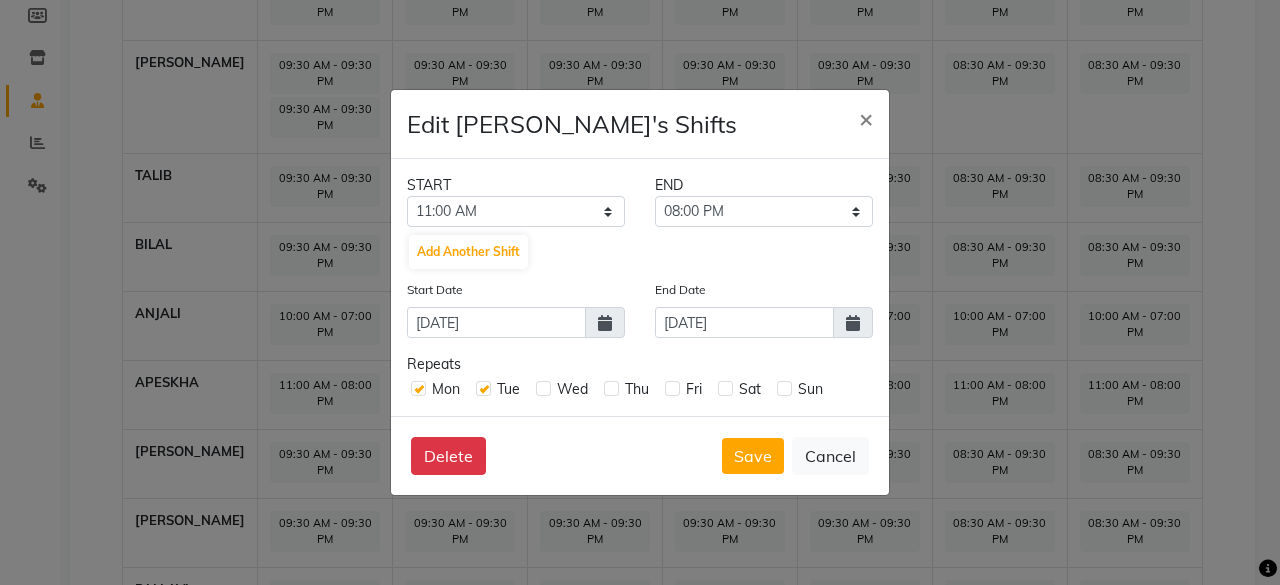 click 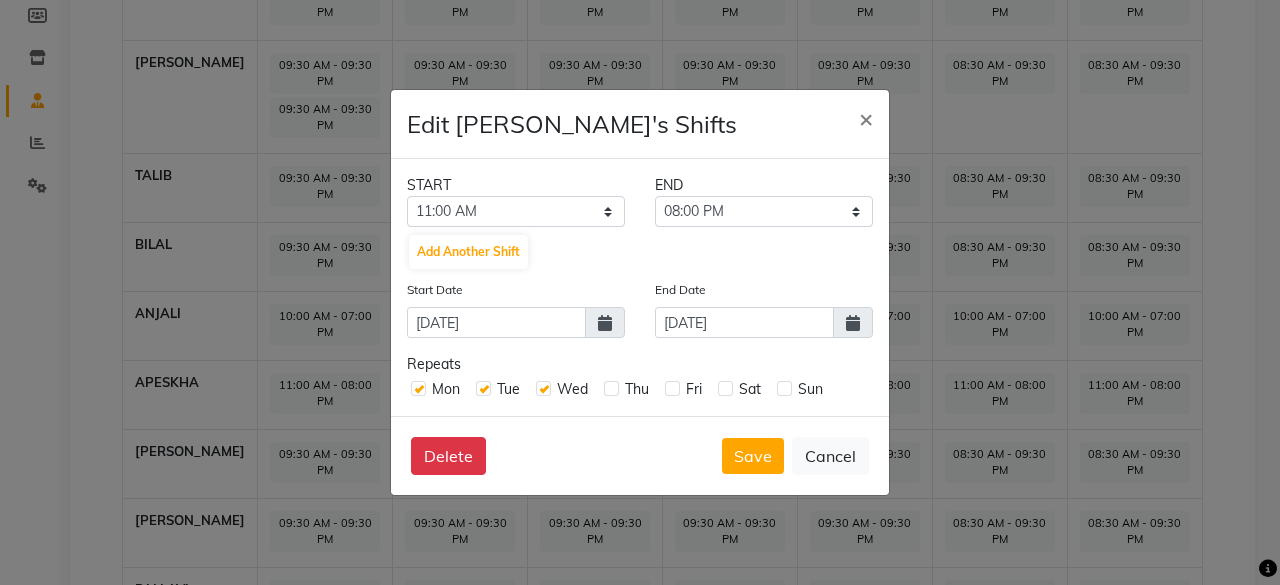 click 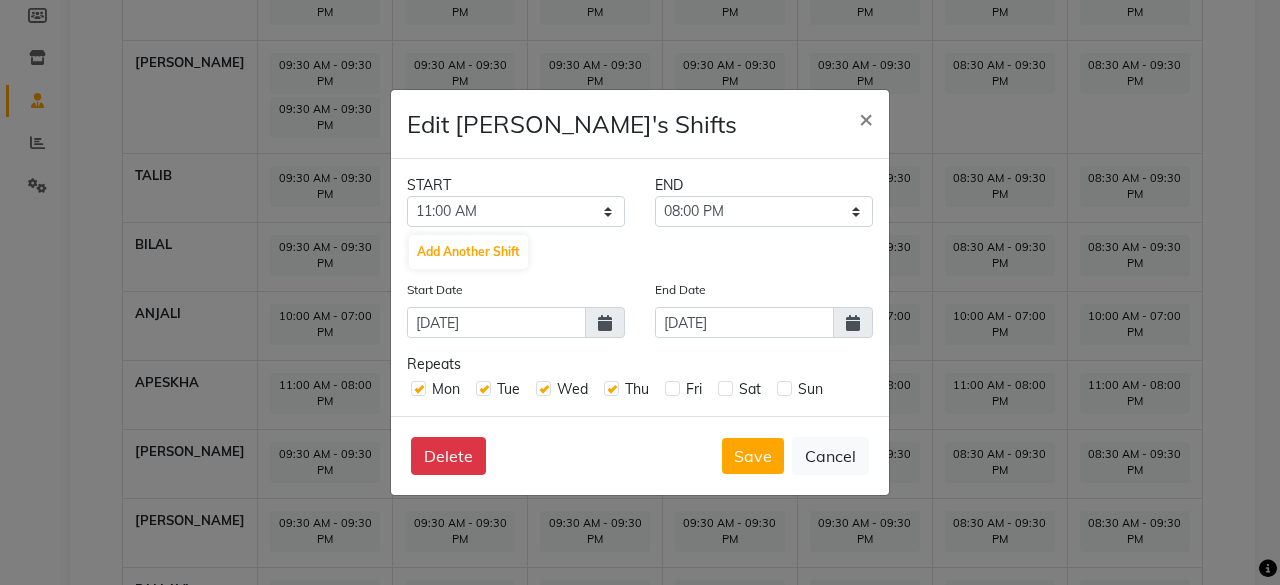 click 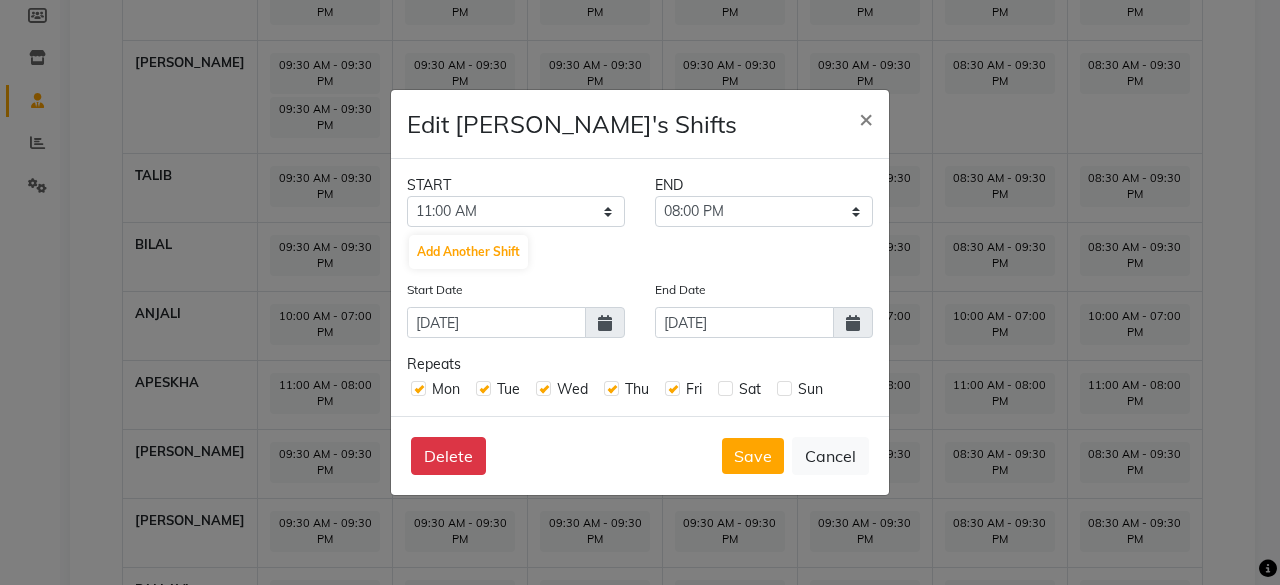 click 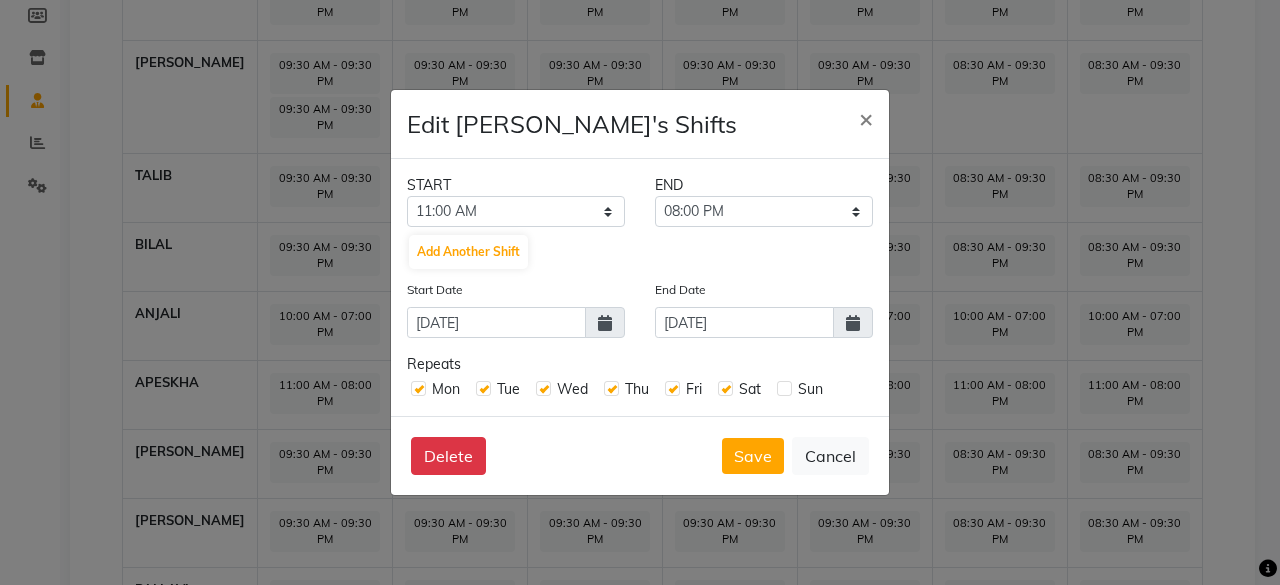 click on "Mon Tue Wed Thu Fri Sat Sun" 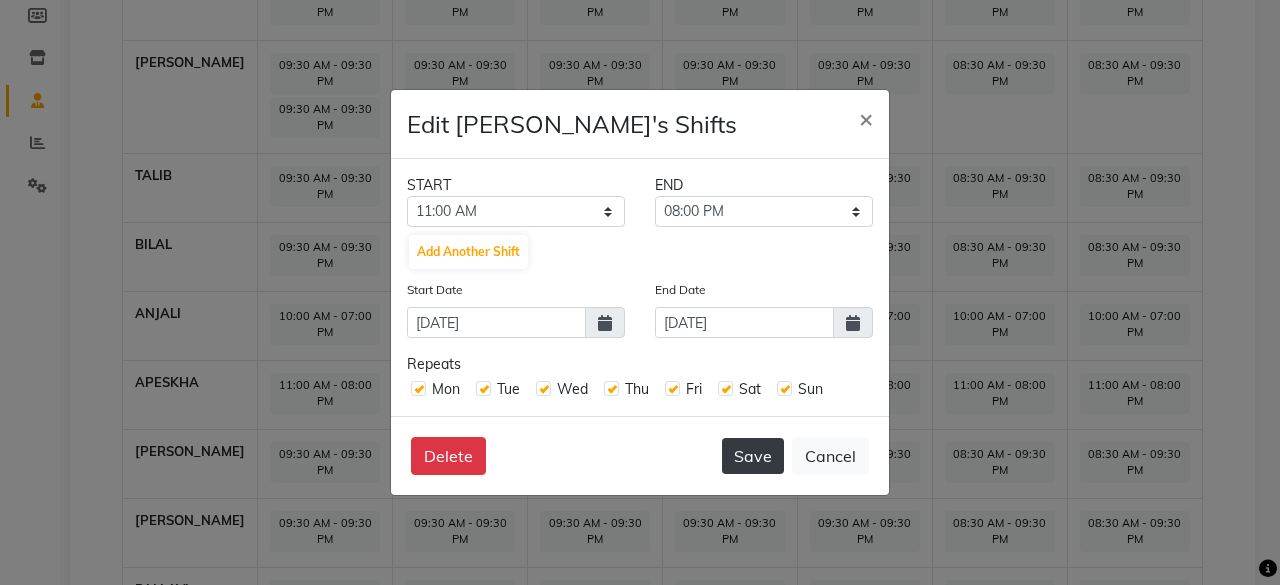 click on "Save" 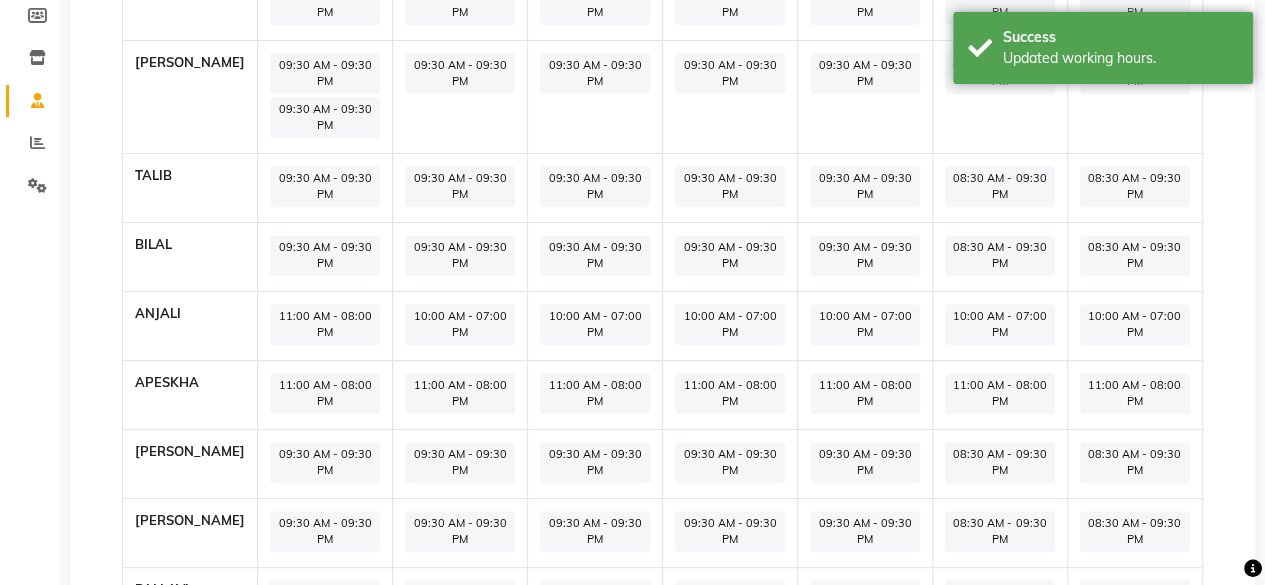 click on "11:00 AM - 08:00 PM" 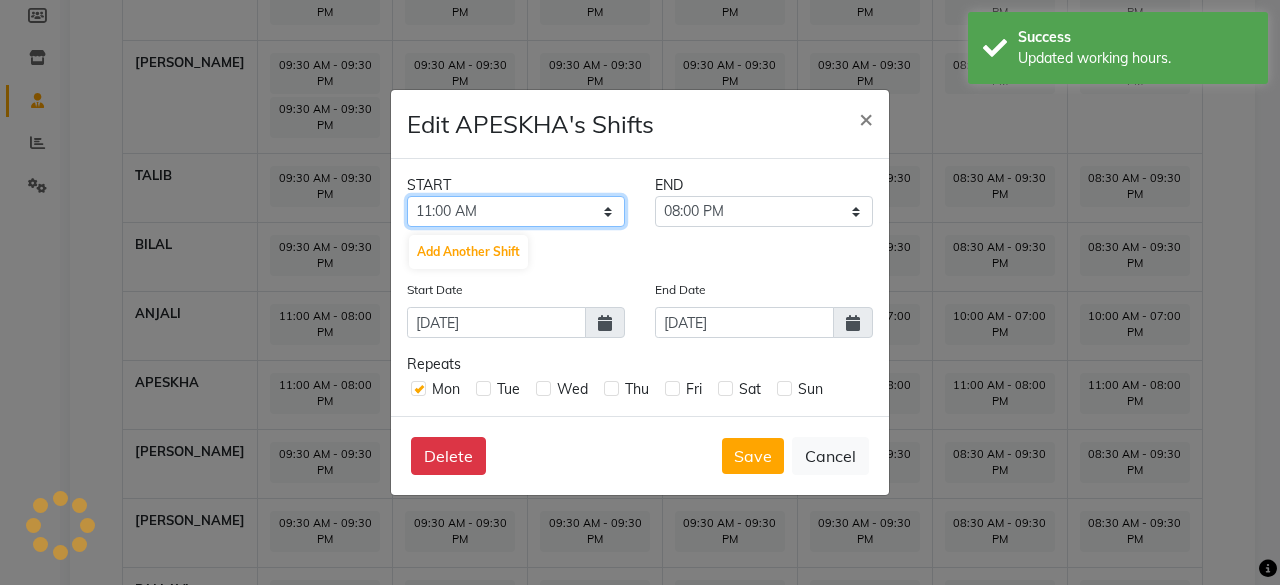 click on "12:00 AM 12:15 AM 12:30 AM 12:45 AM 01:00 AM 01:15 AM 01:30 AM 01:45 AM 02:00 AM 02:15 AM 02:30 AM 02:45 AM 03:00 AM 03:15 AM 03:30 AM 03:45 AM 04:00 AM 04:15 AM 04:30 AM 04:45 AM 05:00 AM 05:15 AM 05:30 AM 05:45 AM 06:00 AM 06:15 AM 06:30 AM 06:45 AM 07:00 AM 07:15 AM 07:30 AM 07:45 AM 08:00 AM 08:15 AM 08:30 AM 08:45 AM 09:00 AM 09:15 AM 09:30 AM 09:45 AM 10:00 AM 10:15 AM 10:30 AM 10:45 AM 11:00 AM 11:15 AM 11:30 AM 11:45 AM 12:00 PM 12:15 PM 12:30 PM 12:45 PM 01:00 PM 01:15 PM 01:30 PM 01:45 PM 02:00 PM 02:15 PM 02:30 PM 02:45 PM 03:00 PM 03:15 PM 03:30 PM 03:45 PM 04:00 PM 04:15 PM 04:30 PM 04:45 PM 05:00 PM 05:15 PM 05:30 PM 05:45 PM 06:00 PM 06:15 PM 06:30 PM 06:45 PM 07:00 PM 07:15 PM 07:30 PM 07:45 PM 08:00 PM 08:15 PM 08:30 PM 08:45 PM 09:00 PM 09:15 PM 09:30 PM 09:45 PM 10:00 PM 10:15 PM 10:30 PM 10:45 PM 11:00 PM 11:15 PM 11:30 PM 11:45 PM" 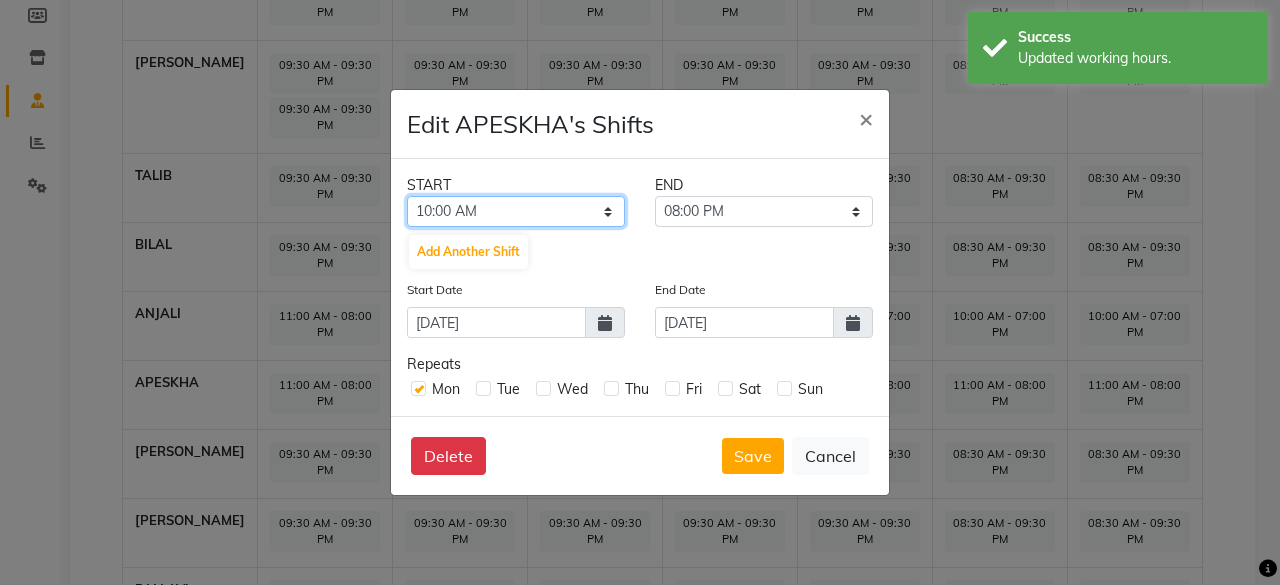 click on "12:00 AM 12:15 AM 12:30 AM 12:45 AM 01:00 AM 01:15 AM 01:30 AM 01:45 AM 02:00 AM 02:15 AM 02:30 AM 02:45 AM 03:00 AM 03:15 AM 03:30 AM 03:45 AM 04:00 AM 04:15 AM 04:30 AM 04:45 AM 05:00 AM 05:15 AM 05:30 AM 05:45 AM 06:00 AM 06:15 AM 06:30 AM 06:45 AM 07:00 AM 07:15 AM 07:30 AM 07:45 AM 08:00 AM 08:15 AM 08:30 AM 08:45 AM 09:00 AM 09:15 AM 09:30 AM 09:45 AM 10:00 AM 10:15 AM 10:30 AM 10:45 AM 11:00 AM 11:15 AM 11:30 AM 11:45 AM 12:00 PM 12:15 PM 12:30 PM 12:45 PM 01:00 PM 01:15 PM 01:30 PM 01:45 PM 02:00 PM 02:15 PM 02:30 PM 02:45 PM 03:00 PM 03:15 PM 03:30 PM 03:45 PM 04:00 PM 04:15 PM 04:30 PM 04:45 PM 05:00 PM 05:15 PM 05:30 PM 05:45 PM 06:00 PM 06:15 PM 06:30 PM 06:45 PM 07:00 PM 07:15 PM 07:30 PM 07:45 PM 08:00 PM 08:15 PM 08:30 PM 08:45 PM 09:00 PM 09:15 PM 09:30 PM 09:45 PM 10:00 PM 10:15 PM 10:30 PM 10:45 PM 11:00 PM 11:15 PM 11:30 PM 11:45 PM" 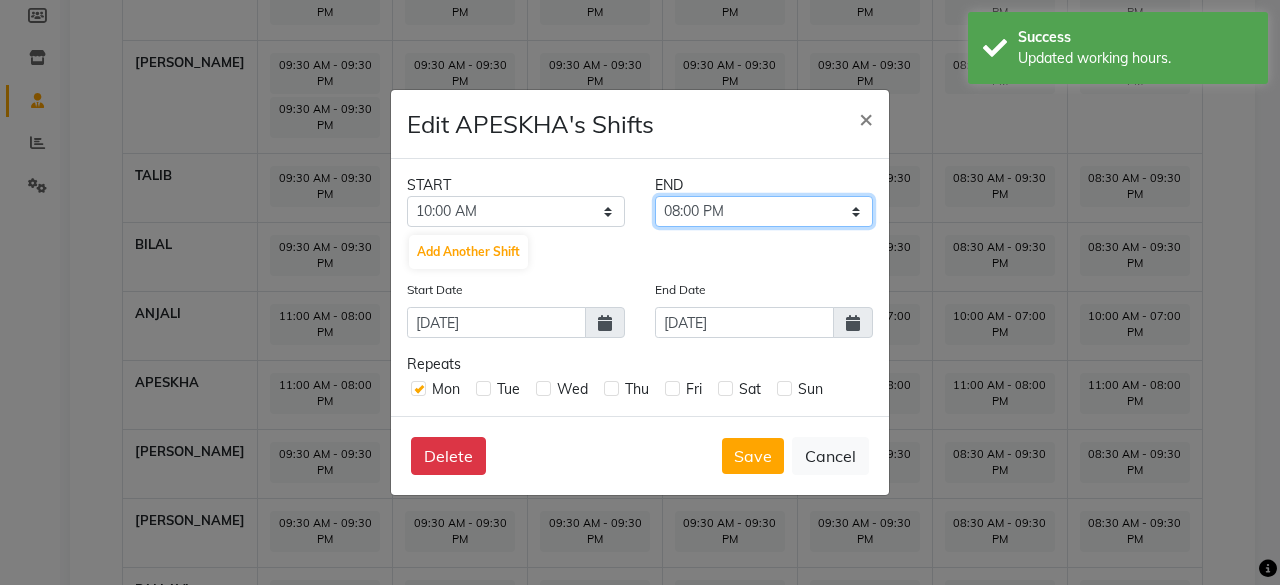 click on "10:15 AM 10:30 AM 10:45 AM 11:00 AM 11:15 AM 11:30 AM 11:45 AM 12:00 PM 12:15 PM 12:30 PM 12:45 PM 01:00 PM 01:15 PM 01:30 PM 01:45 PM 02:00 PM 02:15 PM 02:30 PM 02:45 PM 03:00 PM 03:15 PM 03:30 PM 03:45 PM 04:00 PM 04:15 PM 04:30 PM 04:45 PM 05:00 PM 05:15 PM 05:30 PM 05:45 PM 06:00 PM 06:15 PM 06:30 PM 06:45 PM 07:00 PM 07:15 PM 07:30 PM 07:45 PM 08:00 PM 08:15 PM 08:30 PM 08:45 PM 09:00 PM 09:15 PM 09:30 PM 09:45 PM 10:00 PM 10:15 PM 10:30 PM 10:45 PM 11:00 PM 11:15 PM 11:30 PM 11:45 PM" 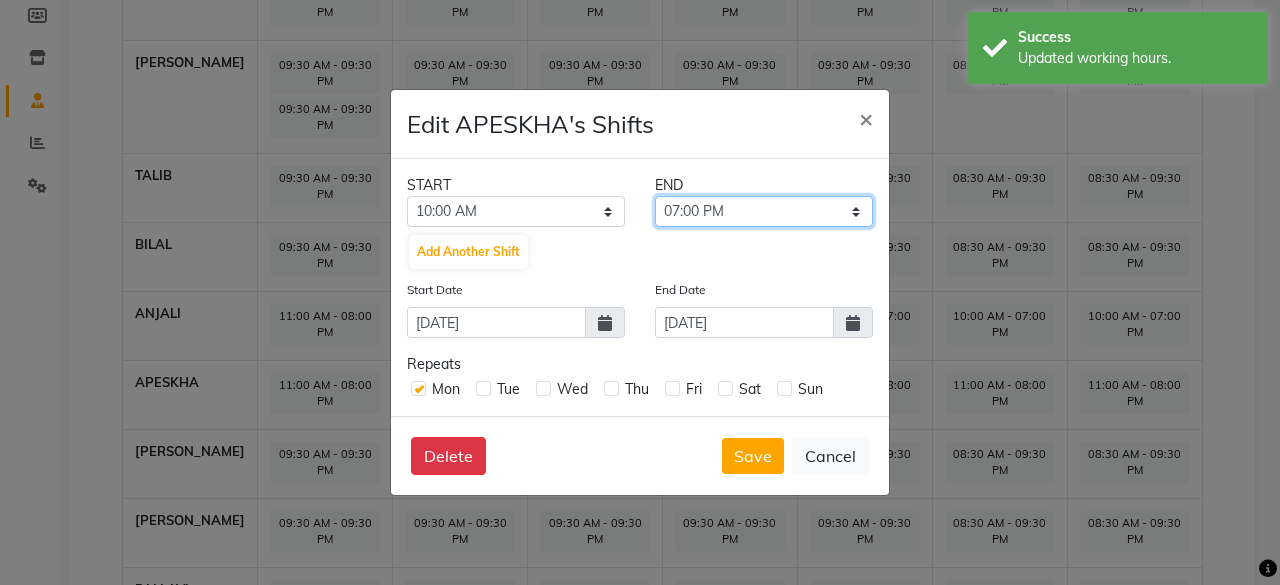 click on "10:15 AM 10:30 AM 10:45 AM 11:00 AM 11:15 AM 11:30 AM 11:45 AM 12:00 PM 12:15 PM 12:30 PM 12:45 PM 01:00 PM 01:15 PM 01:30 PM 01:45 PM 02:00 PM 02:15 PM 02:30 PM 02:45 PM 03:00 PM 03:15 PM 03:30 PM 03:45 PM 04:00 PM 04:15 PM 04:30 PM 04:45 PM 05:00 PM 05:15 PM 05:30 PM 05:45 PM 06:00 PM 06:15 PM 06:30 PM 06:45 PM 07:00 PM 07:15 PM 07:30 PM 07:45 PM 08:00 PM 08:15 PM 08:30 PM 08:45 PM 09:00 PM 09:15 PM 09:30 PM 09:45 PM 10:00 PM 10:15 PM 10:30 PM 10:45 PM 11:00 PM 11:15 PM 11:30 PM 11:45 PM" 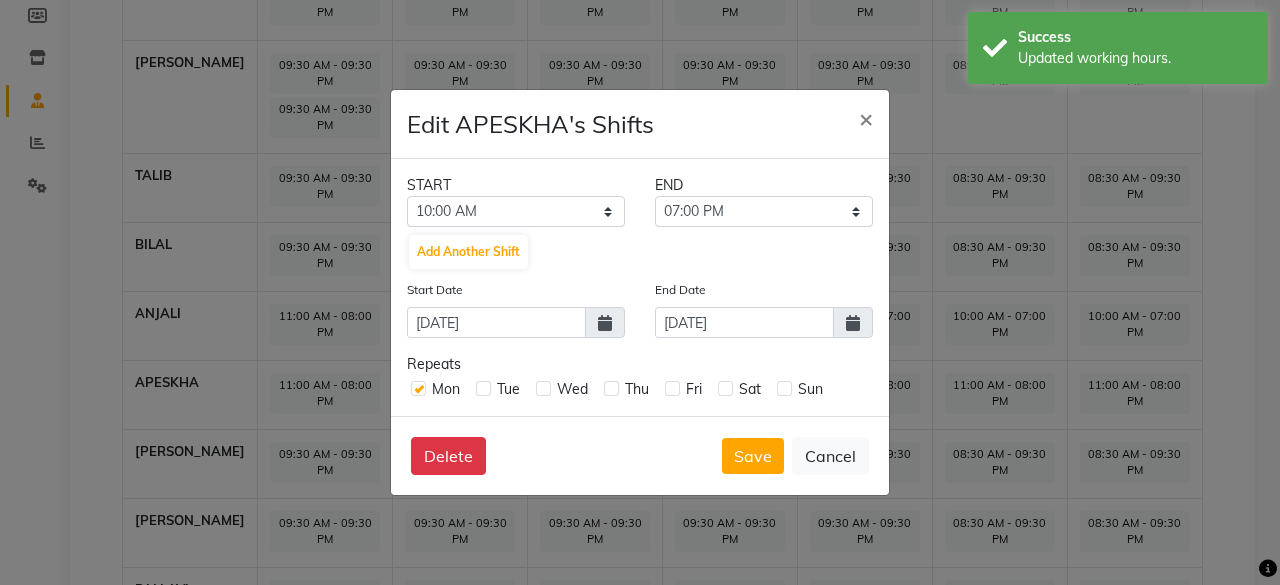 drag, startPoint x: 482, startPoint y: 389, endPoint x: 514, endPoint y: 393, distance: 32.24903 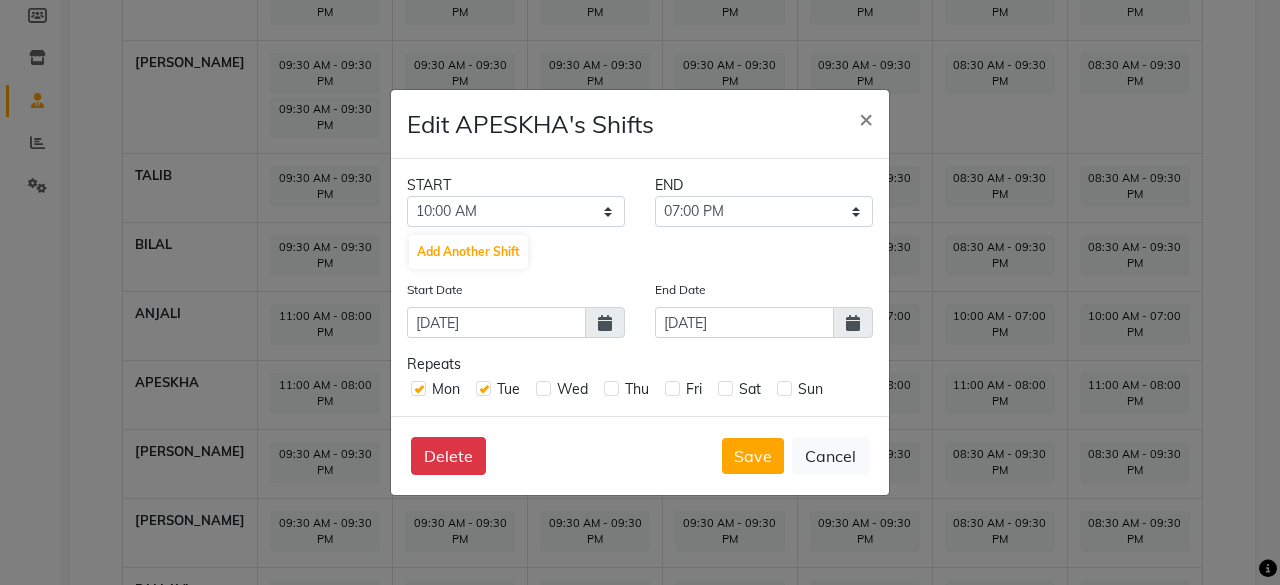 click 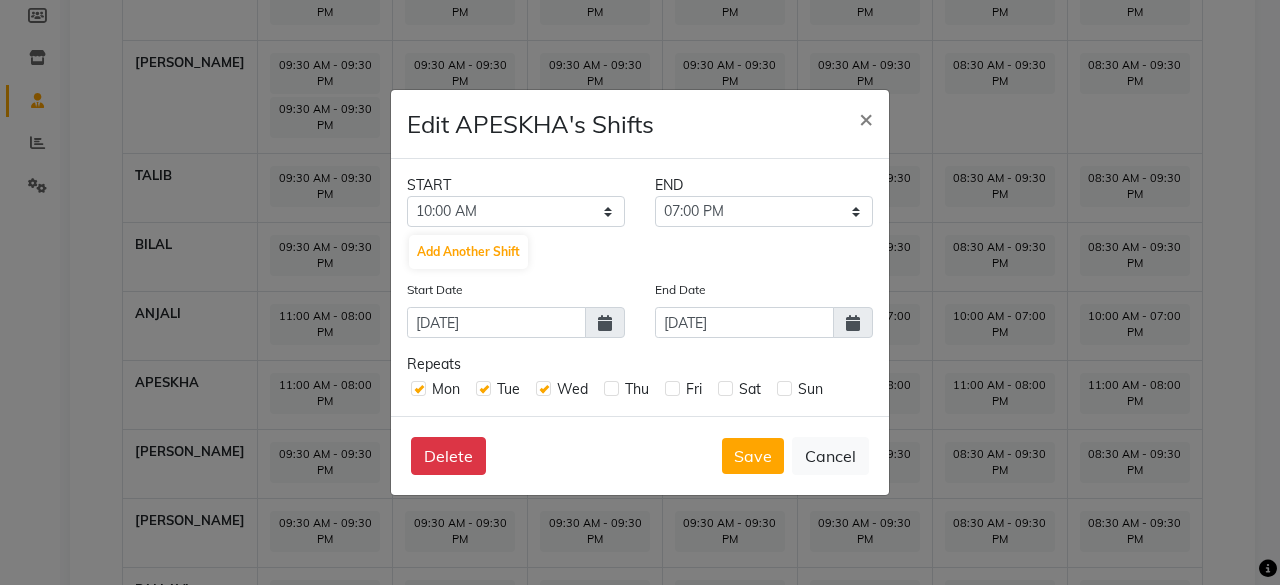 click 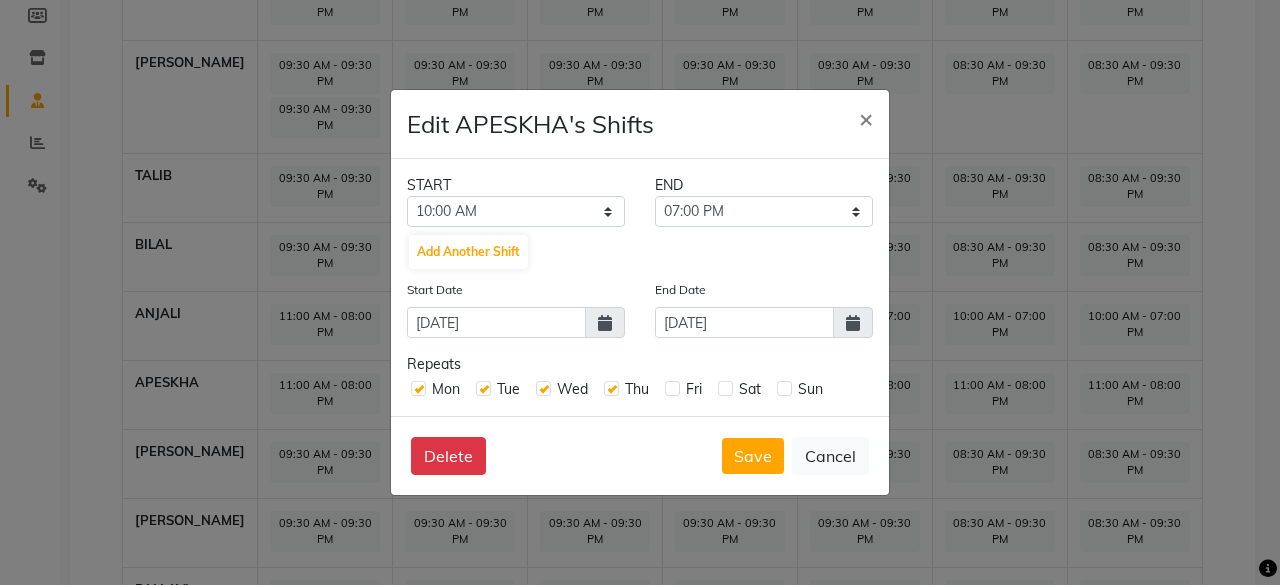 click 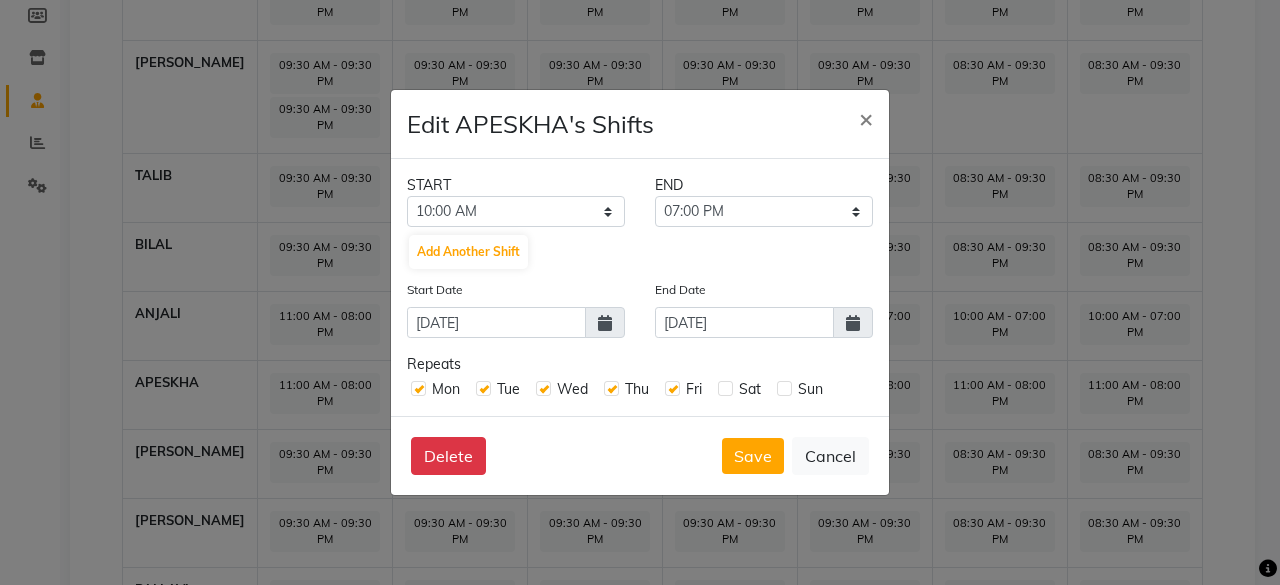 click 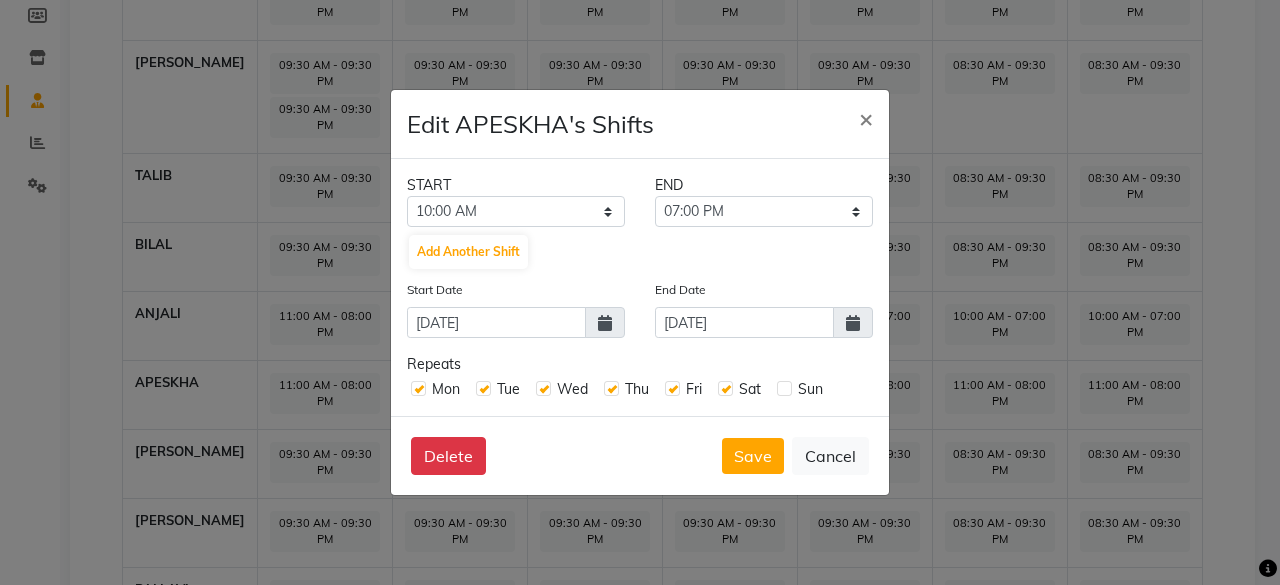 click 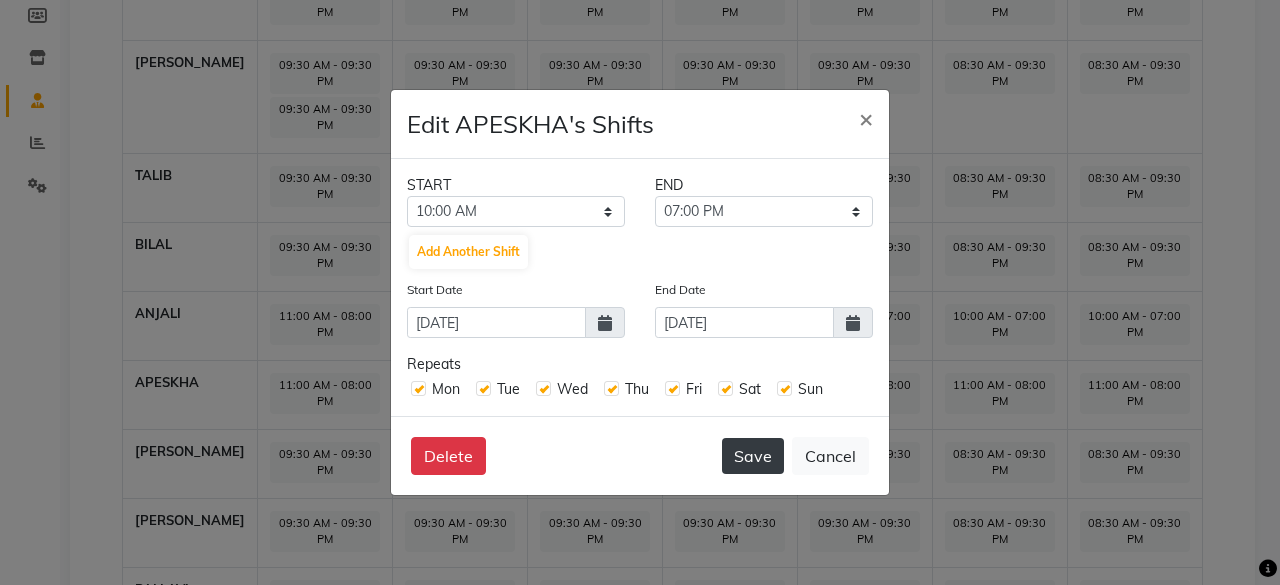 click on "Save" 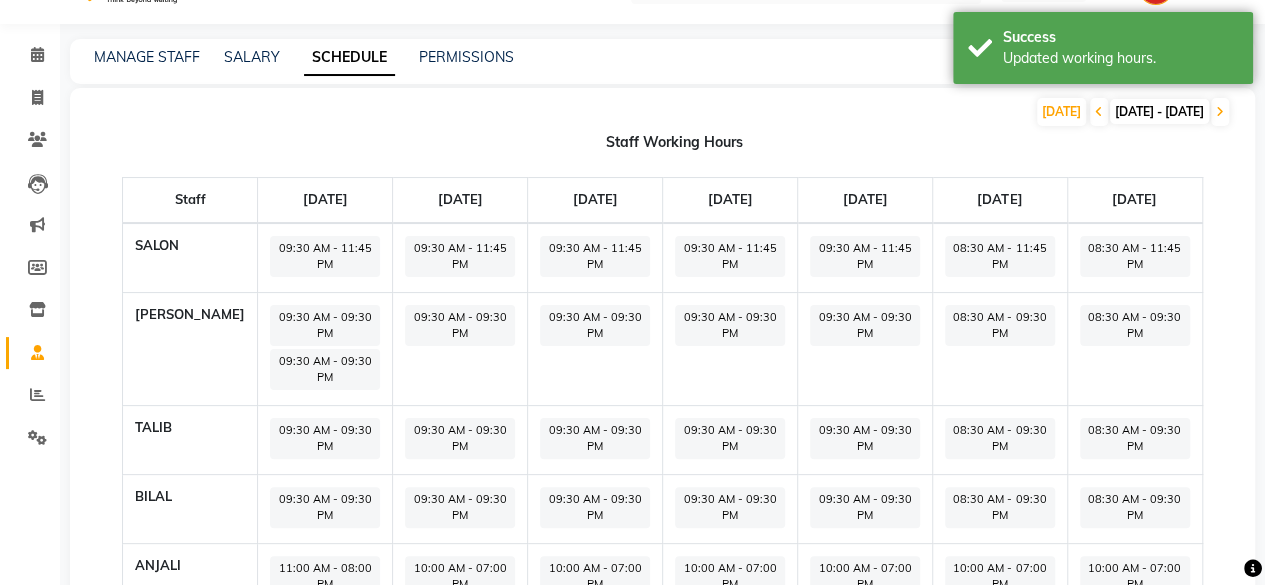 scroll, scrollTop: 0, scrollLeft: 0, axis: both 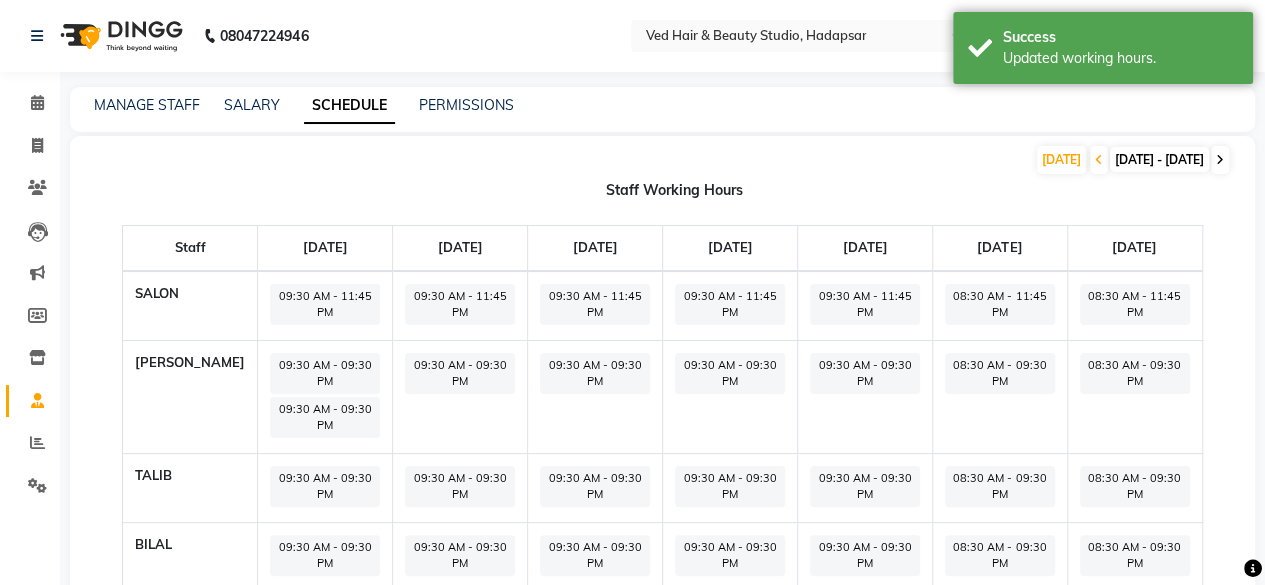 click 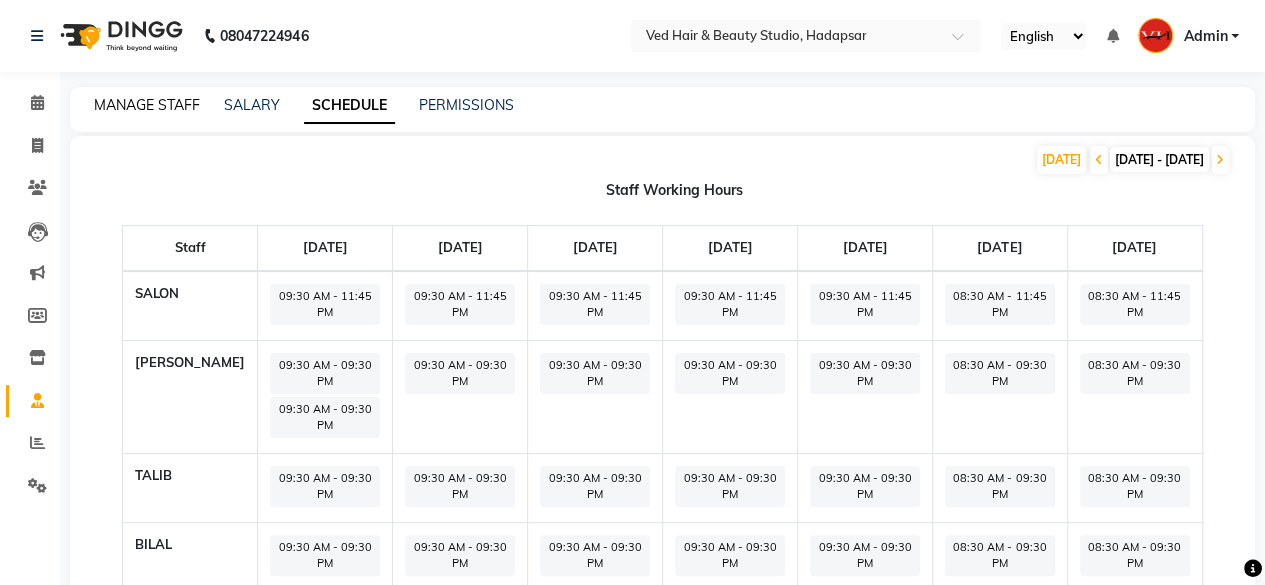 click on "MANAGE STAFF" 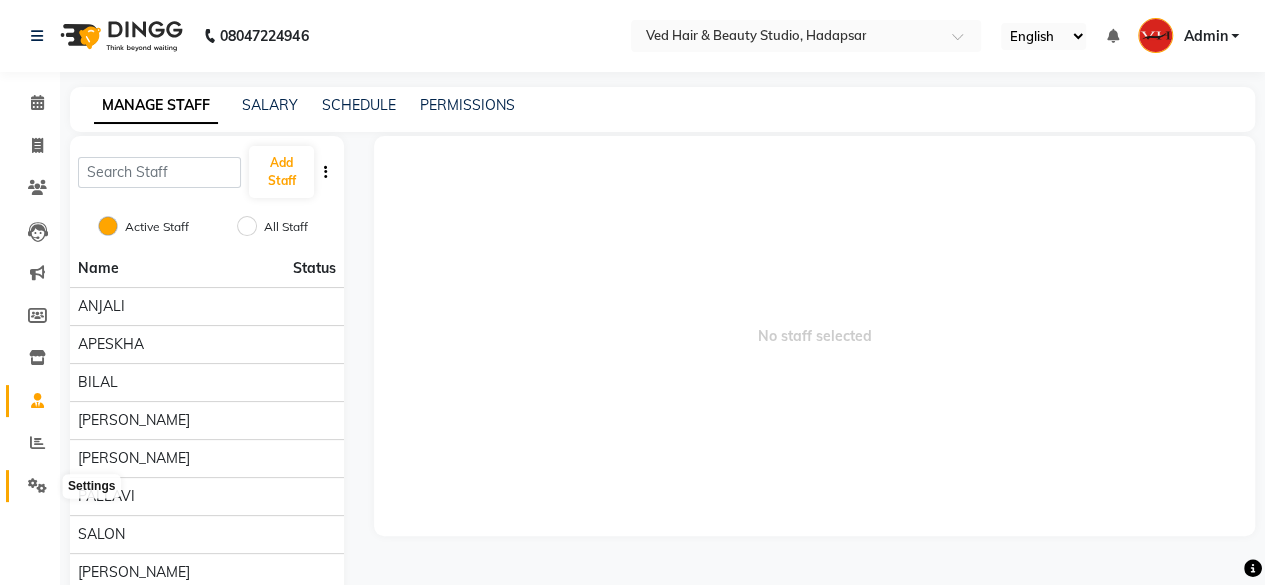 click 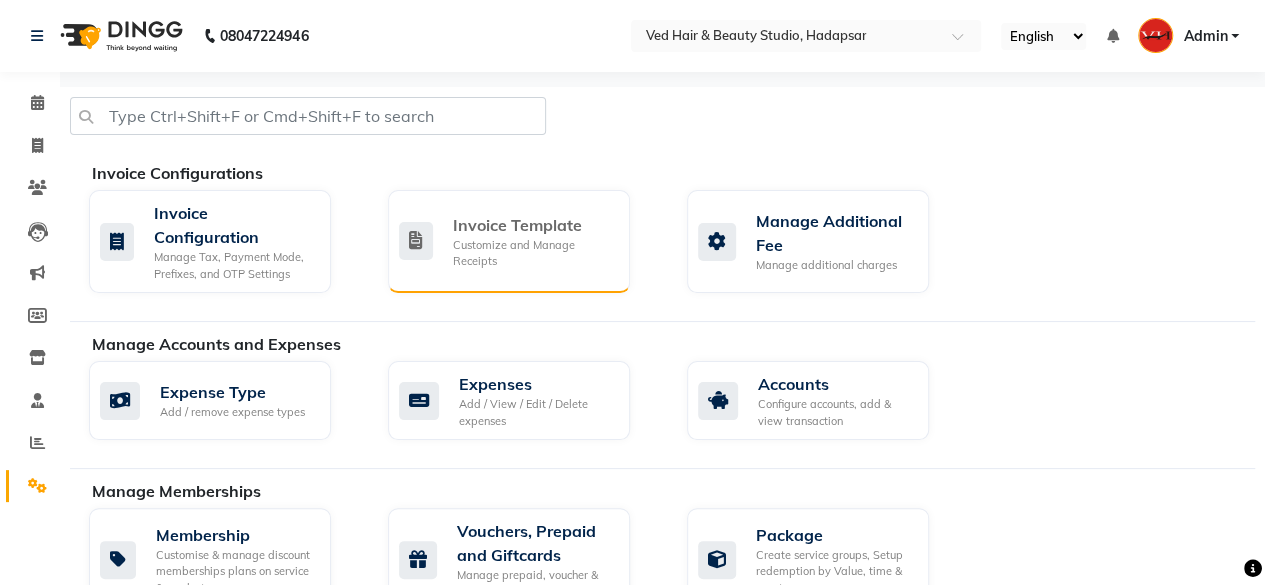 click on "Customize and Manage Receipts" 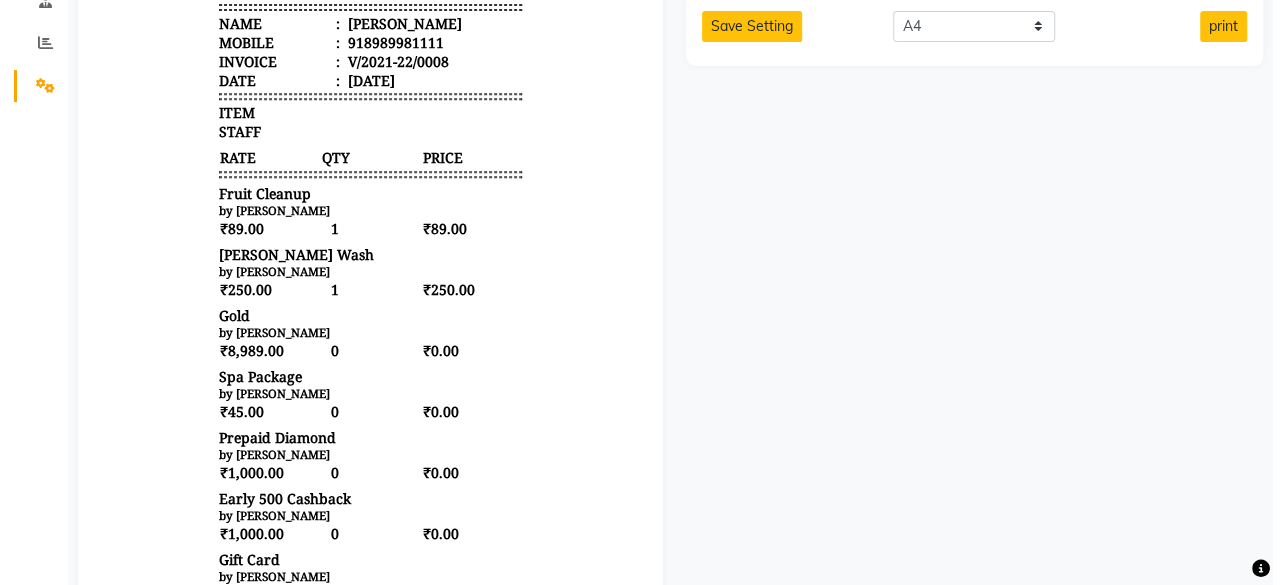 scroll, scrollTop: 0, scrollLeft: 0, axis: both 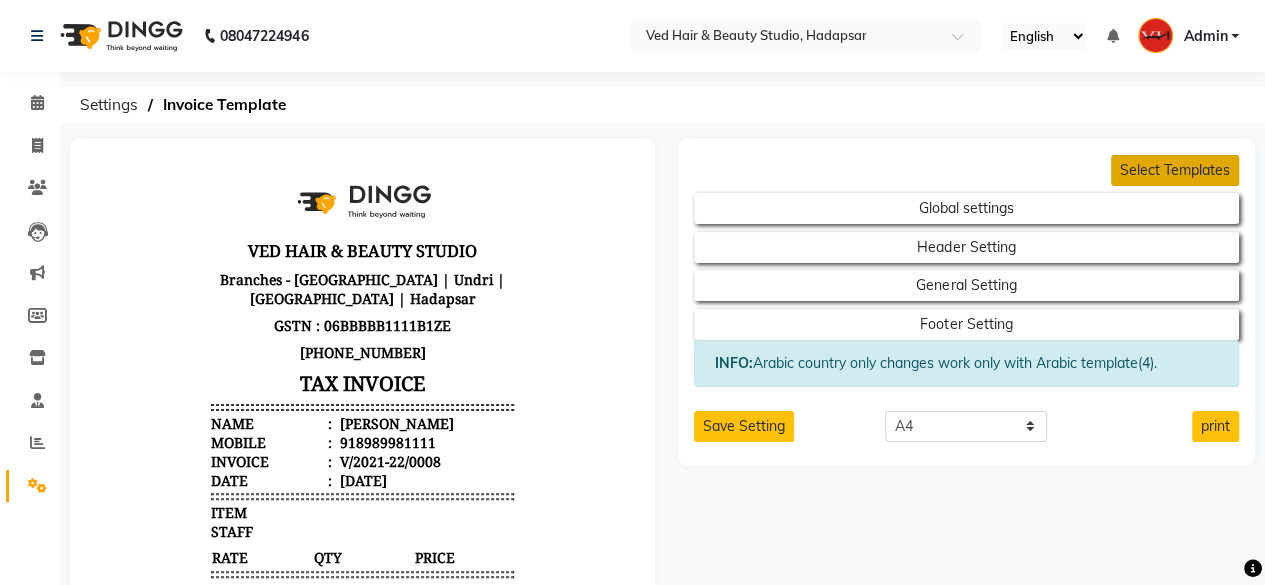 click on "Select Templates" 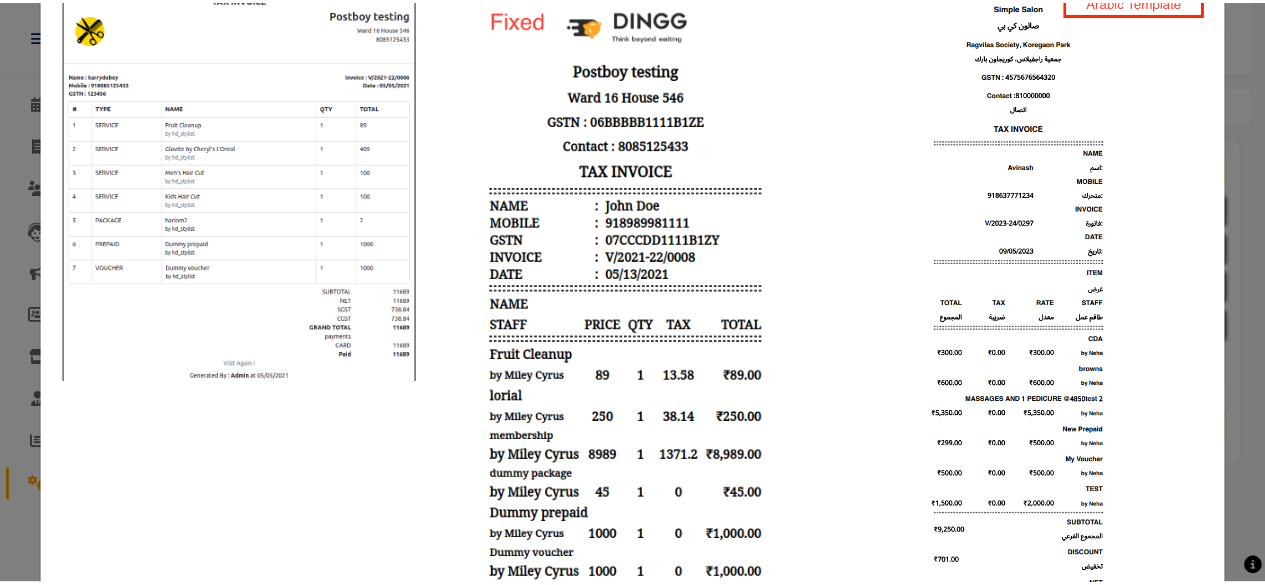 scroll, scrollTop: 0, scrollLeft: 0, axis: both 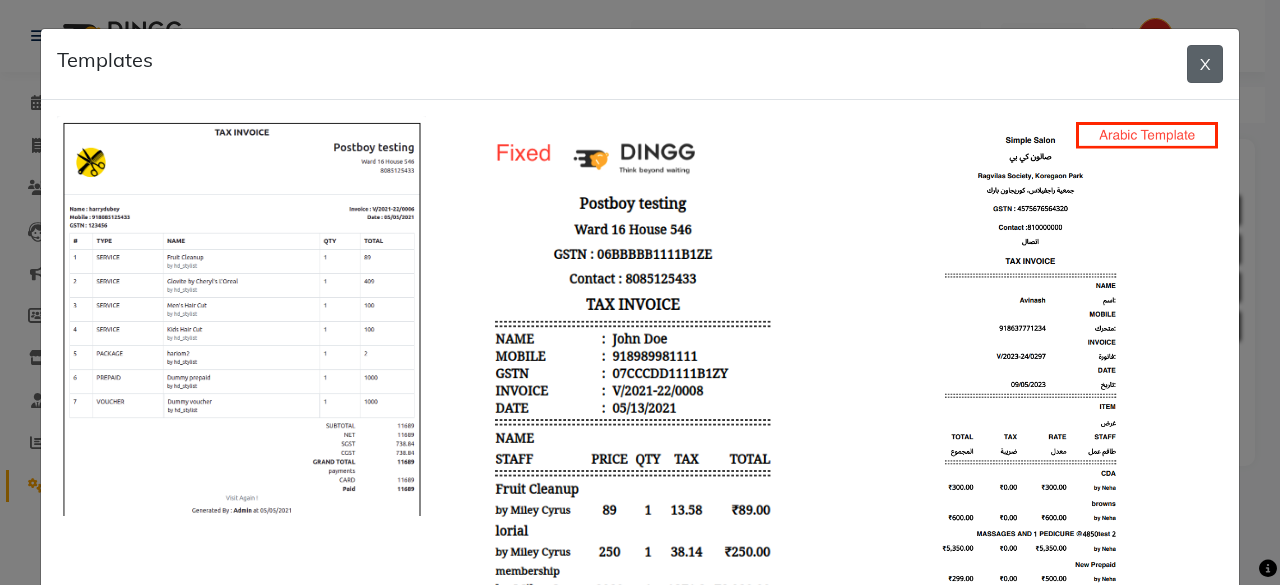 click on "Templates X" 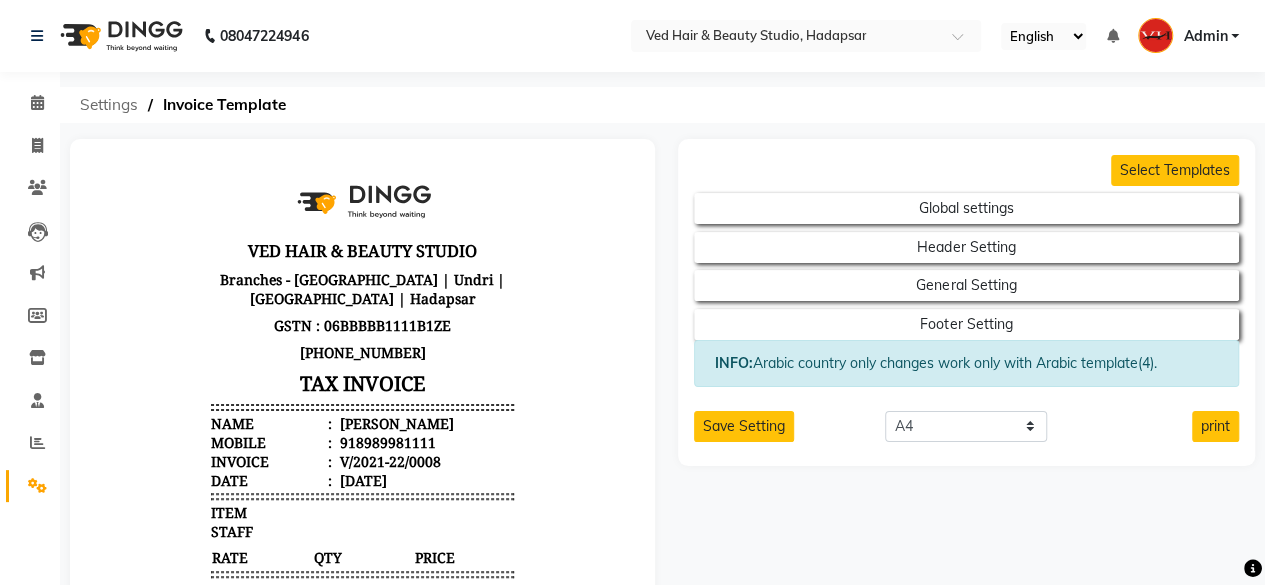 click on "Settings" 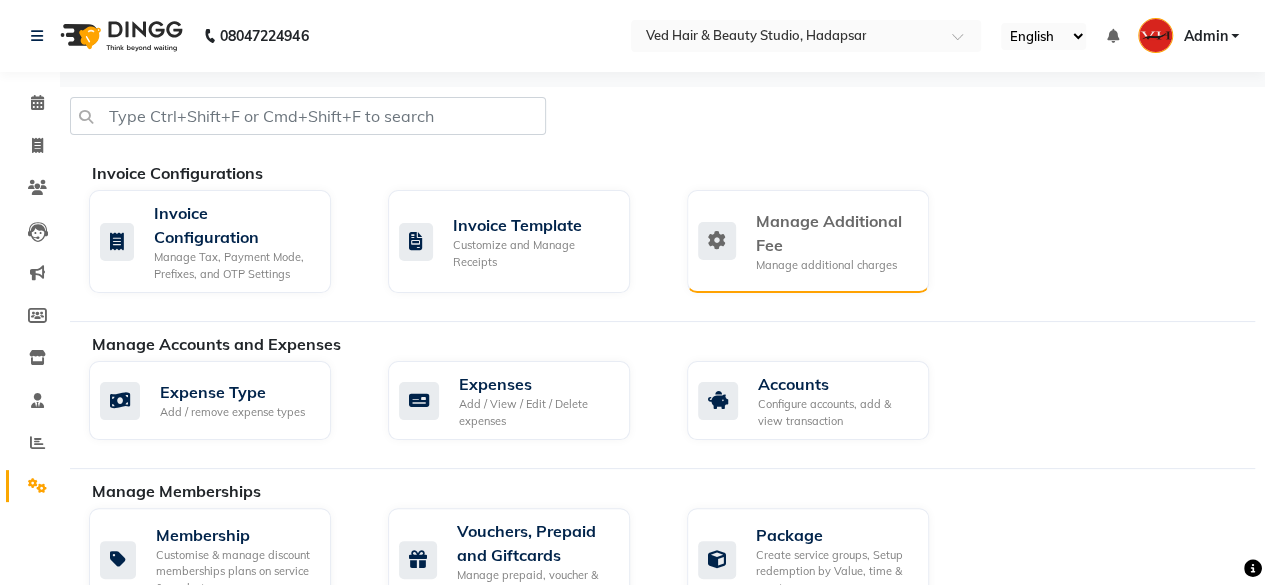 click on "Manage Additional Fee Manage additional charges" 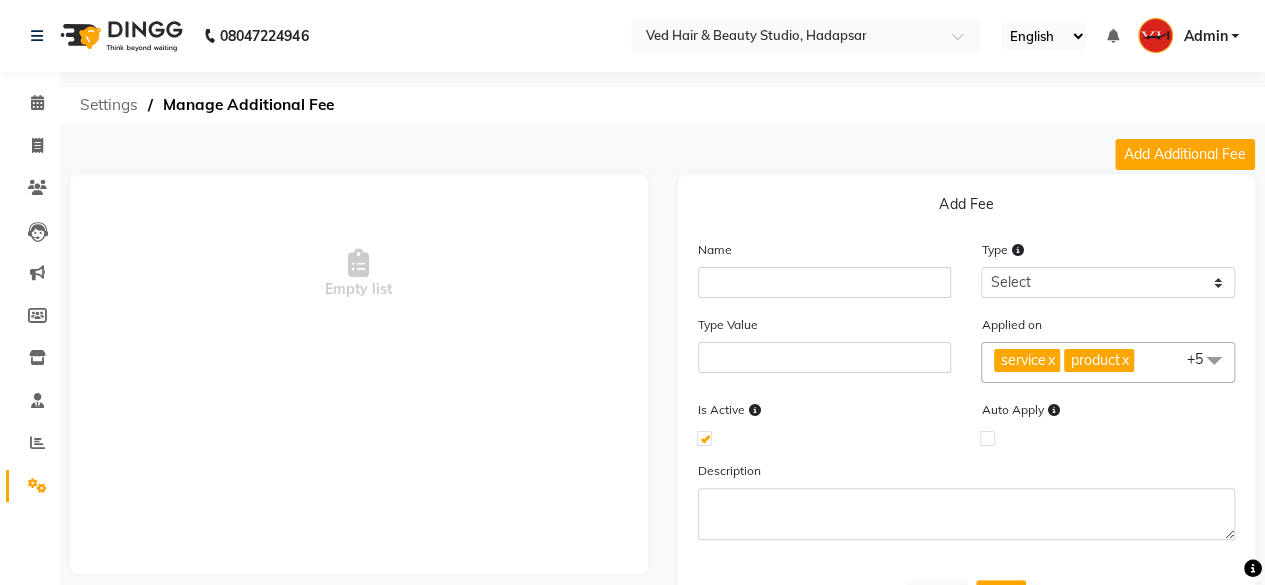click on "Settings" 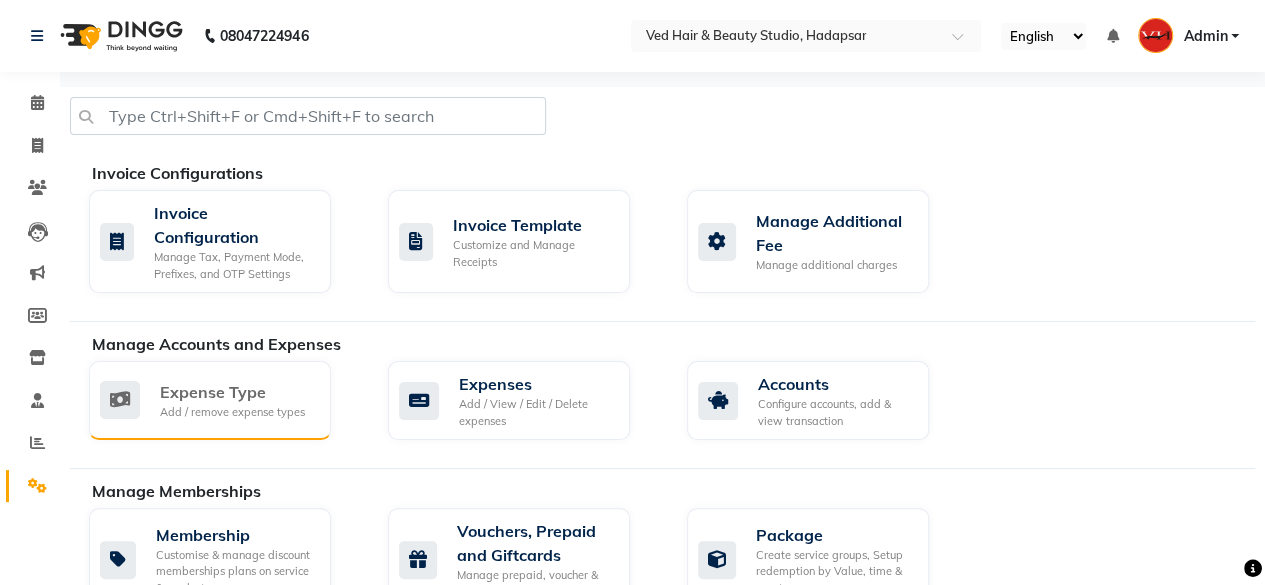 click on "Expense Type Add / remove expense types" 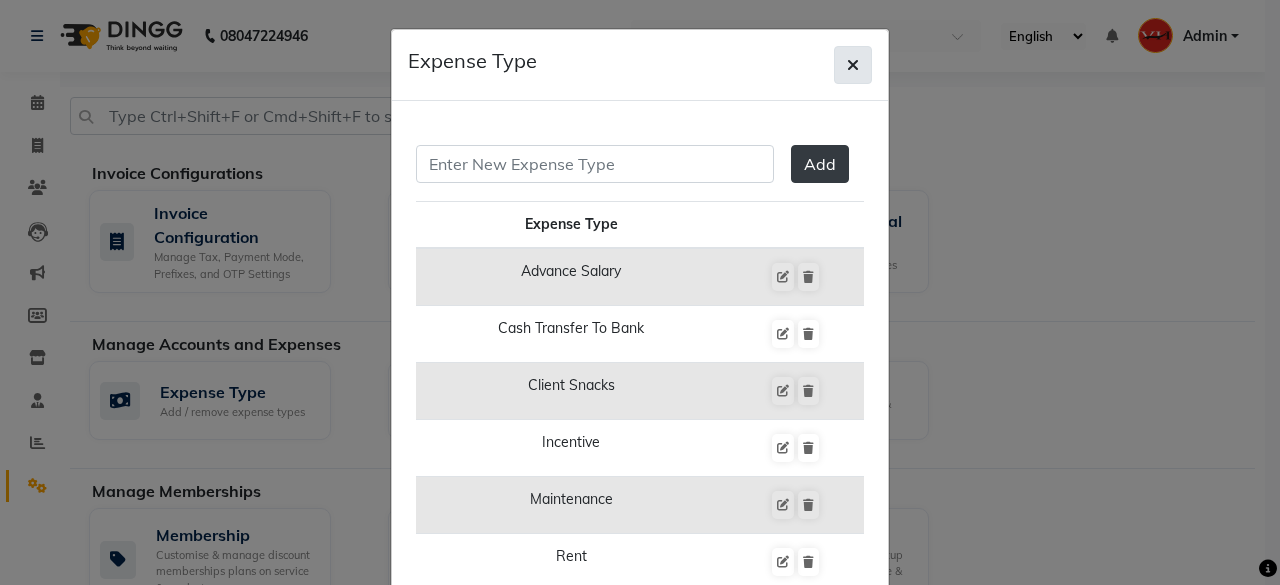 click 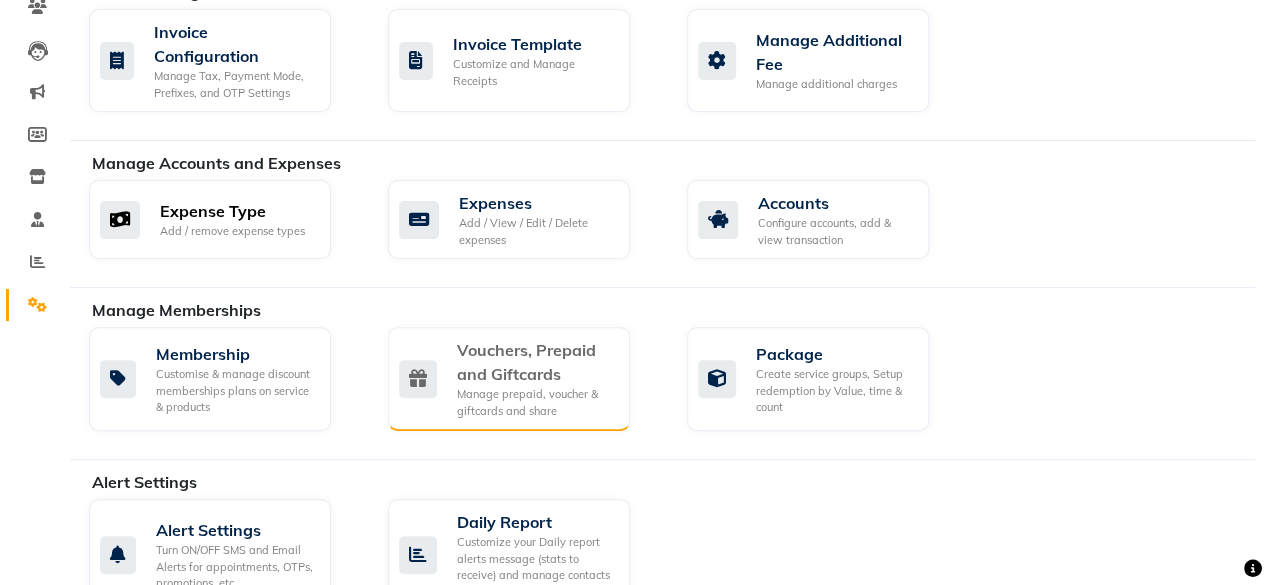 scroll, scrollTop: 200, scrollLeft: 0, axis: vertical 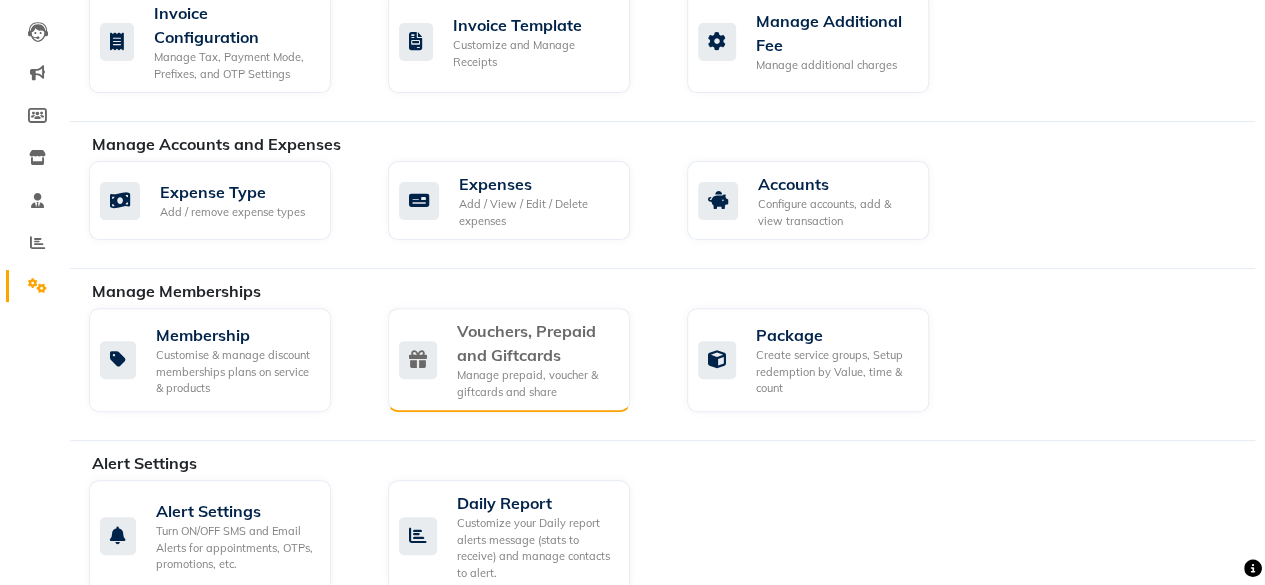 click on "Vouchers, Prepaid and Giftcards" 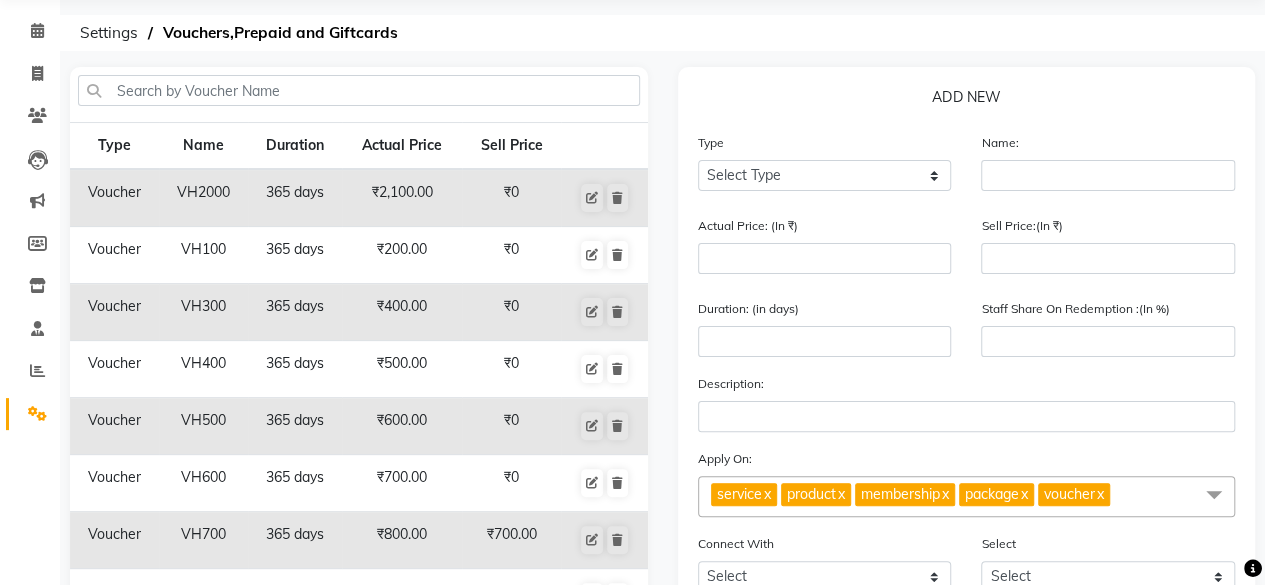 scroll, scrollTop: 0, scrollLeft: 0, axis: both 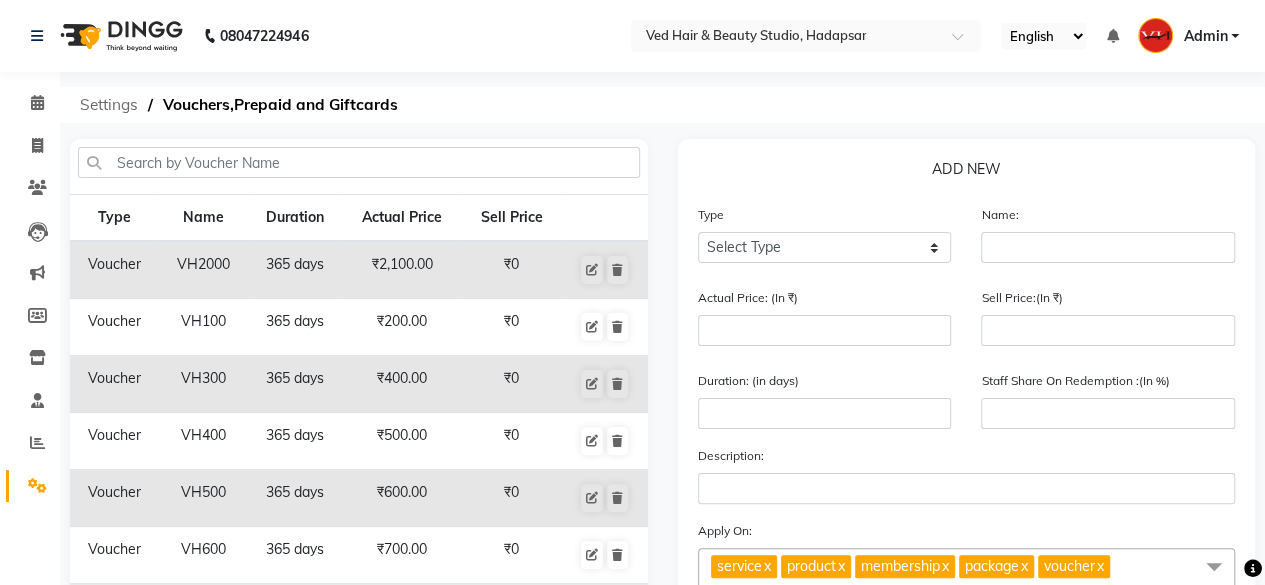 click on "Settings" 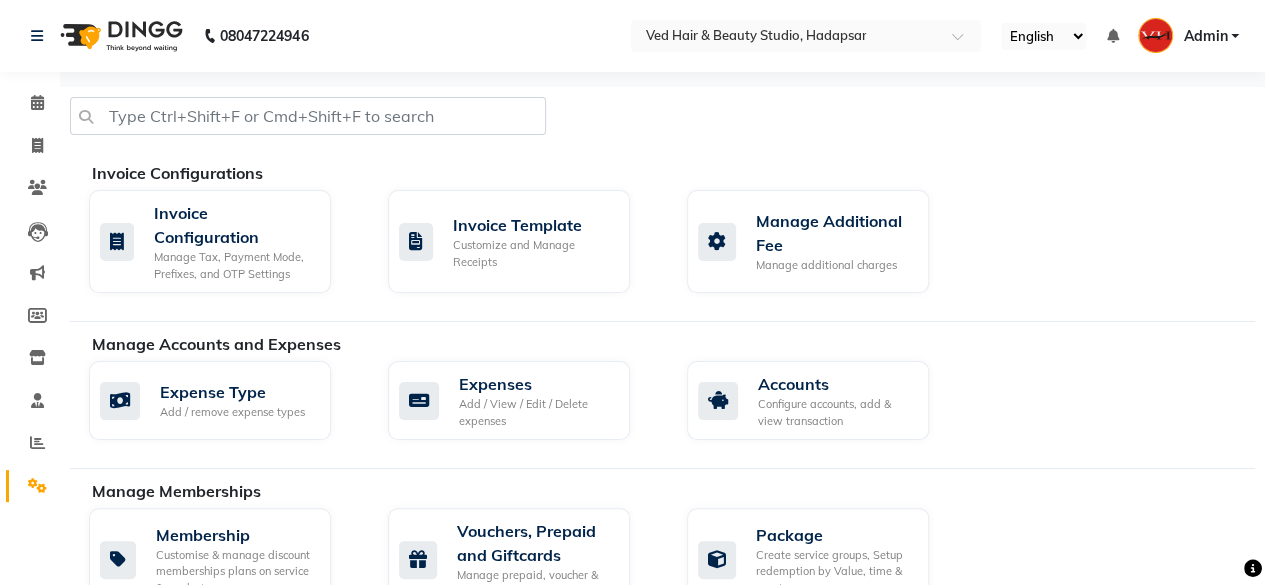 scroll, scrollTop: 200, scrollLeft: 0, axis: vertical 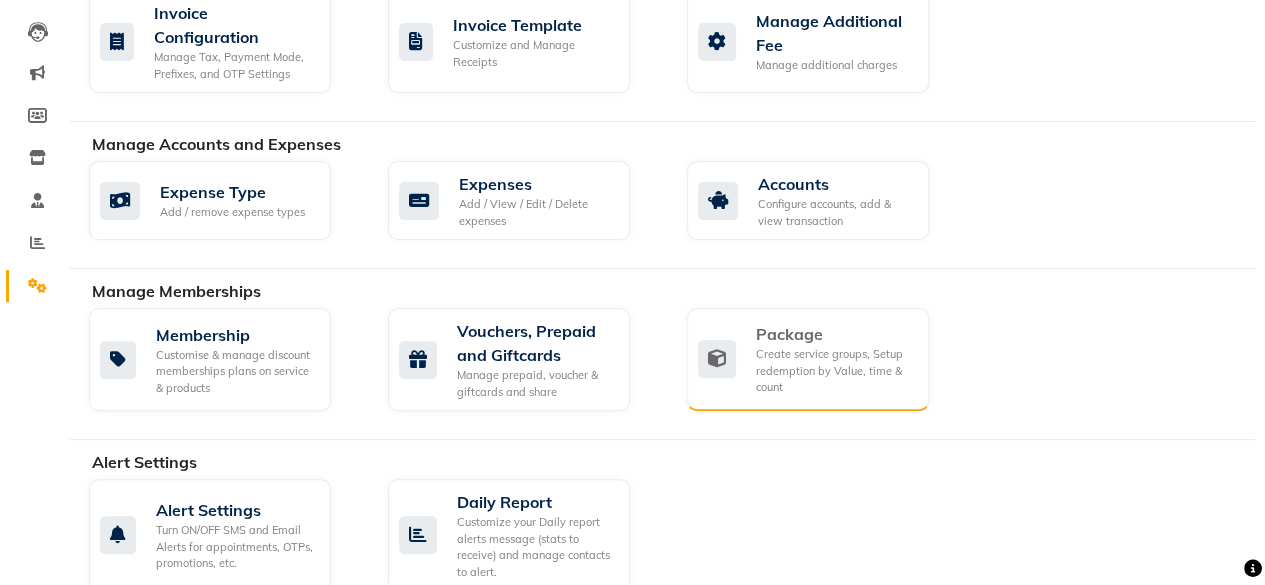 click on "Create service groups, Setup redemption by Value, time & count" 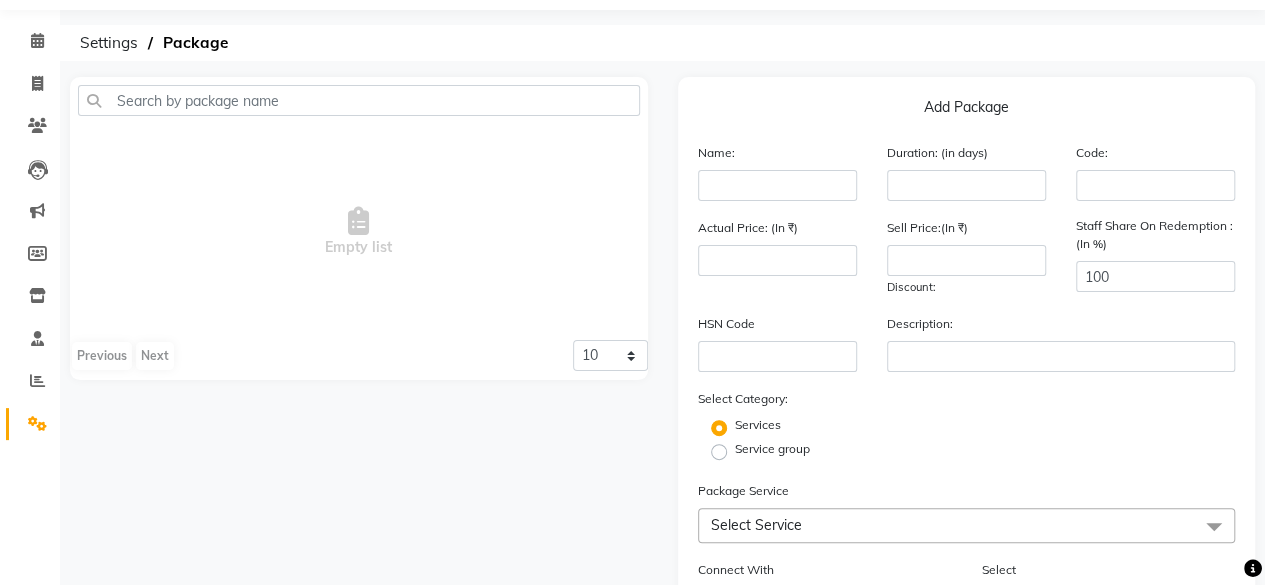 scroll, scrollTop: 0, scrollLeft: 0, axis: both 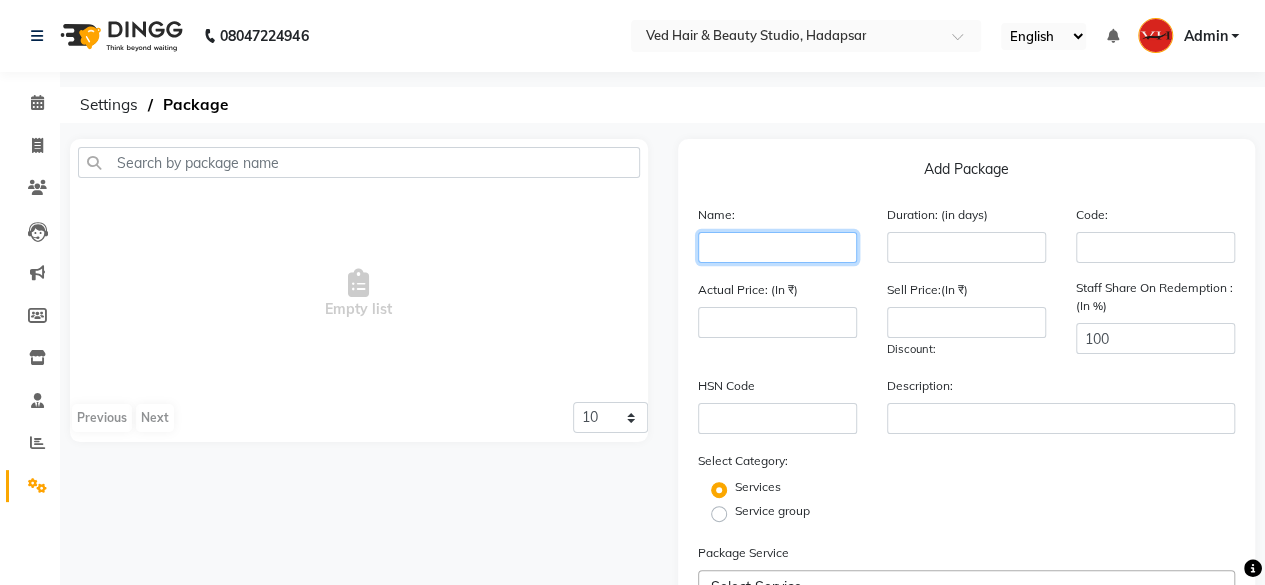 click 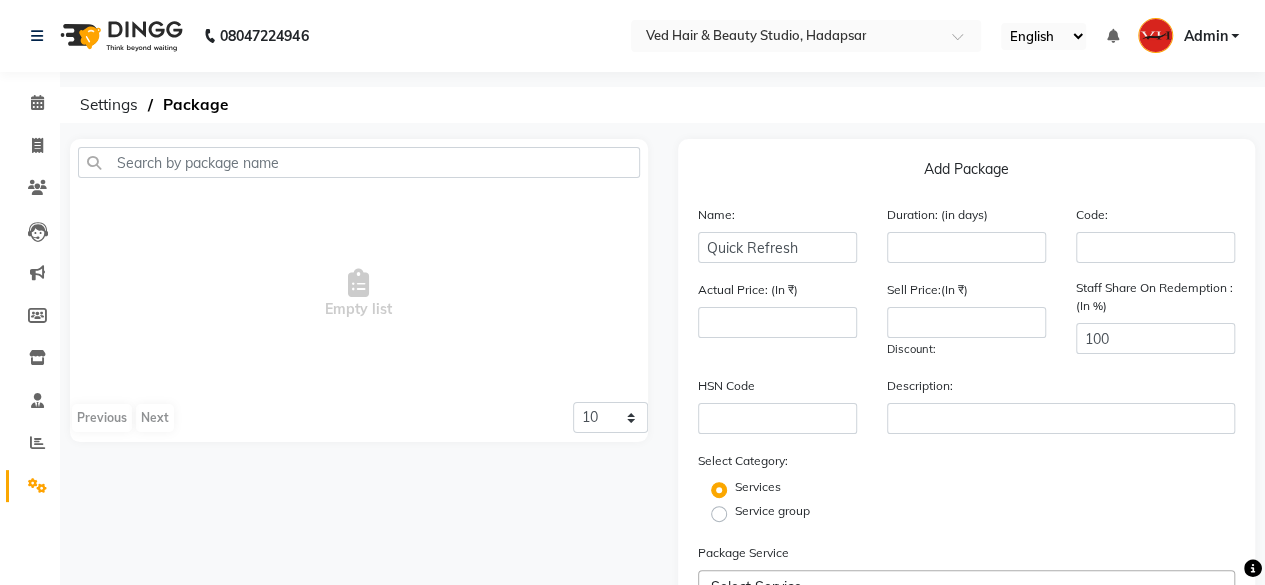 click on "Name: Quick Refresh Duration: (in days) Code:" 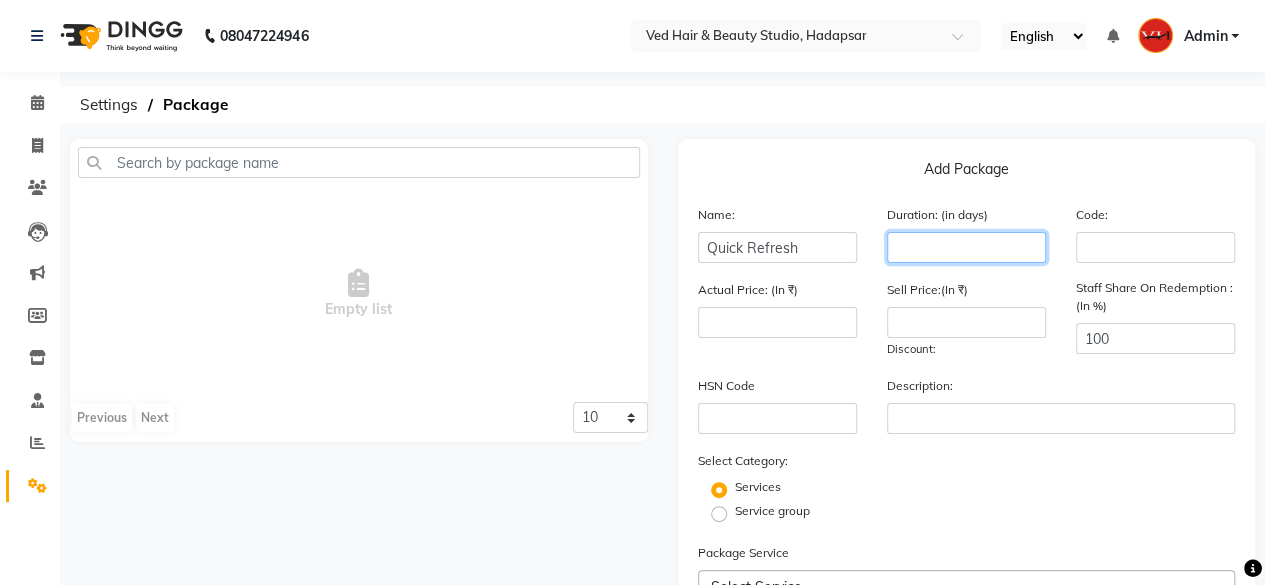 click 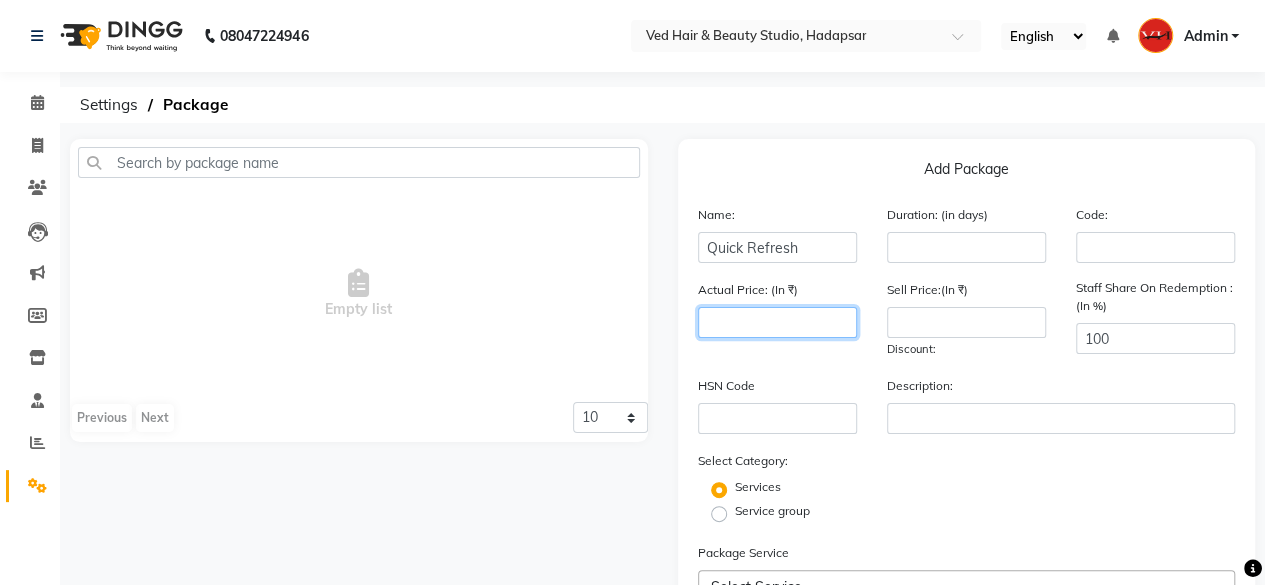 click 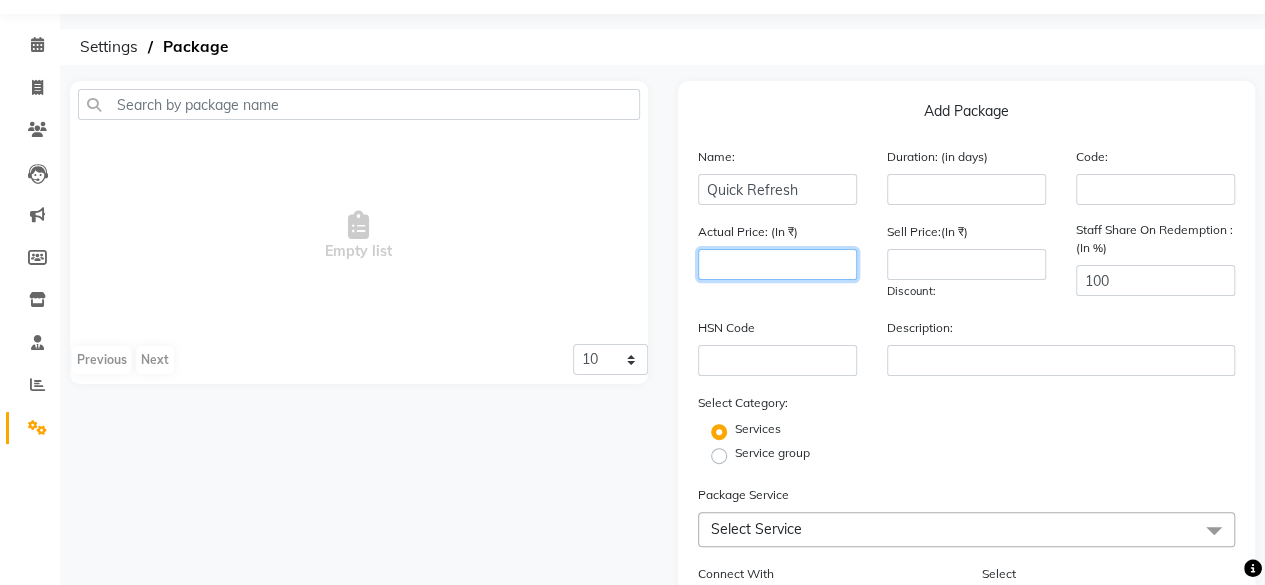 scroll, scrollTop: 100, scrollLeft: 0, axis: vertical 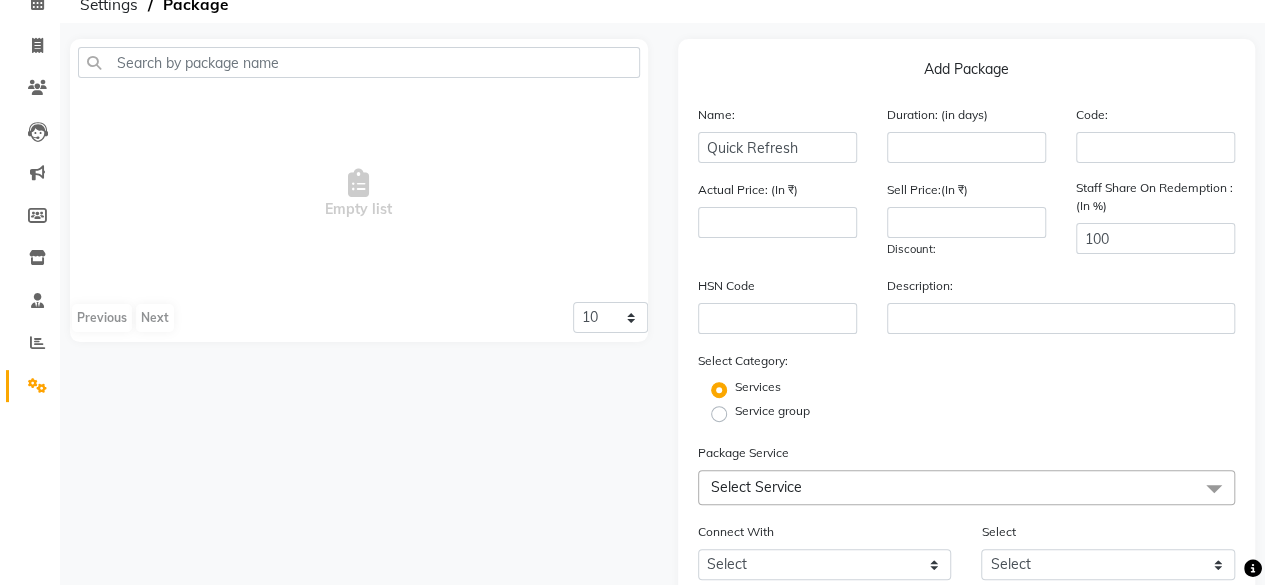 click on "Service group" 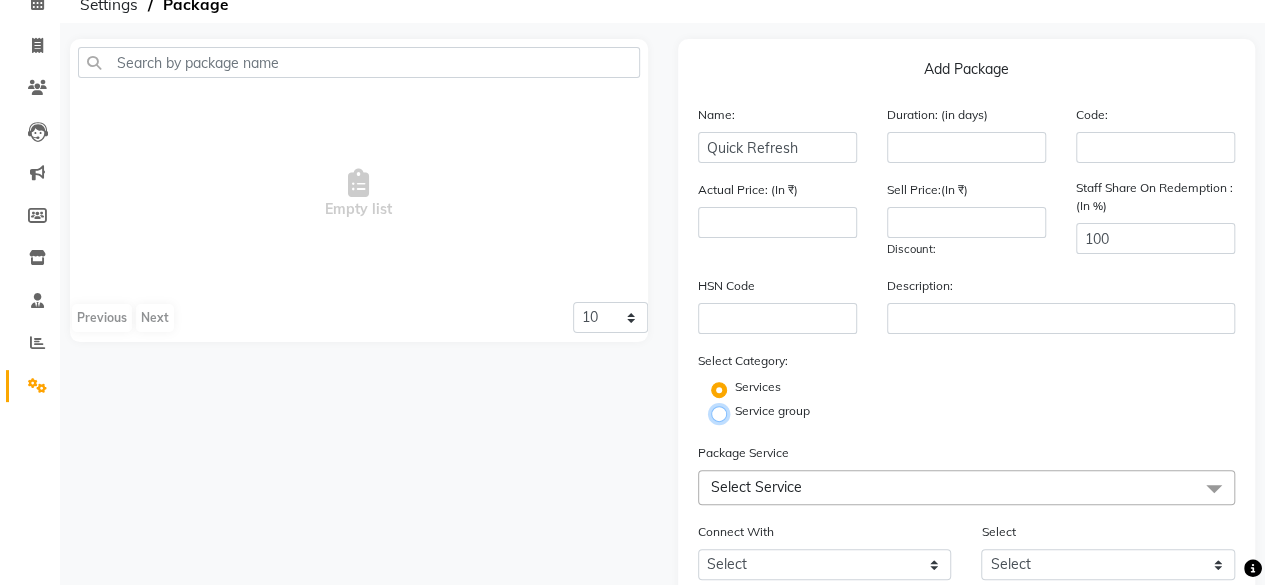click on "Service group" at bounding box center (725, 412) 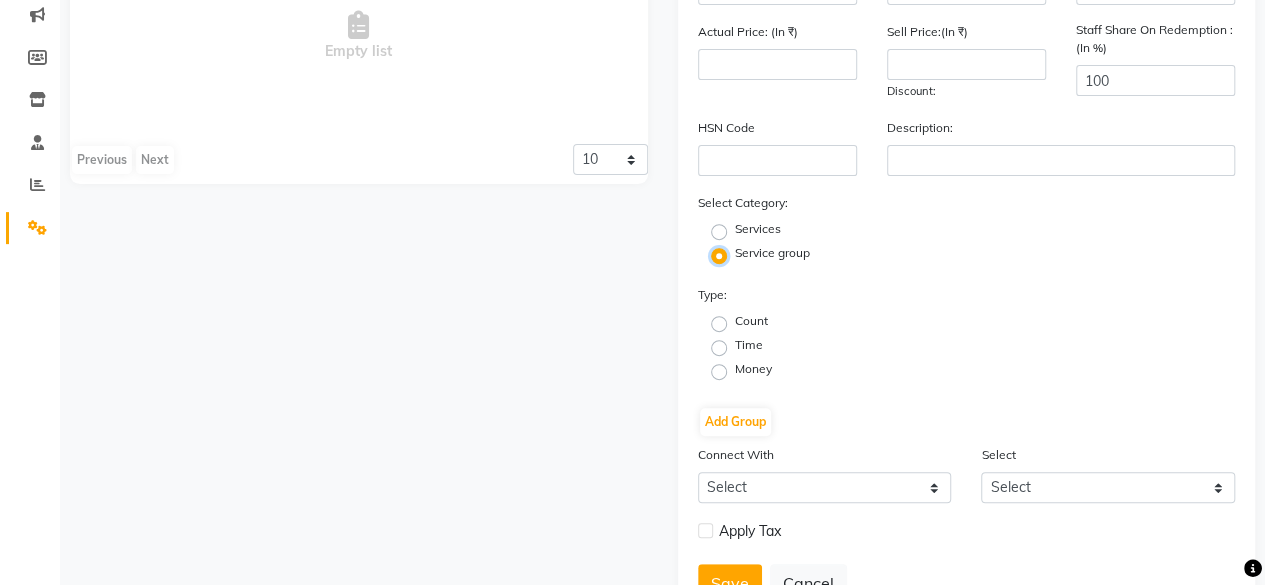 scroll, scrollTop: 300, scrollLeft: 0, axis: vertical 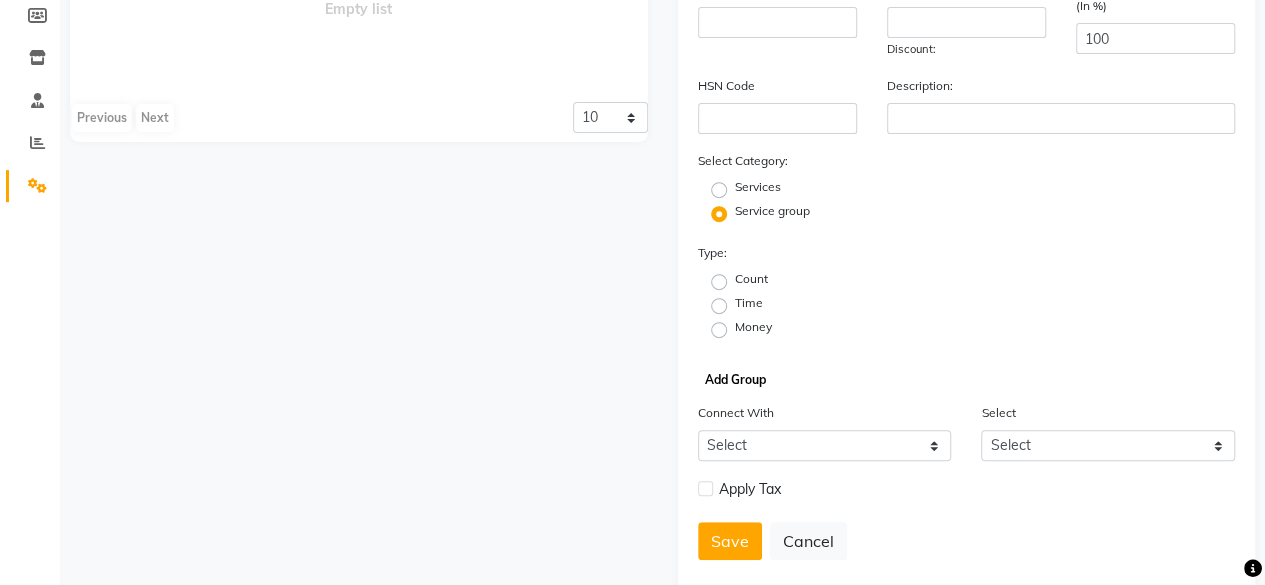 click on "Add Group" 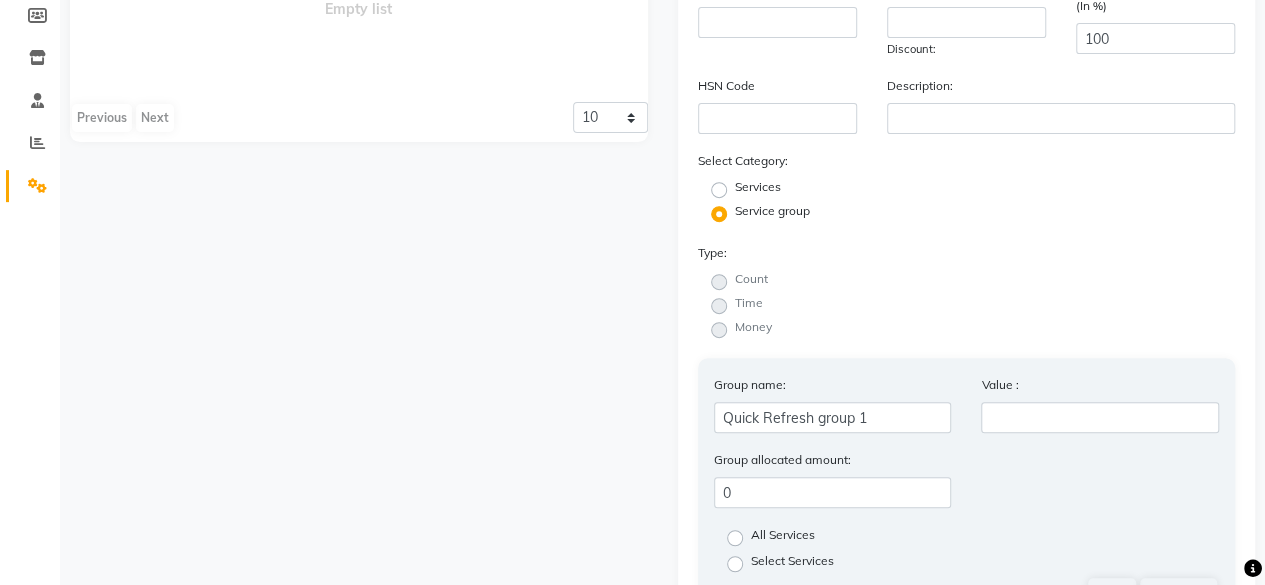 click on "Services" 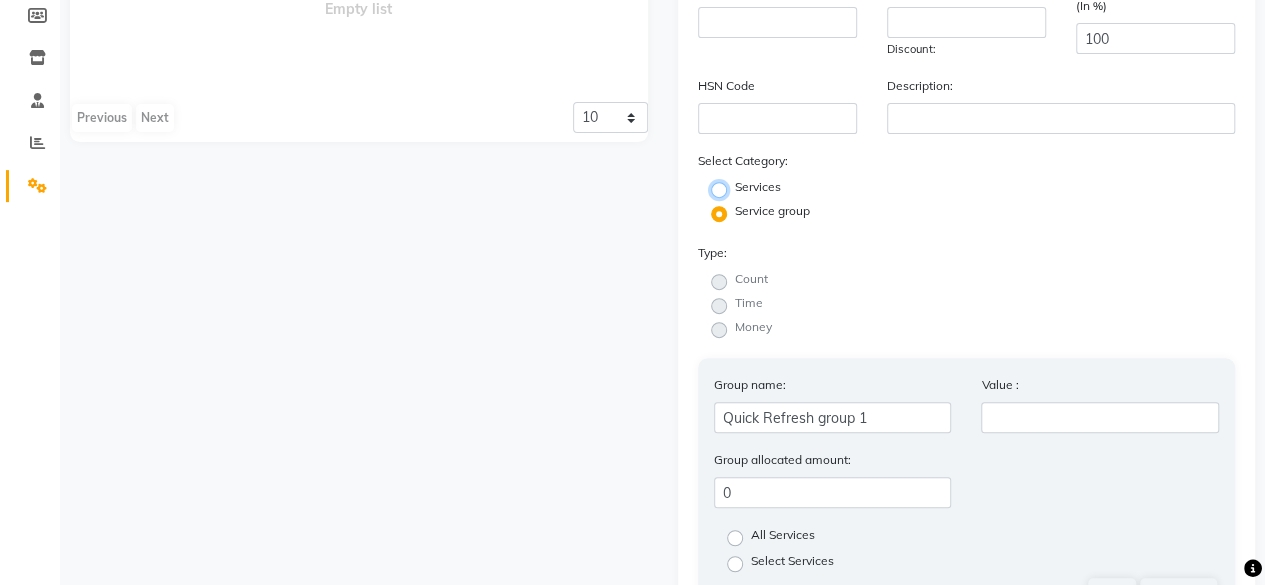 click on "Services" at bounding box center [725, 188] 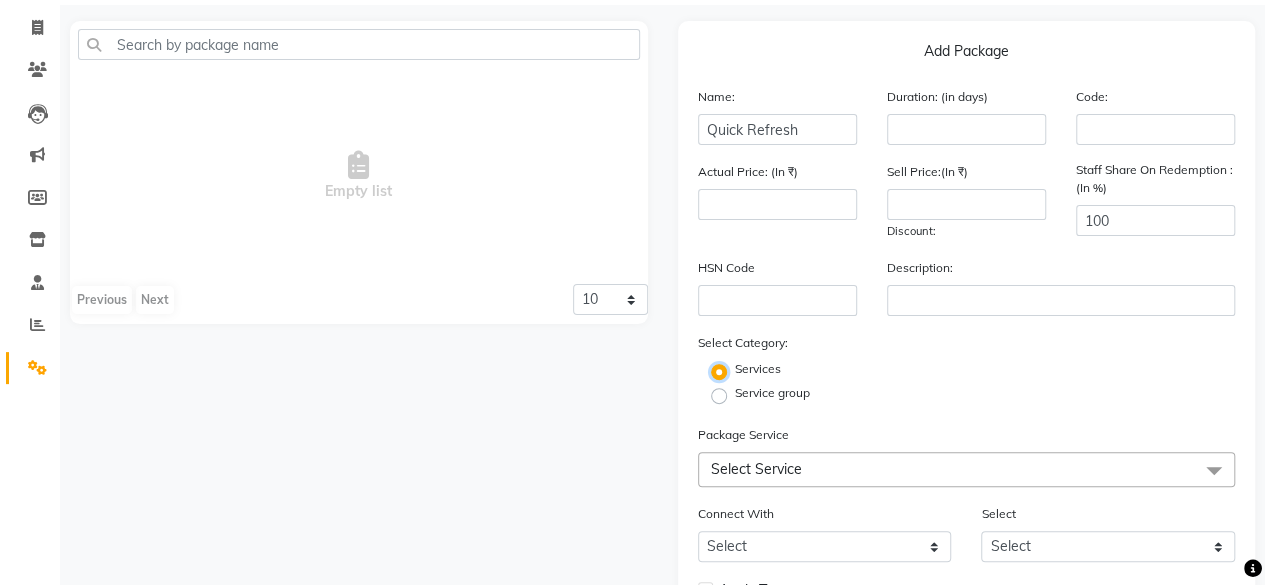 scroll, scrollTop: 158, scrollLeft: 0, axis: vertical 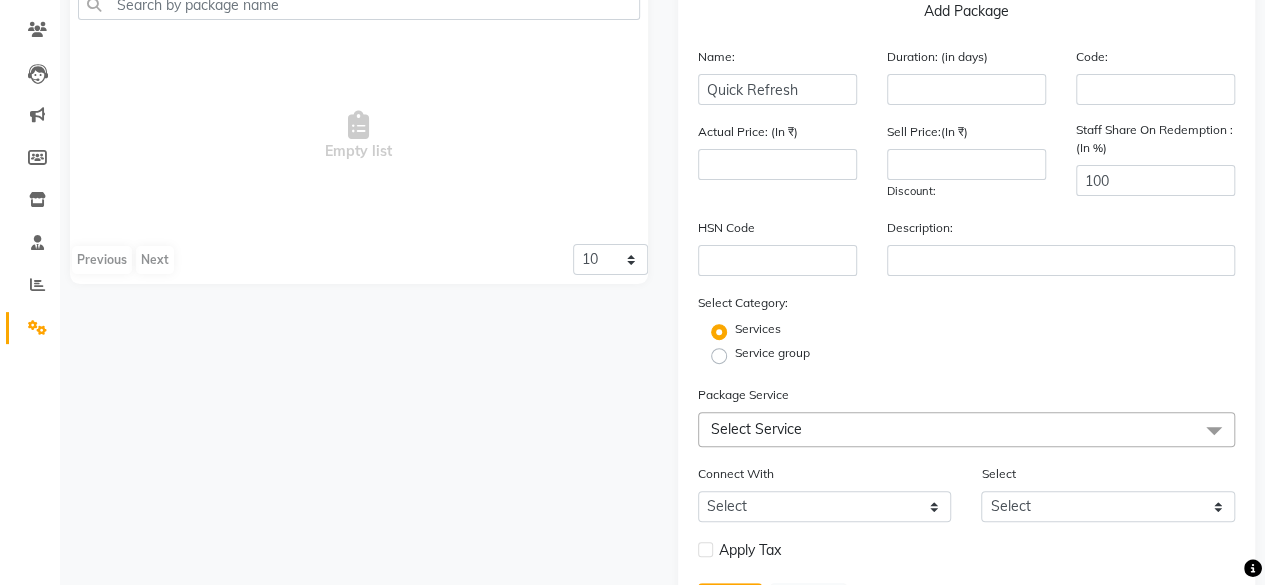 click on "Select Service" 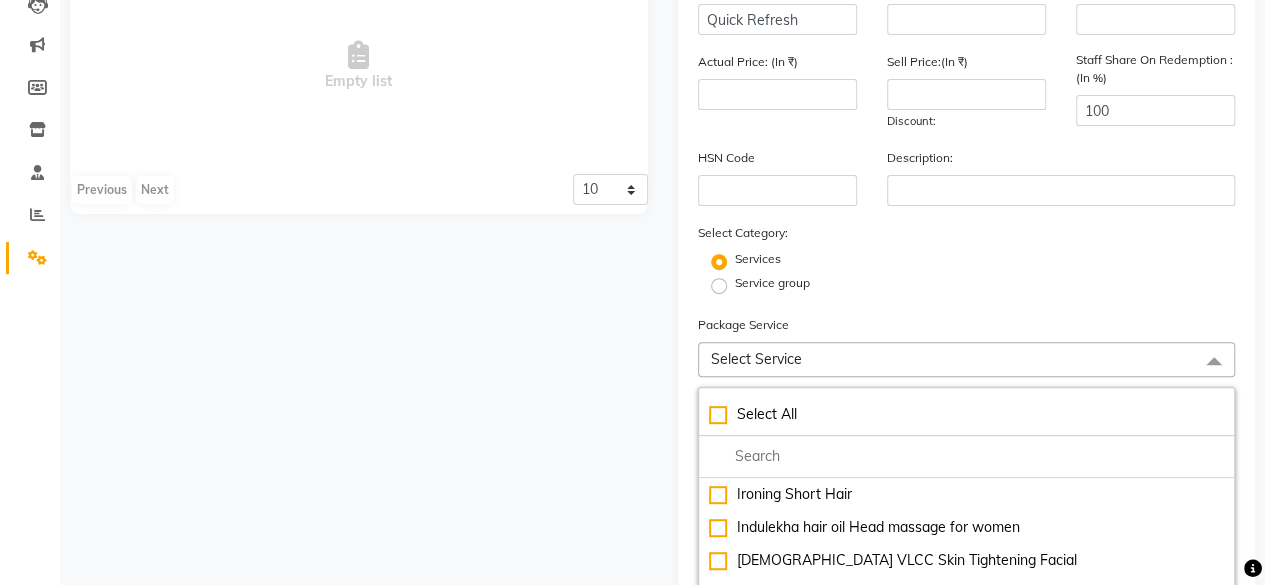 scroll, scrollTop: 258, scrollLeft: 0, axis: vertical 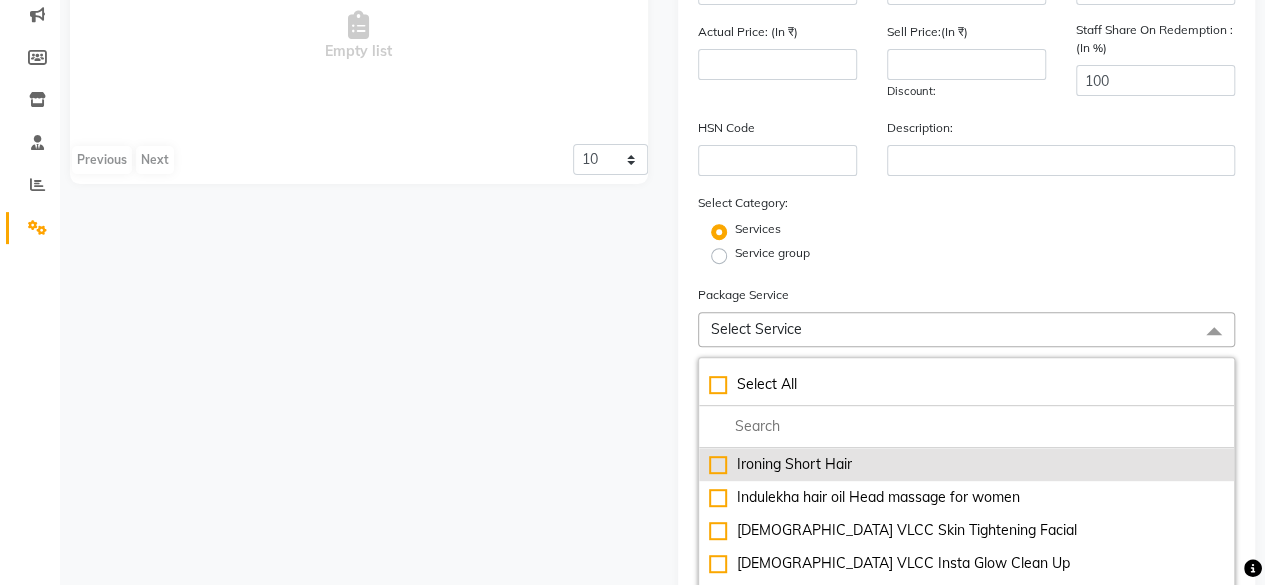 drag, startPoint x: 716, startPoint y: 461, endPoint x: 714, endPoint y: 481, distance: 20.09975 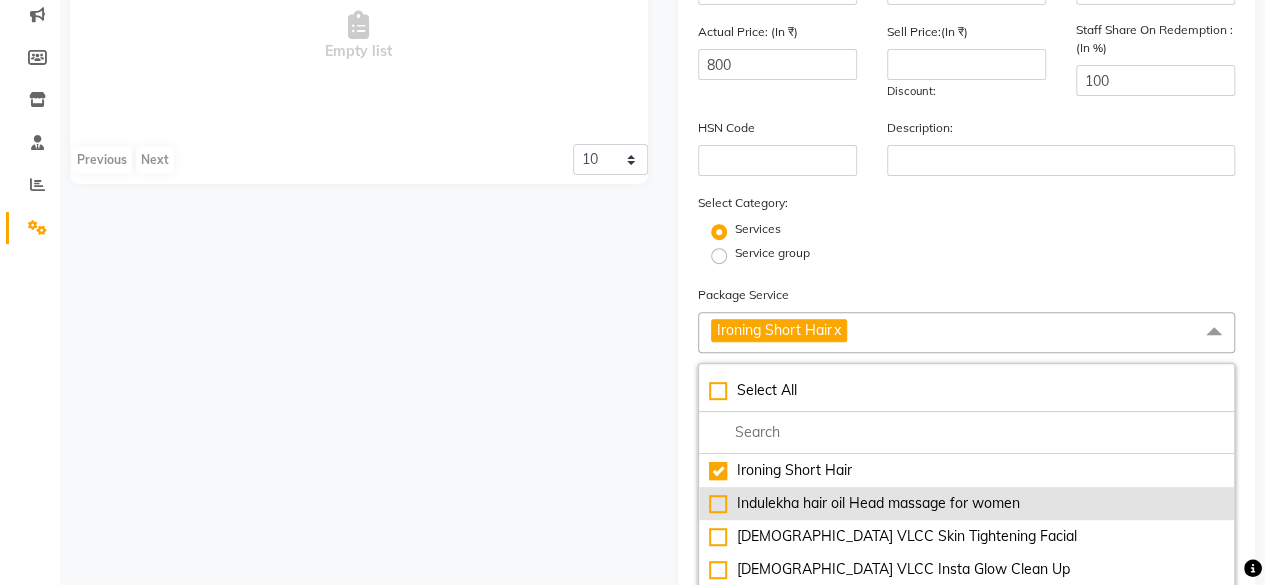 click on "Indulekha hair oil Head massage for women" 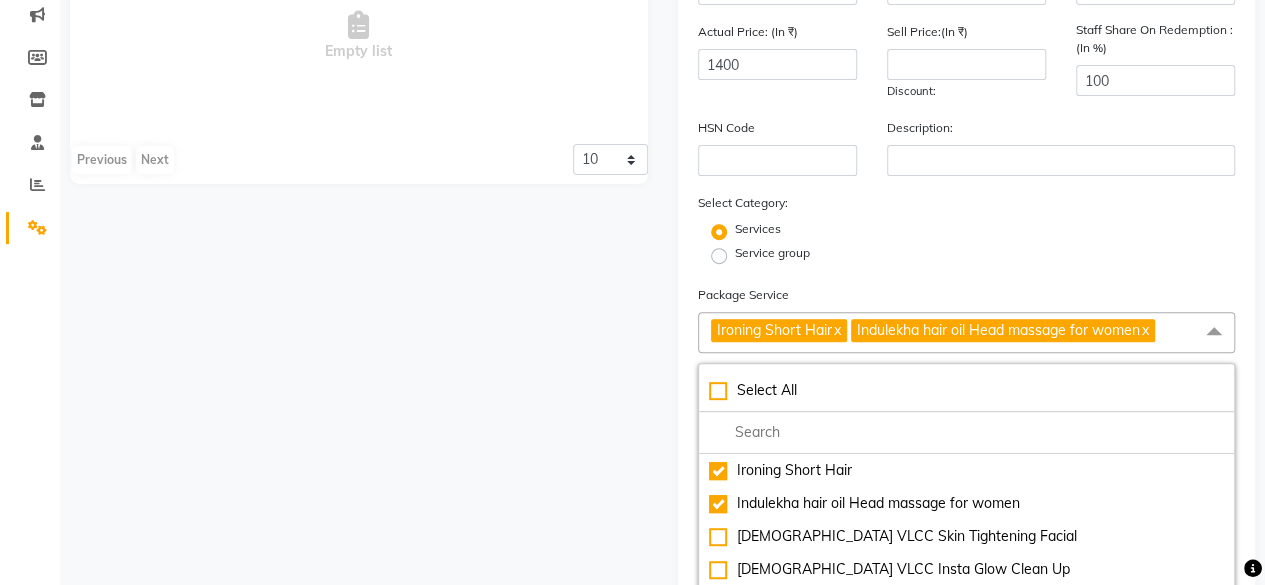 click on "Ironing Short Hair  x" 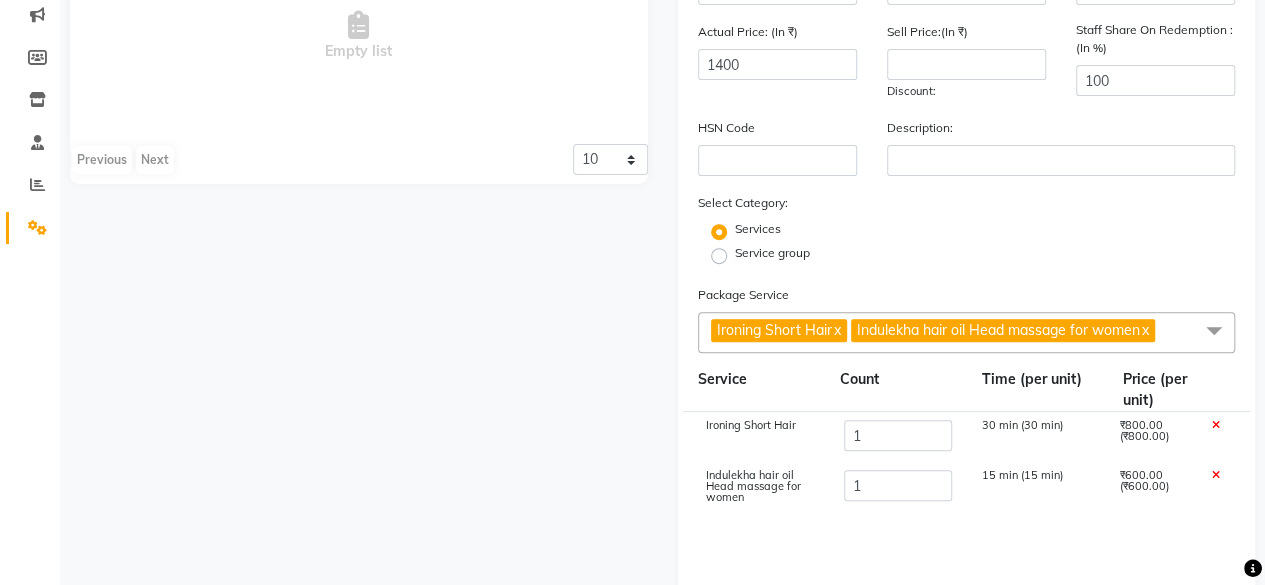 click on "Ironing Short Hair  x" 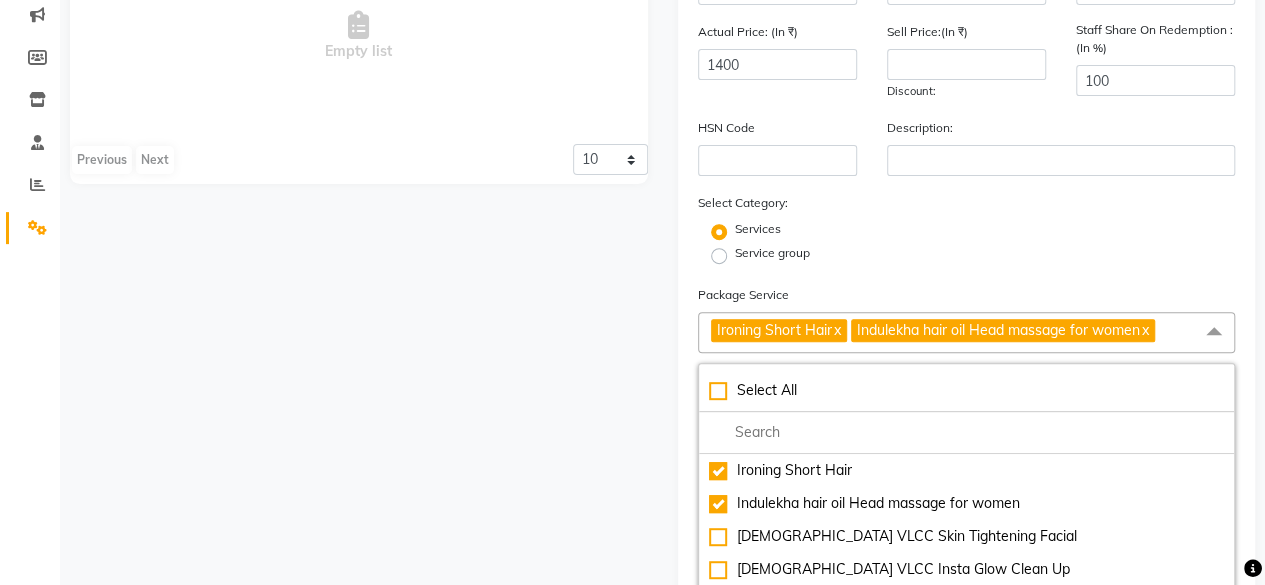 click on "x" 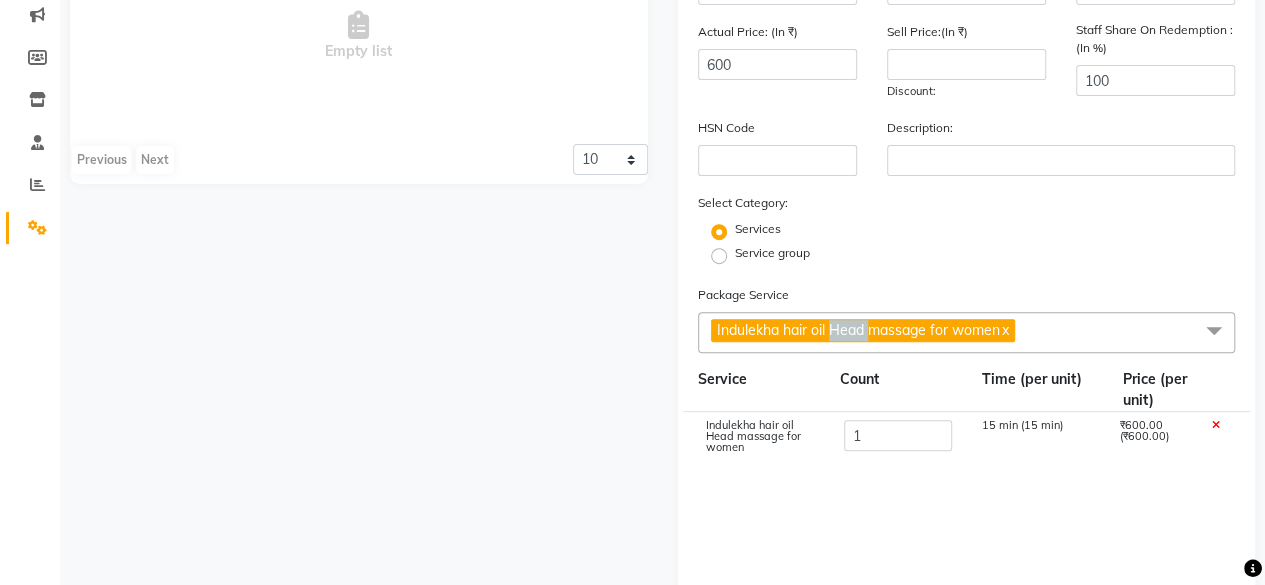 click on "Indulekha hair oil Head massage for women" 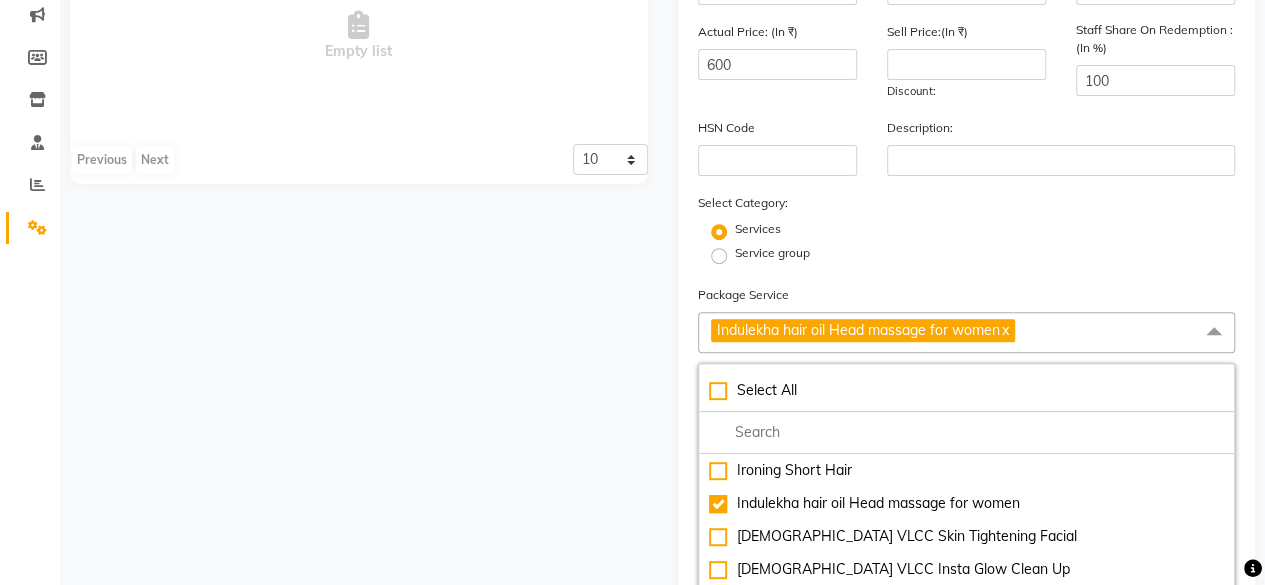 click on "x" 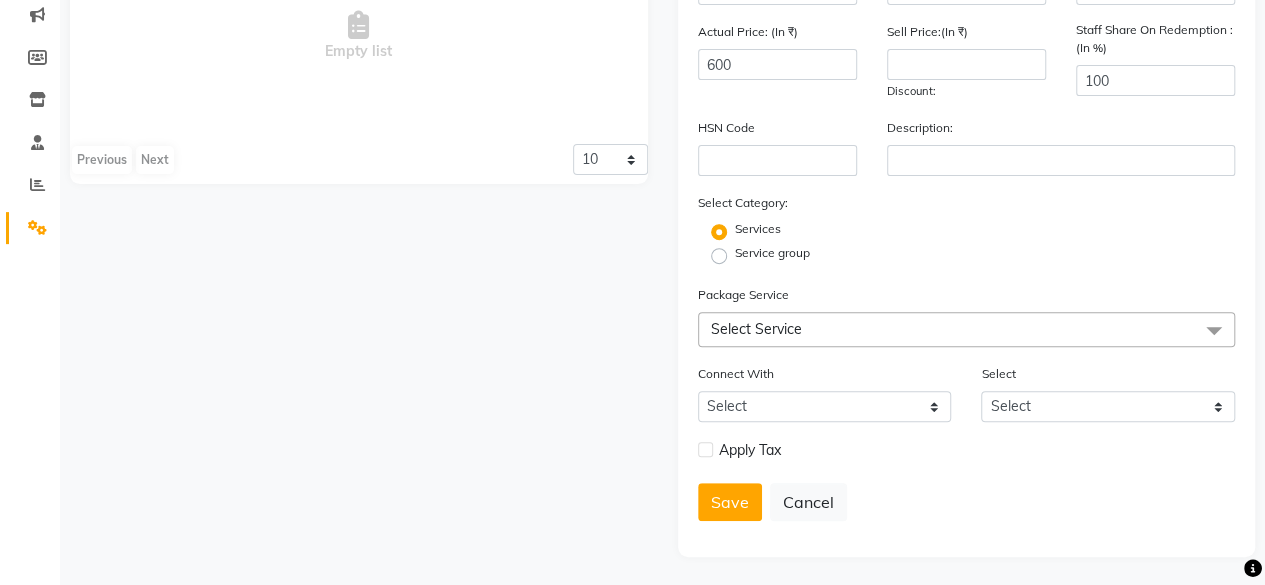 scroll, scrollTop: 58, scrollLeft: 0, axis: vertical 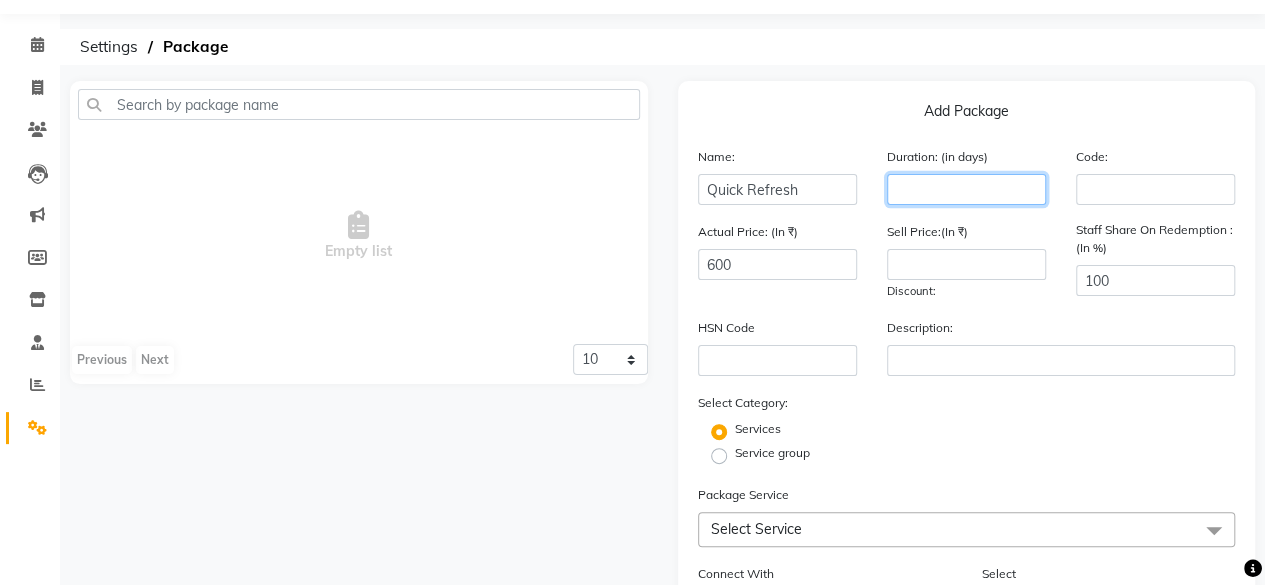 click 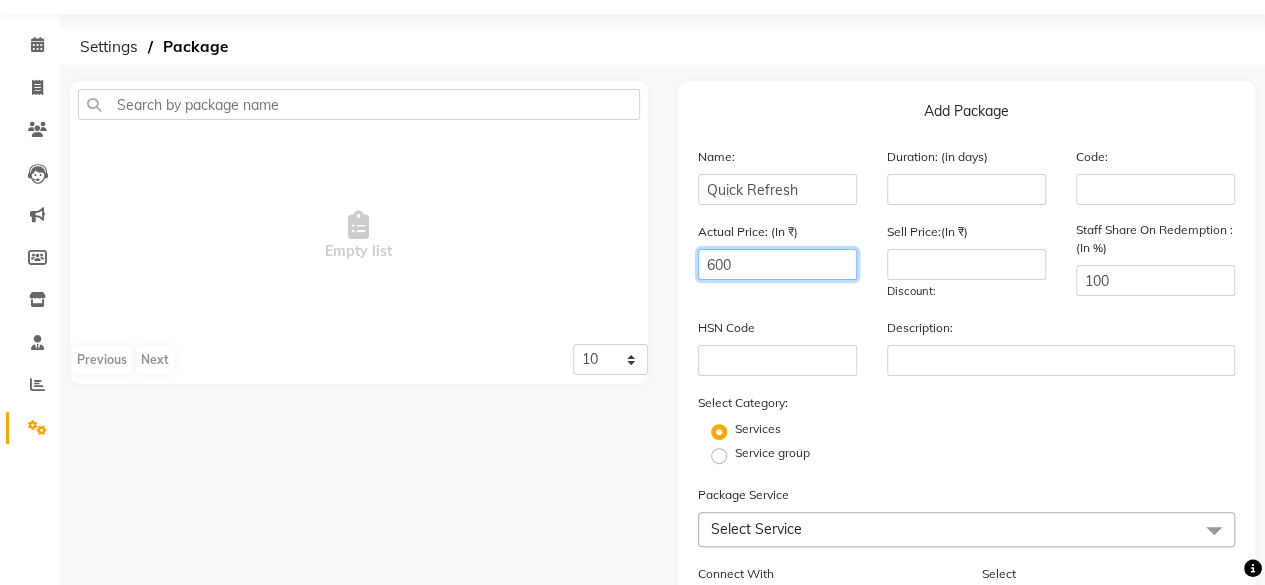 click on "600" 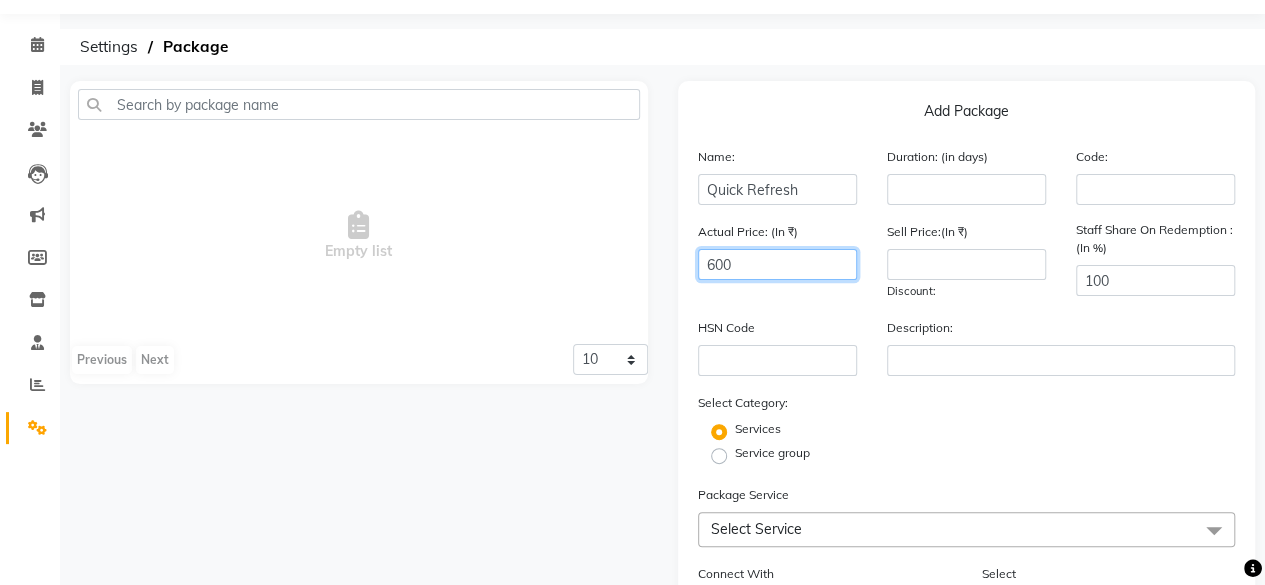 drag, startPoint x: 767, startPoint y: 253, endPoint x: 697, endPoint y: 253, distance: 70 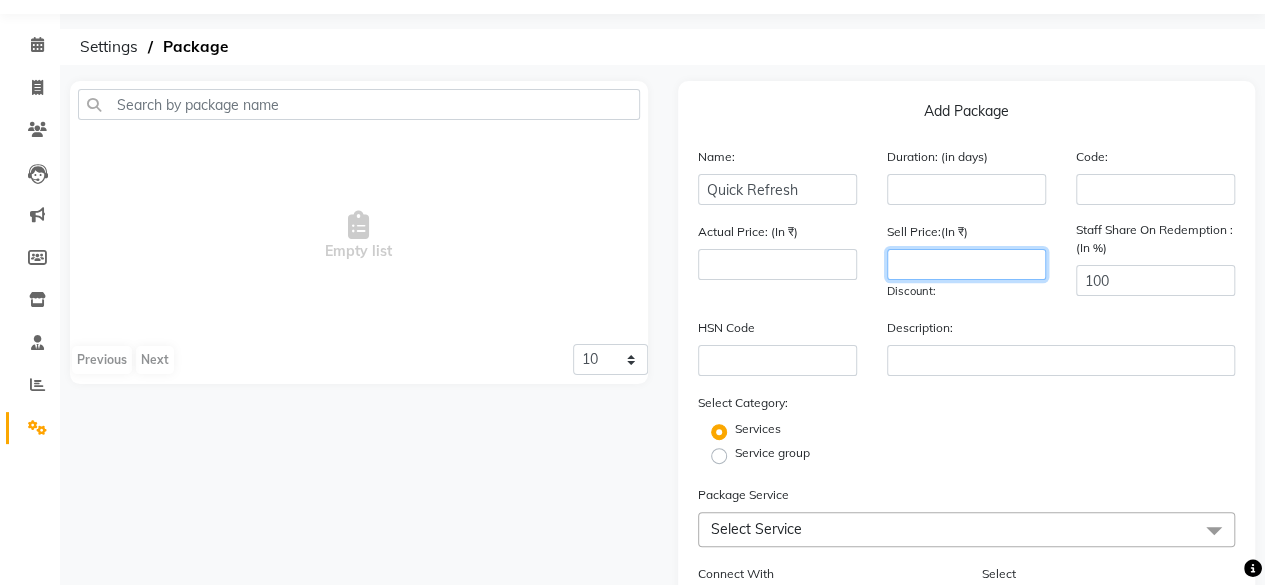 click 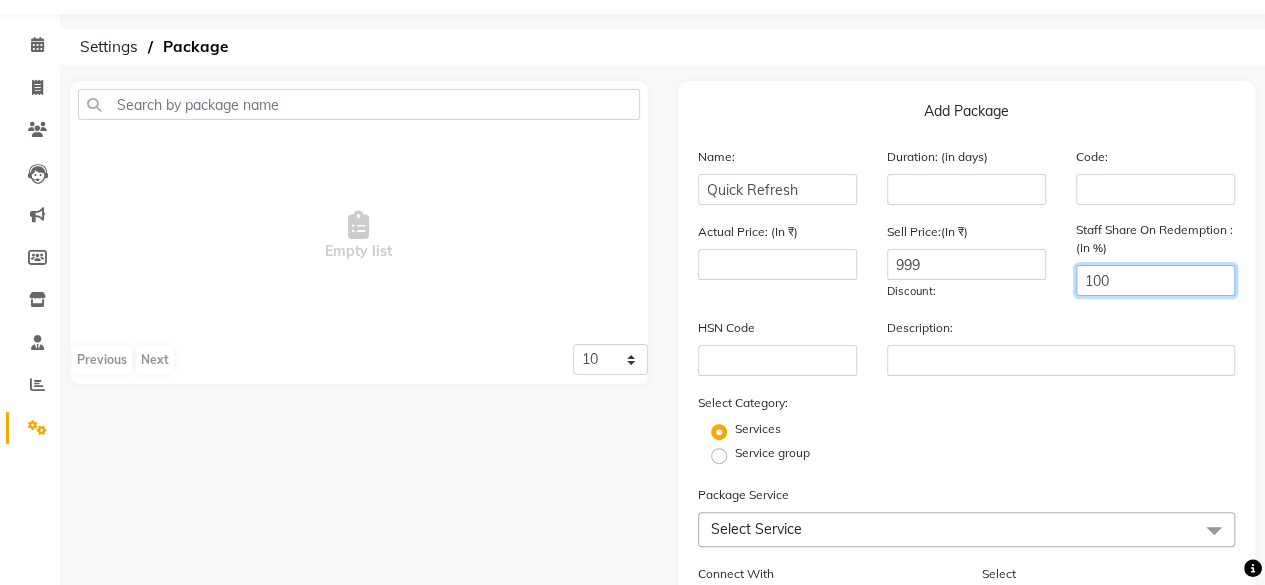 drag, startPoint x: 1117, startPoint y: 281, endPoint x: 1048, endPoint y: 287, distance: 69.260376 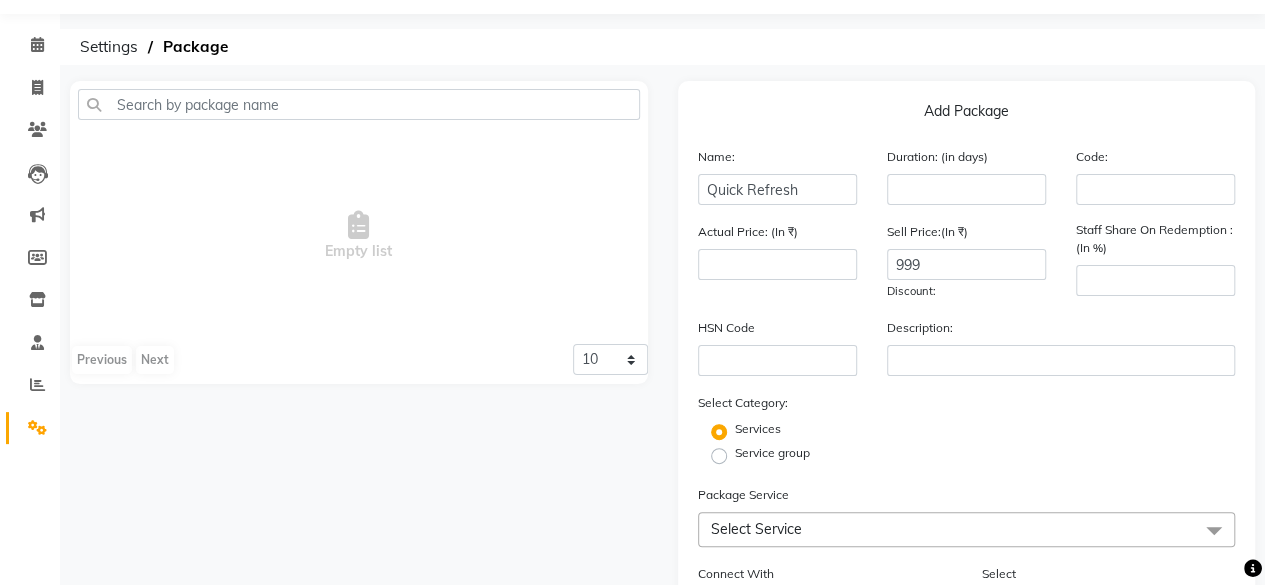 click on "Actual Price: (In ₹) Sell Price:(In ₹) 999 Discount:  Staff Share On Redemption :(In %)" 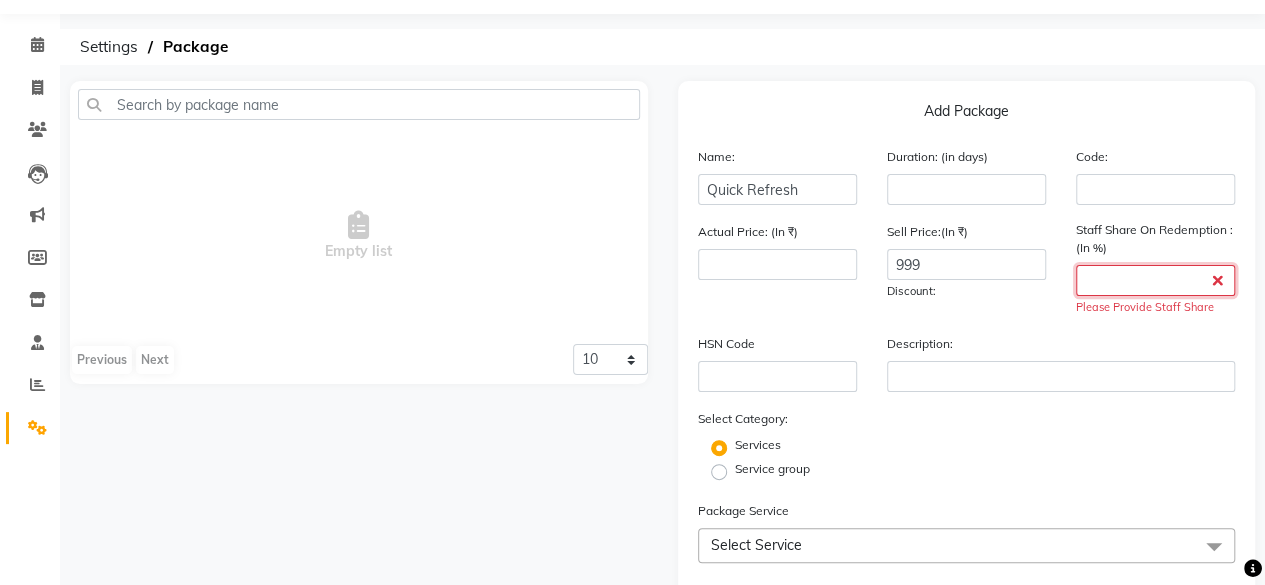 click 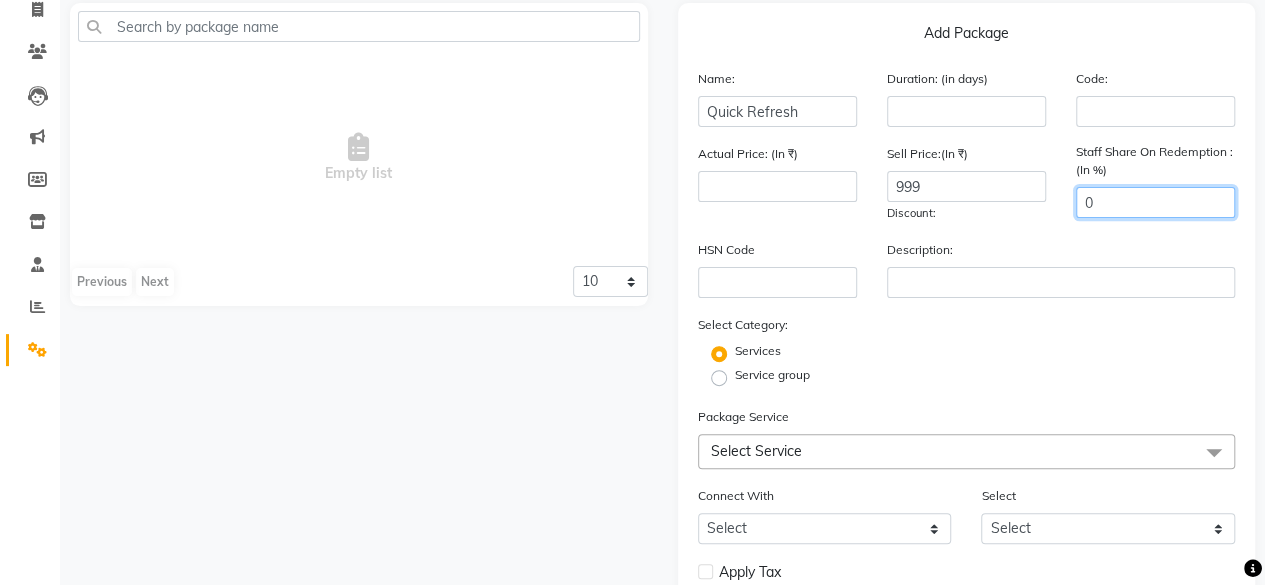 scroll, scrollTop: 258, scrollLeft: 0, axis: vertical 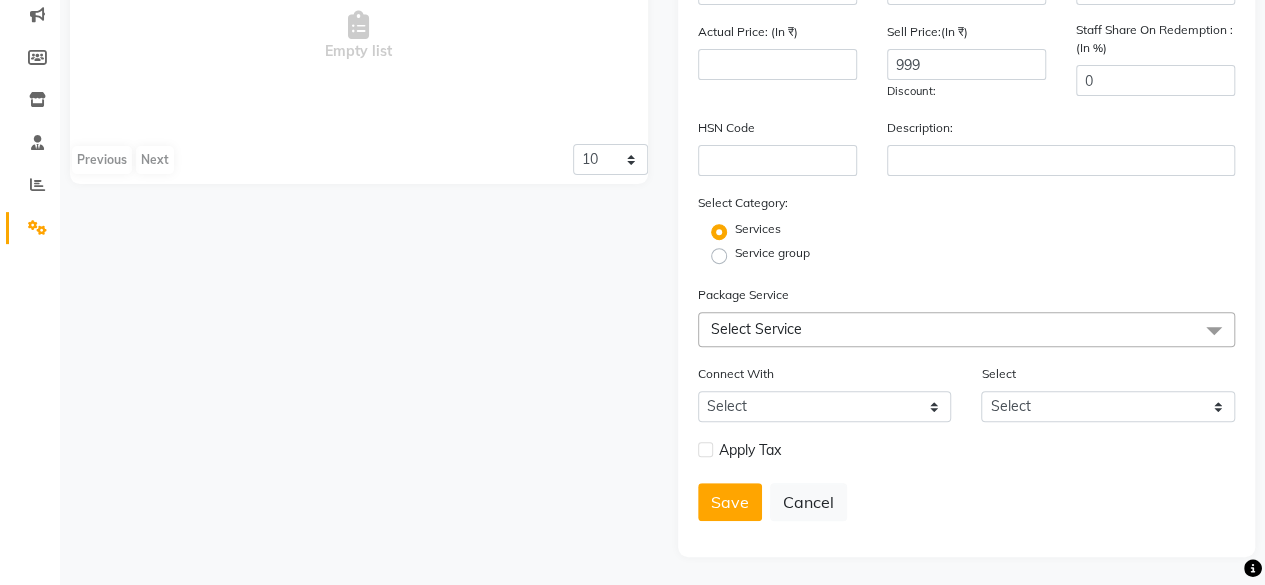 click on "Select Service" 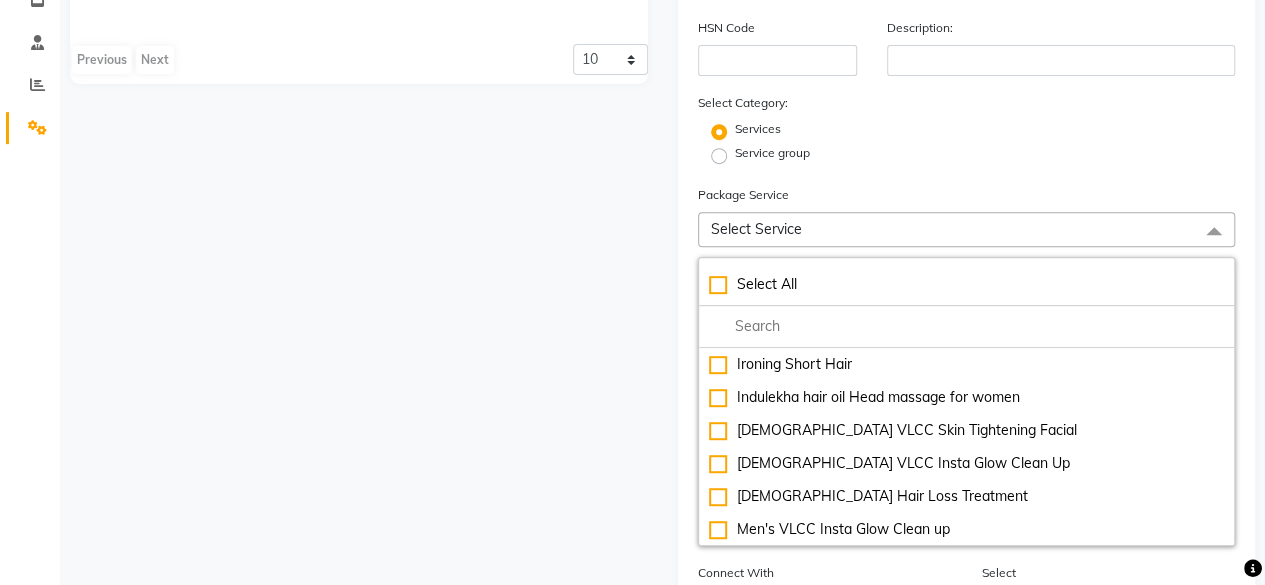 click on "Select Service" 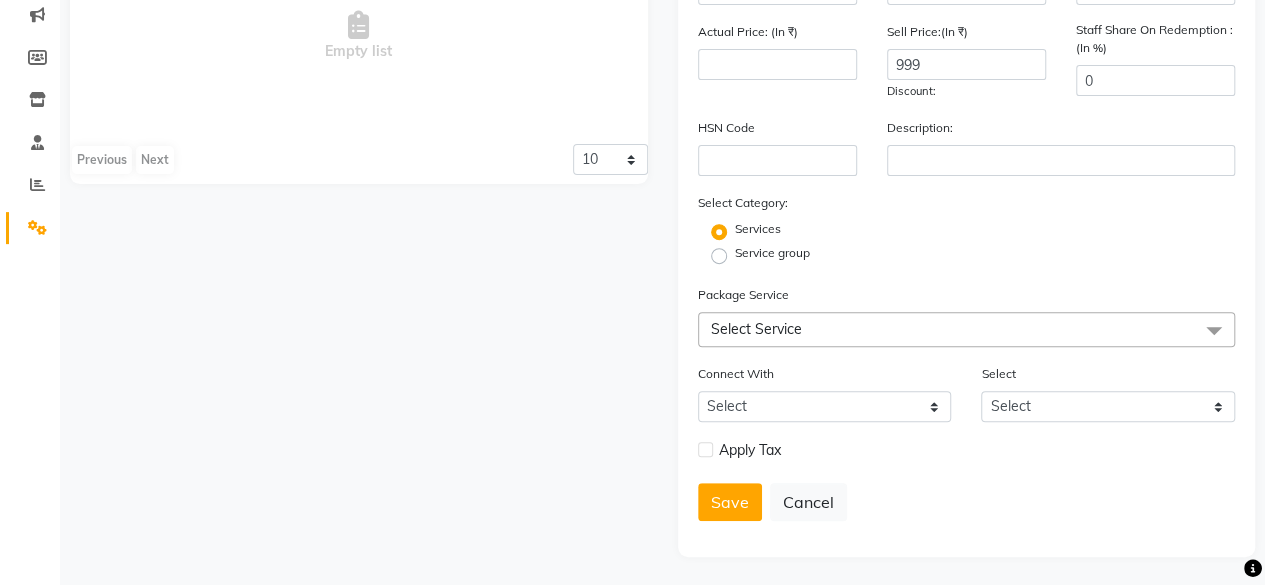 click on "Select Service" 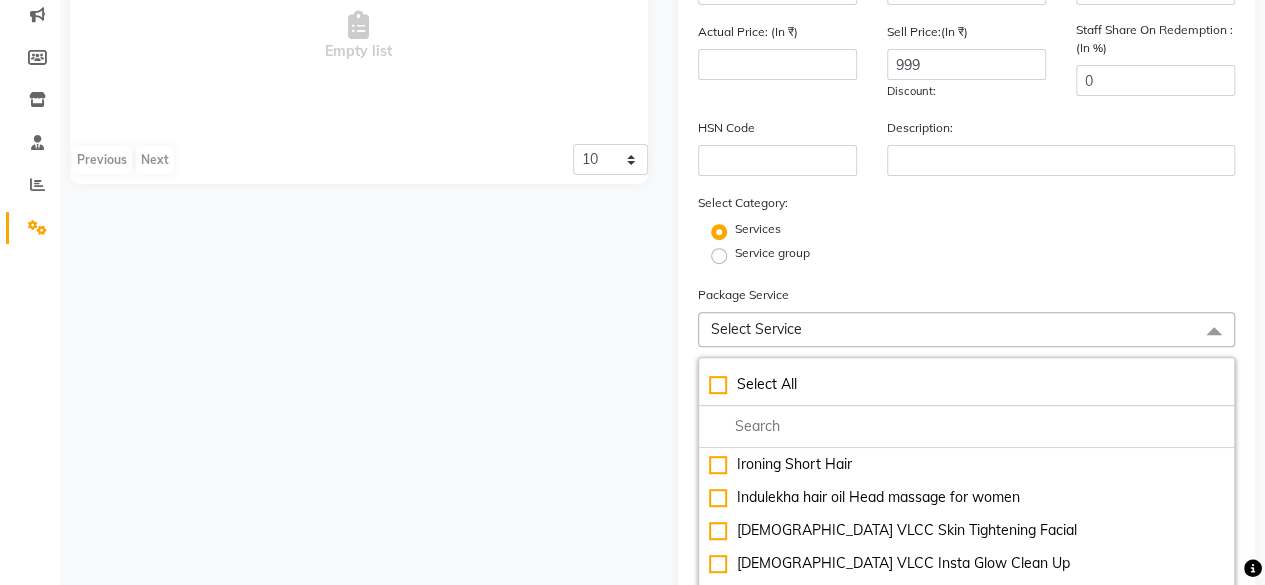 scroll, scrollTop: 358, scrollLeft: 0, axis: vertical 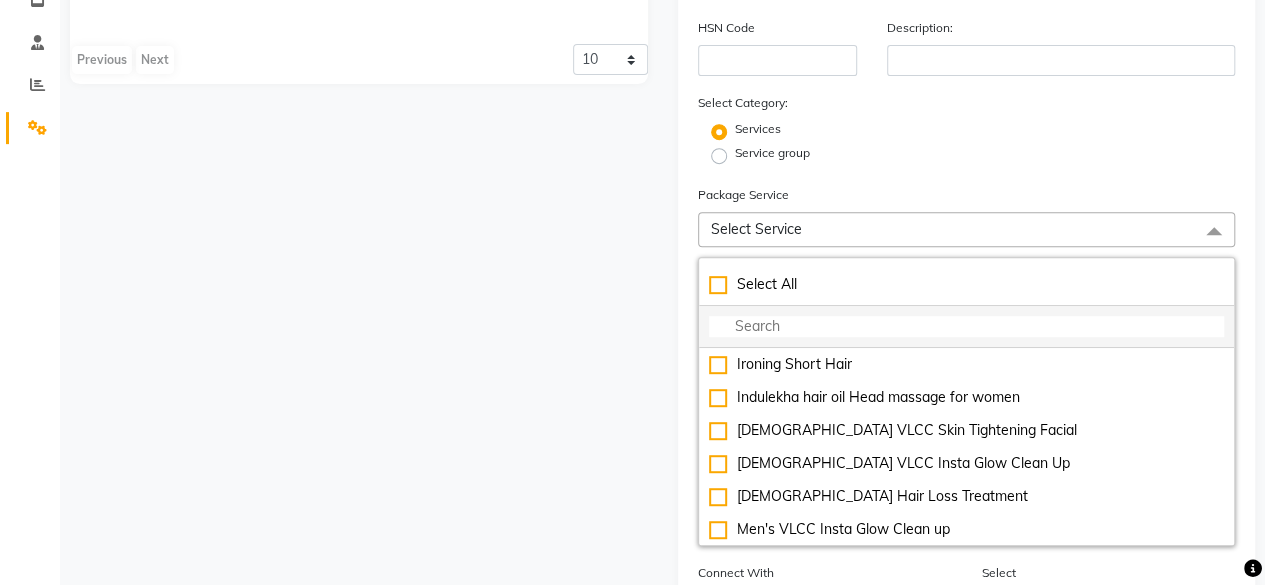 click 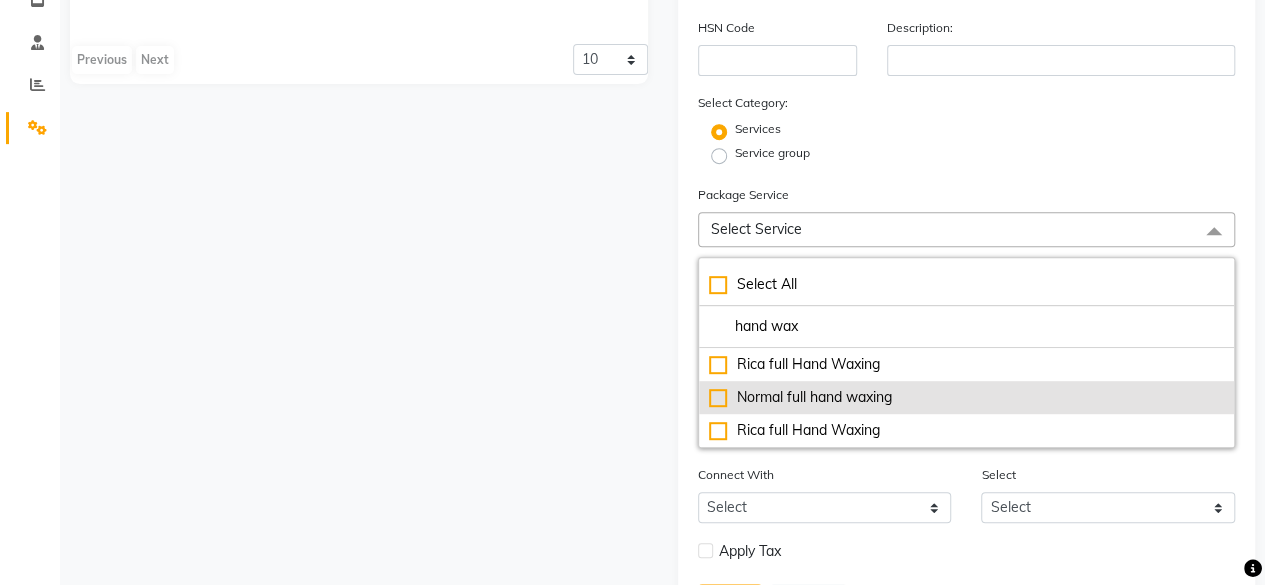 click on "Normal full hand waxing" 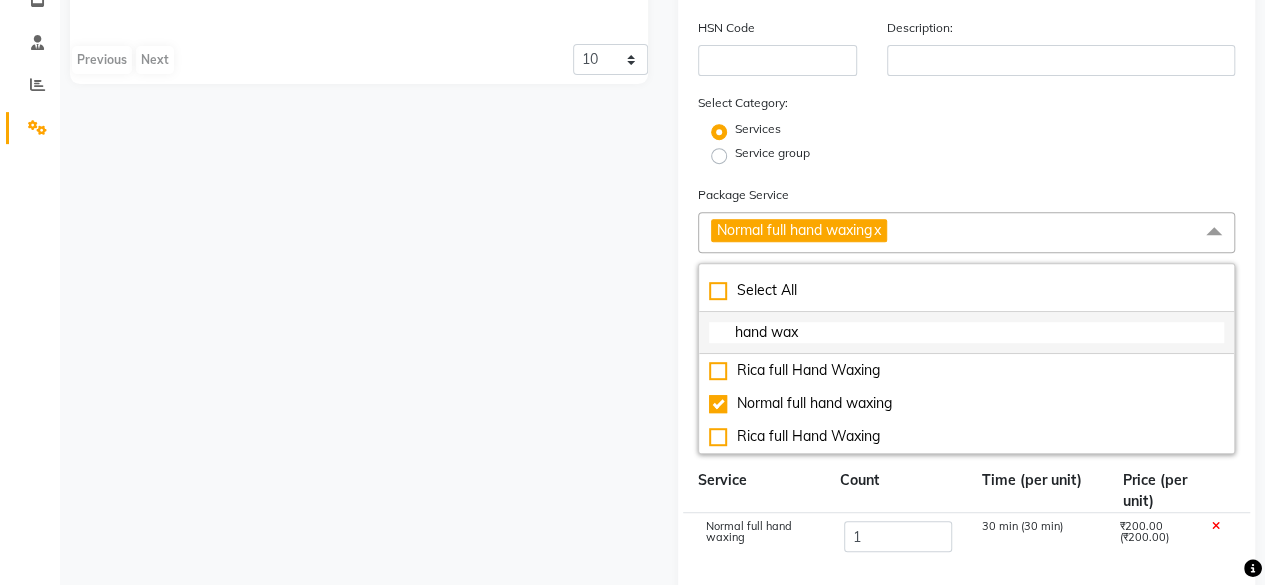 click on "hand wax" 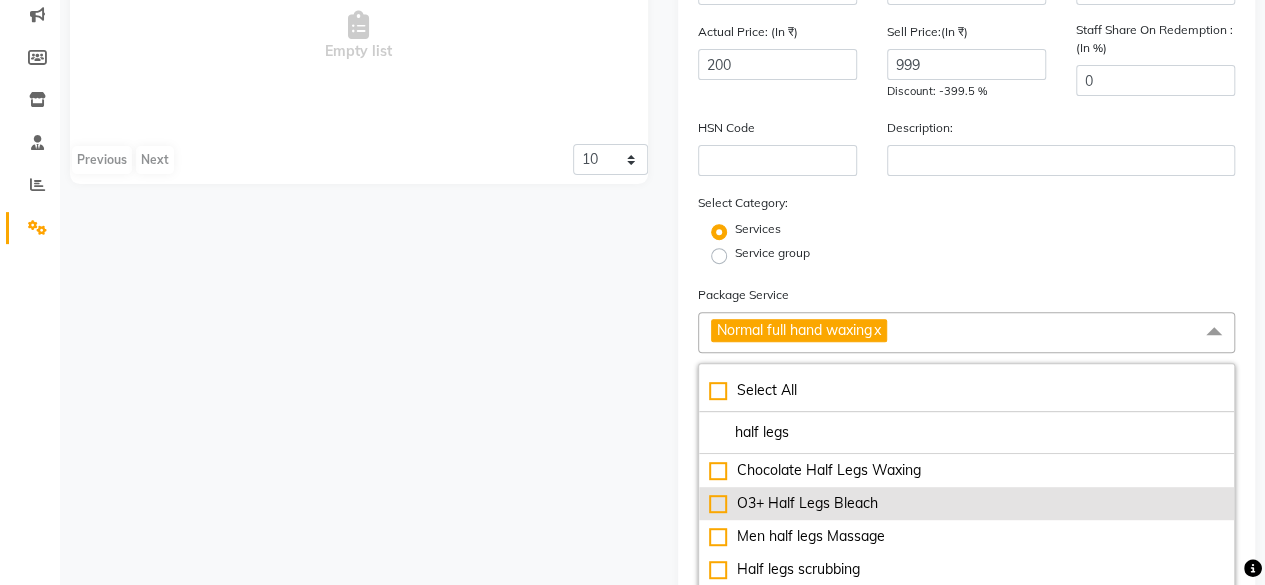 scroll, scrollTop: 358, scrollLeft: 0, axis: vertical 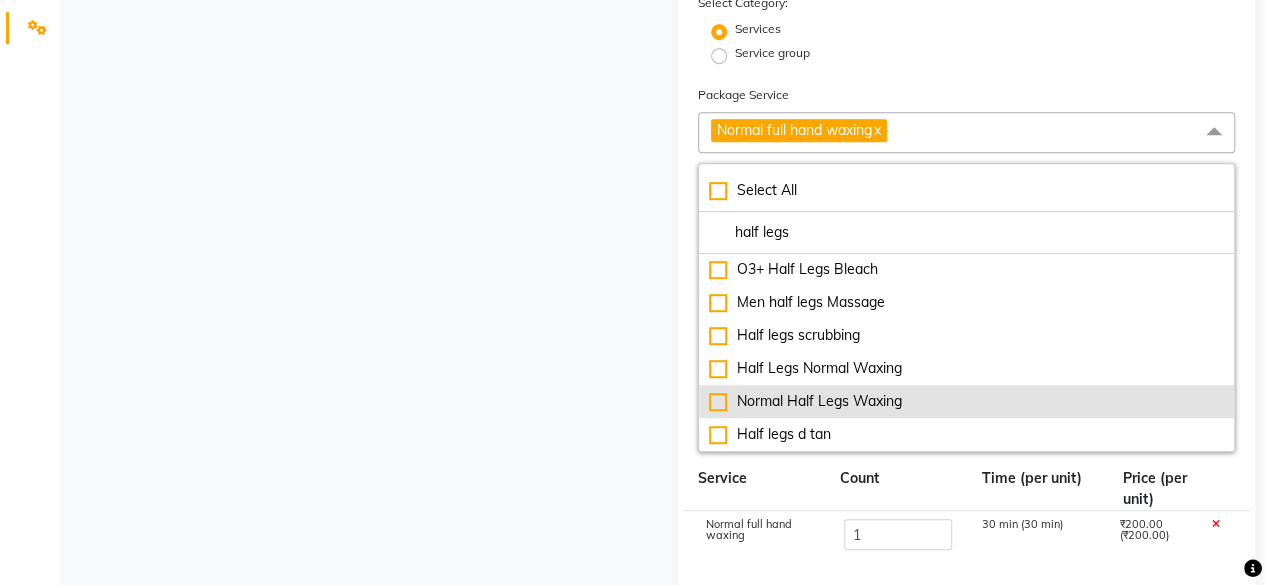 click on "Normal Half Legs Waxing" 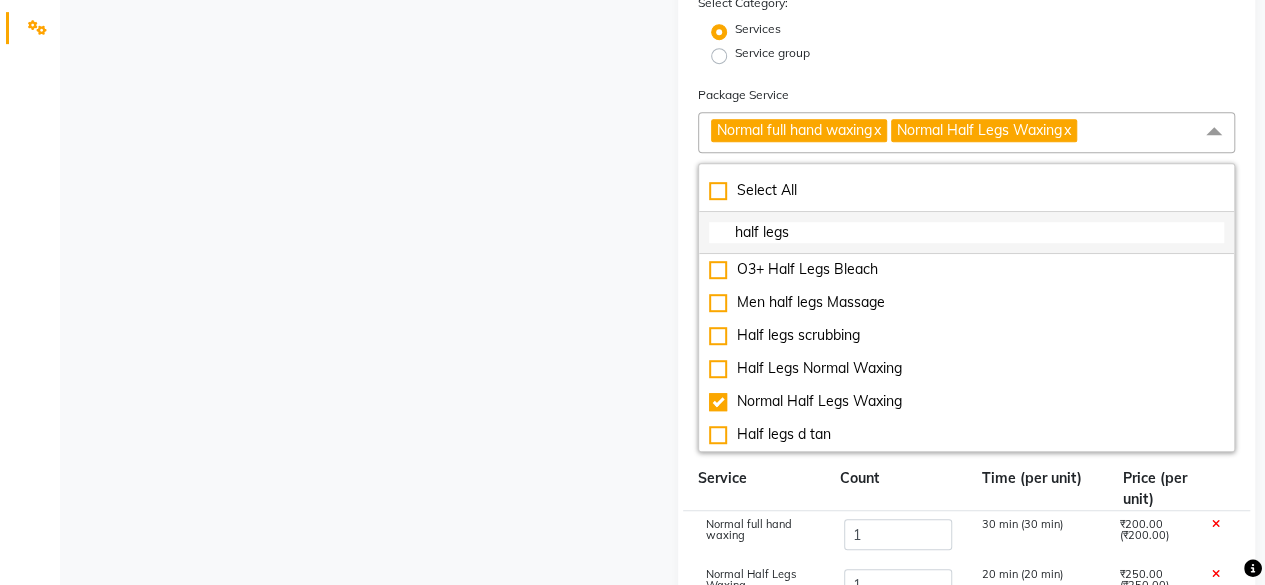 click on "half legs" 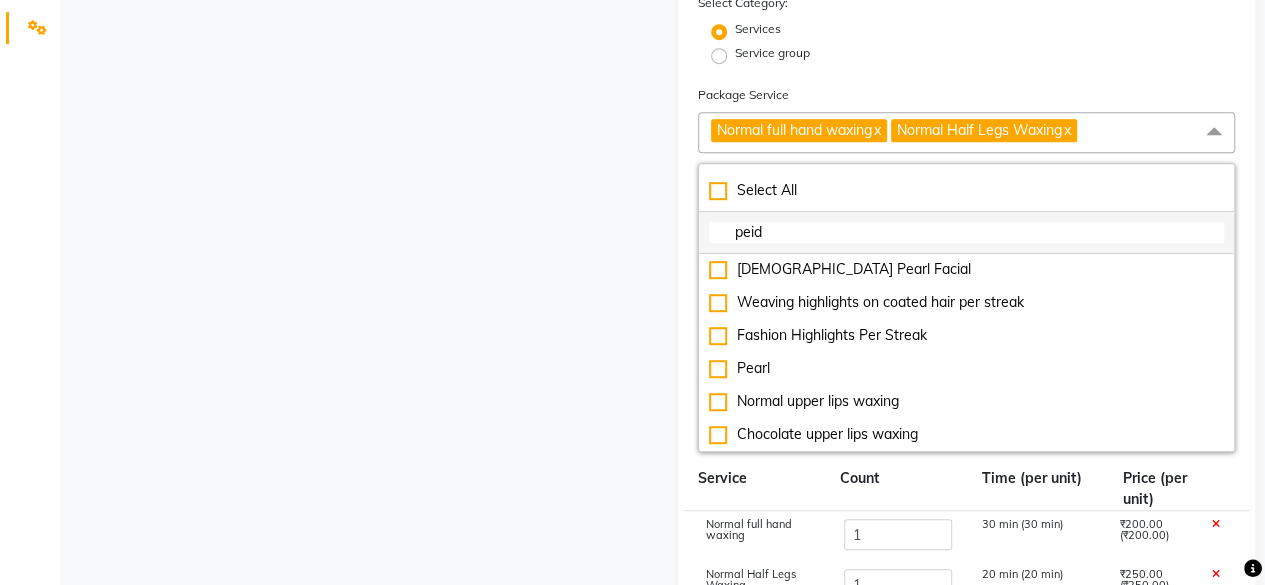scroll, scrollTop: 0, scrollLeft: 0, axis: both 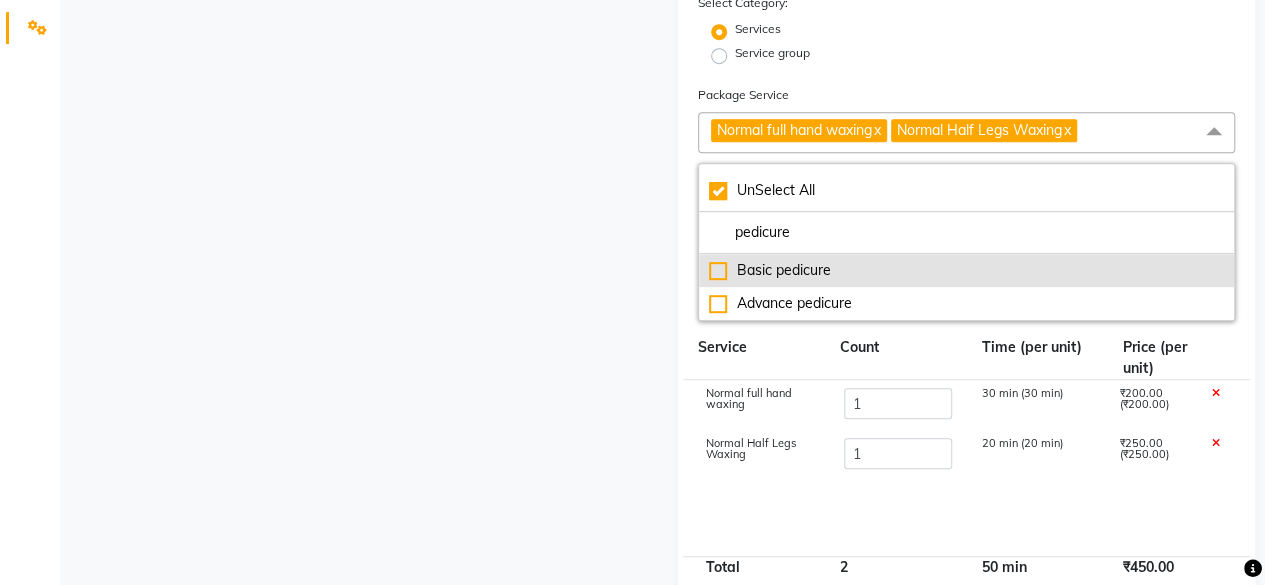 click on "Basic pedicure" 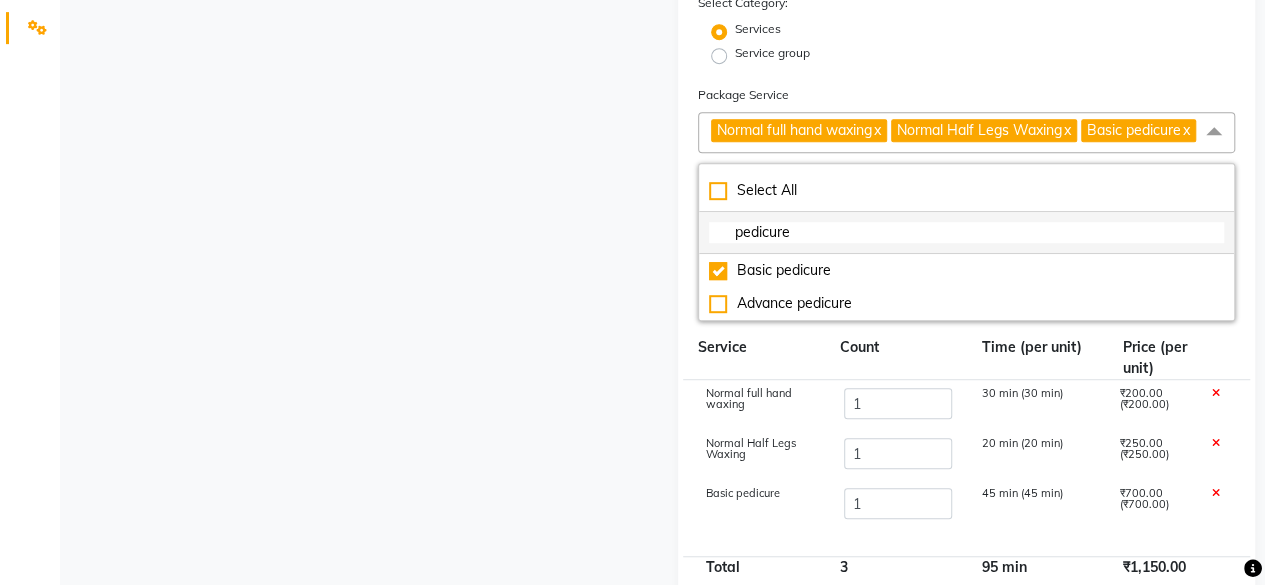 click on "pedicure" 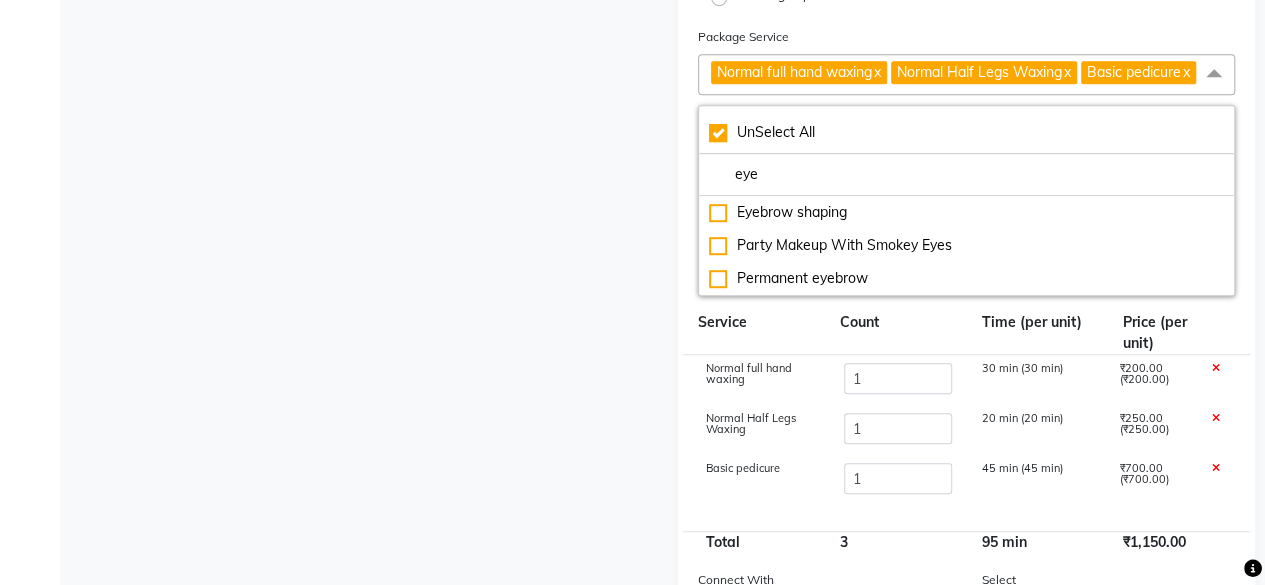 scroll, scrollTop: 558, scrollLeft: 0, axis: vertical 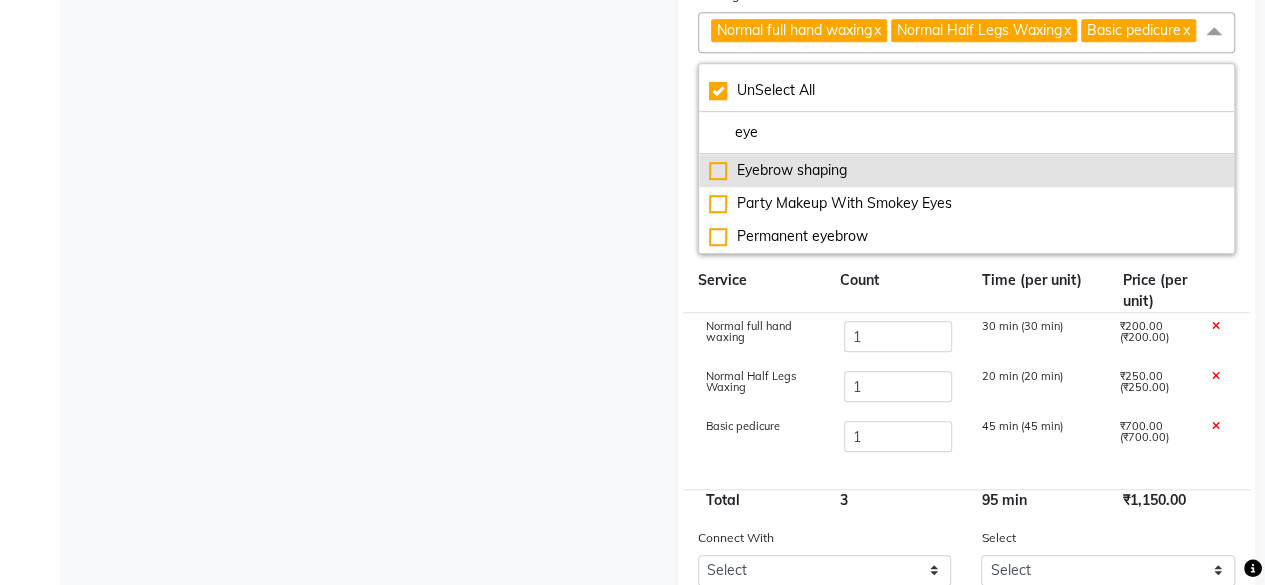 click on "Eyebrow shaping" 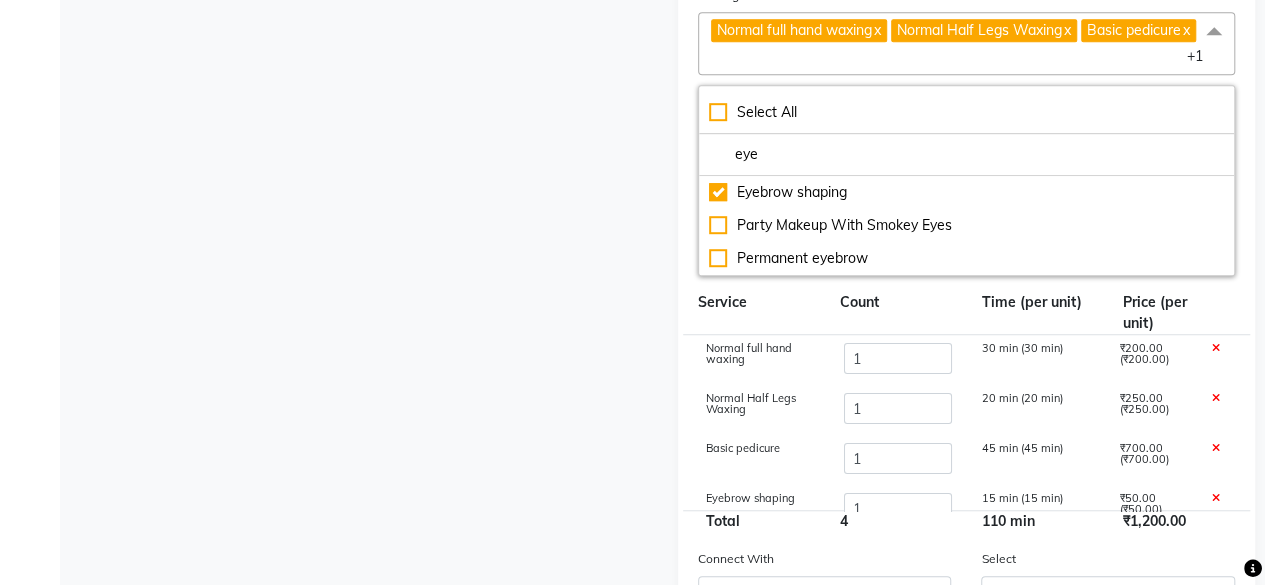 click on "Empty list   Previous   Next  10 20 50 100" 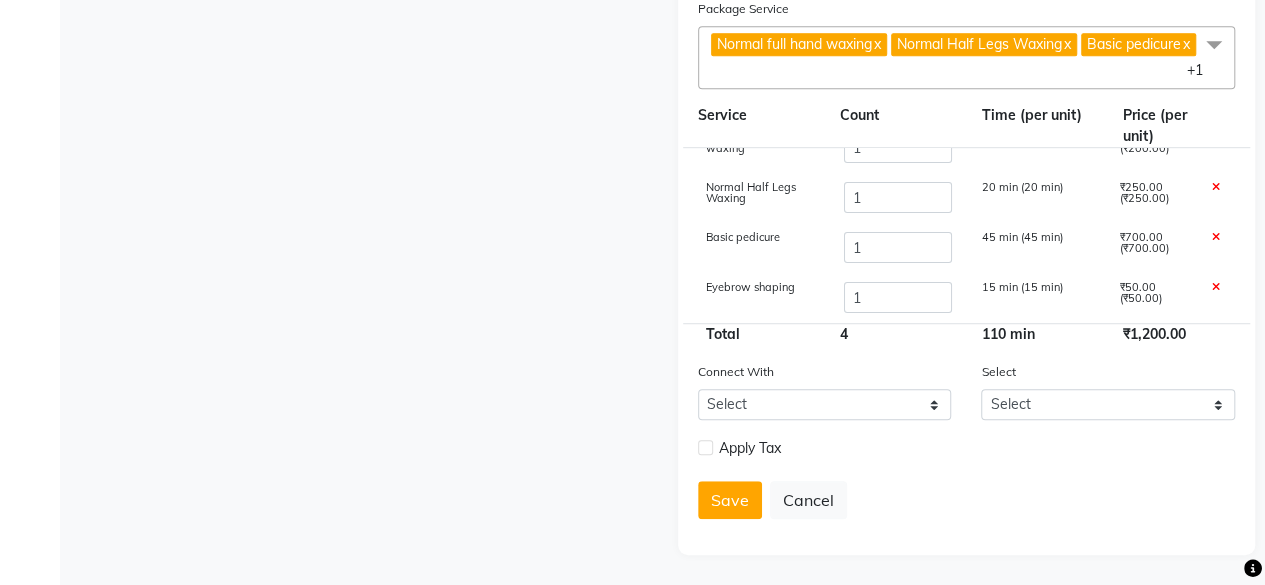 scroll, scrollTop: 0, scrollLeft: 0, axis: both 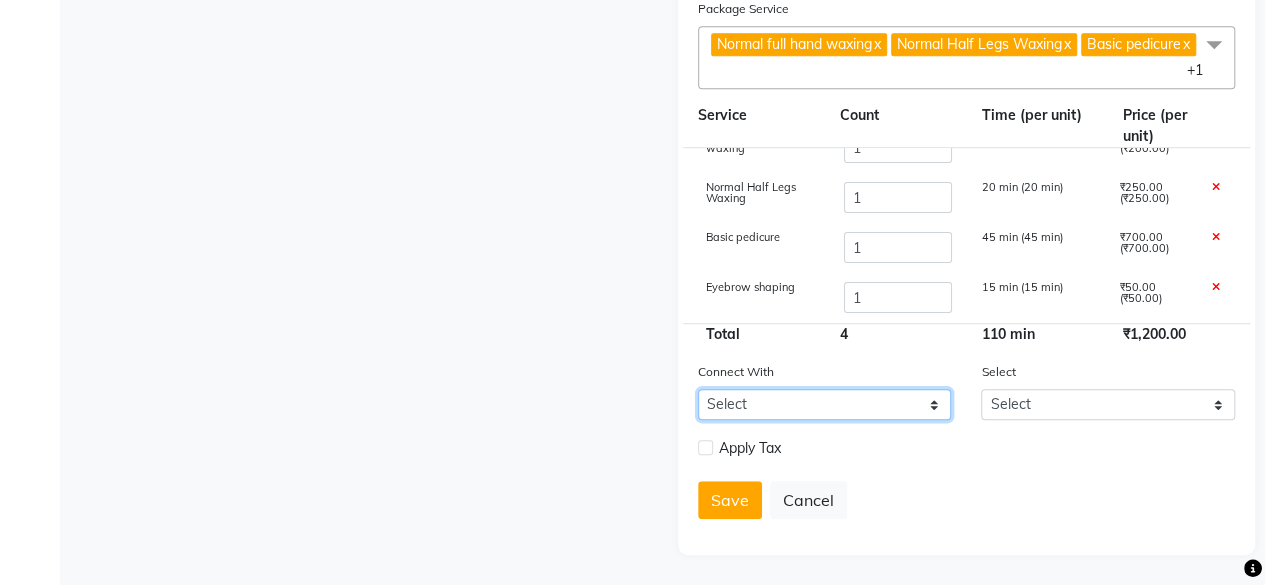 click on "Select Membership Prepaid Voucher" 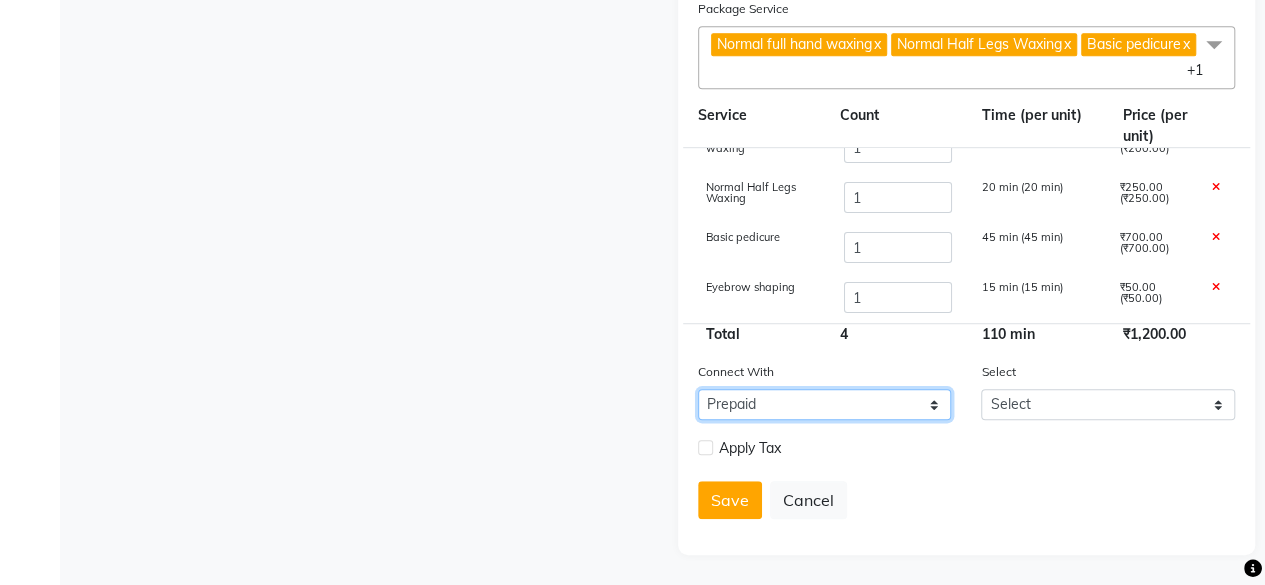 click on "Select Membership Prepaid Voucher" 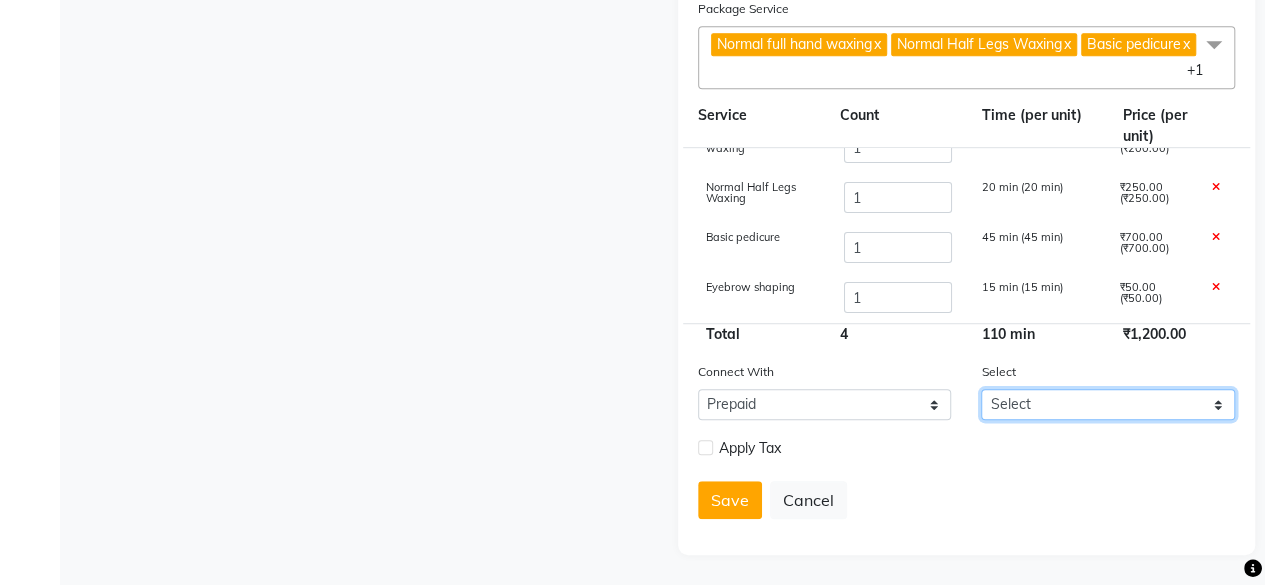 click on "Select" 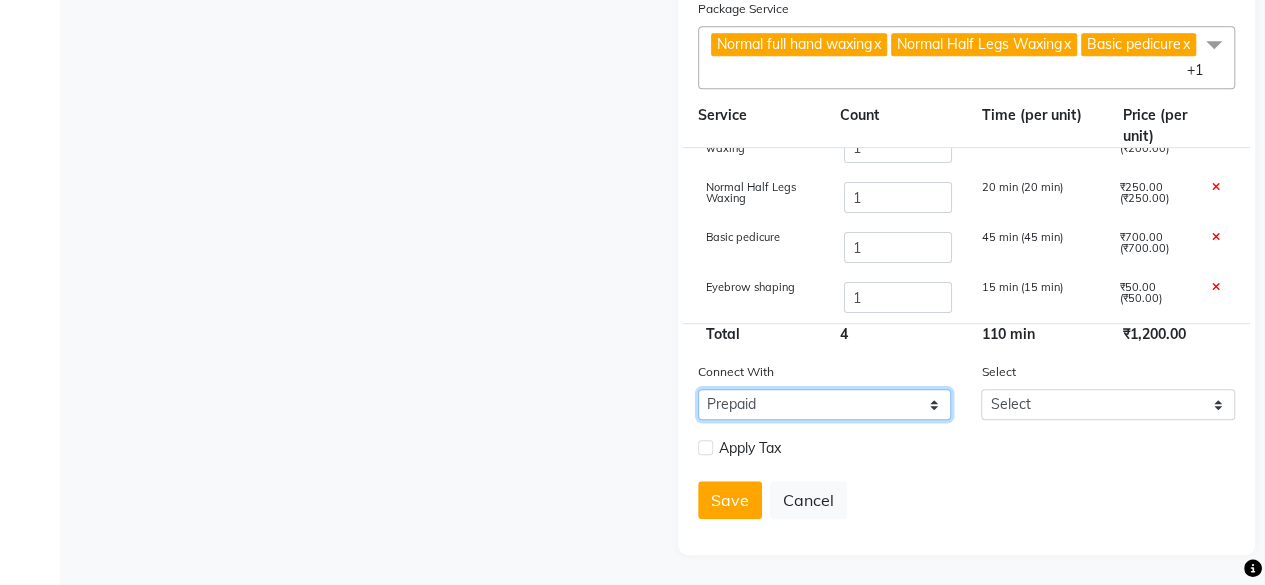 click on "Select Membership Prepaid Voucher" 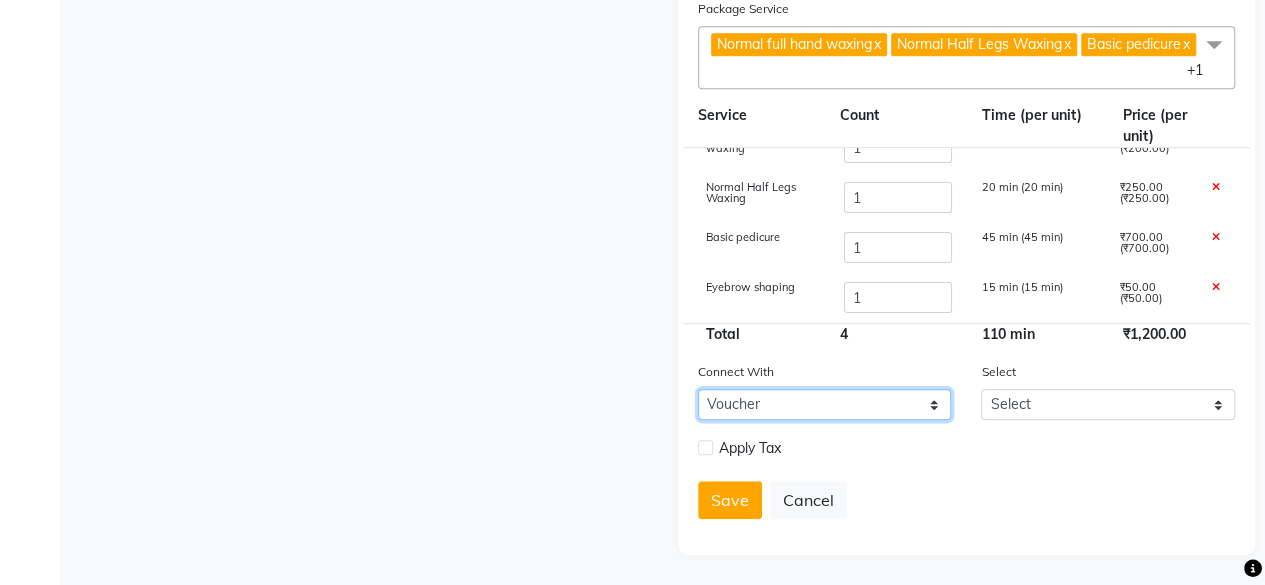 click on "Select Membership Prepaid Voucher" 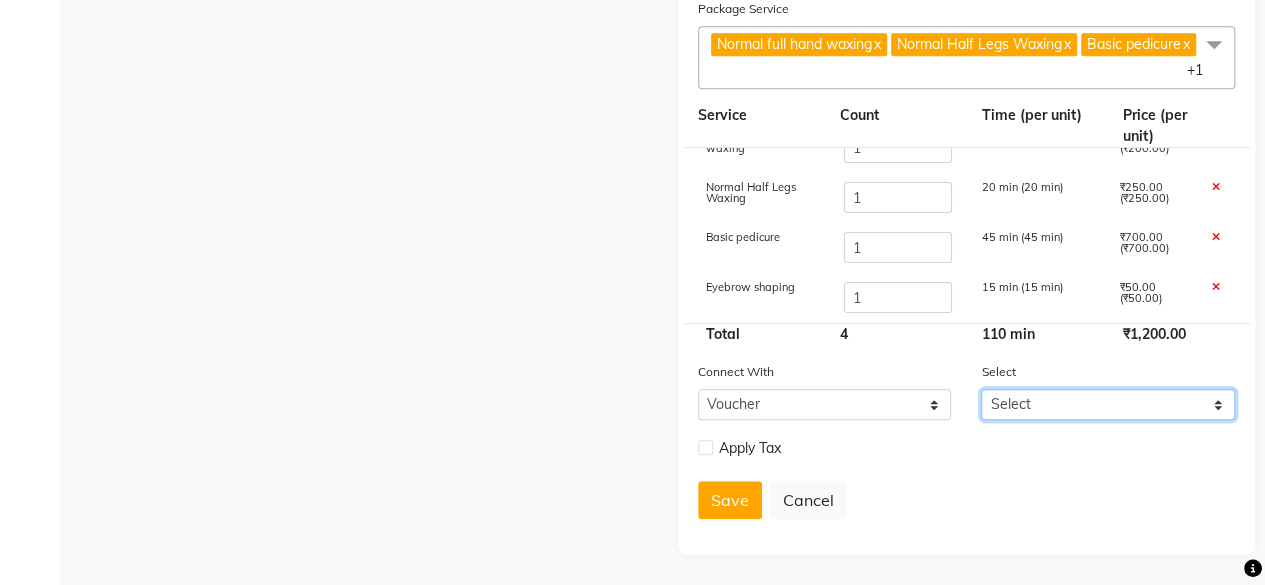 click on "Select VH2000 VH100 VH300 VH400 VH500 VH600 VH700 VH800 VH900 VH1000 VH1100 VH1200 VH1300 VH1400 VH1500 VH1600 VH1700 VH1800 VH1900 VH200" 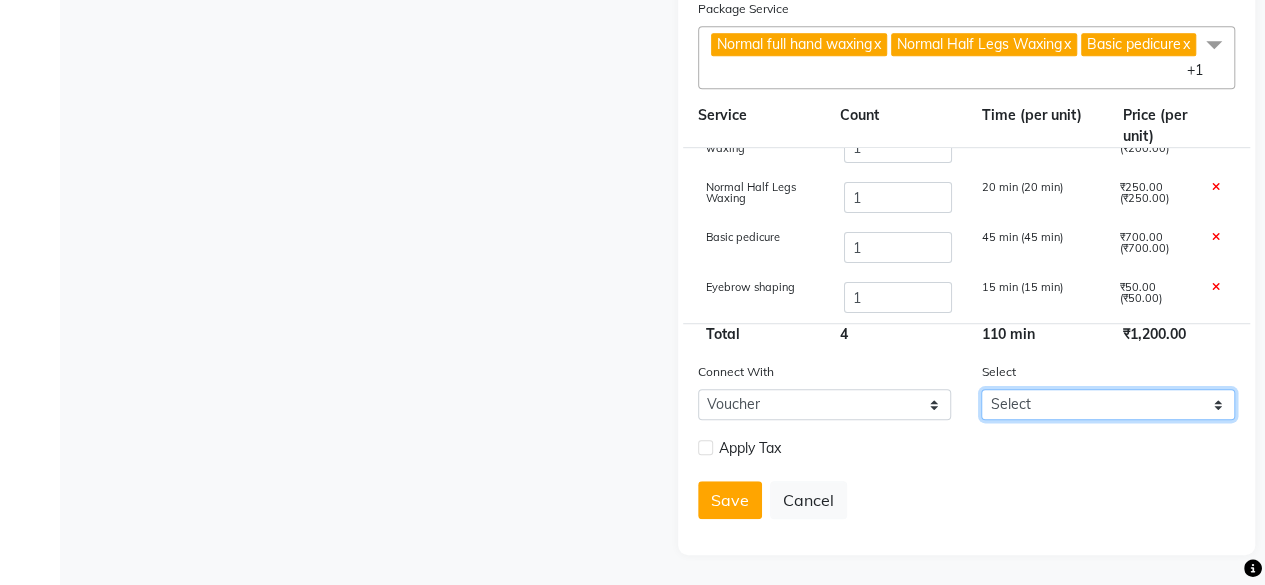 click on "Select VH2000 VH100 VH300 VH400 VH500 VH600 VH700 VH800 VH900 VH1000 VH1100 VH1200 VH1300 VH1400 VH1500 VH1600 VH1700 VH1800 VH1900 VH200" 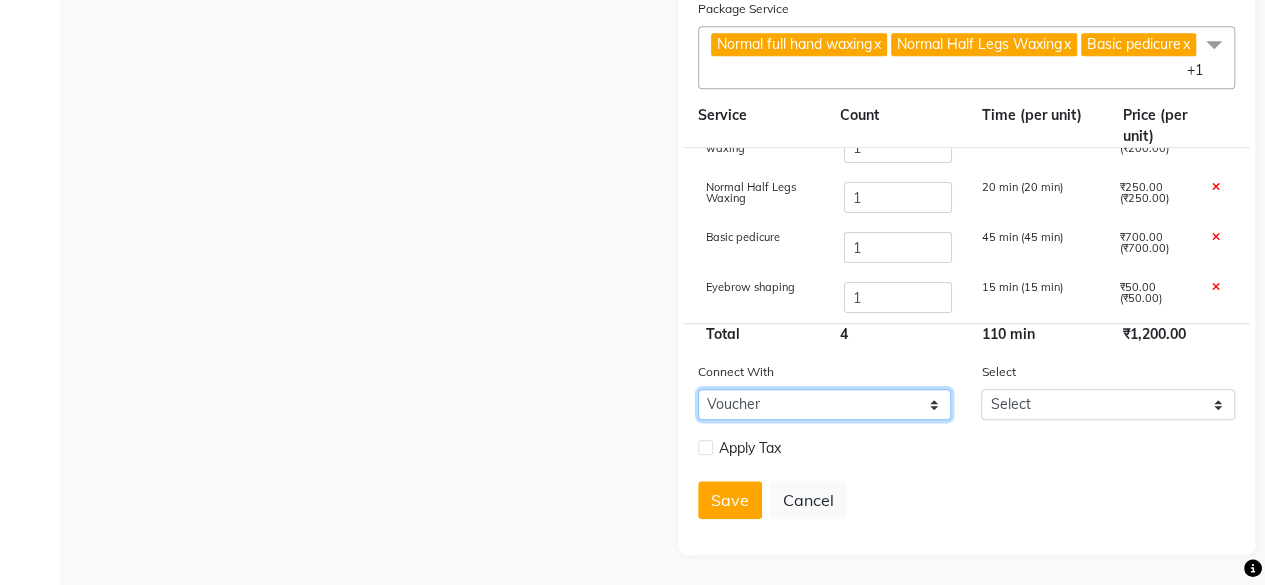 click on "Select Membership Prepaid Voucher" 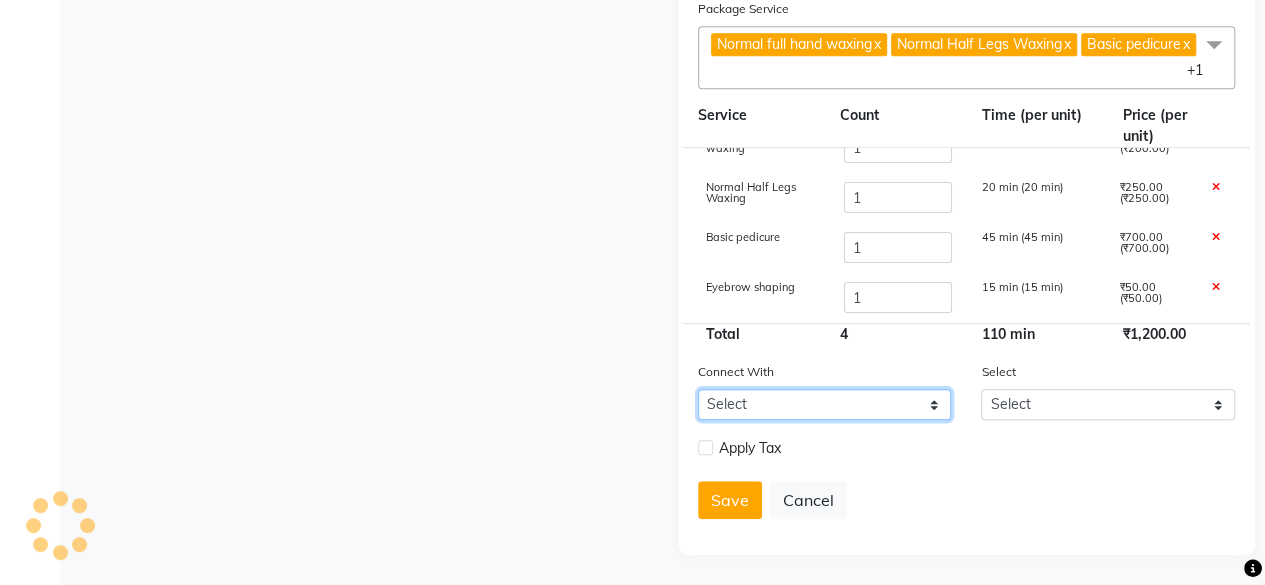 click on "Select Membership Prepaid Voucher" 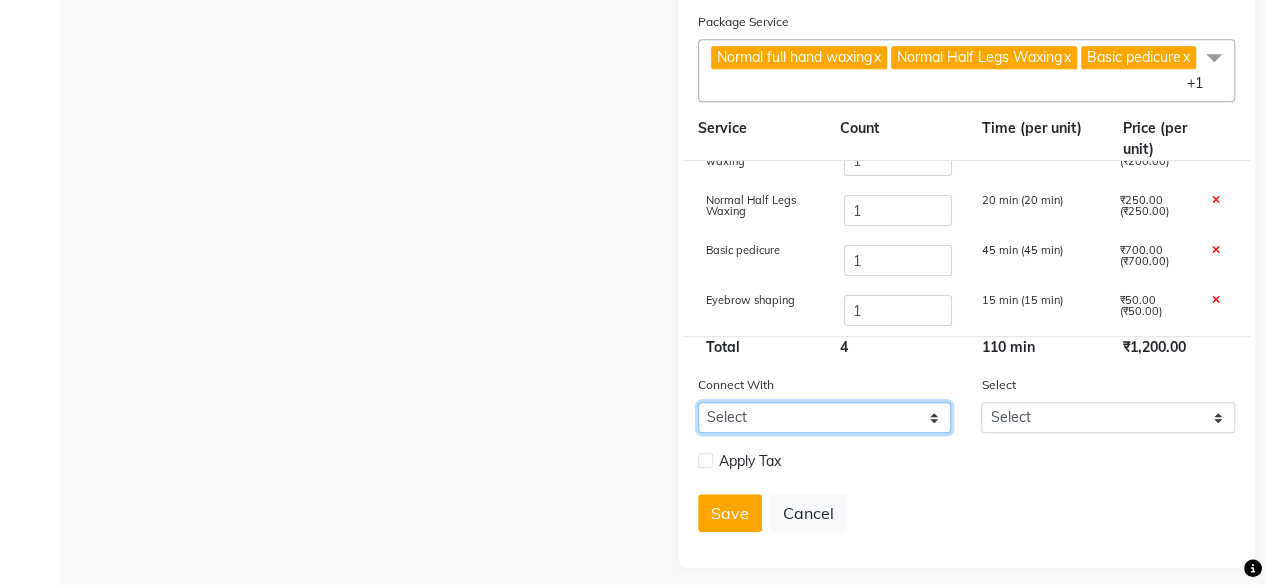 scroll, scrollTop: 562, scrollLeft: 0, axis: vertical 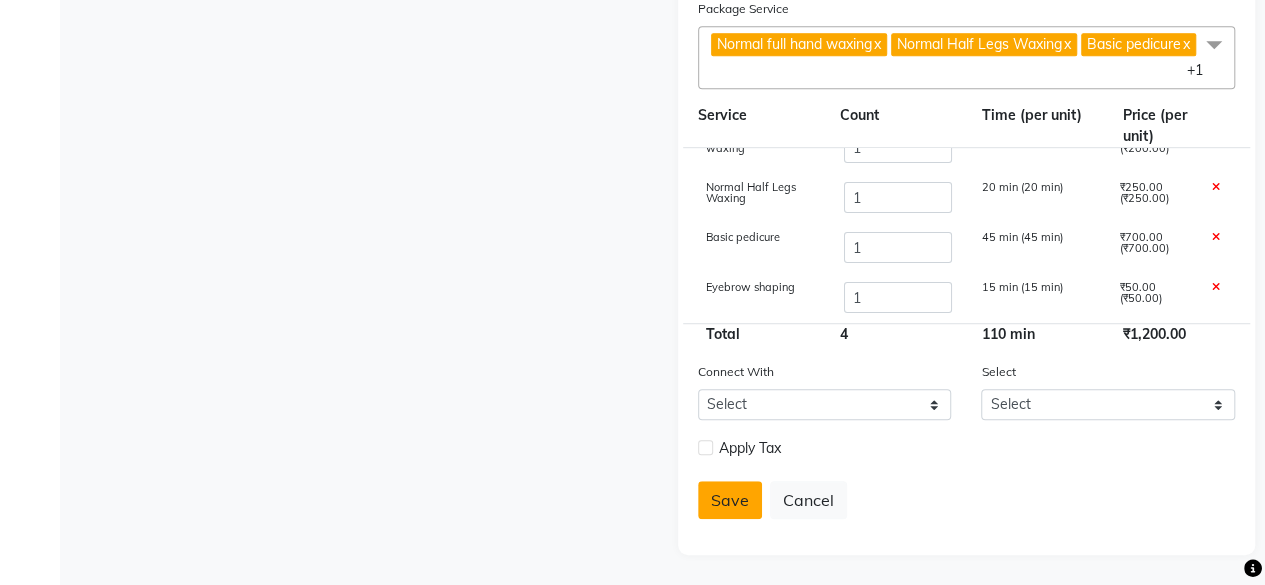 click on "Save" 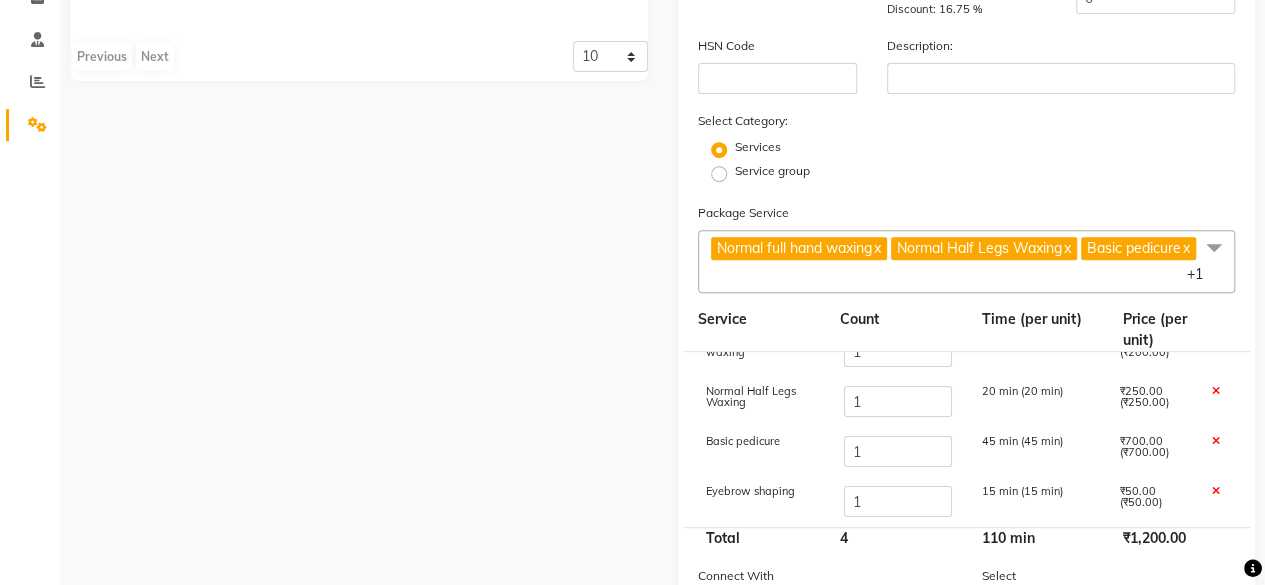 scroll, scrollTop: 62, scrollLeft: 0, axis: vertical 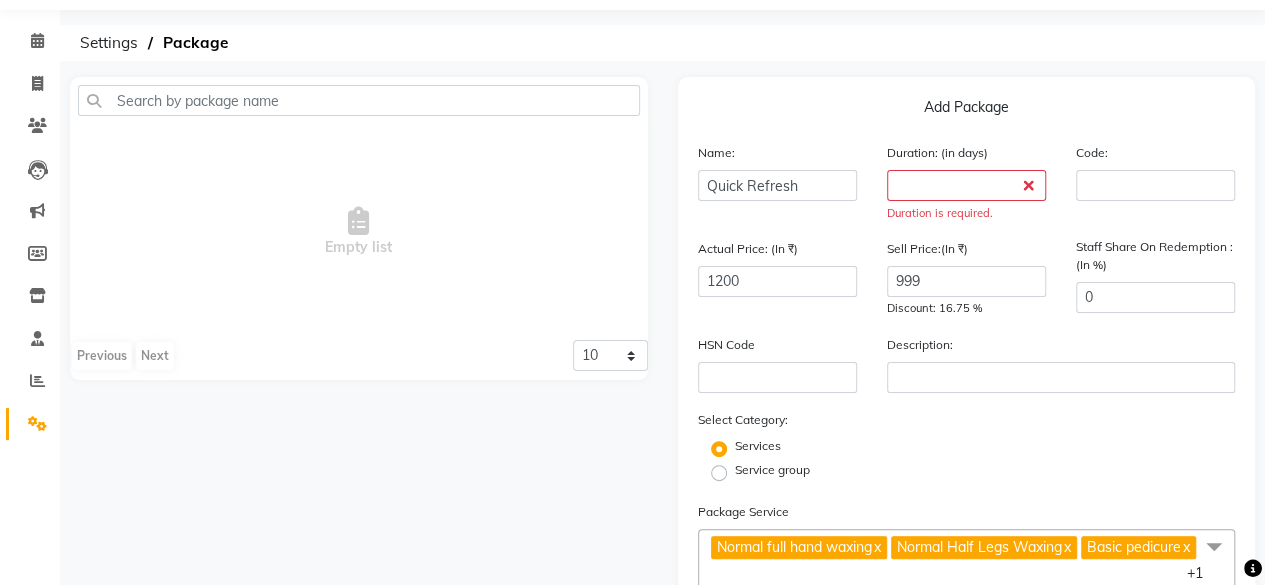 click on "Duration: (in days)  Duration is required." 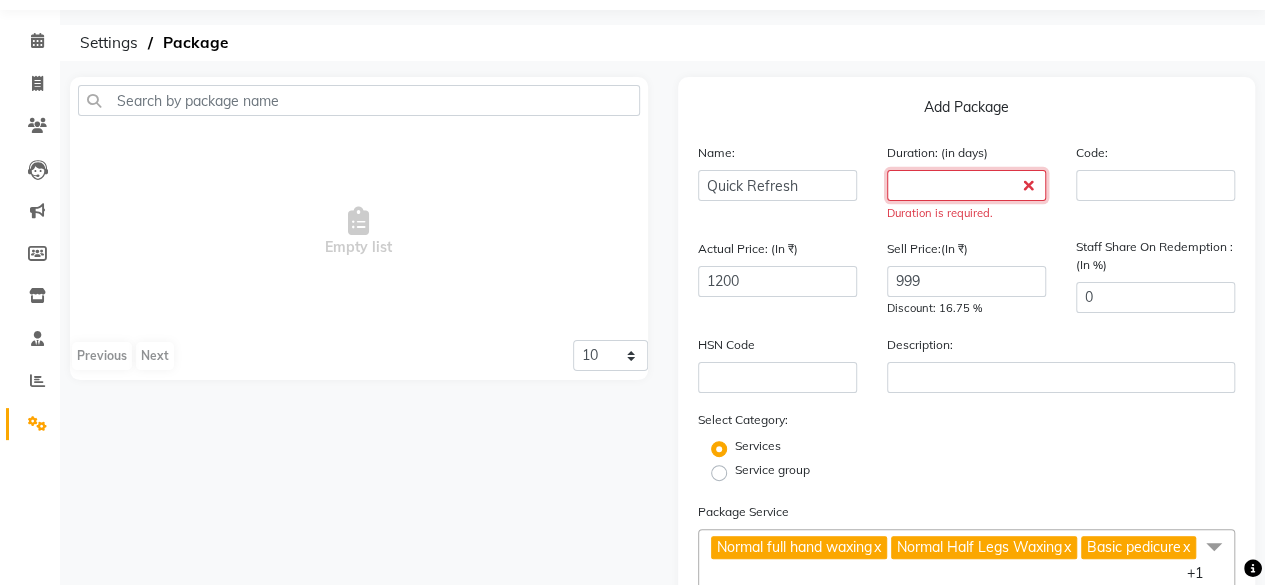 click 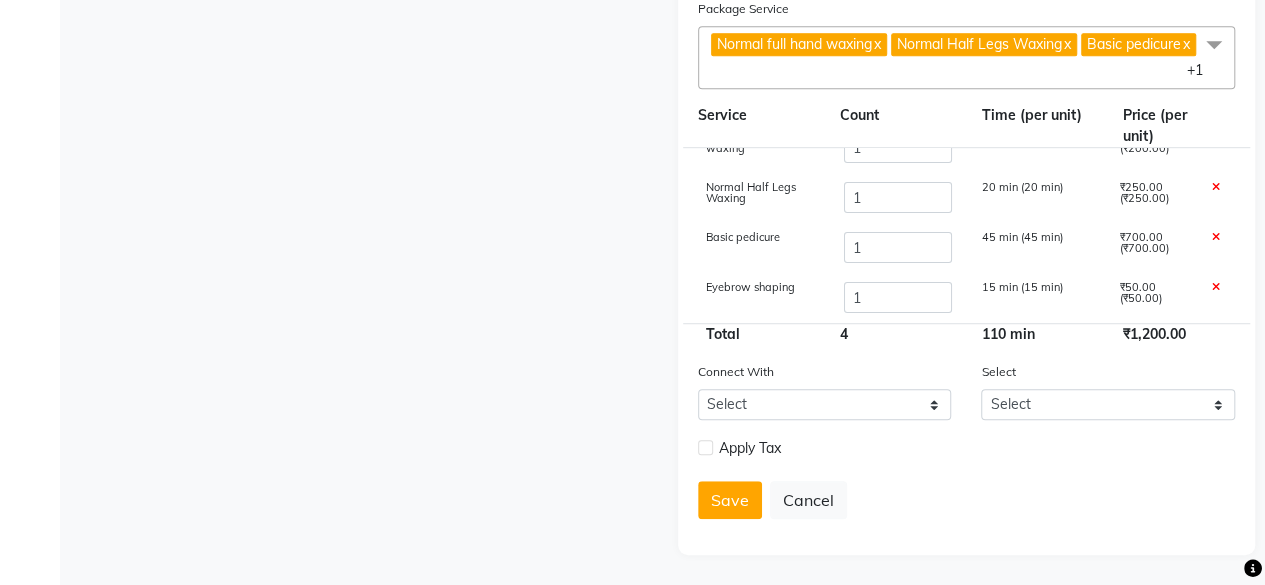 scroll, scrollTop: 562, scrollLeft: 0, axis: vertical 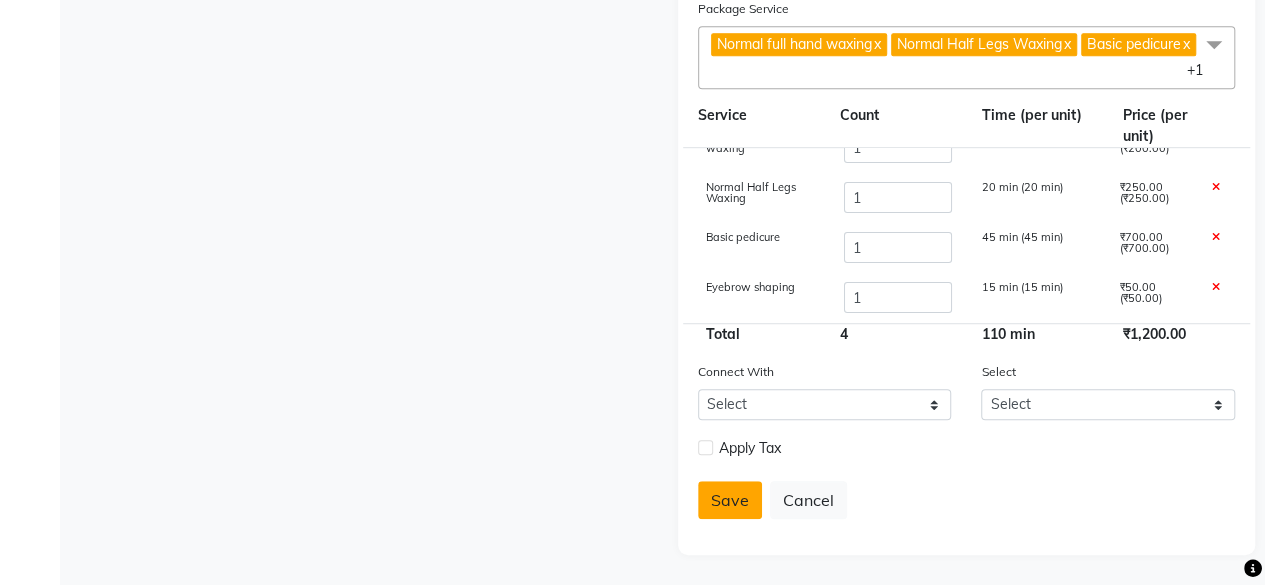 click on "Save" 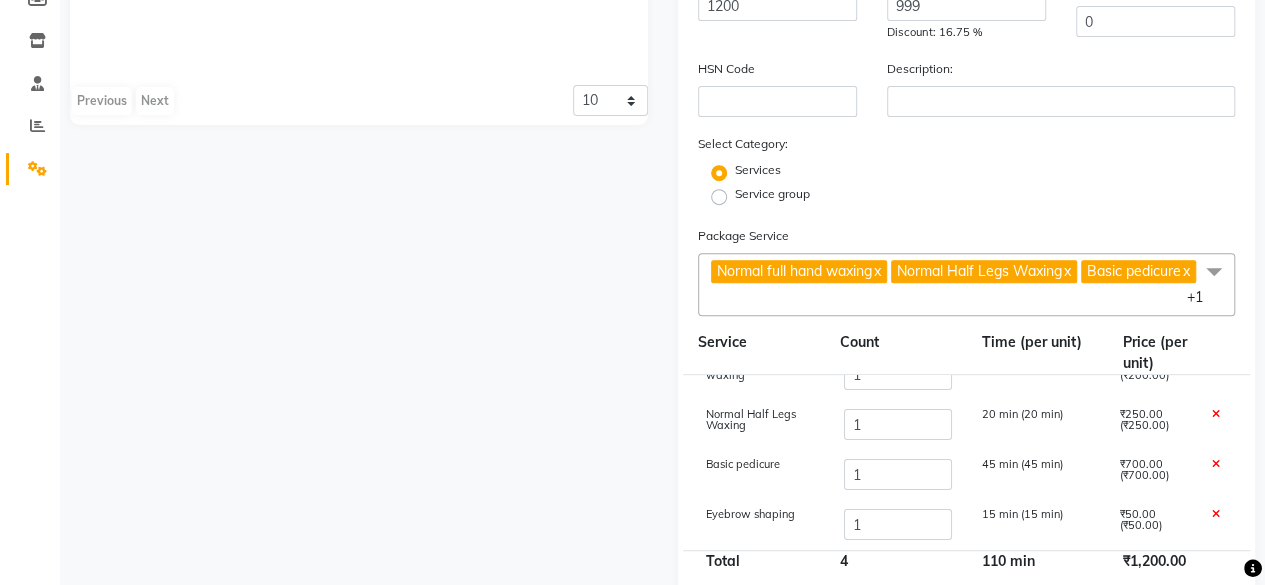 scroll, scrollTop: 562, scrollLeft: 0, axis: vertical 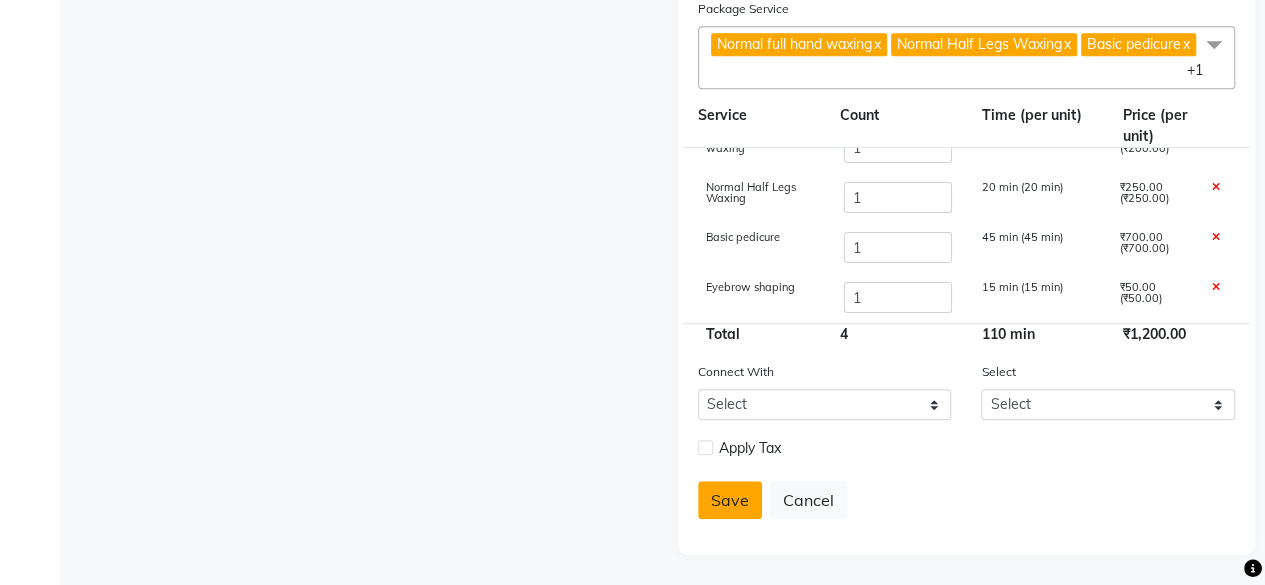 click on "Save" 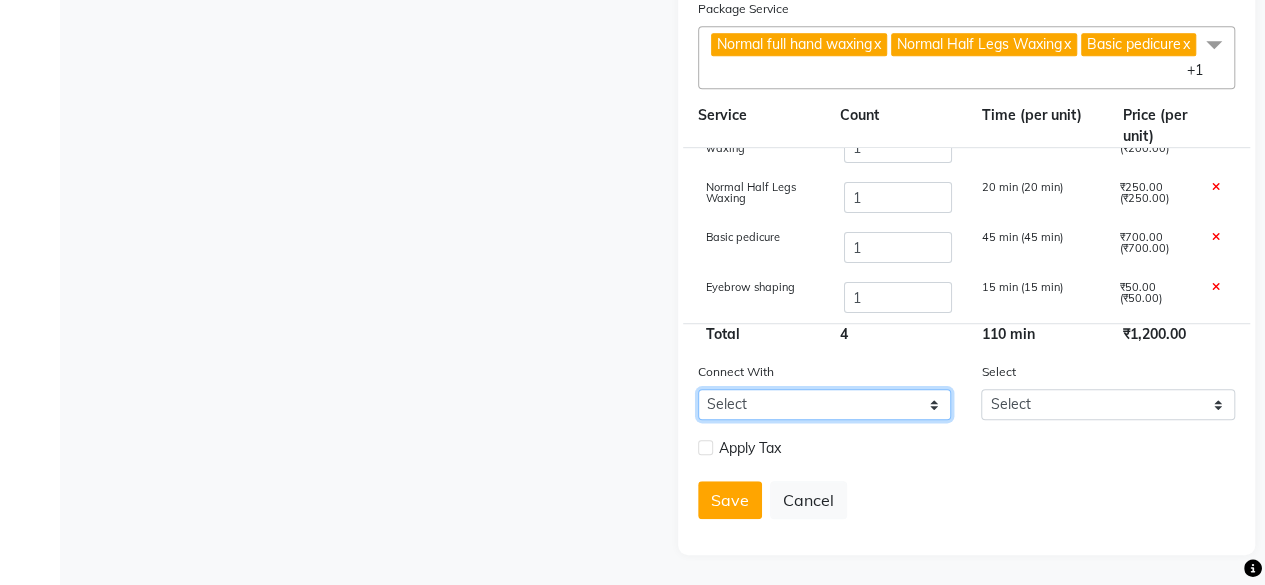 click on "Select Membership Prepaid Voucher" 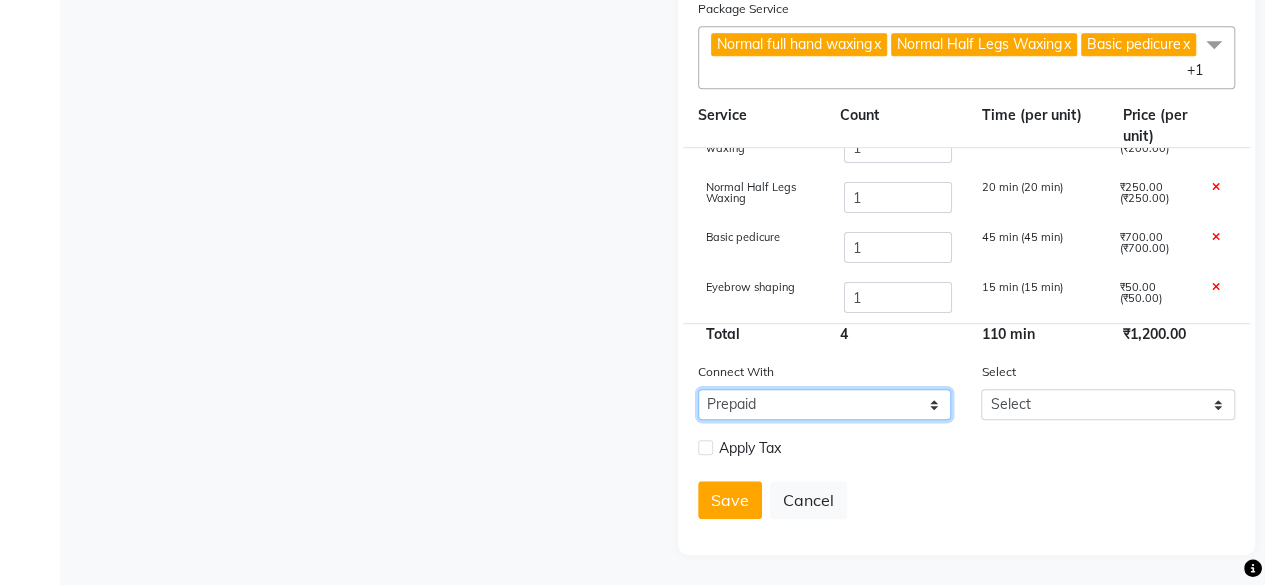 click on "Select Membership Prepaid Voucher" 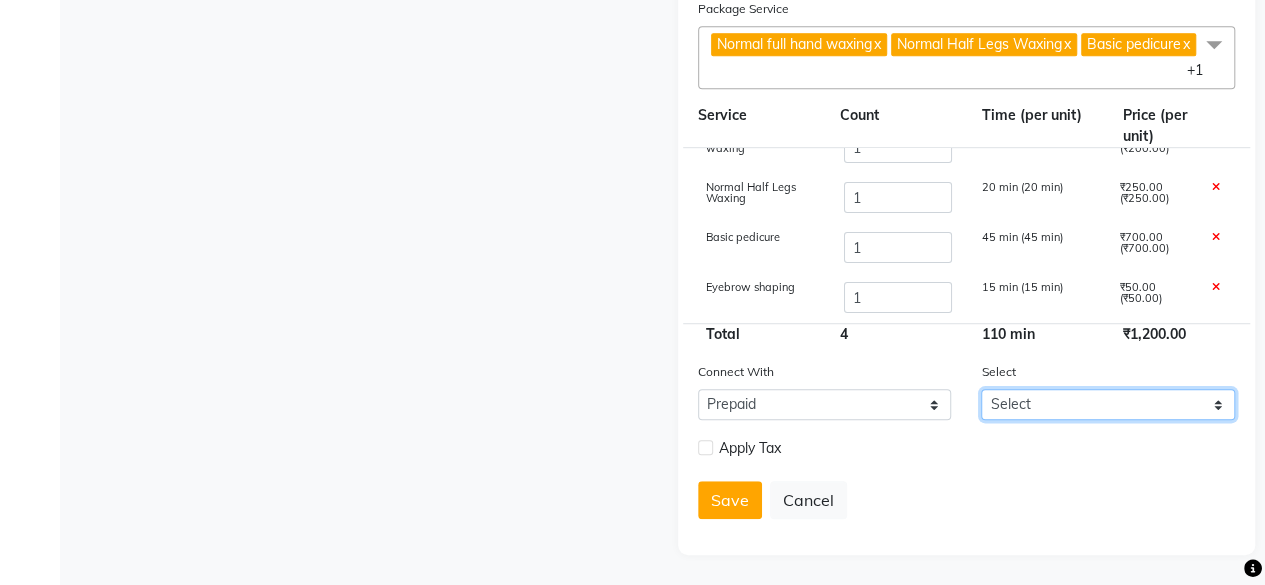 click on "Select" 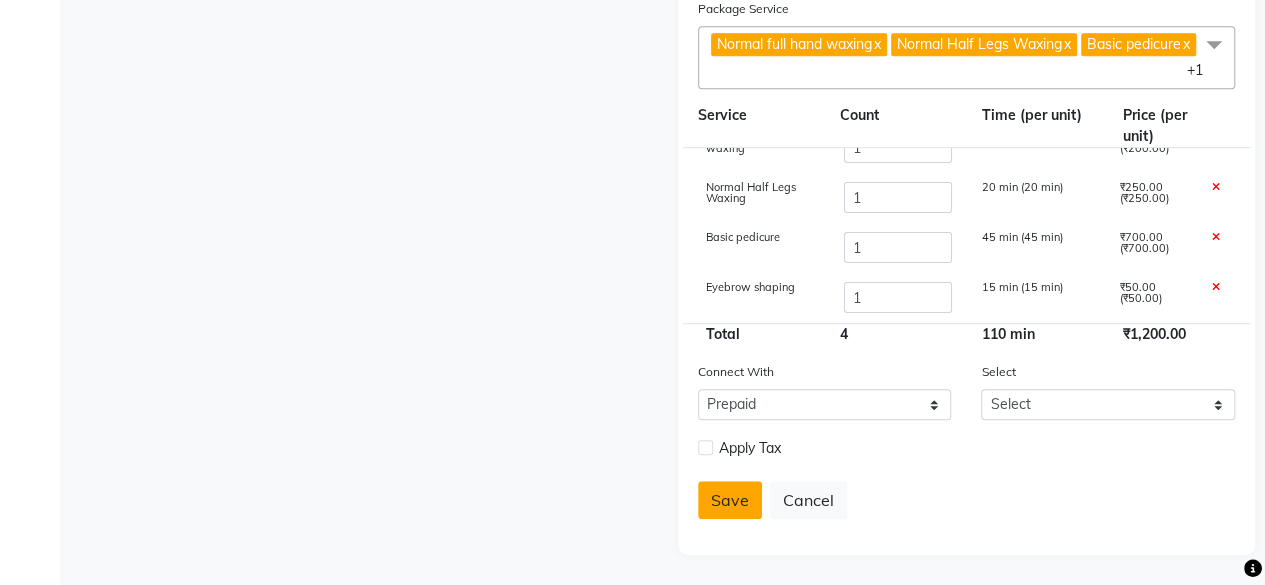 click on "Save" 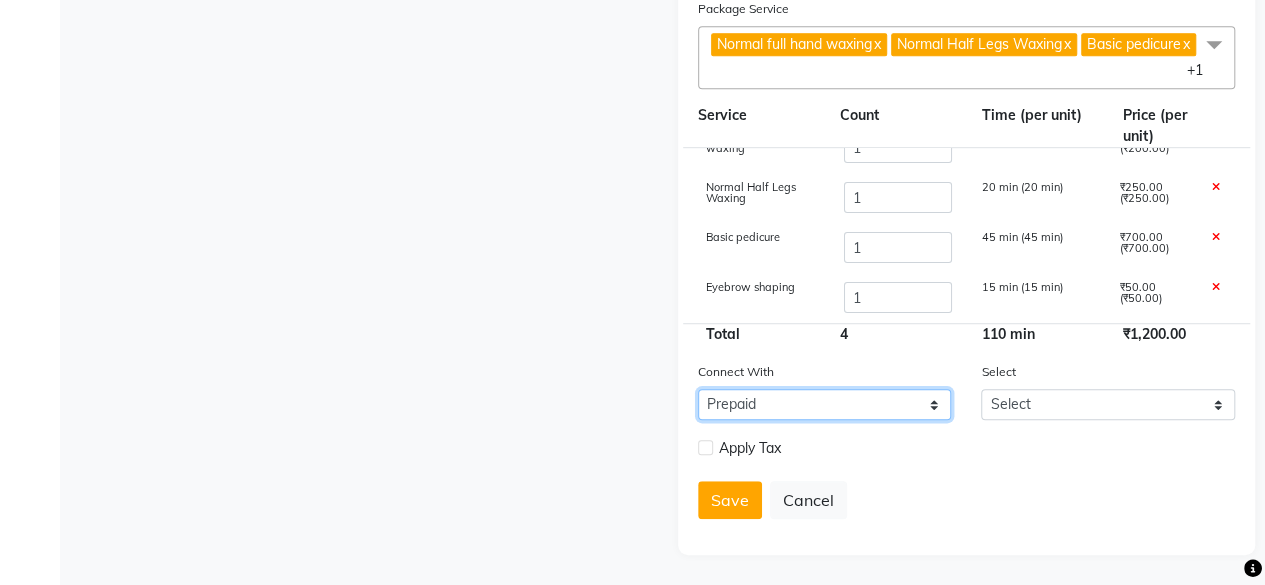 click on "Select Membership Prepaid Voucher" 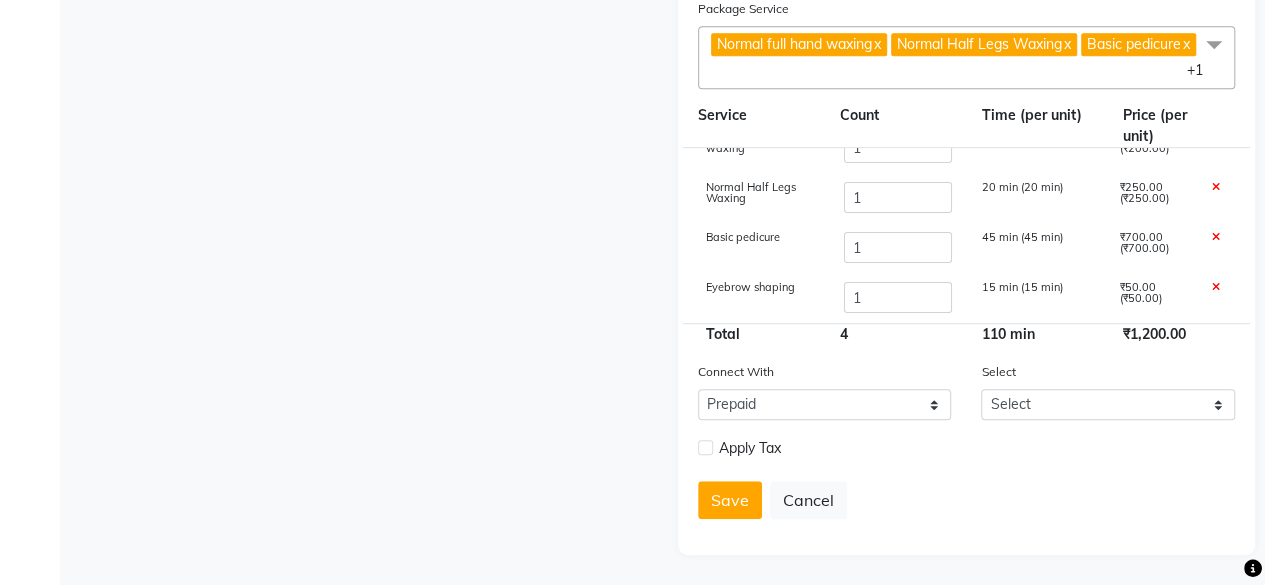 click on "Empty list   Previous   Next  10 20 50 100" 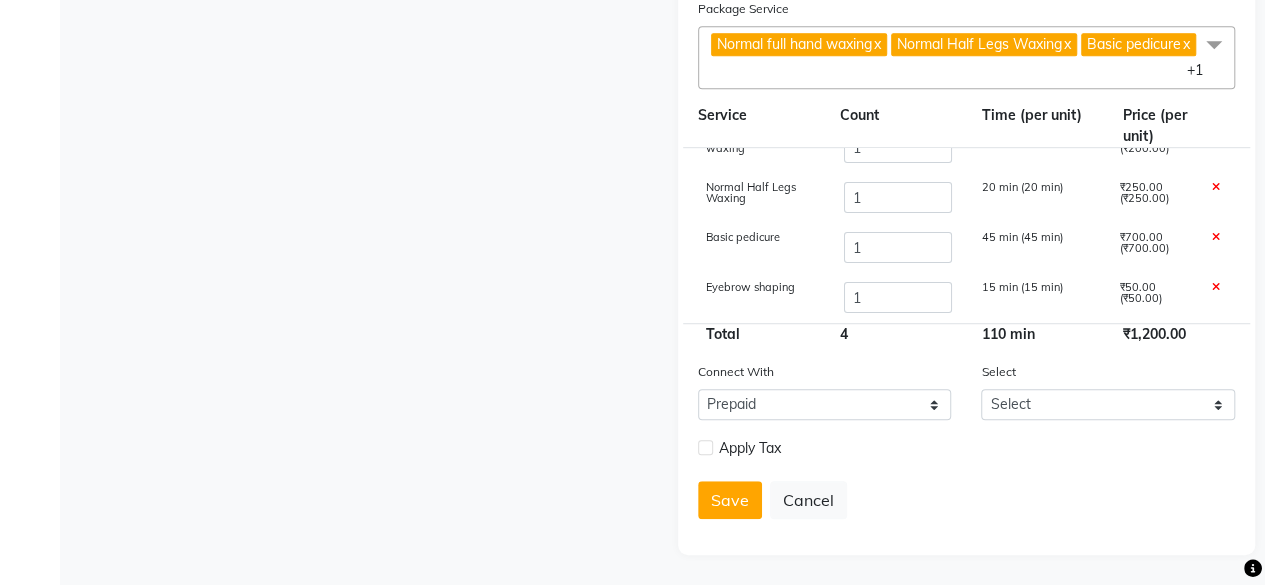 scroll, scrollTop: 362, scrollLeft: 0, axis: vertical 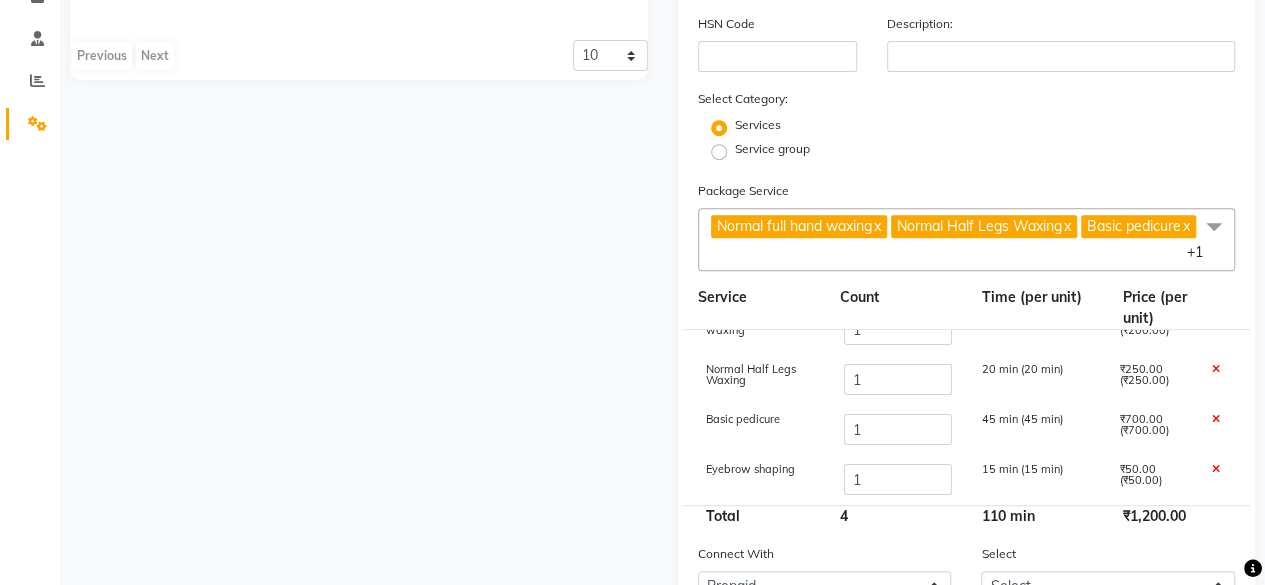 click on "Service group" 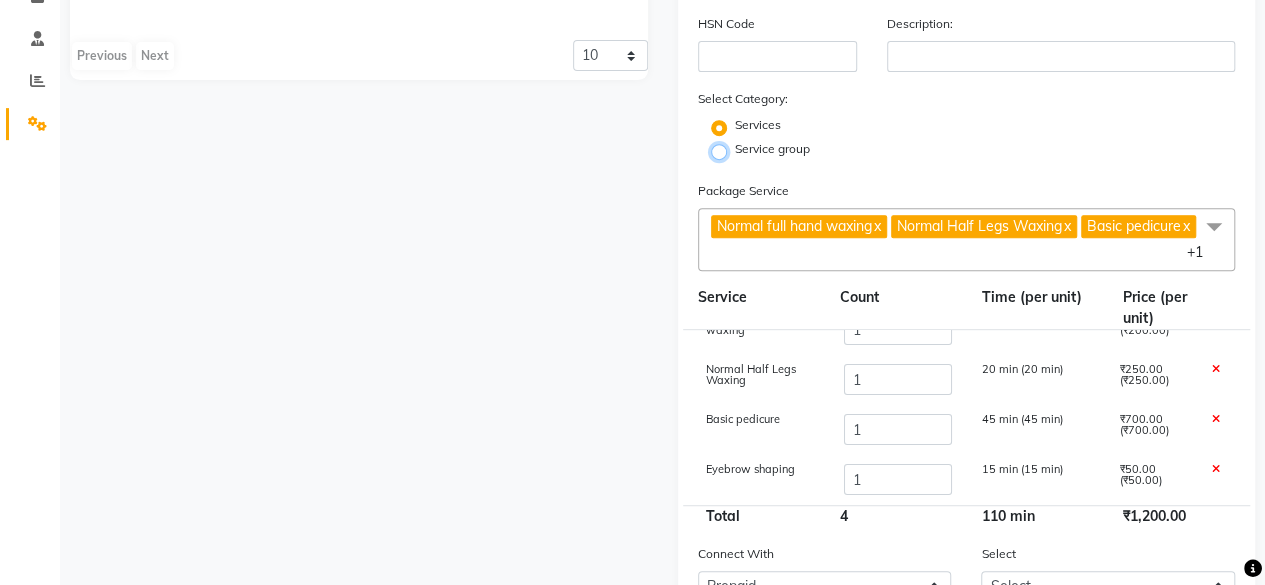 click on "Service group" at bounding box center [725, 150] 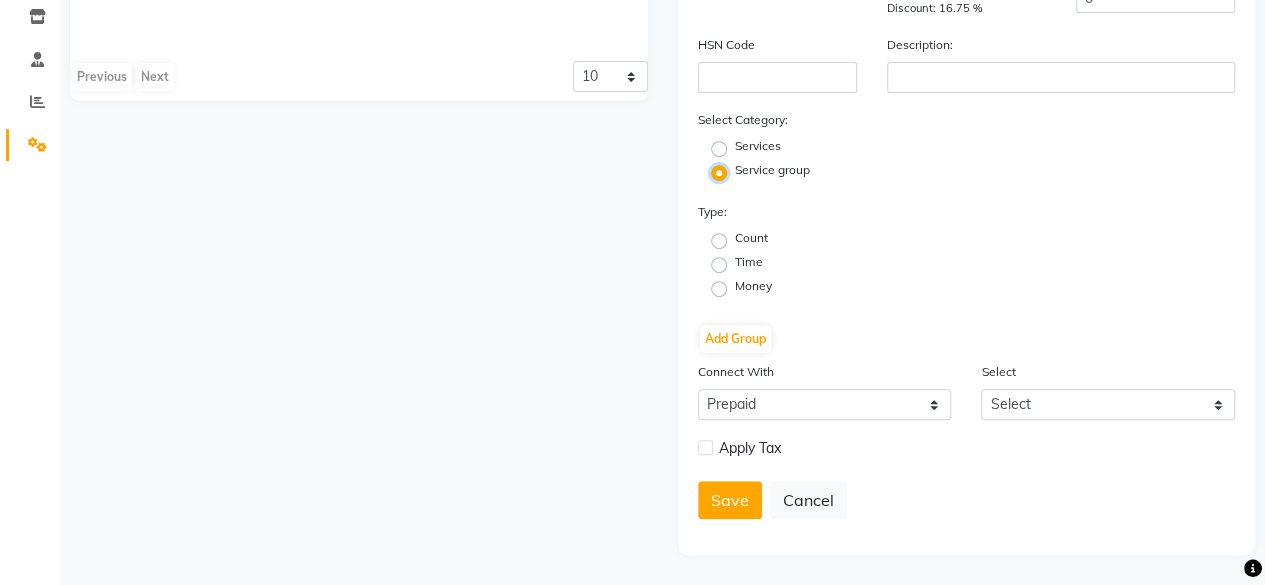 scroll, scrollTop: 340, scrollLeft: 0, axis: vertical 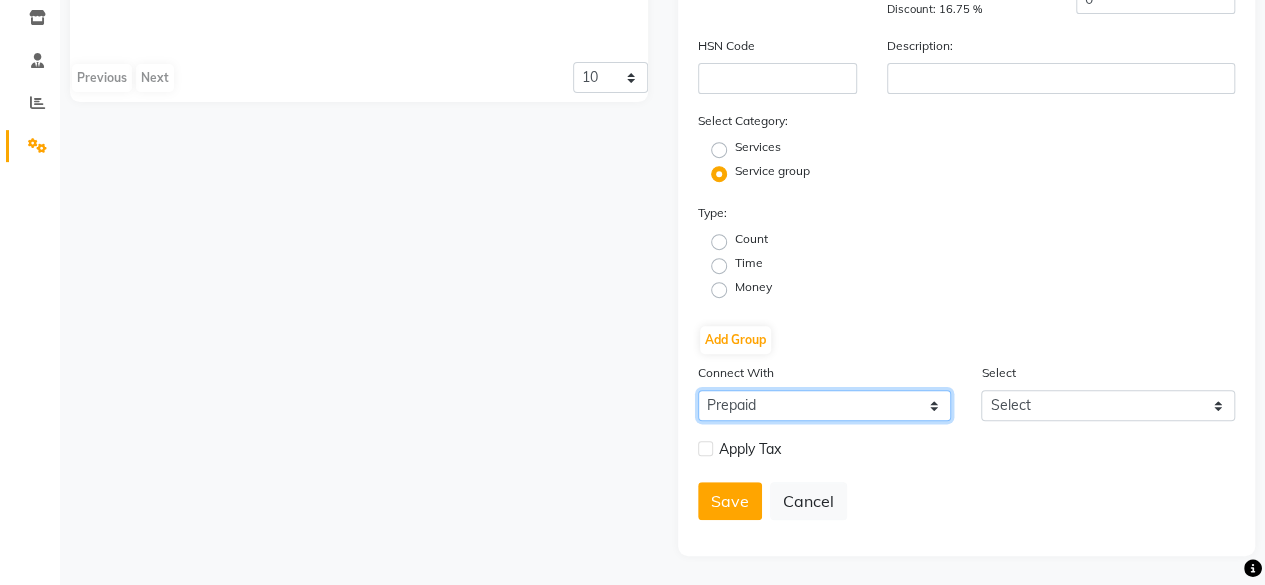 click on "Select Membership Prepaid Voucher" 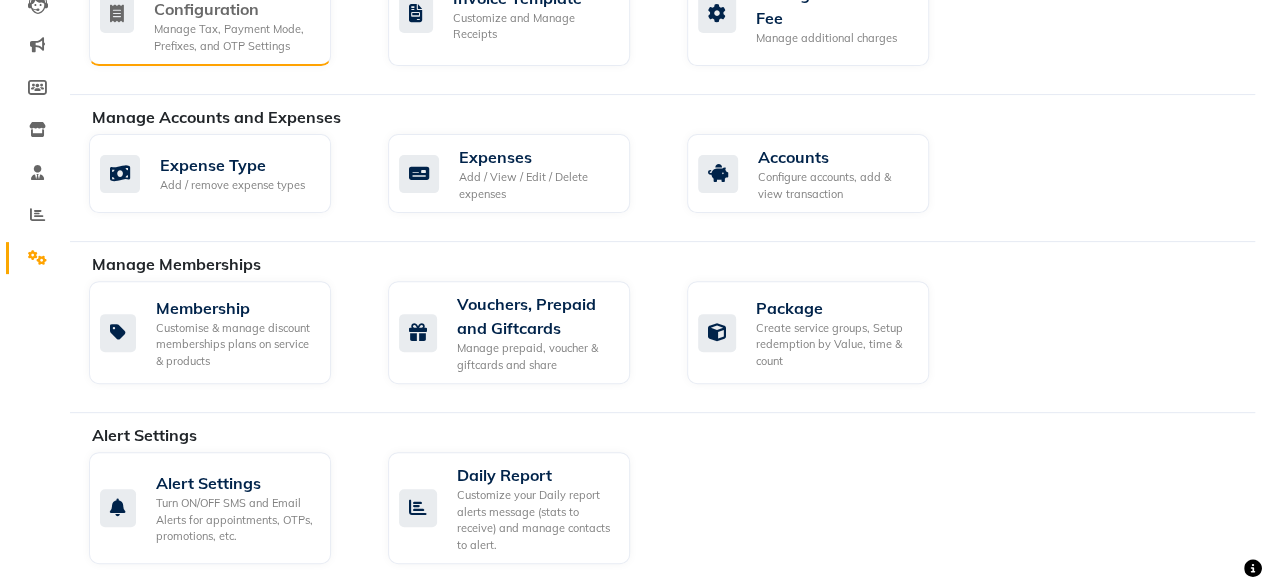 scroll, scrollTop: 200, scrollLeft: 0, axis: vertical 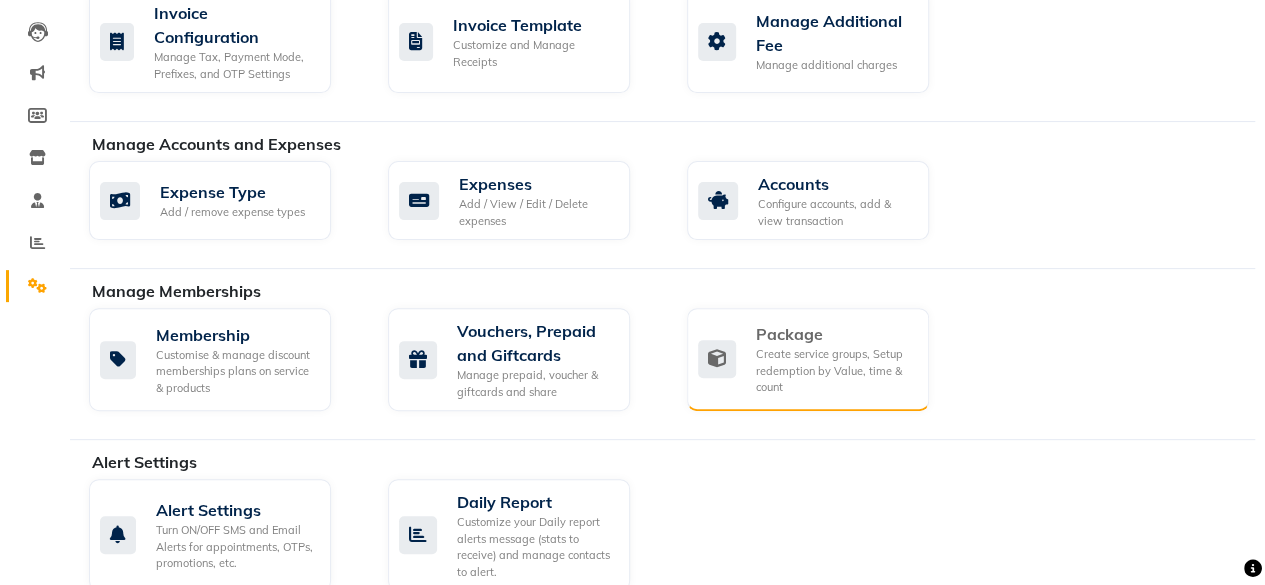 click on "Package Create service groups, Setup redemption by Value, time & count" 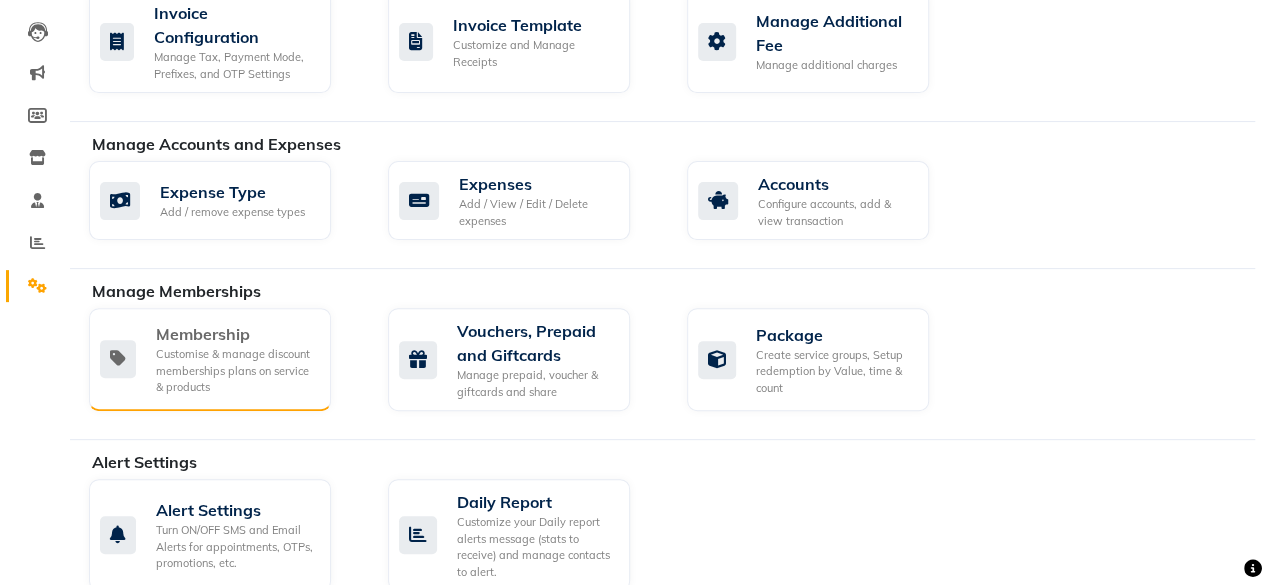 click on "Customise & manage discount memberships plans on service & products" 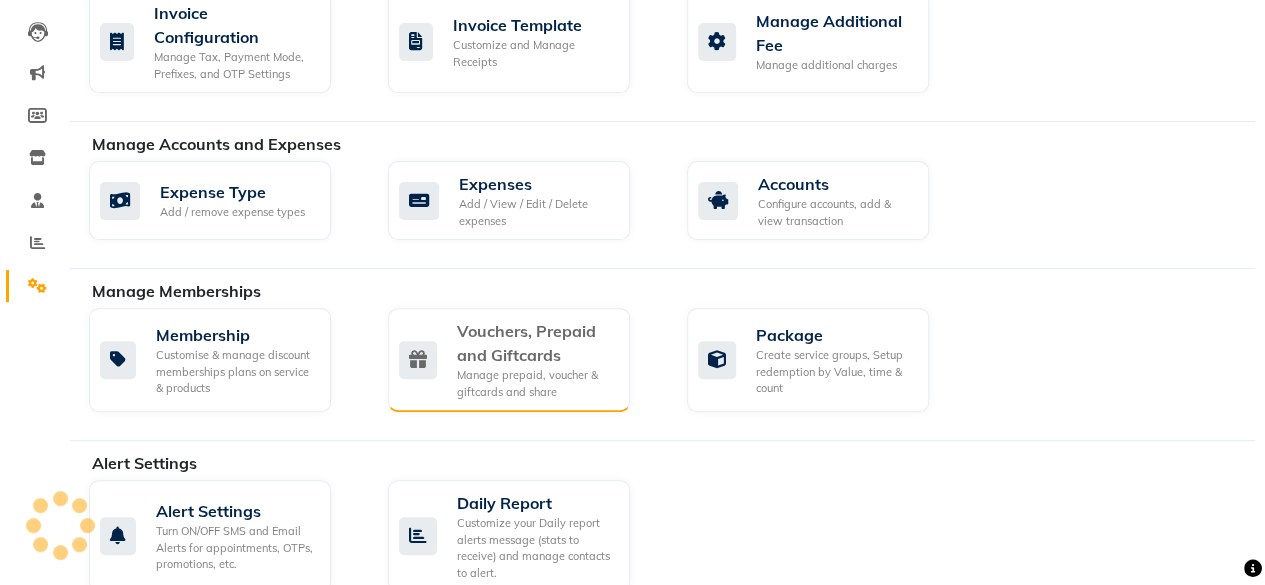 click on "Vouchers, Prepaid and Giftcards" 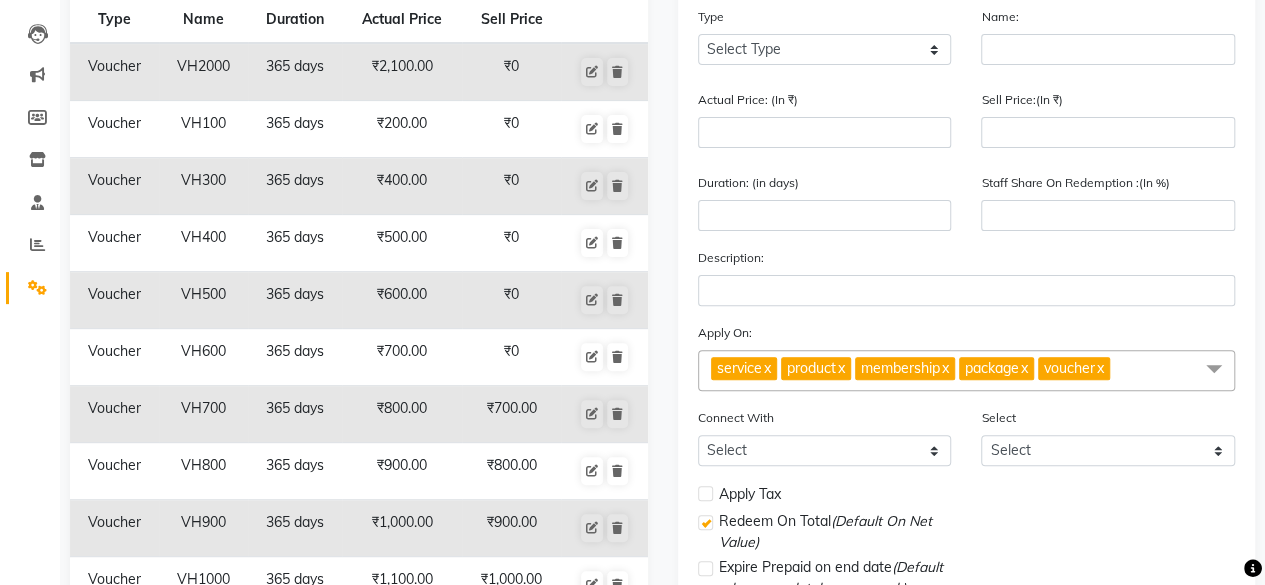 scroll, scrollTop: 200, scrollLeft: 0, axis: vertical 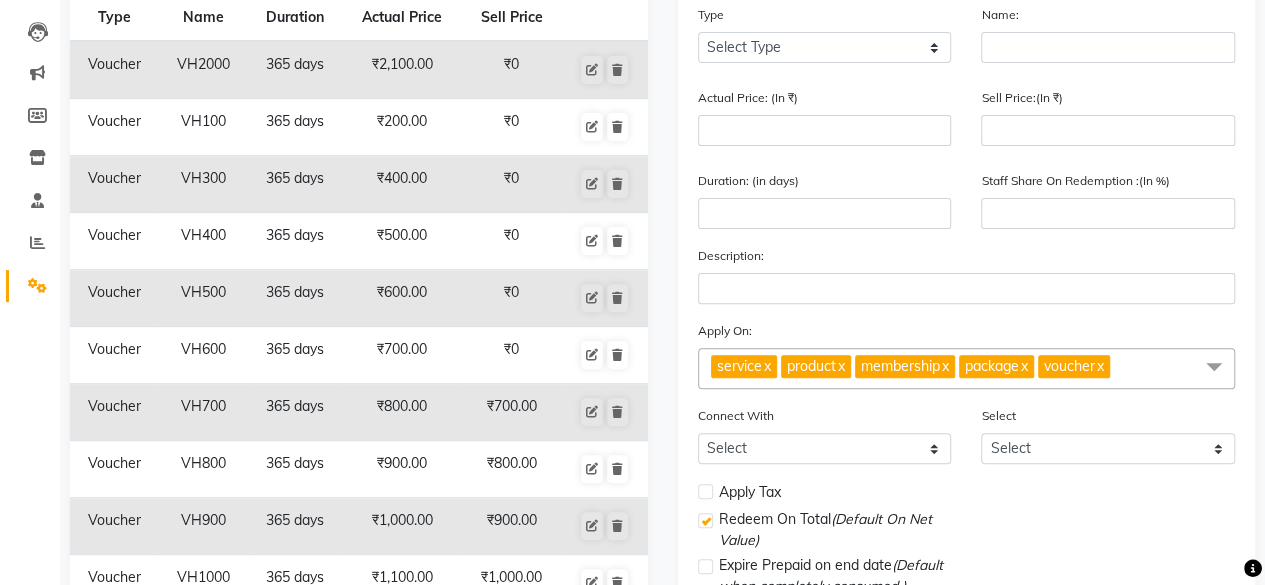 click 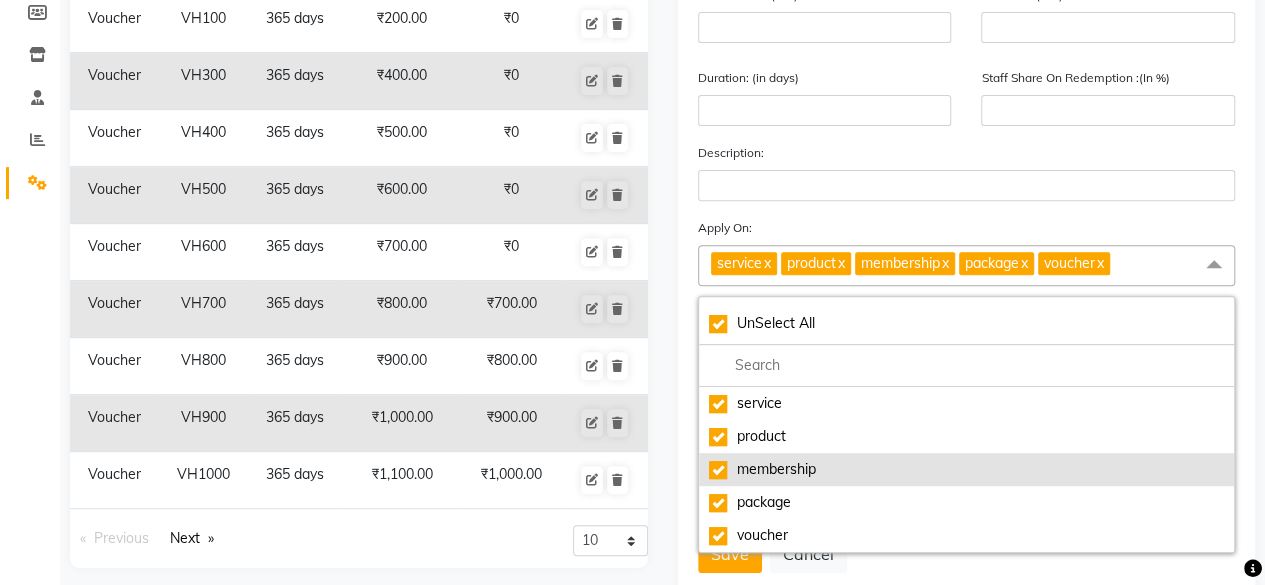 scroll, scrollTop: 355, scrollLeft: 0, axis: vertical 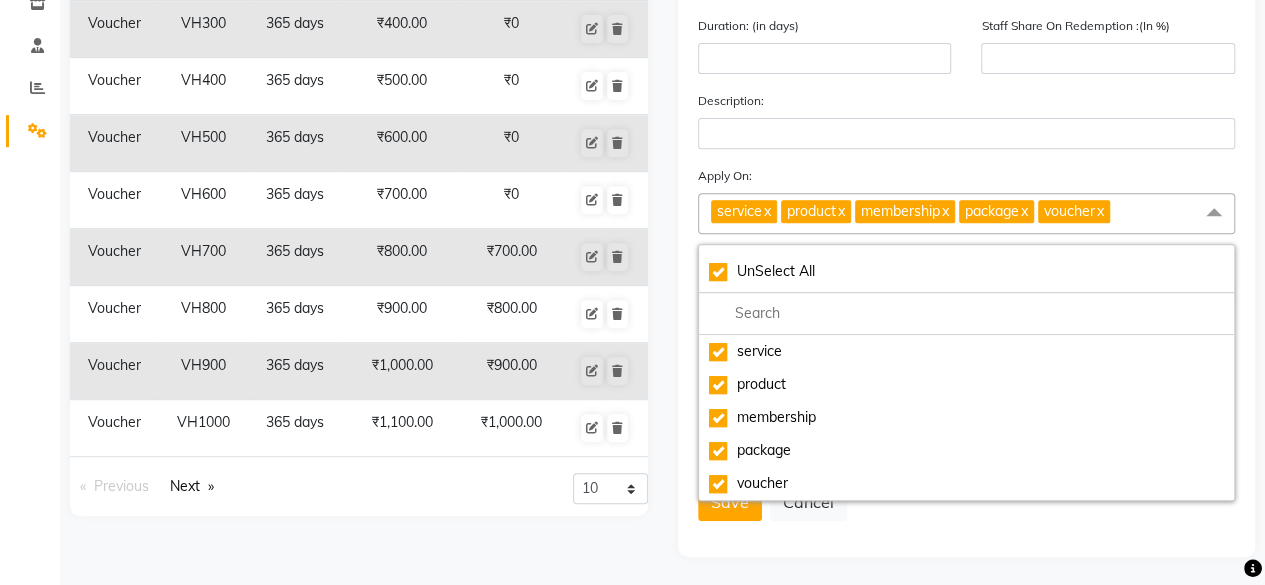 click 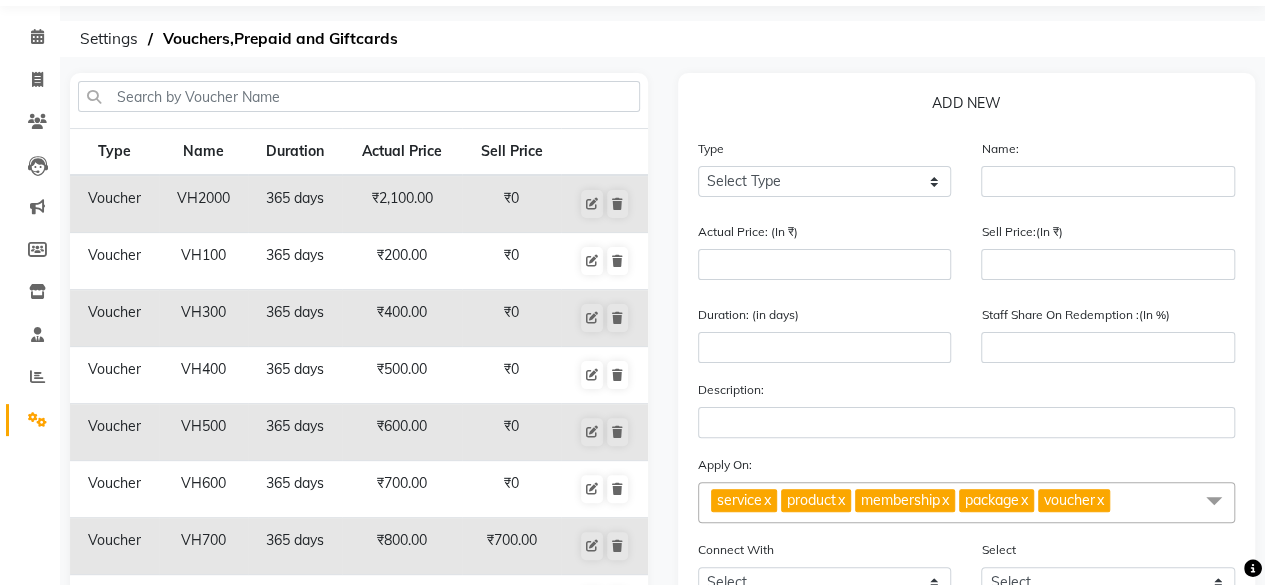 scroll, scrollTop: 0, scrollLeft: 0, axis: both 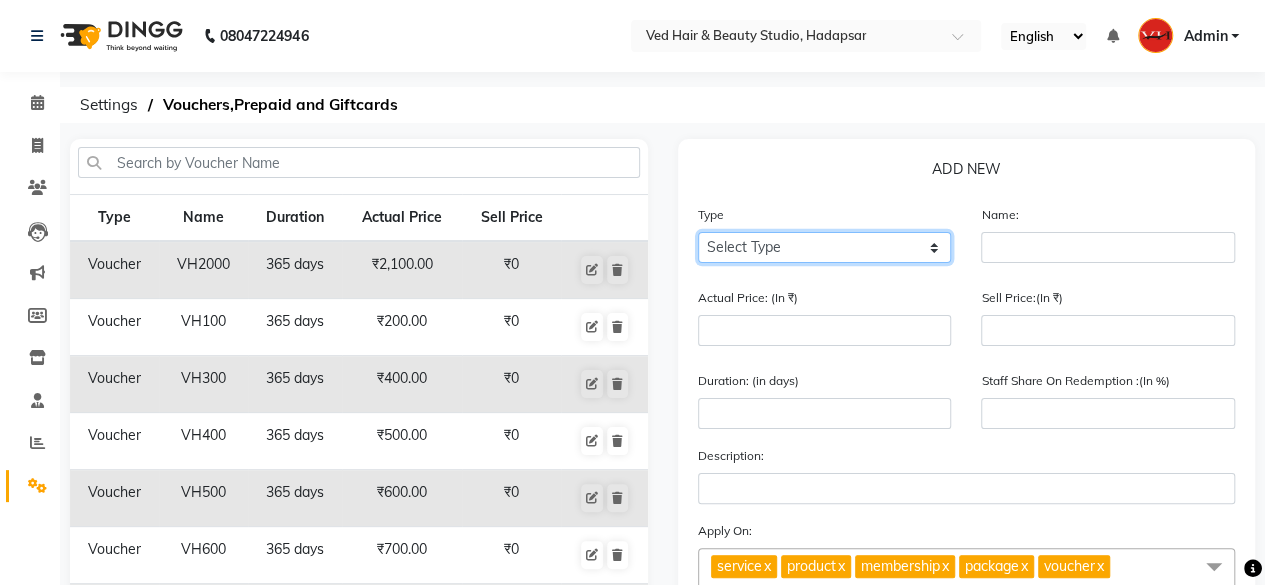 click on "Select Type Voucher Prepaid Gift Card" 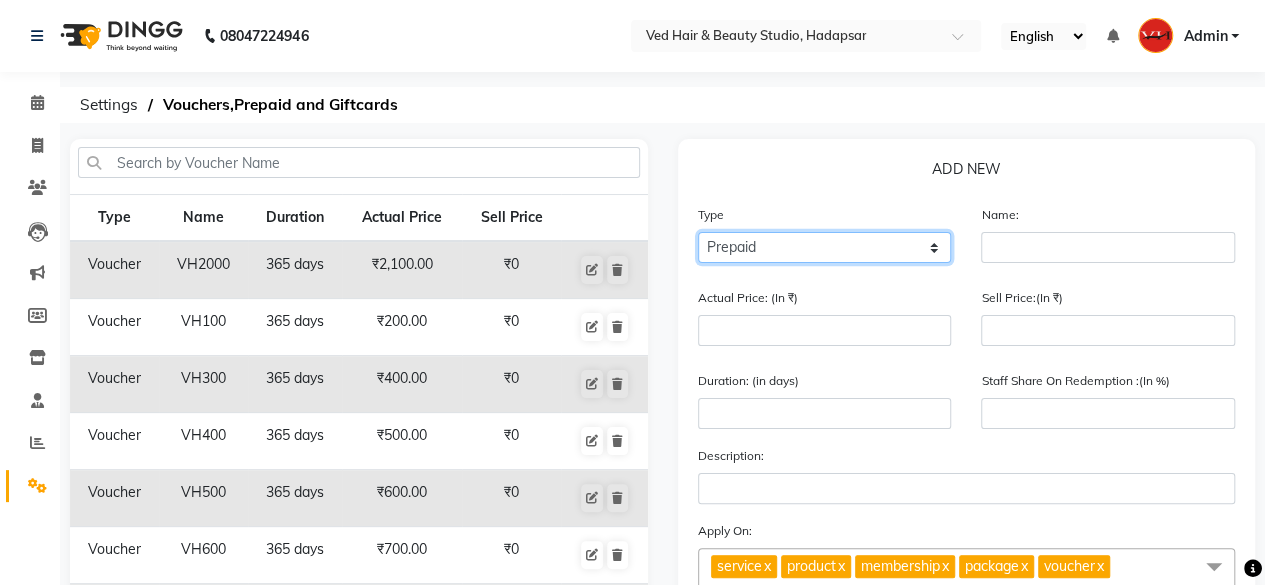 click on "Select Type Voucher Prepaid Gift Card" 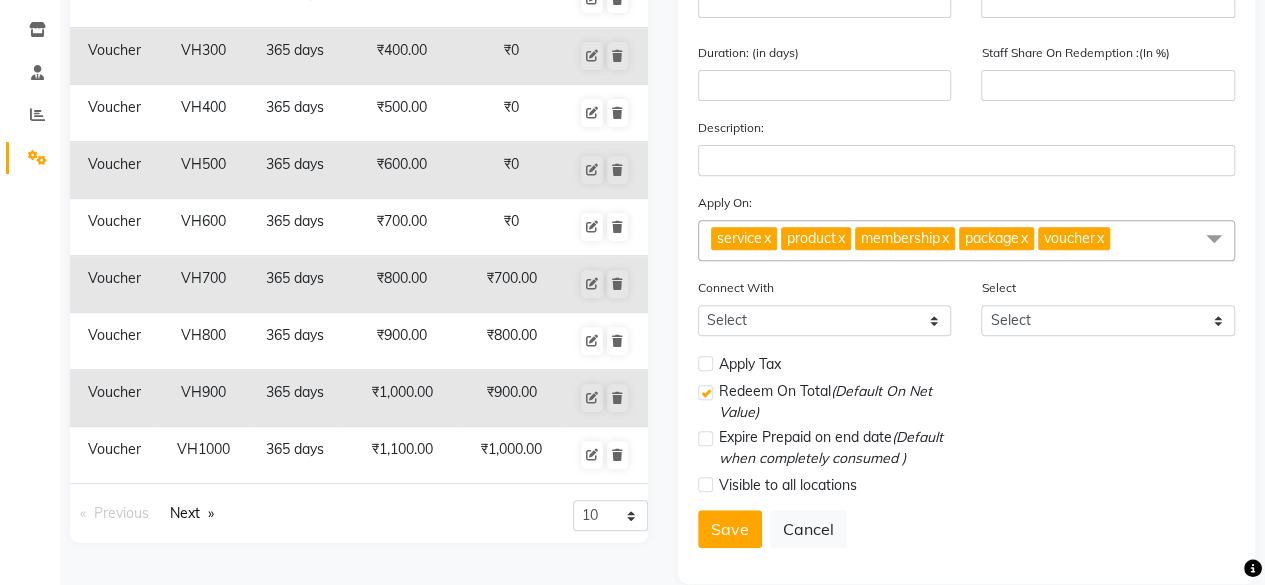 scroll, scrollTop: 355, scrollLeft: 0, axis: vertical 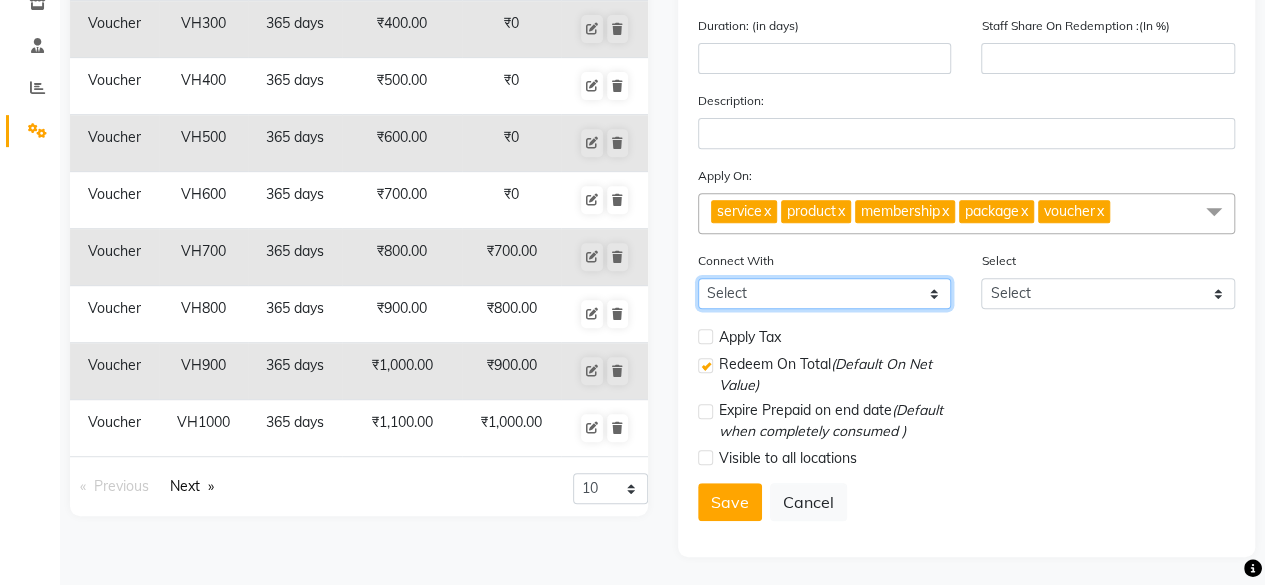 click on "Select Membership Package" 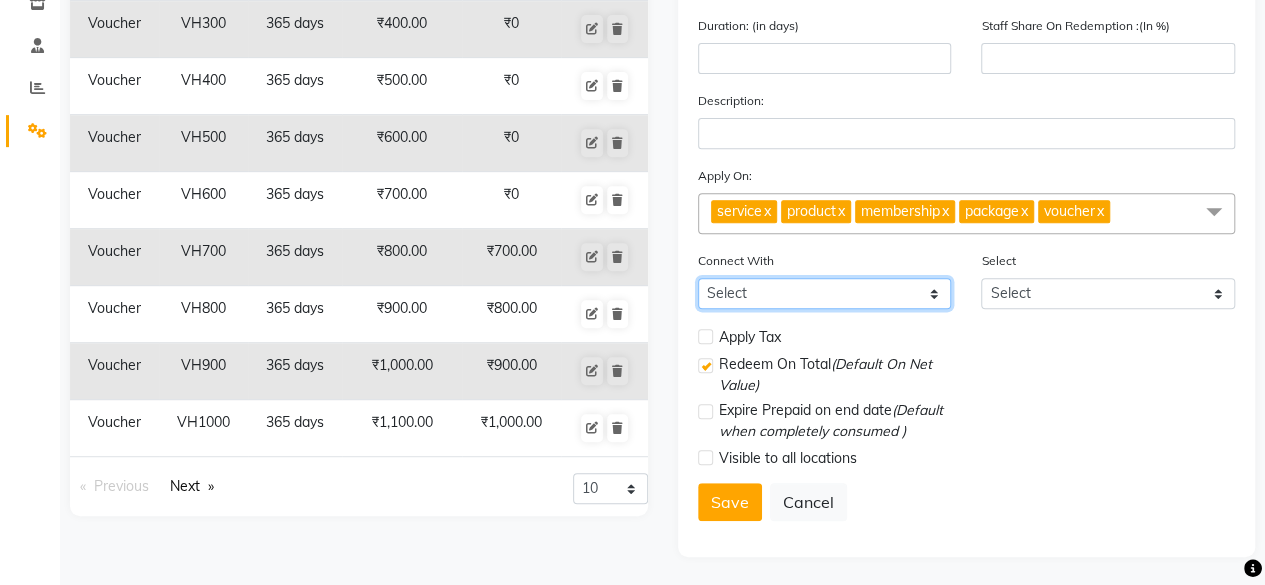 click on "Select Membership Package" 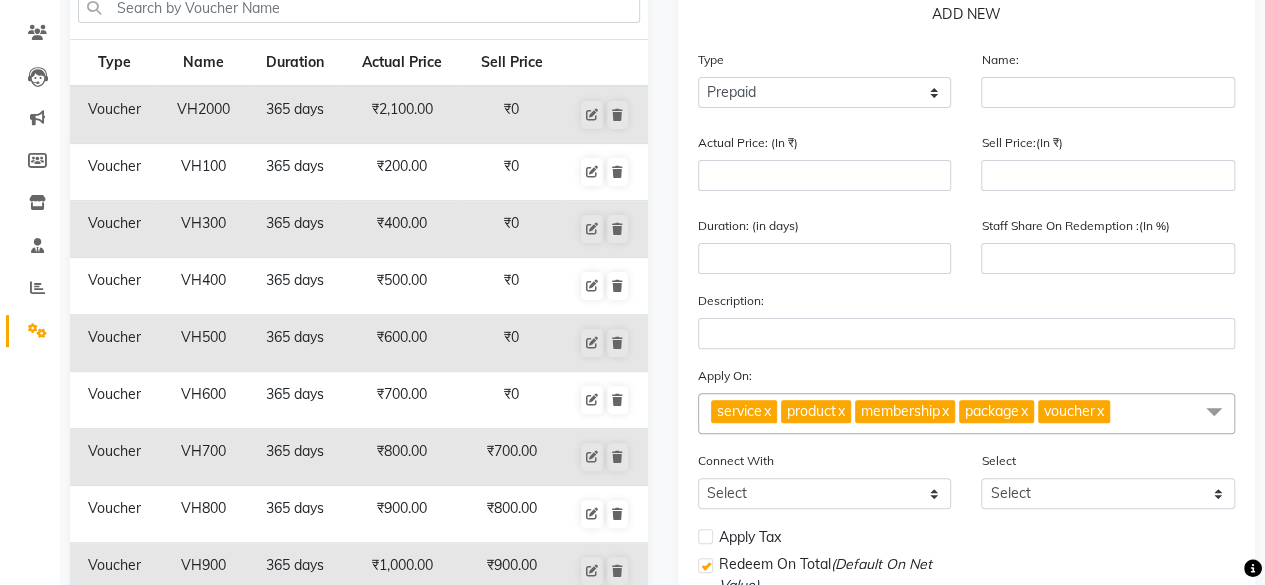 click on "Type Select Type Voucher Prepaid Gift Card" 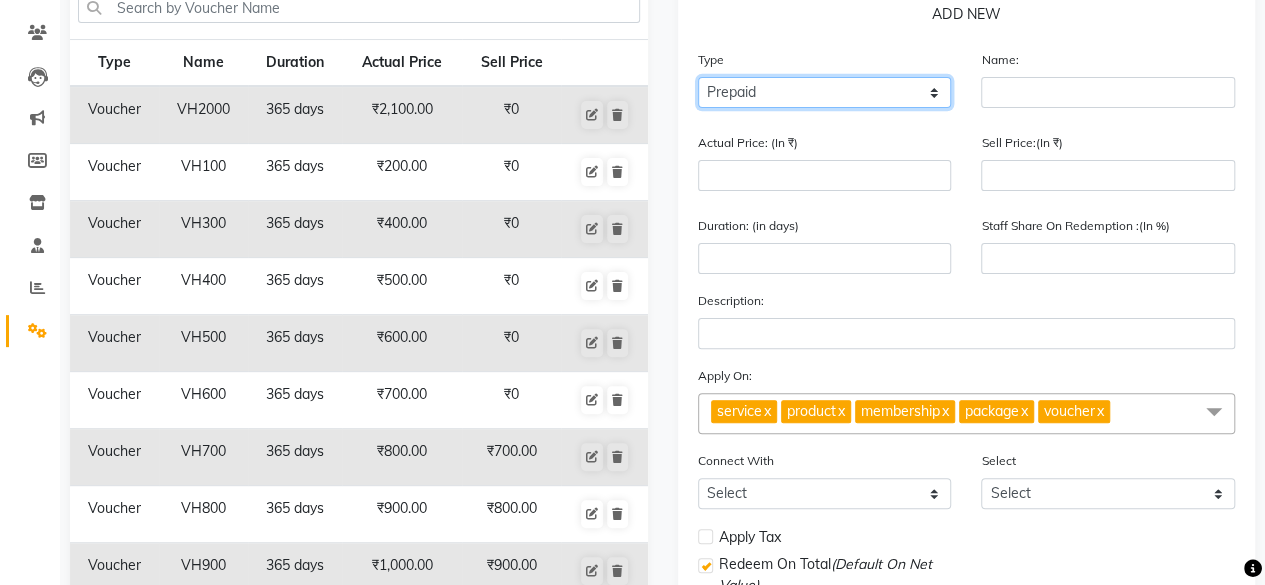 click on "Select Type Voucher Prepaid Gift Card" 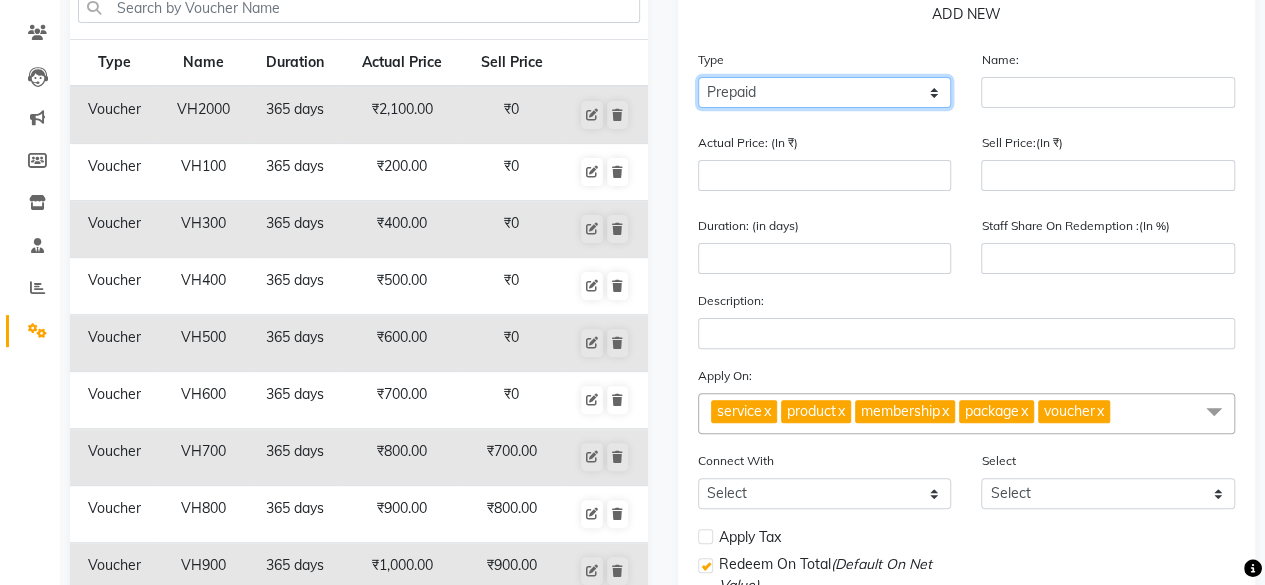 click on "Select Type Voucher Prepaid Gift Card" 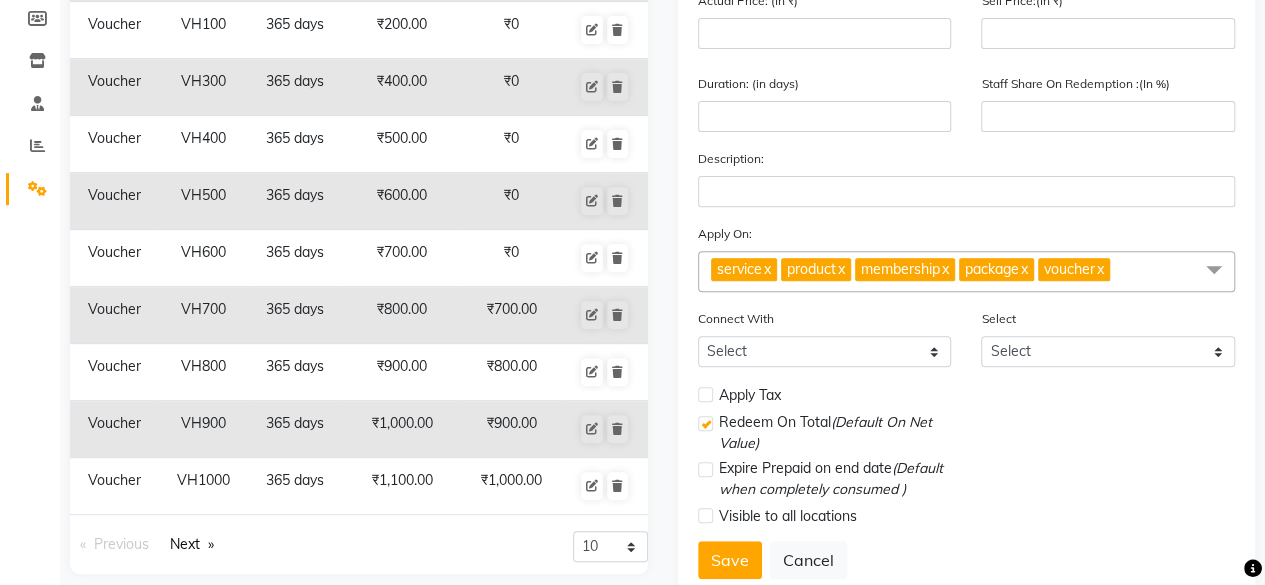 scroll, scrollTop: 355, scrollLeft: 0, axis: vertical 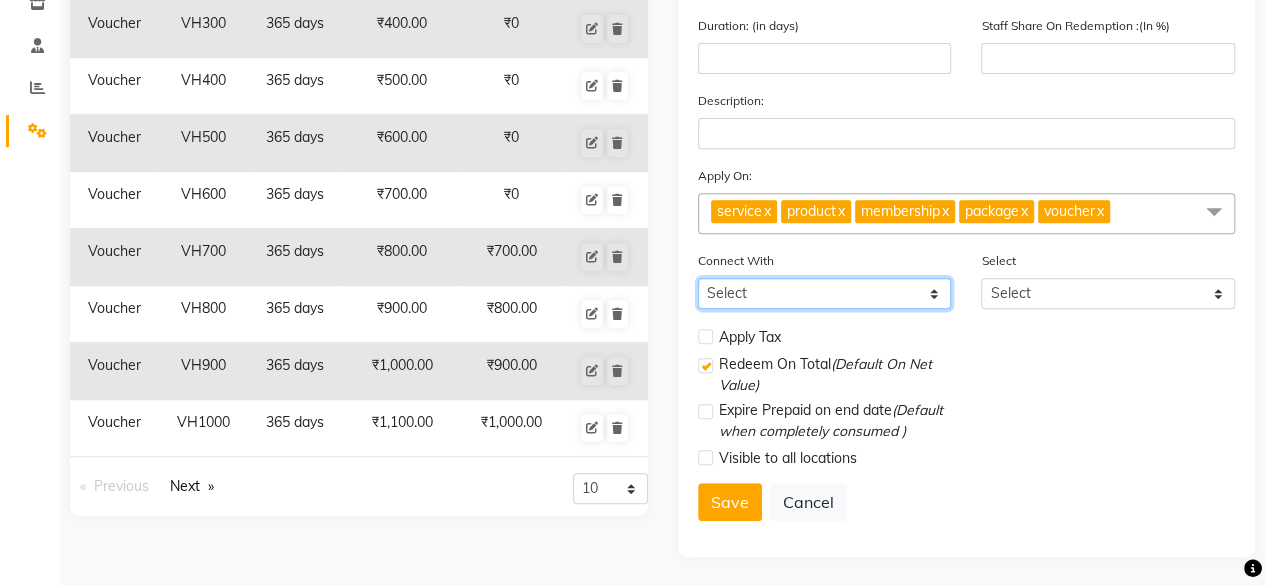 click on "Select Membership Package" 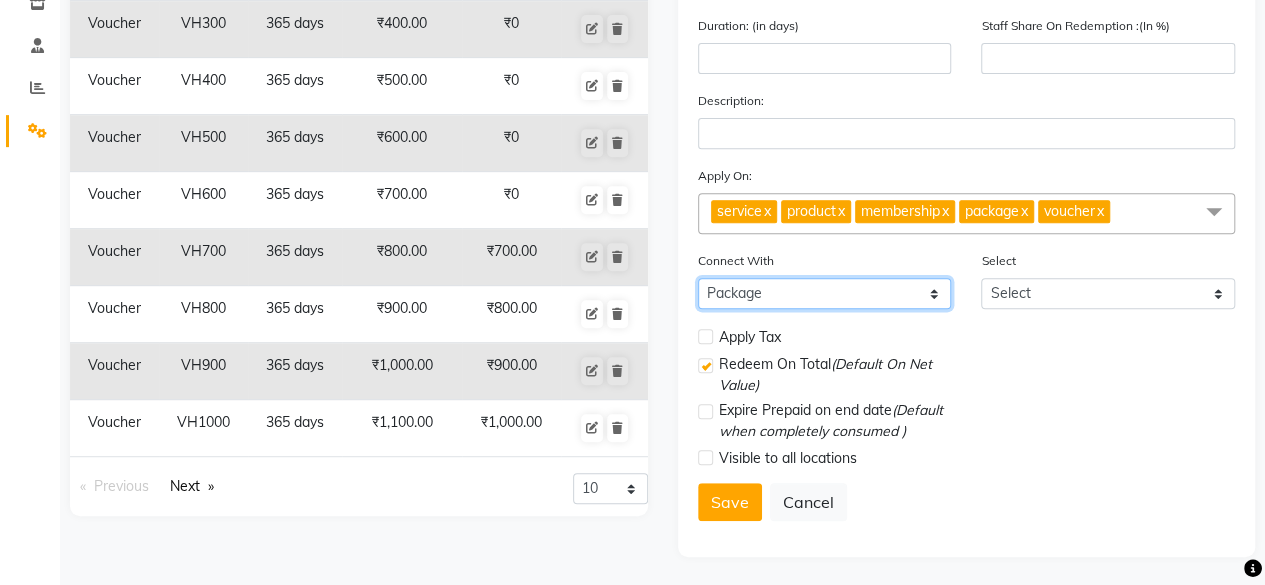 click on "Select Membership Package" 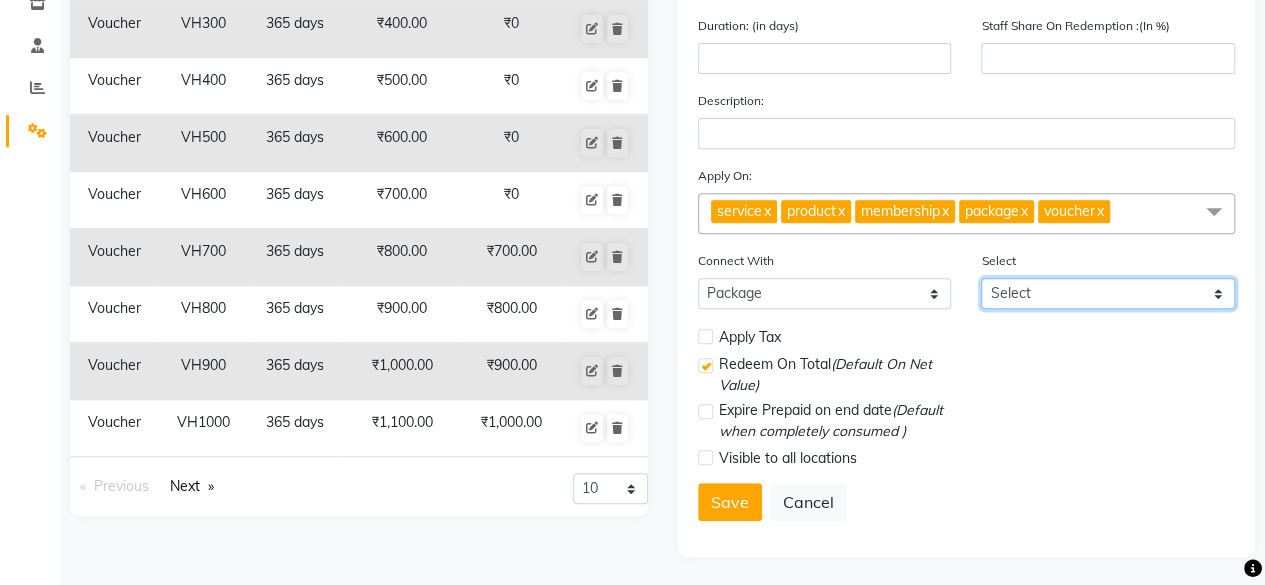 click on "Select" 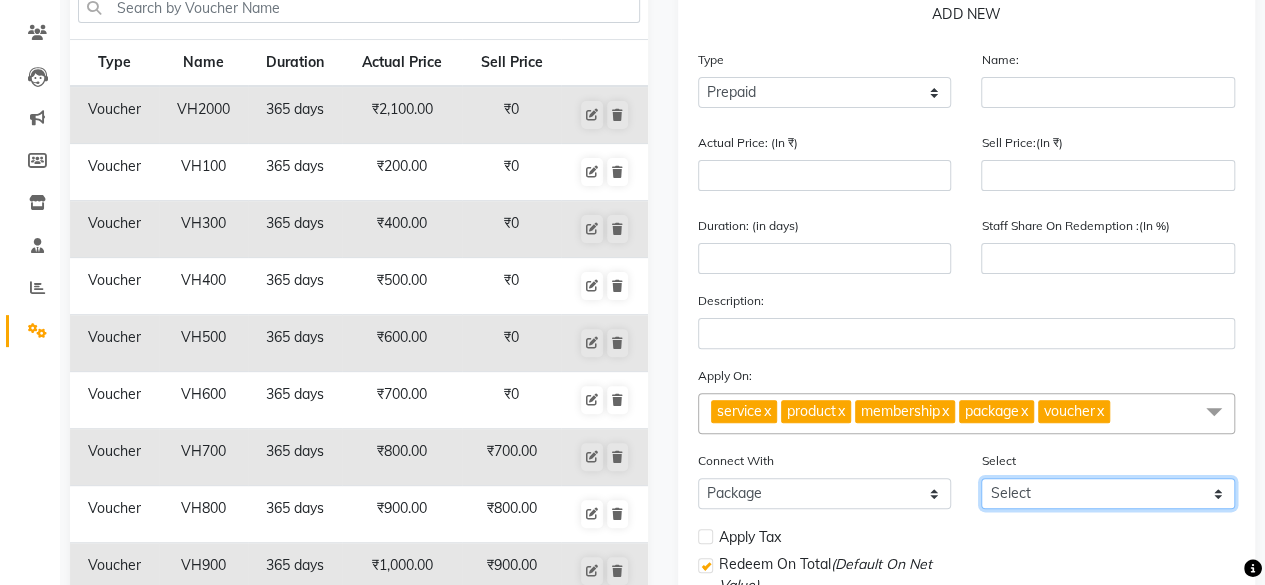 scroll, scrollTop: 0, scrollLeft: 0, axis: both 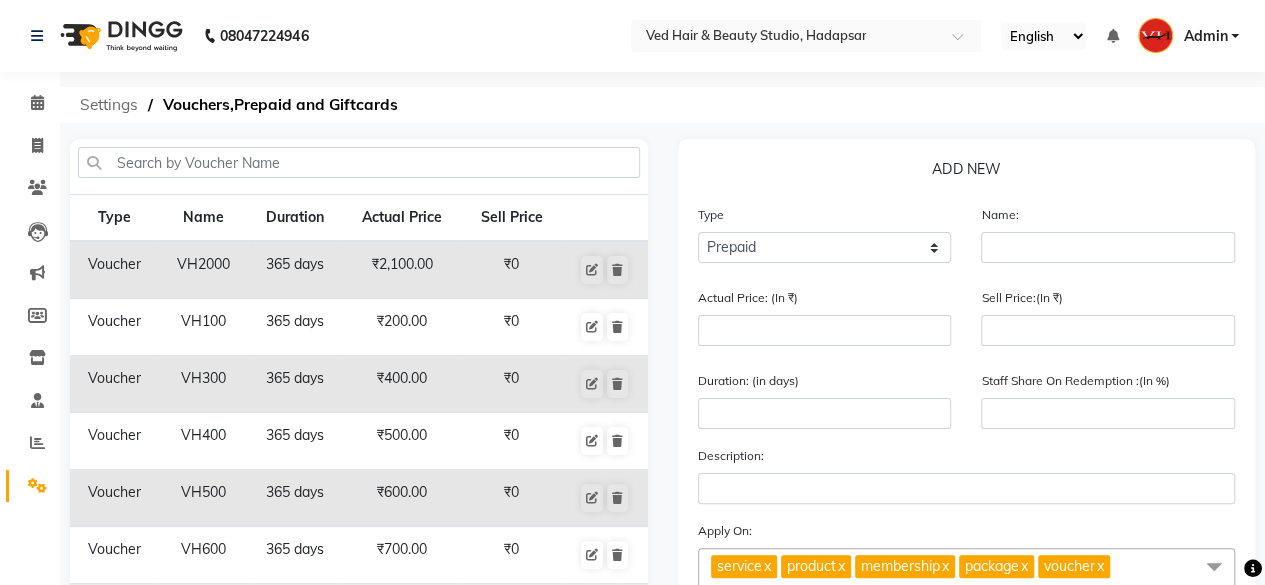 click on "Settings" 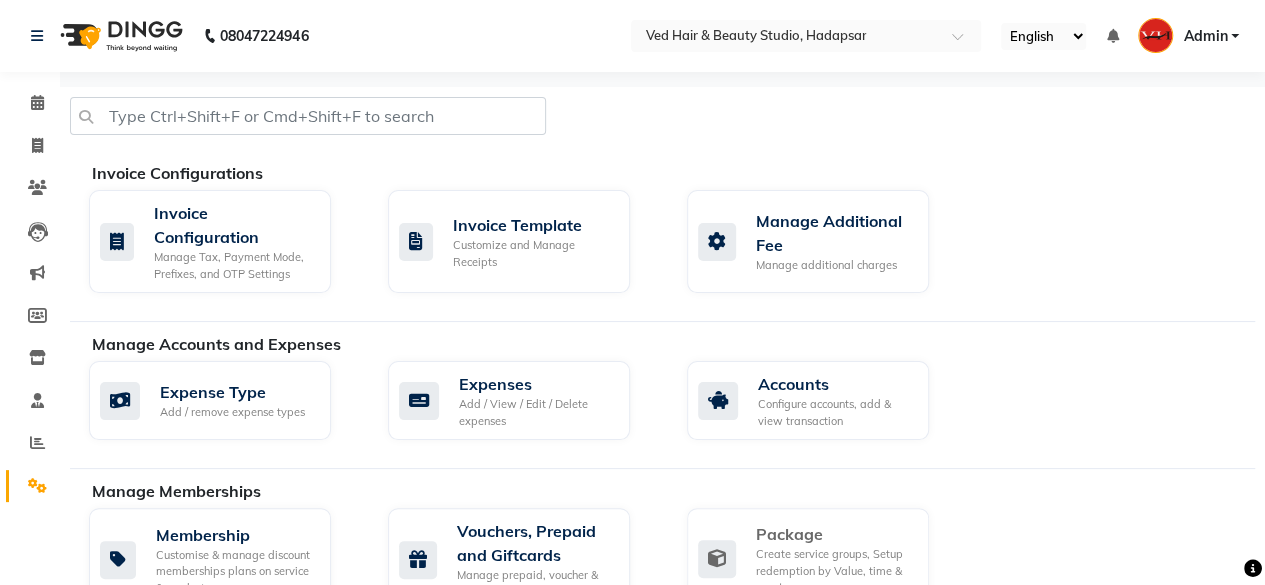 click on "Create service groups, Setup redemption by Value, time & count" 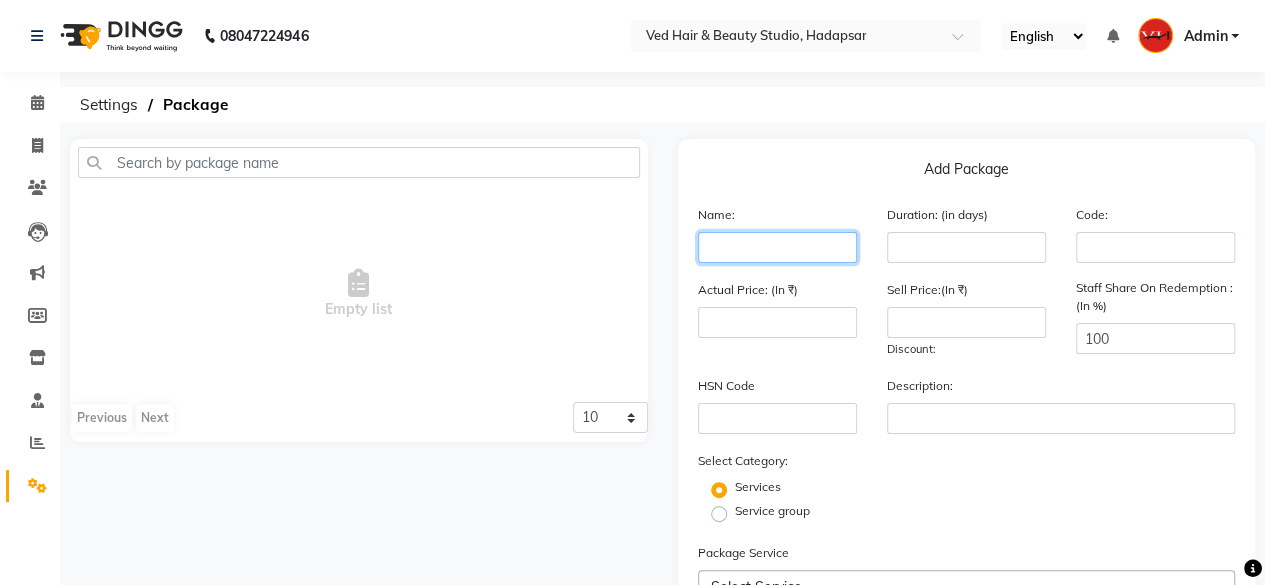 click 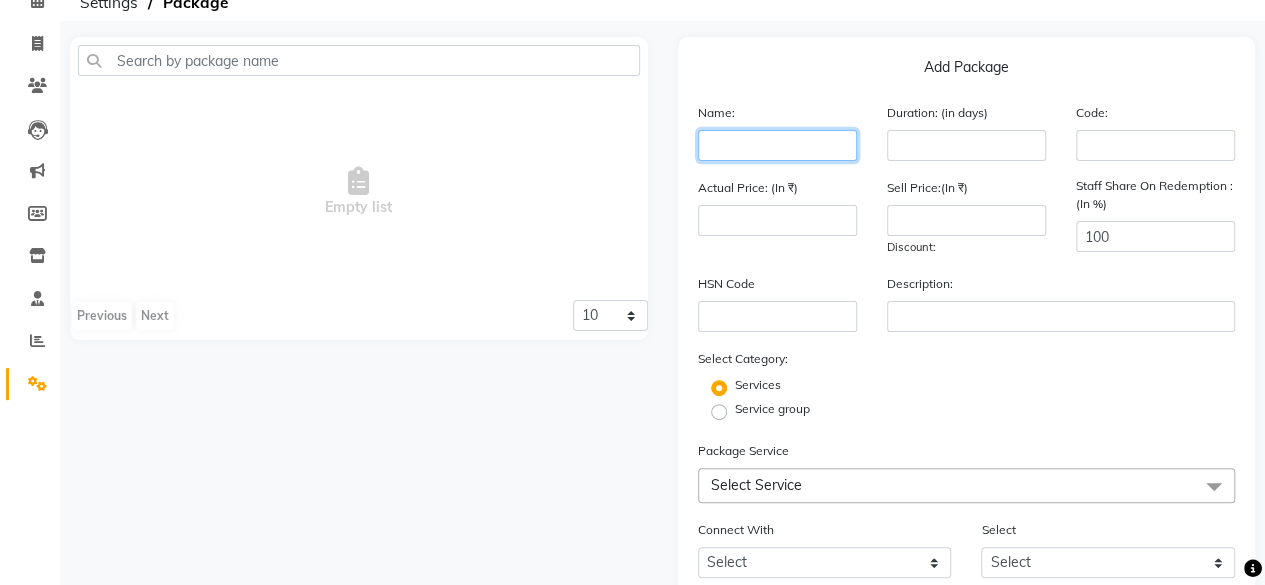 scroll, scrollTop: 200, scrollLeft: 0, axis: vertical 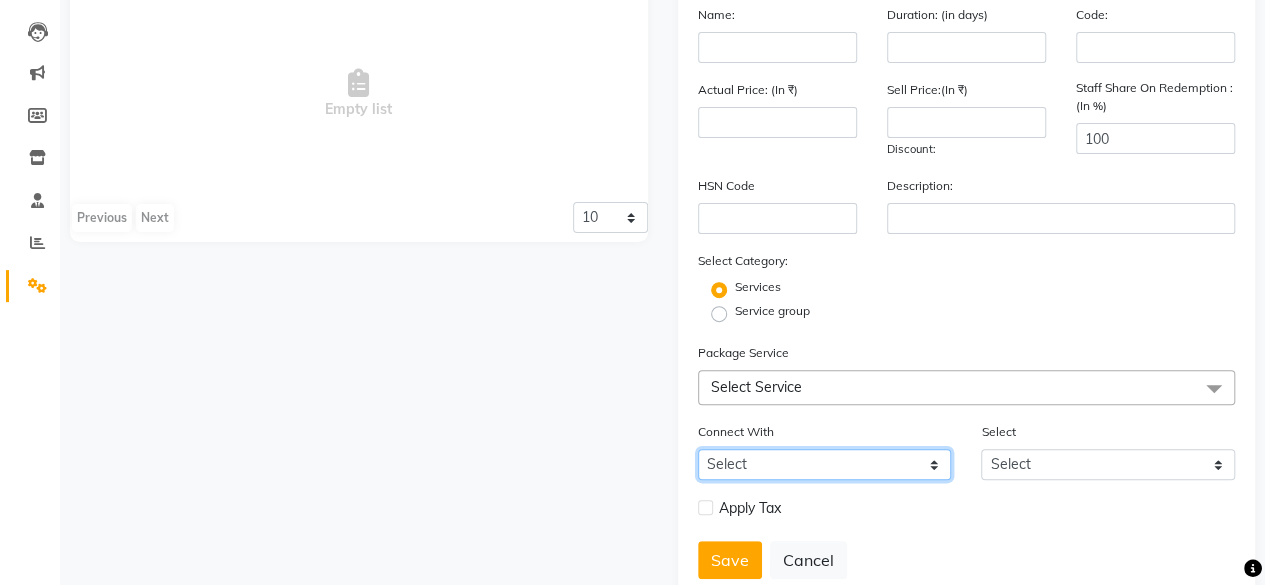 click on "Select Membership Prepaid Voucher" 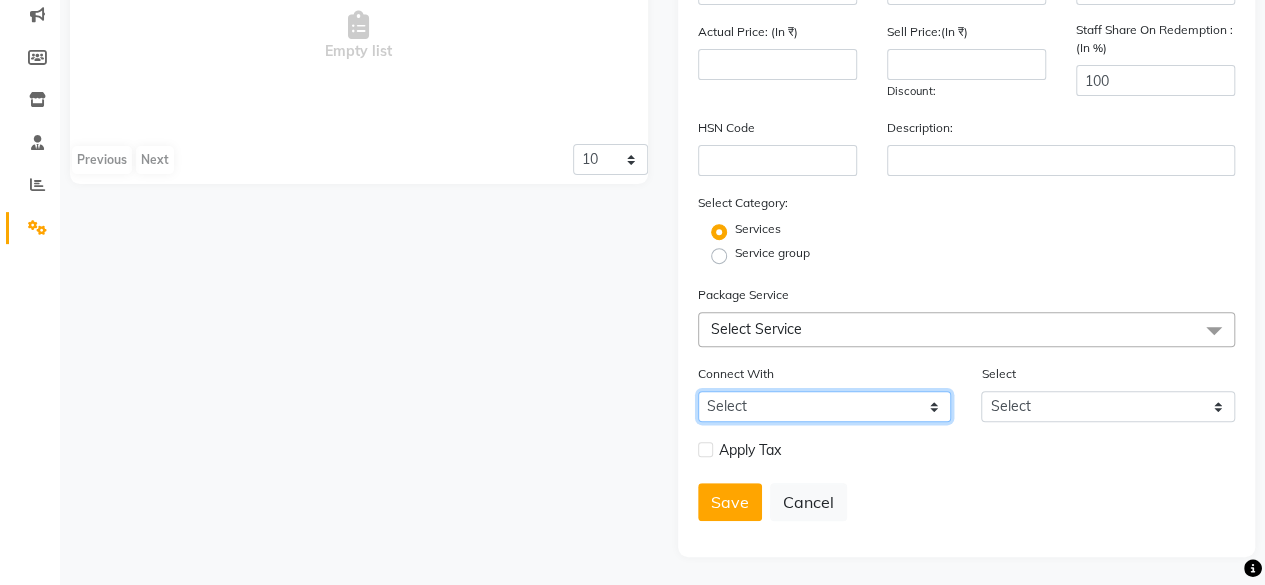 click on "Select Membership Prepaid Voucher" 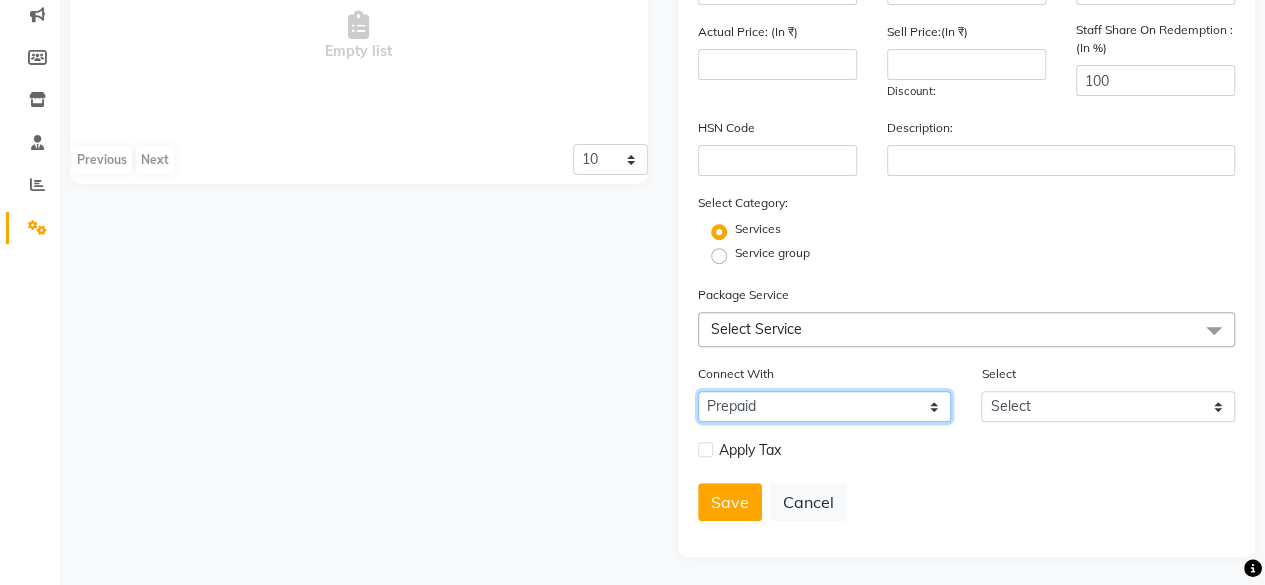 click on "Select Membership Prepaid Voucher" 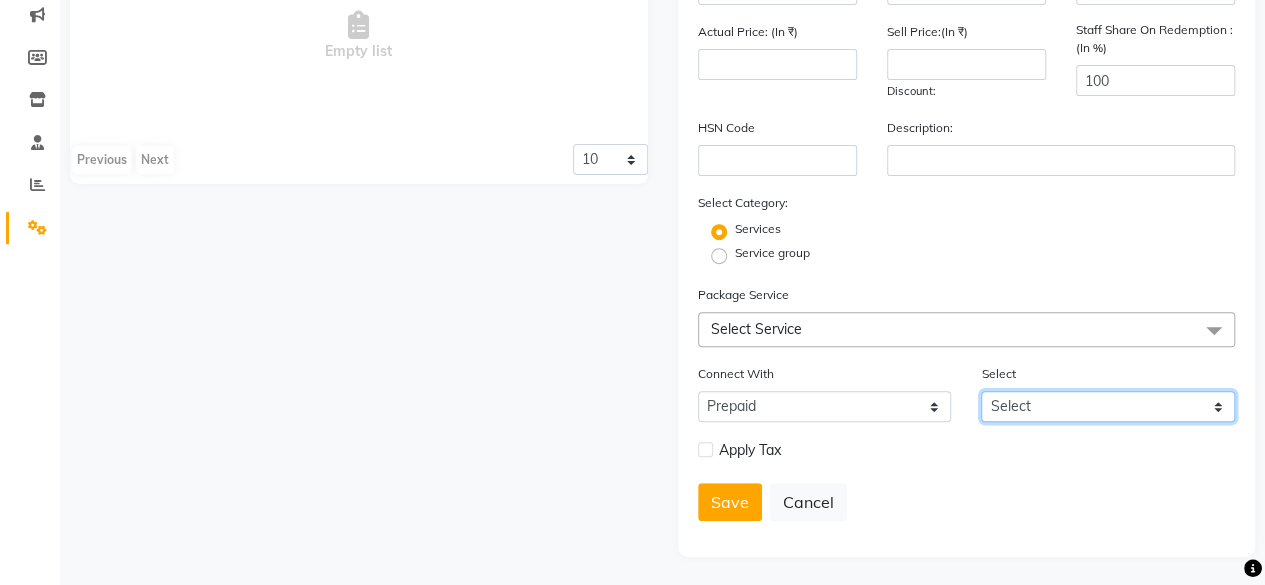 click on "Select" 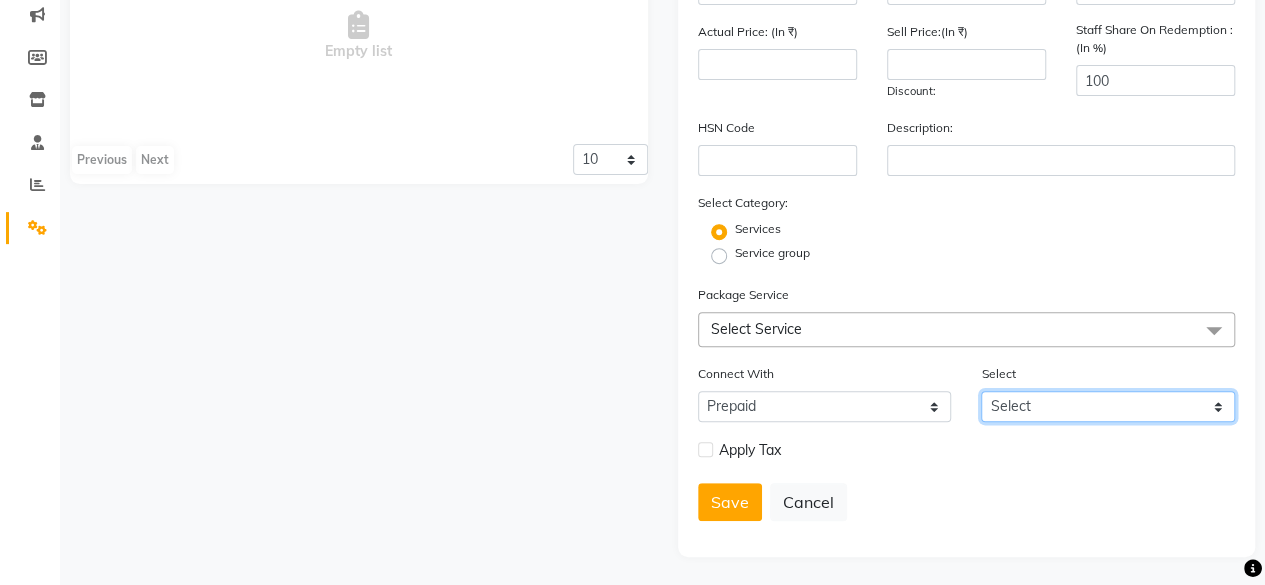 click on "Select" 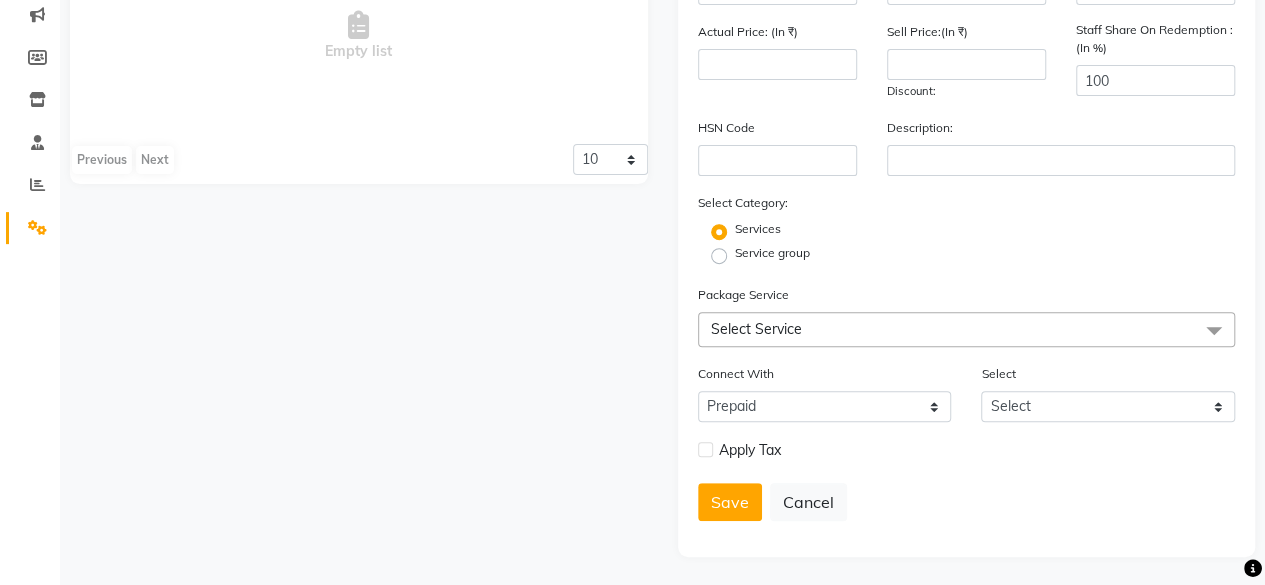 click on "Connect With Select Membership Prepaid Voucher Select Select" 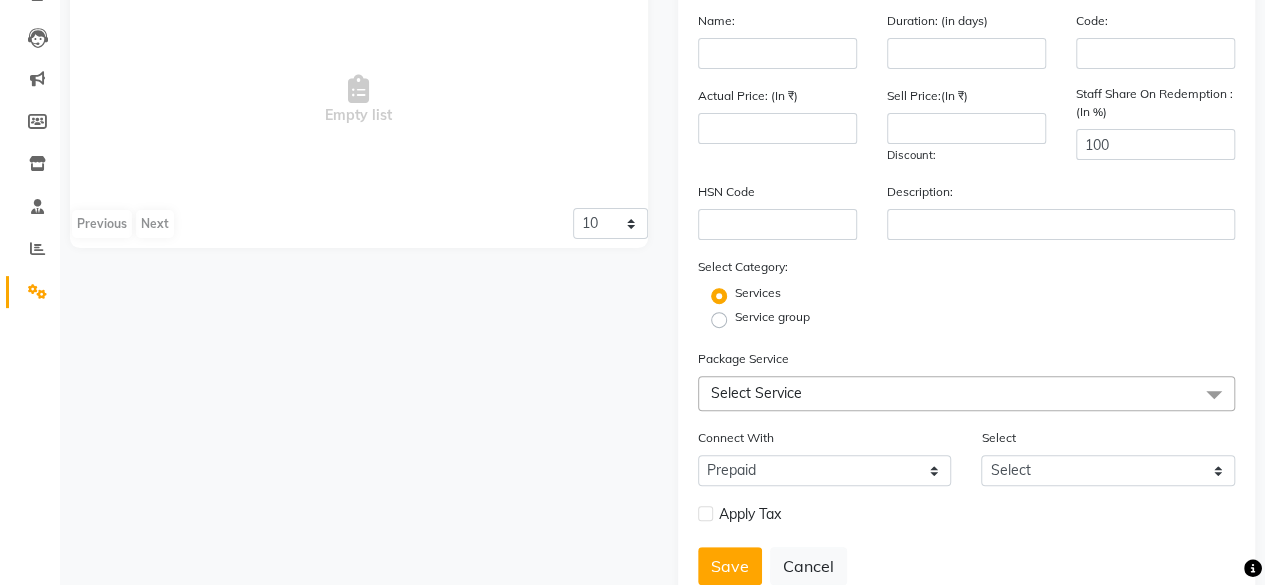scroll, scrollTop: 258, scrollLeft: 0, axis: vertical 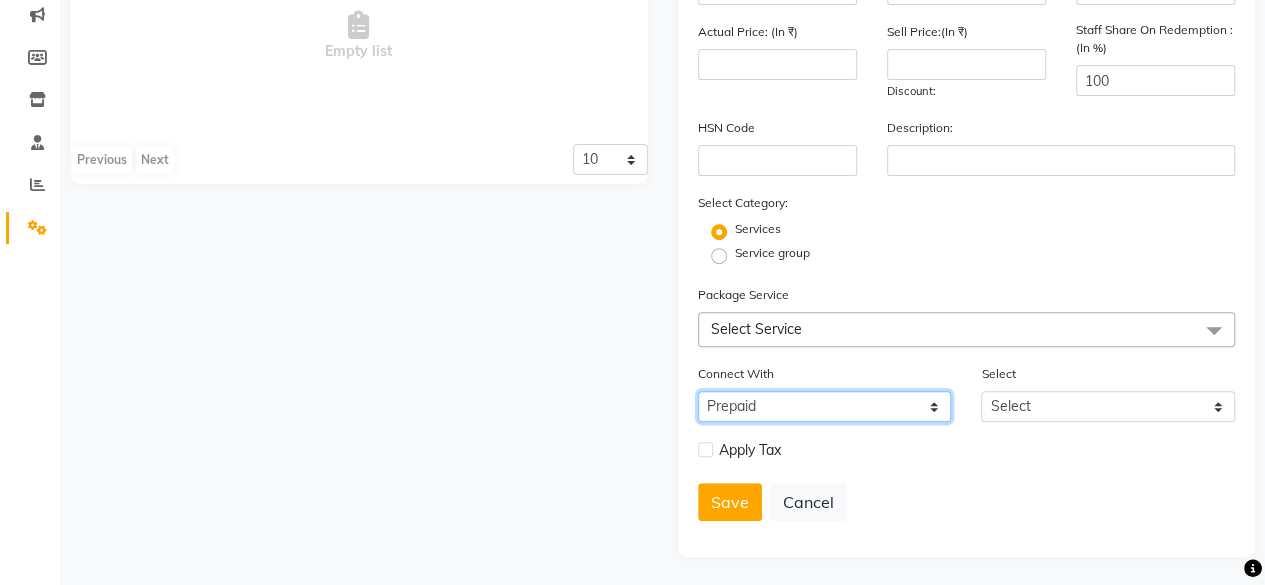 click on "Select Membership Prepaid Voucher" 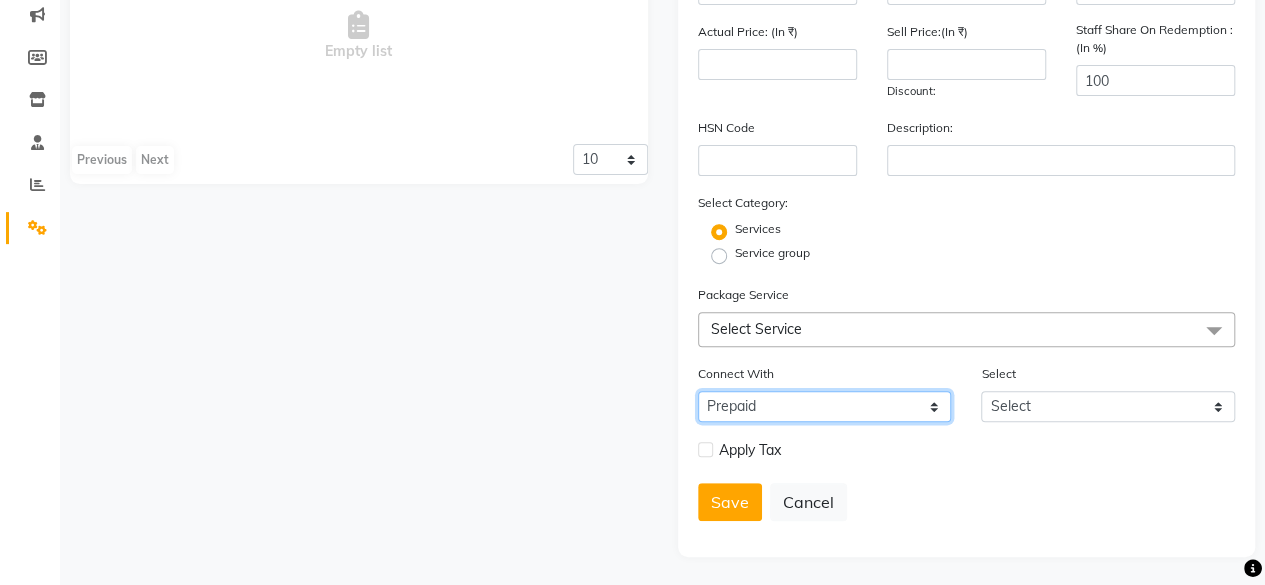 click on "Select Membership Prepaid Voucher" 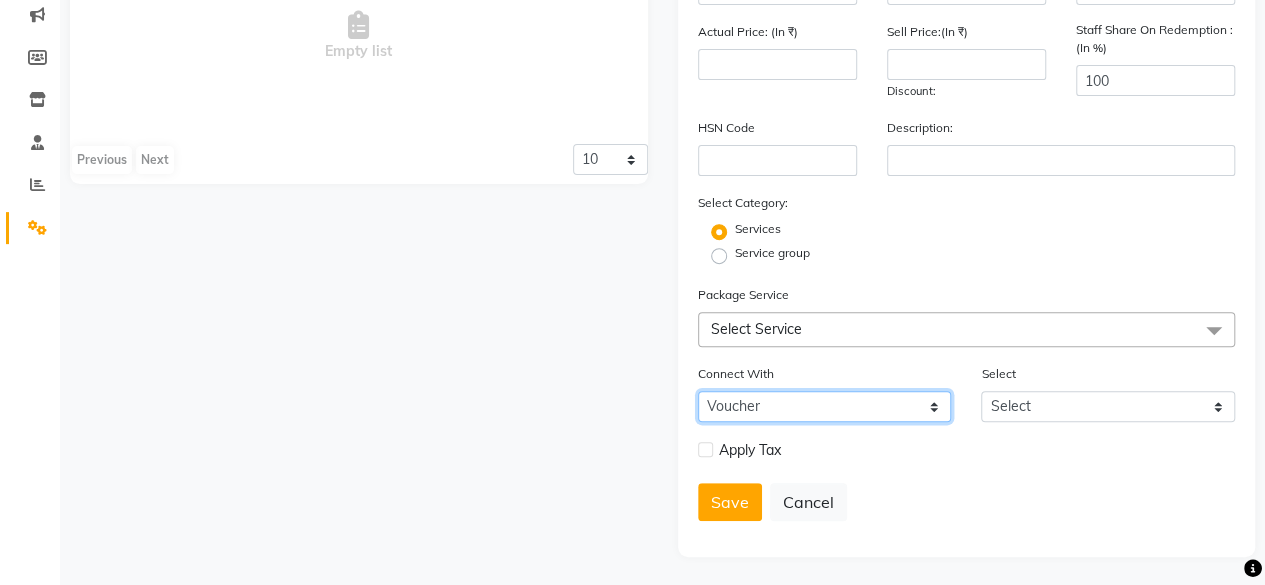 click on "Select Membership Prepaid Voucher" 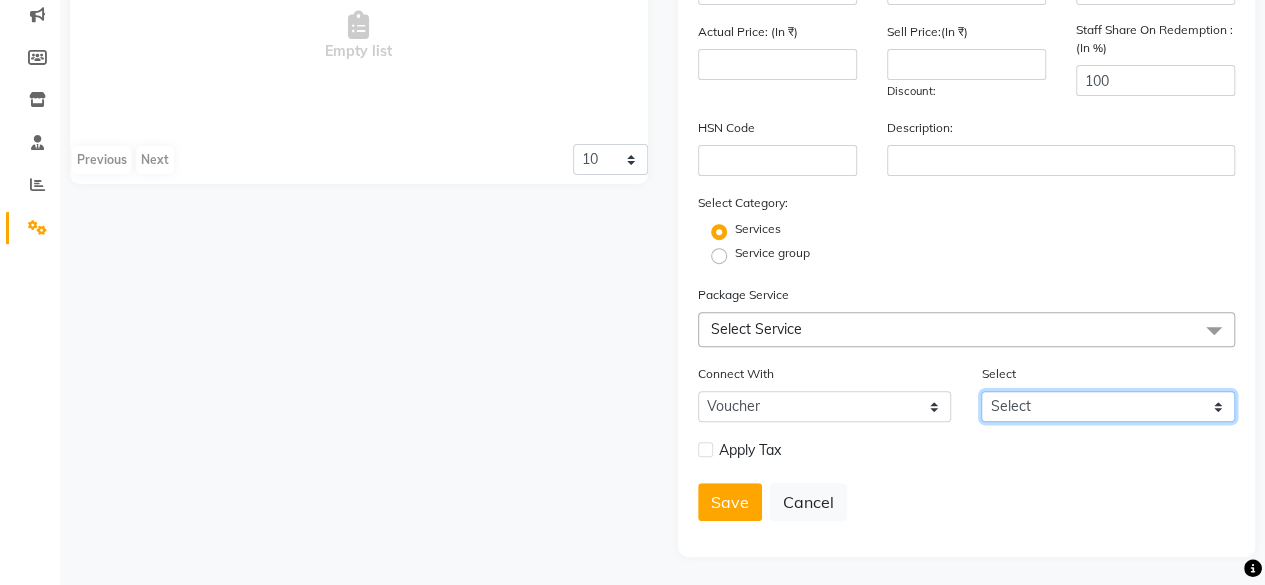 click on "Select VH2000 VH100 VH300 VH400 VH500 VH600 VH700 VH800 VH900 VH1000 VH1100 VH1200 VH1300 VH1400 VH1500 VH1600 VH1700 VH1800 VH1900 VH200" 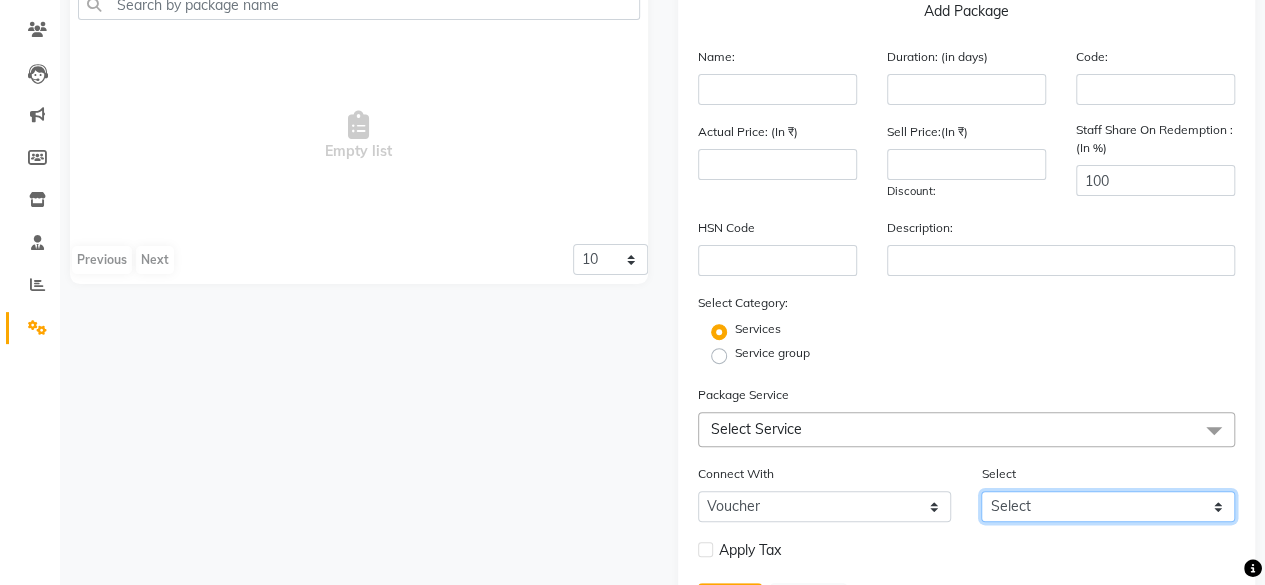 scroll, scrollTop: 58, scrollLeft: 0, axis: vertical 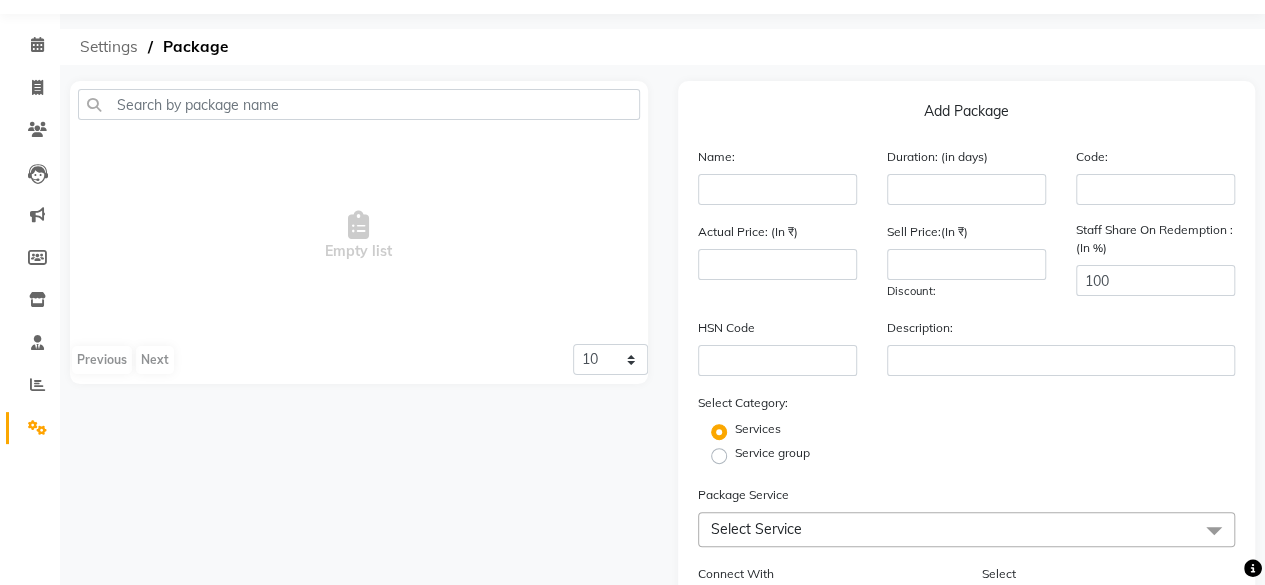 click on "Settings" 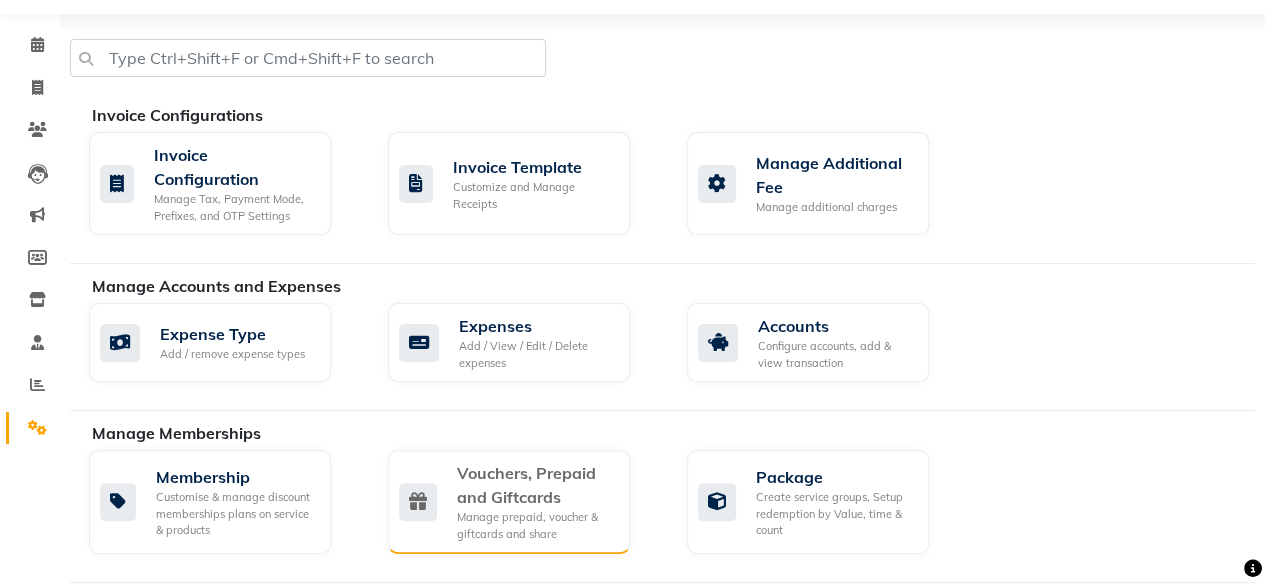 click on "Vouchers, Prepaid and Giftcards" 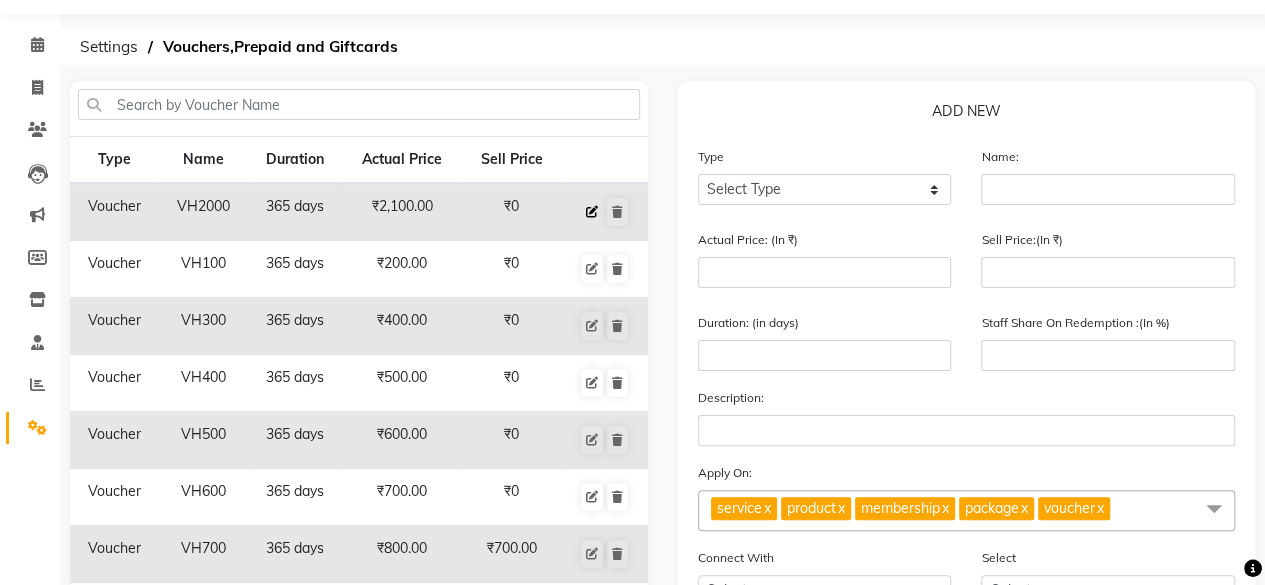 click 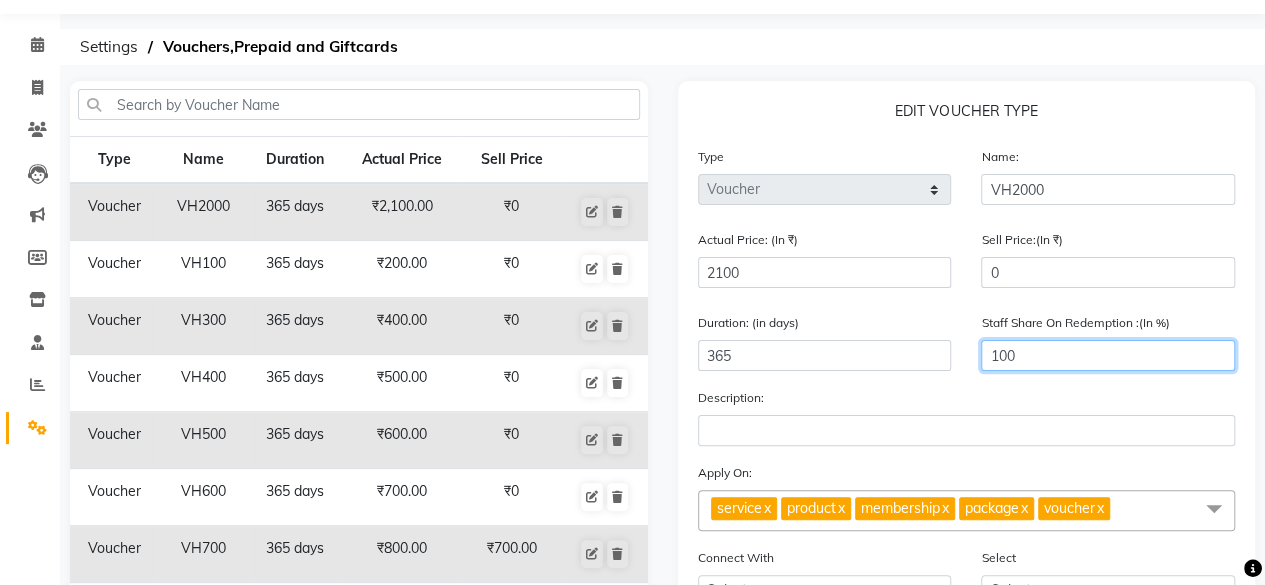 drag, startPoint x: 1032, startPoint y: 357, endPoint x: 978, endPoint y: 358, distance: 54.00926 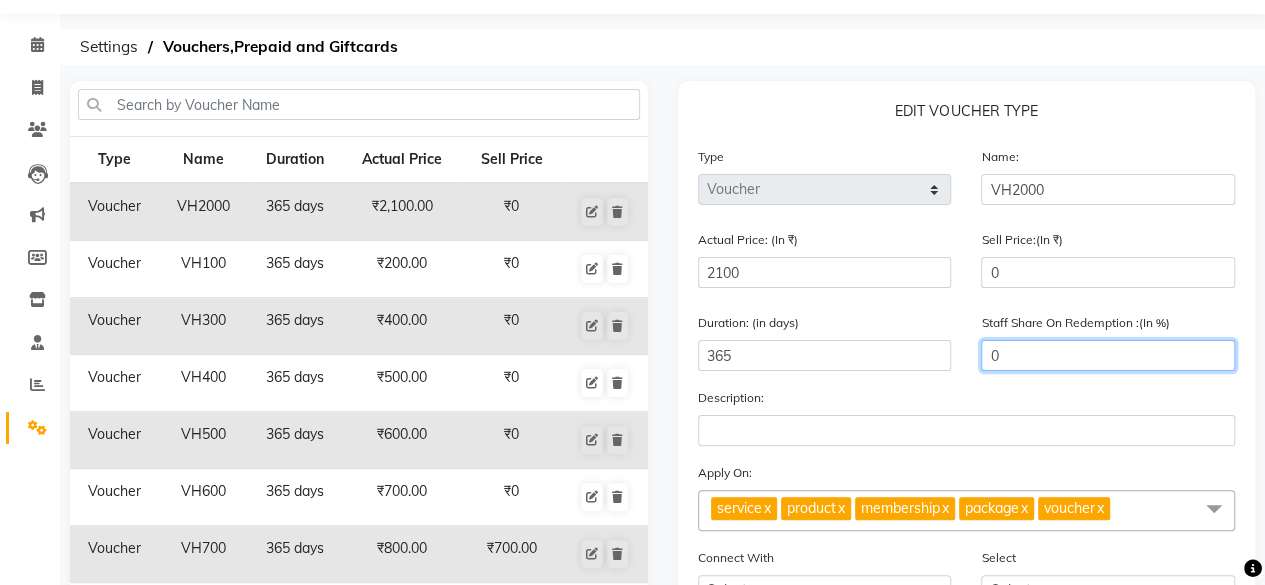 click on "Edit" 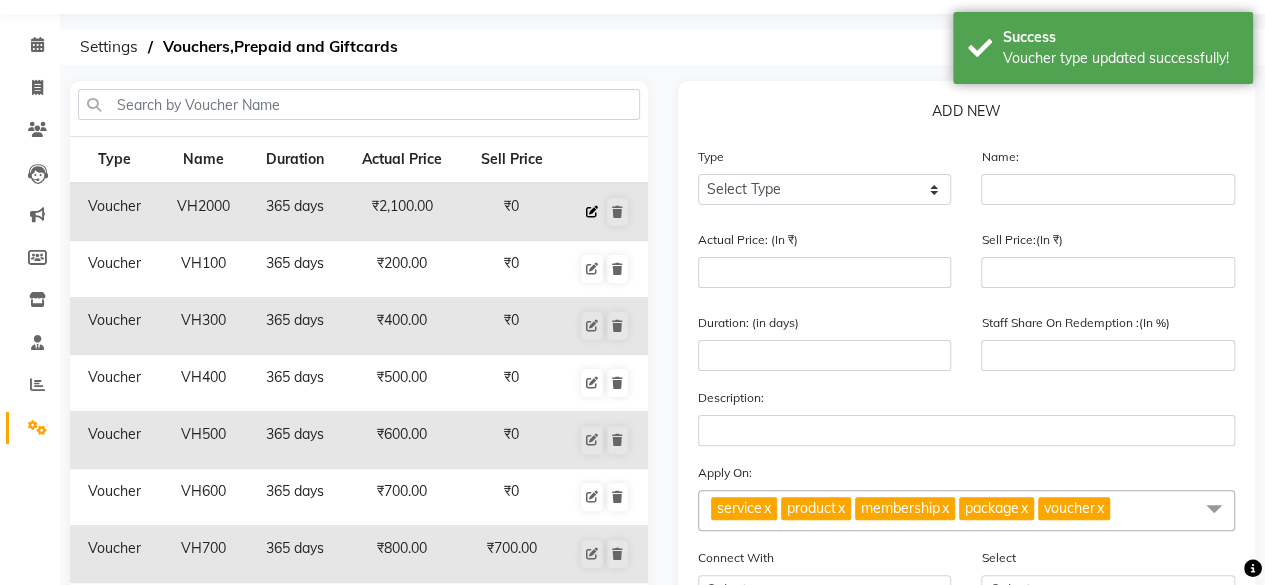 click 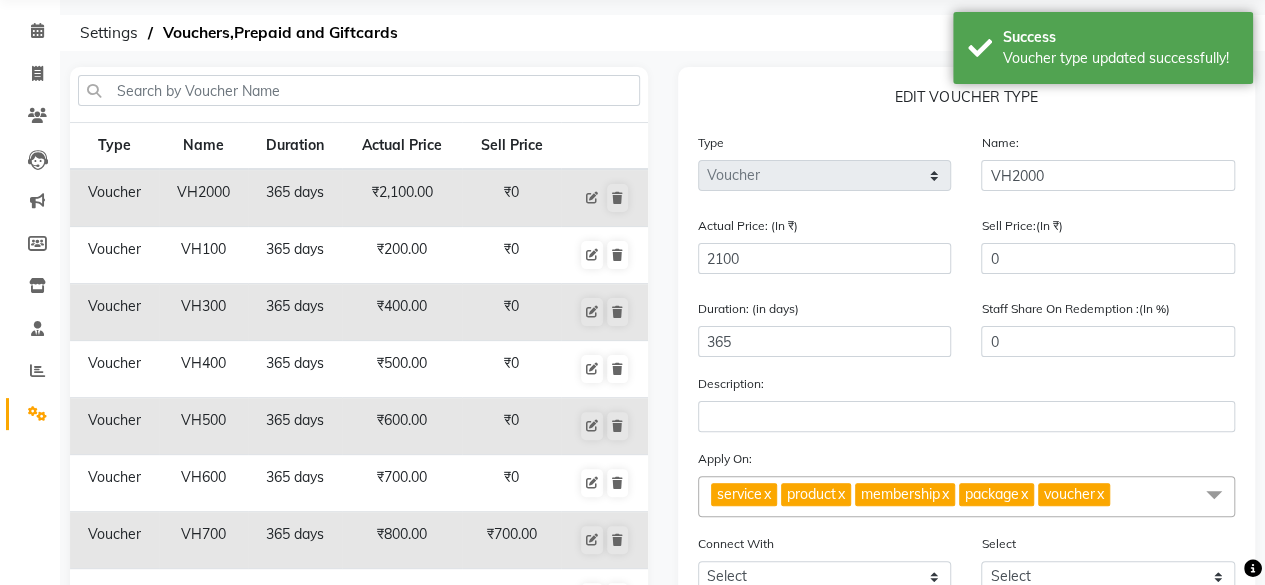 scroll, scrollTop: 0, scrollLeft: 0, axis: both 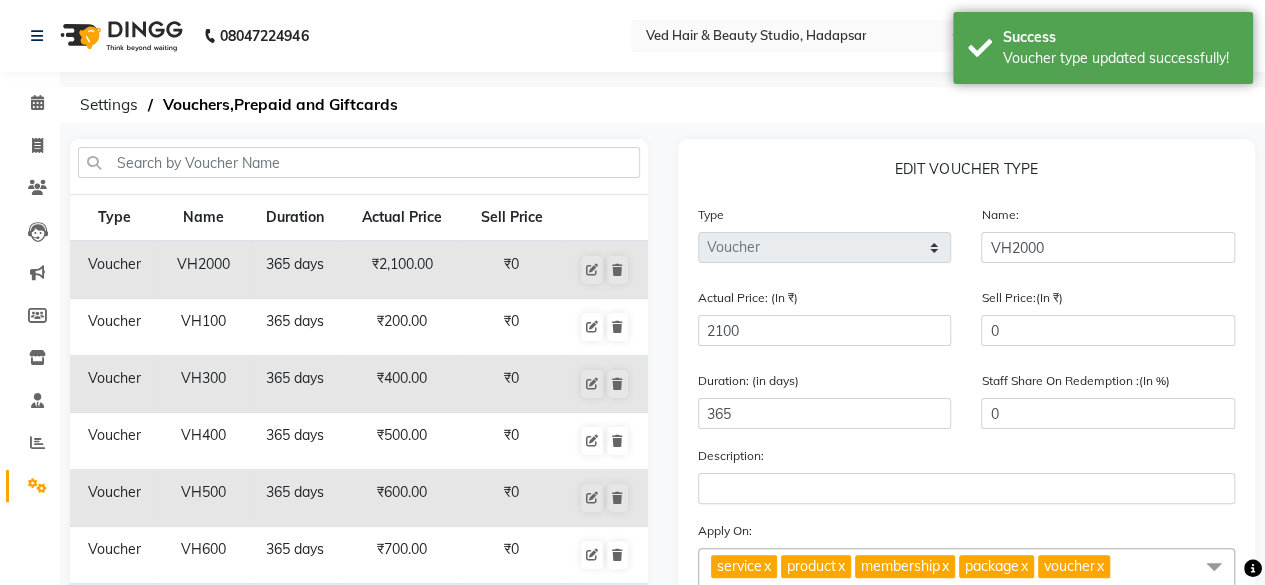 click on "Type Name Duration Actual Price Sell Price Voucher VH2000 365 days  ₹2,100.00   ₹0  Voucher VH100 365 days  ₹200.00   ₹0  Voucher VH300 365 days  ₹400.00   ₹0  Voucher VH400 365 days  ₹500.00   ₹0  Voucher VH500 365 days  ₹600.00   ₹0  Voucher VH600 365 days  ₹700.00   ₹0  Voucher VH700 365 days  ₹800.00   ₹700.00  Voucher VH800 365 days  ₹900.00   ₹800.00  Voucher VH900 365 days  ₹1,000.00   ₹900.00  Voucher VH1000 365 days  ₹1,100.00   ₹1,000.00   Previous  page  1 / 2   Next  page 10 20 50 100" 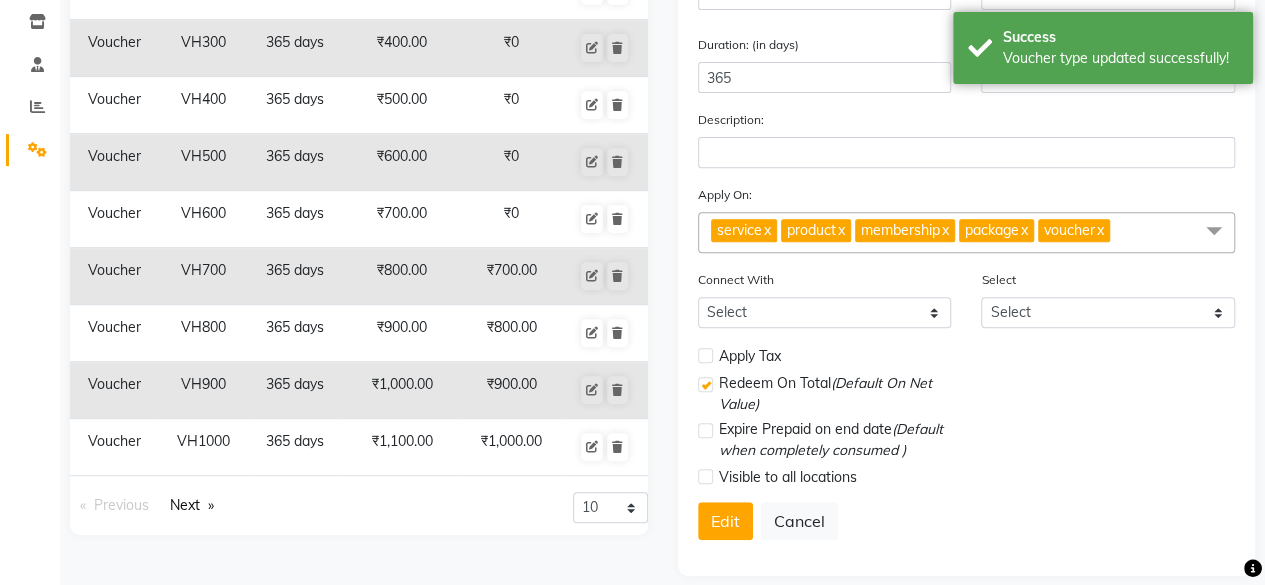 scroll, scrollTop: 355, scrollLeft: 0, axis: vertical 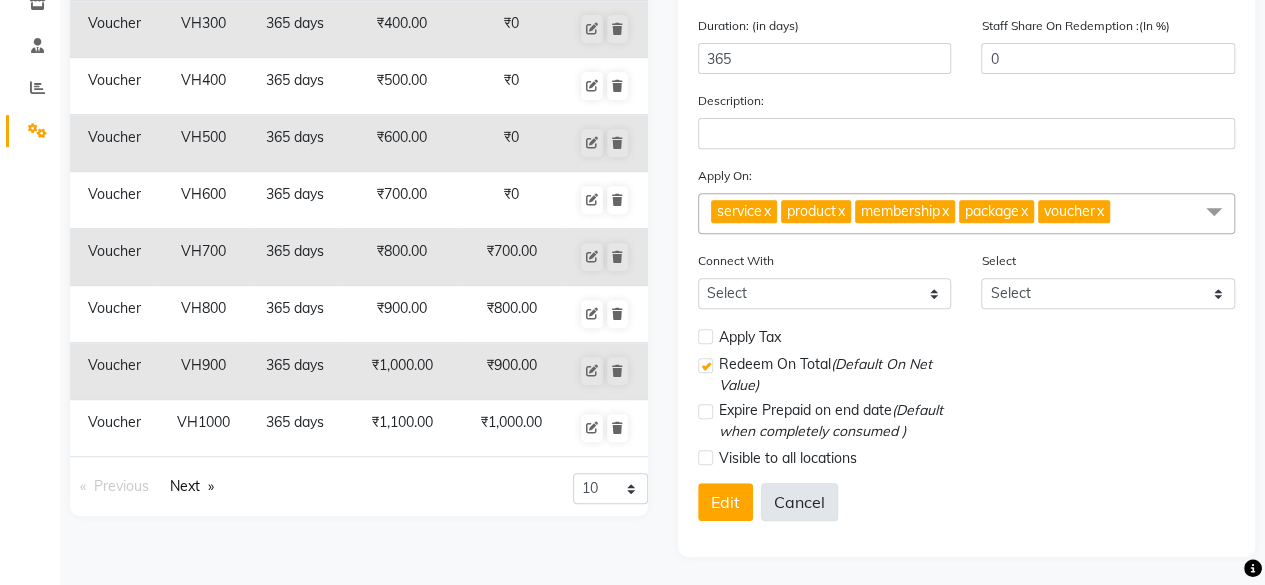 click on "Cancel" 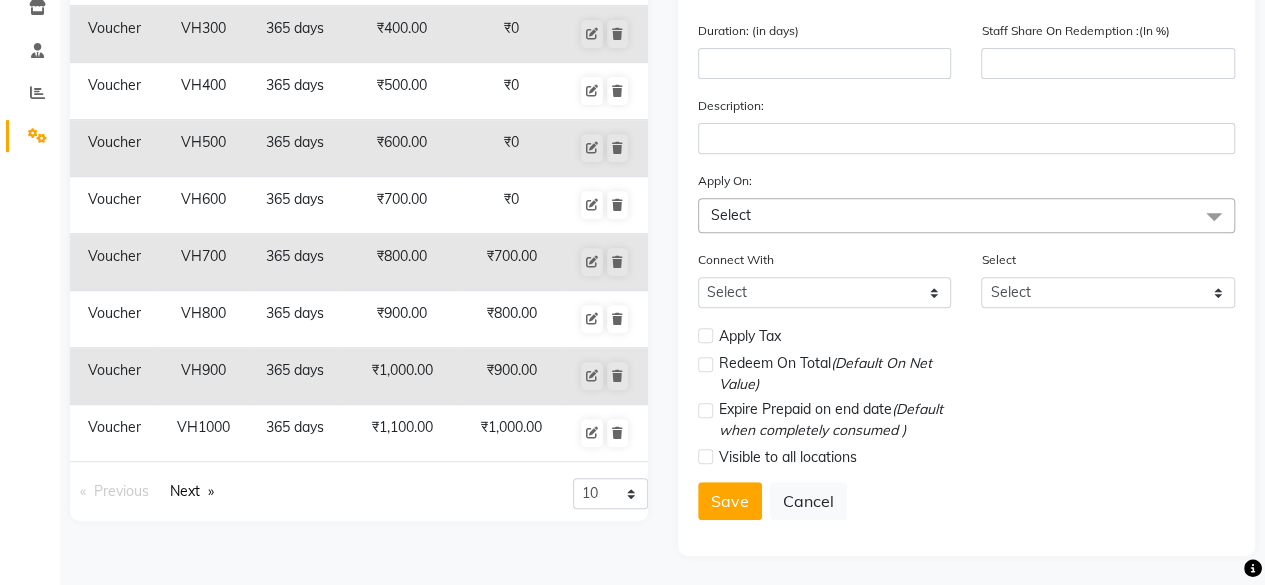 scroll, scrollTop: 0, scrollLeft: 0, axis: both 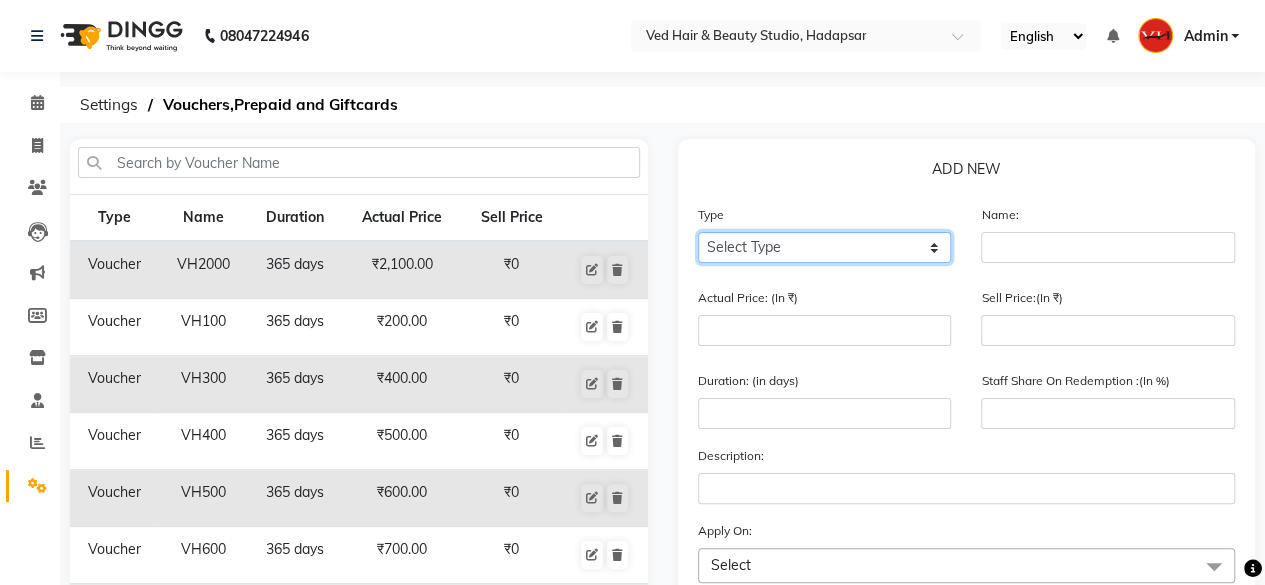 click on "Select Type Voucher Prepaid Gift Card" 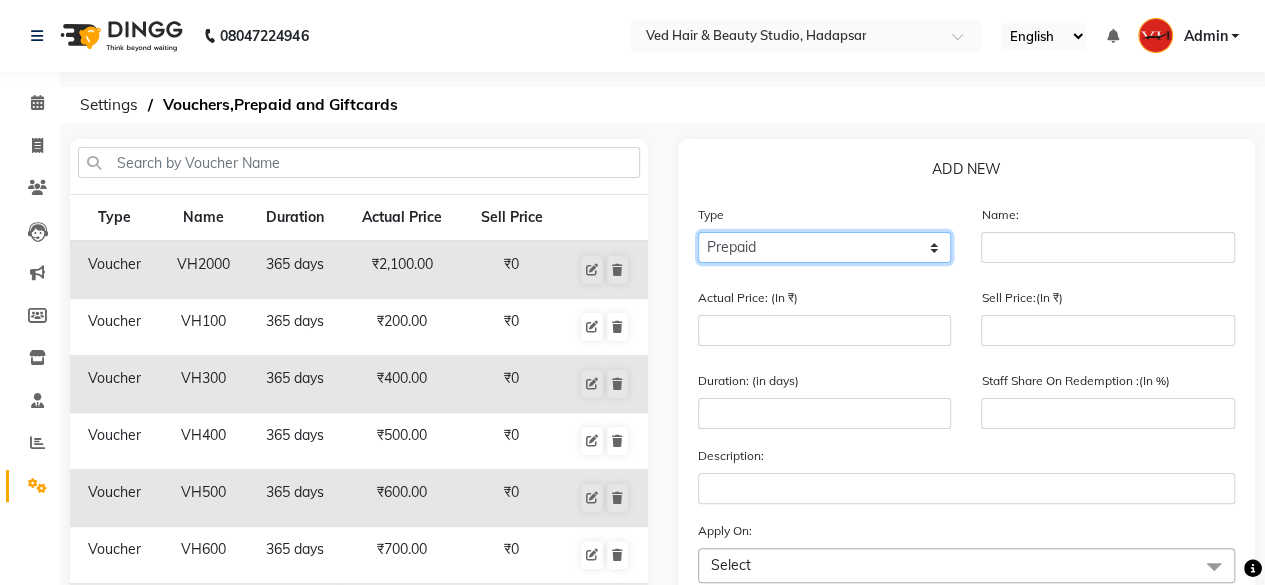click on "Select Type Voucher Prepaid Gift Card" 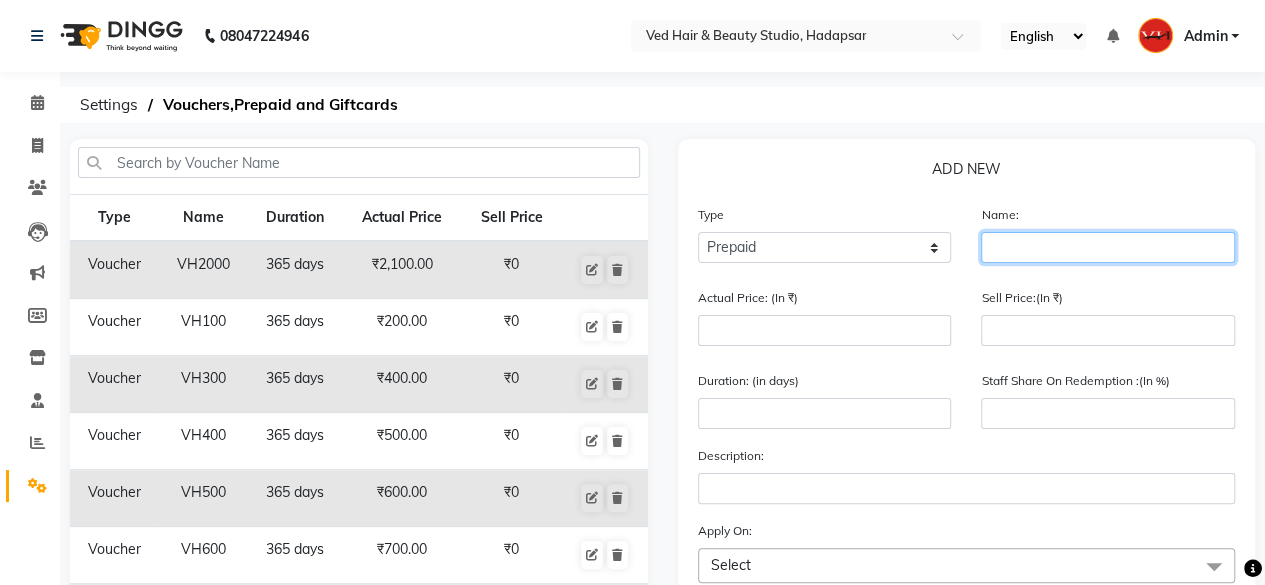 click 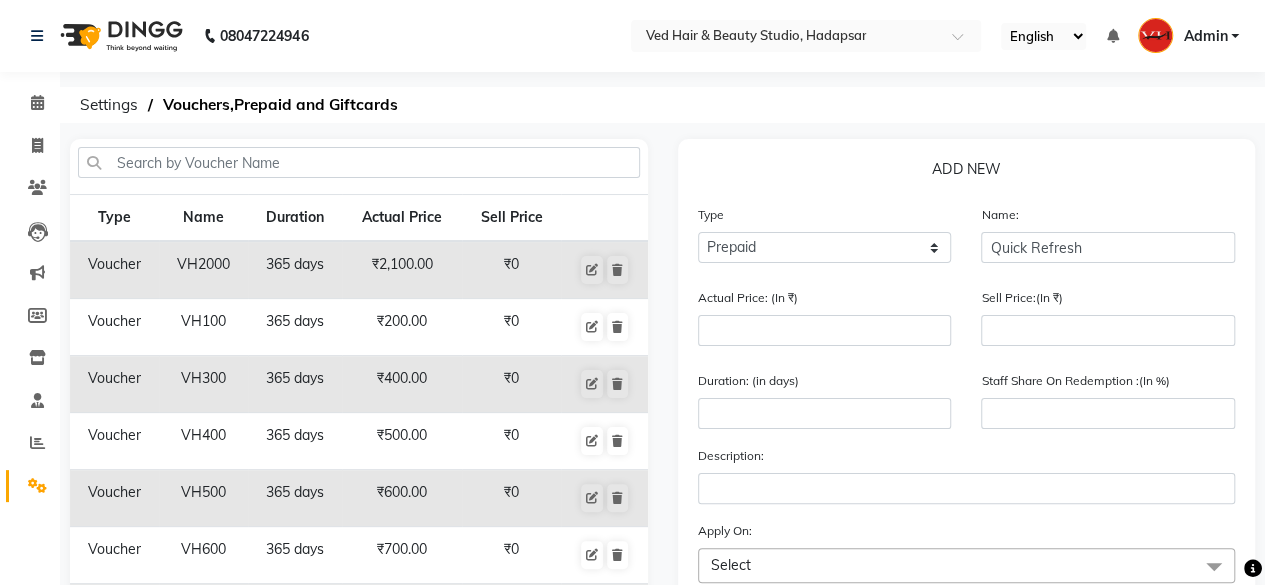 click on "Actual Price: (In ₹)" 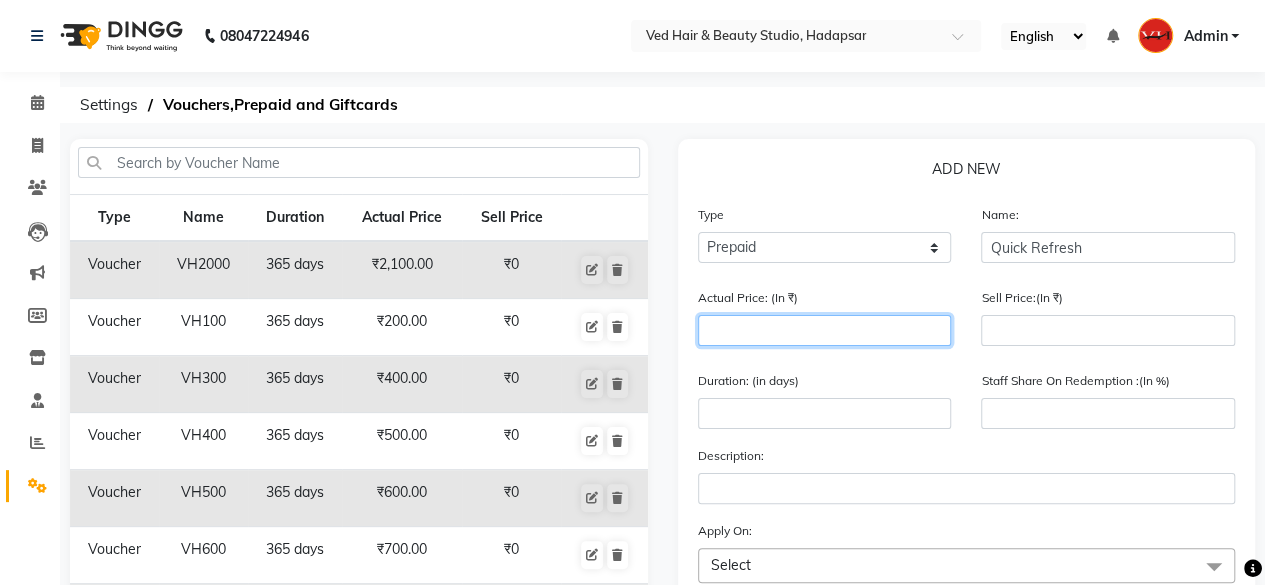 click 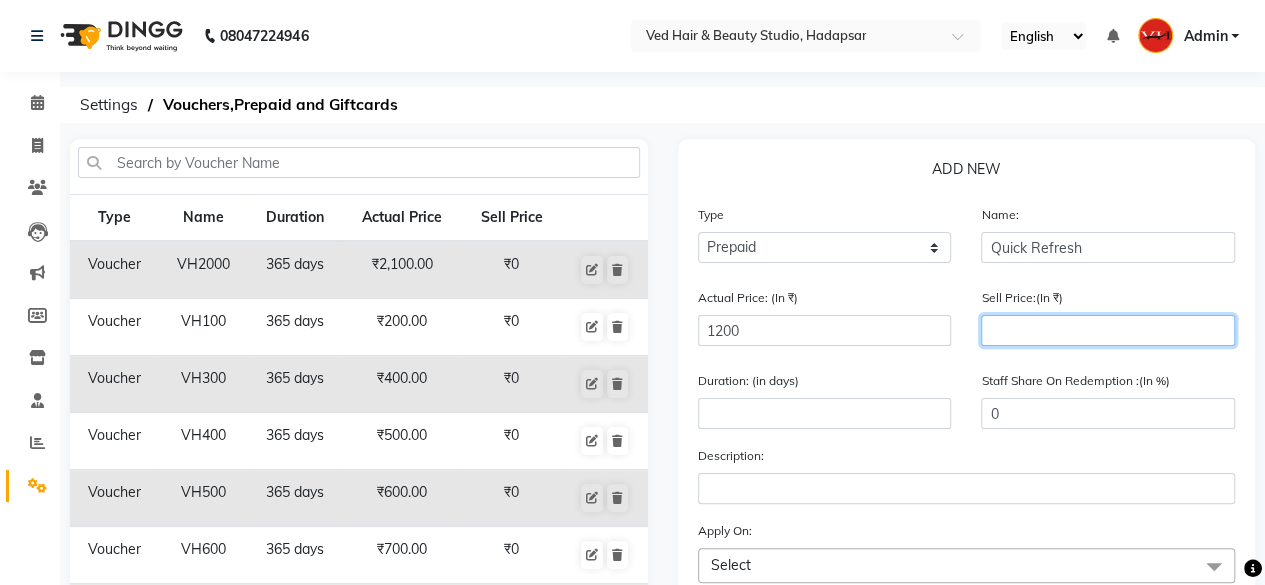 click 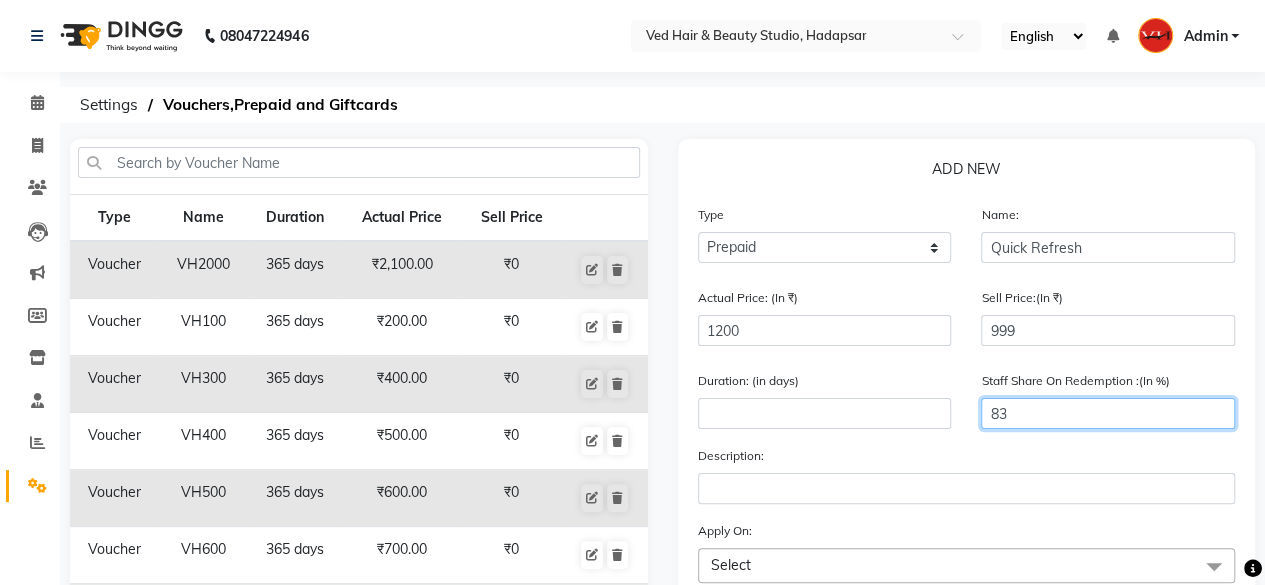 drag, startPoint x: 1047, startPoint y: 407, endPoint x: 942, endPoint y: 407, distance: 105 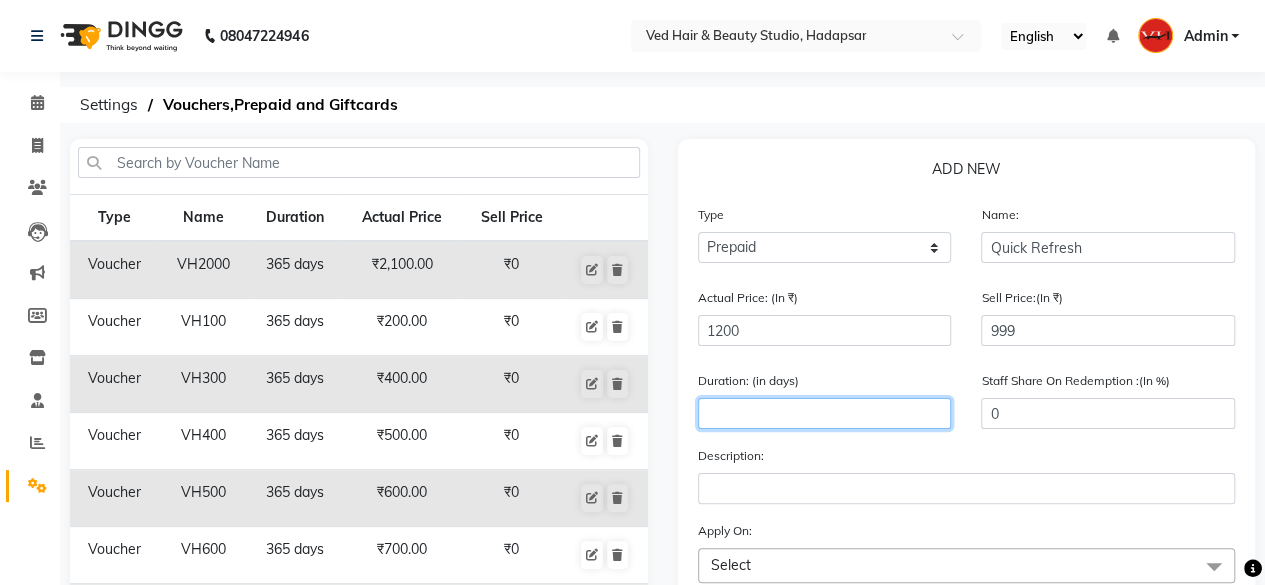 click 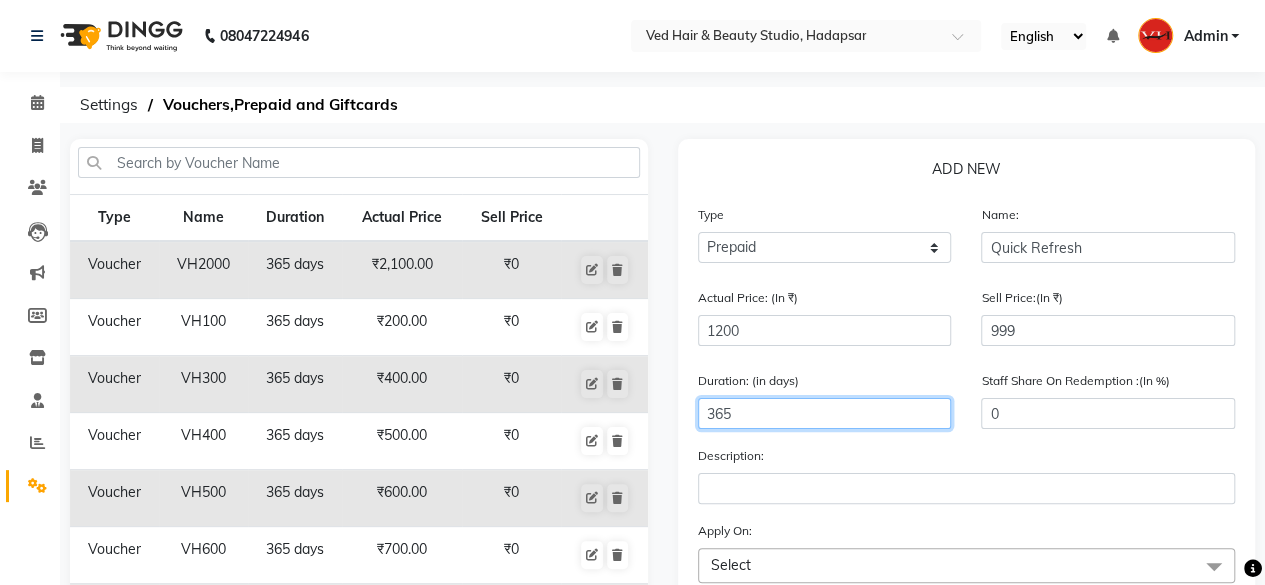 scroll, scrollTop: 200, scrollLeft: 0, axis: vertical 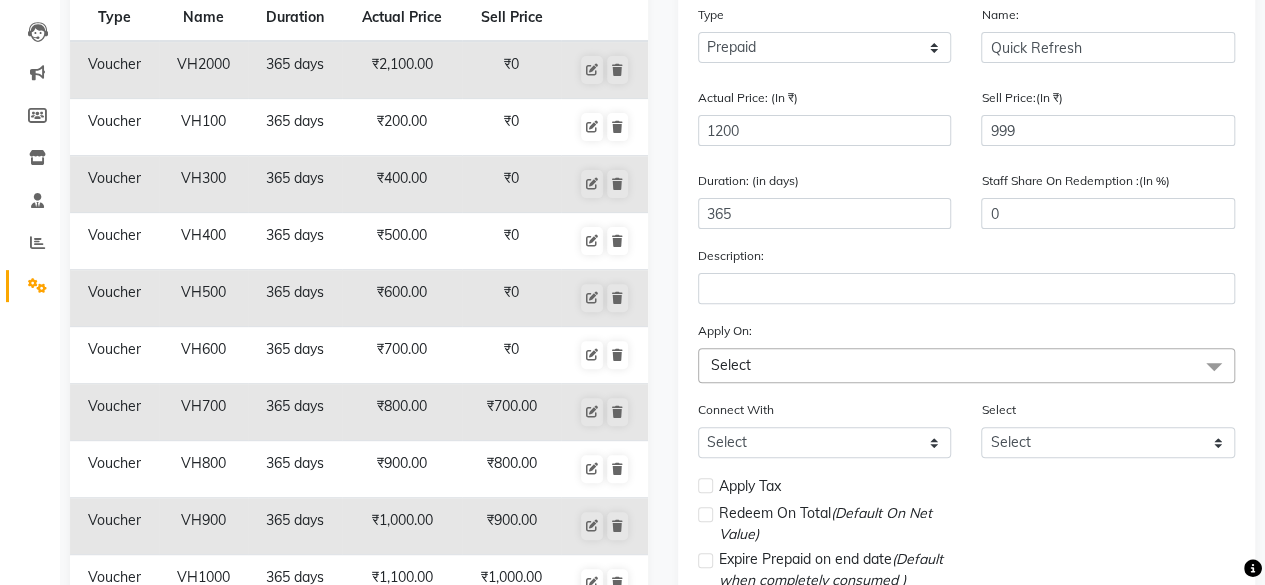 click on "Select" 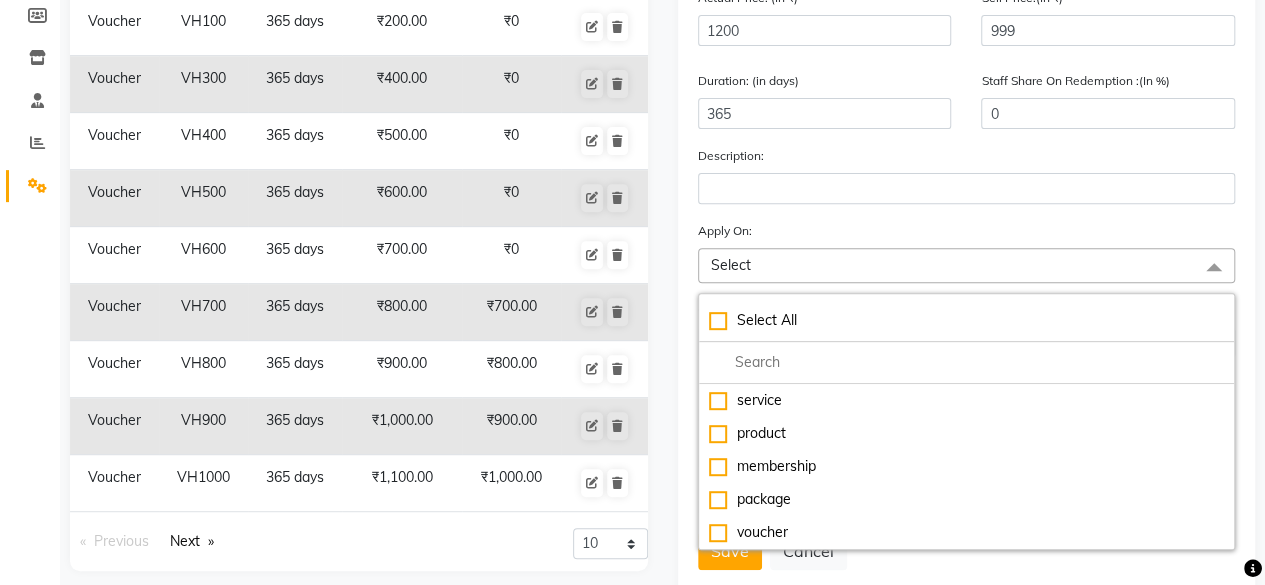 scroll, scrollTop: 350, scrollLeft: 0, axis: vertical 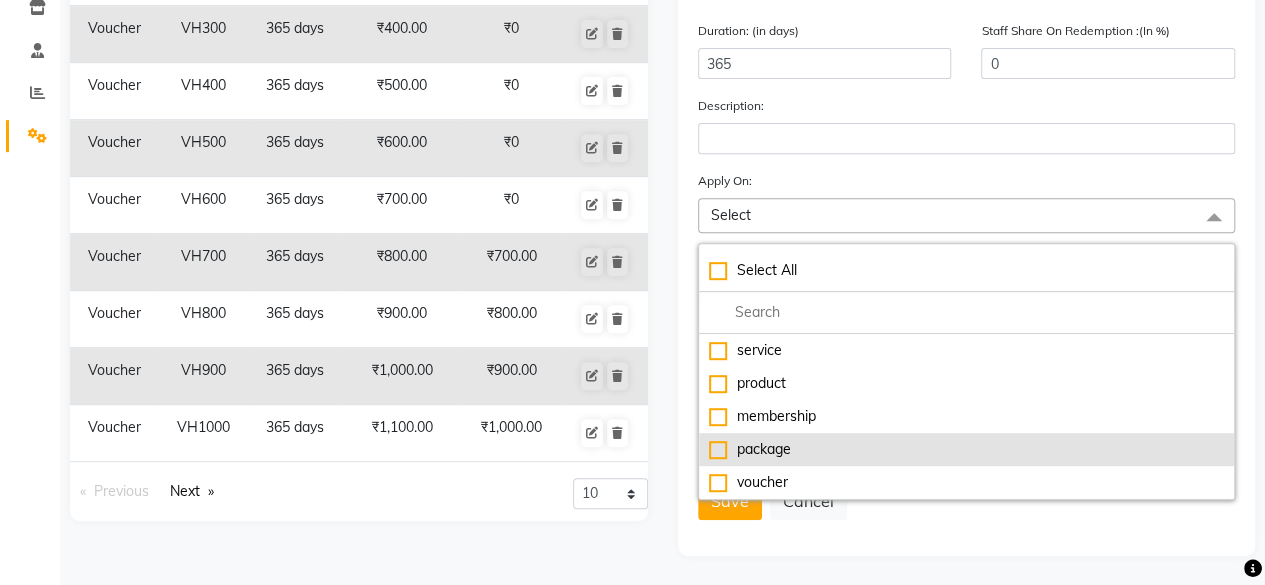 click on "package" 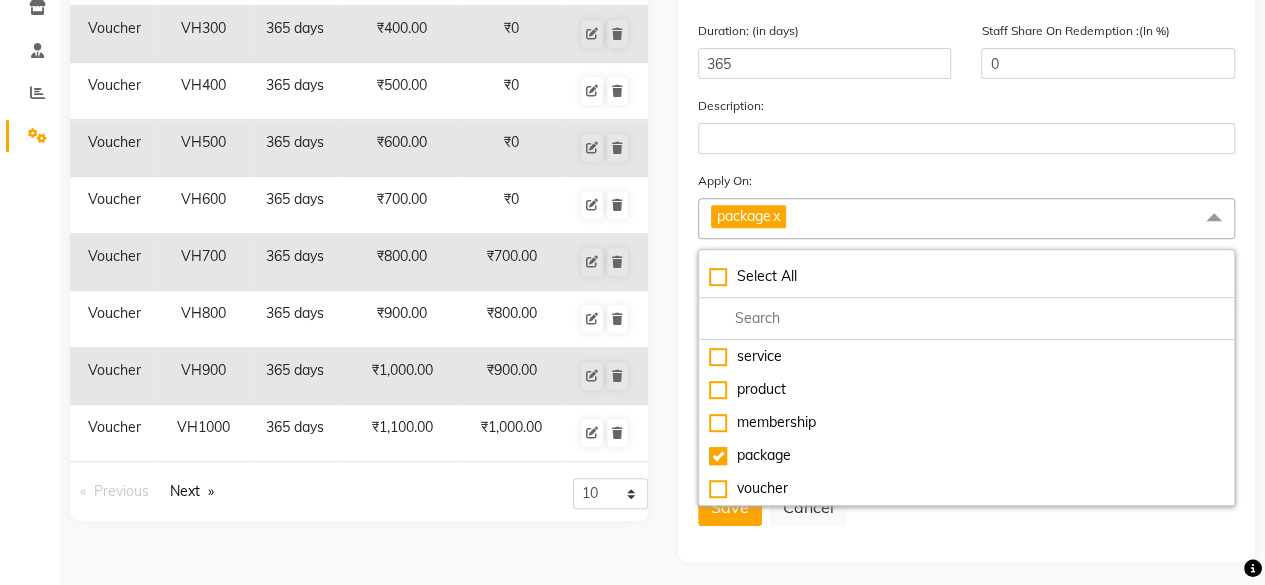 click on "Apply On: package  x Select All service product membership package voucher" 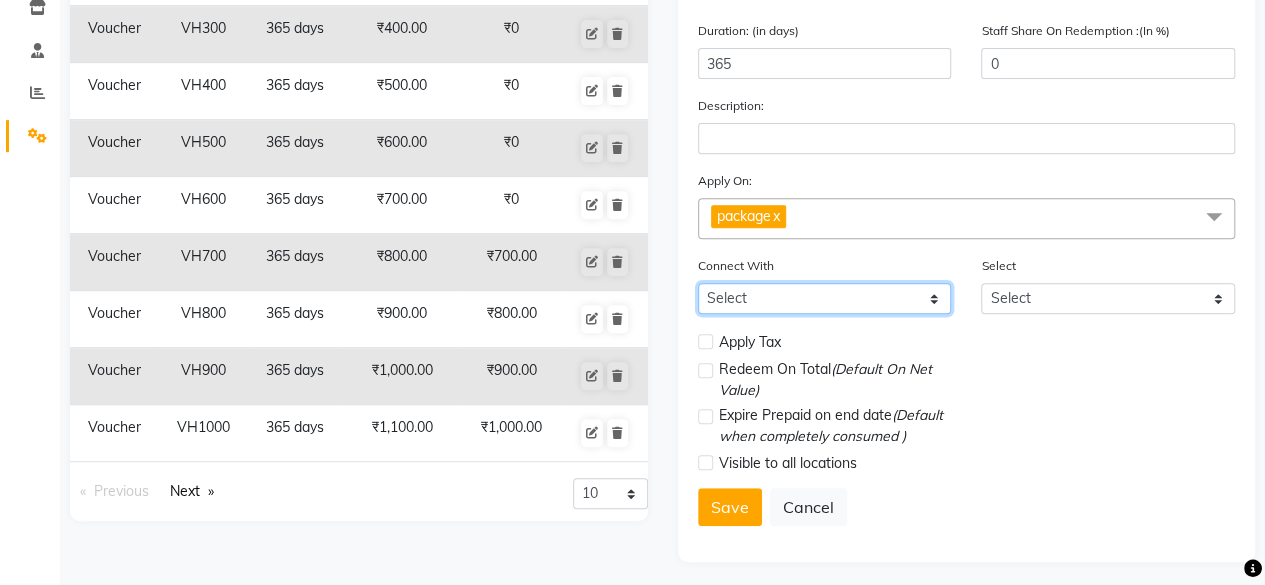 click on "Select Membership Package" 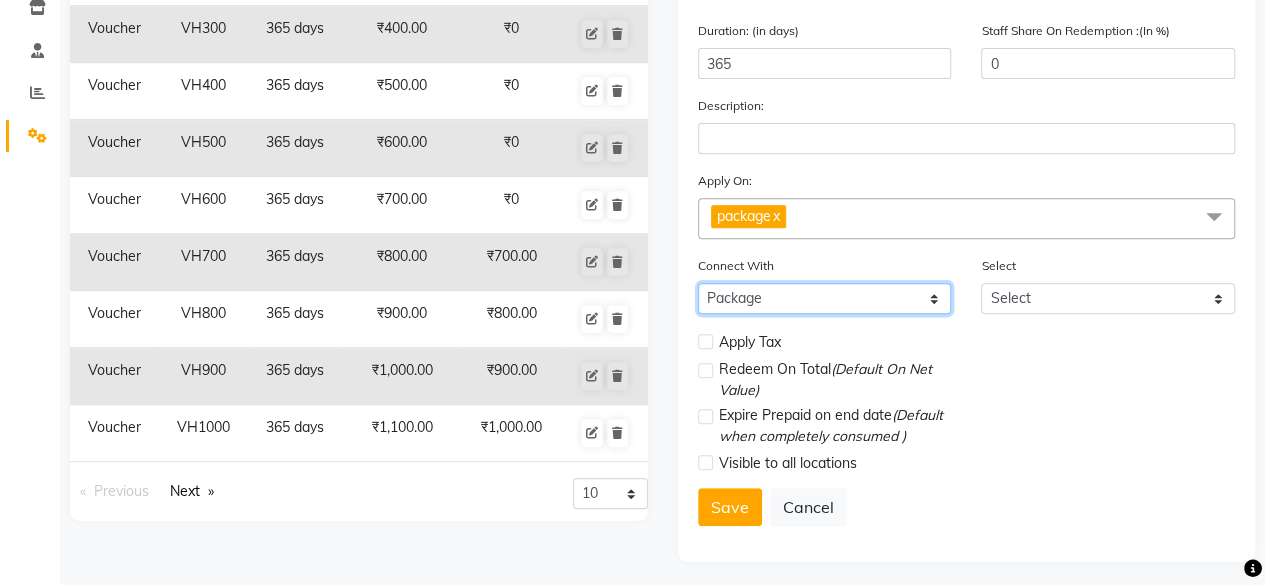 click on "Select Membership Package" 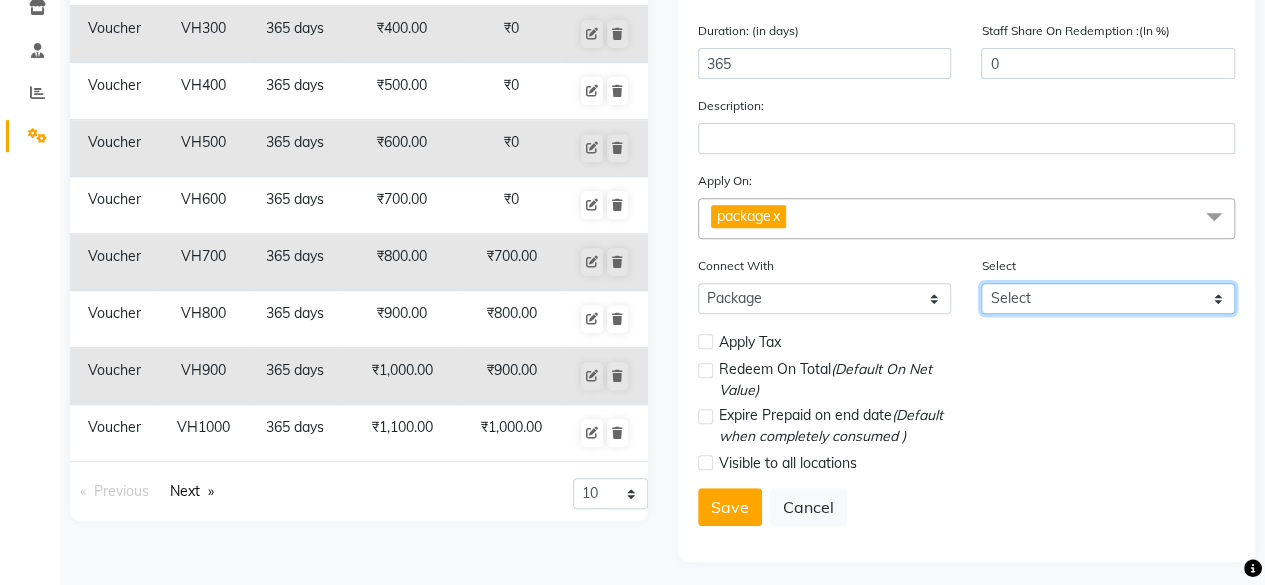 click on "Select" 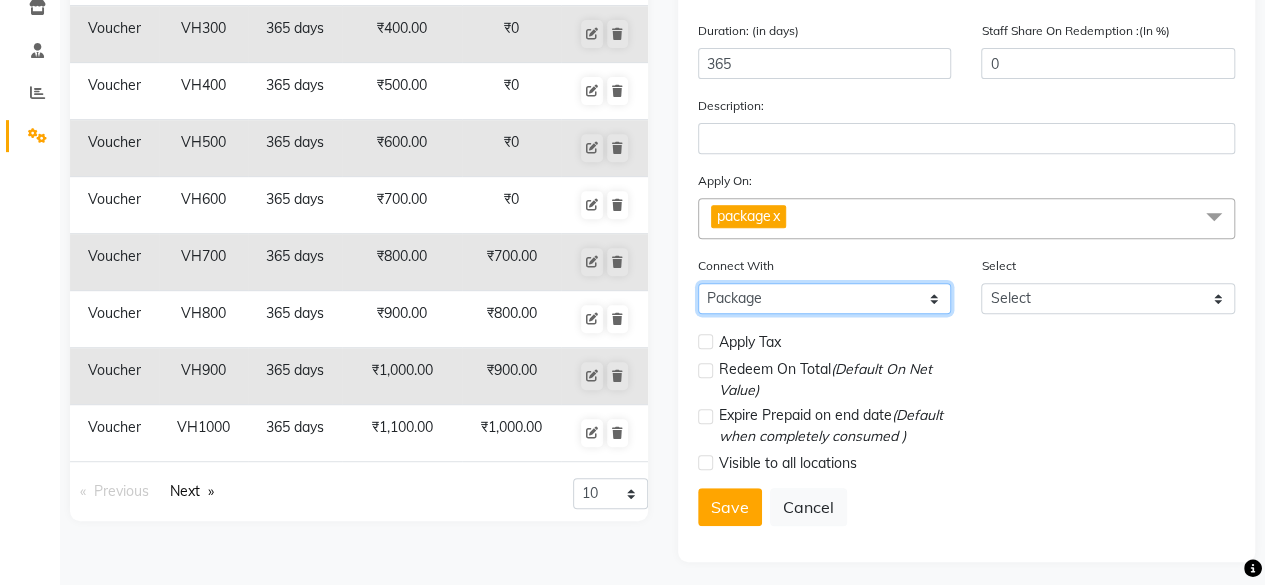 click on "Select Membership Package" 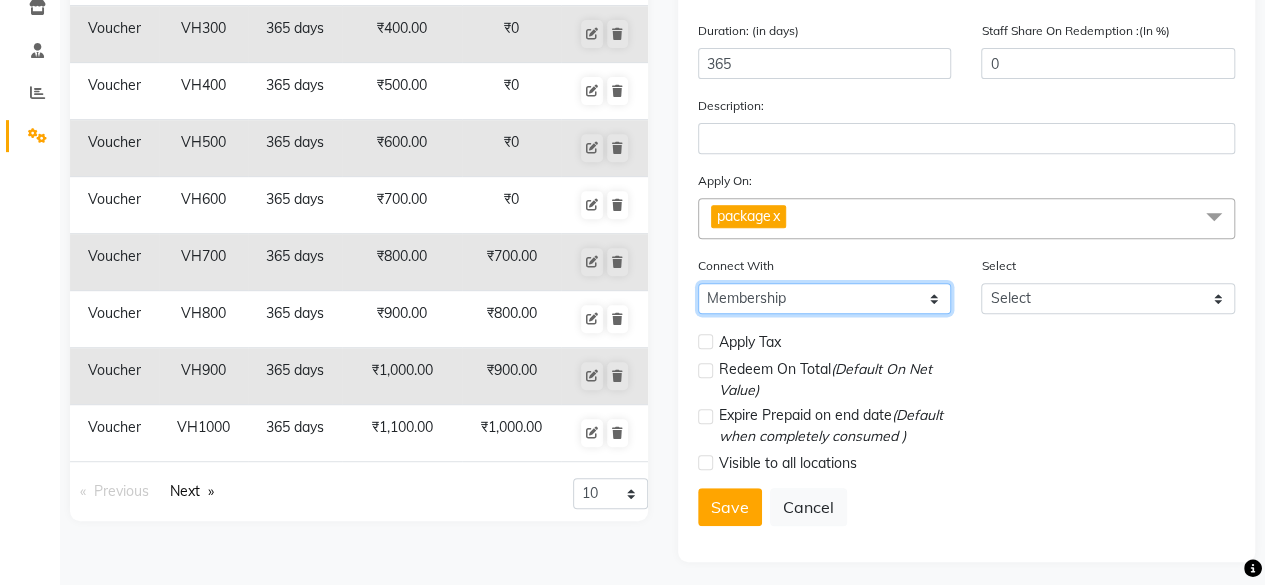 click on "Select Membership Package" 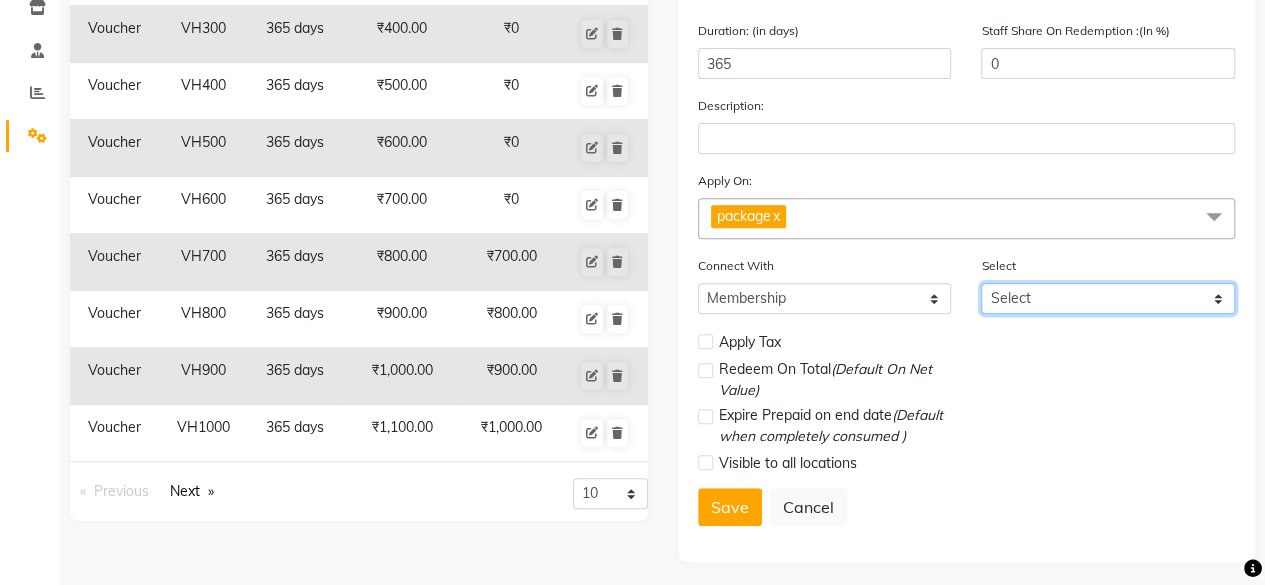 click on "Select Gold Diamond Platinum" 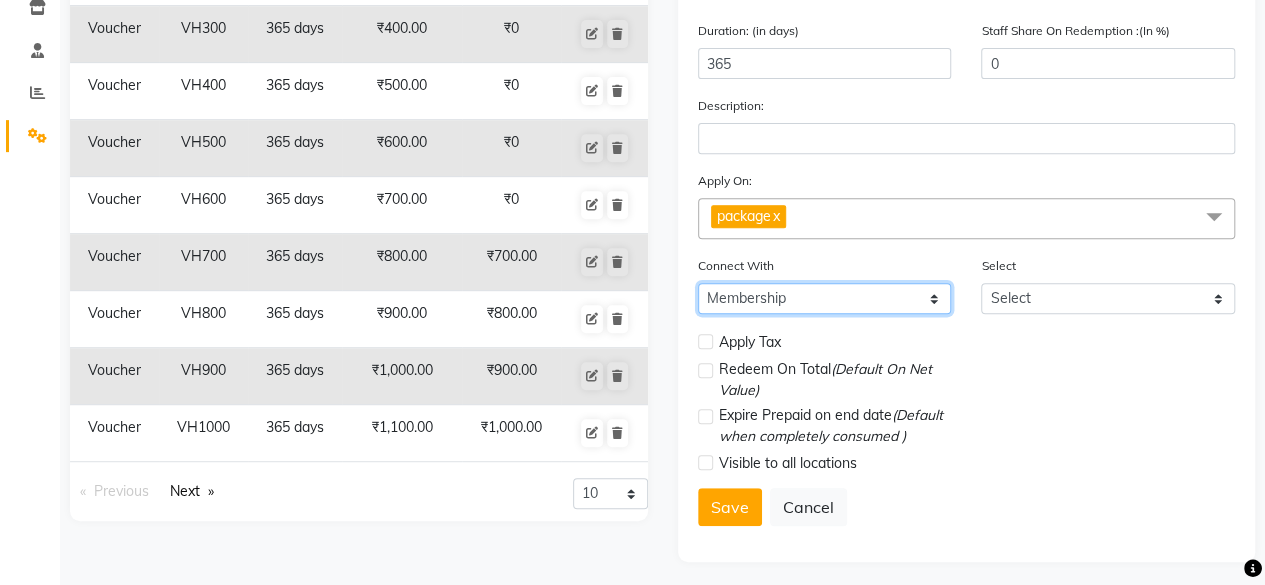 click on "Select Membership Package" 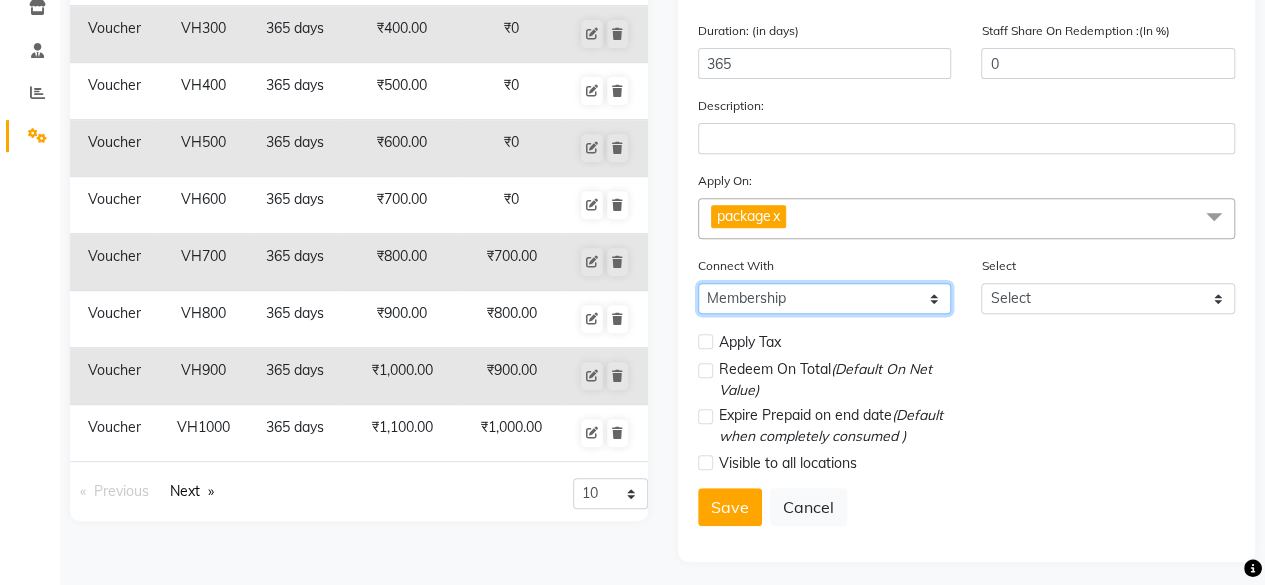 scroll, scrollTop: 50, scrollLeft: 0, axis: vertical 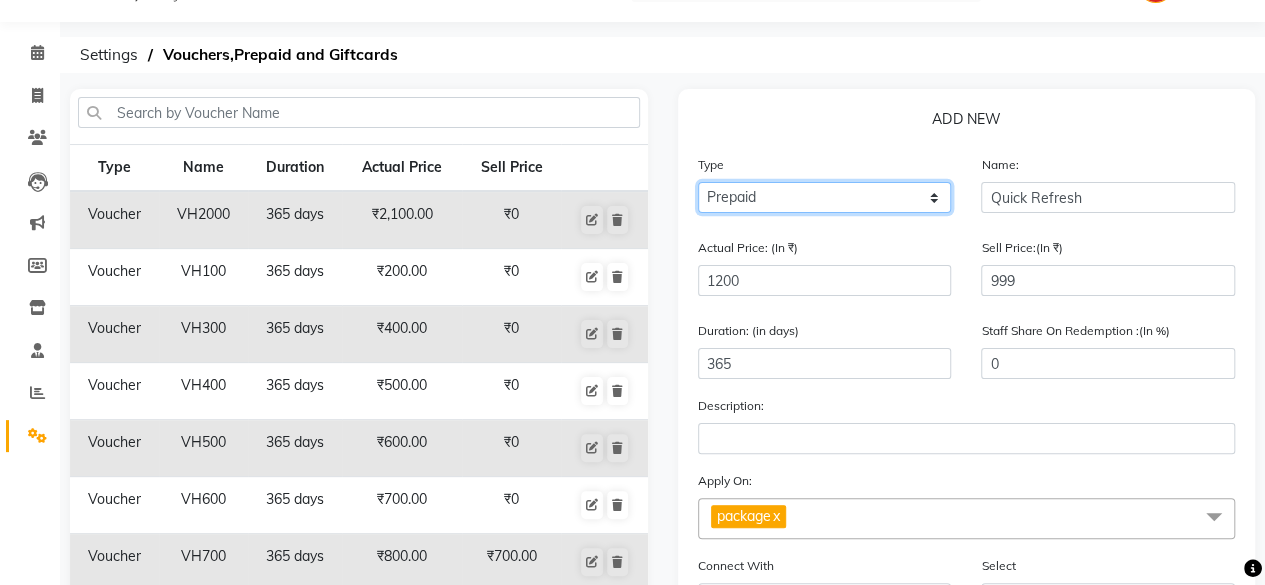 click on "Select Type Voucher Prepaid Gift Card" 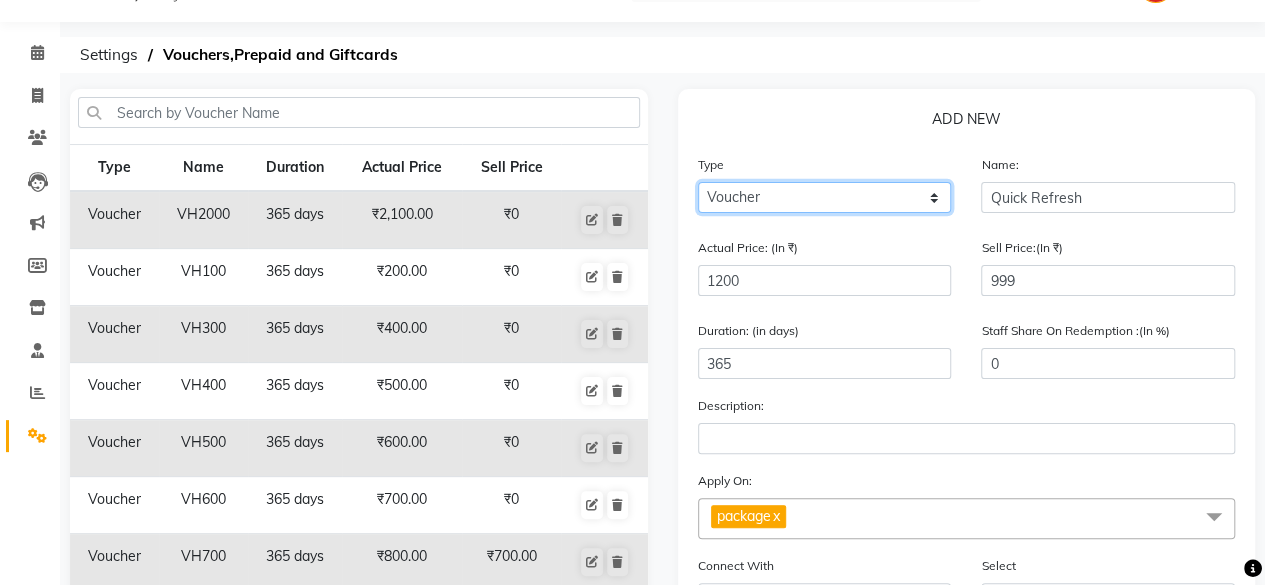 click on "Select Type Voucher Prepaid Gift Card" 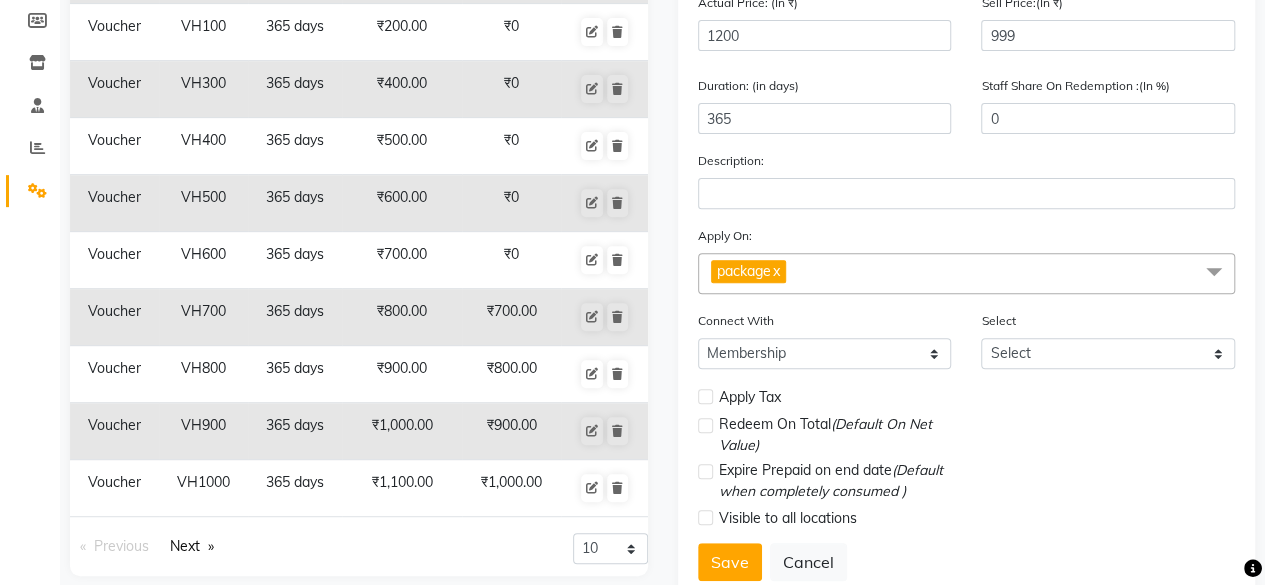 scroll, scrollTop: 355, scrollLeft: 0, axis: vertical 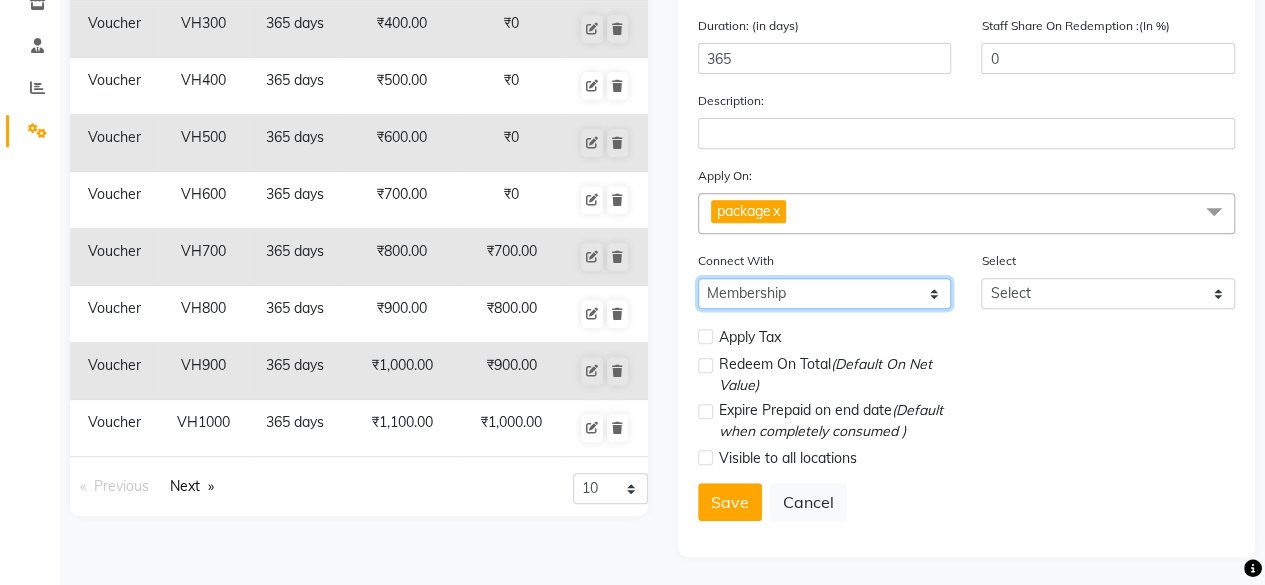 click on "Select Membership Package" 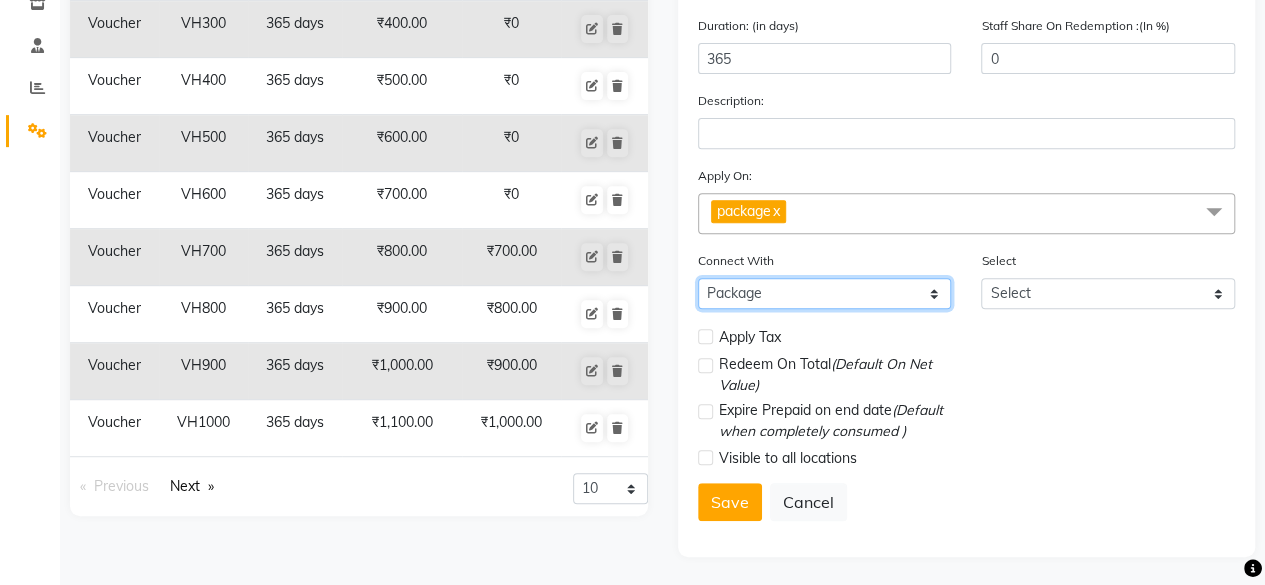 click on "Select Membership Package" 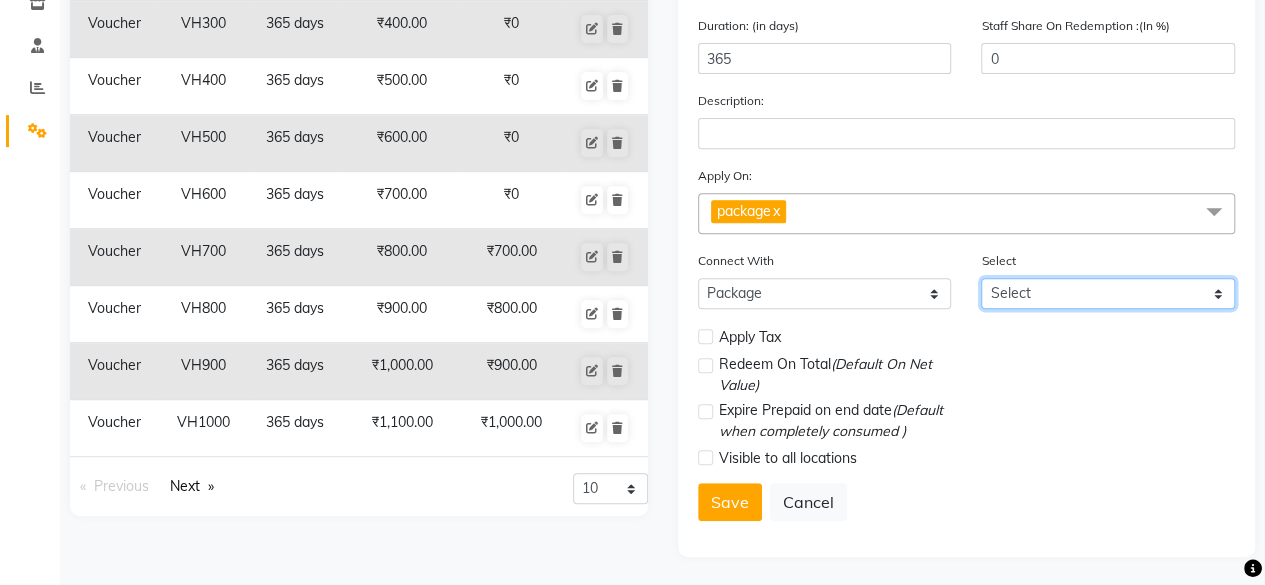 click on "Select" 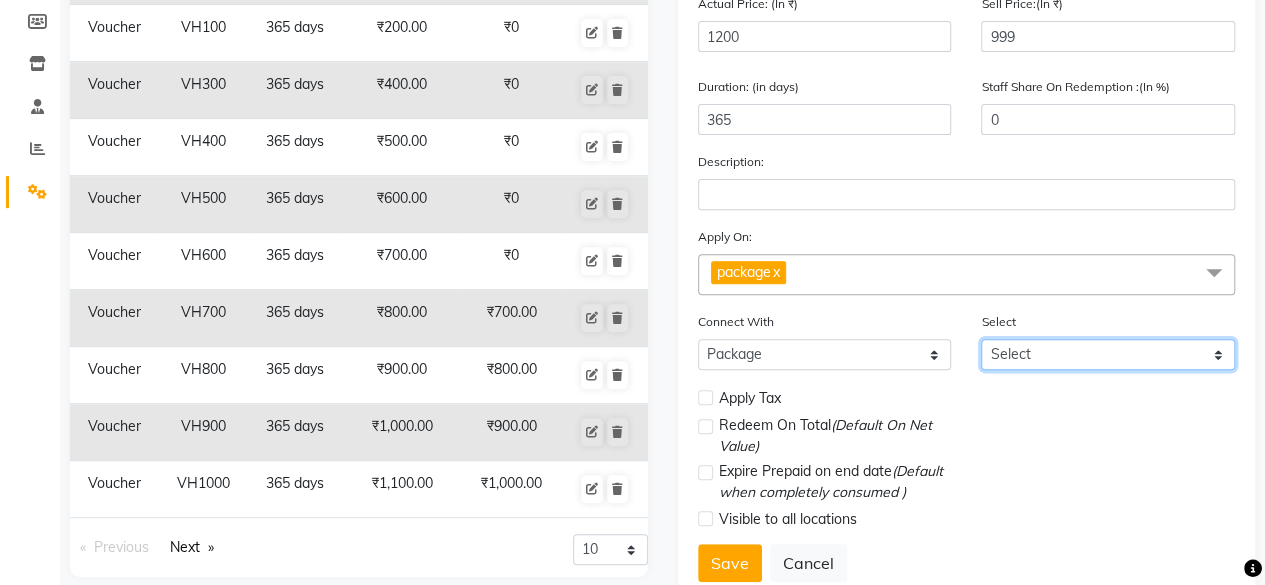 scroll, scrollTop: 355, scrollLeft: 0, axis: vertical 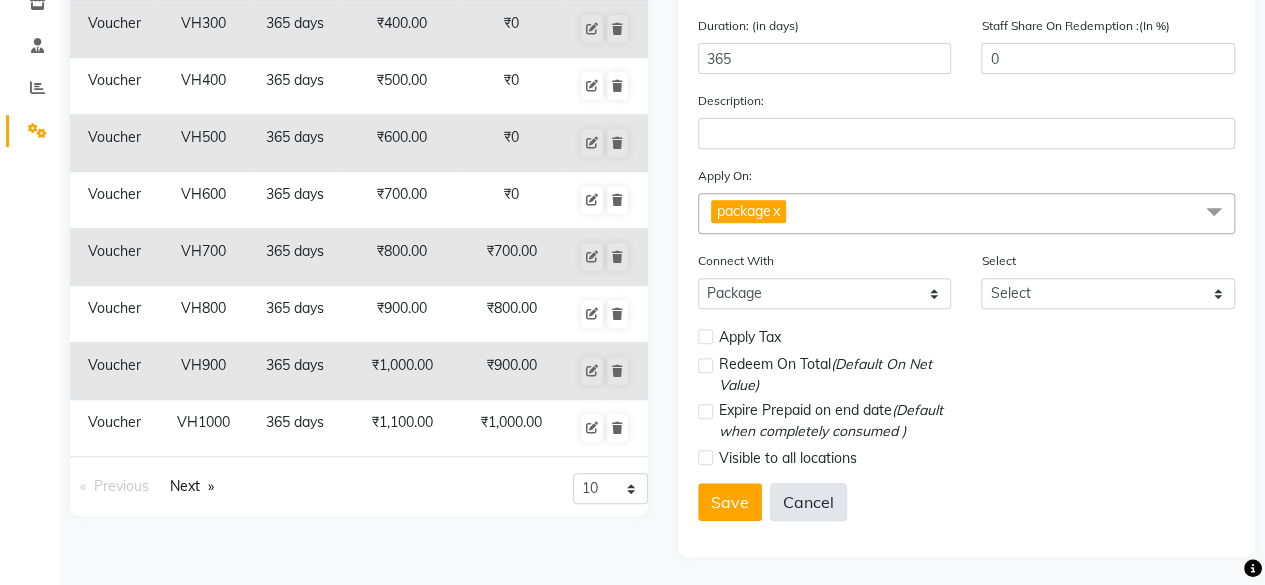 click on "Cancel" 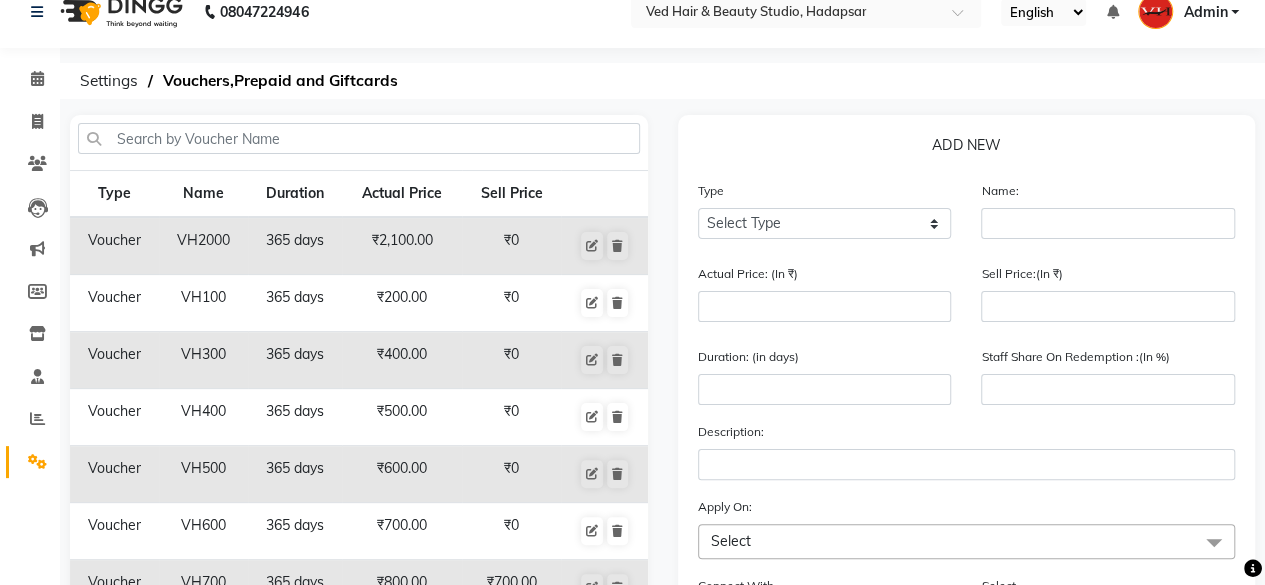 scroll, scrollTop: 0, scrollLeft: 0, axis: both 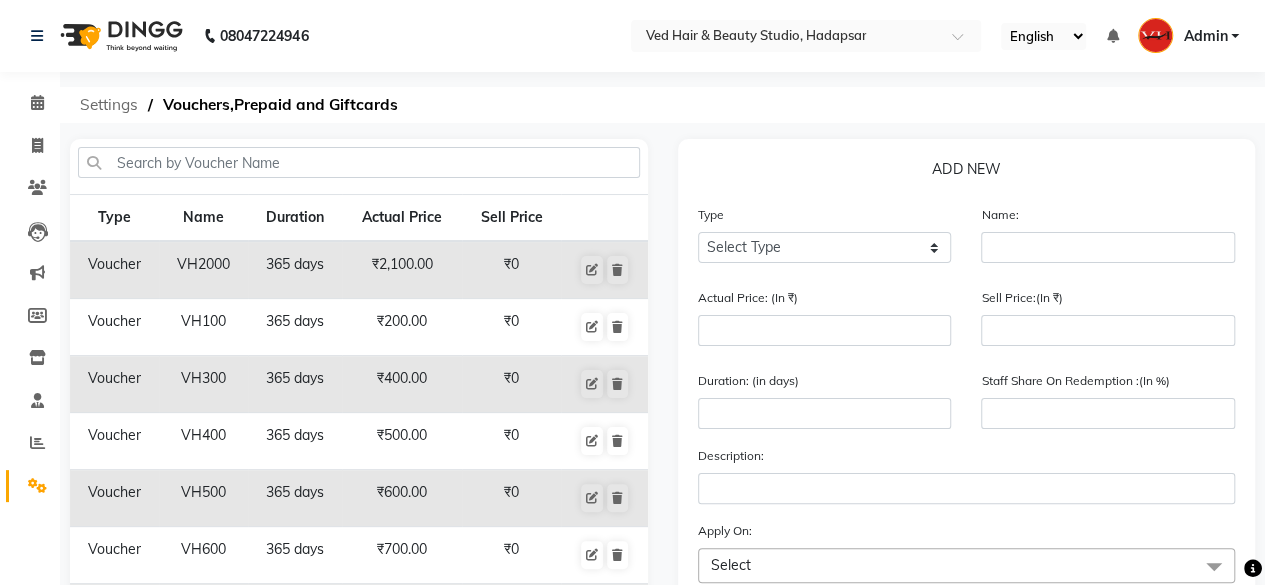 click on "Settings" 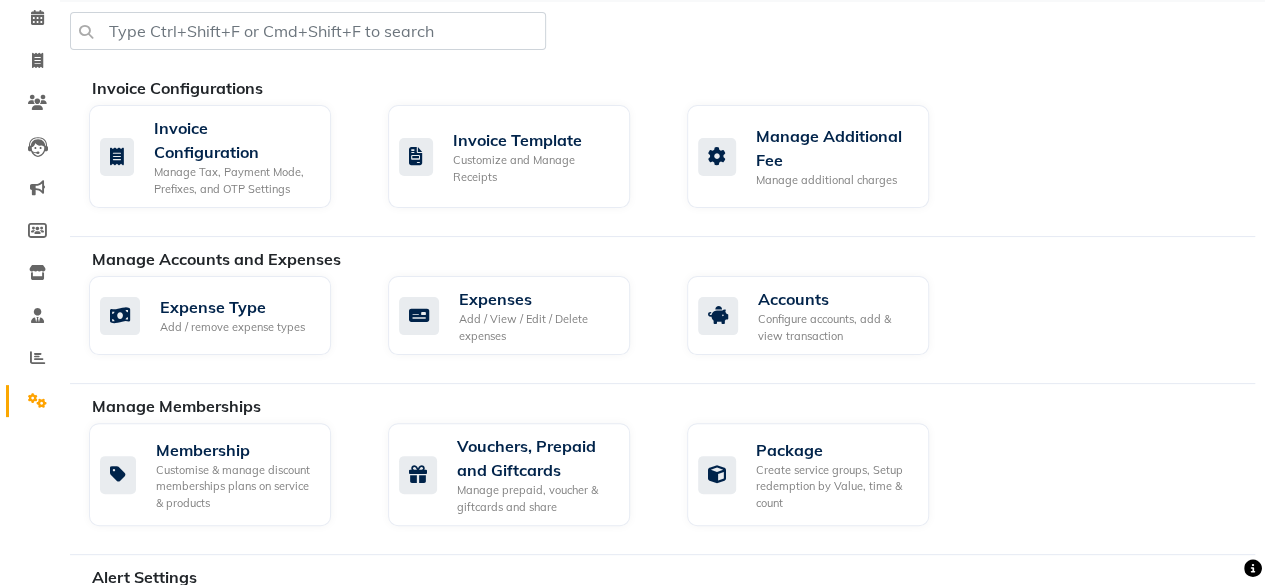 scroll, scrollTop: 100, scrollLeft: 0, axis: vertical 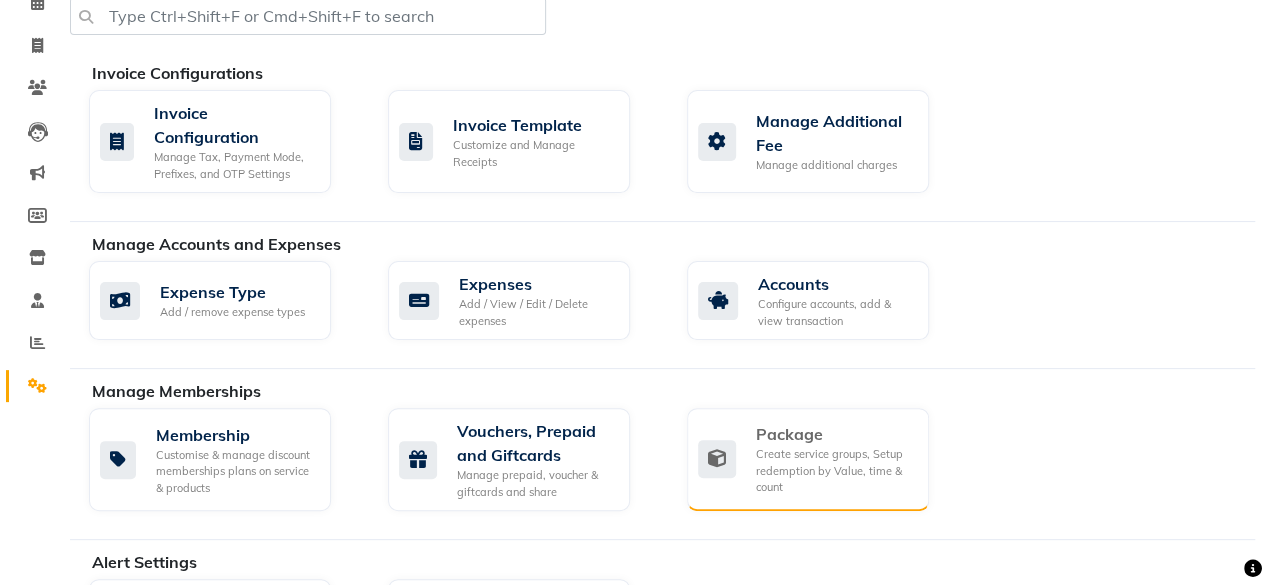 click on "Package" 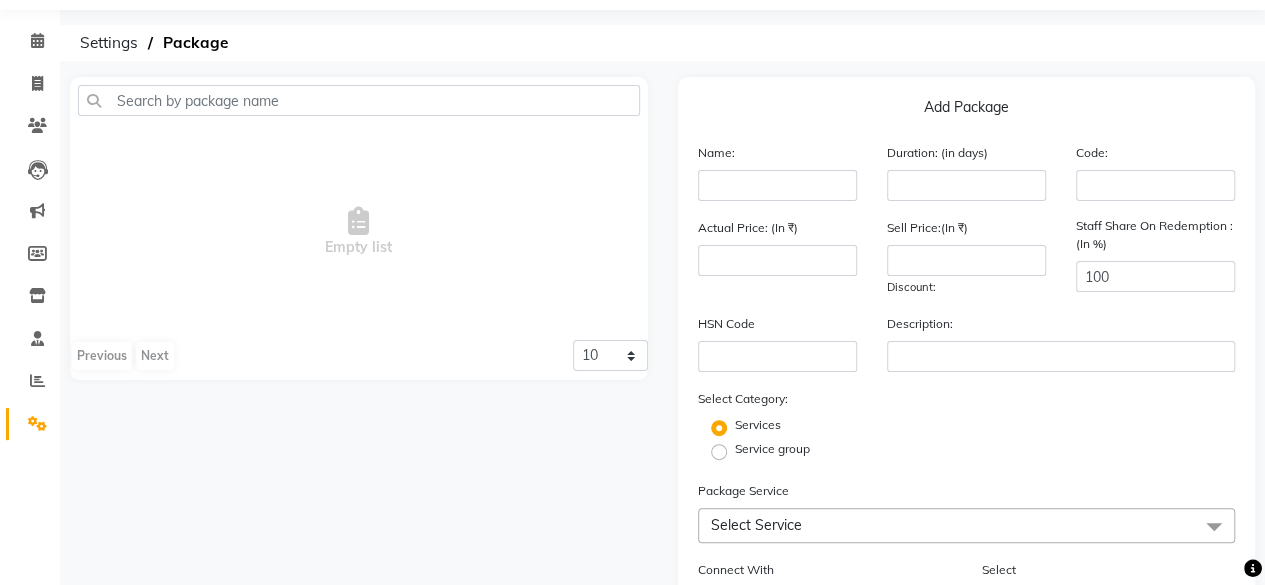 scroll, scrollTop: 0, scrollLeft: 0, axis: both 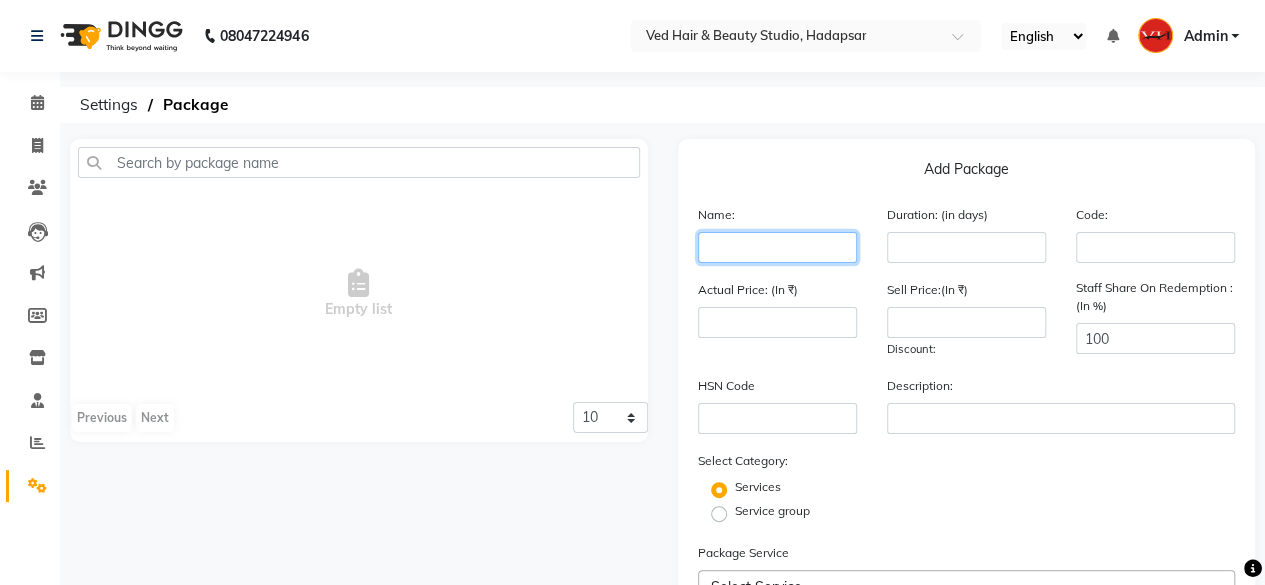 click 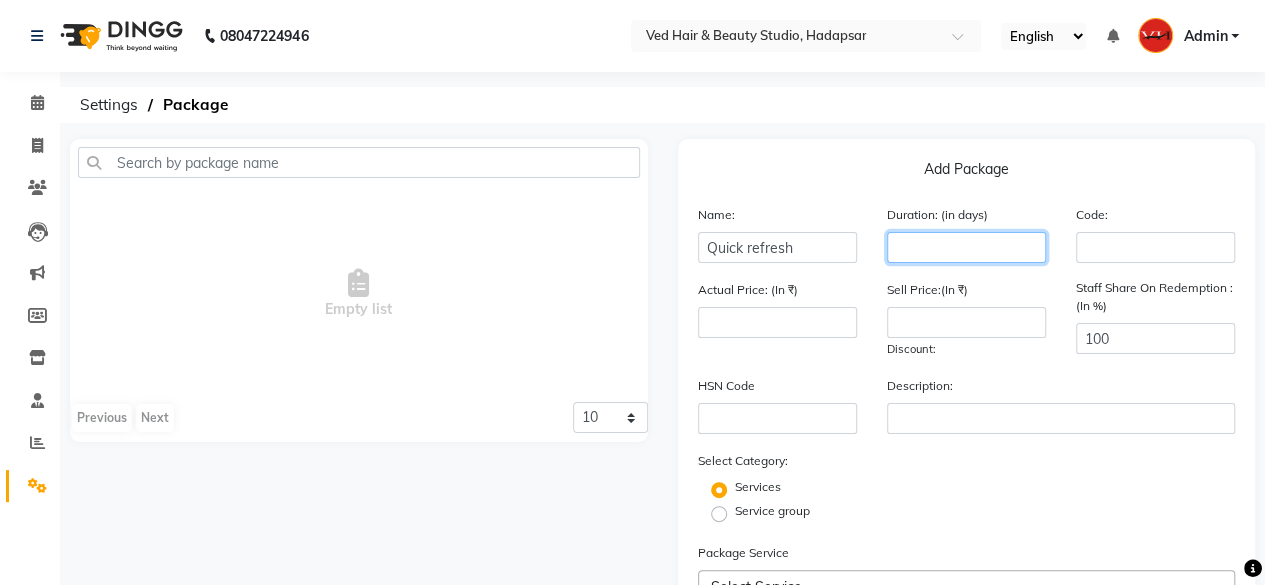 click 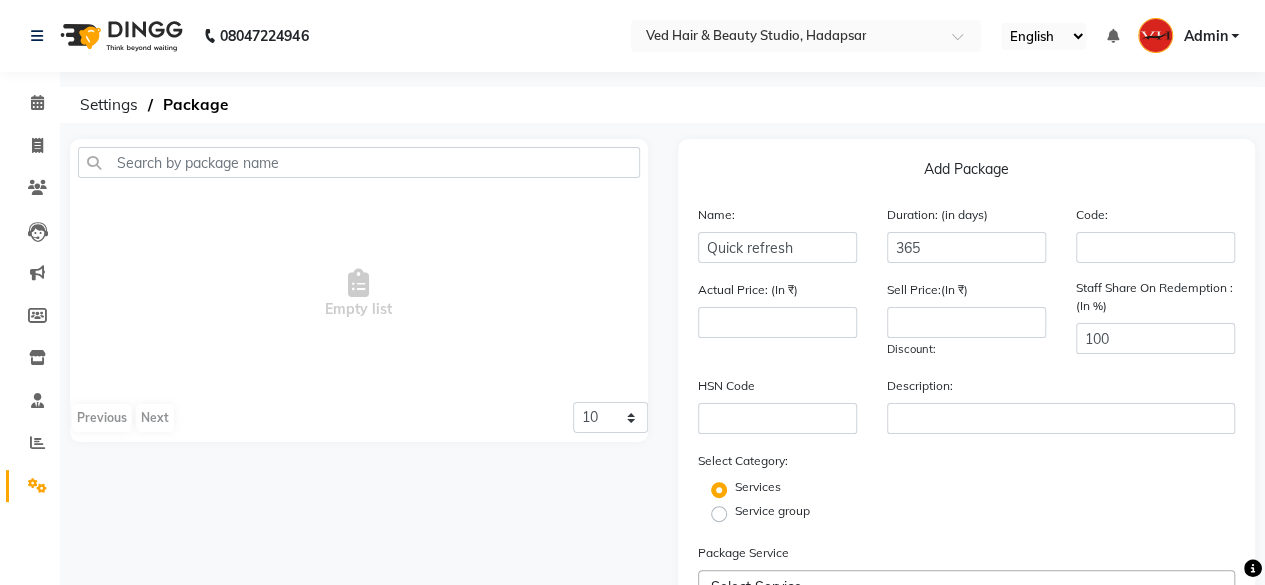 click on "Actual Price: (In ₹)" 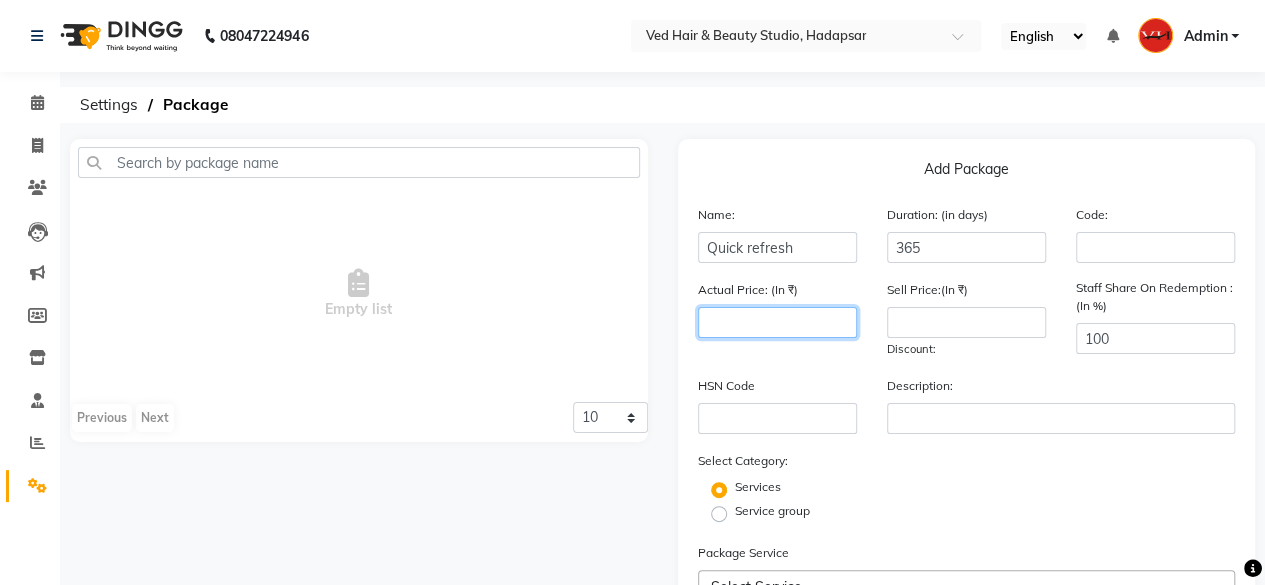click 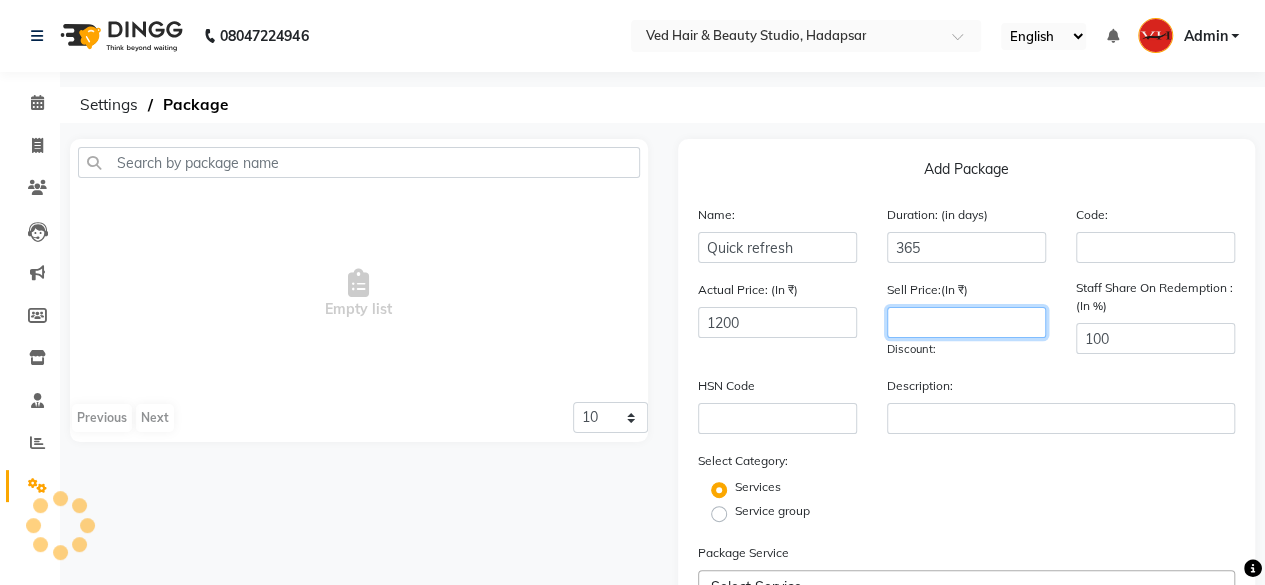 click 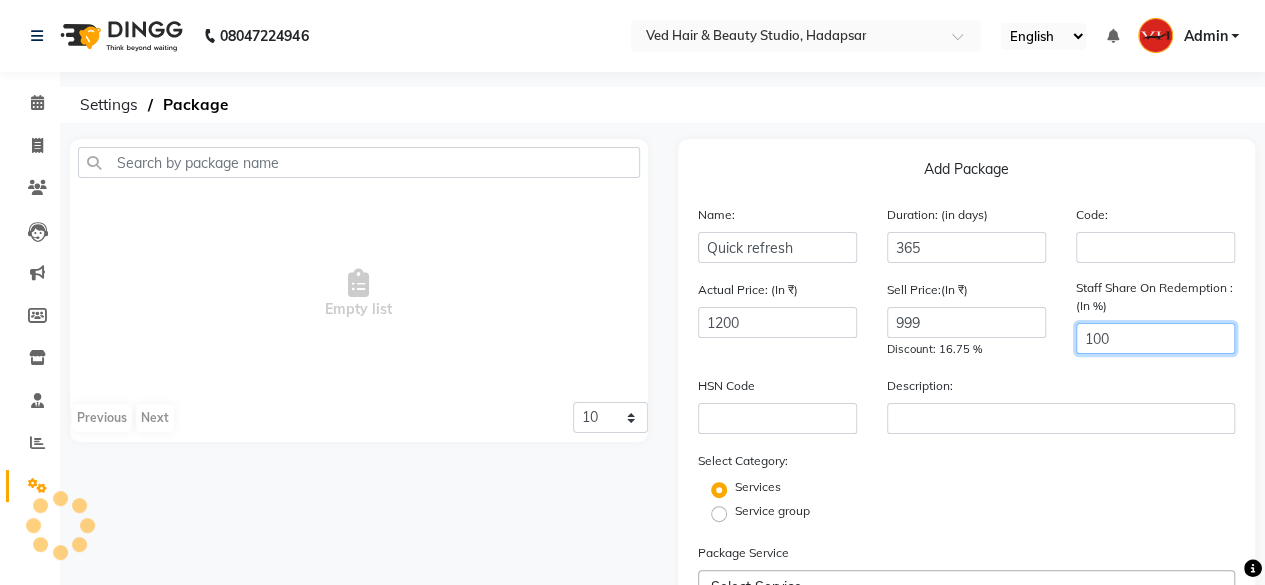 drag, startPoint x: 1140, startPoint y: 338, endPoint x: 1024, endPoint y: 331, distance: 116.21101 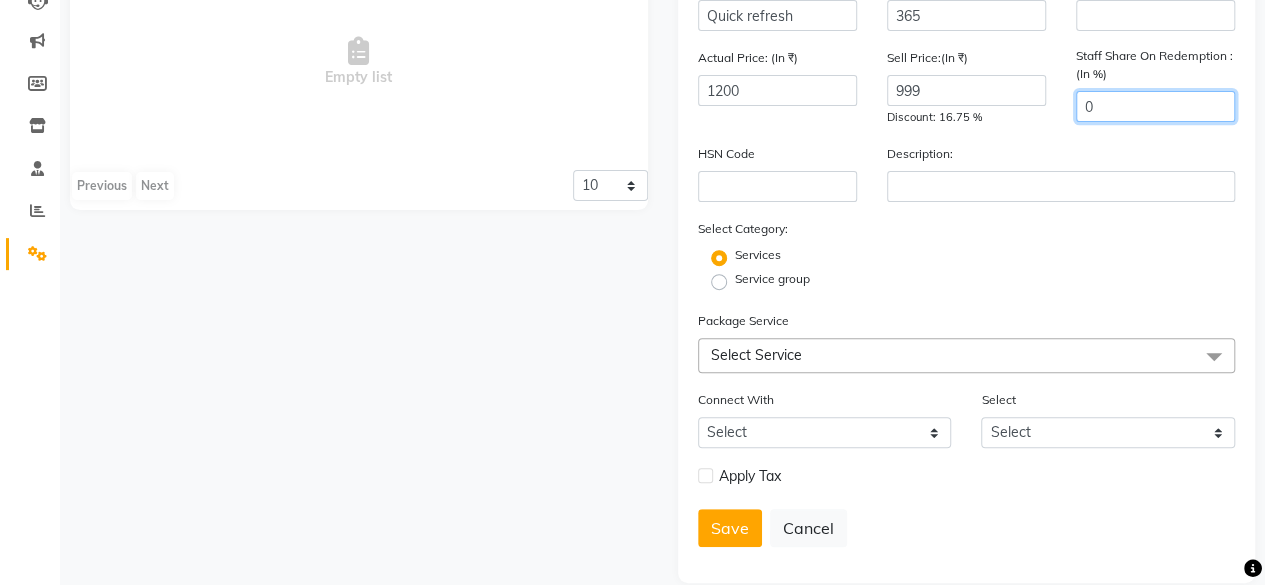 scroll, scrollTop: 258, scrollLeft: 0, axis: vertical 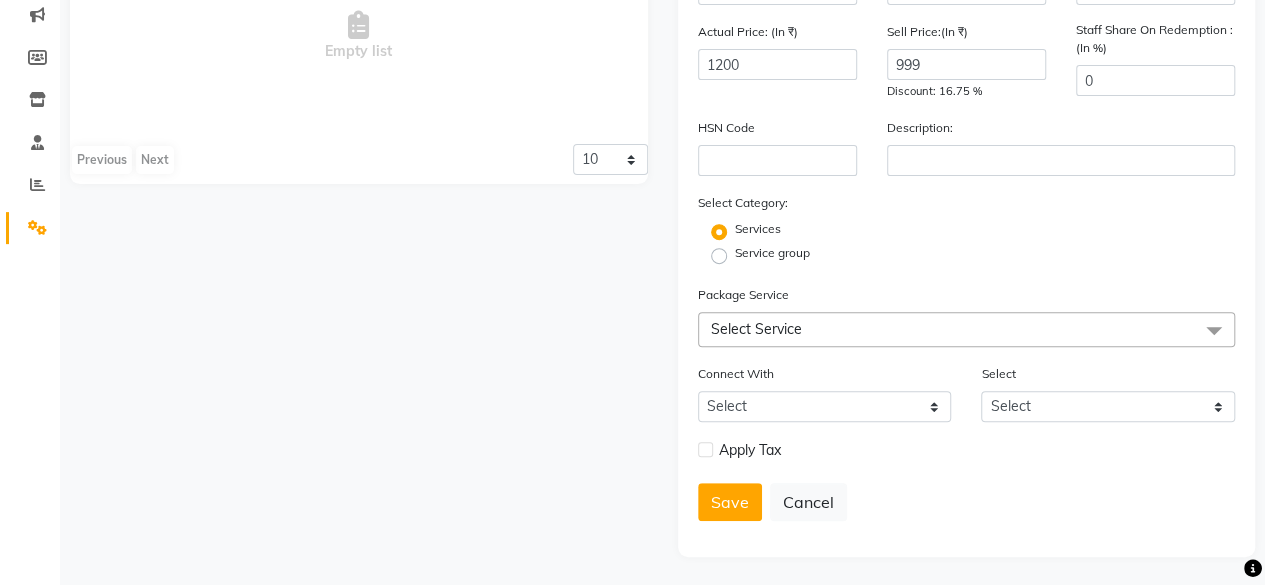 click on "Select Service" 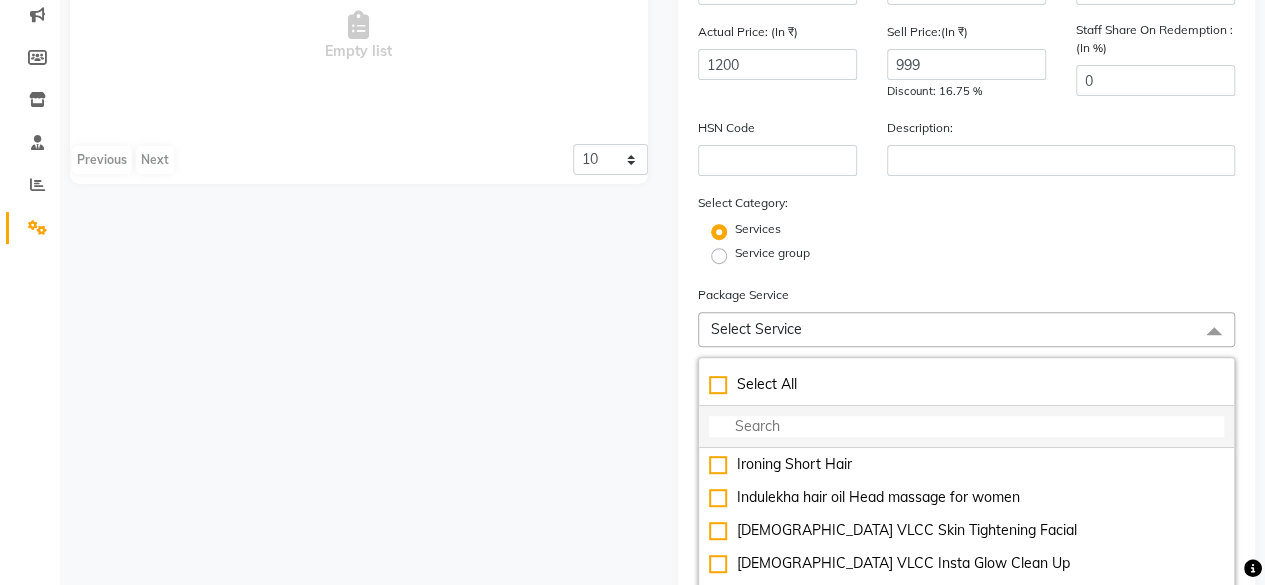 click 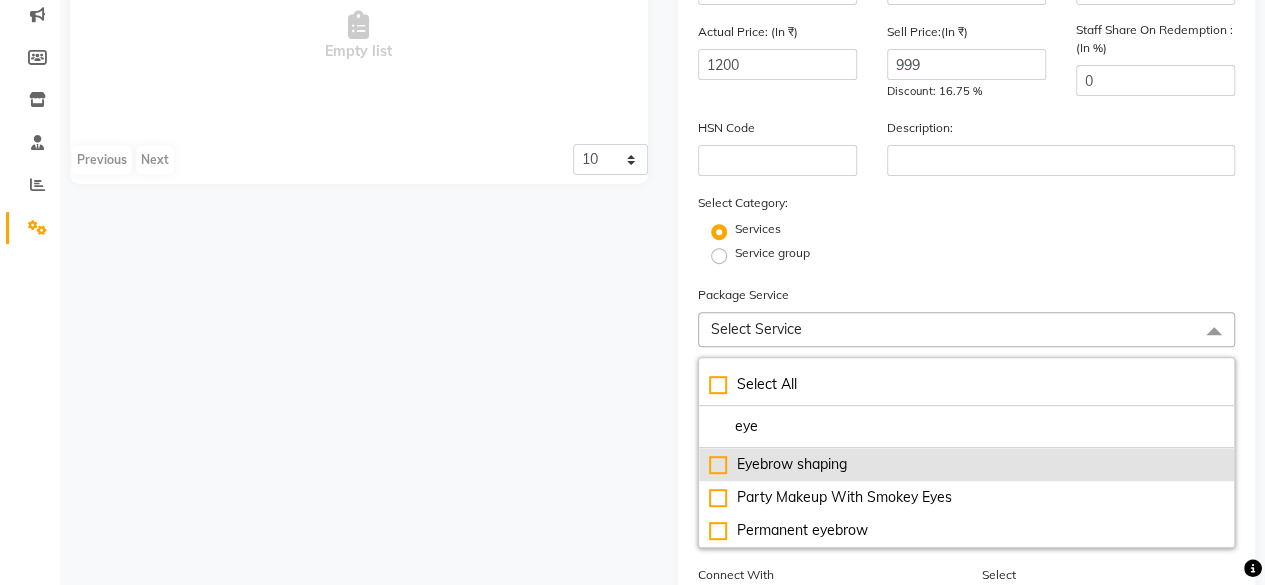 click on "Eyebrow shaping" 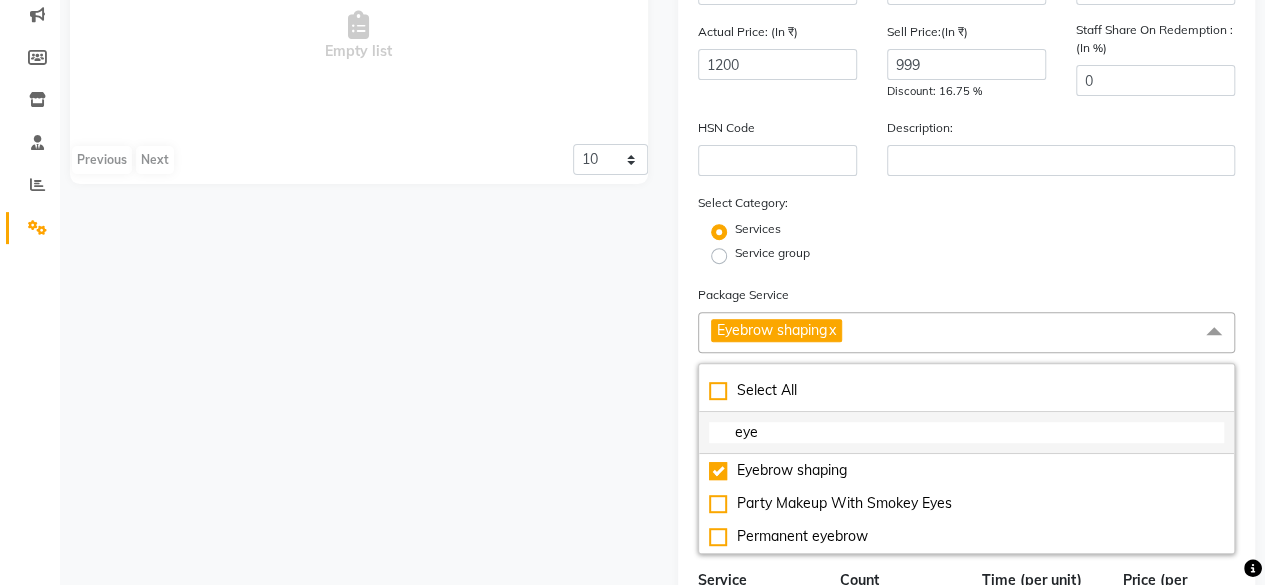 click on "eye" 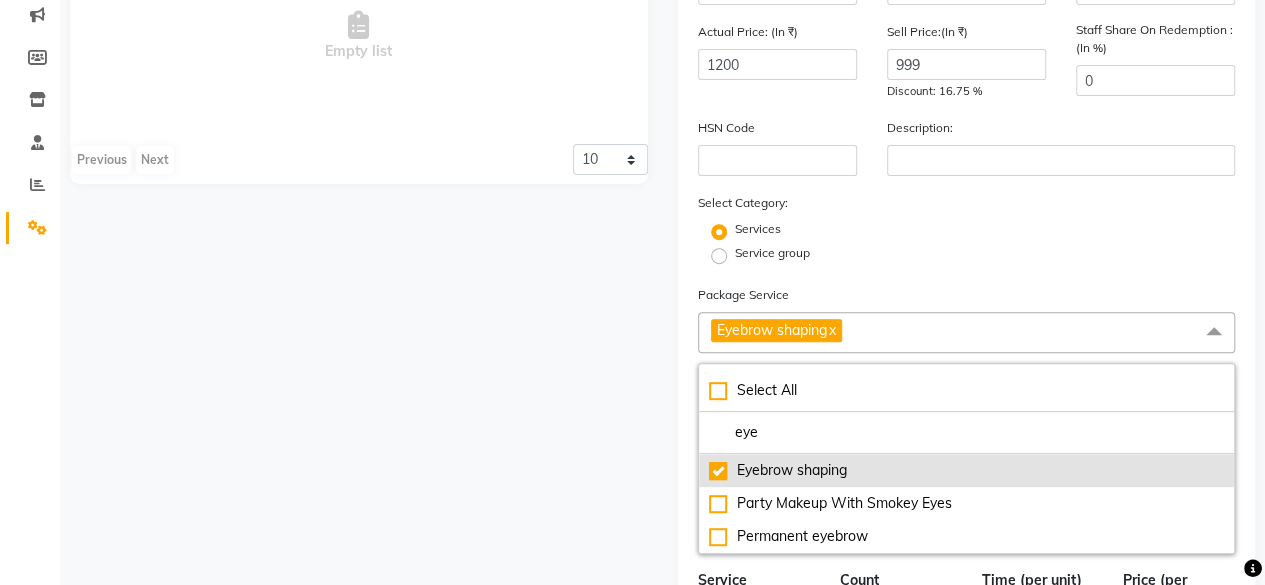 drag, startPoint x: 808, startPoint y: 437, endPoint x: 789, endPoint y: 451, distance: 23.600847 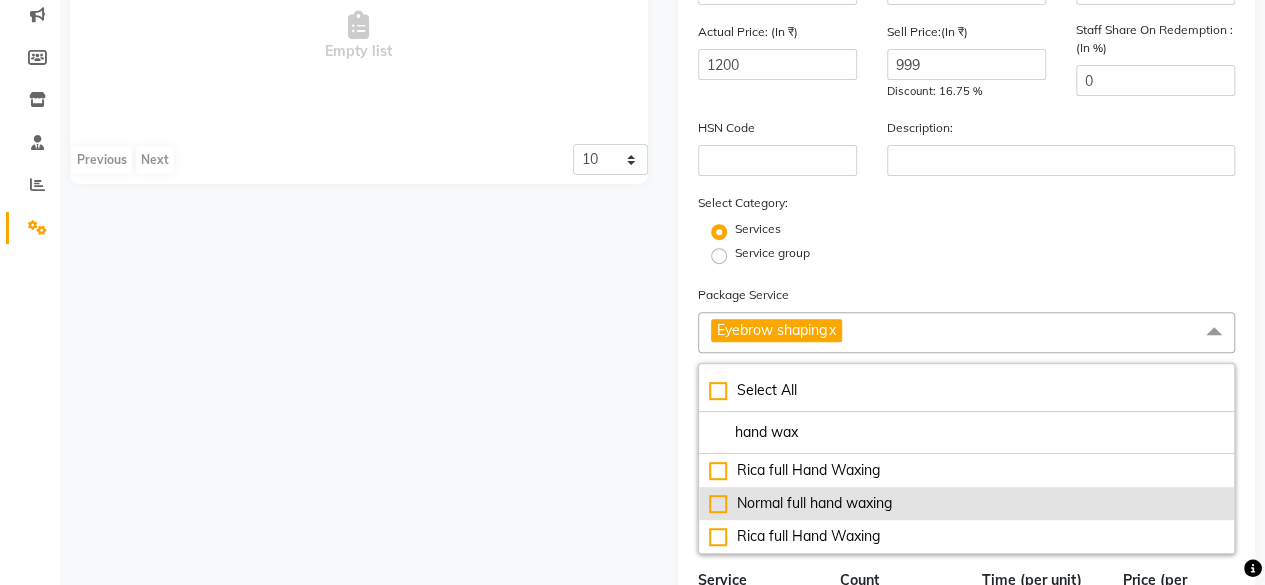 click on "Normal full hand waxing" 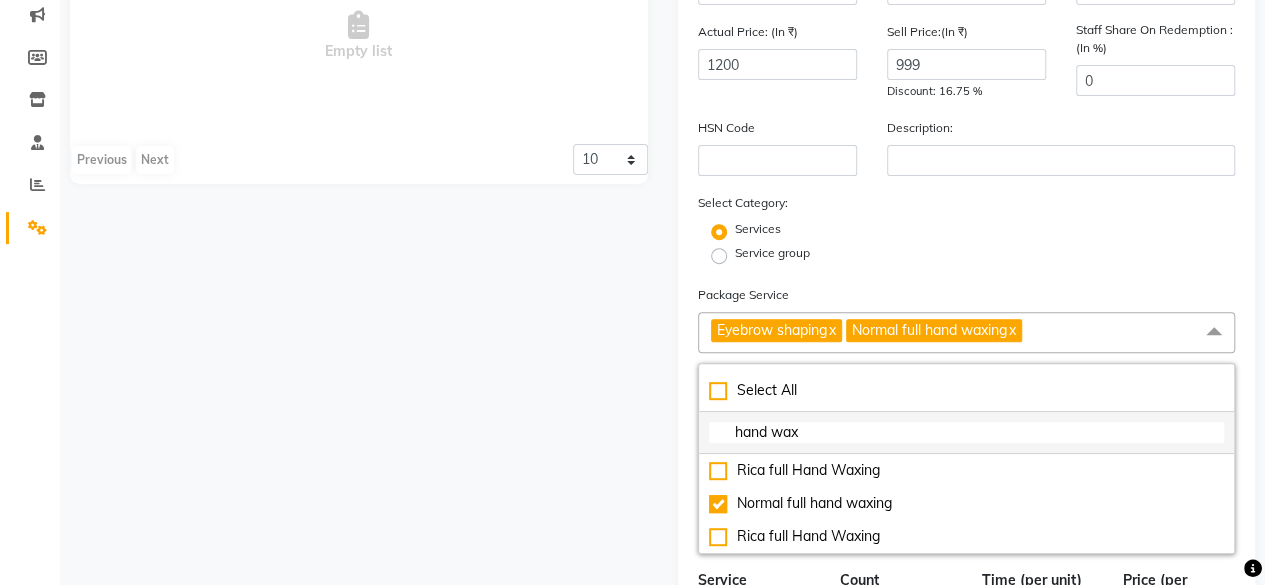 click on "hand wax" 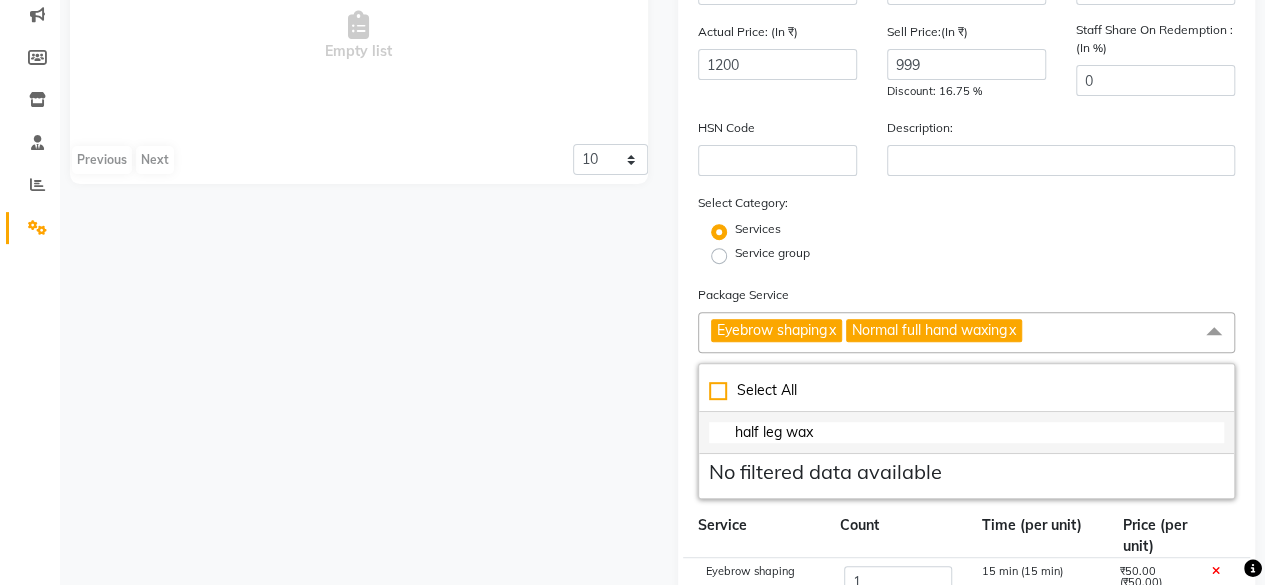 click on "half leg wax" 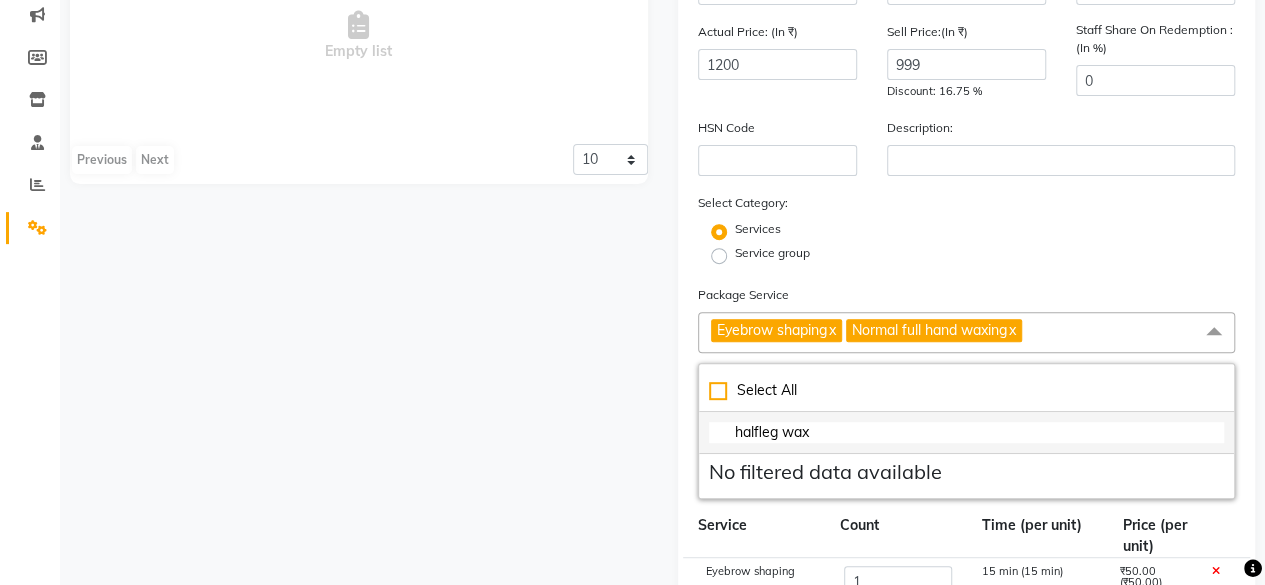 drag, startPoint x: 780, startPoint y: 435, endPoint x: 699, endPoint y: 427, distance: 81.394104 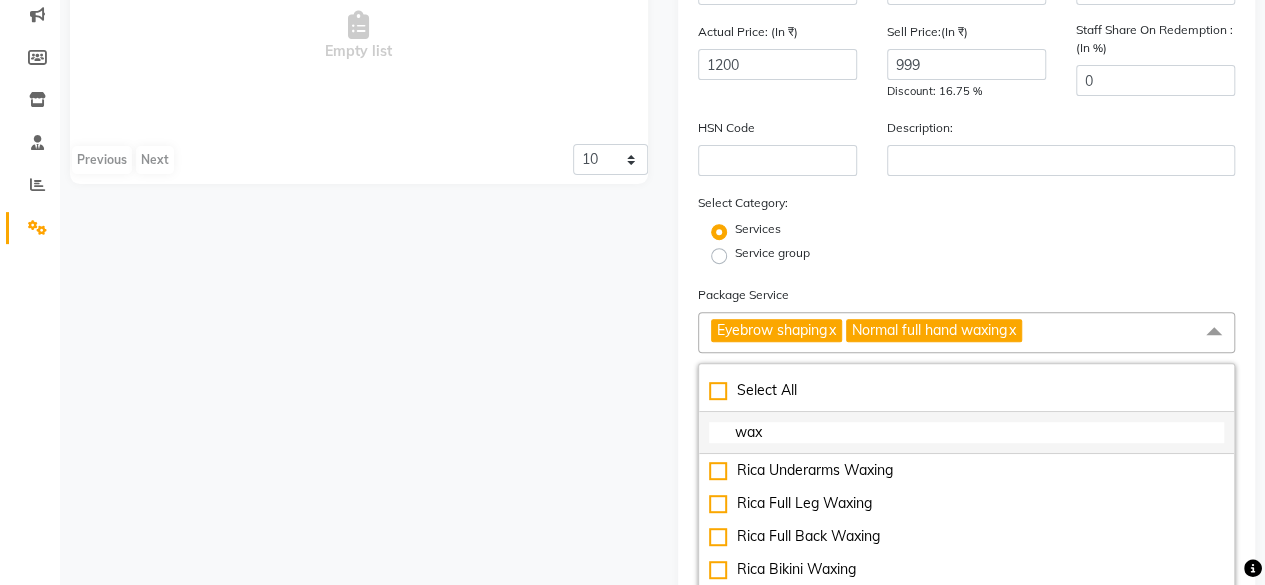 click on "wax" 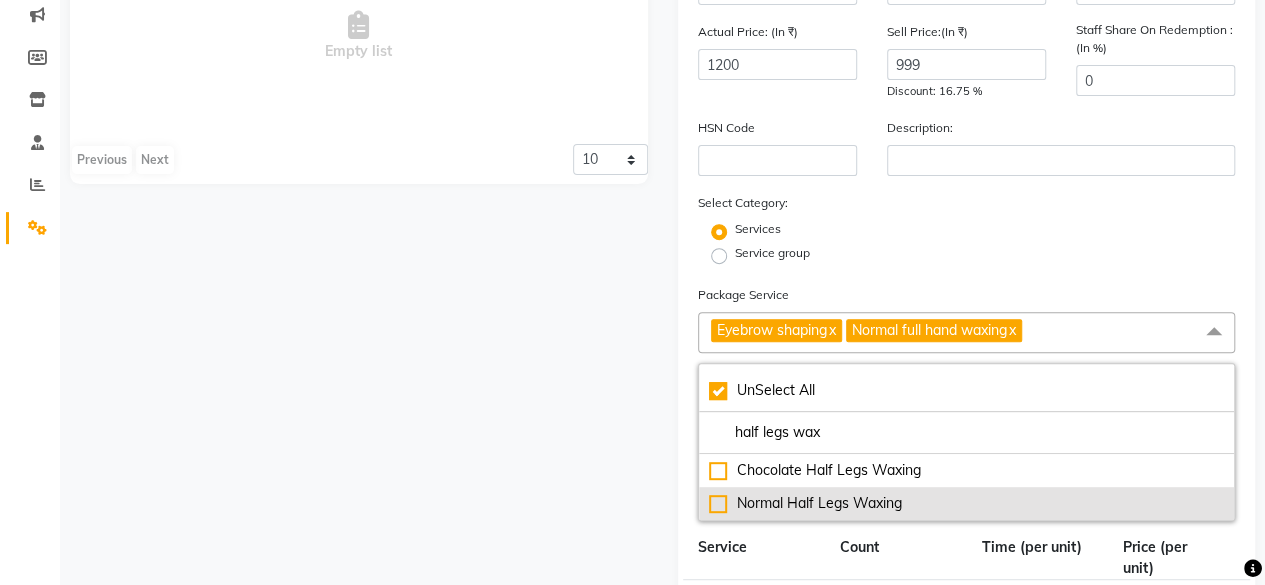 click on "Normal Half Legs Waxing" 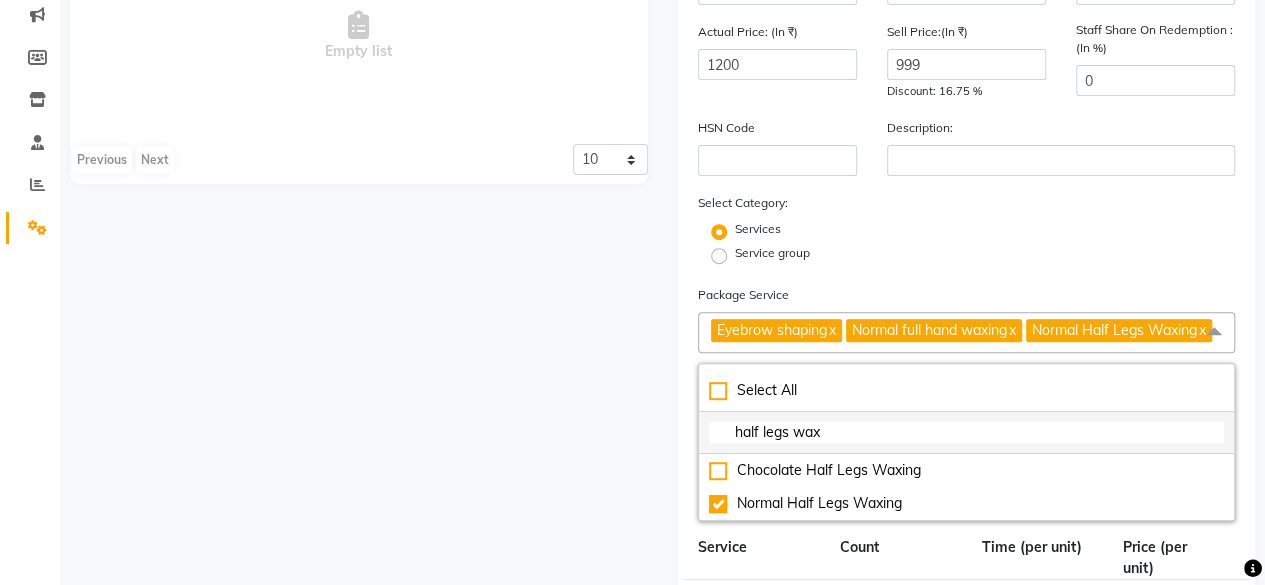 click on "half legs wax" 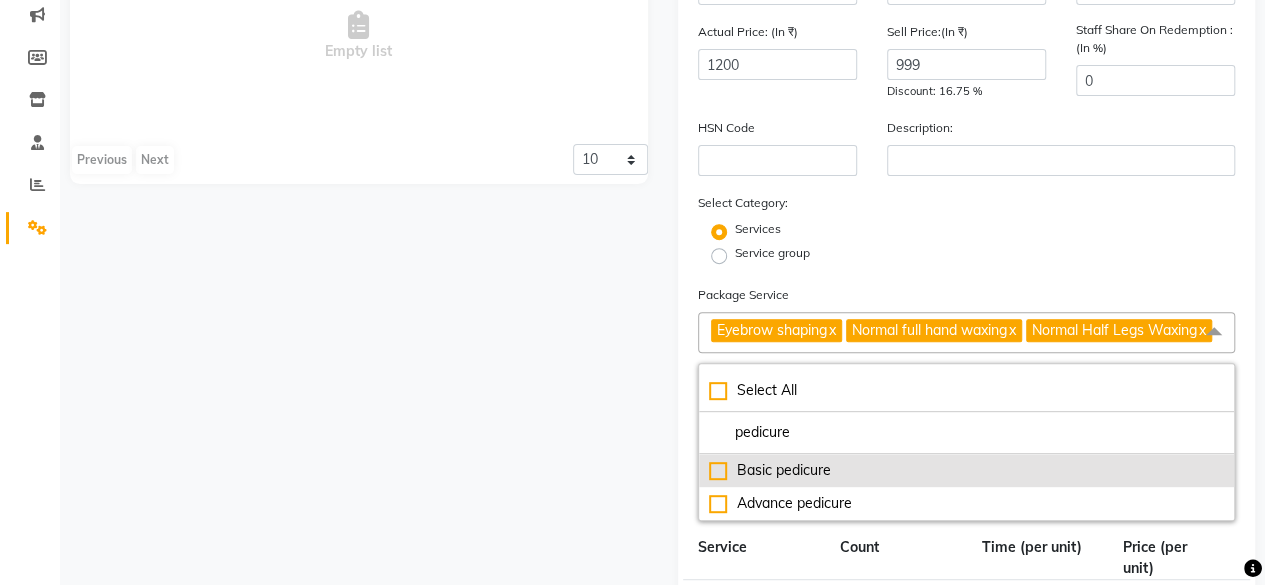 click on "Basic pedicure" 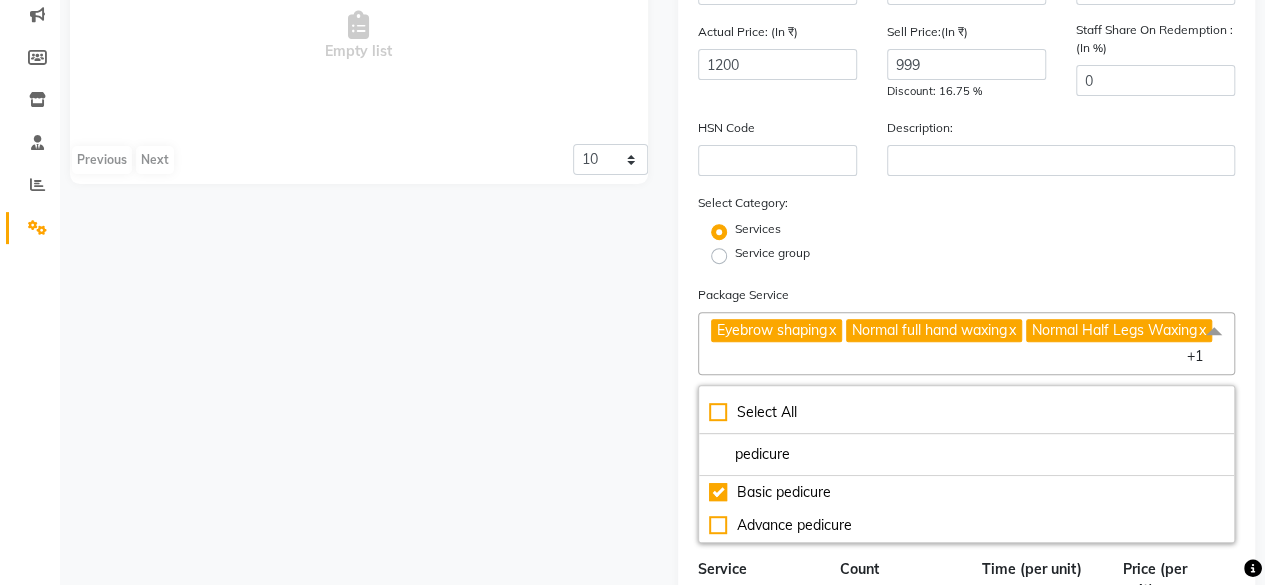 click on "Service group" 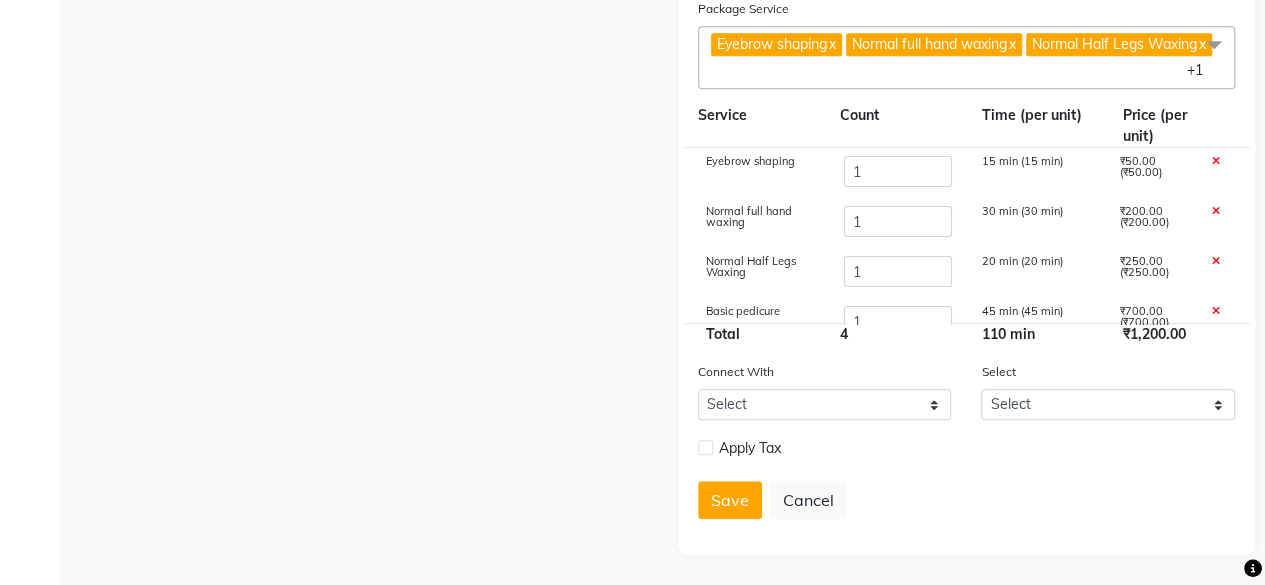scroll, scrollTop: 568, scrollLeft: 0, axis: vertical 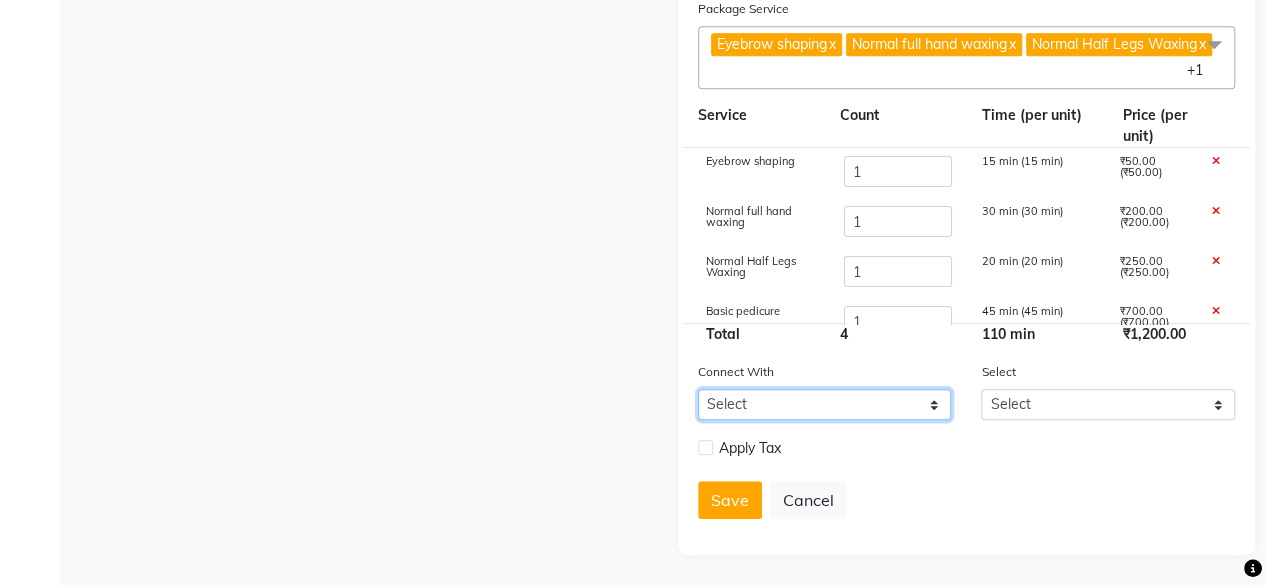 click on "Select Membership Prepaid Voucher" 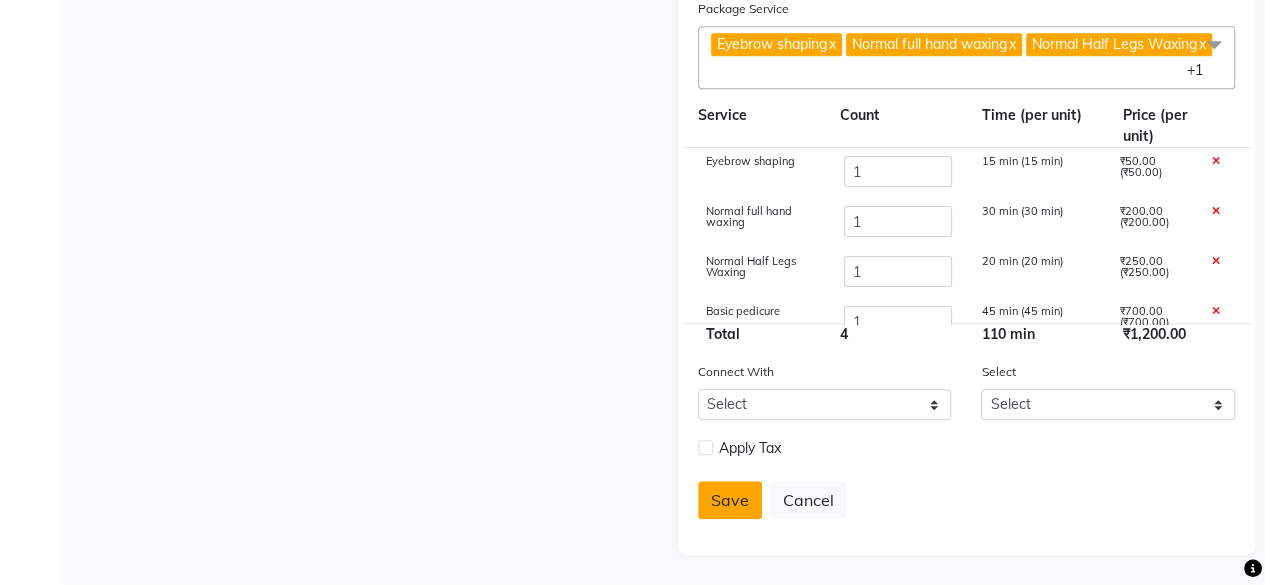 click on "Save" 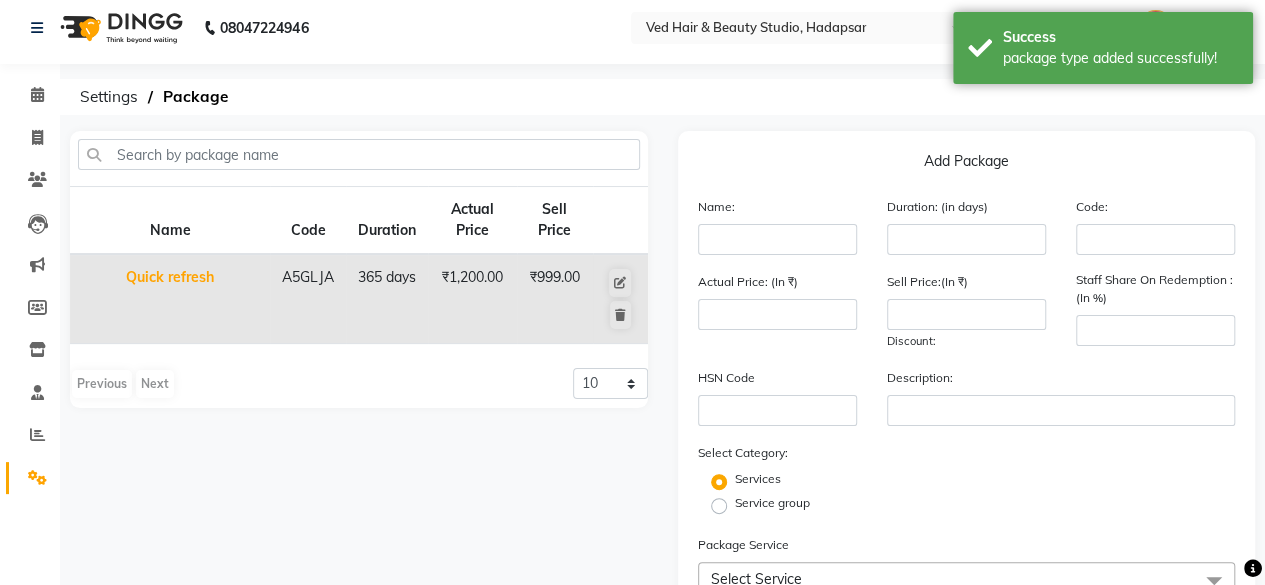scroll, scrollTop: 0, scrollLeft: 0, axis: both 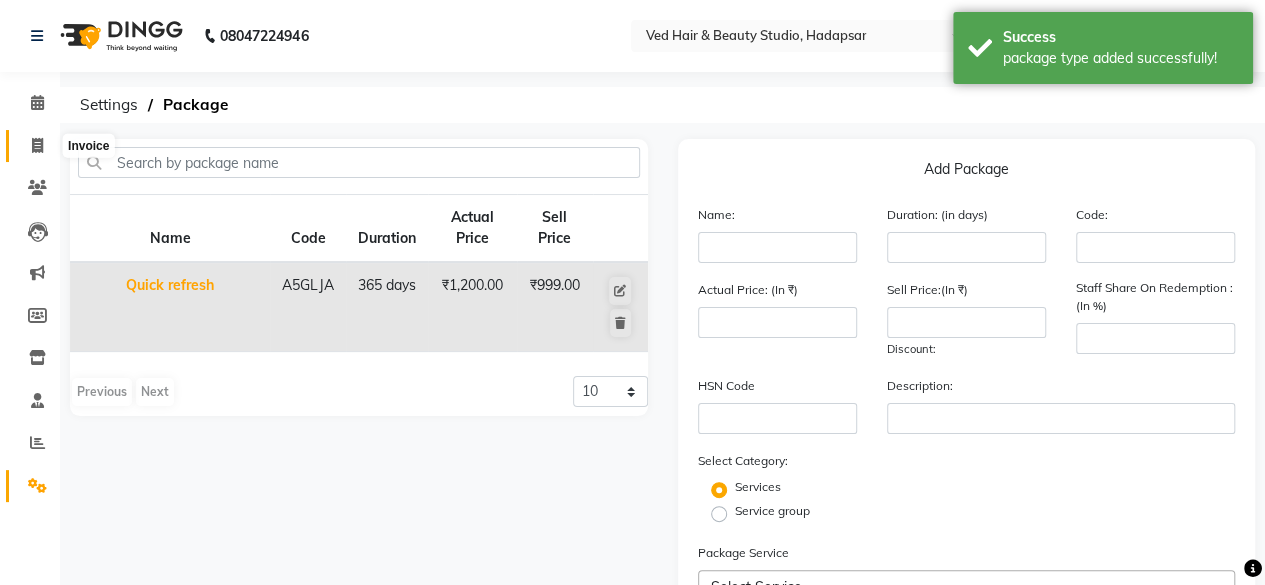 click 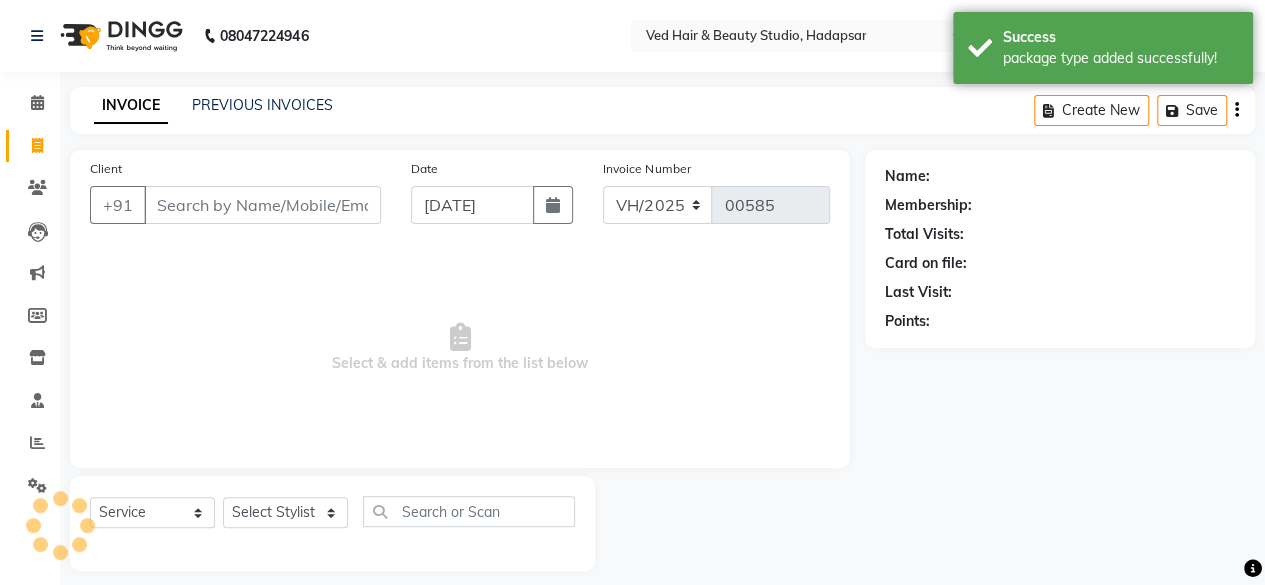 scroll, scrollTop: 15, scrollLeft: 0, axis: vertical 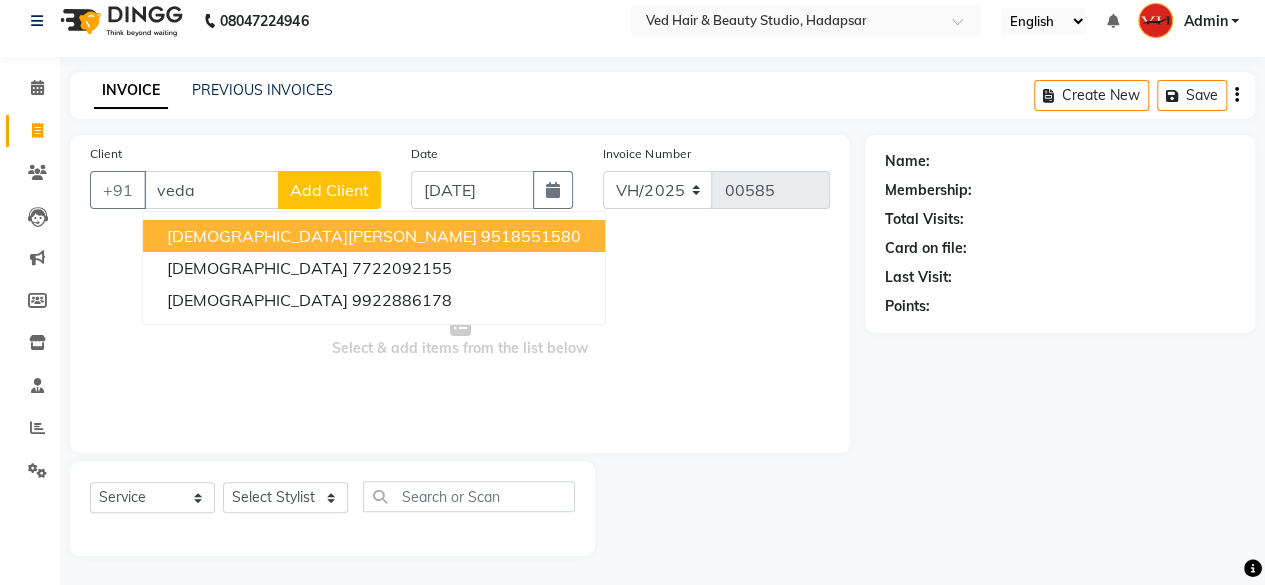 click on "[DEMOGRAPHIC_DATA][PERSON_NAME]" at bounding box center (322, 236) 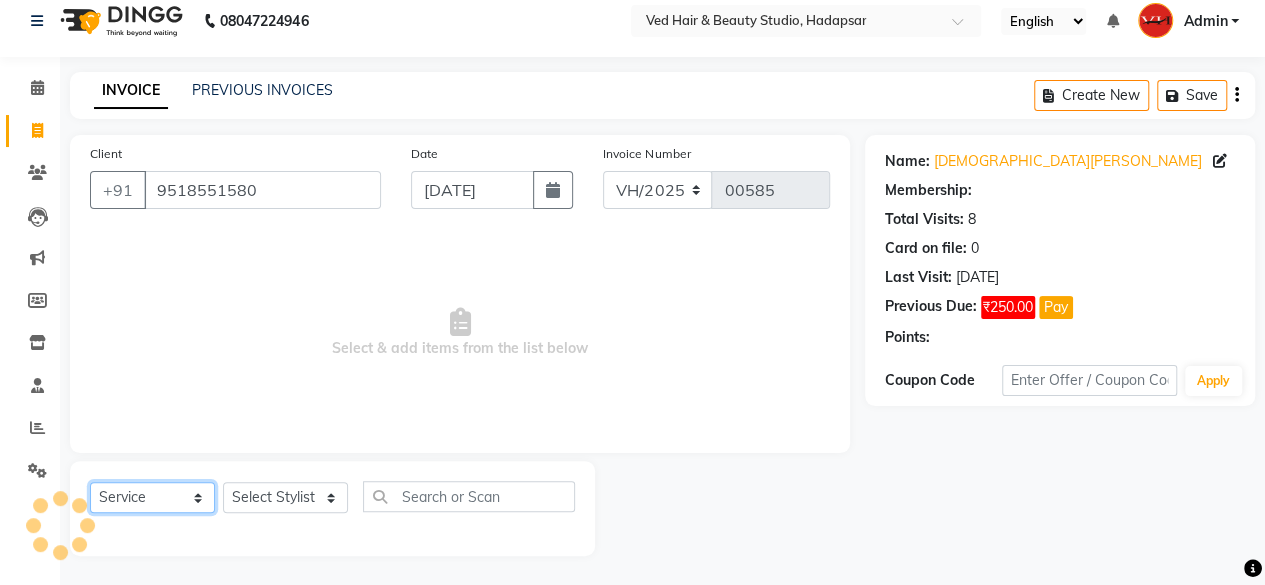 click on "Select  Service  Product  Membership  Package Voucher Prepaid Gift Card" 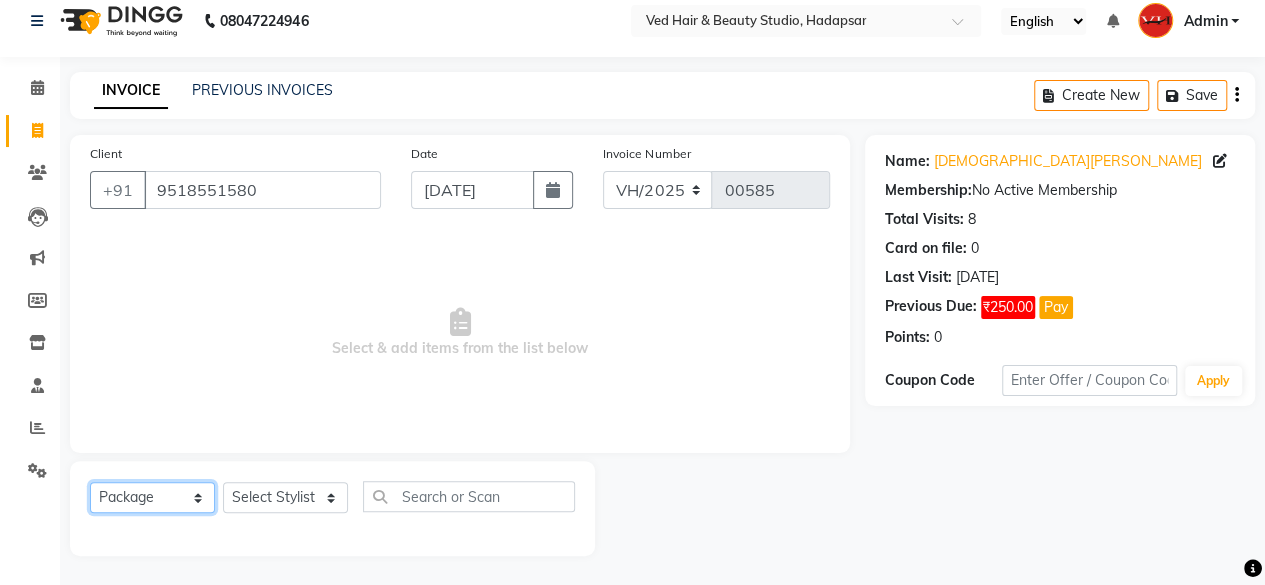 click on "Select  Service  Product  Membership  Package Voucher Prepaid Gift Card" 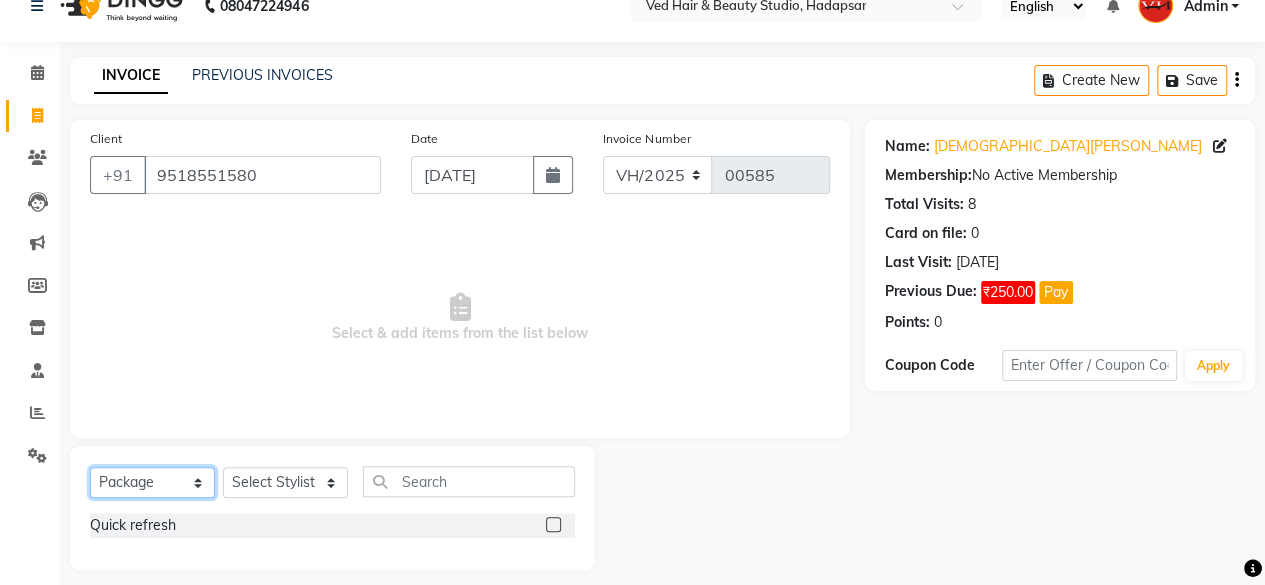 scroll, scrollTop: 44, scrollLeft: 0, axis: vertical 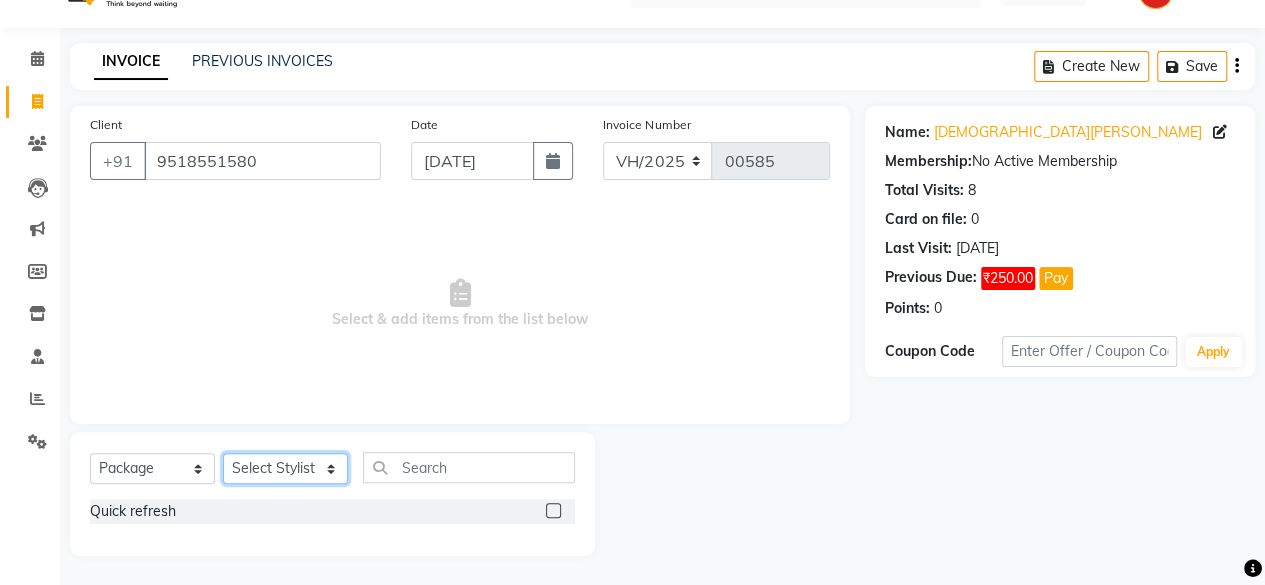 drag, startPoint x: 252, startPoint y: 470, endPoint x: 244, endPoint y: 457, distance: 15.264338 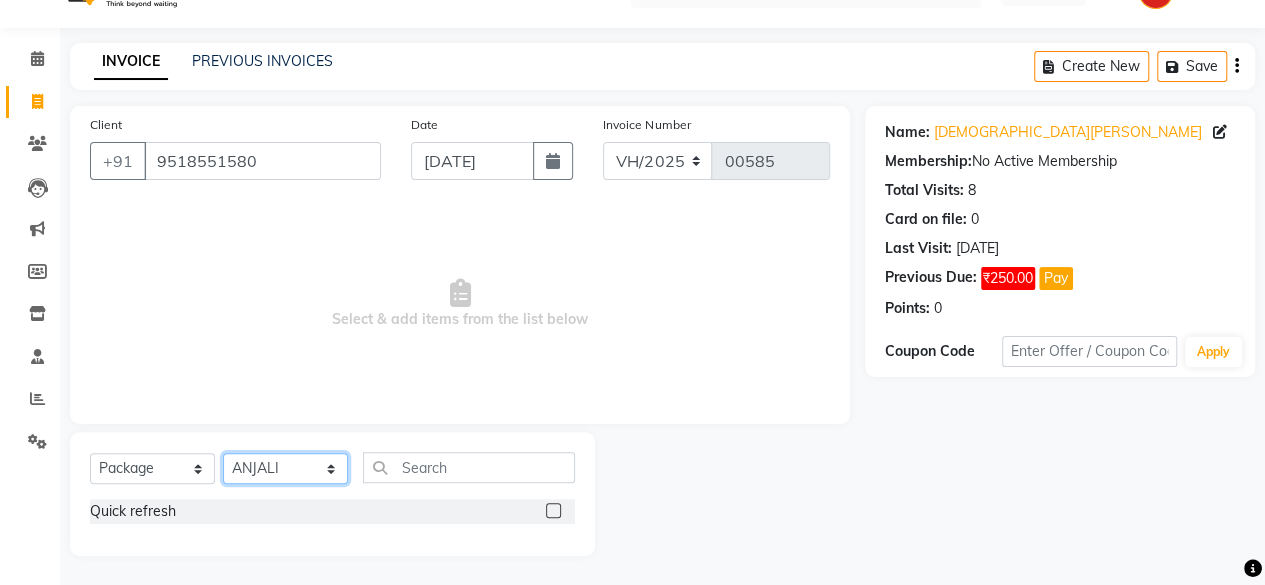 click on "Select Stylist ANJALI APESKHA BILAL [PERSON_NAME]  PALLAVI SALON [PERSON_NAME] [PERSON_NAME]" 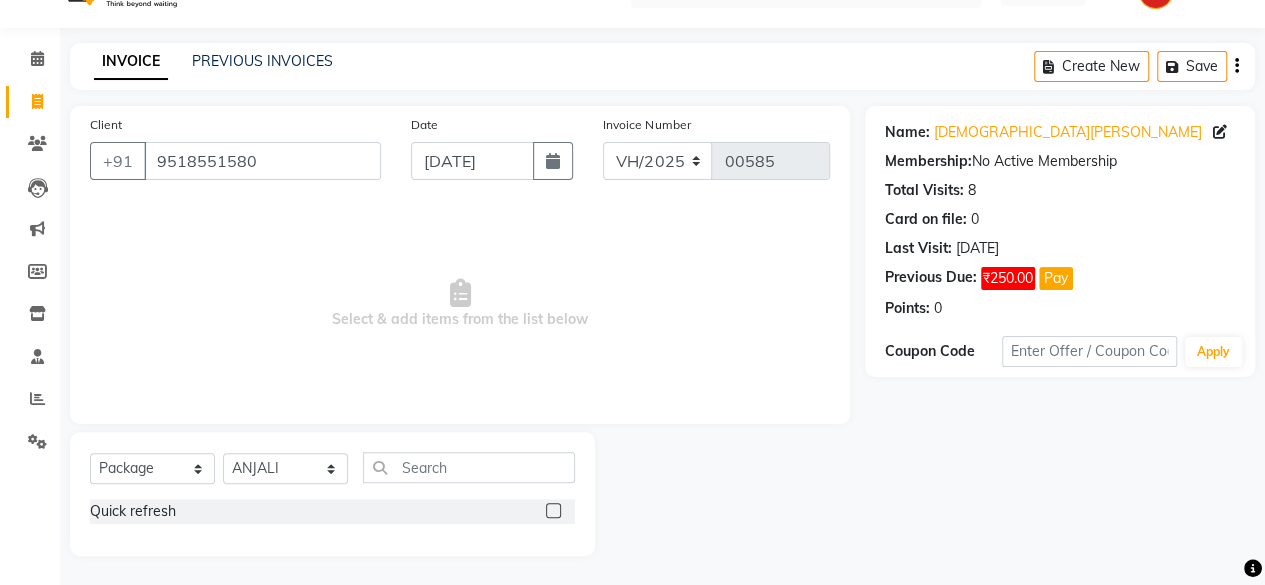 click 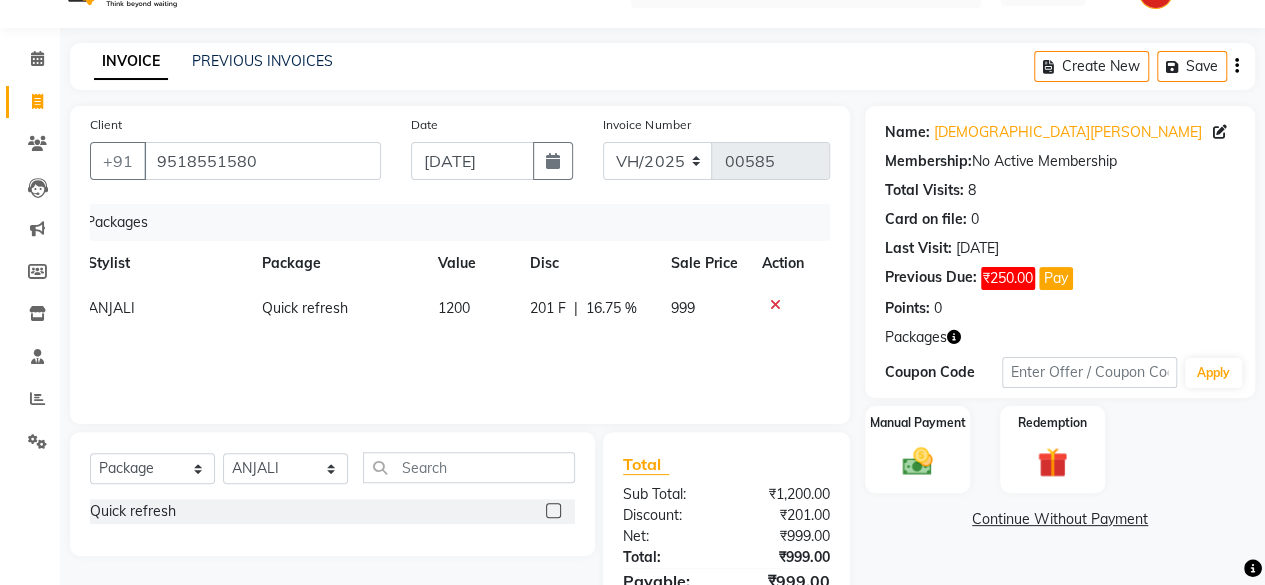 scroll, scrollTop: 0, scrollLeft: 0, axis: both 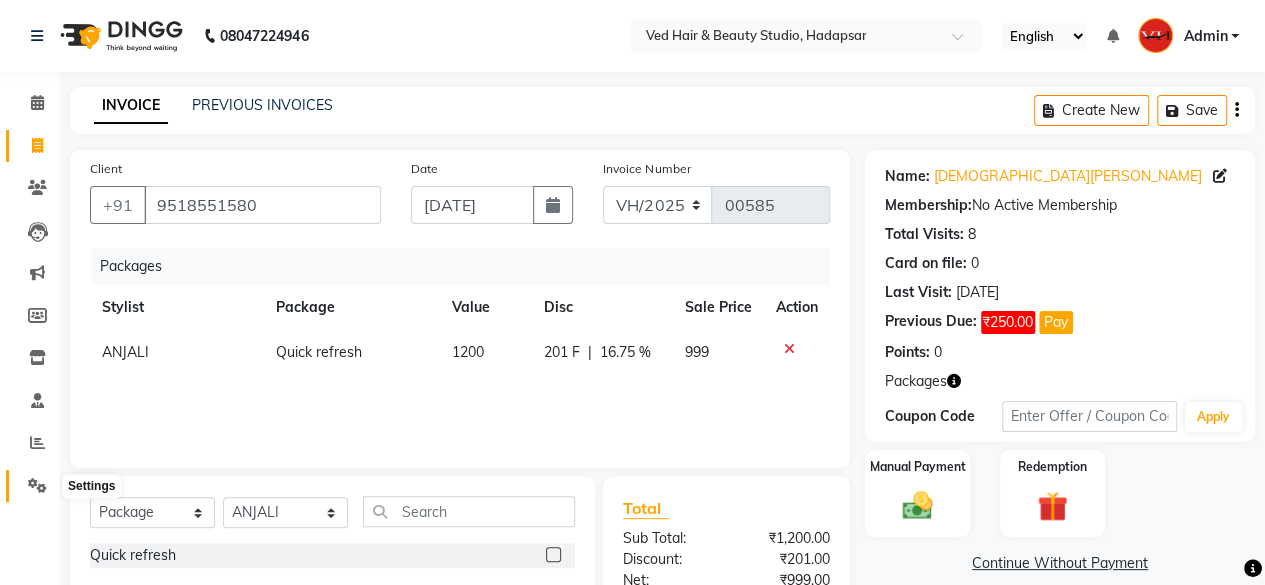 click 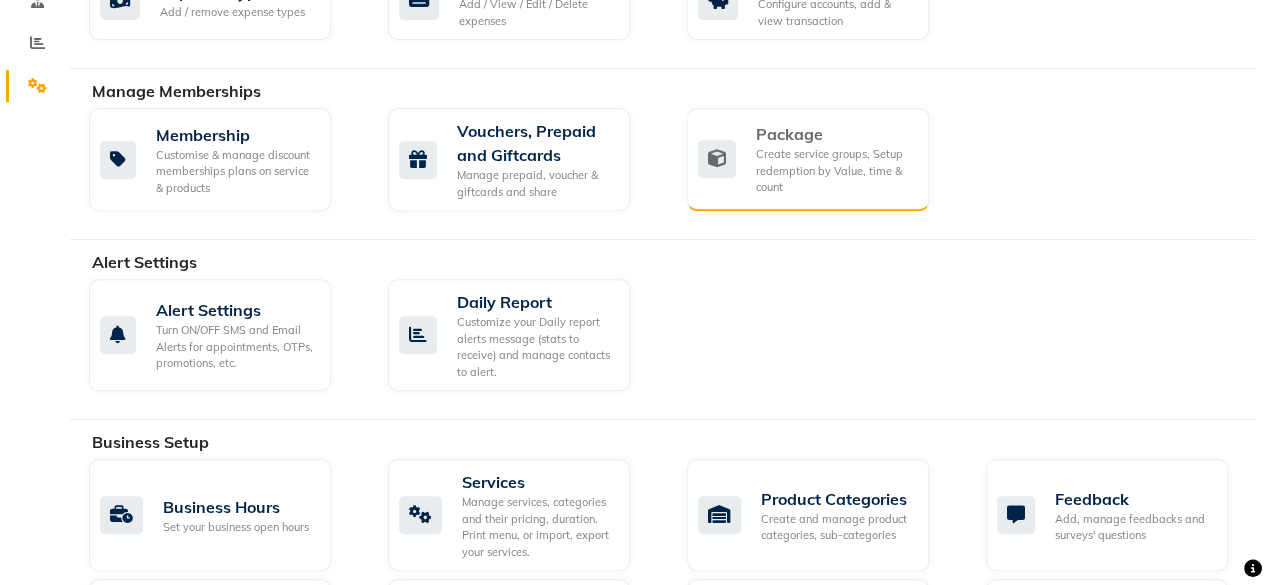 click 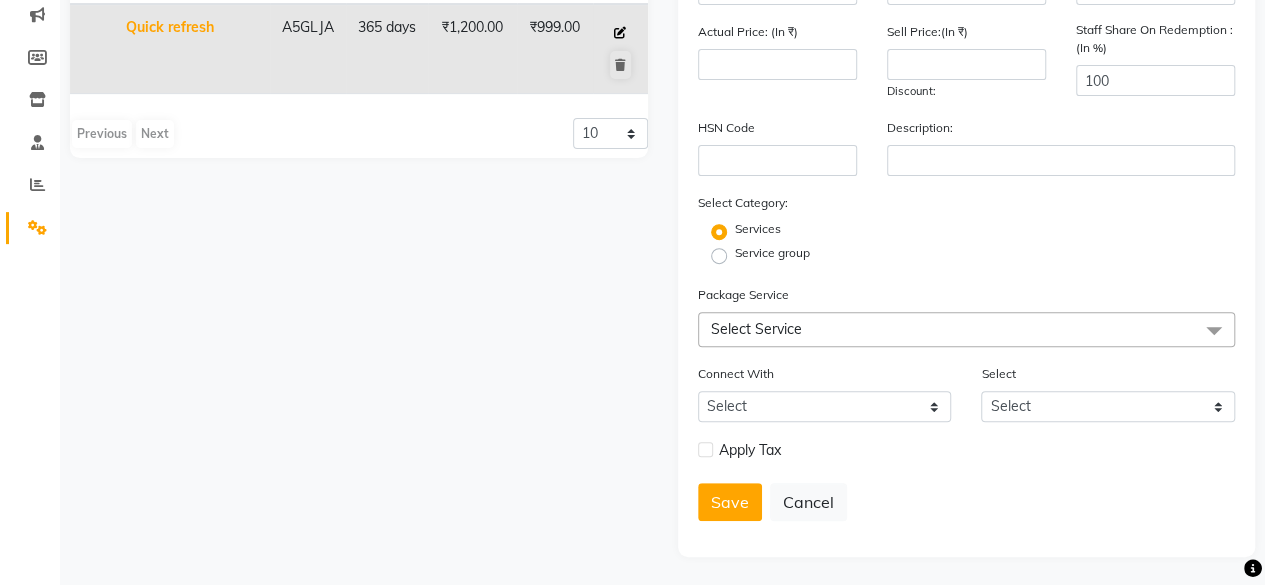 click 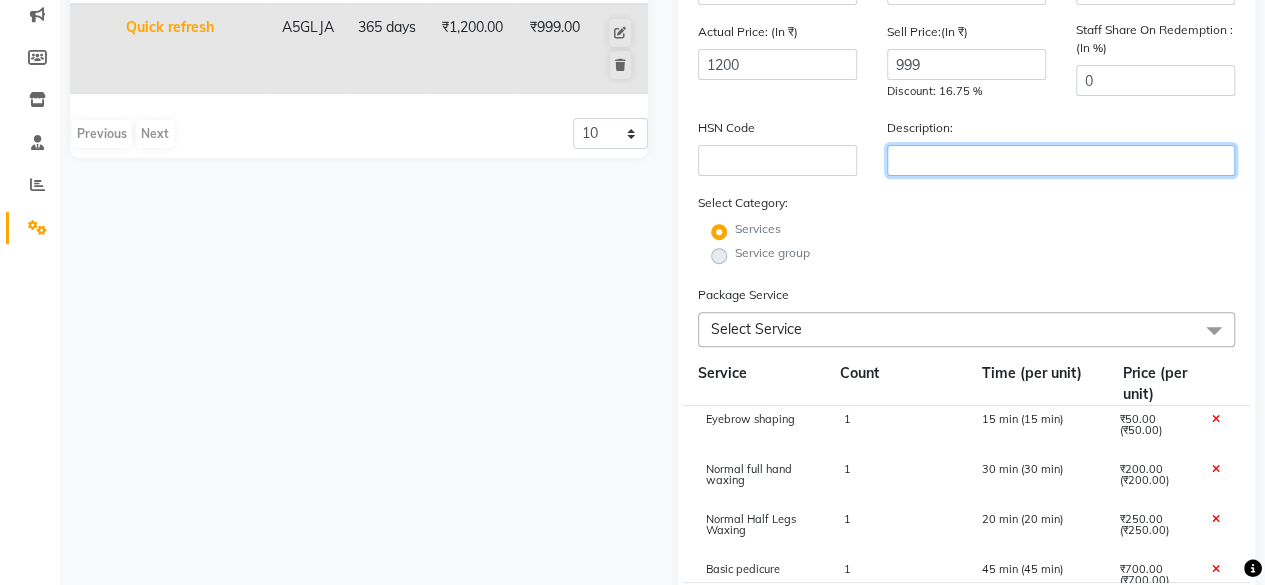 click 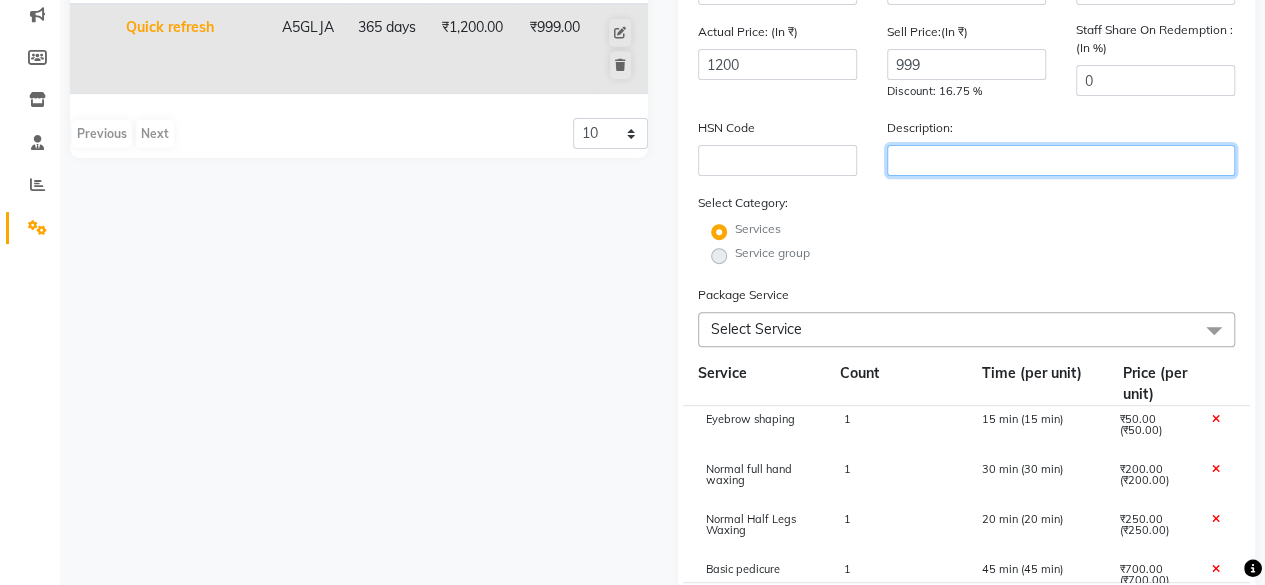 scroll, scrollTop: 358, scrollLeft: 0, axis: vertical 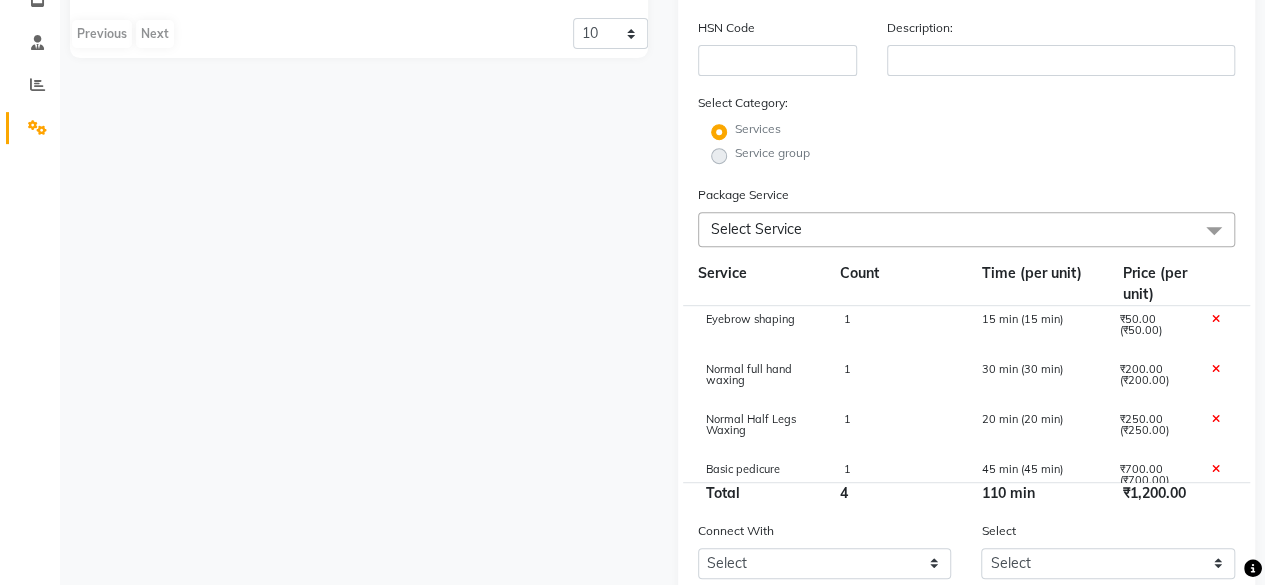 click on "Select Service" 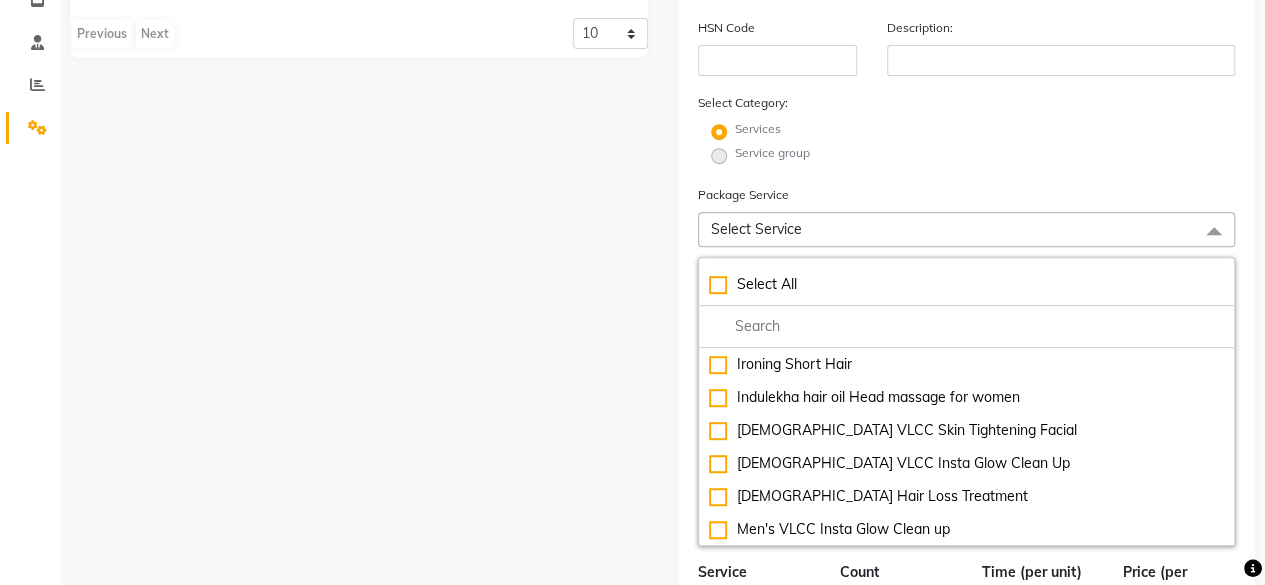 click on "Select Service" 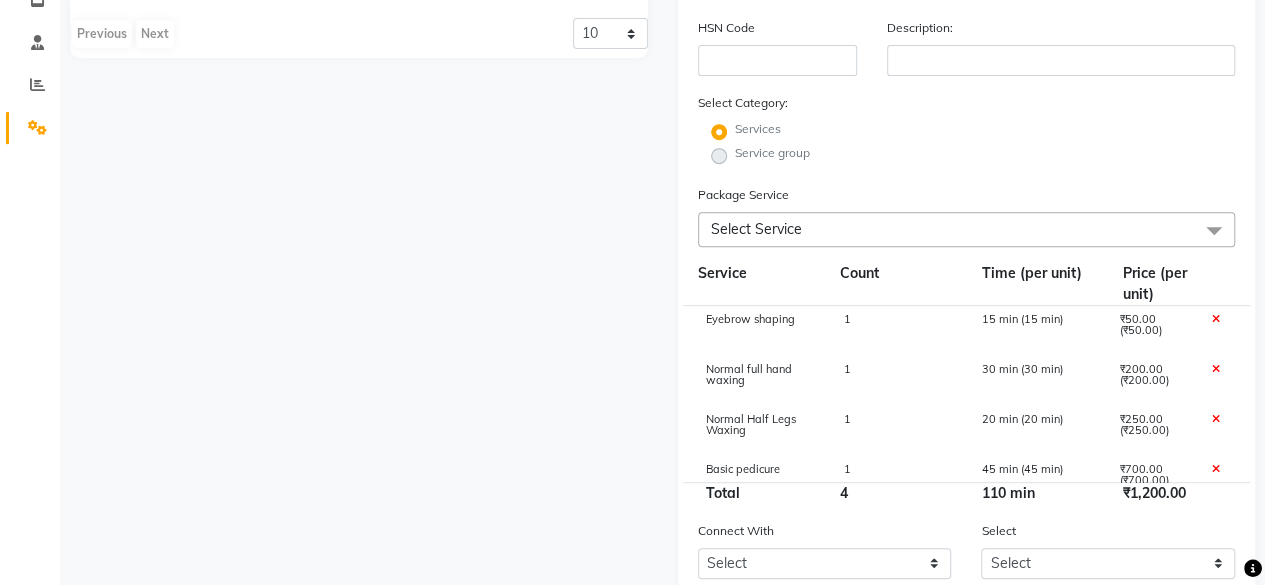 scroll, scrollTop: 24, scrollLeft: 0, axis: vertical 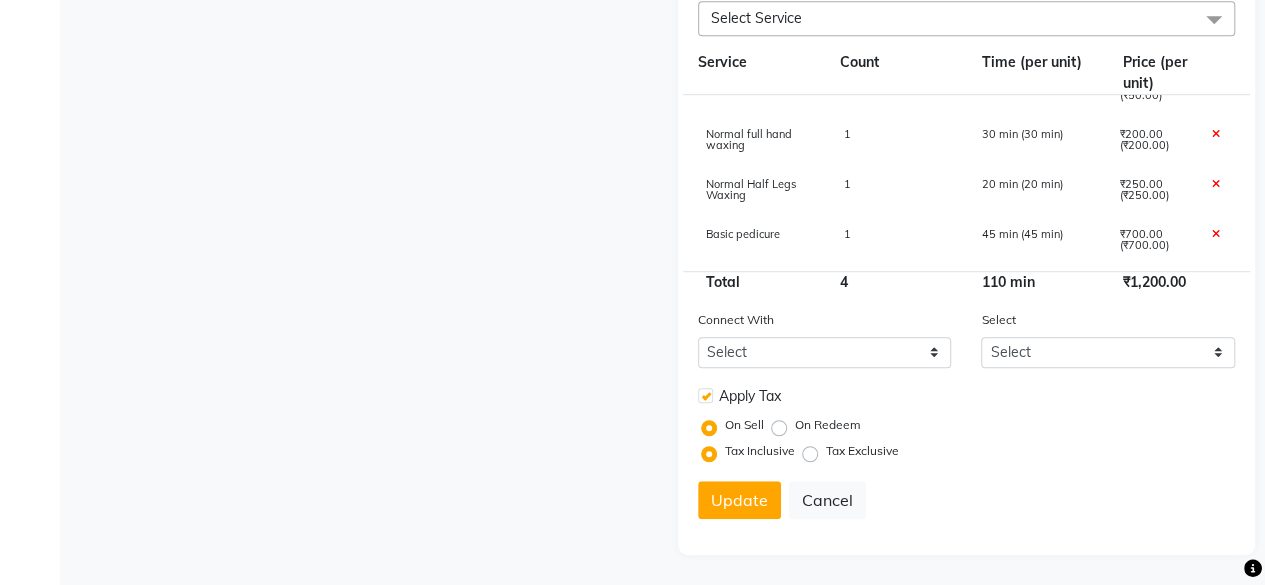 click 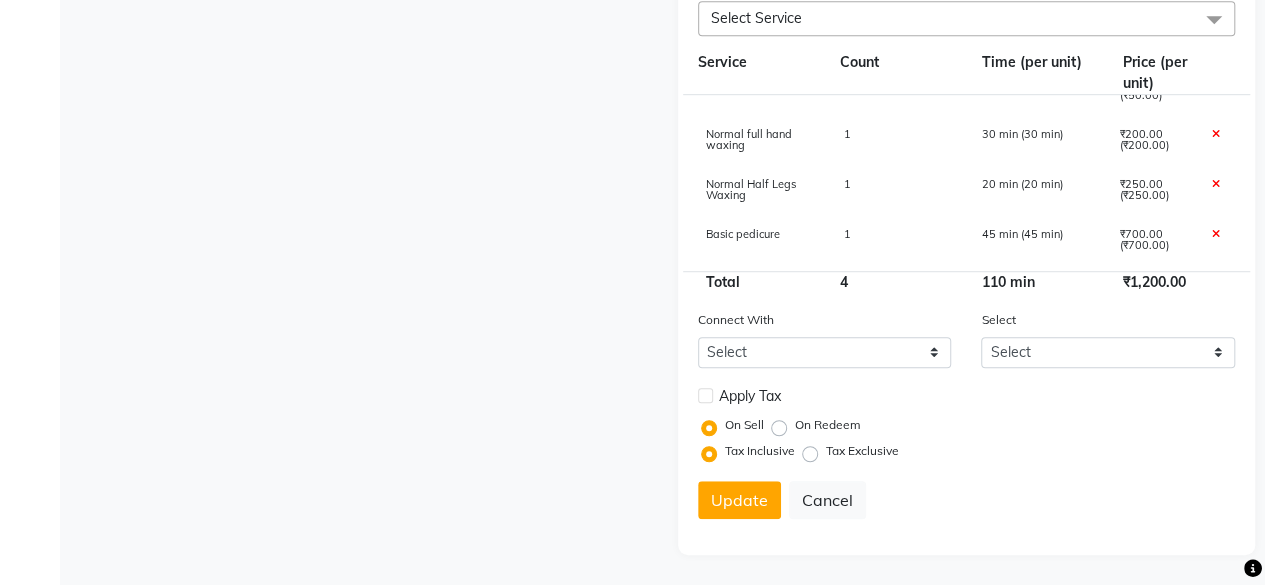 scroll, scrollTop: 535, scrollLeft: 0, axis: vertical 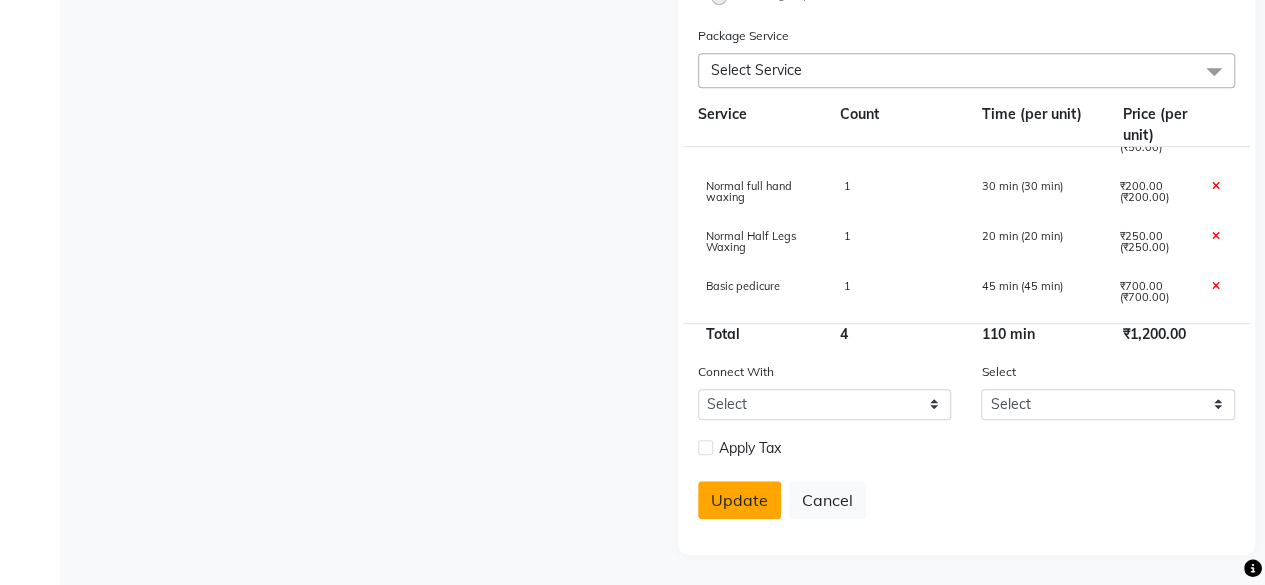 click on "Update" 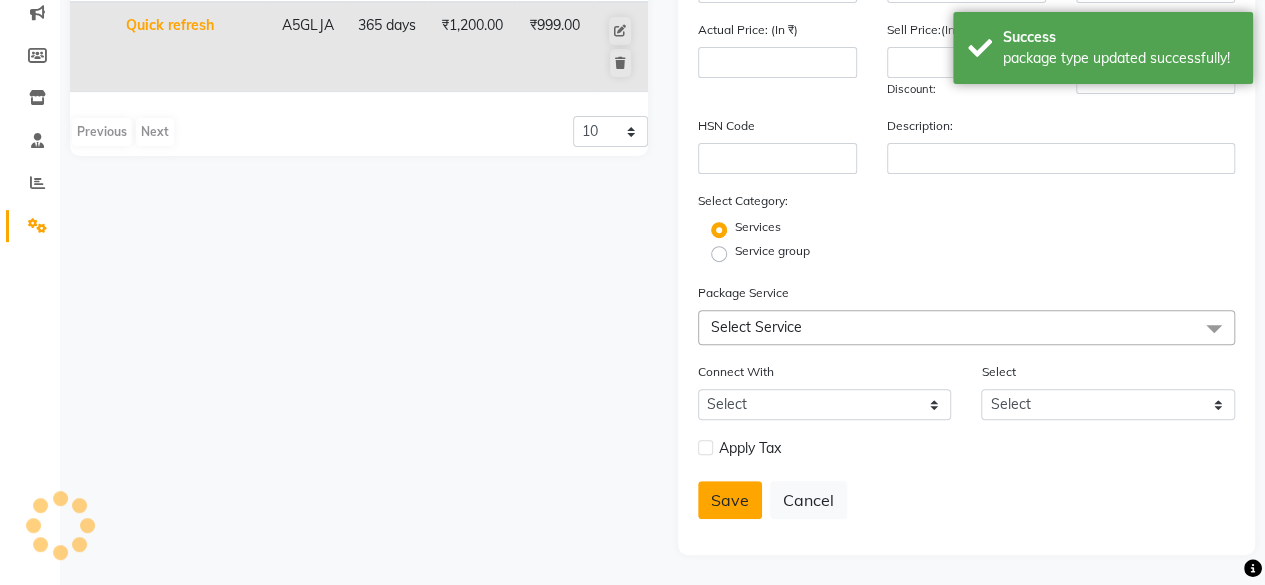 scroll, scrollTop: 258, scrollLeft: 0, axis: vertical 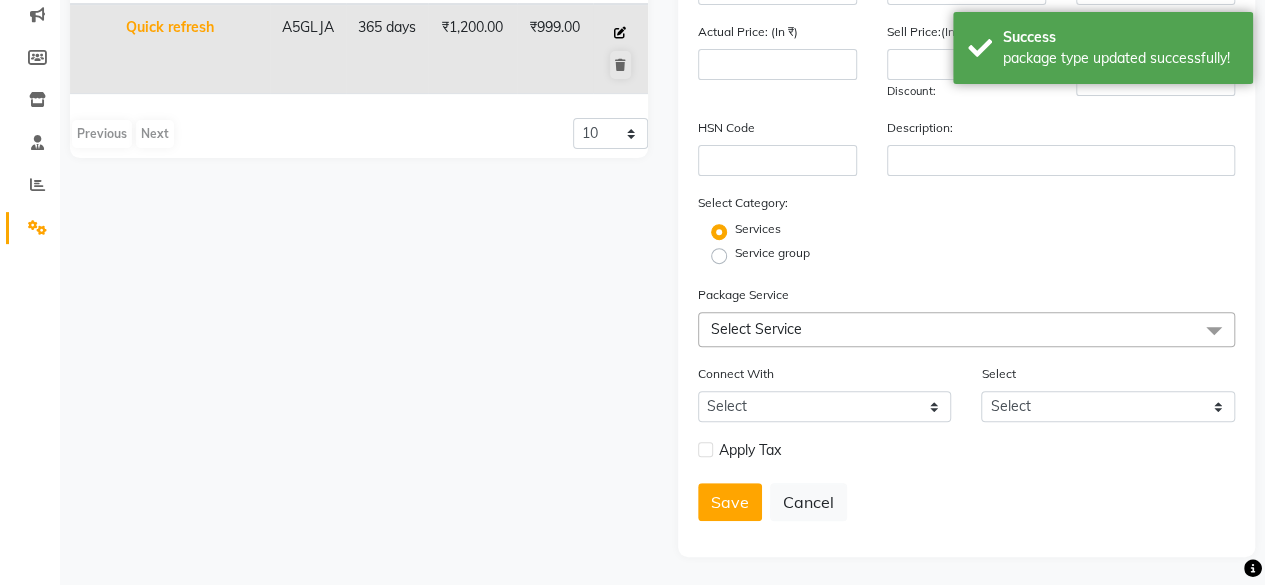 click 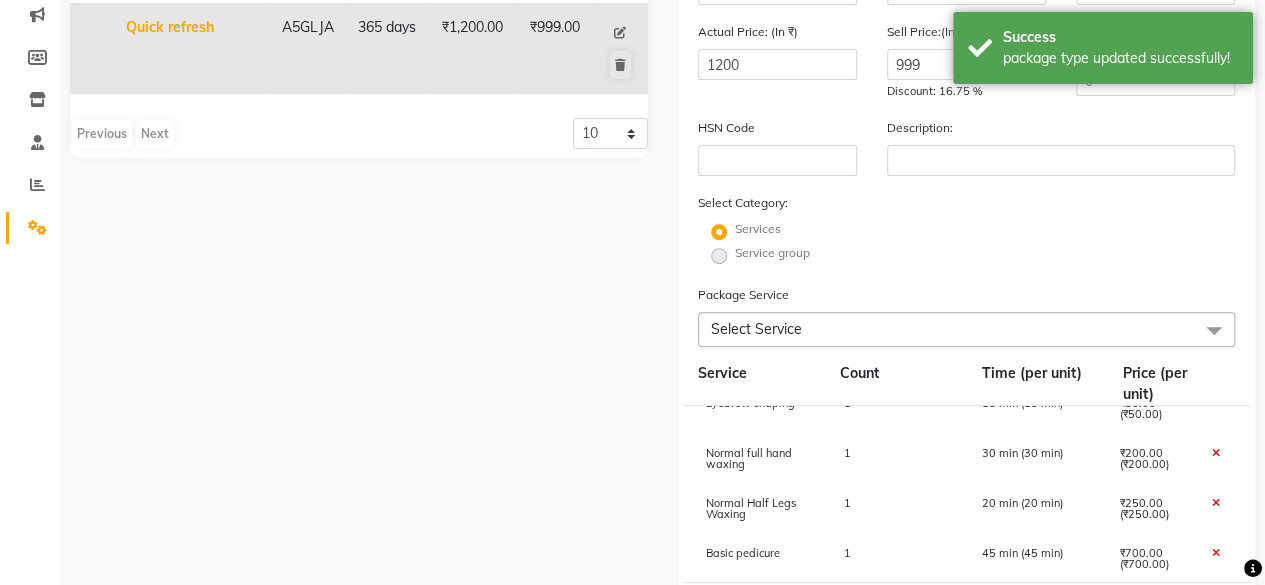 scroll, scrollTop: 24, scrollLeft: 0, axis: vertical 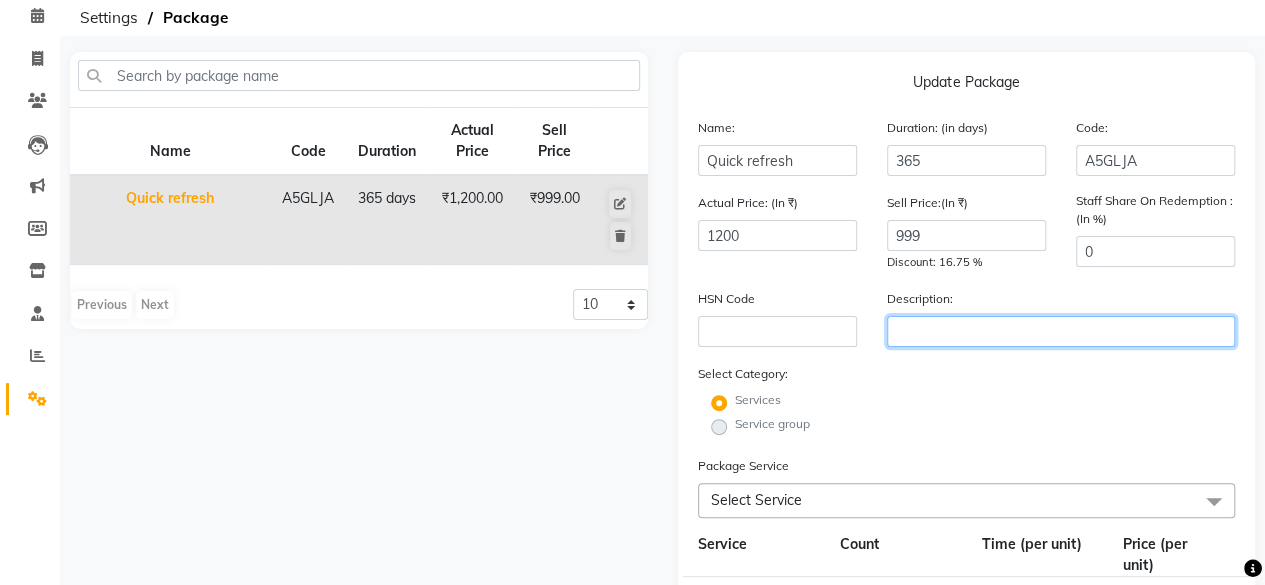 click 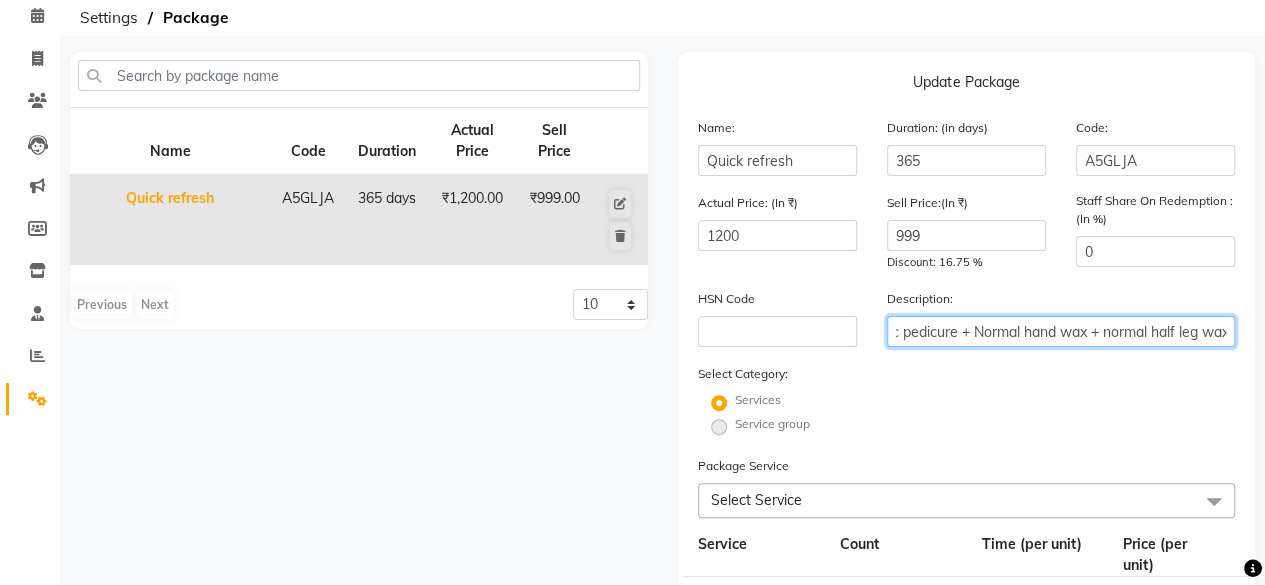 scroll, scrollTop: 0, scrollLeft: 111, axis: horizontal 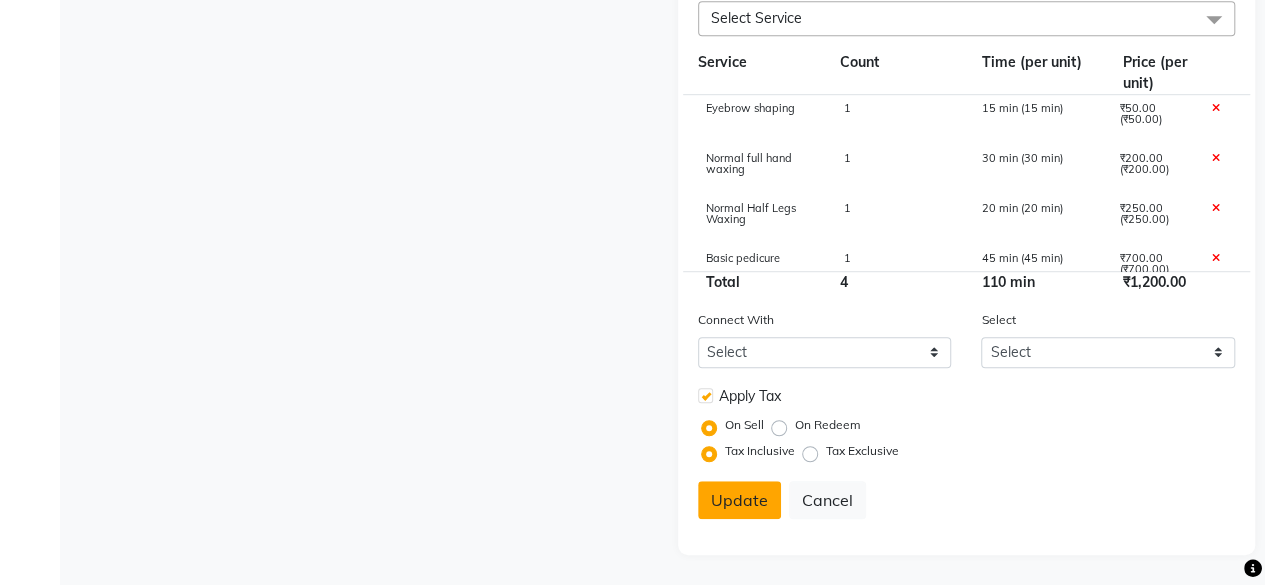 click on "Update" 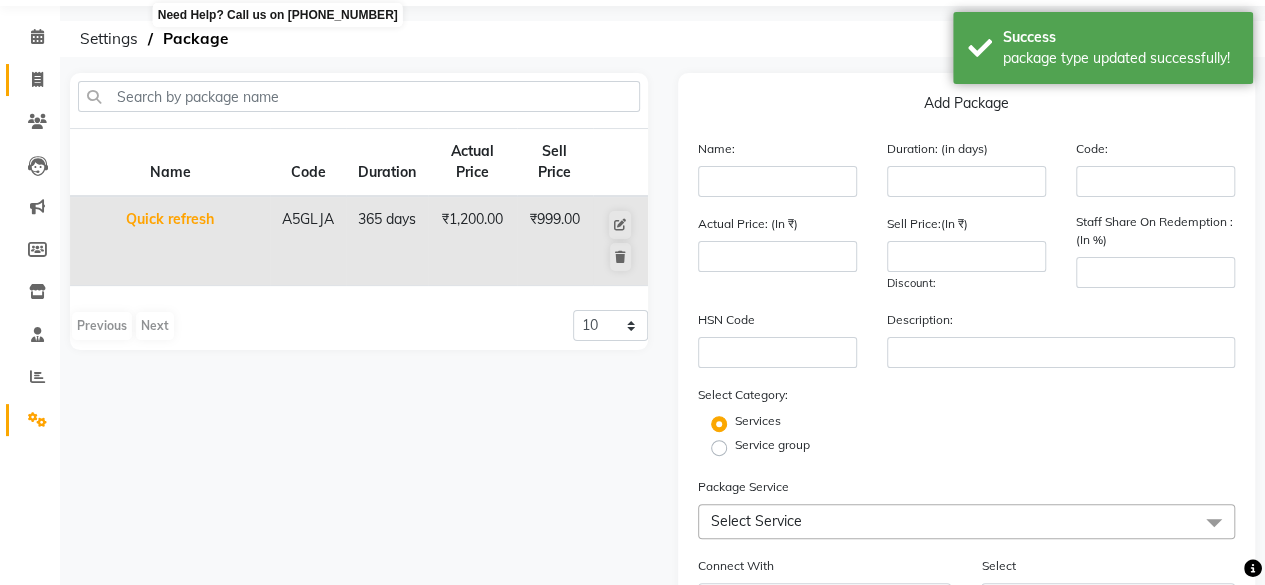 scroll, scrollTop: 0, scrollLeft: 0, axis: both 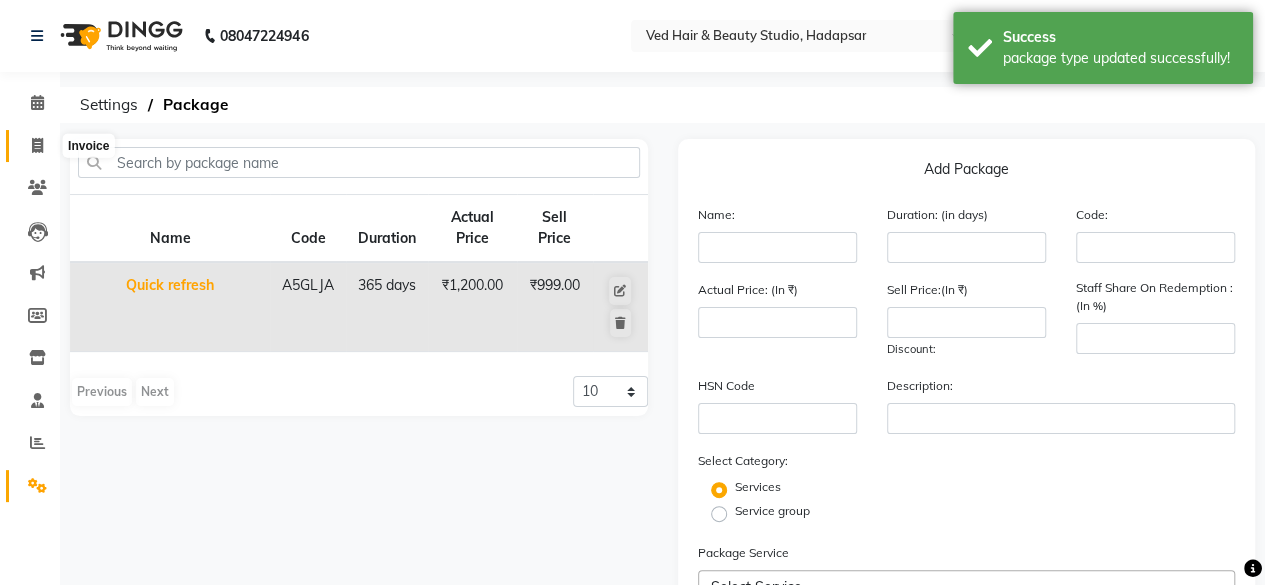click 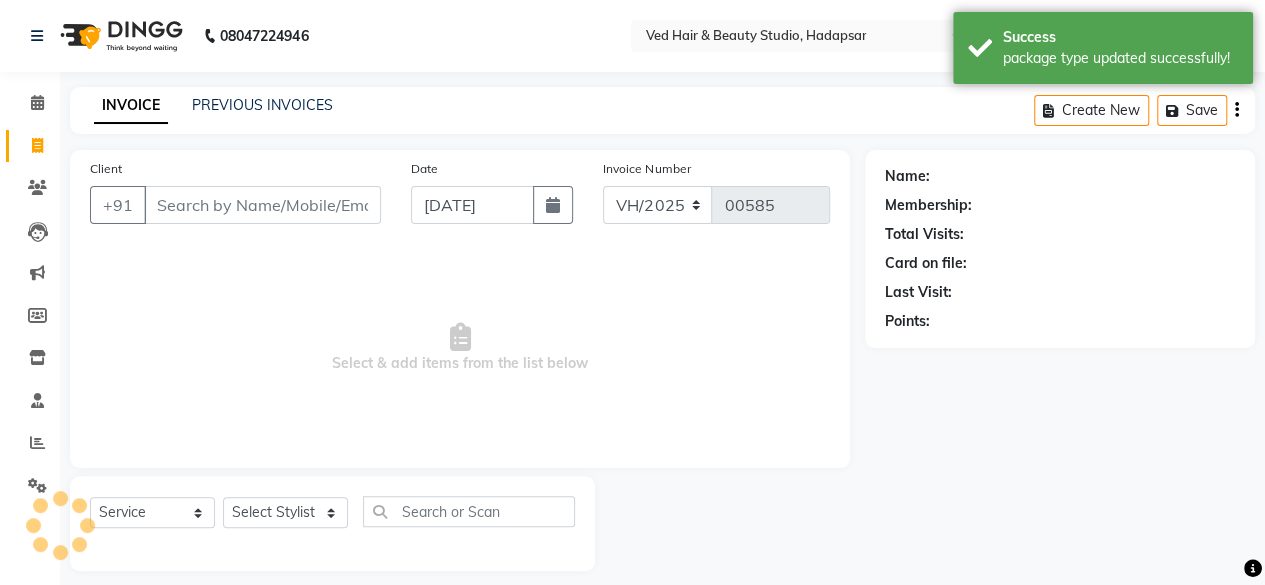 scroll, scrollTop: 15, scrollLeft: 0, axis: vertical 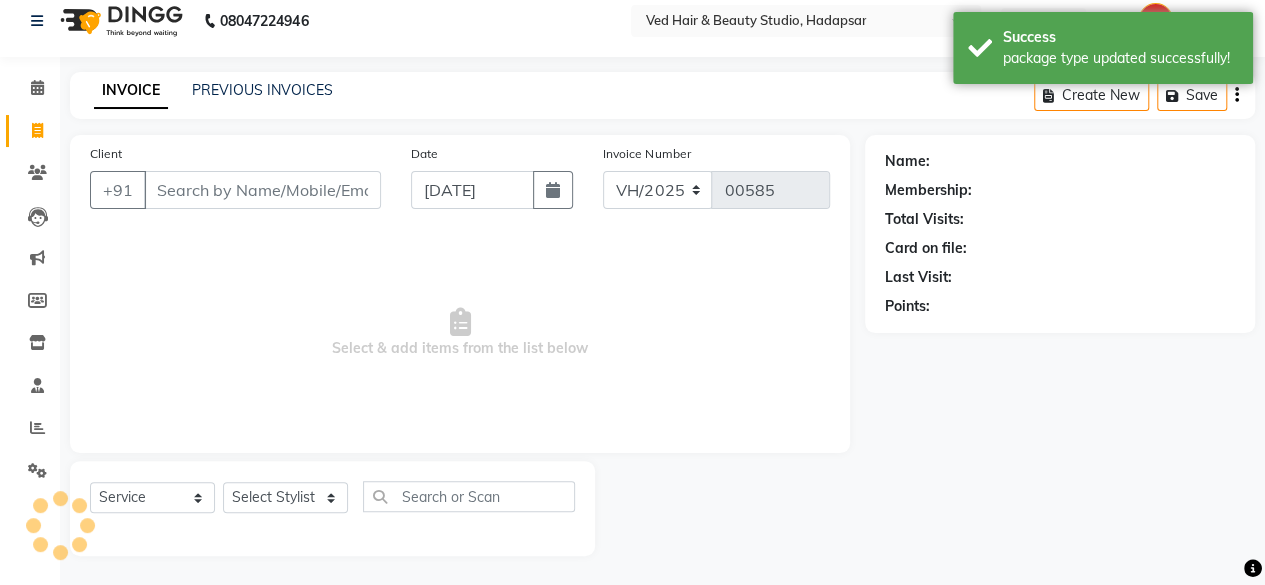 click on "Client" at bounding box center [262, 190] 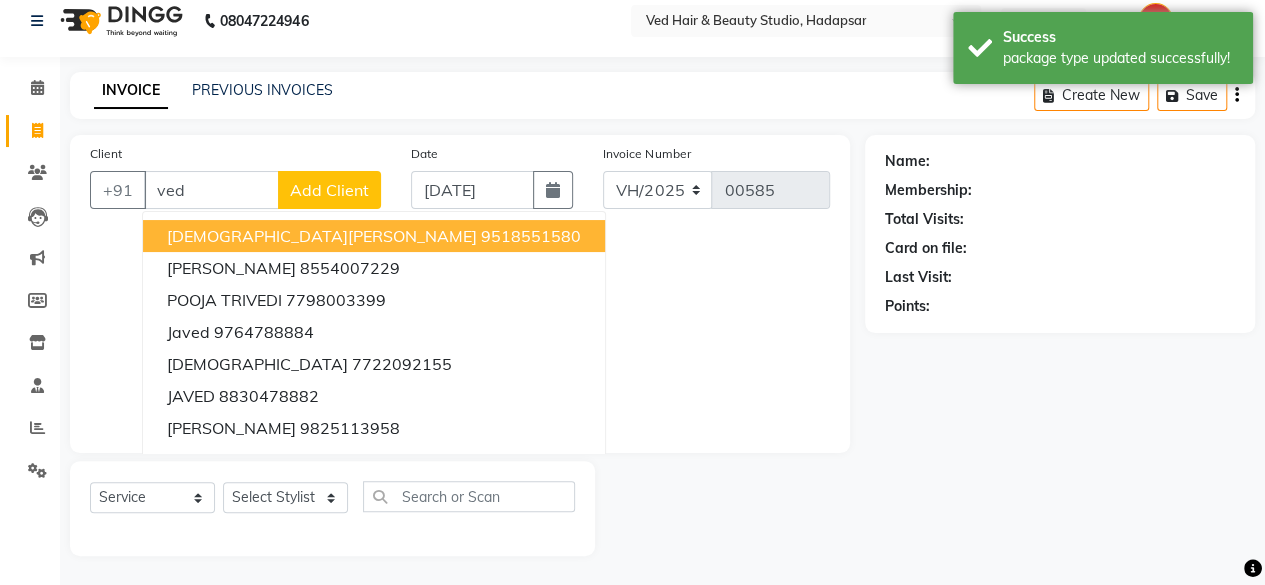 click on "[DEMOGRAPHIC_DATA][PERSON_NAME]" at bounding box center (322, 236) 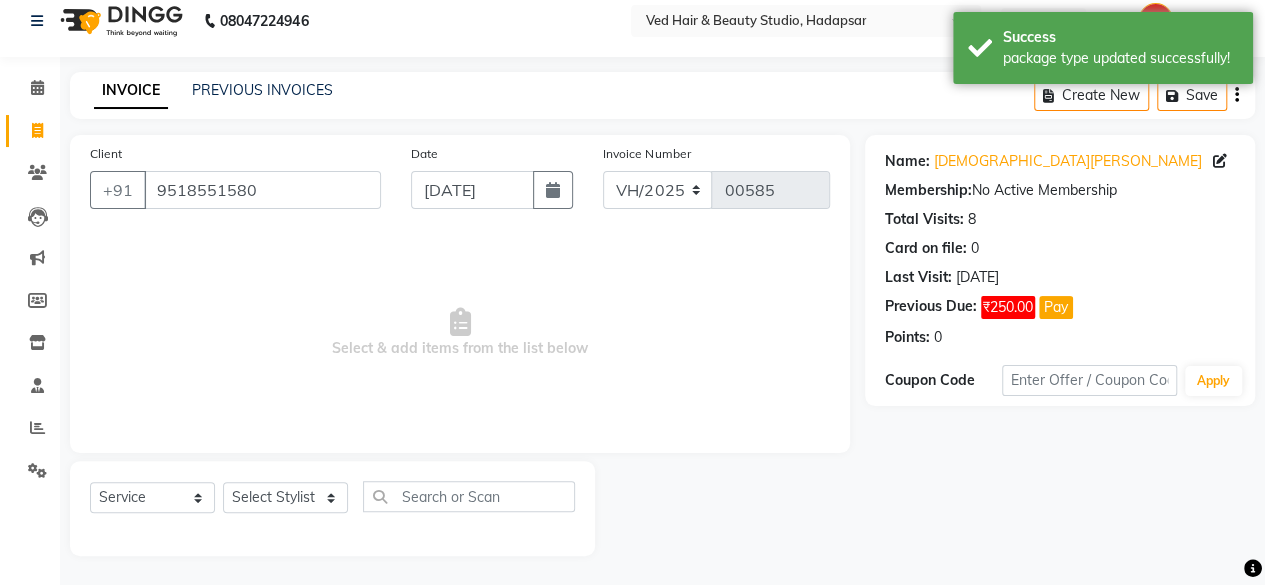 click on "Select  Service  Product  Membership  Package Voucher Prepaid Gift Card  Select Stylist ANJALI APESKHA BILAL [PERSON_NAME]  PALLAVI SALON [PERSON_NAME] [PERSON_NAME]" 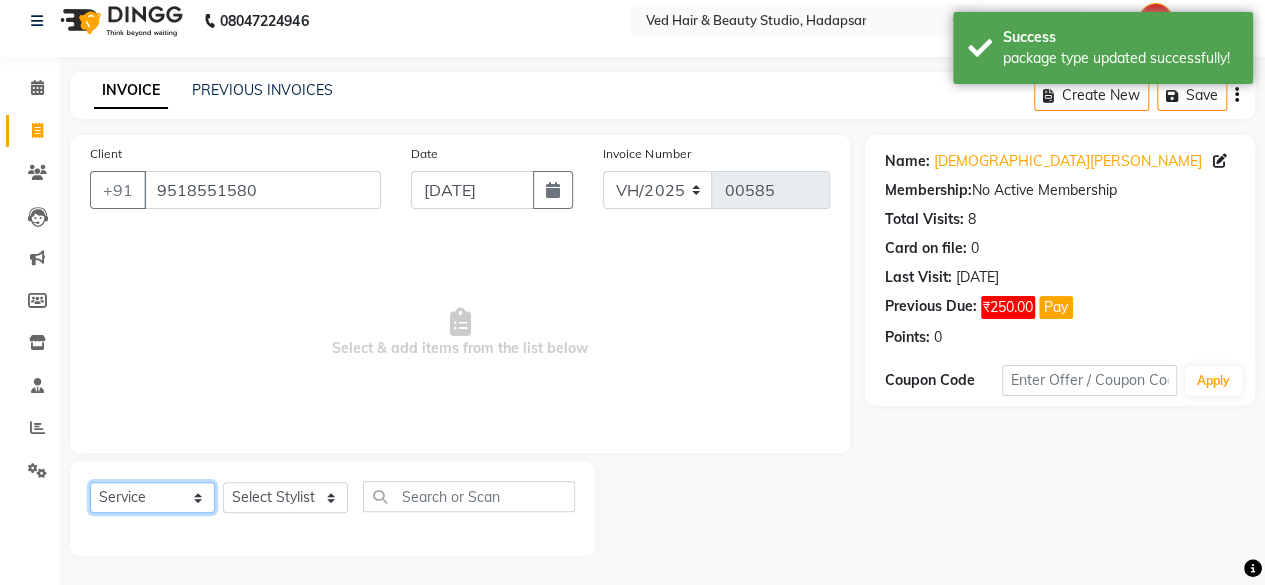 click on "Select  Service  Product  Membership  Package Voucher Prepaid Gift Card" 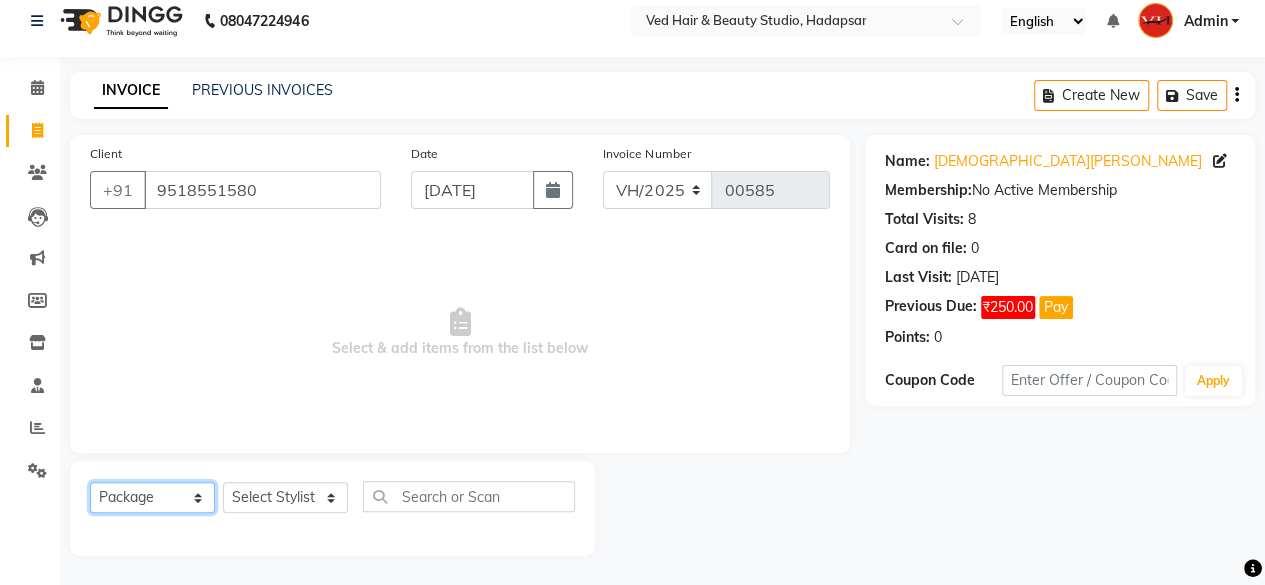 click on "Select  Service  Product  Membership  Package Voucher Prepaid Gift Card" 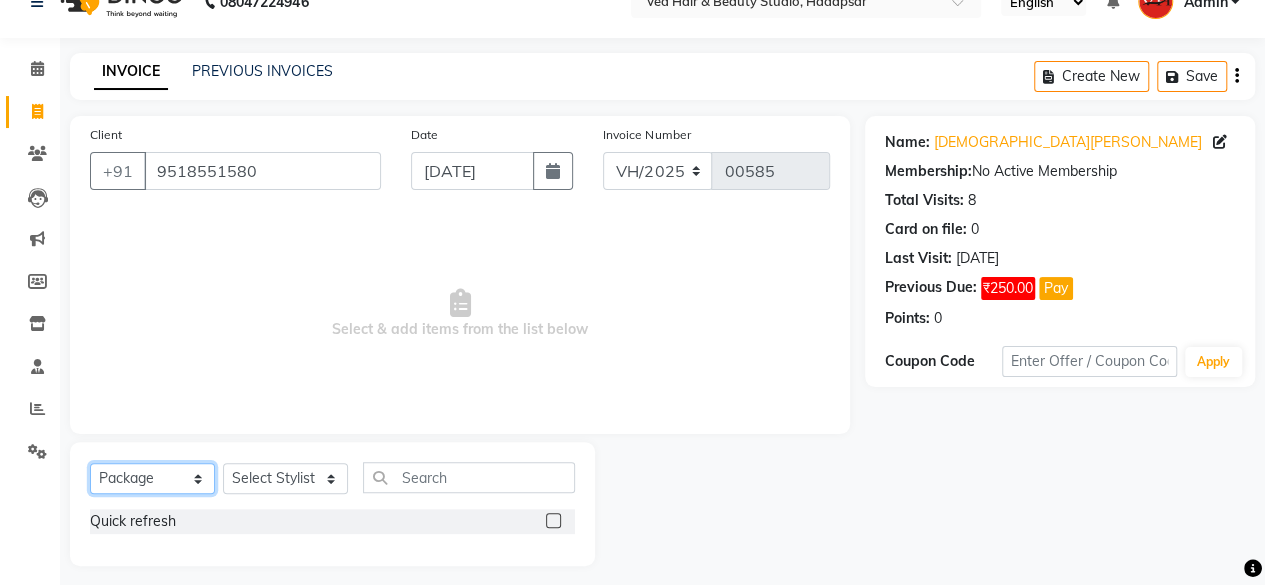 scroll, scrollTop: 44, scrollLeft: 0, axis: vertical 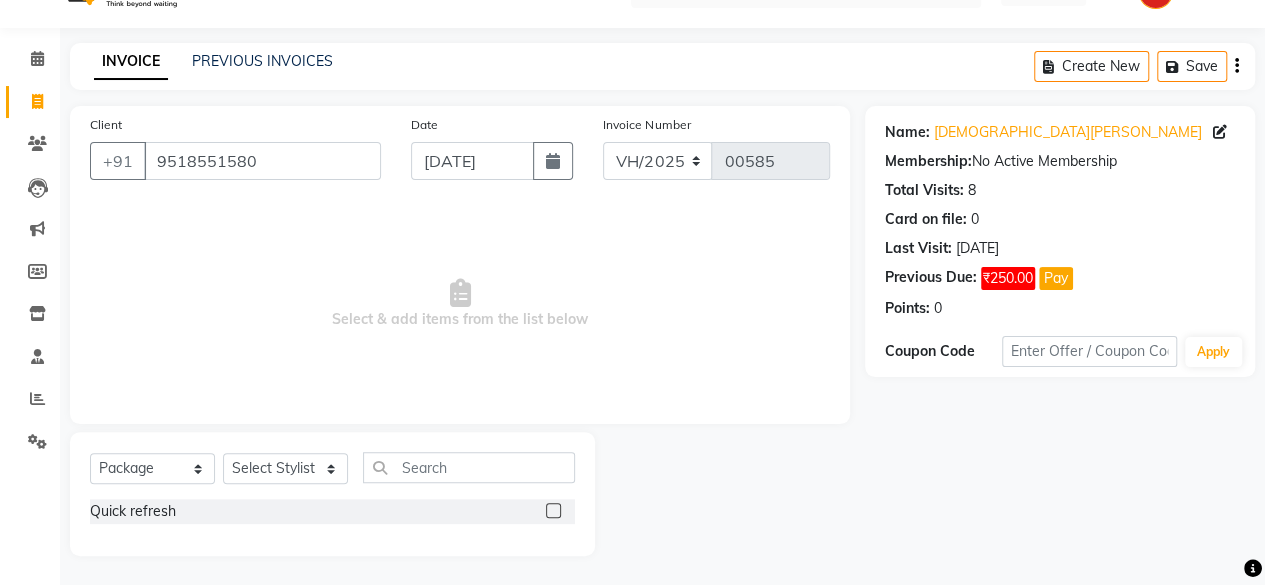 click 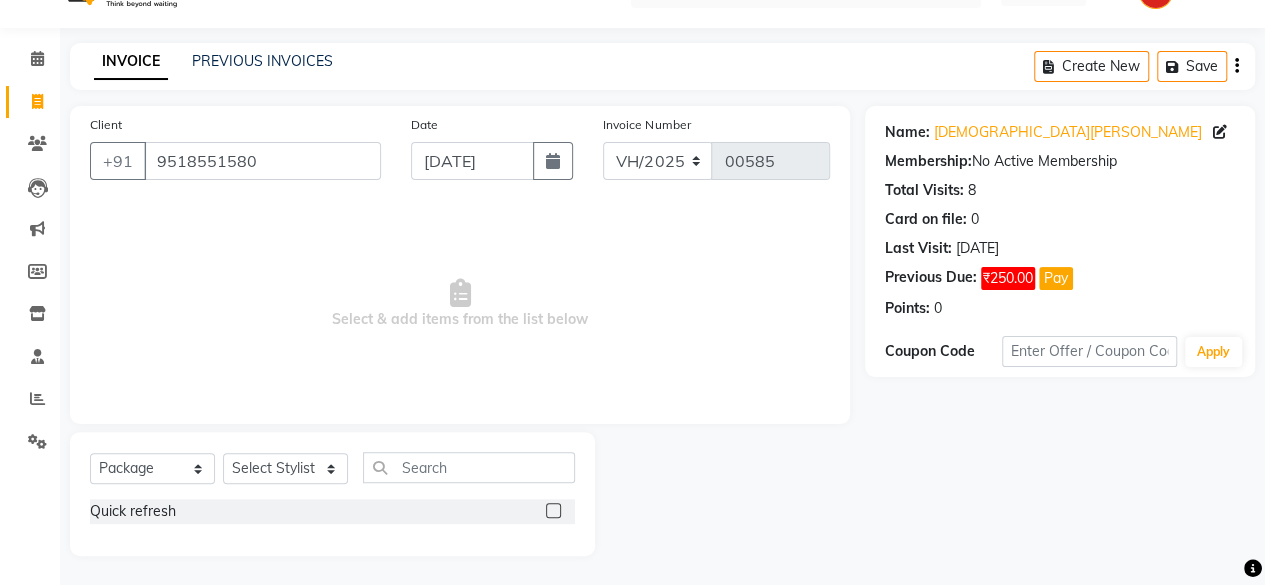 click 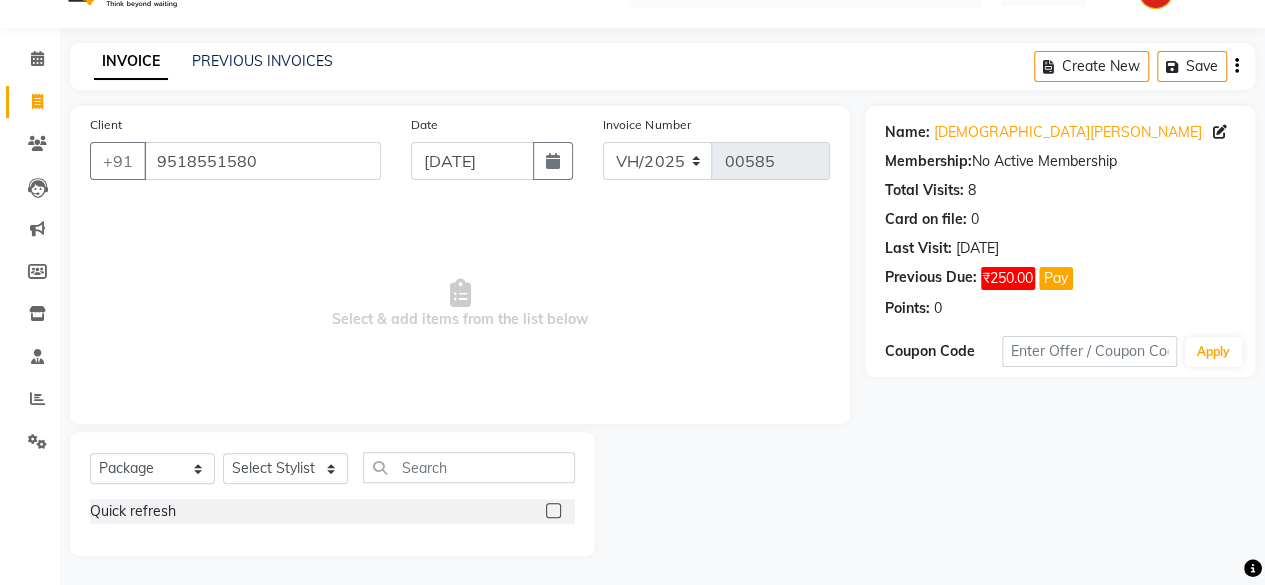 click at bounding box center (552, 511) 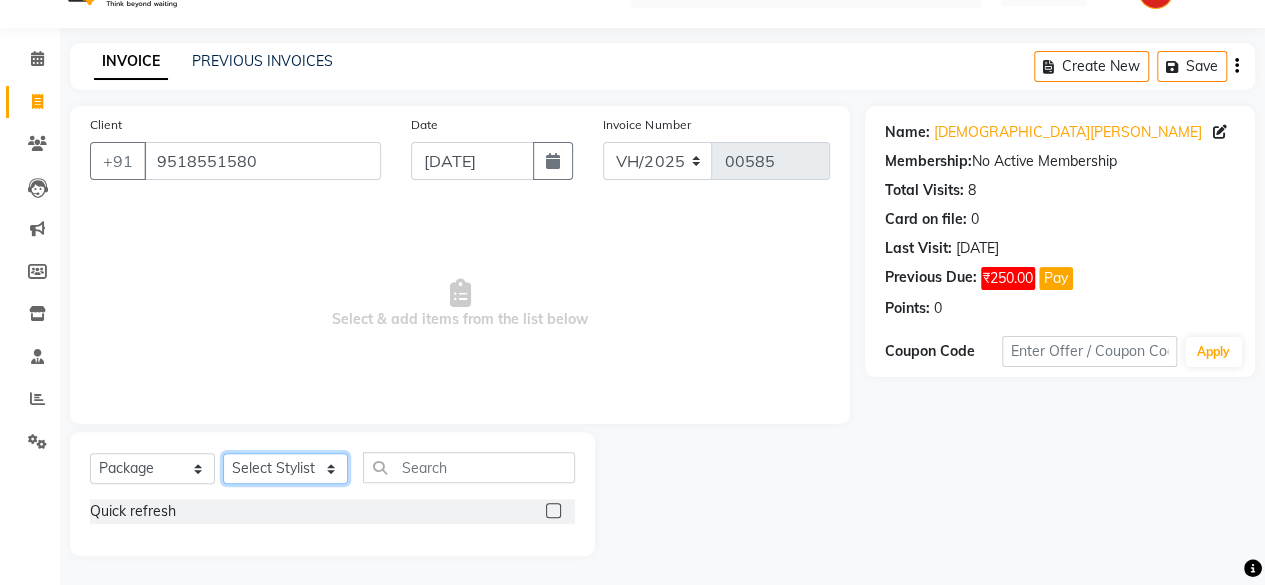 click on "Select Stylist ANJALI APESKHA BILAL [PERSON_NAME]  PALLAVI SALON [PERSON_NAME] [PERSON_NAME]" 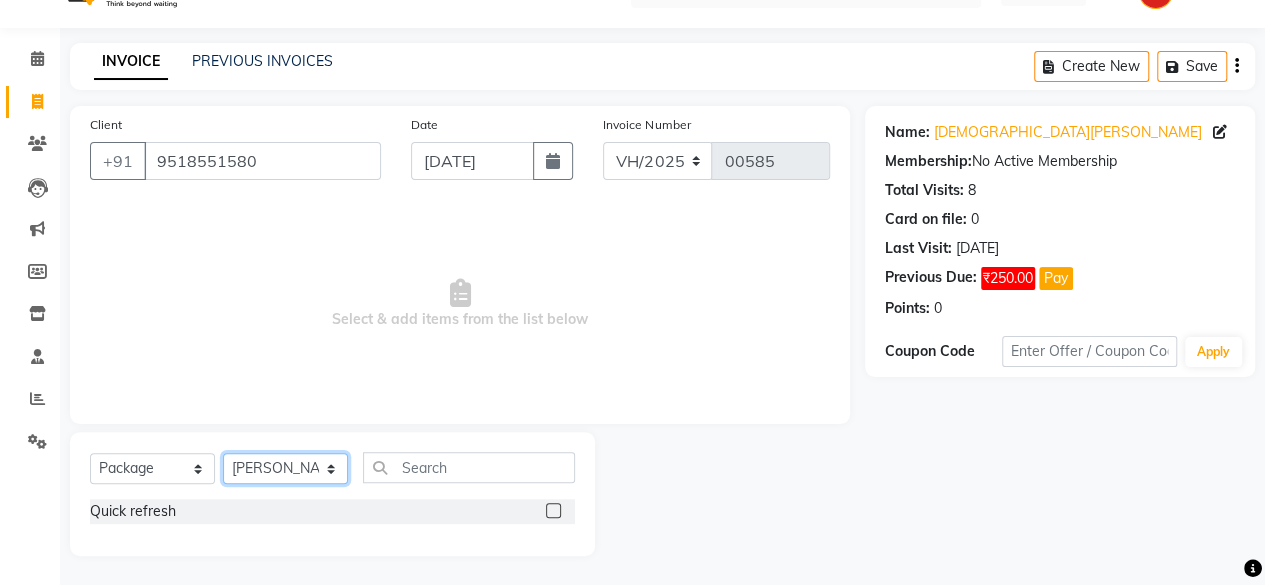 click on "Select Stylist ANJALI APESKHA BILAL [PERSON_NAME]  PALLAVI SALON [PERSON_NAME] [PERSON_NAME]" 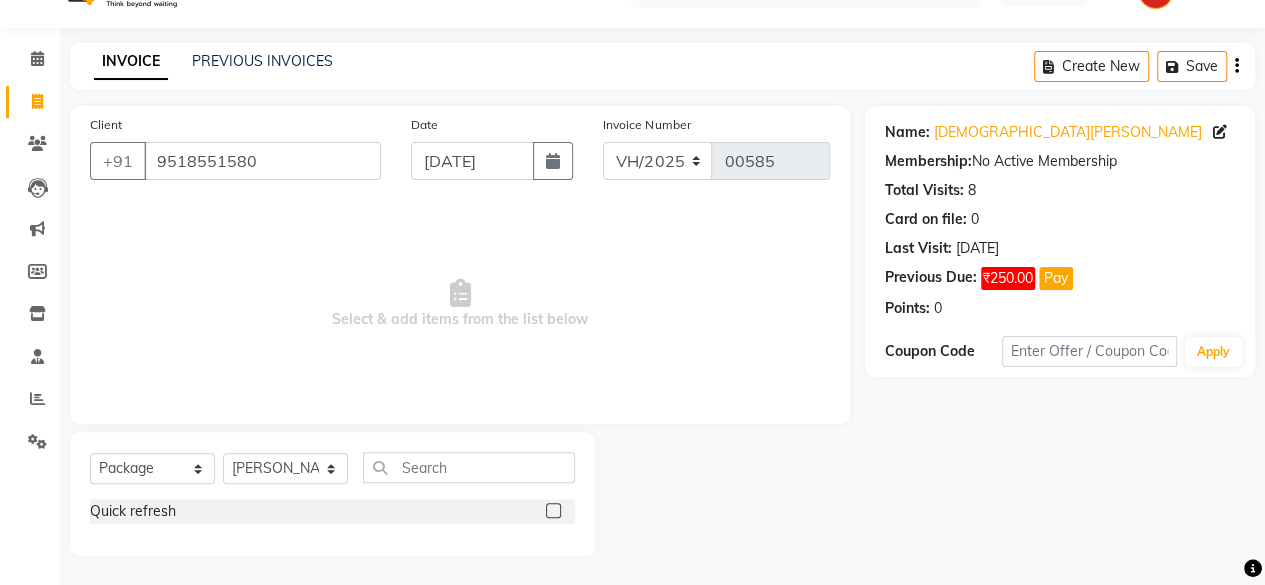 click 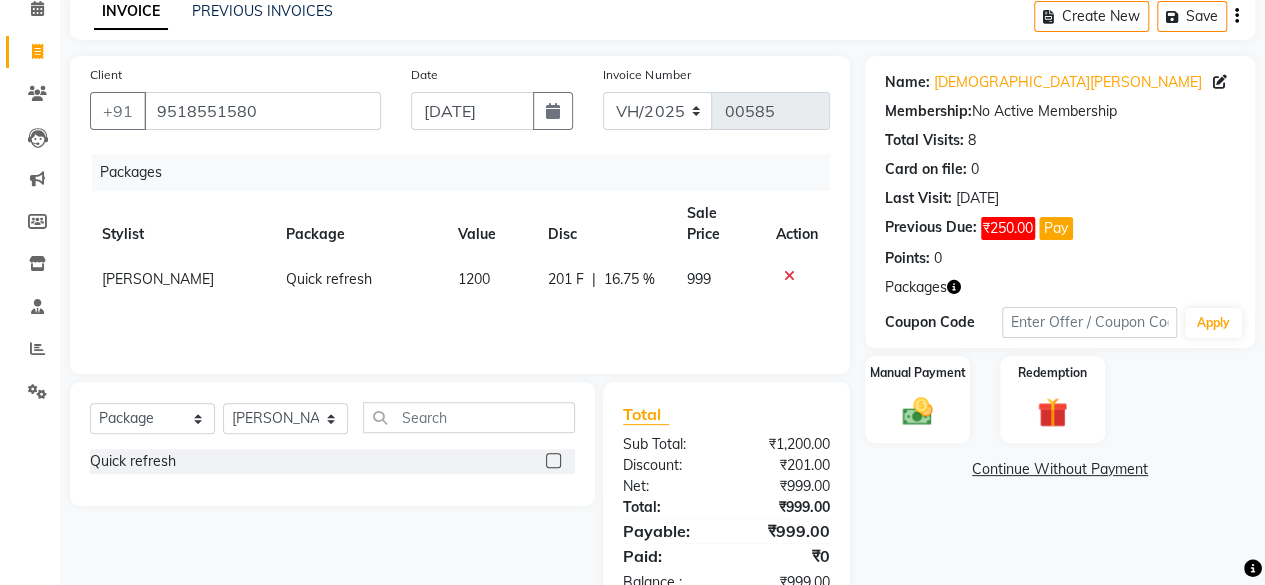 scroll, scrollTop: 50, scrollLeft: 0, axis: vertical 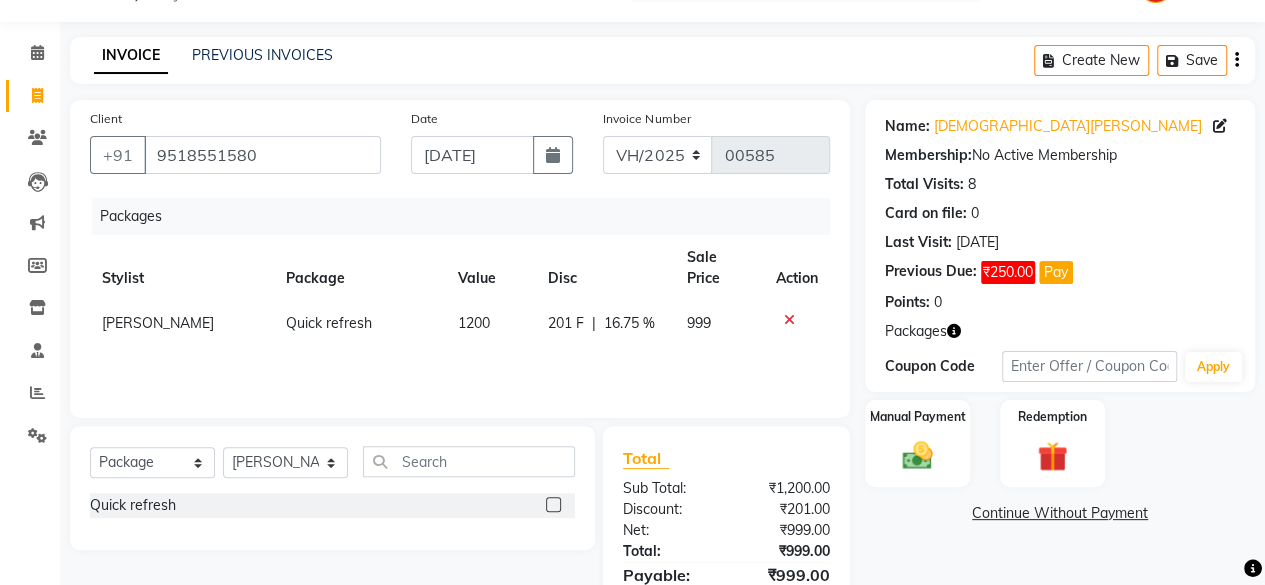 click 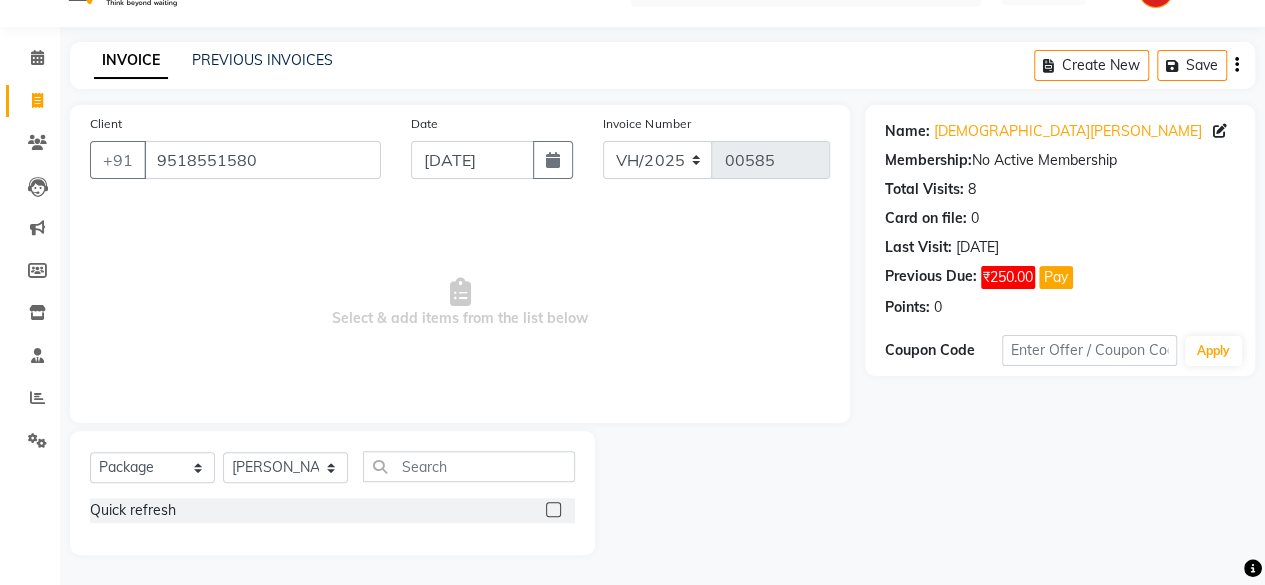scroll, scrollTop: 44, scrollLeft: 0, axis: vertical 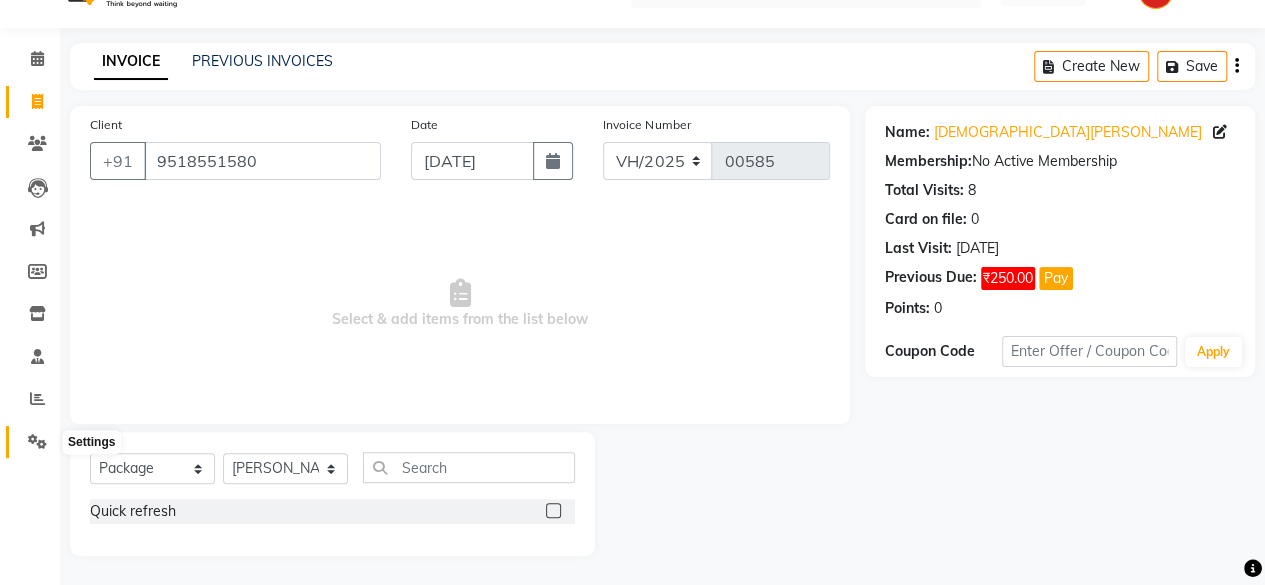 click 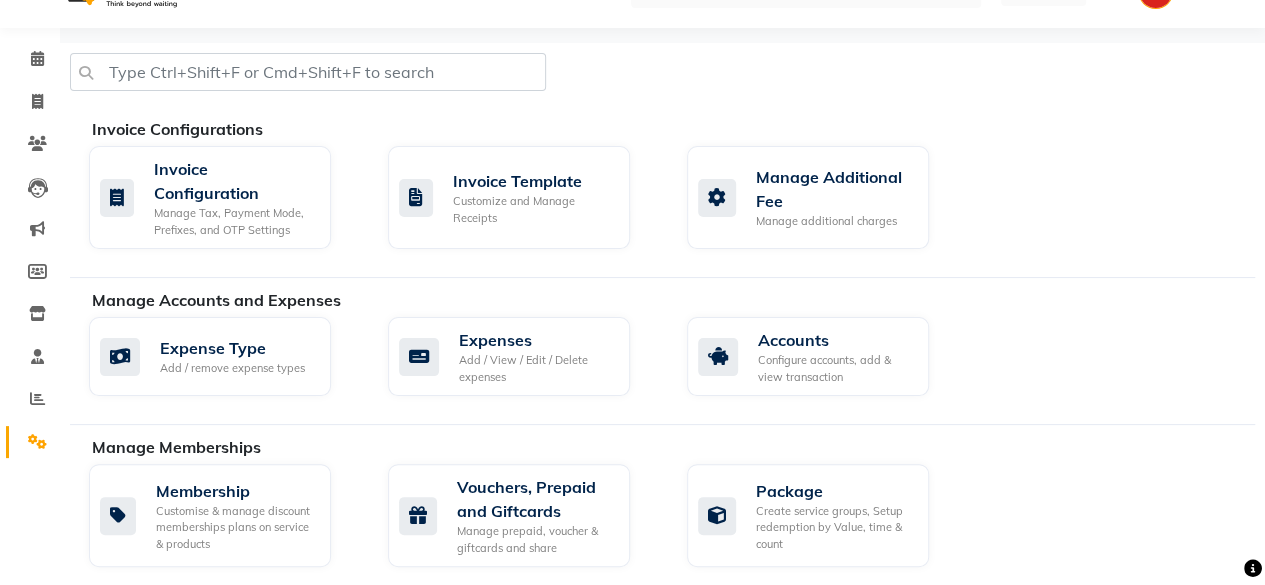scroll, scrollTop: 244, scrollLeft: 0, axis: vertical 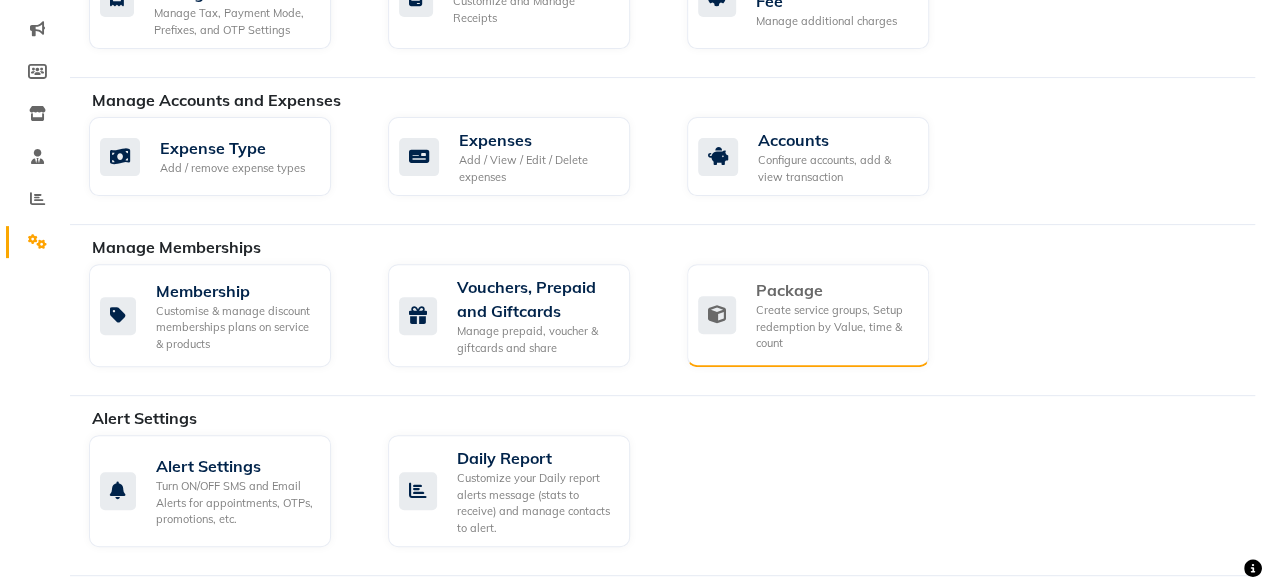 click on "Package Create service groups, Setup redemption by Value, time & count" 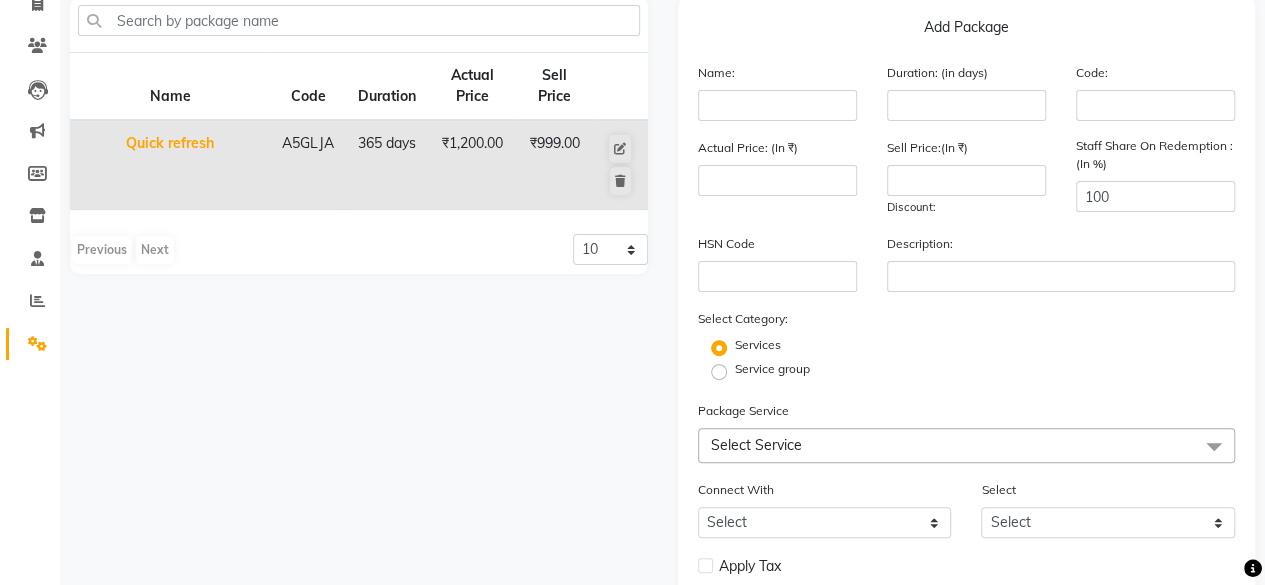 scroll, scrollTop: 0, scrollLeft: 0, axis: both 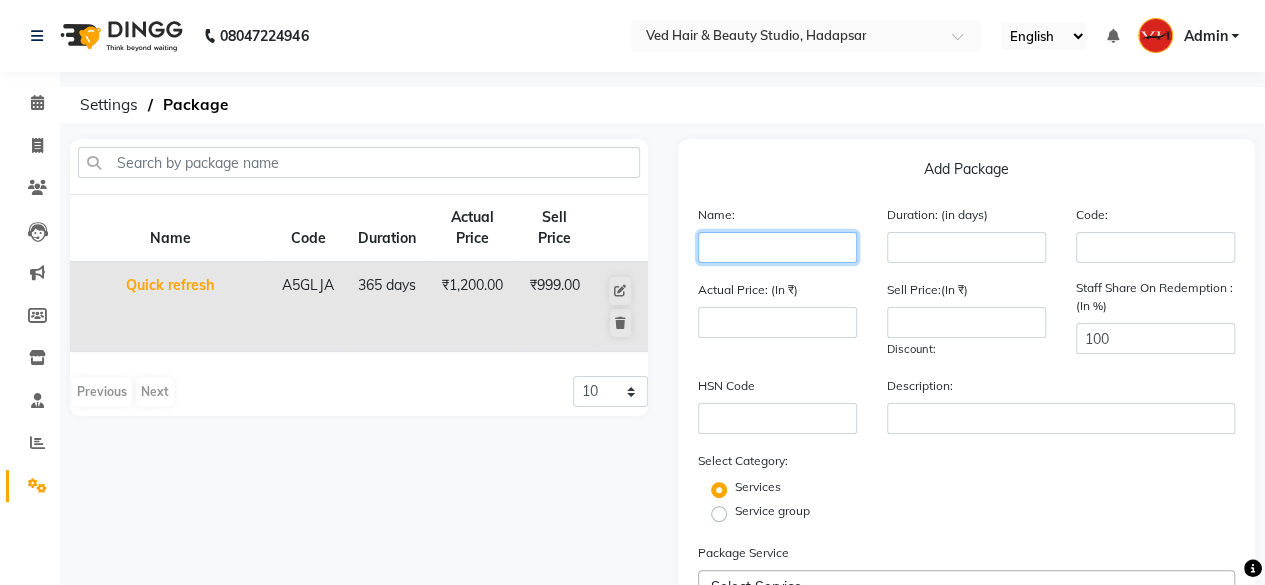 click 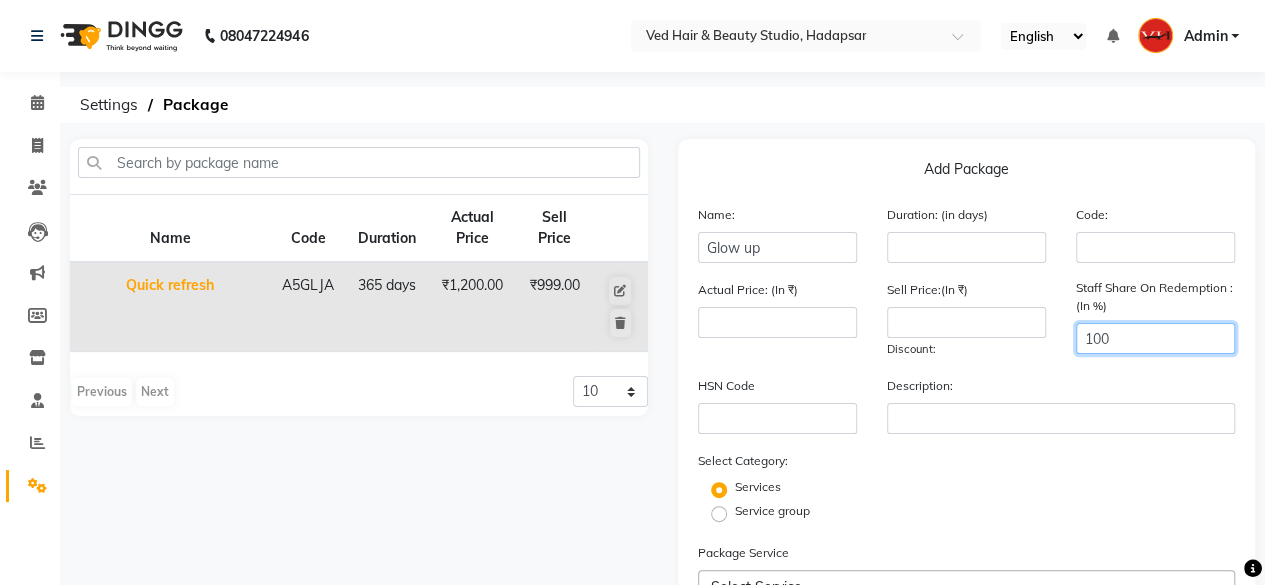 click on "100" 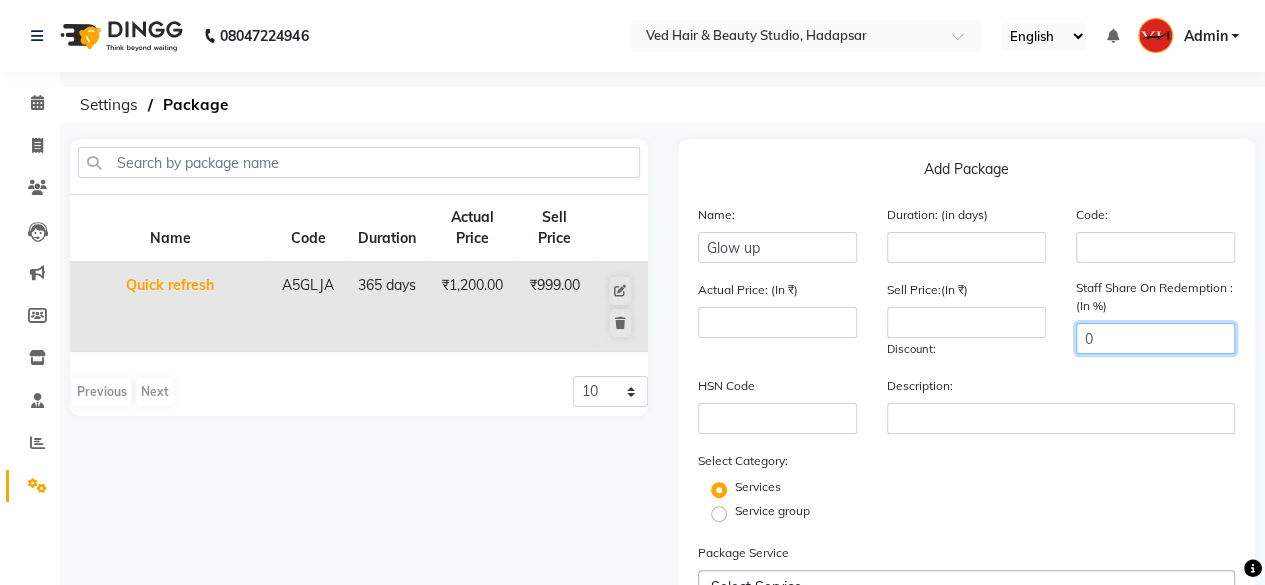 scroll, scrollTop: 258, scrollLeft: 0, axis: vertical 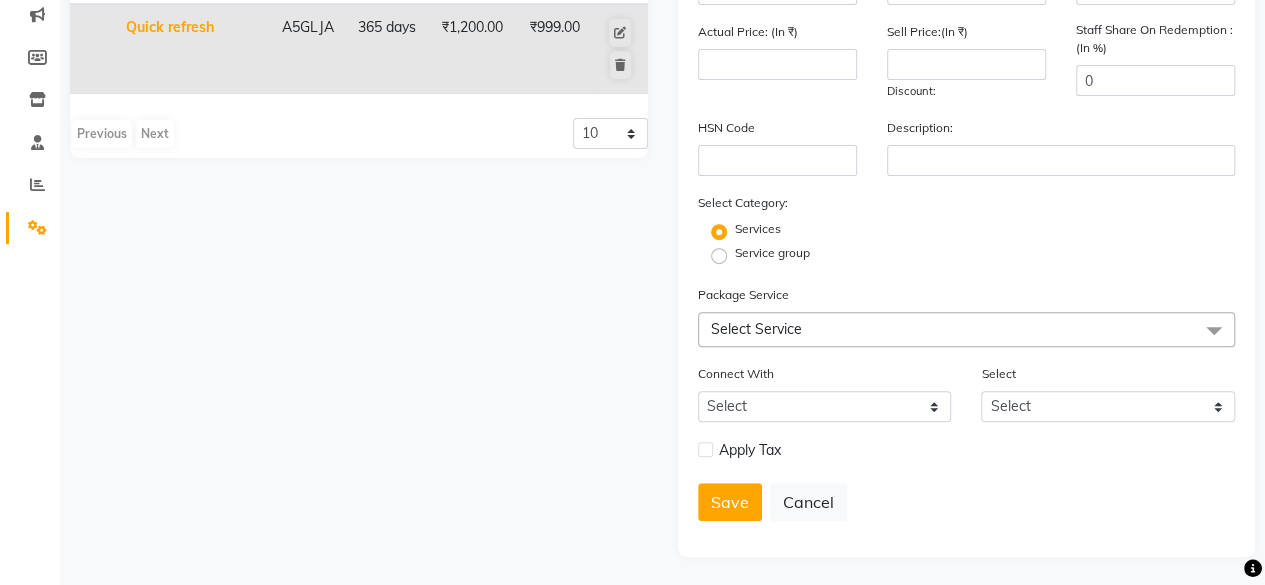 click on "Select Service" 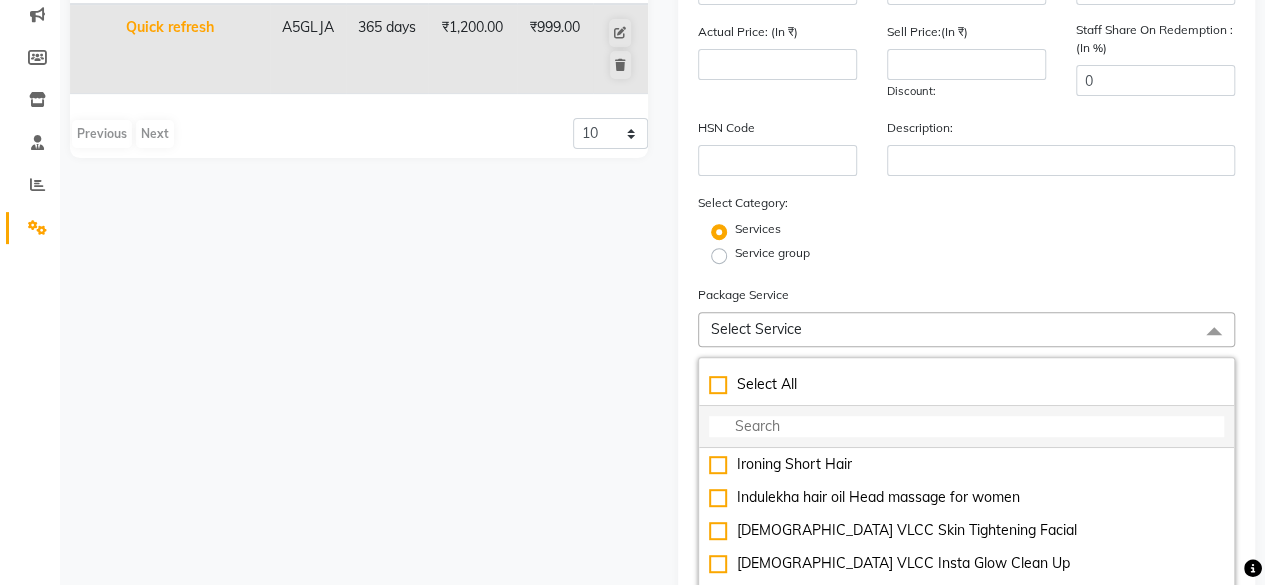 click 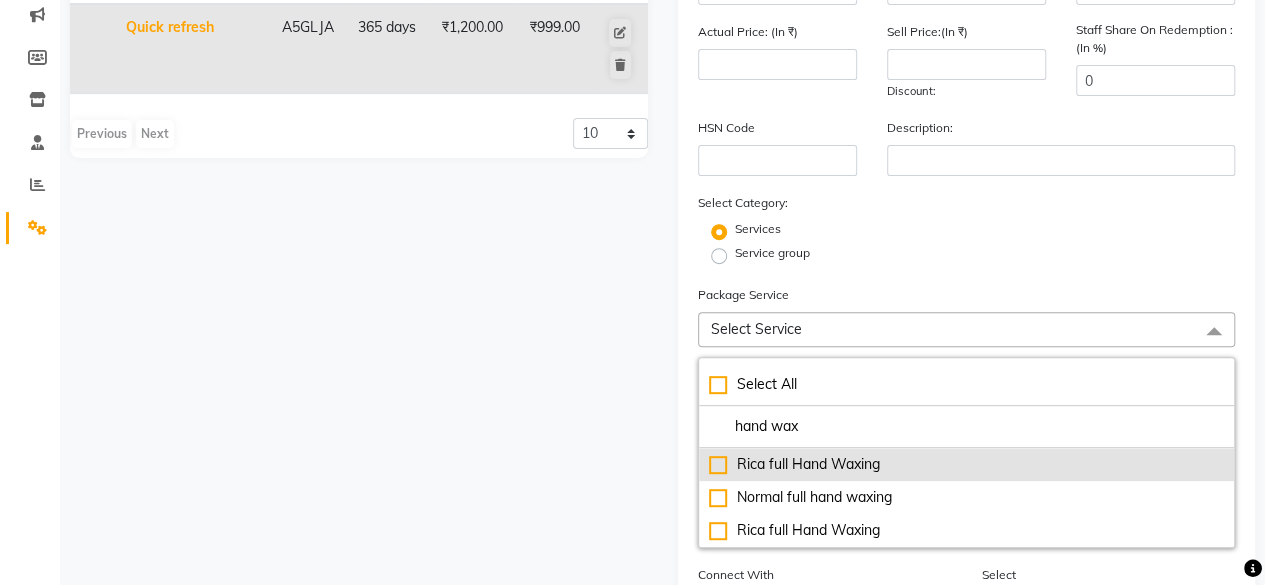 click on "Rica full Hand Waxing" 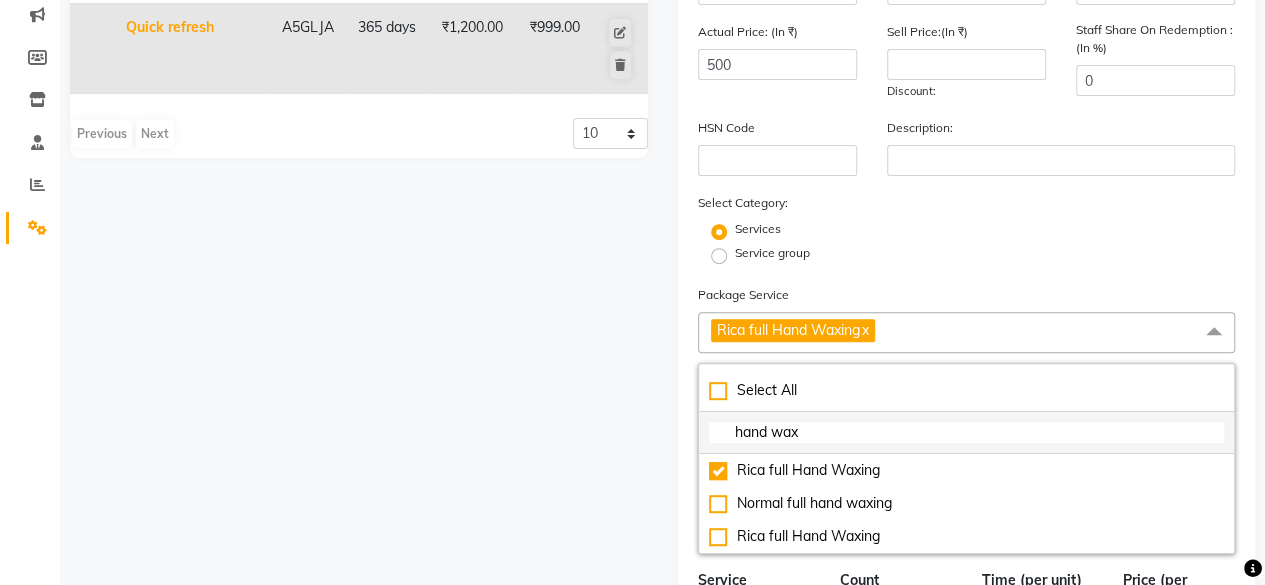 drag, startPoint x: 803, startPoint y: 433, endPoint x: 720, endPoint y: 421, distance: 83.86298 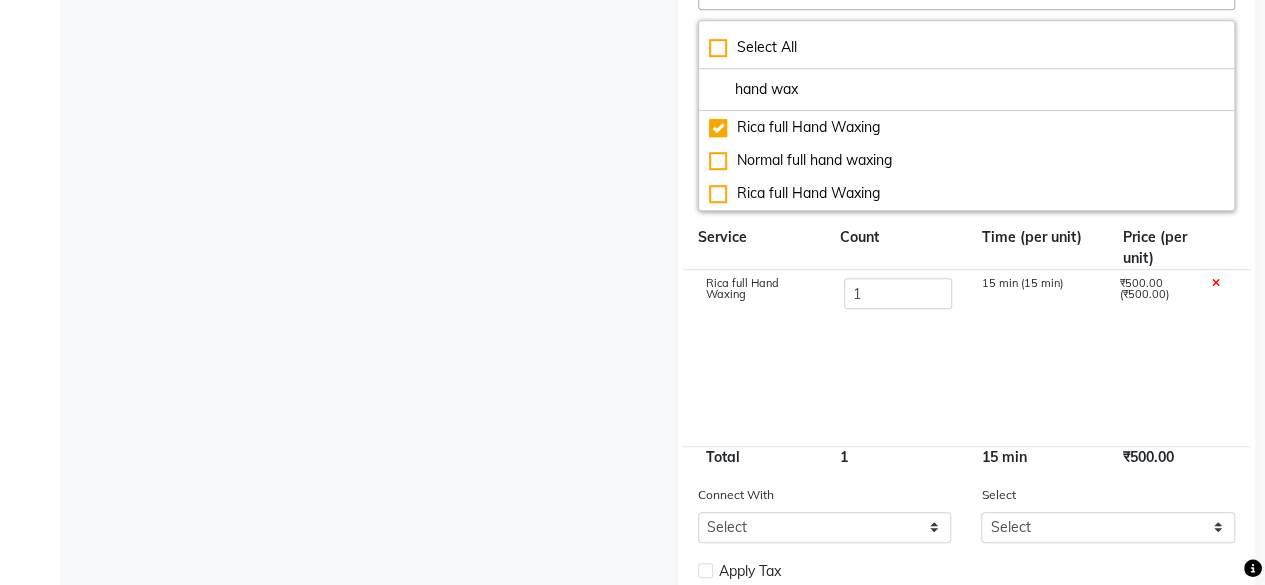 scroll, scrollTop: 558, scrollLeft: 0, axis: vertical 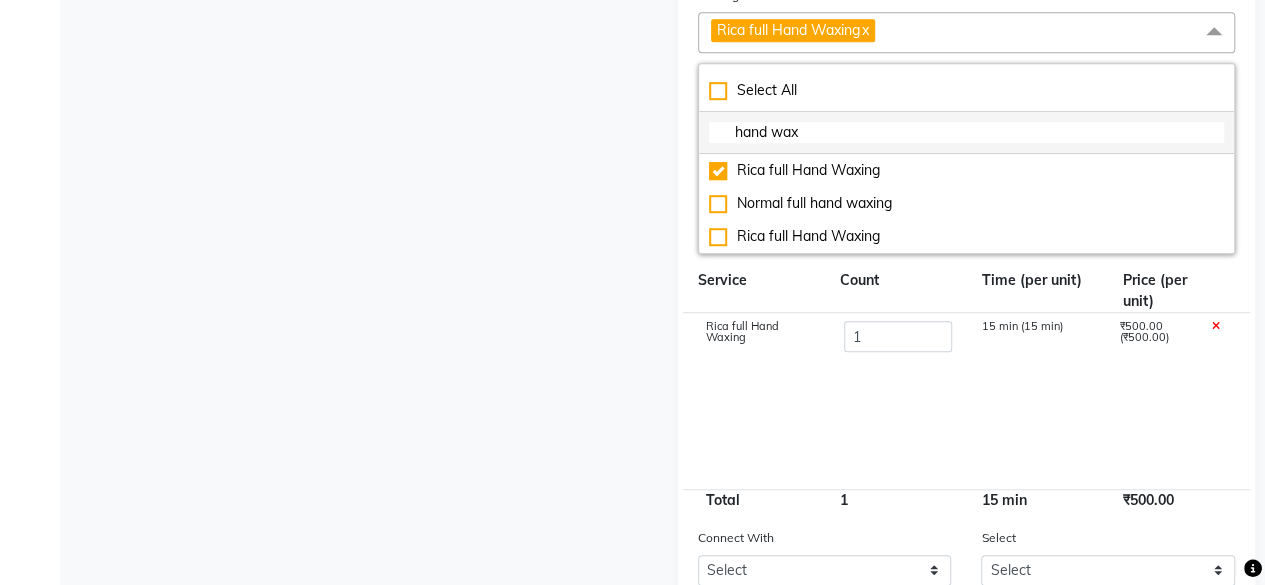 click on "hand wax" 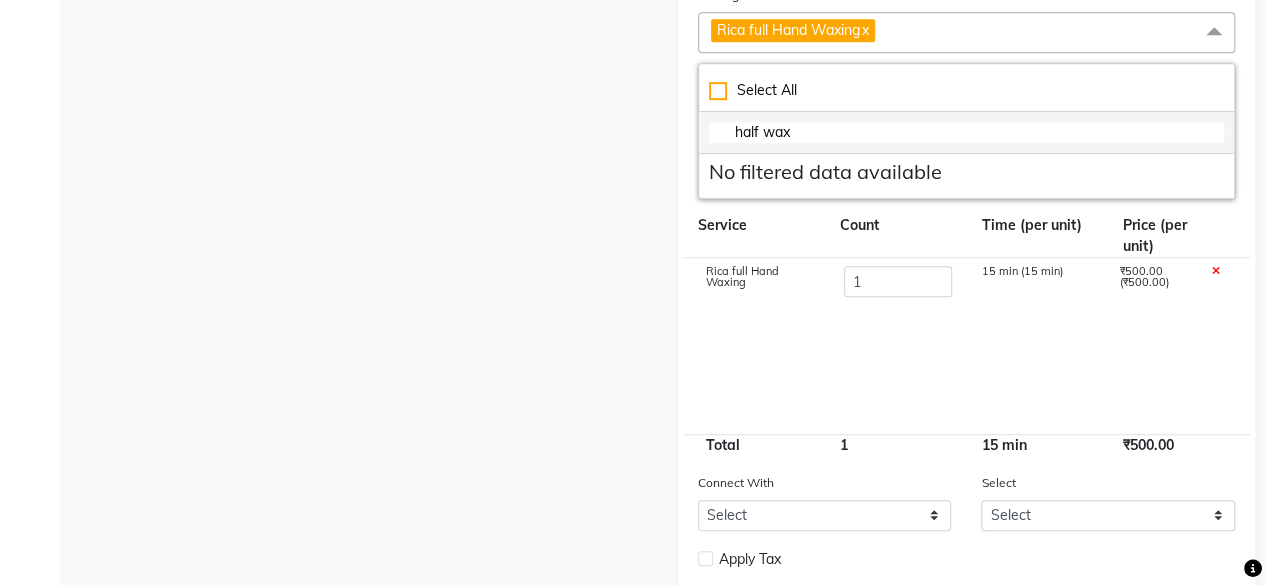 click on "half wax" 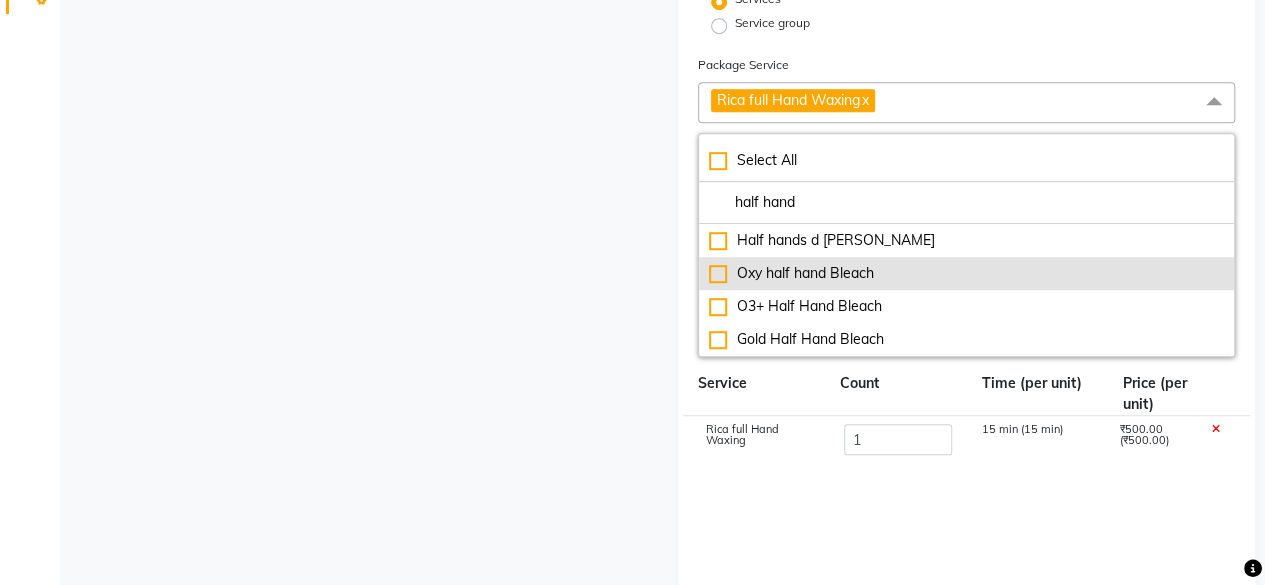 scroll, scrollTop: 458, scrollLeft: 0, axis: vertical 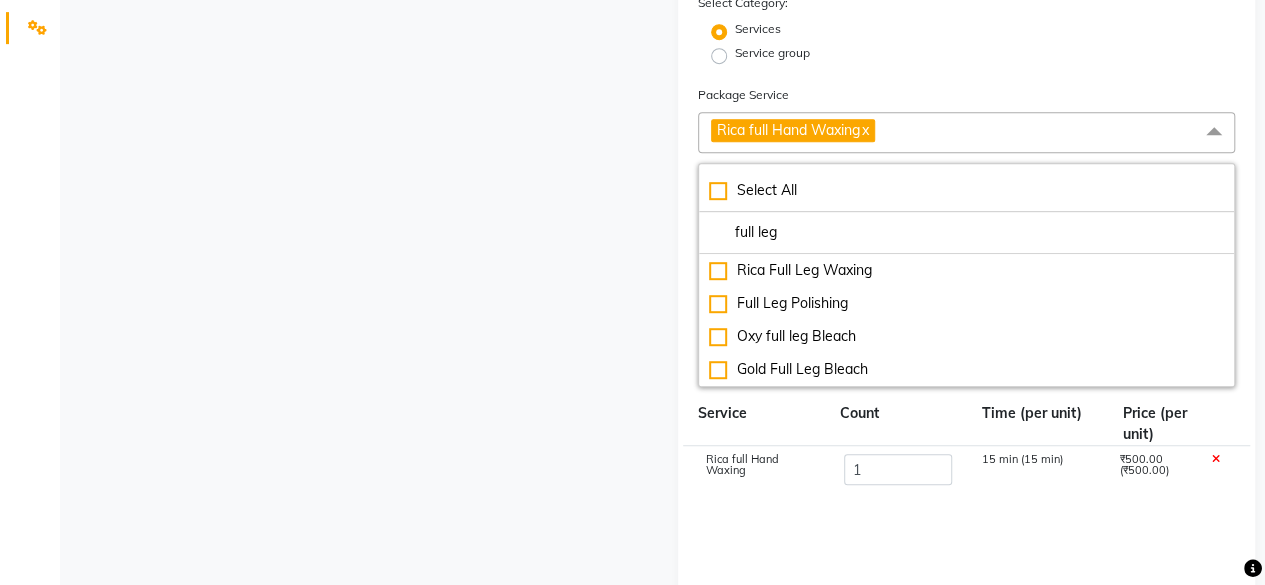 click on "x" 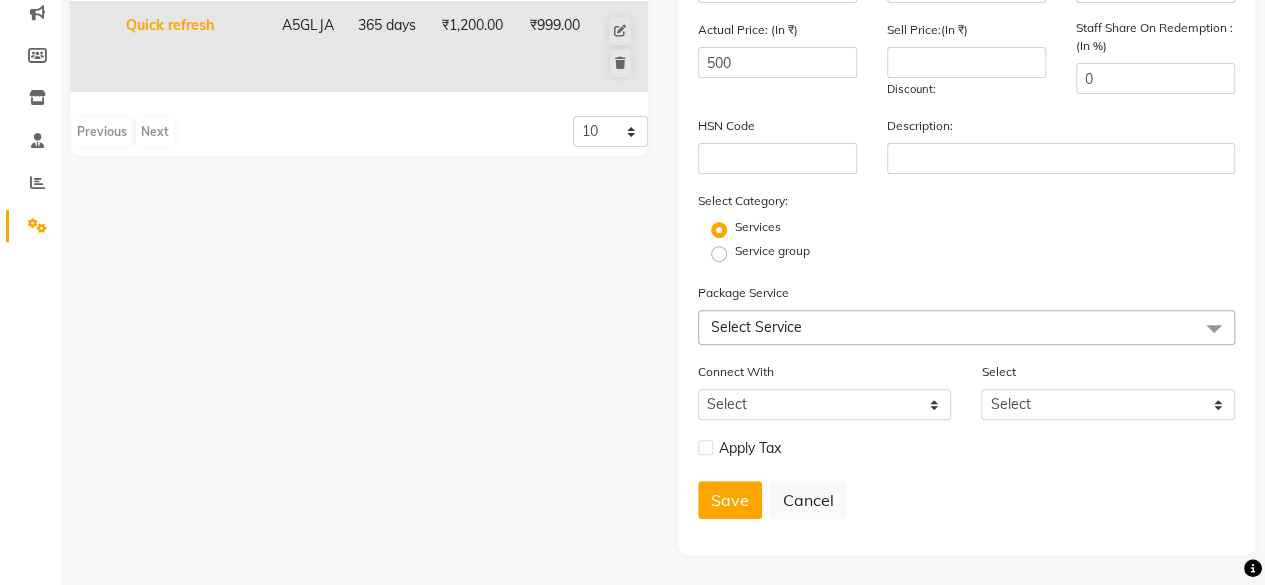 scroll, scrollTop: 258, scrollLeft: 0, axis: vertical 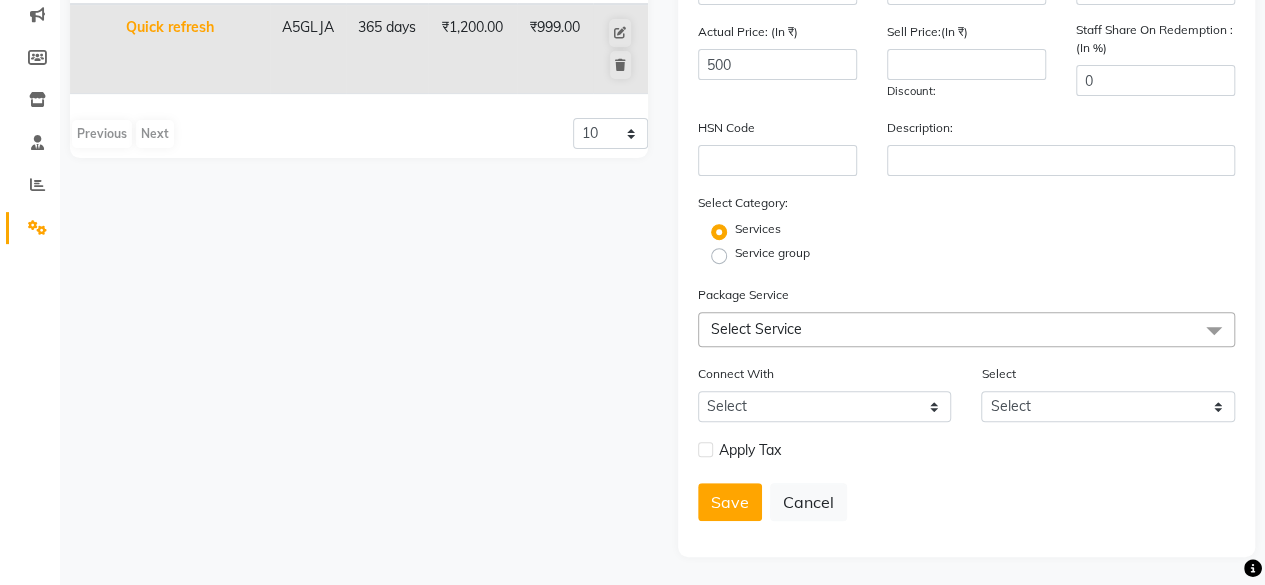 click on "Select Service" 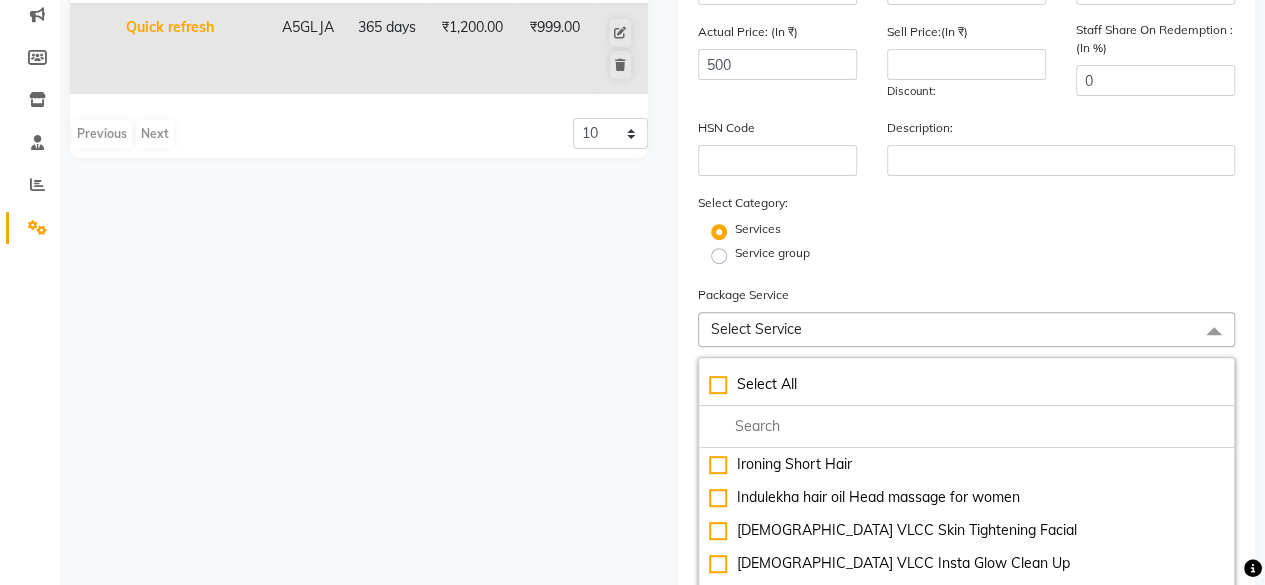 scroll, scrollTop: 458, scrollLeft: 0, axis: vertical 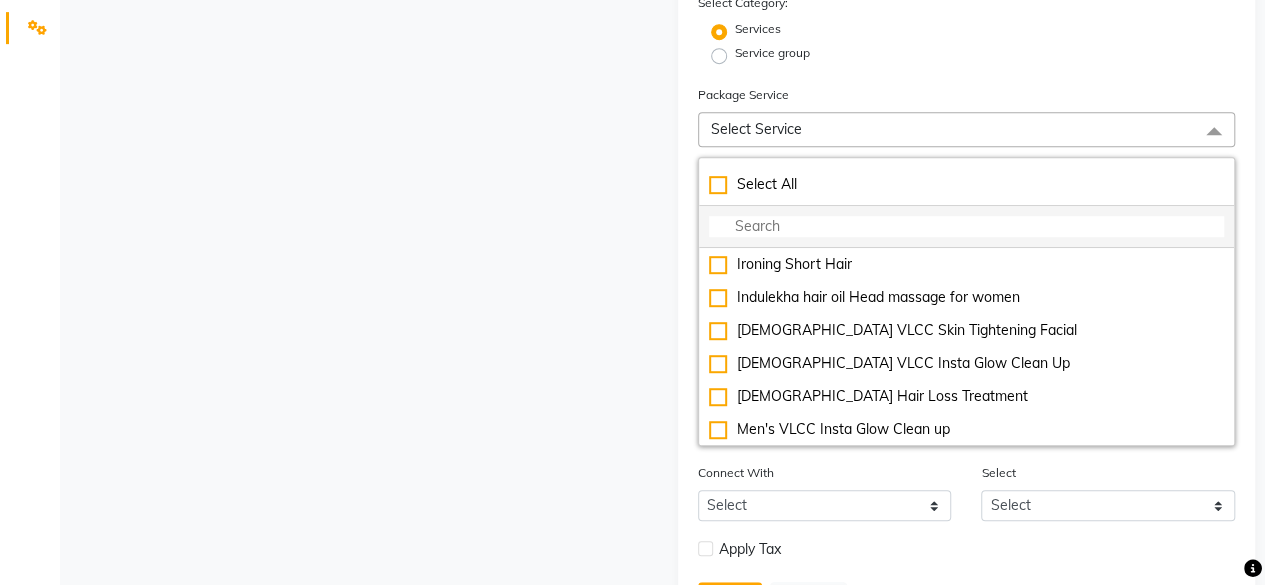 click 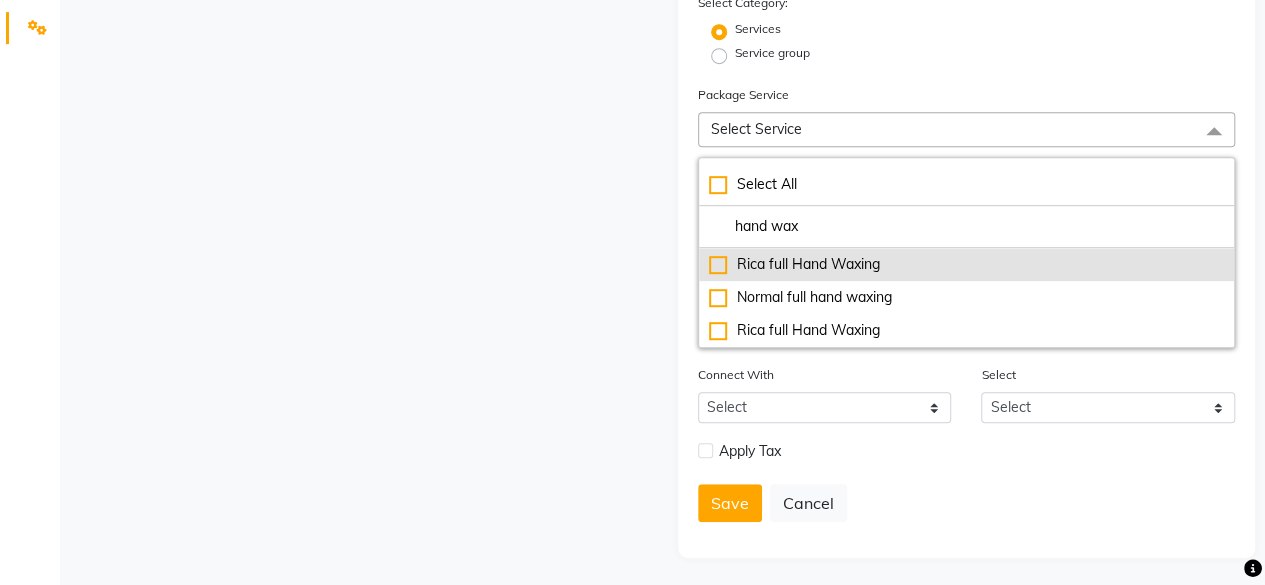 click on "Rica full Hand Waxing" 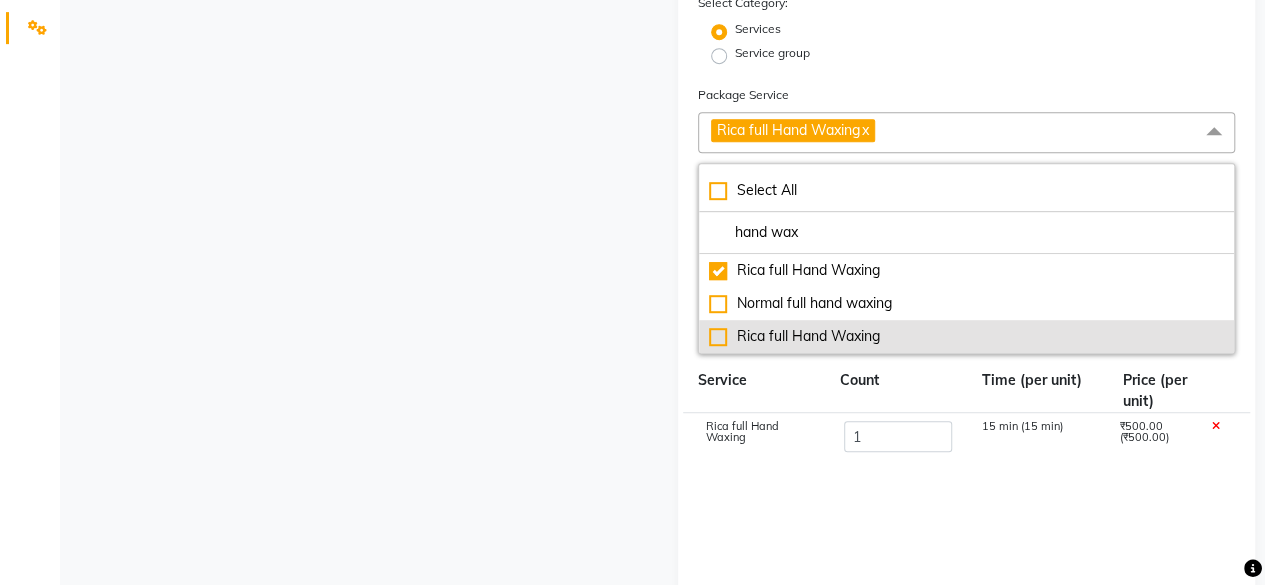 click on "Rica full Hand Waxing" 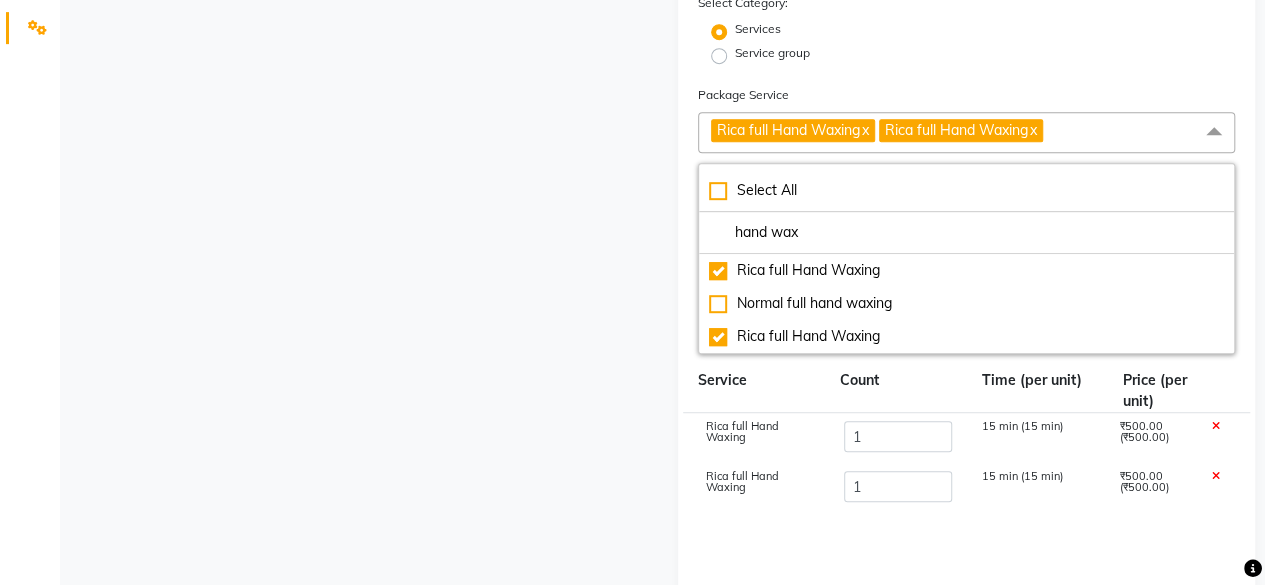 click 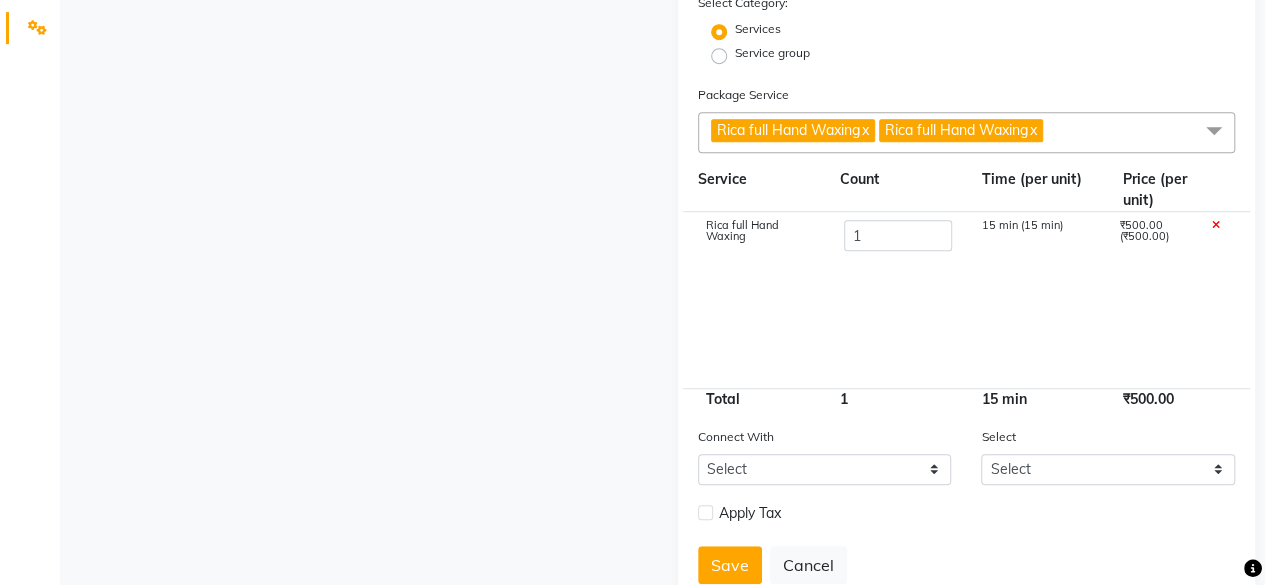 click on "Rica full Hand Waxing   x" 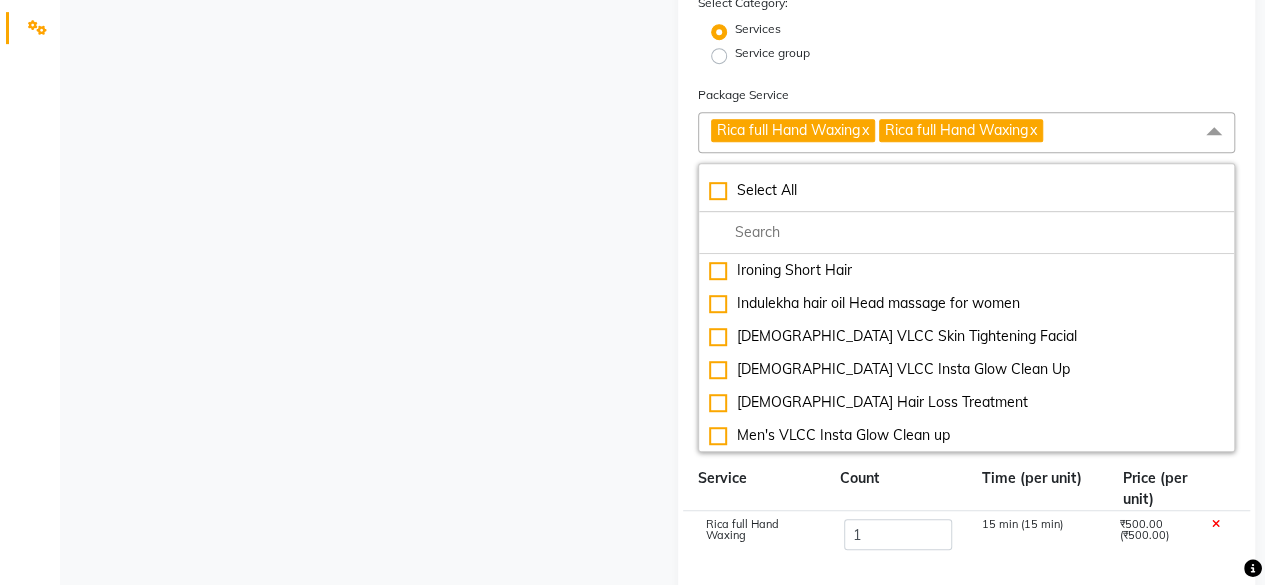click on "x" 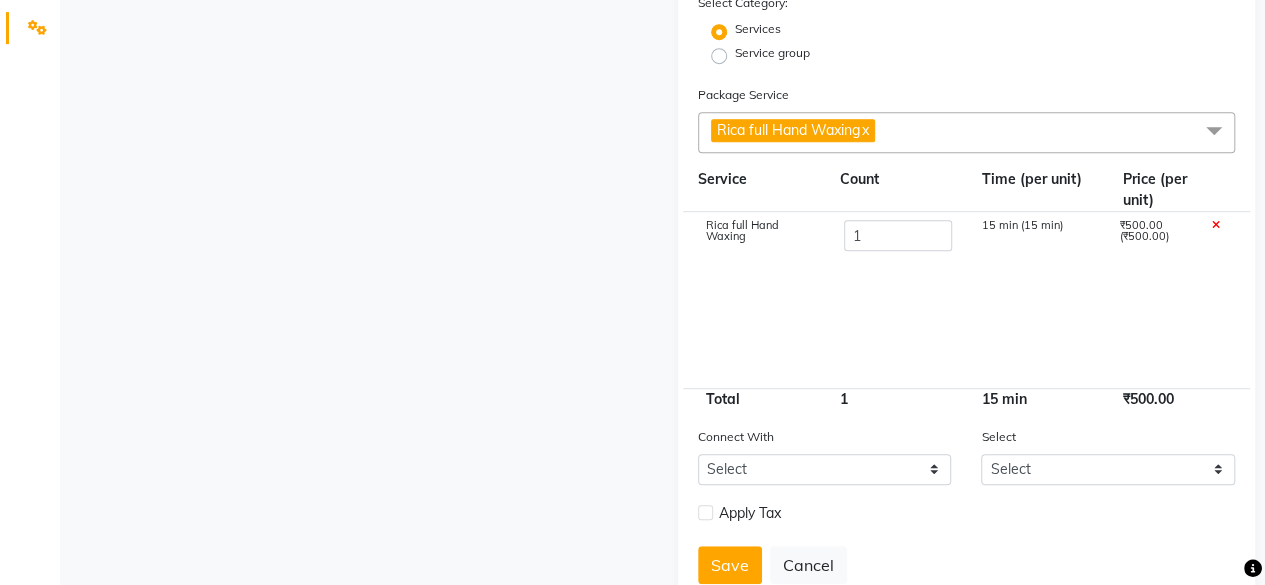 click on "Rica full Hand Waxing   x" 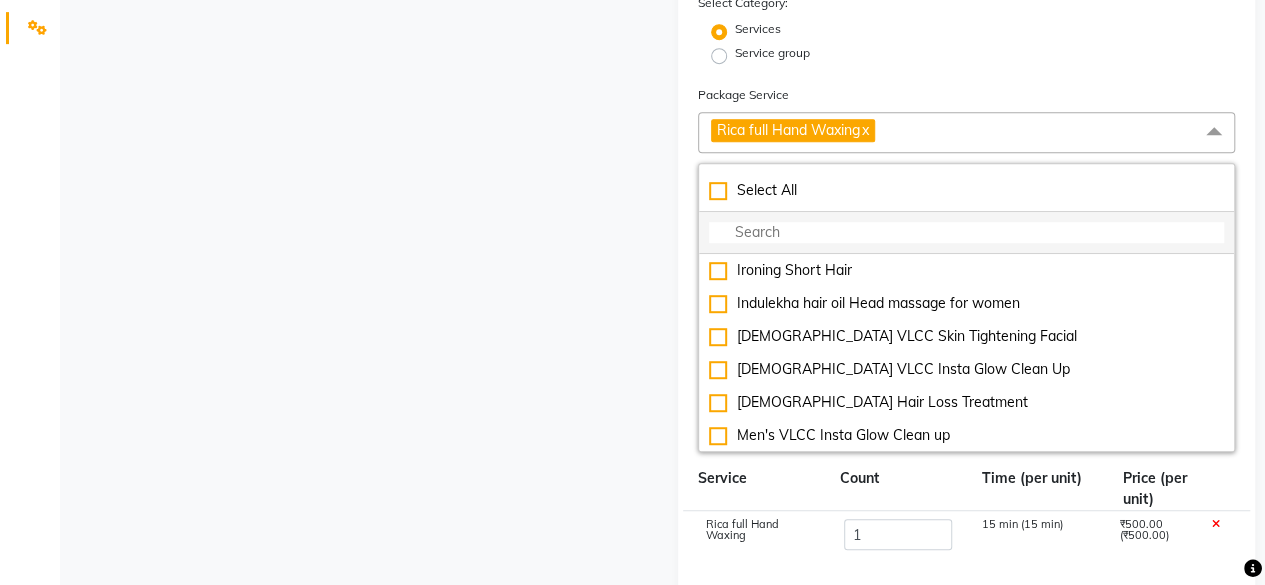 click 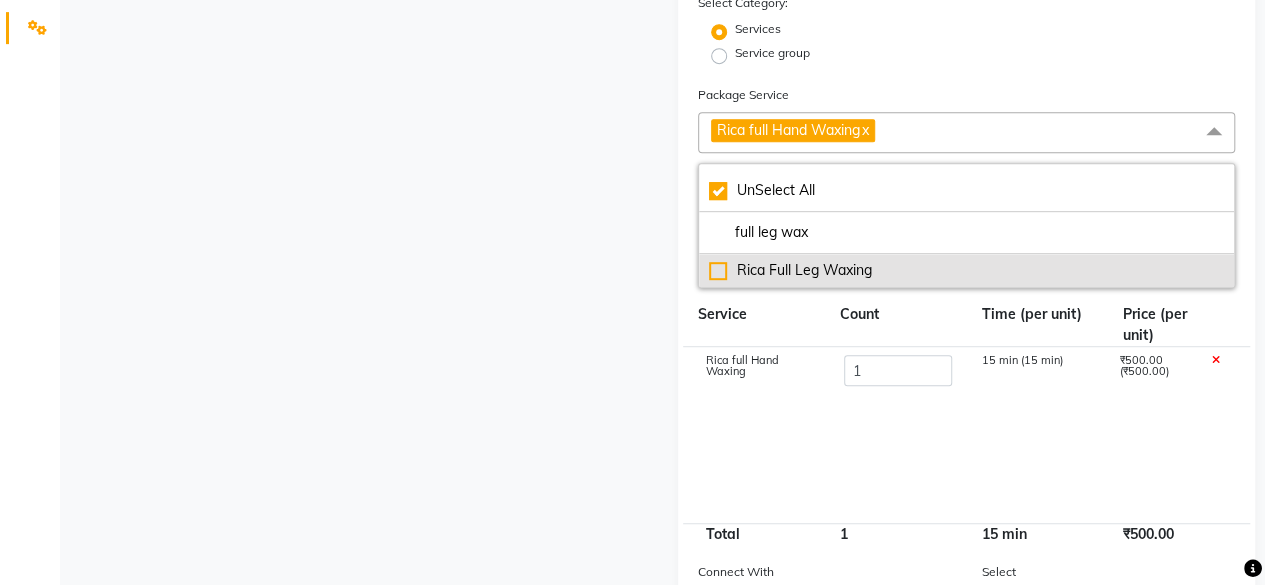 click on "Rica Full Leg Waxing" 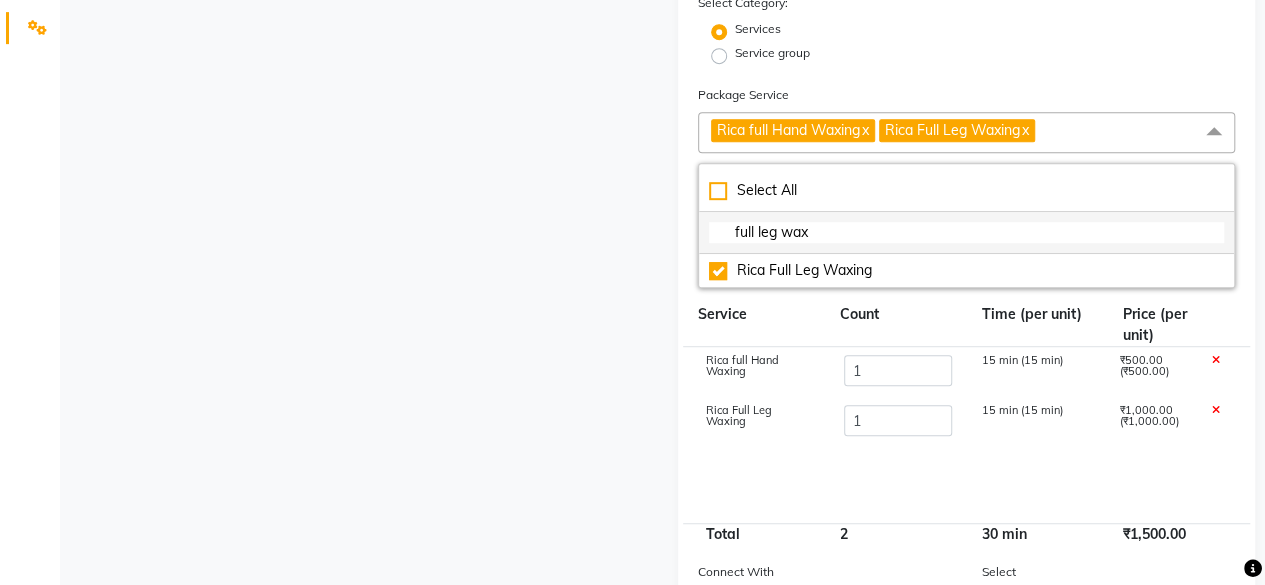 click on "full leg wax" 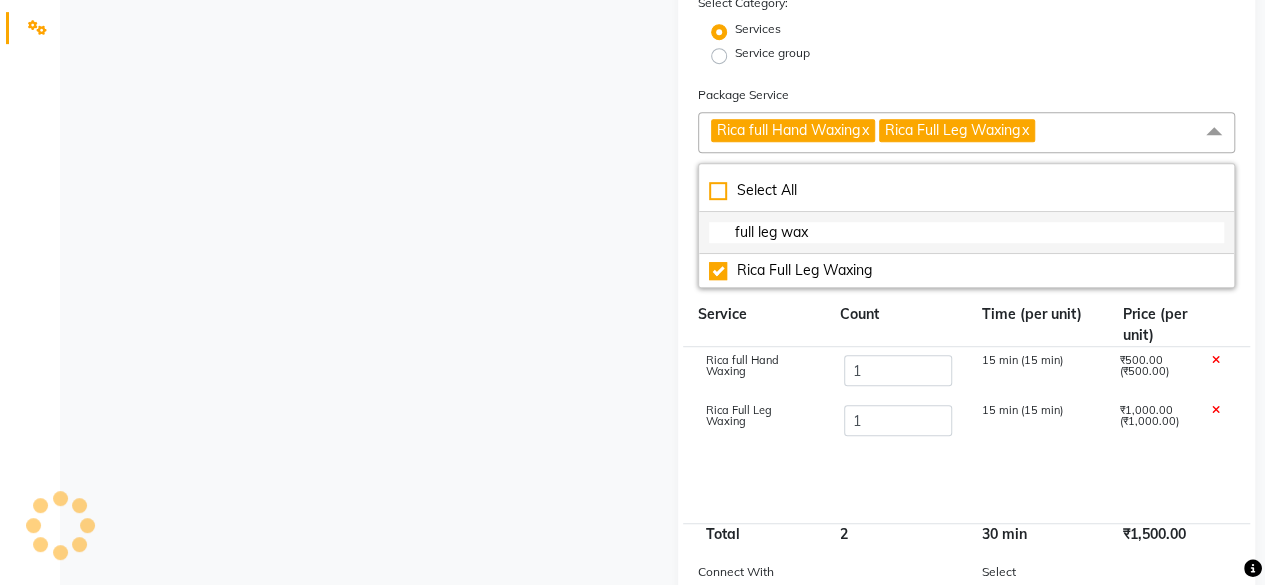click on "full leg wax" 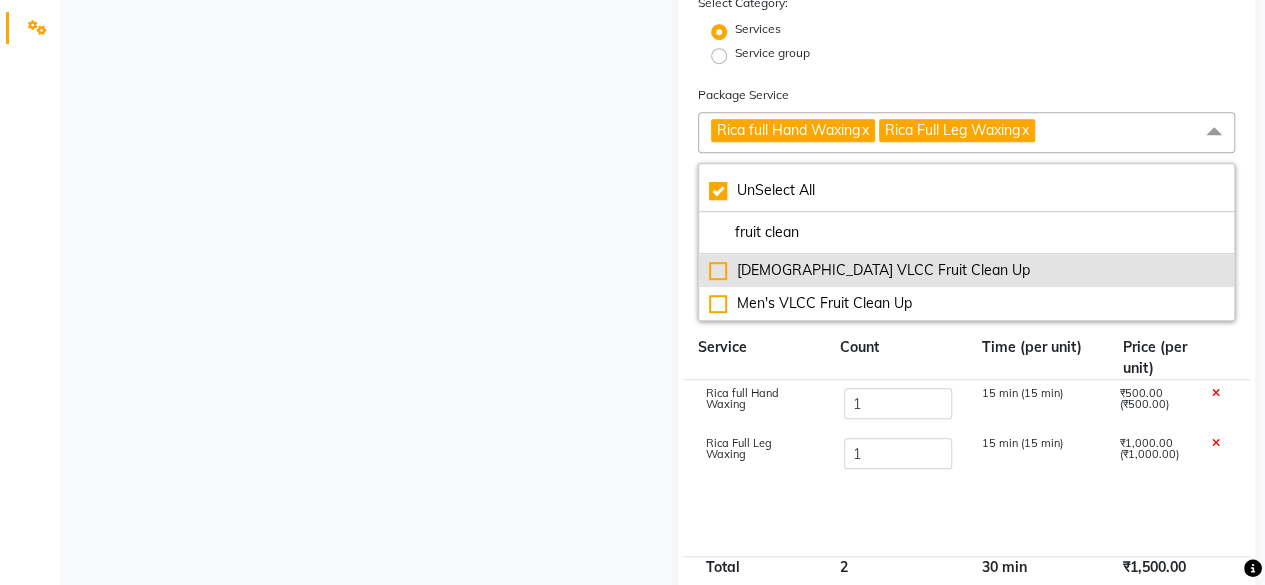 click on "[DEMOGRAPHIC_DATA] VLCC Fruit Clean Up" 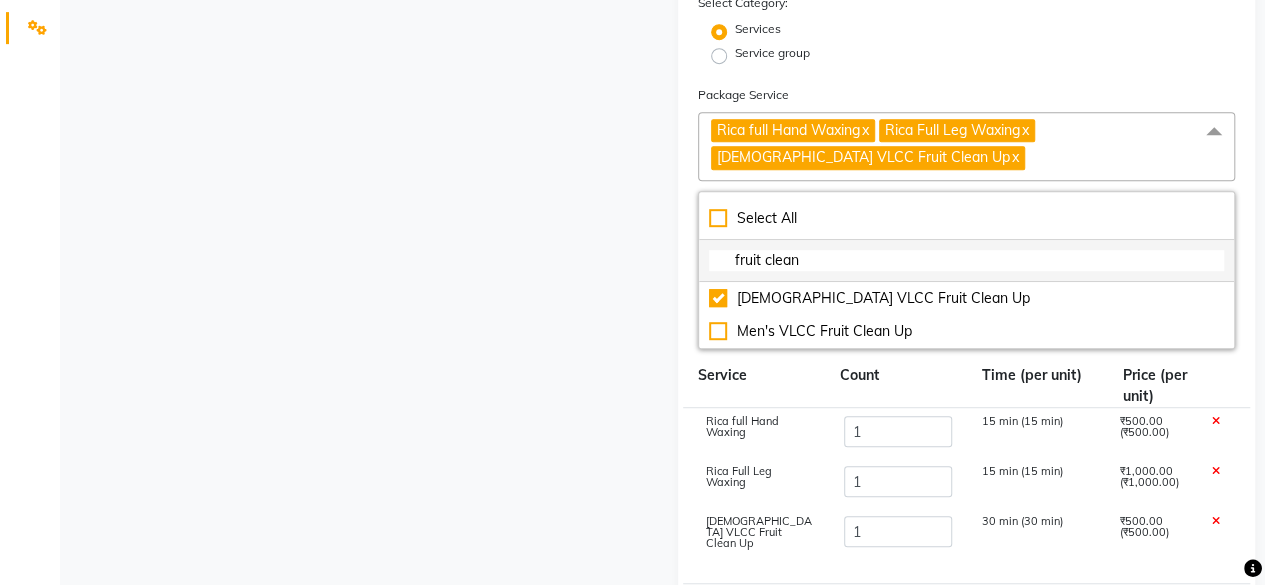 click on "fruit clean" 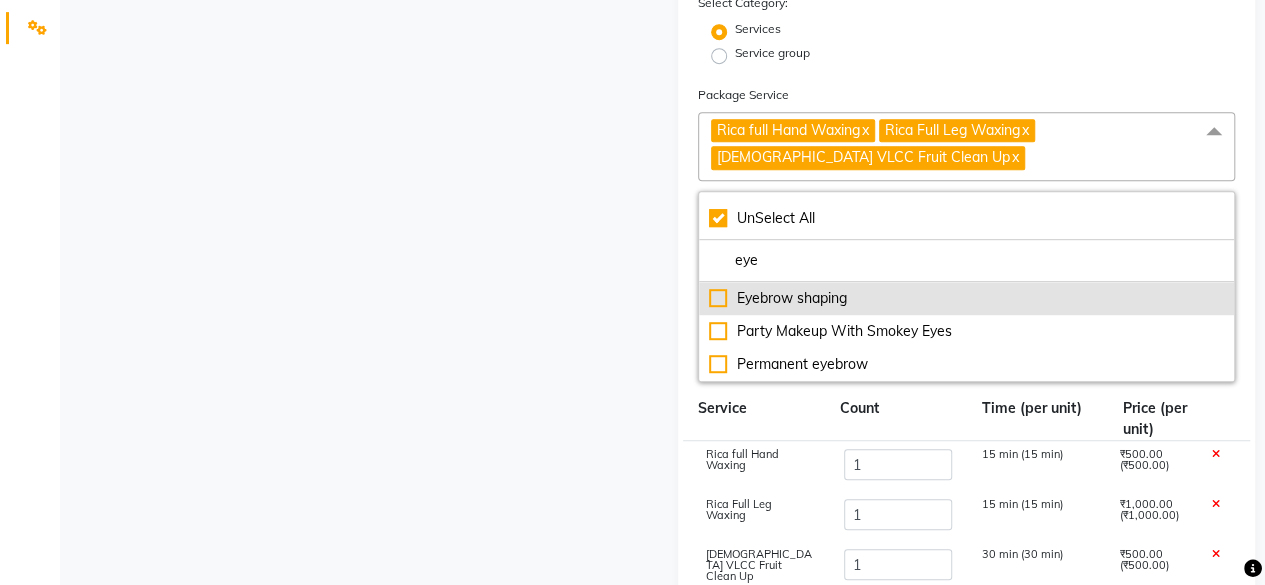 click on "Eyebrow shaping" 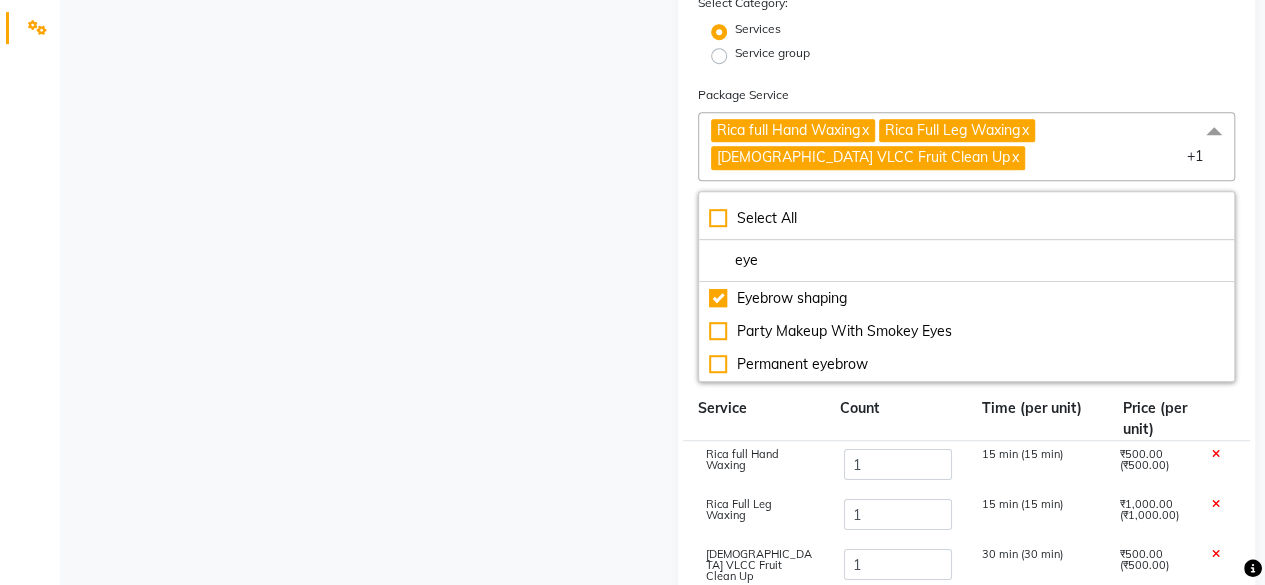 click on "Package Service Rica full Hand Waxing   x Rica Full Leg Waxing   x [DEMOGRAPHIC_DATA] VLCC Fruit Clean Up  x Eyebrow shaping  x +1 Select All eye Eyebrow shaping Party Makeup With Smokey Eyes  Permanent eyebrow" 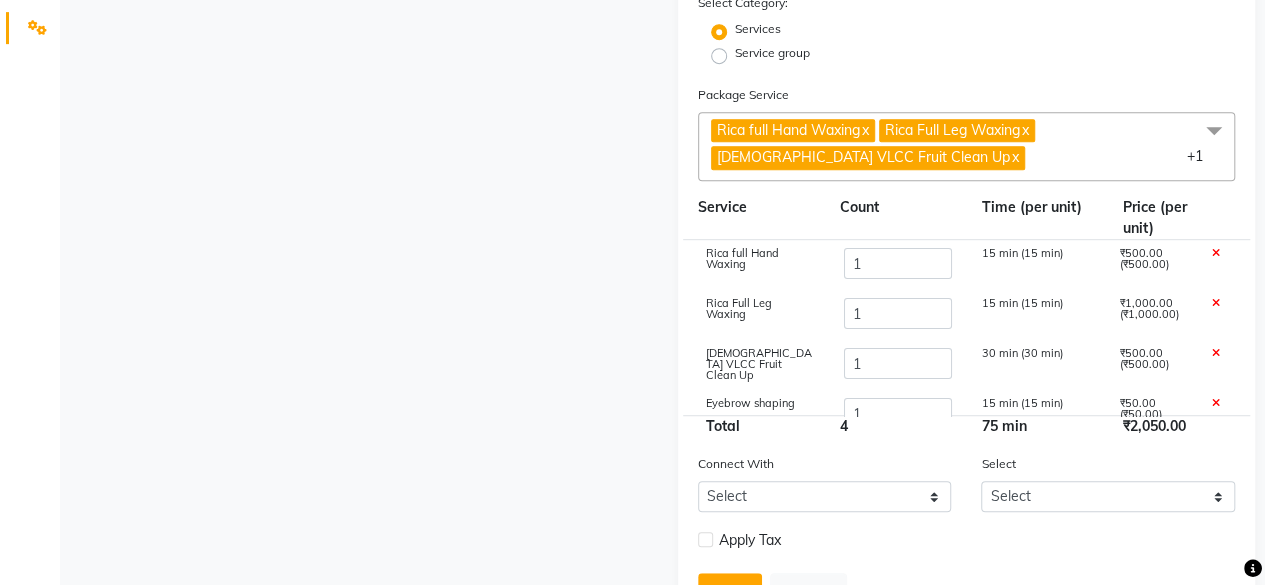 scroll, scrollTop: 24, scrollLeft: 0, axis: vertical 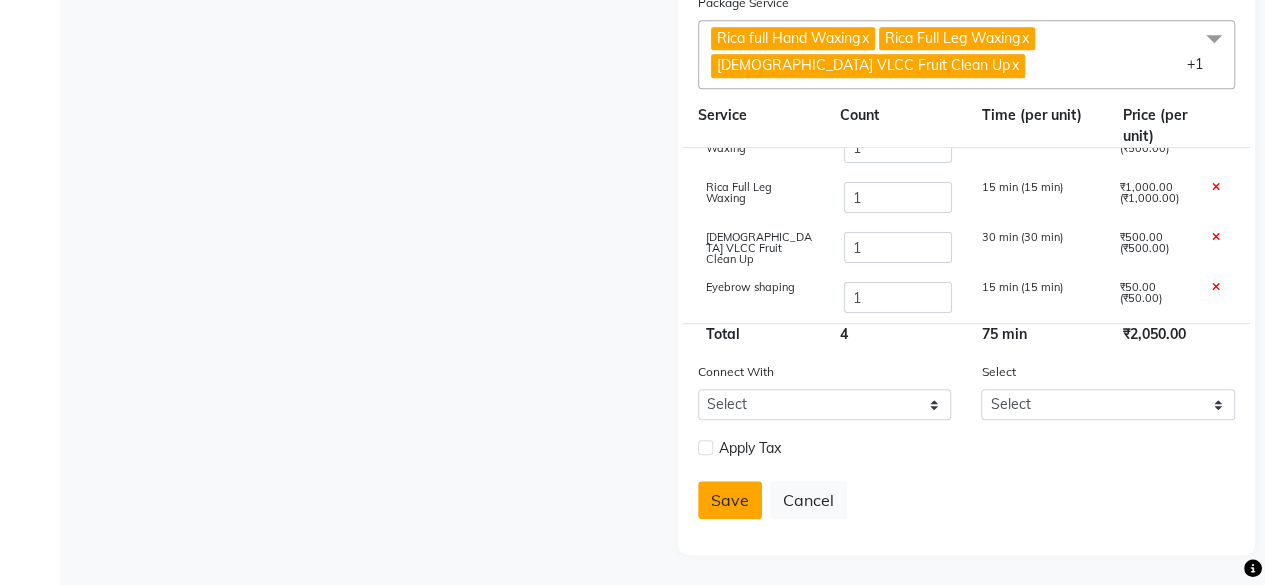 click on "Save" 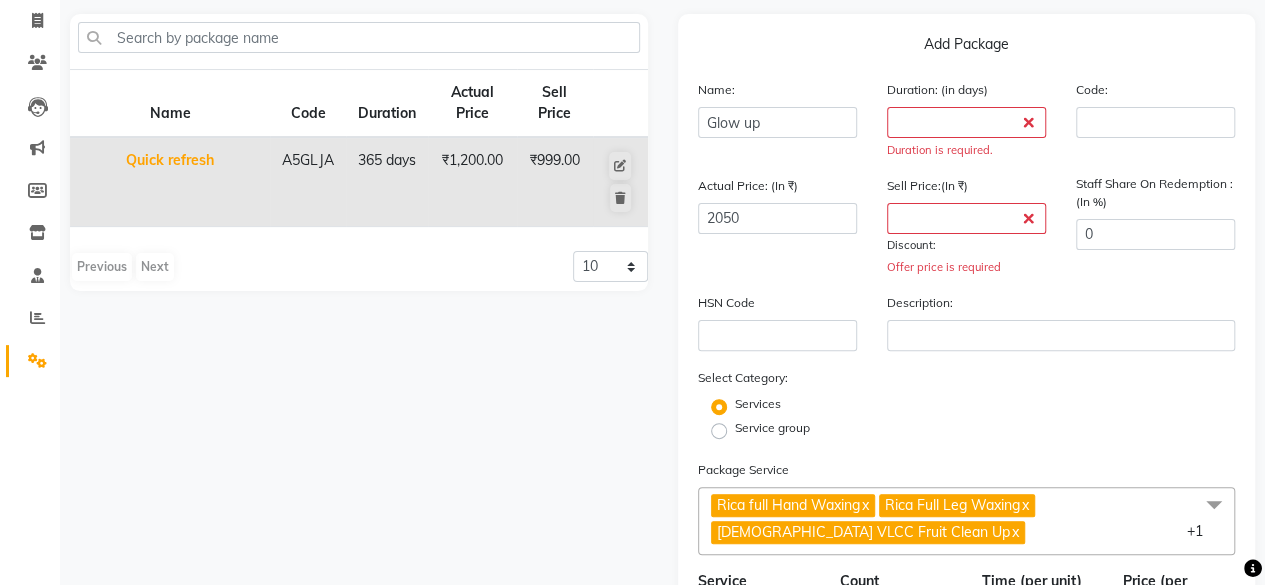 scroll, scrollTop: 0, scrollLeft: 0, axis: both 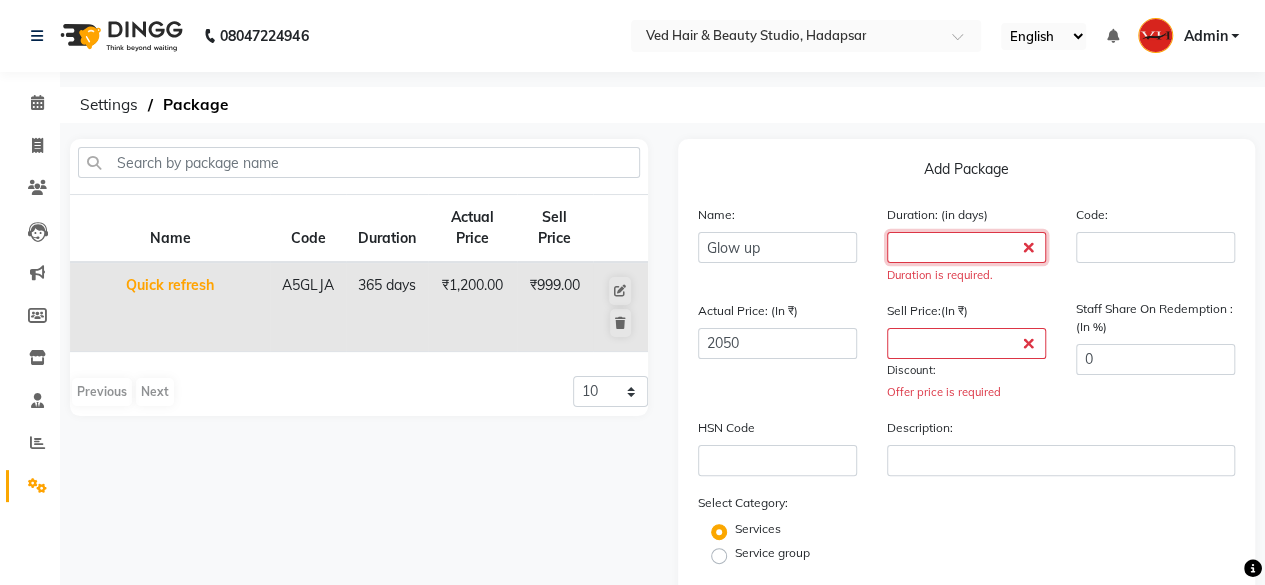 click 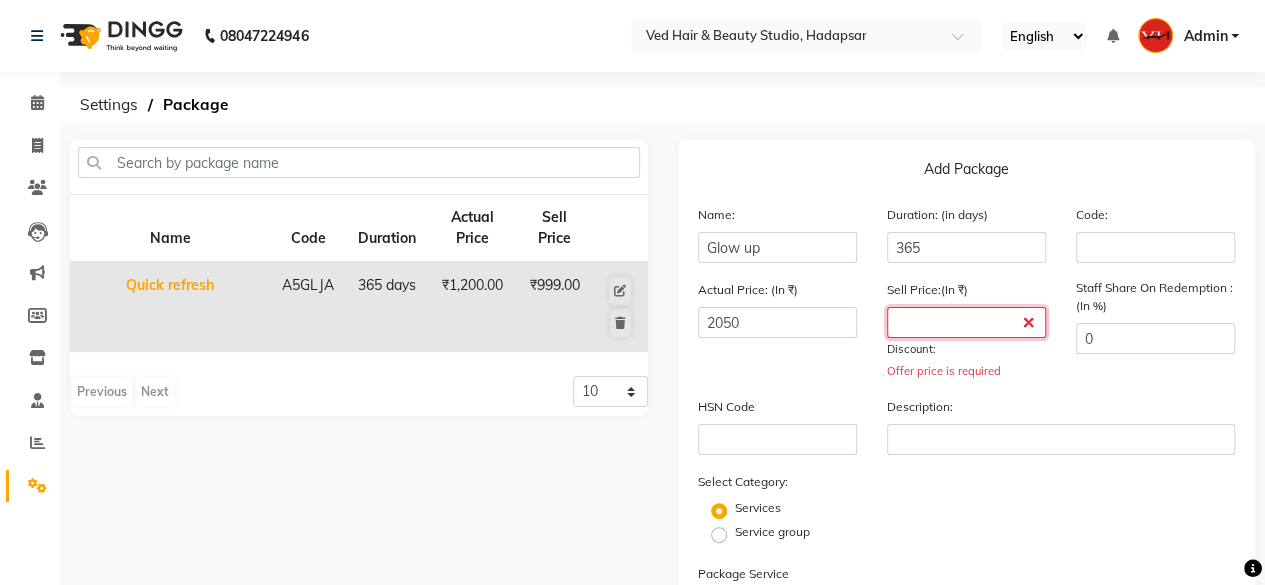 click 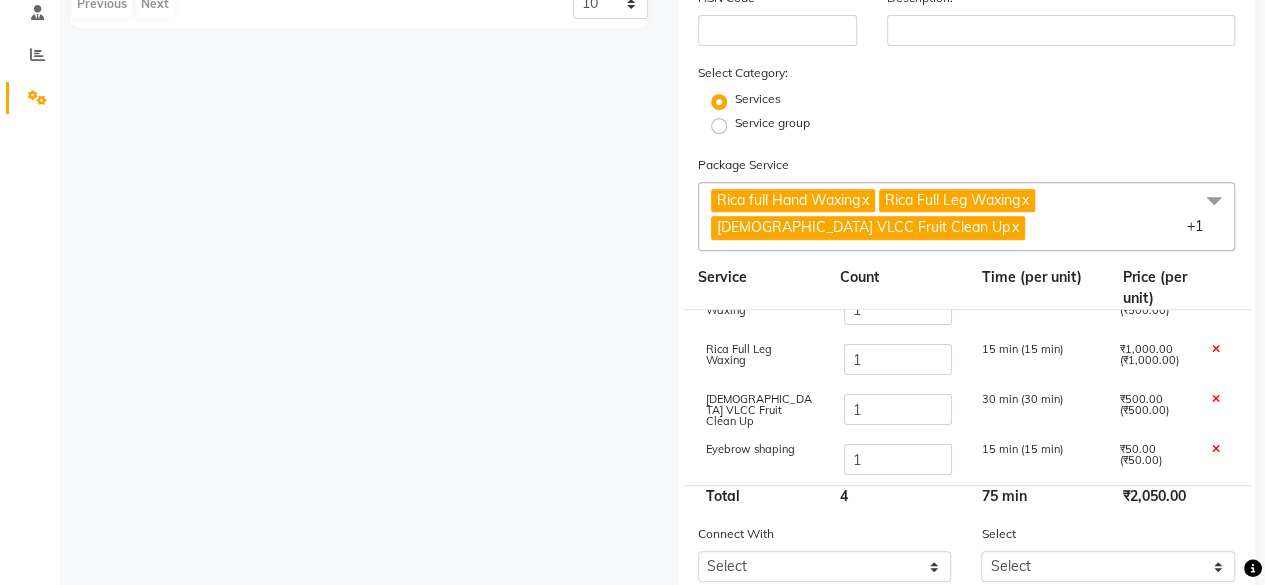 scroll, scrollTop: 568, scrollLeft: 0, axis: vertical 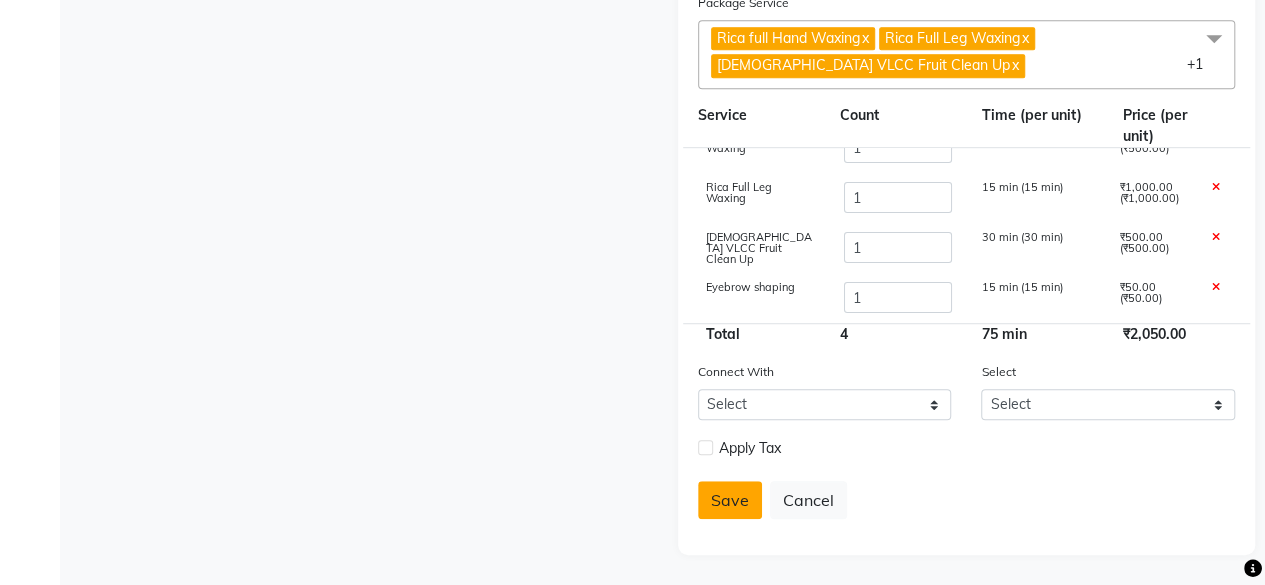 click on "Save" 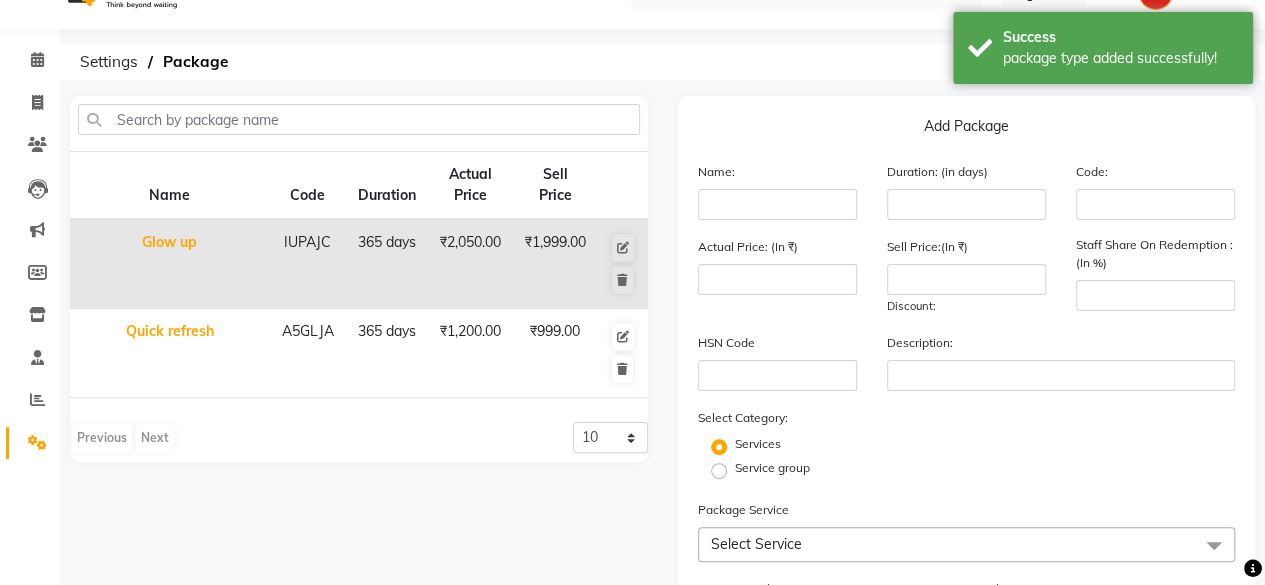 scroll, scrollTop: 0, scrollLeft: 0, axis: both 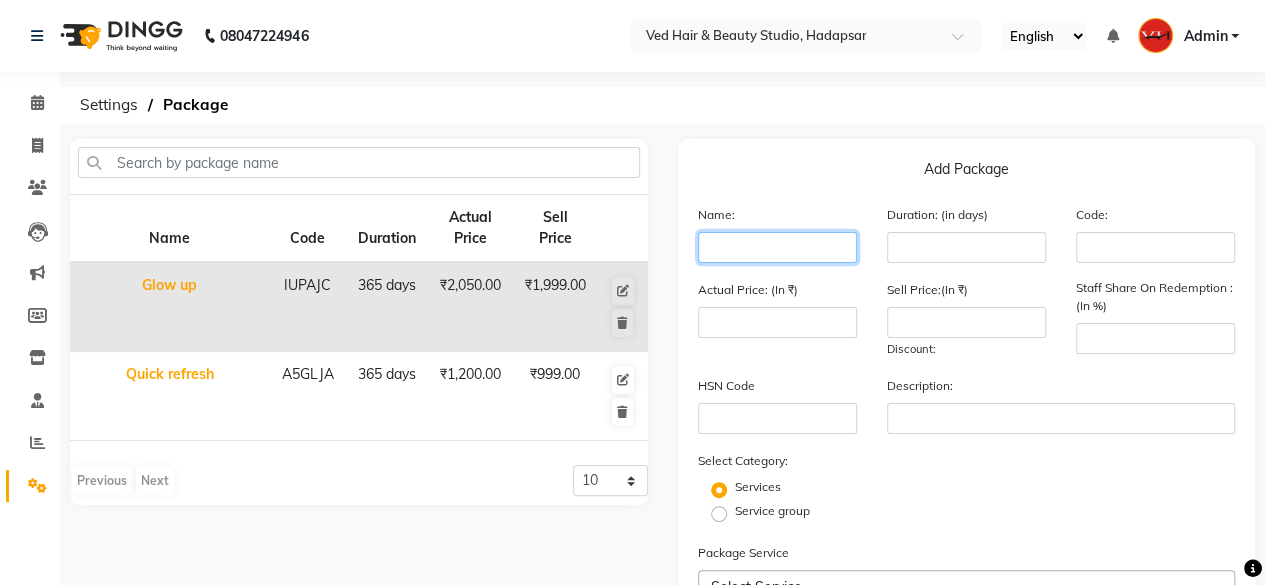 click 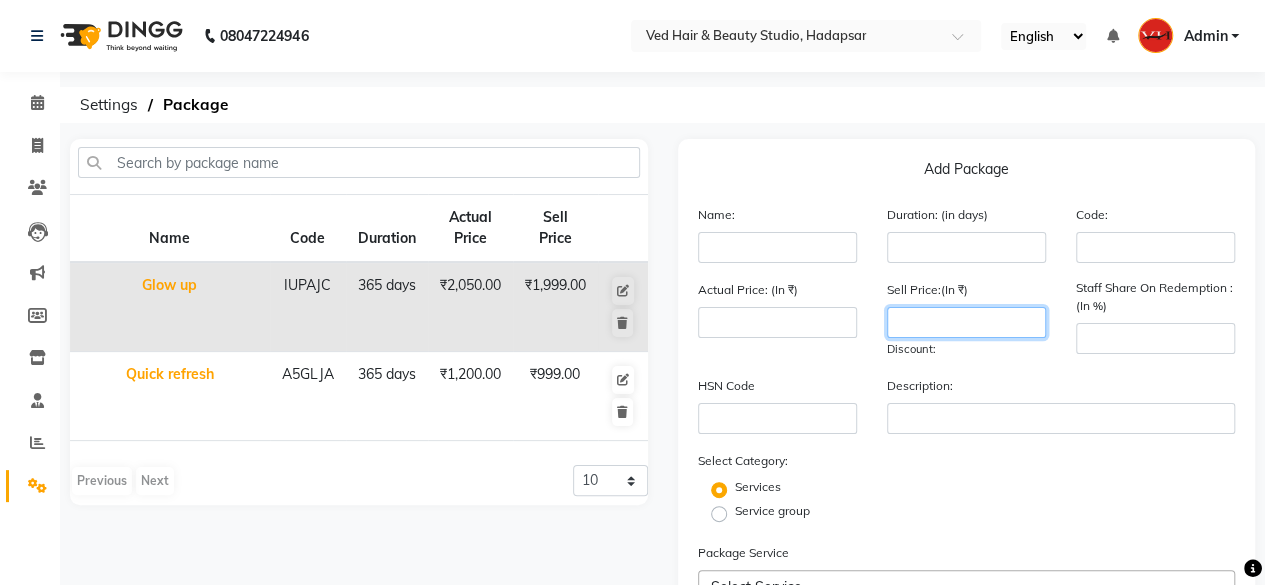 drag, startPoint x: 928, startPoint y: 315, endPoint x: 932, endPoint y: 301, distance: 14.56022 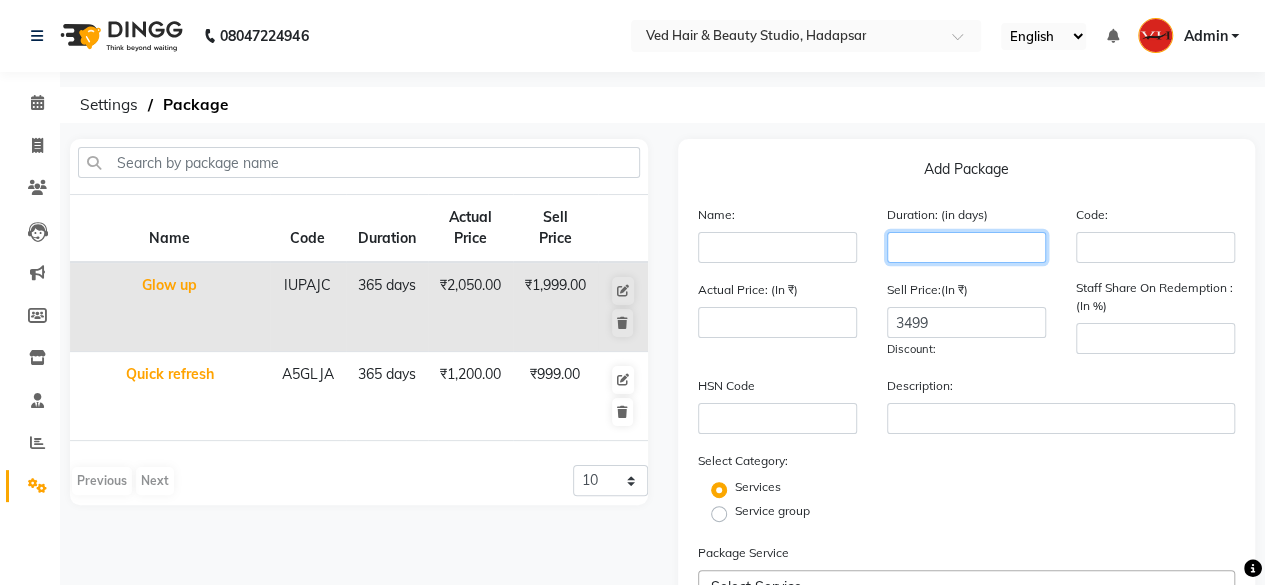 click 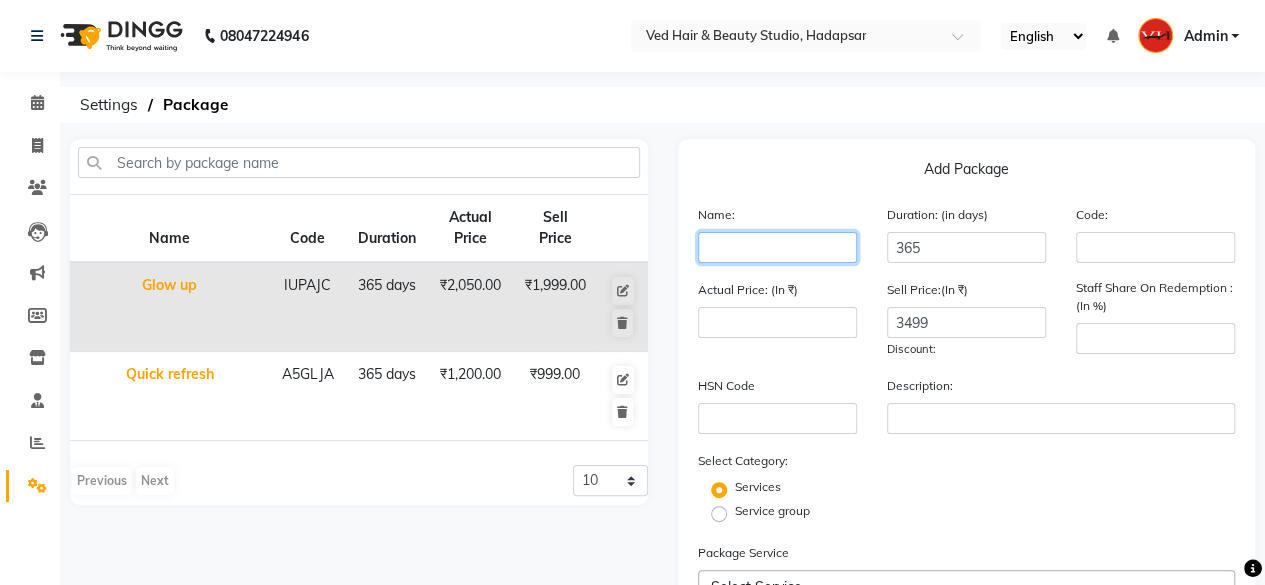 click 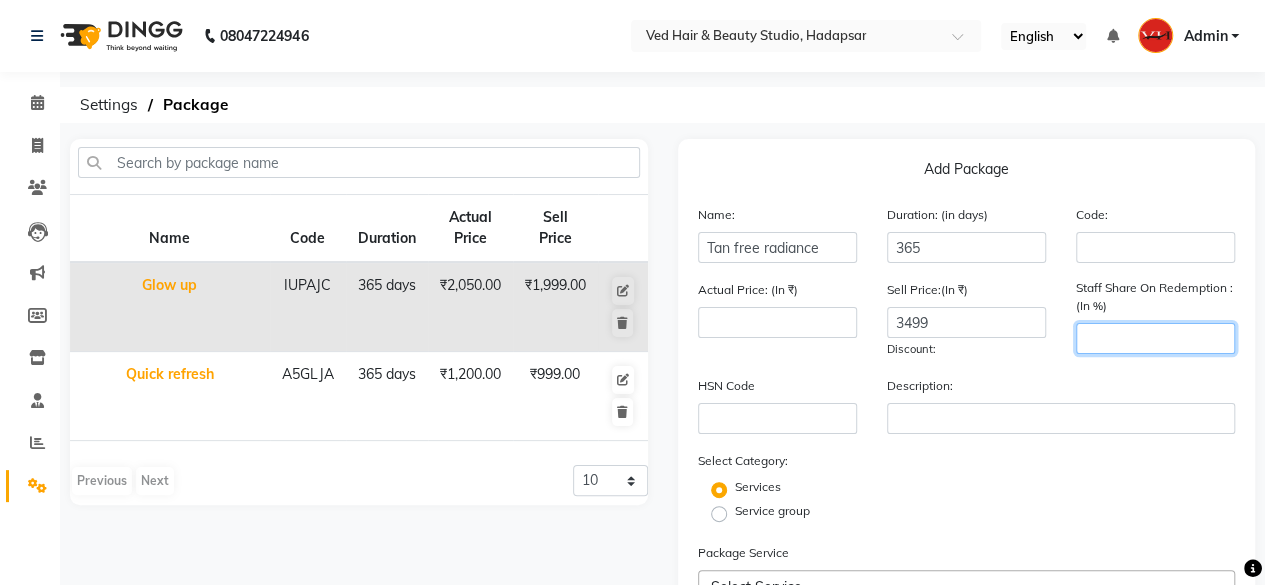 click 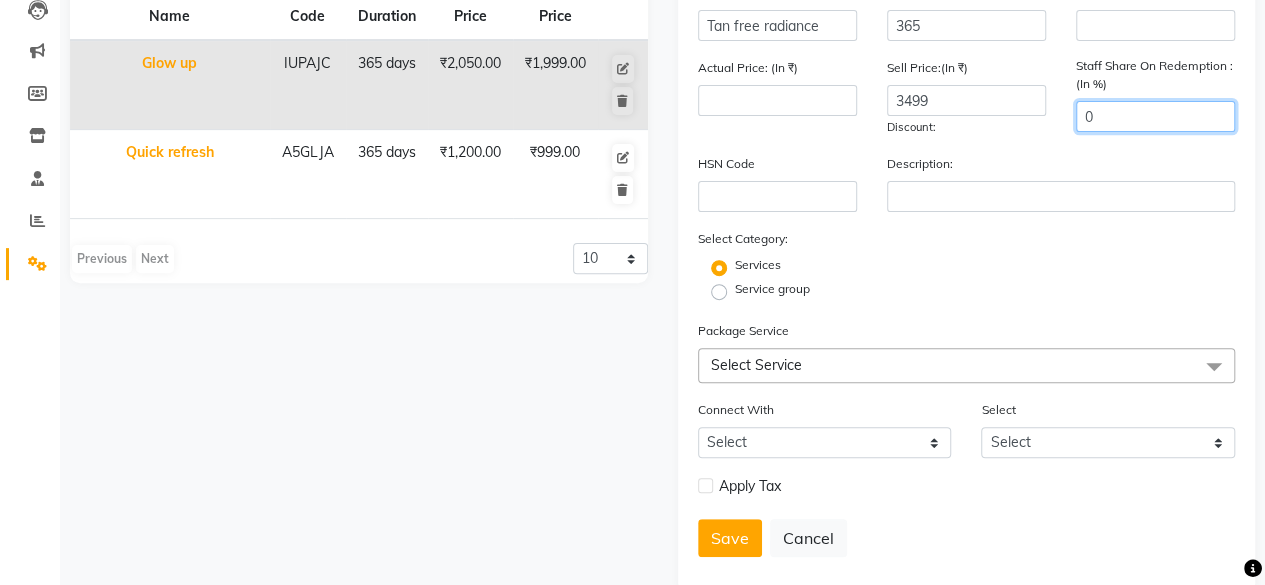 scroll, scrollTop: 258, scrollLeft: 0, axis: vertical 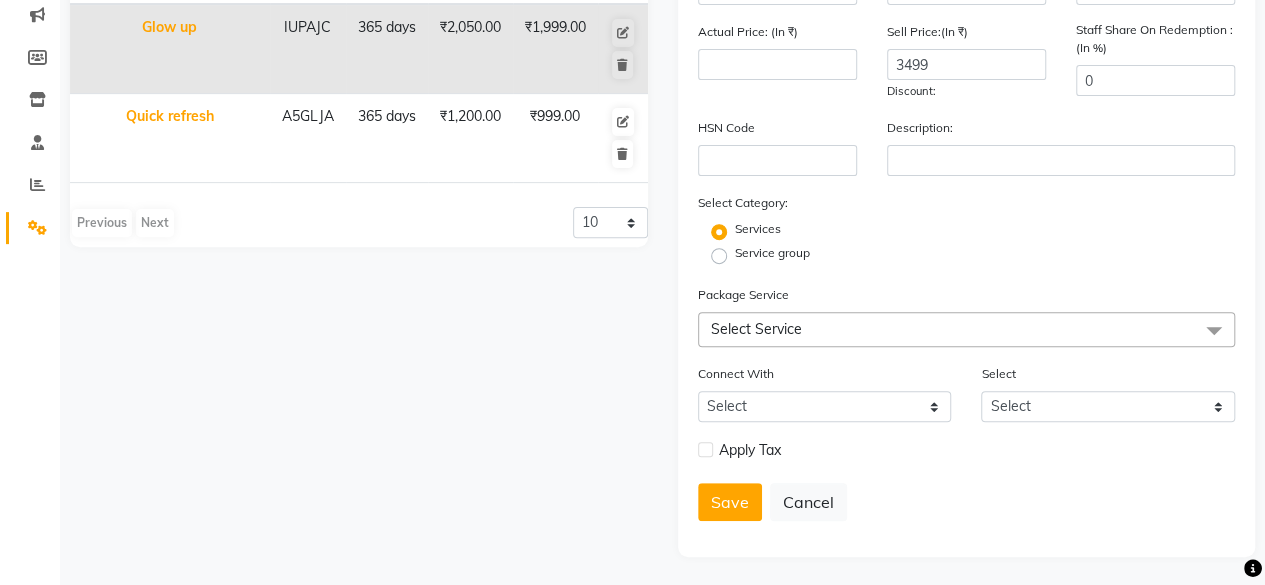 click on "Select Service" 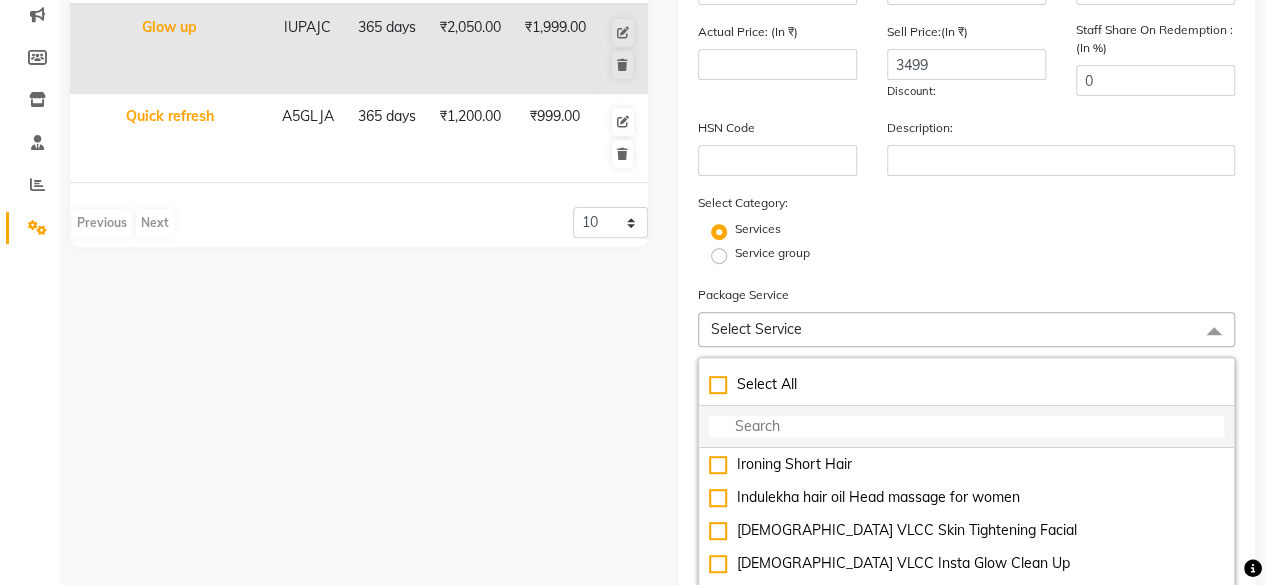 click 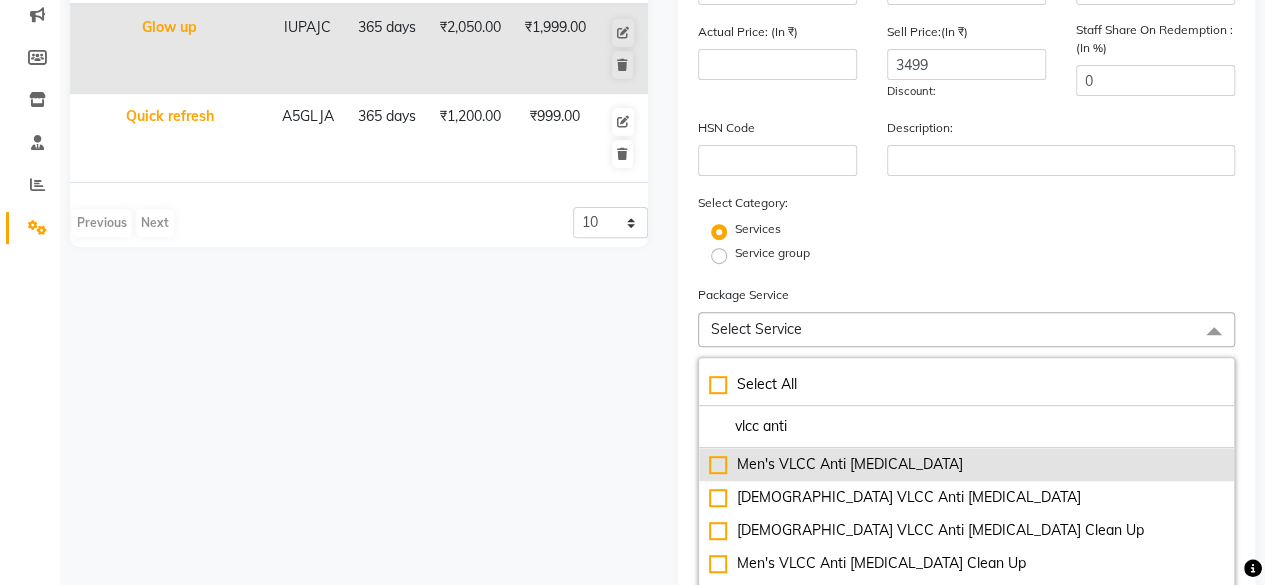 scroll, scrollTop: 0, scrollLeft: 0, axis: both 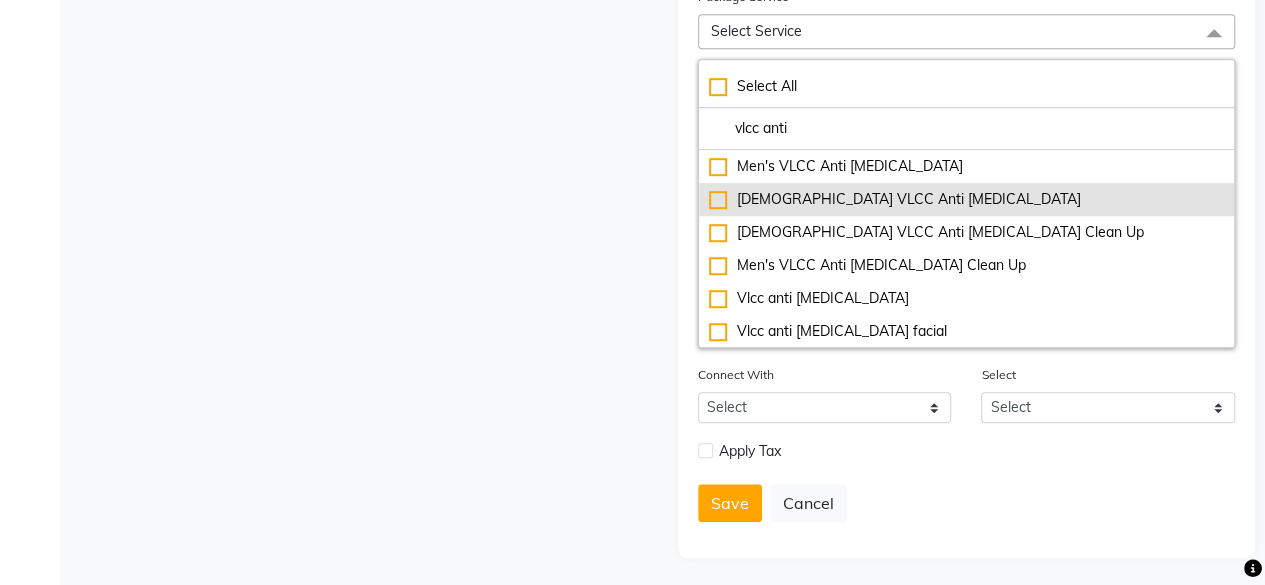 click on "[DEMOGRAPHIC_DATA] VLCC Anti [MEDICAL_DATA]" 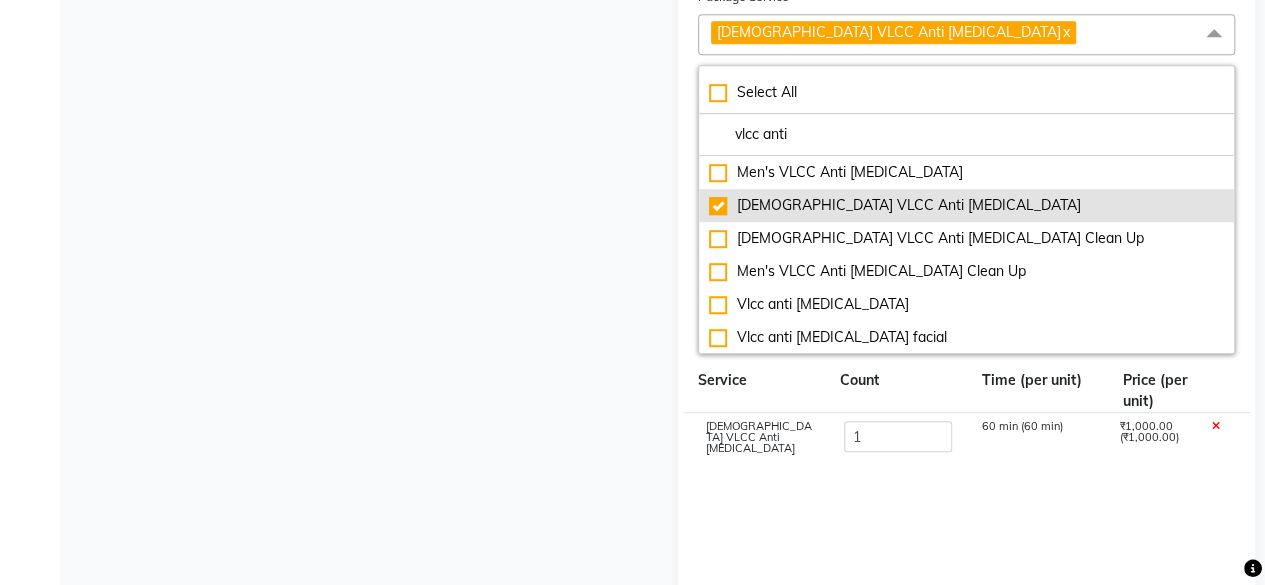 scroll, scrollTop: 0, scrollLeft: 0, axis: both 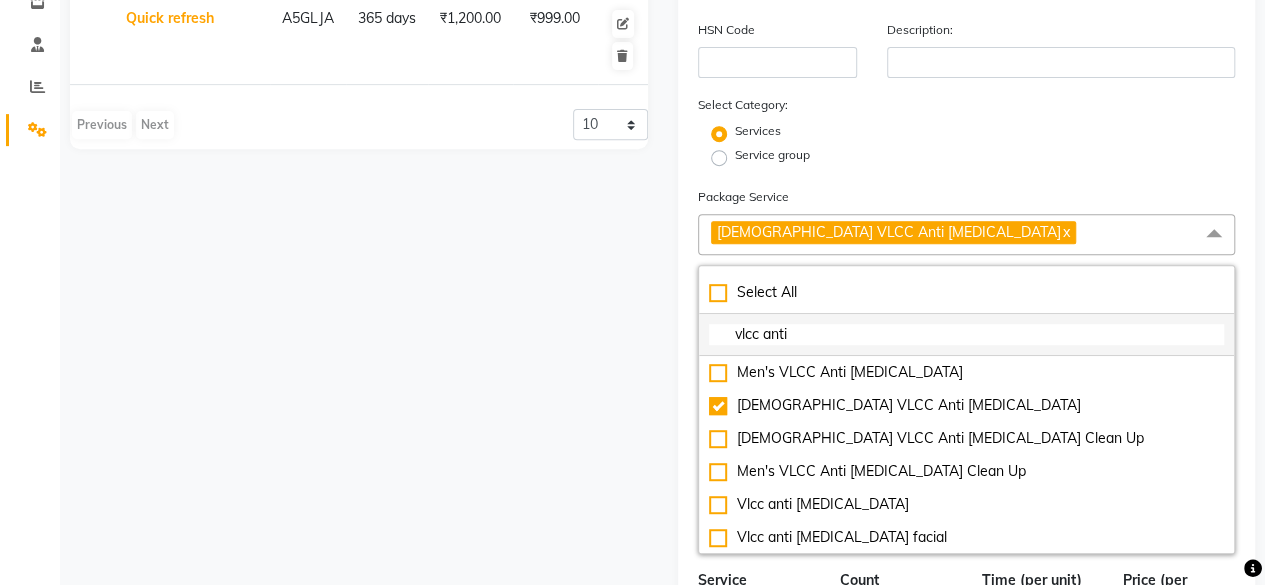 click on "vlcc anti" 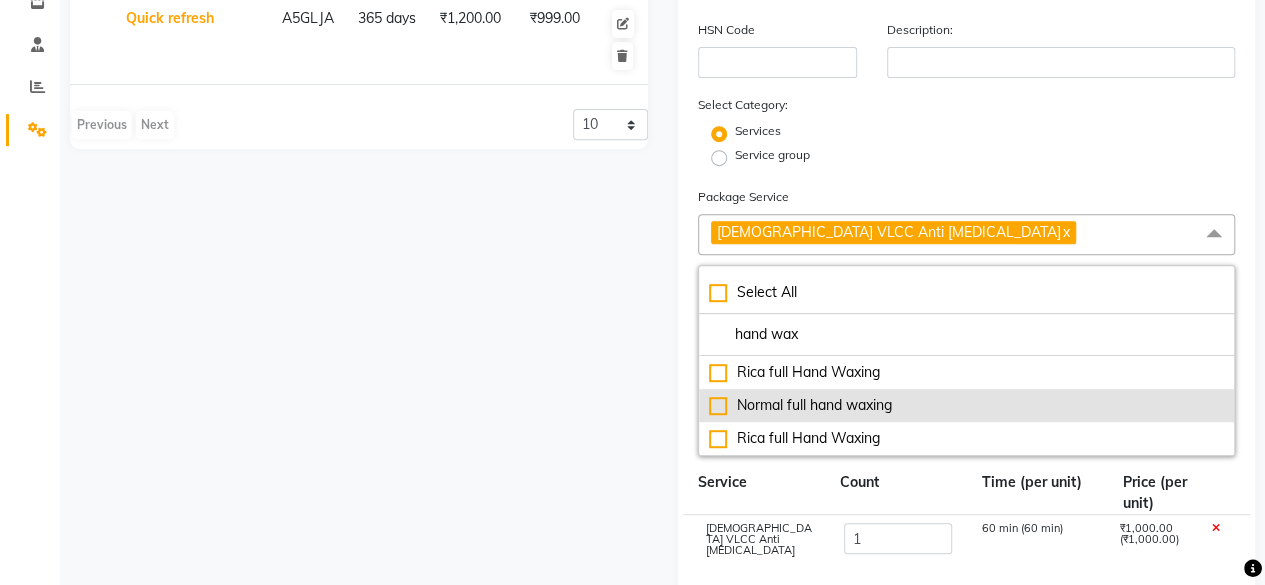 click on "Normal full hand waxing" 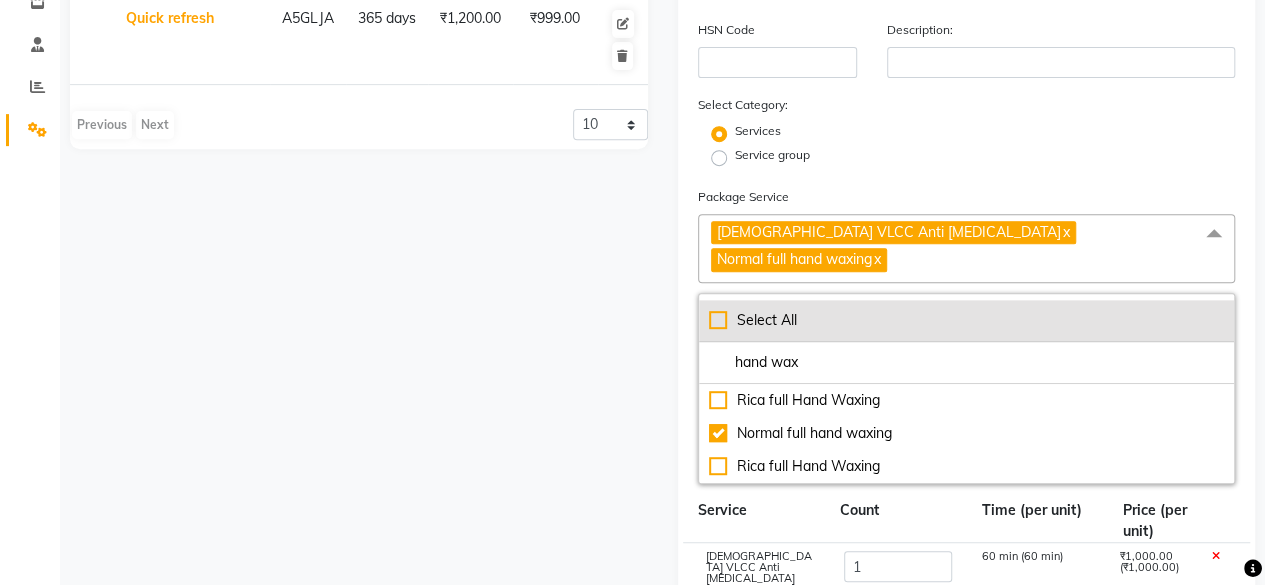 drag, startPoint x: 845, startPoint y: 302, endPoint x: 834, endPoint y: 320, distance: 21.095022 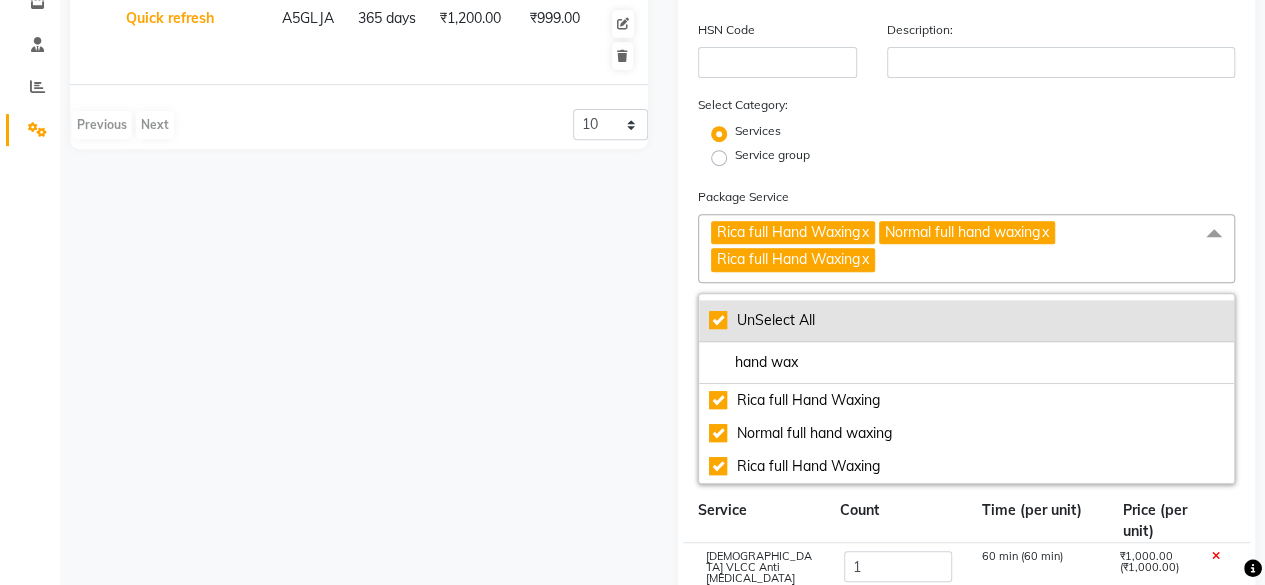 click on "UnSelect All" 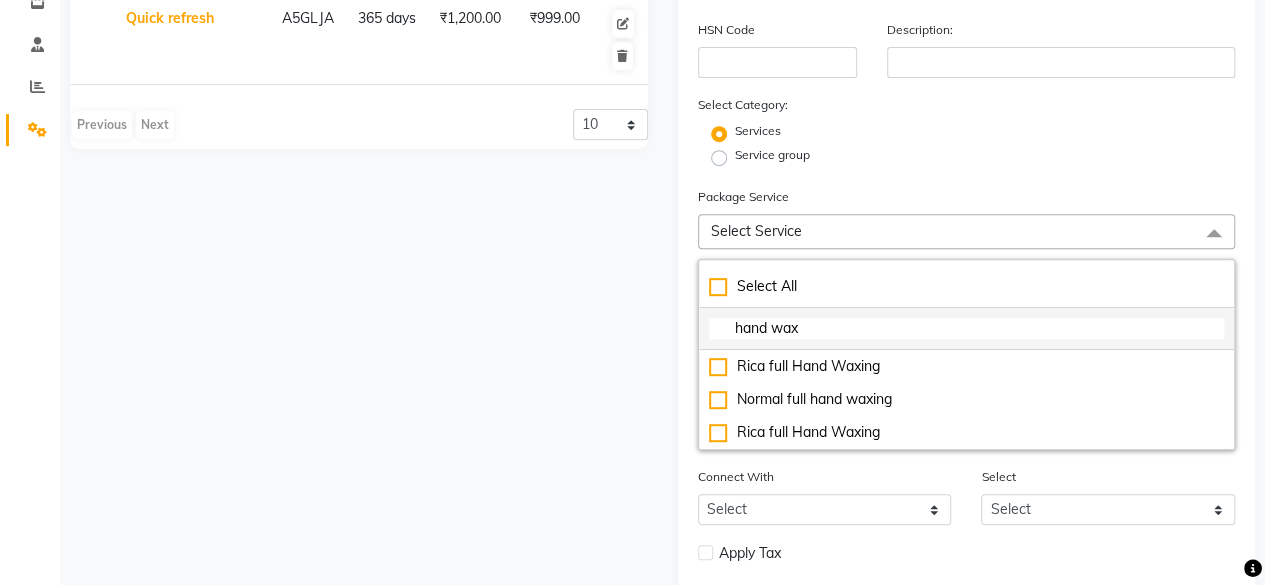 click on "hand wax" 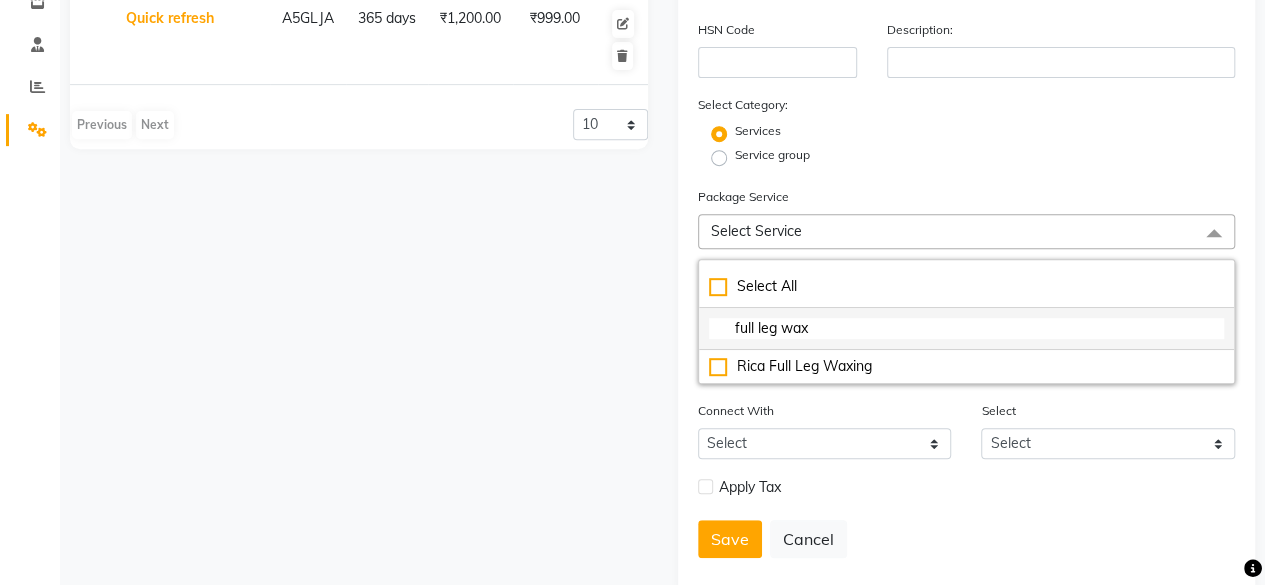 click on "full leg wax" 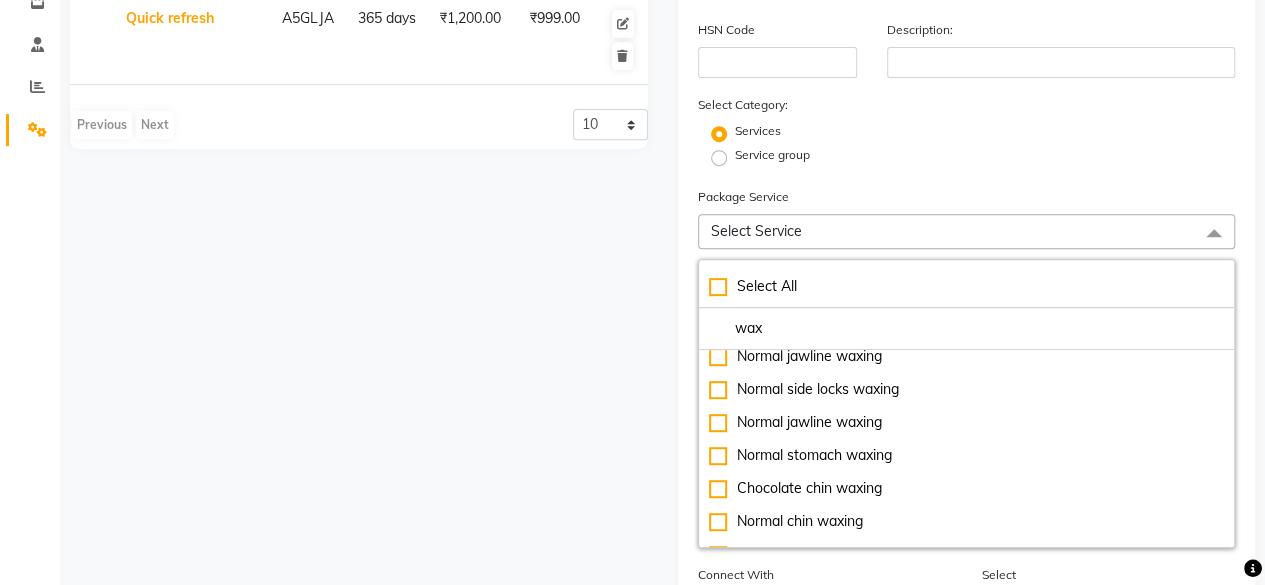 scroll, scrollTop: 1100, scrollLeft: 0, axis: vertical 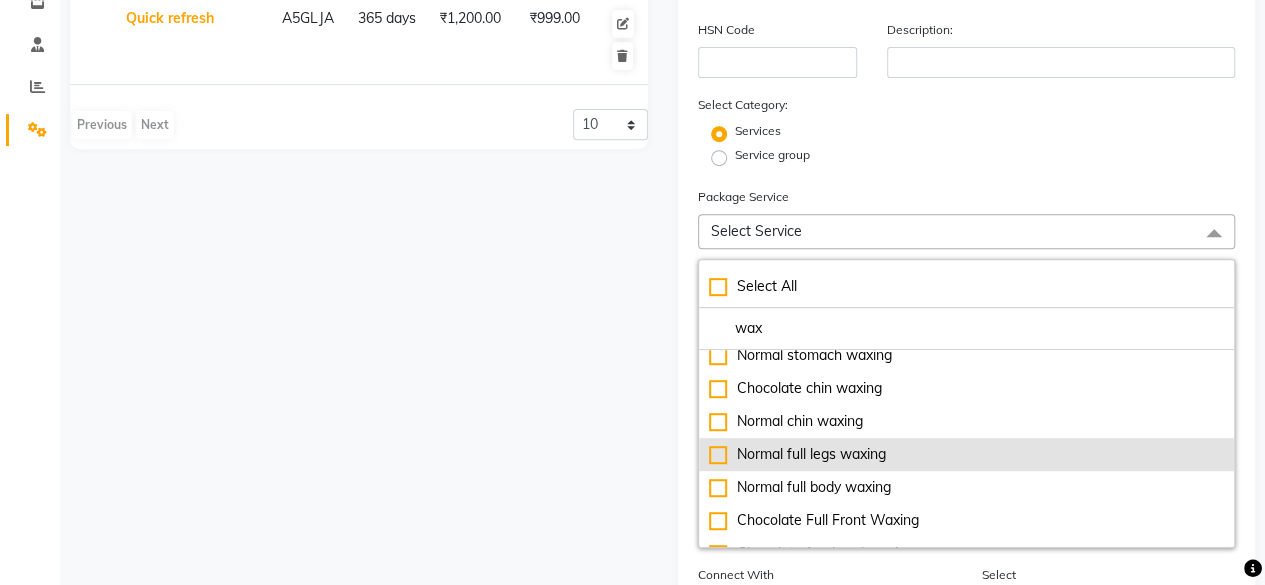 click on "Normal full legs waxing" 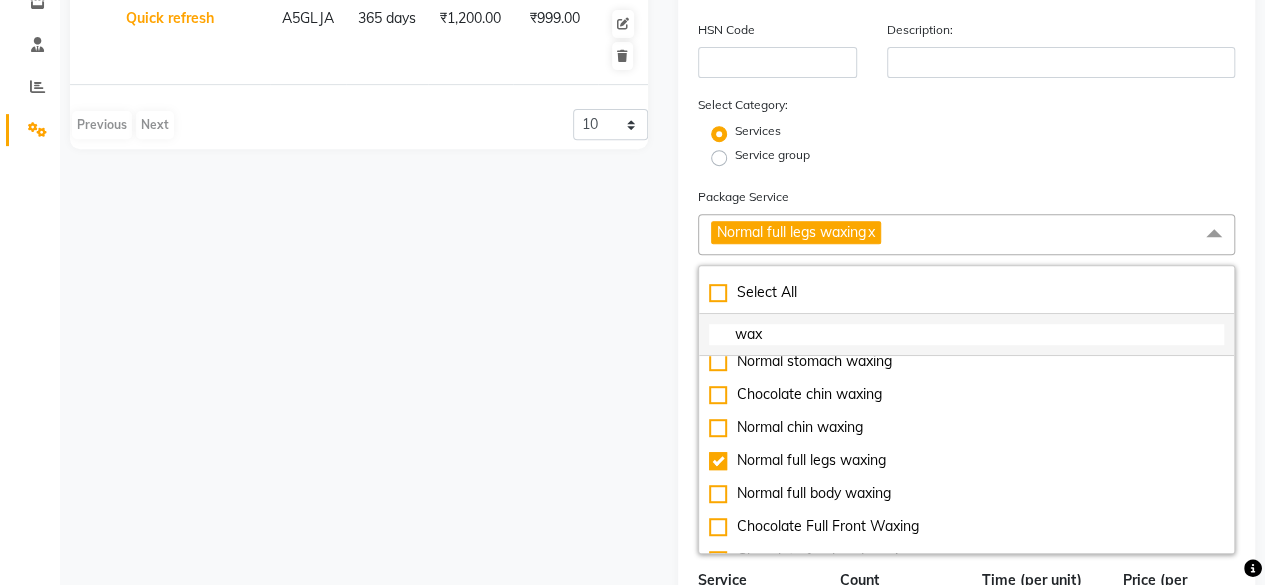 click on "wax" 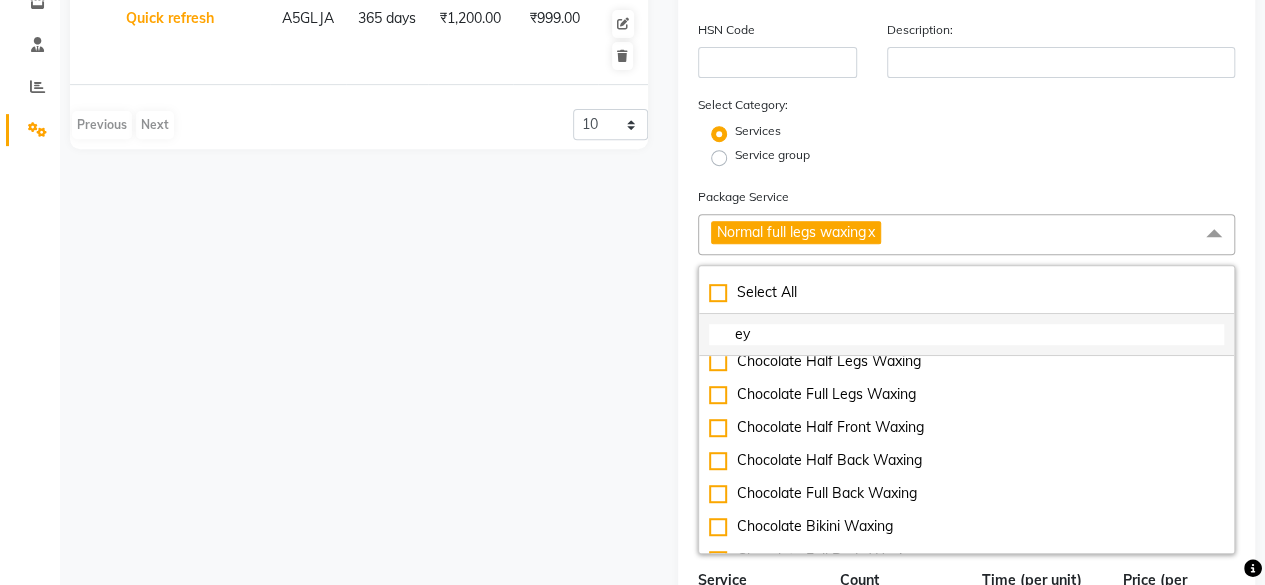 scroll, scrollTop: 0, scrollLeft: 0, axis: both 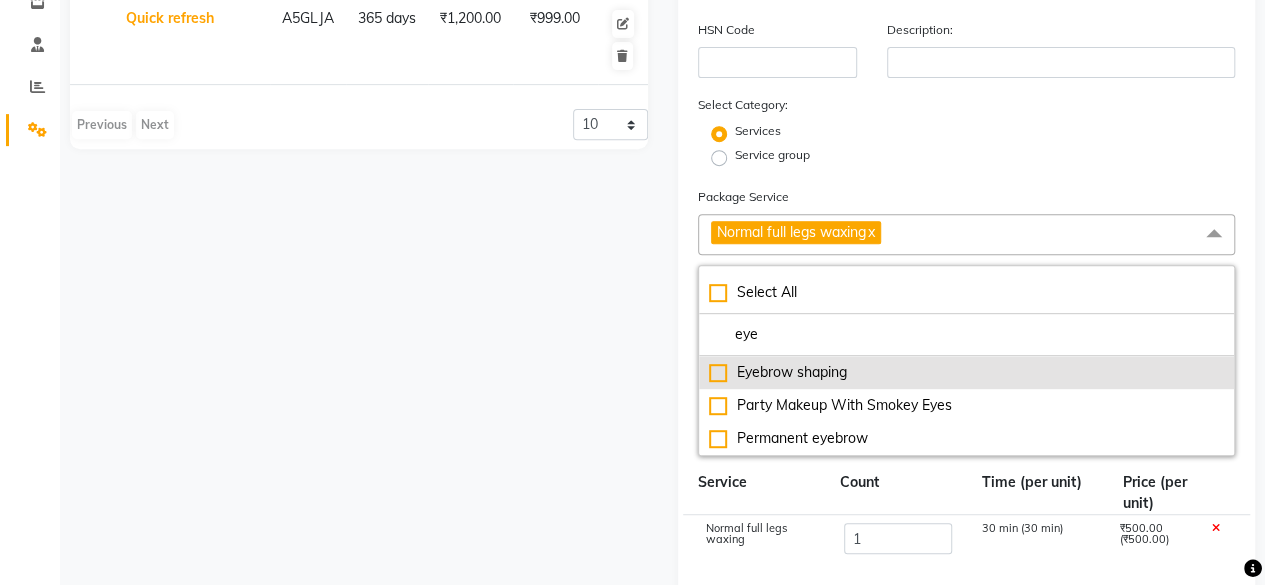 click on "Eyebrow shaping" 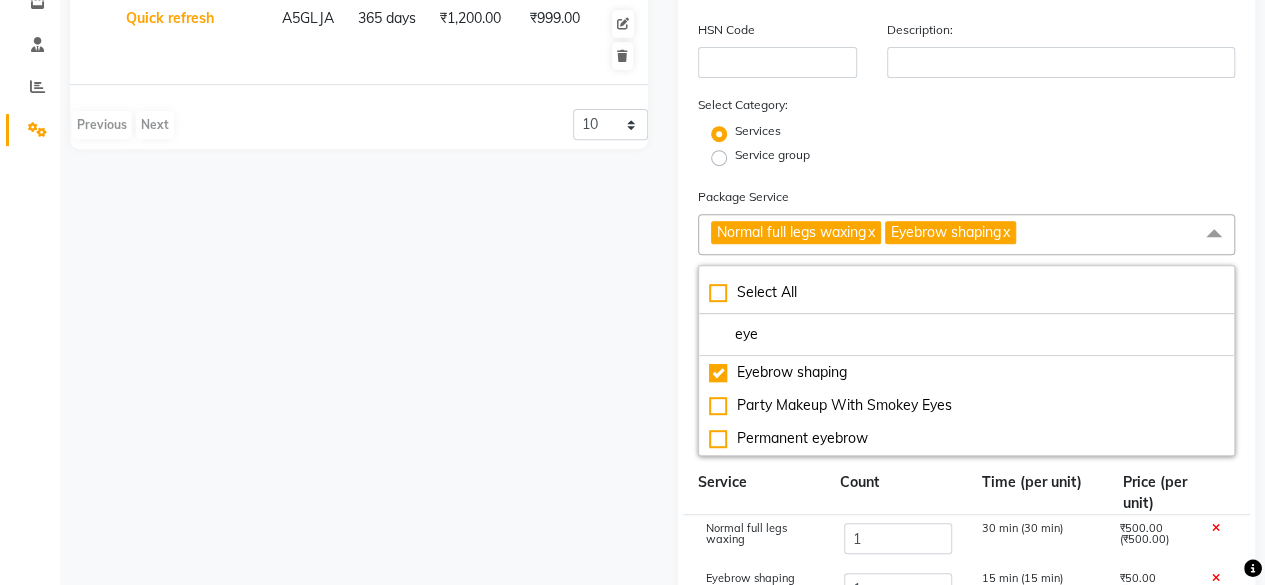 click on "Service group" 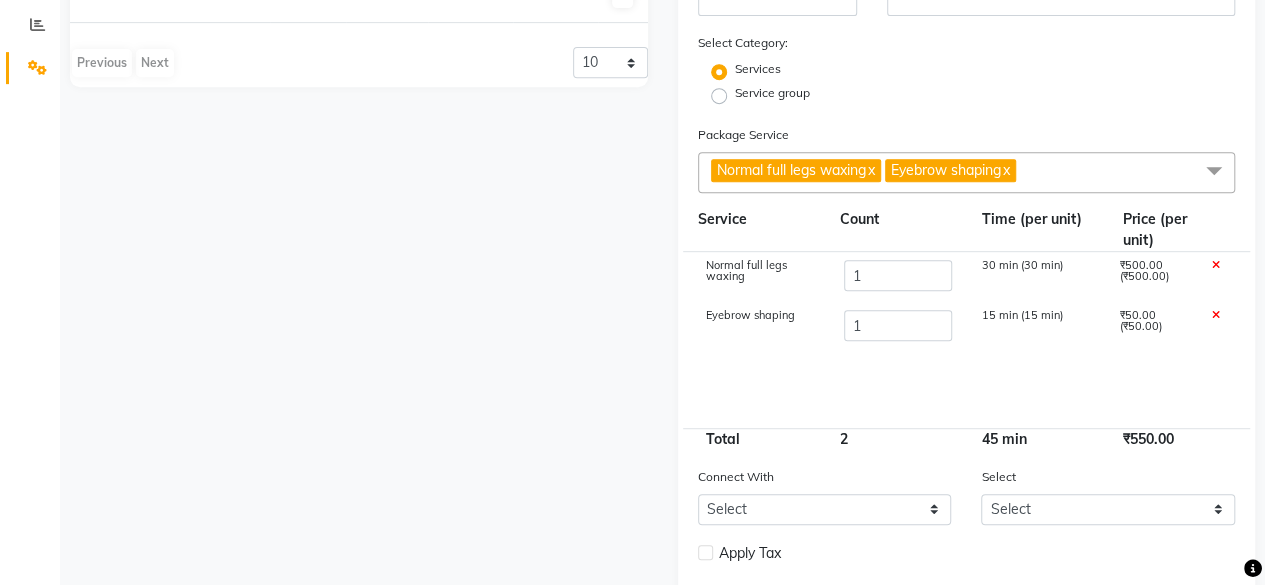 scroll, scrollTop: 320, scrollLeft: 0, axis: vertical 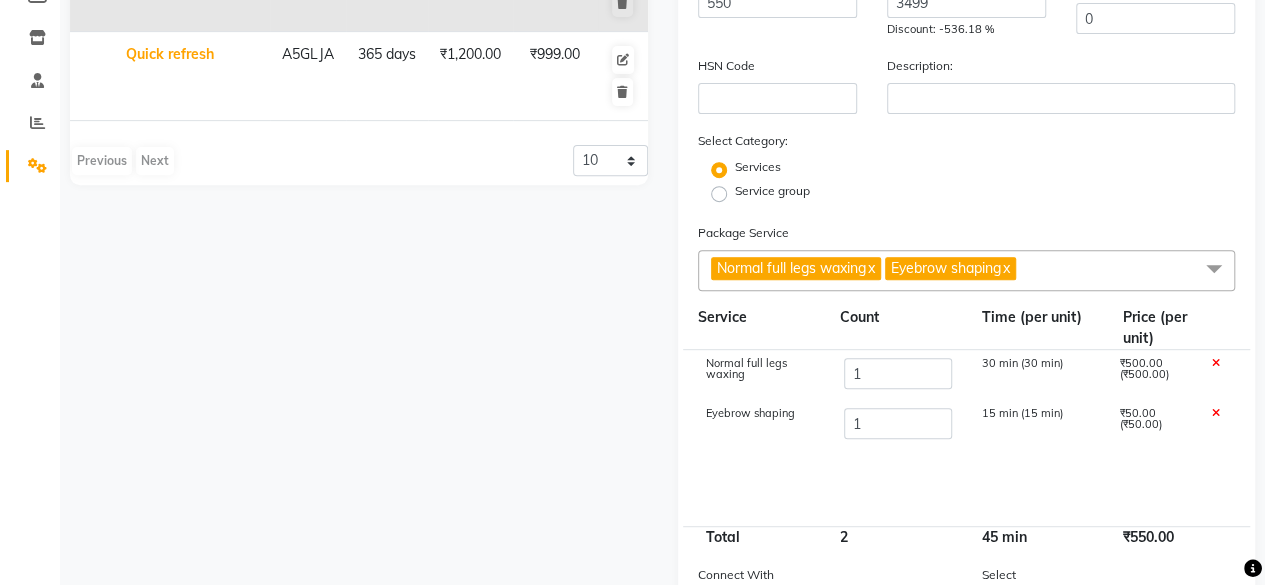 click on "Normal full legs waxing  x Eyebrow shaping  x" 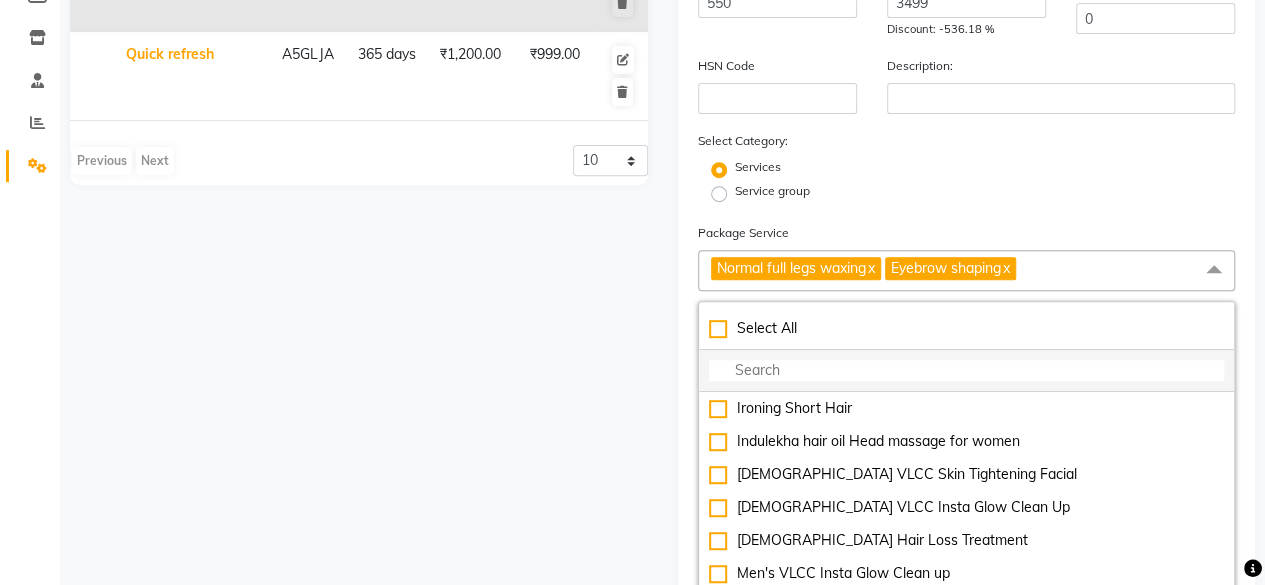 click 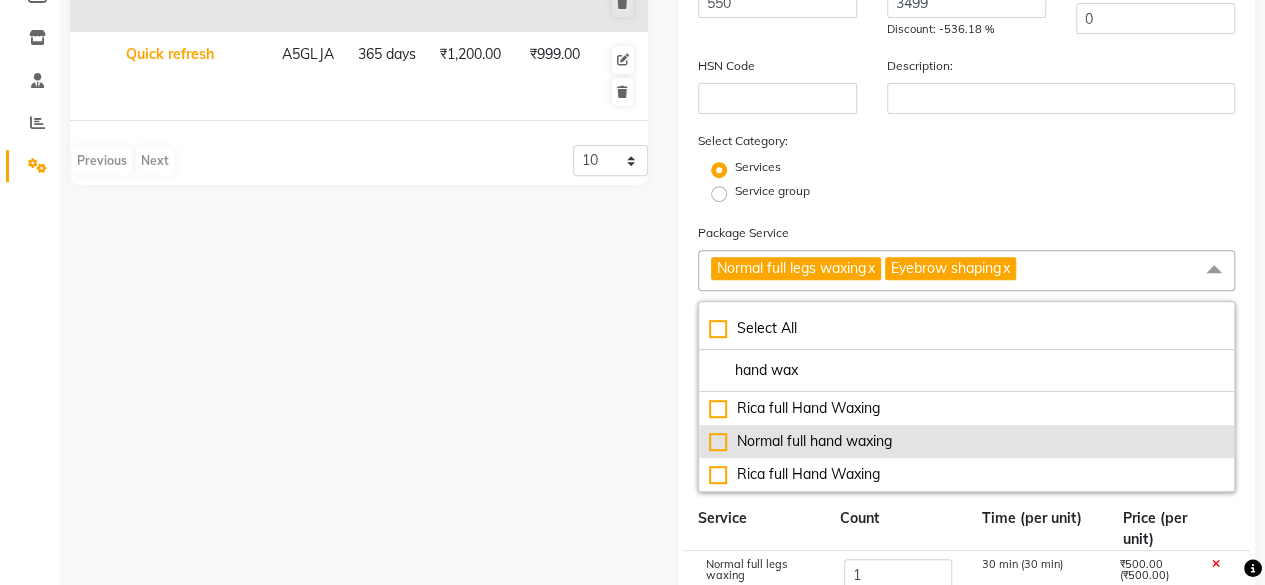 click on "Normal full hand waxing" 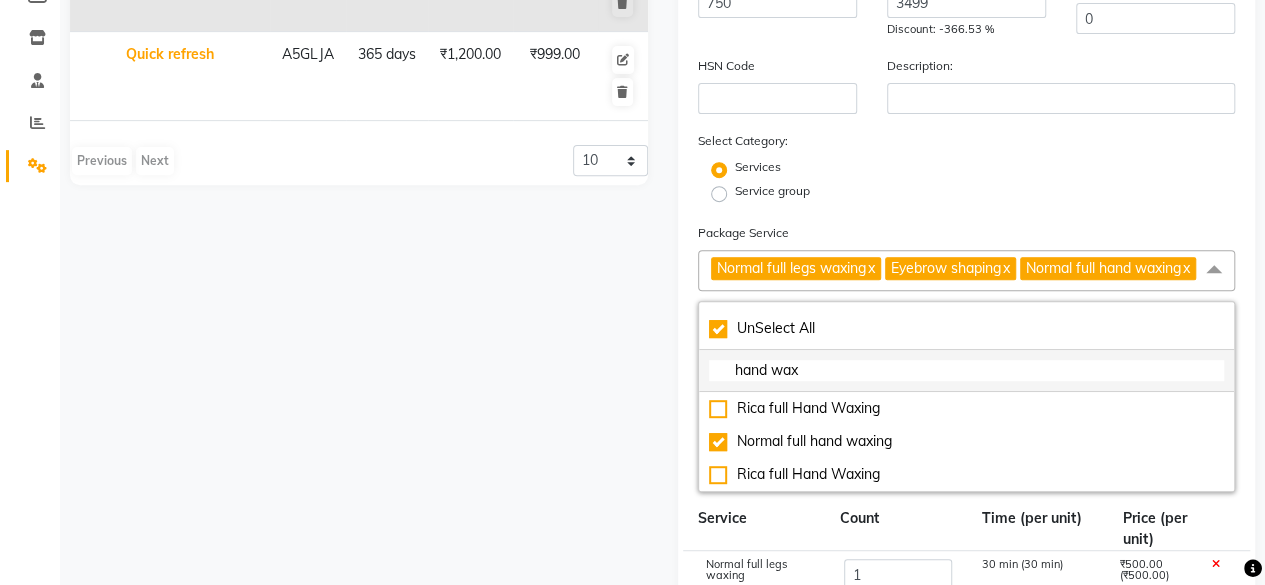 drag, startPoint x: 864, startPoint y: 351, endPoint x: 775, endPoint y: 356, distance: 89.140335 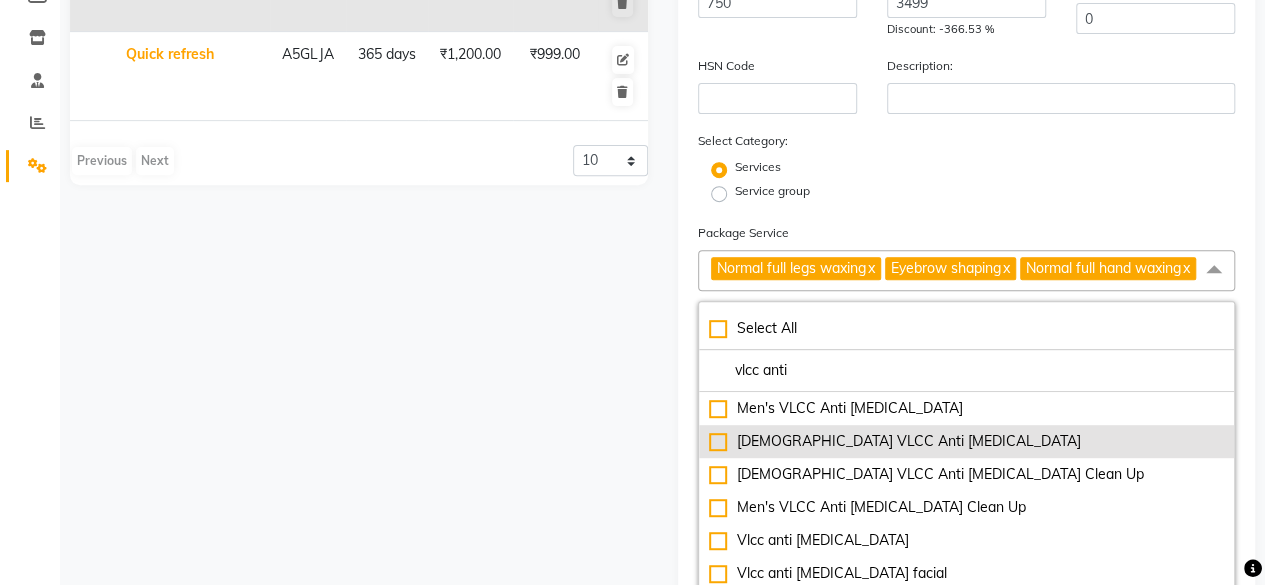 click on "[DEMOGRAPHIC_DATA] VLCC Anti [MEDICAL_DATA]" 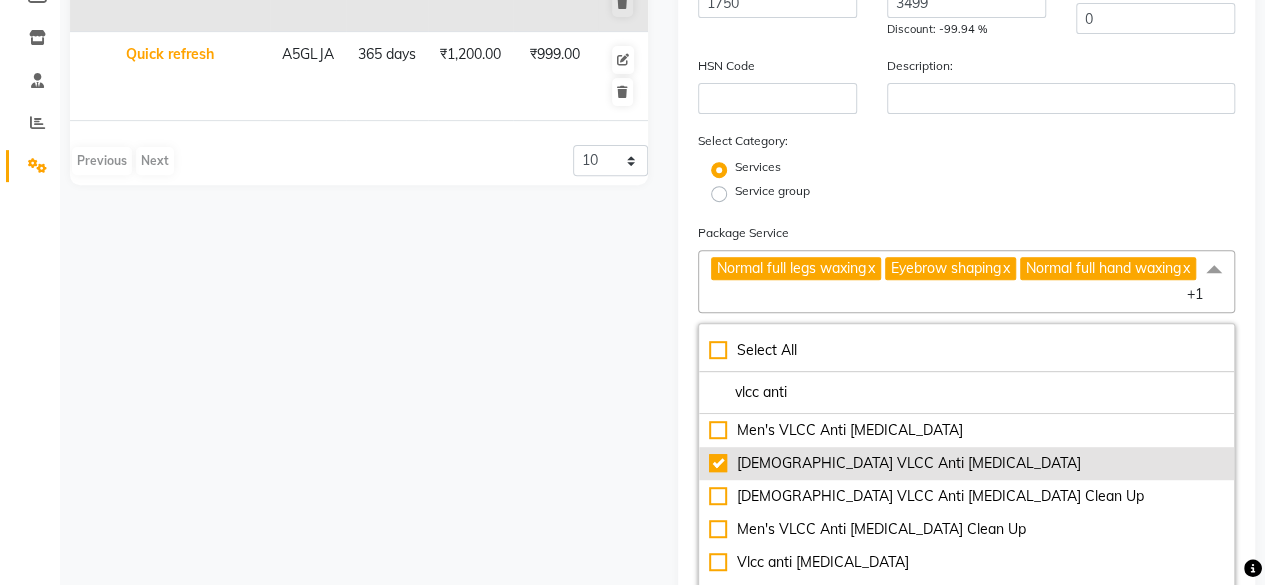 scroll, scrollTop: 0, scrollLeft: 0, axis: both 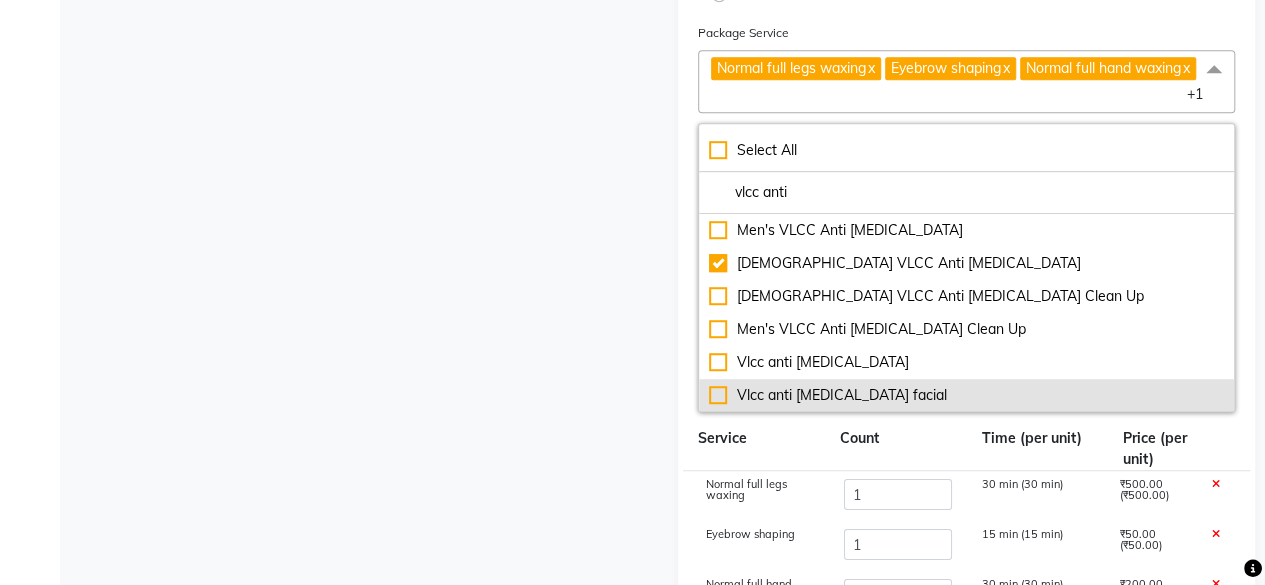 click on "Vlcc anti [MEDICAL_DATA] facial" 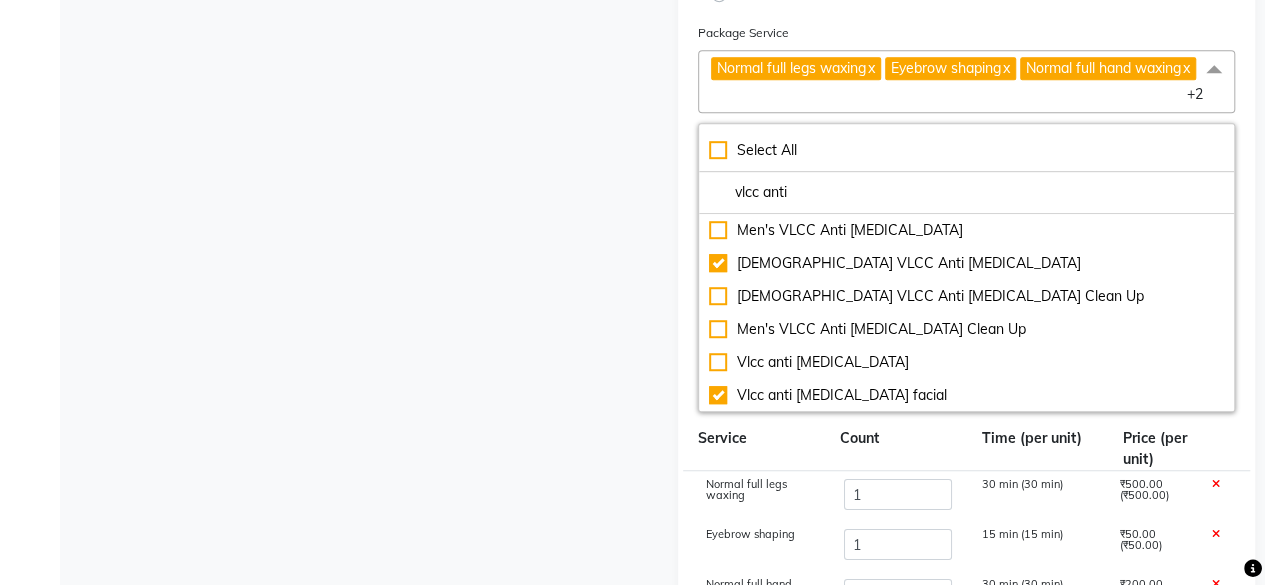 click on "Service" 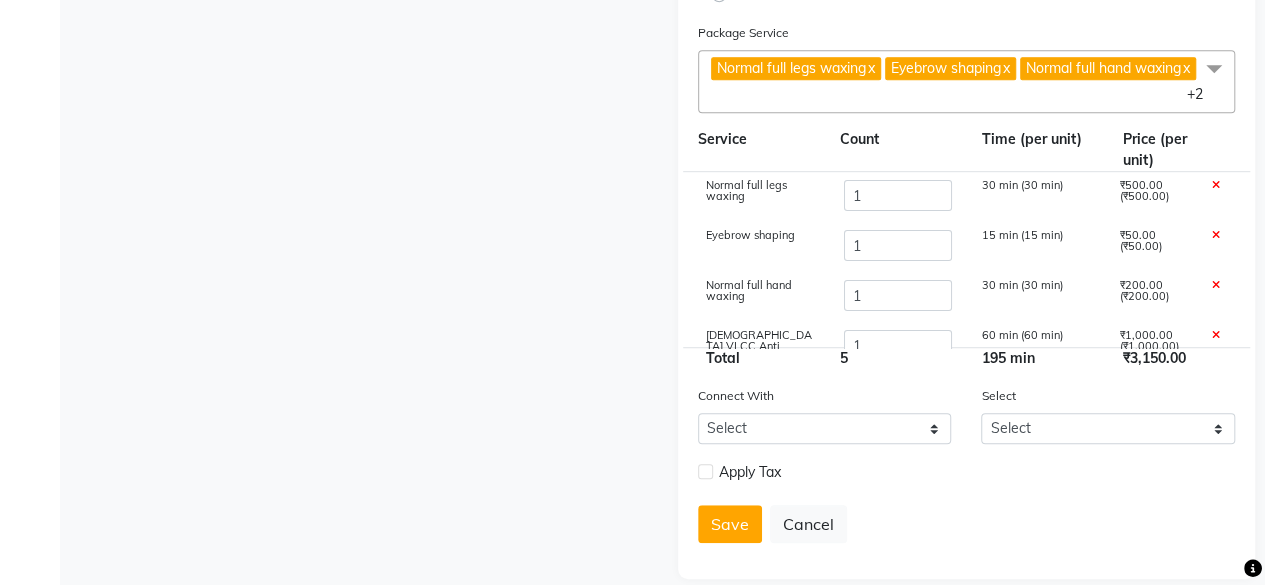 scroll, scrollTop: 74, scrollLeft: 0, axis: vertical 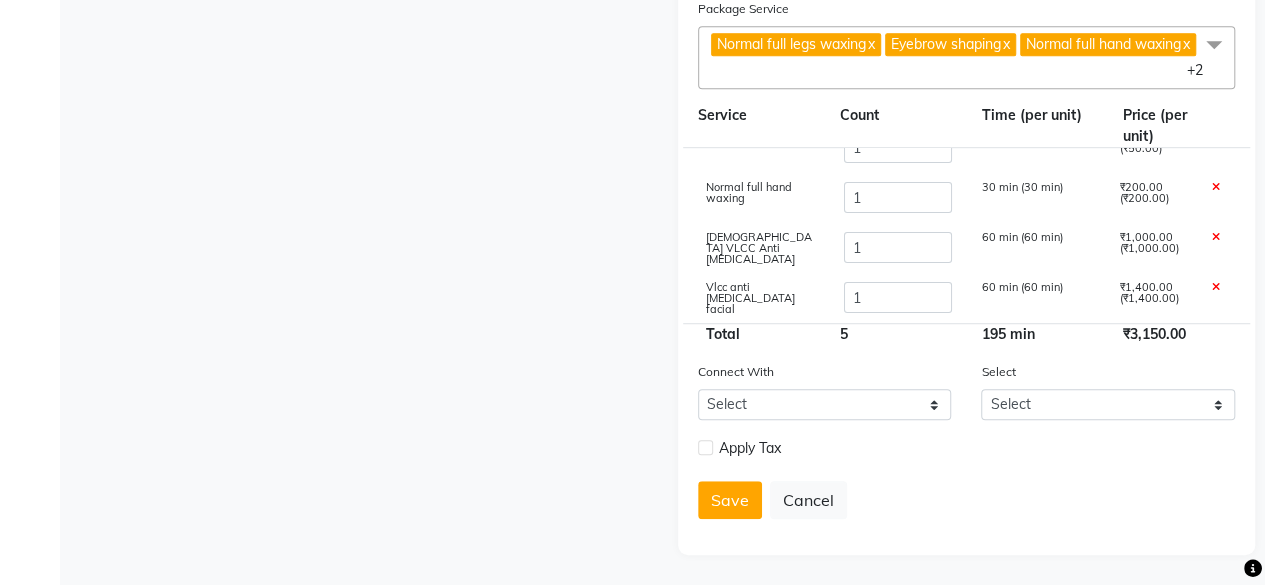 click 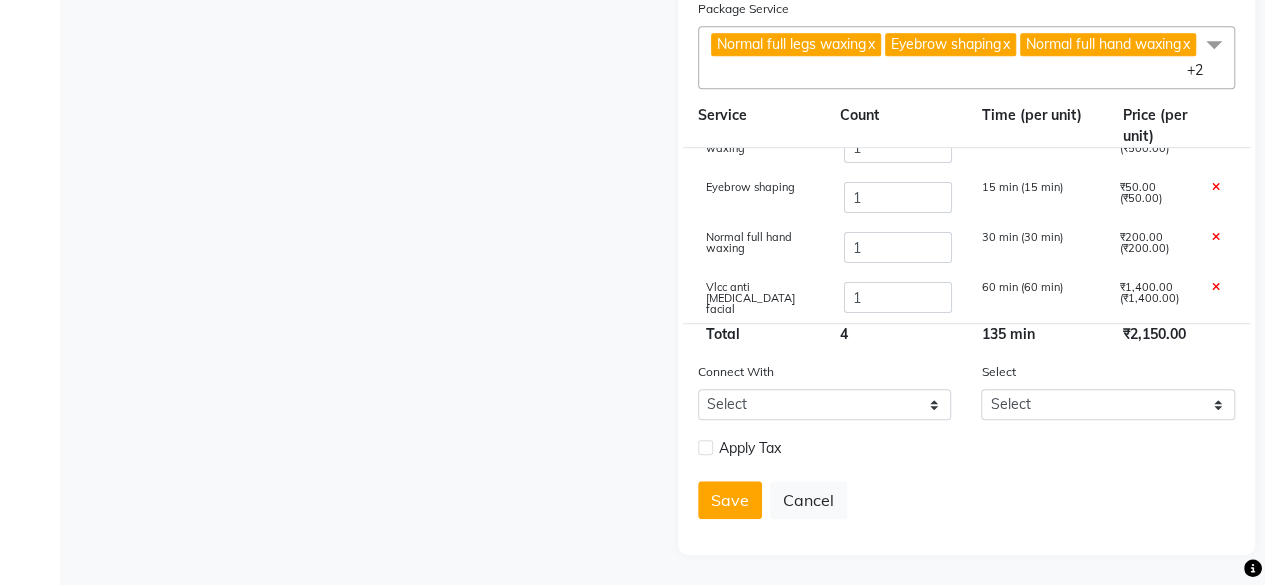 scroll, scrollTop: 24, scrollLeft: 0, axis: vertical 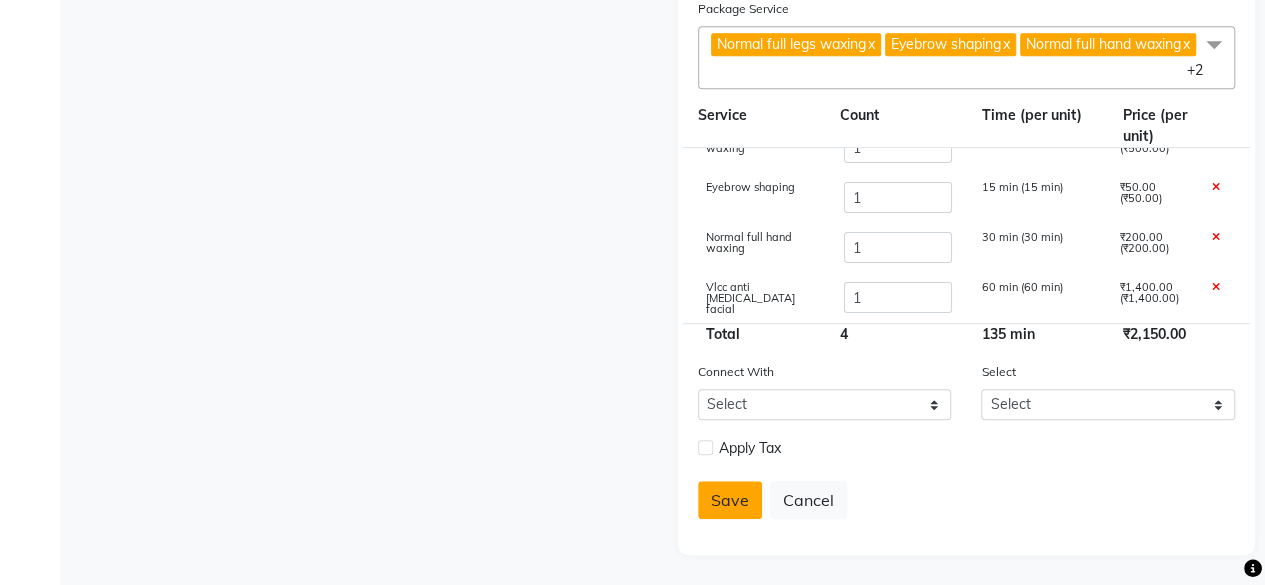 click on "Save" 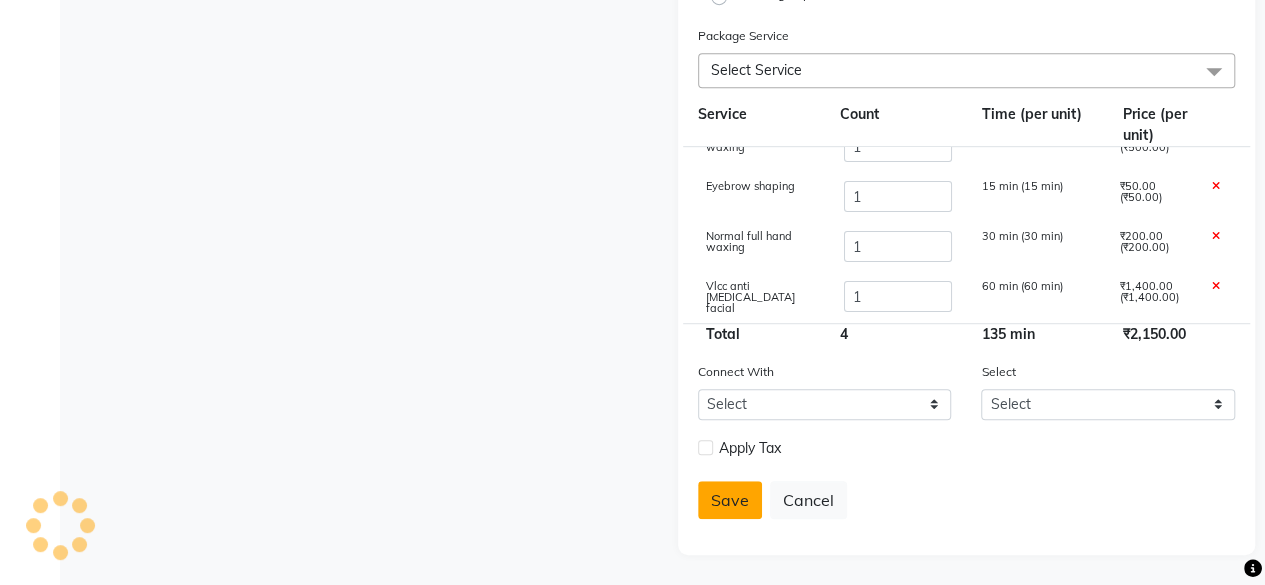 scroll, scrollTop: 535, scrollLeft: 0, axis: vertical 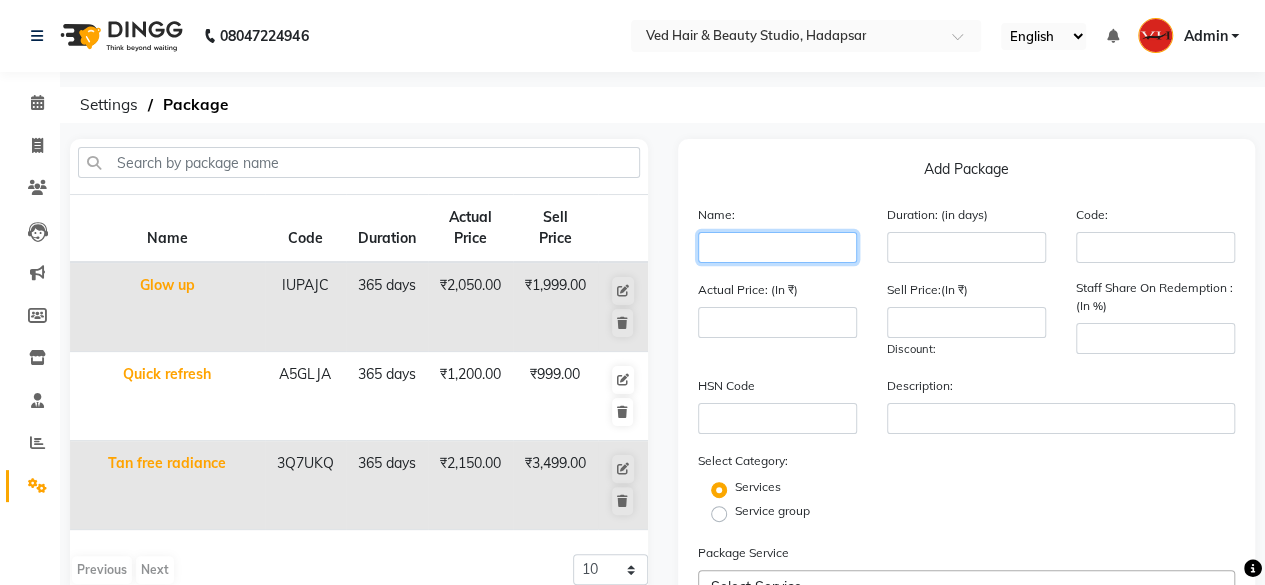 click 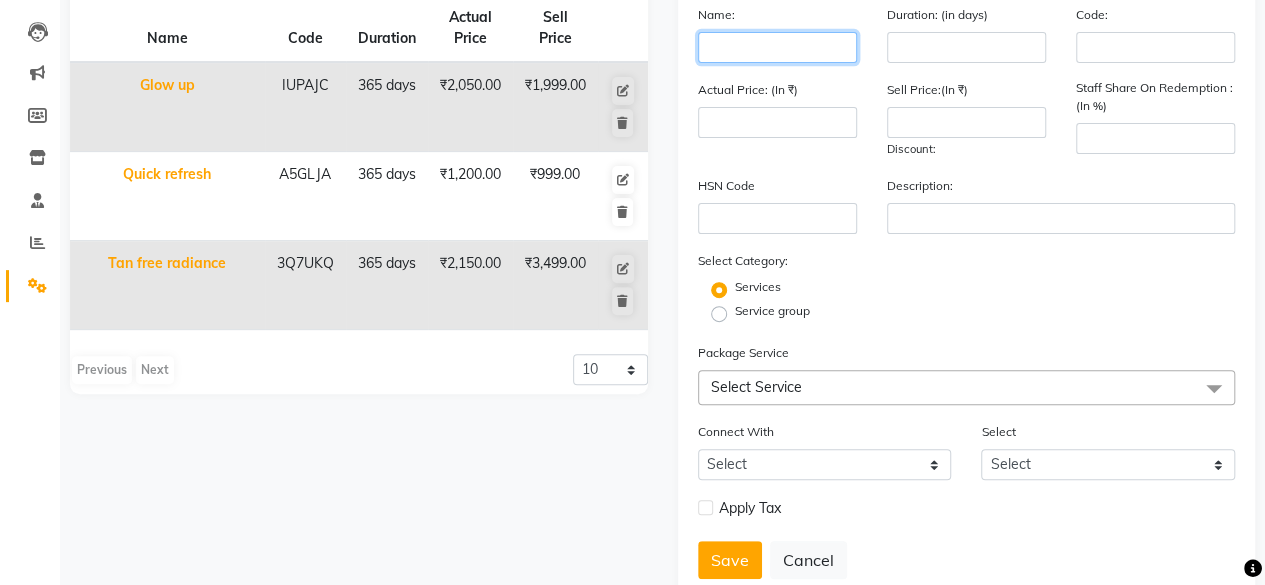 scroll, scrollTop: 258, scrollLeft: 0, axis: vertical 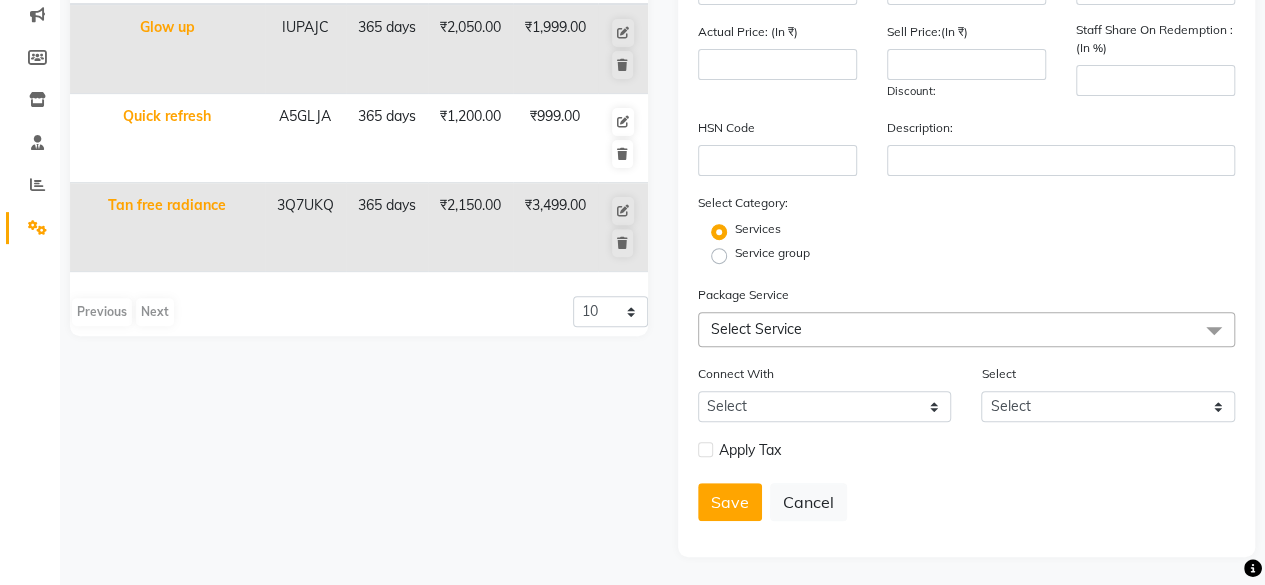 click on "Select Service" 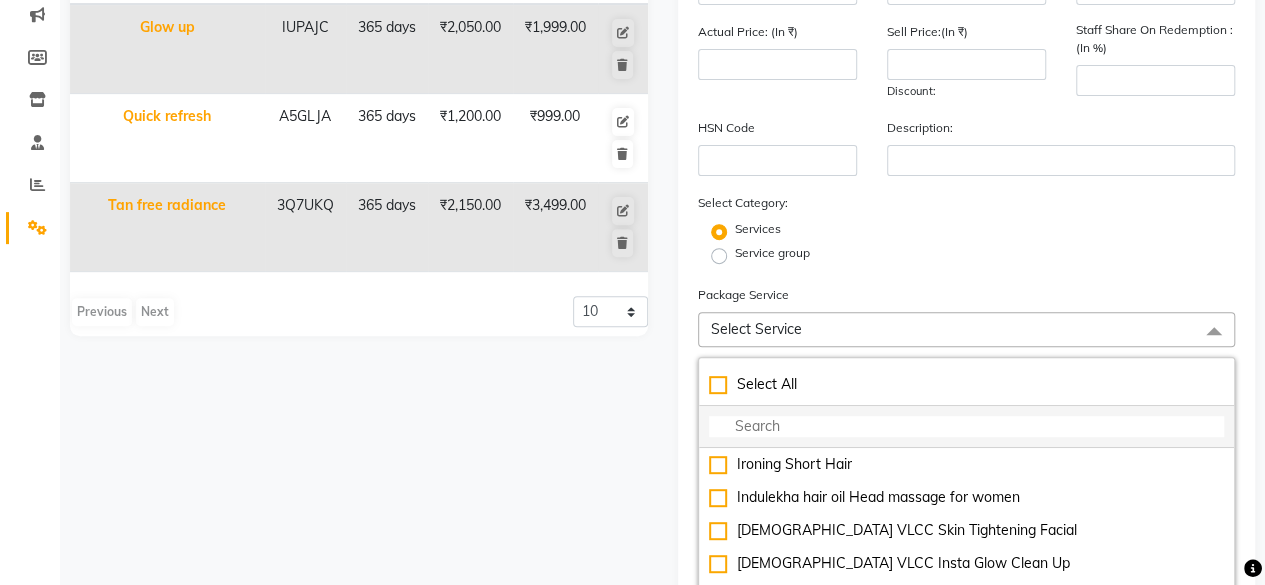 click 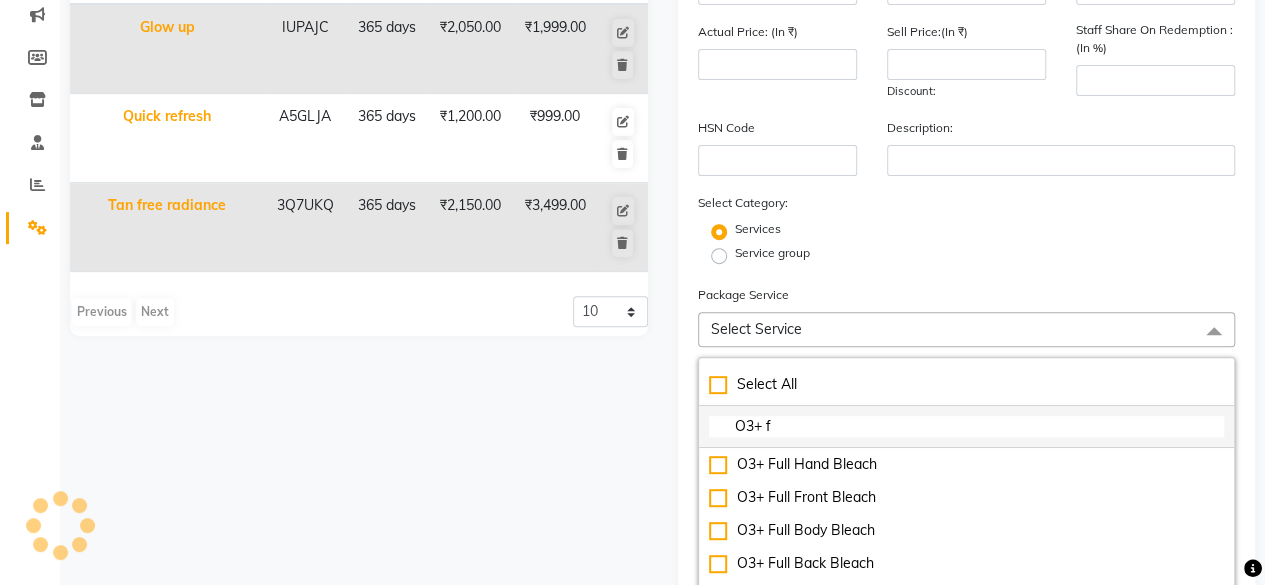 scroll, scrollTop: 0, scrollLeft: 0, axis: both 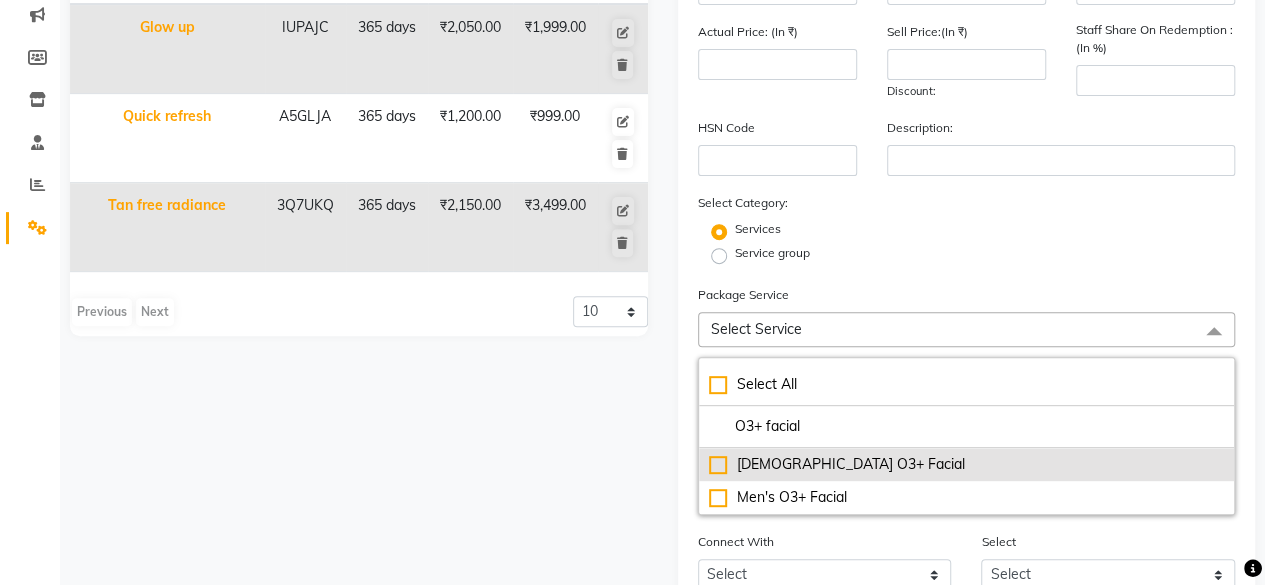 click on "[DEMOGRAPHIC_DATA] O3+ Facial" 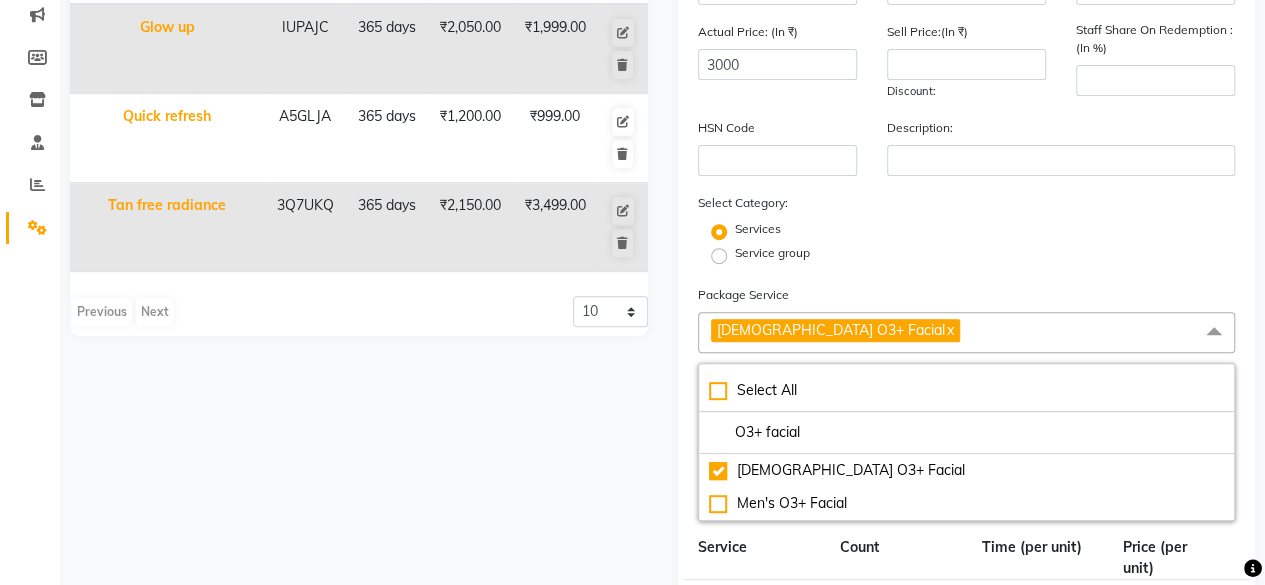 drag, startPoint x: 808, startPoint y: 429, endPoint x: 647, endPoint y: 424, distance: 161.07762 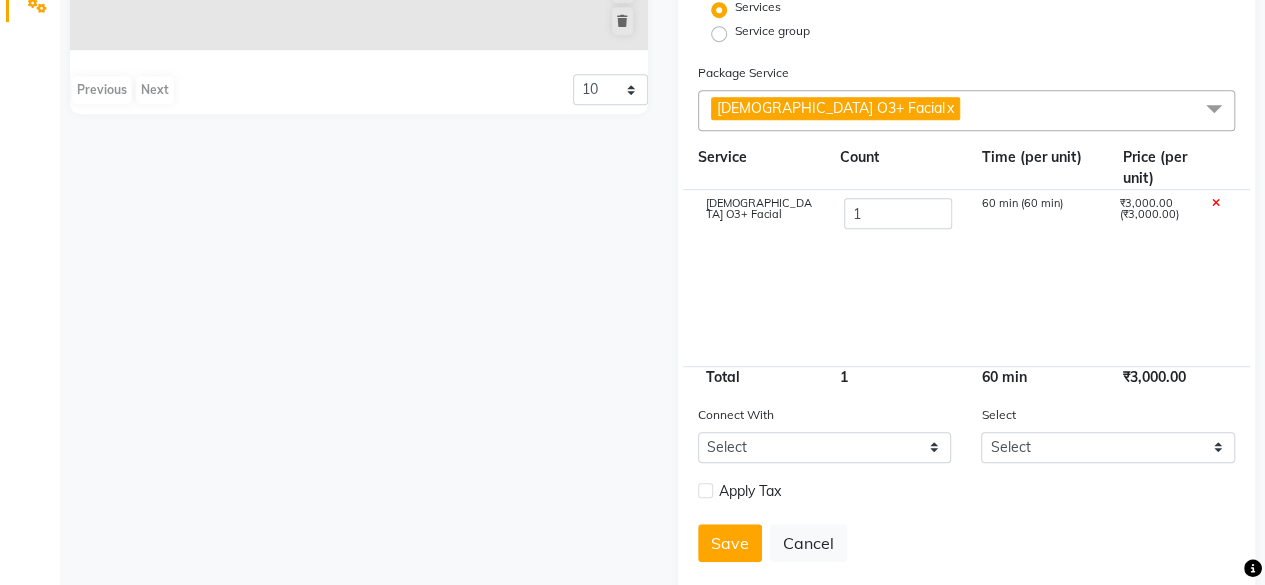 scroll, scrollTop: 440, scrollLeft: 0, axis: vertical 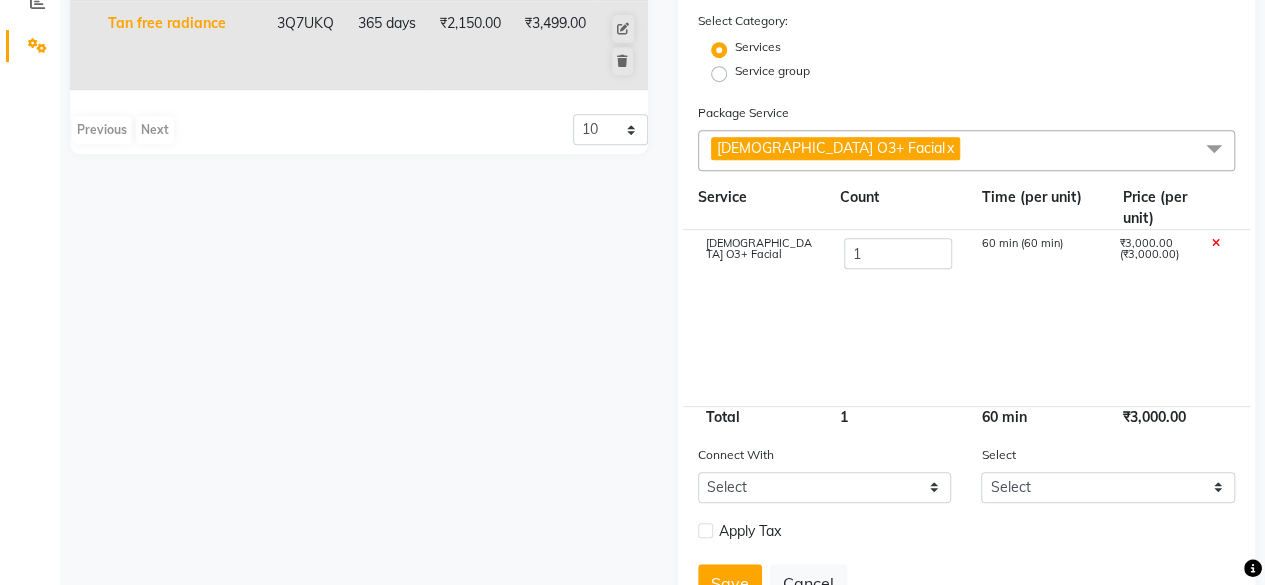 click on "[DEMOGRAPHIC_DATA] O3+ Facial  x" 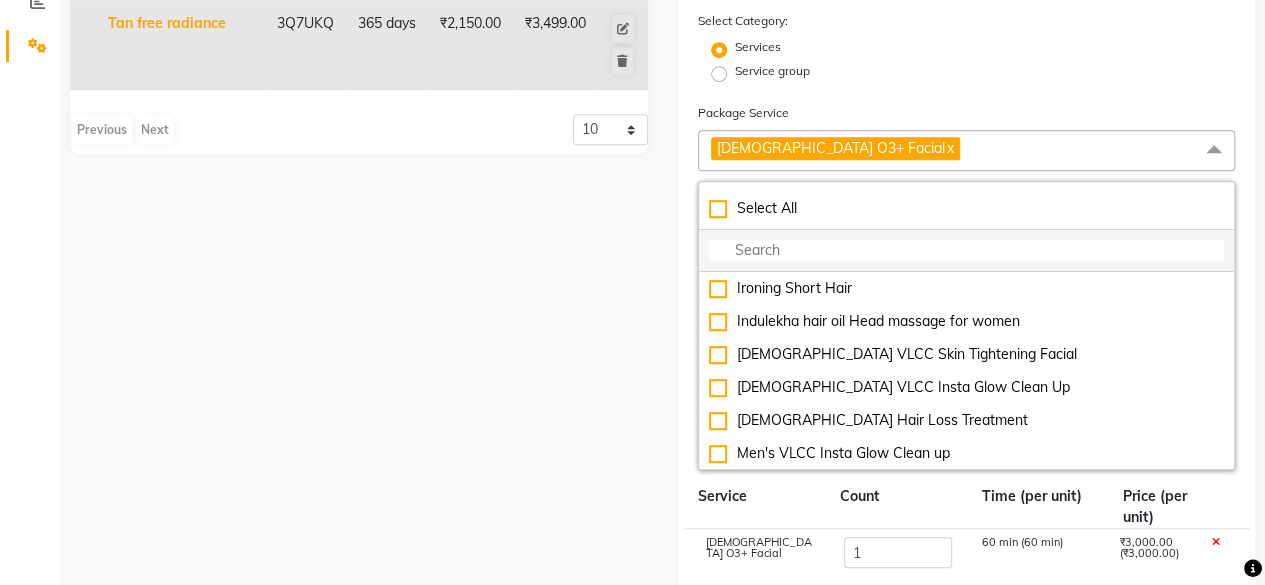 click 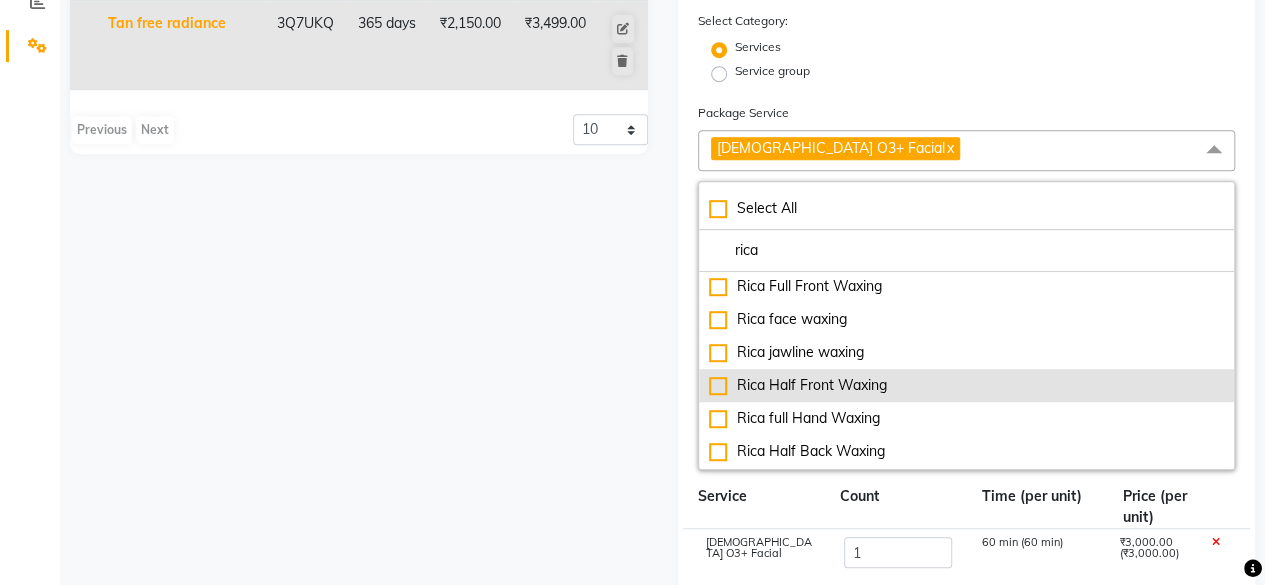 scroll, scrollTop: 300, scrollLeft: 0, axis: vertical 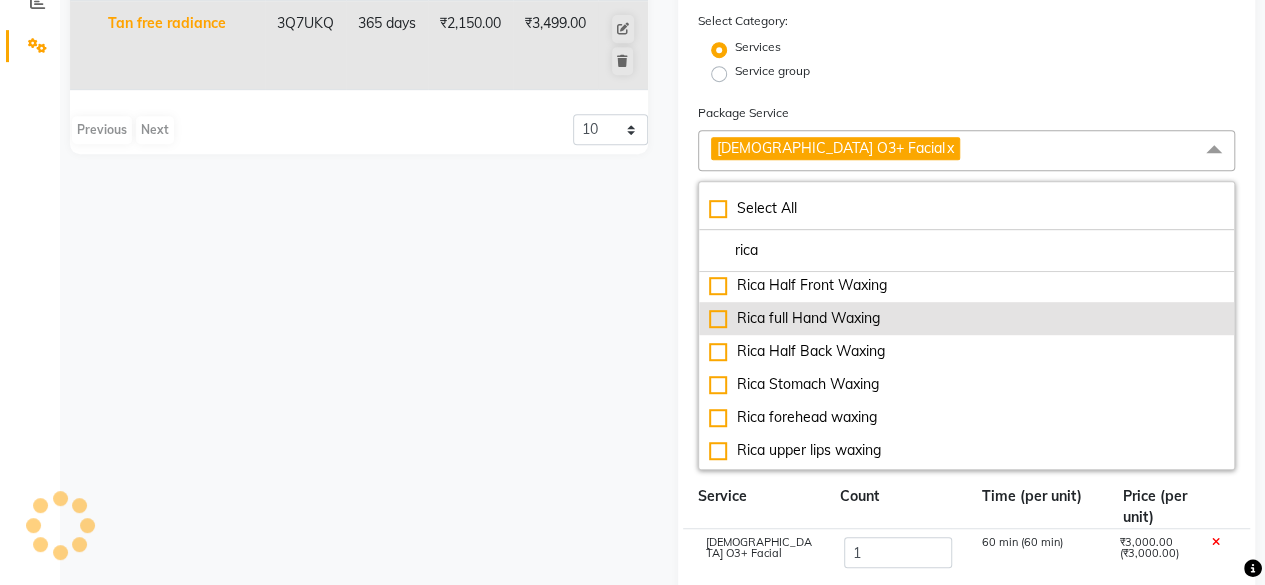 click on "Rica full Hand Waxing" 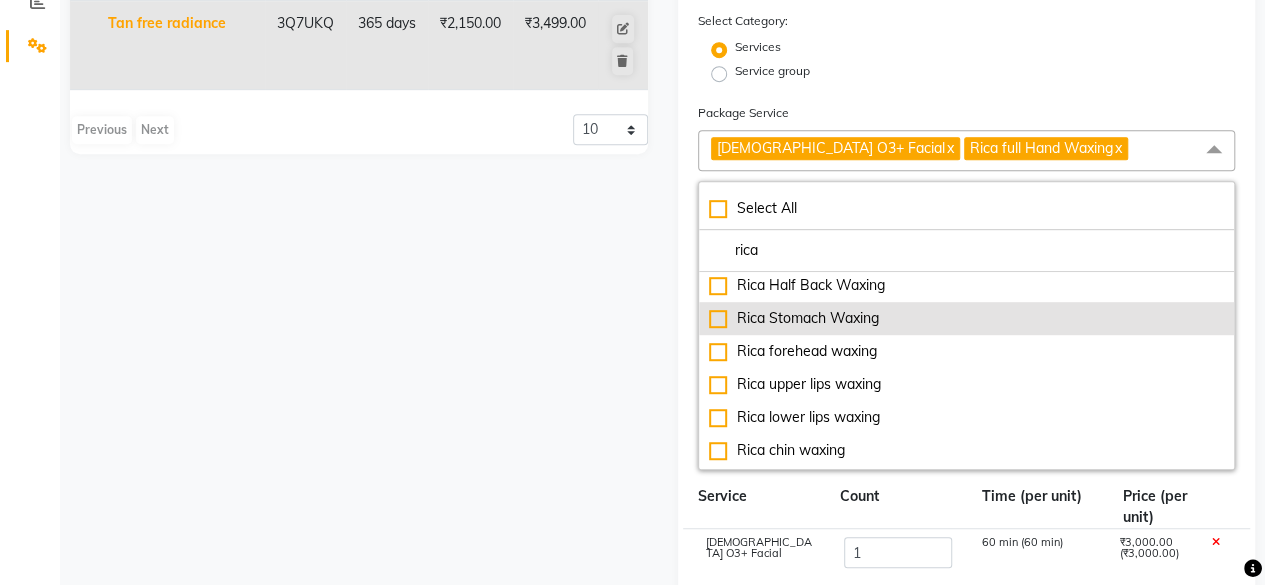 scroll, scrollTop: 396, scrollLeft: 0, axis: vertical 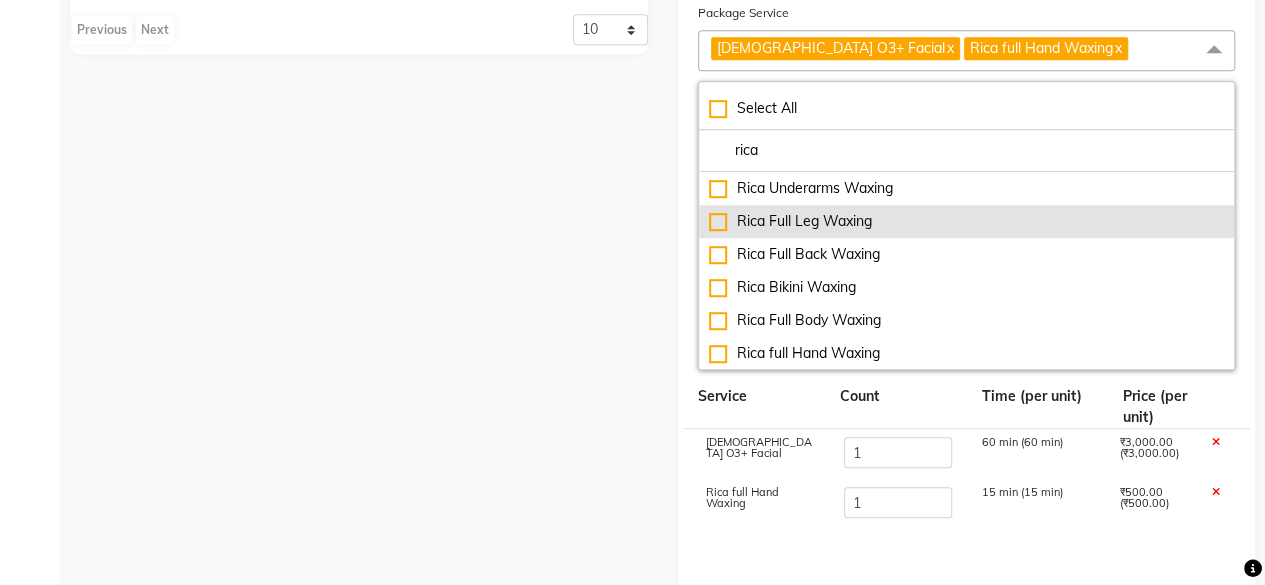 click on "Rica Full Leg Waxing" 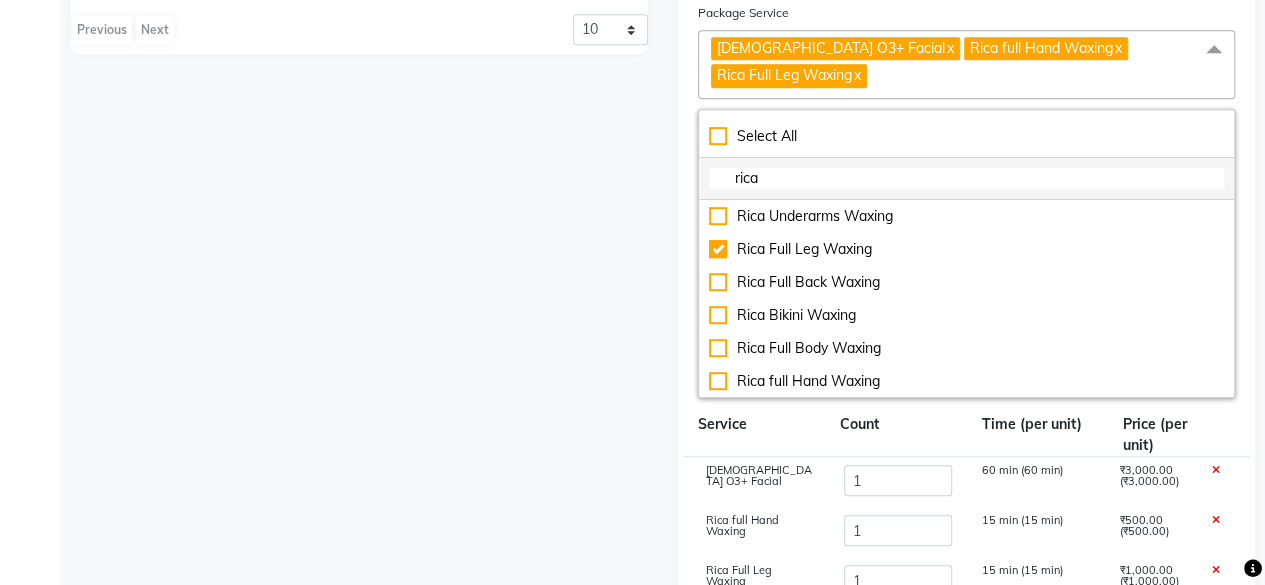 click on "rica" 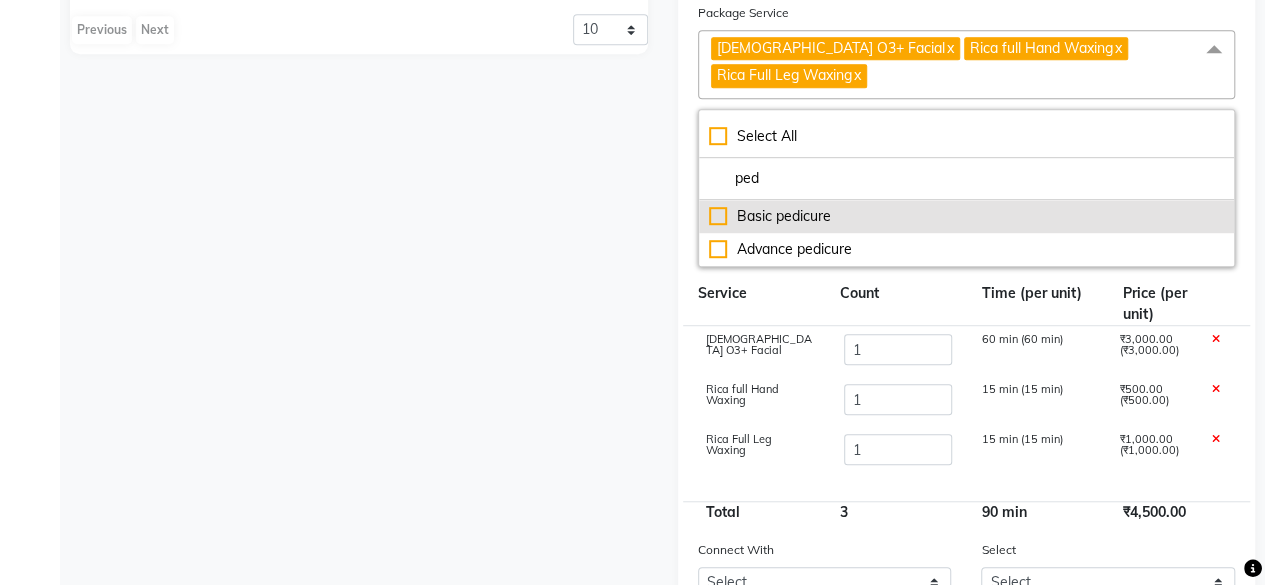 click on "Basic pedicure" 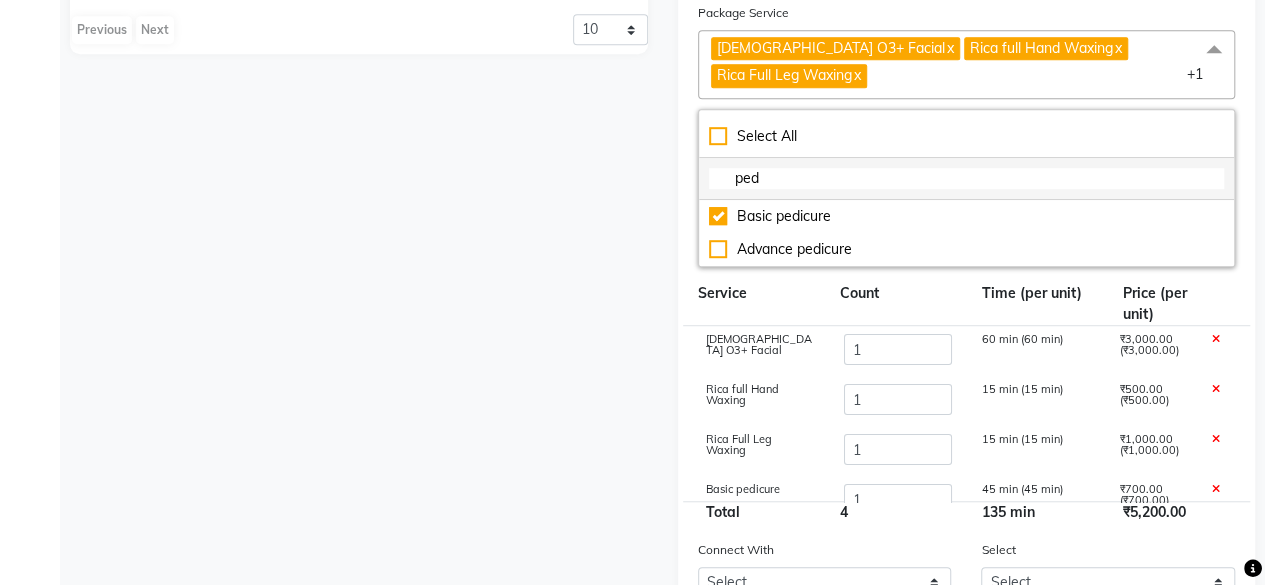 click on "ped" 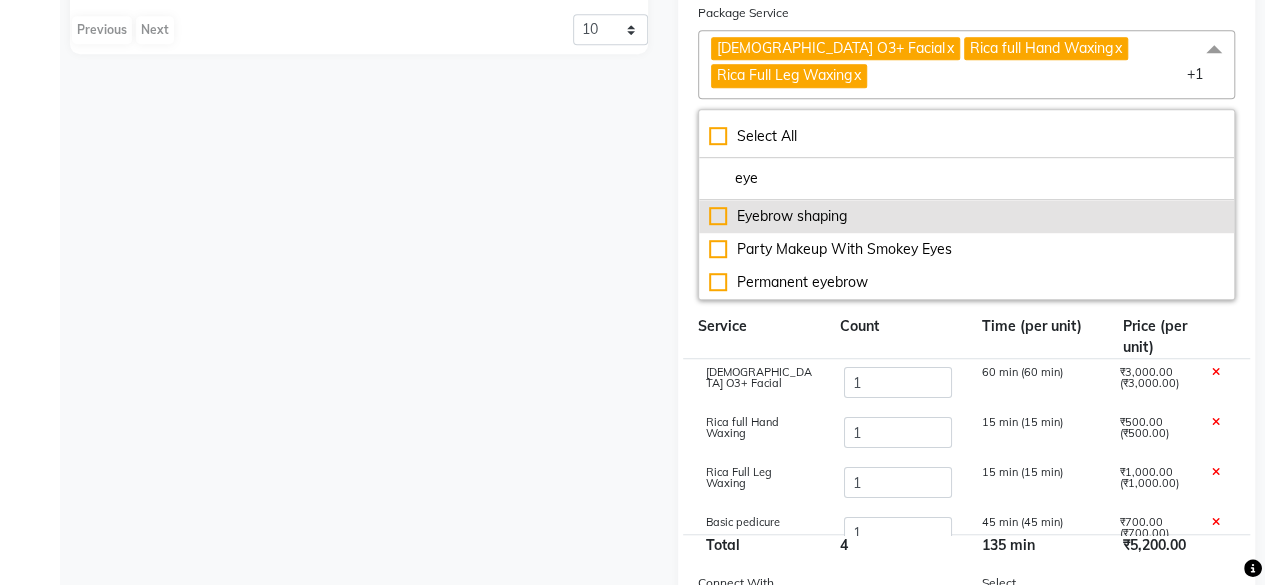 click on "Eyebrow shaping" 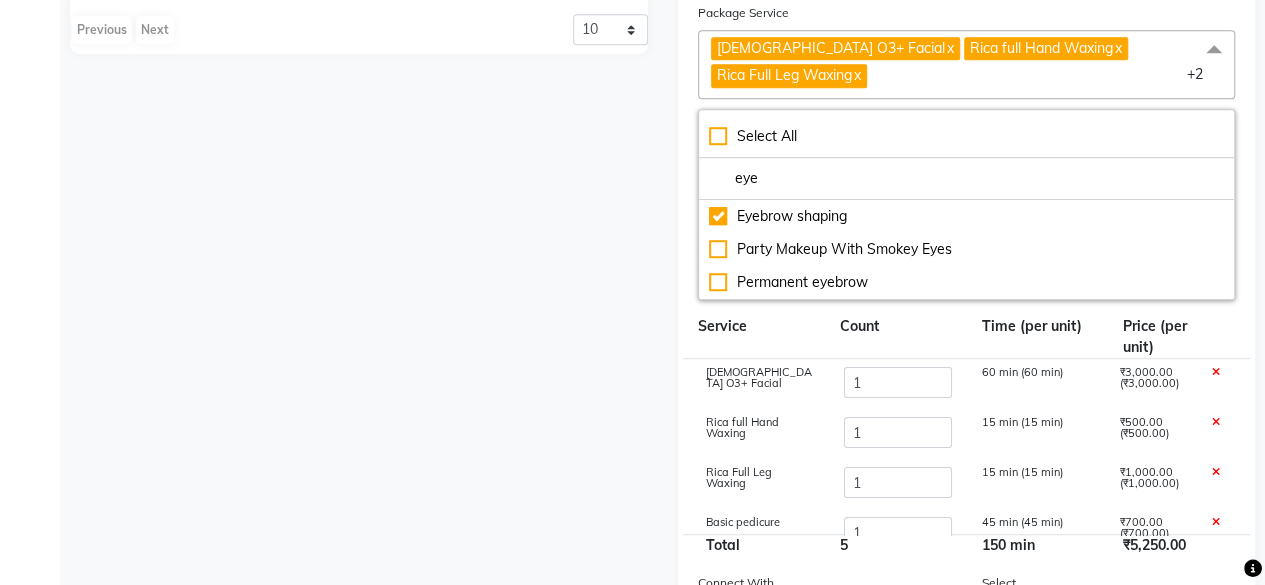 click on "Add Package  Name: Duration: (in days) Code: Actual Price: (In ₹) 5250 Sell Price:(In ₹) Discount:  Staff Share On Redemption :(In %) HSN Code Description: Select Category: Services Service group Package Service [DEMOGRAPHIC_DATA] O3+ Facial  x Rica full Hand Waxing   x Rica Full Leg Waxing   x Basic pedicure  x Eyebrow shaping  x +2 Select All eye Eyebrow shaping Party Makeup With Smokey Eyes  Permanent eyebrow Service Count Time (per unit) Price (per unit) [DEMOGRAPHIC_DATA] O3+ Facial 1 60 min (60 min) ₹3,000.00 (₹3,000.00) Rica full Hand Waxing  1 15 min (15 min) ₹500.00 (₹500.00) Rica Full Leg Waxing  1 15 min (15 min) ₹1,000.00 (₹1,000.00) Basic pedicure 1 45 min (45 min) ₹700.00 (₹700.00) Eyebrow shaping 1 15 min (15 min) ₹50.00 (₹50.00) Total 5  150 min ₹5,250.00 Connect With Select Membership Prepaid Voucher Select Select Apply Tax  Save   Cancel" 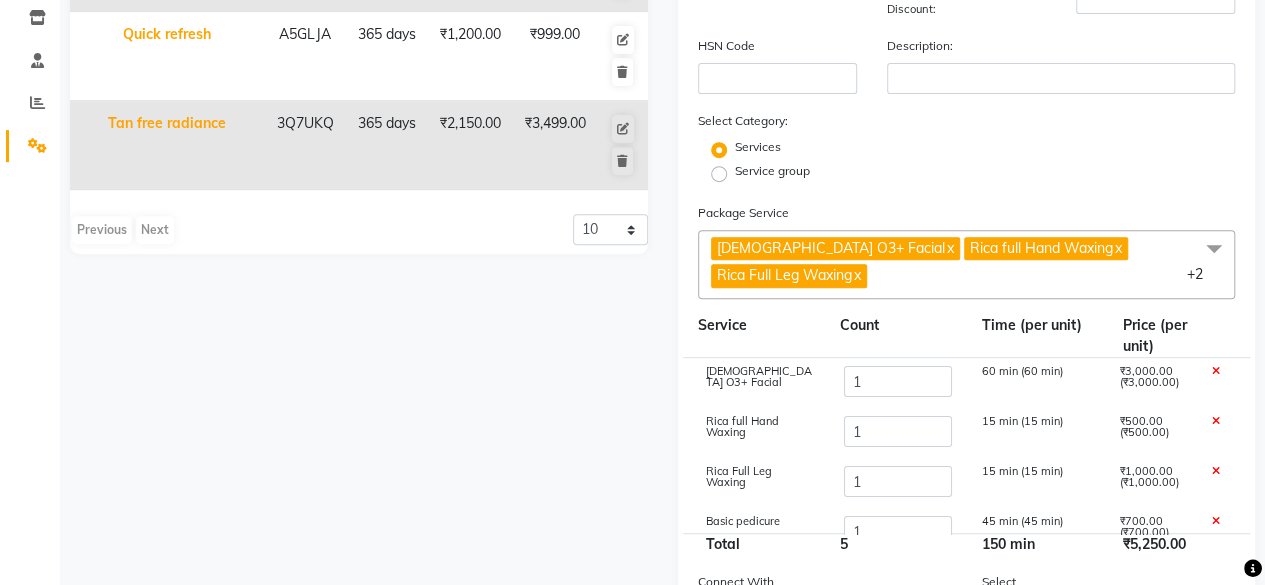 scroll, scrollTop: 0, scrollLeft: 0, axis: both 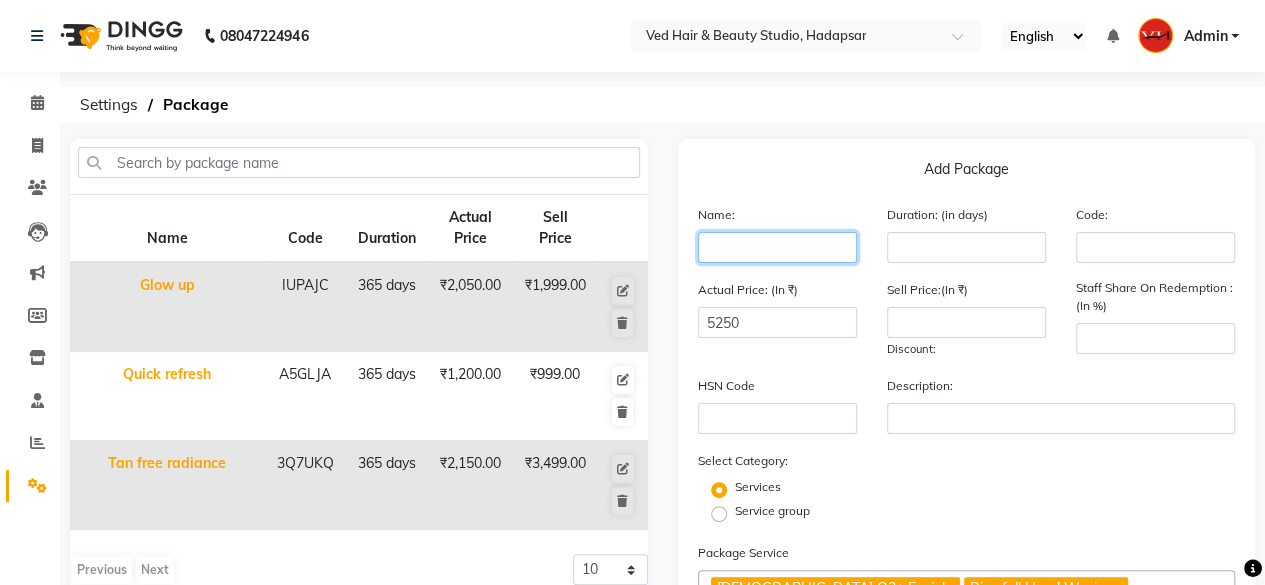 click 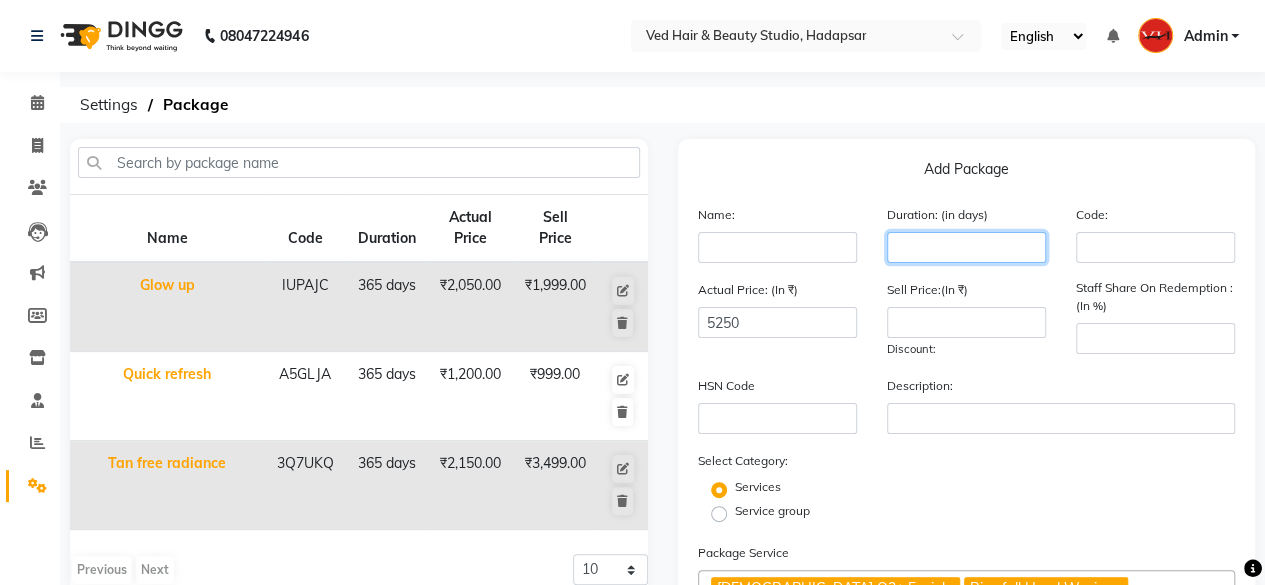 click 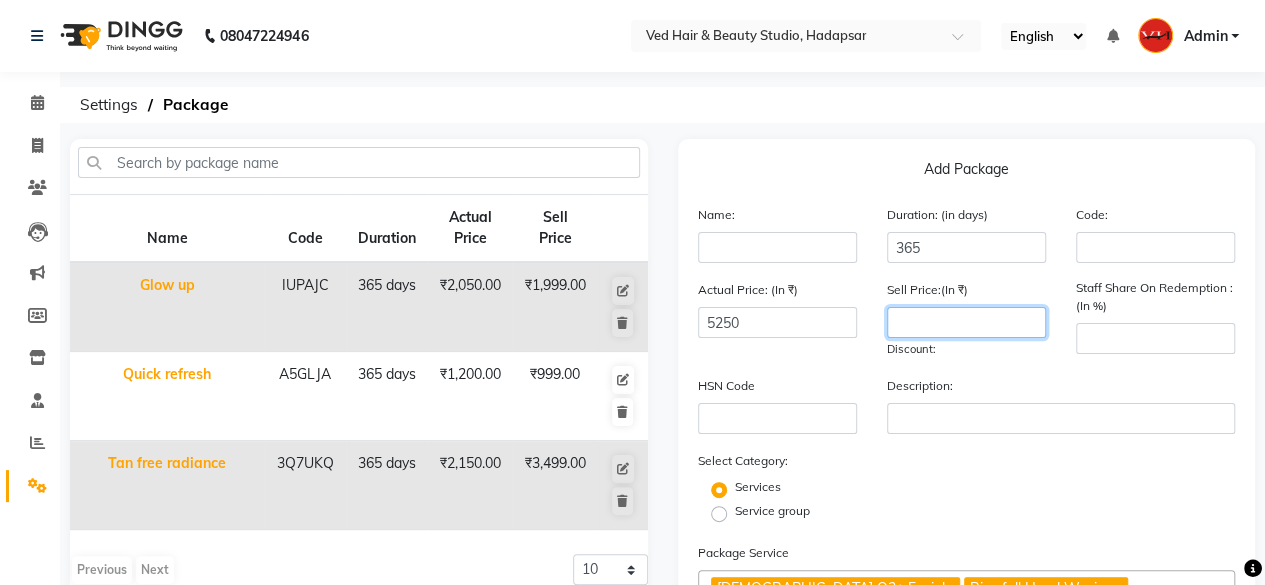 click 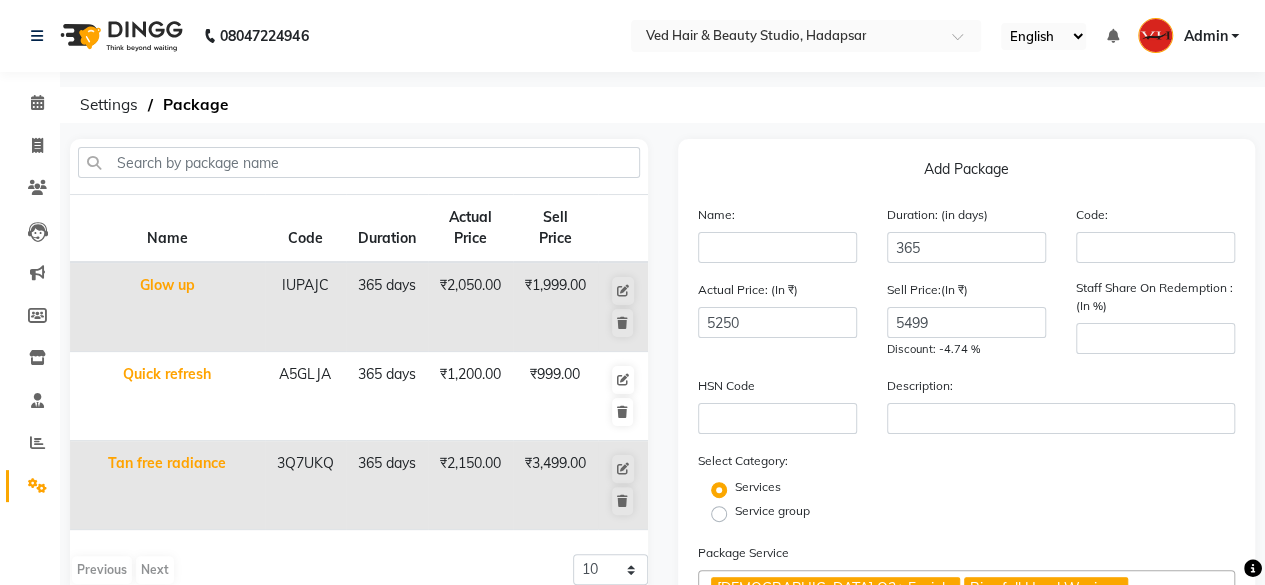 click on "Staff Share On Redemption :(In %)" 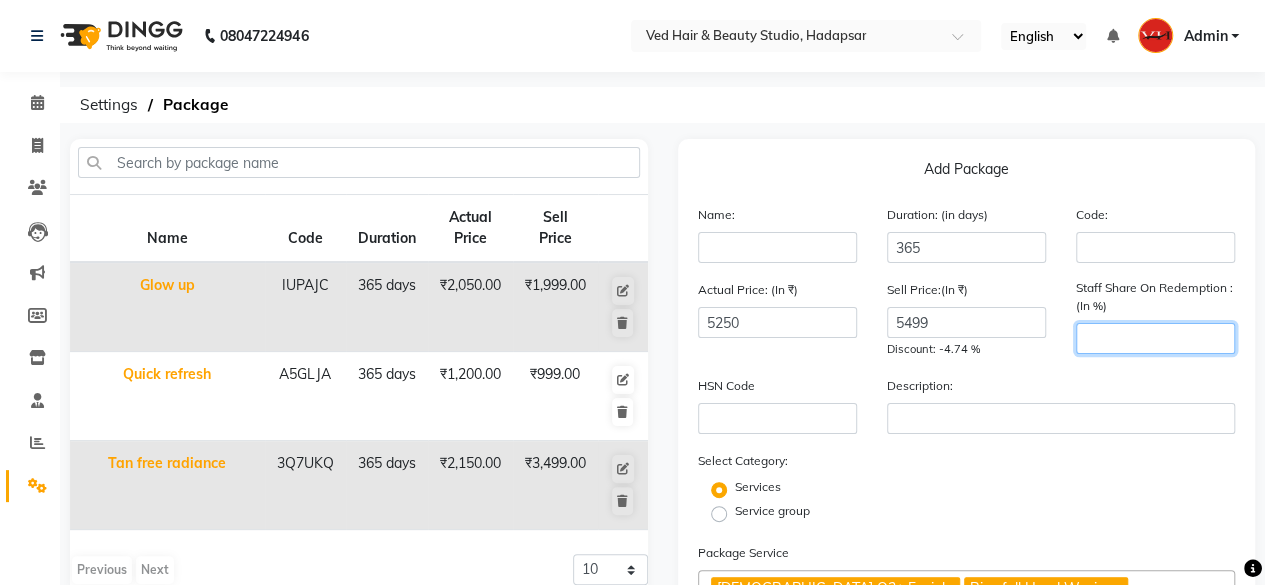 click 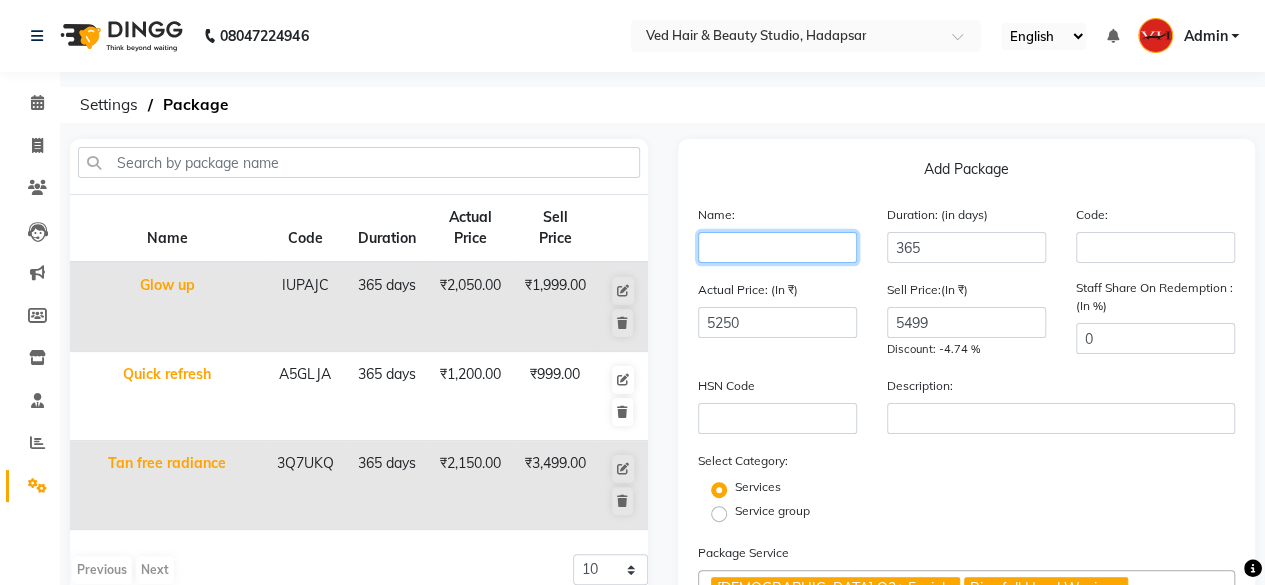 click 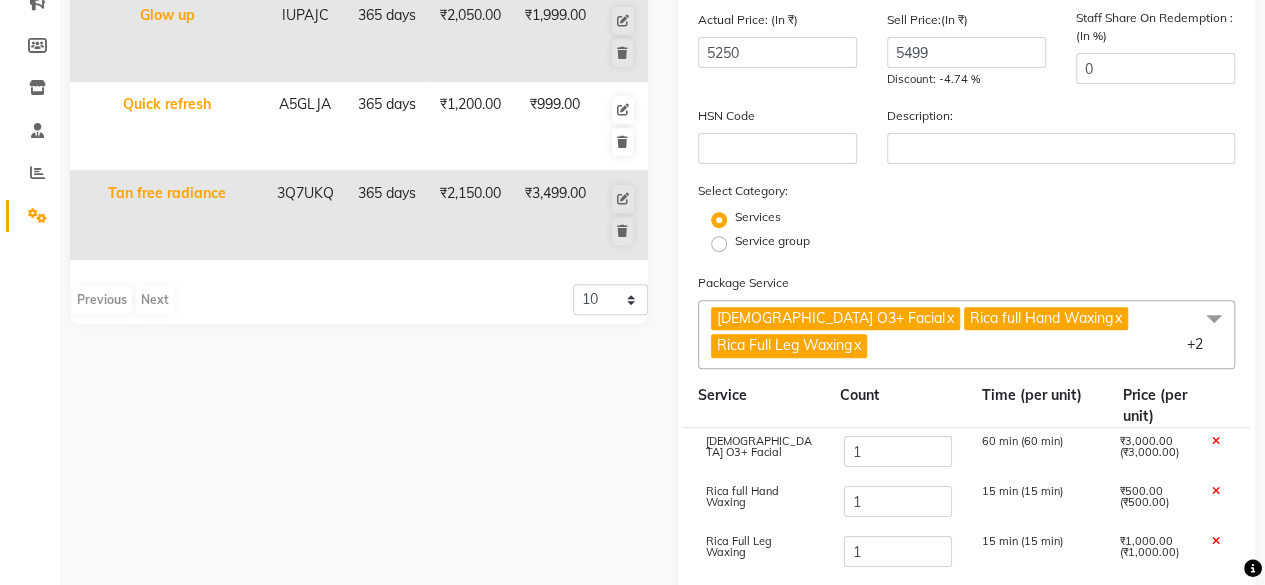 scroll, scrollTop: 300, scrollLeft: 0, axis: vertical 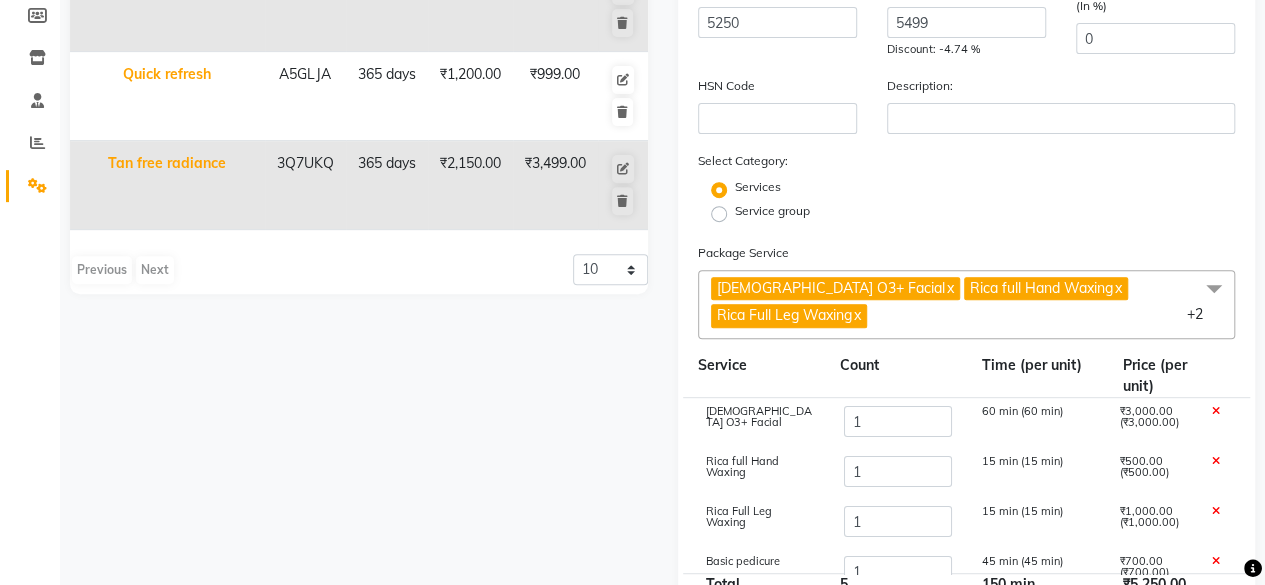 click 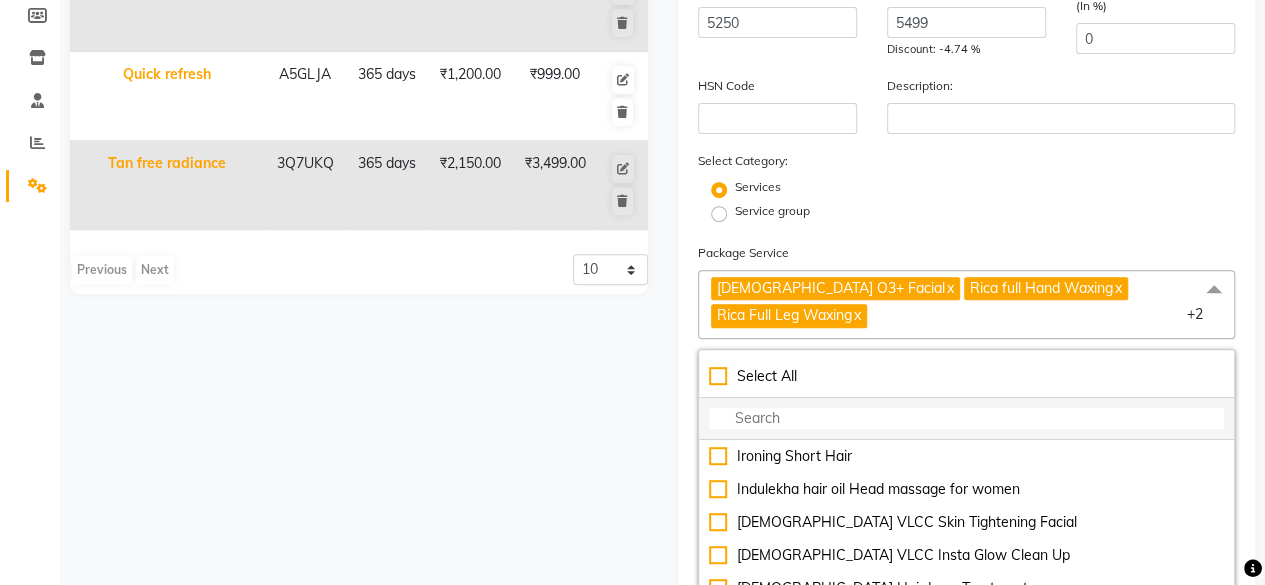 click 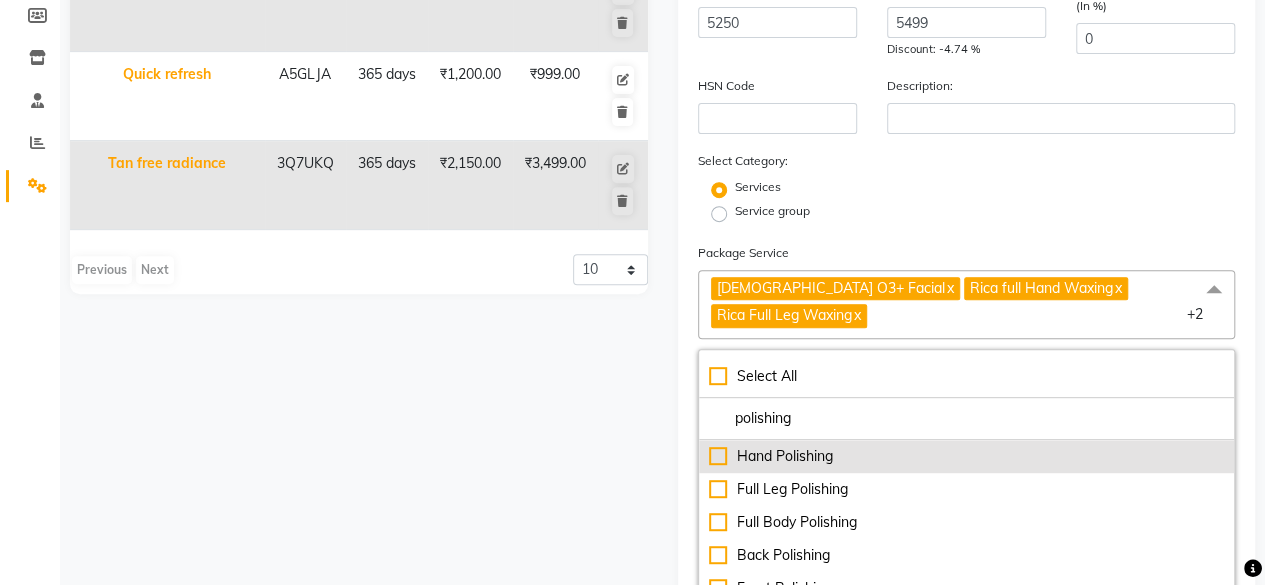 click on "Hand Polishing" 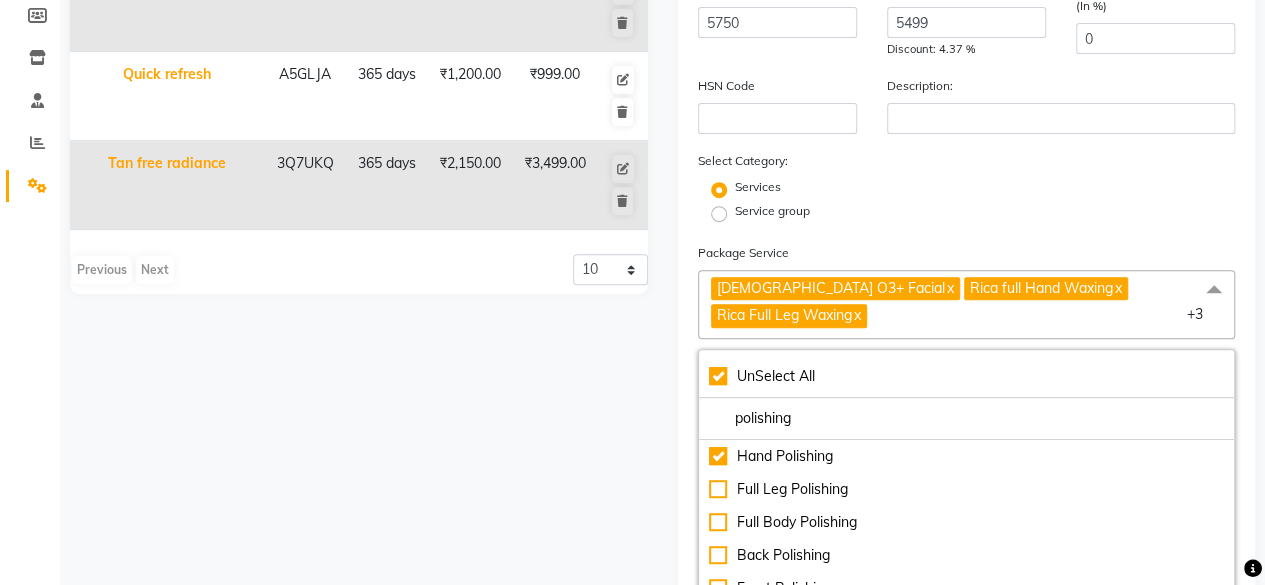 click on "Services" 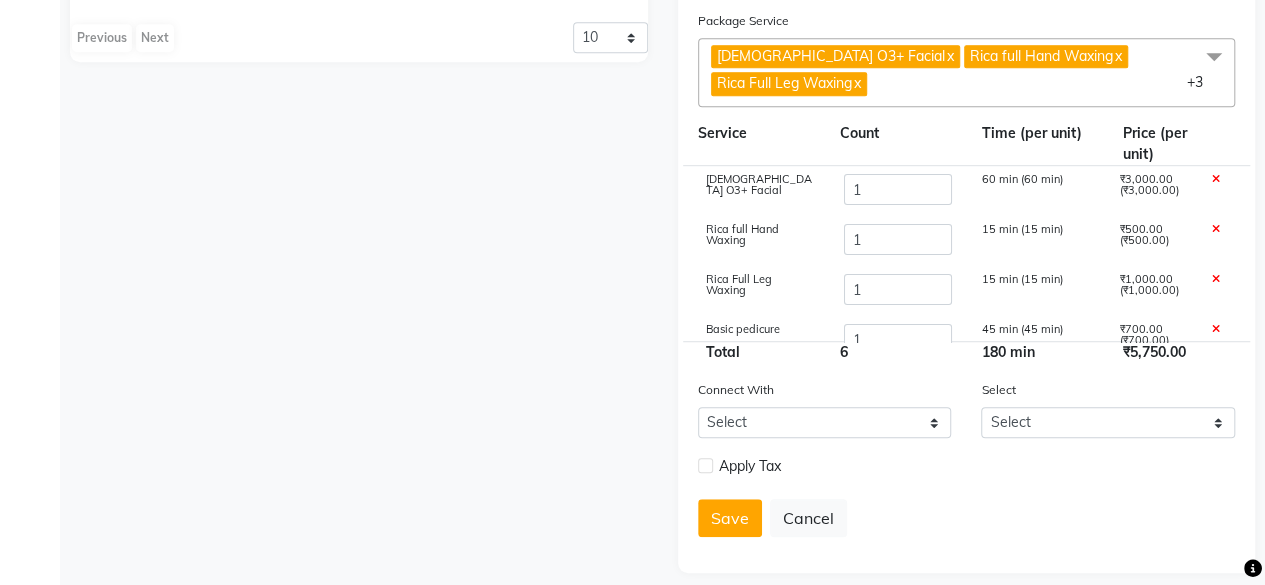 scroll, scrollTop: 562, scrollLeft: 0, axis: vertical 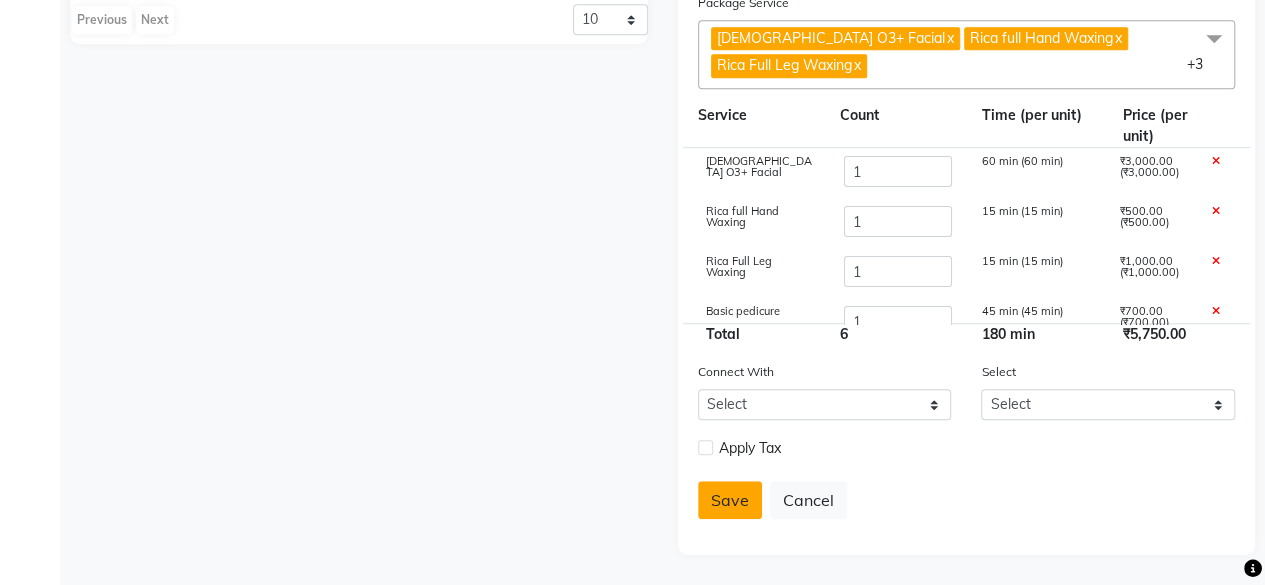click on "Save" 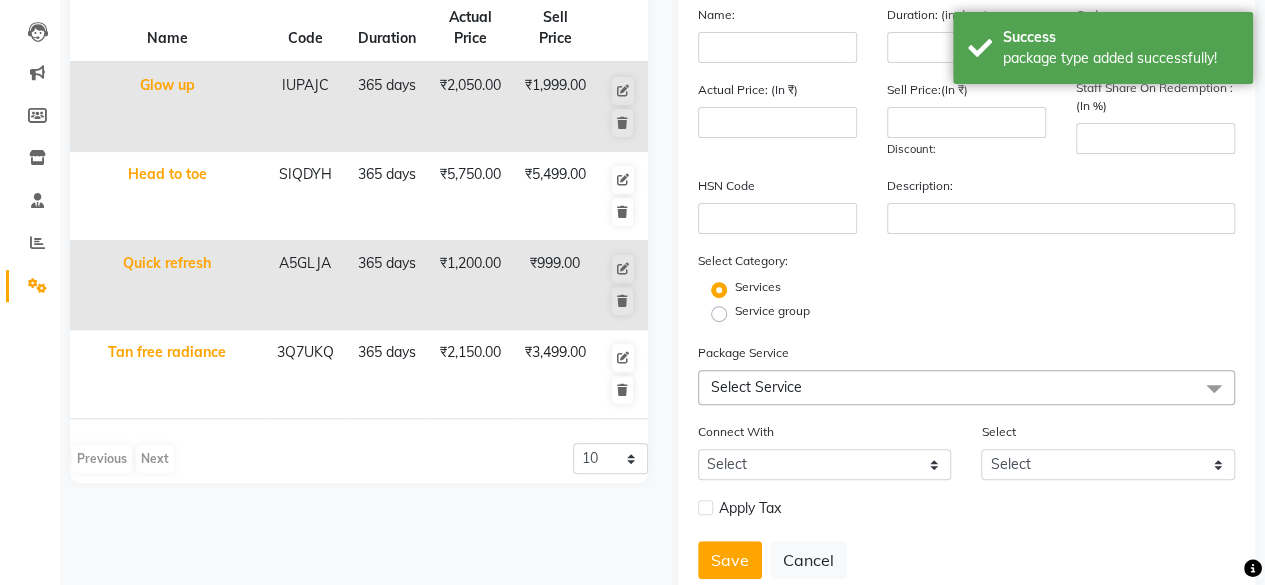 scroll, scrollTop: 0, scrollLeft: 0, axis: both 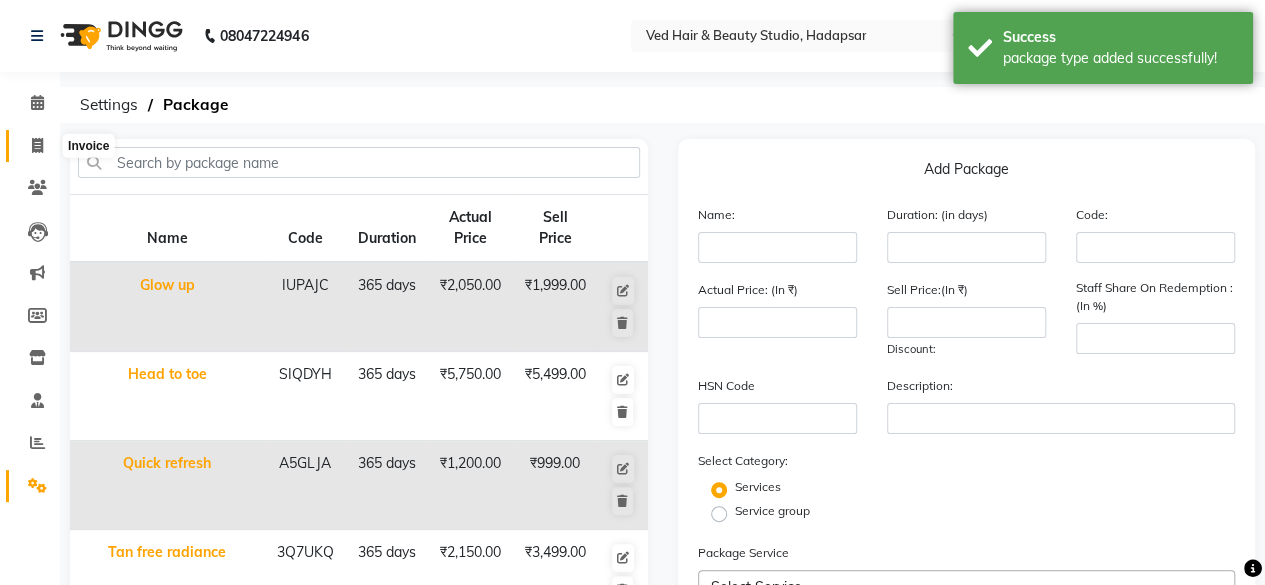 click 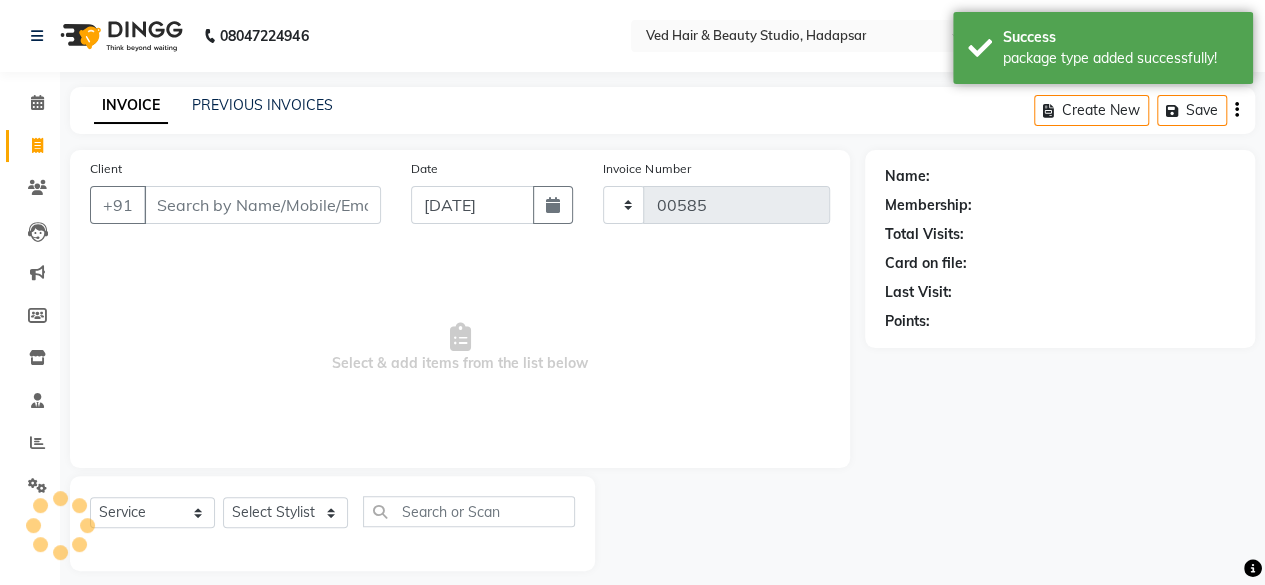 scroll, scrollTop: 15, scrollLeft: 0, axis: vertical 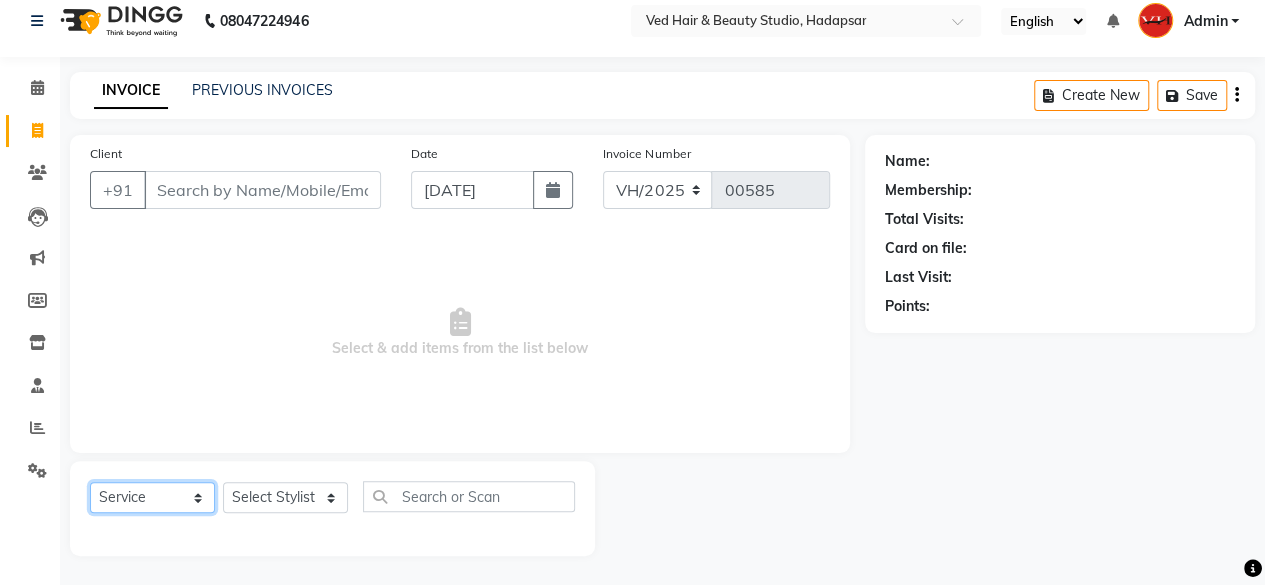 click on "Select  Service  Product  Membership  Package Voucher Prepaid Gift Card" 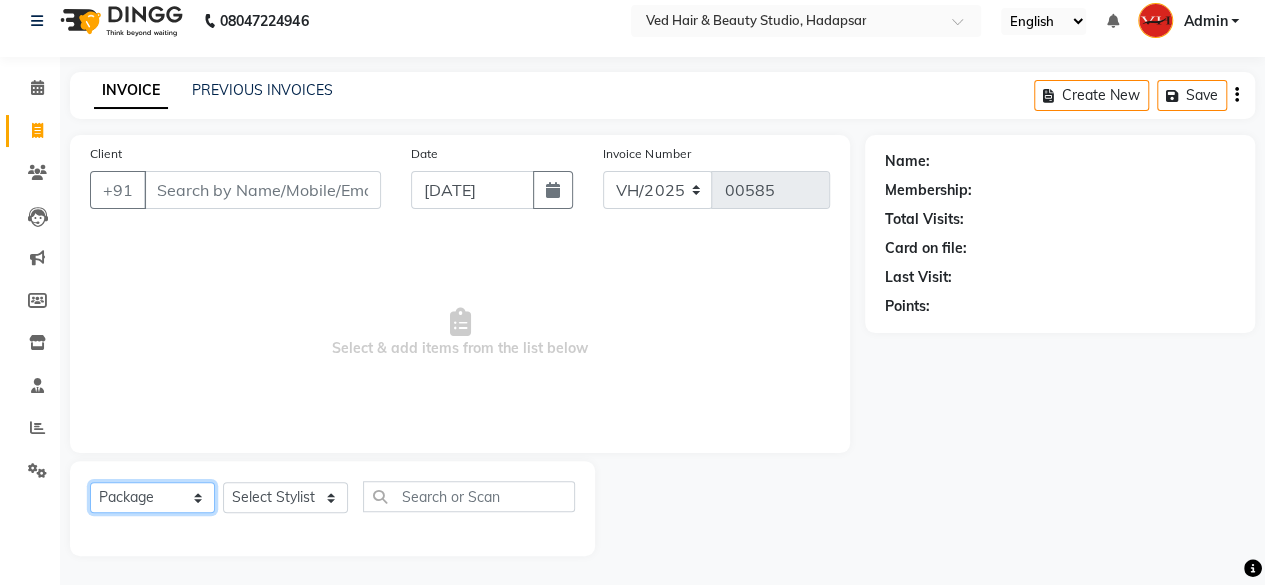 click on "Select  Service  Product  Membership  Package Voucher Prepaid Gift Card" 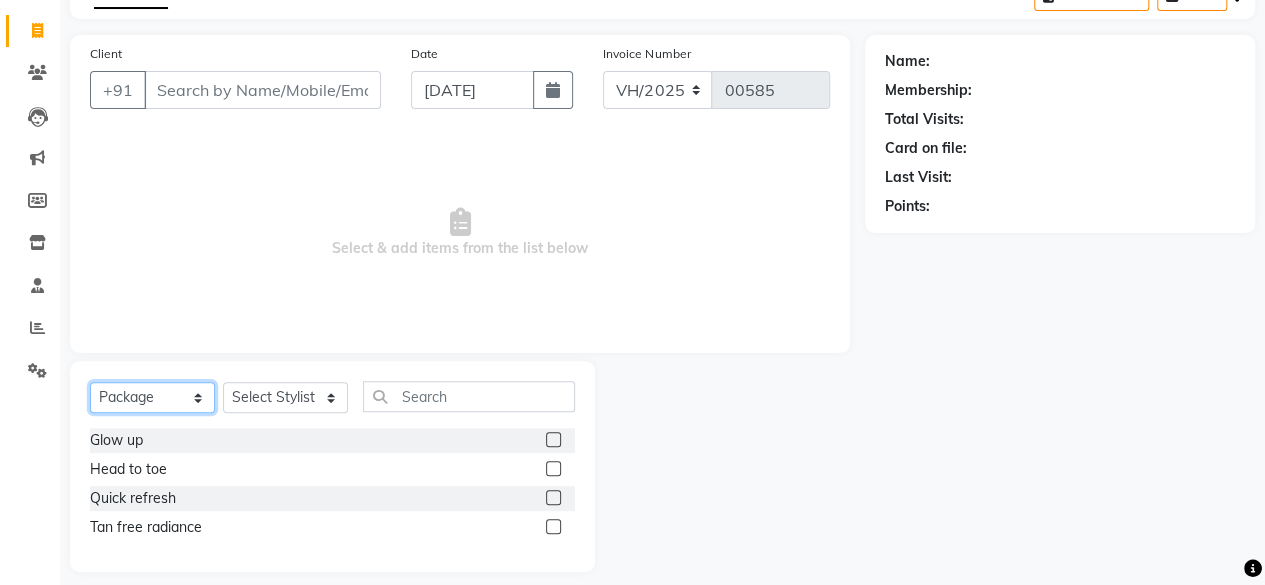 scroll, scrollTop: 131, scrollLeft: 0, axis: vertical 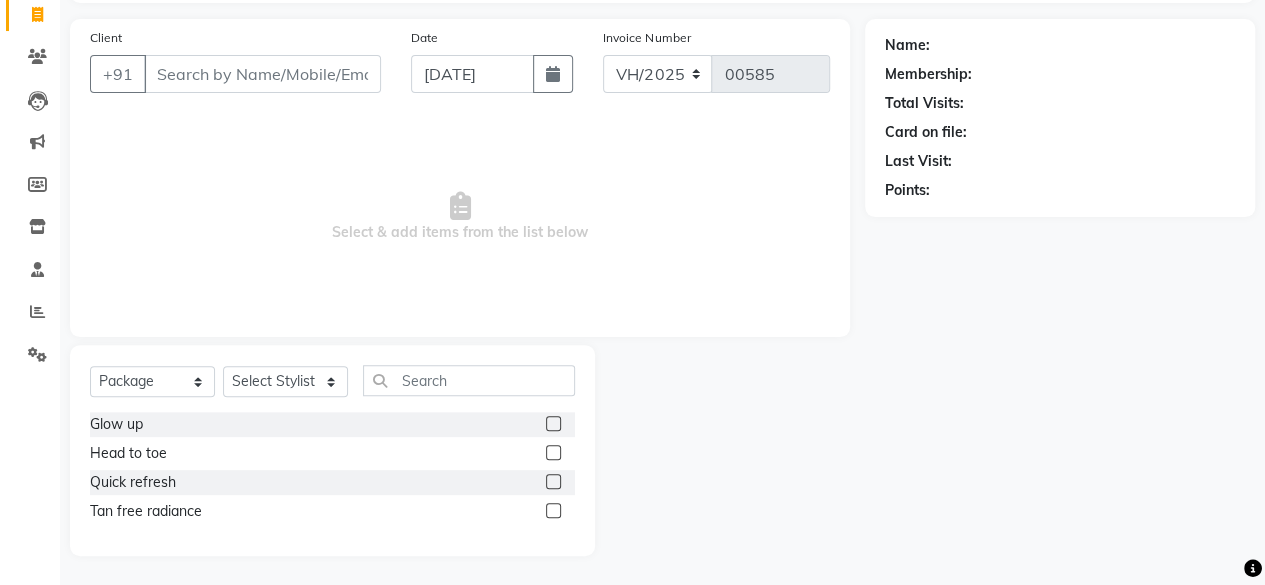 click on "Select & add items from the list below" at bounding box center [460, 217] 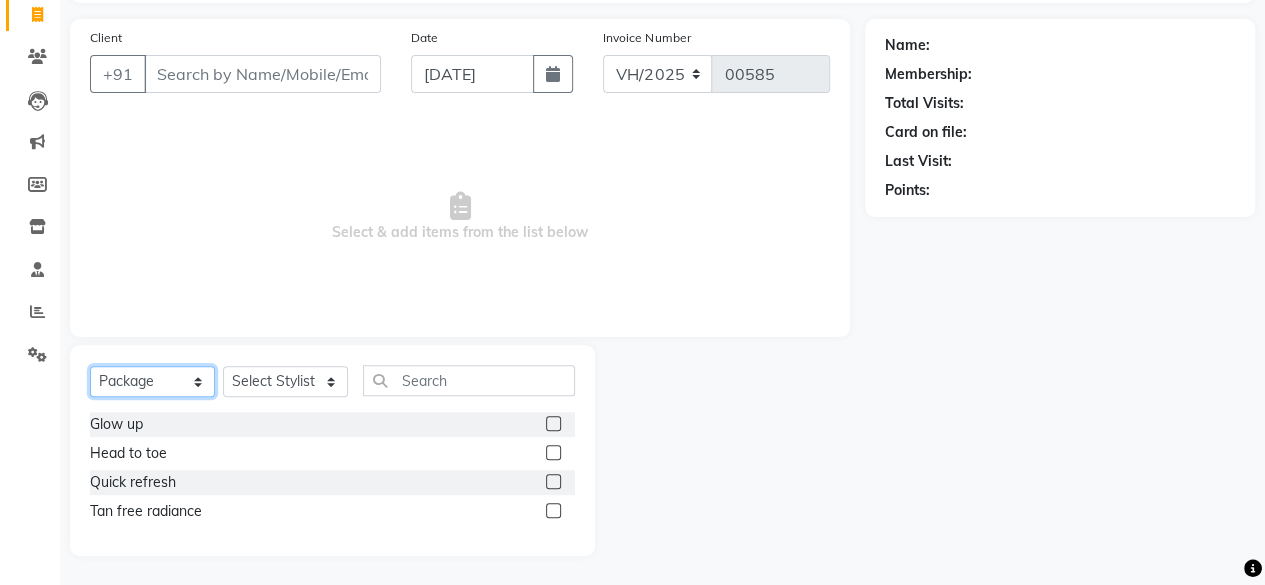 click on "Select  Service  Product  Membership  Package Voucher Prepaid Gift Card" 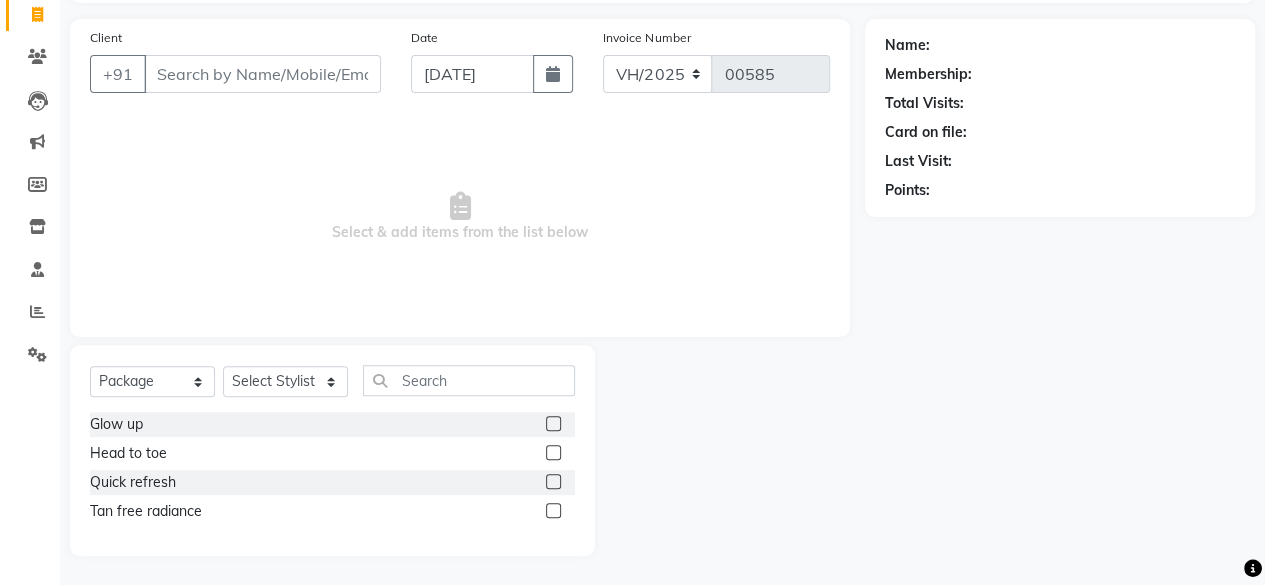 click on "Select & add items from the list below" at bounding box center [460, 217] 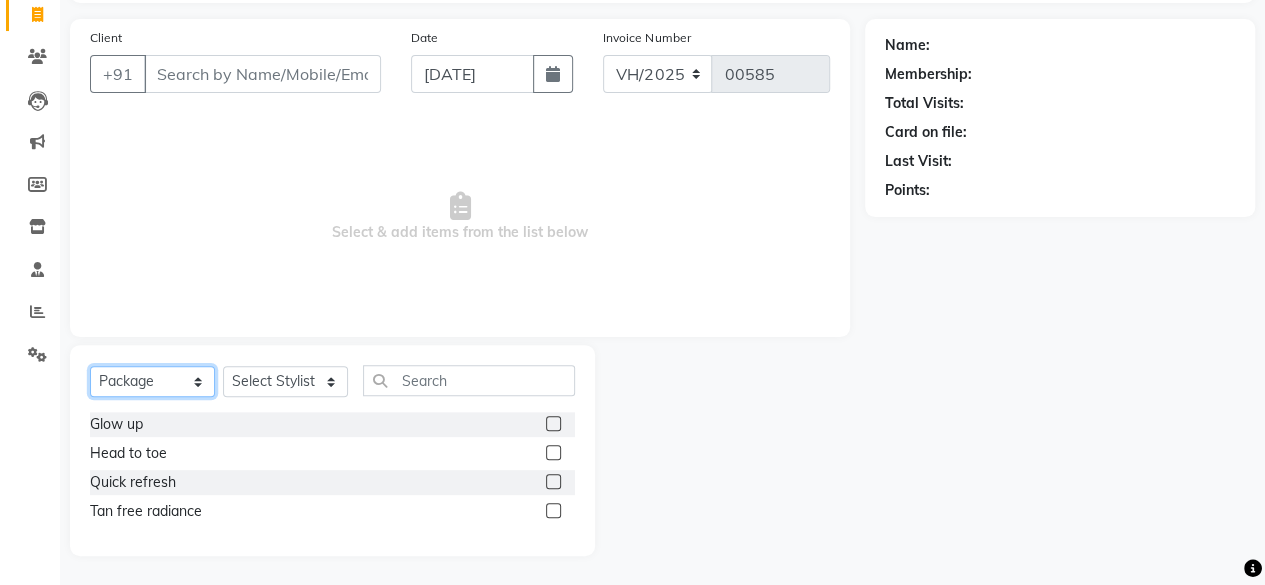 click on "Select  Service  Product  Membership  Package Voucher Prepaid Gift Card" 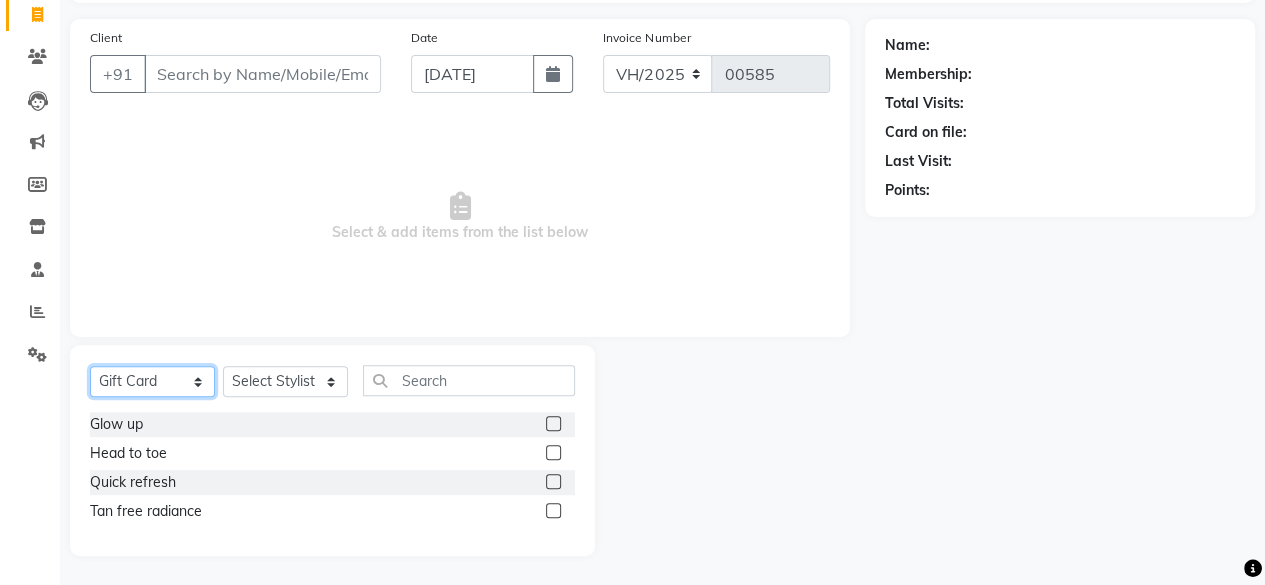 click on "Select  Service  Product  Membership  Package Voucher Prepaid Gift Card" 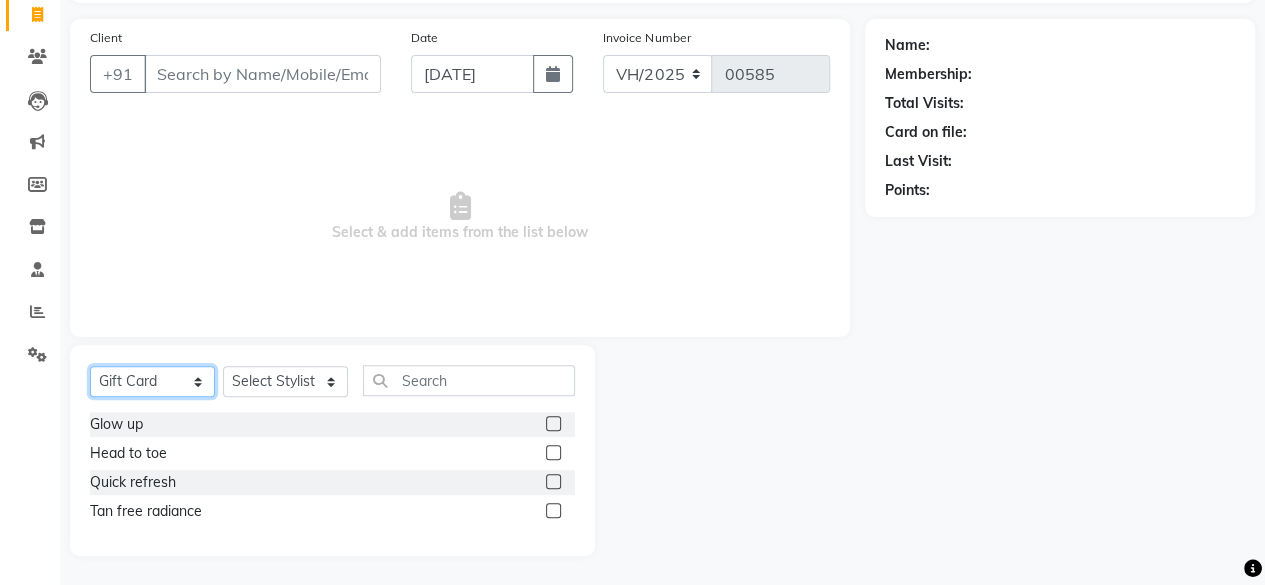 scroll, scrollTop: 45, scrollLeft: 0, axis: vertical 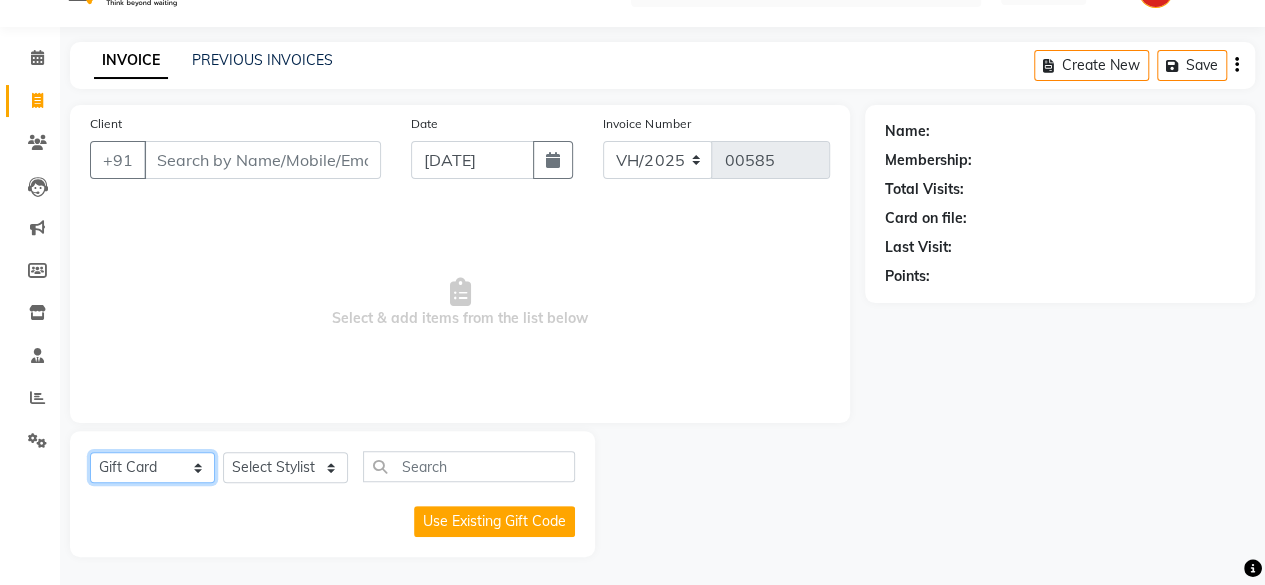 click on "Select  Service  Product  Membership  Package Voucher Prepaid Gift Card" 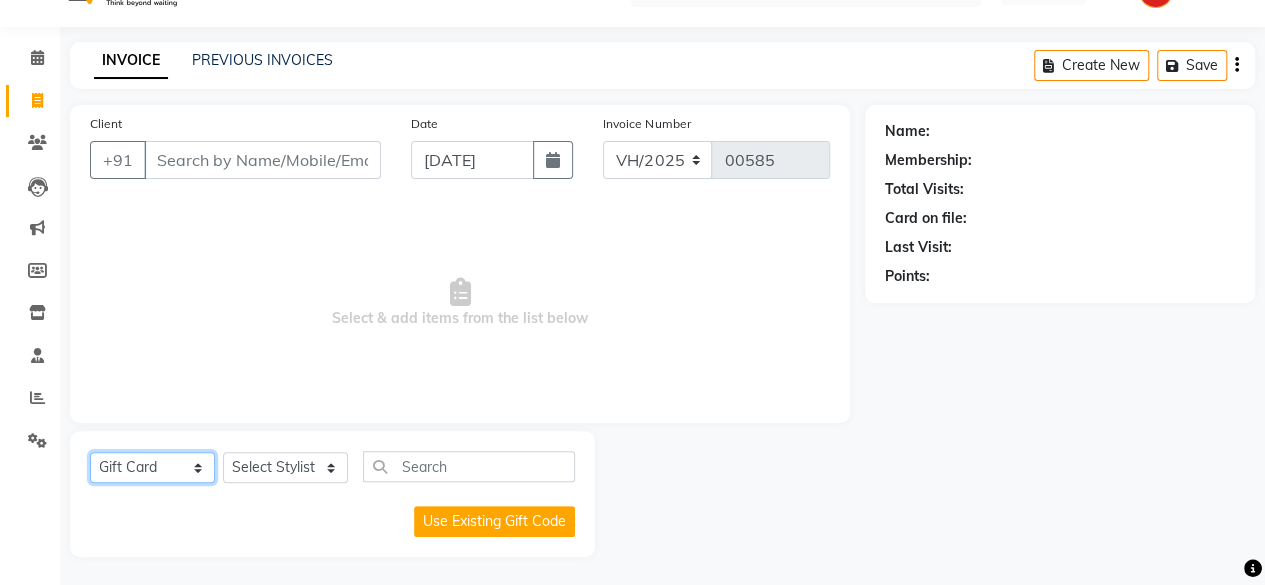 click on "Select  Service  Product  Membership  Package Voucher Prepaid Gift Card" 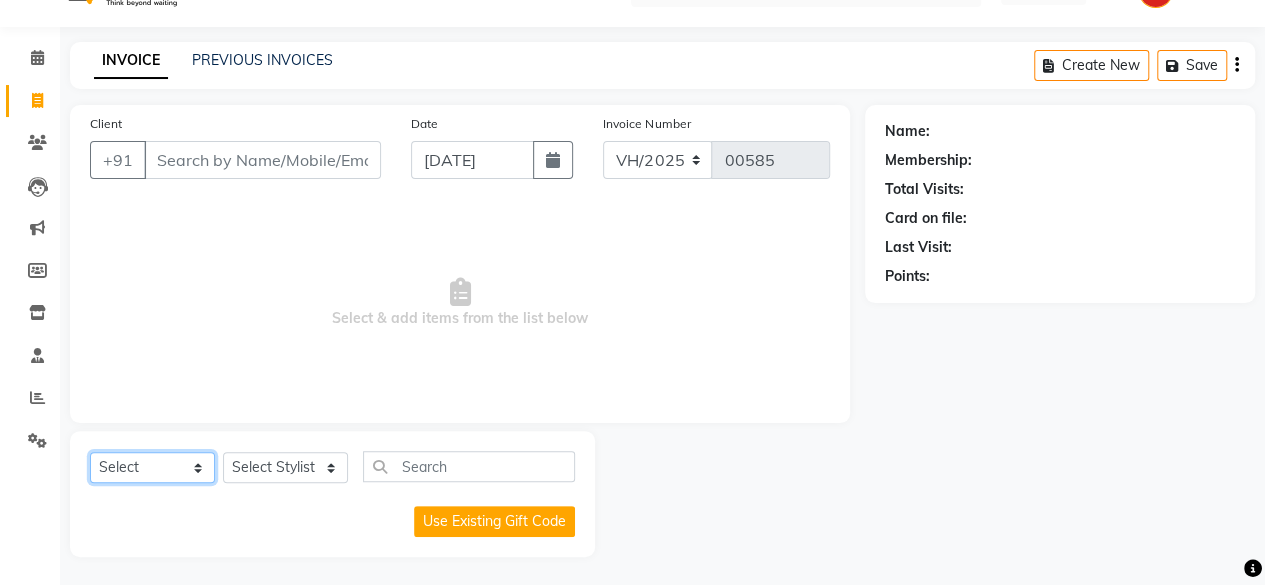 click on "Select  Service  Product  Membership  Package Voucher Prepaid Gift Card" 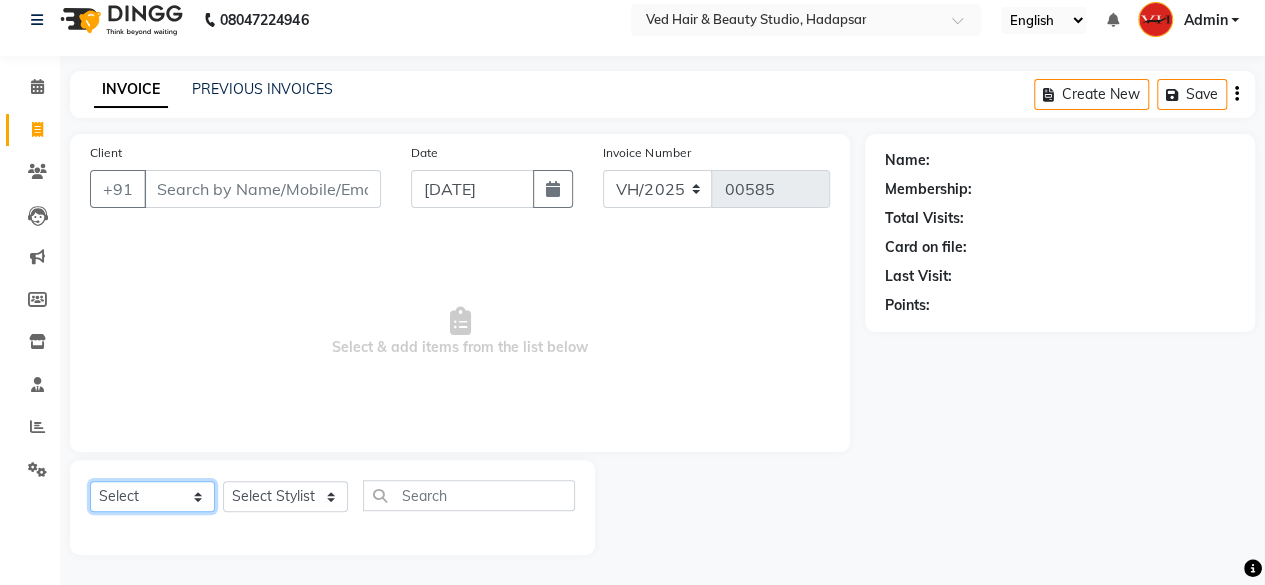 scroll, scrollTop: 15, scrollLeft: 0, axis: vertical 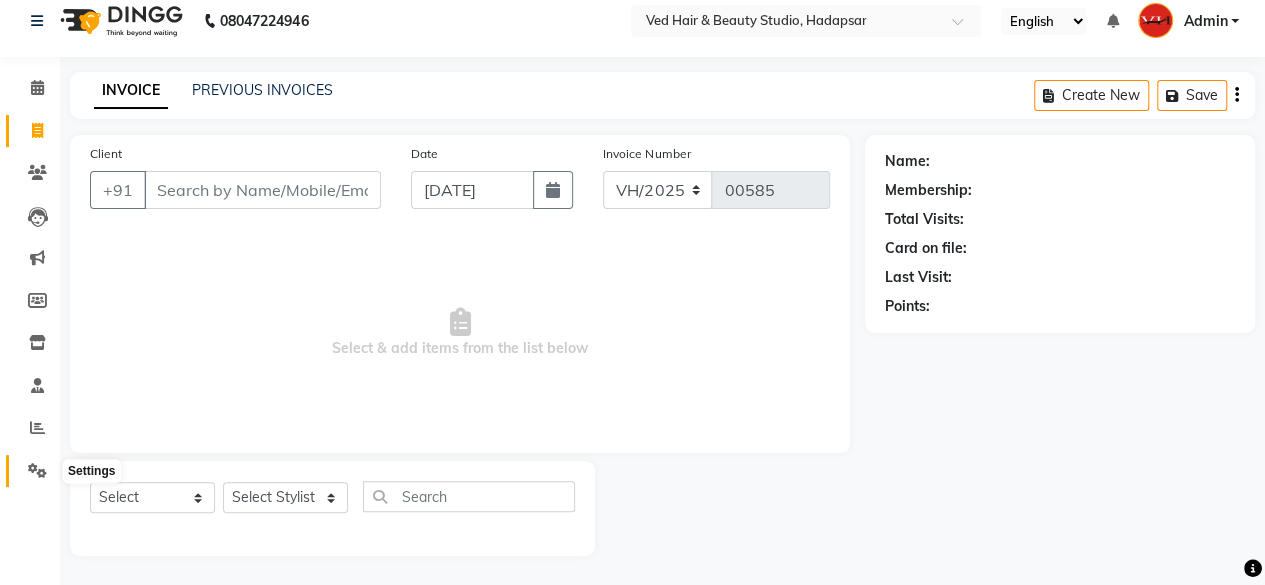 click 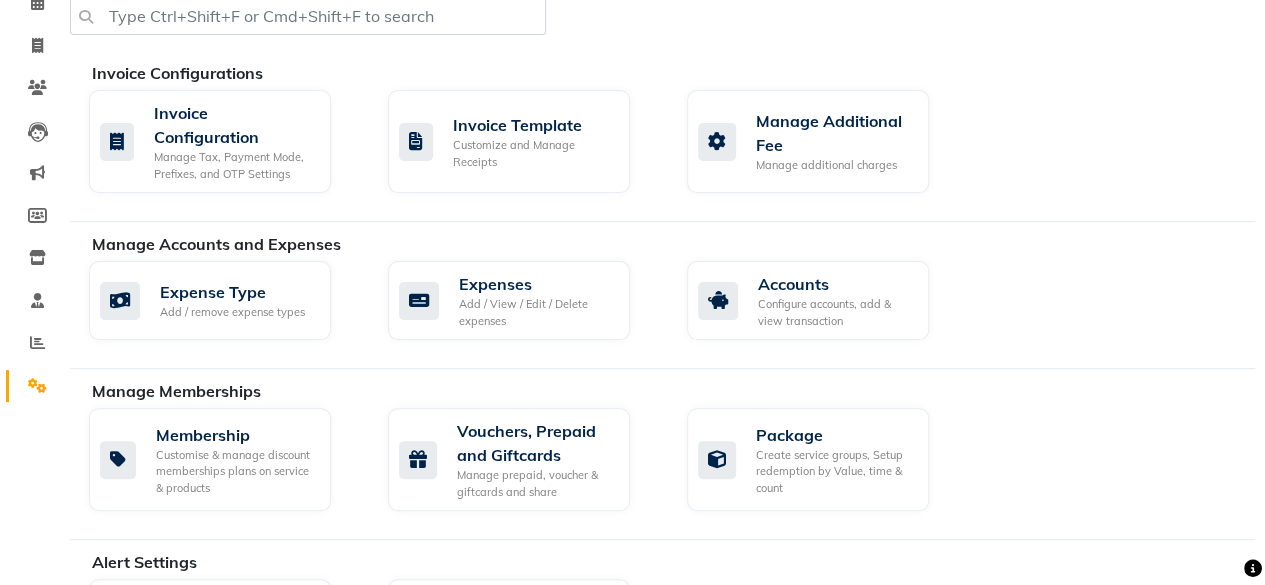 scroll, scrollTop: 215, scrollLeft: 0, axis: vertical 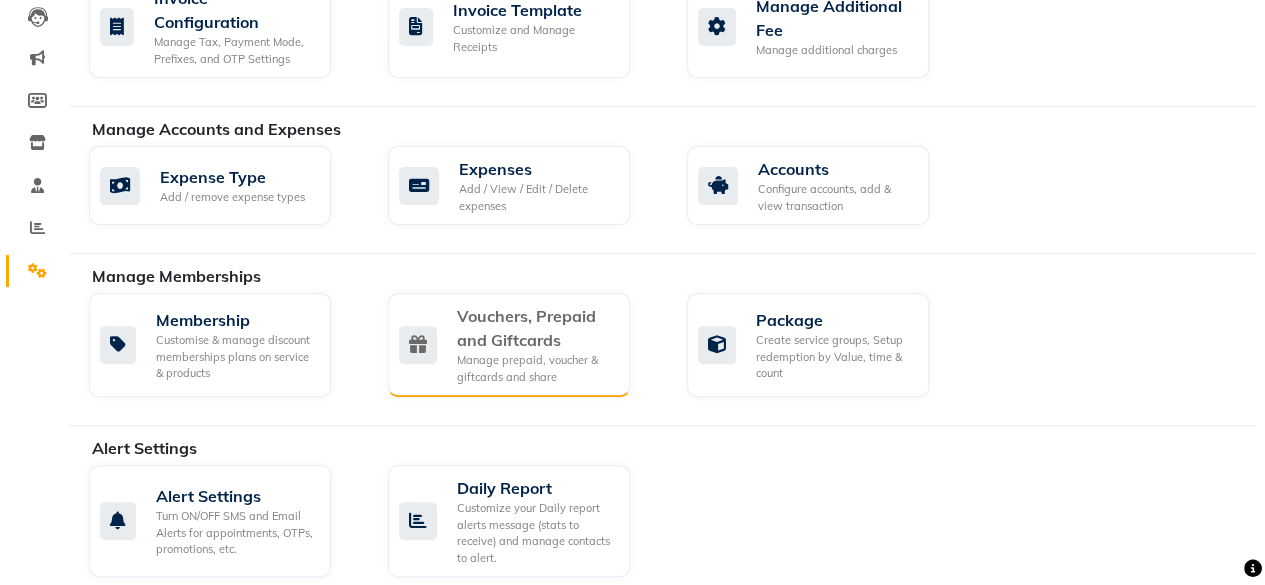 click on "Vouchers, Prepaid and Giftcards" 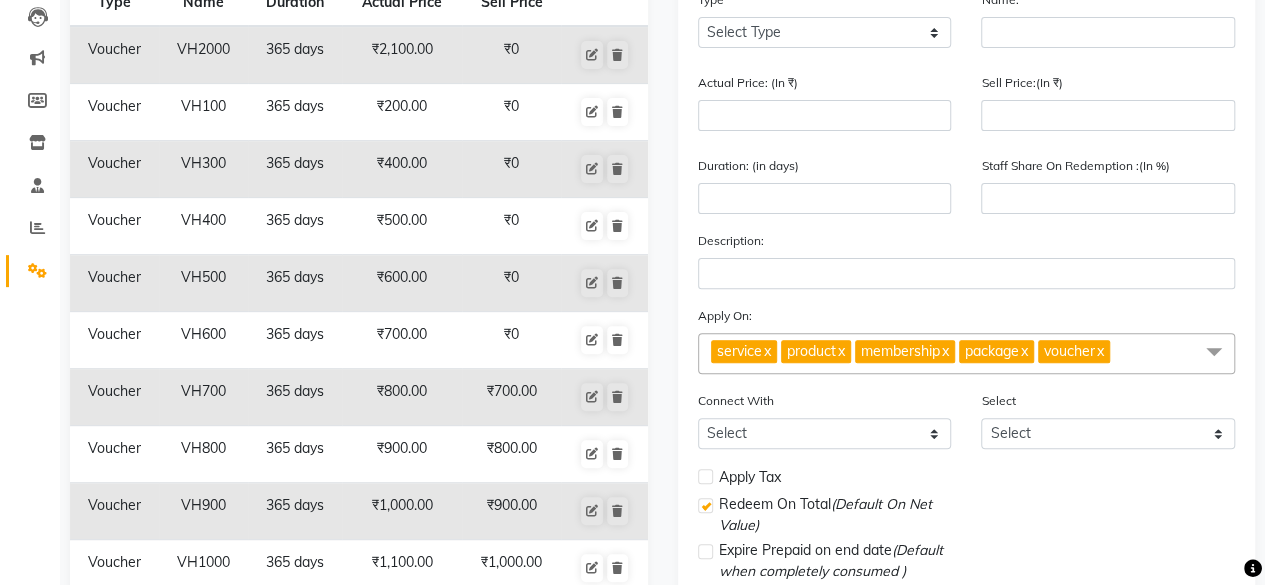 scroll, scrollTop: 0, scrollLeft: 0, axis: both 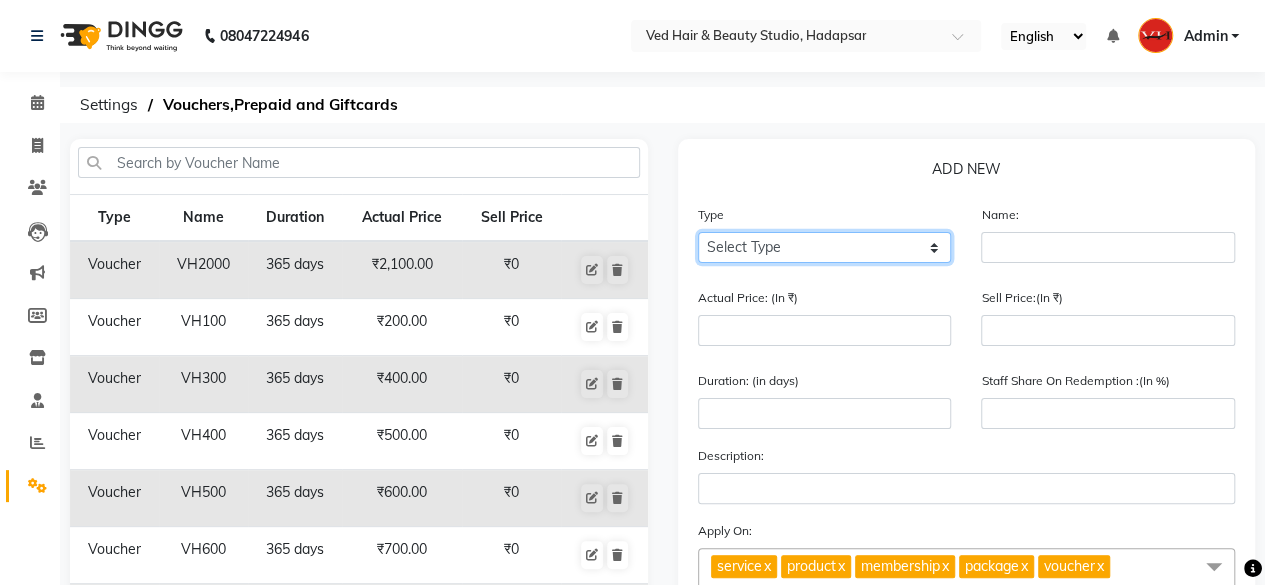 click on "Select Type Voucher Prepaid Gift Card" 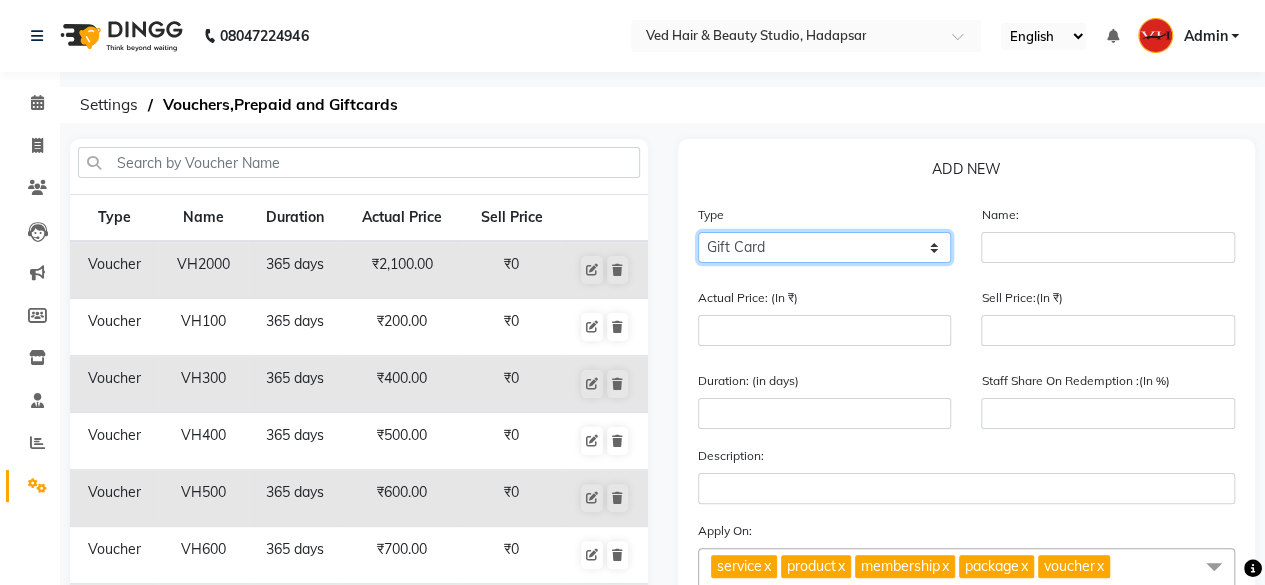 click on "Select Type Voucher Prepaid Gift Card" 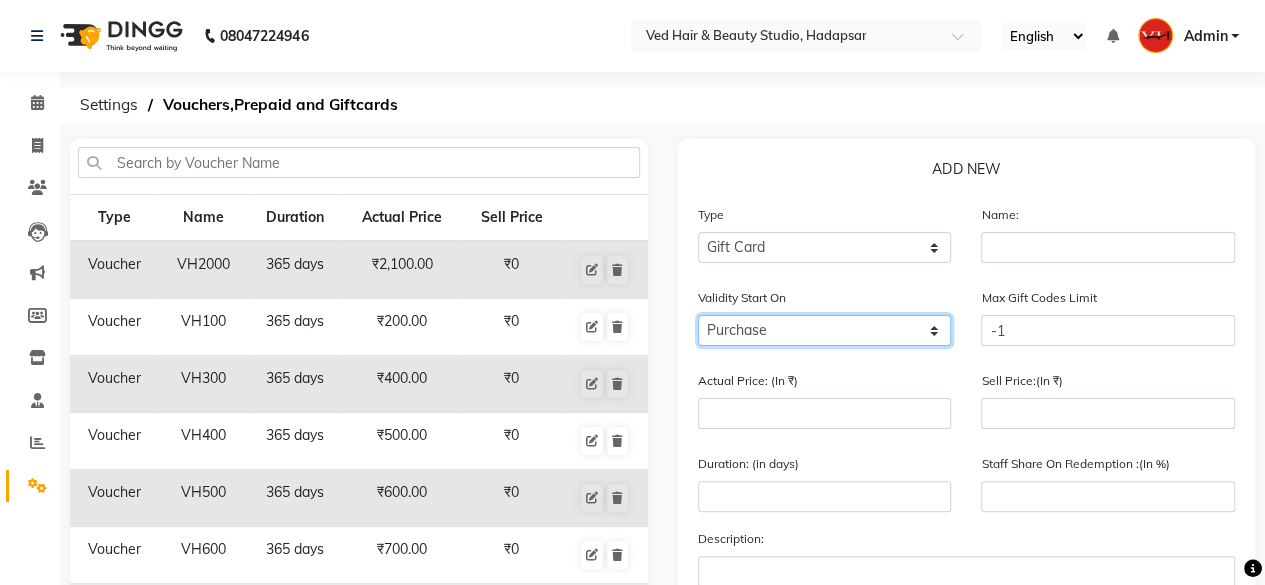 click on "Purchase Activate" 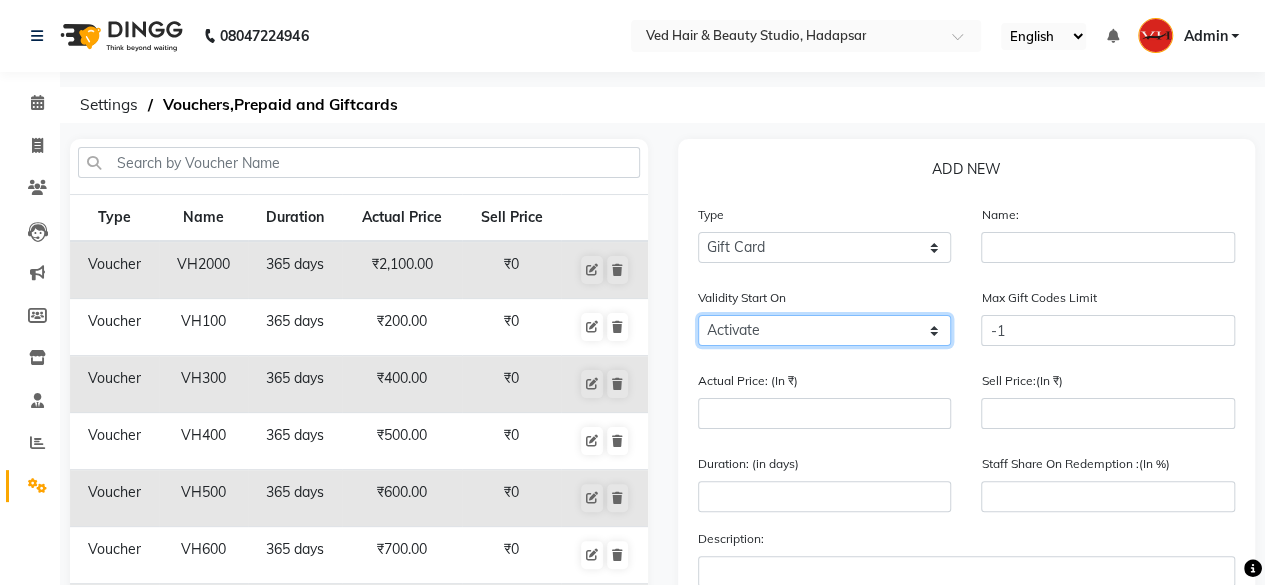 click on "Purchase Activate" 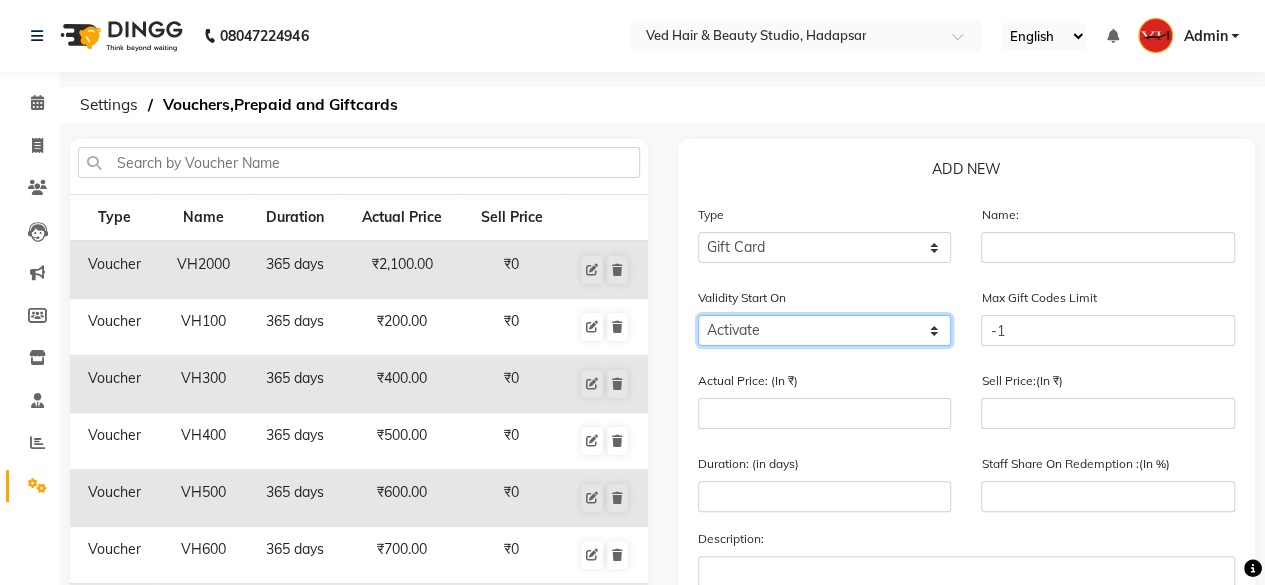 click on "Purchase Activate" 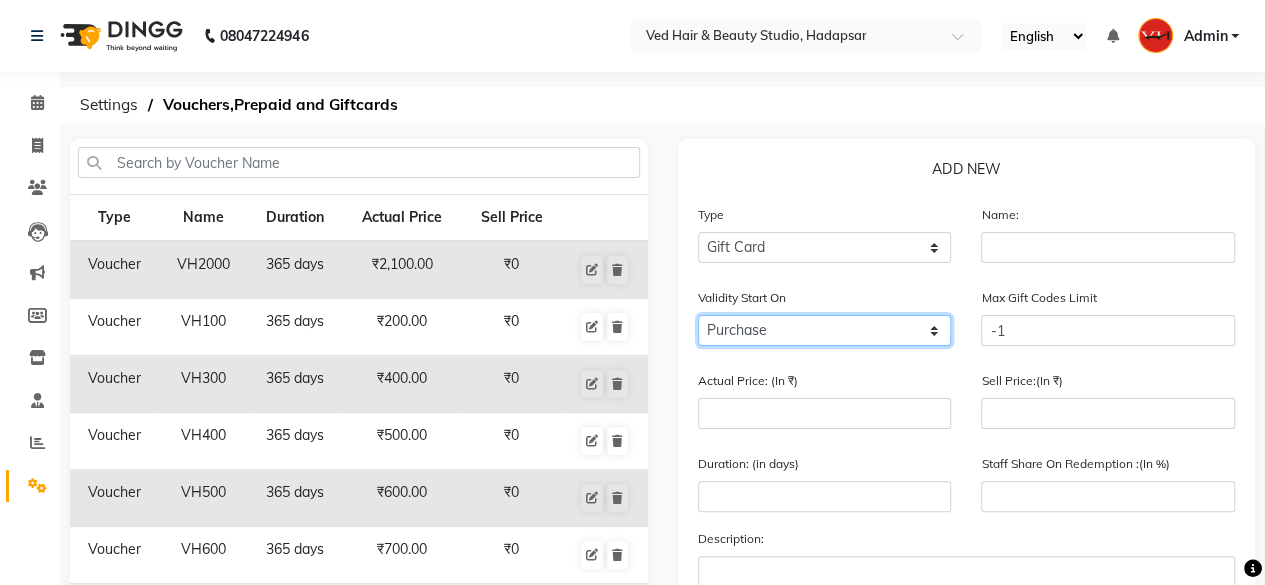 click on "Purchase Activate" 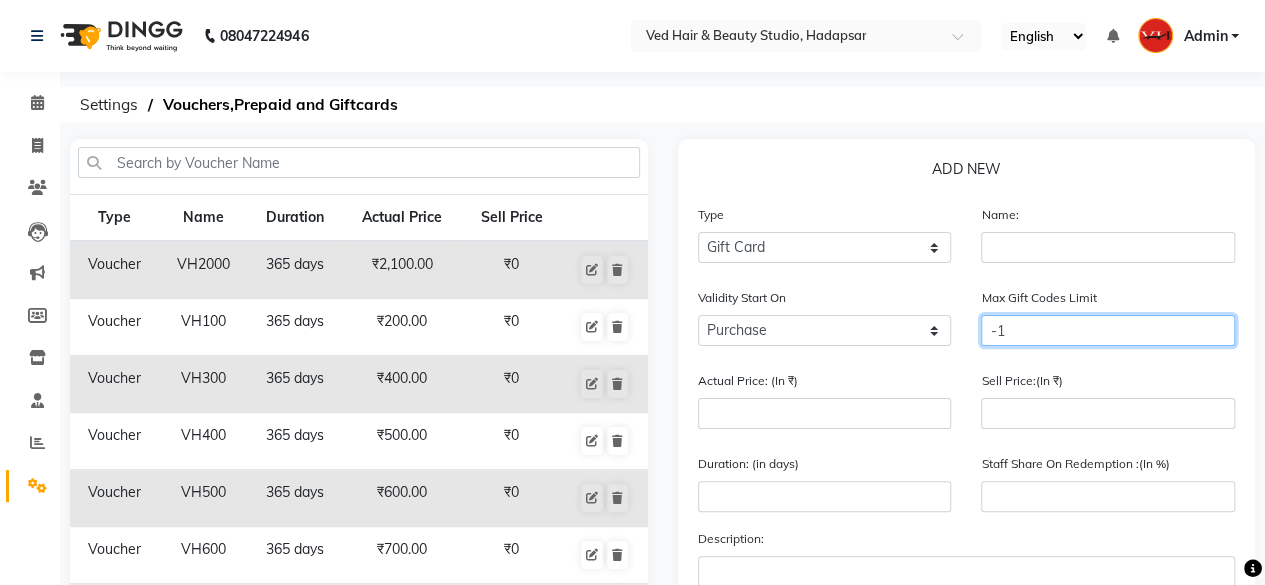 click on "-1" 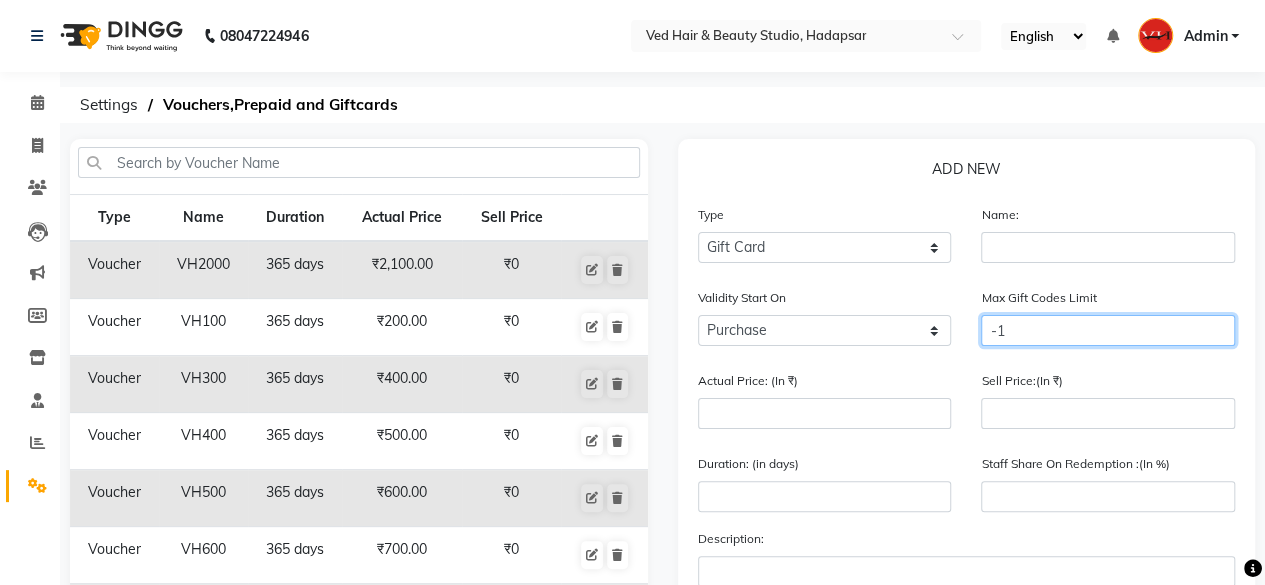 click on "-1" 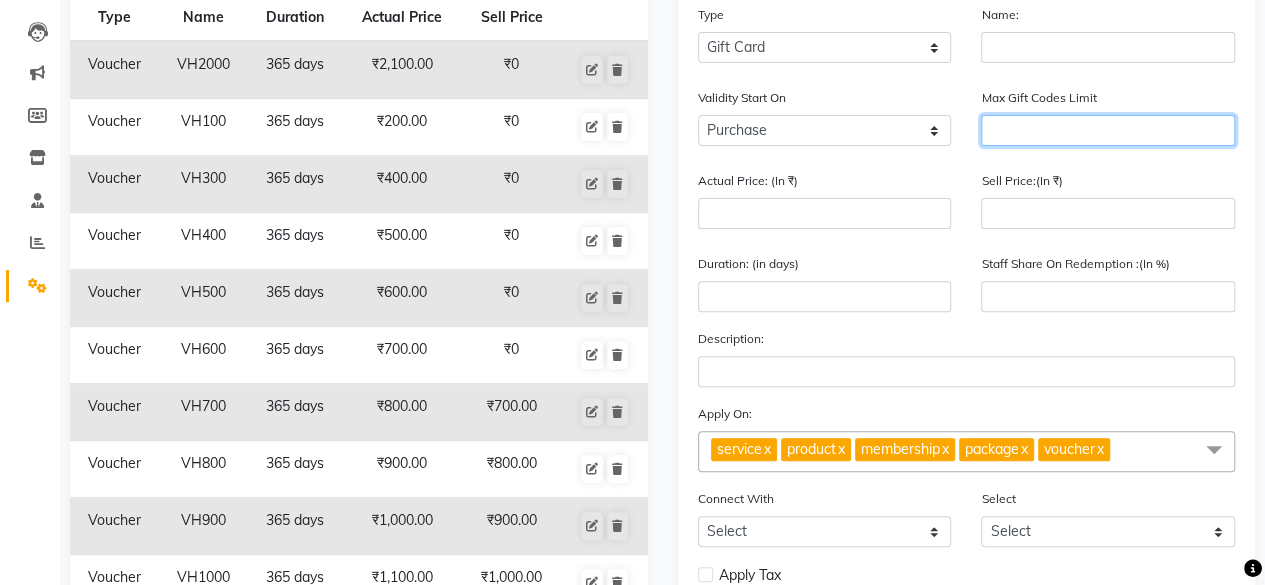 scroll, scrollTop: 300, scrollLeft: 0, axis: vertical 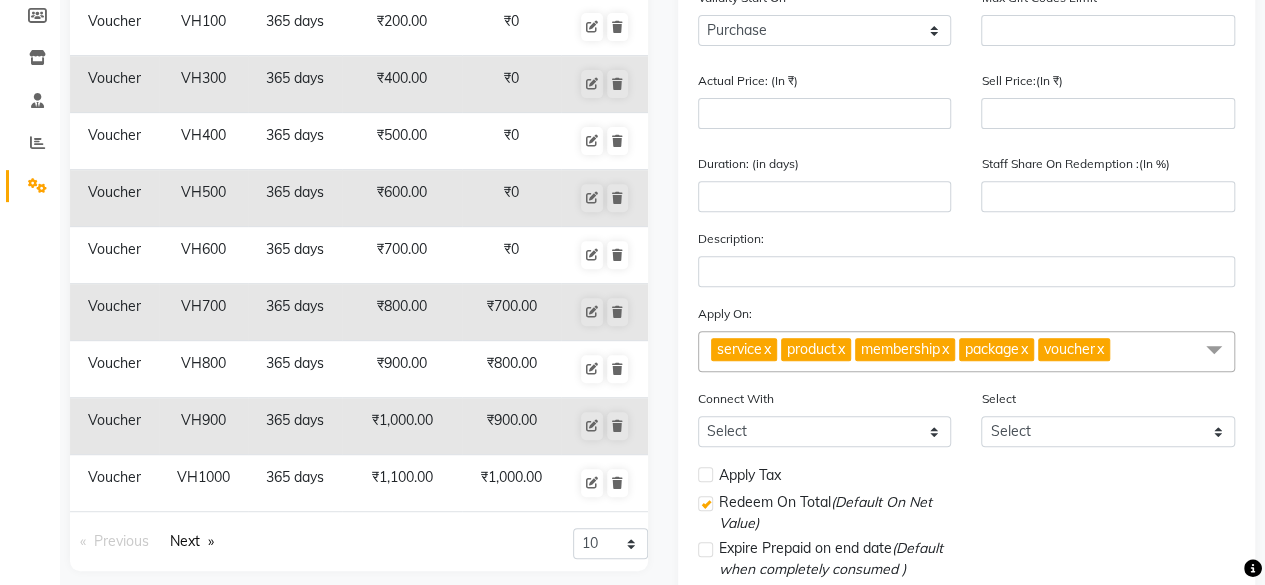 click 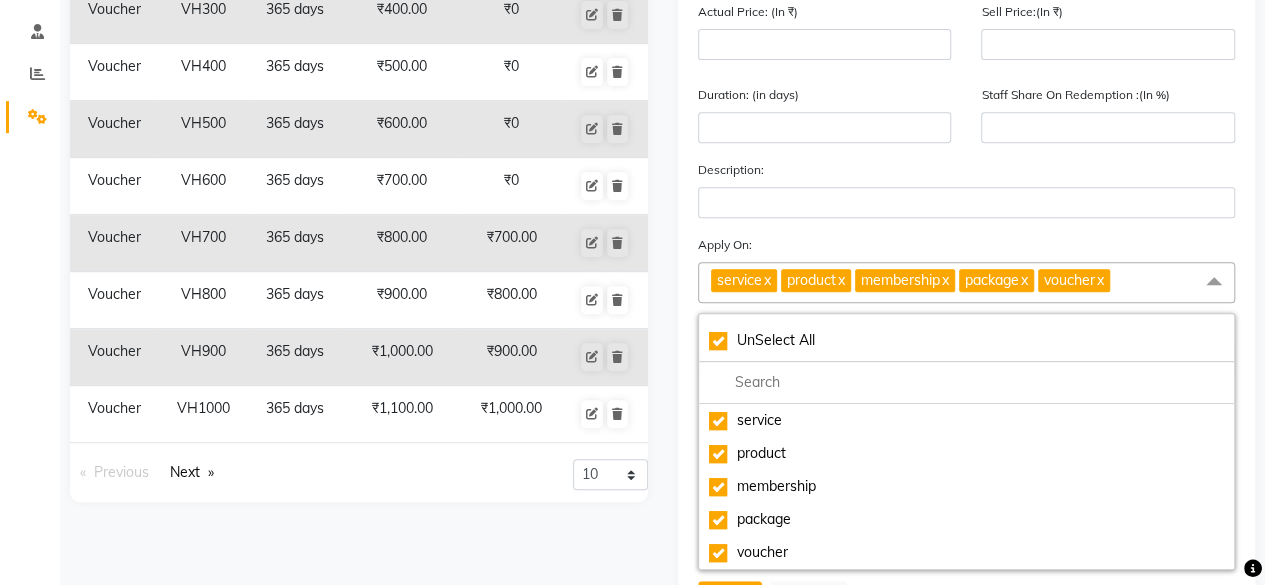 scroll, scrollTop: 400, scrollLeft: 0, axis: vertical 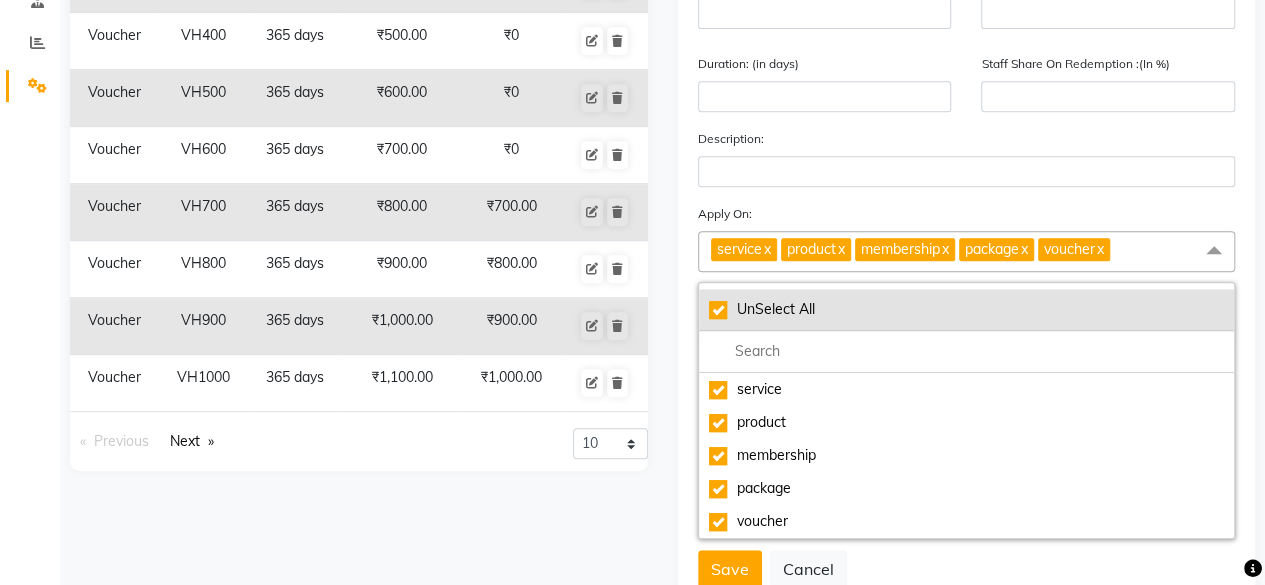 click on "UnSelect All" 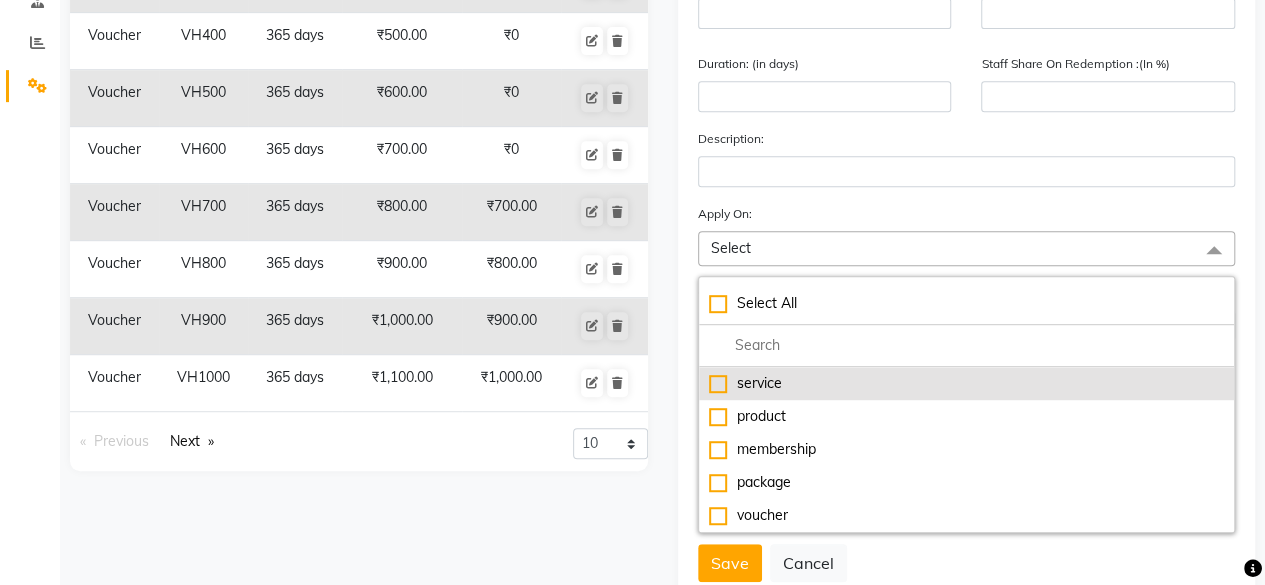 click on "service" 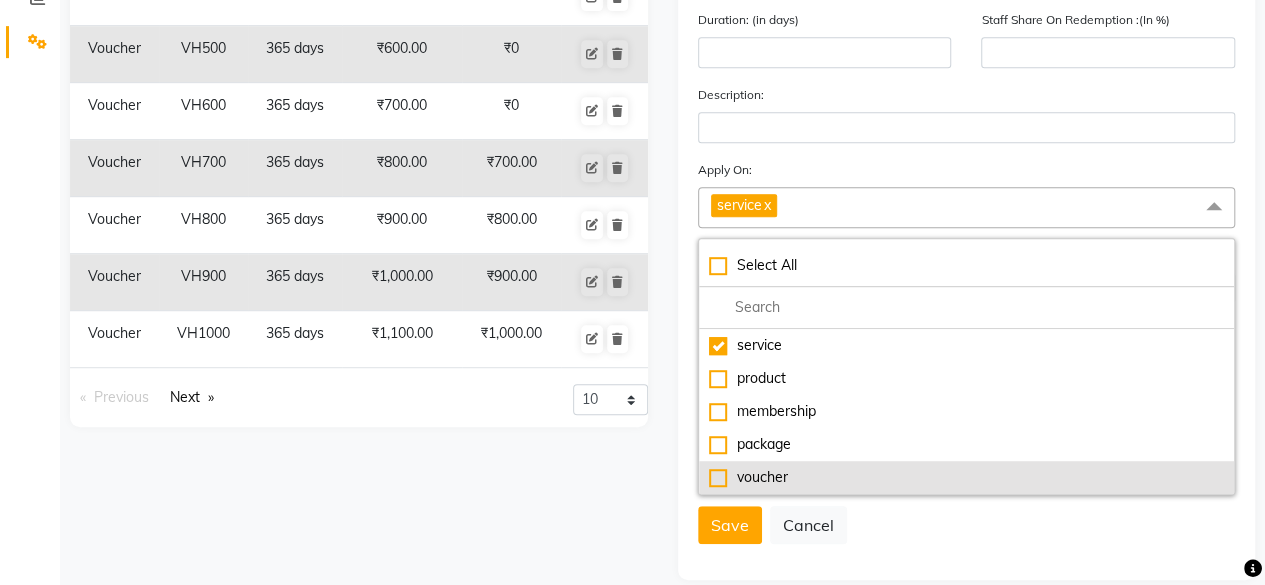 scroll, scrollTop: 467, scrollLeft: 0, axis: vertical 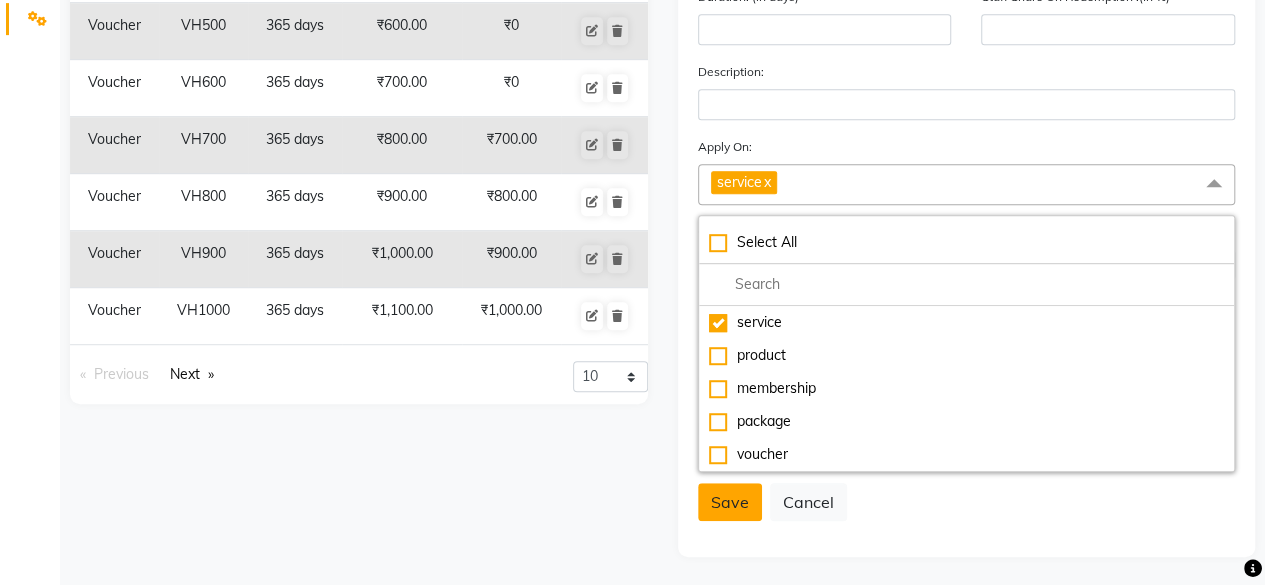 click on "Save" 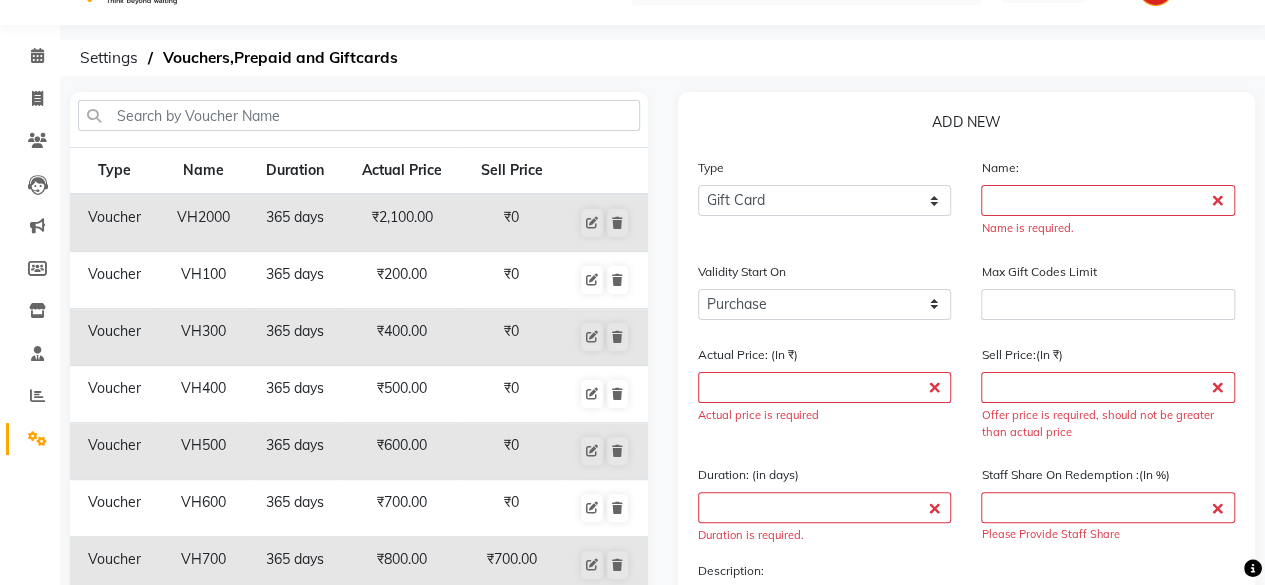 scroll, scrollTop: 46, scrollLeft: 0, axis: vertical 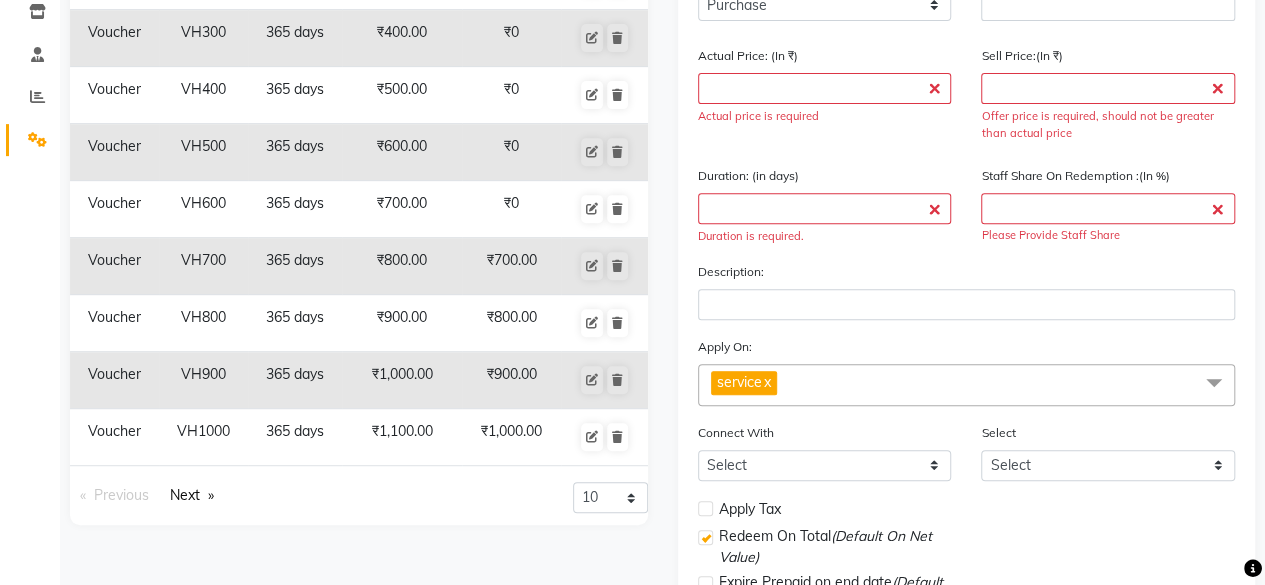 click on "service  x" 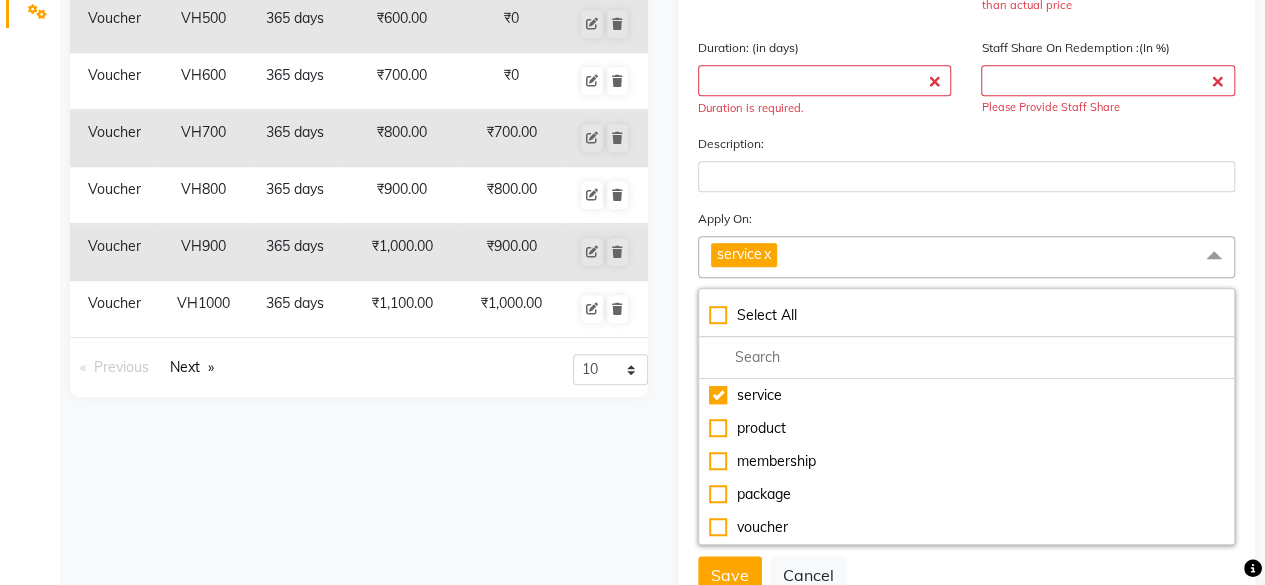 scroll, scrollTop: 546, scrollLeft: 0, axis: vertical 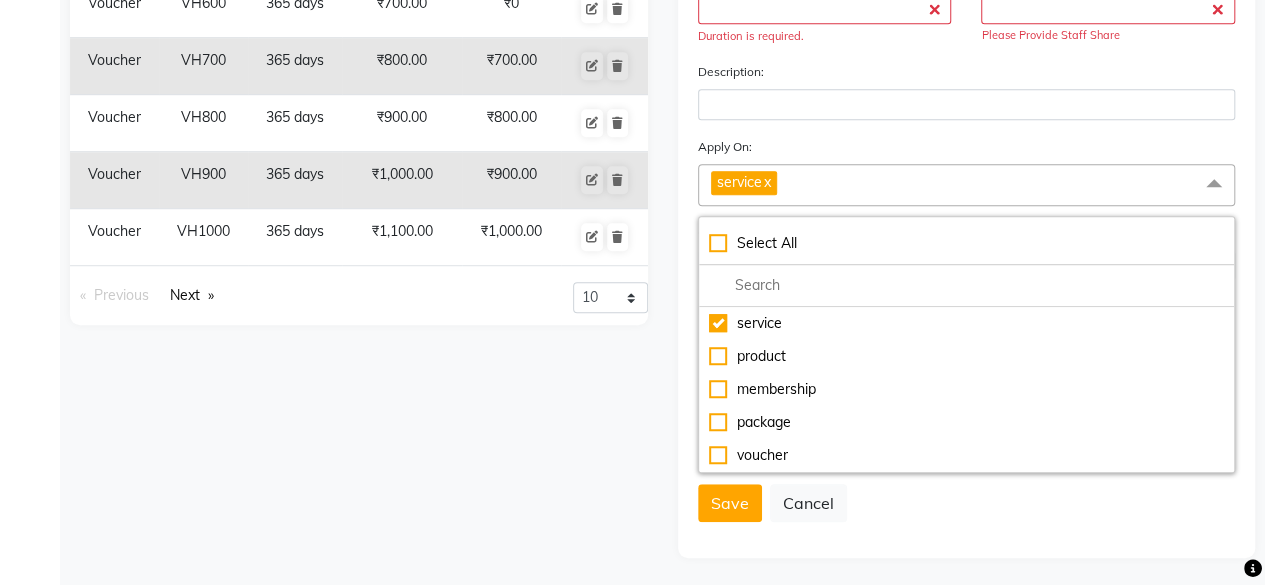 click on "Type Select Type Voucher Prepaid Gift Card Name:  Name is required.  Validity Start On Purchase Activate Max Gift Codes Limit Actual Price: (In ₹)  Actual price is required  Sell Price:(In ₹)  Offer price is required, should not be greater than actual price  Duration: (in days)  Duration is required.  Staff Share On Redemption :(In %) Please Provide Staff Share Description: Apply On: service  x Select All service product membership package voucher Connect With Select Membership Package Select Select Apply Tax Redeem On Total  (Default On Net Value) Expire Prepaid on end date  (Default when completely consumed ) Visible to all locations Is gift card online  Save   Cancel" 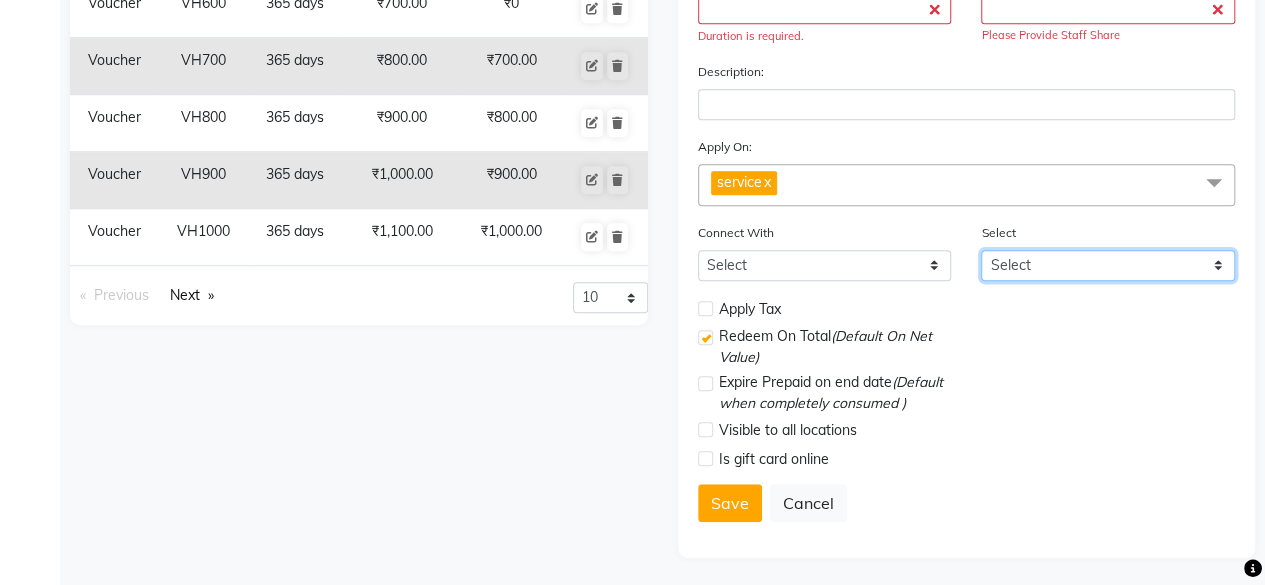 click on "Select" 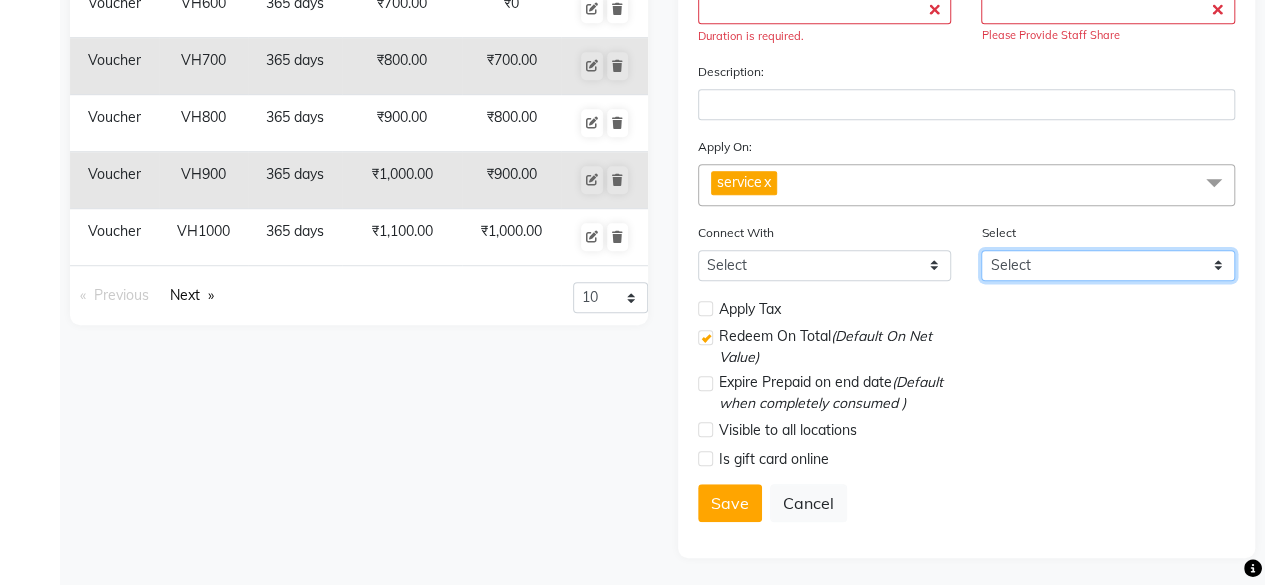 drag, startPoint x: 993, startPoint y: 261, endPoint x: 860, endPoint y: 274, distance: 133.63383 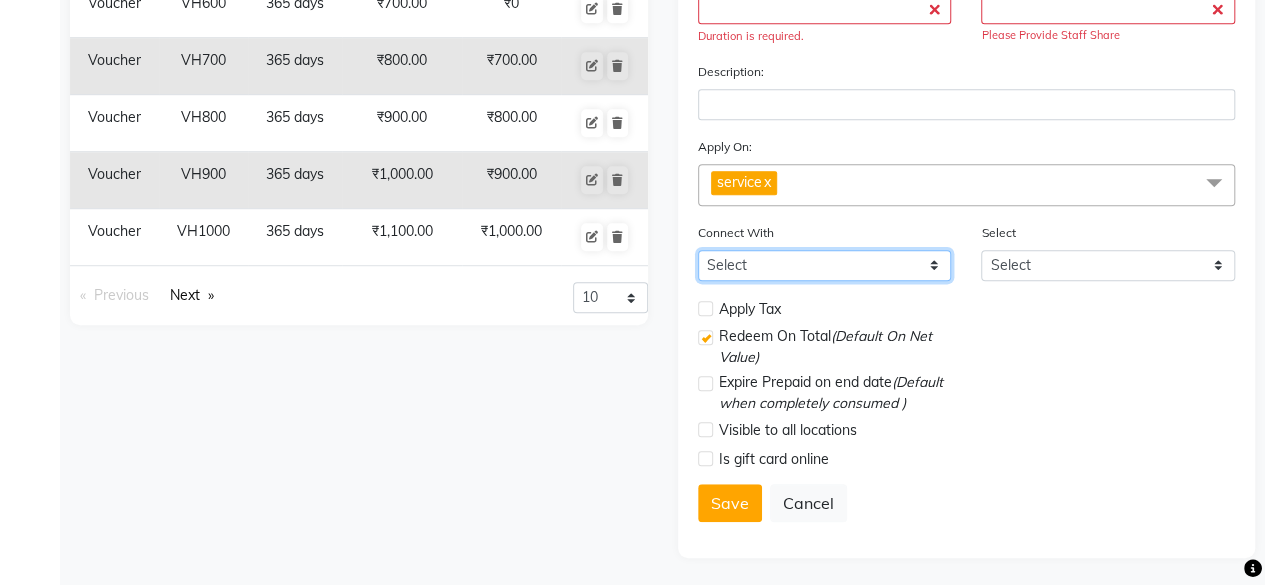 click on "Select Membership Package" 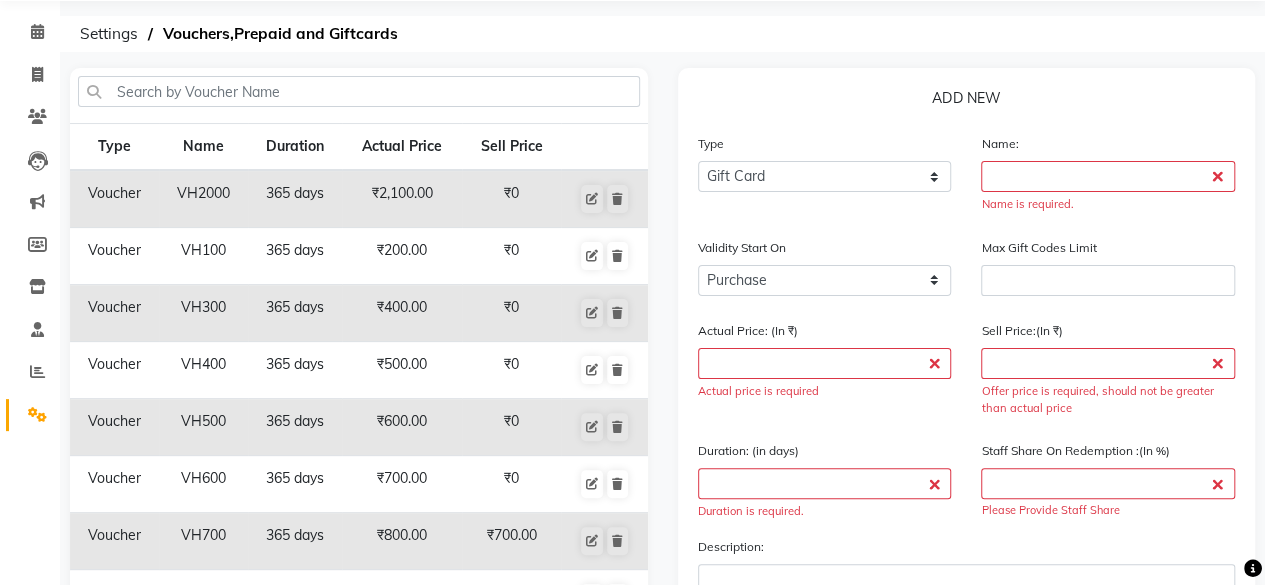 scroll, scrollTop: 0, scrollLeft: 0, axis: both 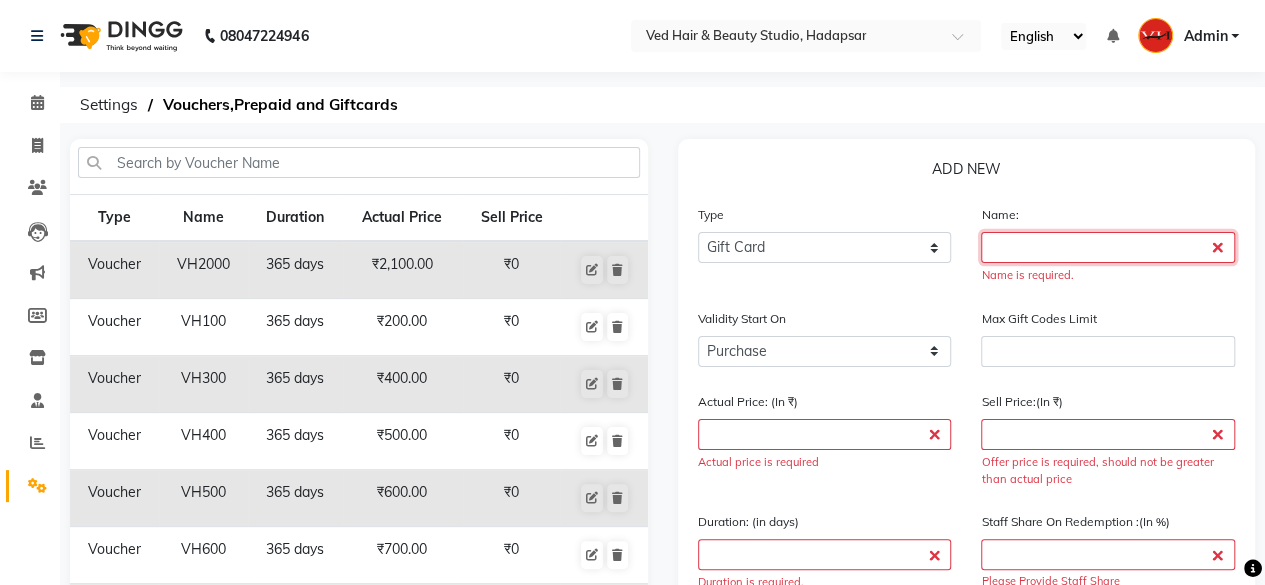 click 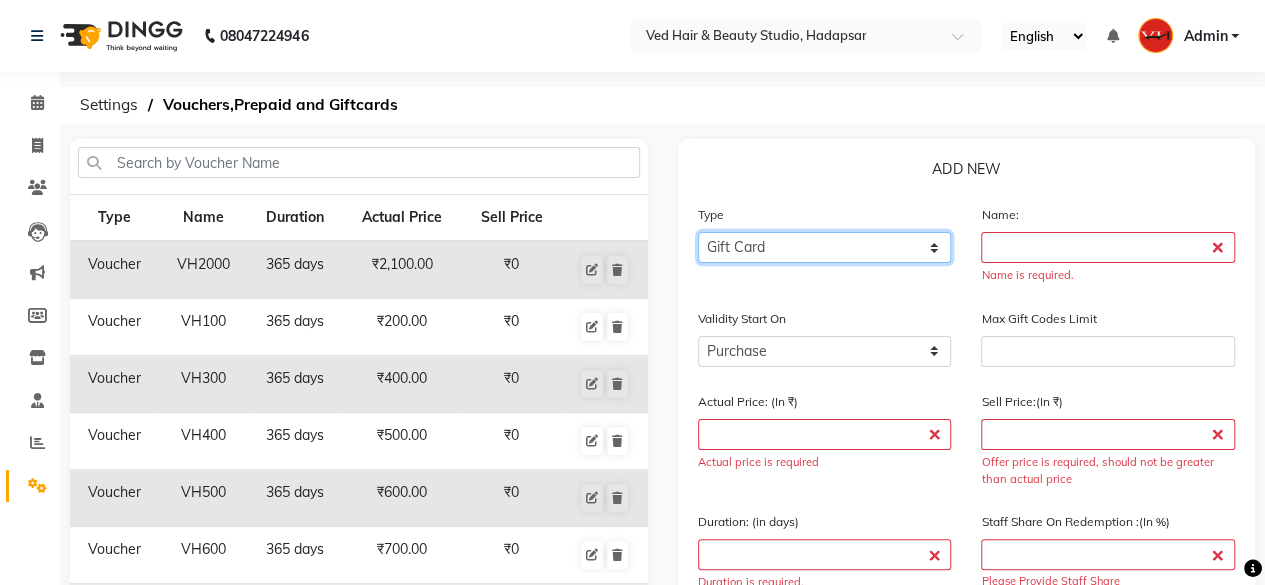 click on "Select Type Voucher Prepaid Gift Card" 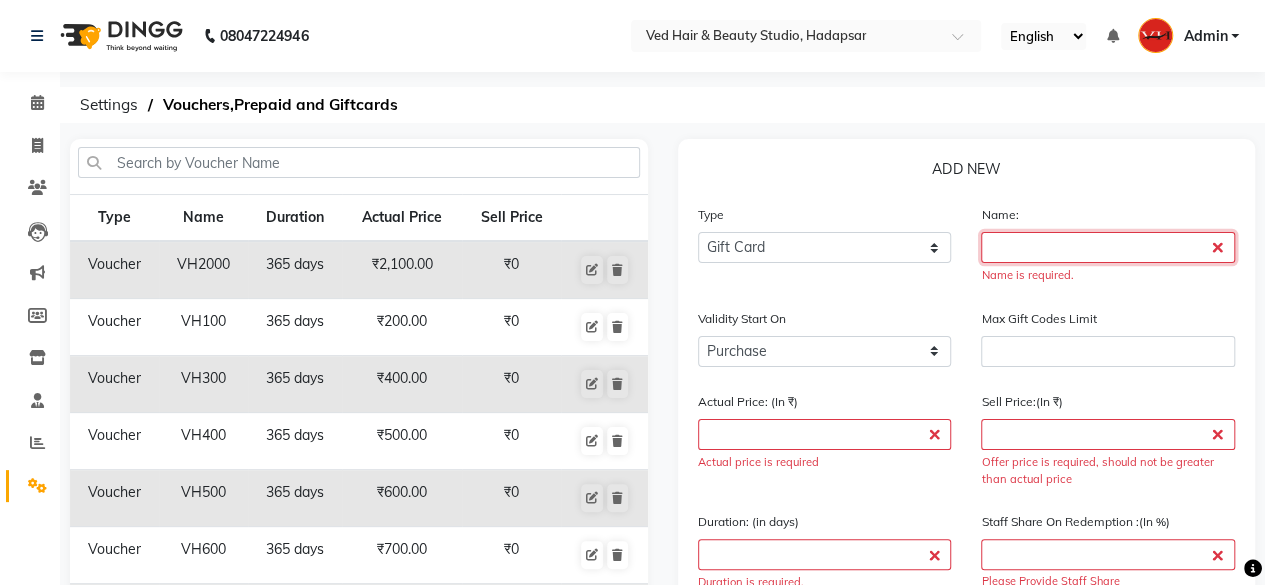 click 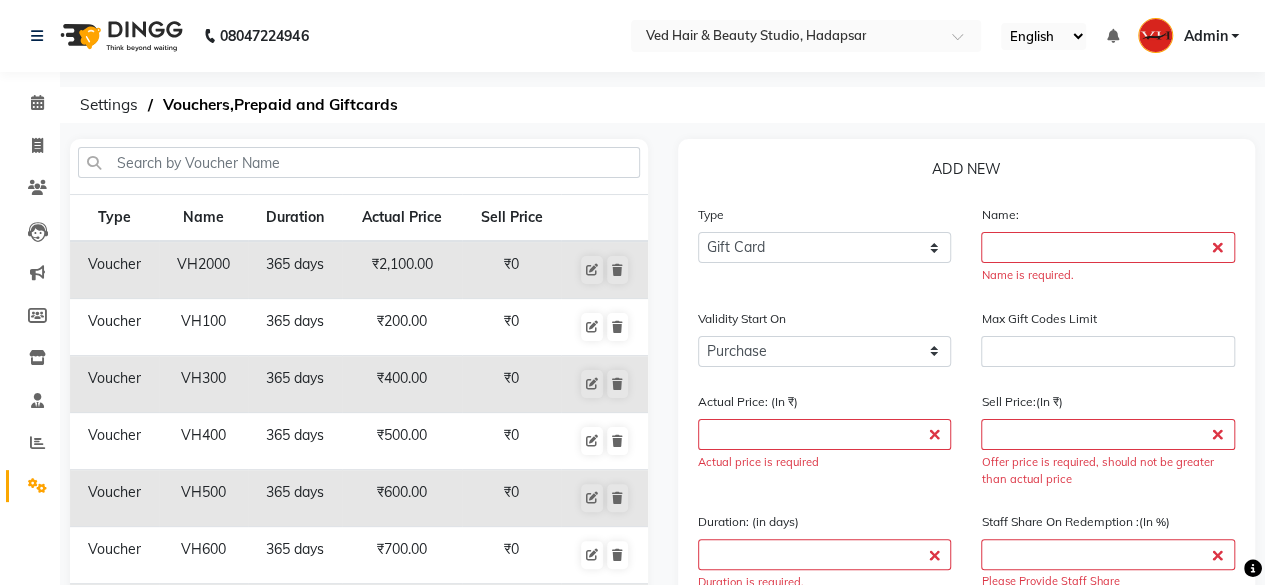 click on "Name:  Name is required." 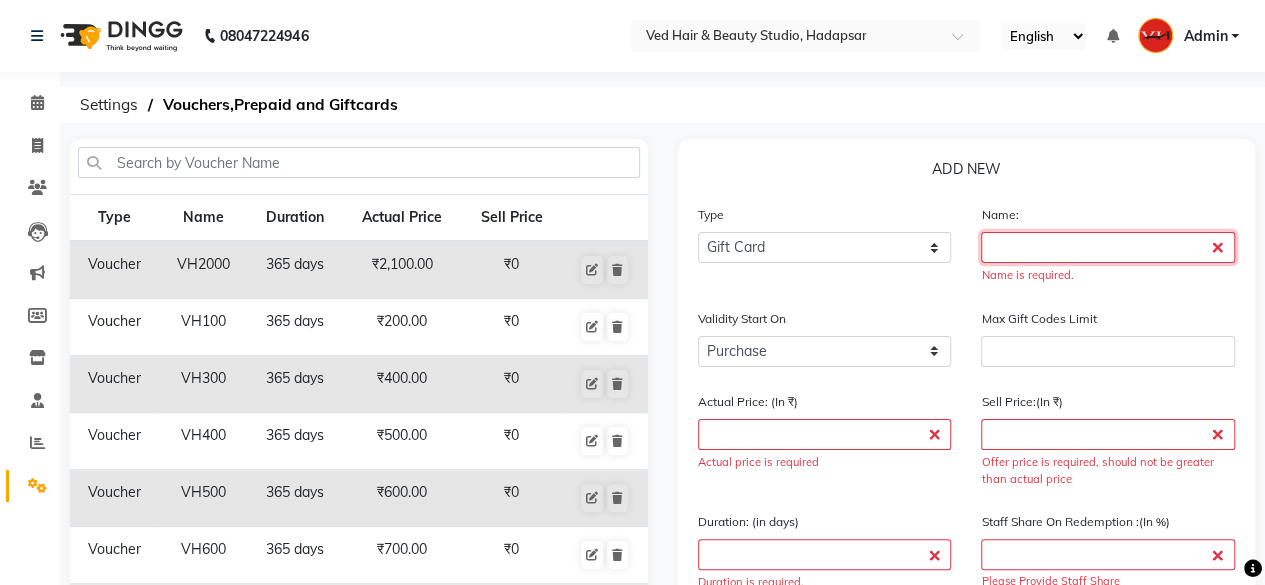 click 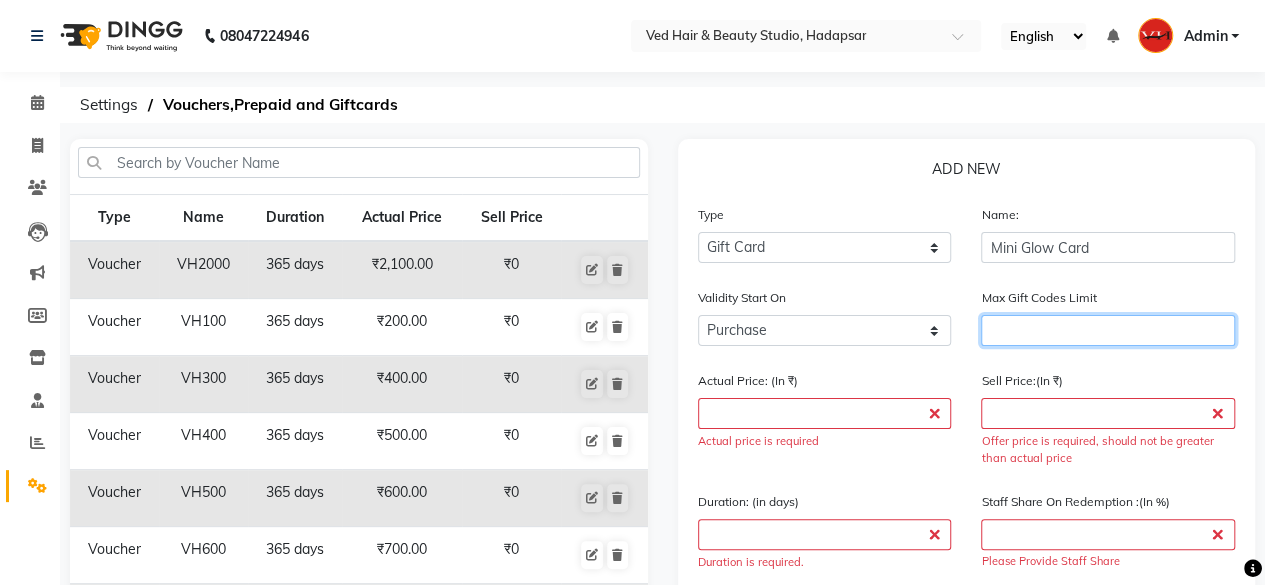 click 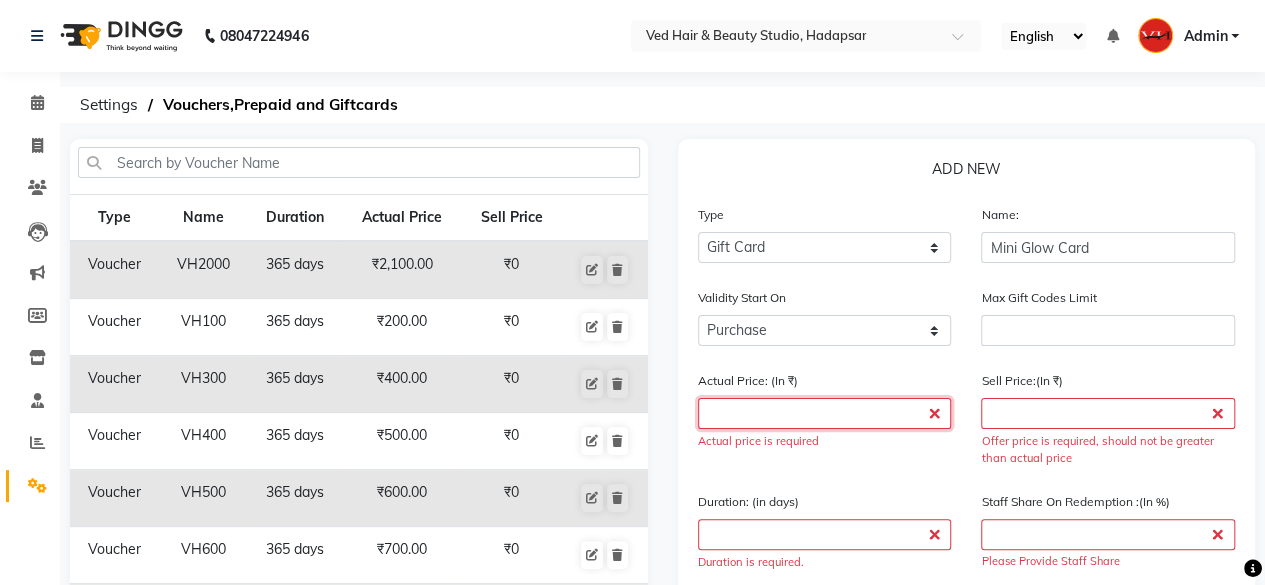 click 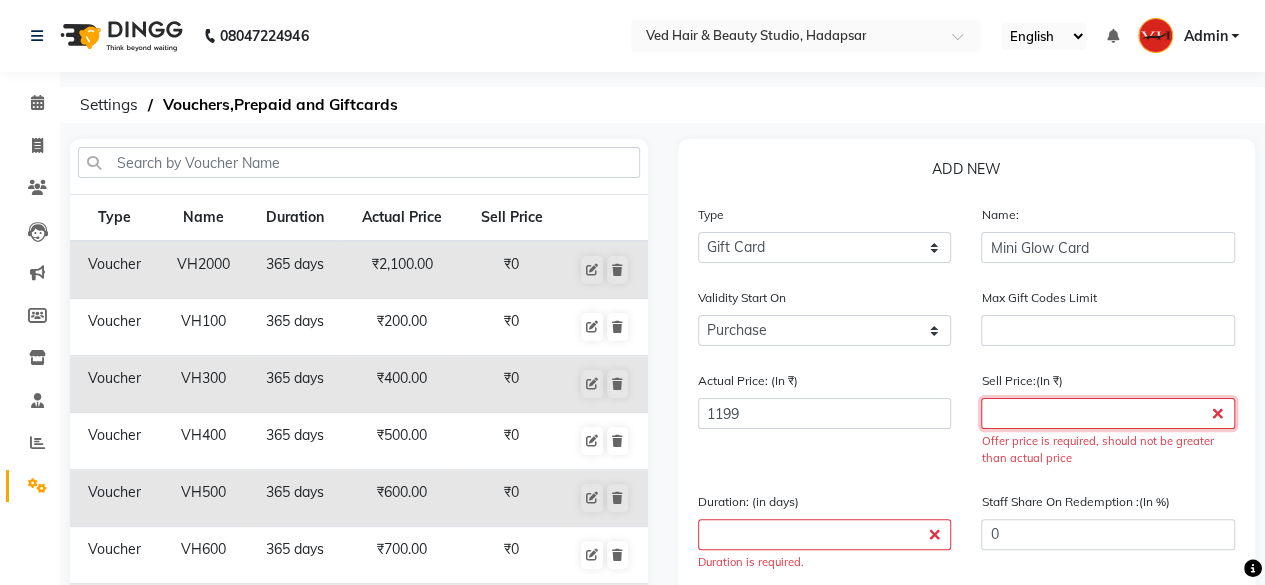 click 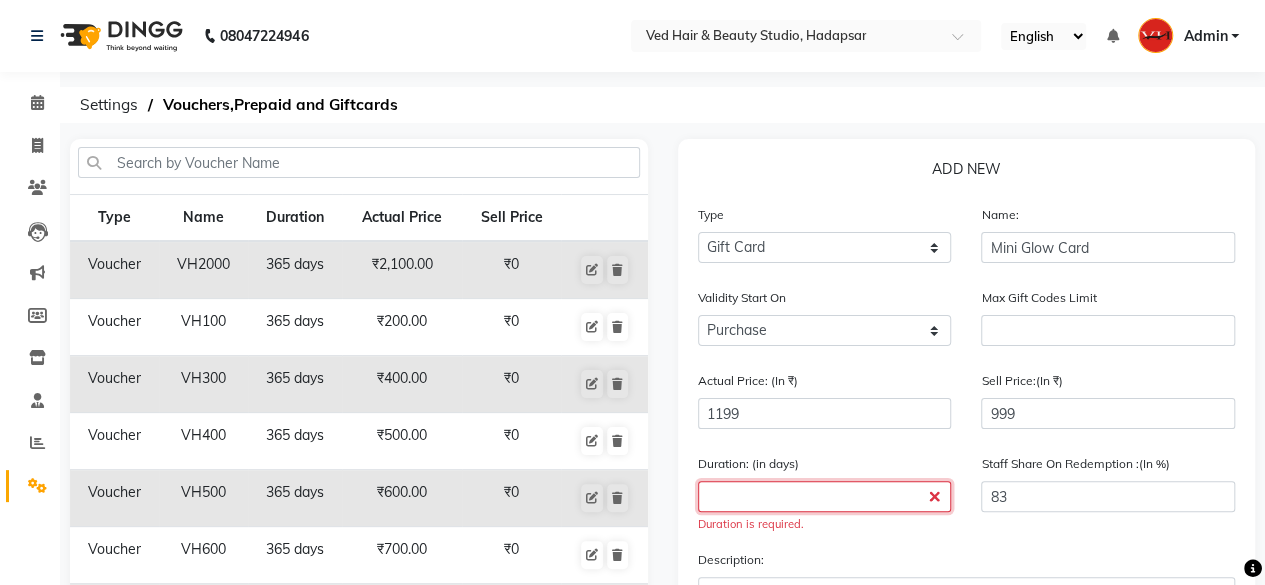 click 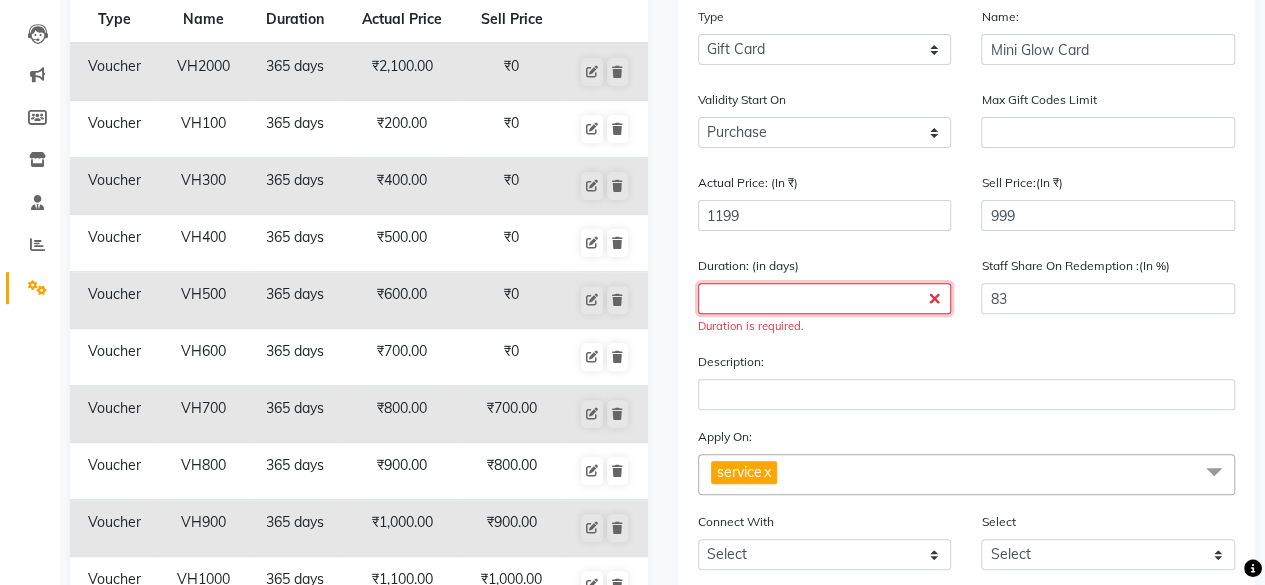scroll, scrollTop: 200, scrollLeft: 0, axis: vertical 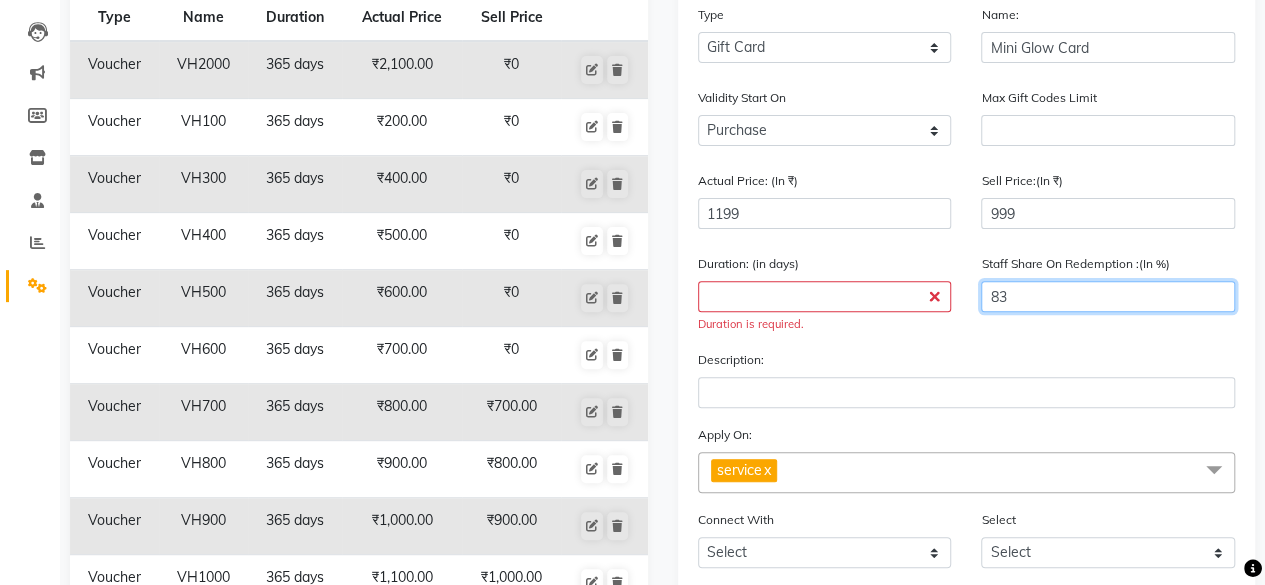 drag, startPoint x: 1036, startPoint y: 297, endPoint x: 978, endPoint y: 299, distance: 58.034473 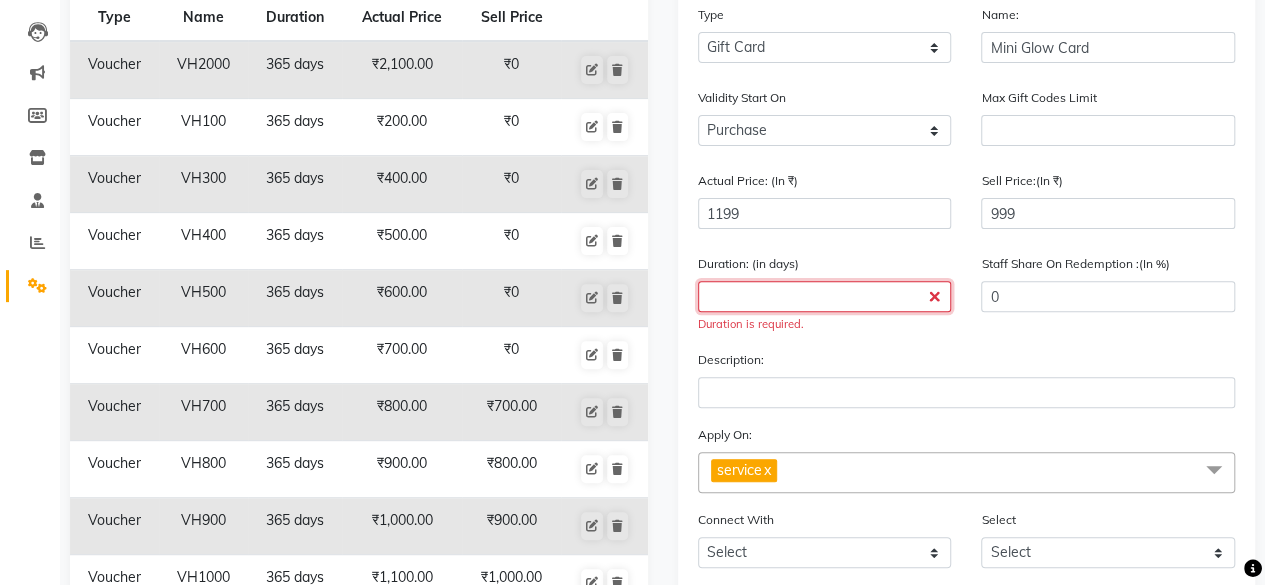 click 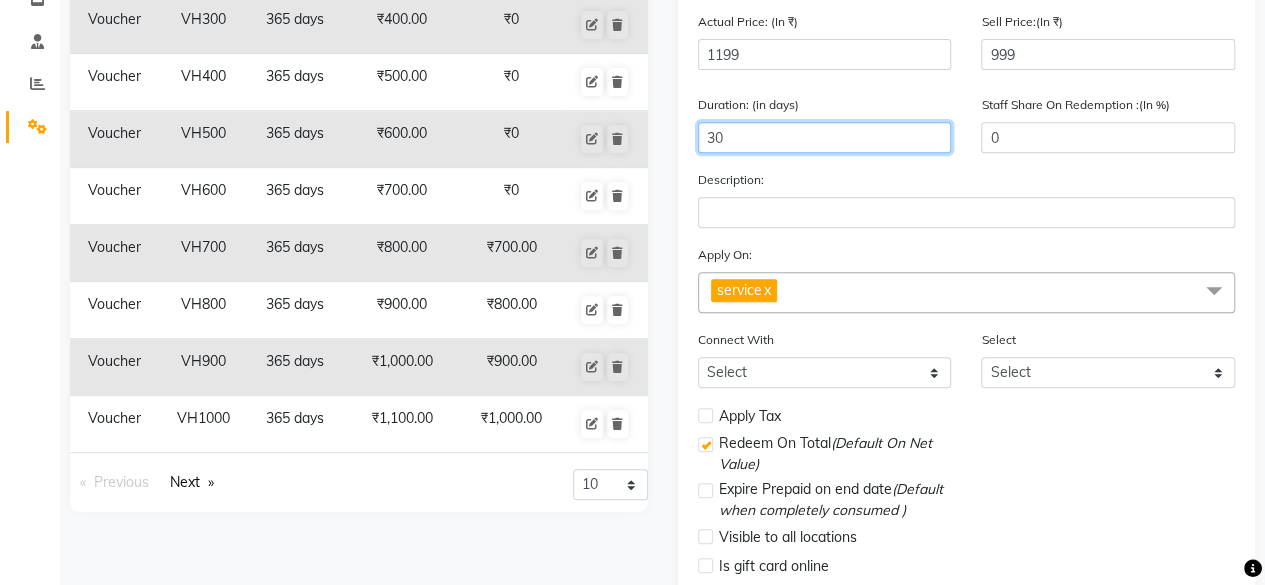 scroll, scrollTop: 400, scrollLeft: 0, axis: vertical 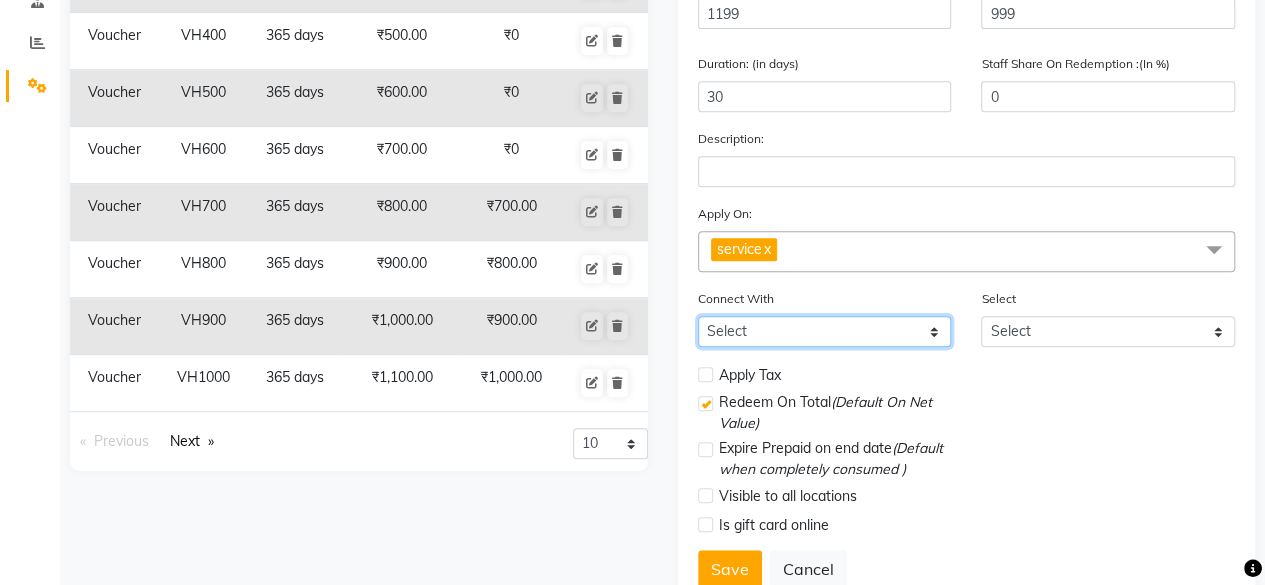 click on "Select Membership Package" 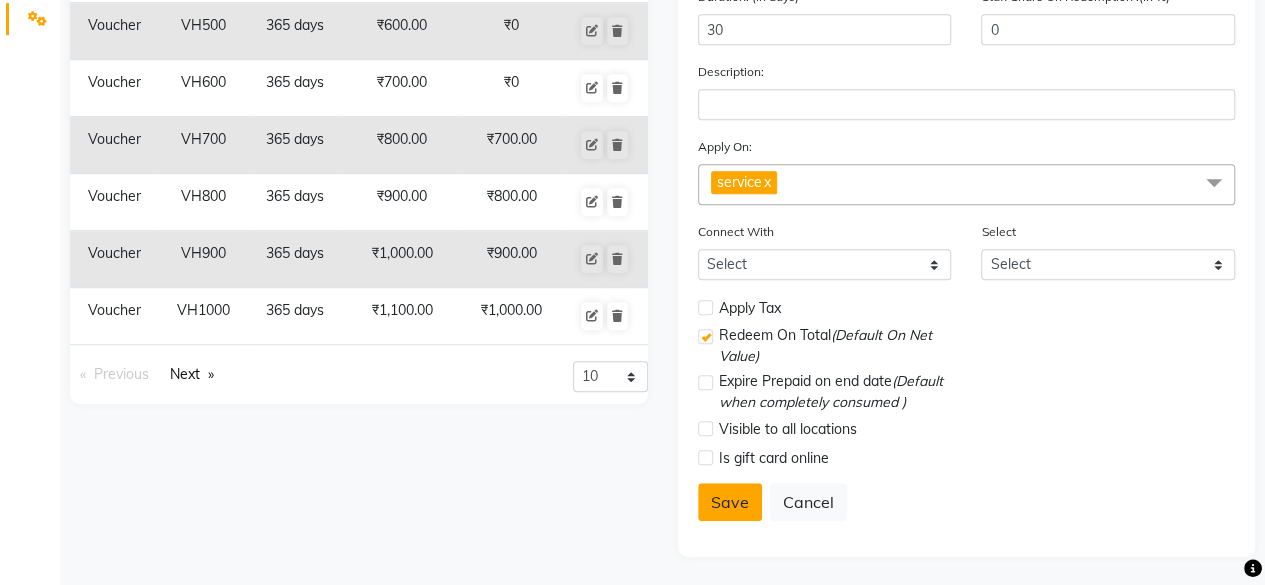 click on "Save" 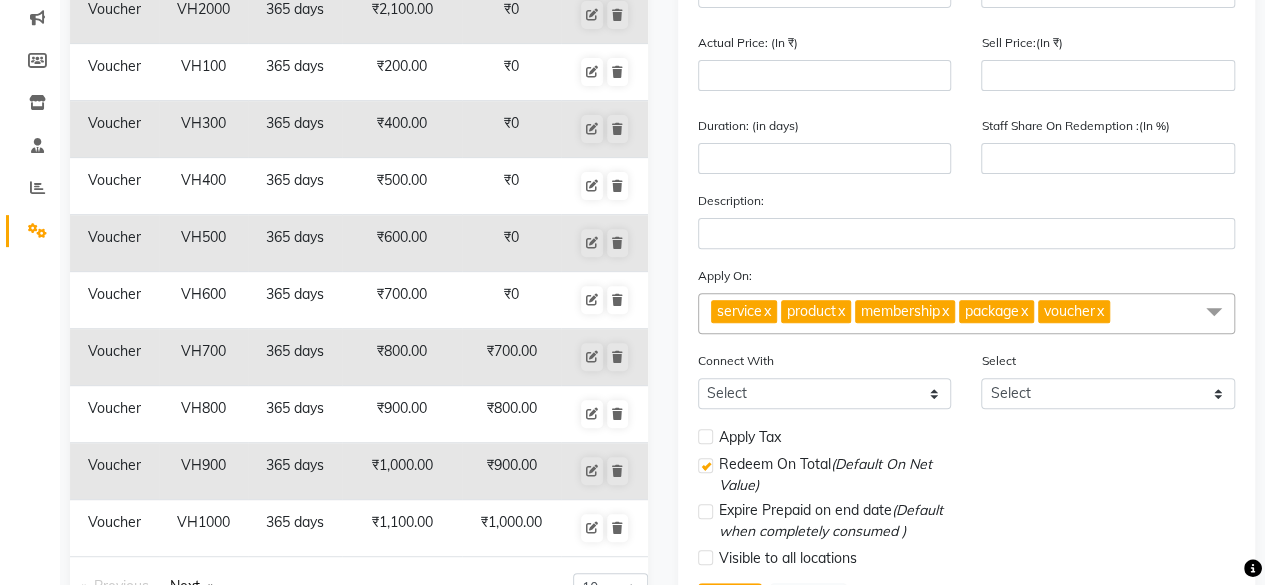 scroll, scrollTop: 355, scrollLeft: 0, axis: vertical 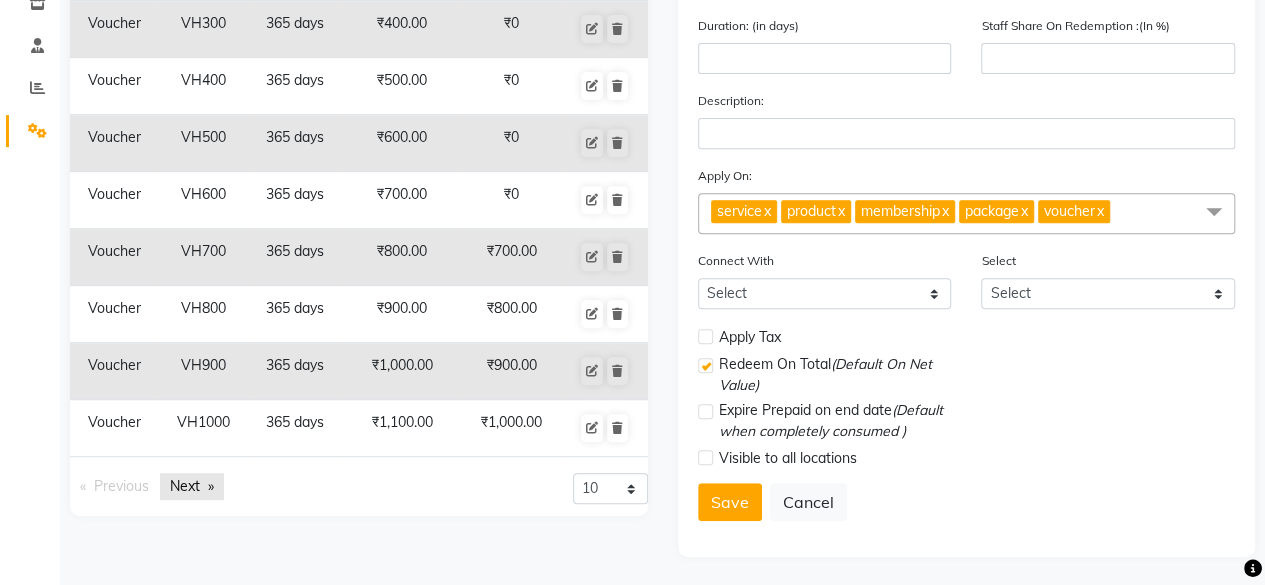 click on "Next  page" 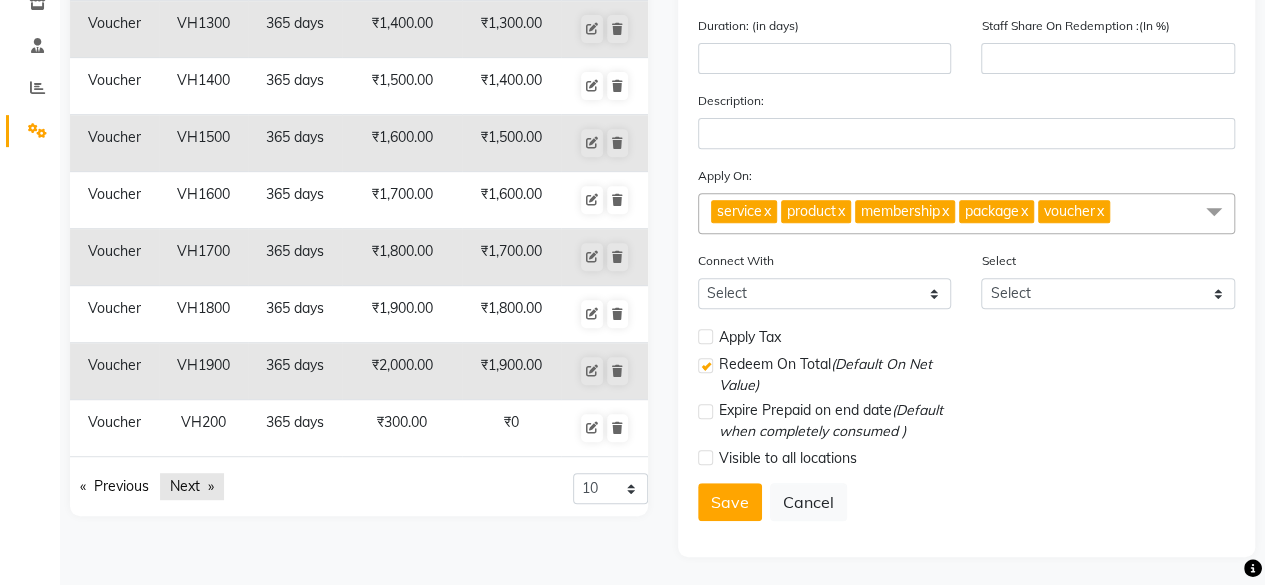 click on "Next  page" 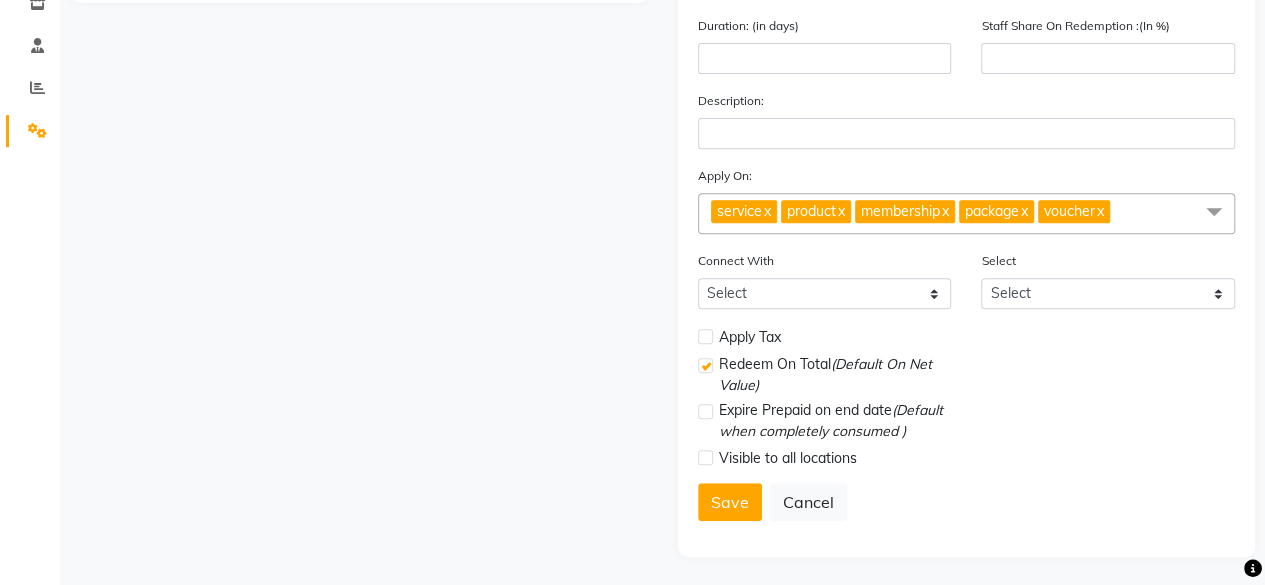 scroll, scrollTop: 155, scrollLeft: 0, axis: vertical 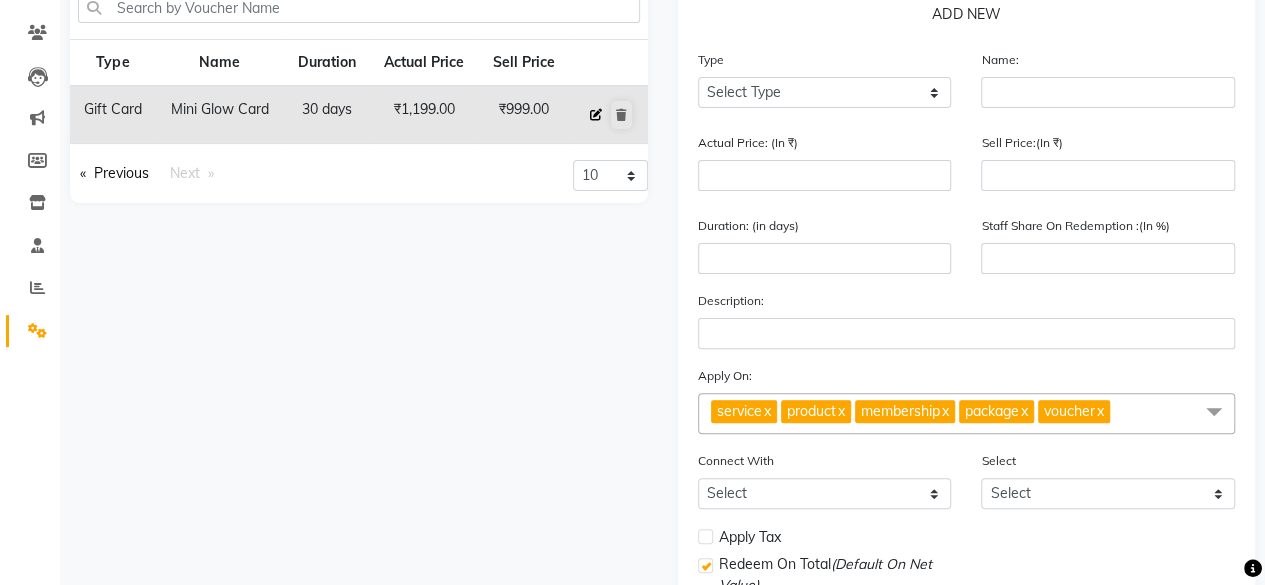 click 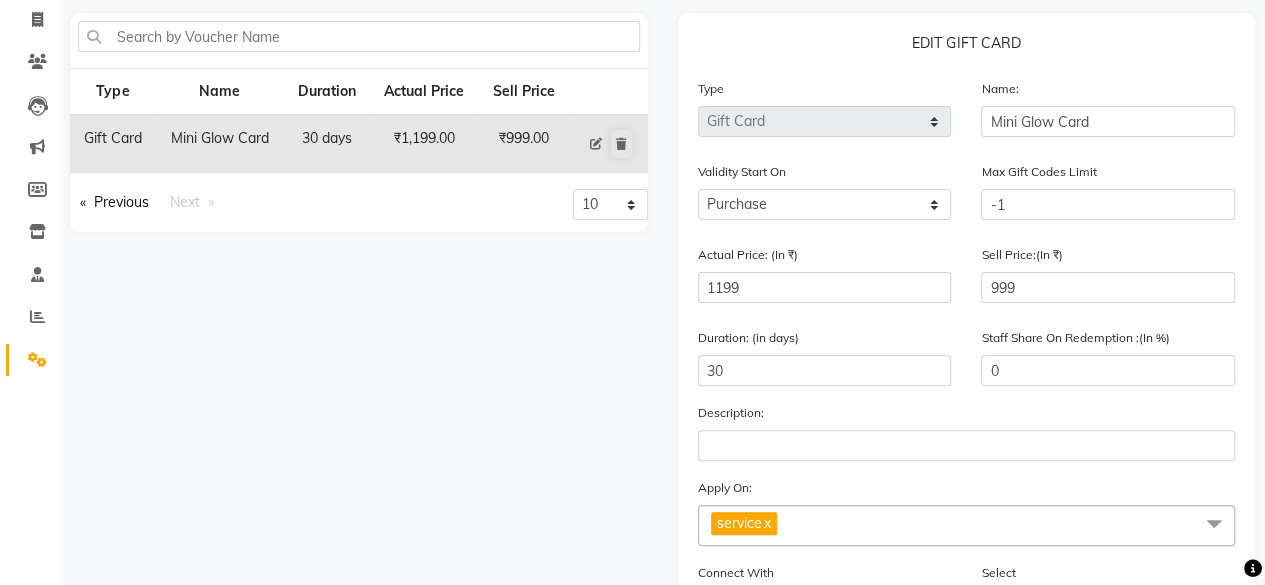 scroll, scrollTop: 55, scrollLeft: 0, axis: vertical 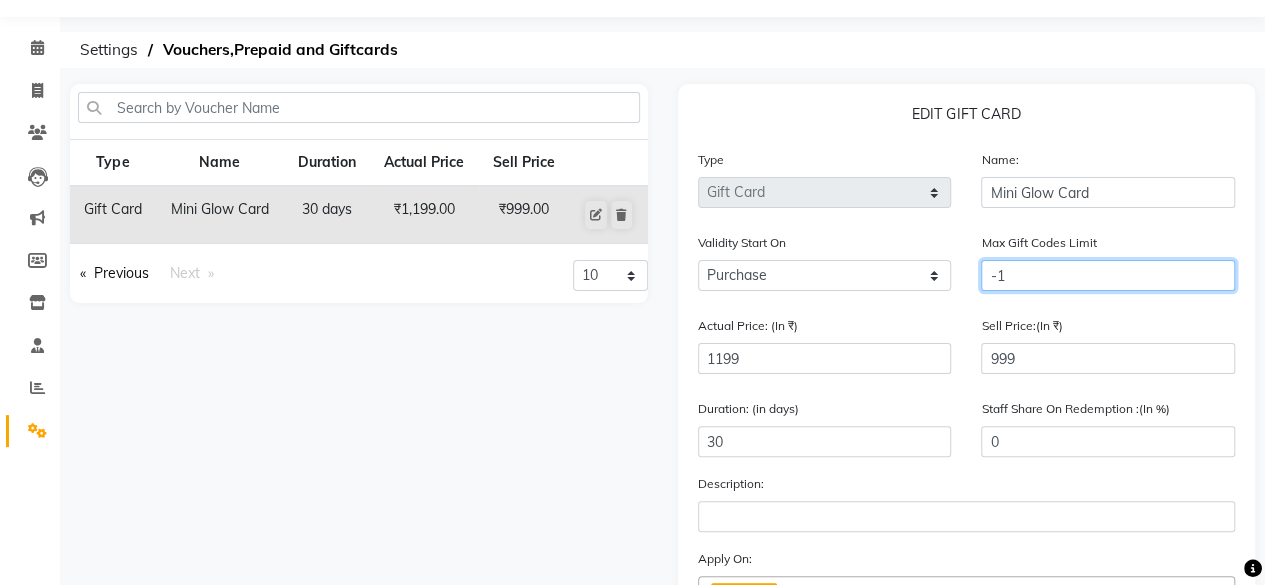 click on "-1" 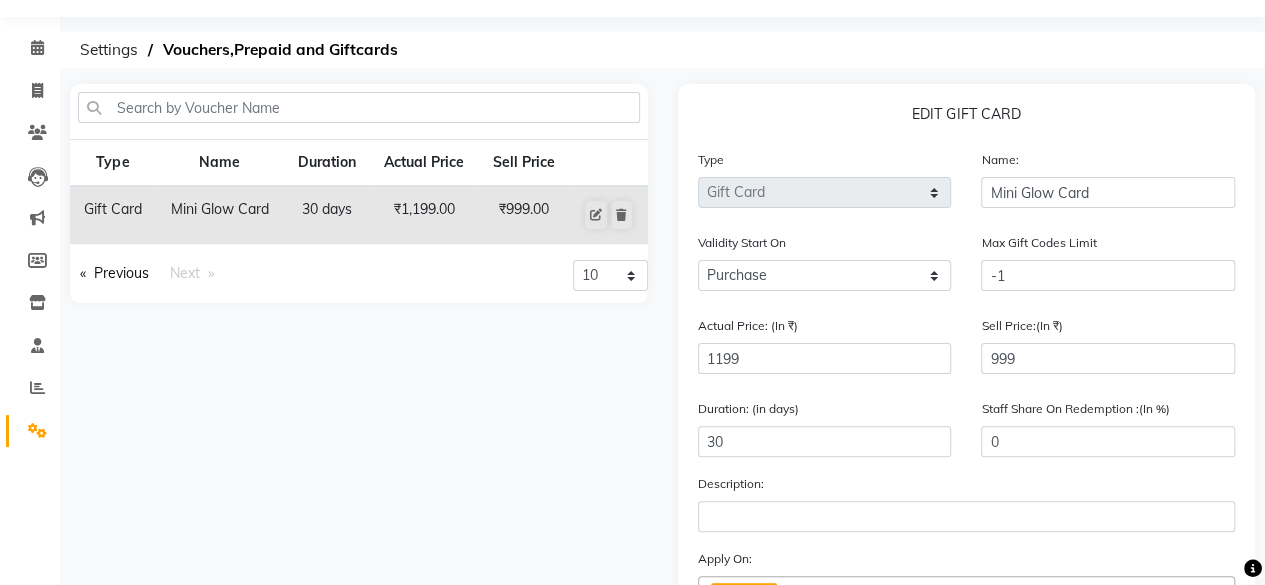 click on "Max Gift Codes Limit" 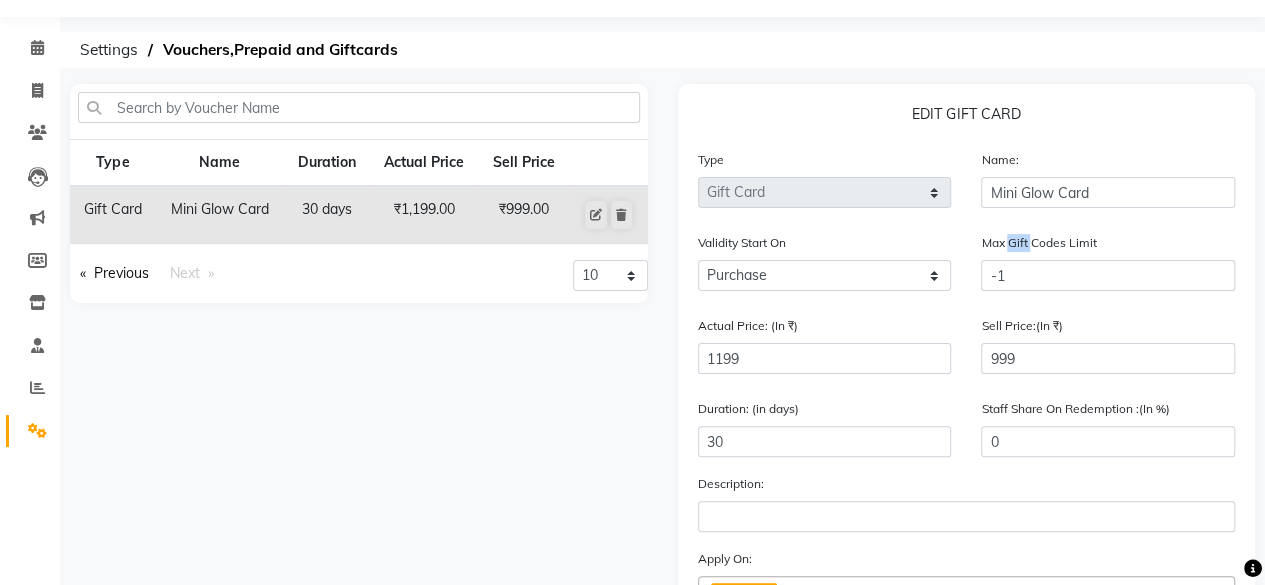 click on "Max Gift Codes Limit" 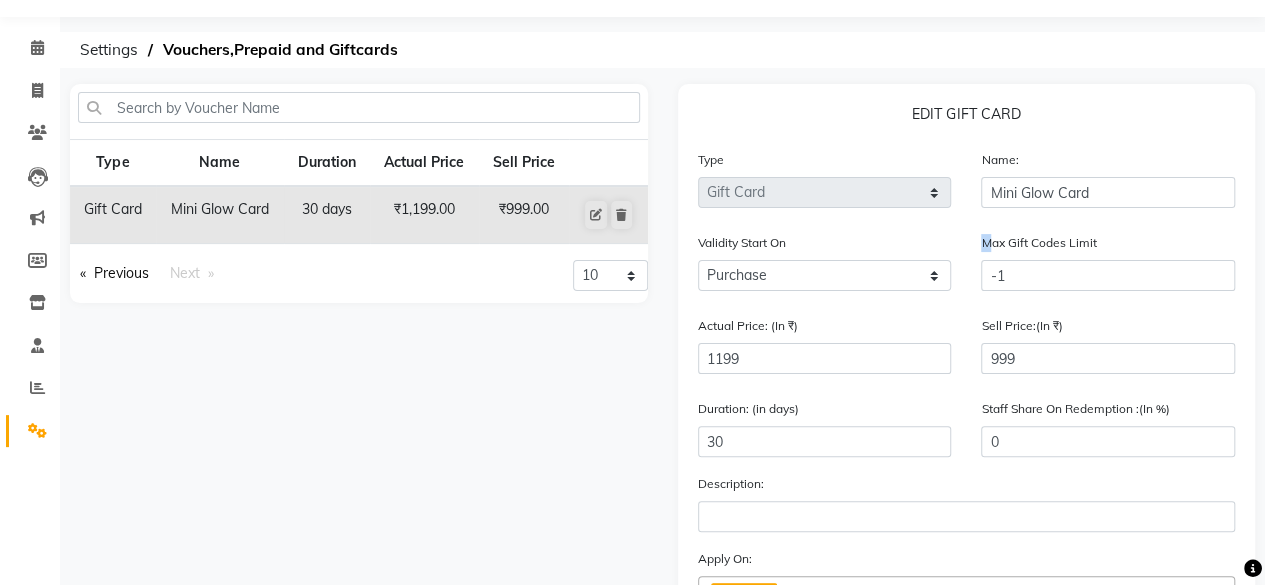 click on "Max Gift Codes Limit" 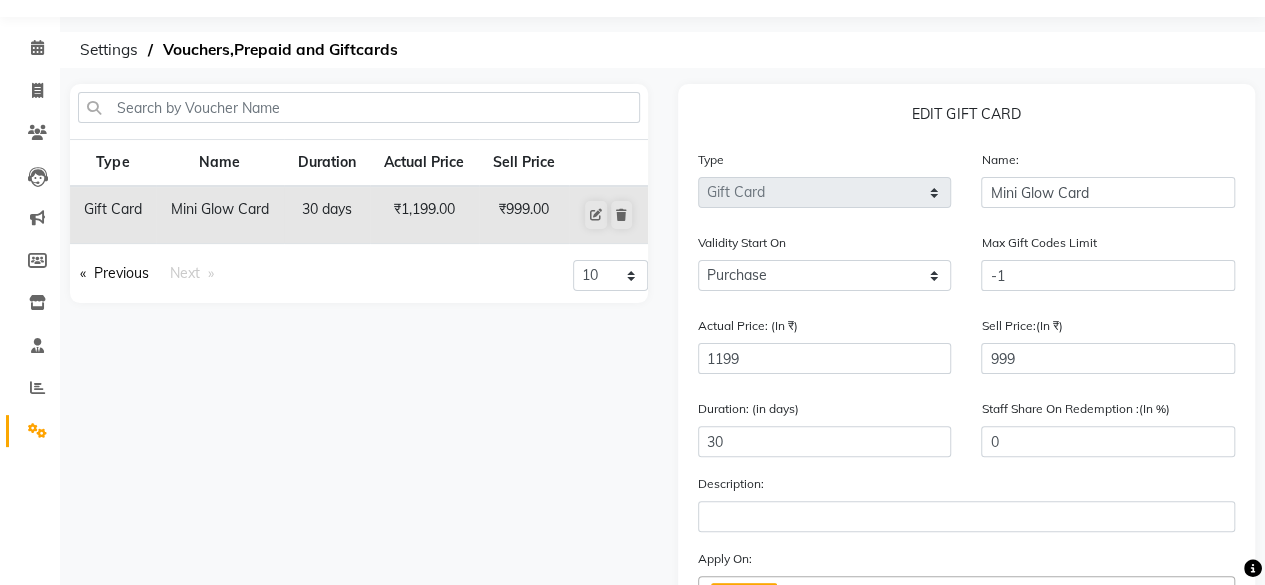 click on "Max Gift Codes Limit" 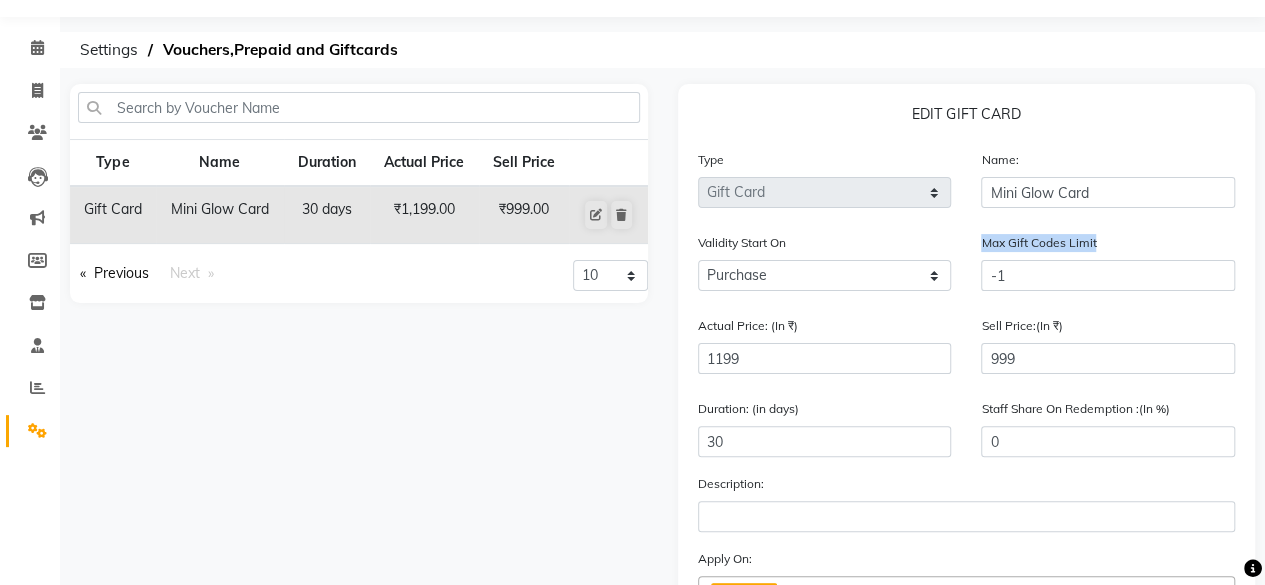 drag, startPoint x: 1120, startPoint y: 240, endPoint x: 976, endPoint y: 238, distance: 144.01389 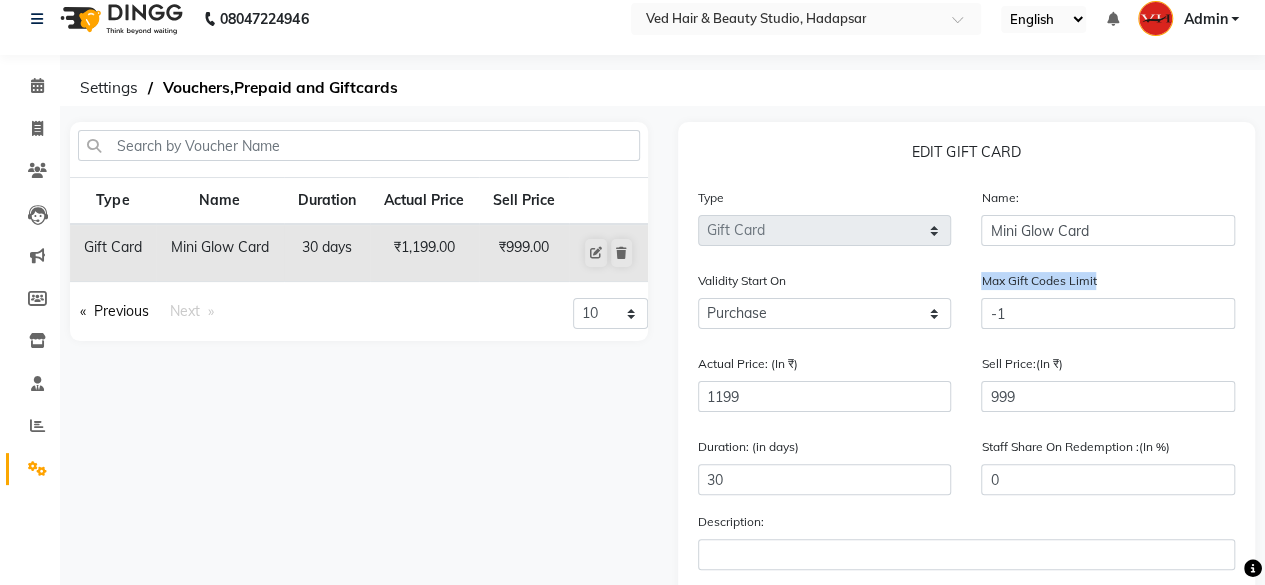 scroll, scrollTop: 0, scrollLeft: 0, axis: both 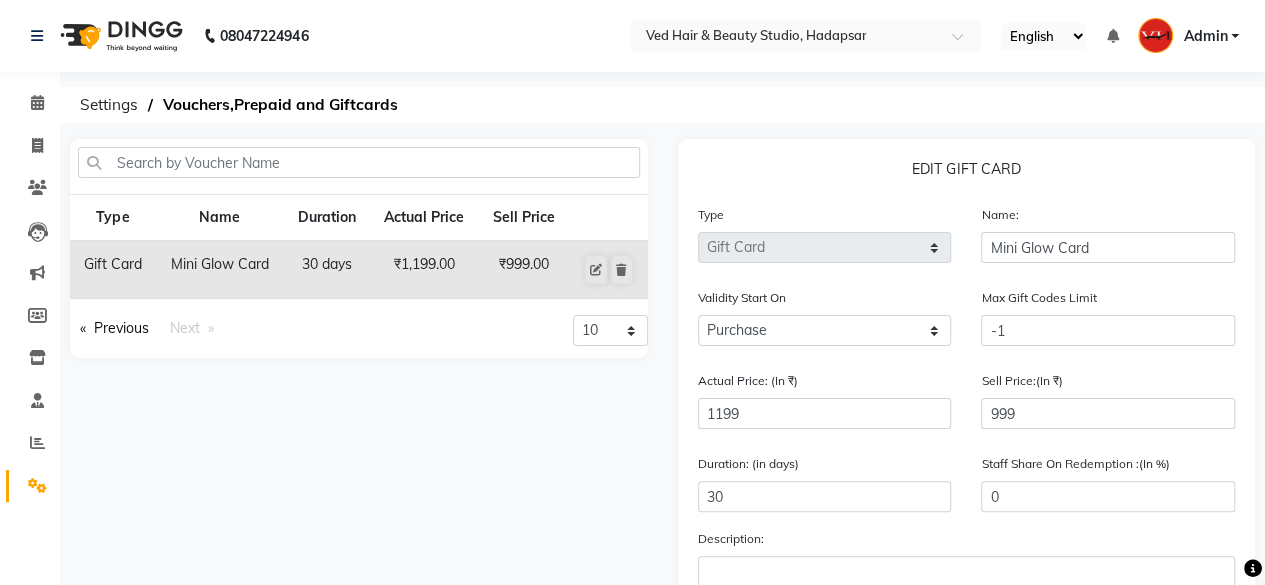 click on "EDIT GIFT CARD  Type Select Type Voucher Prepaid Gift Card Name: Mini Glow Card Validity Start On Purchase Activate Max Gift Codes Limit -1 Actual Price: (In ₹) 1199 Sell Price:(In ₹) 999 Duration: (in days) 30 Staff Share On Redemption :(In %) 0 Description: Apply On: service  x Select All service product membership package voucher Connect With Select Membership Package Select Select Apply Tax Redeem On Total  (Default On Net Value) Expire Prepaid on end date  (Default when completely consumed ) Visible to all locations Is gift card online  Edit   Cancel" 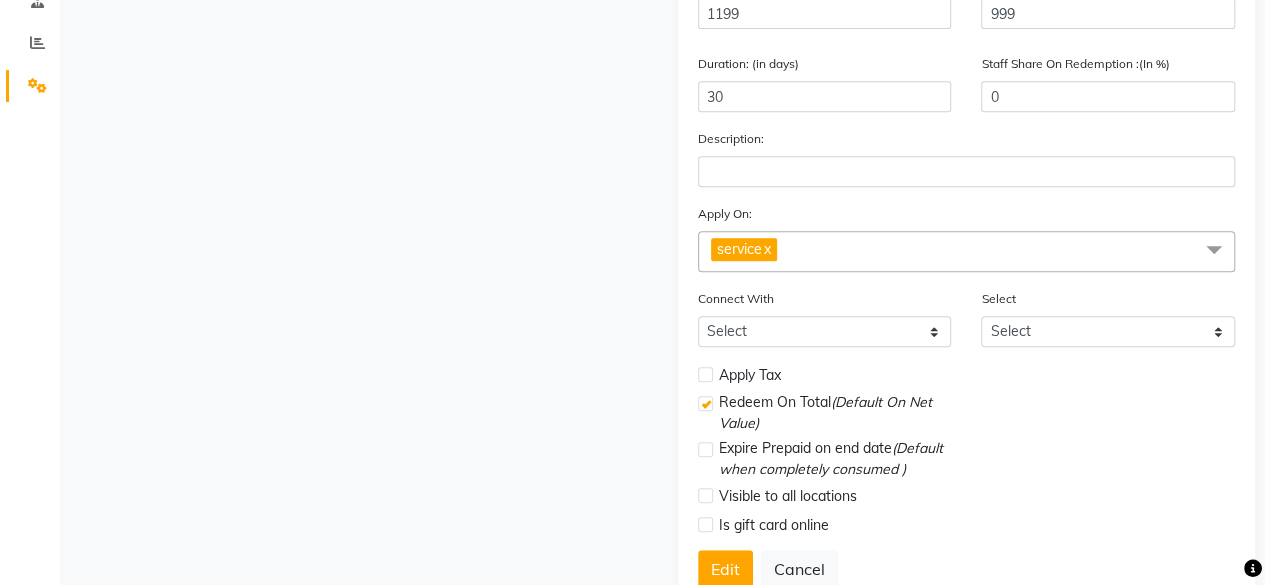 scroll, scrollTop: 467, scrollLeft: 0, axis: vertical 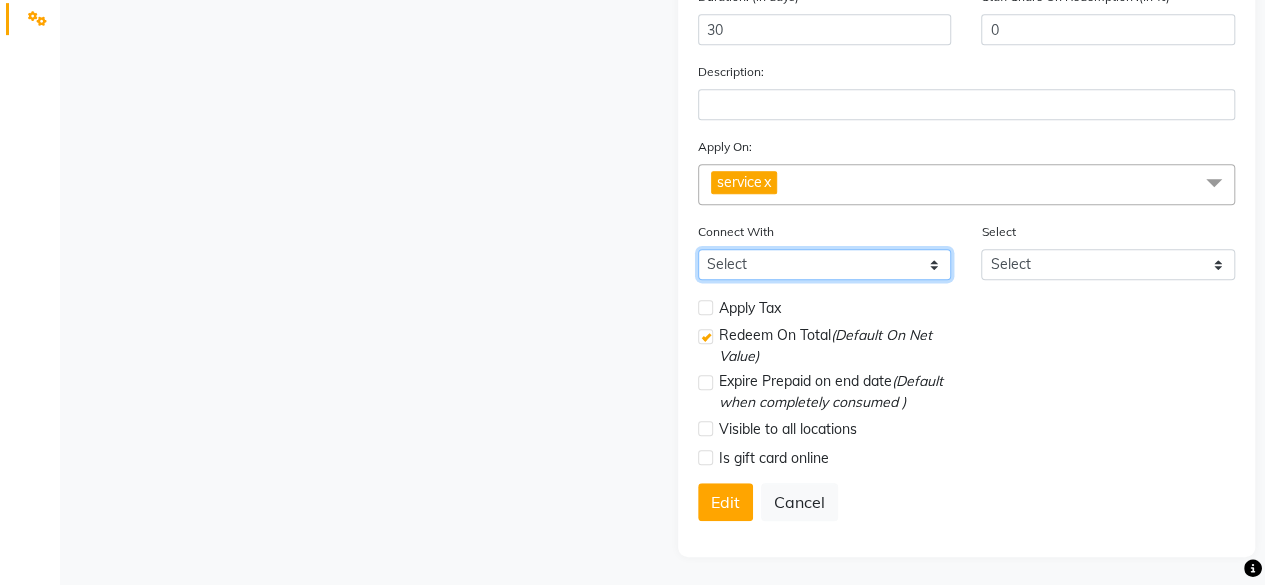 click on "Select Membership Package" 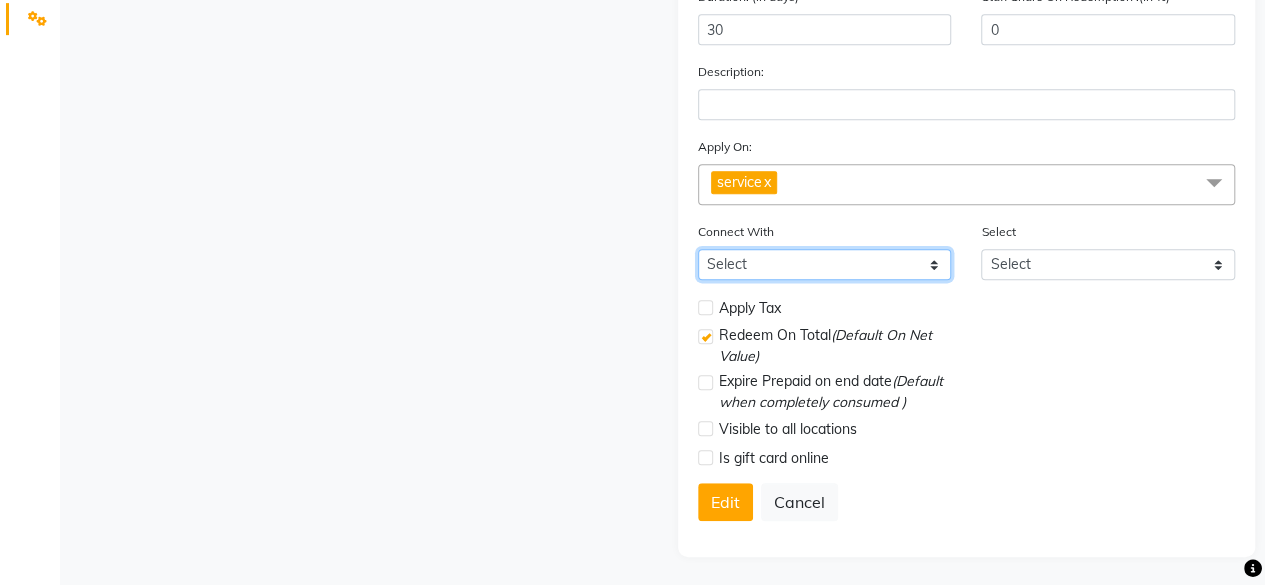 click on "Select Membership Package" 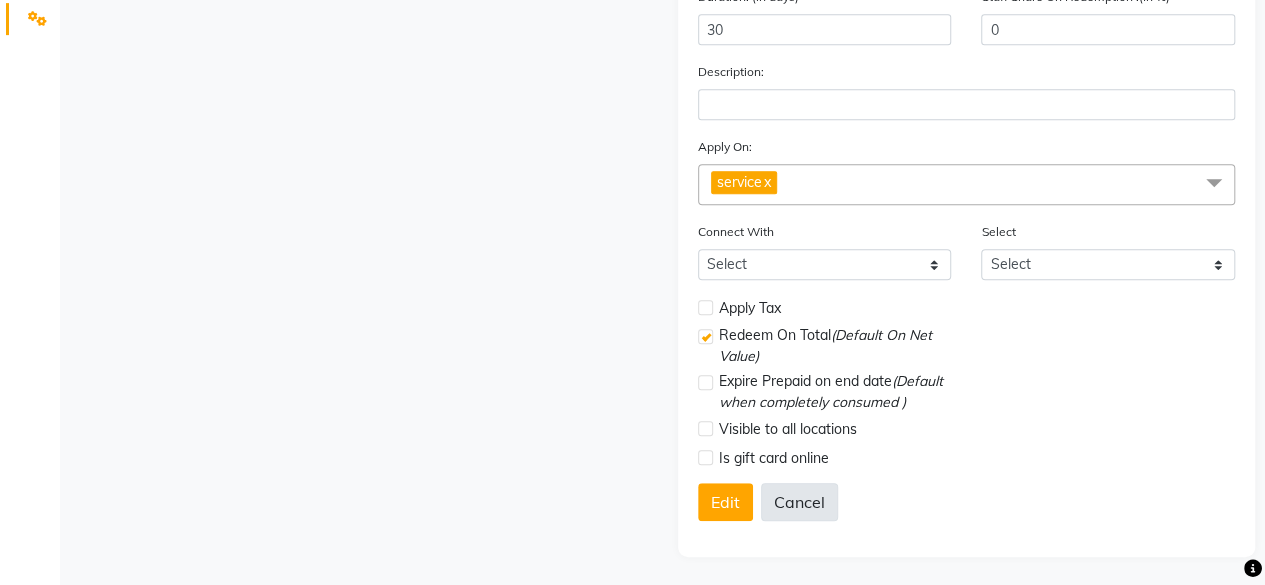 click on "Cancel" 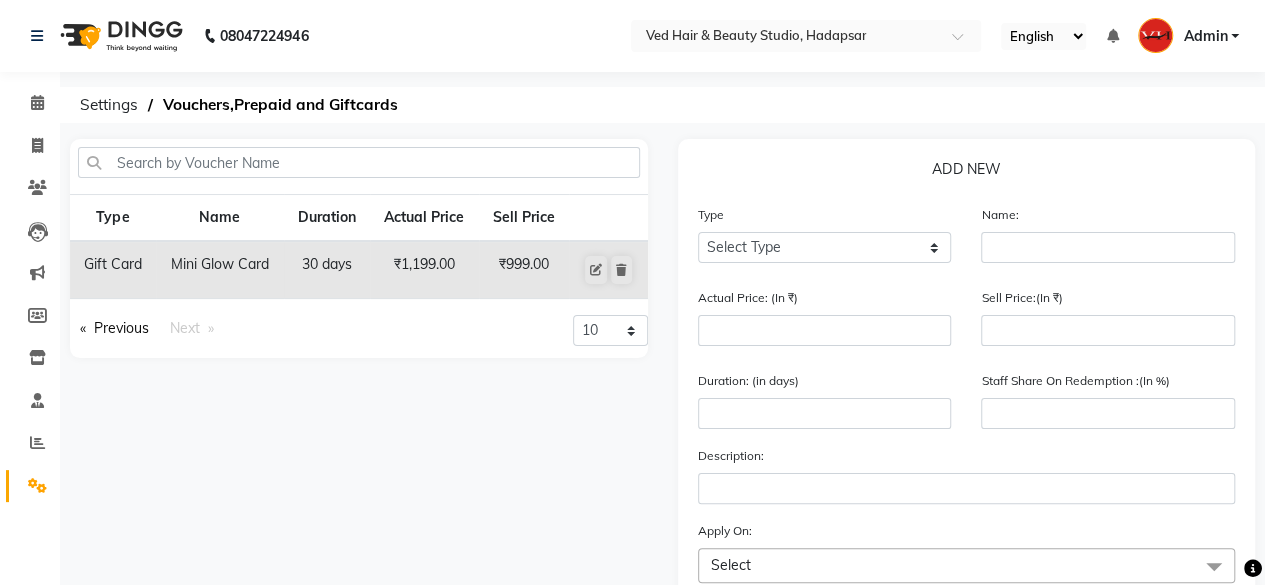scroll, scrollTop: 0, scrollLeft: 0, axis: both 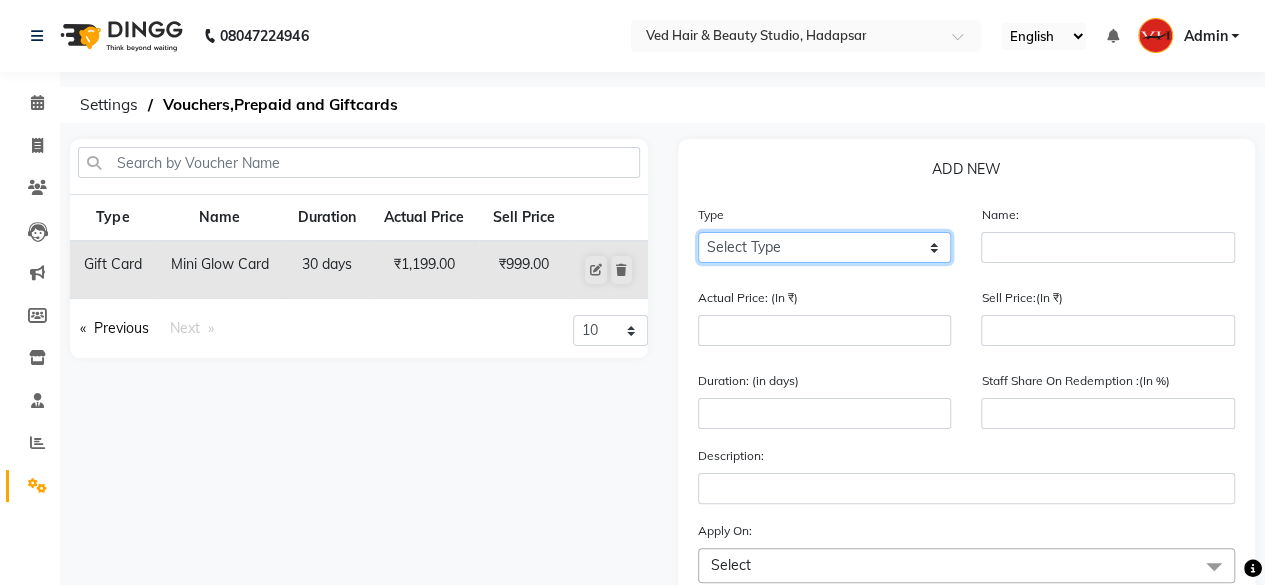 click on "Select Type Voucher Prepaid Gift Card" 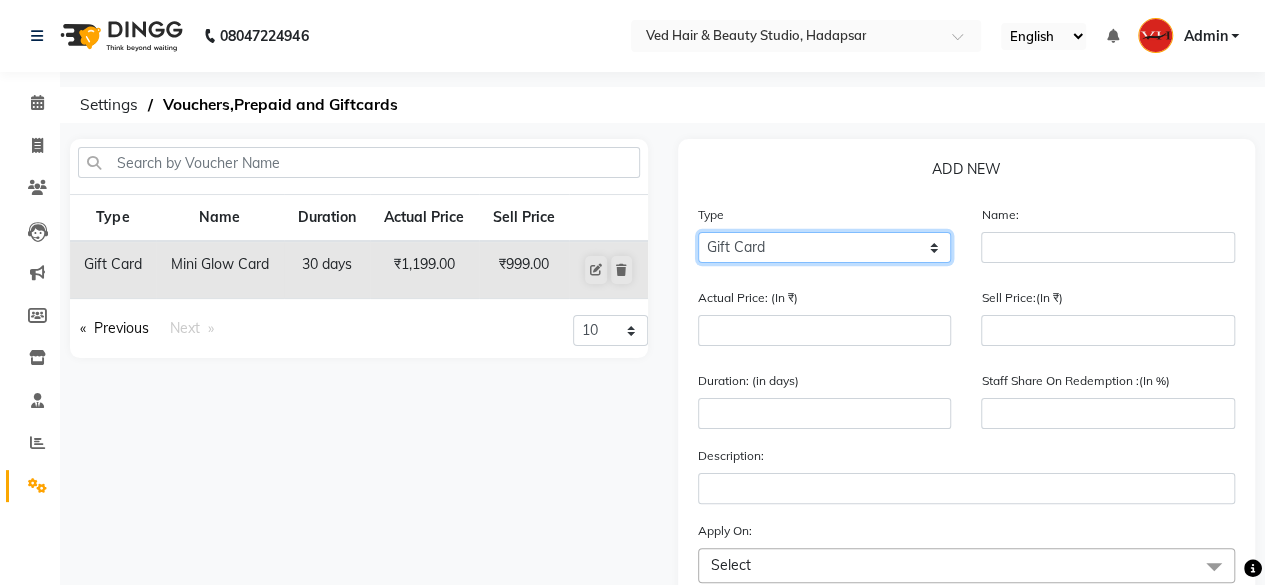 click on "Select Type Voucher Prepaid Gift Card" 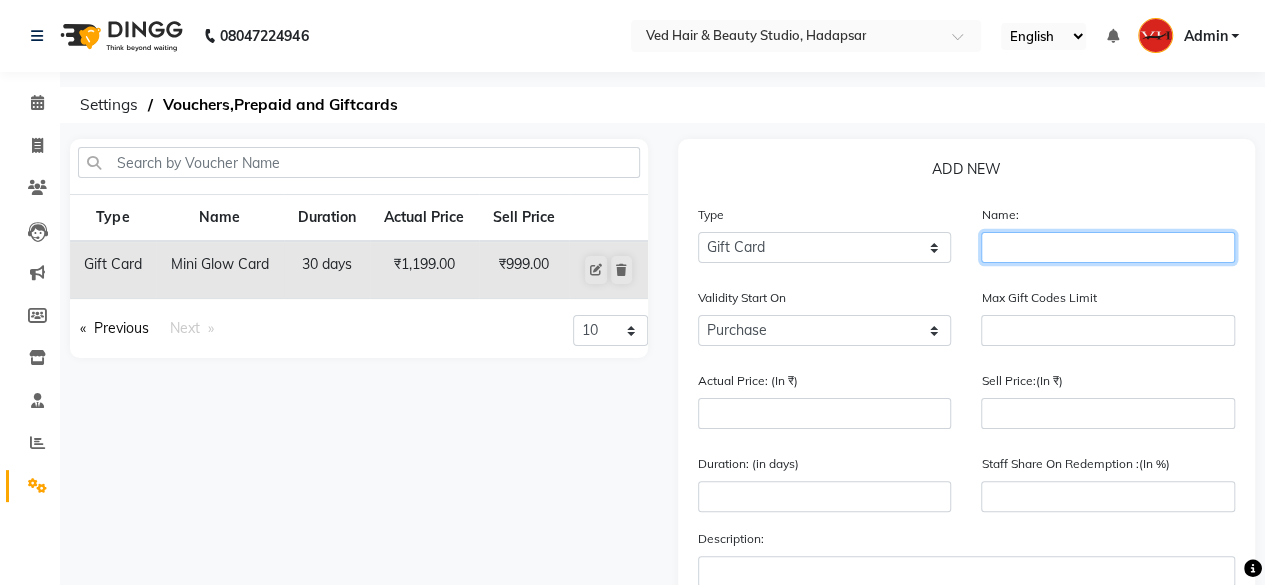 click 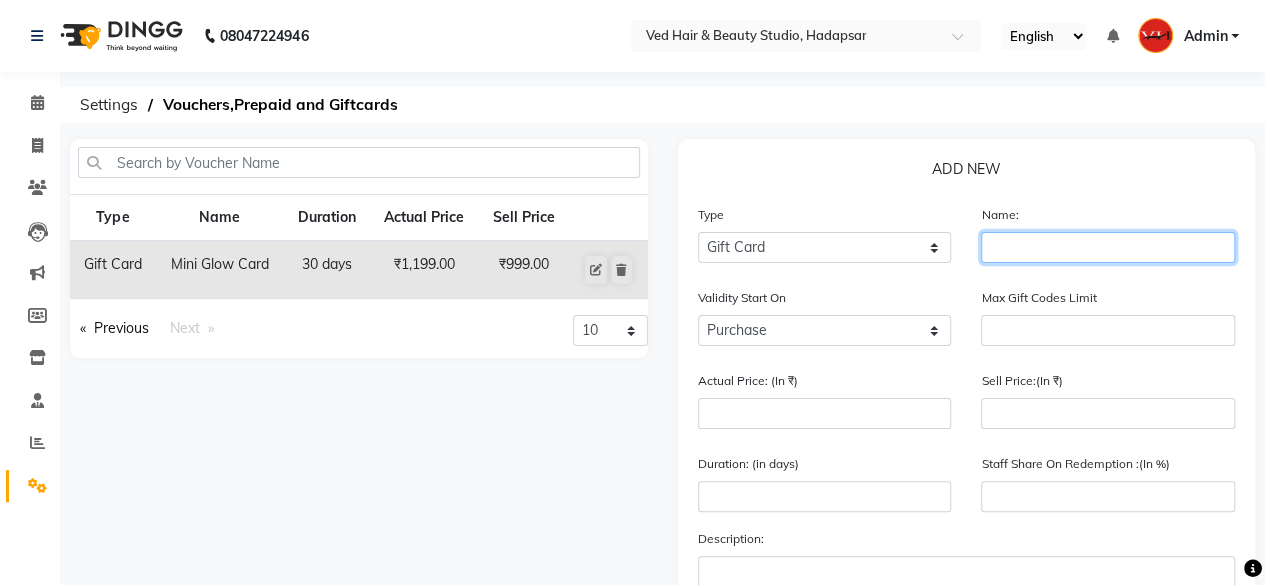 click 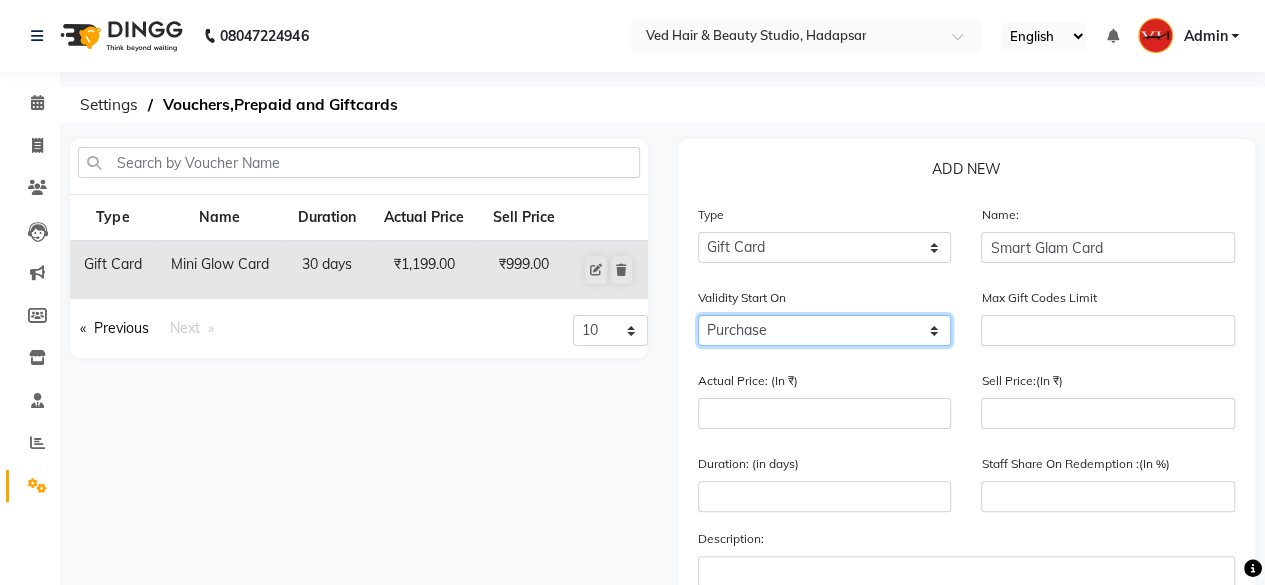 click on "Purchase Activate" 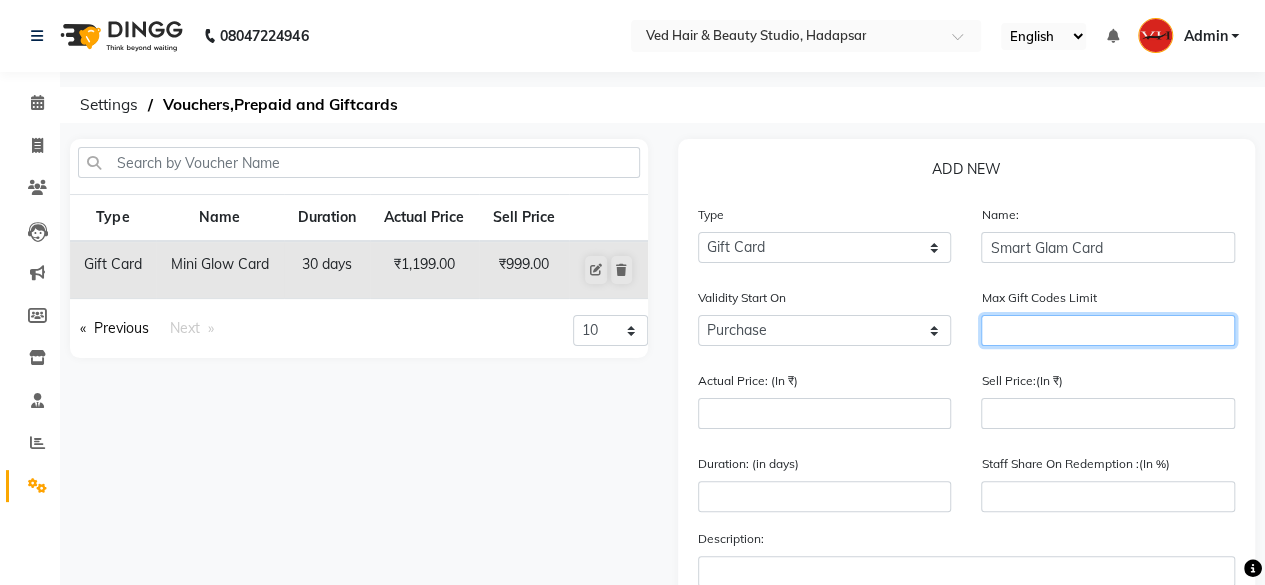 click 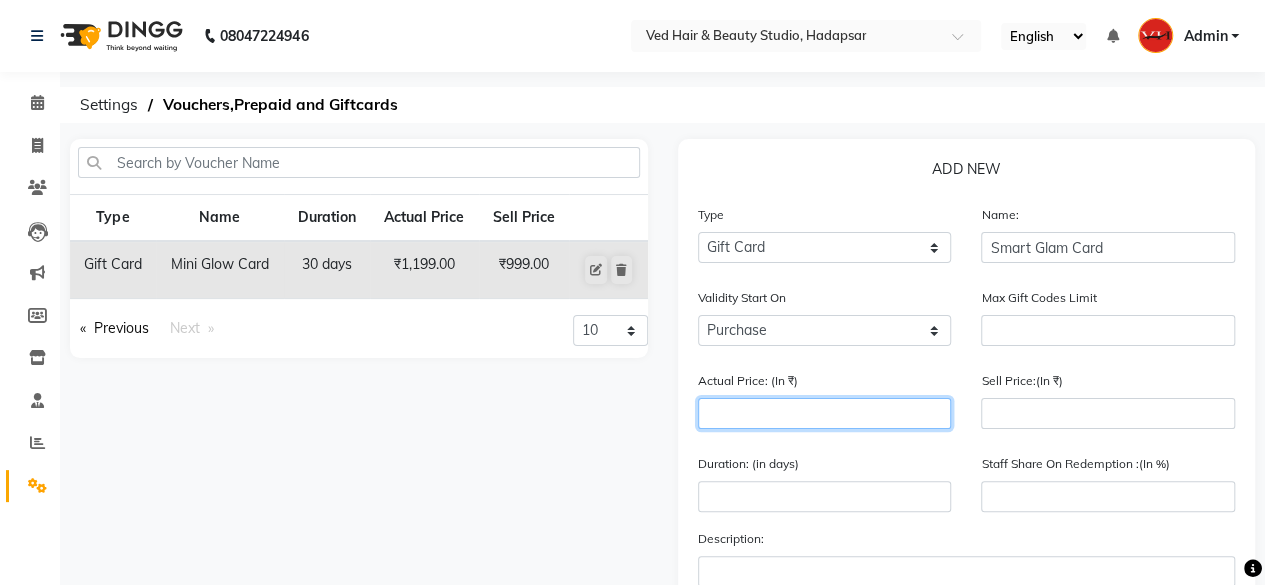 click 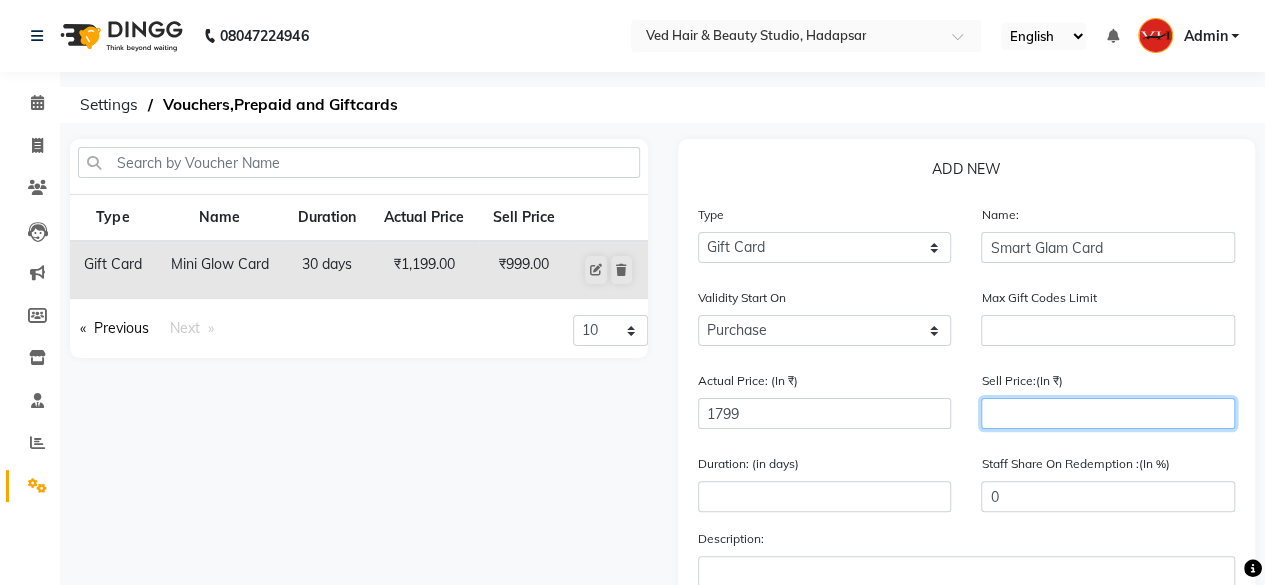 click 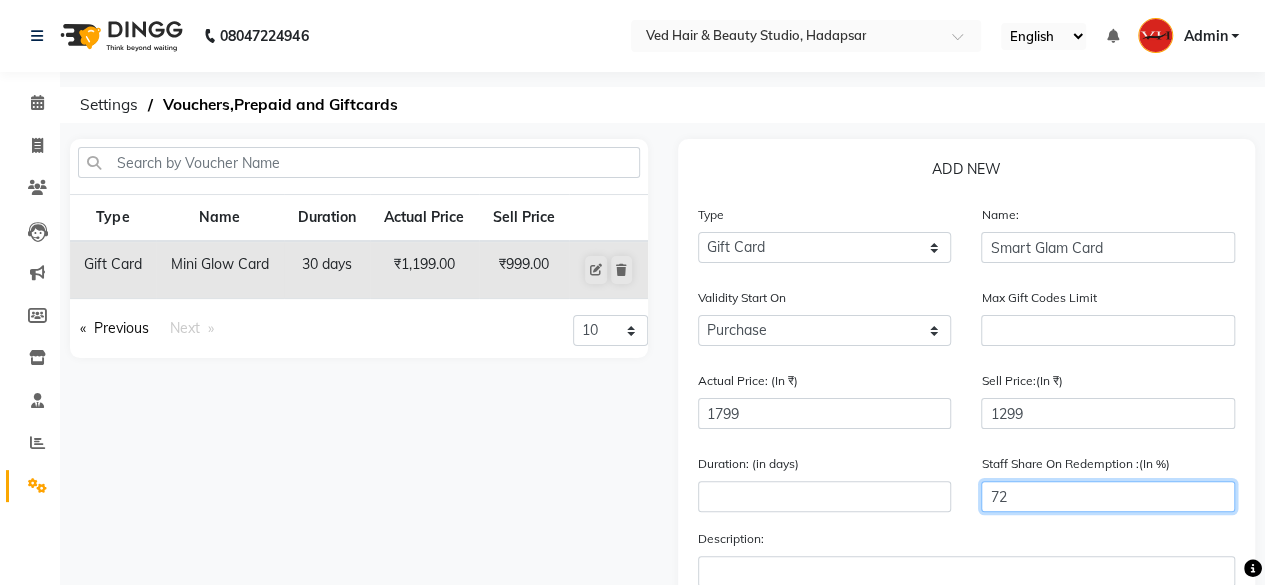 click on "72" 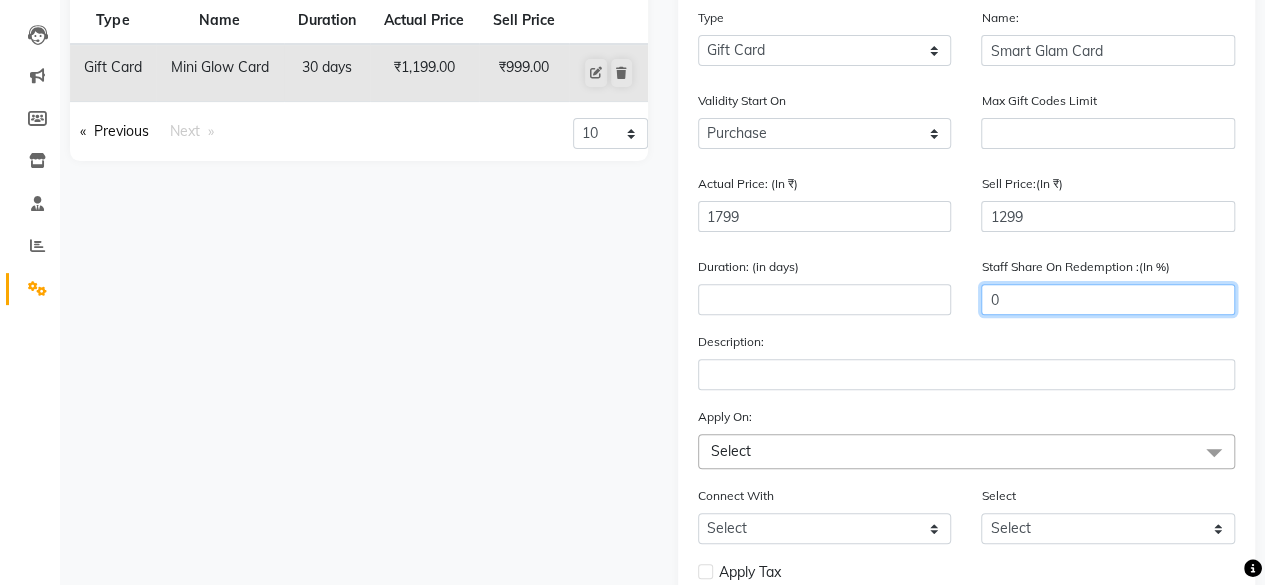 scroll, scrollTop: 200, scrollLeft: 0, axis: vertical 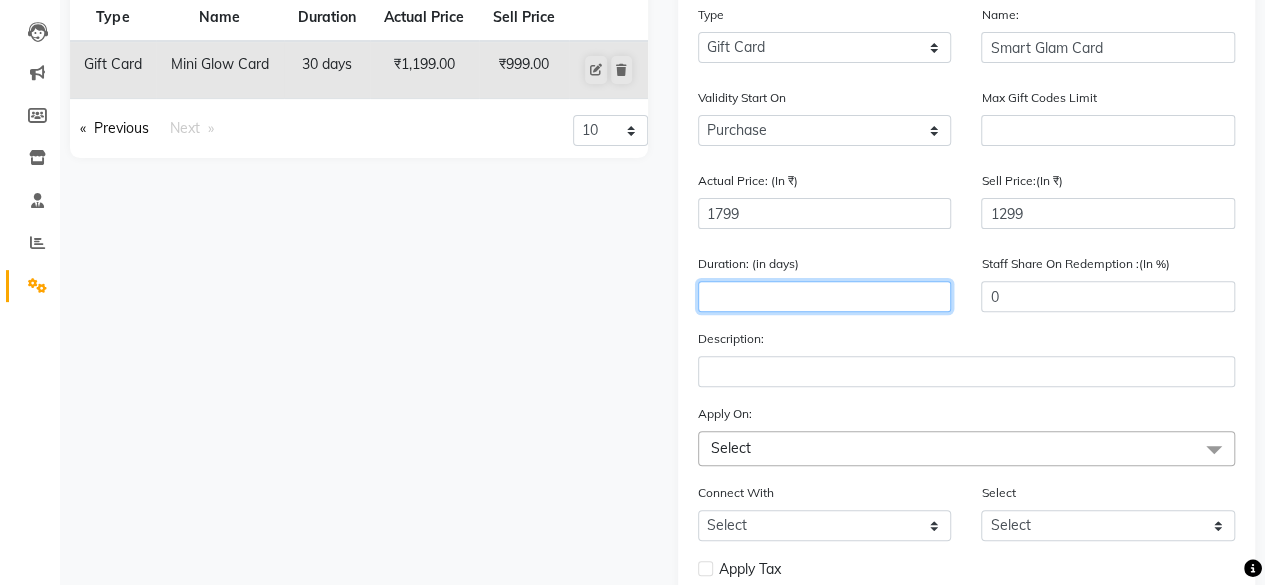 click 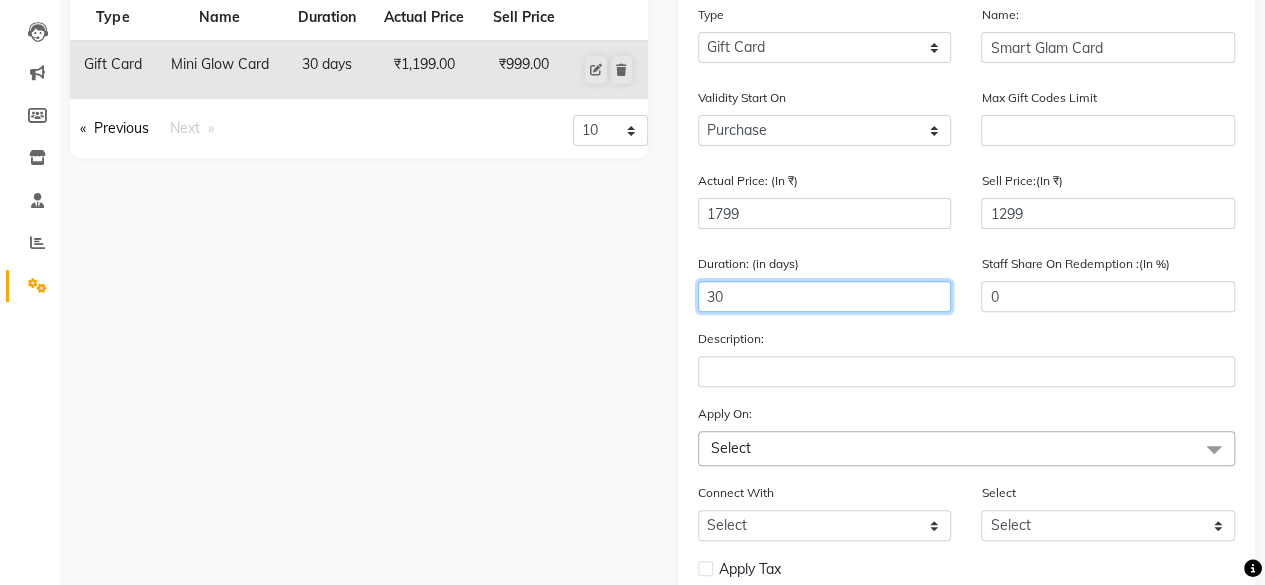 scroll, scrollTop: 300, scrollLeft: 0, axis: vertical 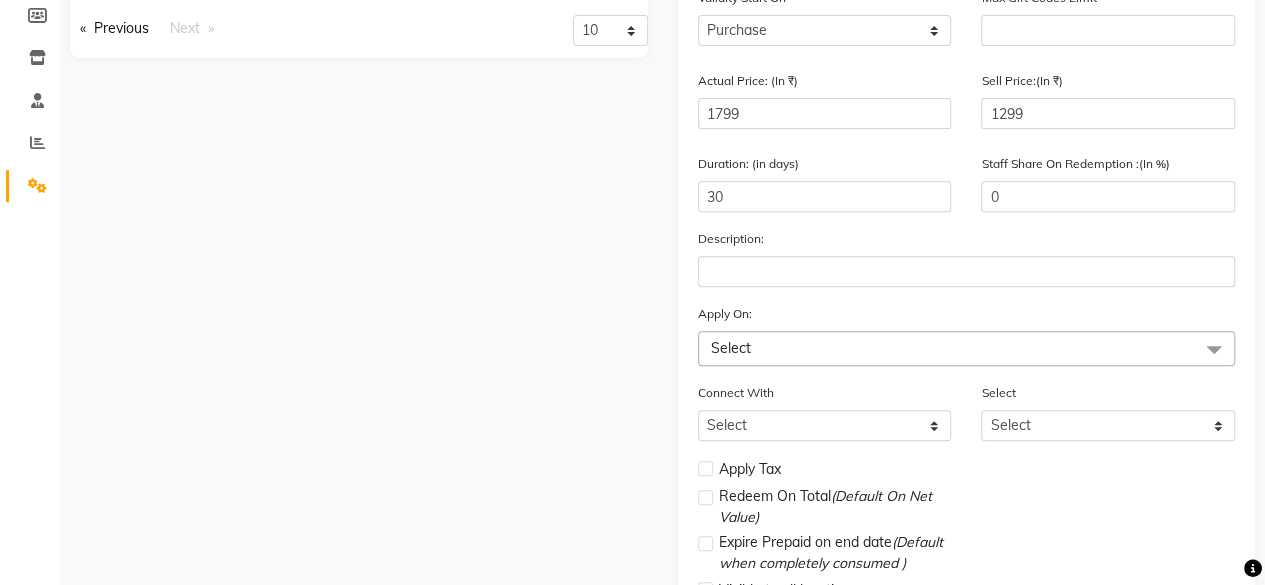click on "Select" 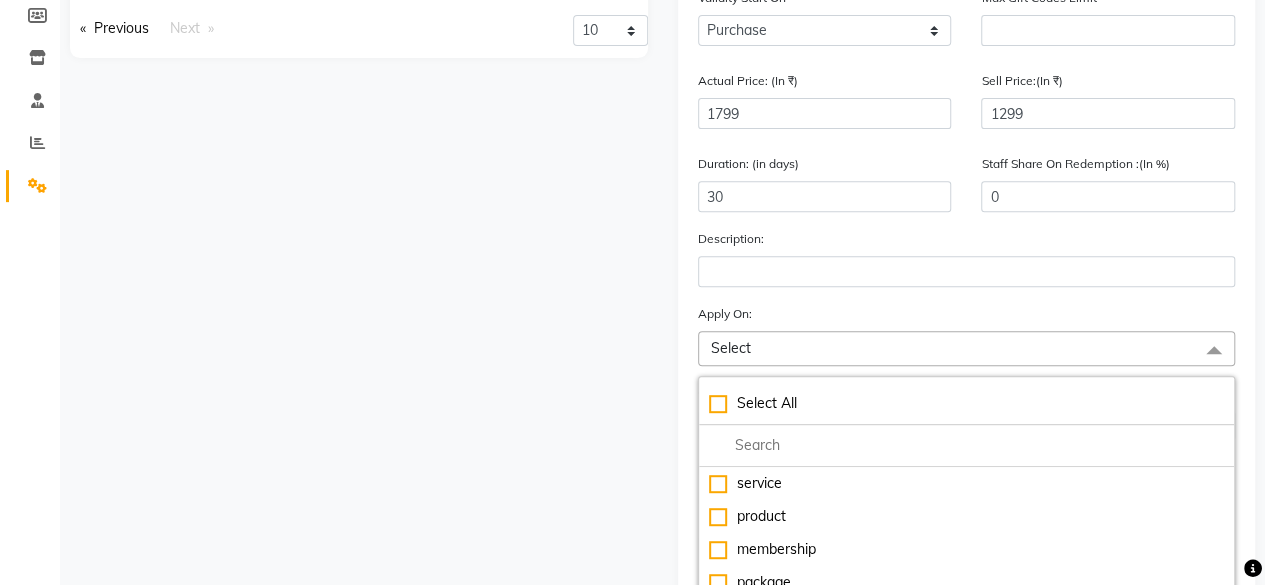 click on "Select" 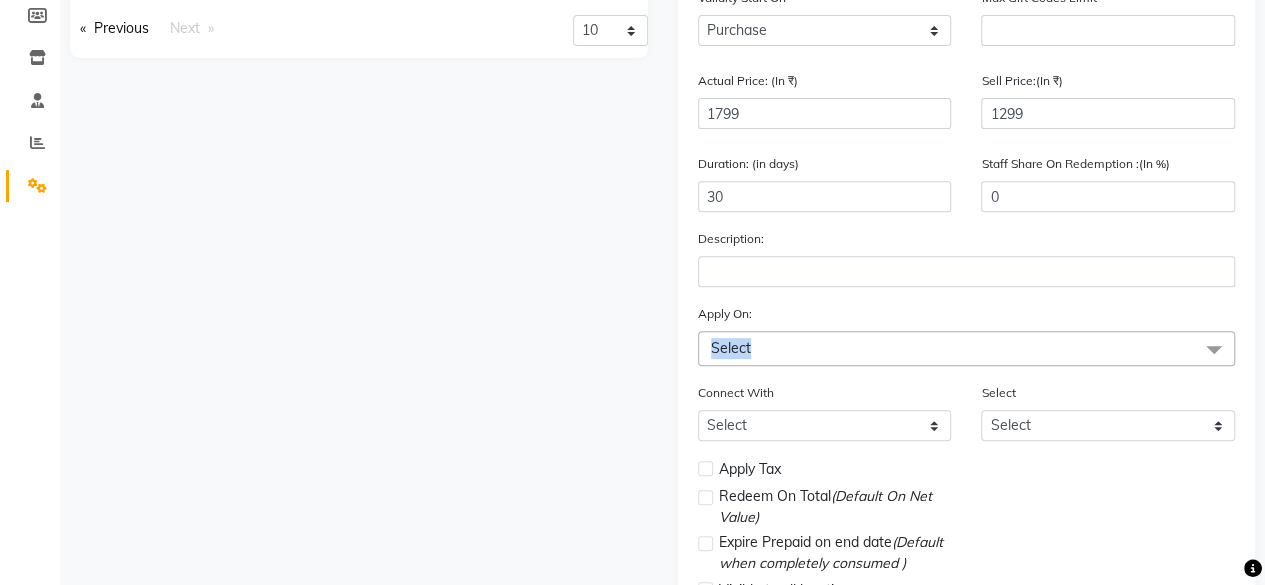 click on "Select" 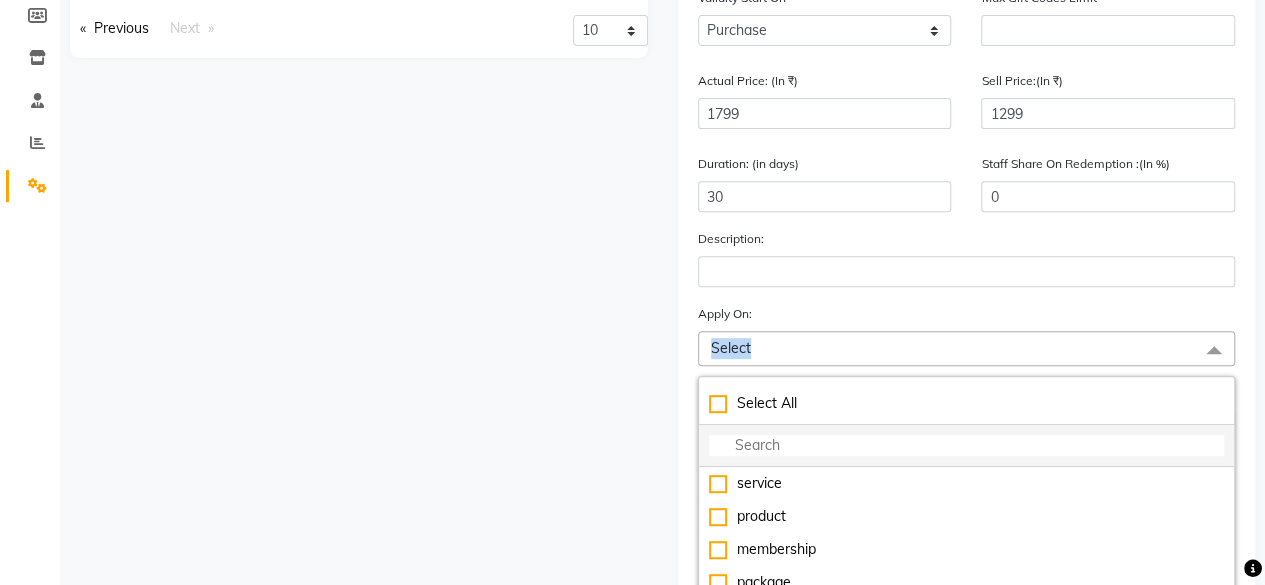 drag, startPoint x: 735, startPoint y: 473, endPoint x: 743, endPoint y: 460, distance: 15.264338 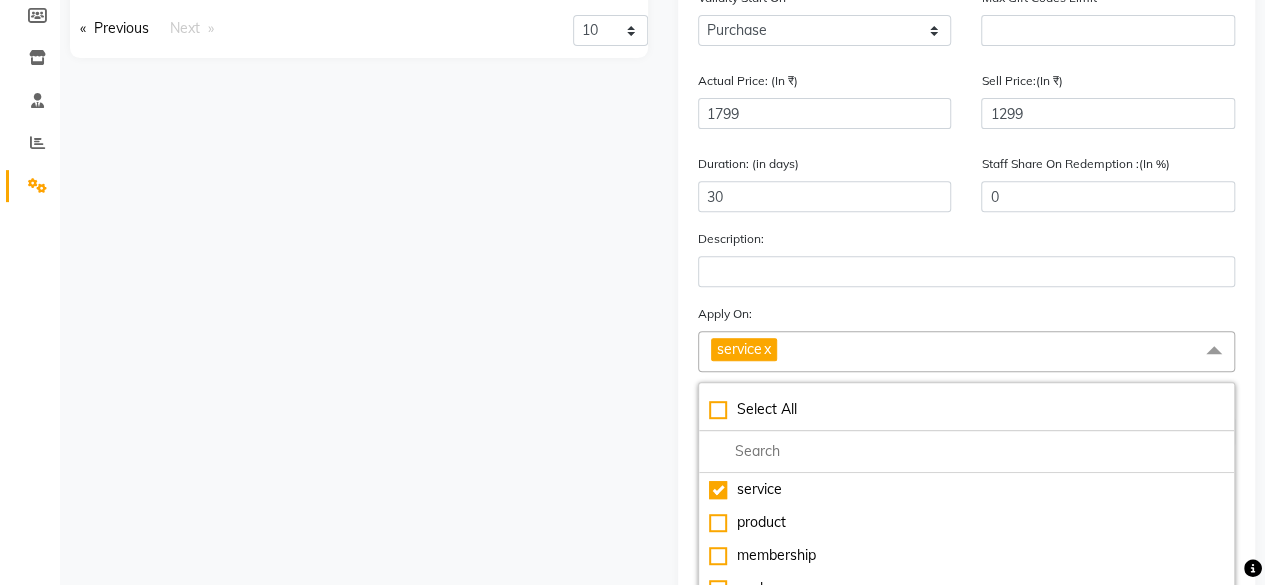 scroll, scrollTop: 467, scrollLeft: 0, axis: vertical 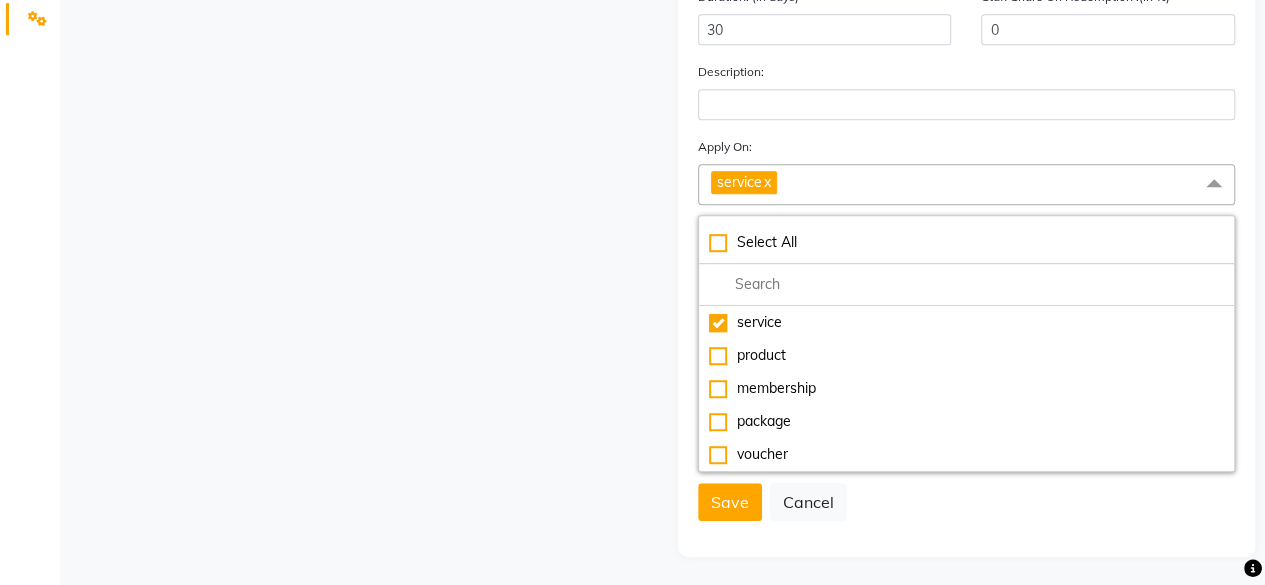 click on "service  x" 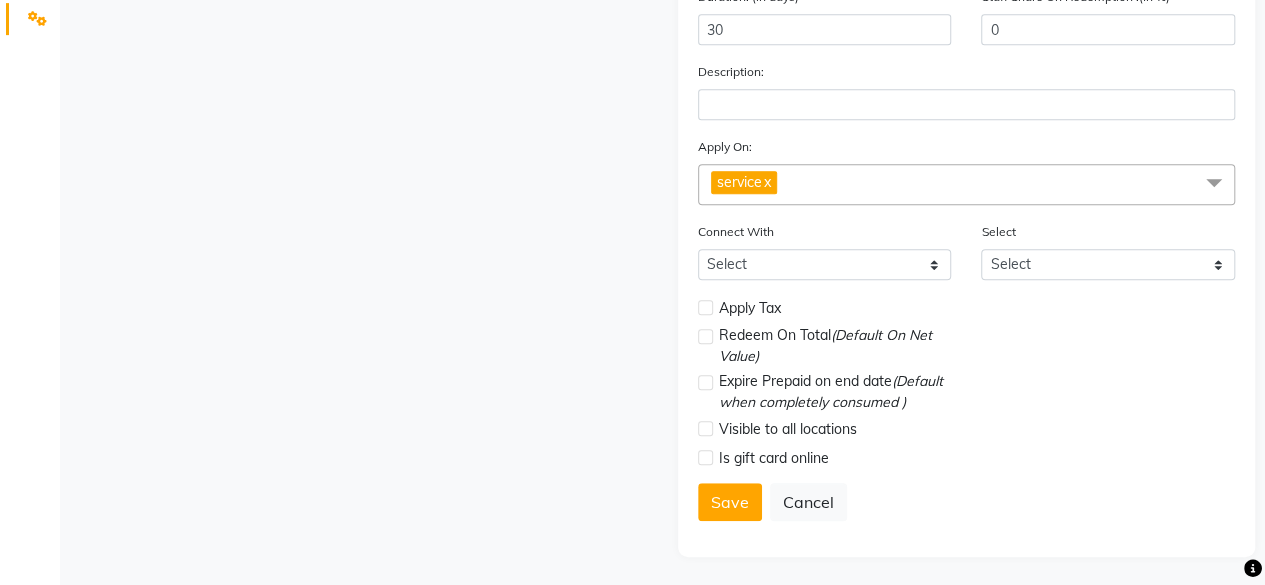 click 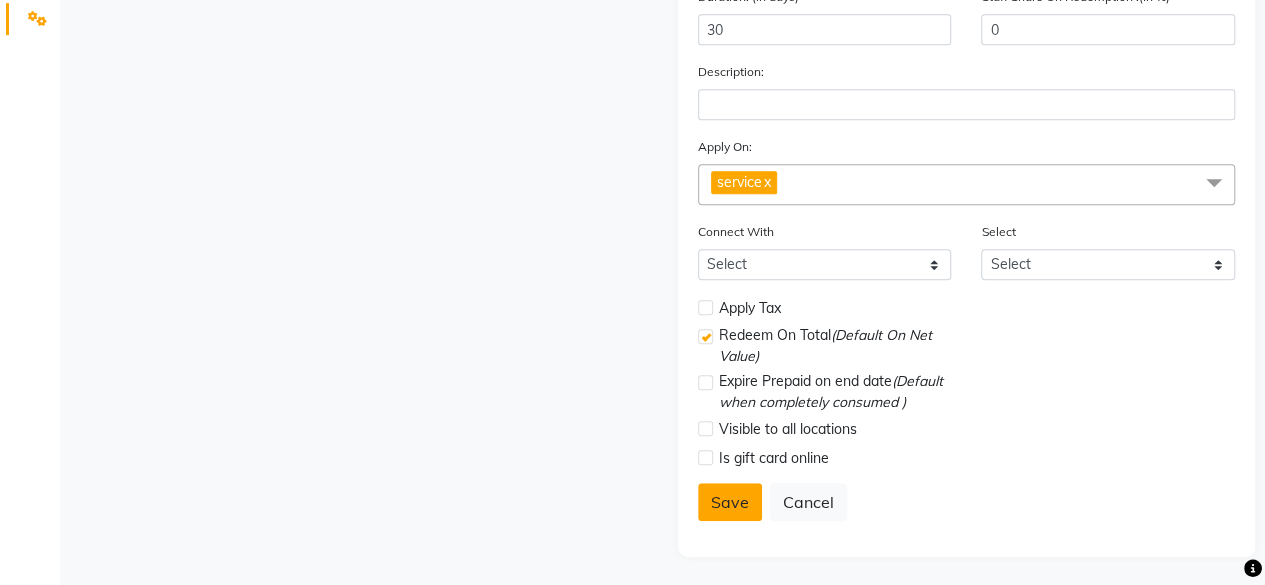 click on "Save" 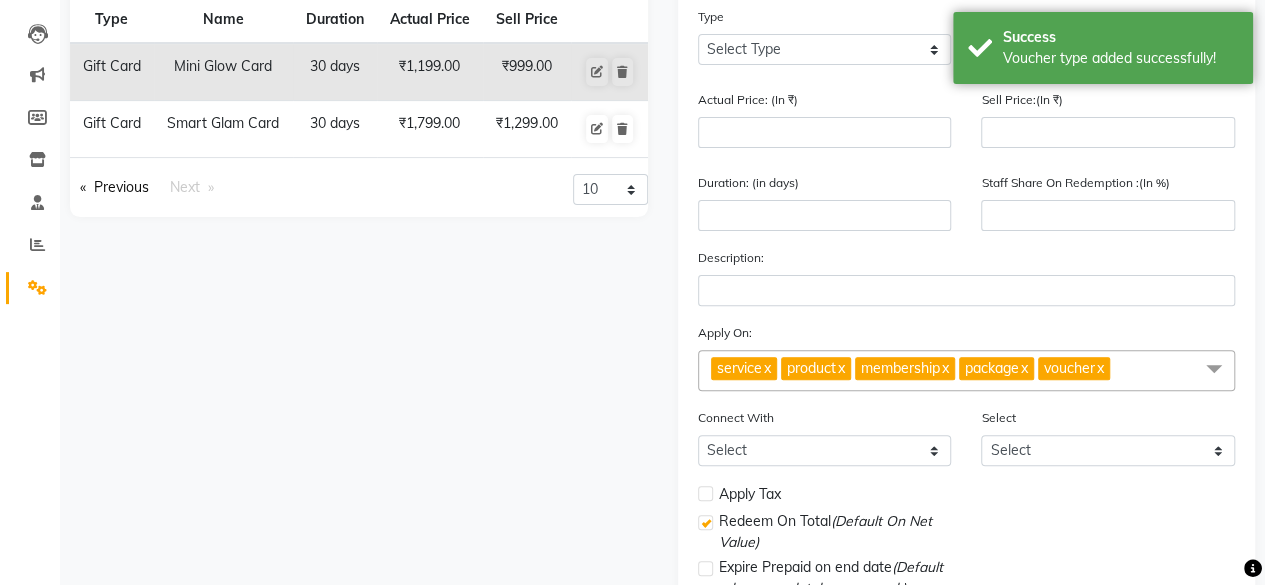 scroll, scrollTop: 55, scrollLeft: 0, axis: vertical 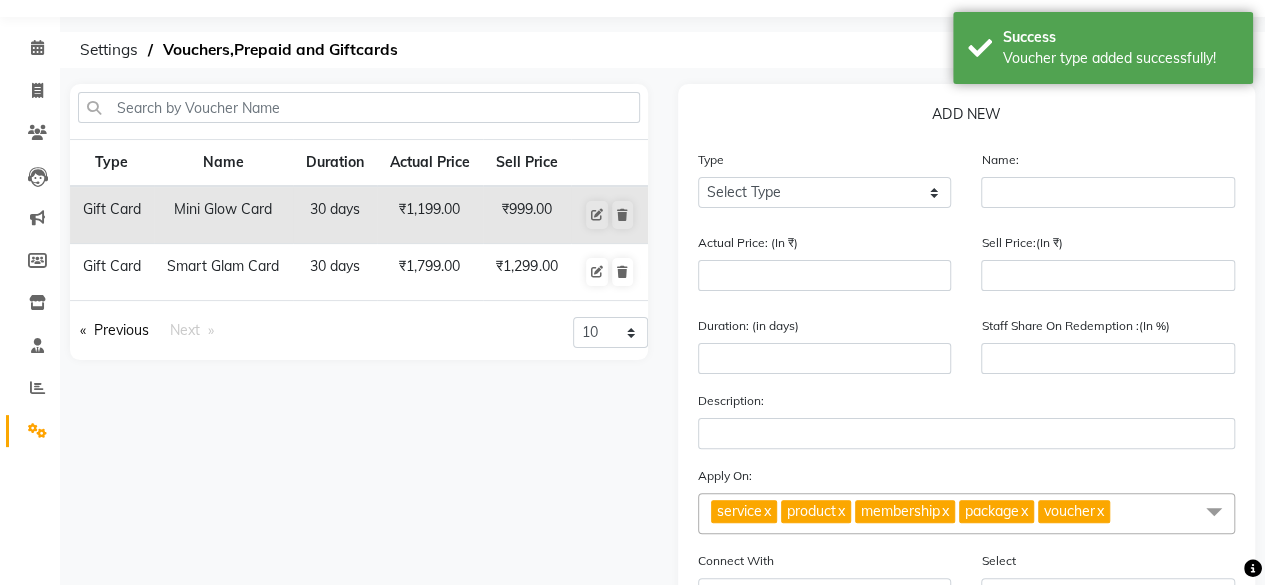 click on "Type Select Type Voucher Prepaid Gift Card" 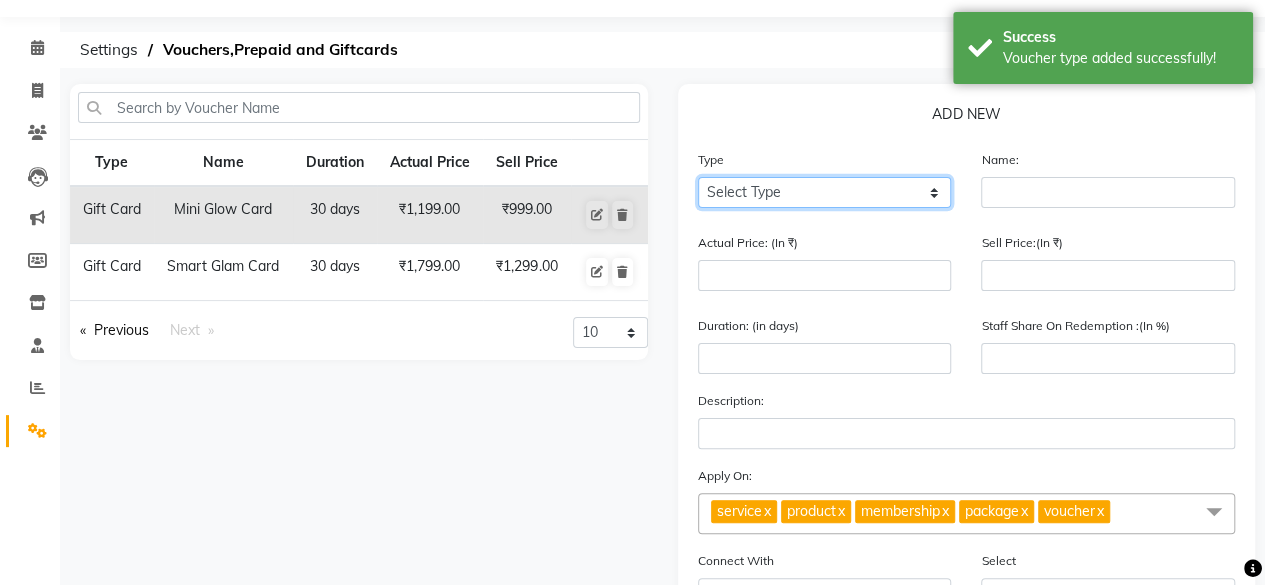 click on "Select Type Voucher Prepaid Gift Card" 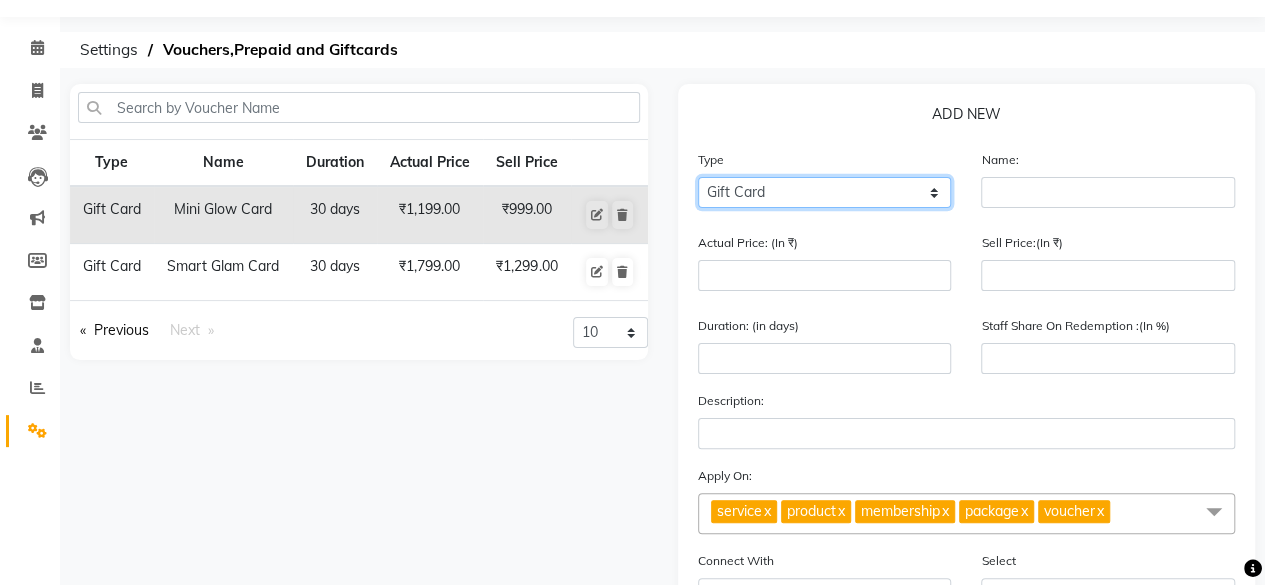 click on "Select Type Voucher Prepaid Gift Card" 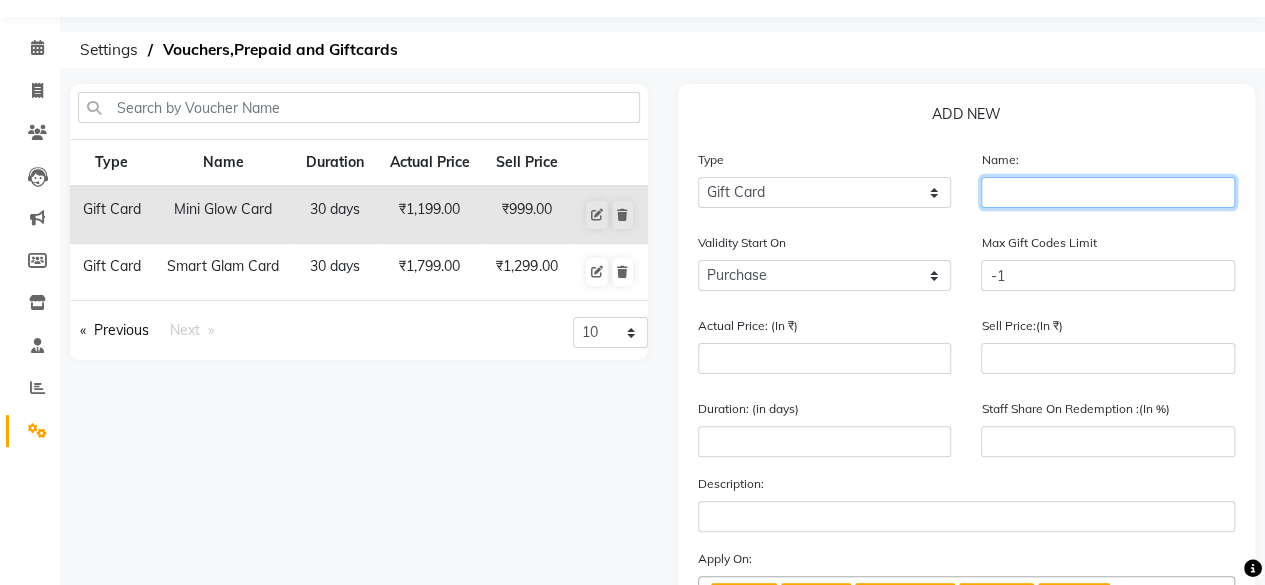 click 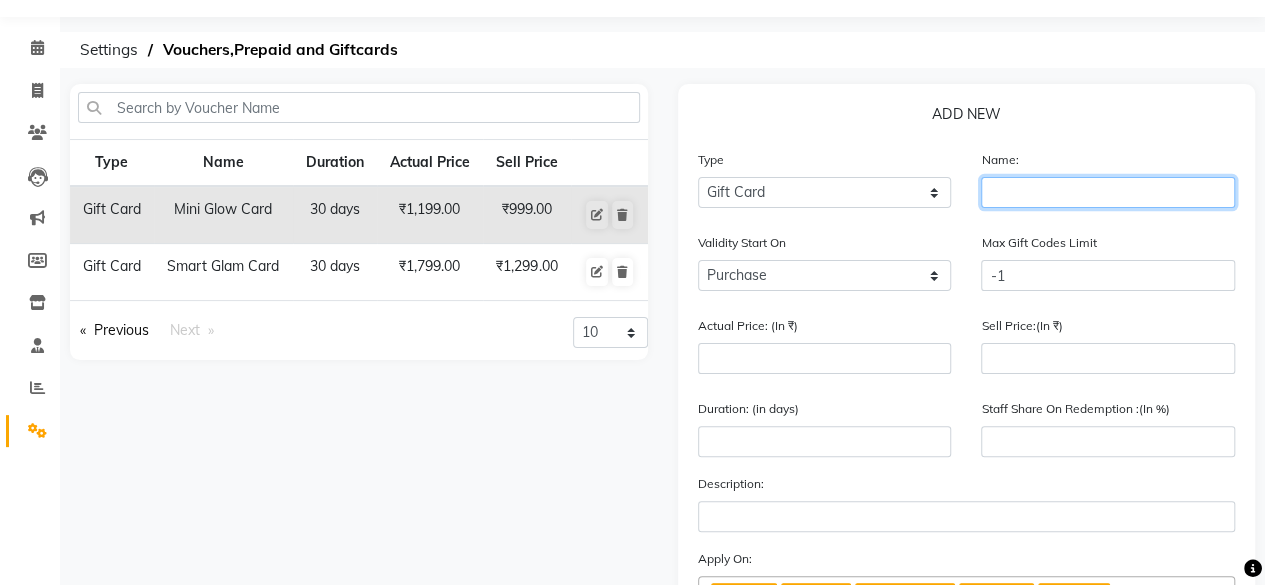 paste on "Luxe Revamp Card" 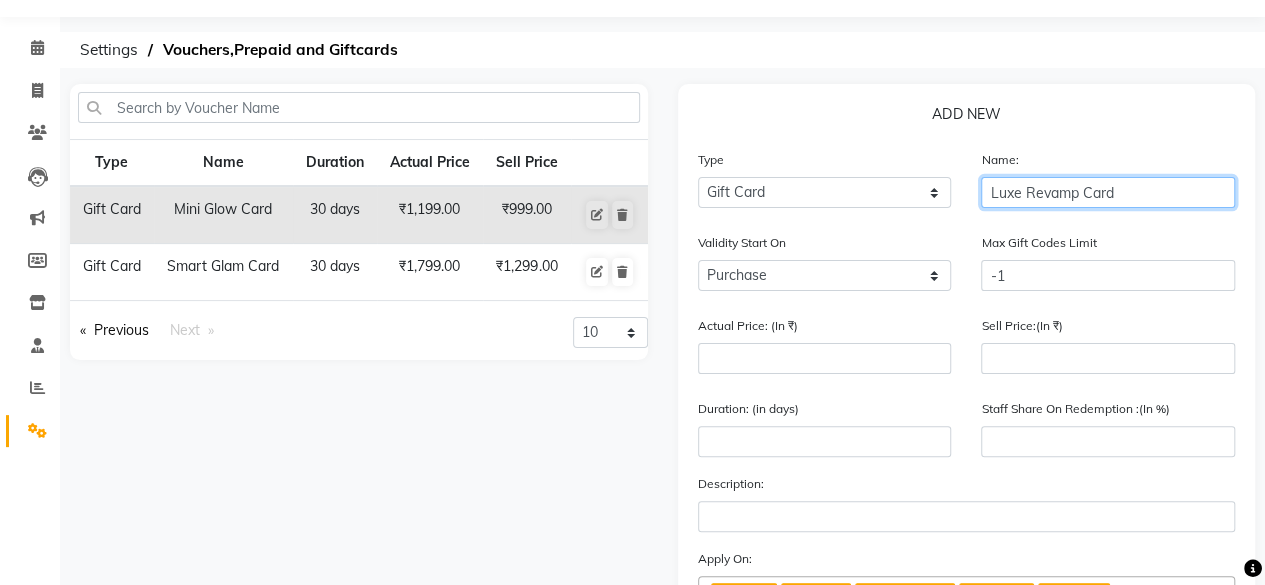 click on "Luxe Revamp Card" 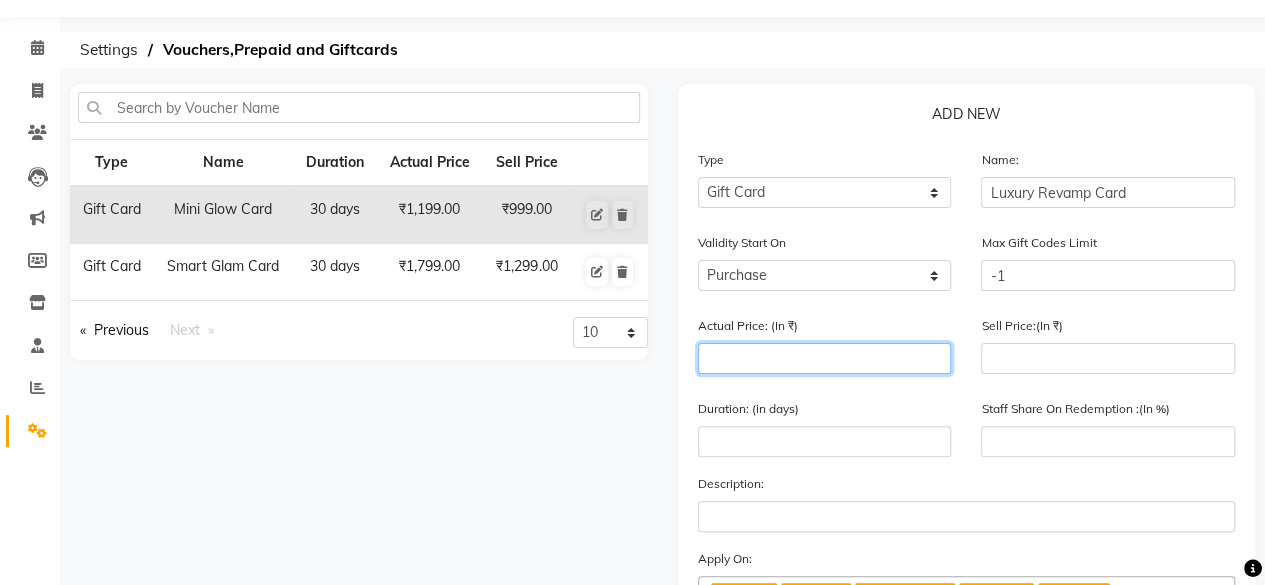 click 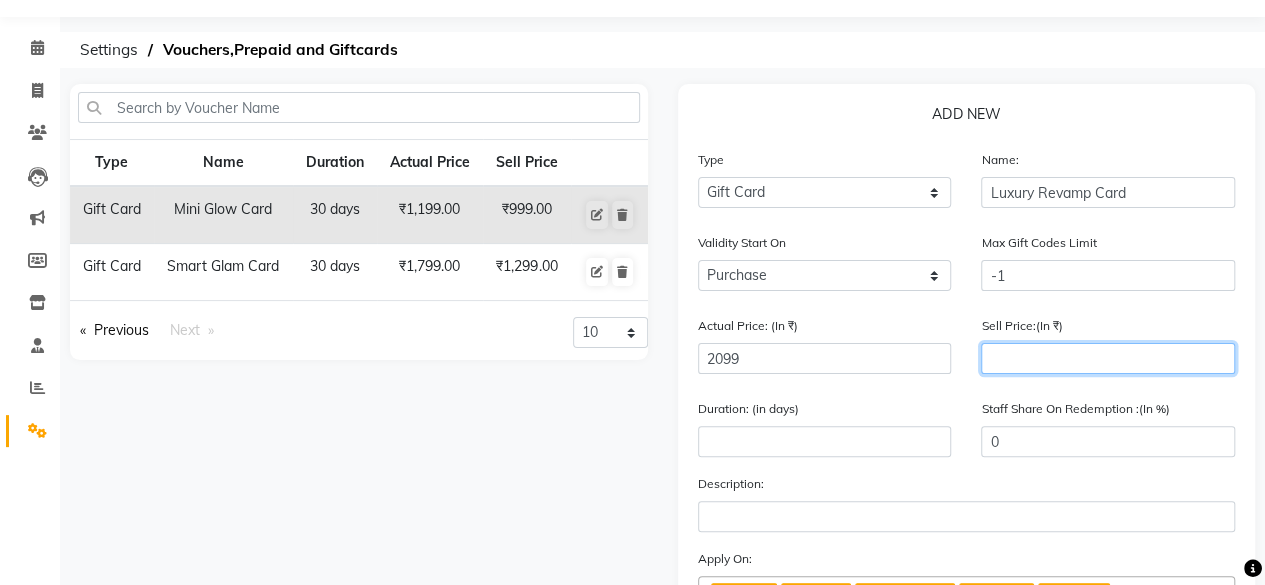 click 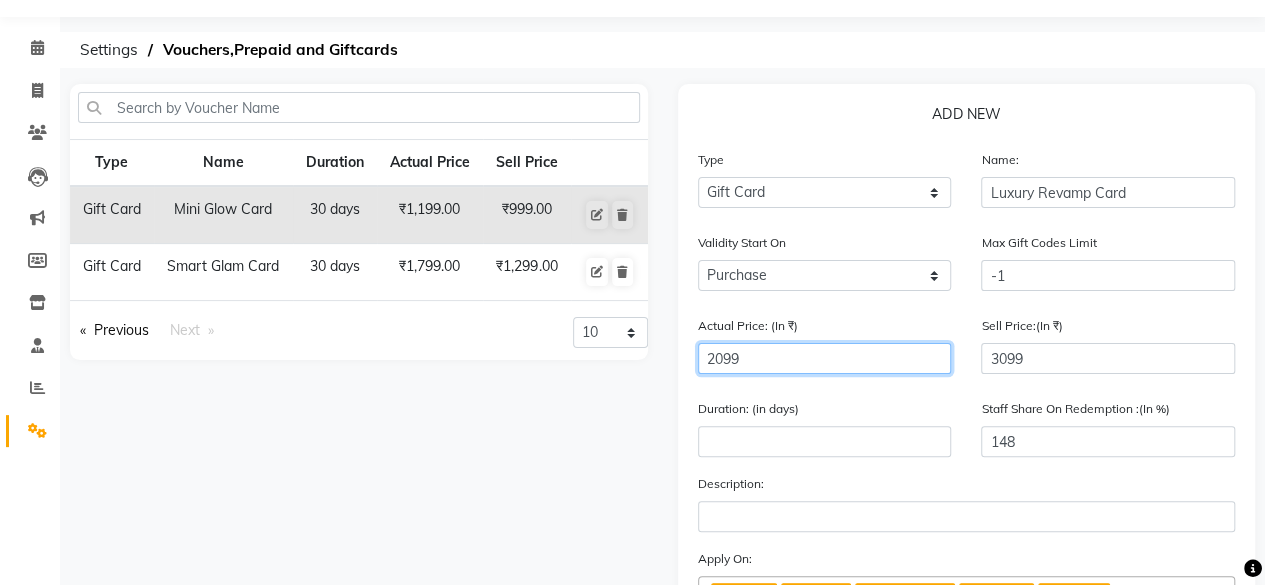 click on "2099" 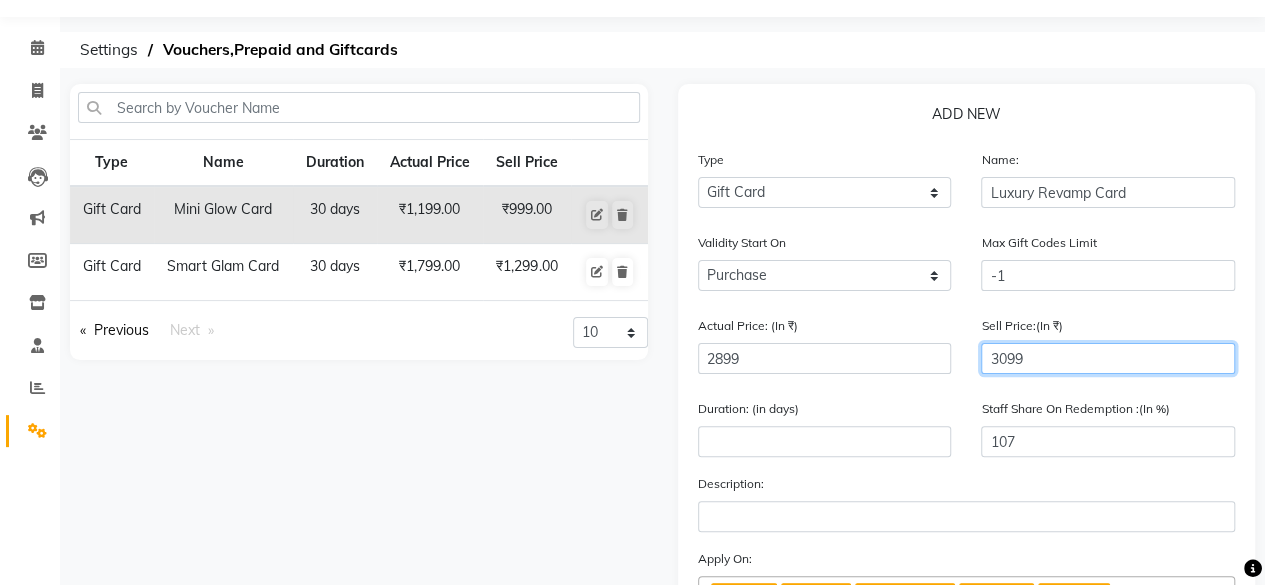 click on "3099" 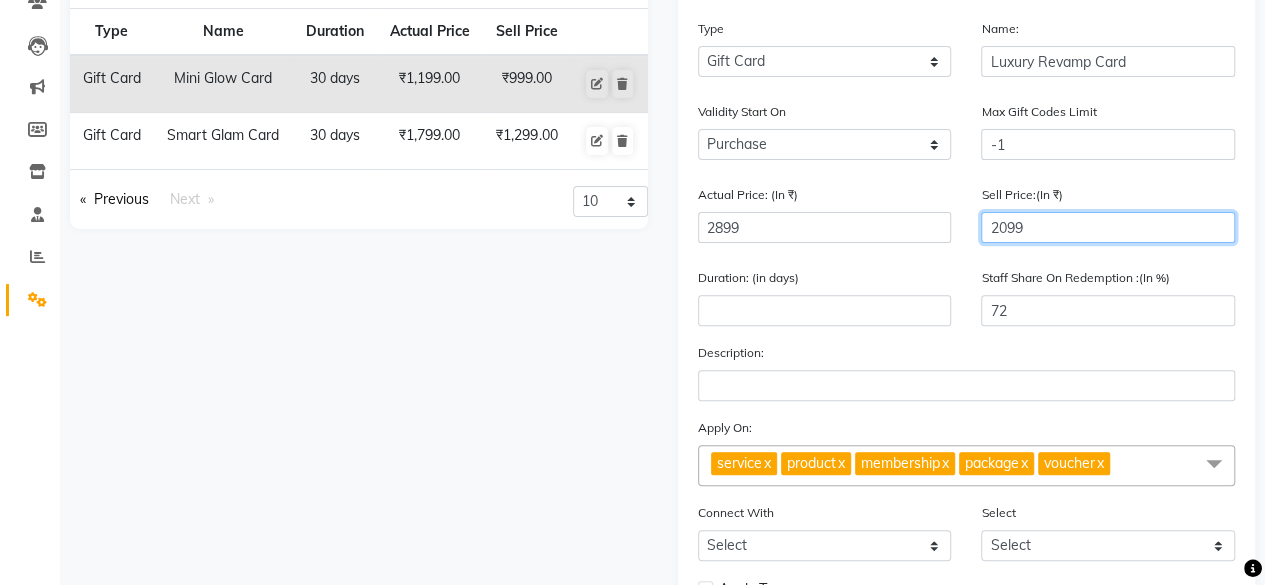 scroll, scrollTop: 255, scrollLeft: 0, axis: vertical 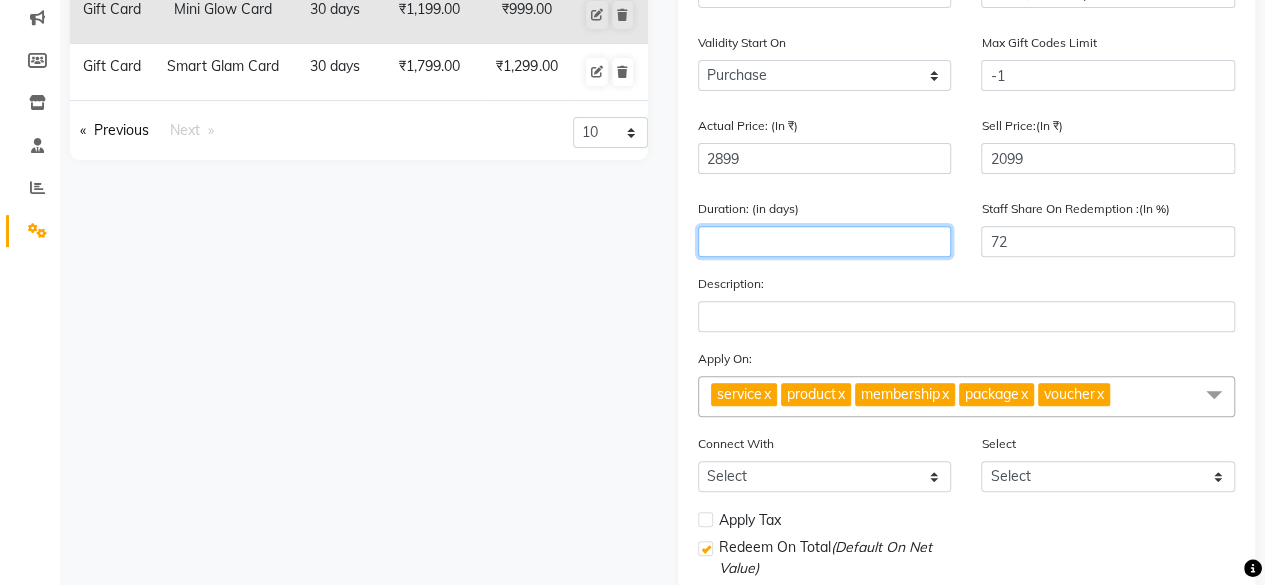 click 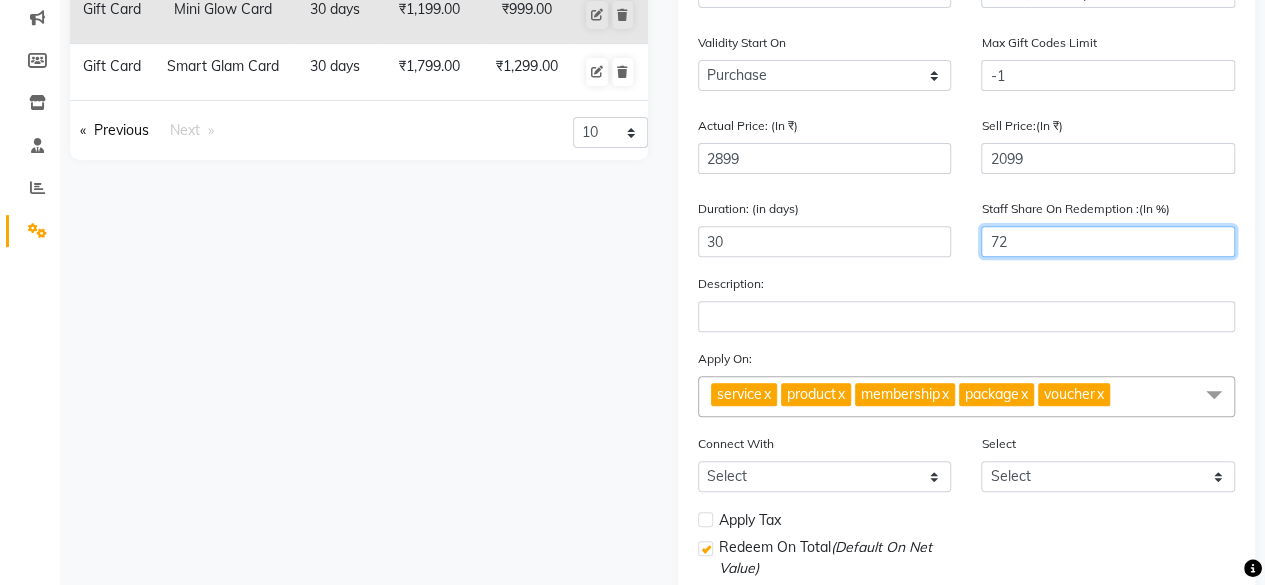 click on "72" 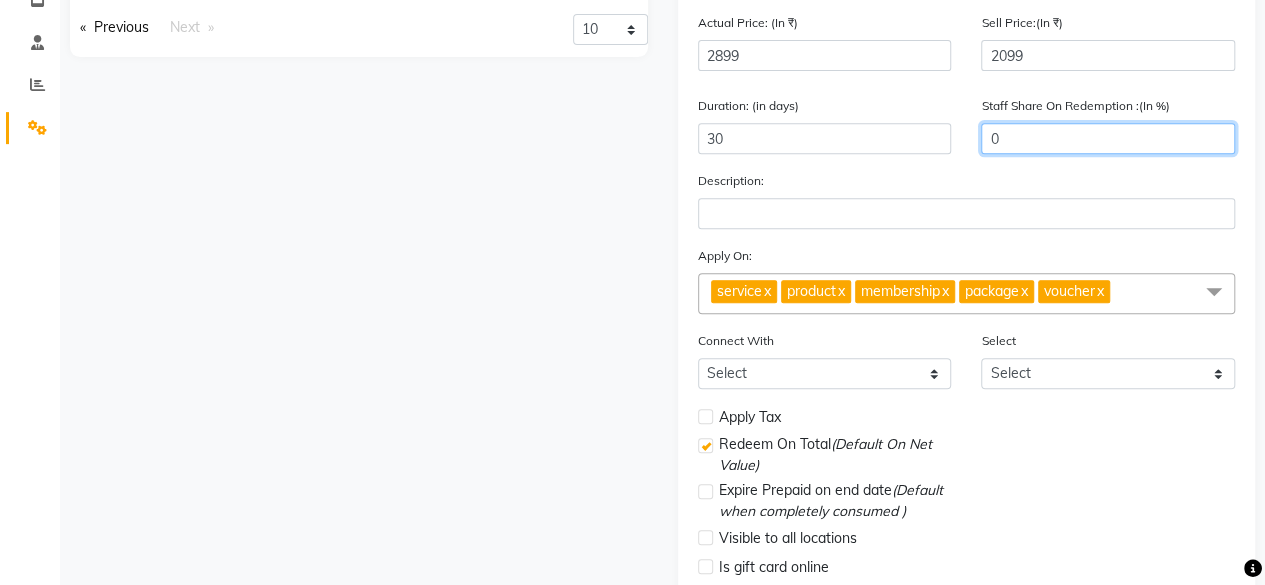 scroll, scrollTop: 455, scrollLeft: 0, axis: vertical 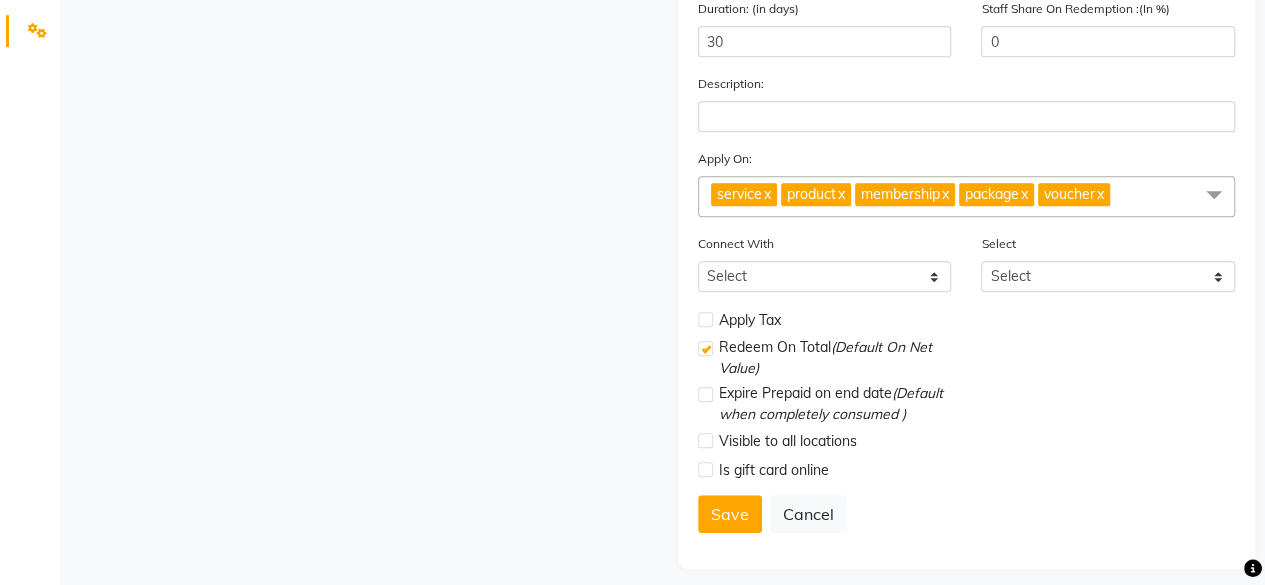 click 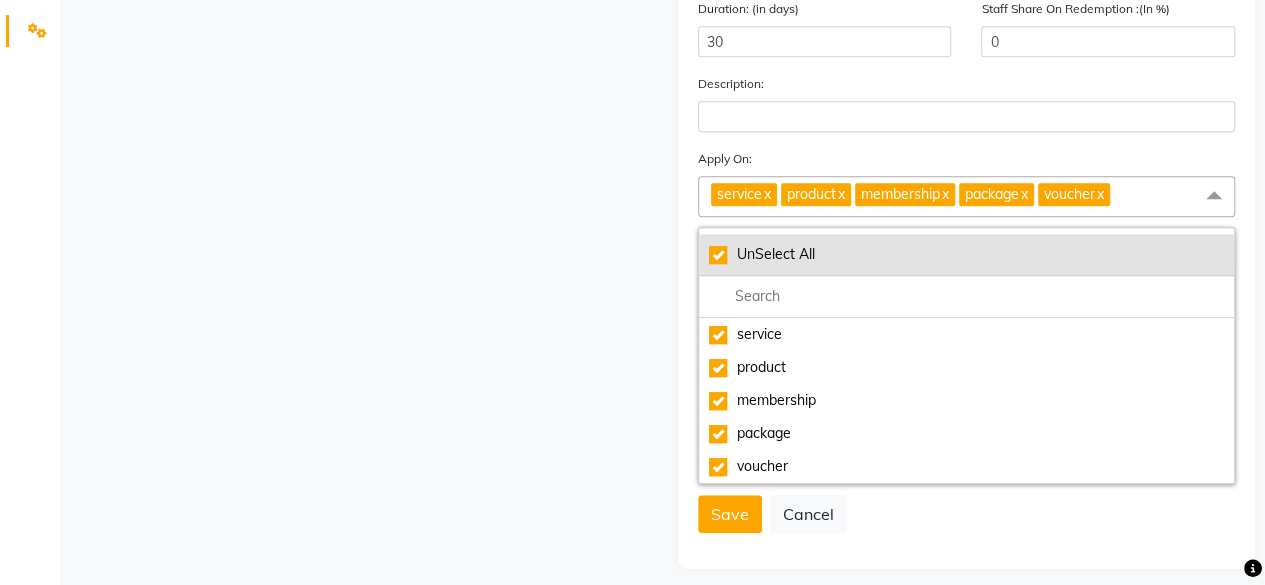 click on "UnSelect All" 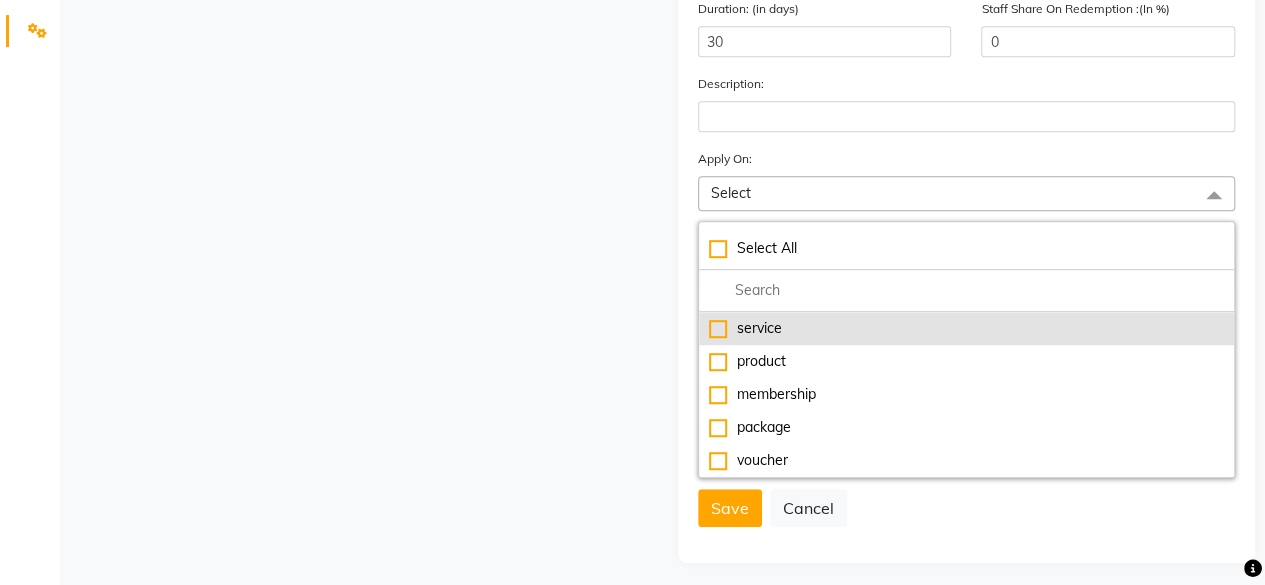 click on "service" 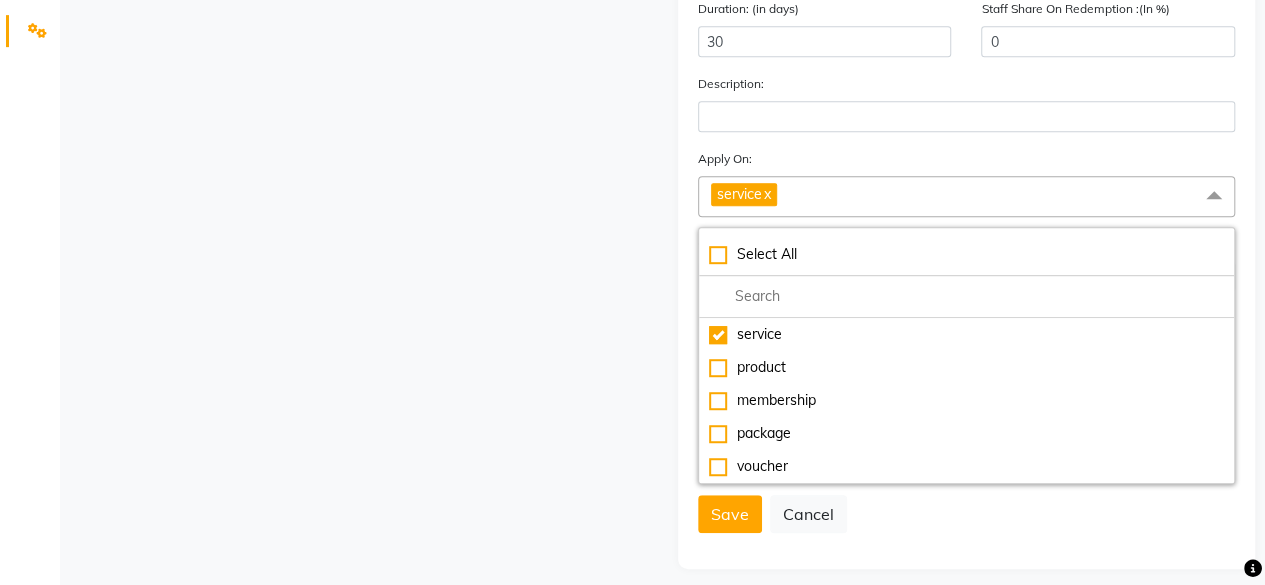 drag, startPoint x: 713, startPoint y: 500, endPoint x: 743, endPoint y: 417, distance: 88.25531 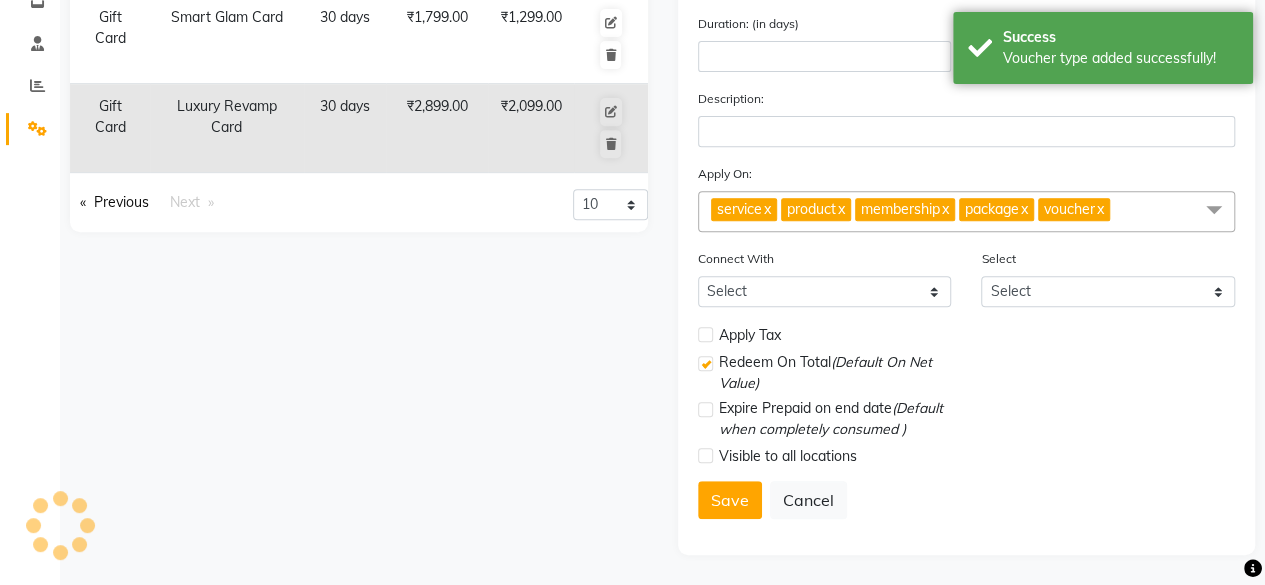 scroll, scrollTop: 355, scrollLeft: 0, axis: vertical 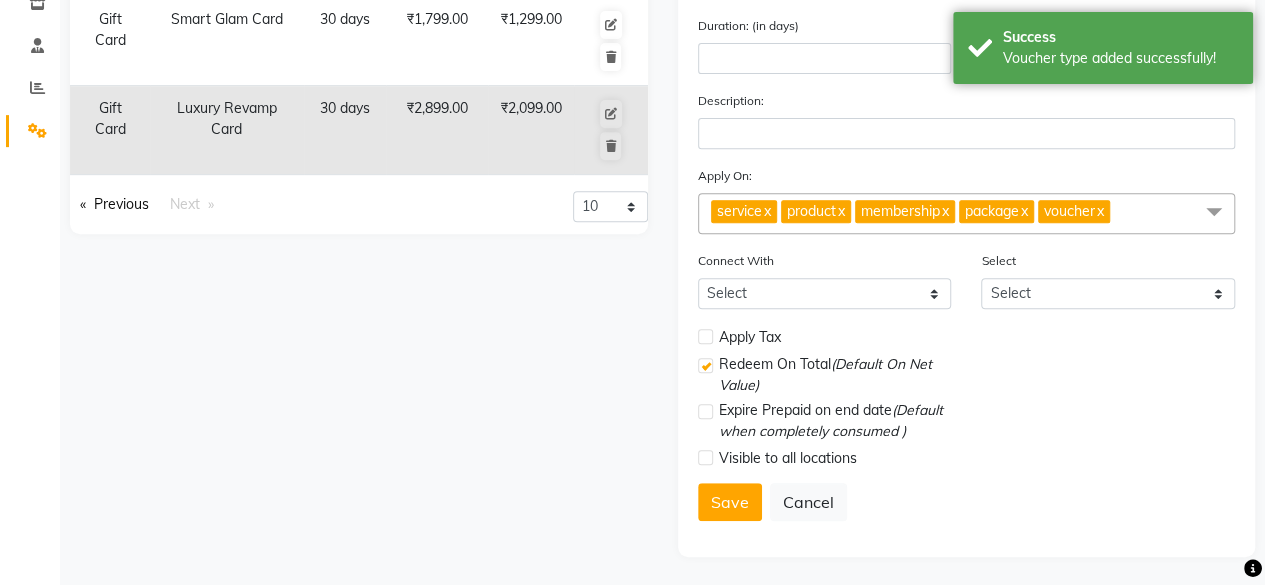 click on "Type Select Type Voucher Prepaid Gift Card Name: Actual Price: (In ₹) Sell Price:(In ₹) Duration: (in days) Staff Share On Redemption :(In %) Description: Apply On: service  x product  x membership  x package  x voucher  x UnSelect All service product membership package voucher Connect With Select Membership Package Select Select Apply Tax Redeem On Total  (Default On Net Value) Expire Prepaid on end date  (Default when completely consumed ) Visible to all locations  Save   Cancel" 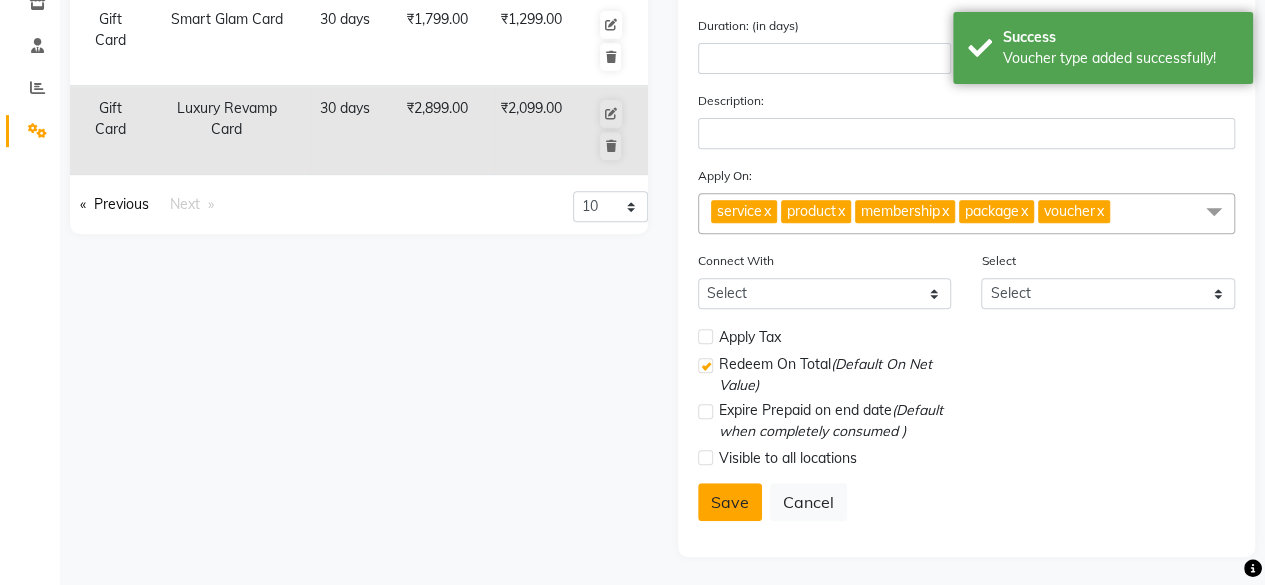 click on "Save" 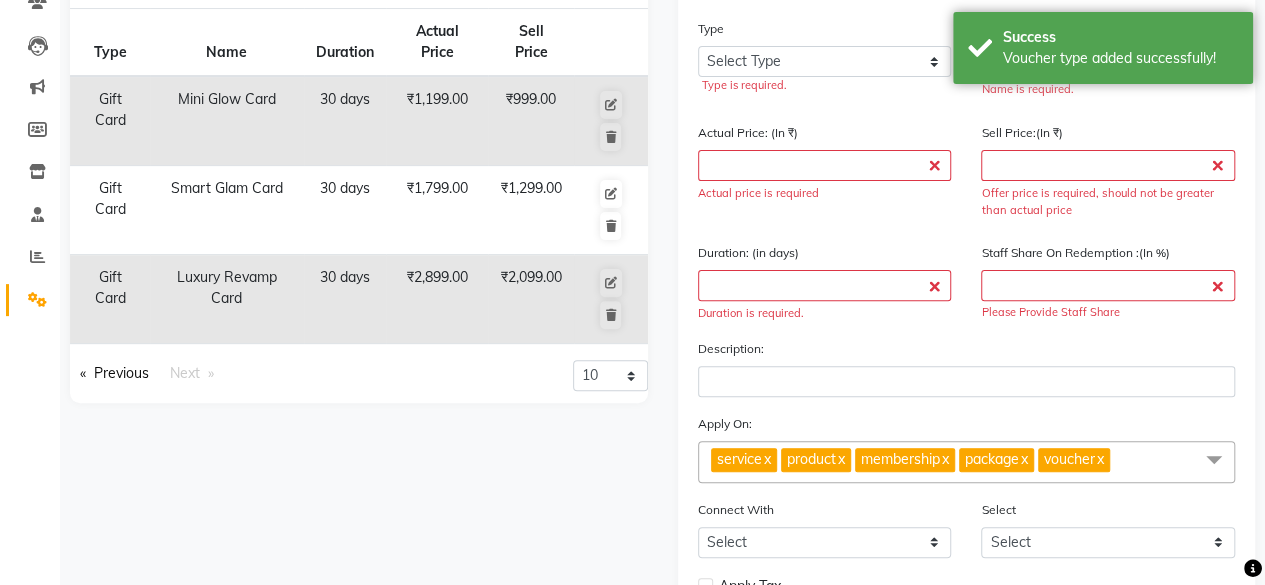 scroll, scrollTop: 155, scrollLeft: 0, axis: vertical 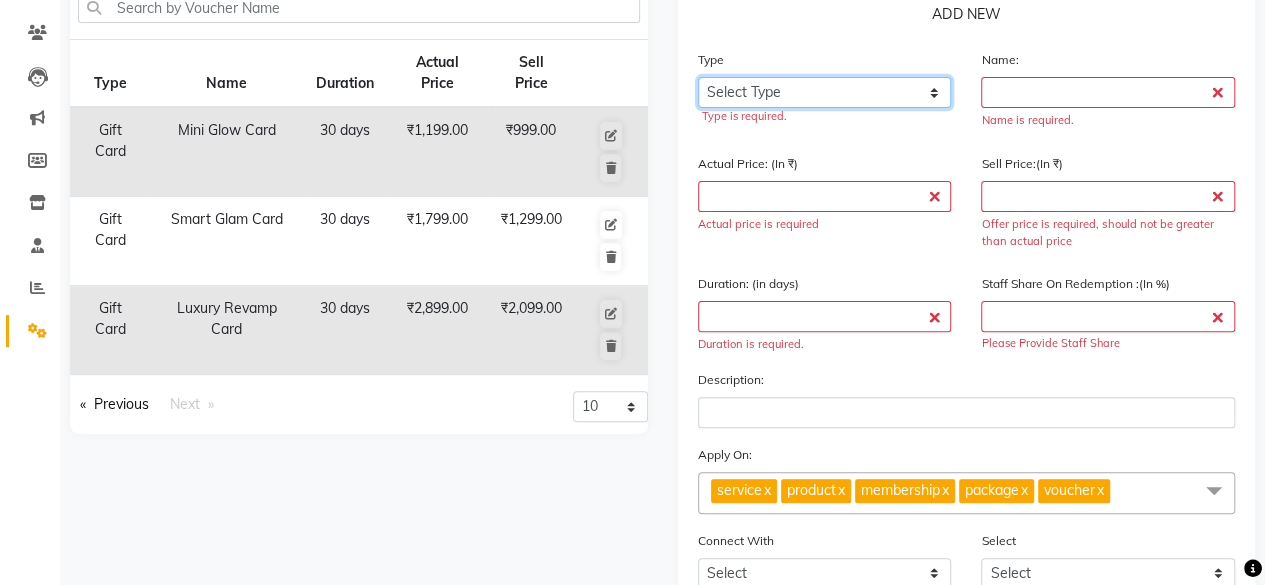 click on "Select Type Voucher Prepaid Gift Card" 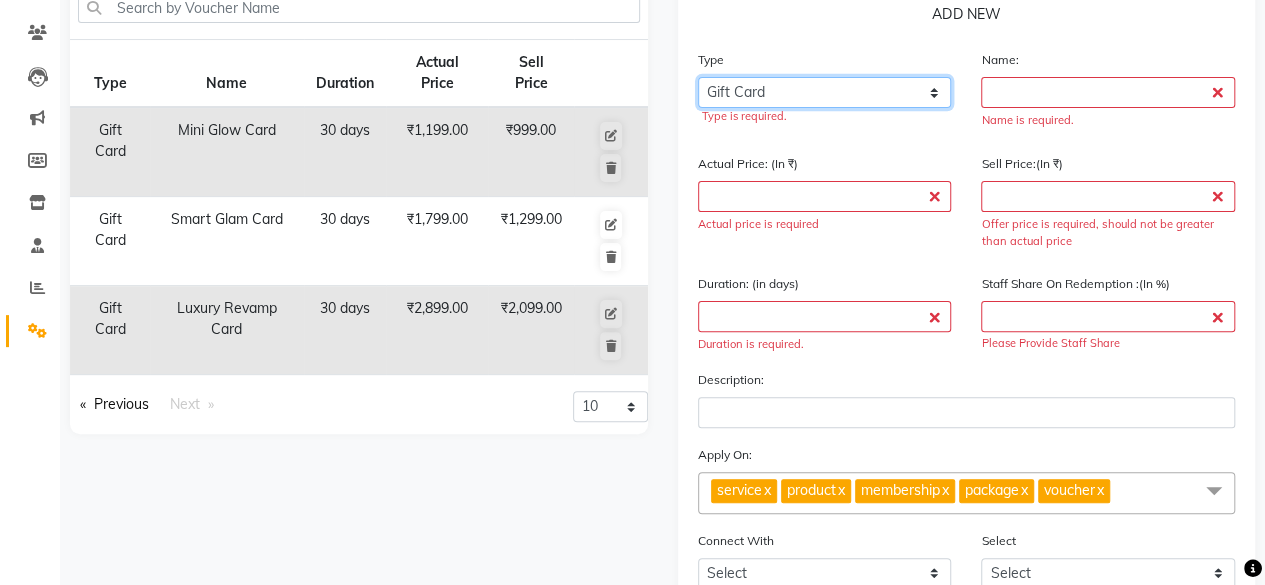click on "Select Type Voucher Prepaid Gift Card" 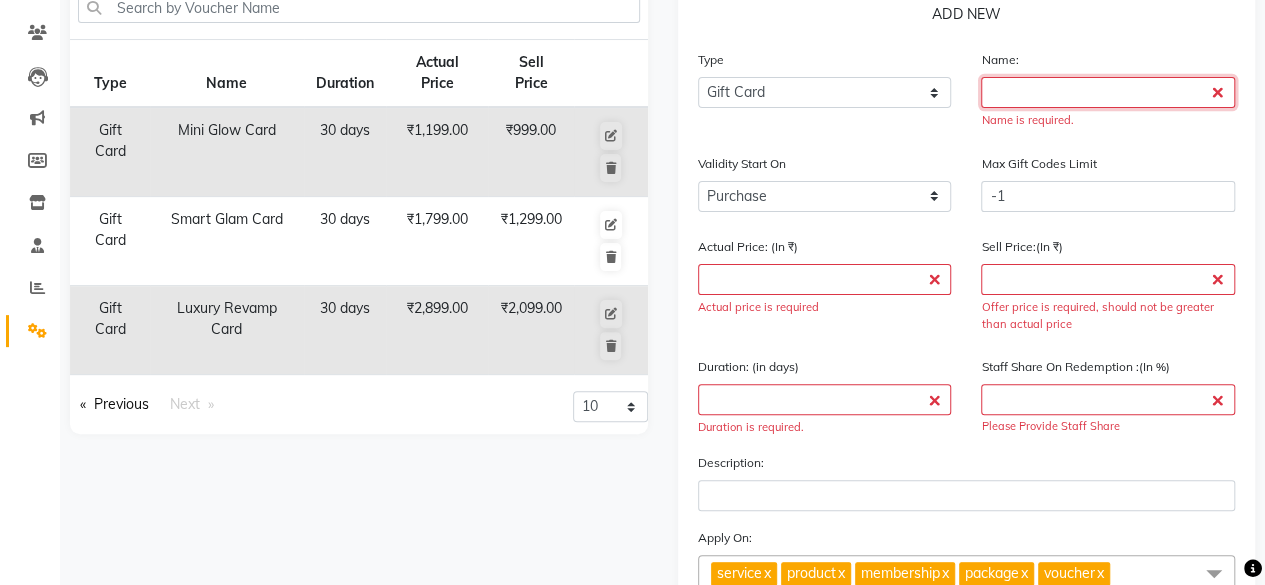 click 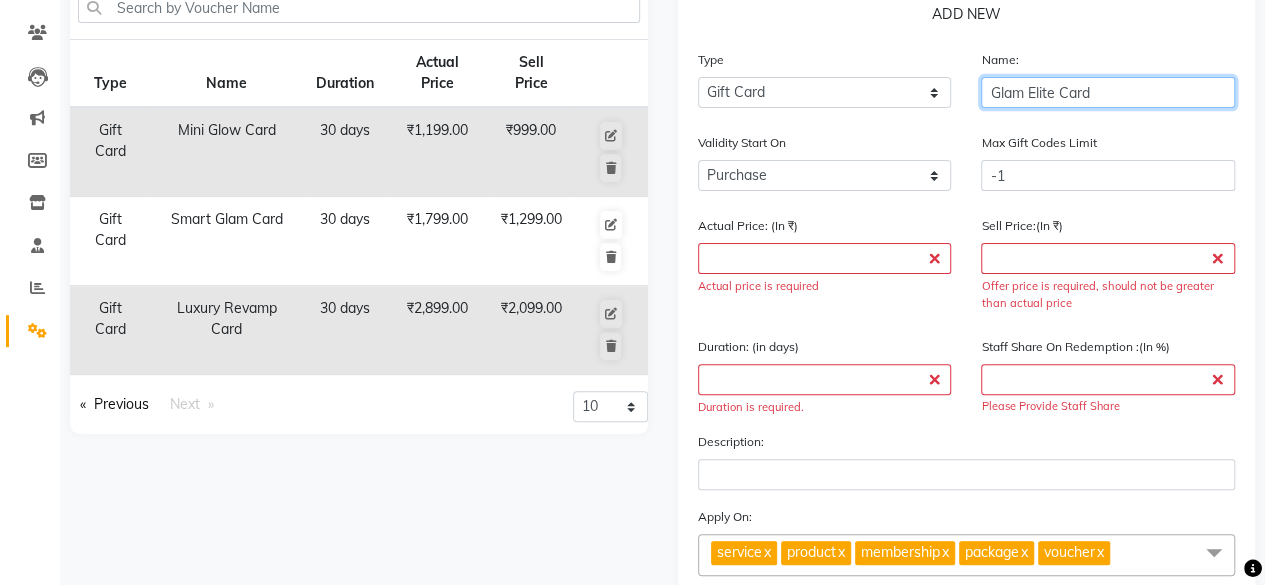 scroll, scrollTop: 55, scrollLeft: 0, axis: vertical 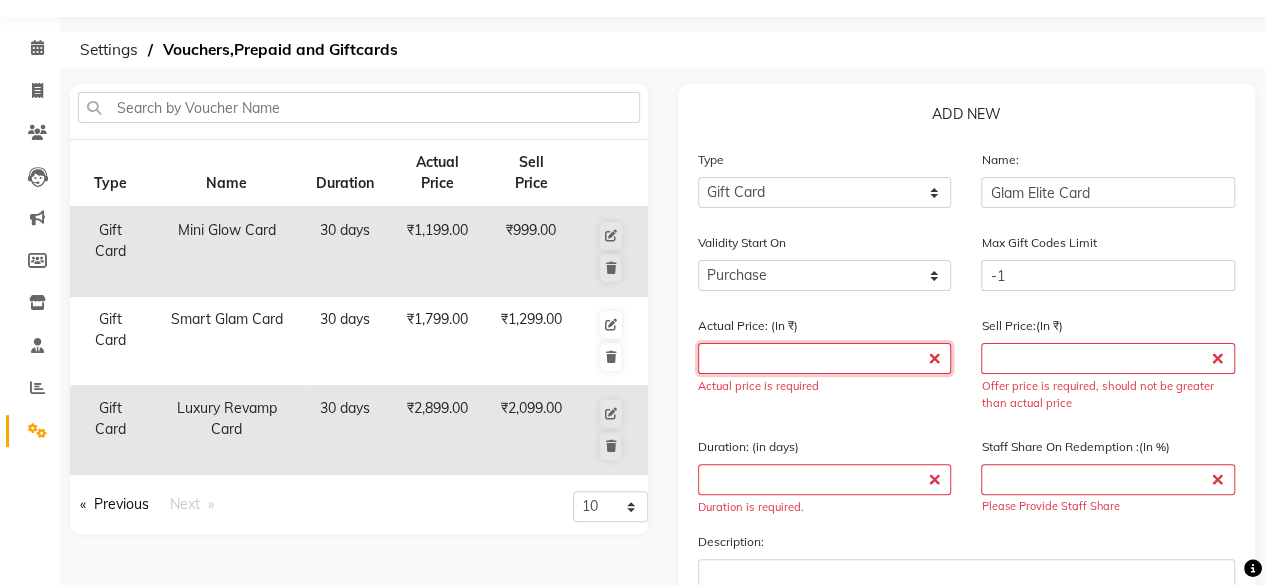 click 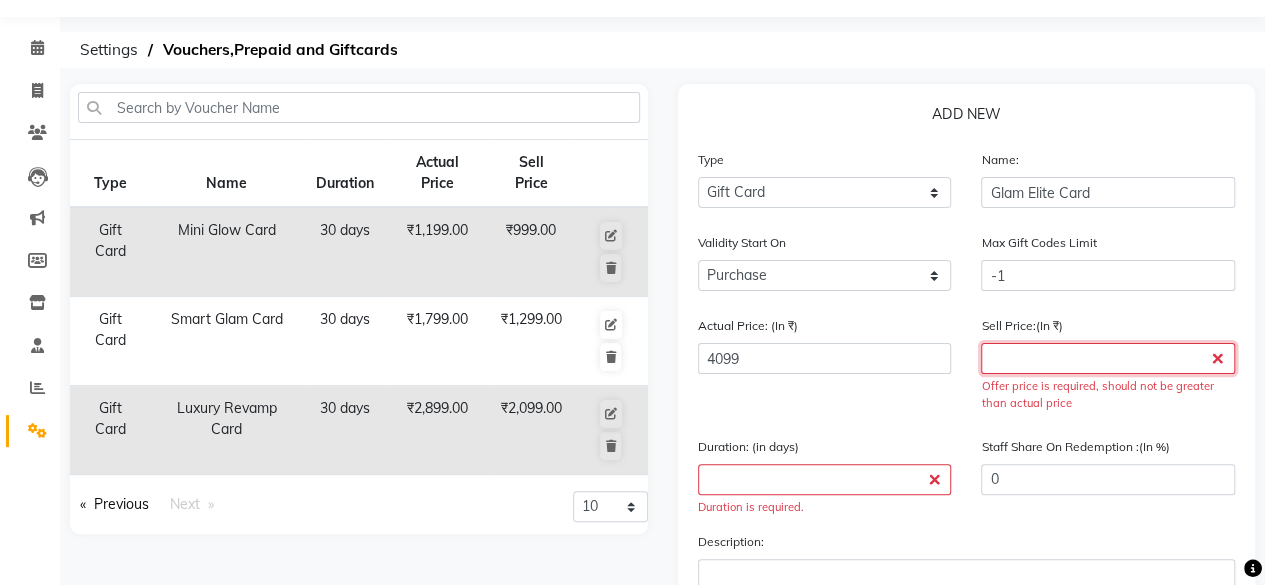 click 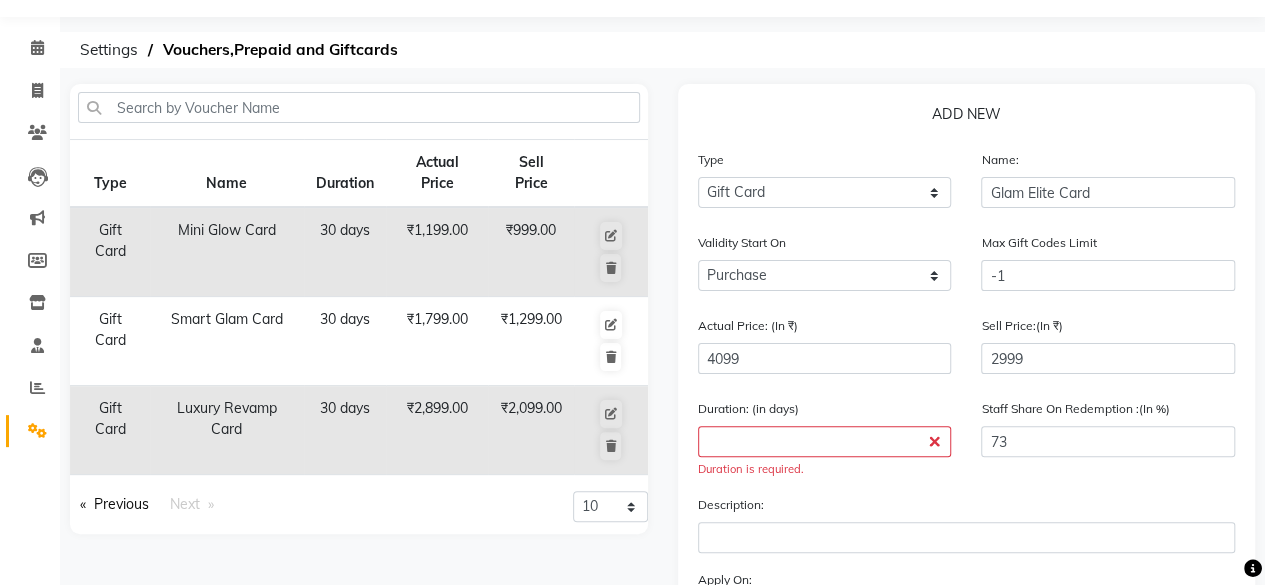 click on "Duration: (in days)" 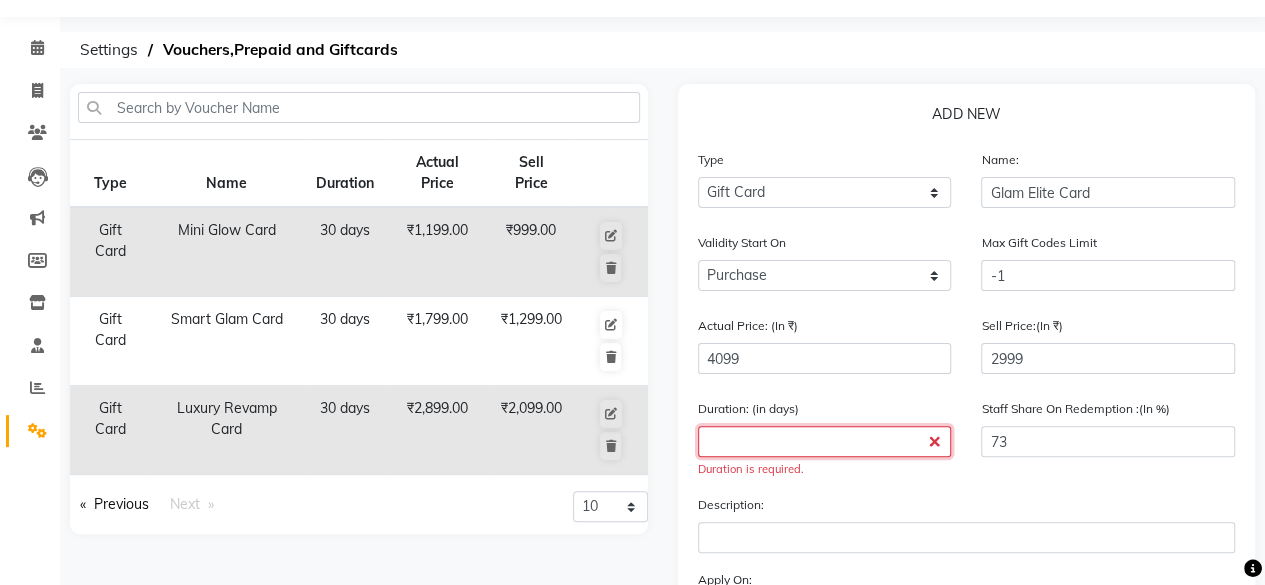 click 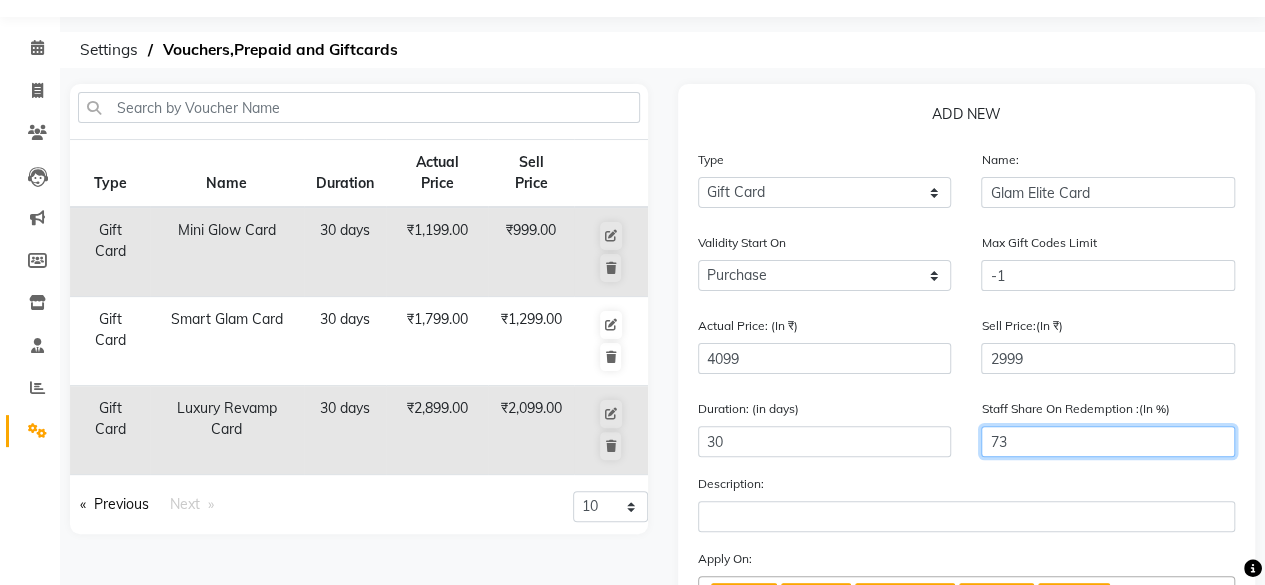 click on "73" 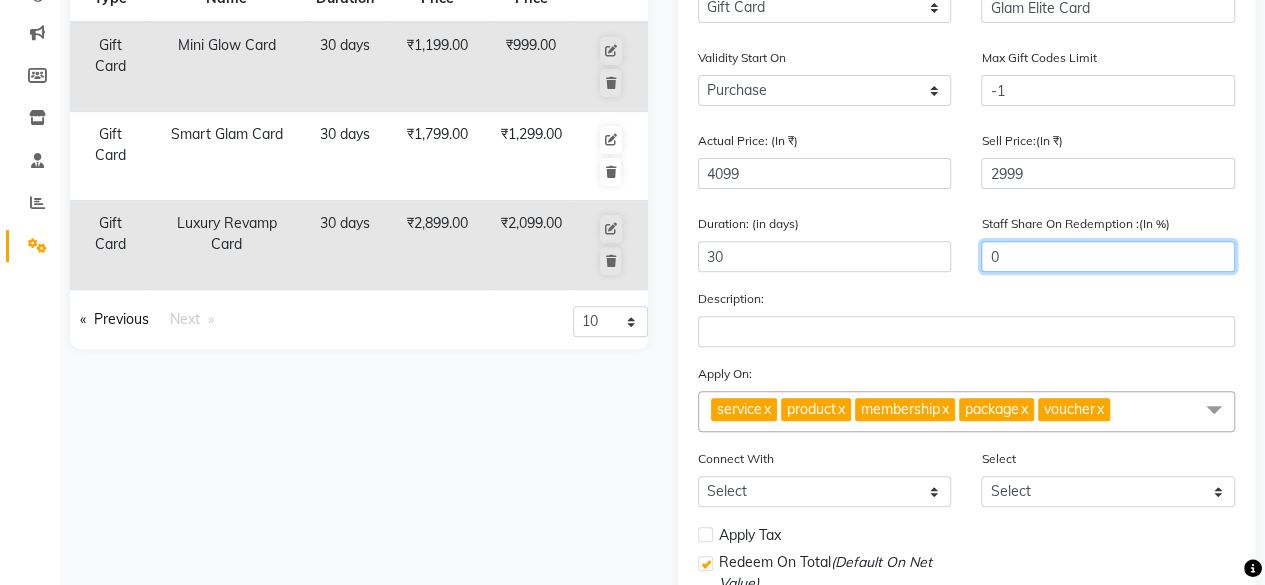 scroll, scrollTop: 355, scrollLeft: 0, axis: vertical 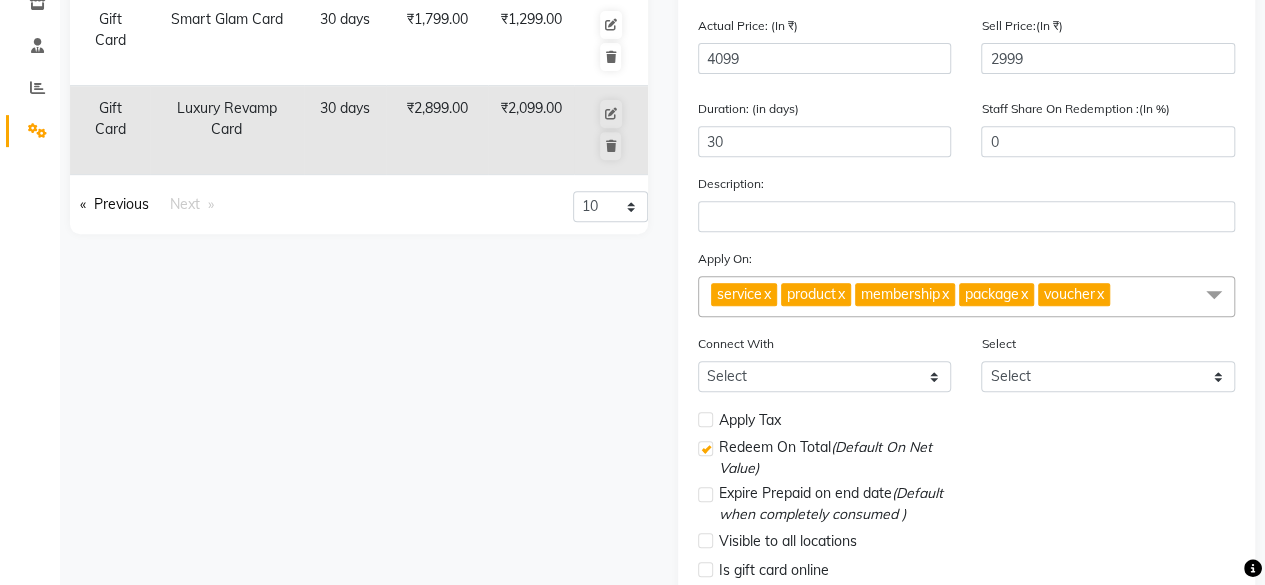 click 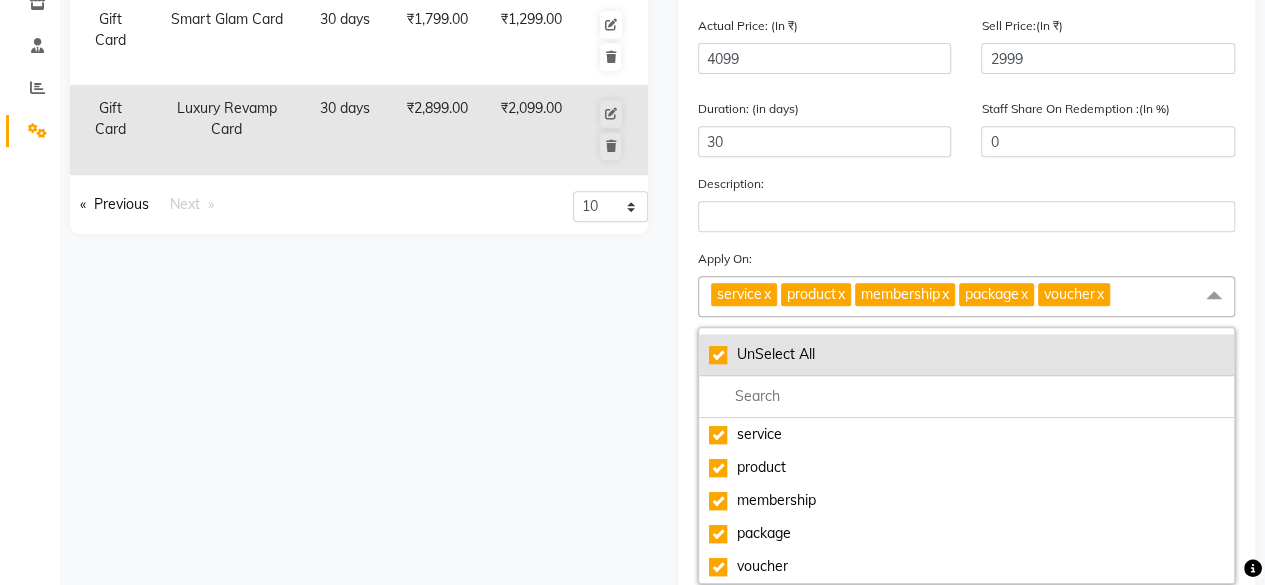 click on "UnSelect All" 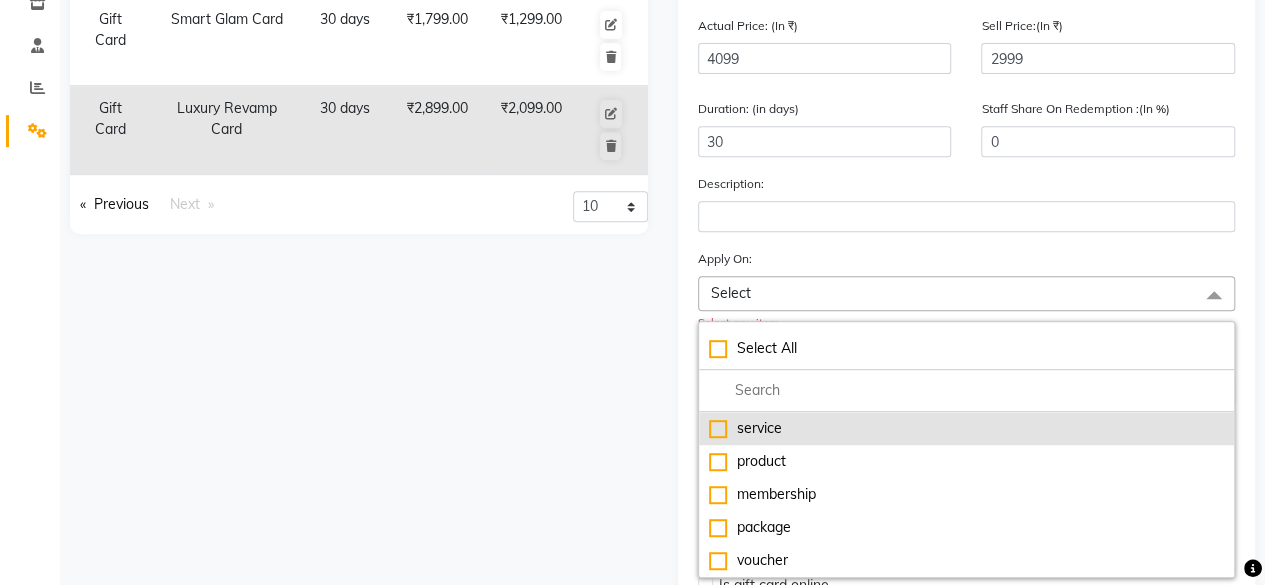 click on "service" 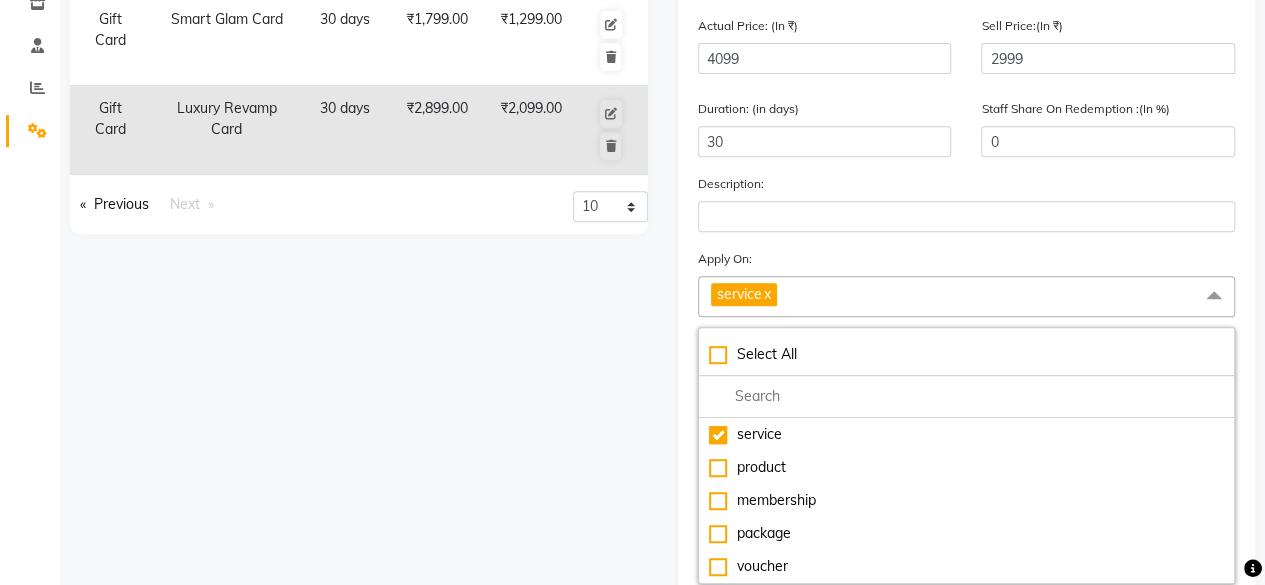 click on "Select All service product membership package voucher" 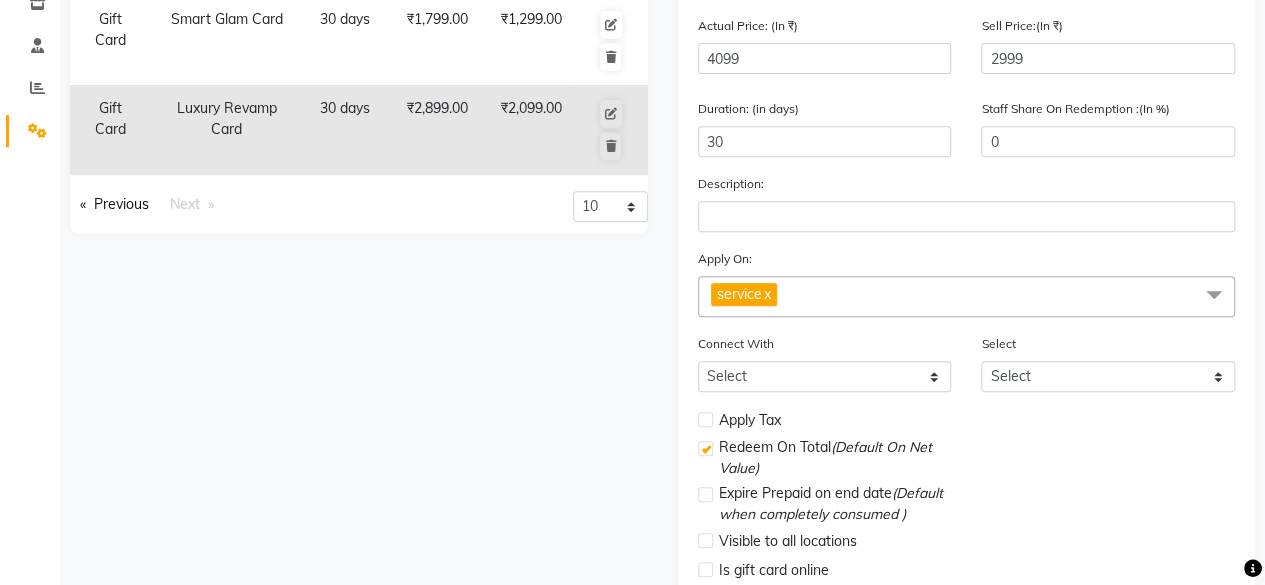 scroll, scrollTop: 455, scrollLeft: 0, axis: vertical 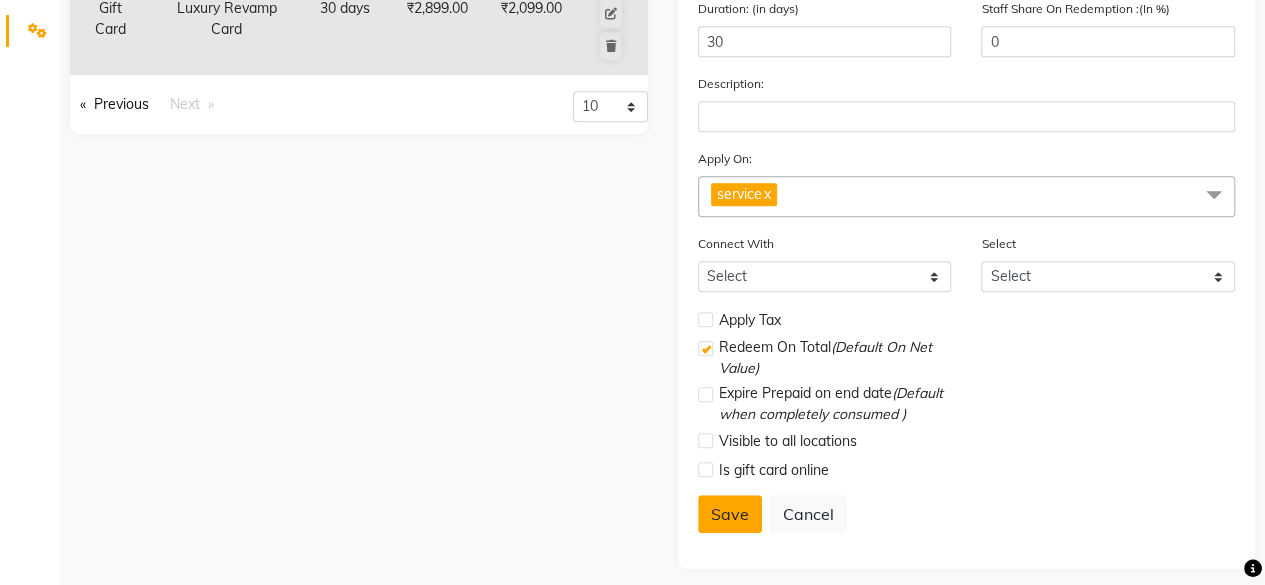 click on "Save" 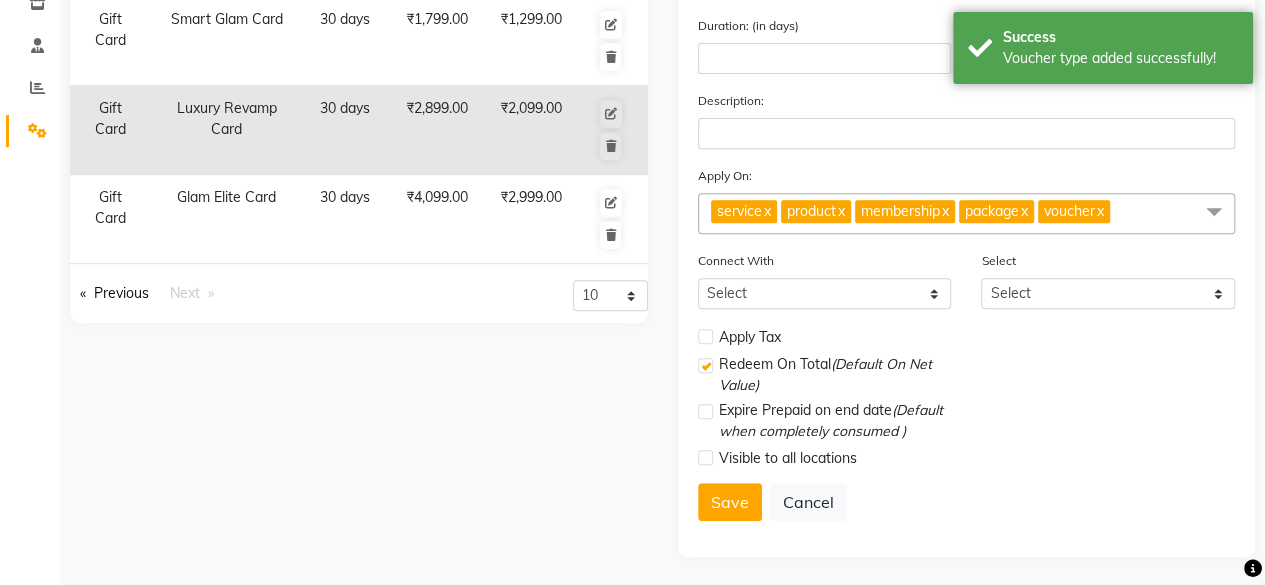 scroll, scrollTop: 255, scrollLeft: 0, axis: vertical 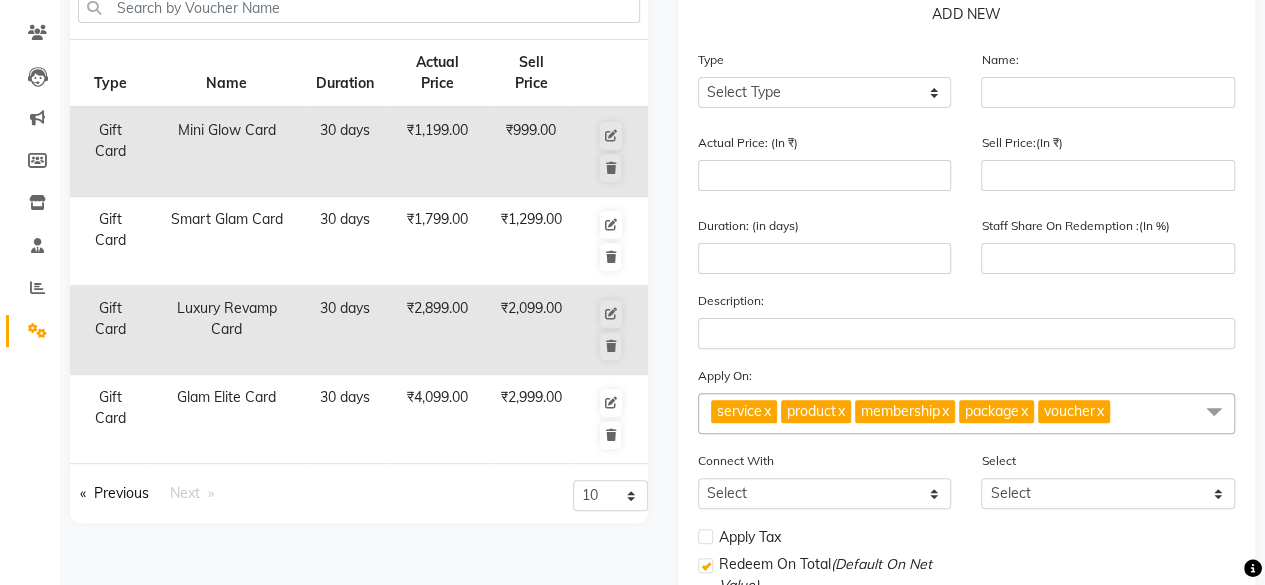 drag, startPoint x: 726, startPoint y: 116, endPoint x: 729, endPoint y: 83, distance: 33.13608 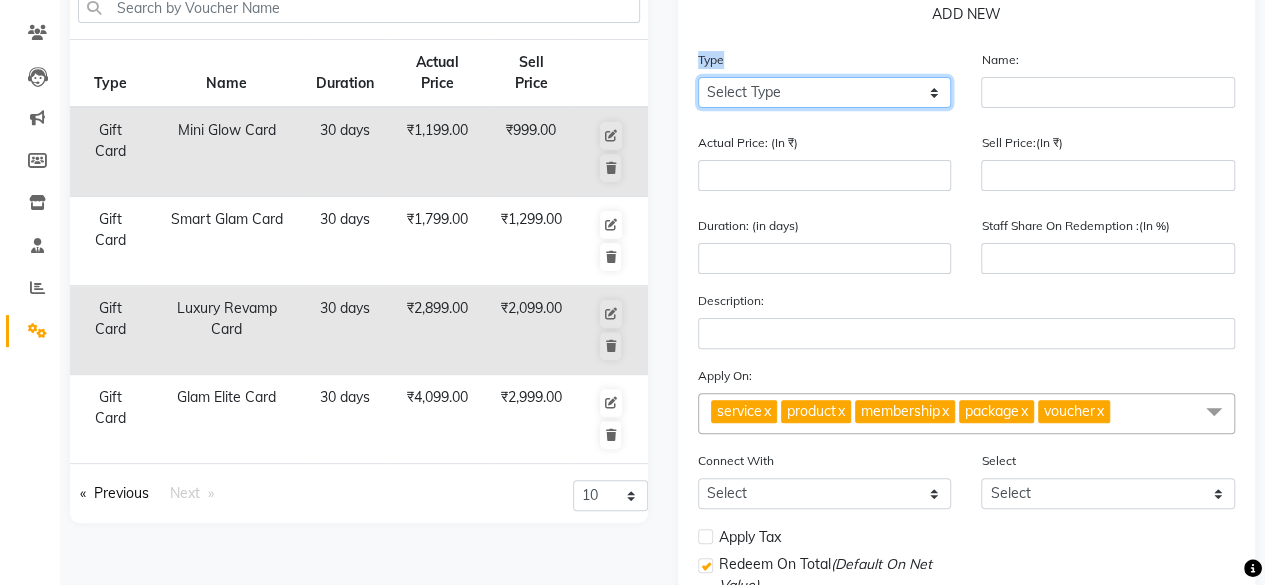 click on "Select Type Voucher Prepaid Gift Card" 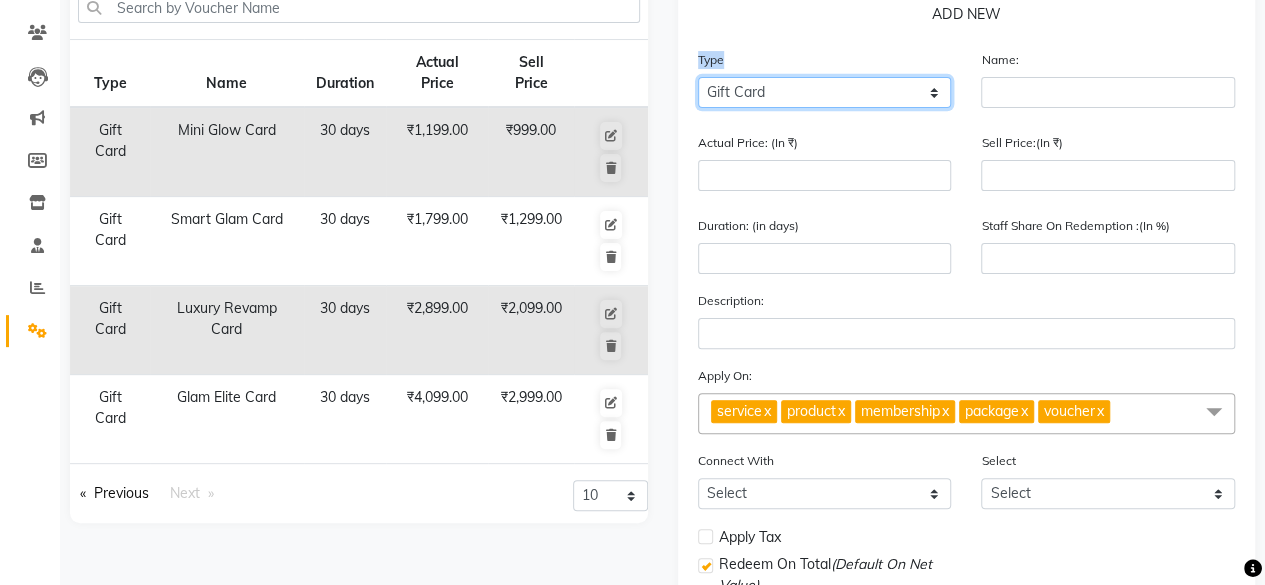 click on "Select Type Voucher Prepaid Gift Card" 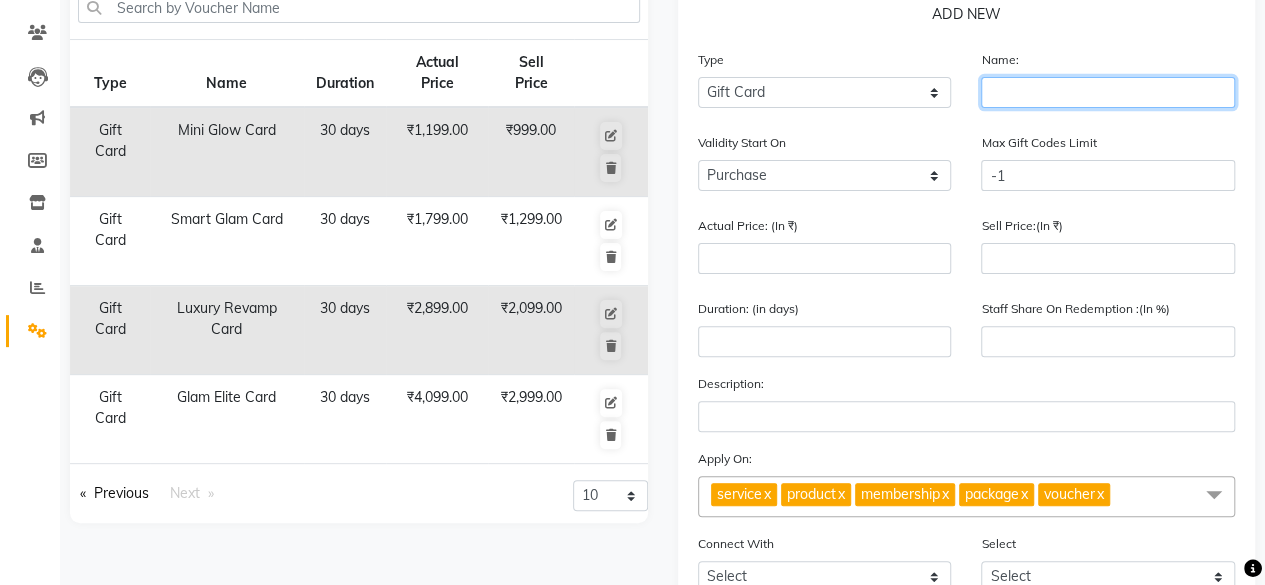 click 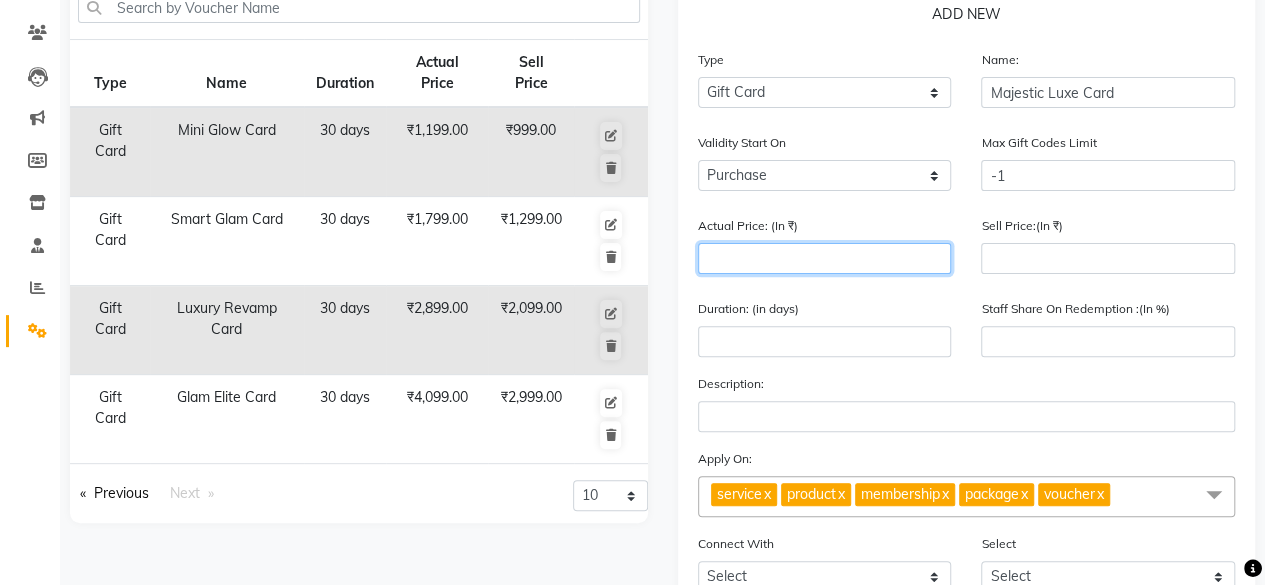 click 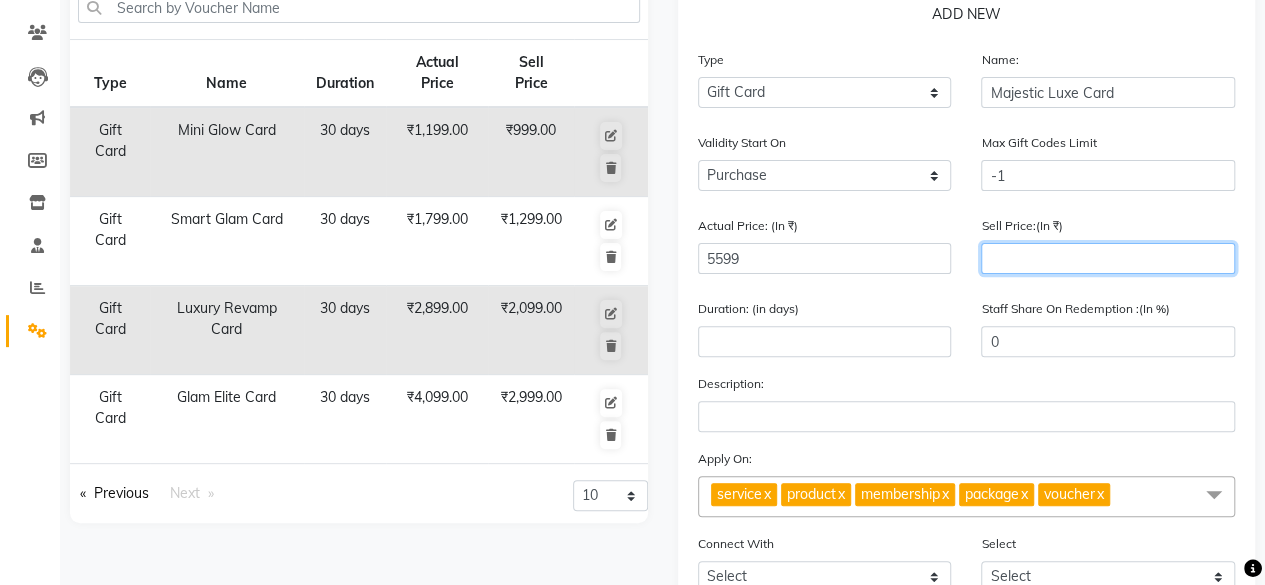 click 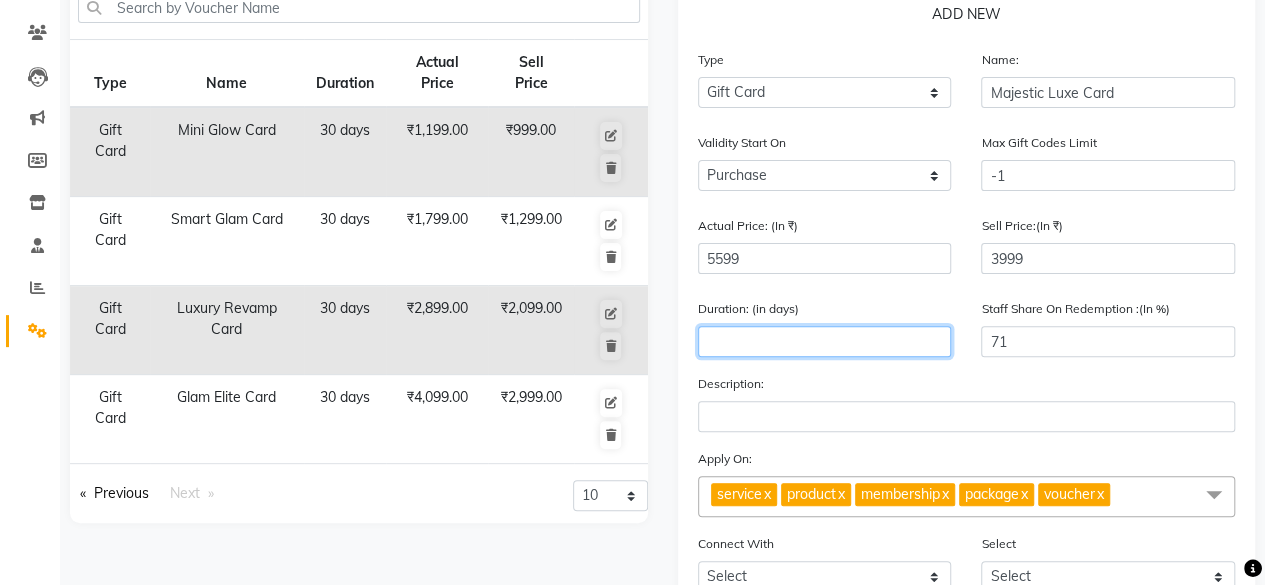 click 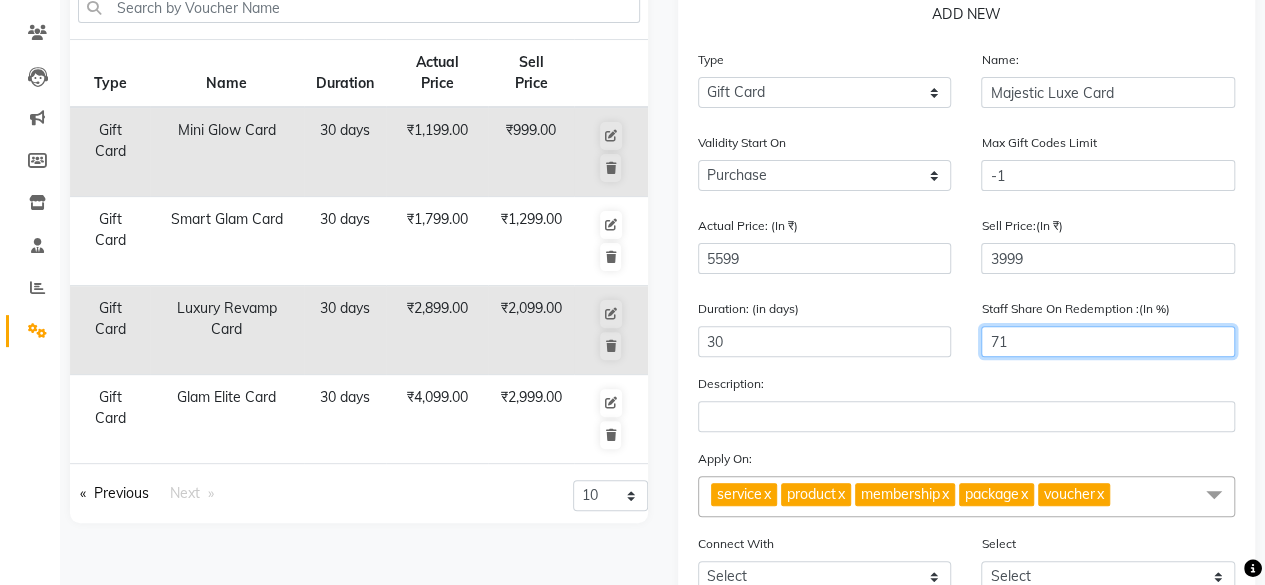 click on "71" 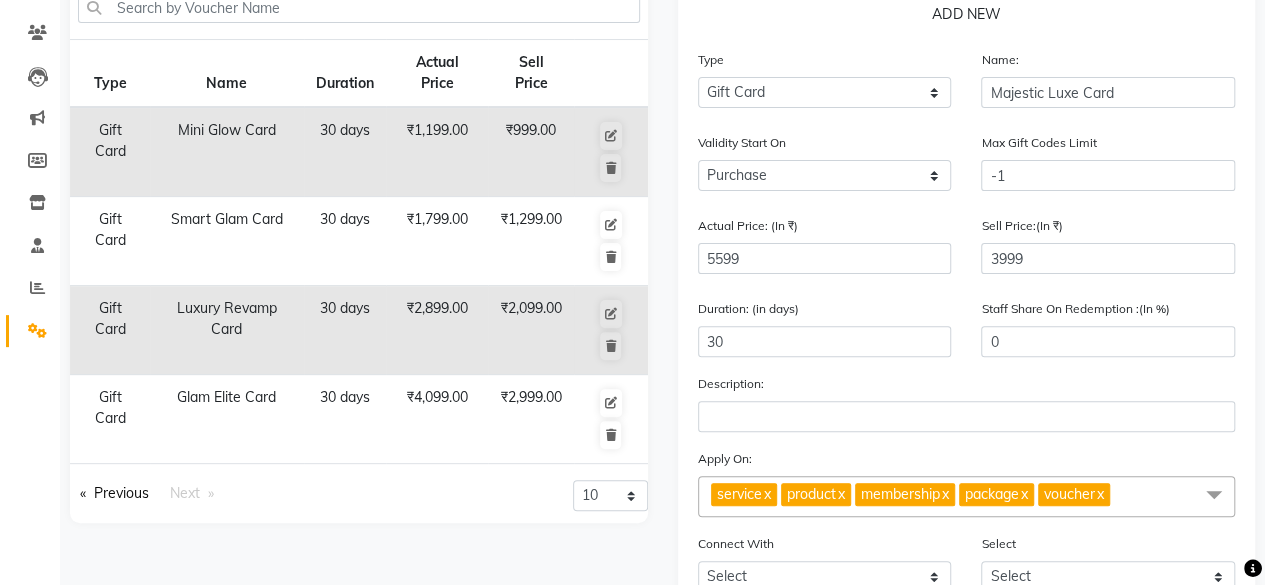 click on "Description:" 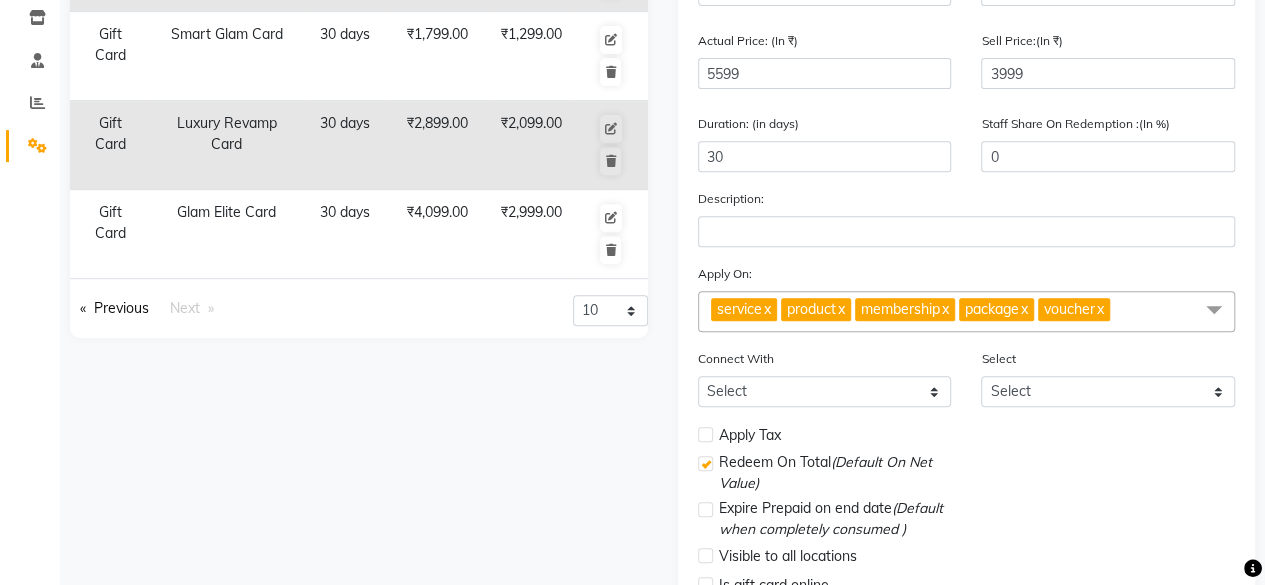 scroll, scrollTop: 455, scrollLeft: 0, axis: vertical 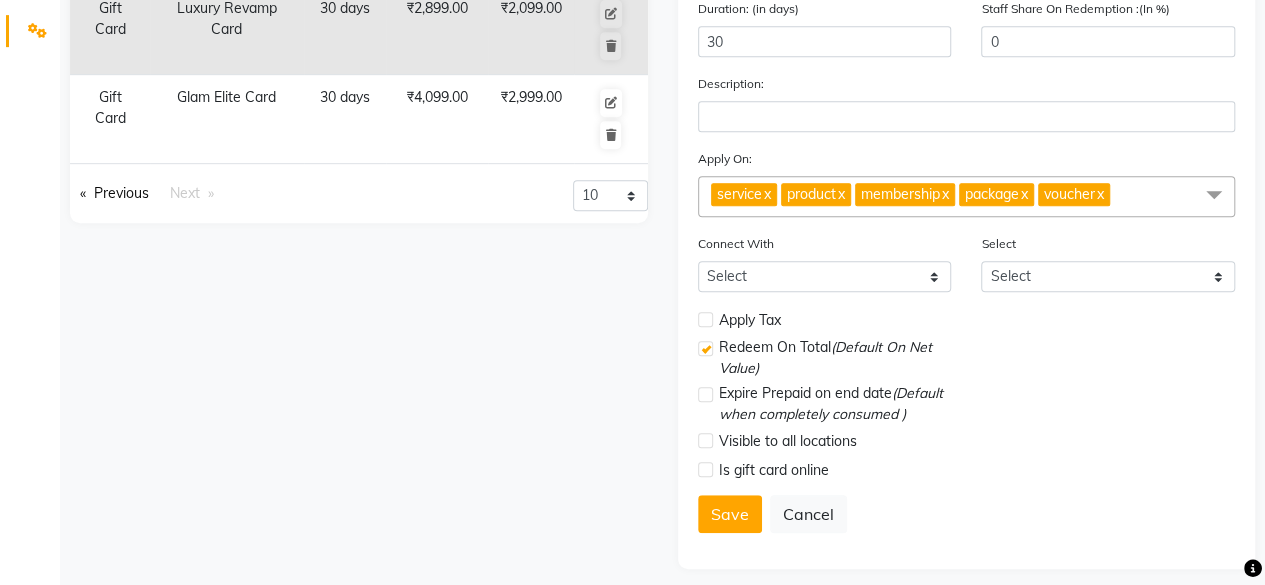 click 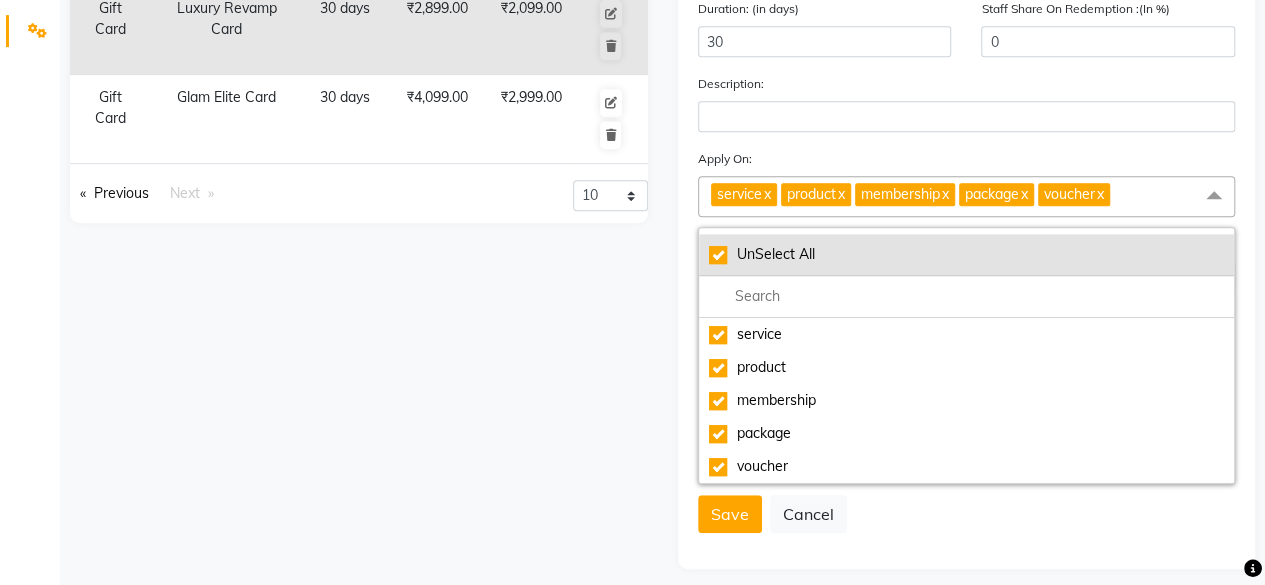 click on "UnSelect All" 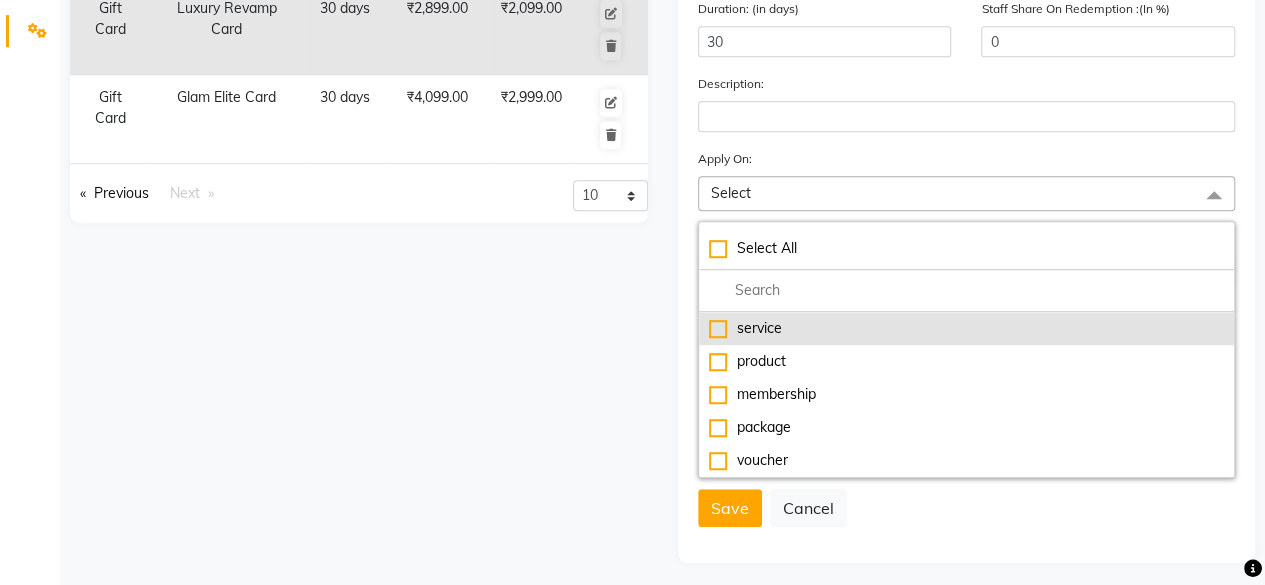 click on "service" 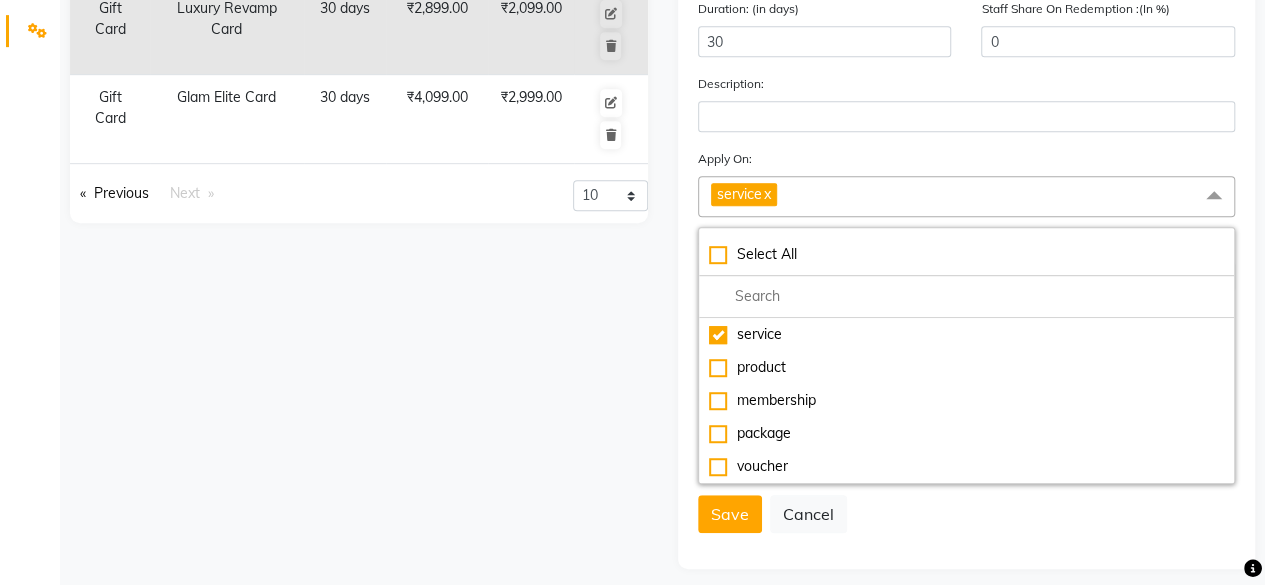 click on "Save   Cancel" 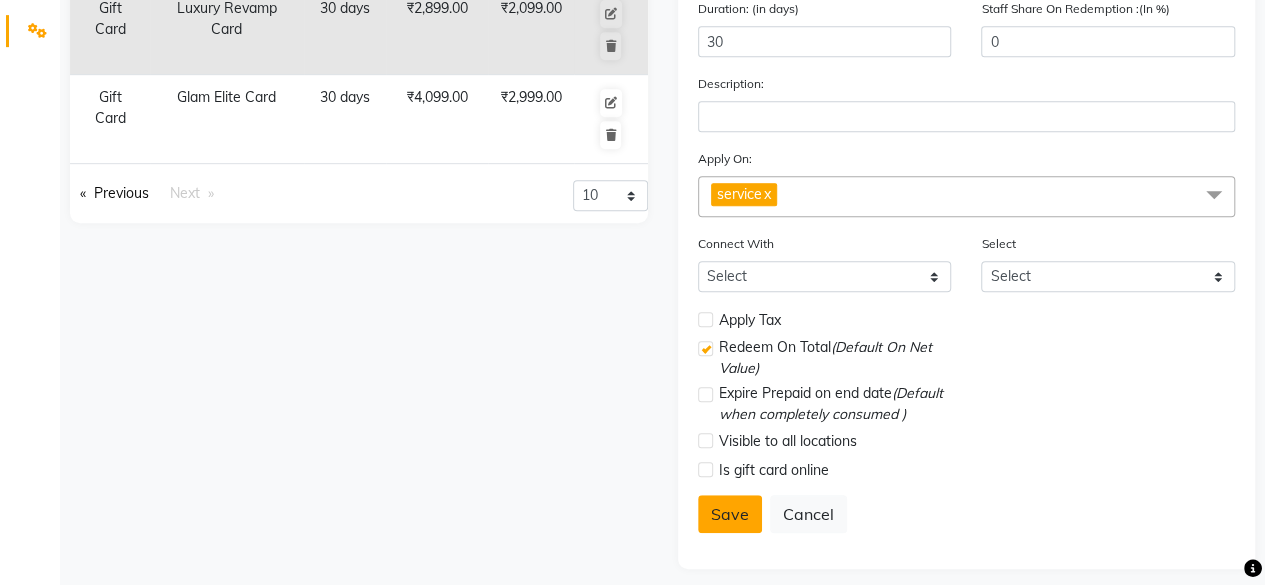 click on "Save" 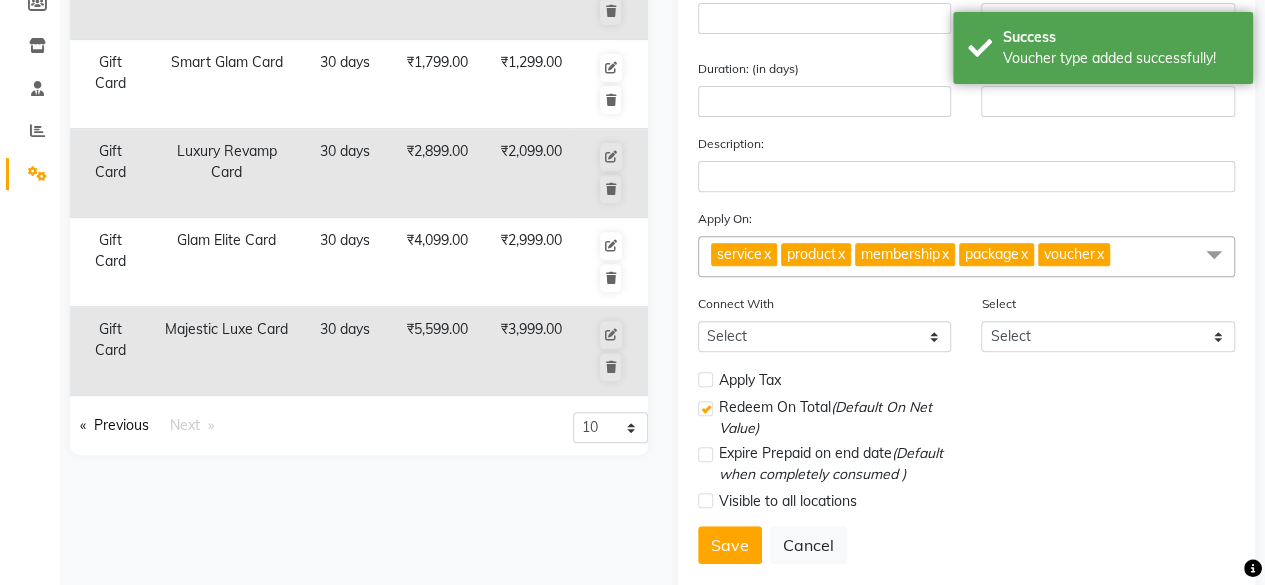 scroll, scrollTop: 355, scrollLeft: 0, axis: vertical 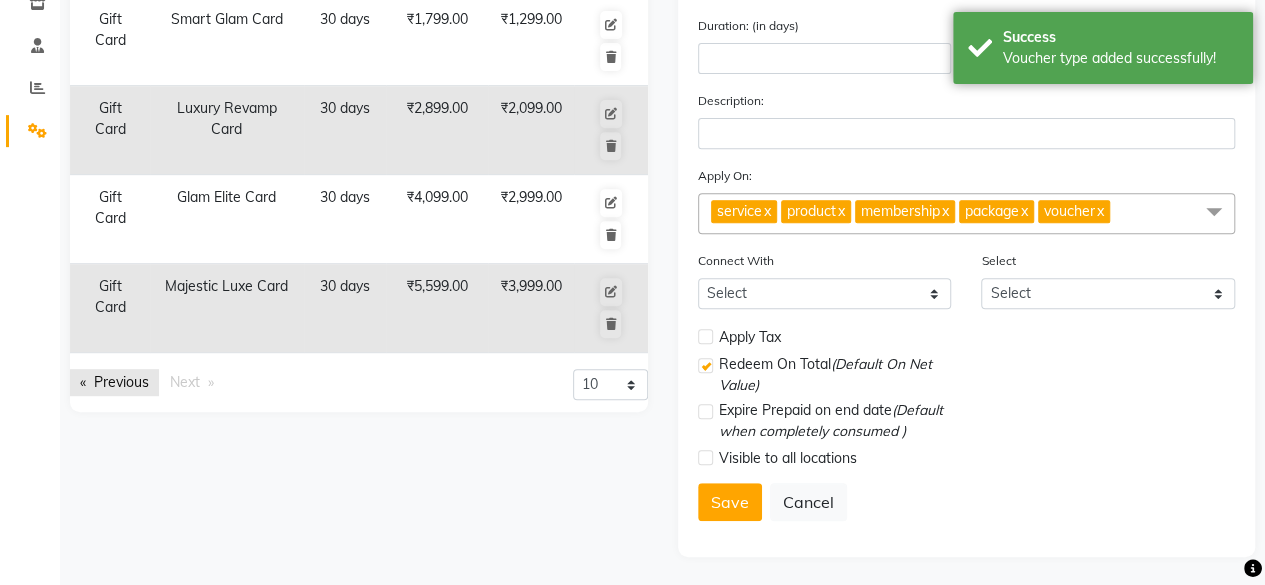 click on "Previous  page" 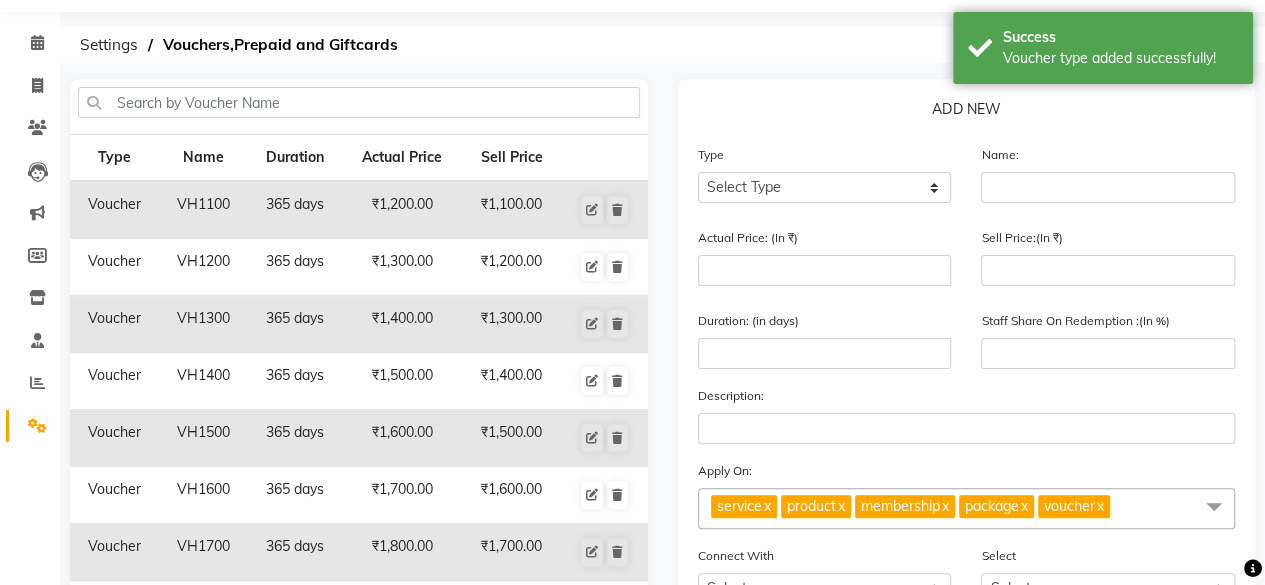 scroll, scrollTop: 55, scrollLeft: 0, axis: vertical 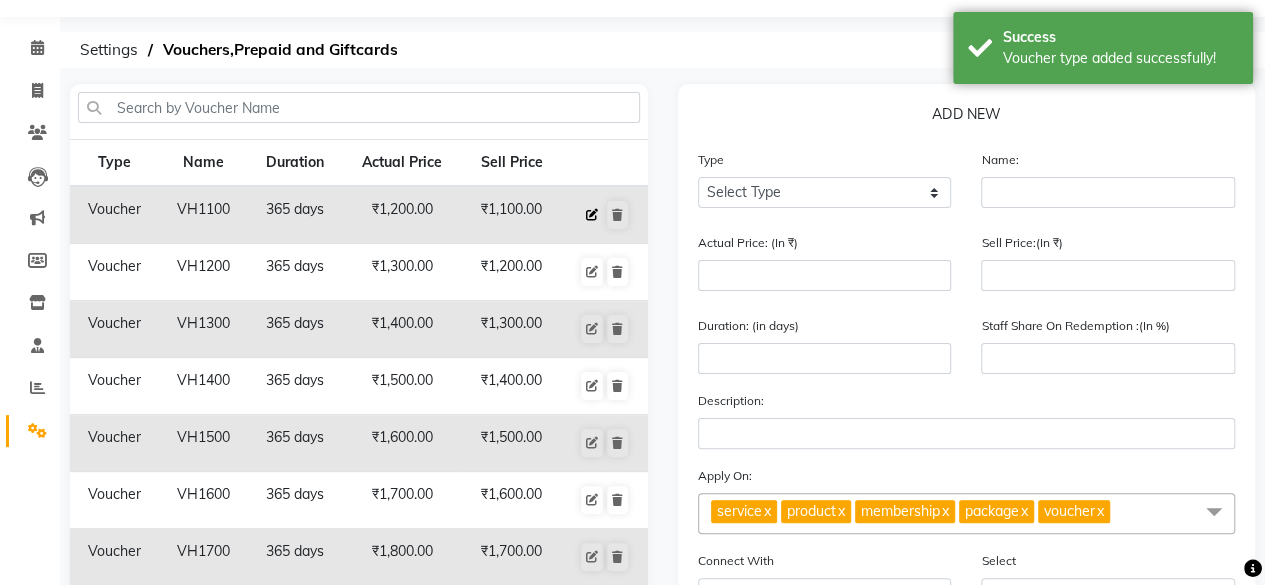click 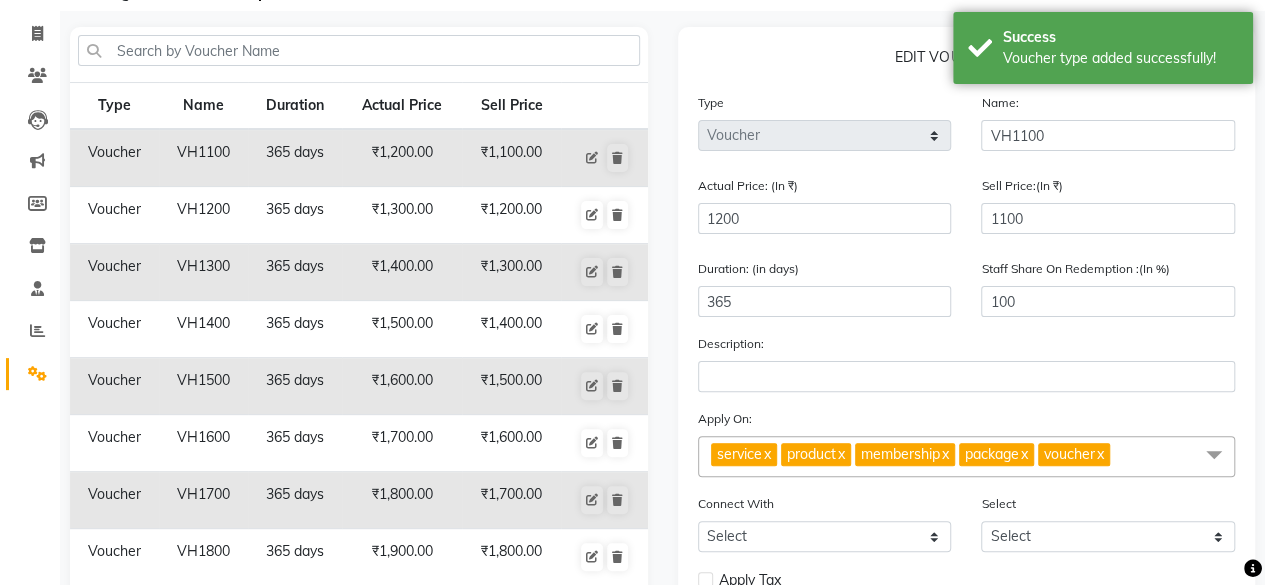 scroll, scrollTop: 0, scrollLeft: 0, axis: both 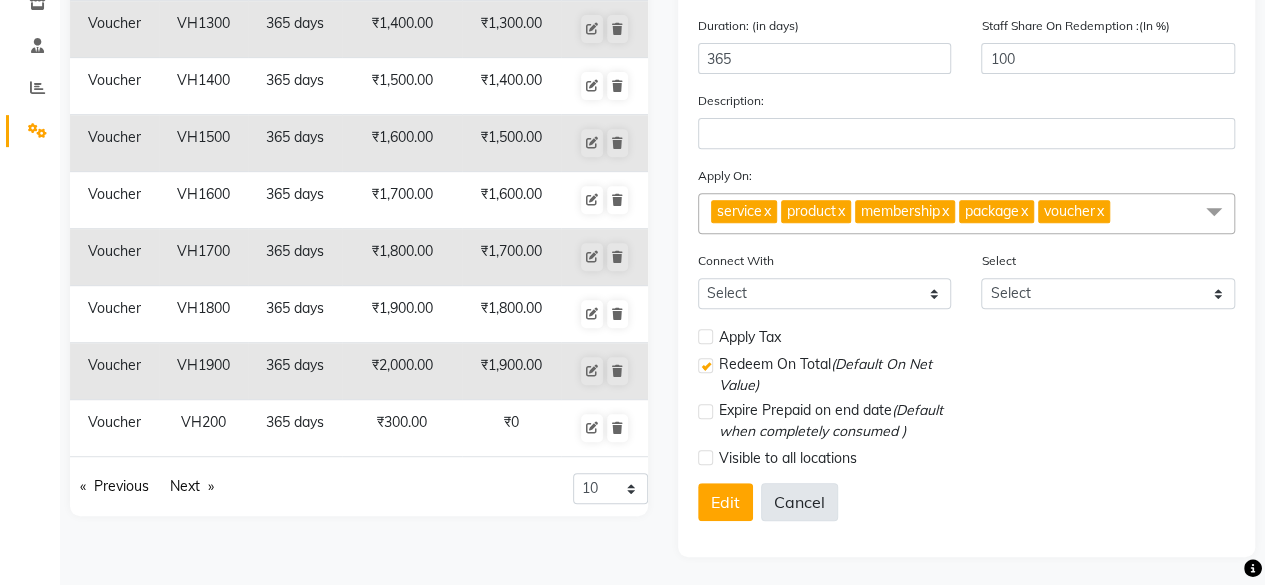 click on "Cancel" 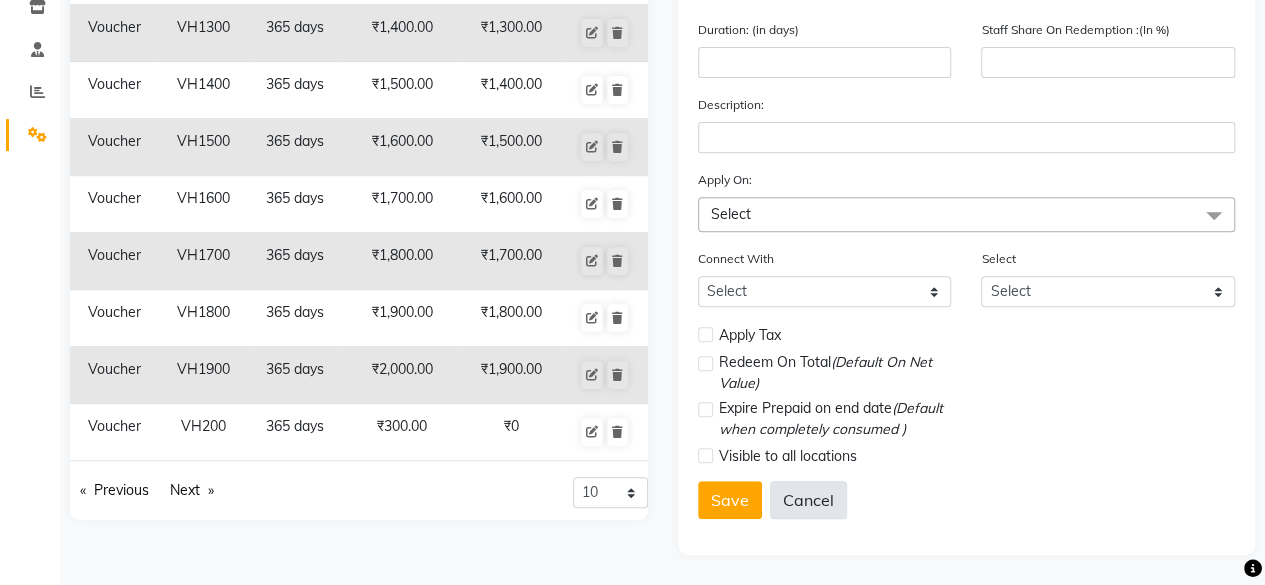 scroll, scrollTop: 350, scrollLeft: 0, axis: vertical 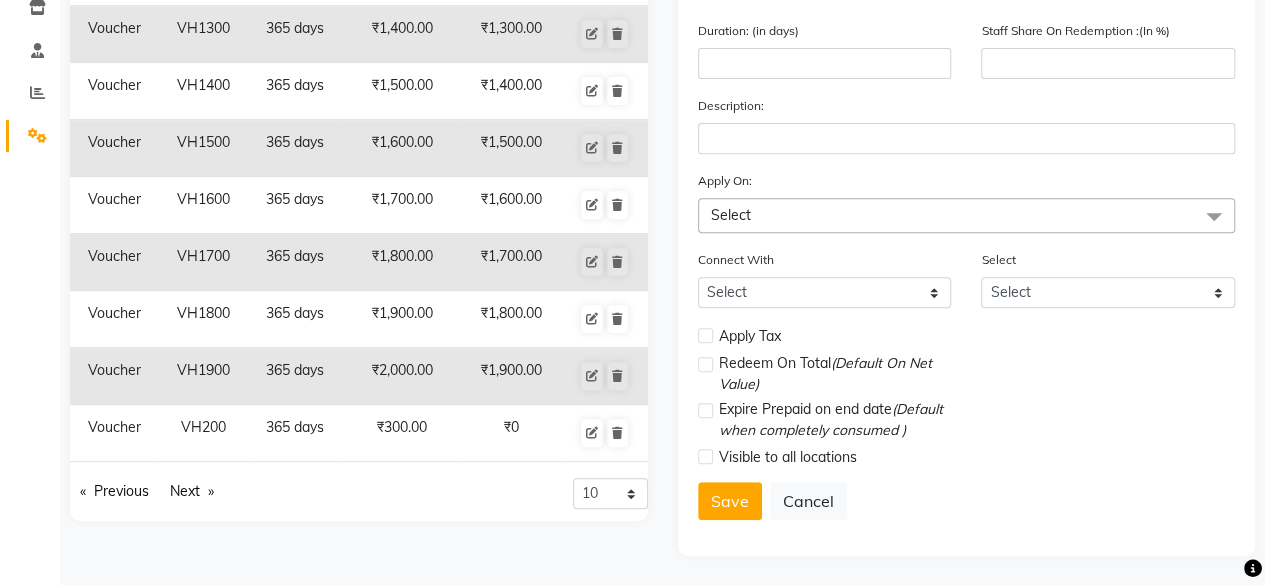 click on "Previous  page" 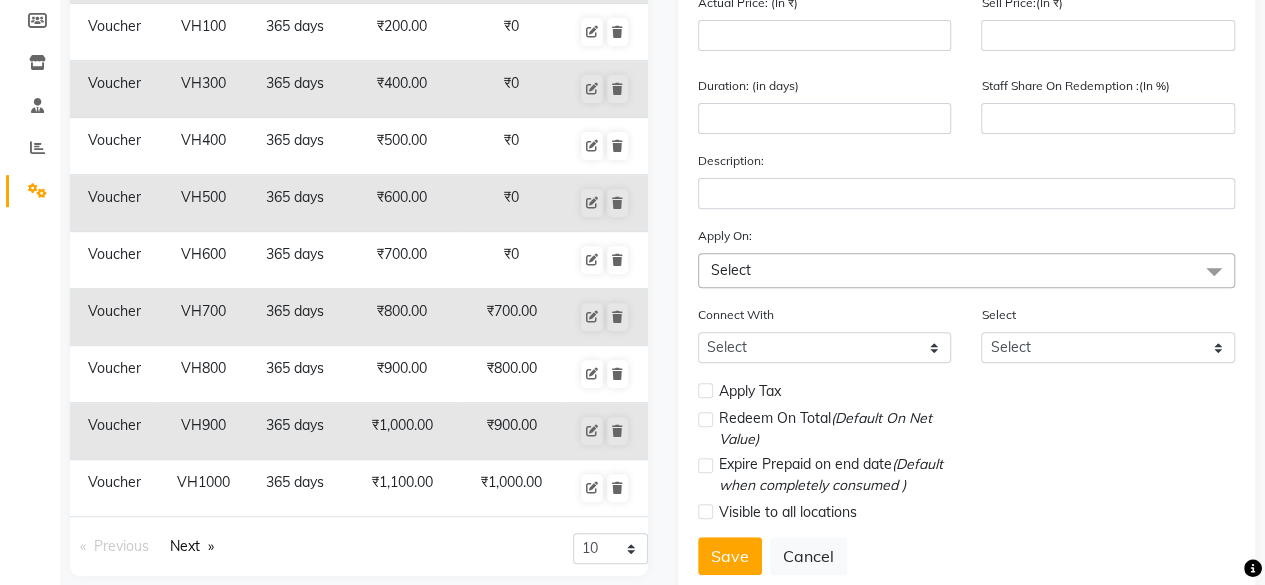 scroll, scrollTop: 250, scrollLeft: 0, axis: vertical 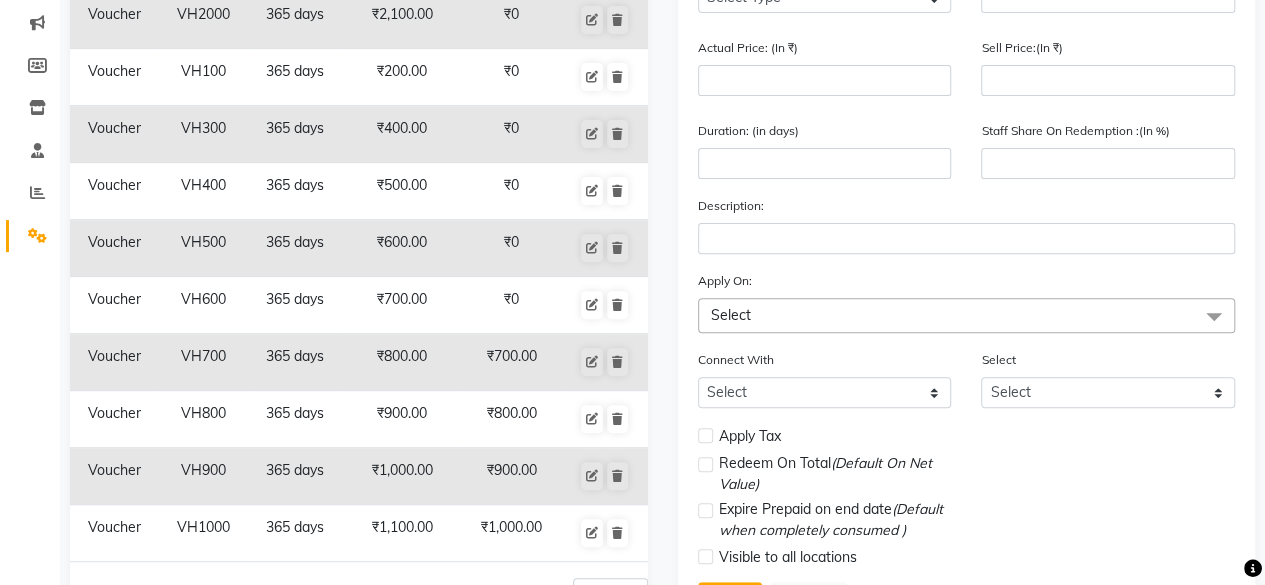 click on "Voucher" 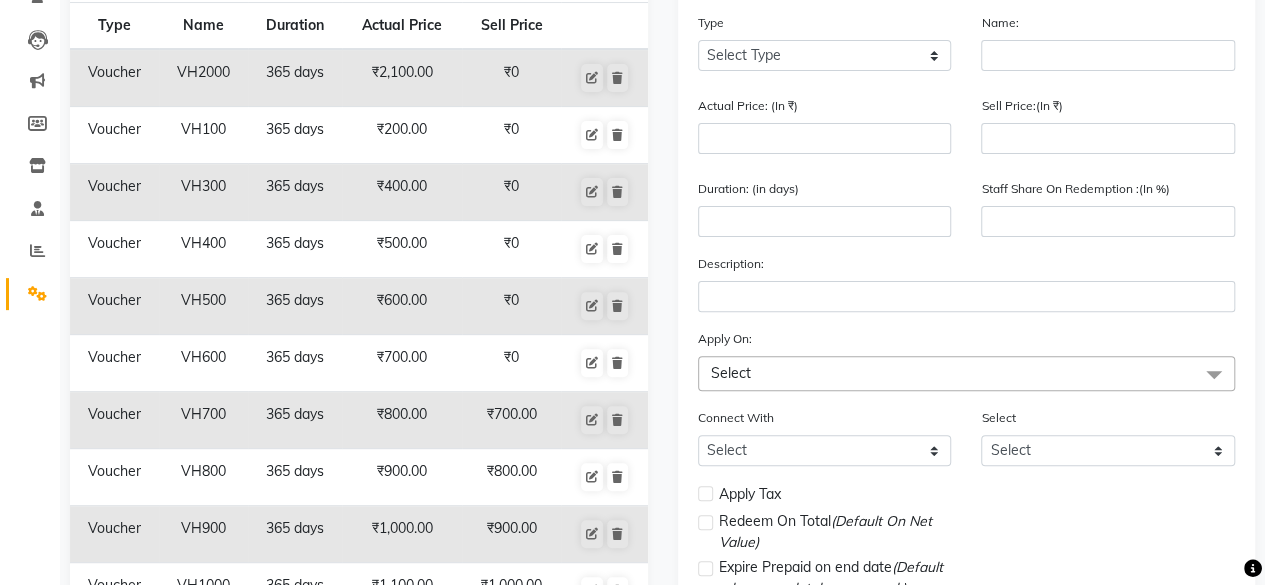 scroll, scrollTop: 150, scrollLeft: 0, axis: vertical 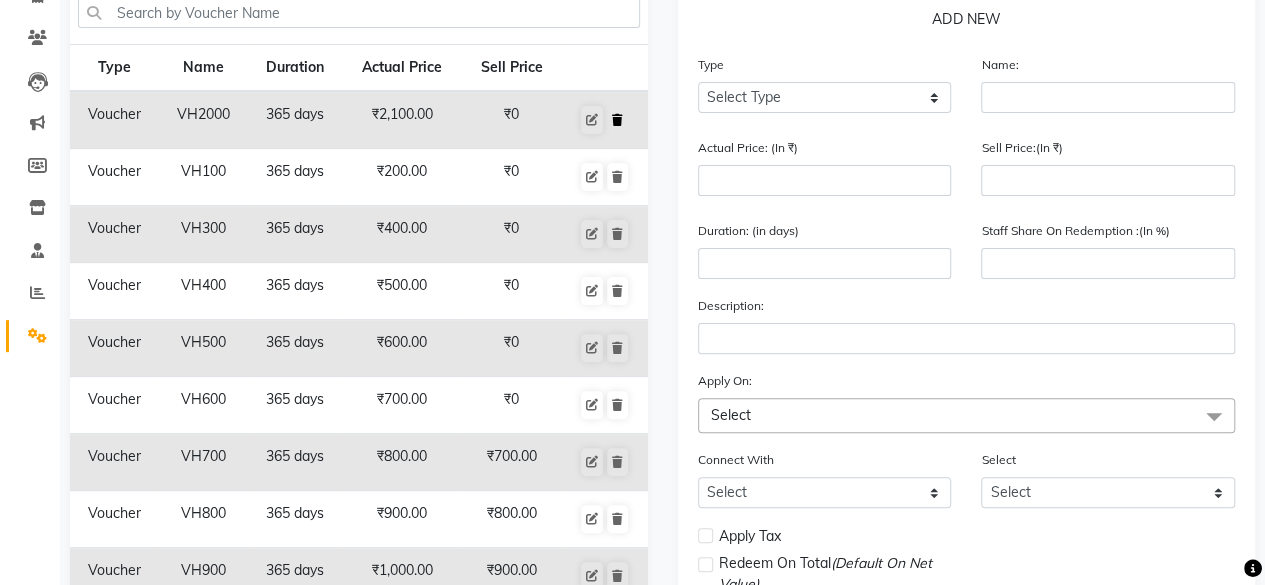 click 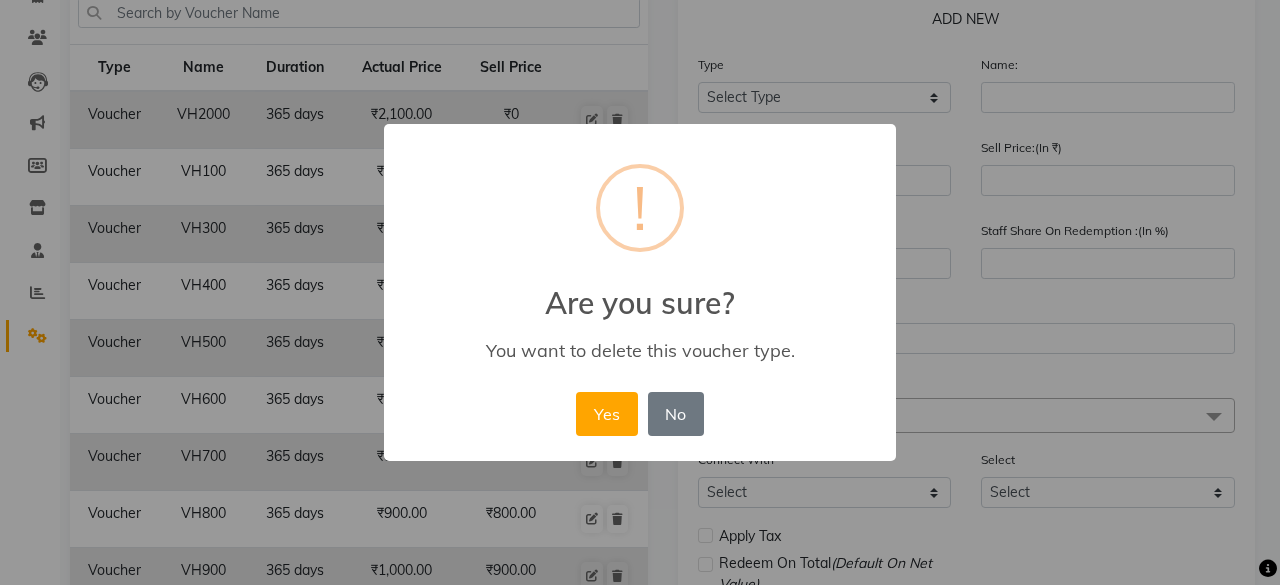click on "Yes" at bounding box center (606, 414) 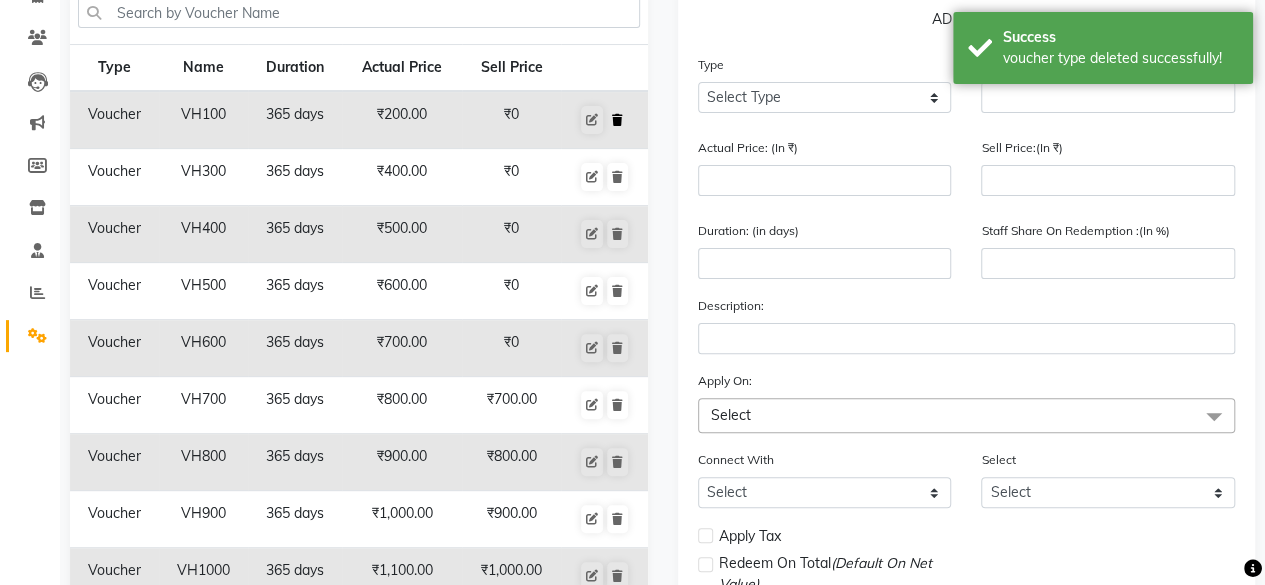 click 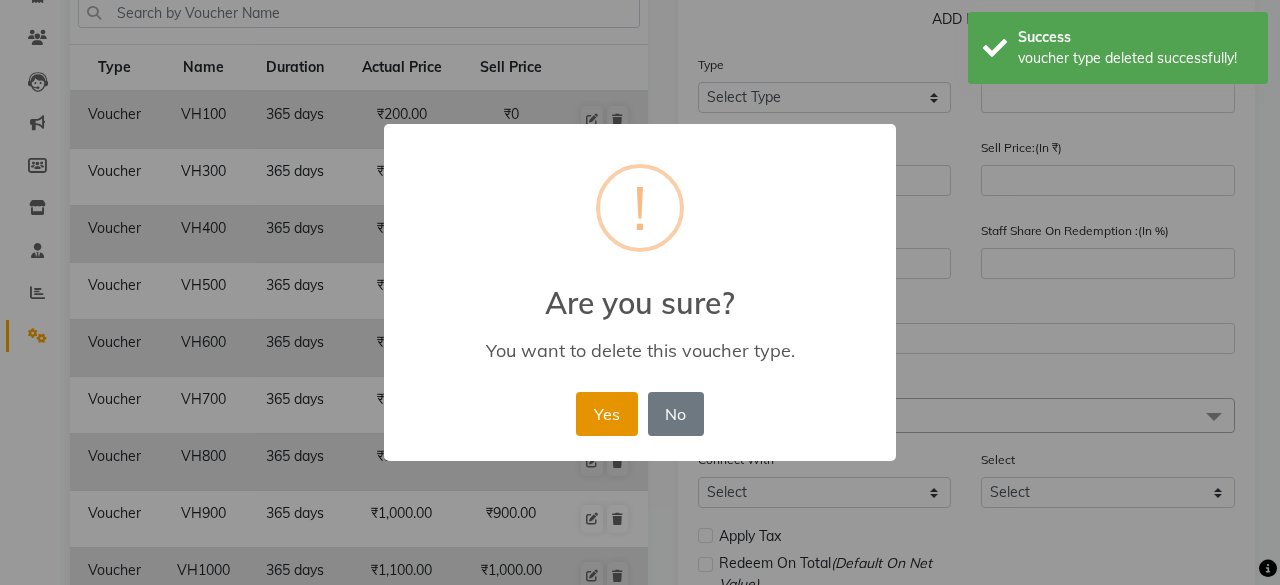 click on "Yes" at bounding box center (606, 414) 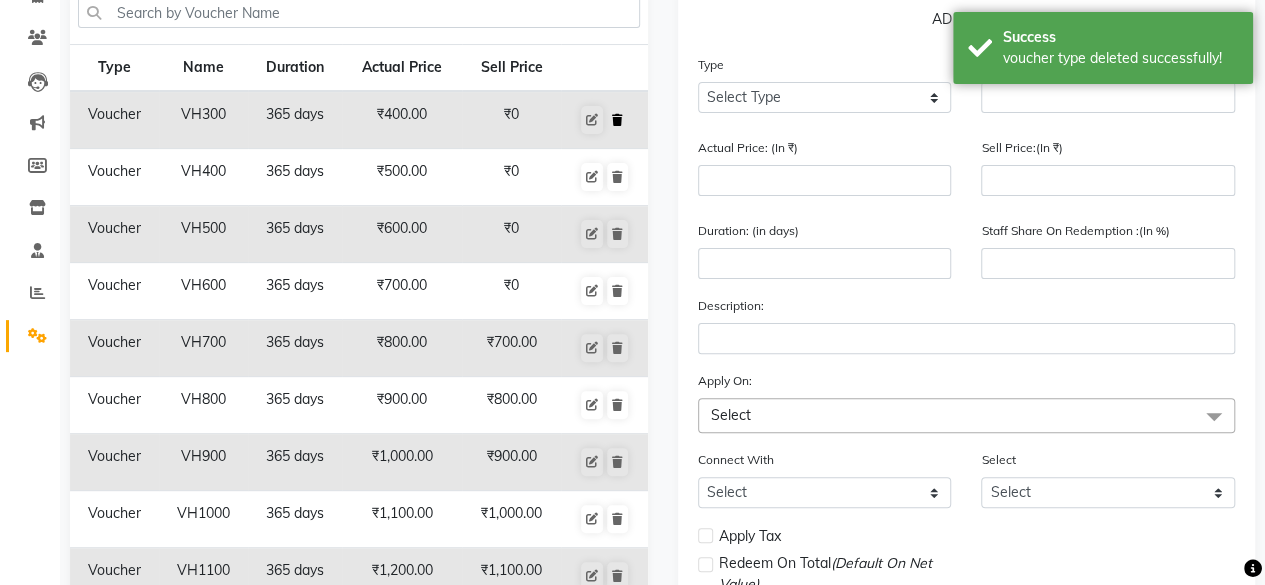 click 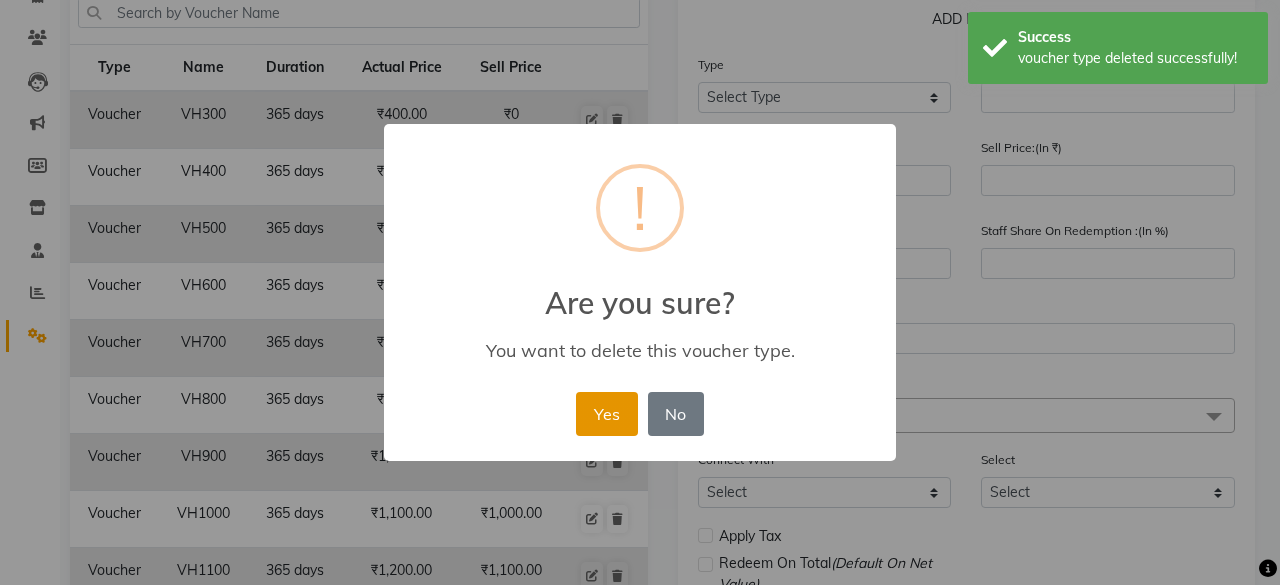 click on "Yes" at bounding box center (606, 414) 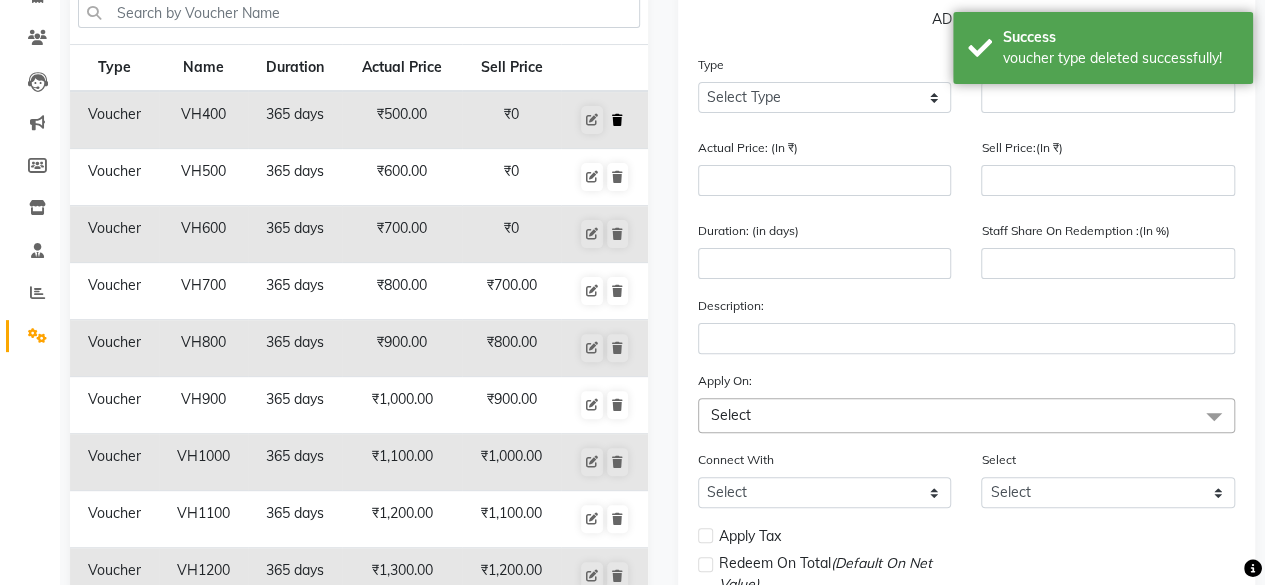 click 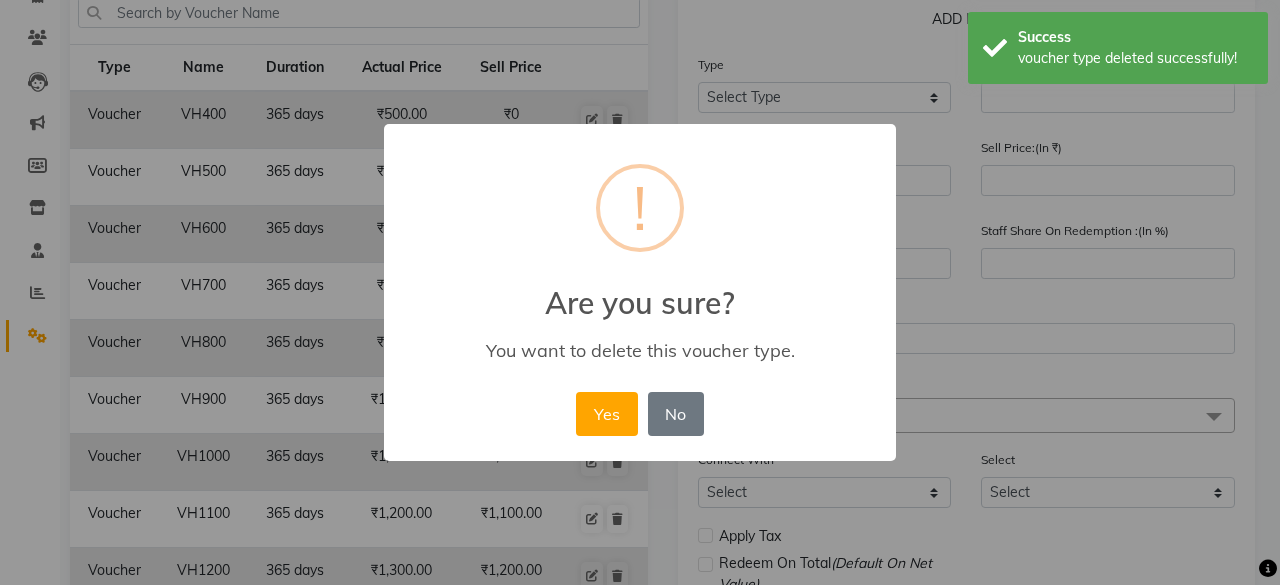 click on "Yes" at bounding box center [606, 414] 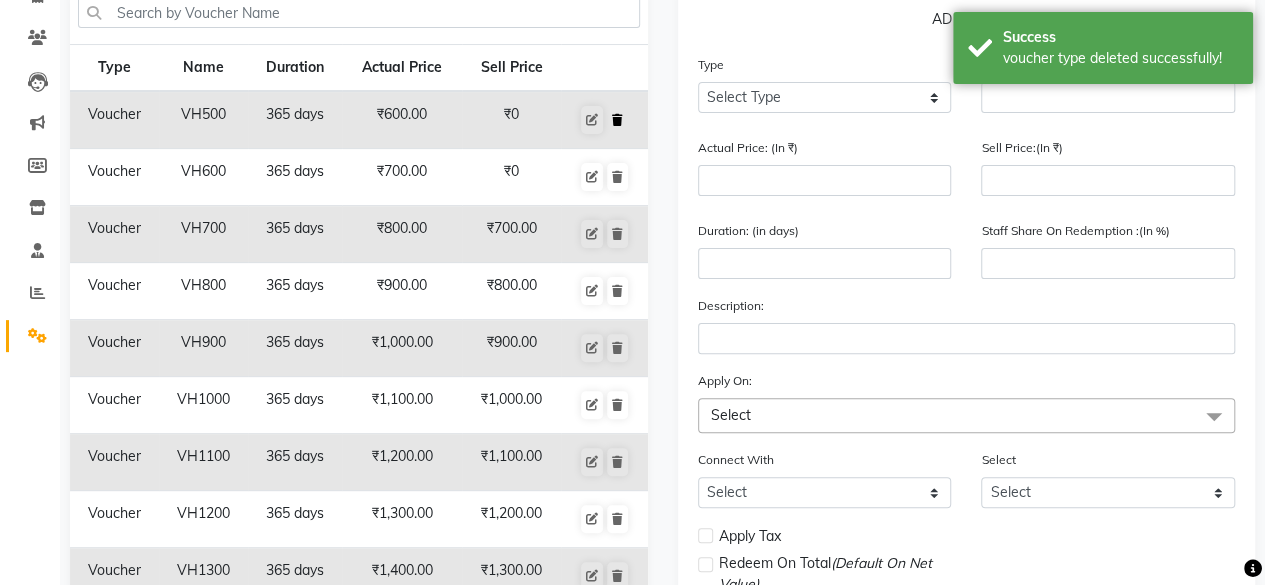 click 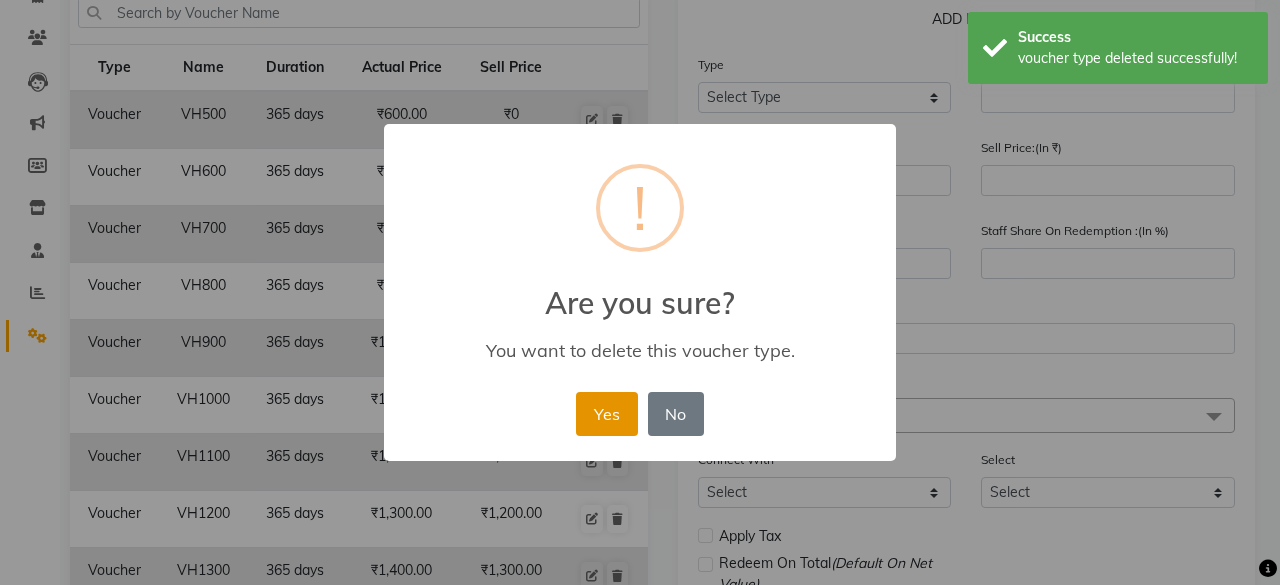 click on "Yes" at bounding box center [606, 414] 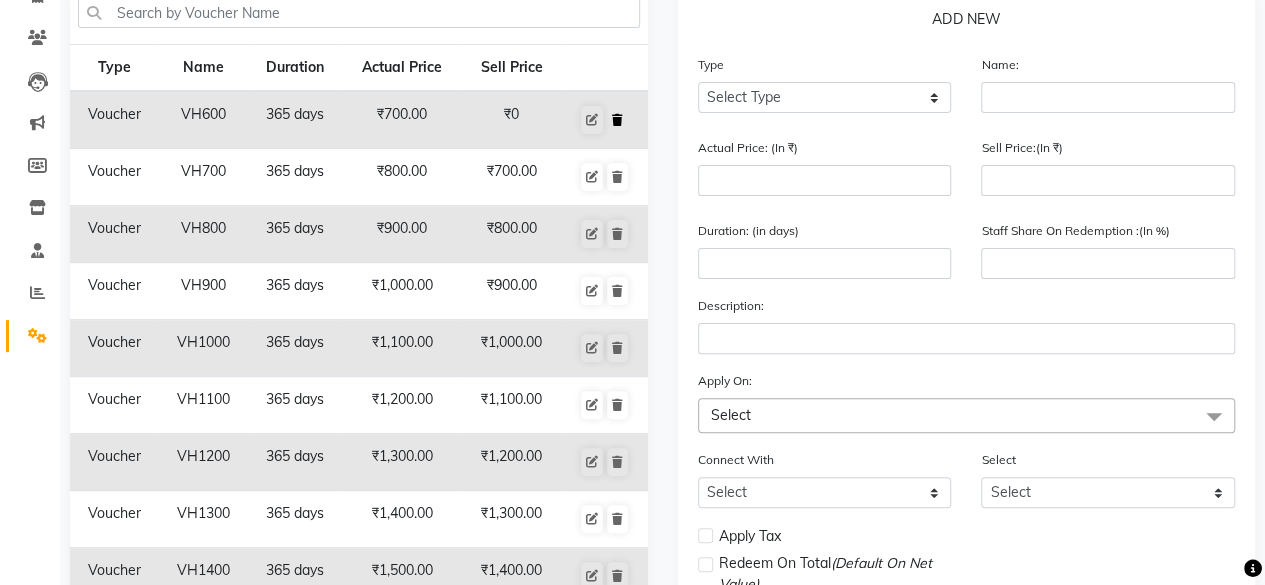 click 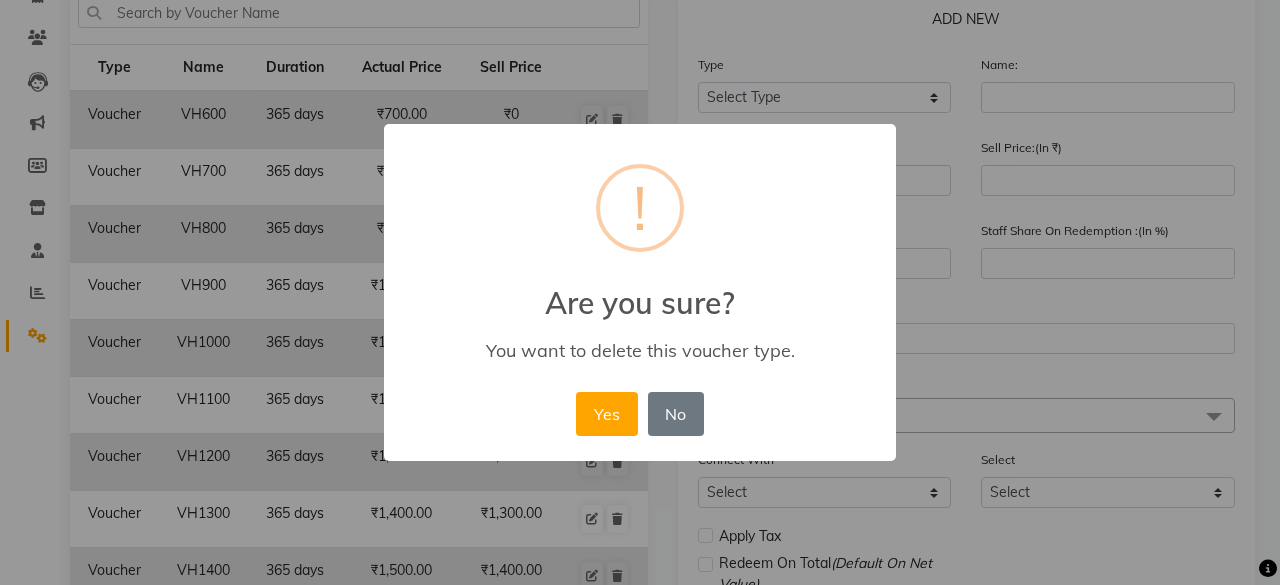 drag, startPoint x: 591, startPoint y: 420, endPoint x: 592, endPoint y: 261, distance: 159.00314 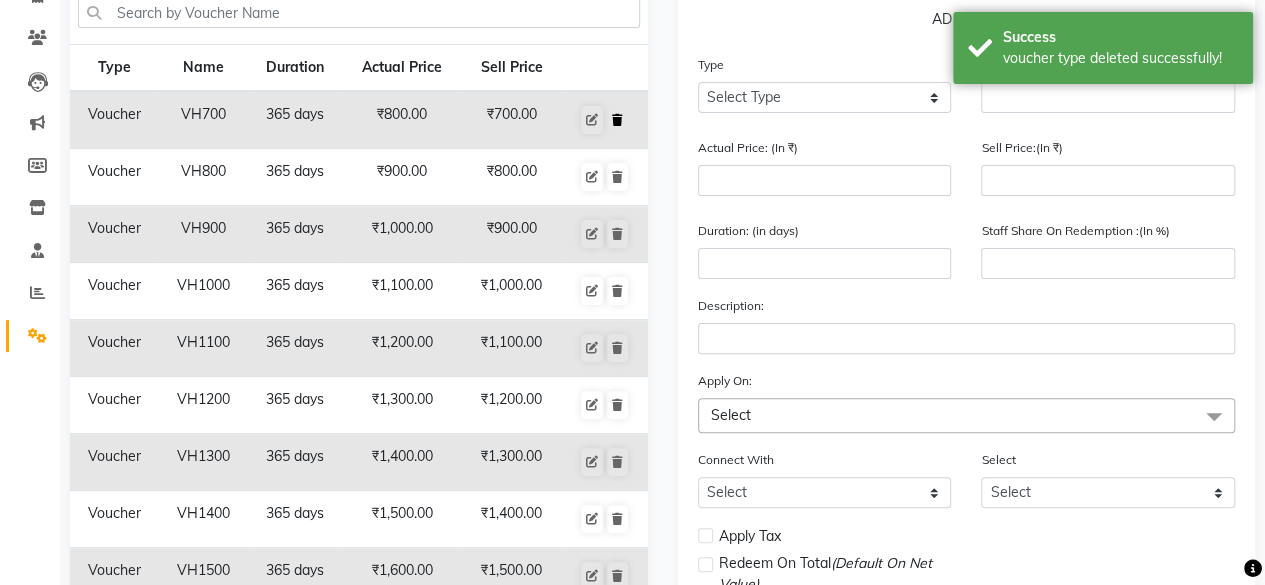 click 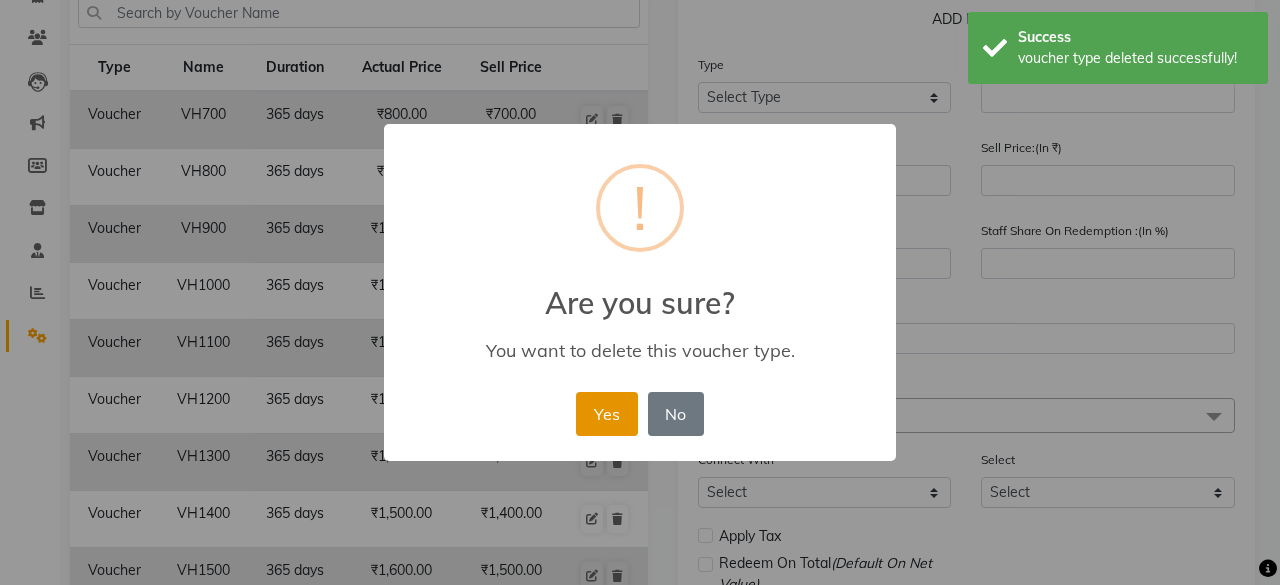 click on "Yes" at bounding box center [606, 414] 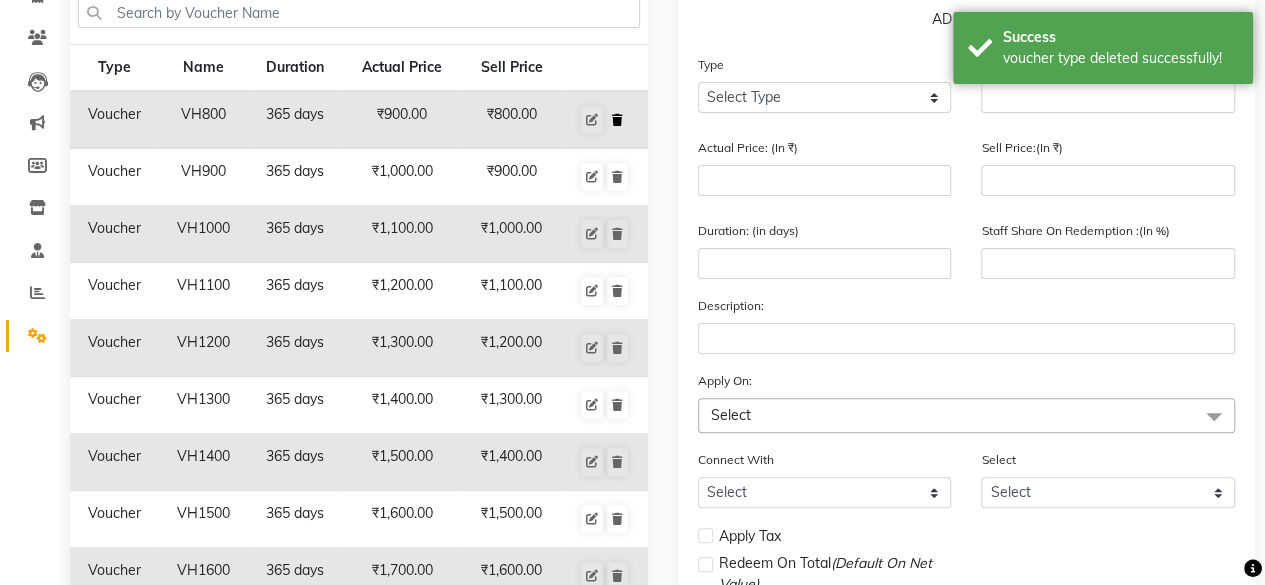 click 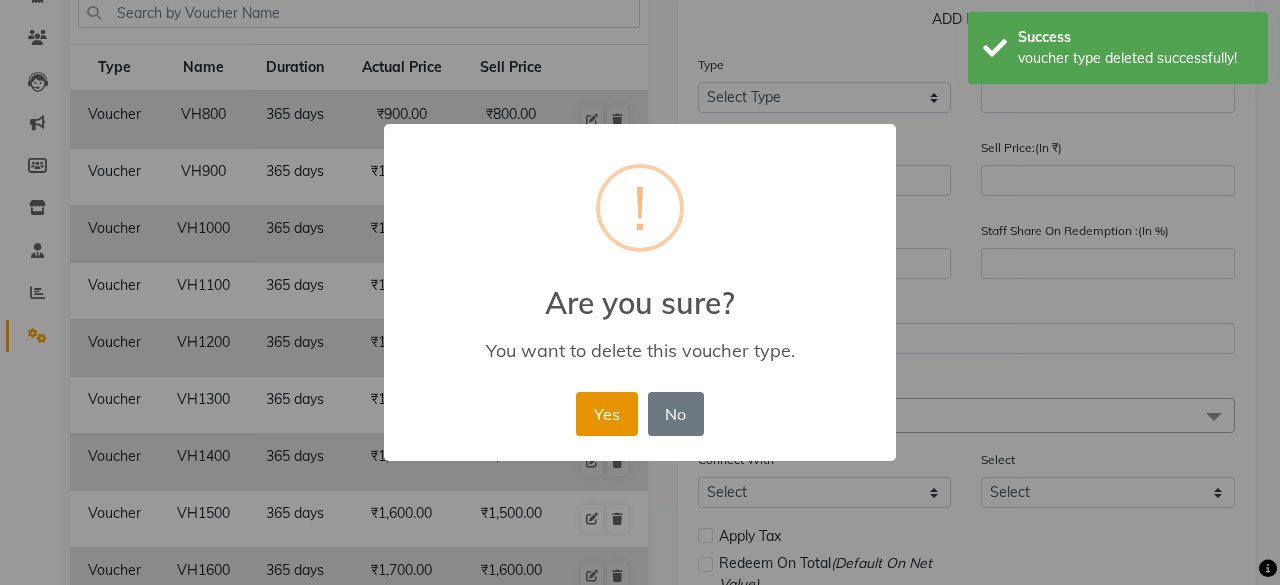 drag, startPoint x: 620, startPoint y: 414, endPoint x: 620, endPoint y: 367, distance: 47 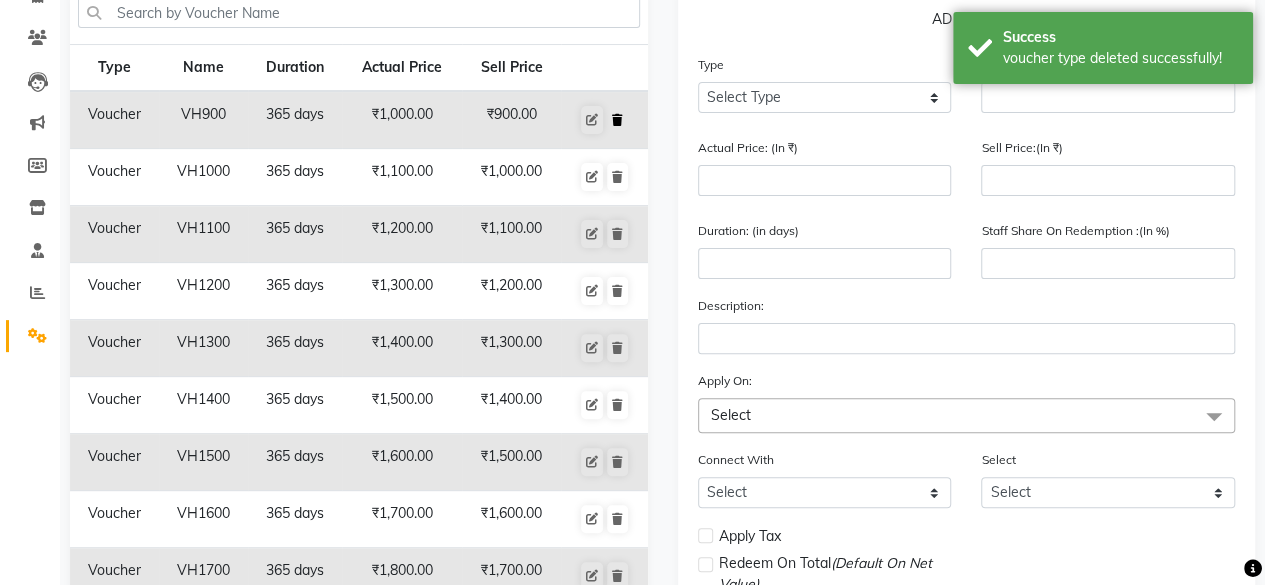 click 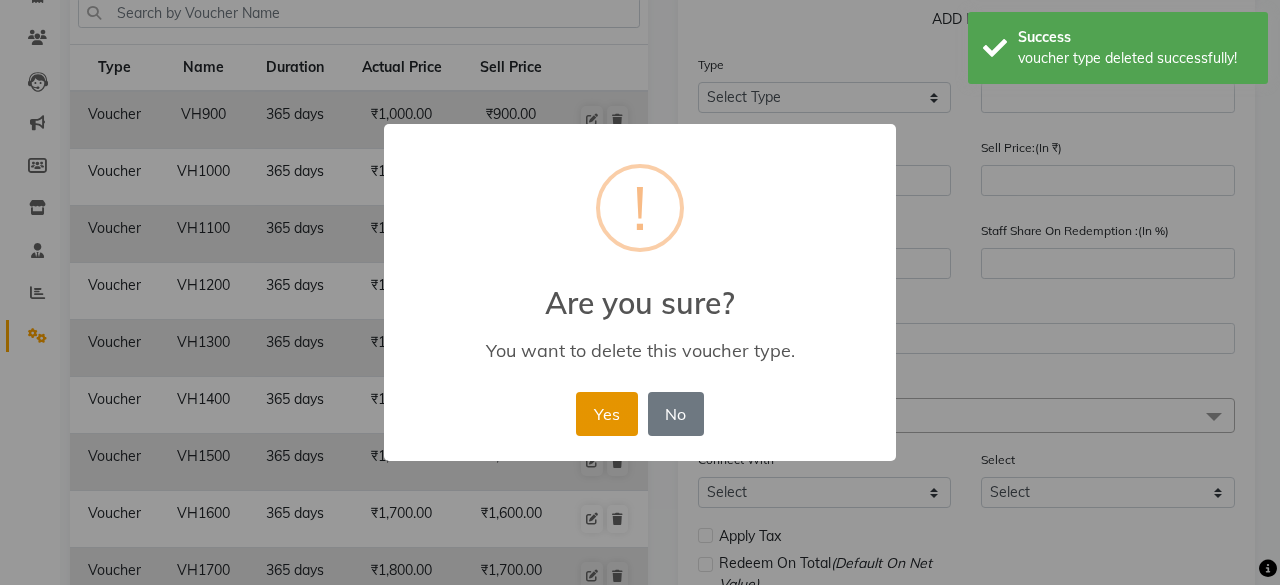click on "Yes" at bounding box center [606, 414] 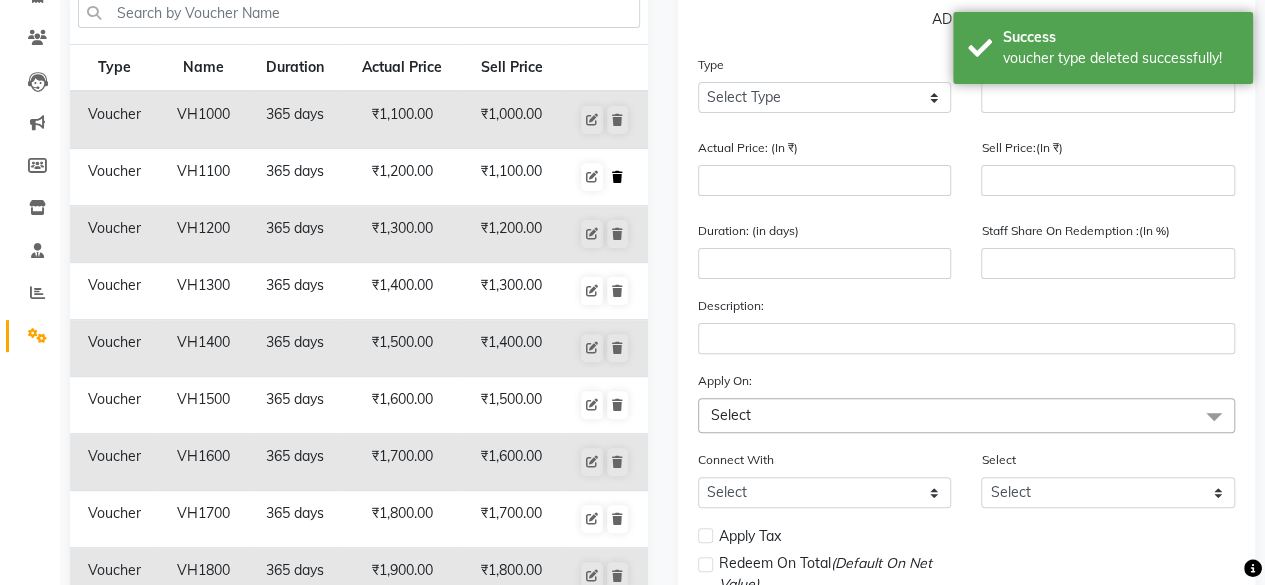 click 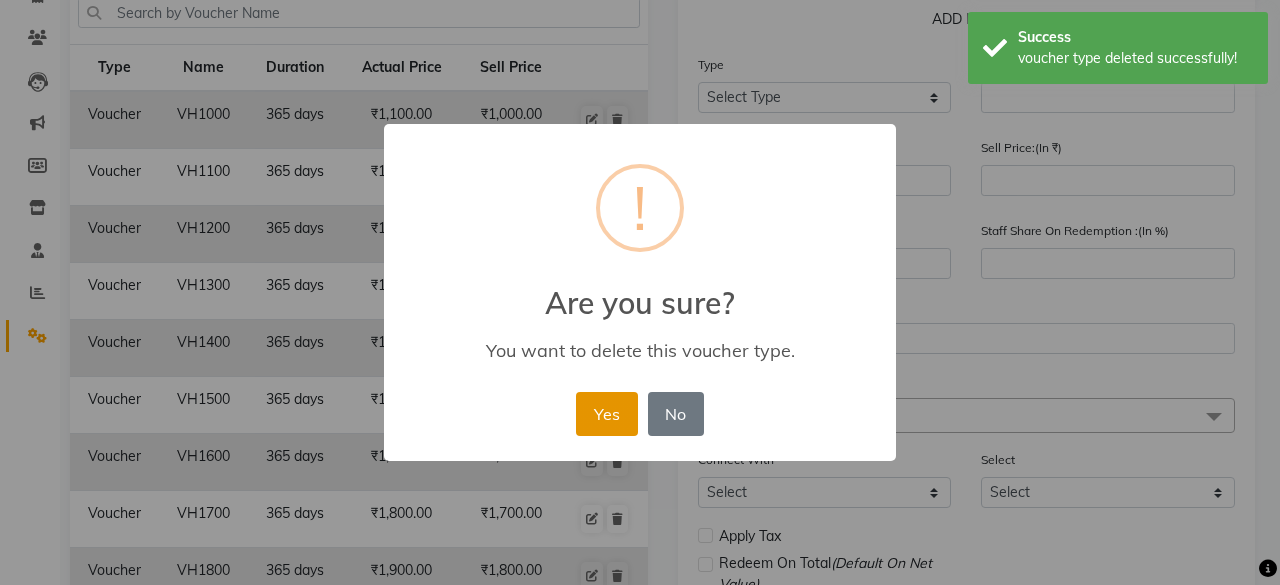 drag, startPoint x: 602, startPoint y: 395, endPoint x: 608, endPoint y: 346, distance: 49.365982 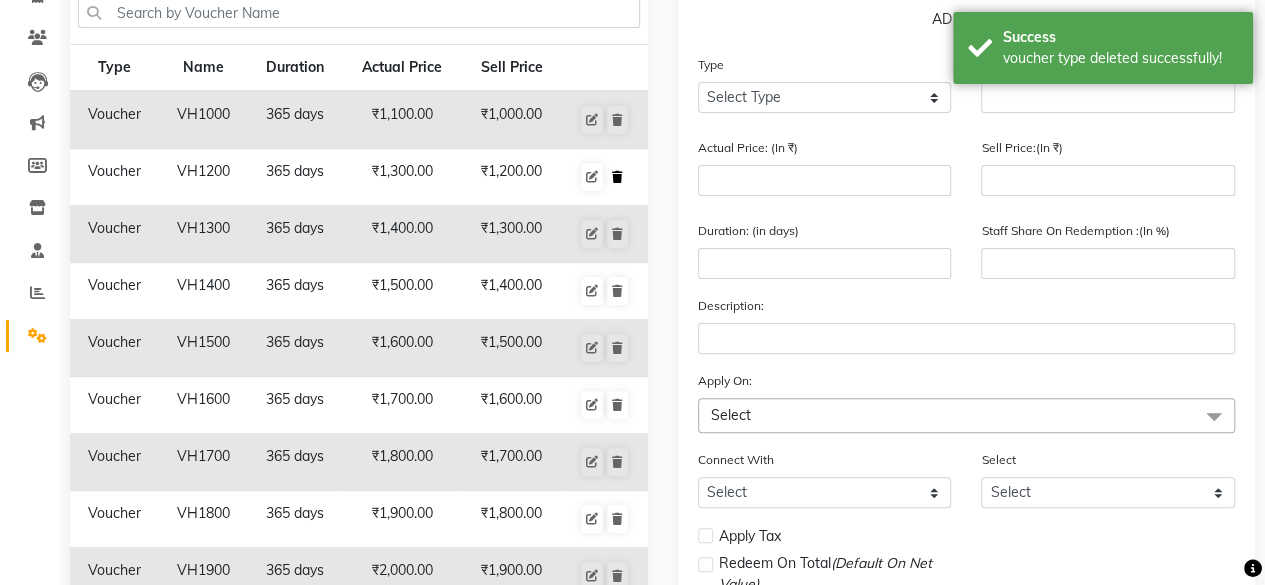 click 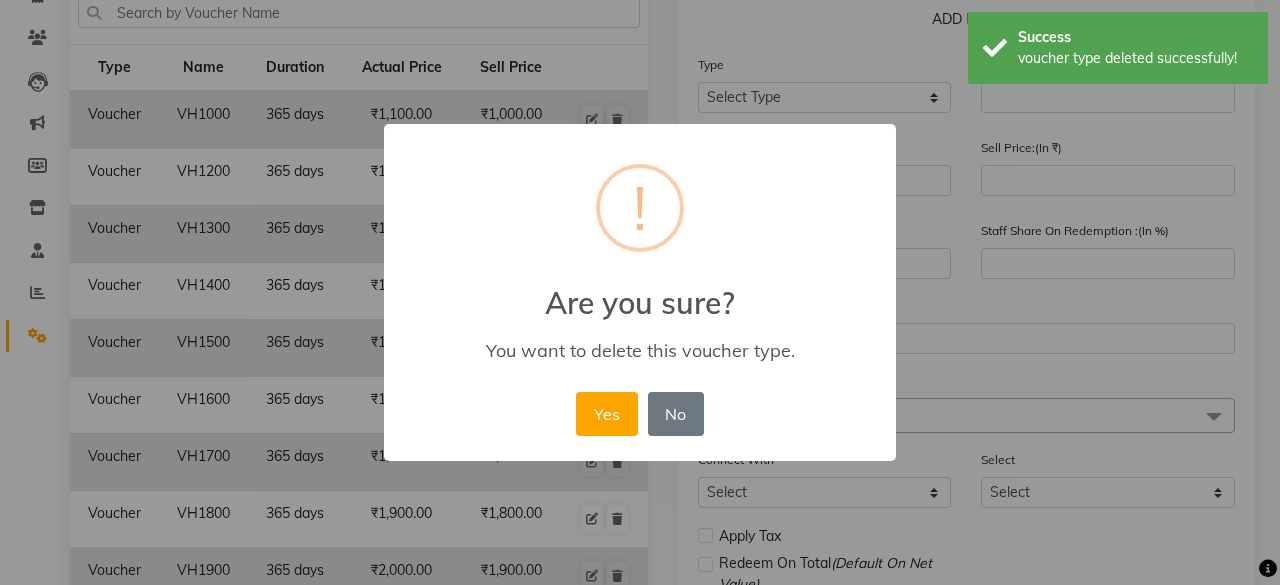 drag, startPoint x: 610, startPoint y: 421, endPoint x: 632, endPoint y: 275, distance: 147.64822 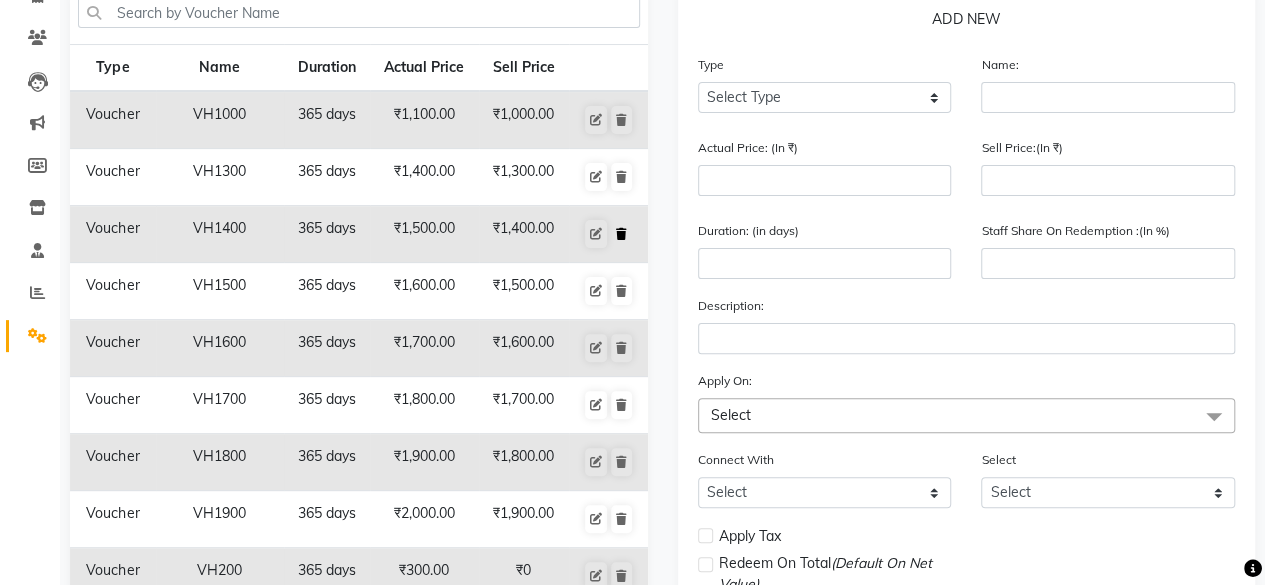 click 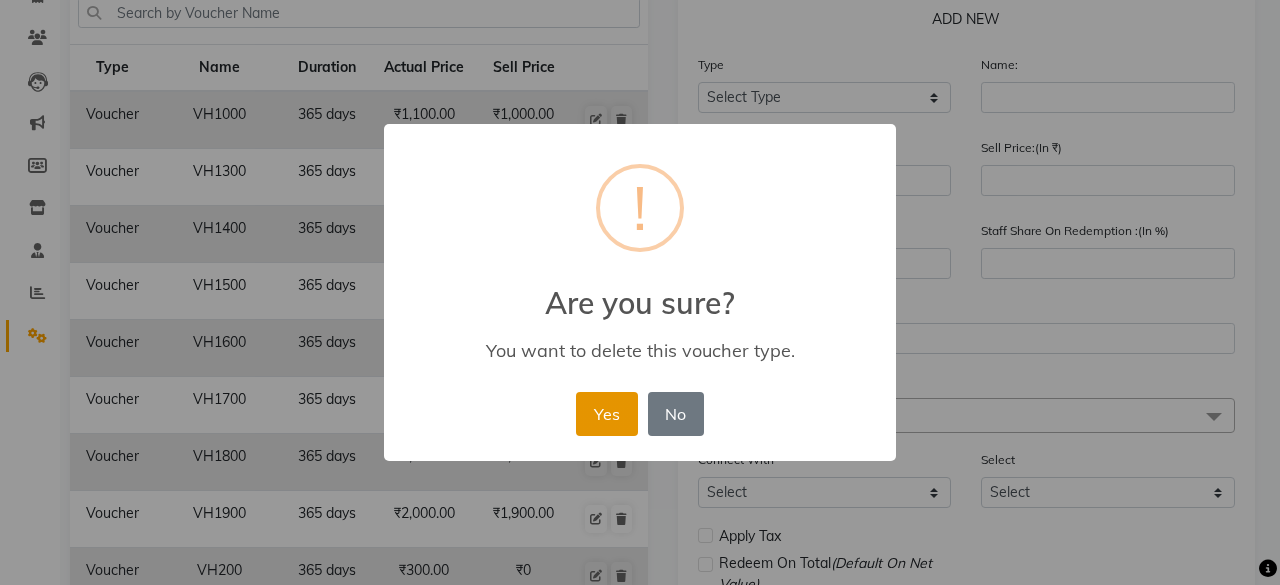 click on "Yes" at bounding box center [606, 414] 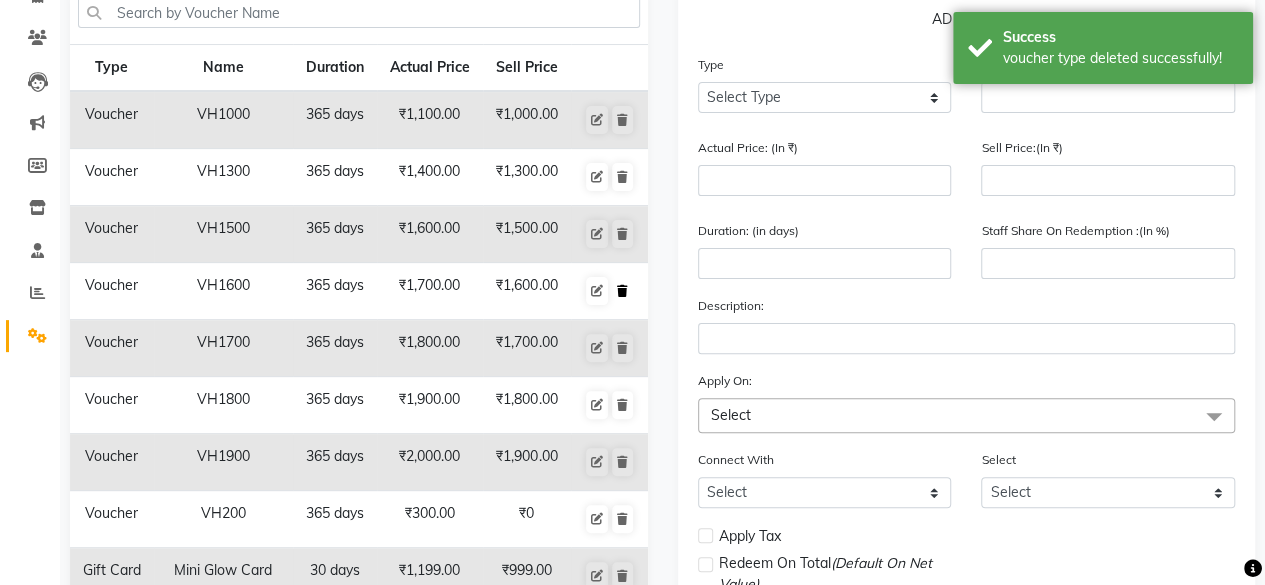 click 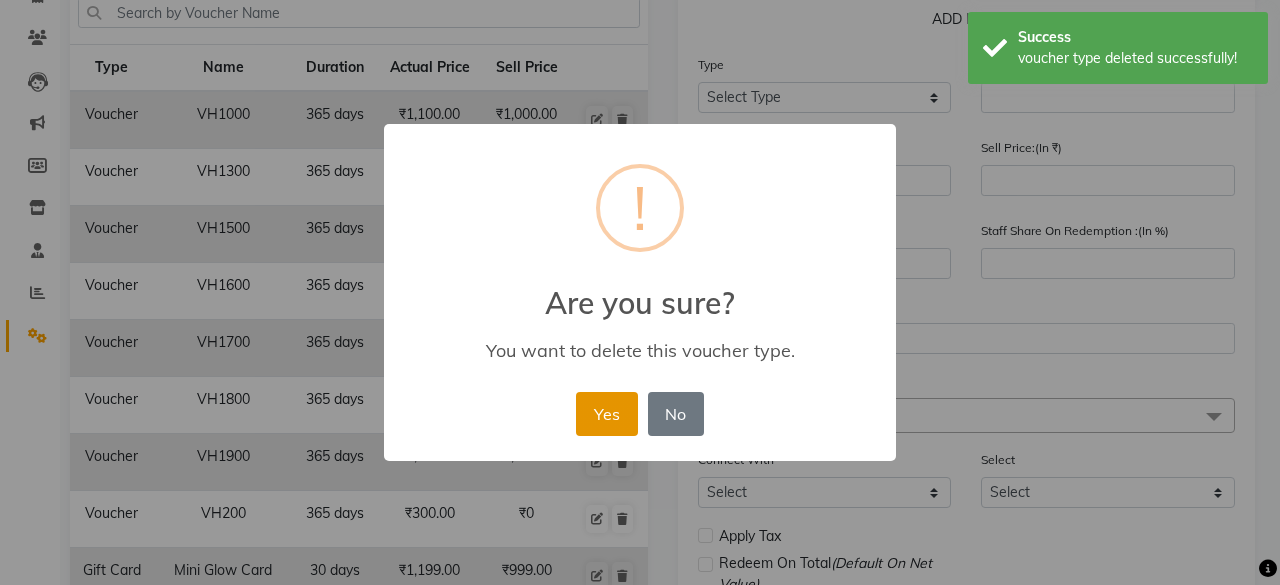 click on "Yes" at bounding box center (606, 414) 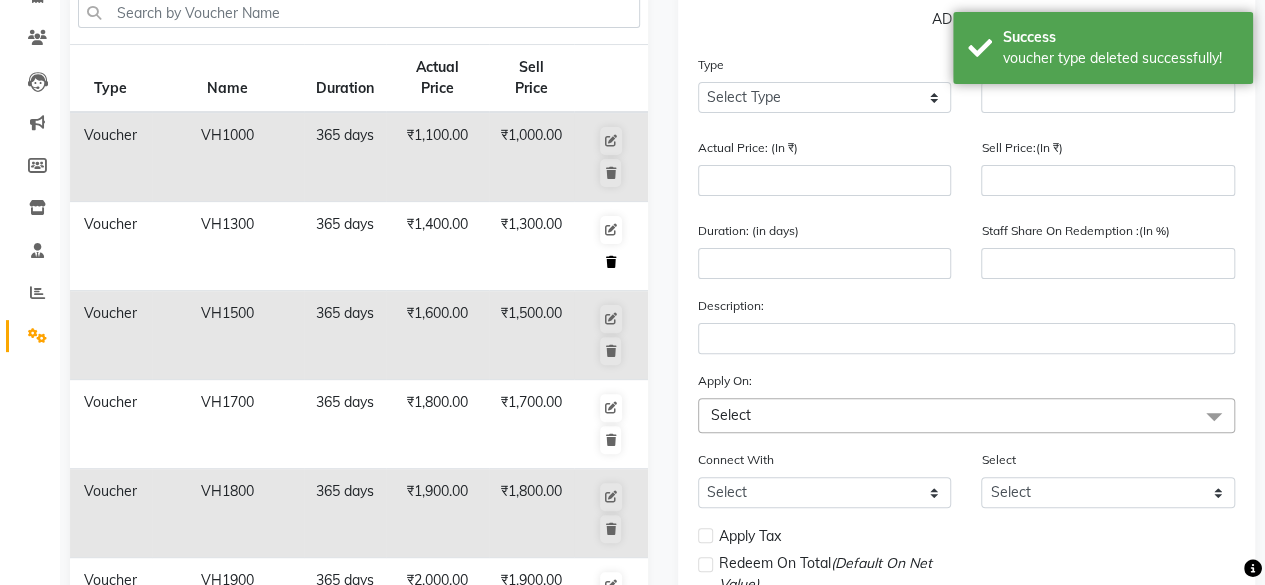 click 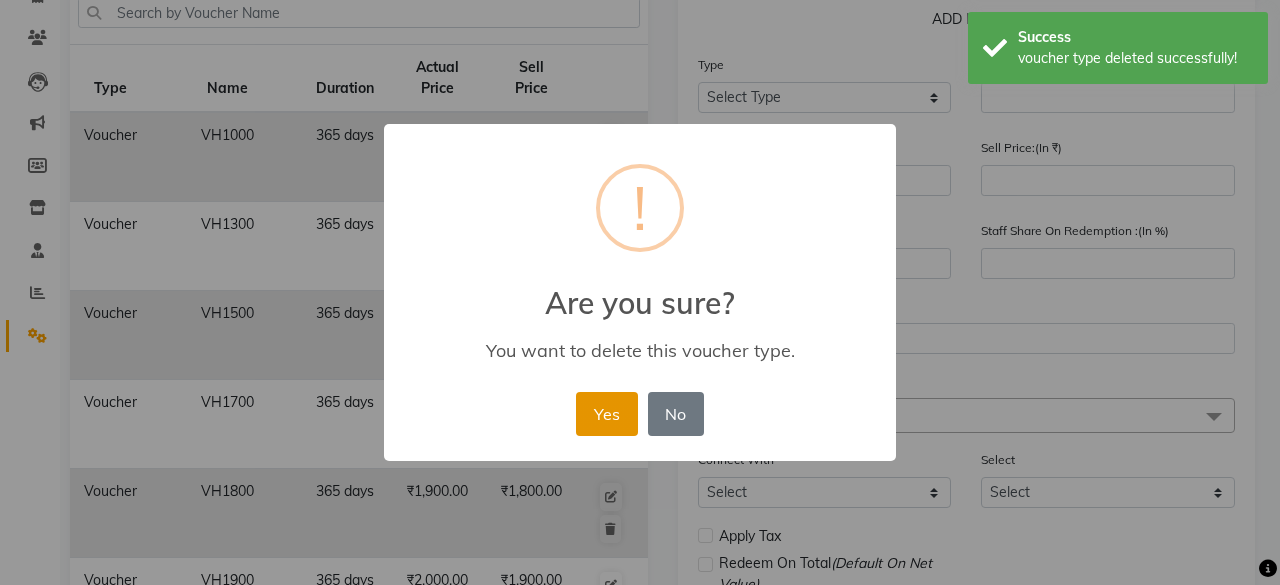 drag, startPoint x: 601, startPoint y: 400, endPoint x: 566, endPoint y: 303, distance: 103.121284 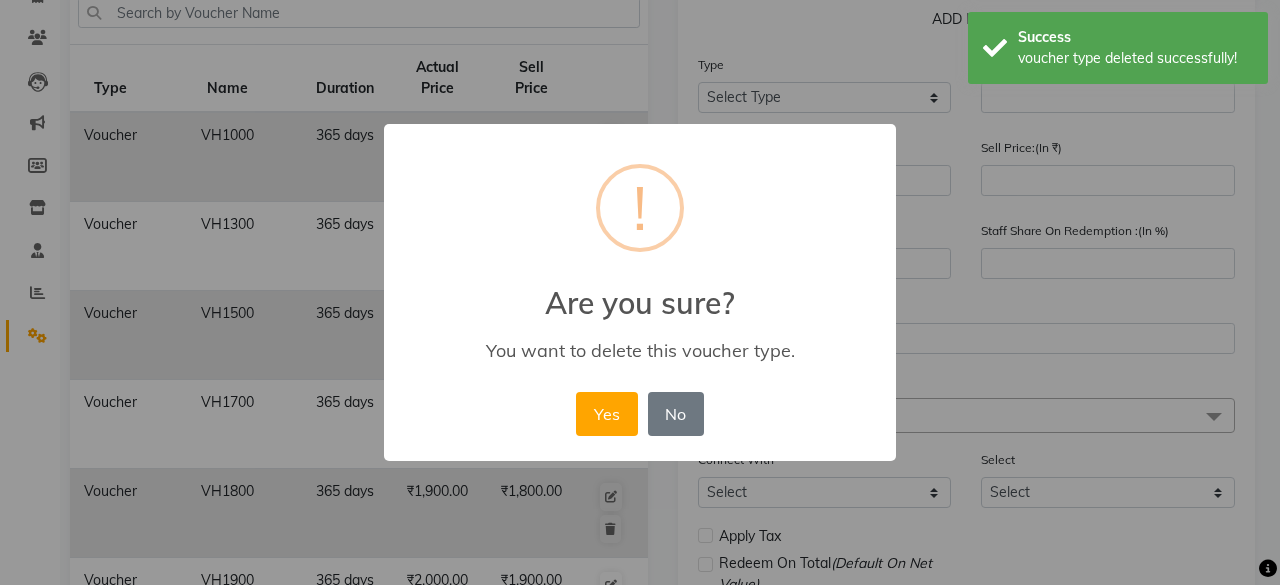 click on "Yes" at bounding box center (606, 414) 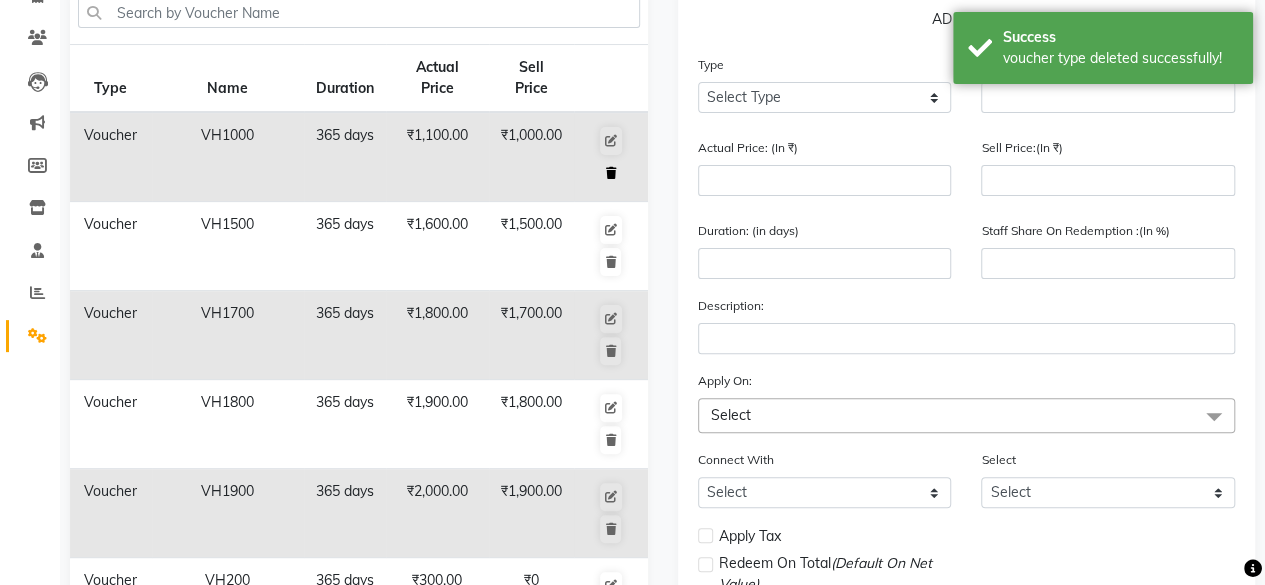 click 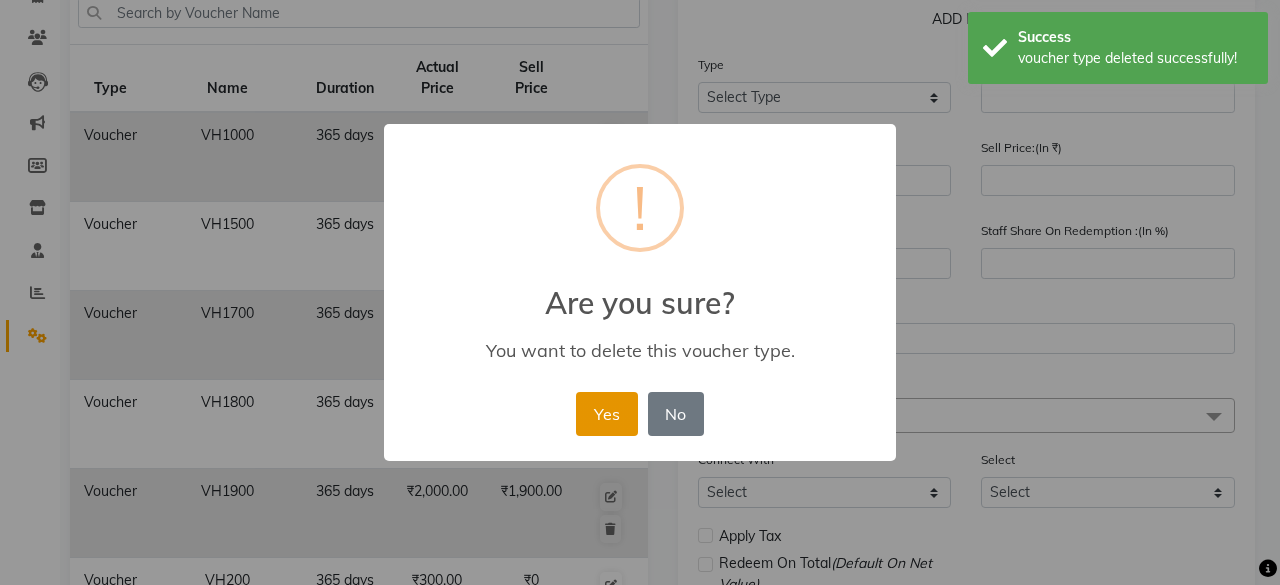 click on "Yes" at bounding box center [606, 414] 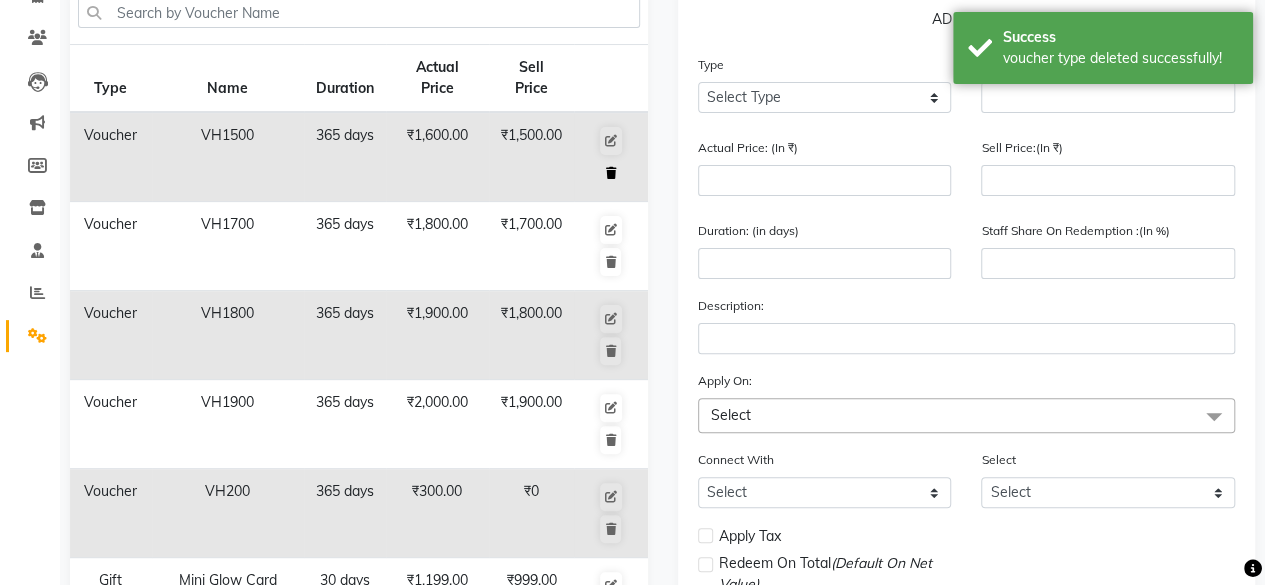 click 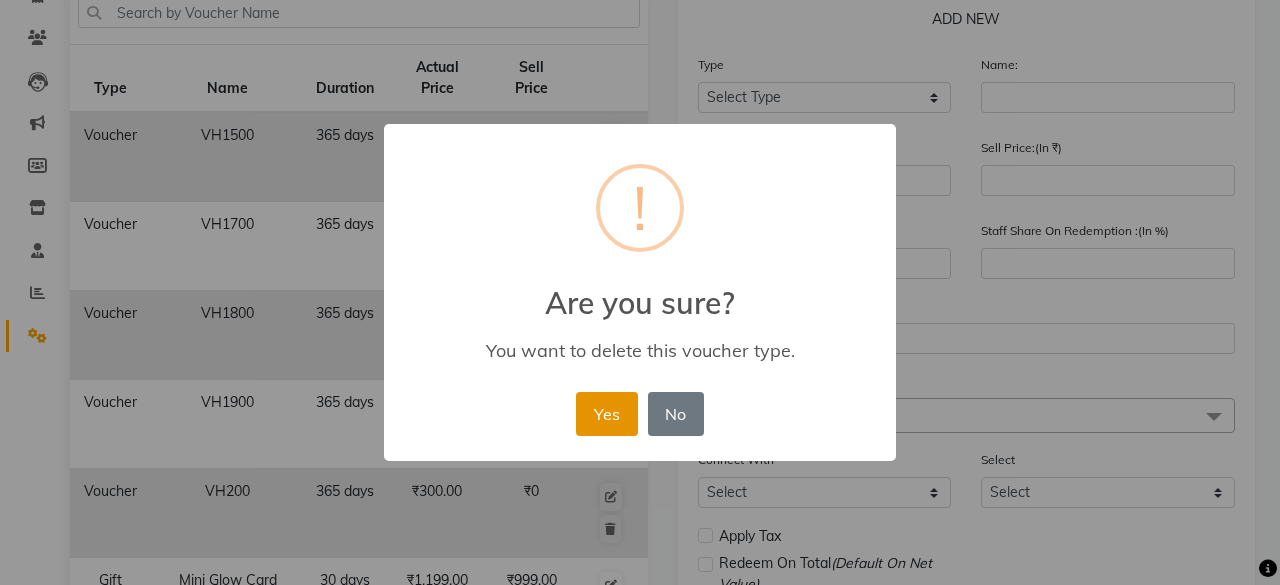 click on "Yes" at bounding box center (606, 414) 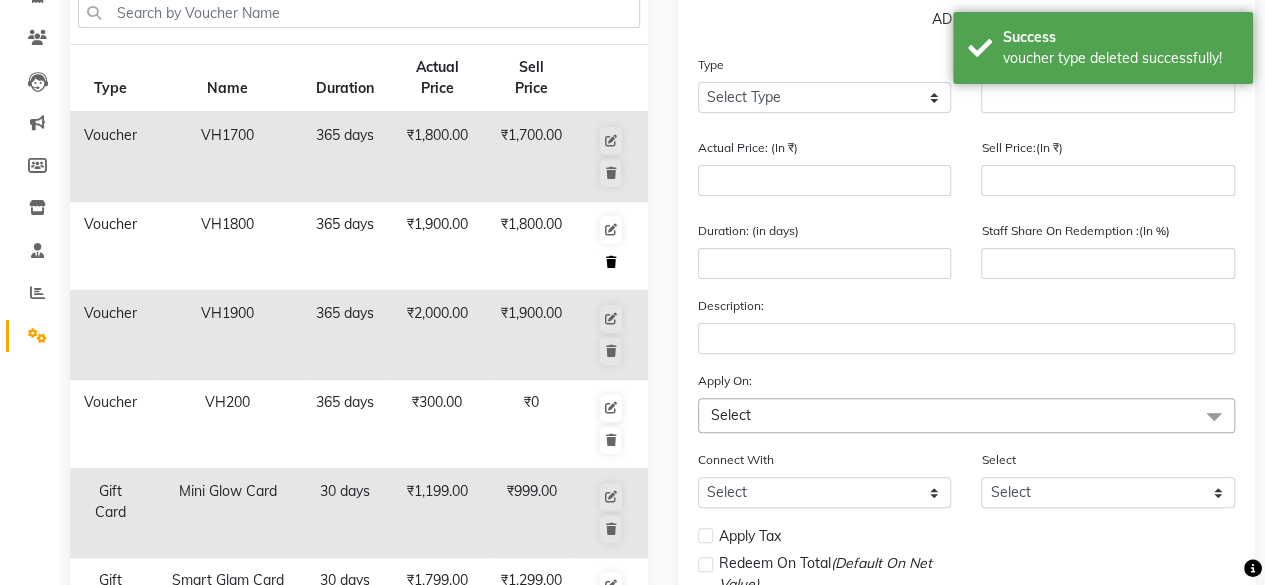 click 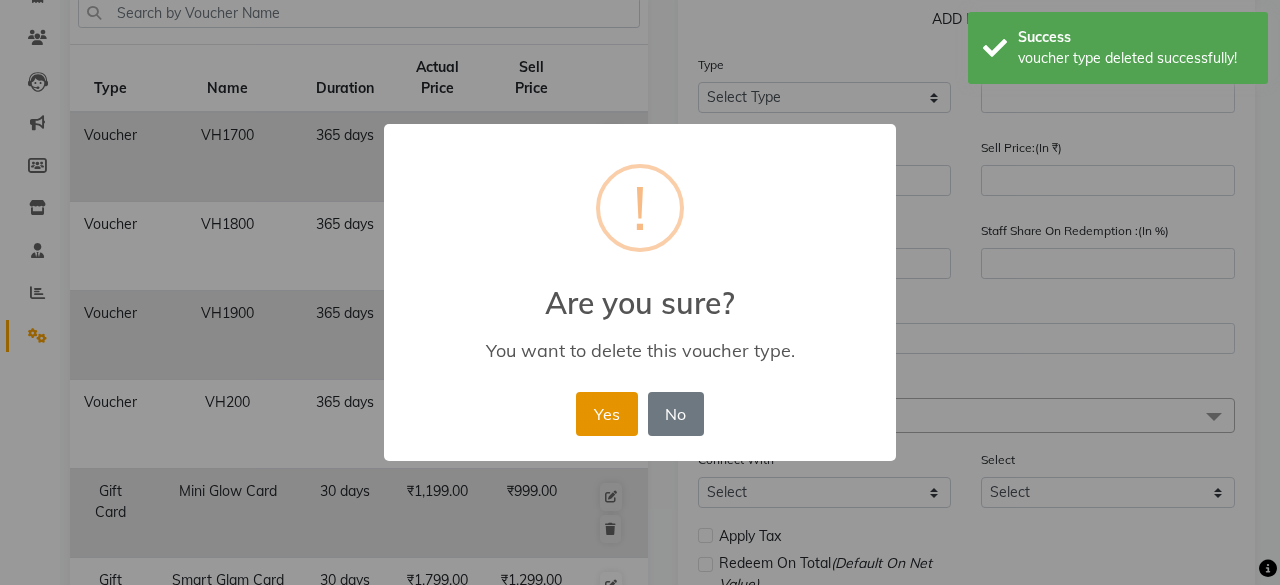 click on "Yes" at bounding box center [606, 414] 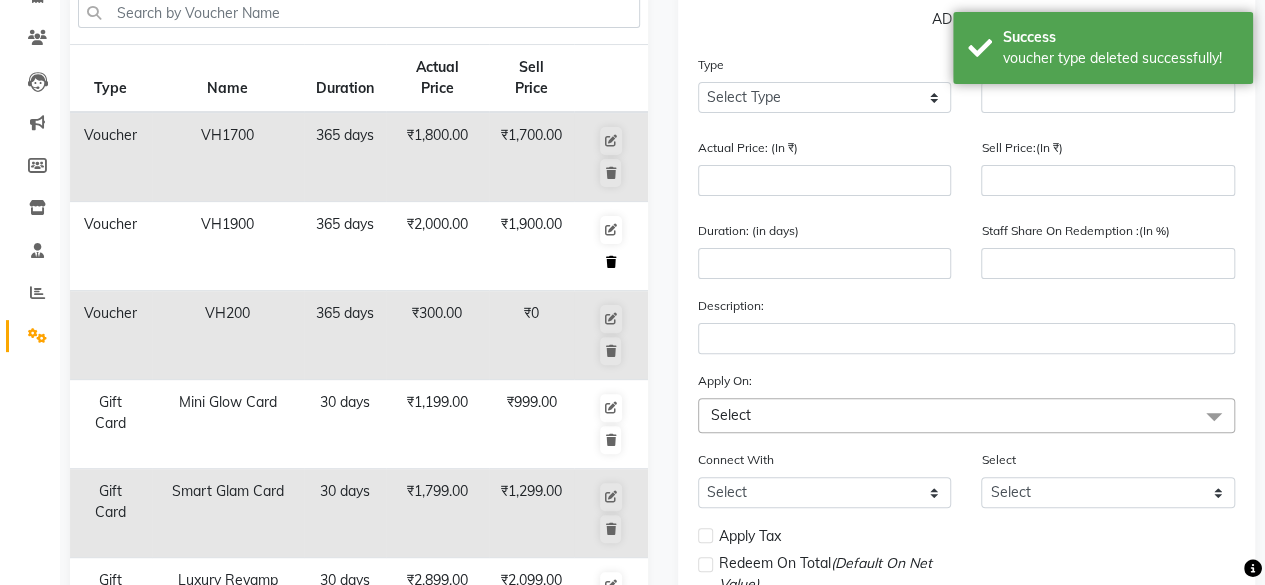 click 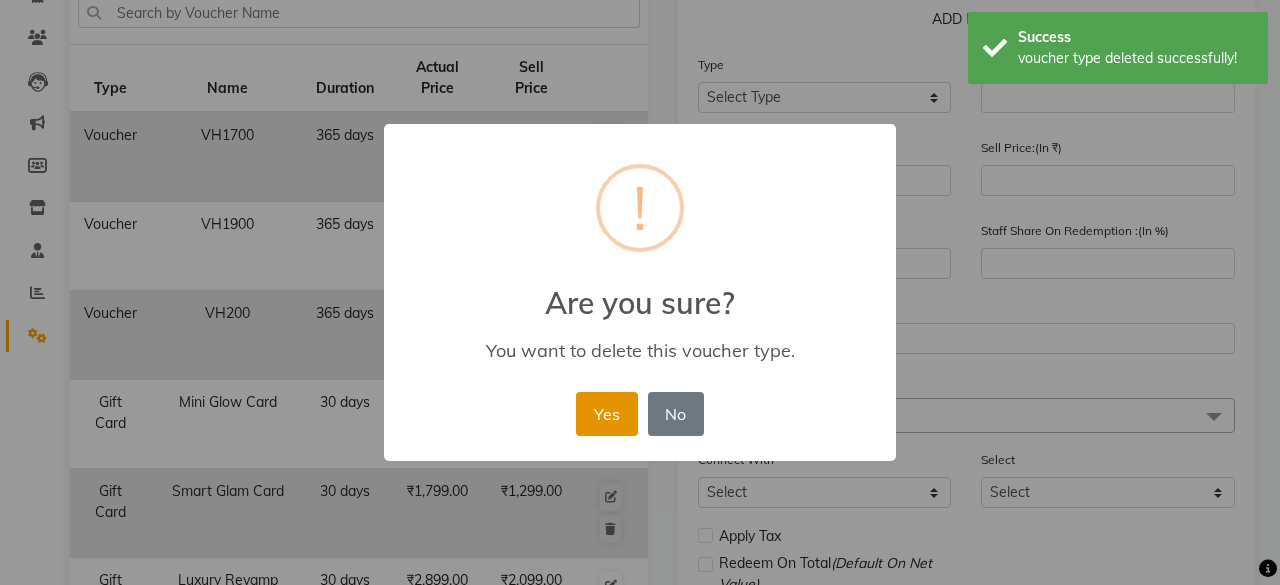 click on "Yes" at bounding box center (606, 414) 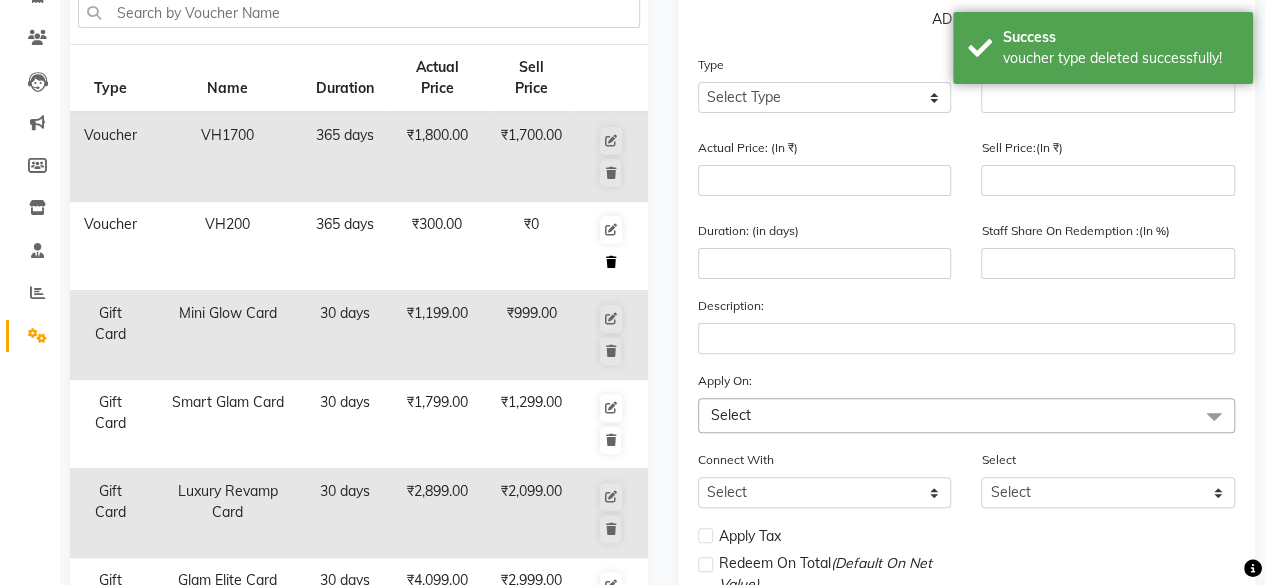 click 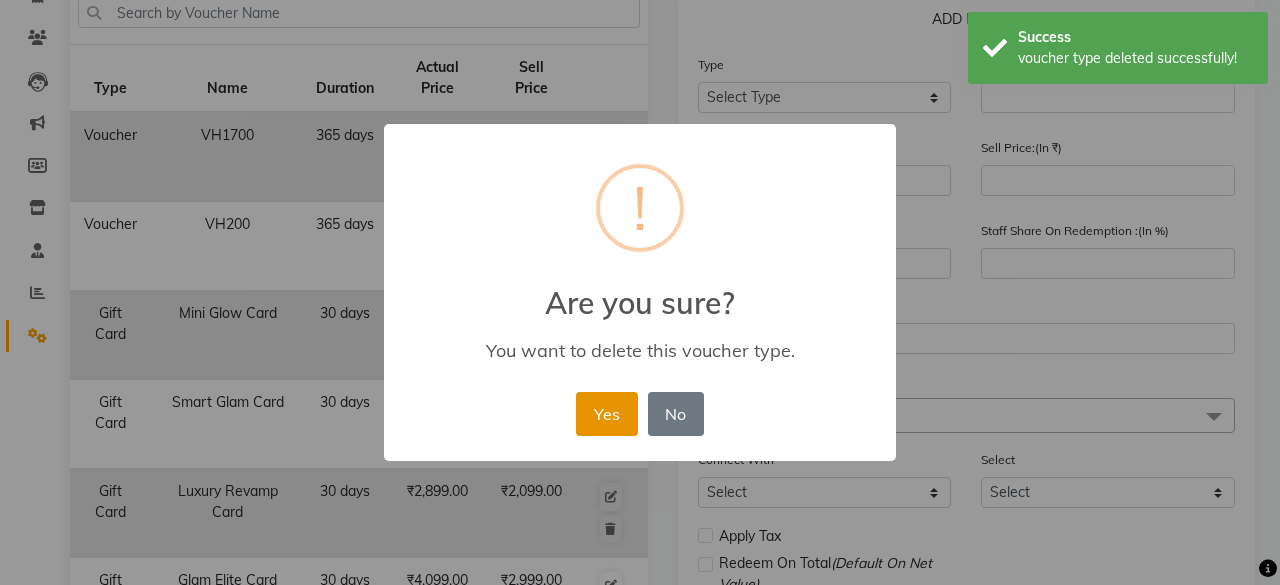 click on "Yes" at bounding box center (606, 414) 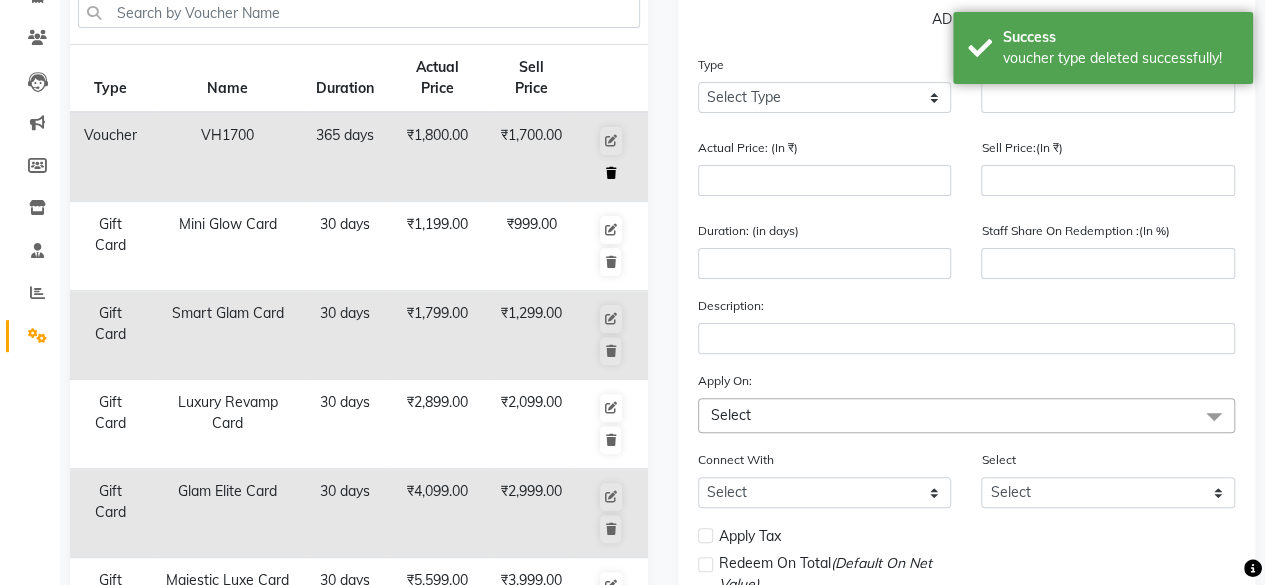 click 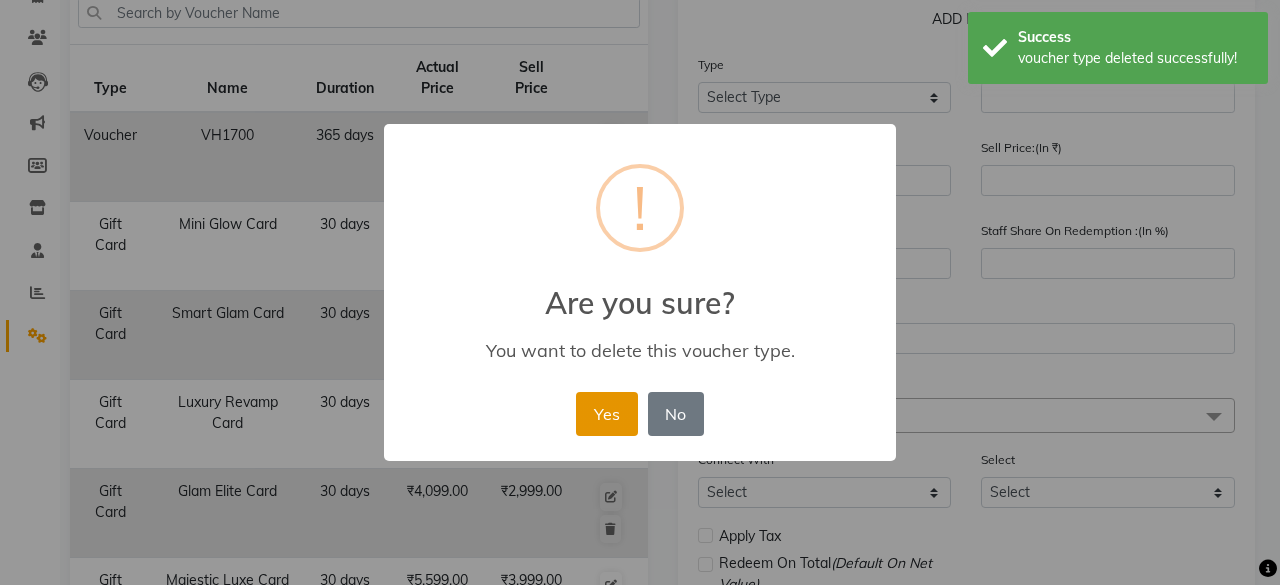 click on "Yes" at bounding box center (606, 414) 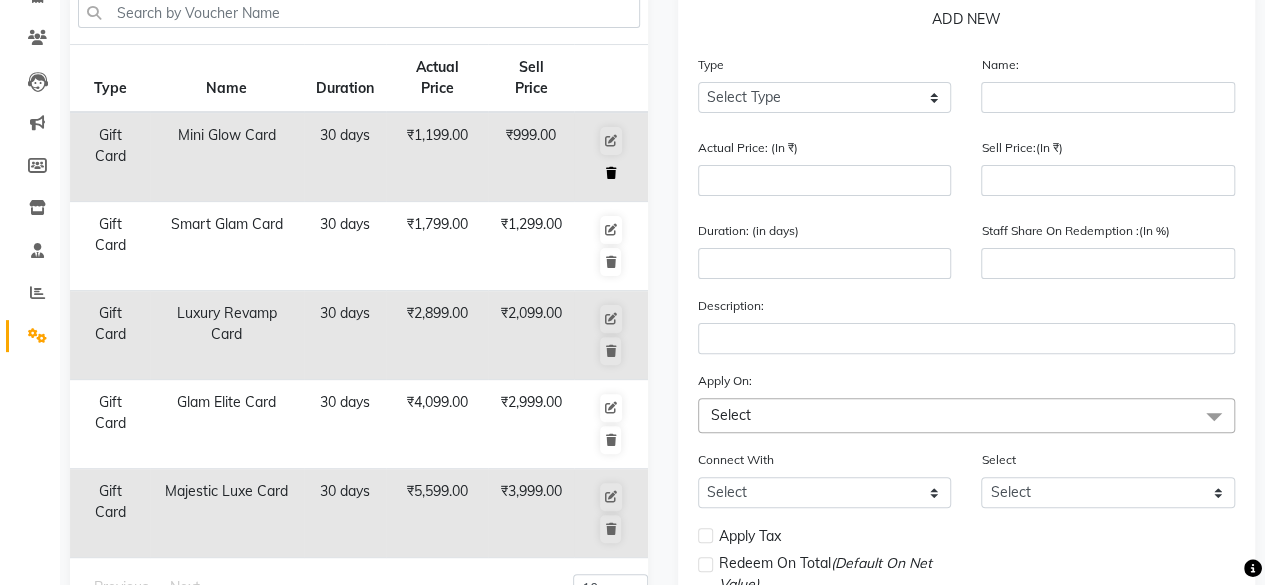 click 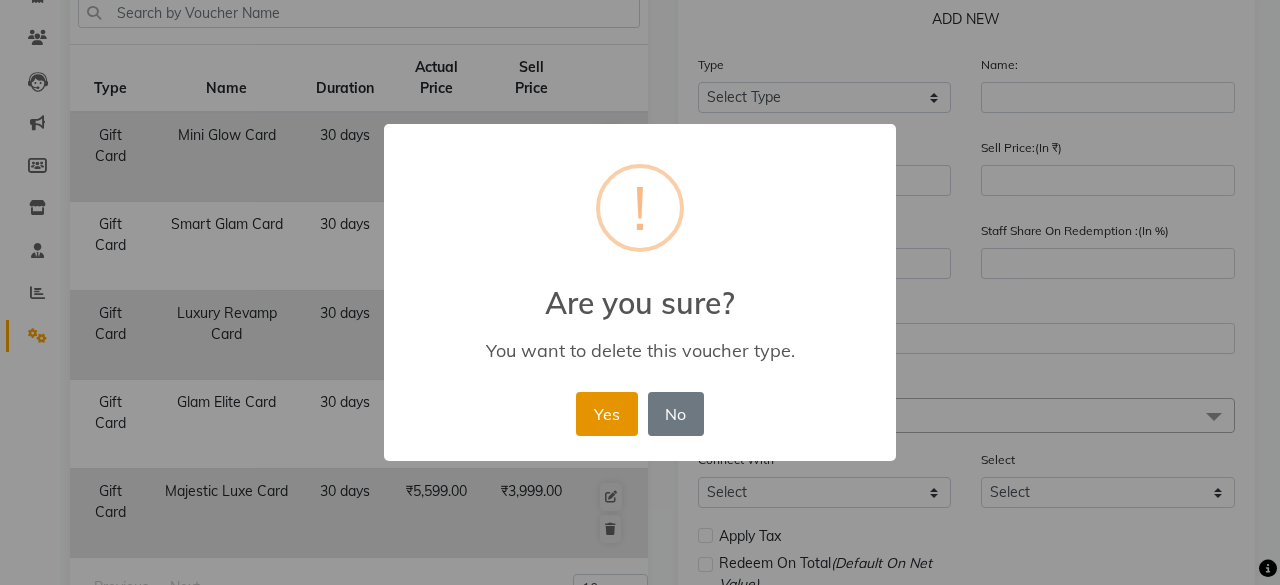 click on "Yes" at bounding box center [606, 414] 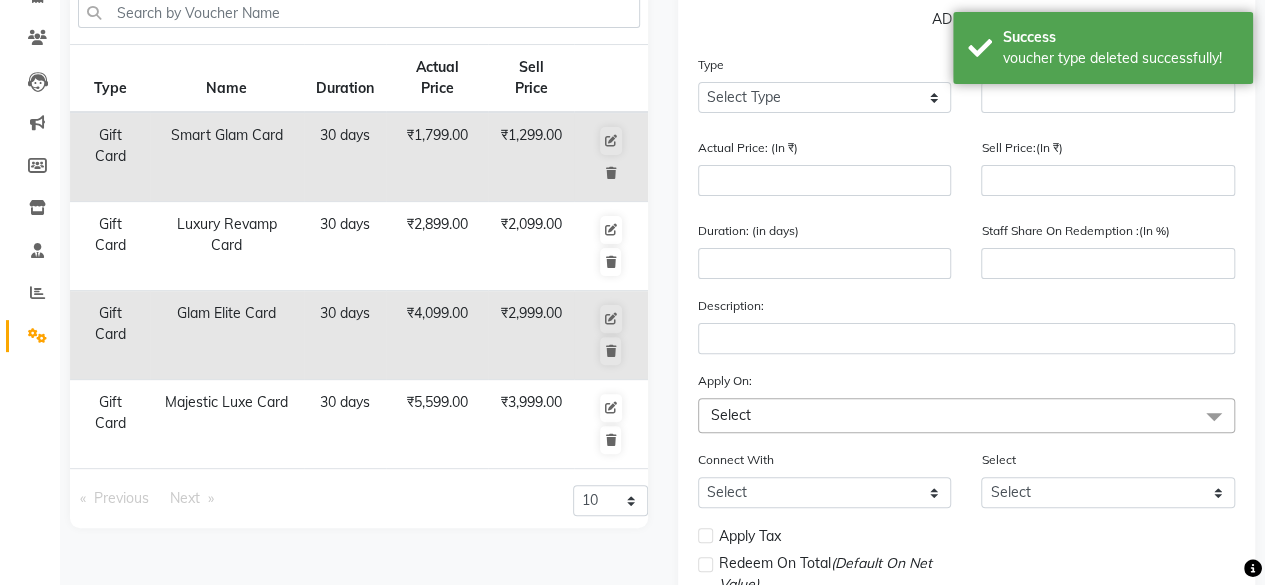 click 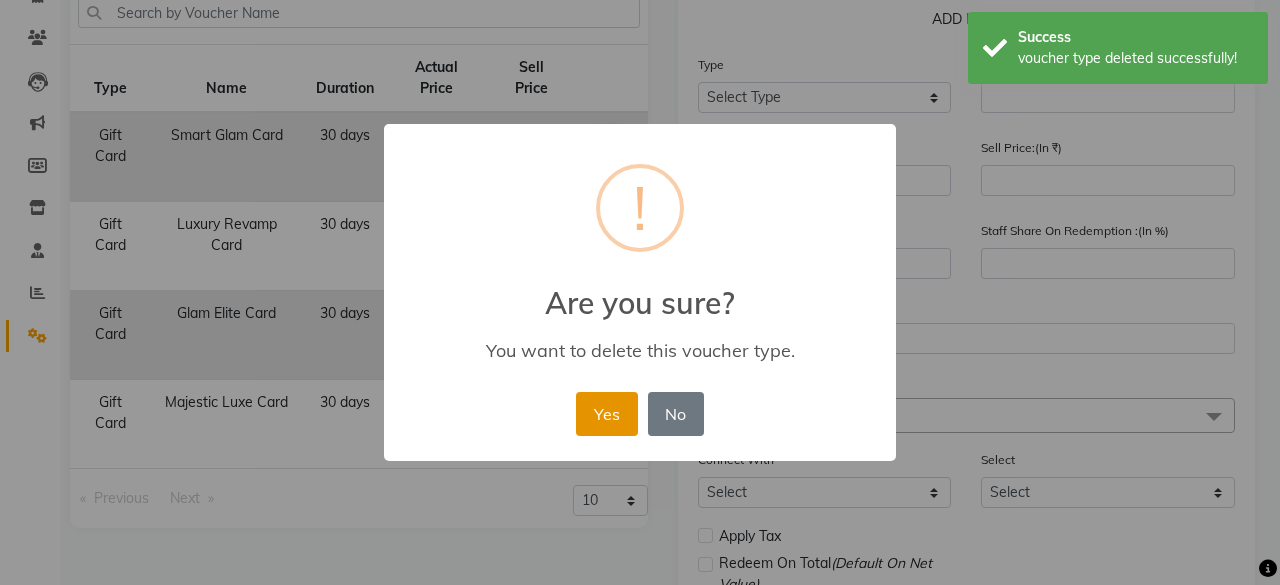 click on "Yes" at bounding box center (606, 414) 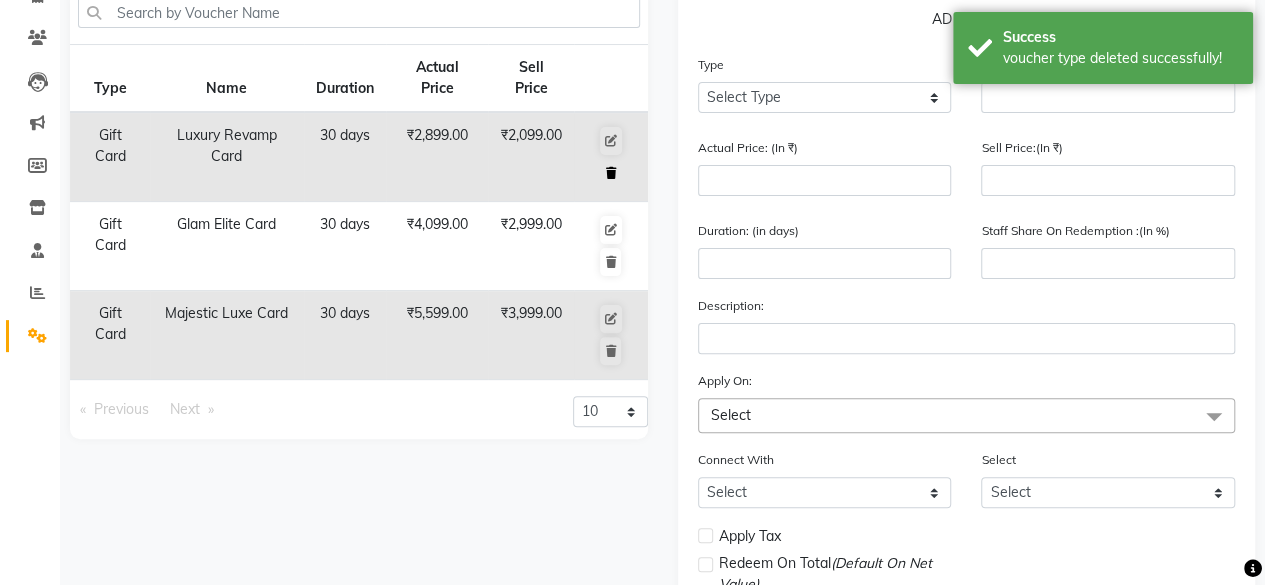 click 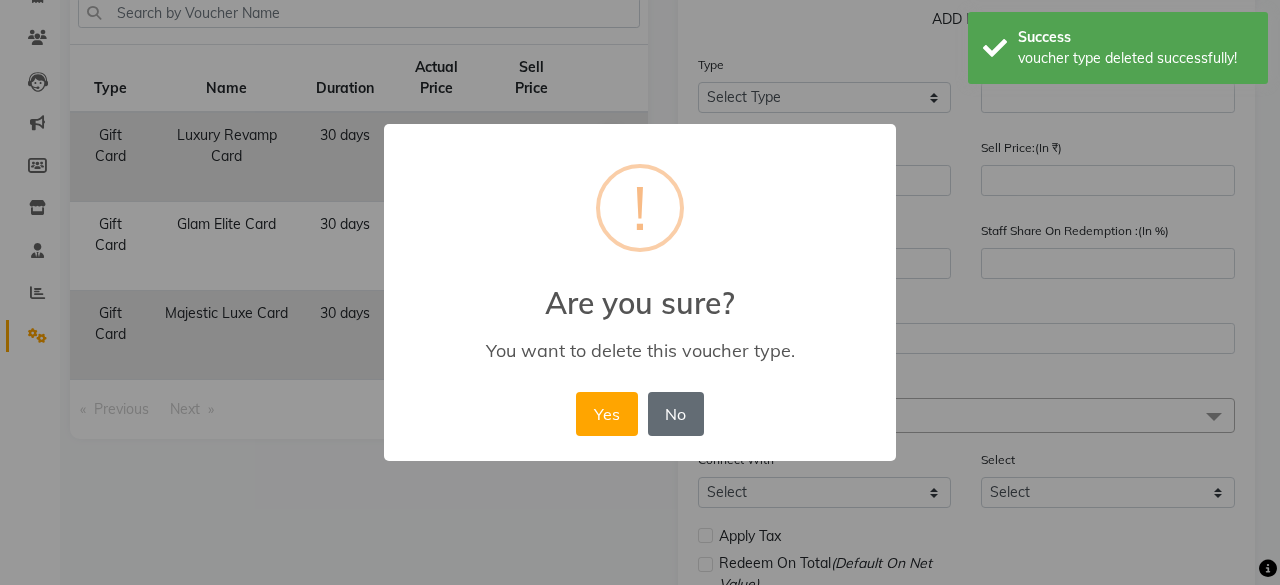 click on "No" at bounding box center [676, 414] 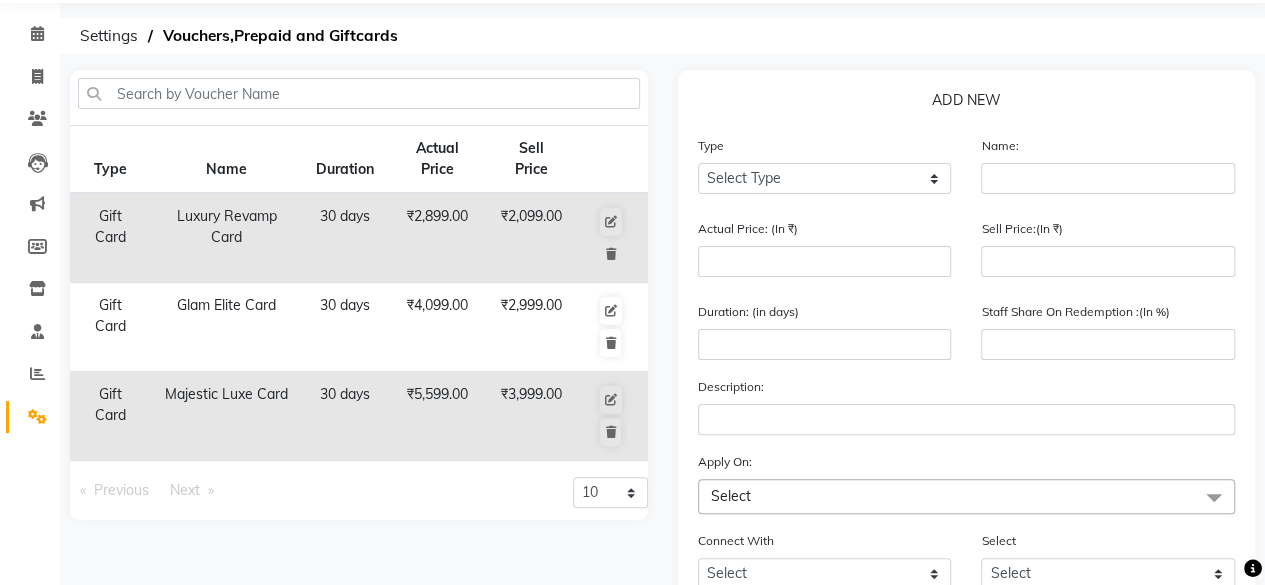 scroll, scrollTop: 100, scrollLeft: 0, axis: vertical 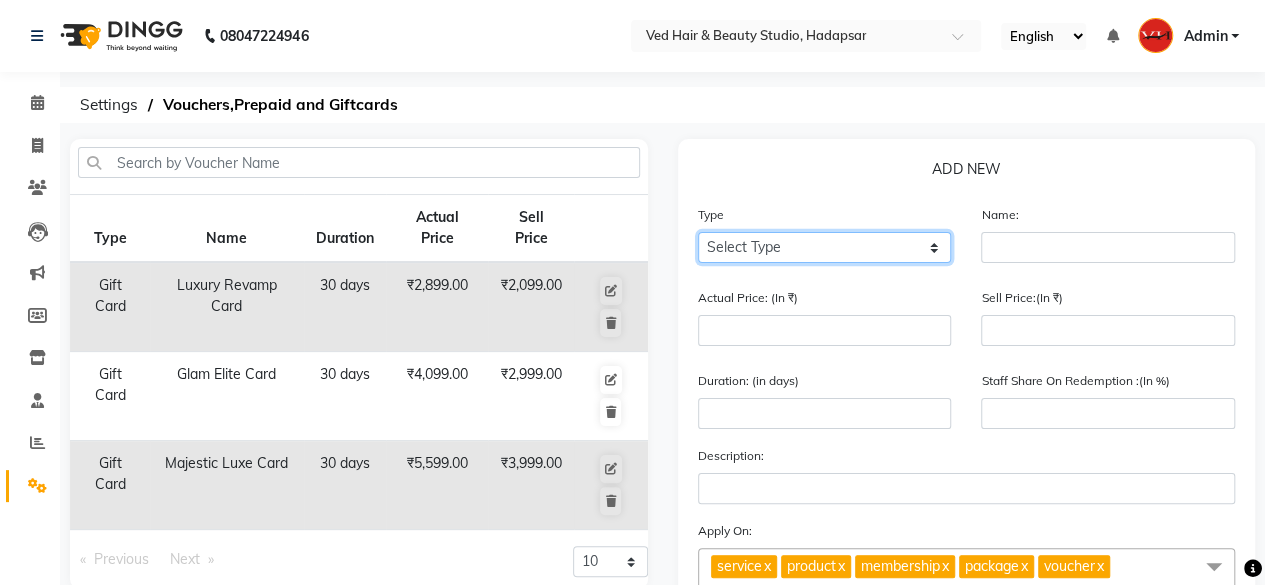 click on "Select Type Voucher Prepaid Gift Card" 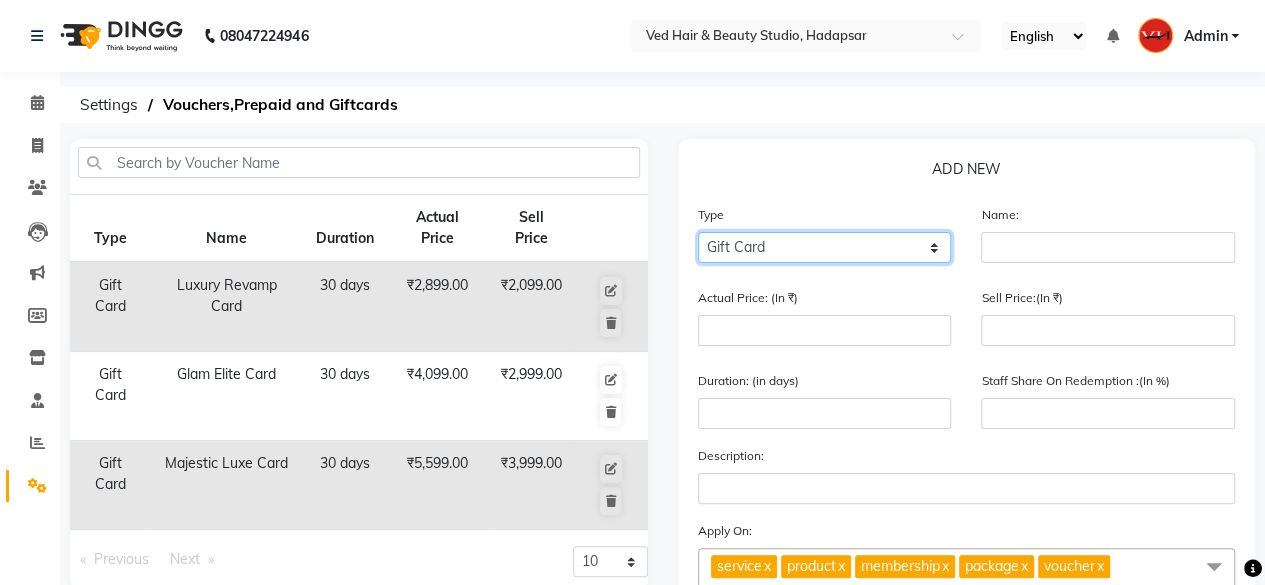 click on "Select Type Voucher Prepaid Gift Card" 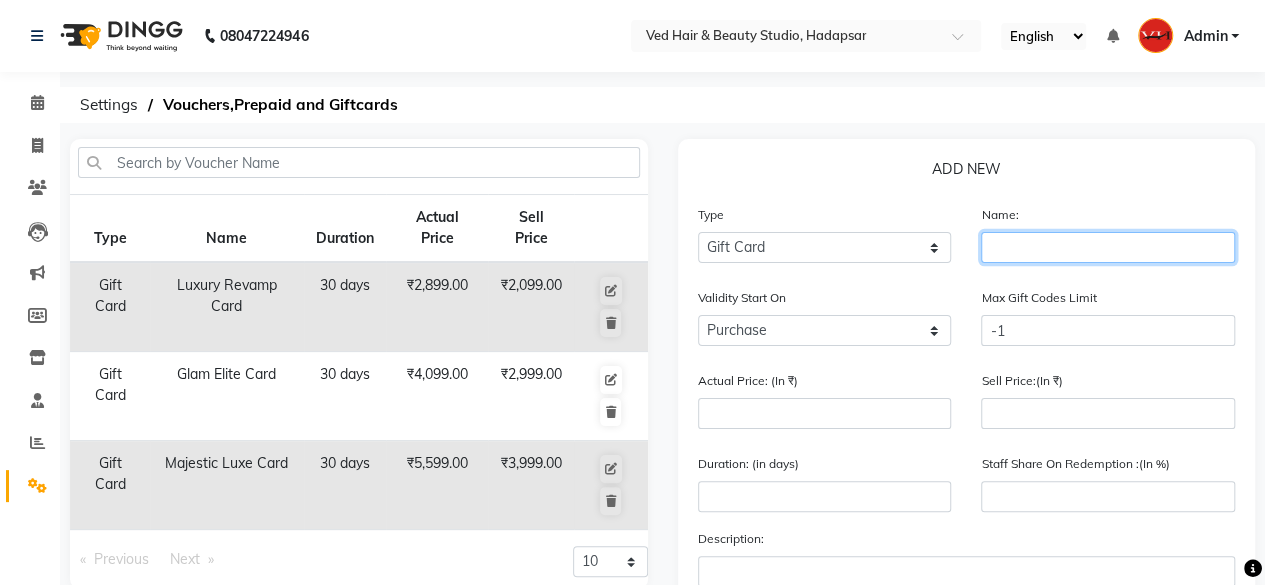 click 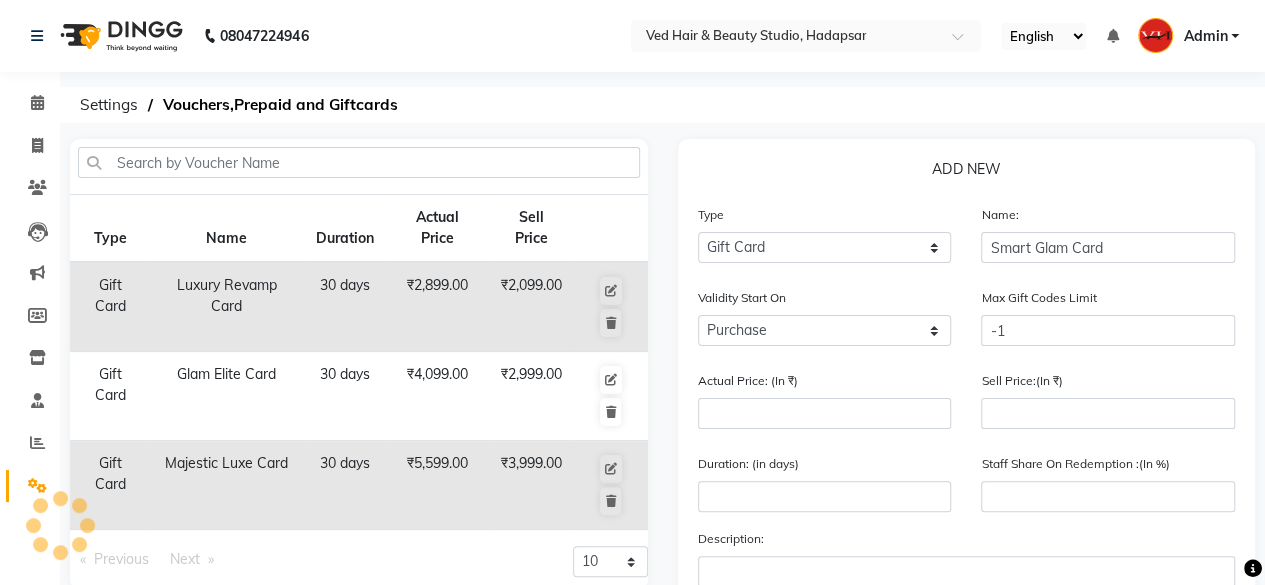 click on "Actual Price: (In ₹)" 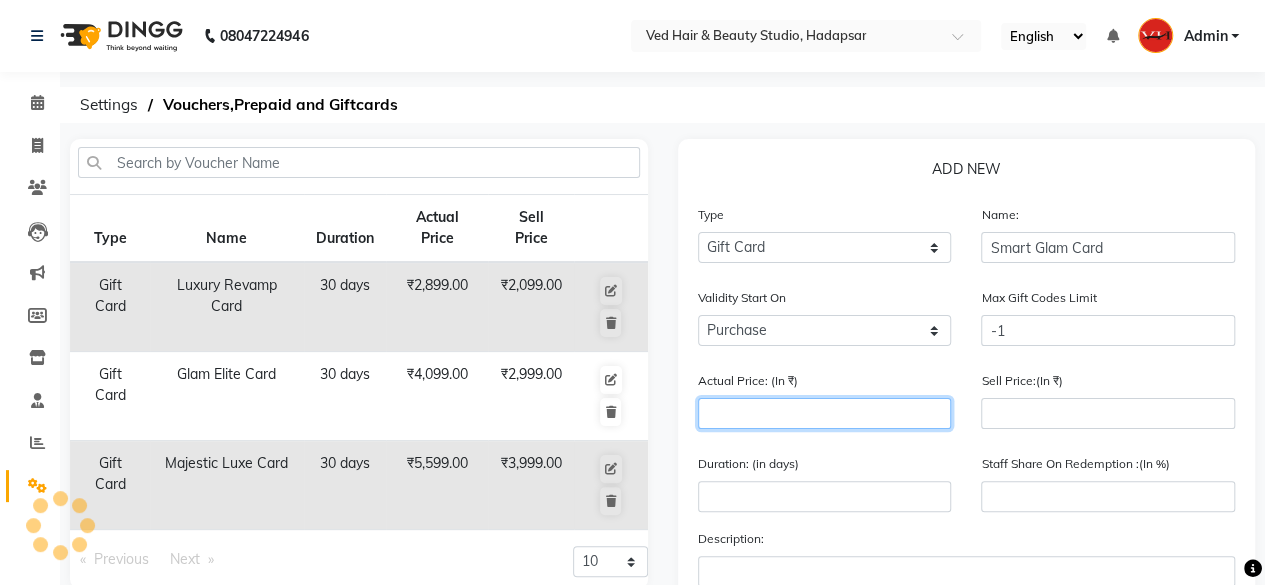 click 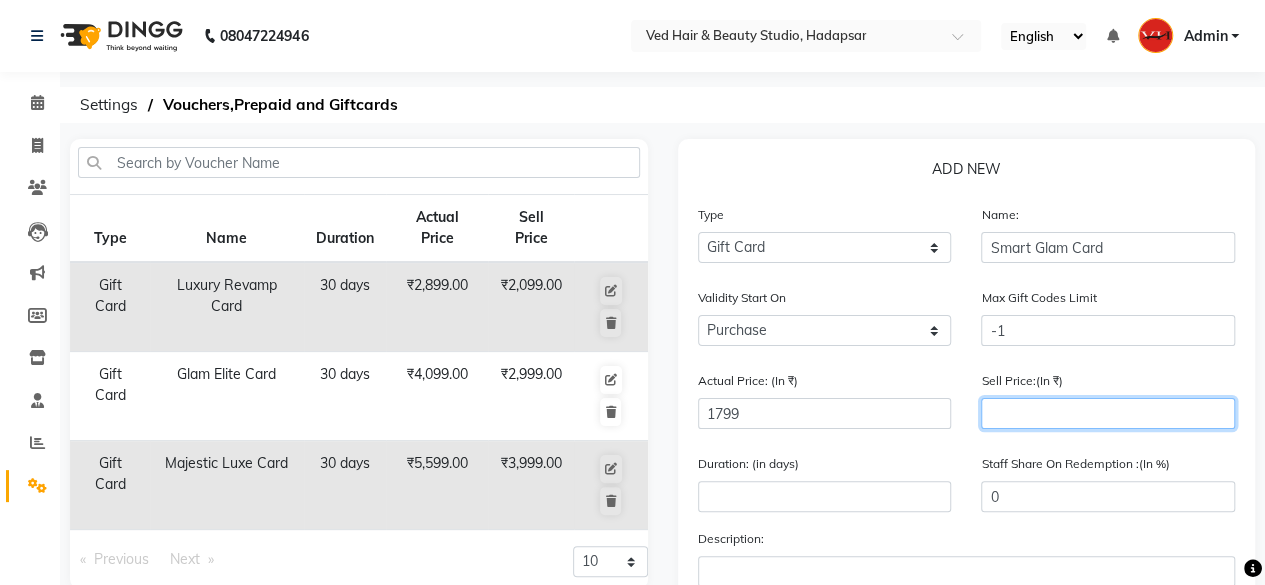 click on "Sell Price:(In ₹)" 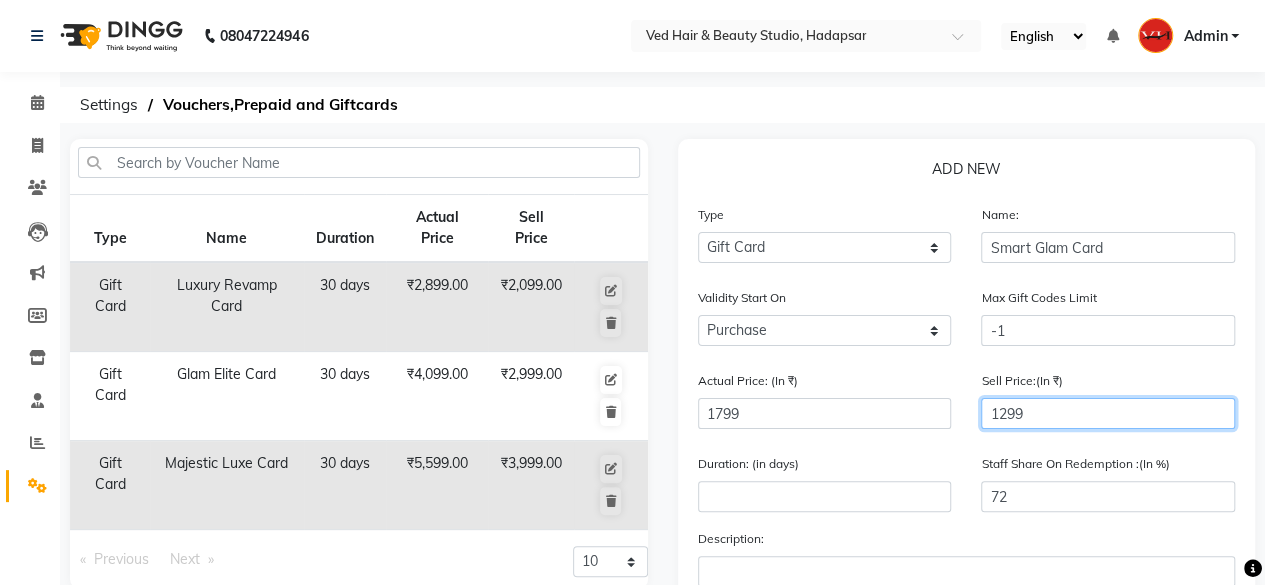 scroll, scrollTop: 100, scrollLeft: 0, axis: vertical 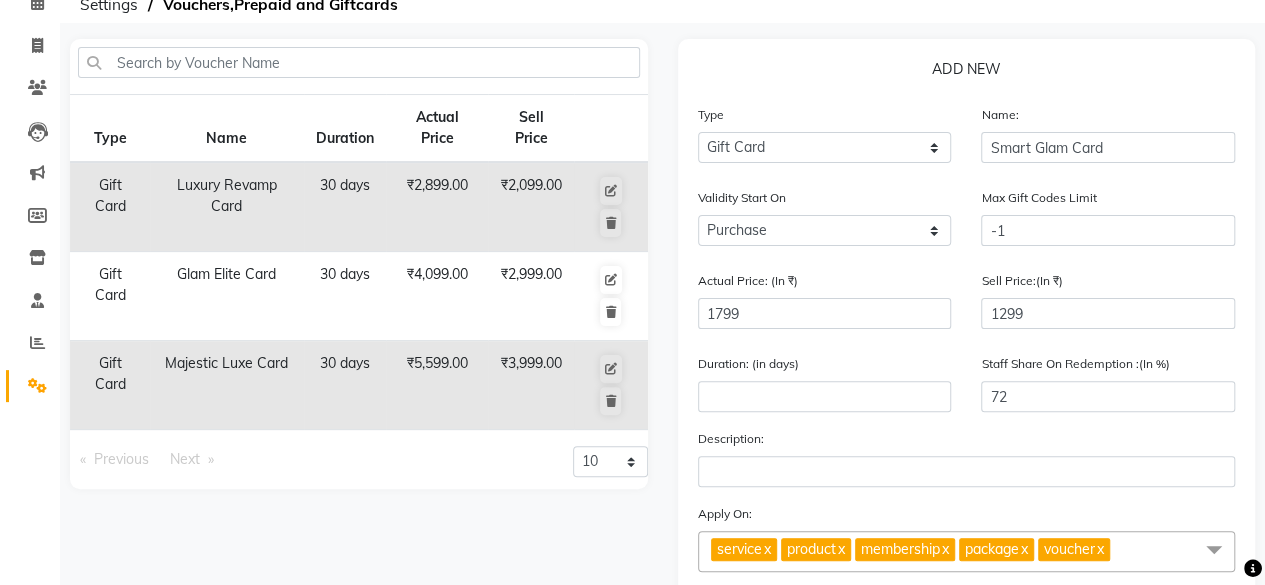 drag, startPoint x: 825, startPoint y: 377, endPoint x: 822, endPoint y: 392, distance: 15.297058 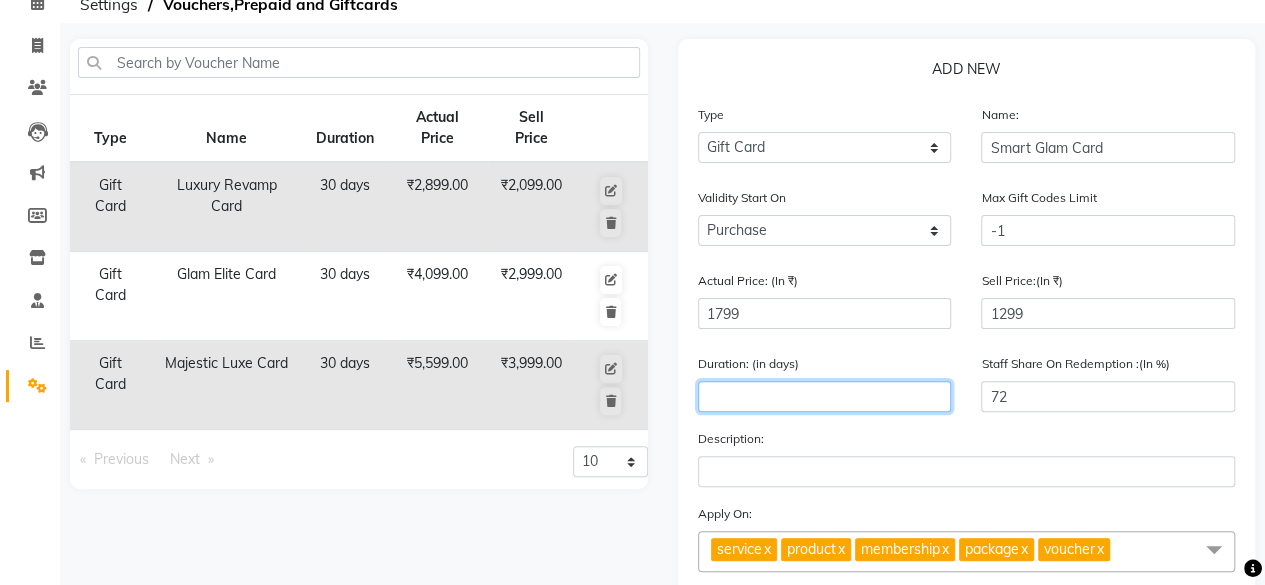 click 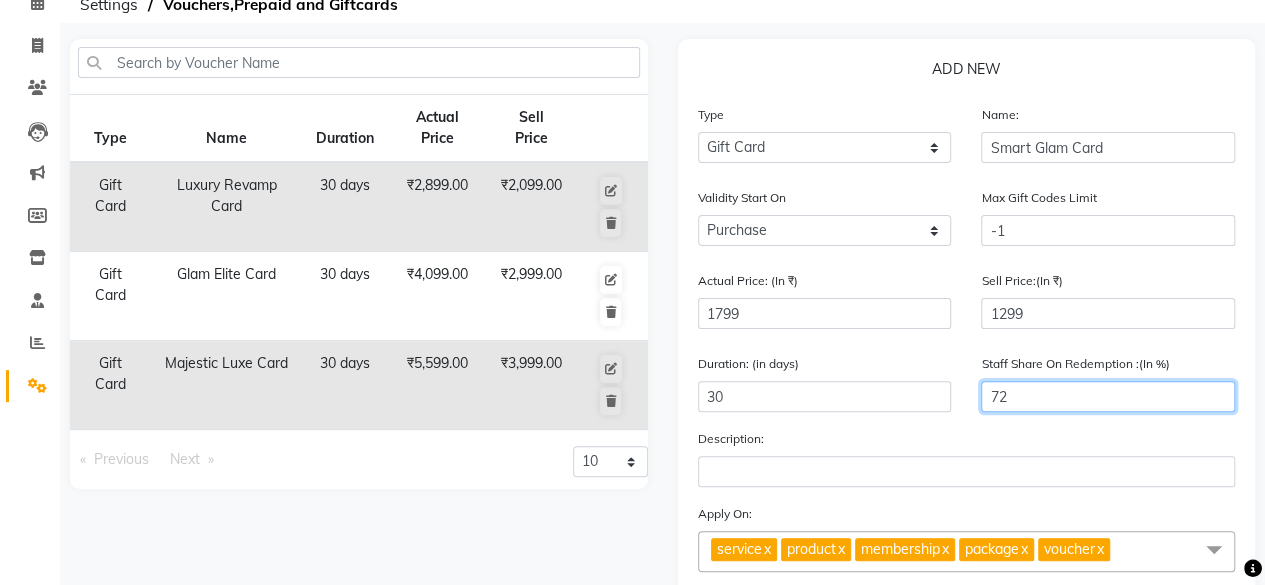 click on "72" 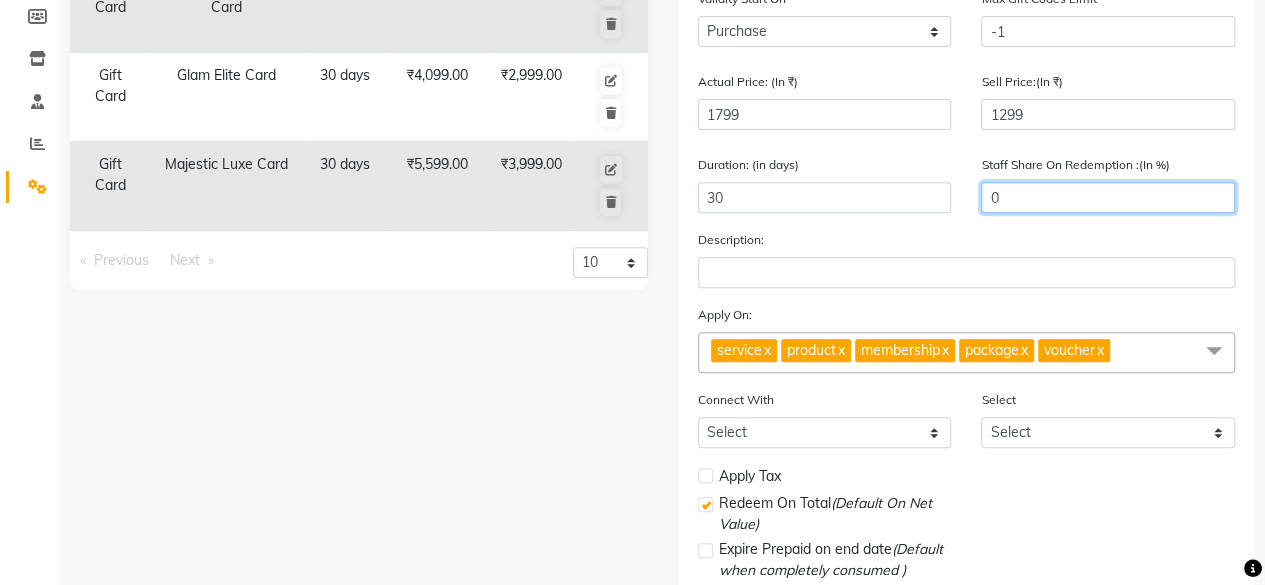 scroll, scrollTop: 300, scrollLeft: 0, axis: vertical 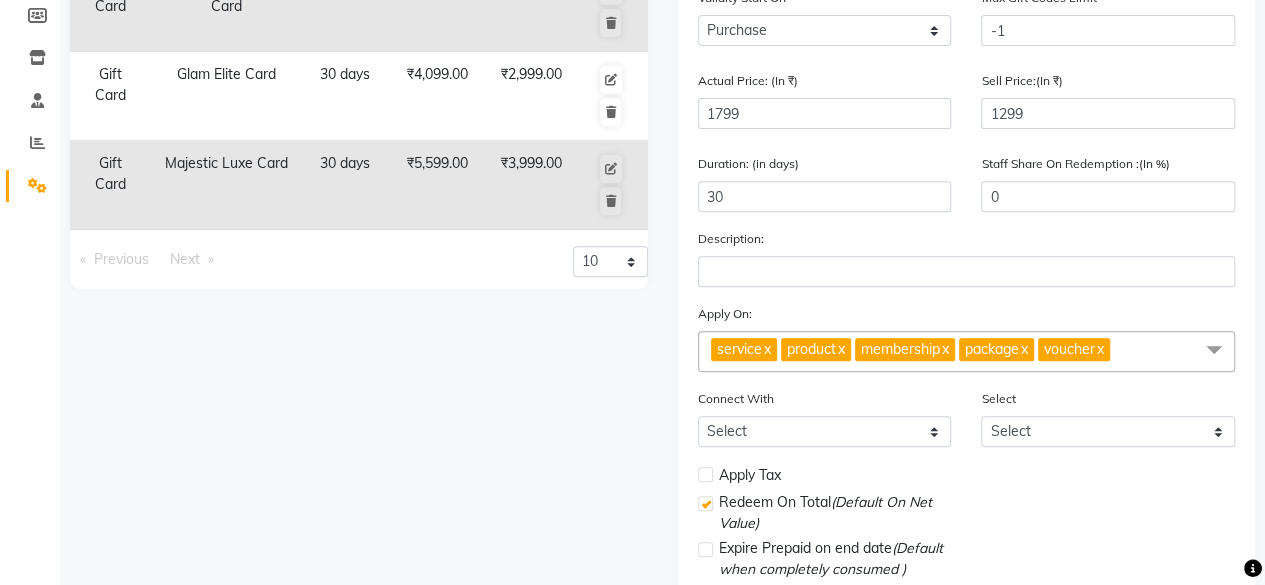 click 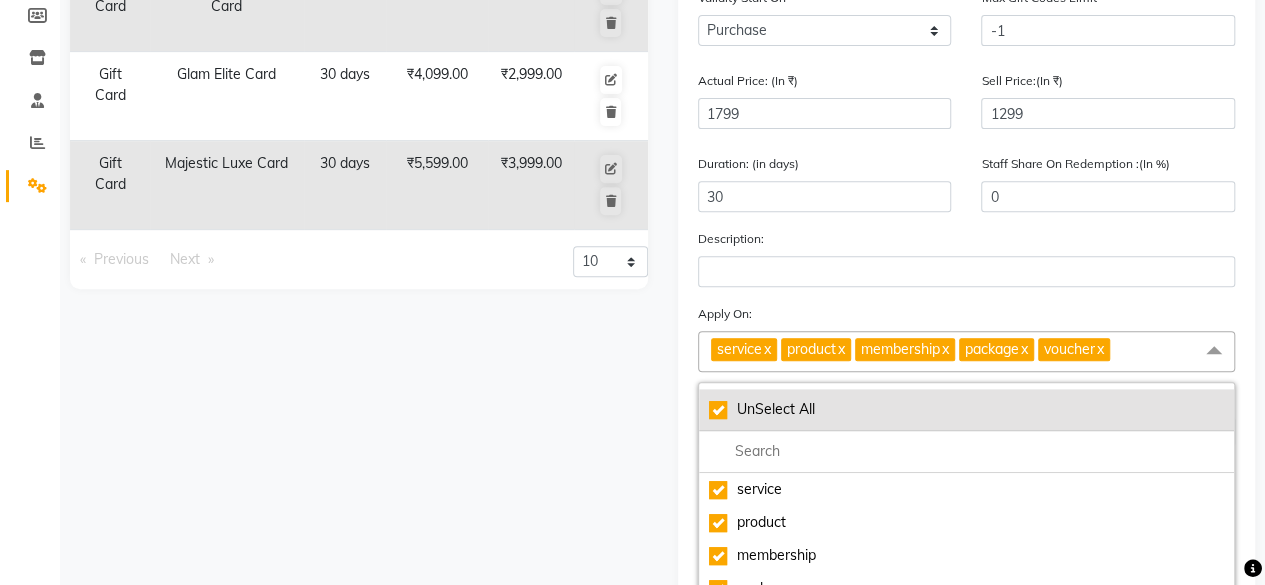 click on "UnSelect All" 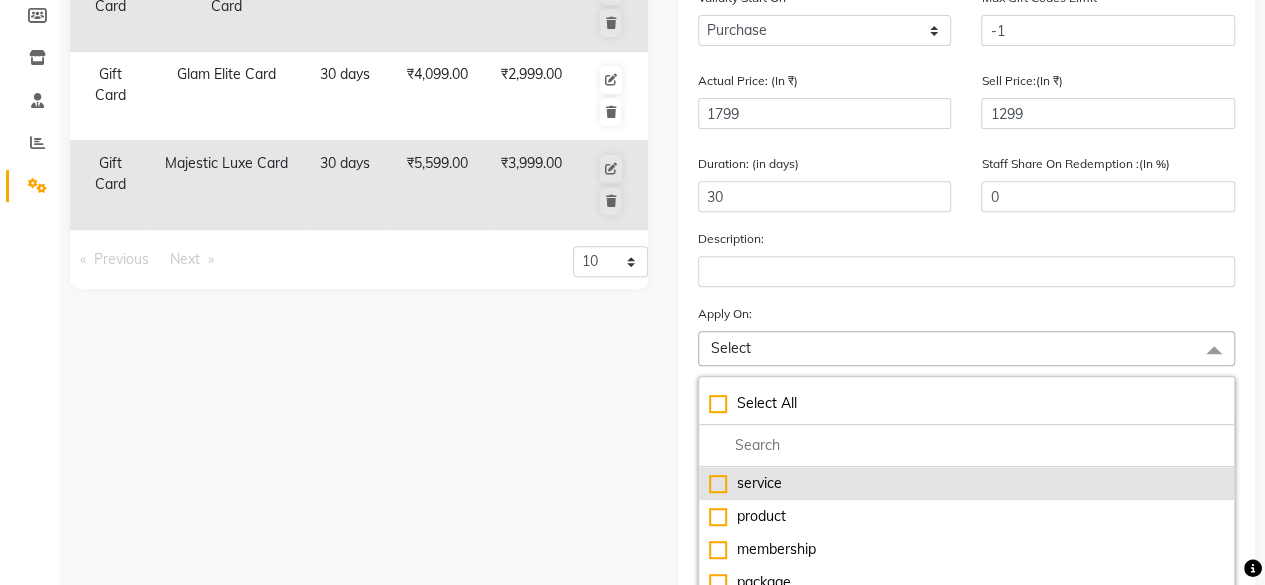 click on "service" 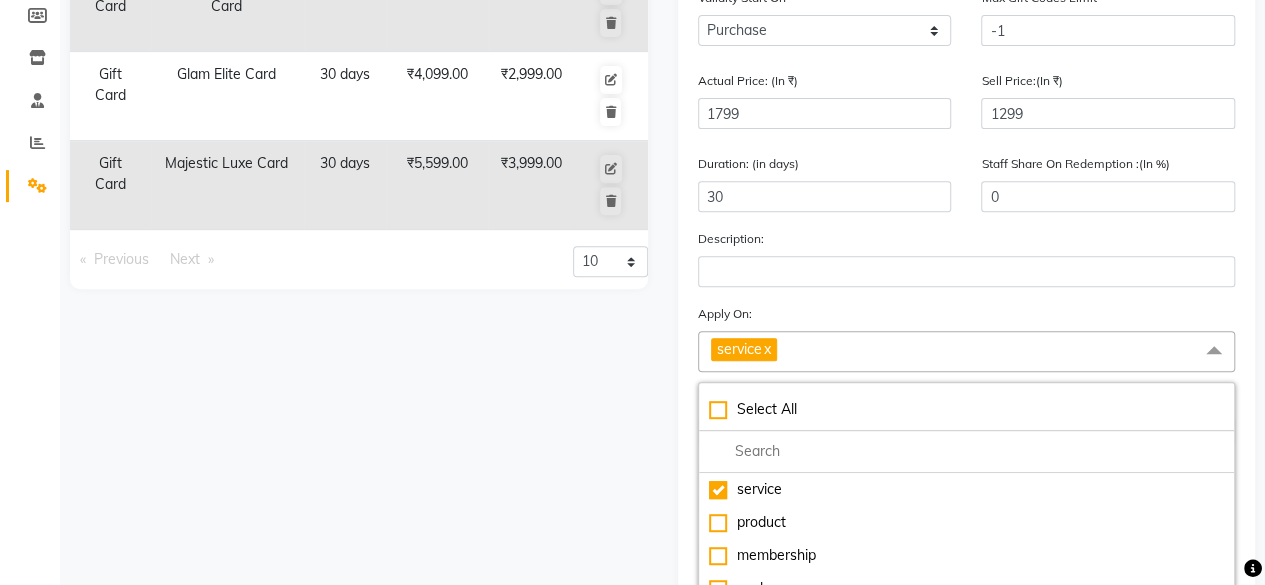 click on "Type Name Duration Actual Price Sell Price Gift Card Luxury Revamp Card 30 days  ₹2,899.00   ₹2,099.00  Gift Card Glam Elite Card 30 days  ₹4,099.00   ₹2,999.00  Gift Card Majestic Luxe Card 30 days  ₹5,599.00   ₹3,999.00   Previous  page  1 / 1   Next  page 10 20 50 100" 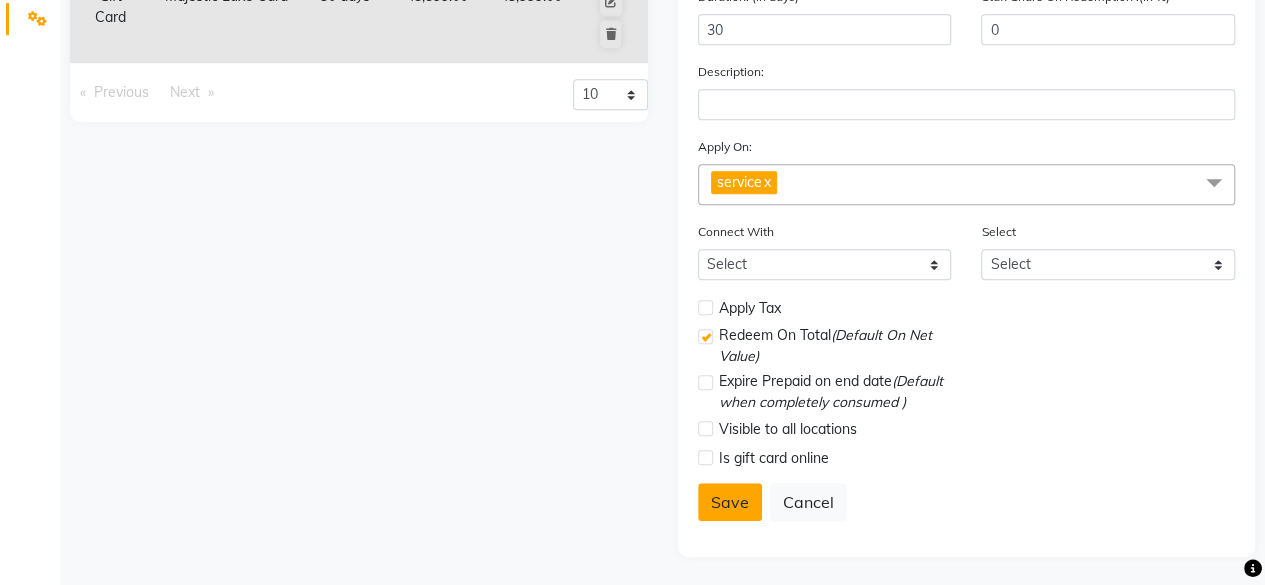 click on "Save" 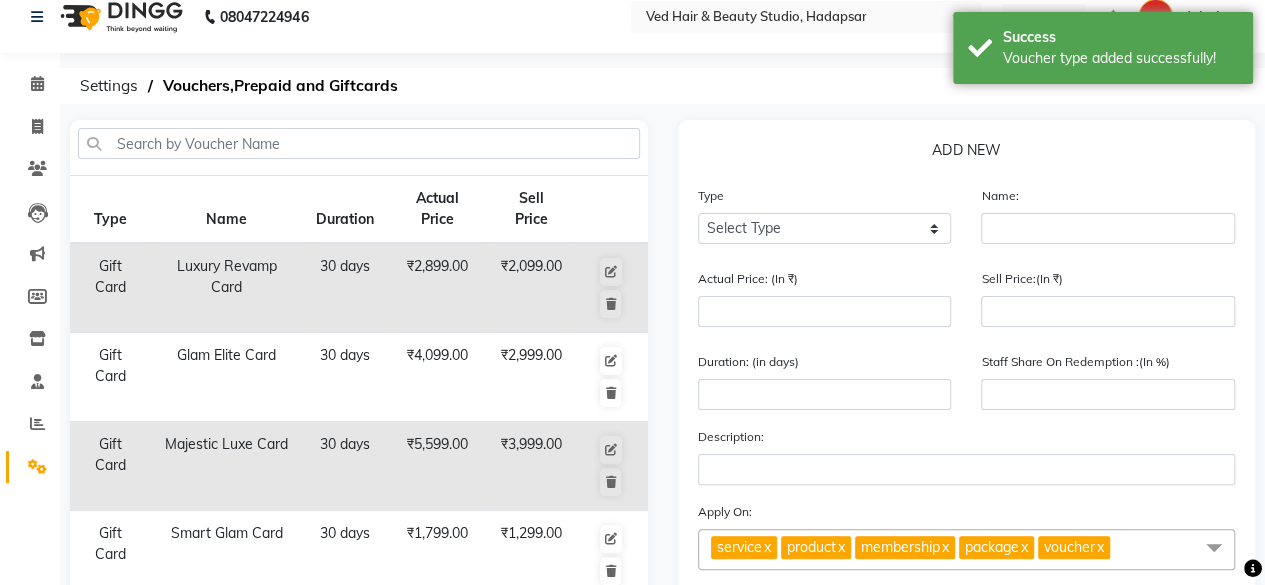 scroll, scrollTop: 0, scrollLeft: 0, axis: both 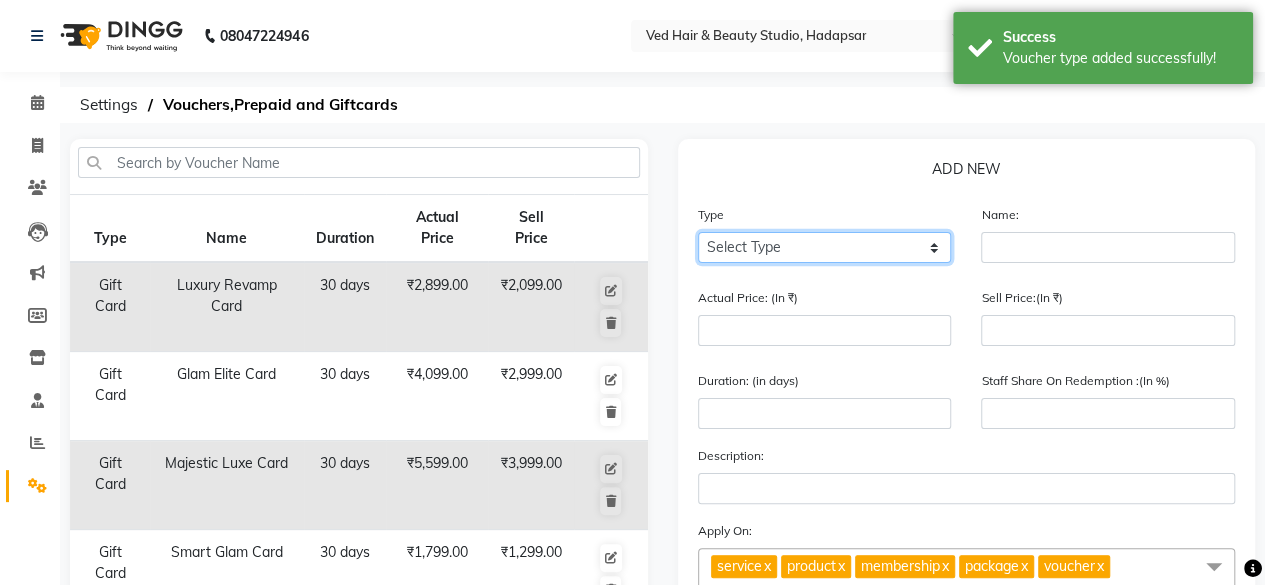 click on "Select Type Voucher Prepaid Gift Card" 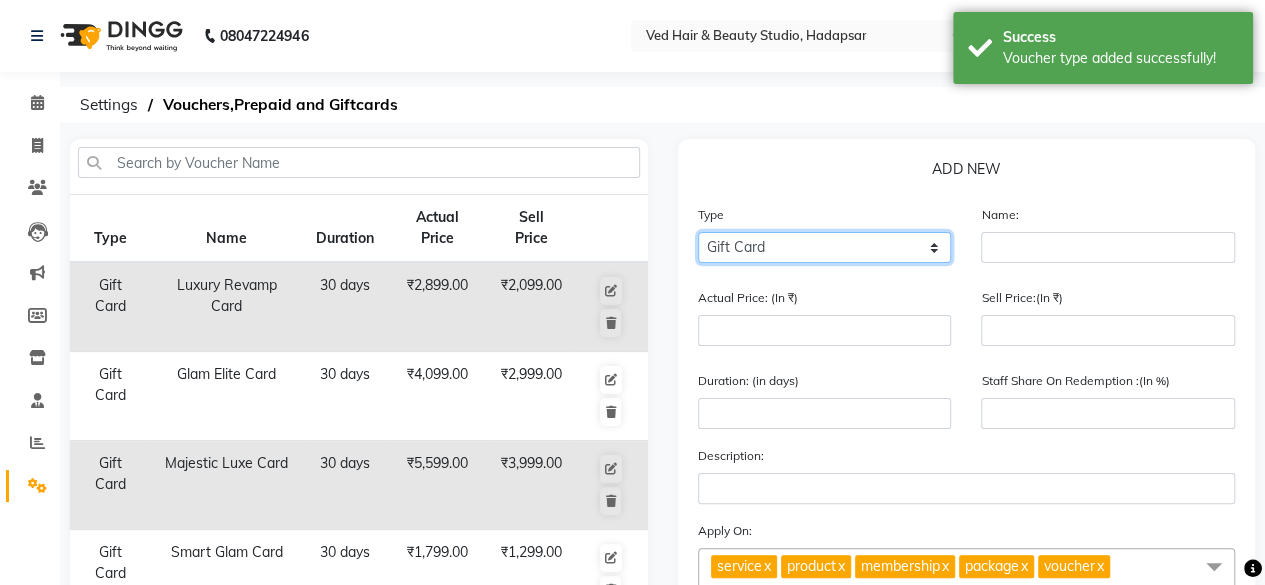 click on "Select Type Voucher Prepaid Gift Card" 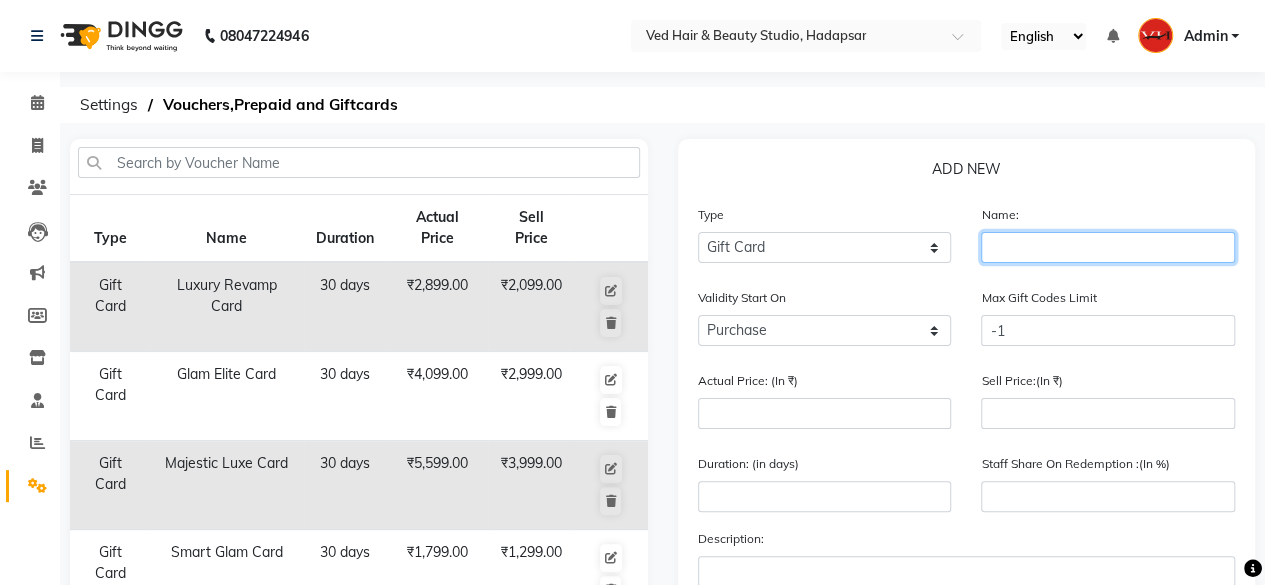 click 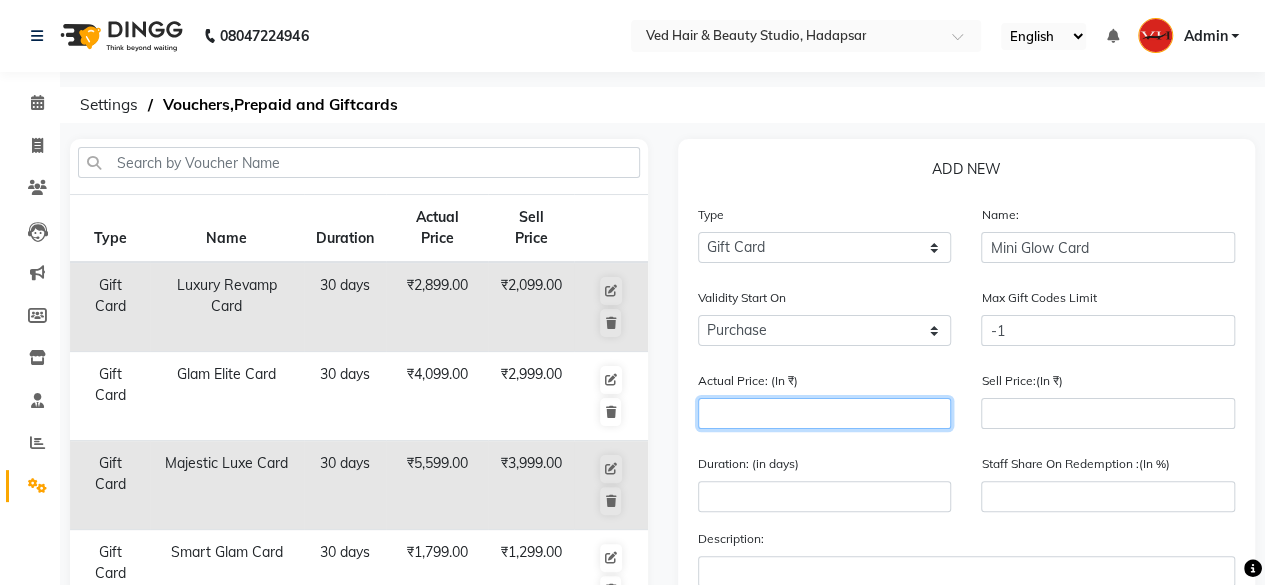 click 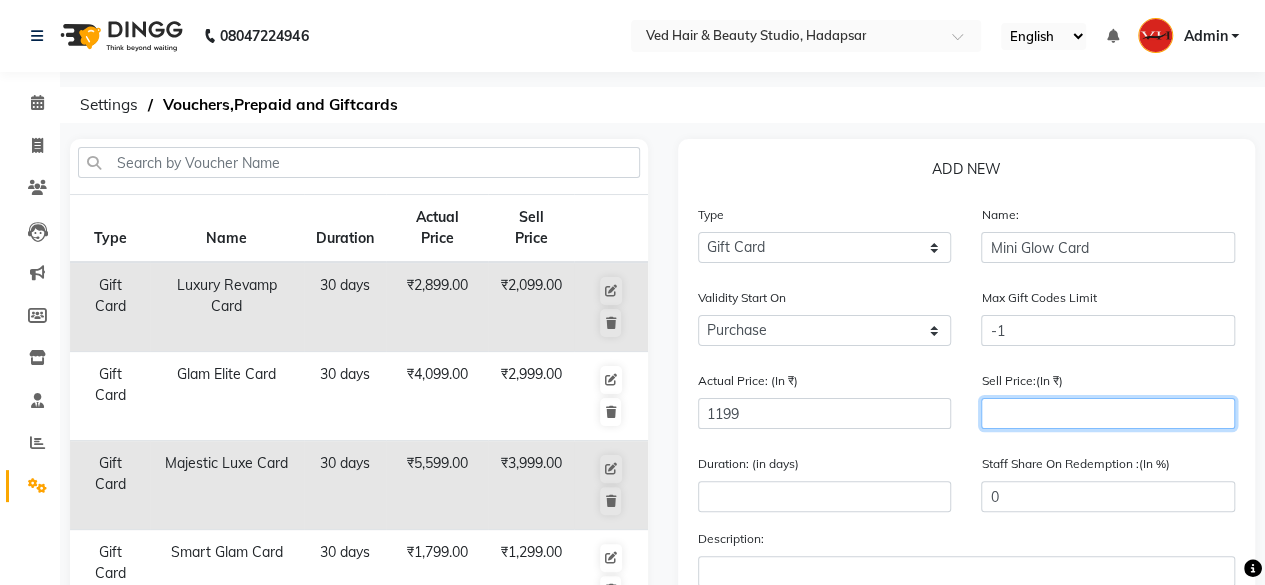 click 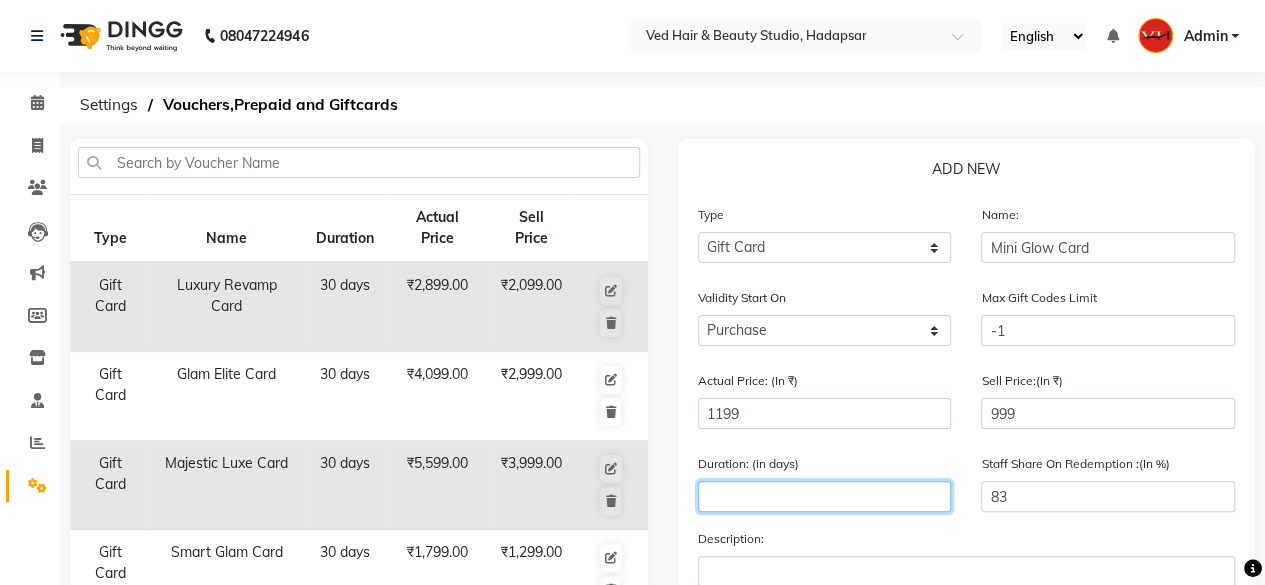 click 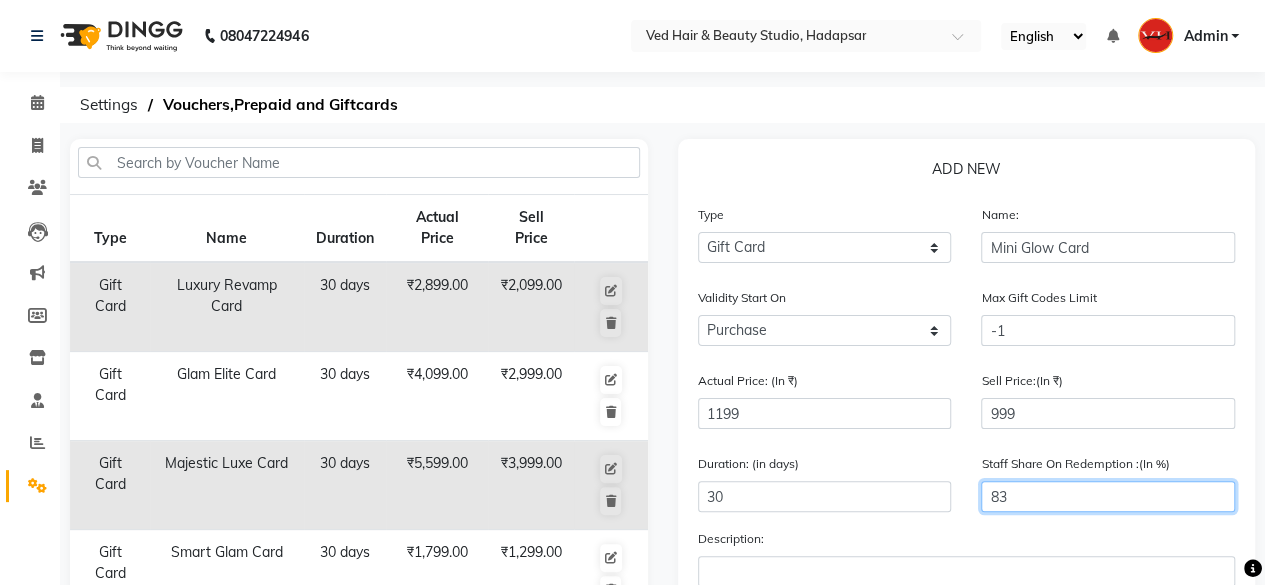click on "83" 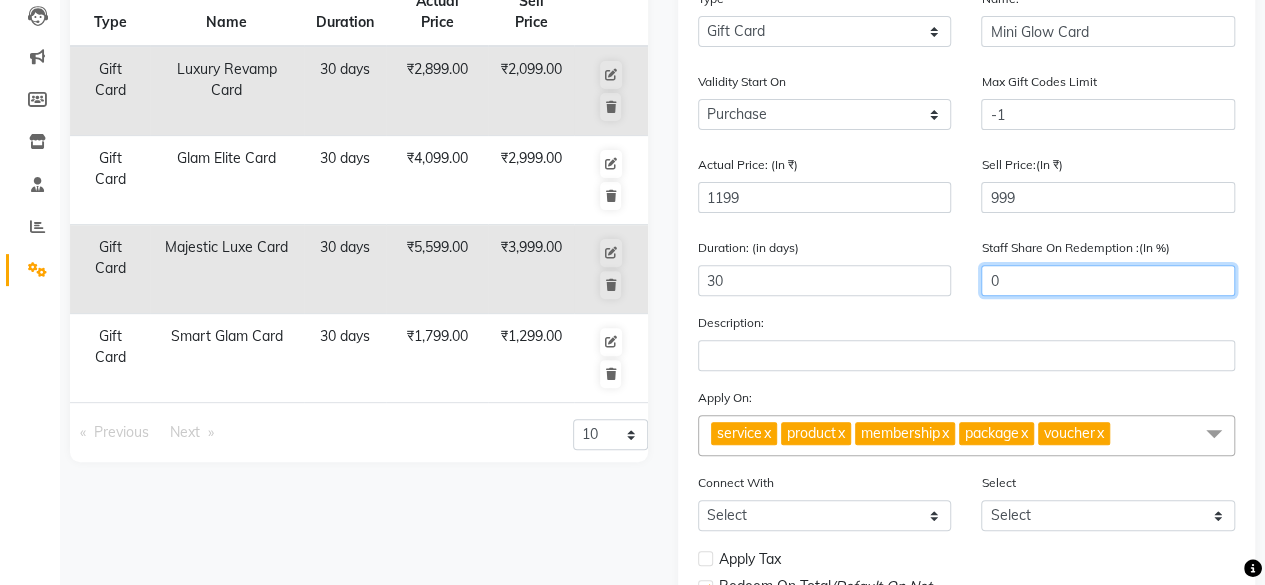 scroll, scrollTop: 300, scrollLeft: 0, axis: vertical 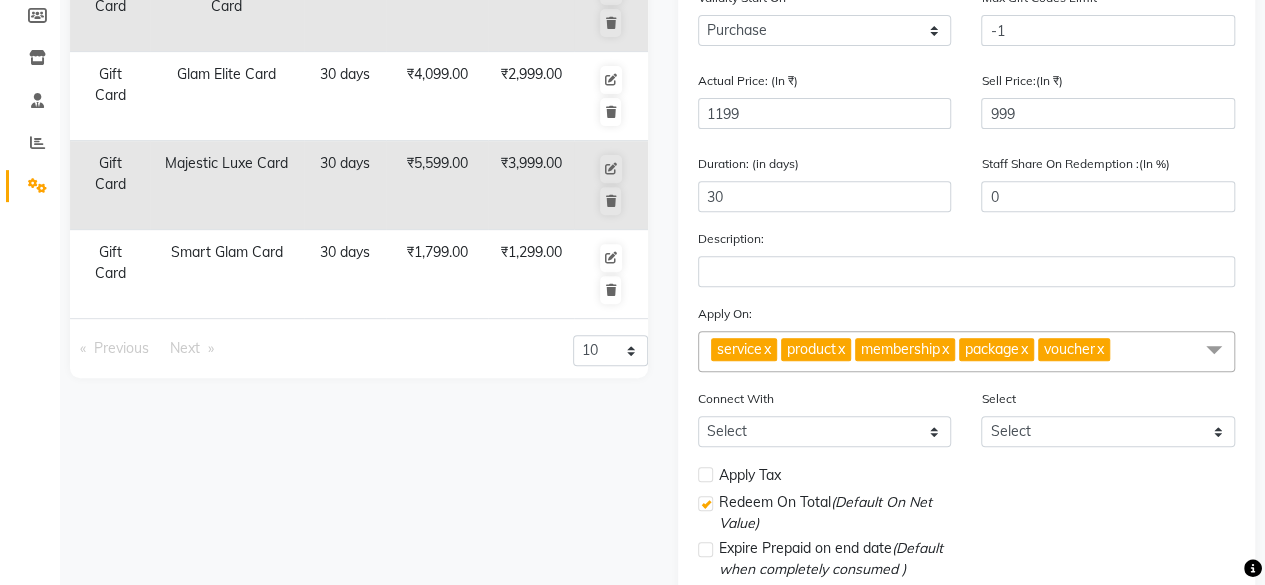 click on "service  x product  x membership  x package  x voucher  x" 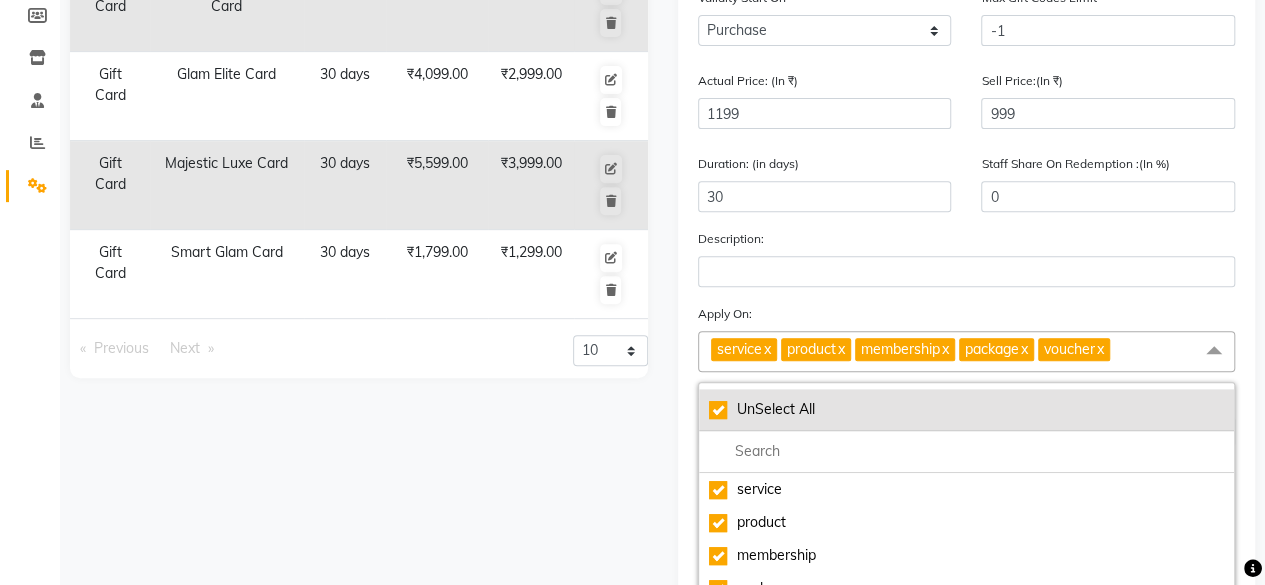 click on "UnSelect All" 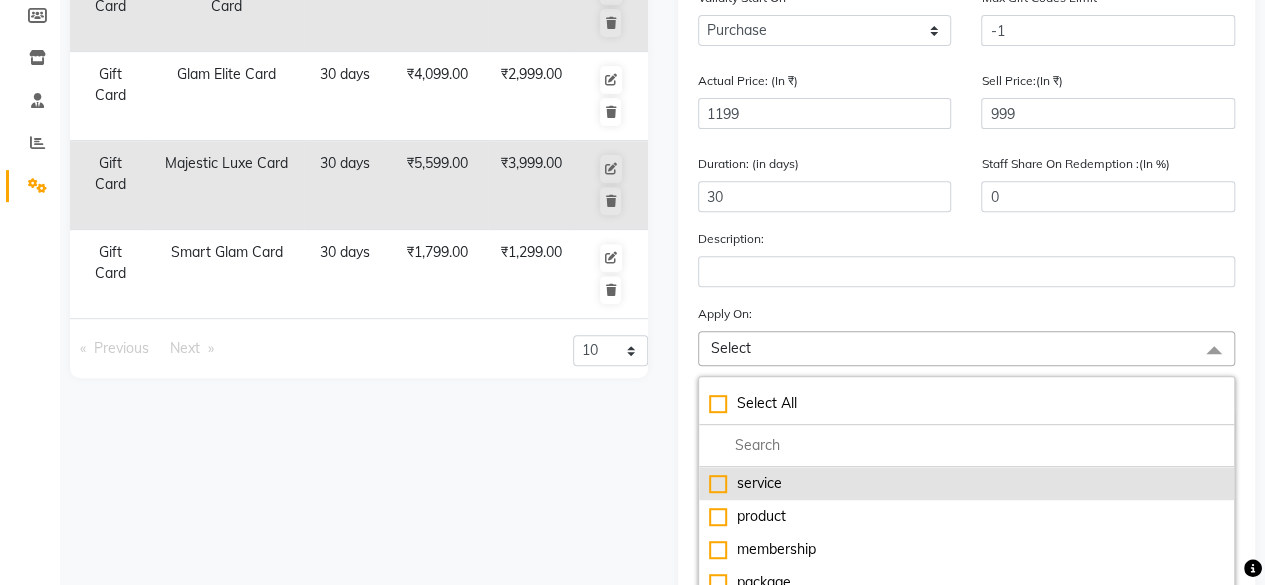 click on "service" 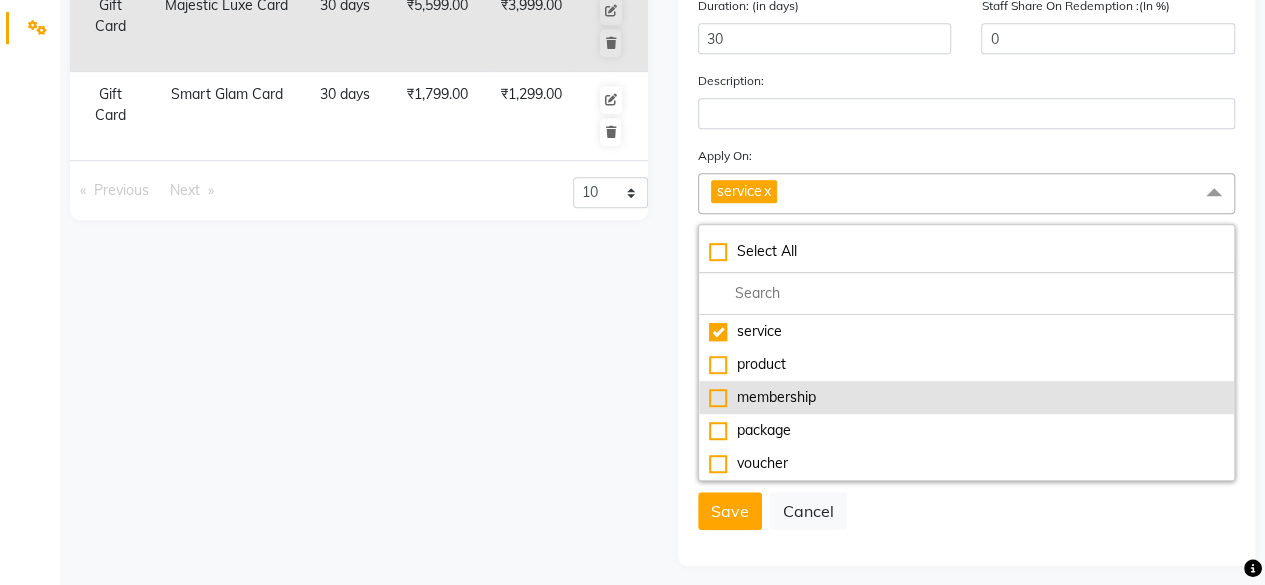 scroll, scrollTop: 467, scrollLeft: 0, axis: vertical 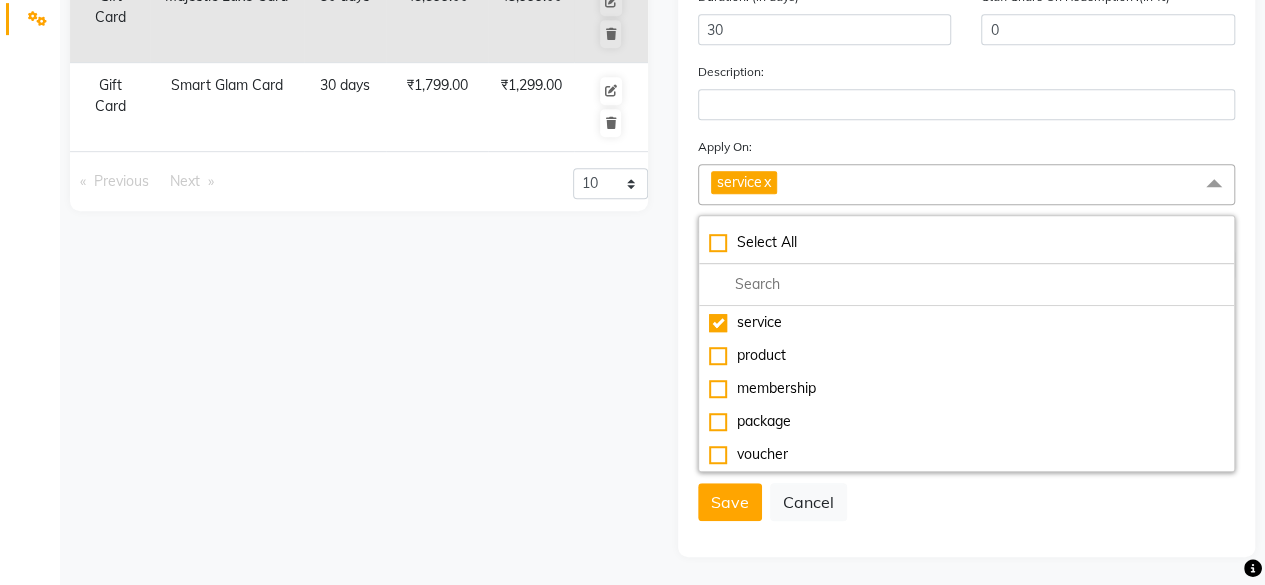click on "Apply On: service  x Select All service product membership package voucher" 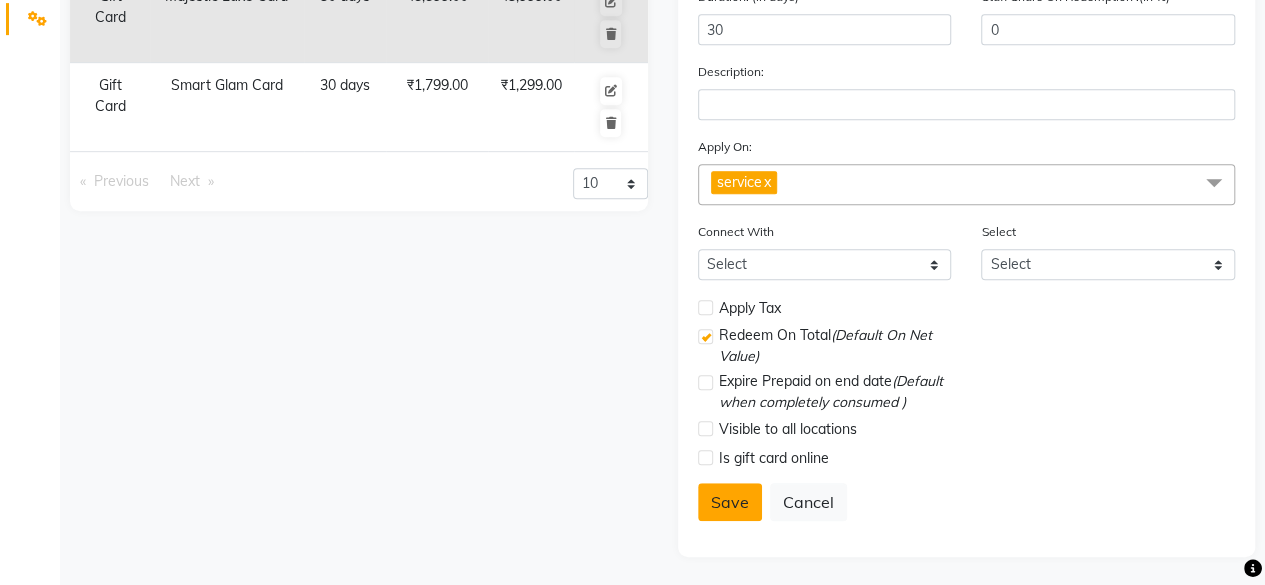 click on "Save" 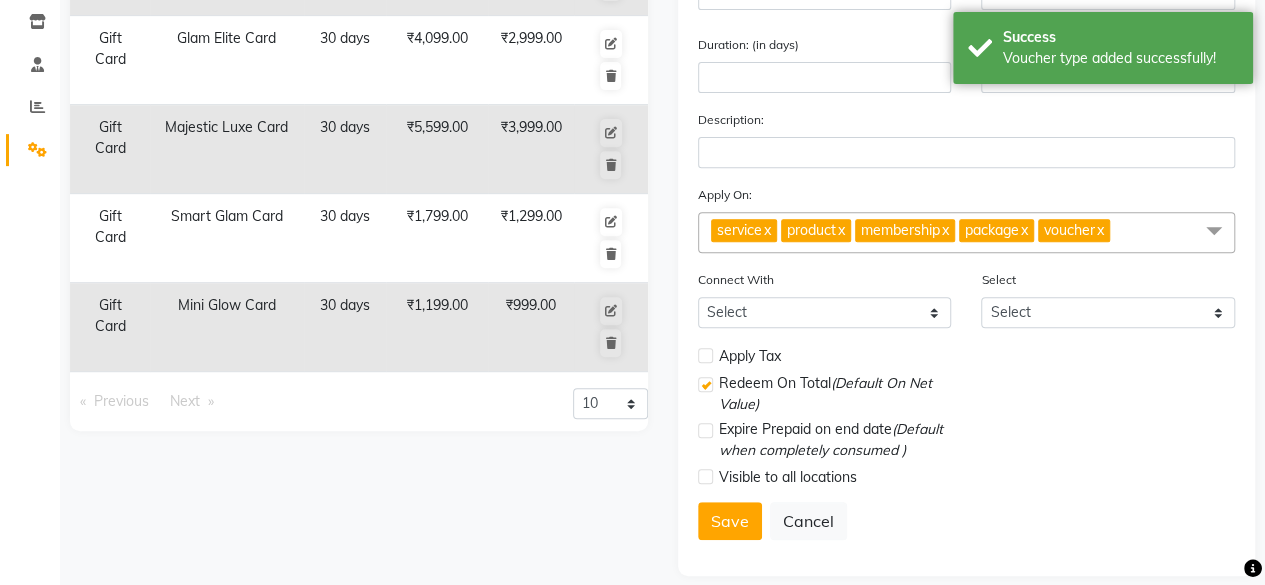 scroll, scrollTop: 355, scrollLeft: 0, axis: vertical 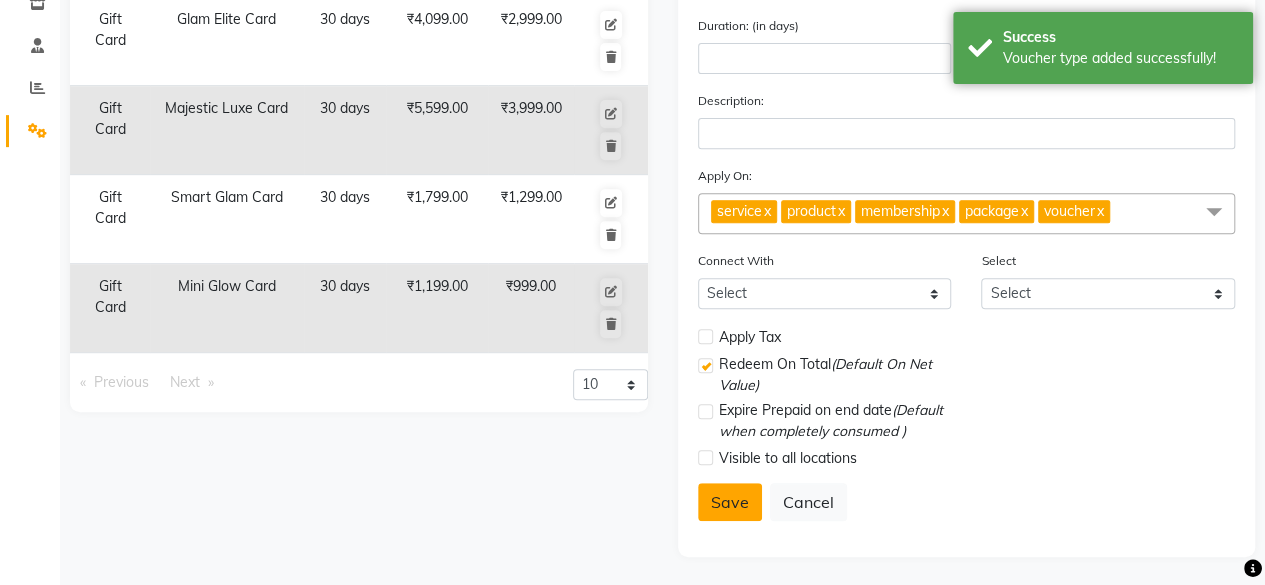 click on "Save" 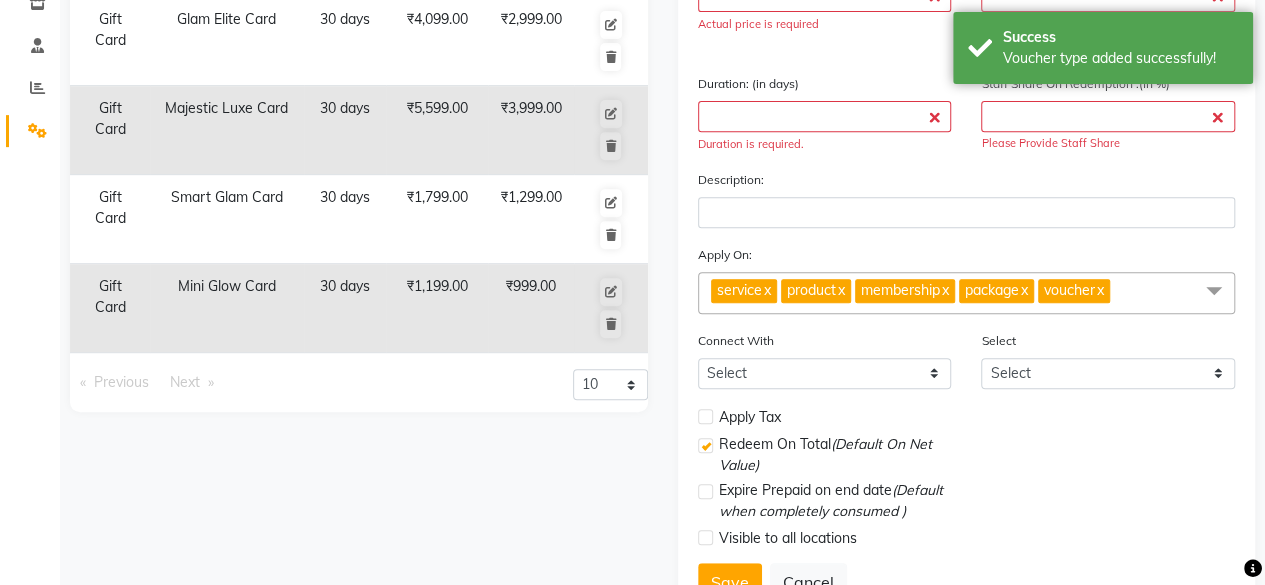 scroll, scrollTop: 0, scrollLeft: 0, axis: both 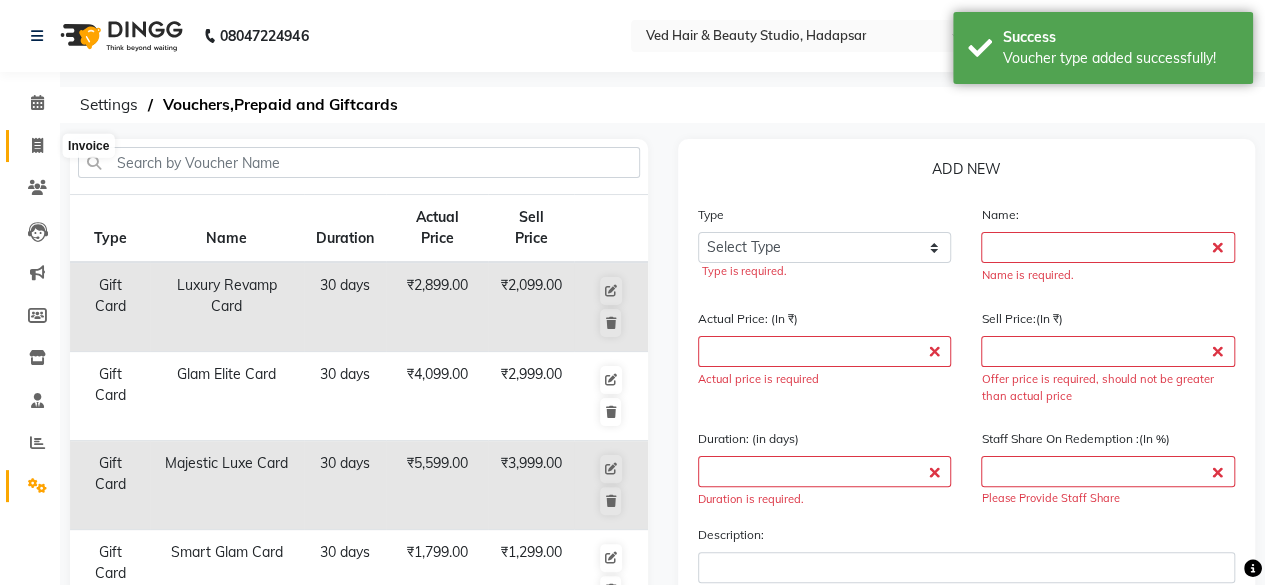 click 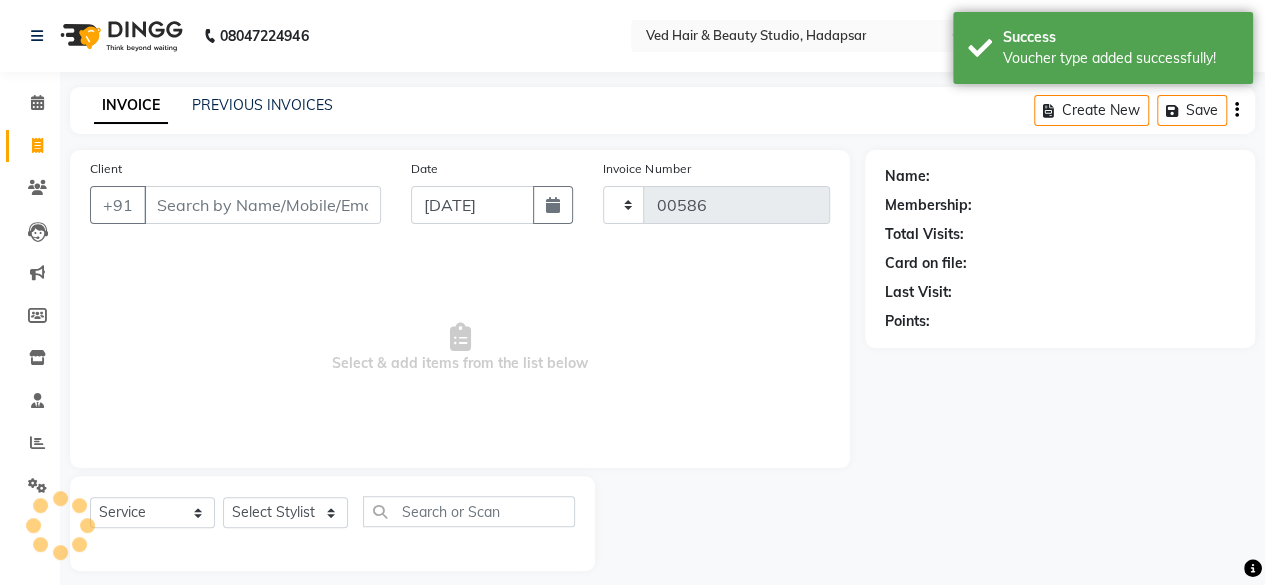scroll, scrollTop: 15, scrollLeft: 0, axis: vertical 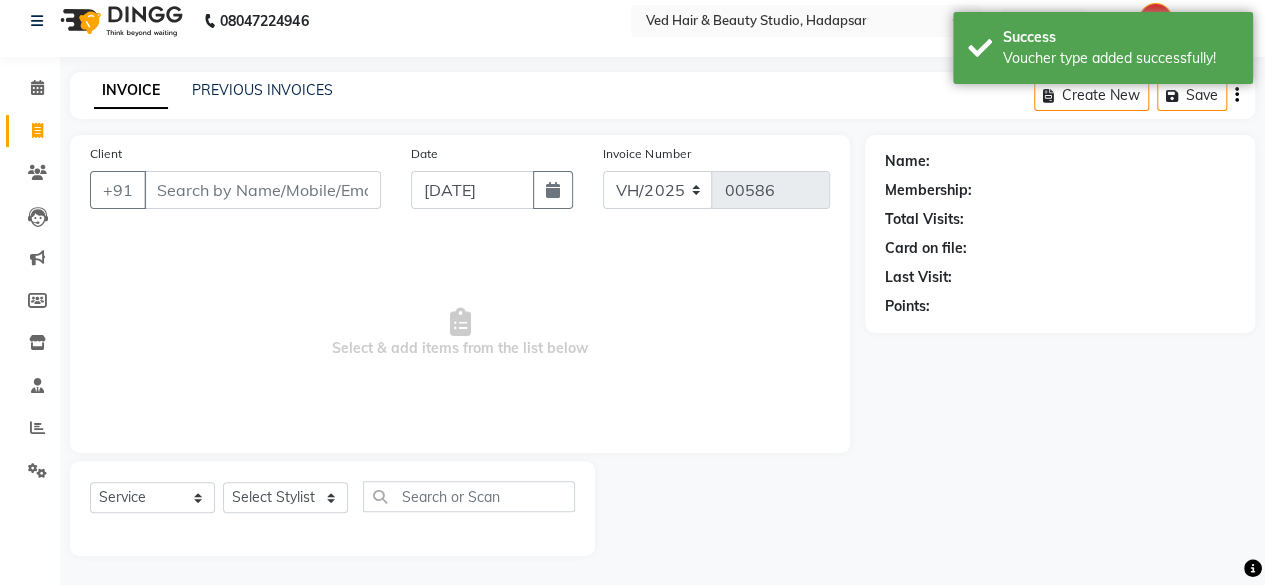 click on "Select  Service  Product  Membership  Package Voucher Prepaid Gift Card  Select Stylist ANJALI APESKHA BILAL [PERSON_NAME]  PALLAVI SALON [PERSON_NAME] [PERSON_NAME]" 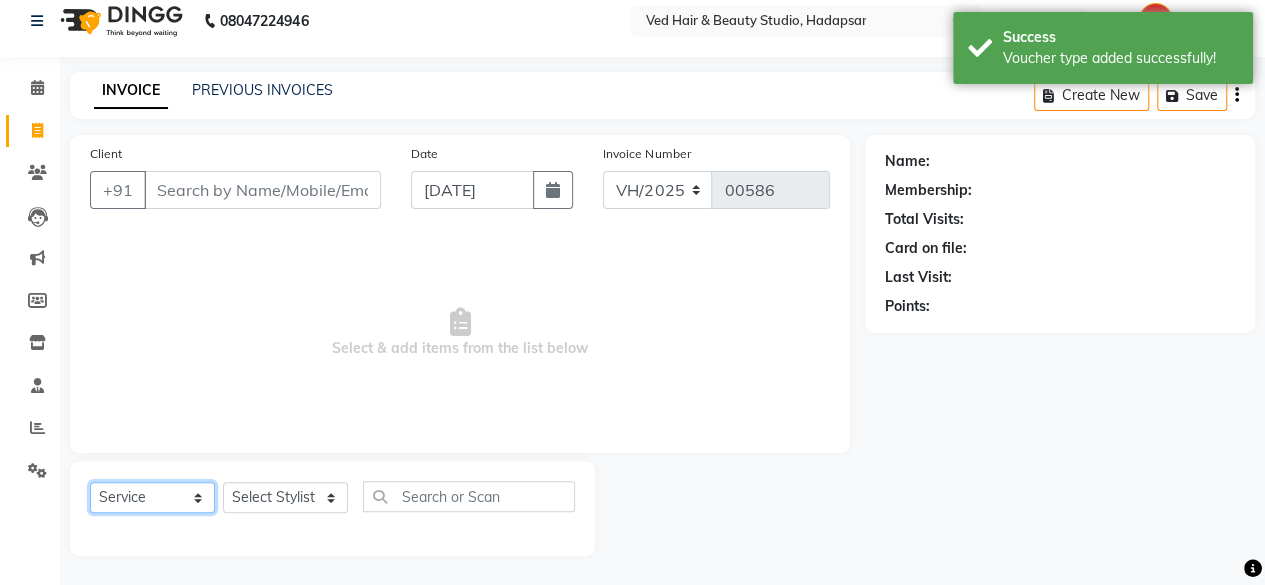 click on "Select  Service  Product  Membership  Package Voucher Prepaid Gift Card" 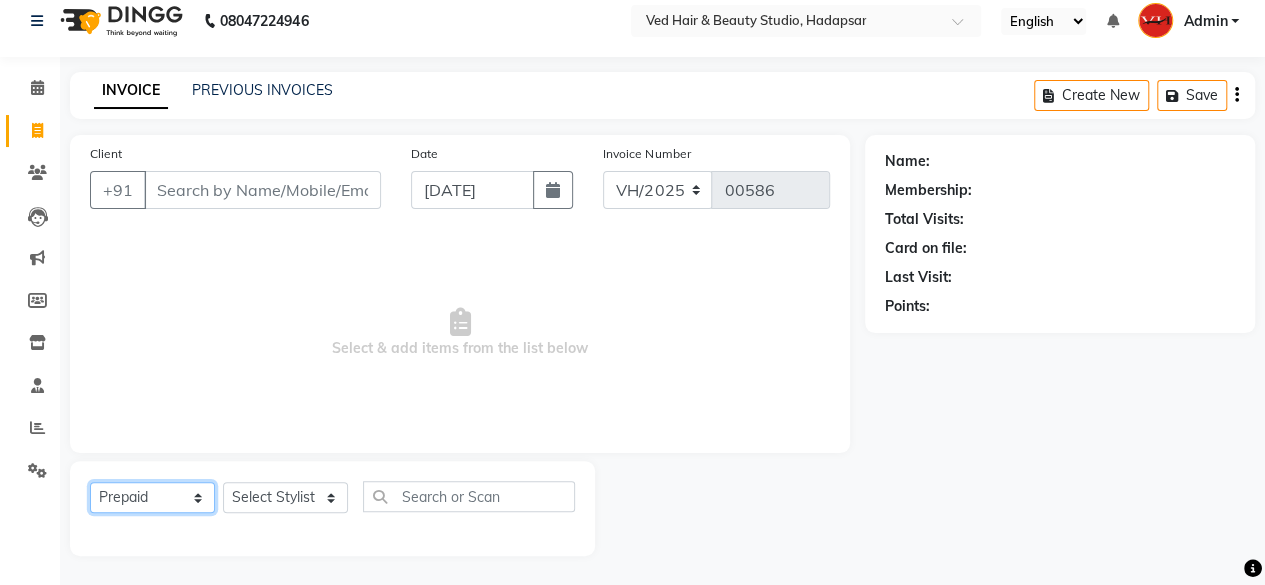 click on "Select  Service  Product  Membership  Package Voucher Prepaid Gift Card" 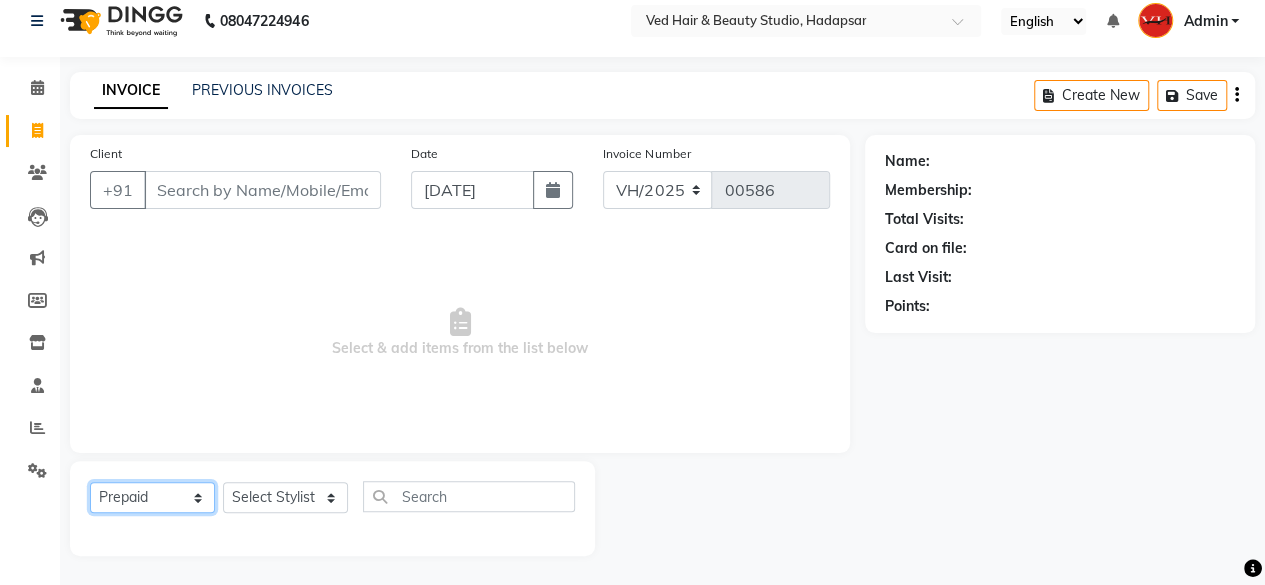 click on "Select  Service  Product  Membership  Package Voucher Prepaid Gift Card" 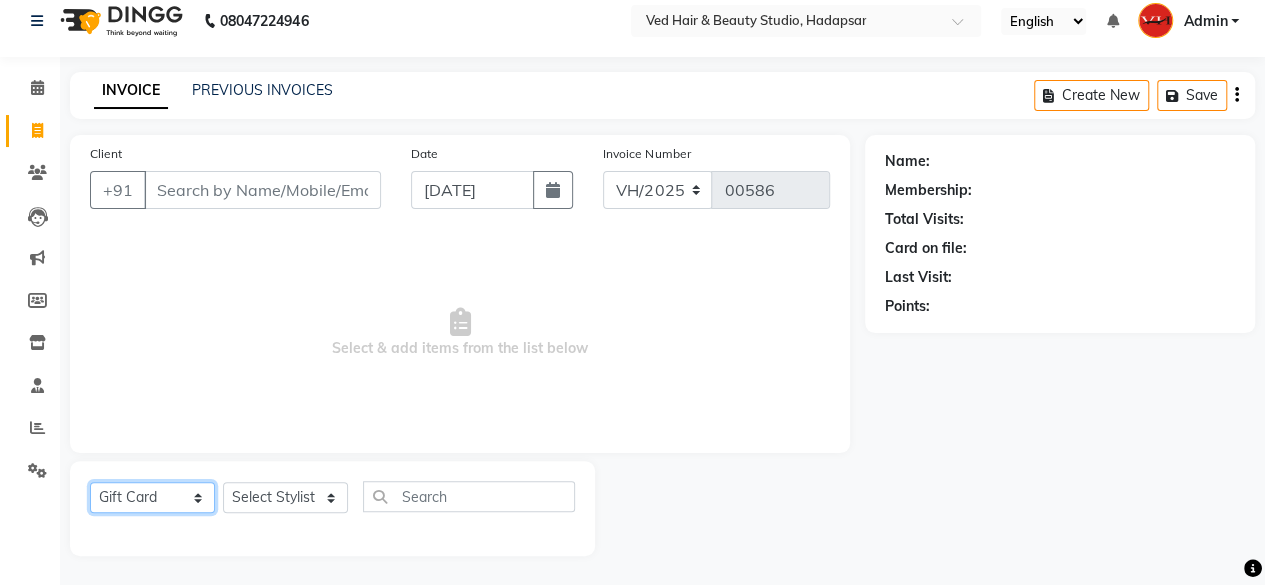 click on "Select  Service  Product  Membership  Package Voucher Prepaid Gift Card" 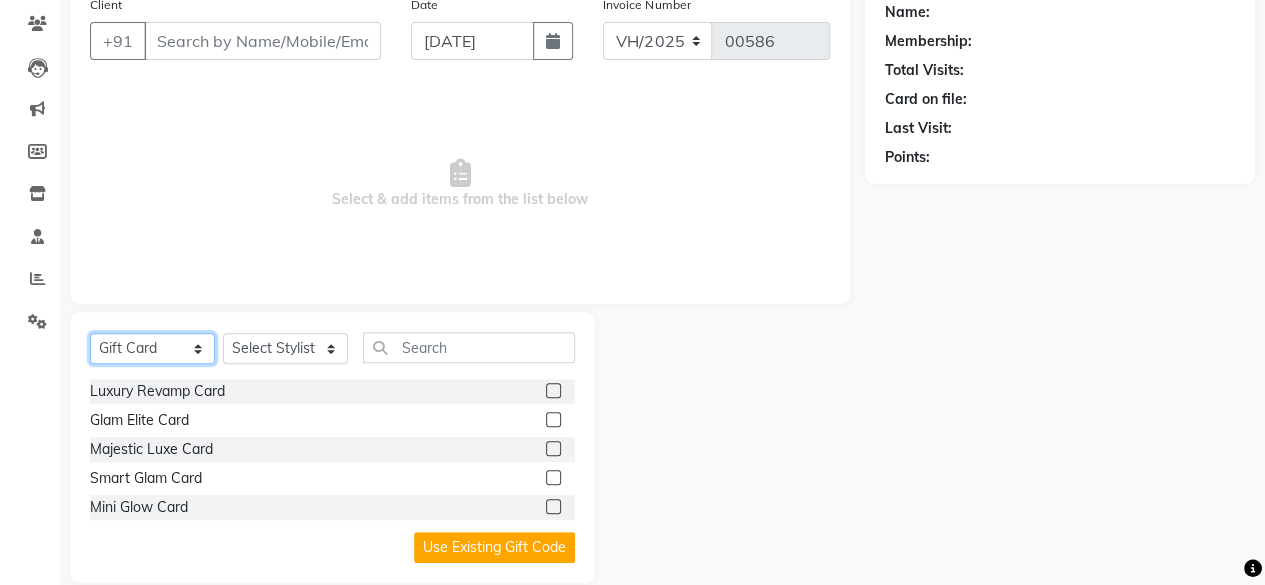 scroll, scrollTop: 190, scrollLeft: 0, axis: vertical 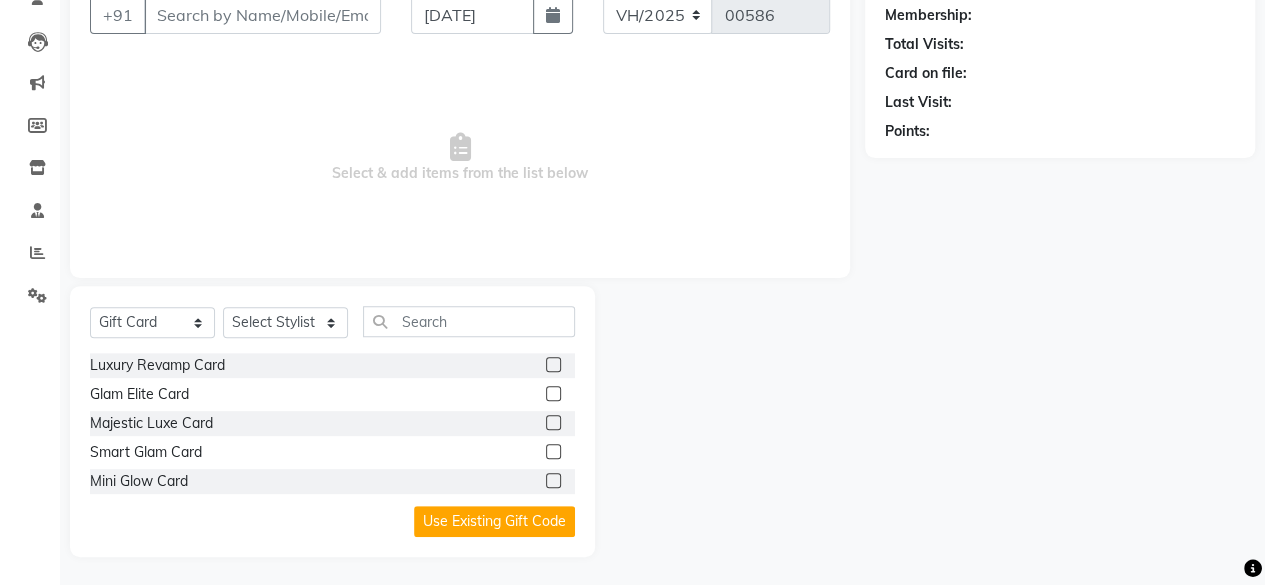 click 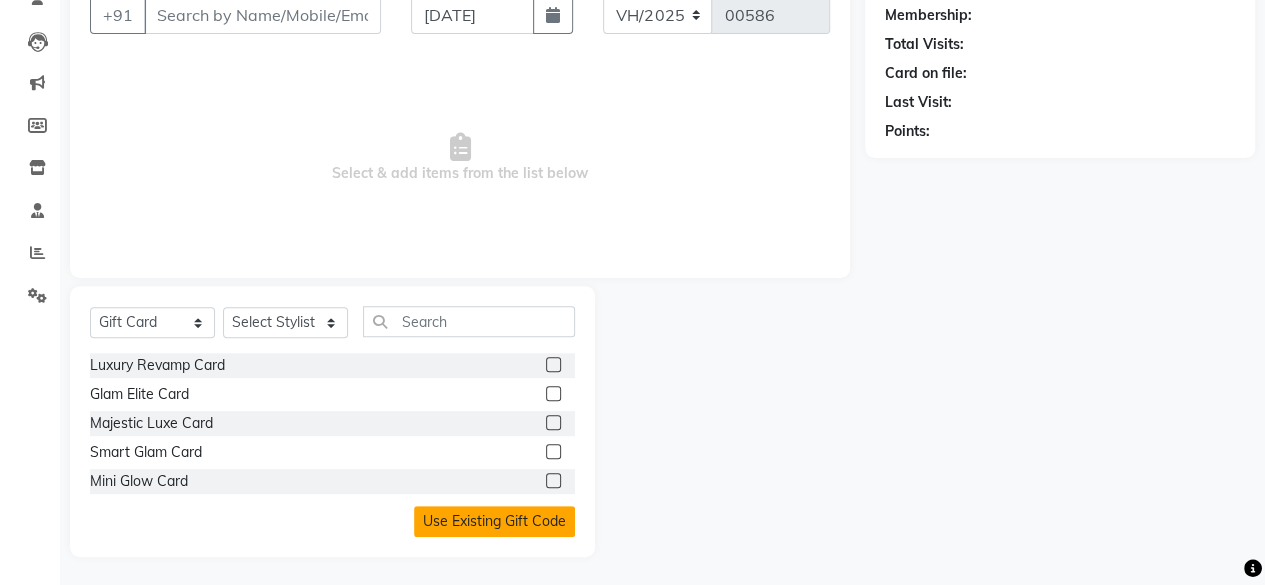 click on "Use Existing Gift Code" 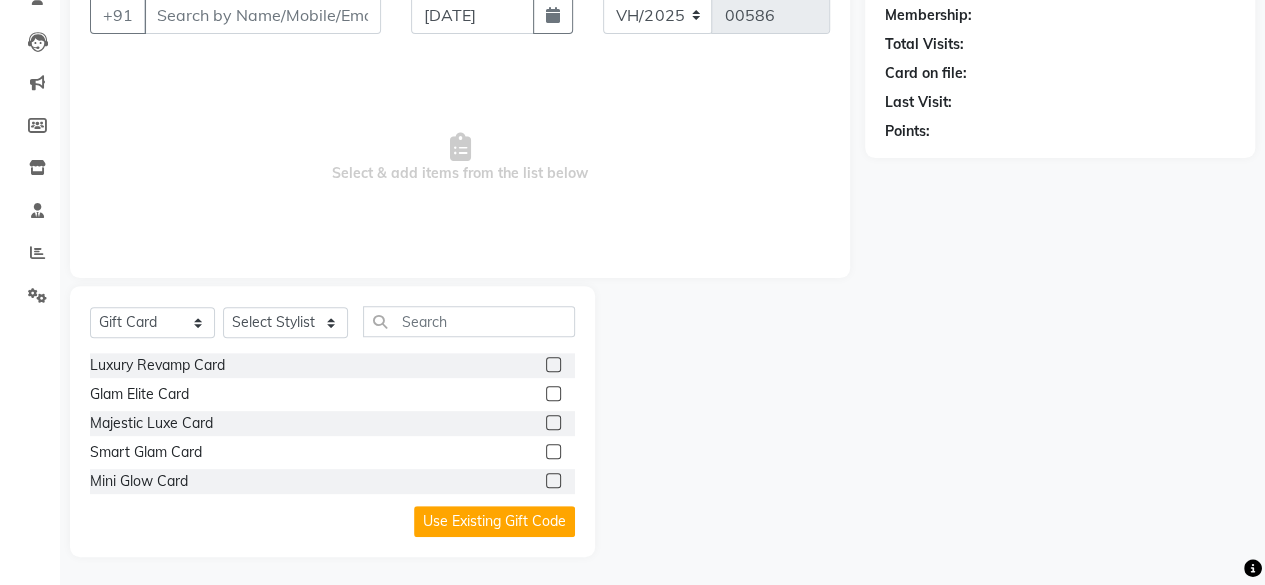 click 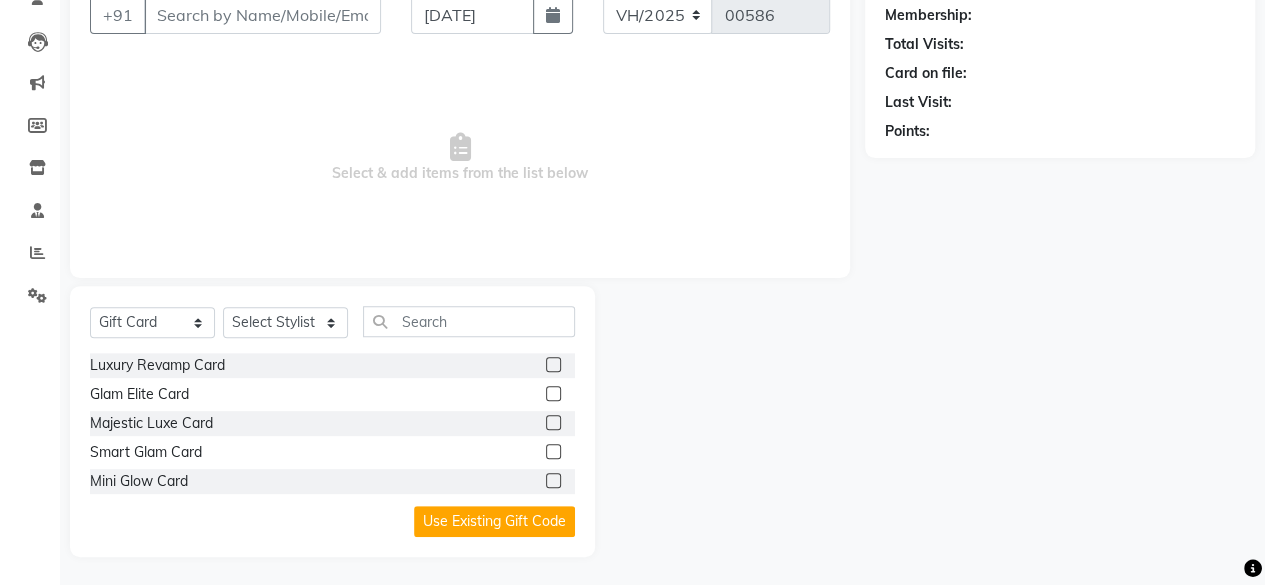 click at bounding box center (552, 481) 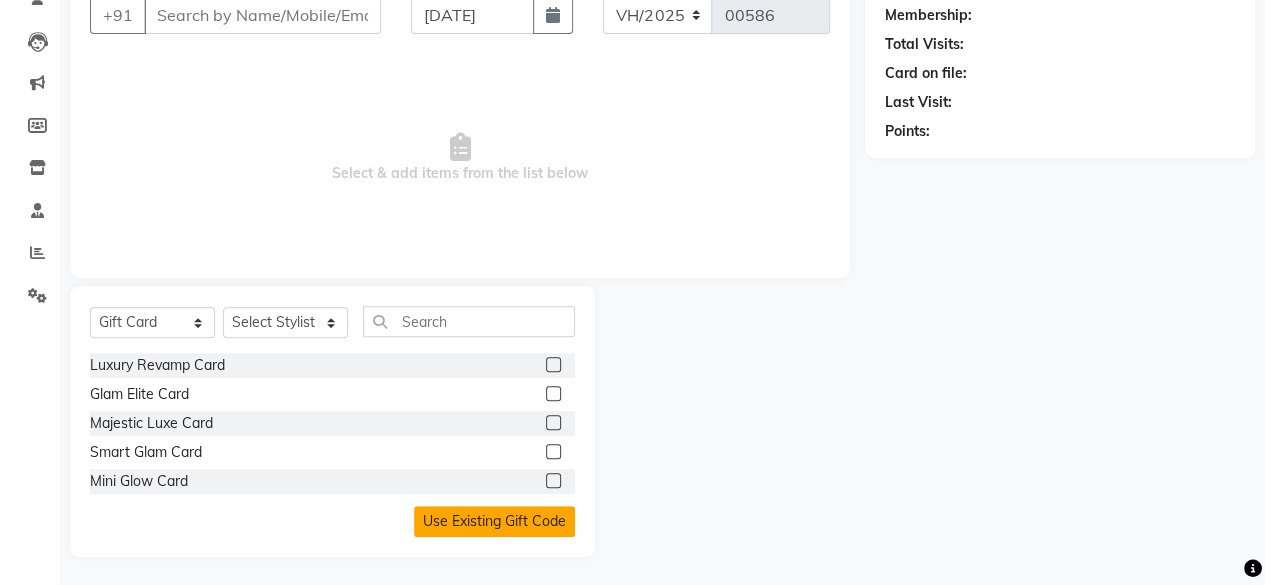 click on "Use Existing Gift Code" 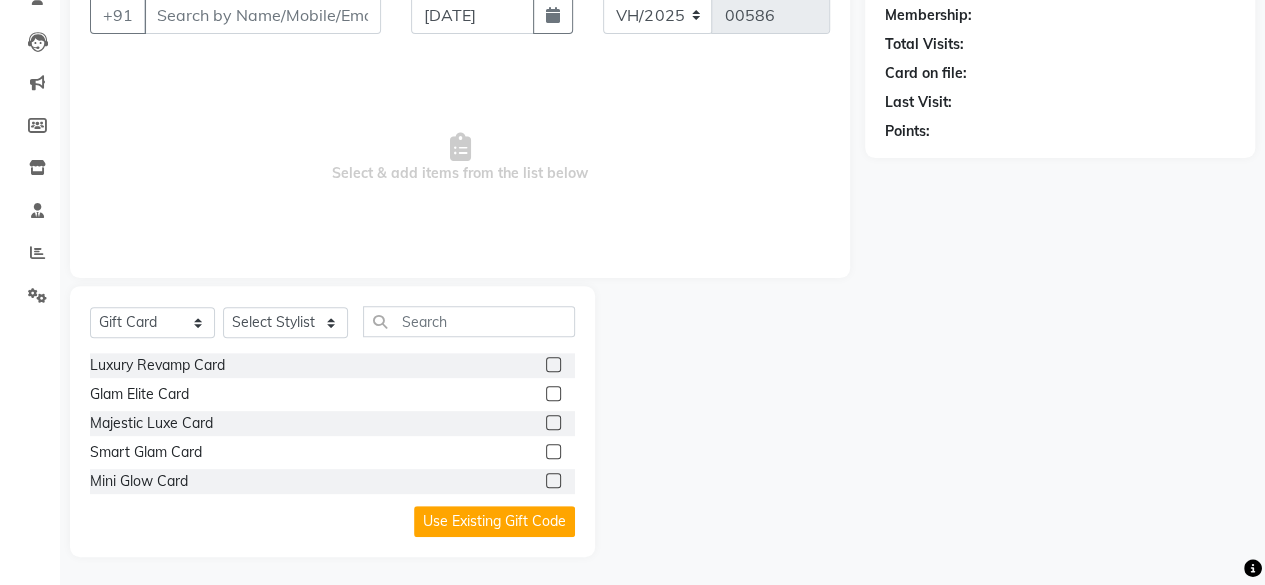 click 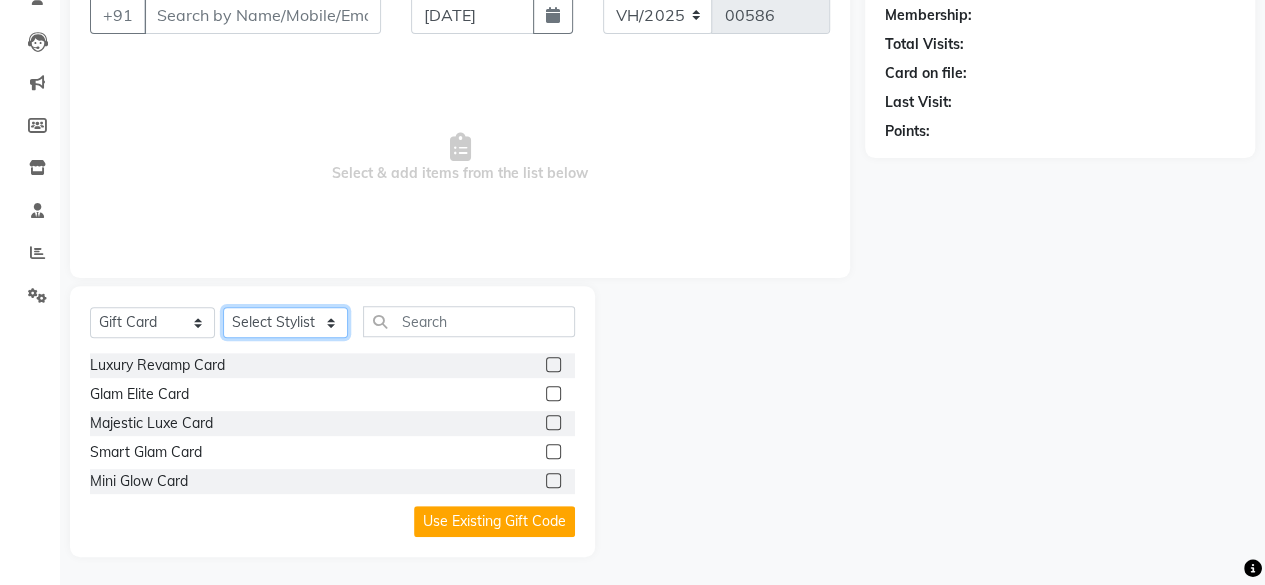 click on "Select Stylist ANJALI APESKHA BILAL [PERSON_NAME]  PALLAVI SALON [PERSON_NAME] [PERSON_NAME]" 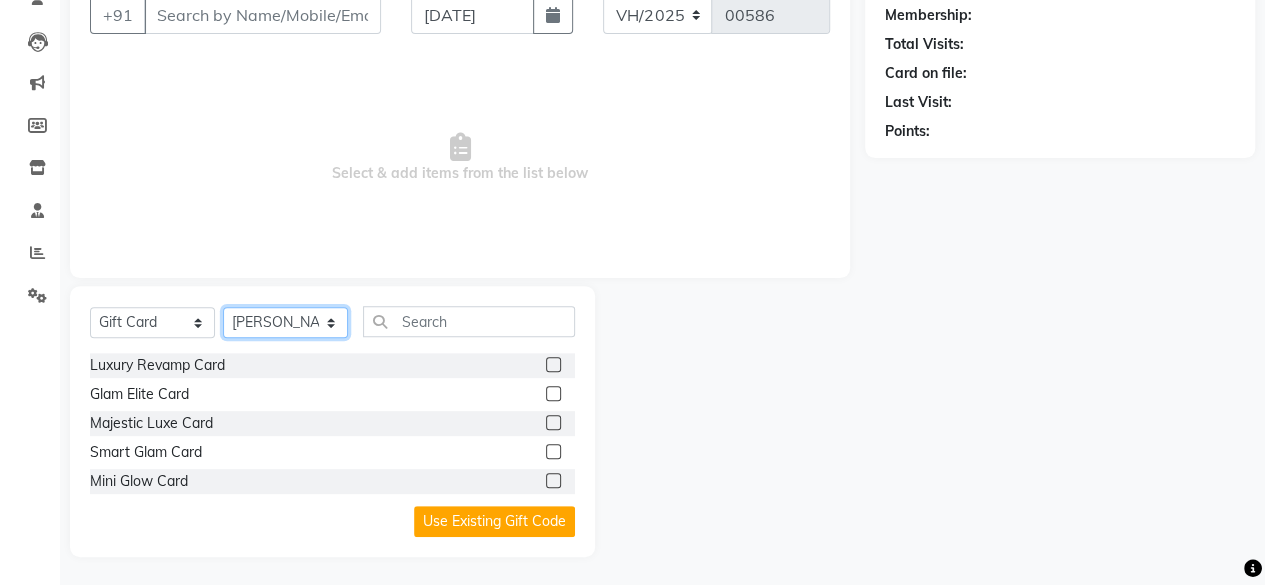 click on "Select Stylist ANJALI APESKHA BILAL [PERSON_NAME]  PALLAVI SALON [PERSON_NAME] [PERSON_NAME]" 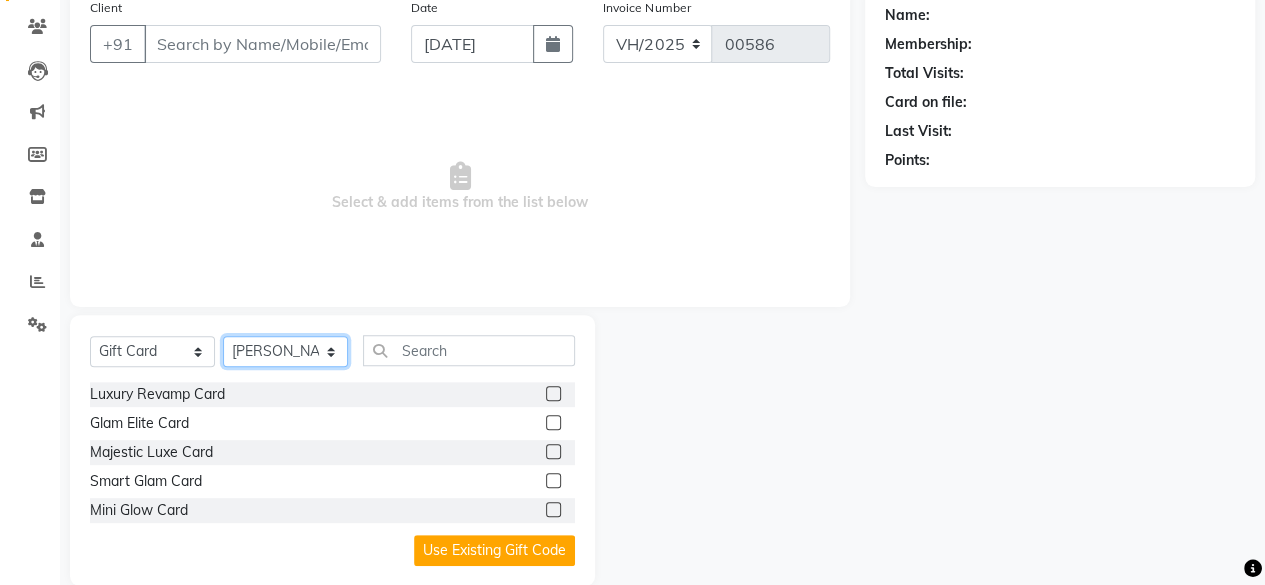 scroll, scrollTop: 190, scrollLeft: 0, axis: vertical 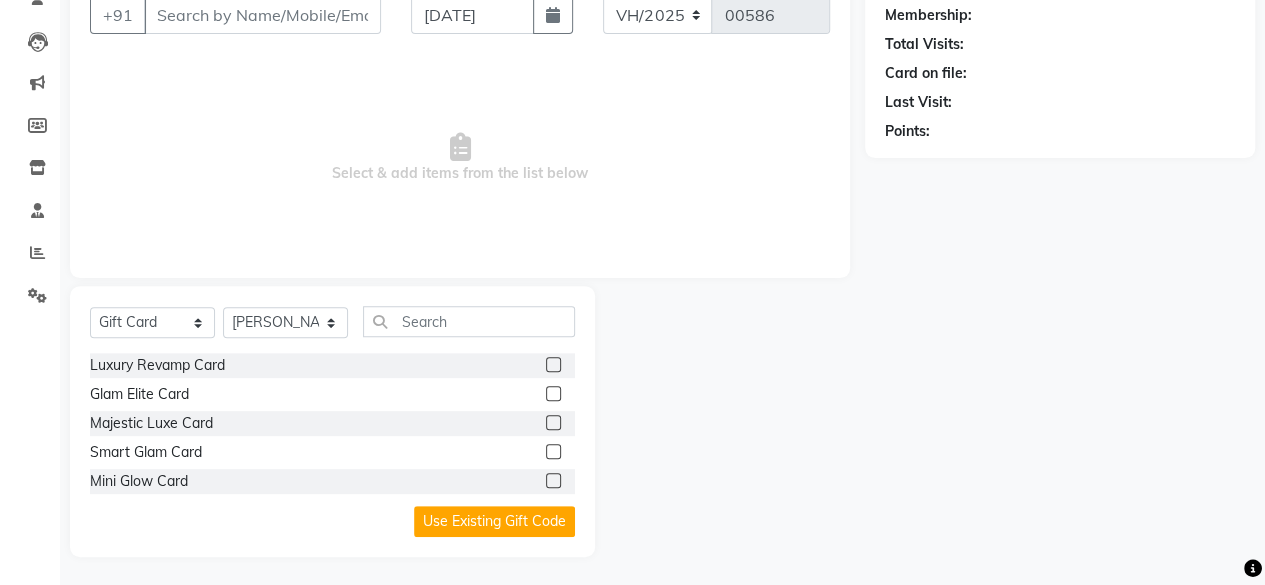 click 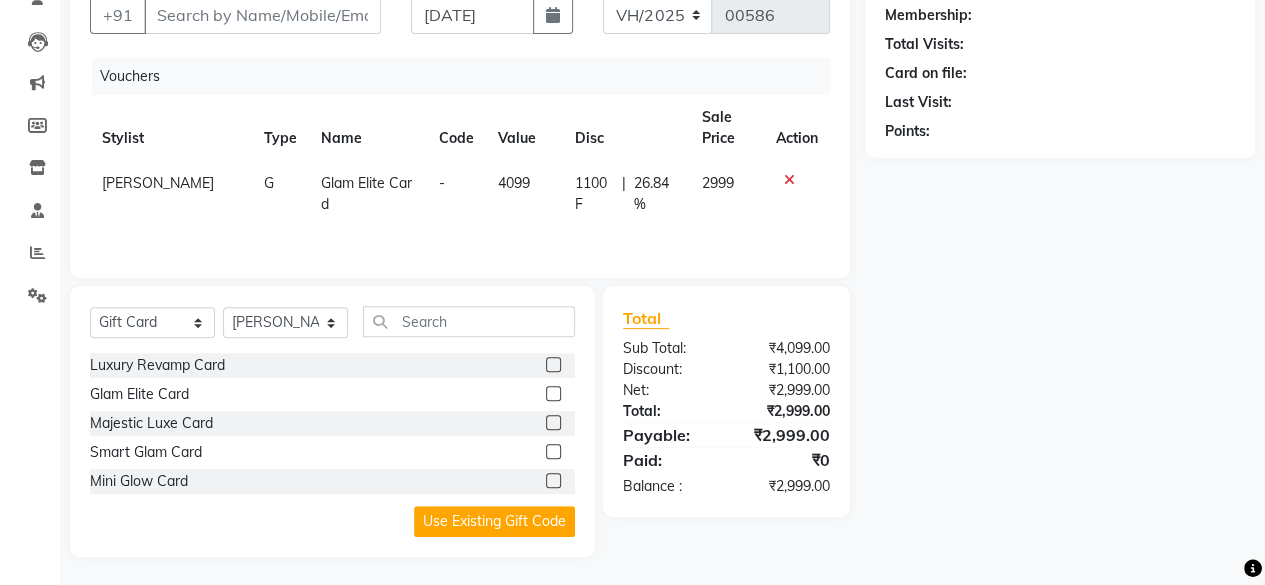 drag, startPoint x: 468, startPoint y: 240, endPoint x: 532, endPoint y: 239, distance: 64.00781 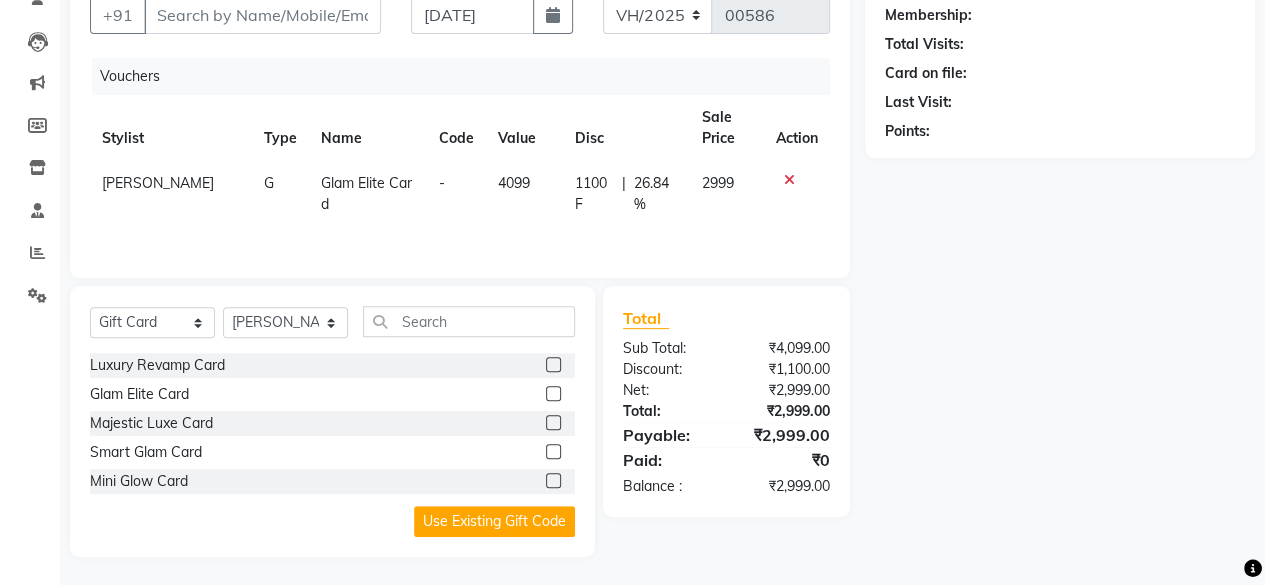 click on "Vouchers Stylist Type Name Code Value Disc Sale Price Action [PERSON_NAME]  G Glam Elite Card - 4099 1100 F | 26.84 % 2999" 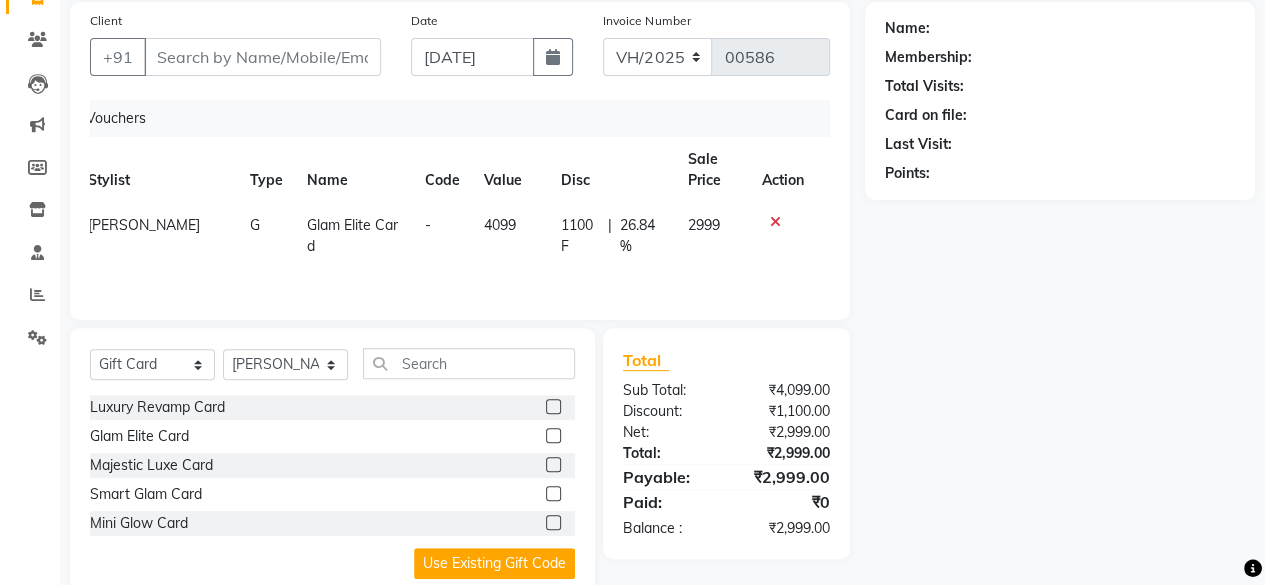 scroll, scrollTop: 190, scrollLeft: 0, axis: vertical 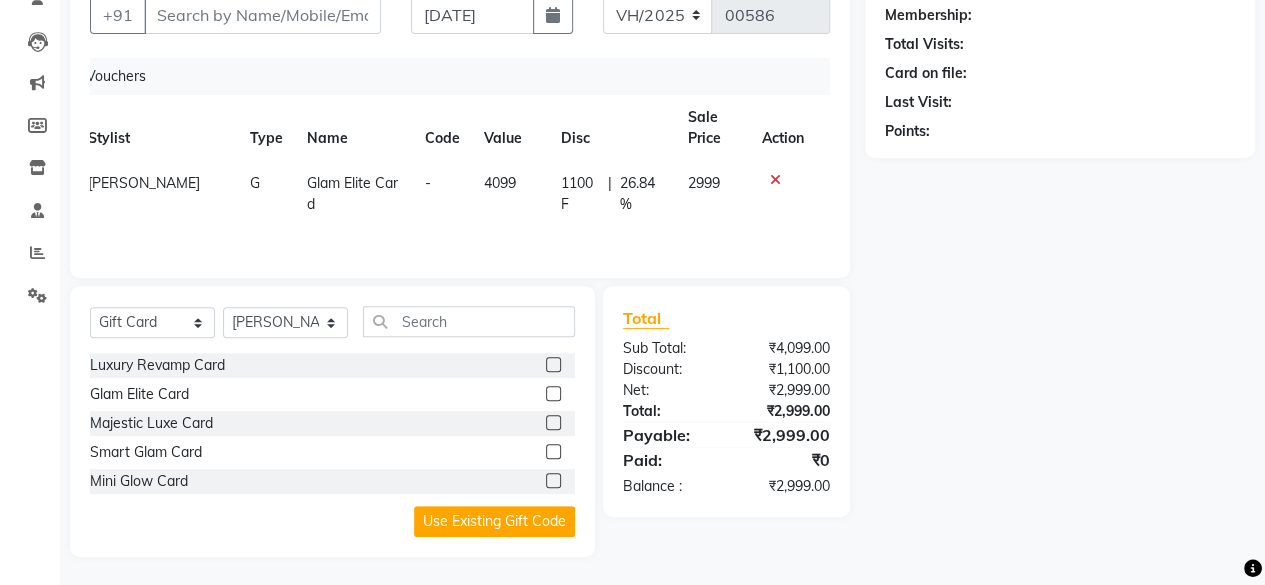 click 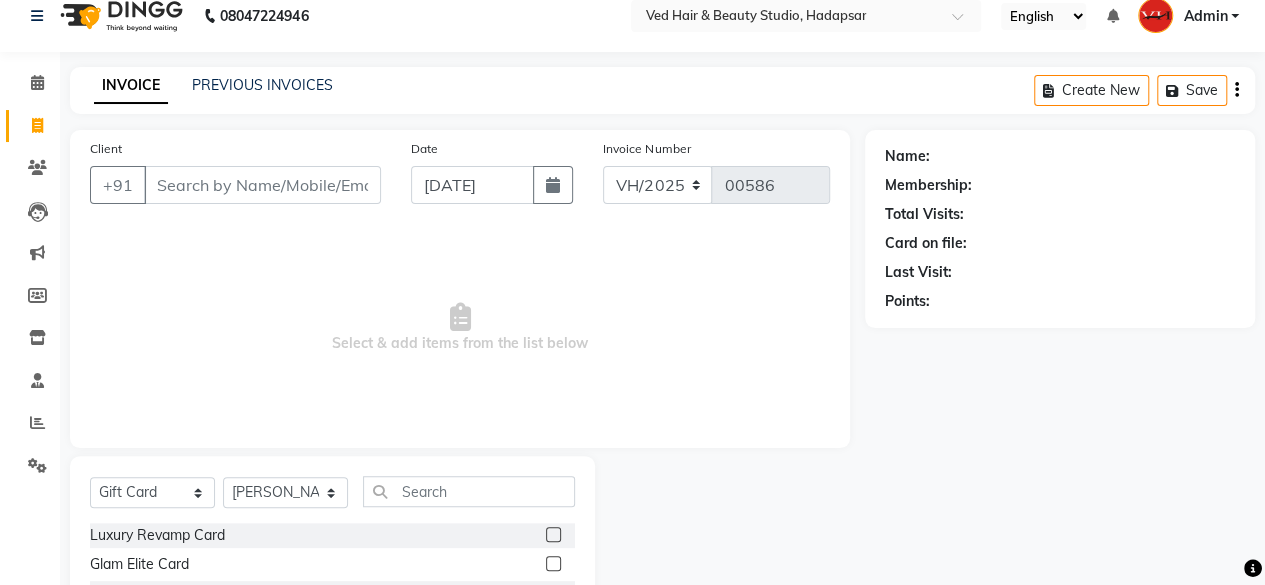 scroll, scrollTop: 0, scrollLeft: 0, axis: both 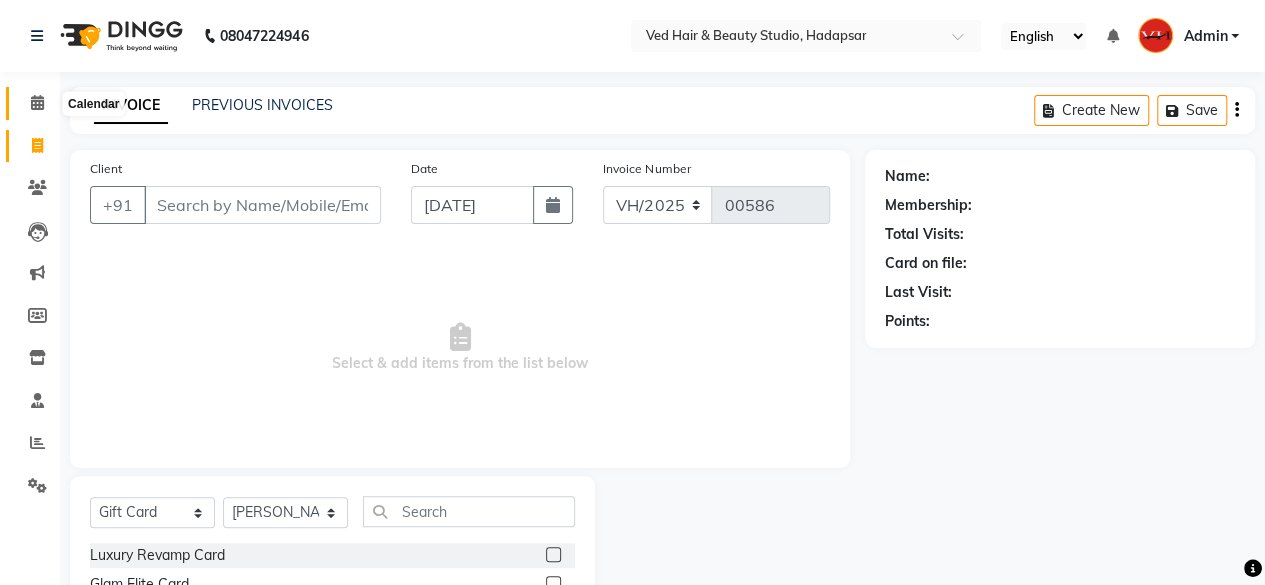 click 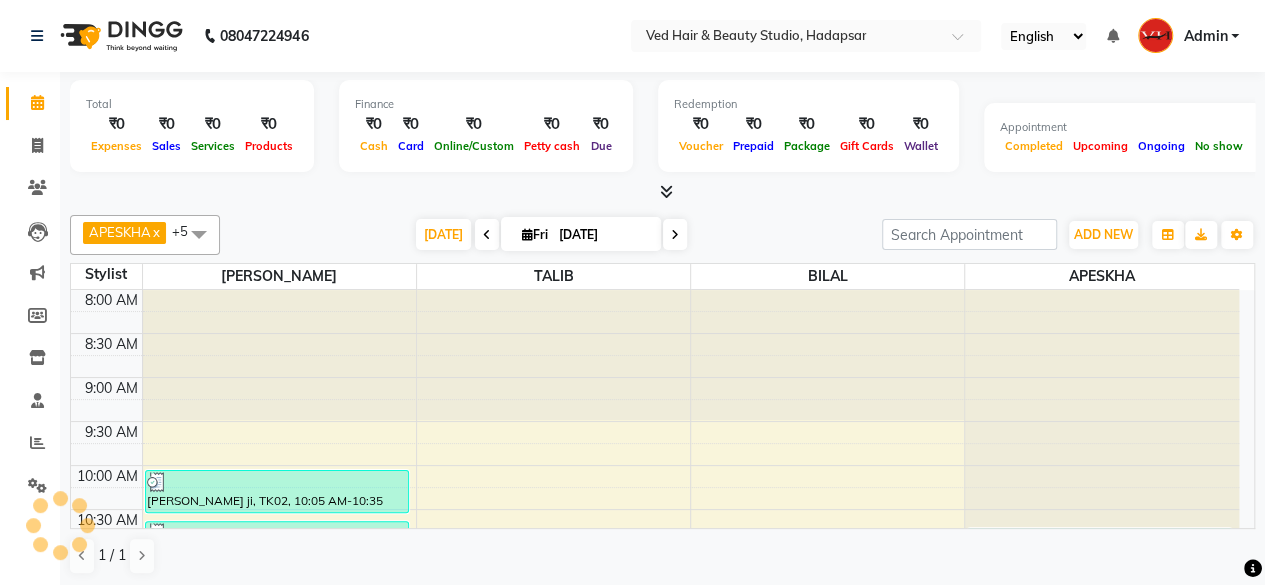 scroll, scrollTop: 0, scrollLeft: 0, axis: both 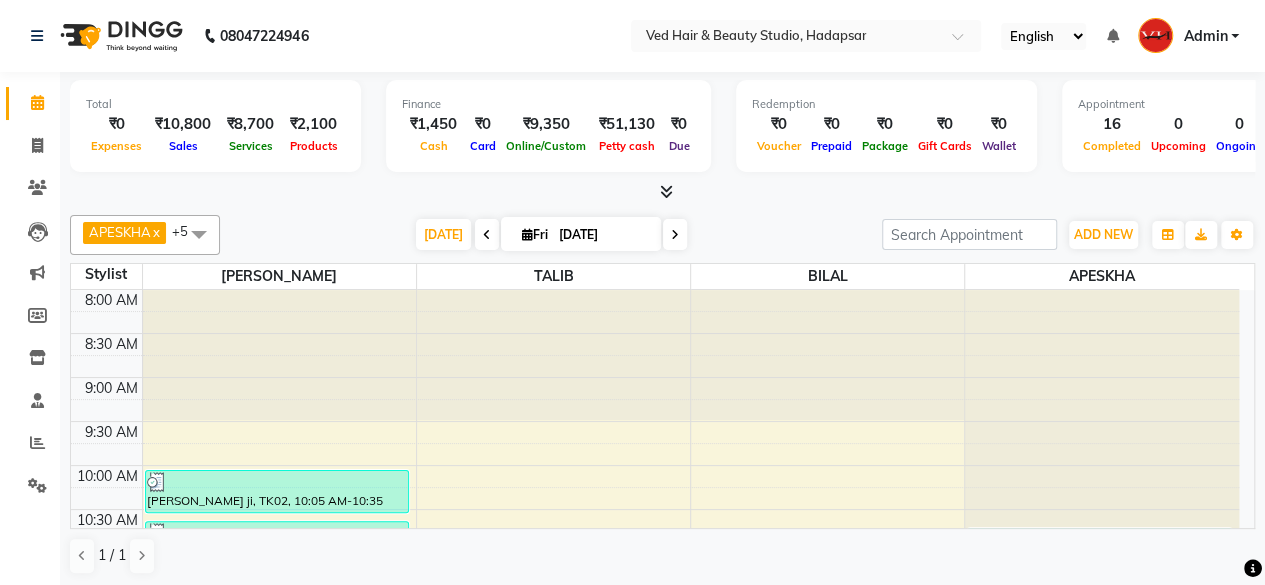 click on "Admin" at bounding box center [1188, 36] 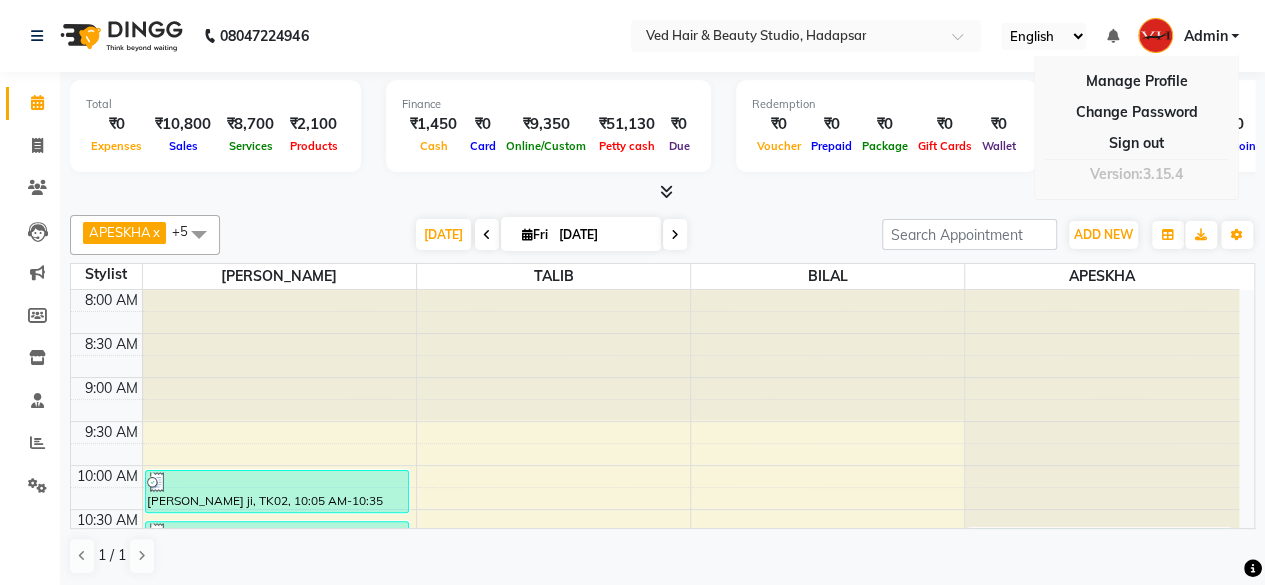 click at bounding box center [1112, 36] 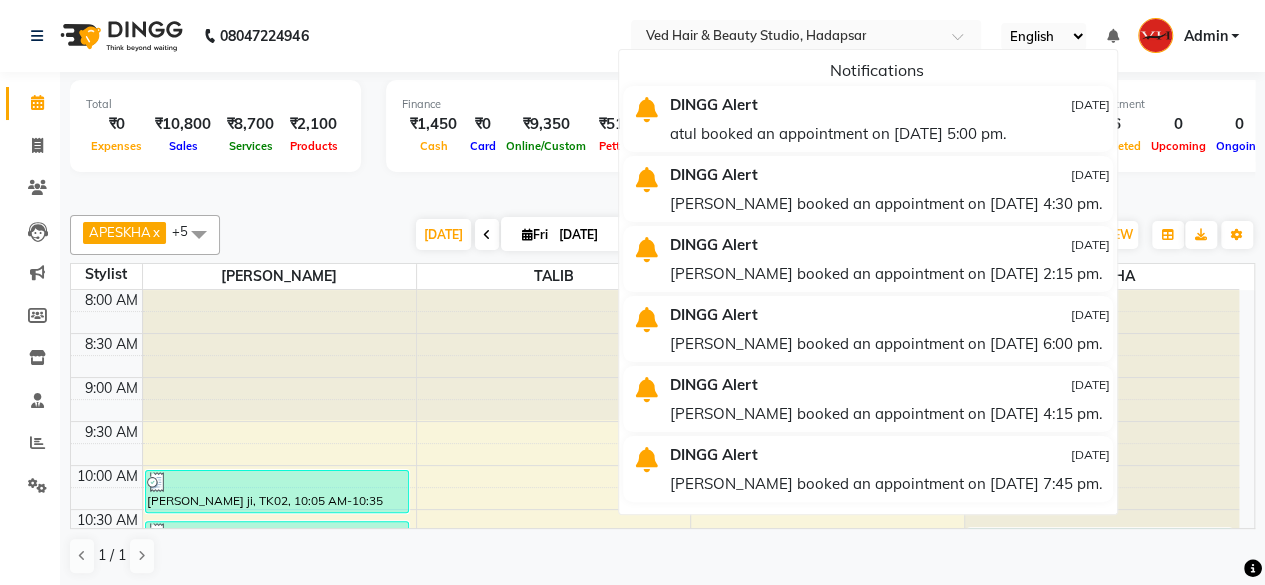 click at bounding box center (1112, 36) 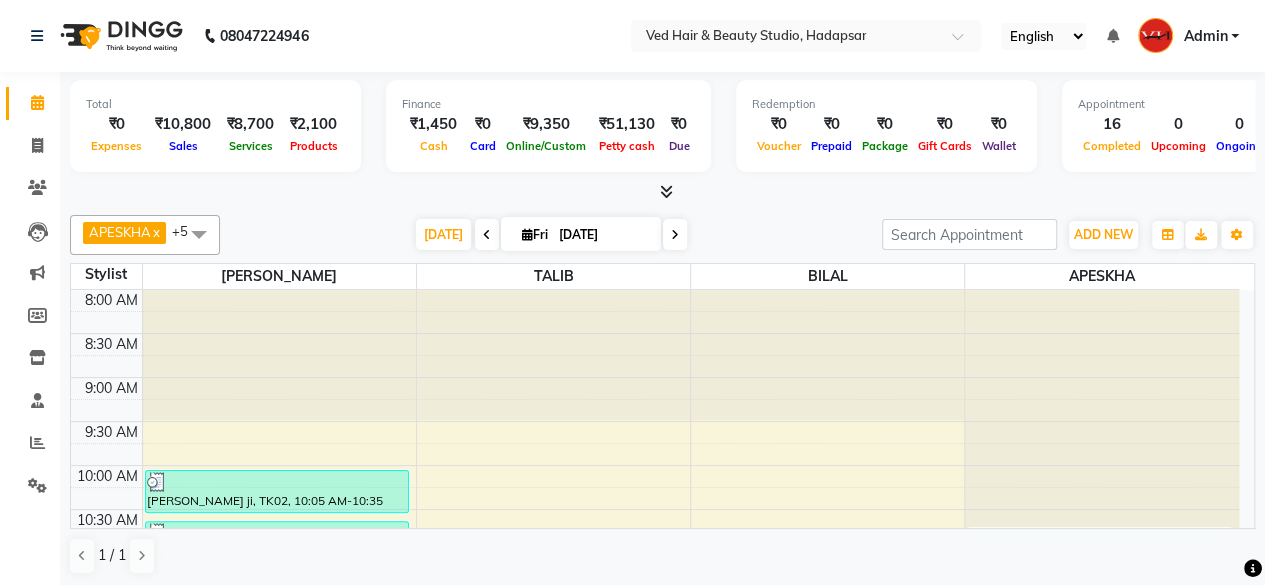 click at bounding box center (1253, 569) 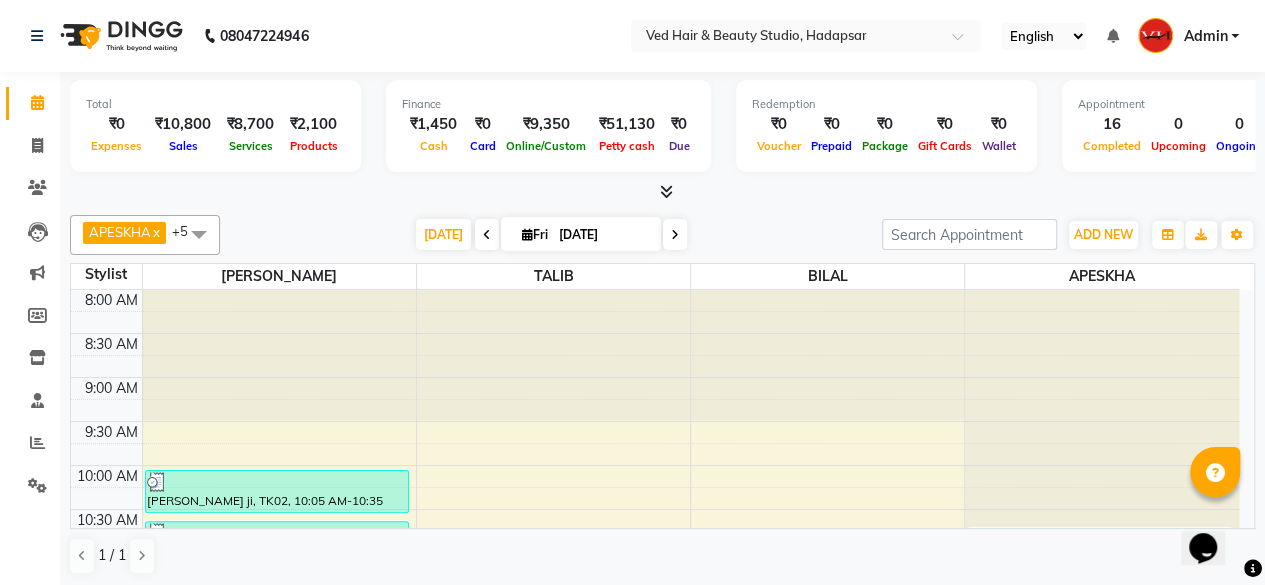 click 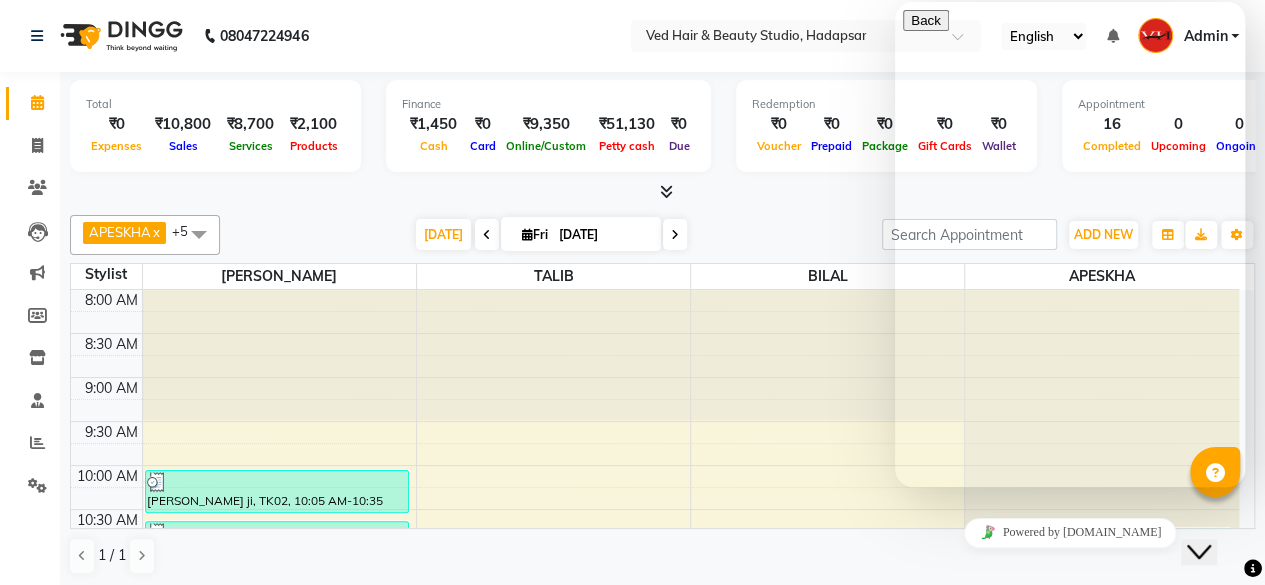 click on "New Conversation" at bounding box center (1070, 677) 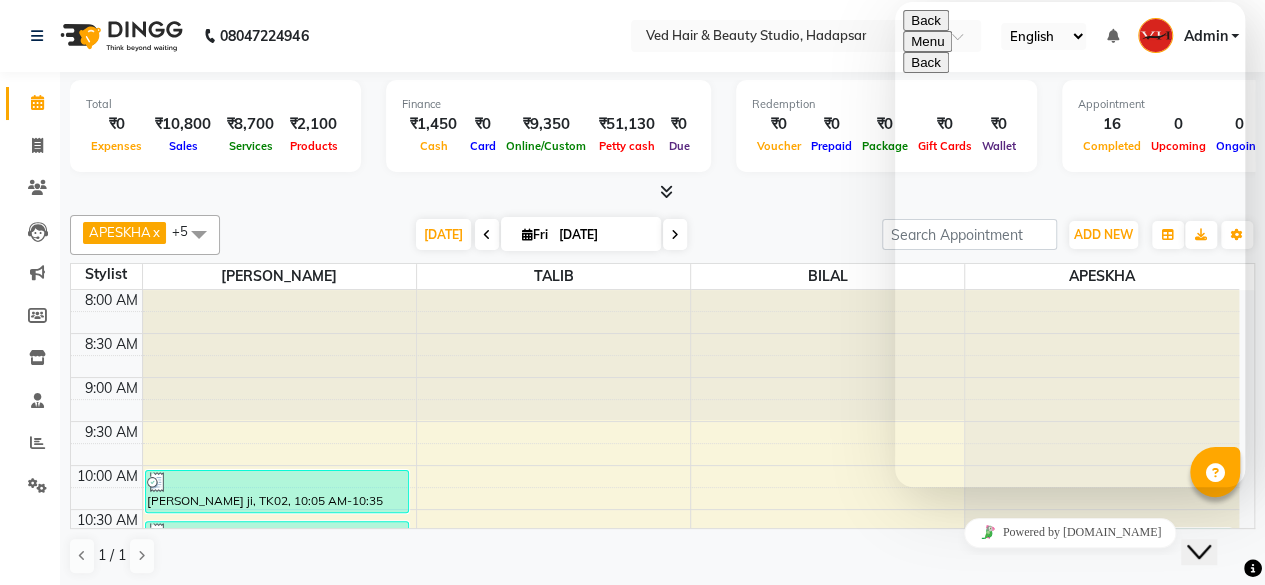 click at bounding box center (895, 2) 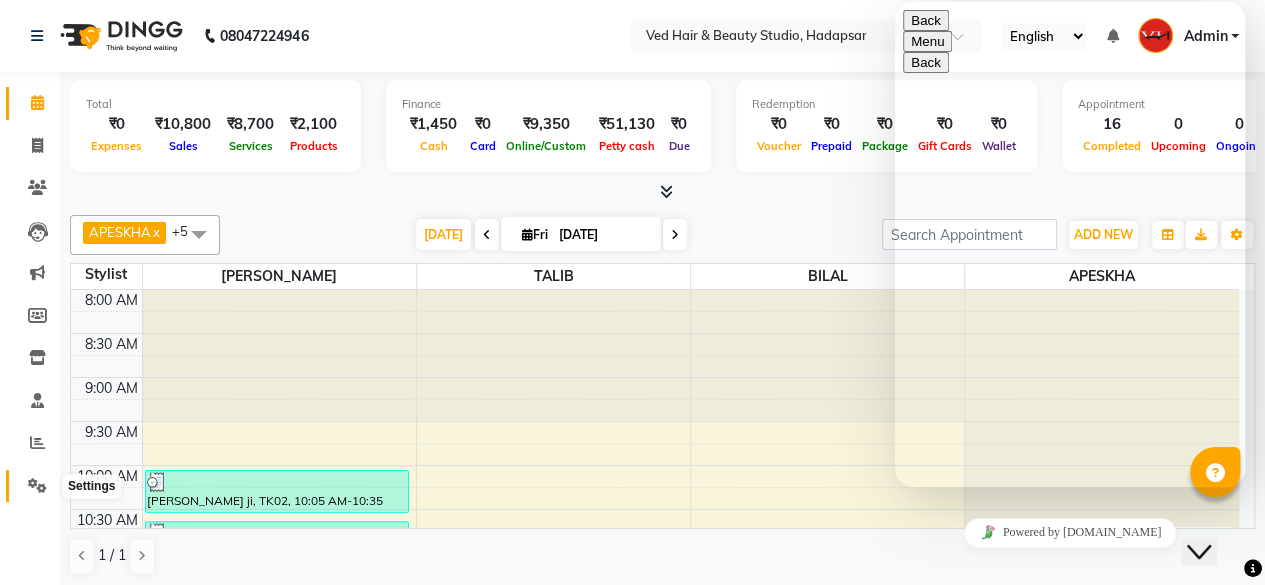 click 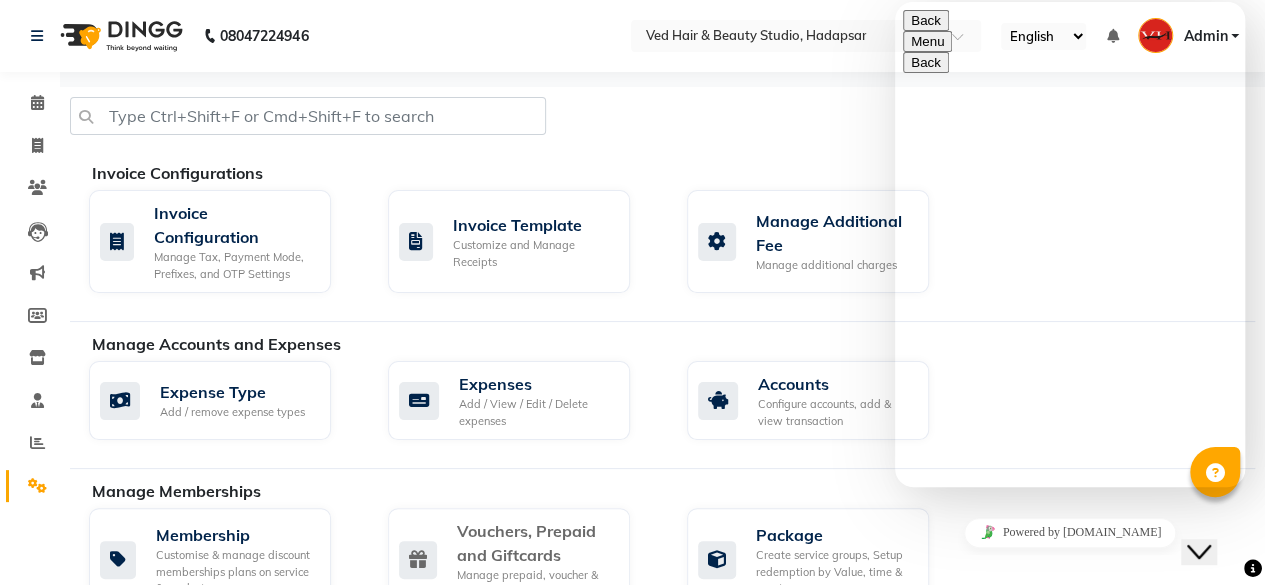 scroll, scrollTop: 200, scrollLeft: 0, axis: vertical 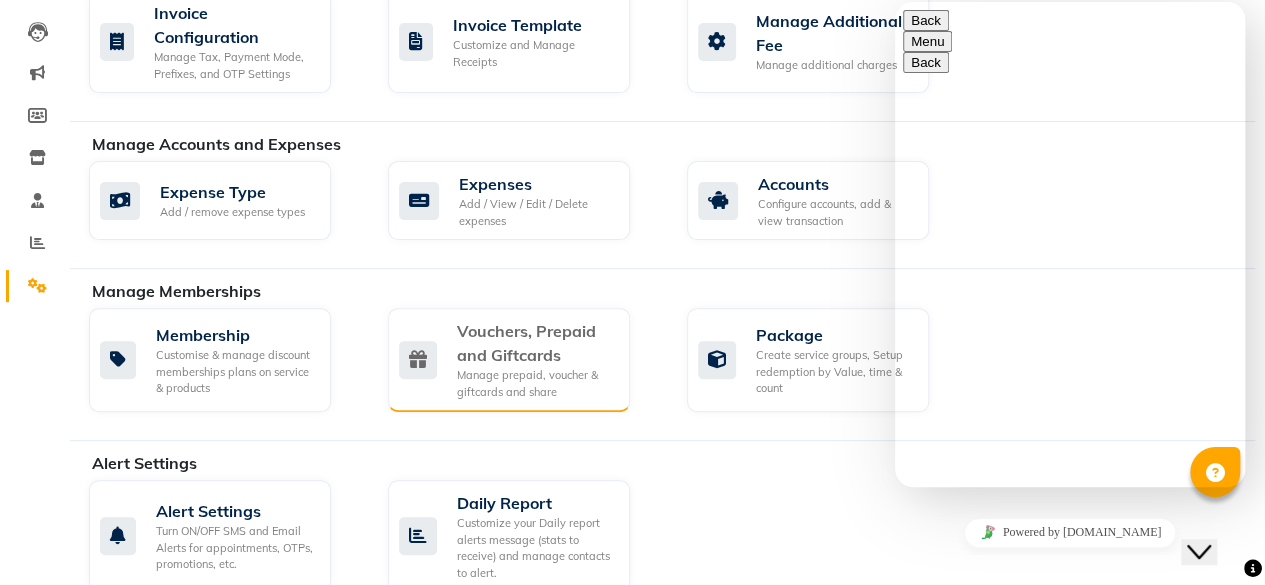 click on "Manage prepaid, voucher & giftcards and share" 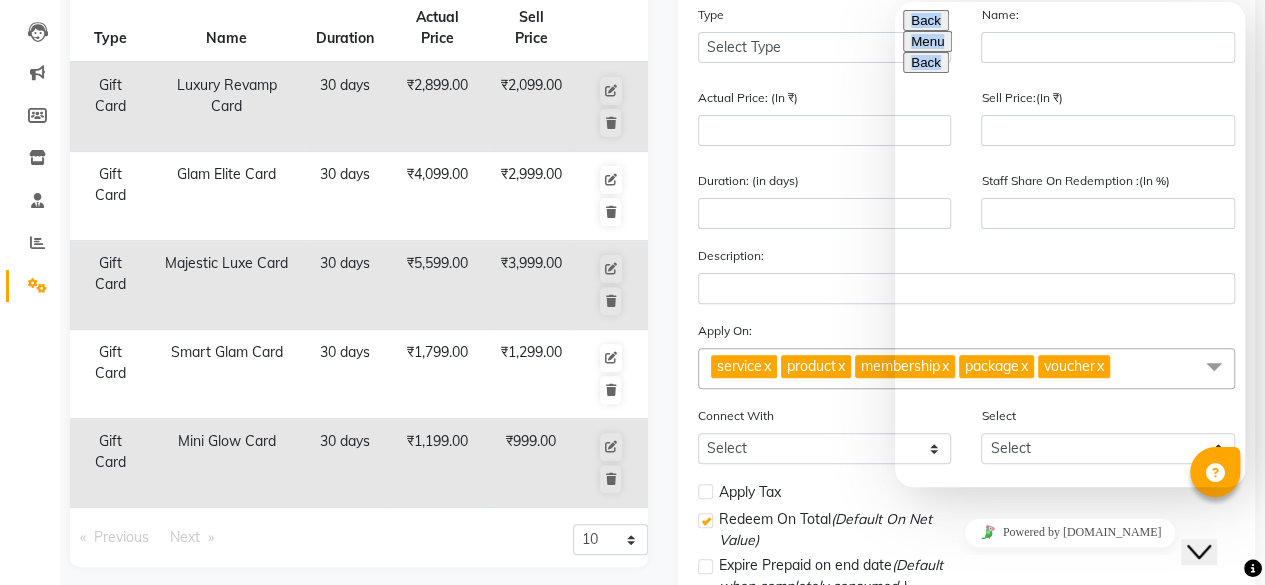 drag, startPoint x: 1115, startPoint y: 17, endPoint x: 775, endPoint y: 76, distance: 345.08115 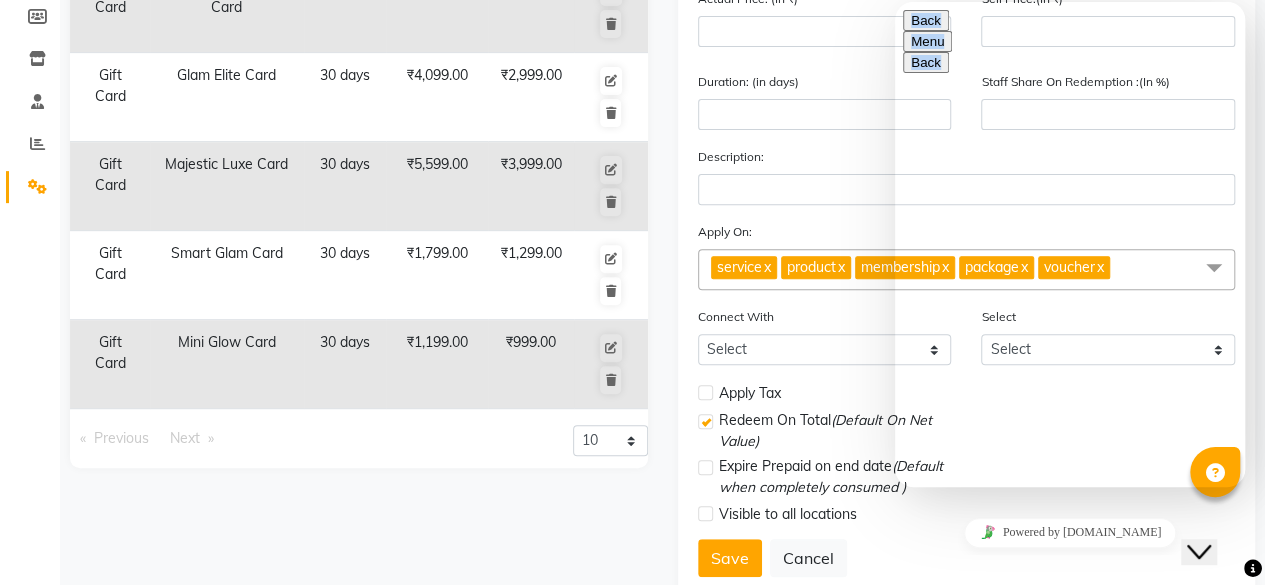 scroll, scrollTop: 255, scrollLeft: 0, axis: vertical 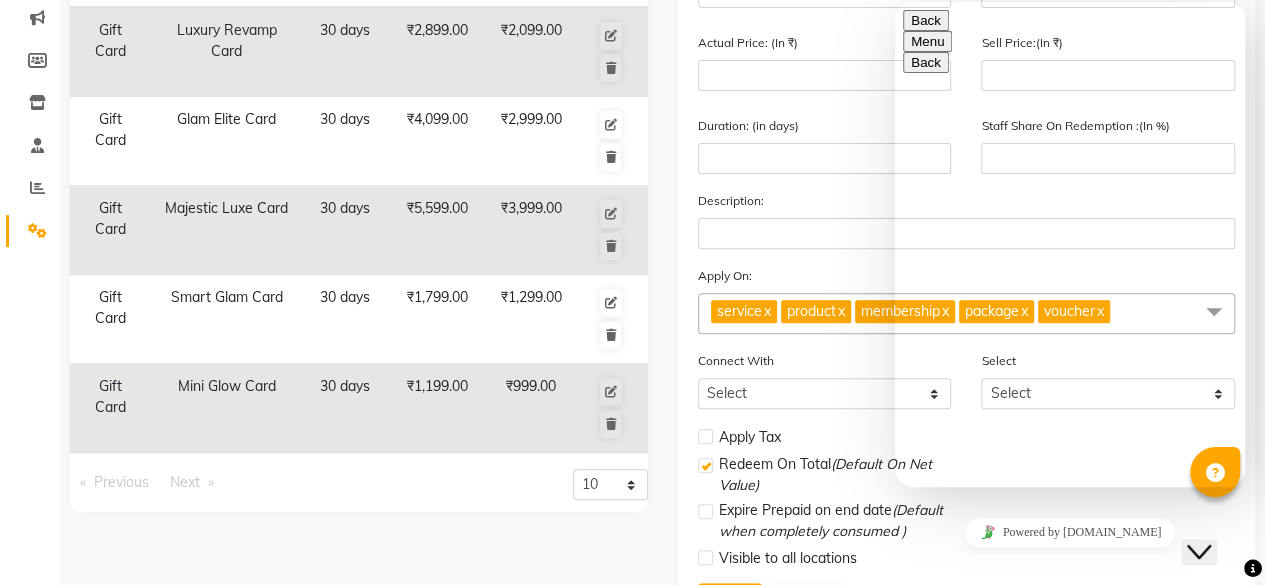click on "Rate this chat Upload File Insert emoji" at bounding box center [895, 2] 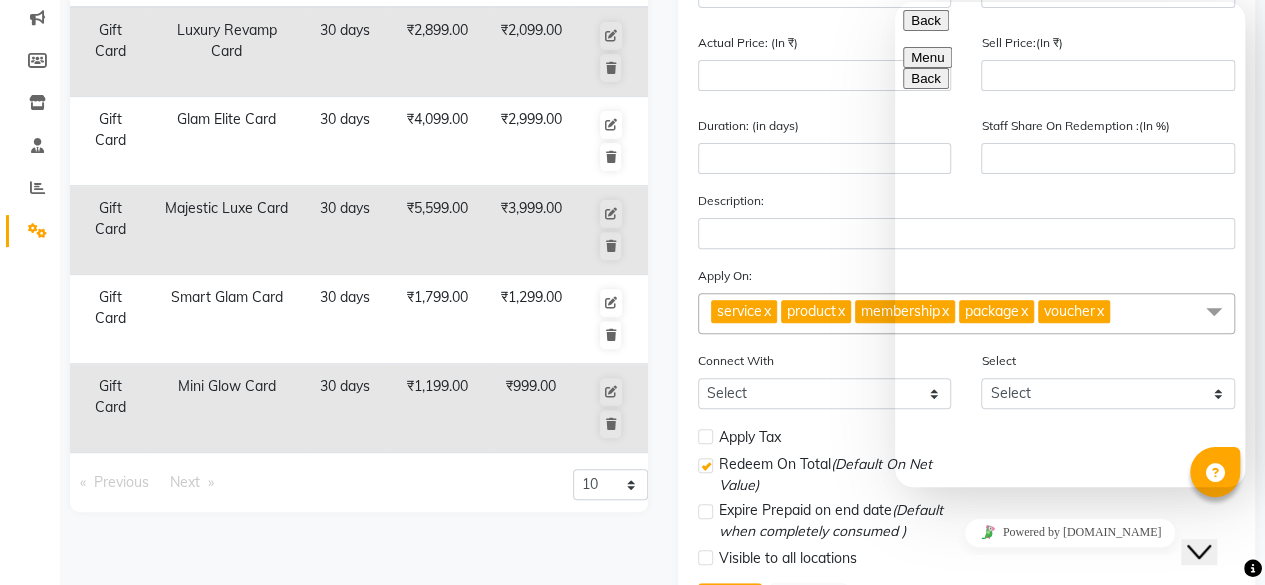 click on "Back" at bounding box center (926, 20) 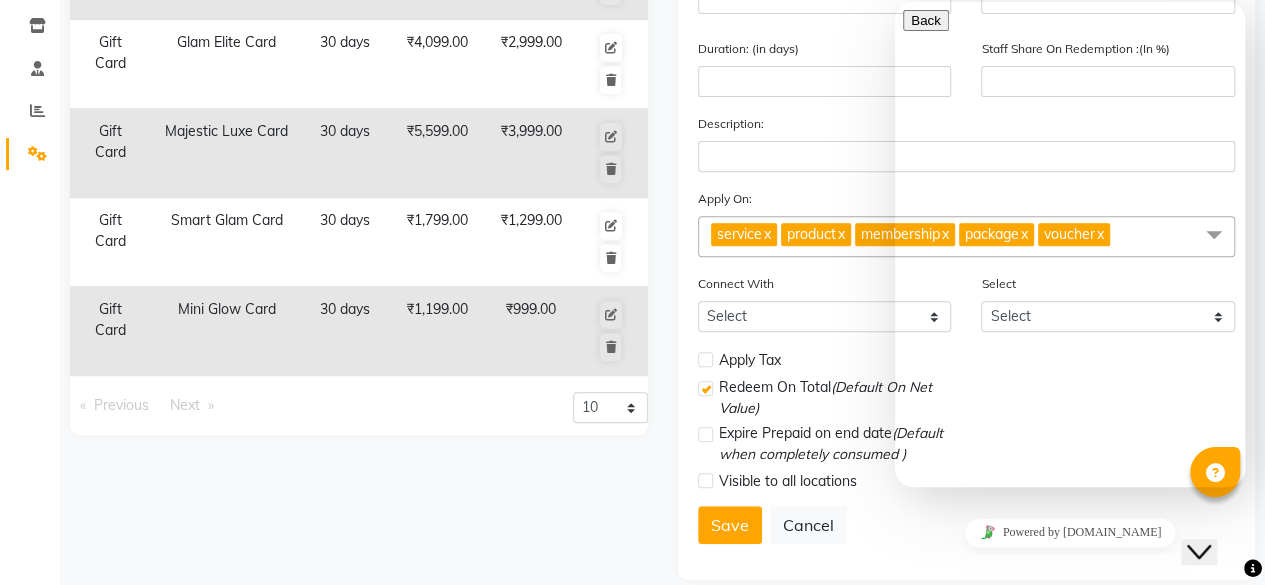 scroll, scrollTop: 355, scrollLeft: 0, axis: vertical 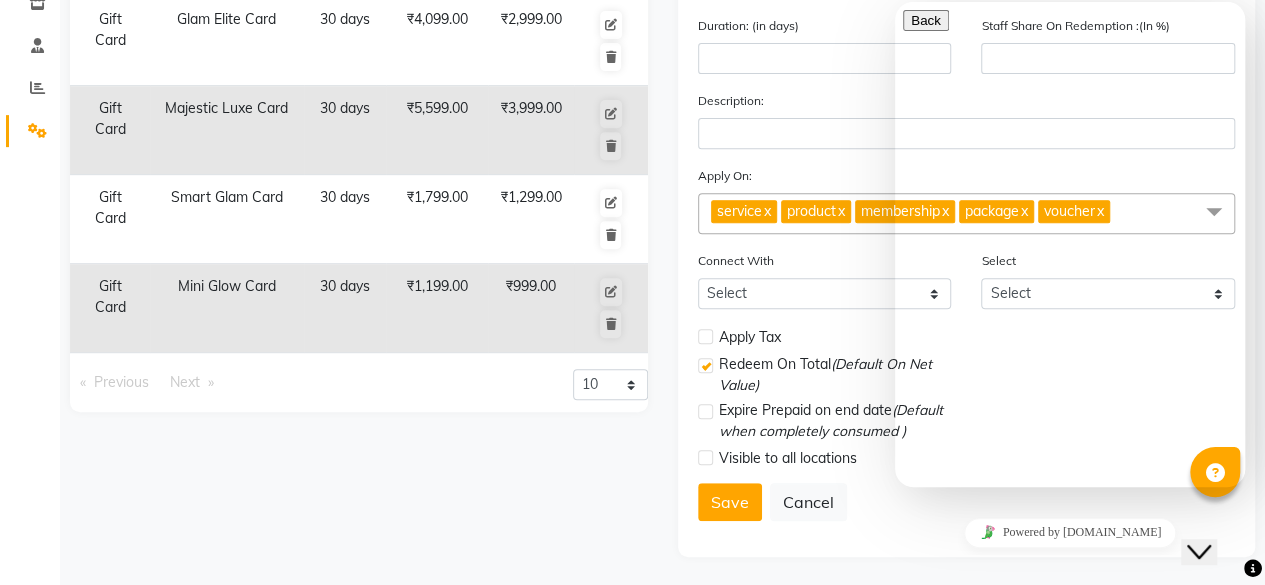 click at bounding box center [911, 814] 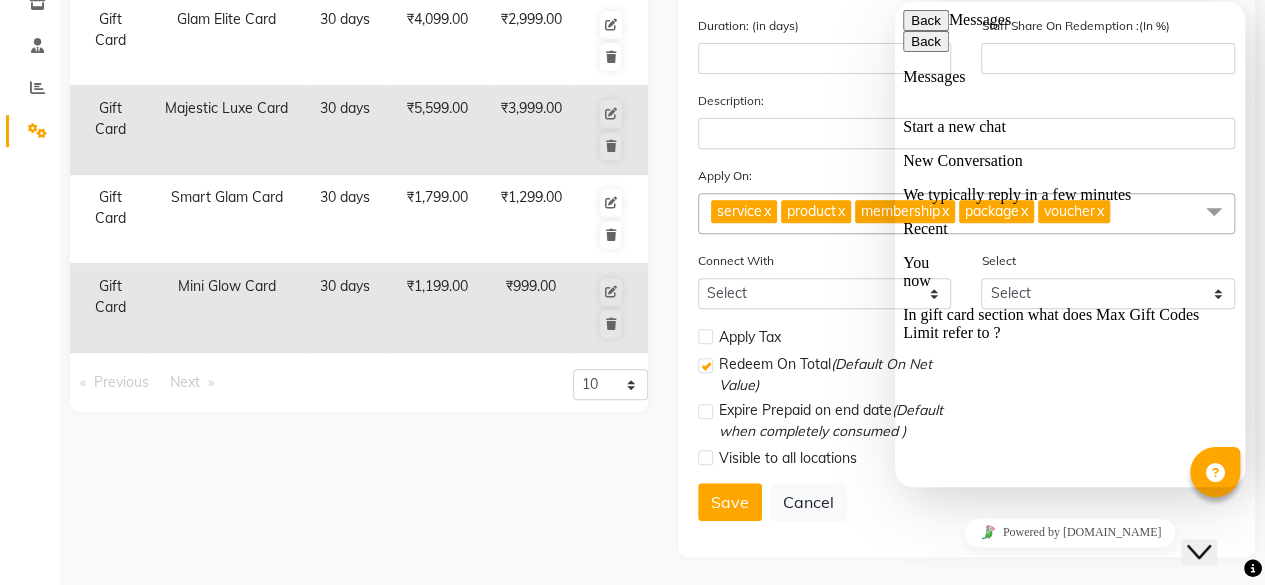 click on "In gift card section what does Max Gift Codes Limit refer to ?" at bounding box center (1070, 324) 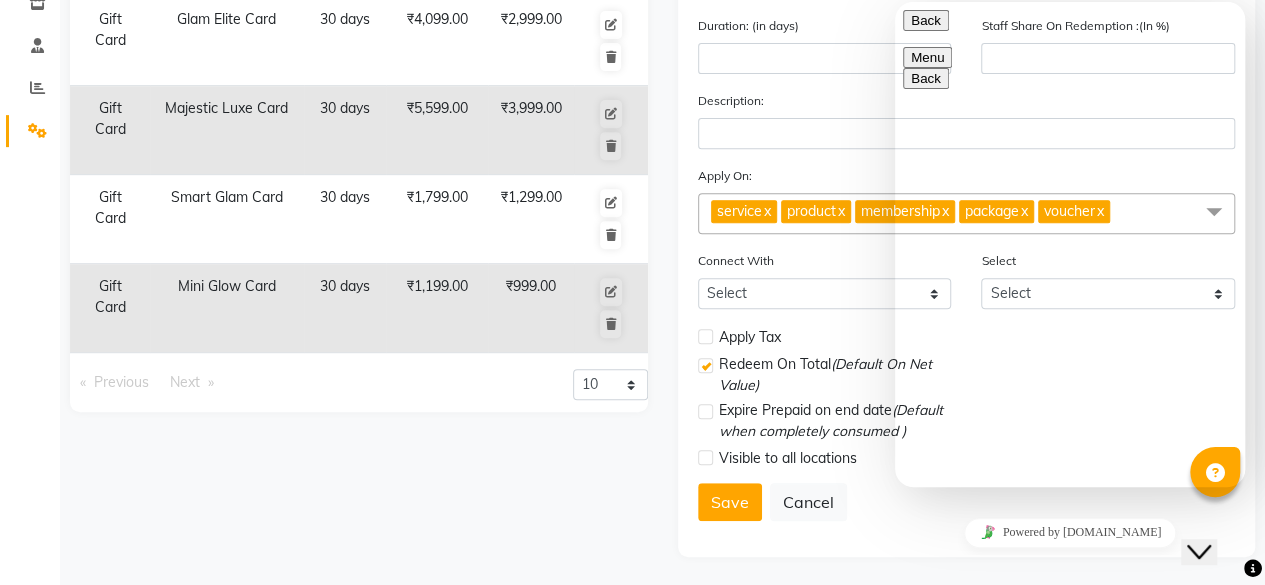 click on "Back" at bounding box center [926, 20] 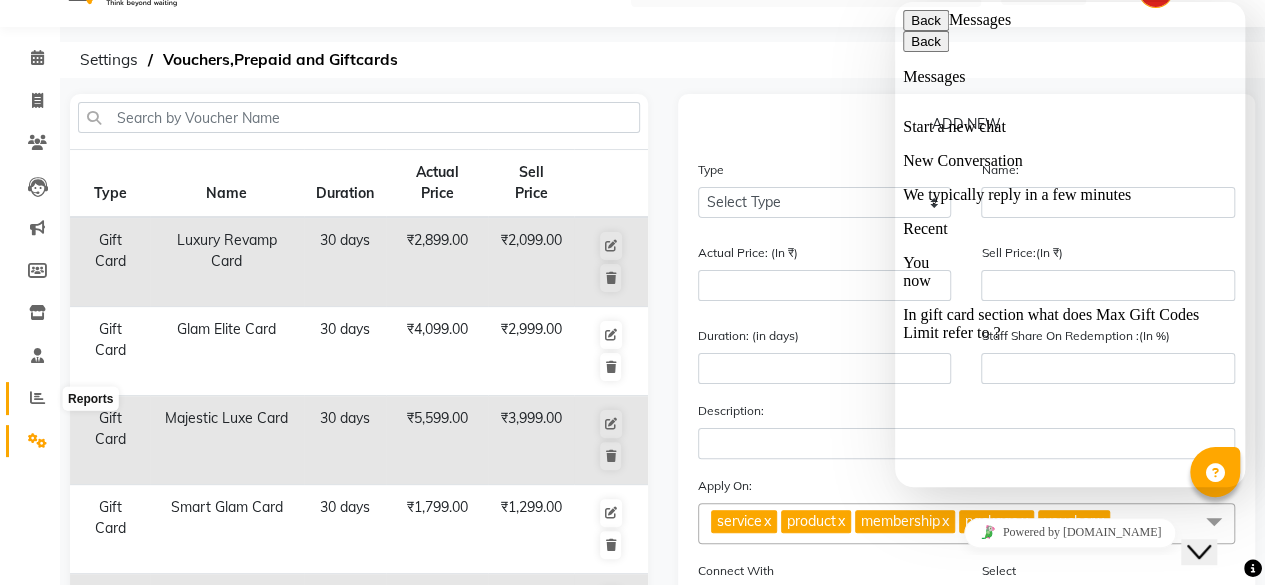 scroll, scrollTop: 0, scrollLeft: 0, axis: both 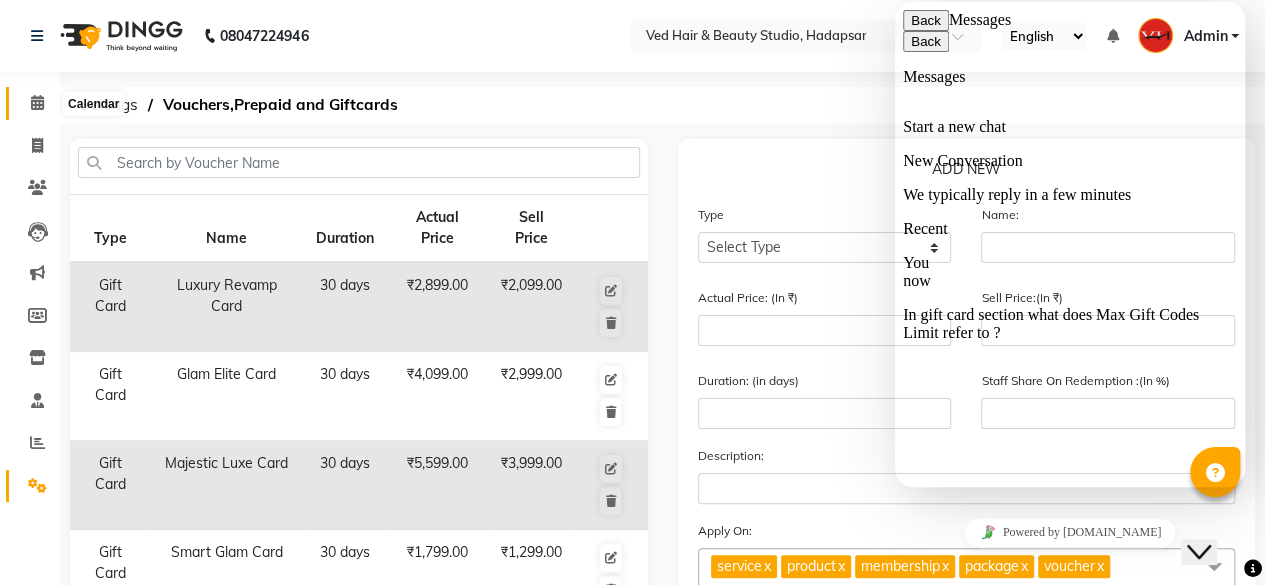 click 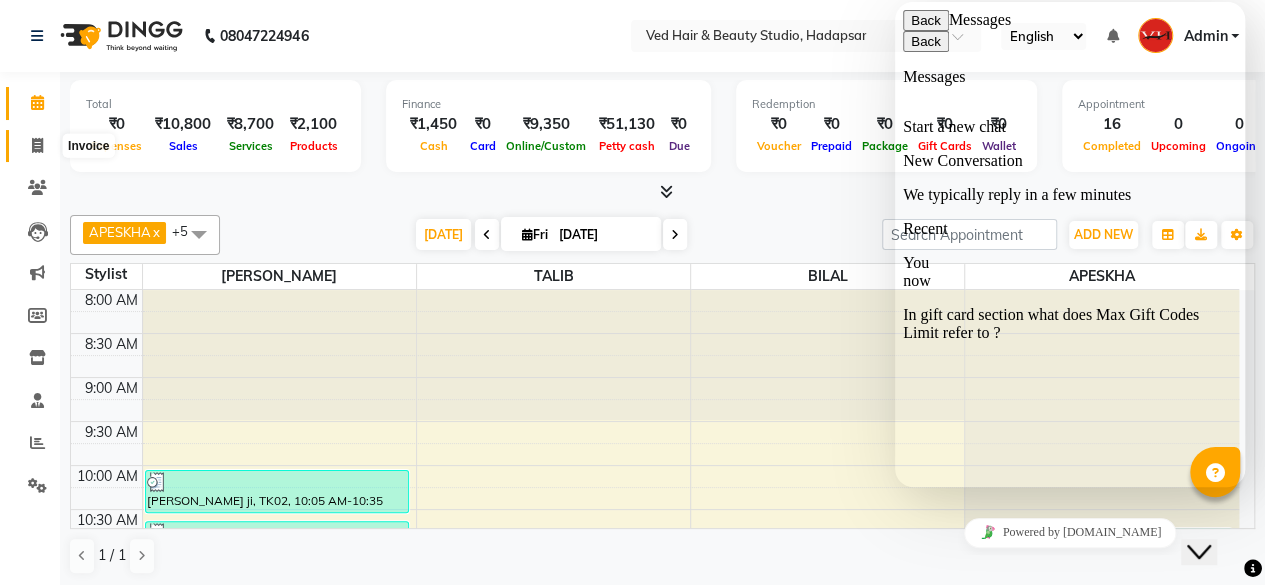 click 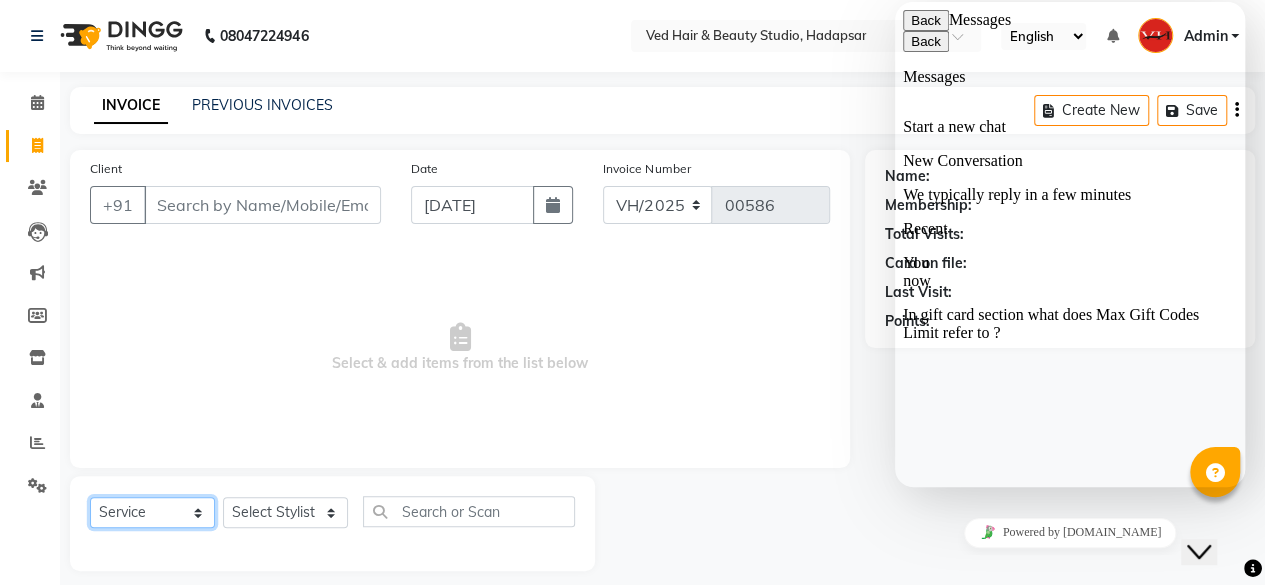 click on "Select  Service  Product  Membership  Package Voucher Prepaid Gift Card" 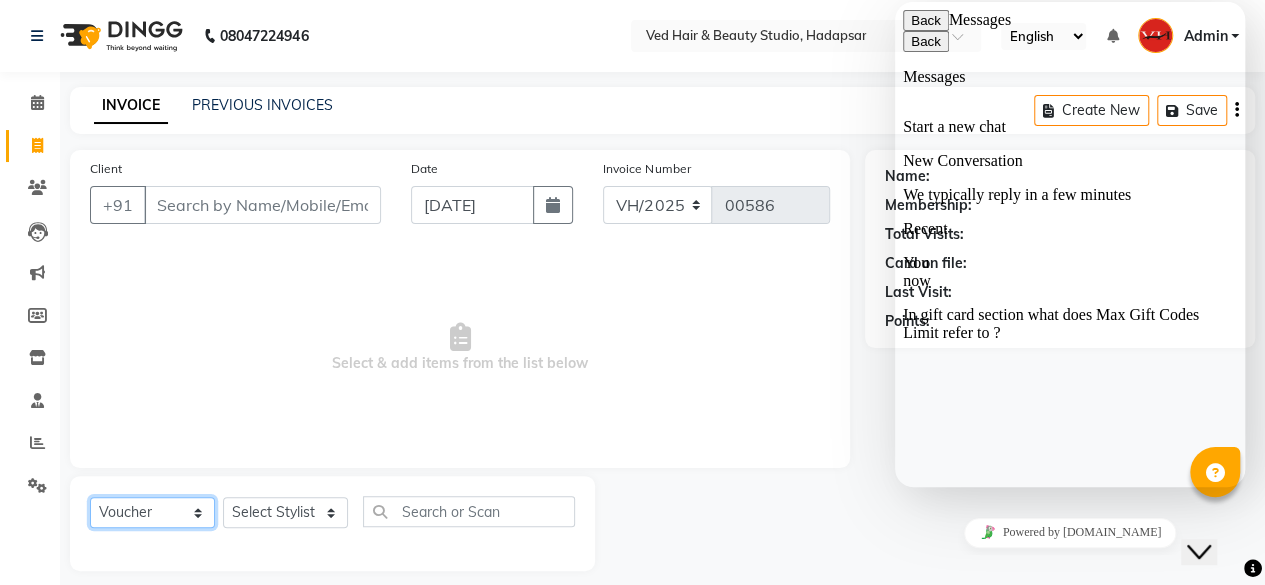 click on "Select  Service  Product  Membership  Package Voucher Prepaid Gift Card" 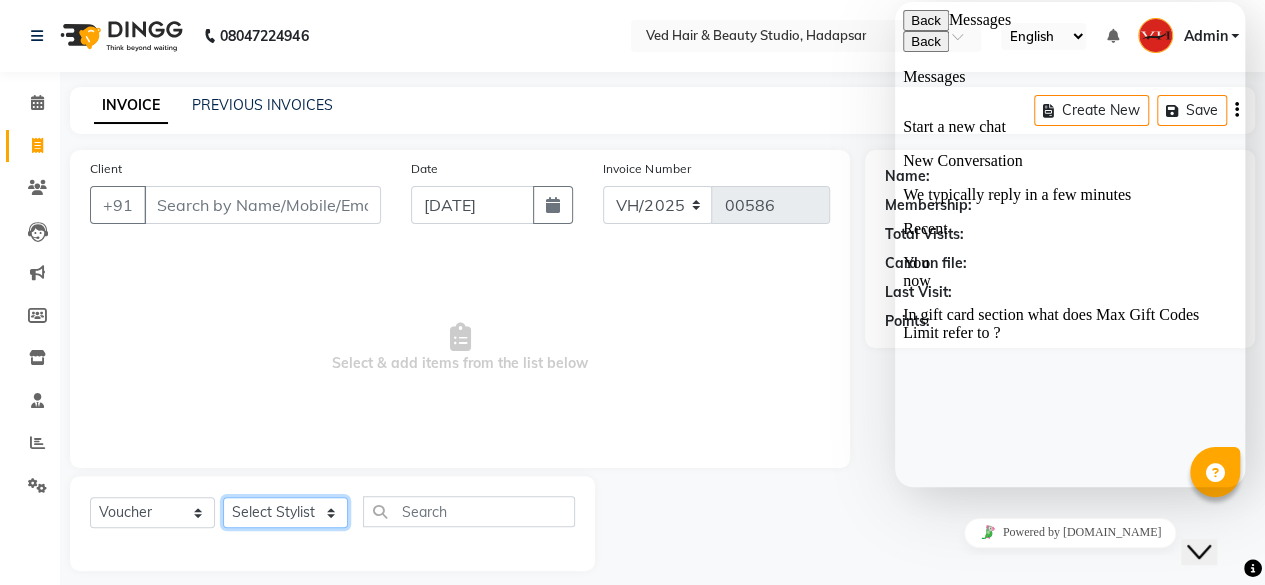 click on "Select Stylist ANJALI APESKHA BILAL [PERSON_NAME]  PALLAVI SALON [PERSON_NAME] [PERSON_NAME]" 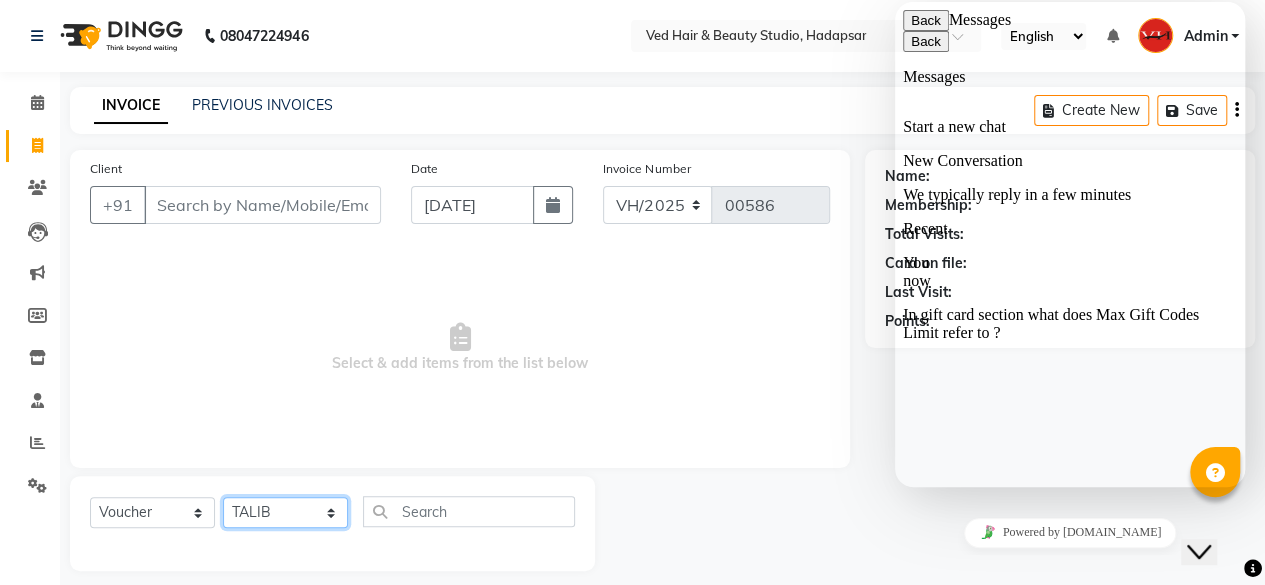 click on "Select Stylist ANJALI APESKHA BILAL [PERSON_NAME]  PALLAVI SALON [PERSON_NAME] [PERSON_NAME]" 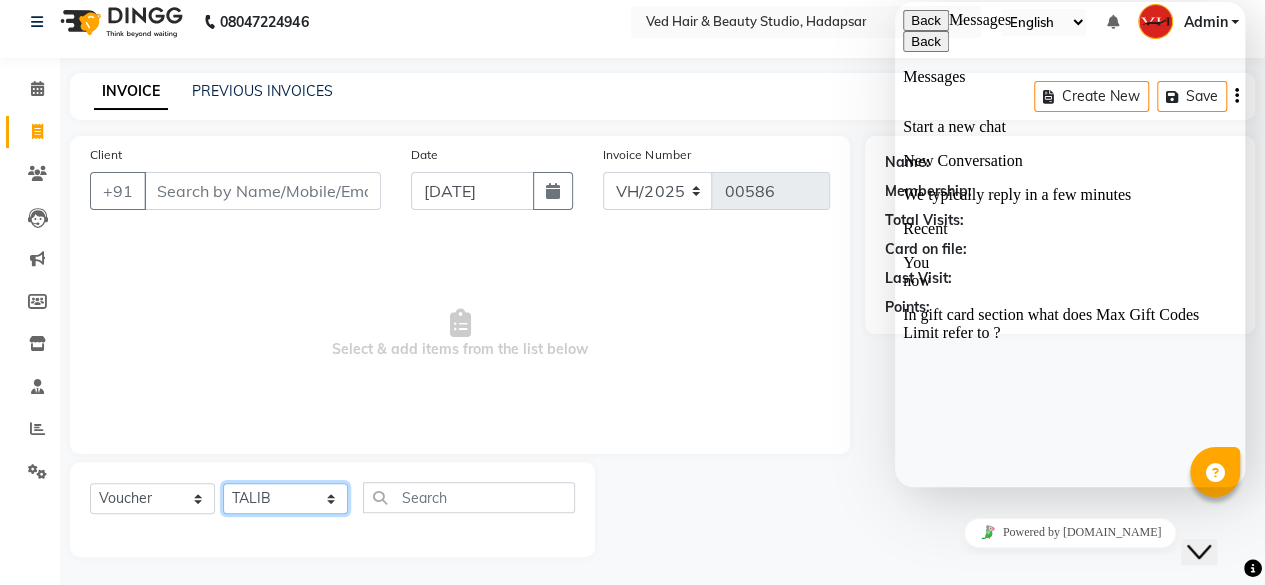 scroll, scrollTop: 15, scrollLeft: 0, axis: vertical 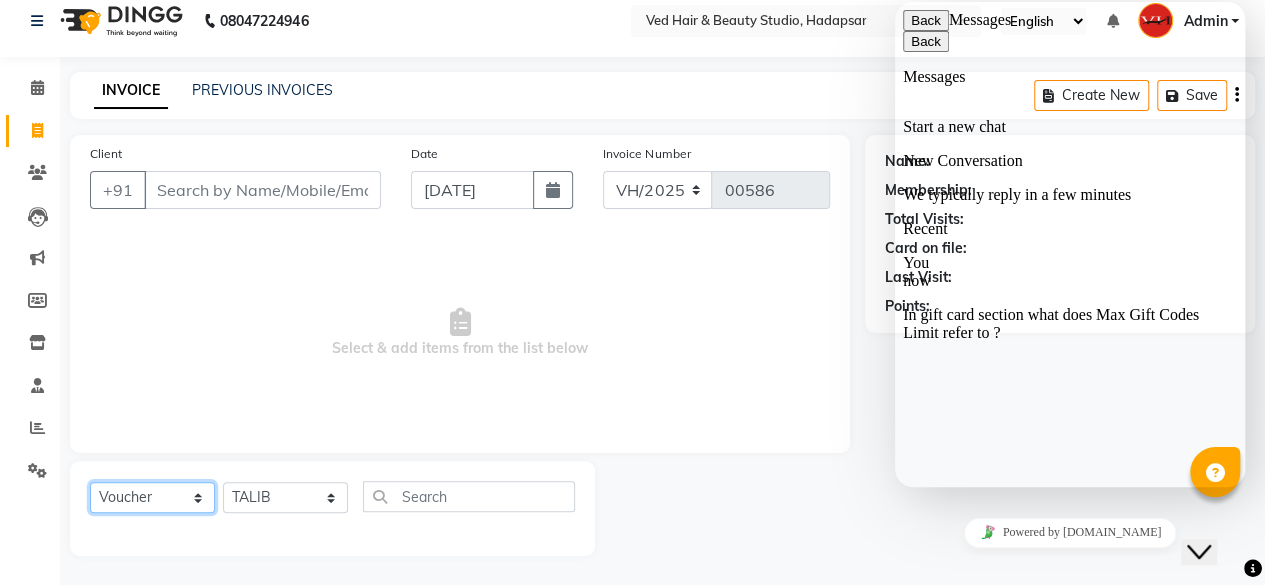 click on "Select  Service  Product  Membership  Package Voucher Prepaid Gift Card" 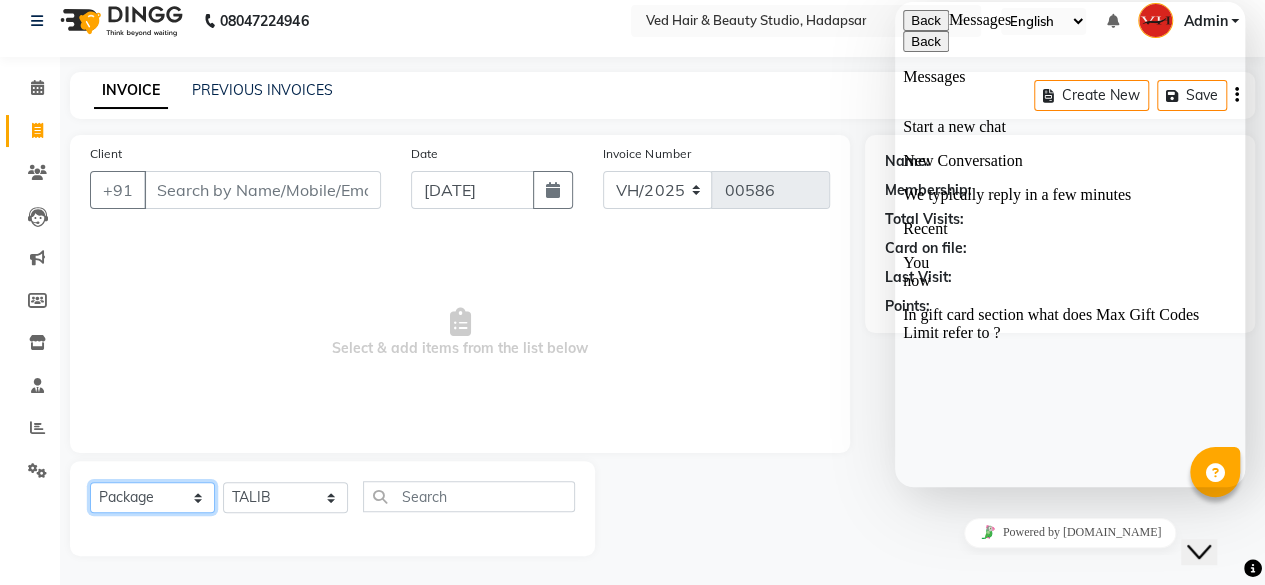 click on "Select  Service  Product  Membership  Package Voucher Prepaid Gift Card" 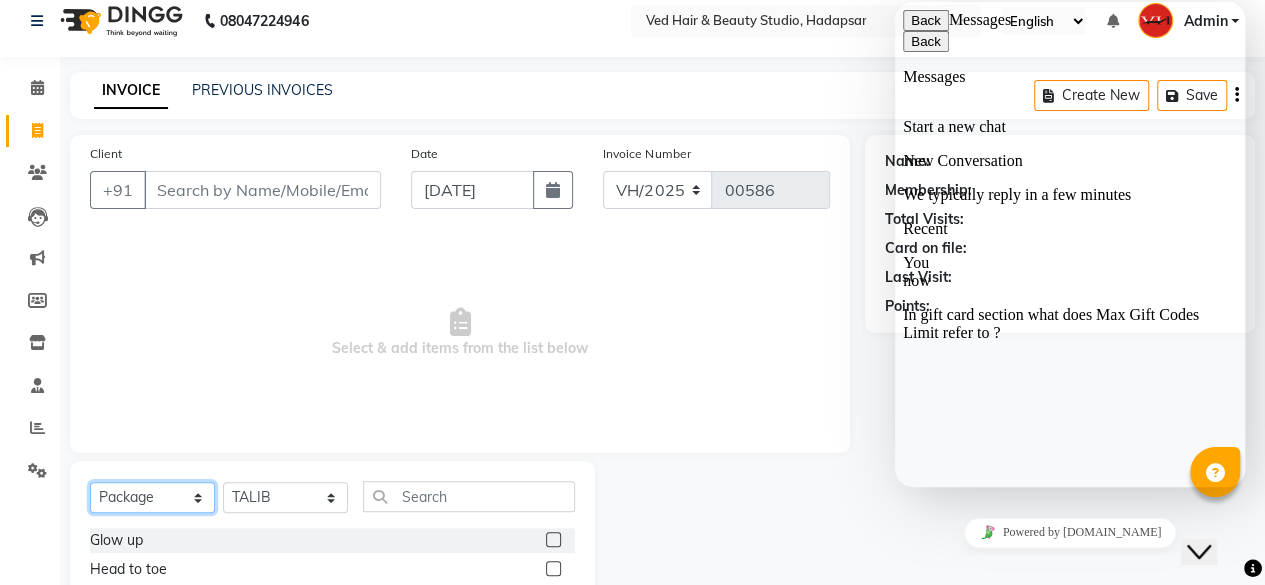 click on "Select  Service  Product  Membership  Package Voucher Prepaid Gift Card" 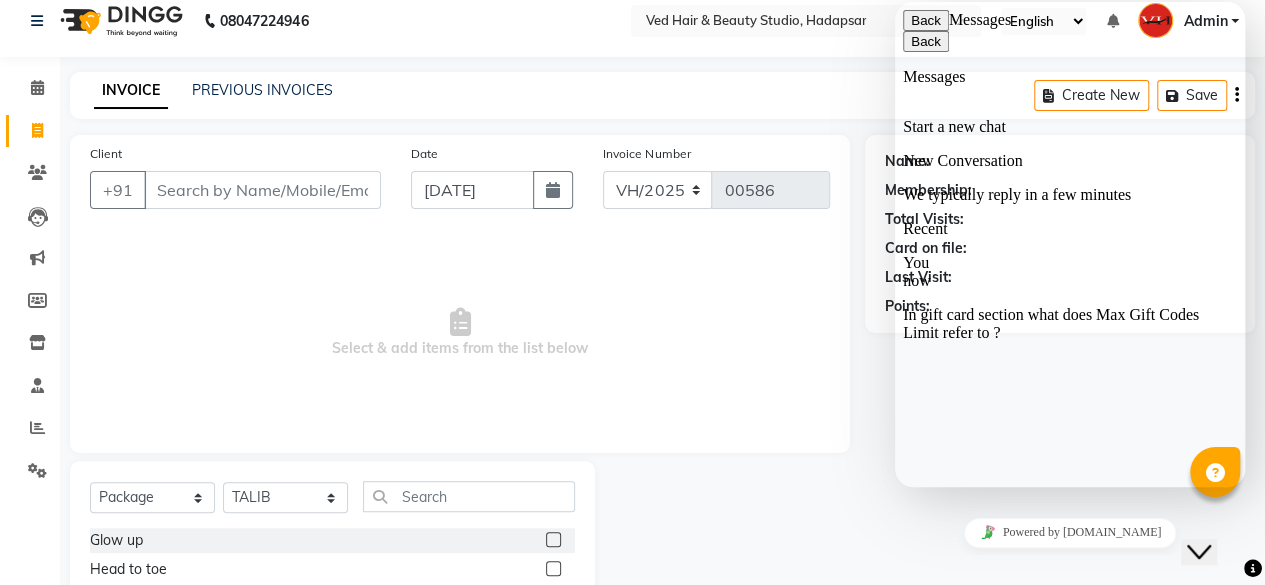 click on "Select & add items from the list below" at bounding box center [460, 333] 